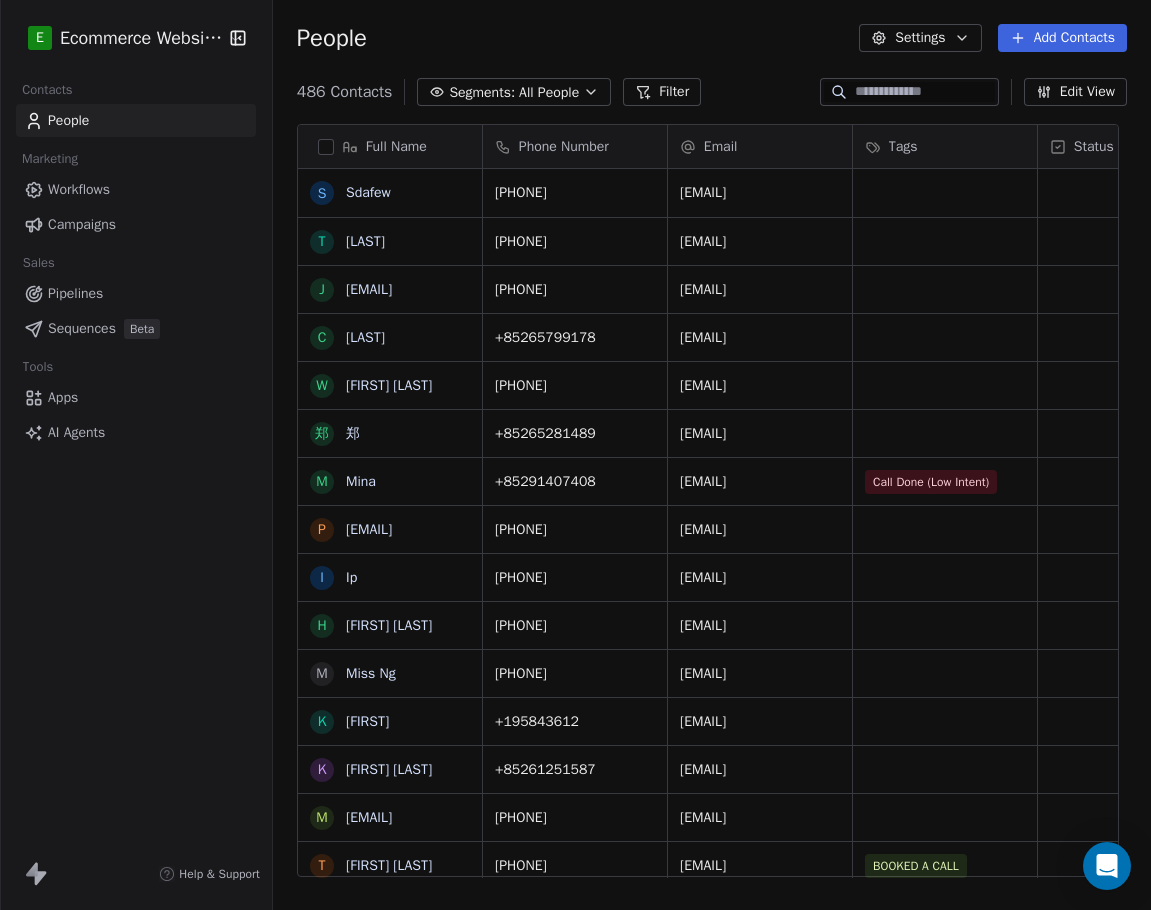 scroll, scrollTop: 0, scrollLeft: 0, axis: both 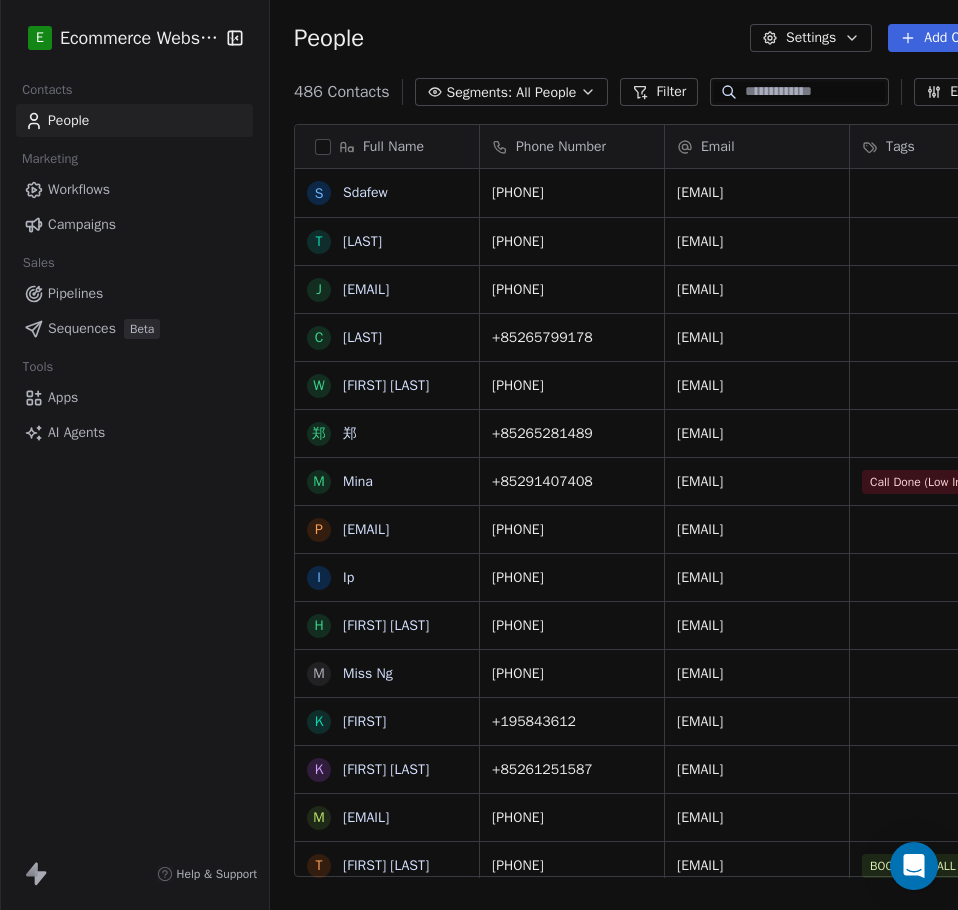 click on "Pipelines" at bounding box center (75, 293) 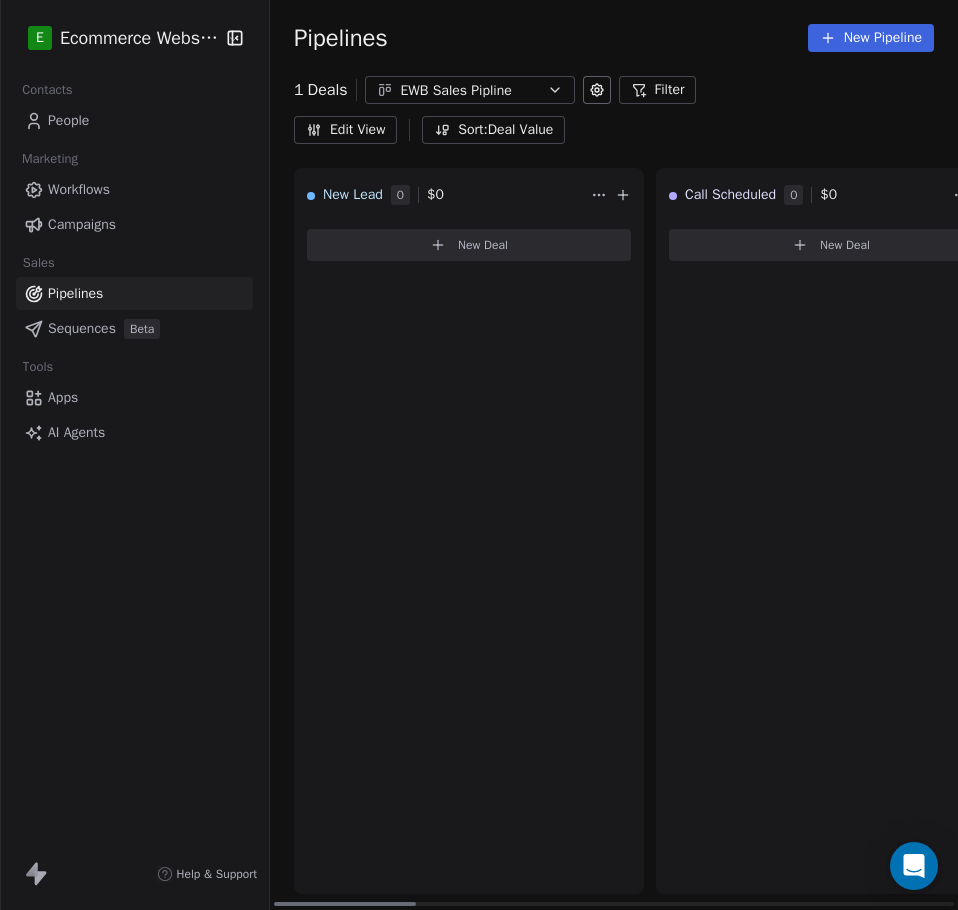 click on "EWB Sales Pipline" at bounding box center (470, 90) 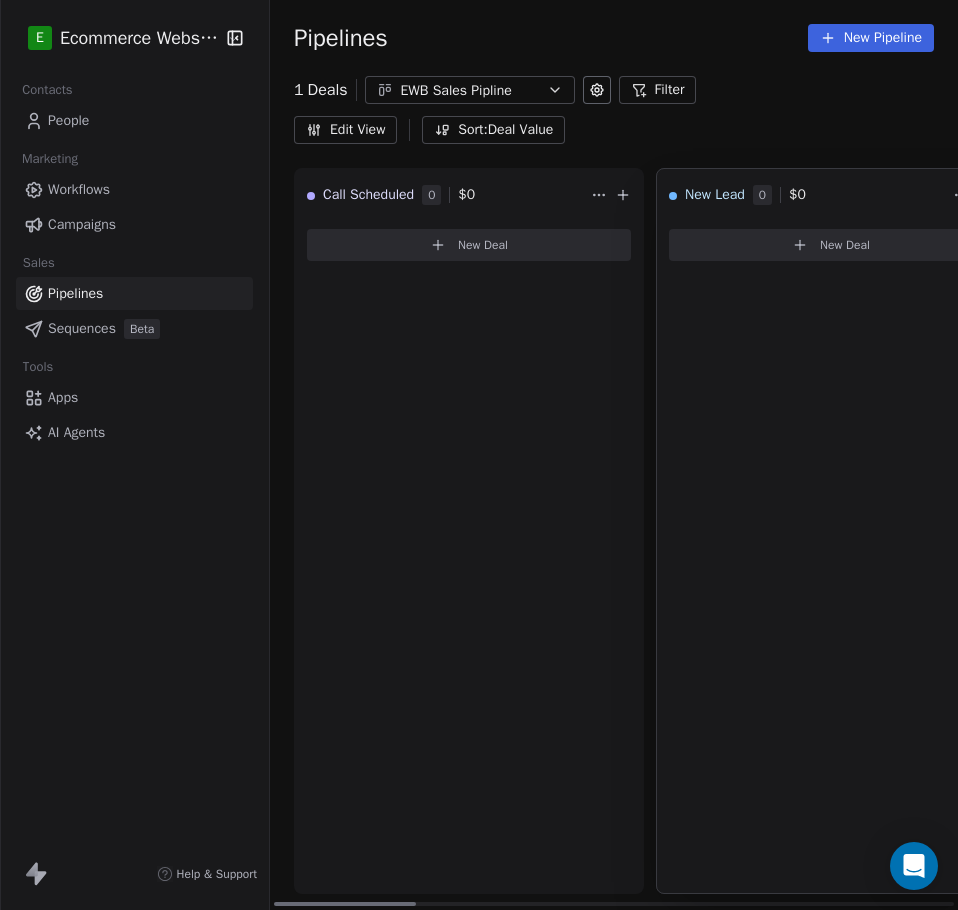 drag, startPoint x: 309, startPoint y: 186, endPoint x: 618, endPoint y: 199, distance: 309.27335 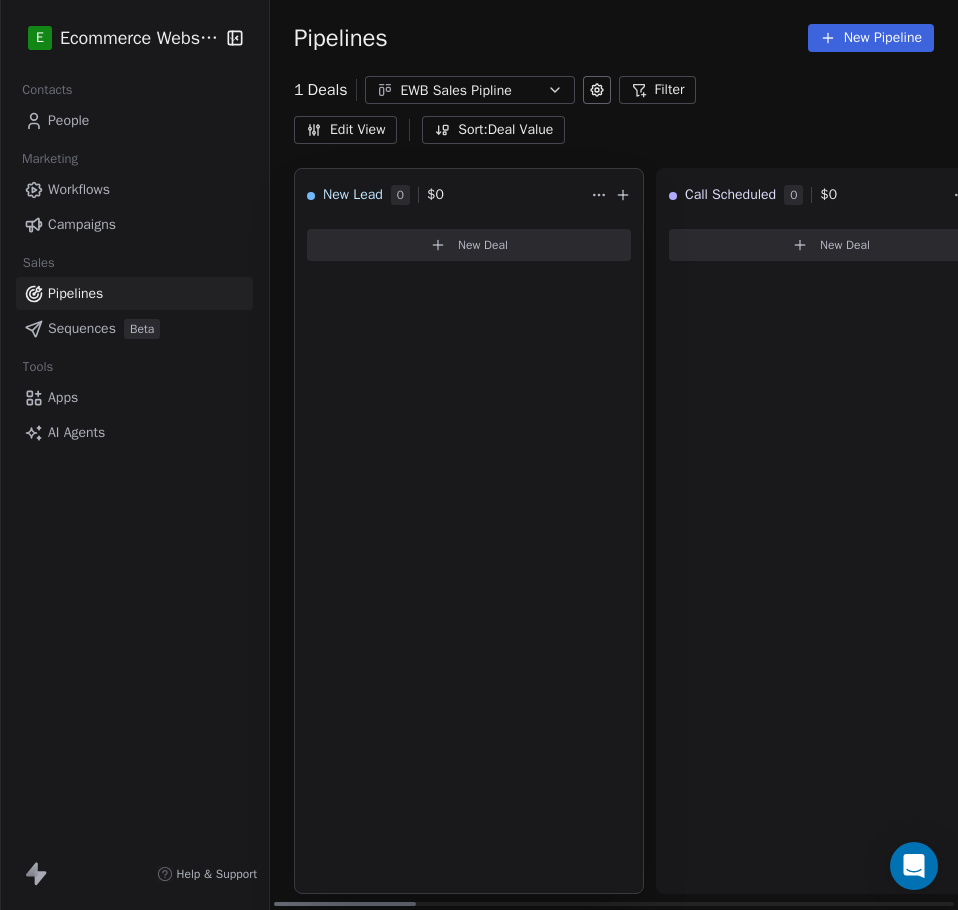 drag, startPoint x: 718, startPoint y: 184, endPoint x: 420, endPoint y: 158, distance: 299.13208 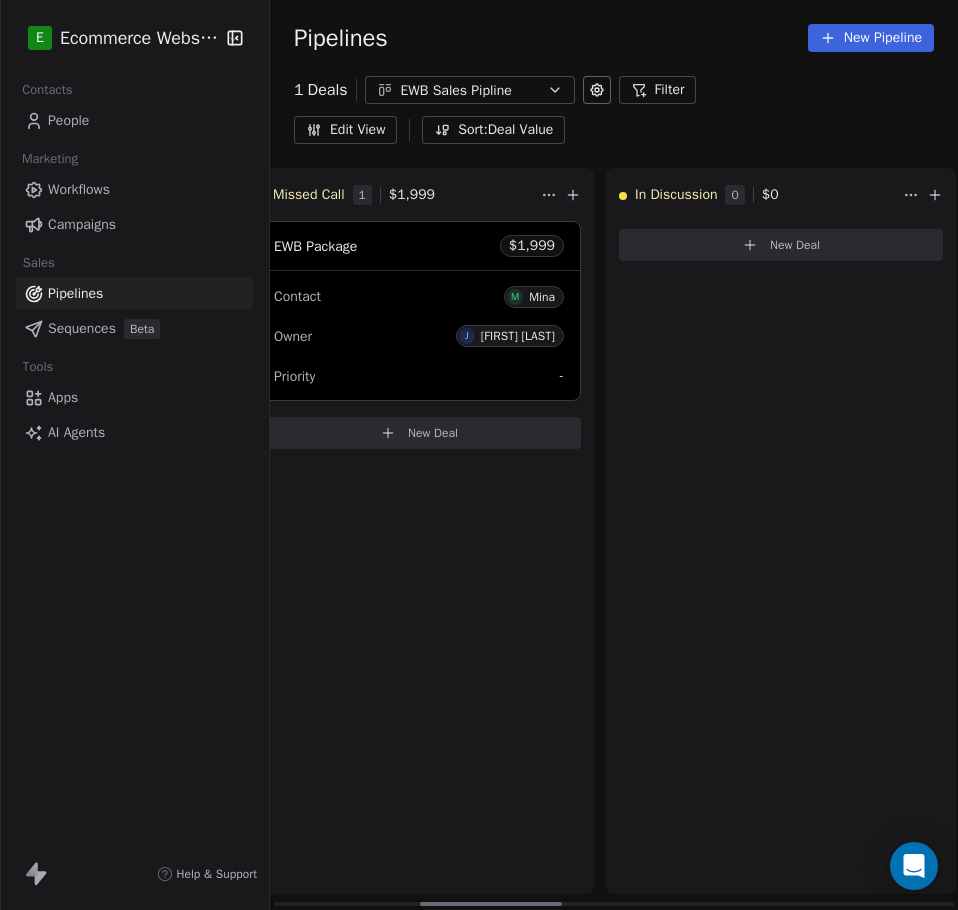 scroll, scrollTop: 0, scrollLeft: 697, axis: horizontal 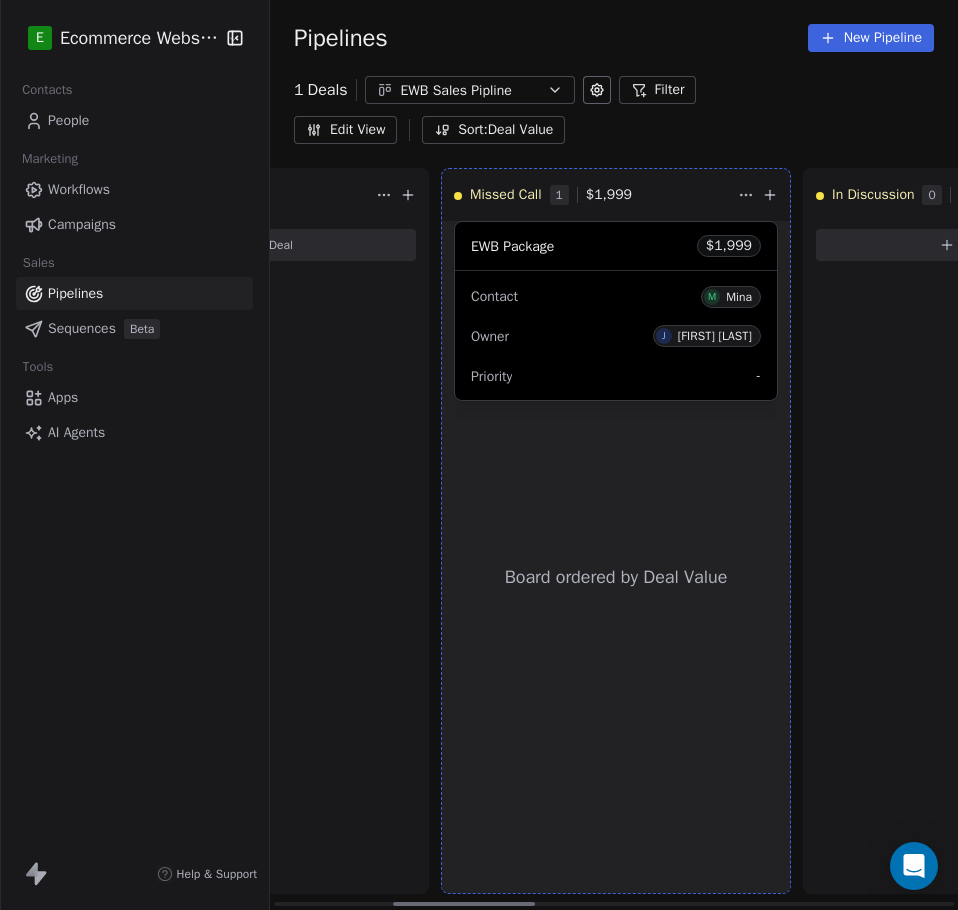 drag, startPoint x: 522, startPoint y: 236, endPoint x: 616, endPoint y: 377, distance: 169.4609 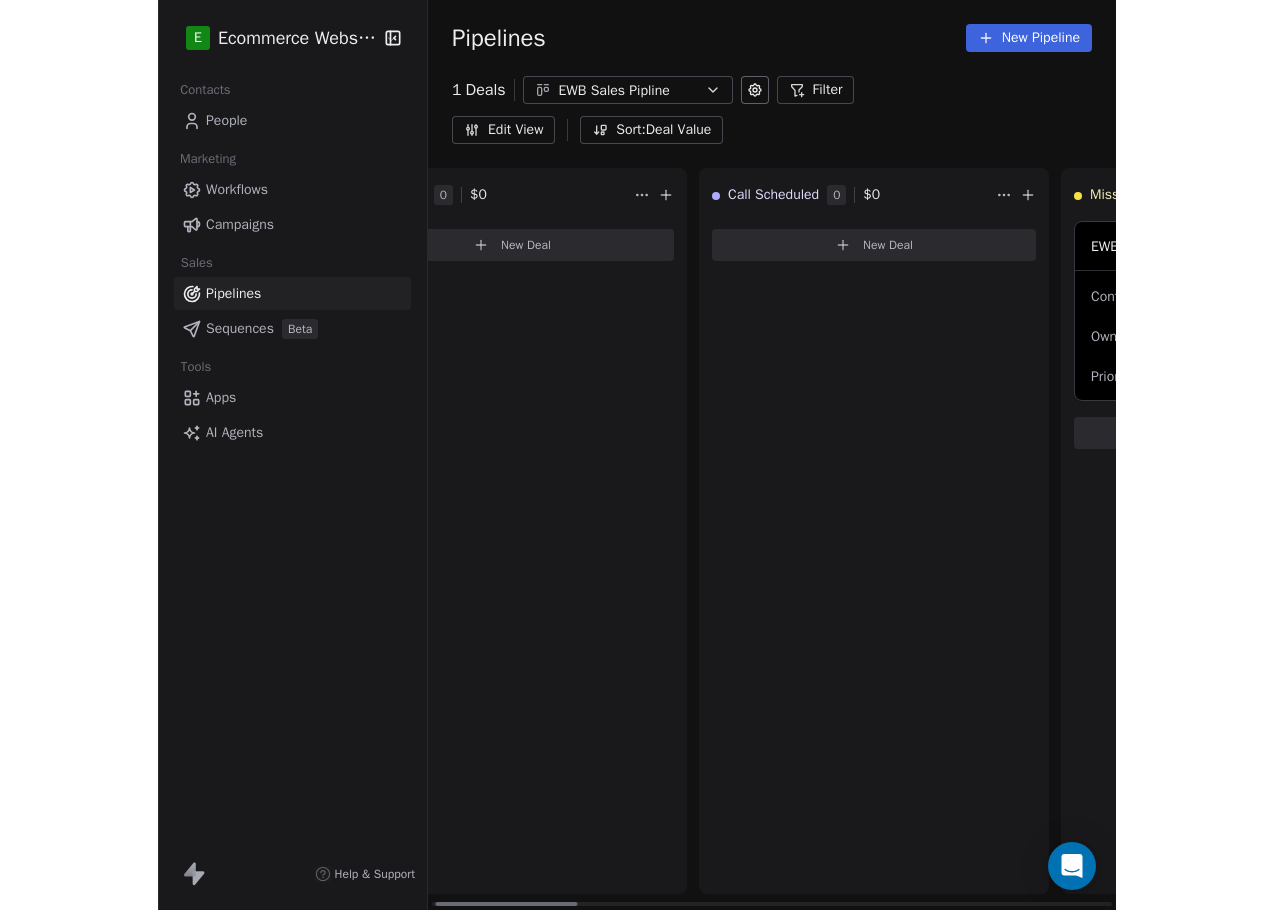 scroll, scrollTop: 0, scrollLeft: 0, axis: both 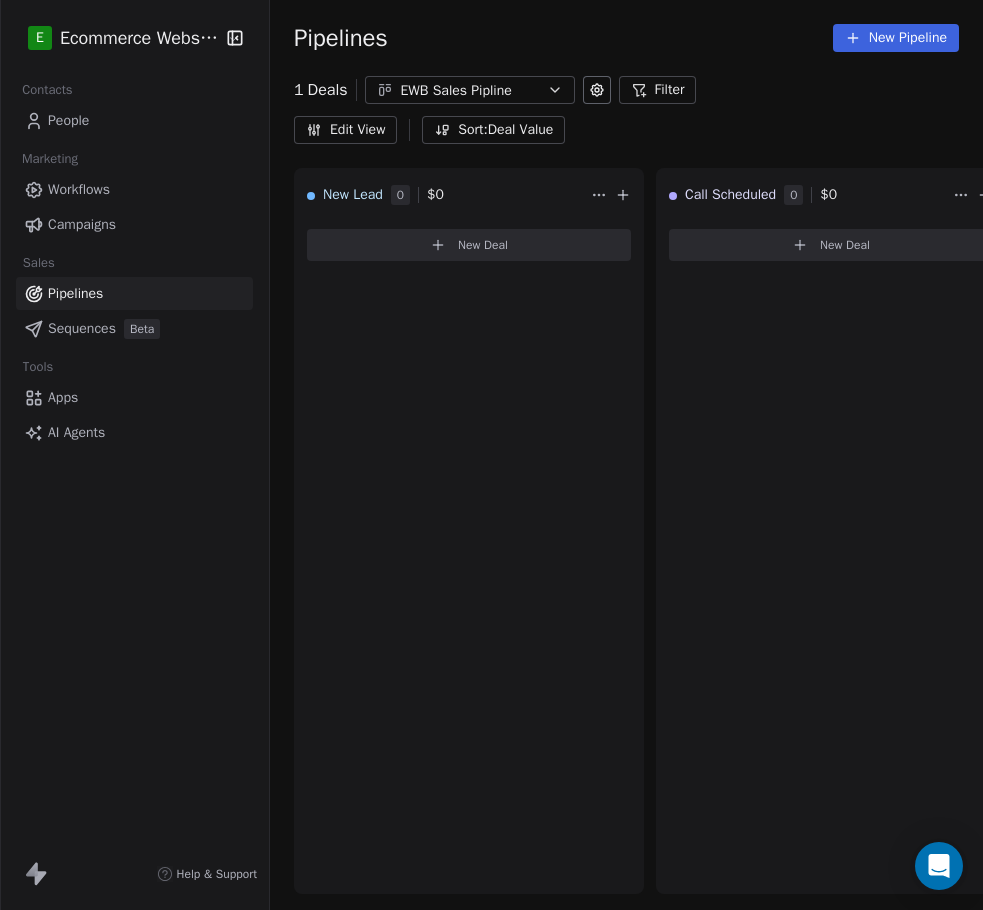 click on "Pipelines" at bounding box center (134, 293) 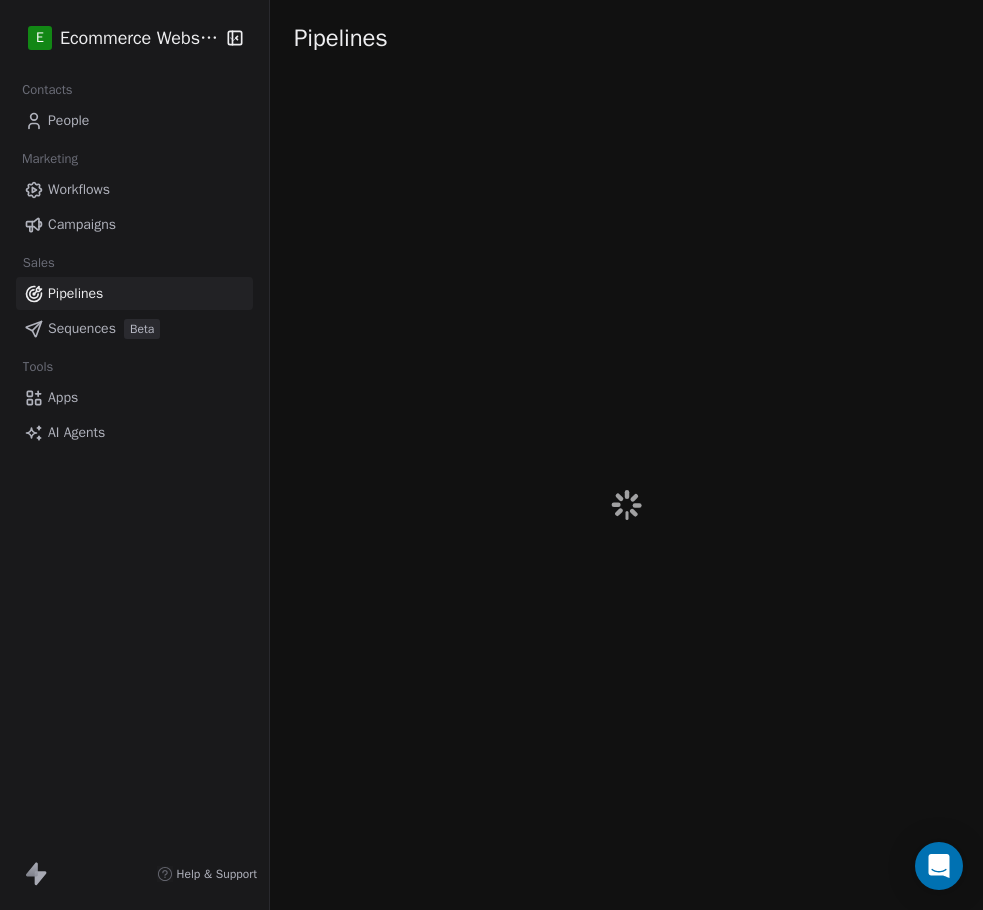 click on "Pipelines" at bounding box center [134, 293] 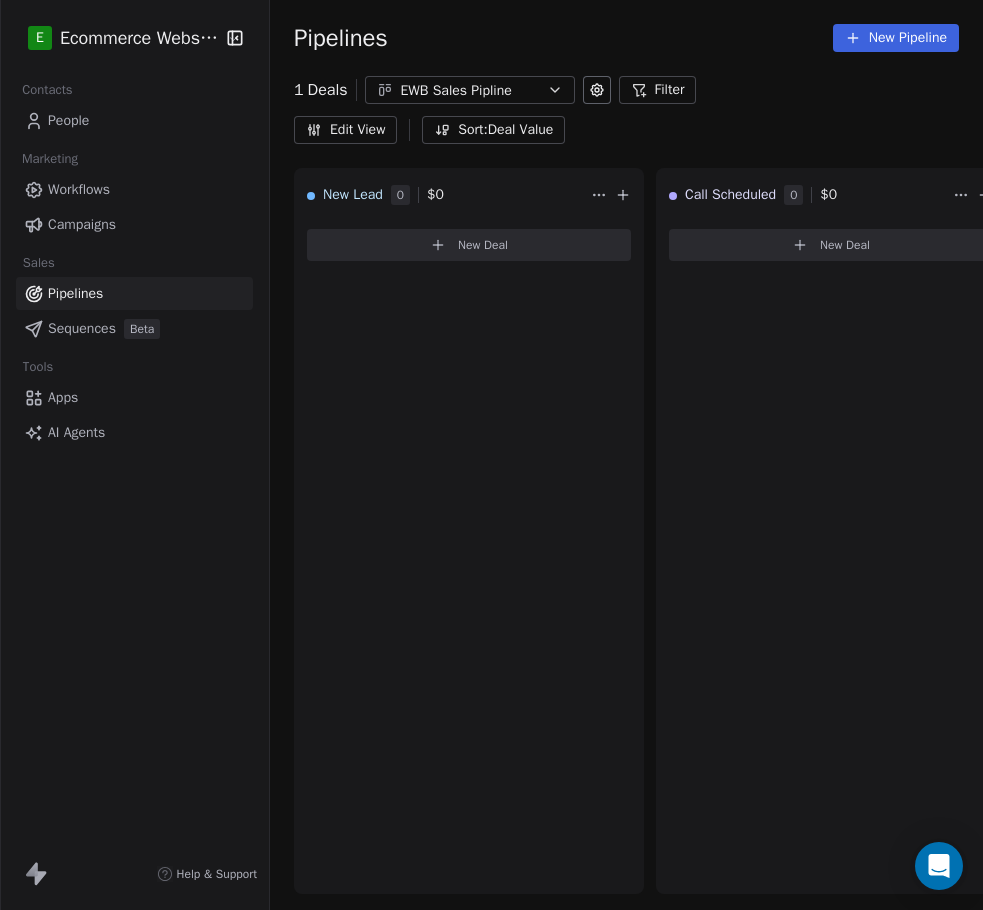 click at bounding box center [0, 455] 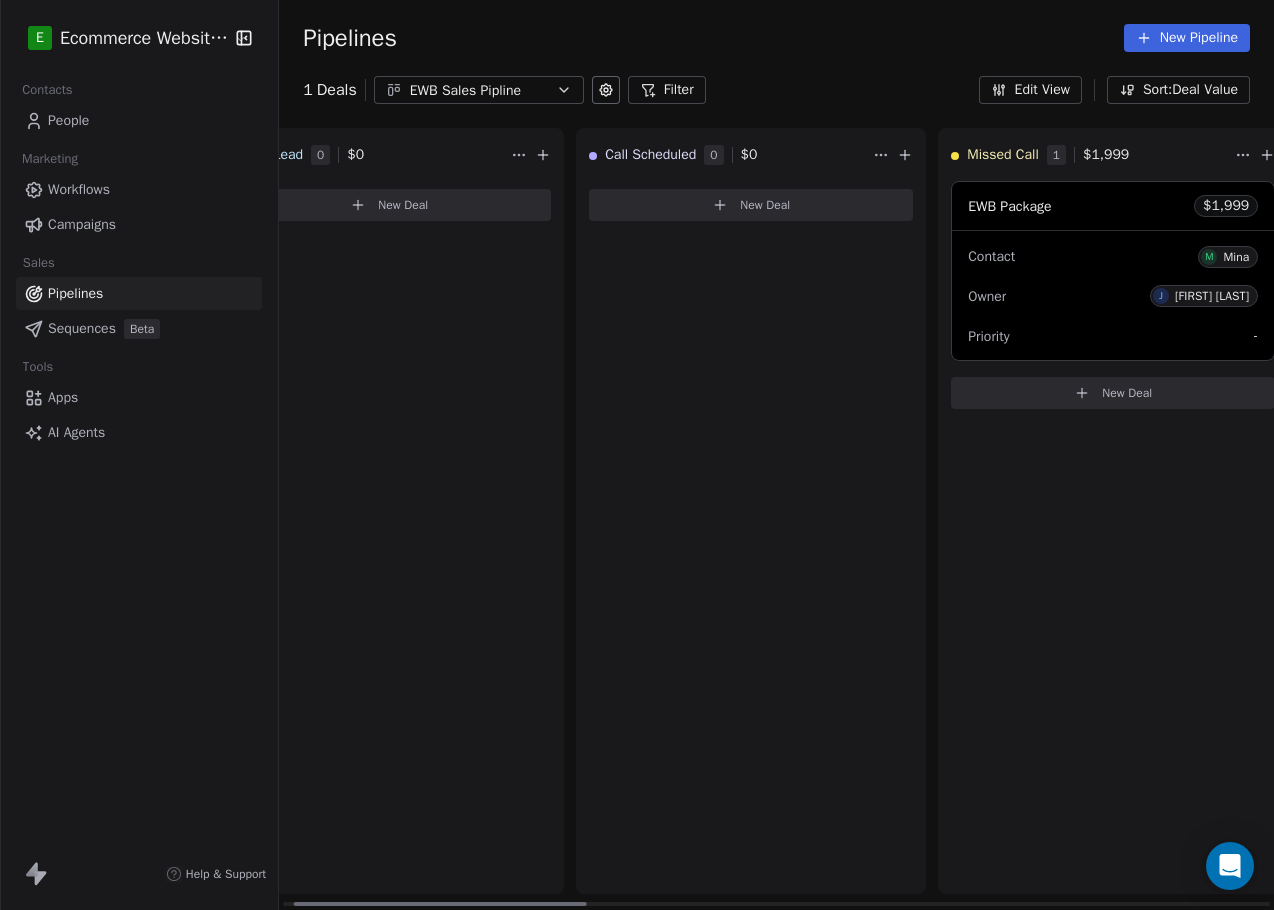 scroll, scrollTop: 0, scrollLeft: 0, axis: both 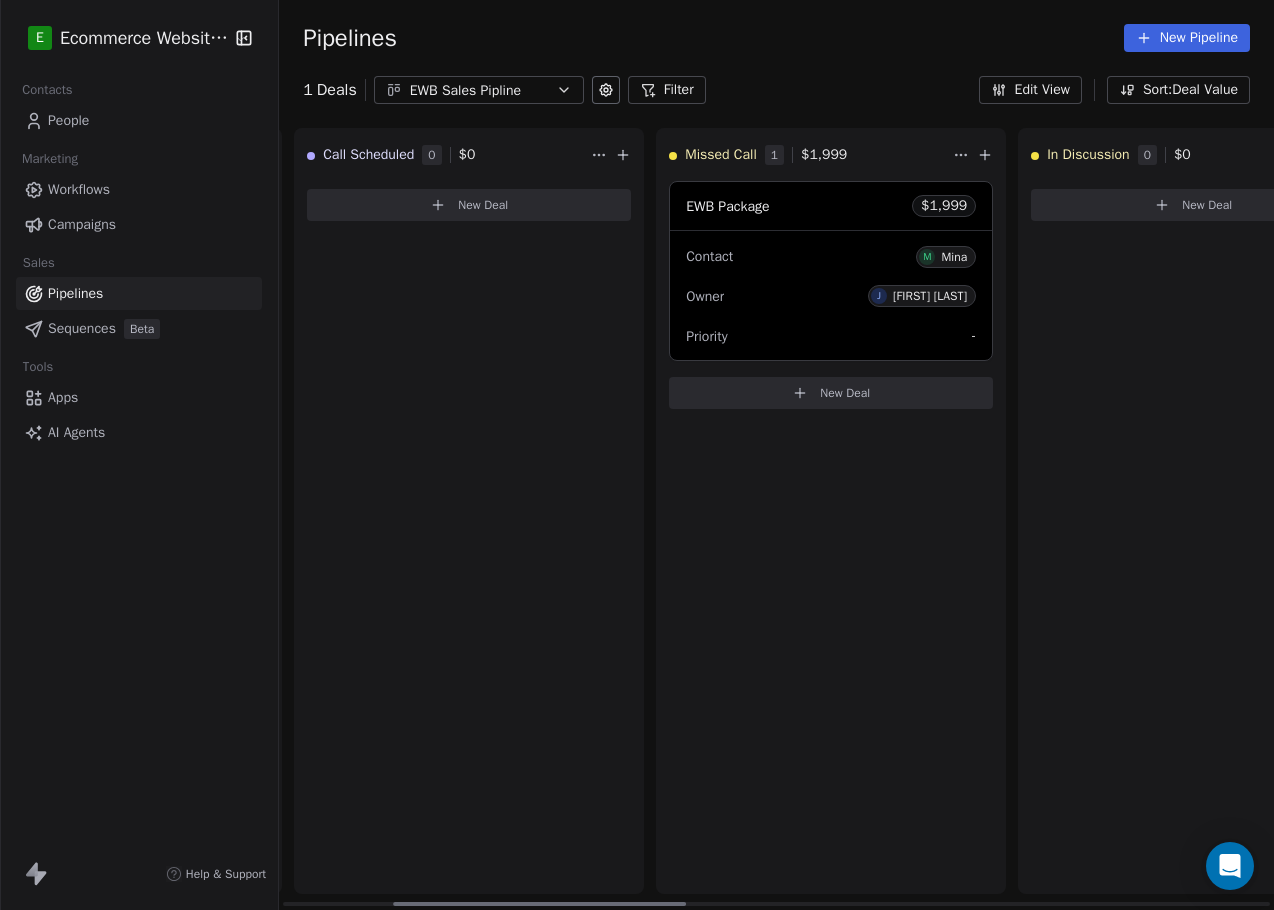 click on "E Ecommerce Website Builder Contacts People Marketing Workflows Campaigns Sales Pipelines Sequences Beta Tools Apps AI Agents Help & Support Pipelines  New Pipeline 1 Deals EWB Sales Pipline Filter  Edit View Sort:  Deal Value New Lead 0 $ 0 New Deal Call Scheduled 0 $ 0 New Deal Missed Call 1 $ 1,999 EWB Package $ 1,999 Contact M Mina Owner J Jo Team Priority - New Deal In Discussion 0 $ 0 New Deal Cold Lead After Call 0 $ 0 New Deal Hot Lead After Call 0 $ 0 New Deal Won 0 $ 0 New Deal Lost 0 $ 0 New Deal Service Delivery 0 $ 0 New Deal
To pick up a draggable item, press the space bar.
While dragging, use the arrow keys to move the item.
Press space again to drop the item in its new position, or press escape to cancel." at bounding box center (637, 455) 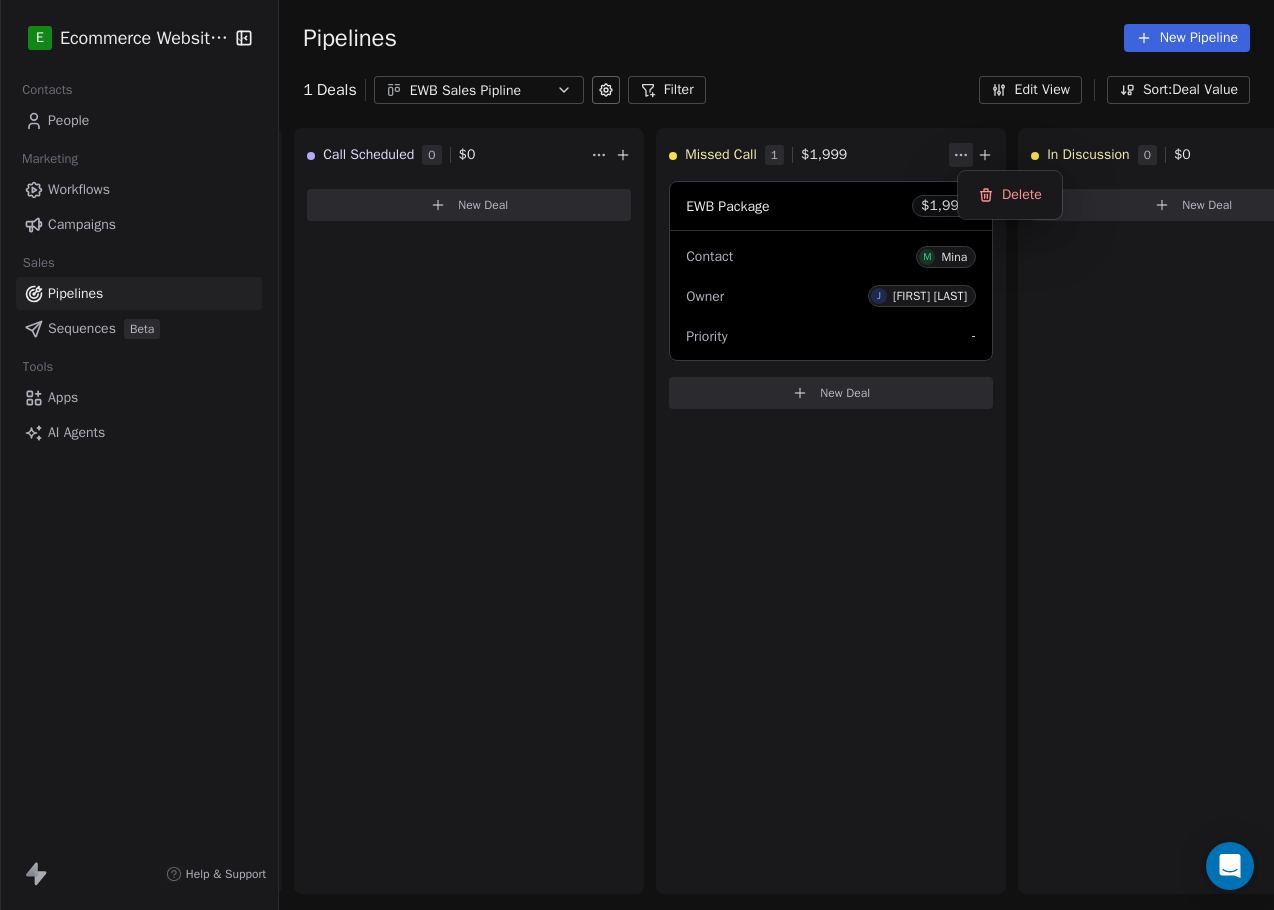 click on "E Ecommerce Website Builder Contacts People Marketing Workflows Campaigns Sales Pipelines Sequences Beta Tools Apps AI Agents Help & Support Pipelines  New Pipeline 1 Deals EWB Sales Pipline Filter  Edit View Sort:  Deal Value New Lead 0 $ 0 New Deal Call Scheduled 0 $ 0 New Deal Missed Call 1 $ 1,999 EWB Package $ 1,999 Contact M Mina Owner J Jo Team Priority - New Deal In Discussion 0 $ 0 New Deal Cold Lead After Call 0 $ 0 New Deal Hot Lead After Call 0 $ 0 New Deal Won 0 $ 0 New Deal Lost 0 $ 0 New Deal Service Delivery 0 $ 0 New Deal
To pick up a draggable item, press the space bar.
While dragging, use the arrow keys to move the item.
Press space again to drop the item in its new position, or press escape to cancel.
Delete" at bounding box center (637, 455) 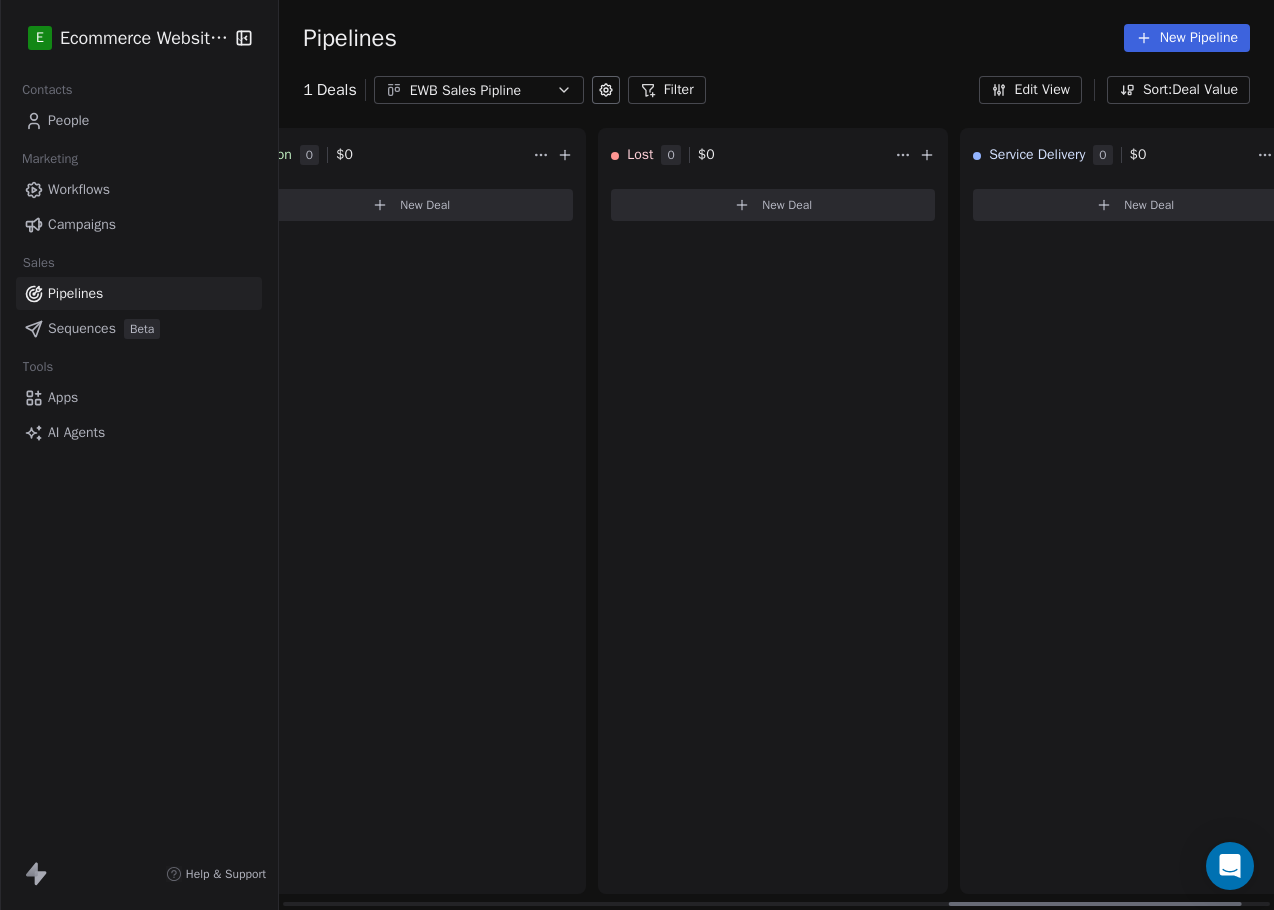 scroll, scrollTop: 0, scrollLeft: 2308, axis: horizontal 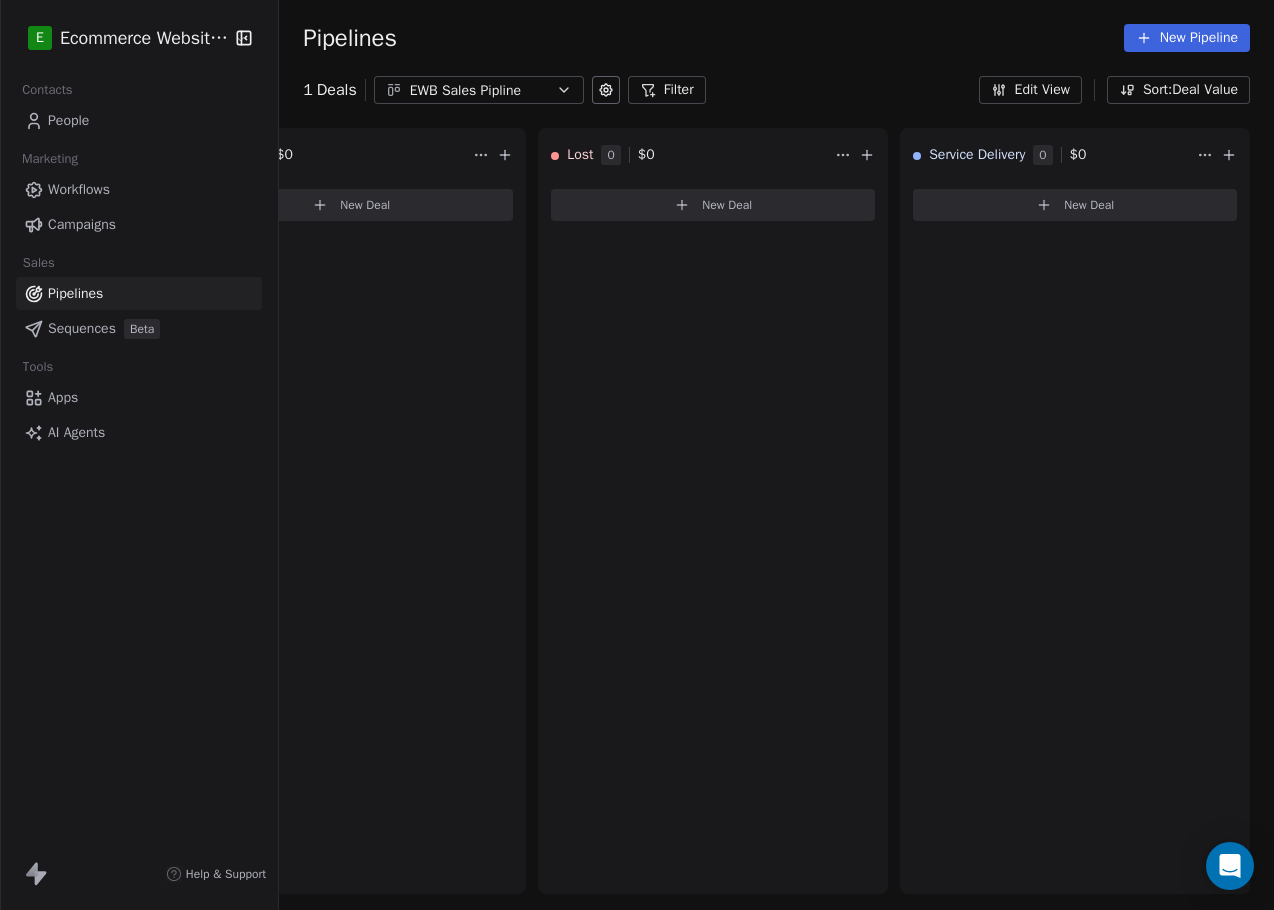 click on "EWB Sales Pipline" at bounding box center (479, 90) 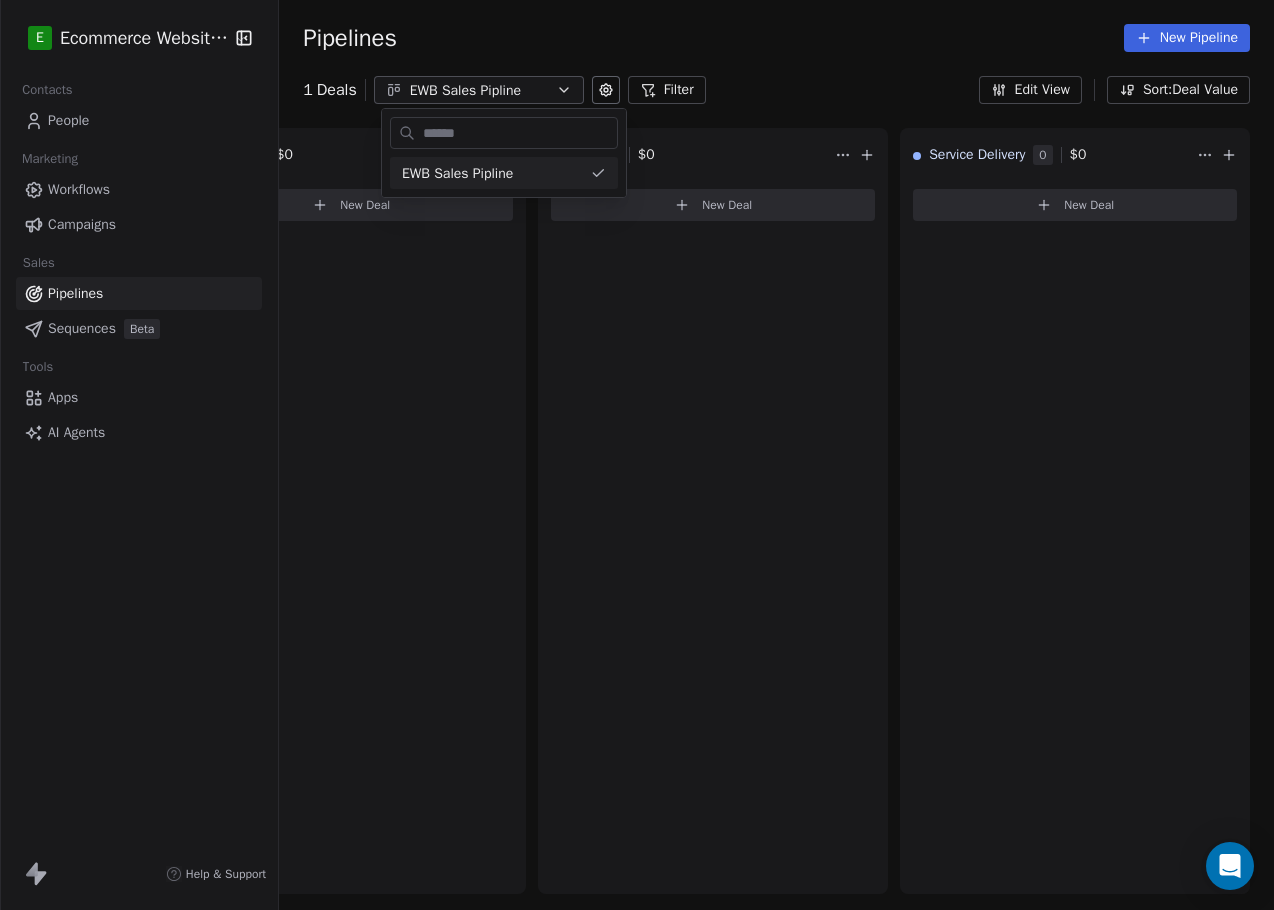 click on "E Ecommerce Website Builder Contacts People Marketing Workflows Campaigns Sales Pipelines Sequences Beta Tools Apps AI Agents Help & Support Pipelines  New Pipeline 1 Deals EWB Sales Pipline Filter  Edit View Sort:  Deal Value New Lead 0 $ 0 New Deal Call Scheduled 0 $ 0 New Deal Missed Call 1 $ 1,999 EWB Package $ 1,999 Contact M Mina Owner J Jo Team Priority - New Deal In Discussion 0 $ 0 New Deal Cold Lead After Call 0 $ 0 New Deal Hot Lead After Call 0 $ 0 New Deal Won 0 $ 0 New Deal Lost 0 $ 0 New Deal Service Delivery 0 $ 0 New Deal
To pick up a draggable item, press the space bar.
While dragging, use the arrow keys to move the item.
Press space again to drop the item in its new position, or press escape to cancel.
EWB Sales Pipline" at bounding box center [637, 455] 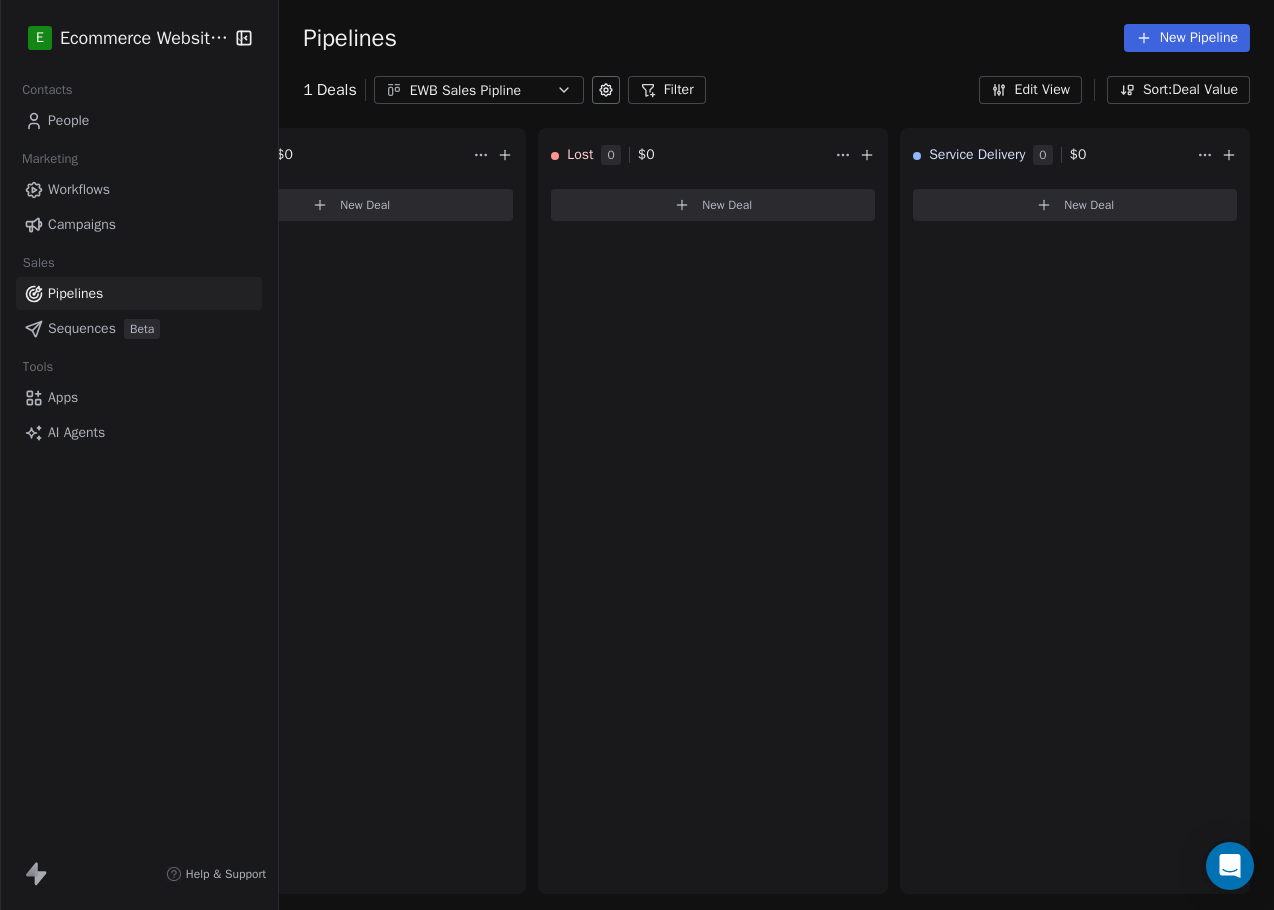 click 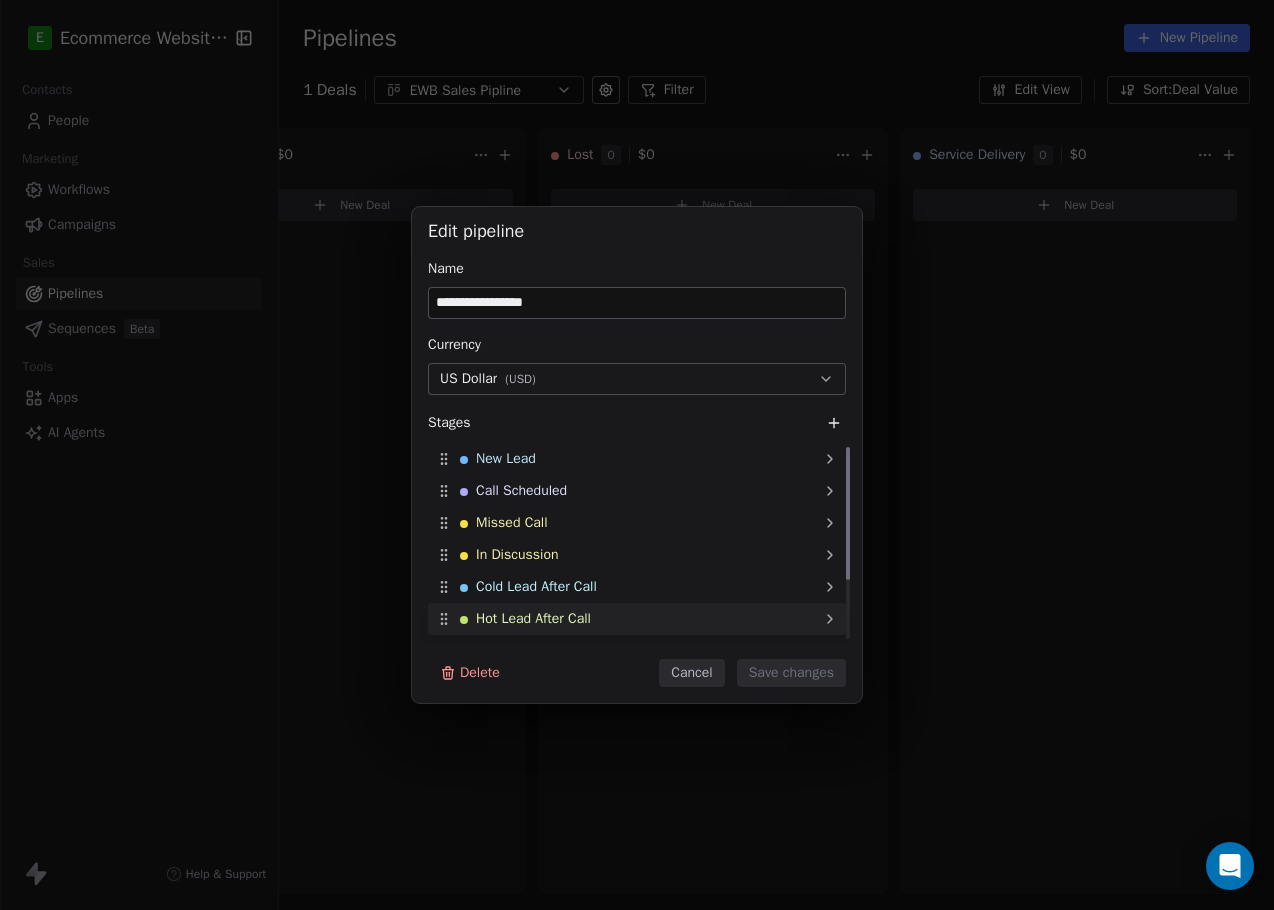 drag, startPoint x: 505, startPoint y: 624, endPoint x: 497, endPoint y: 605, distance: 20.615528 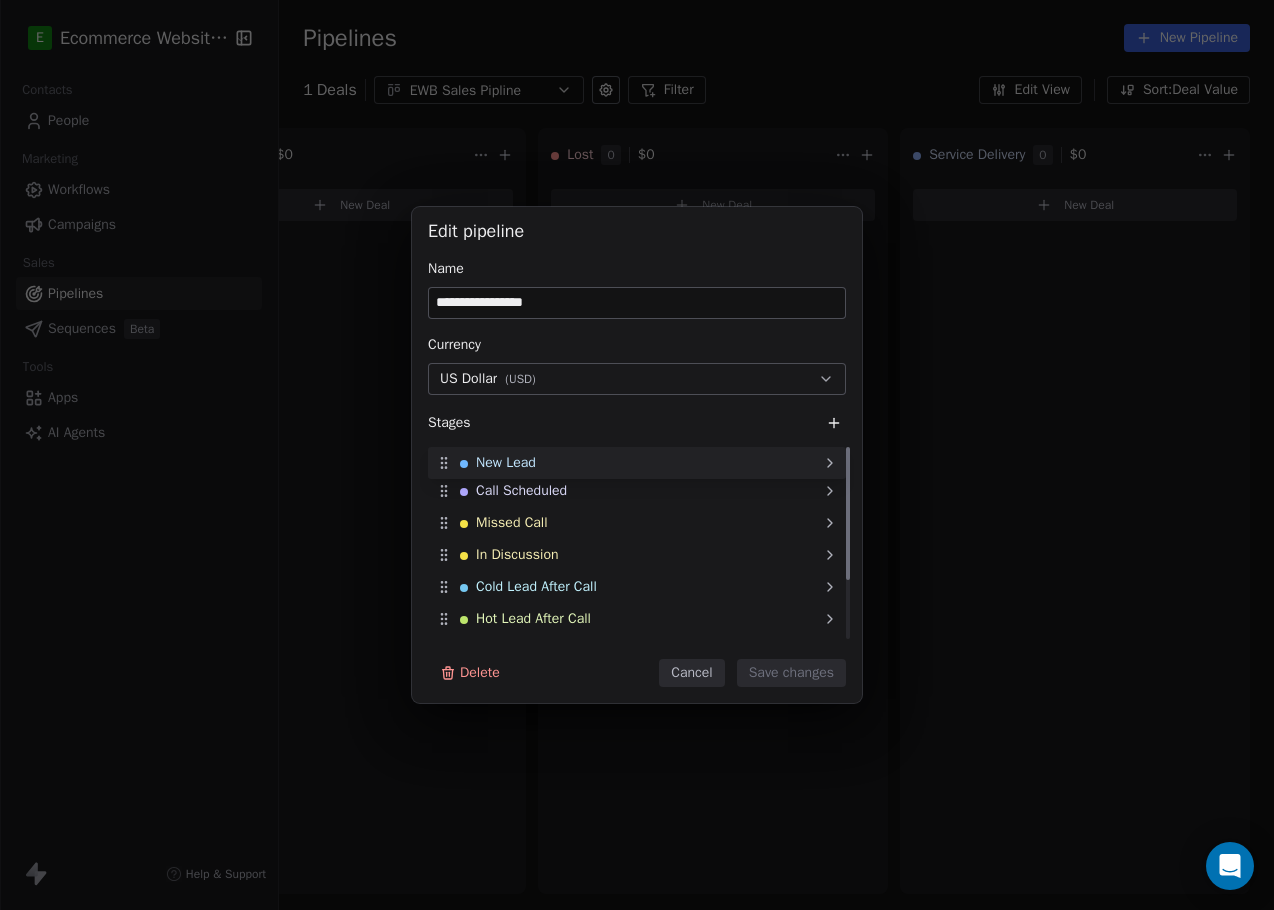 drag, startPoint x: 493, startPoint y: 446, endPoint x: 531, endPoint y: 450, distance: 38.209946 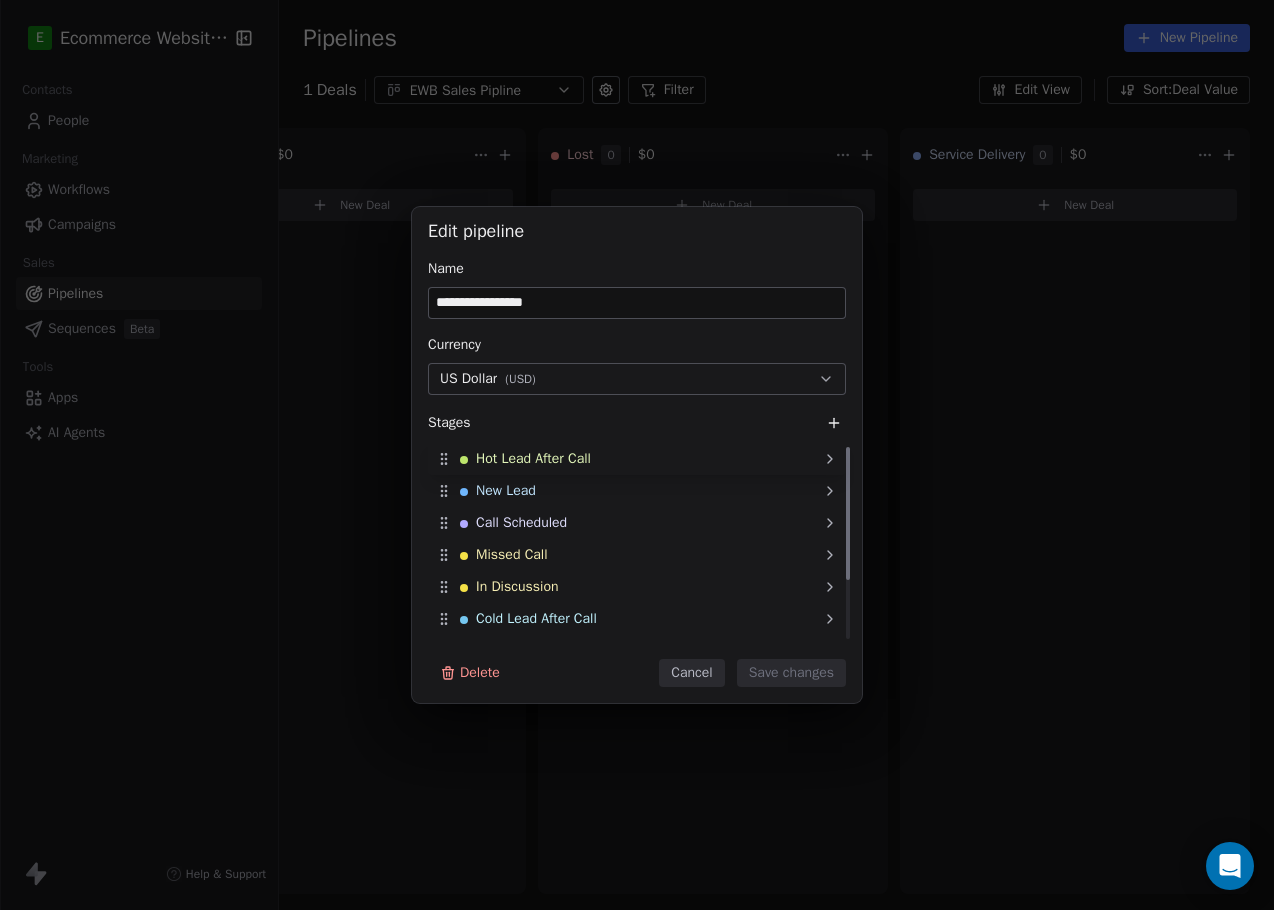 drag, startPoint x: 441, startPoint y: 621, endPoint x: 451, endPoint y: 439, distance: 182.27452 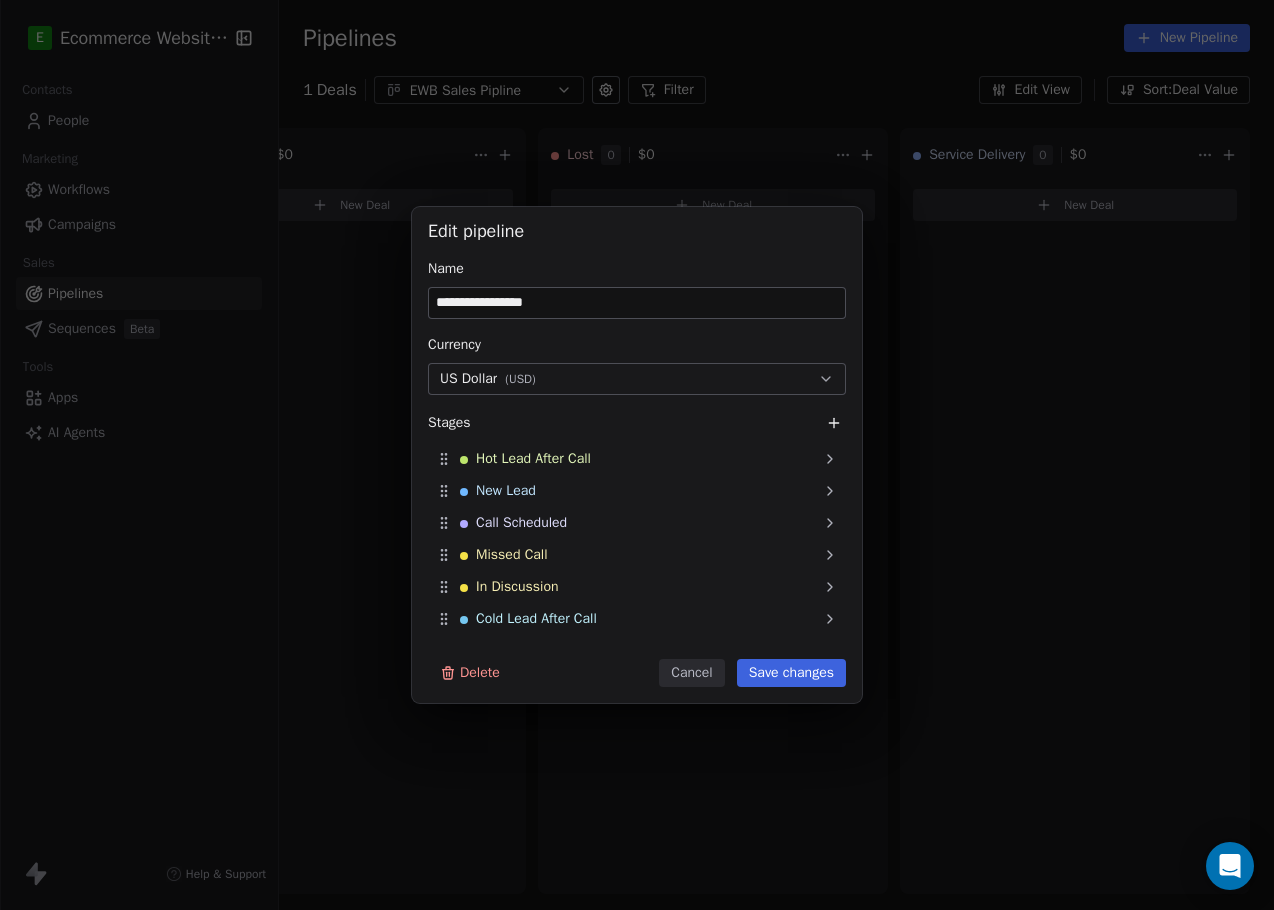 click 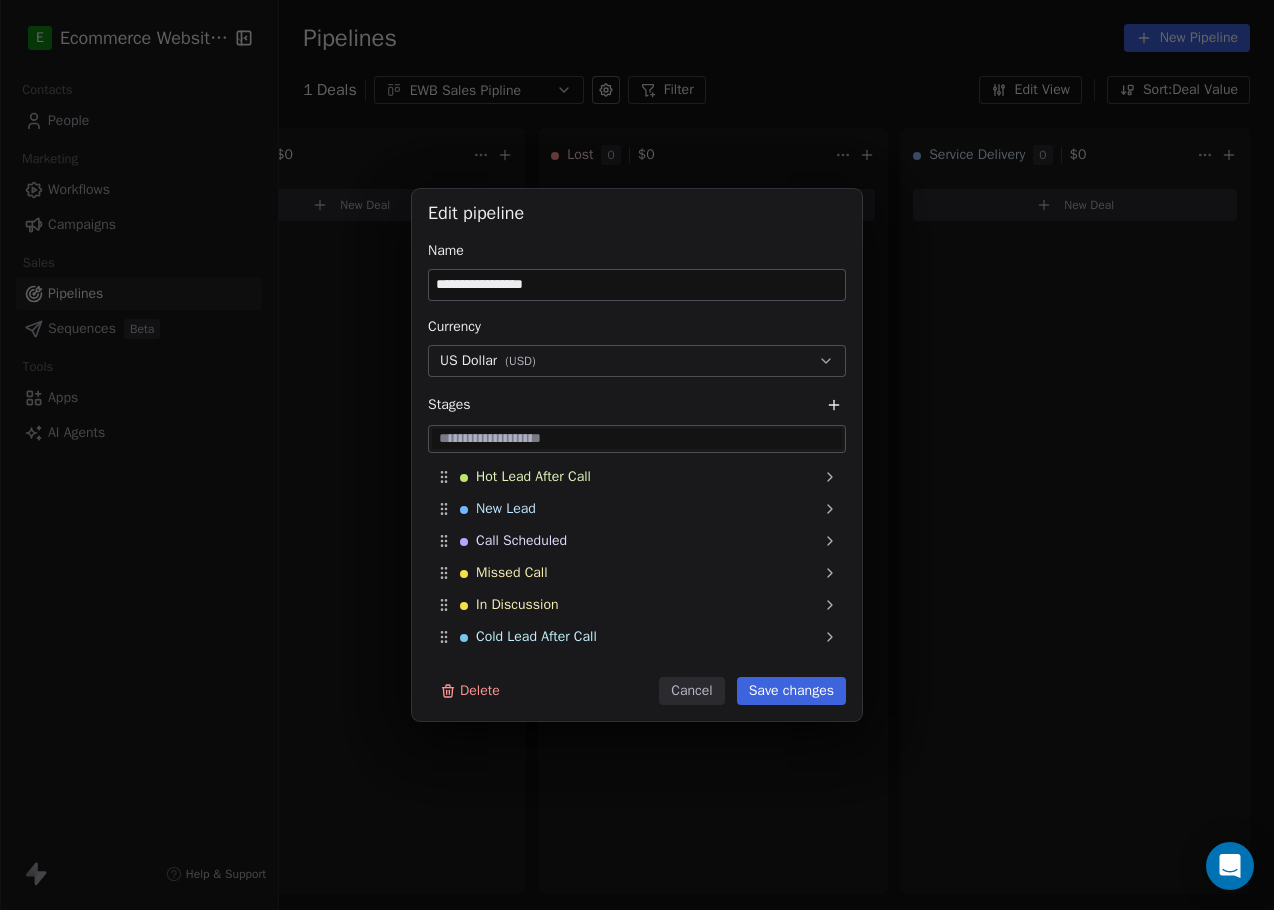 click at bounding box center [637, 439] 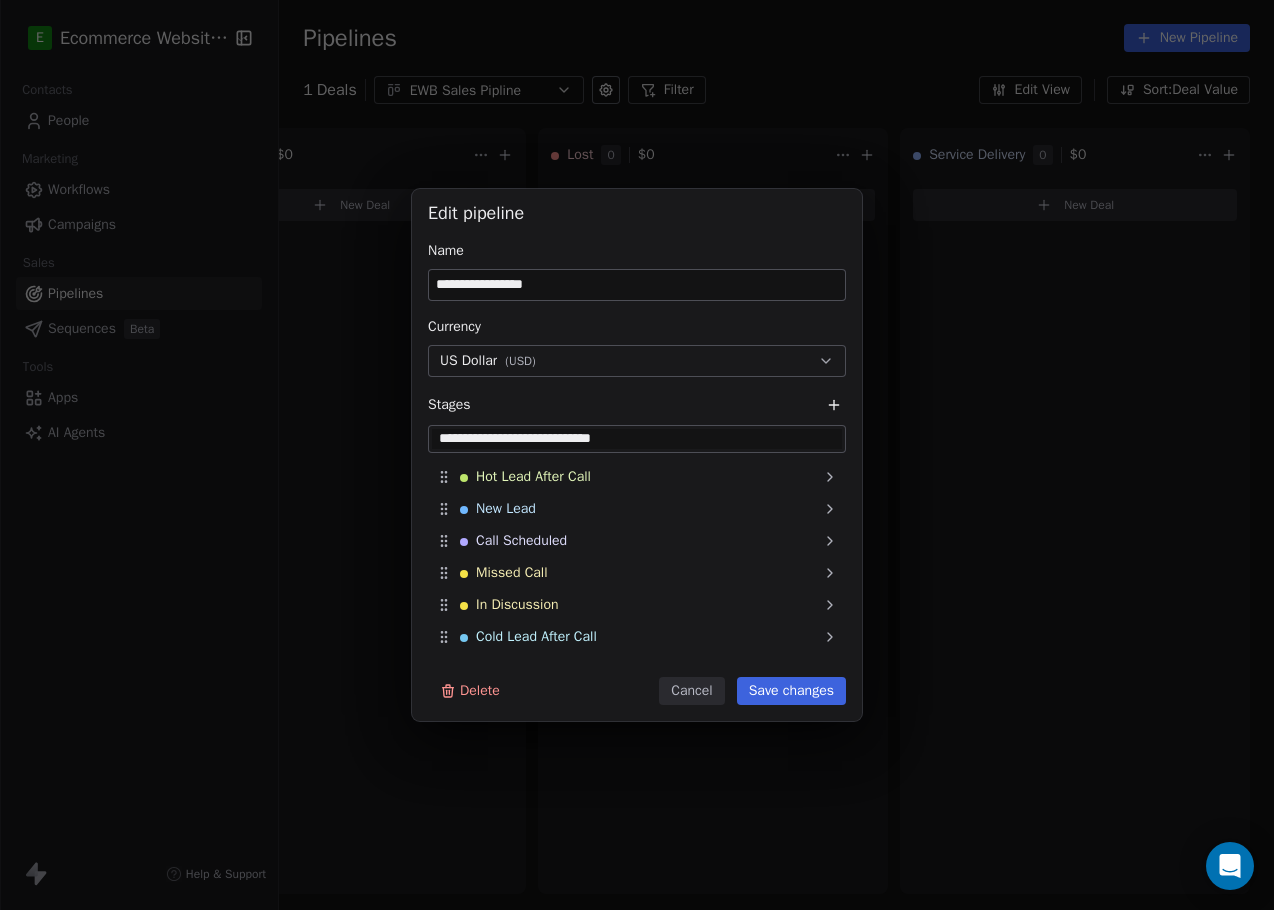 type on "**********" 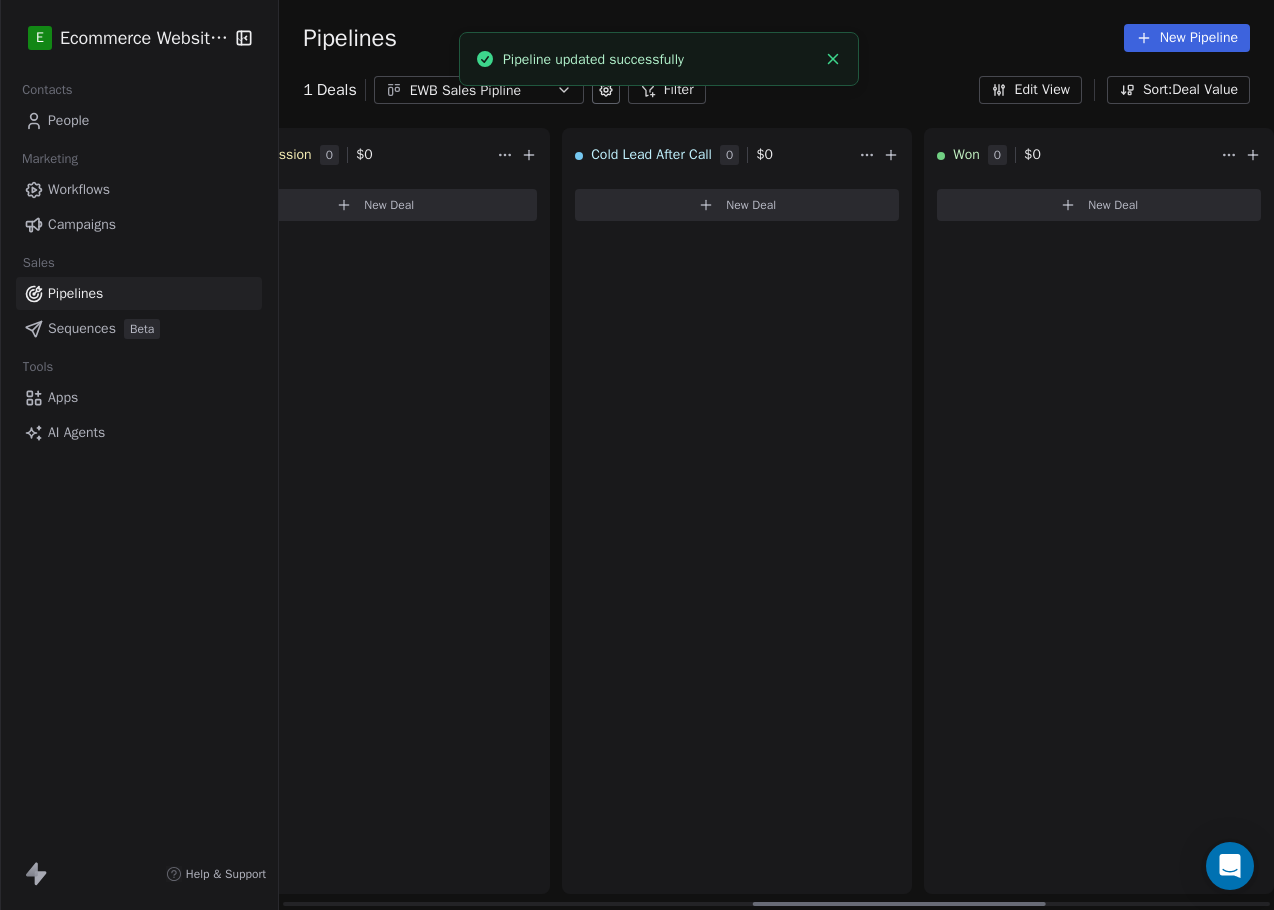 scroll, scrollTop: 0, scrollLeft: 1426, axis: horizontal 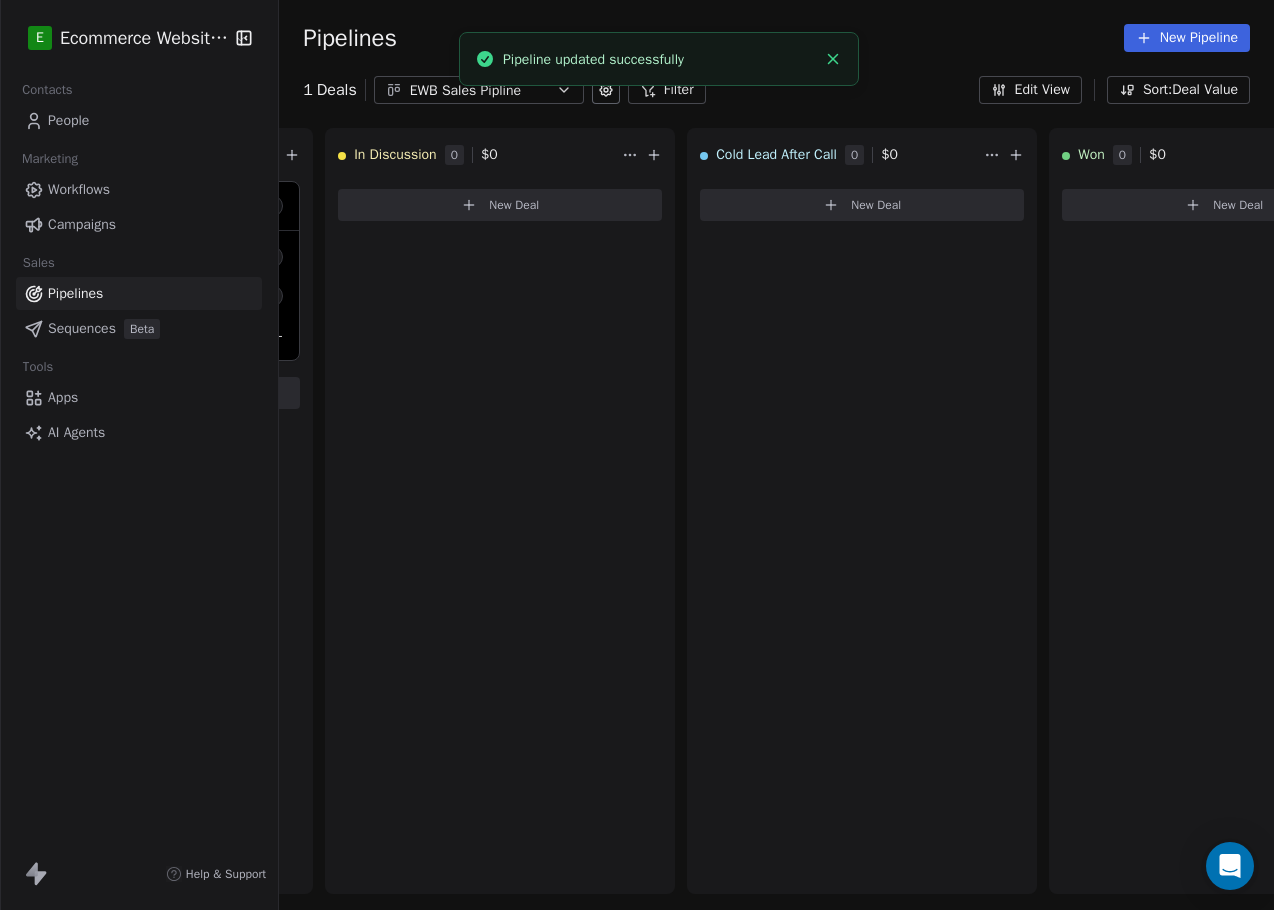 click on "EWB Sales Pipline" at bounding box center [479, 90] 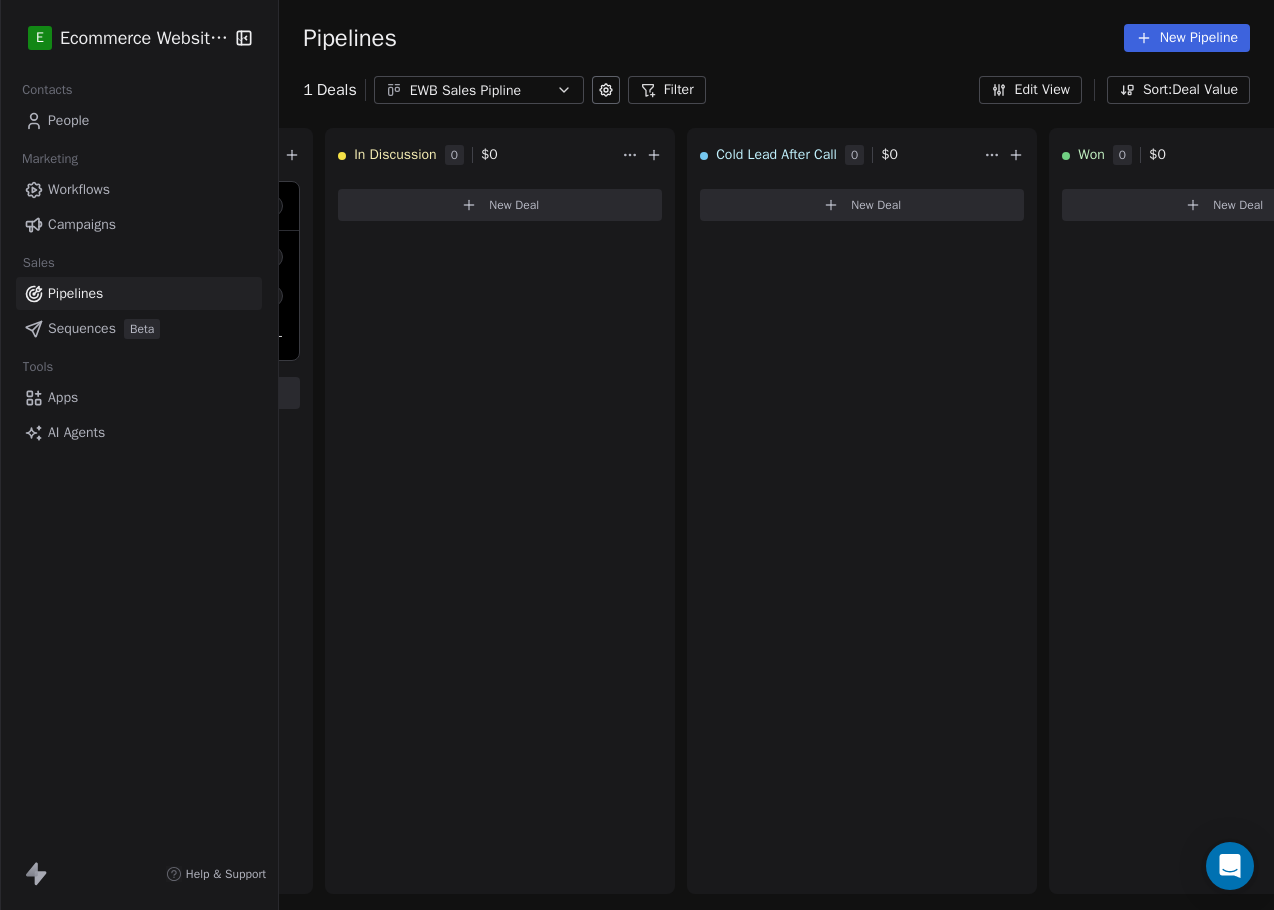 click on "E Ecommerce Website Builder Contacts People Marketing Workflows Campaigns Sales Pipelines Sequences Beta Tools Apps AI Agents Help & Support Pipelines  New Pipeline 1 Deals EWB Sales Pipline Filter  Edit View Sort:  Deal Value Hot Lead After Call 0 $ 0 New Deal New Lead 0 $ 0 New Deal Call Scheduled 0 $ 0 New Deal Missed Call 1 $ 1,999 EWB Package $ 1,999 Contact M Mina Owner J Jo Team Priority - New Deal In Discussion 0 $ 0 New Deal Cold Lead After Call 0 $ 0 New Deal Won 0 $ 0 New Deal Lost 0 $ 0 New Deal Service Delivery 0 $ 0 New Deal
To pick up a draggable item, press the space bar.
While dragging, use the arrow keys to move the item.
Press space again to drop the item in its new position, or press escape to cancel." at bounding box center [637, 455] 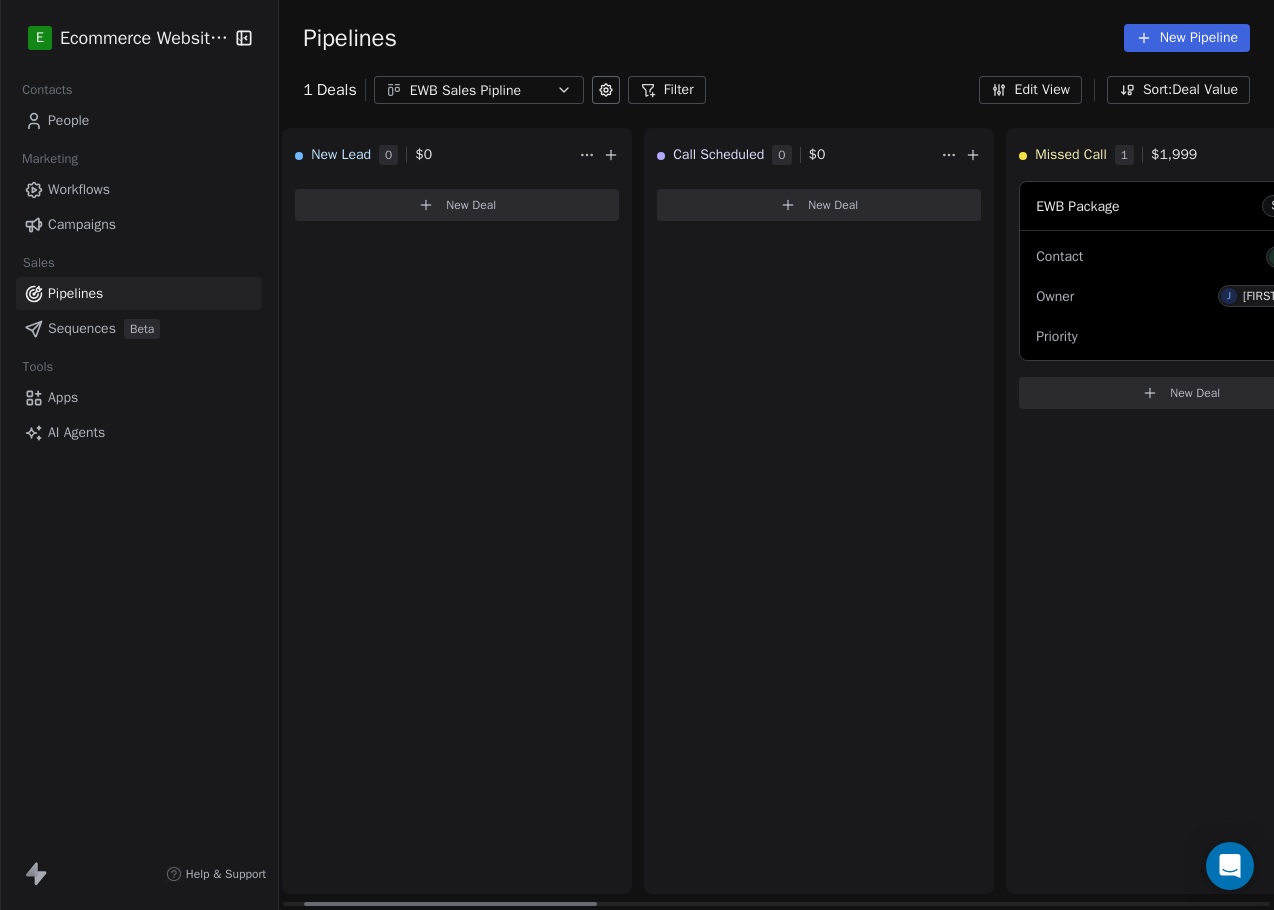 scroll, scrollTop: 0, scrollLeft: 0, axis: both 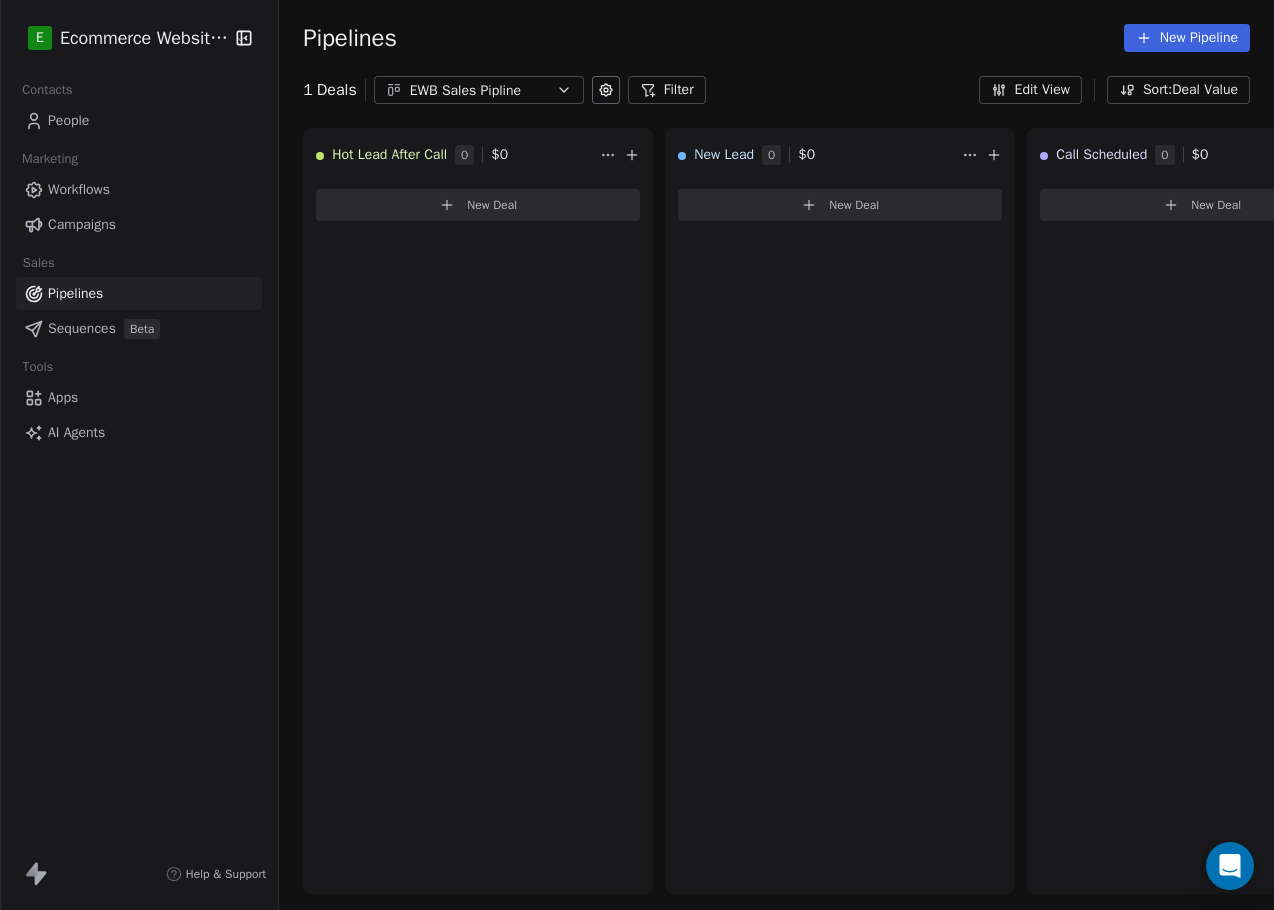 click 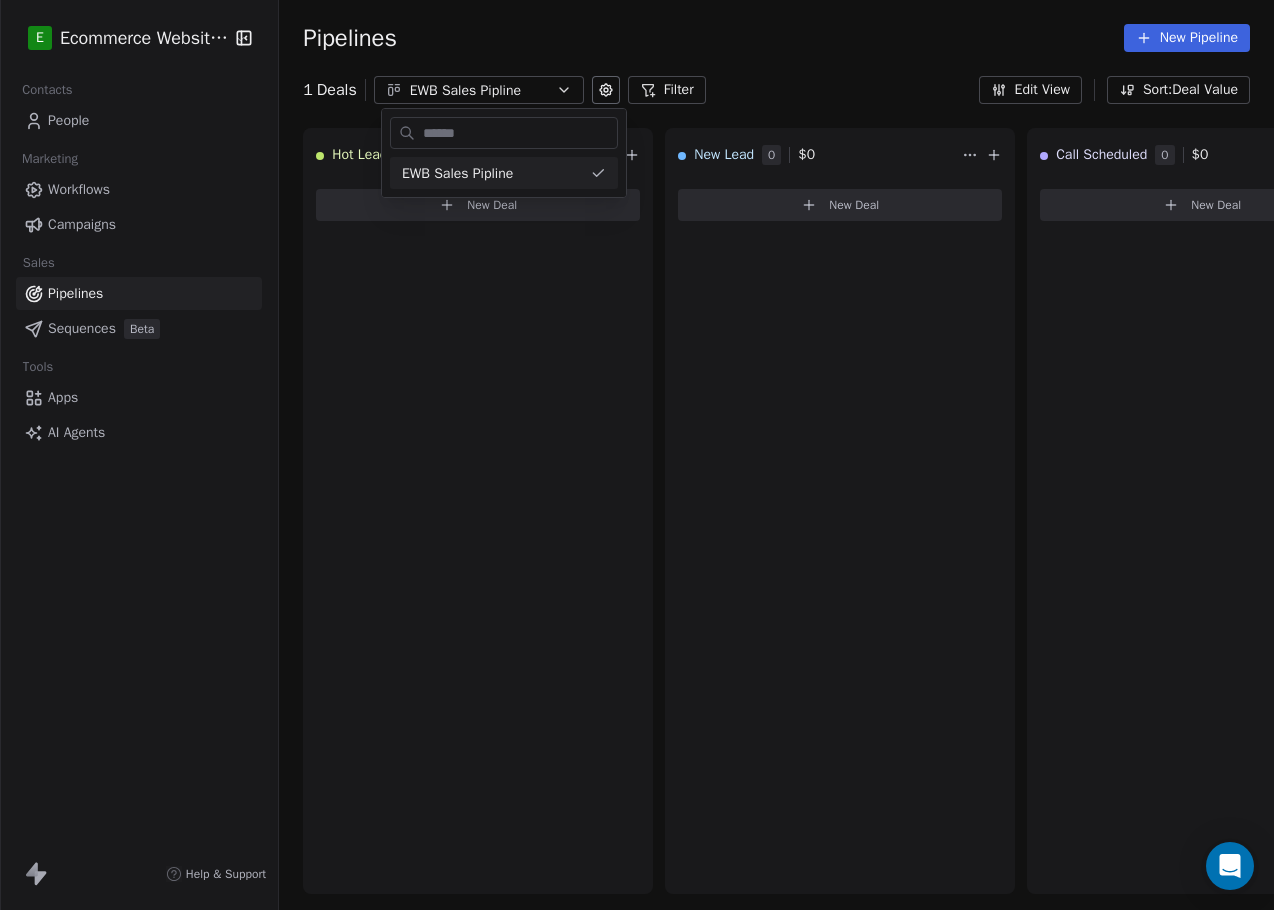 click on "E Ecommerce Website Builder Contacts People Marketing Workflows Campaigns Sales Pipelines Sequences Beta Tools Apps AI Agents Help & Support Pipelines New Pipeline 1 Deals EWB Sales Pipline Filter Edit View Sort: Deal Value Hot Lead After Call 0 $ 0 New Deal New Lead 0 $ 0 New Deal Call Scheduled 0 $ 0 New Deal Missed Call 1 $ 1,999 EWB Package $ 1,999 Contact M [FIRST NAME] Owner J Jo Team Priority - New Deal In Discussion 0 $ 0 New Deal Cold Lead After Call 0 $ 0 New Deal Won 0 $ 0 New Deal Lost 0 $ 0 New Deal Service Delivery 0 $ 0 New Deal To pick up a draggable item, press the space bar. While dragging, use the arrow keys to move the item. Press space again to drop the item in its new position, or press escape to cancel. EWB Sales Pipline" at bounding box center (637, 455) 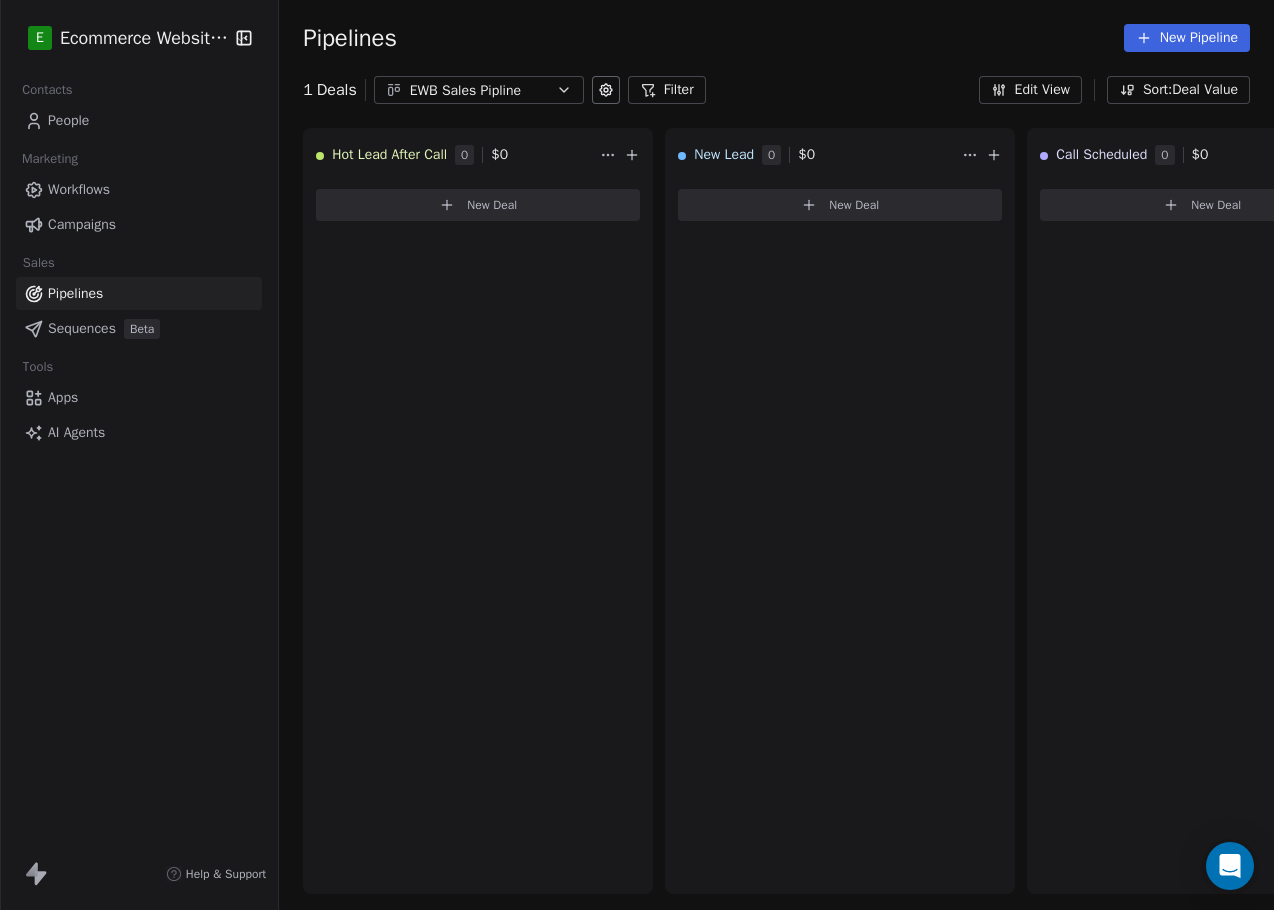 click 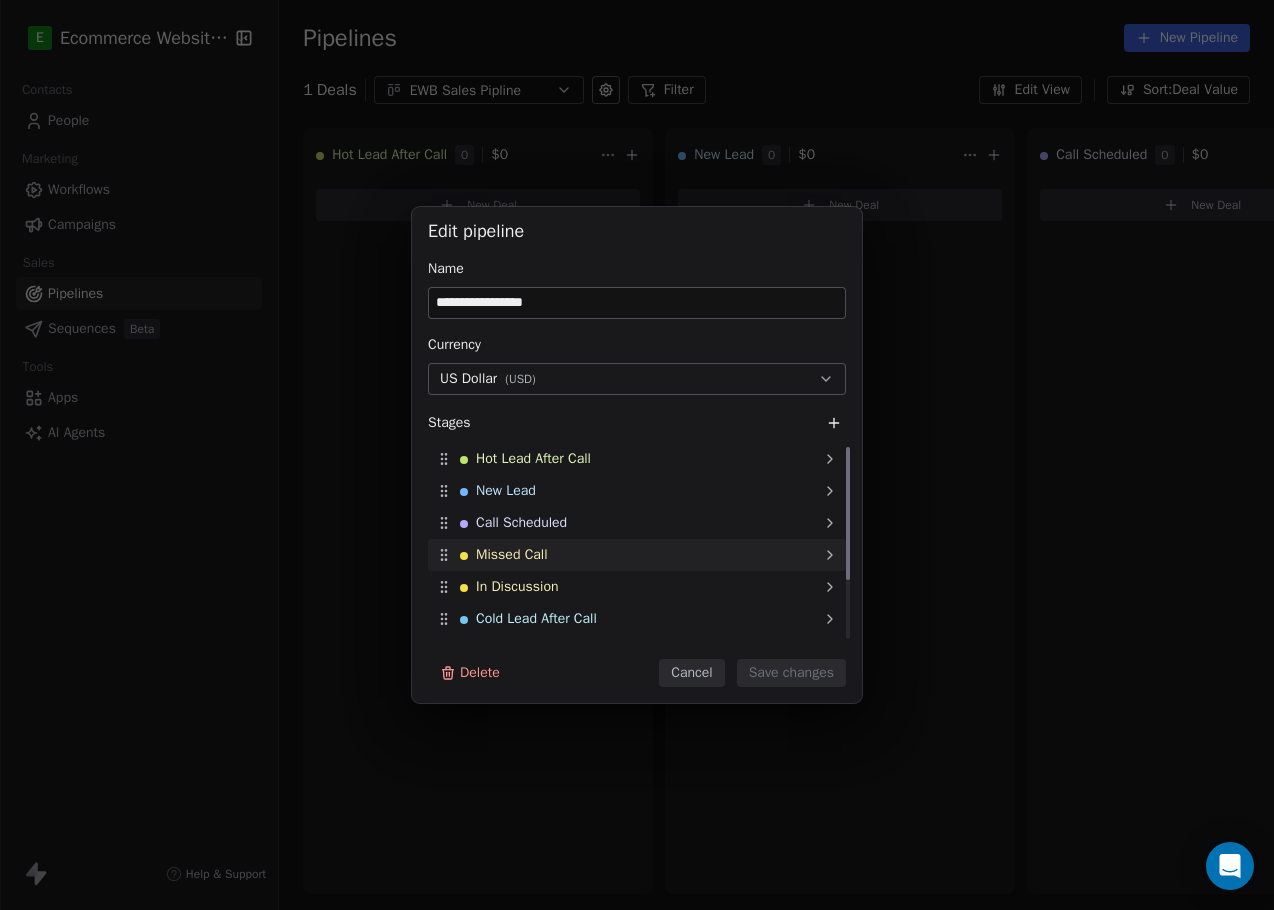 scroll, scrollTop: 88, scrollLeft: 0, axis: vertical 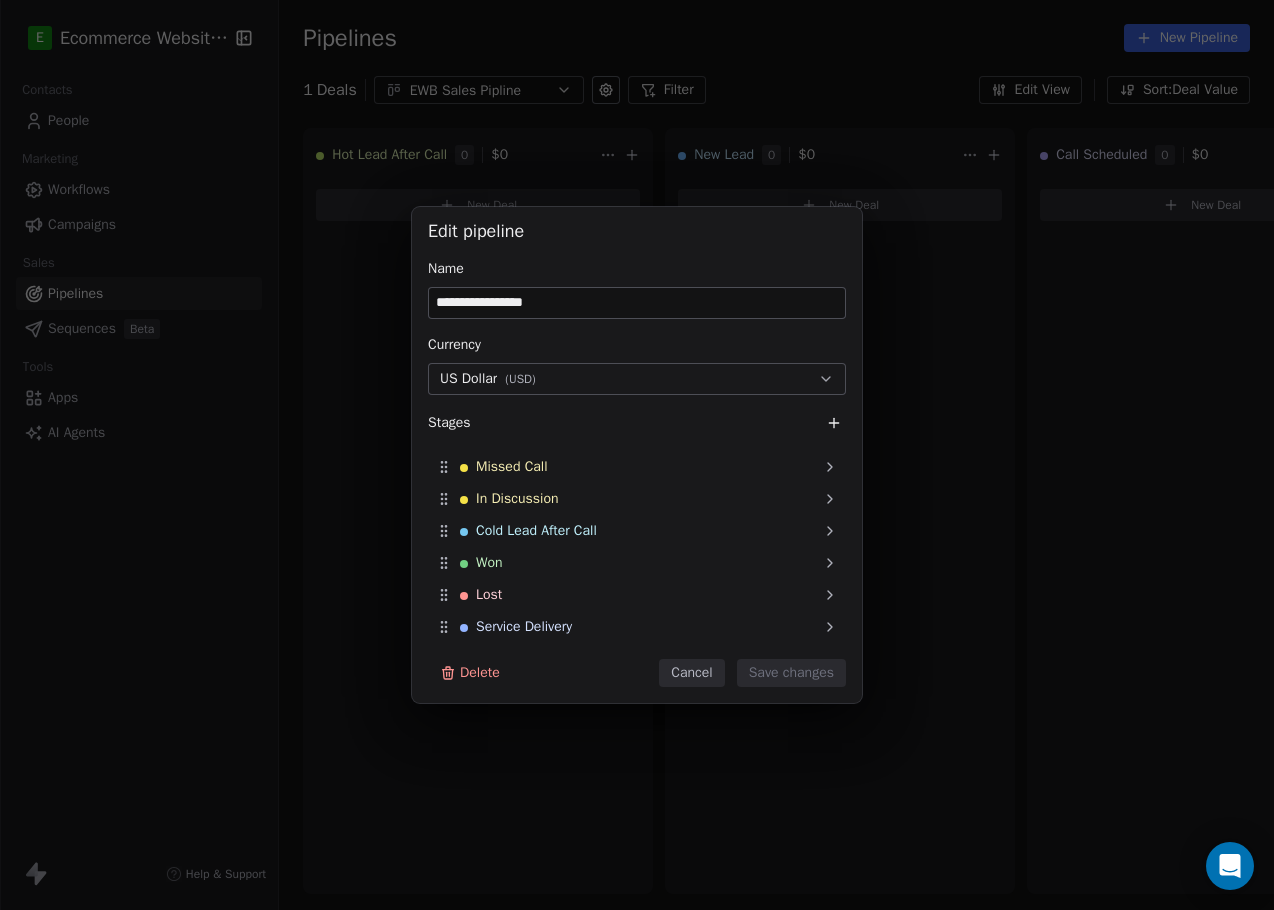 click on "Cancel" at bounding box center [691, 673] 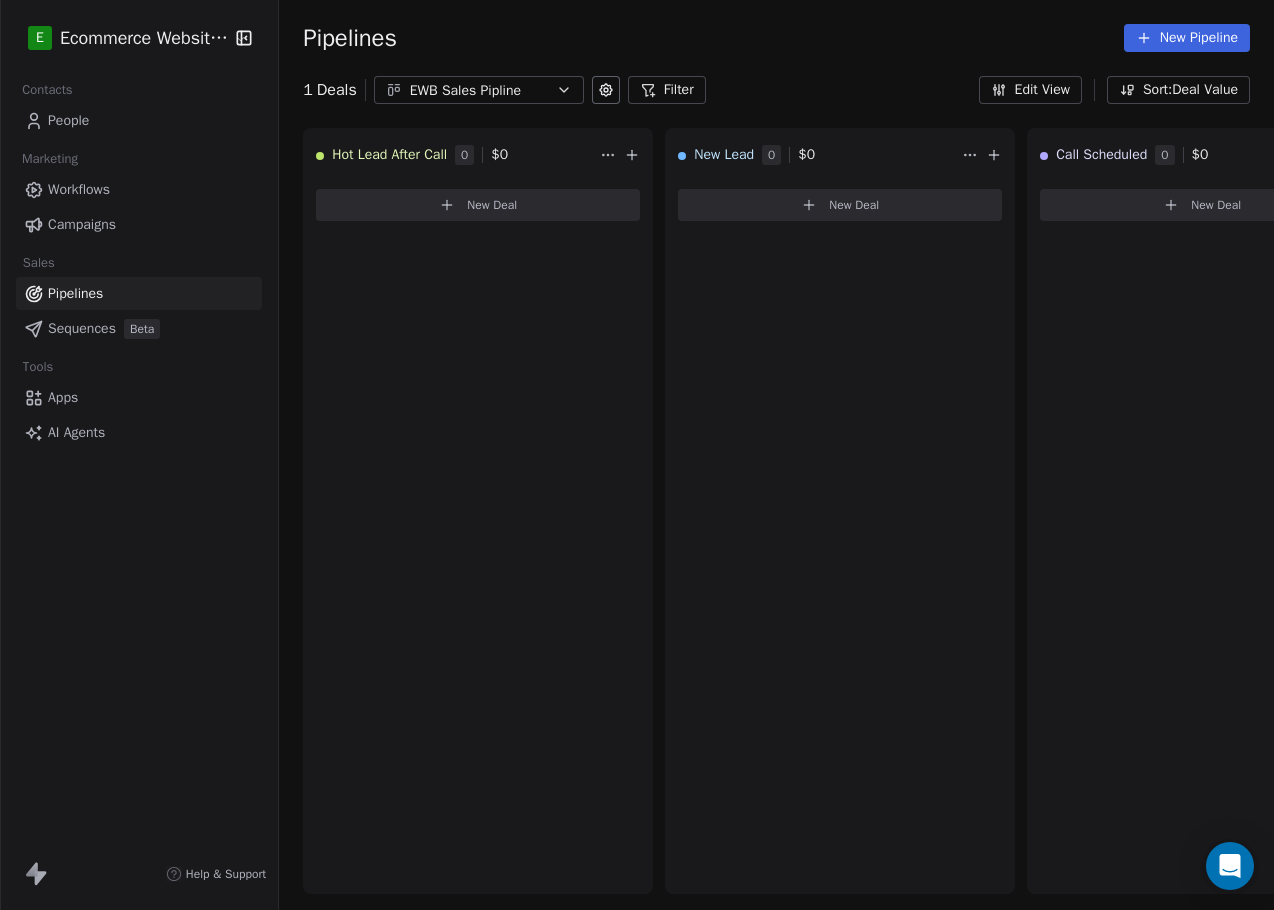click on "Edit View" at bounding box center [1030, 90] 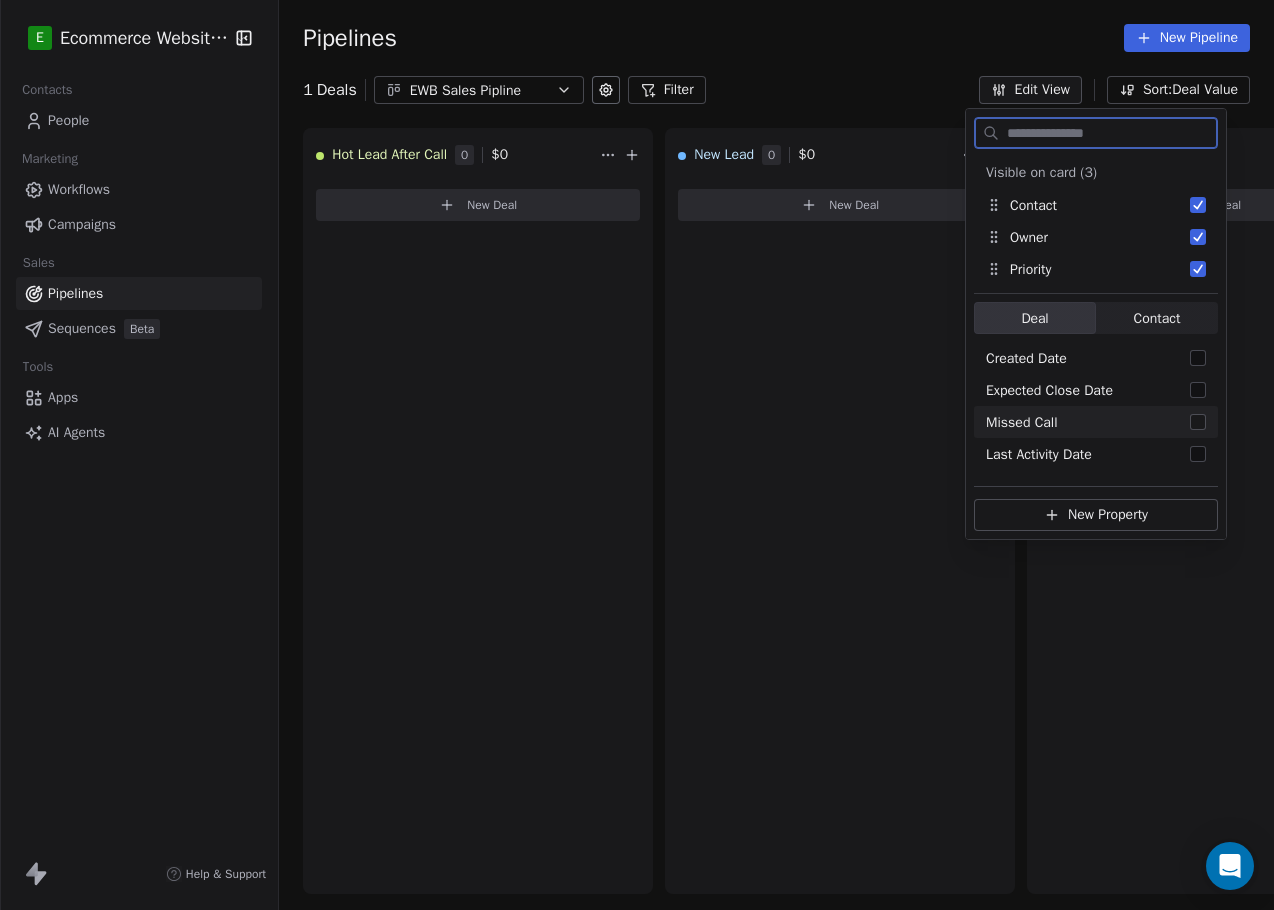 click at bounding box center [1198, 422] 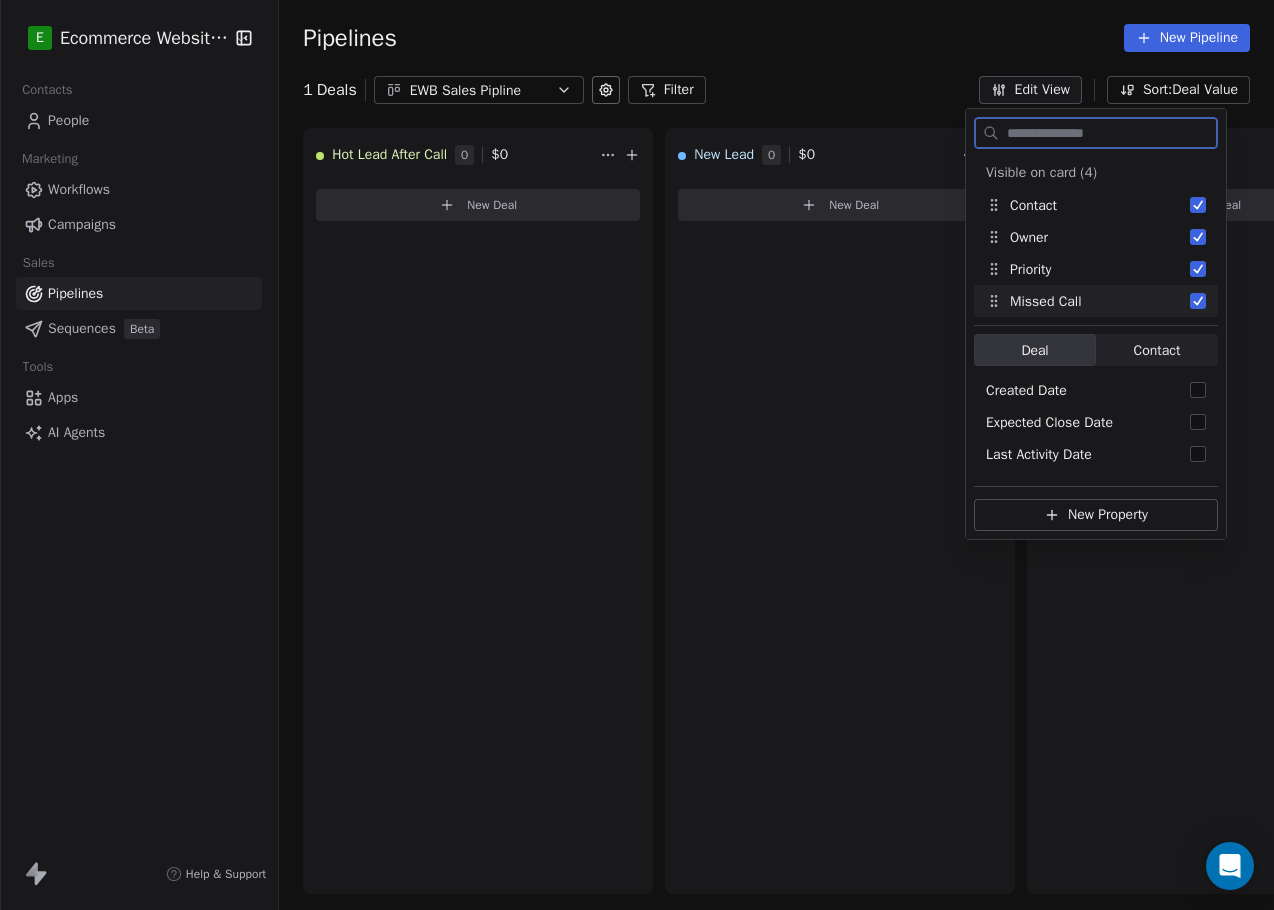 click at bounding box center (1198, 301) 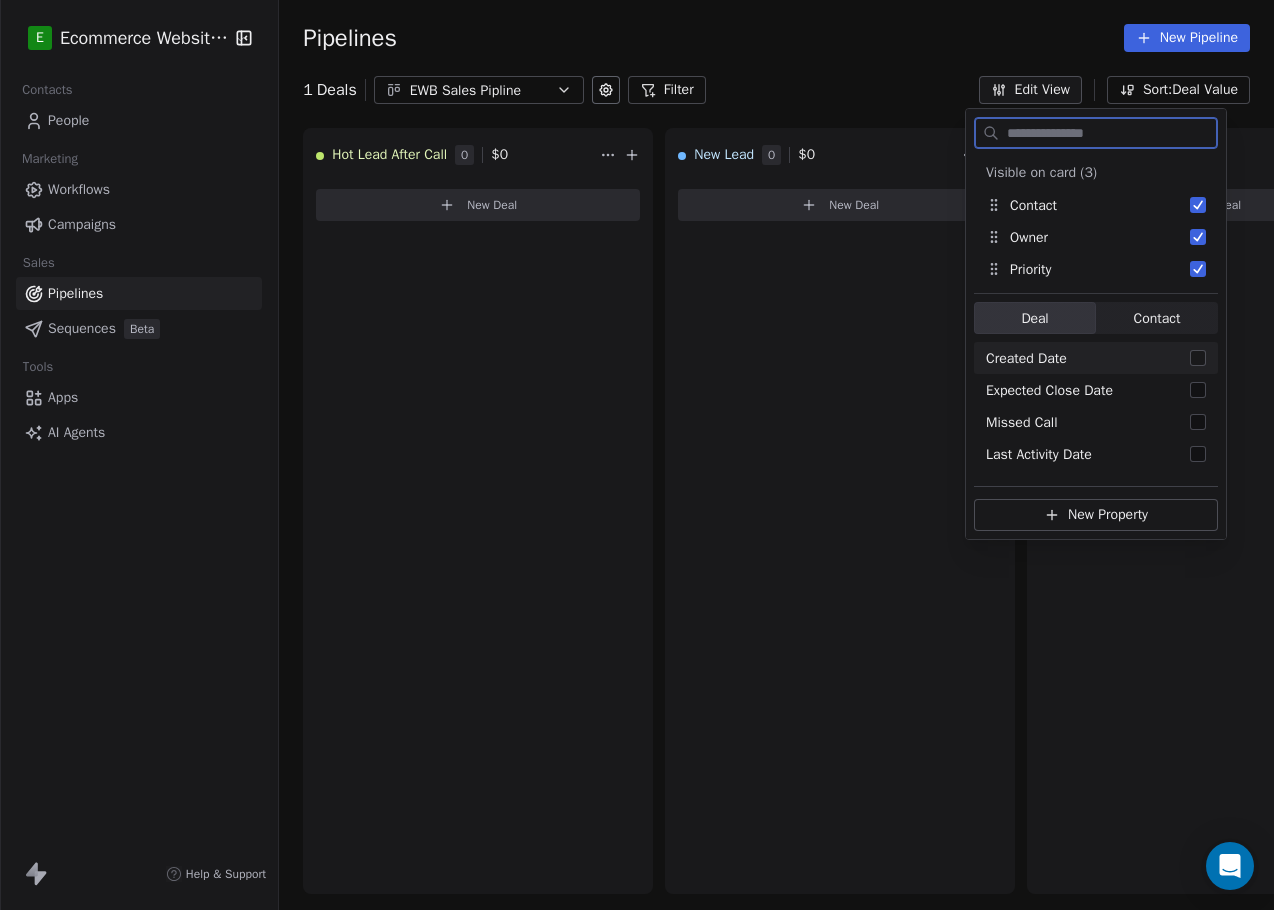 click on "Contact Contact" at bounding box center [1157, 318] 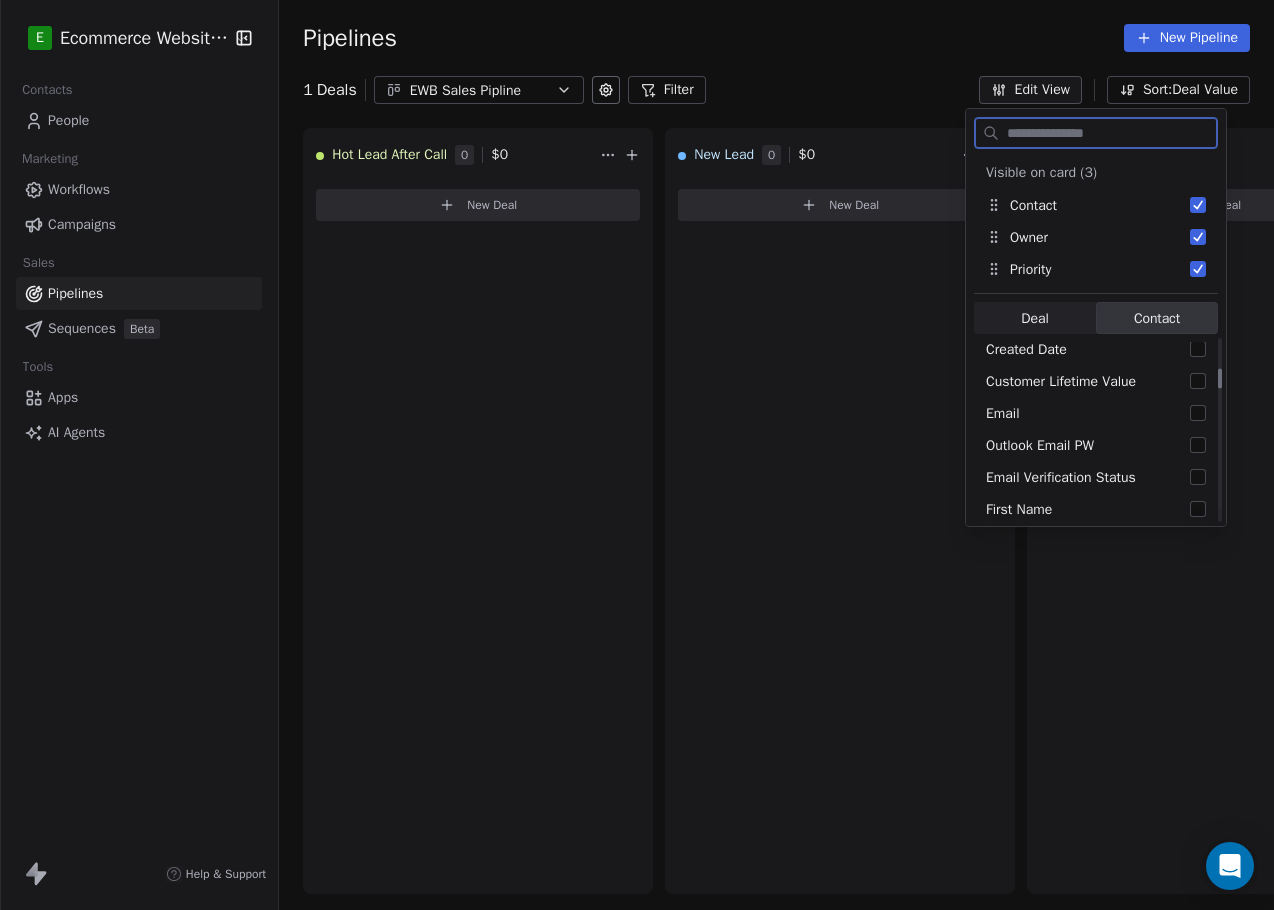 scroll, scrollTop: 297, scrollLeft: 0, axis: vertical 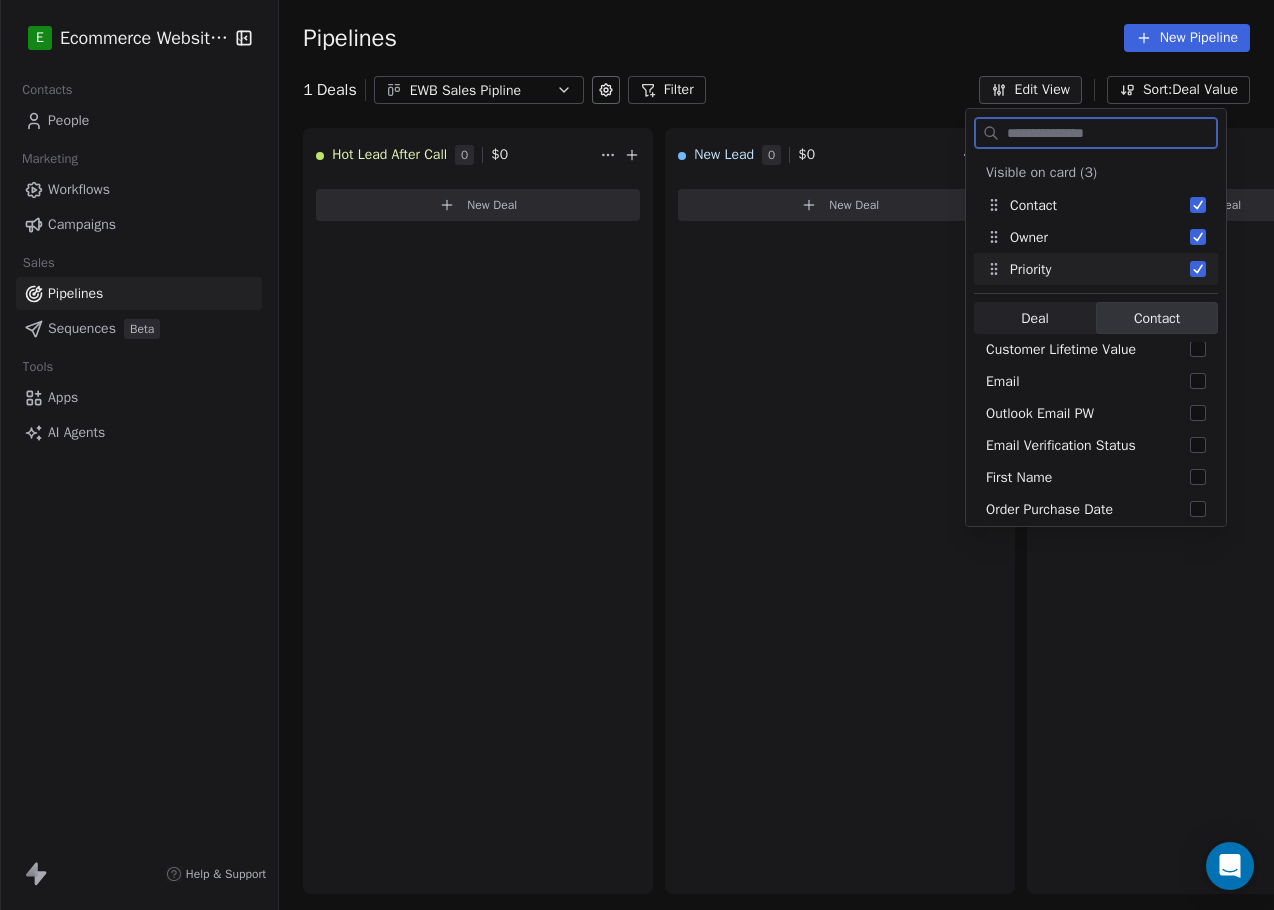 click on "Deal Deal" at bounding box center (1035, 318) 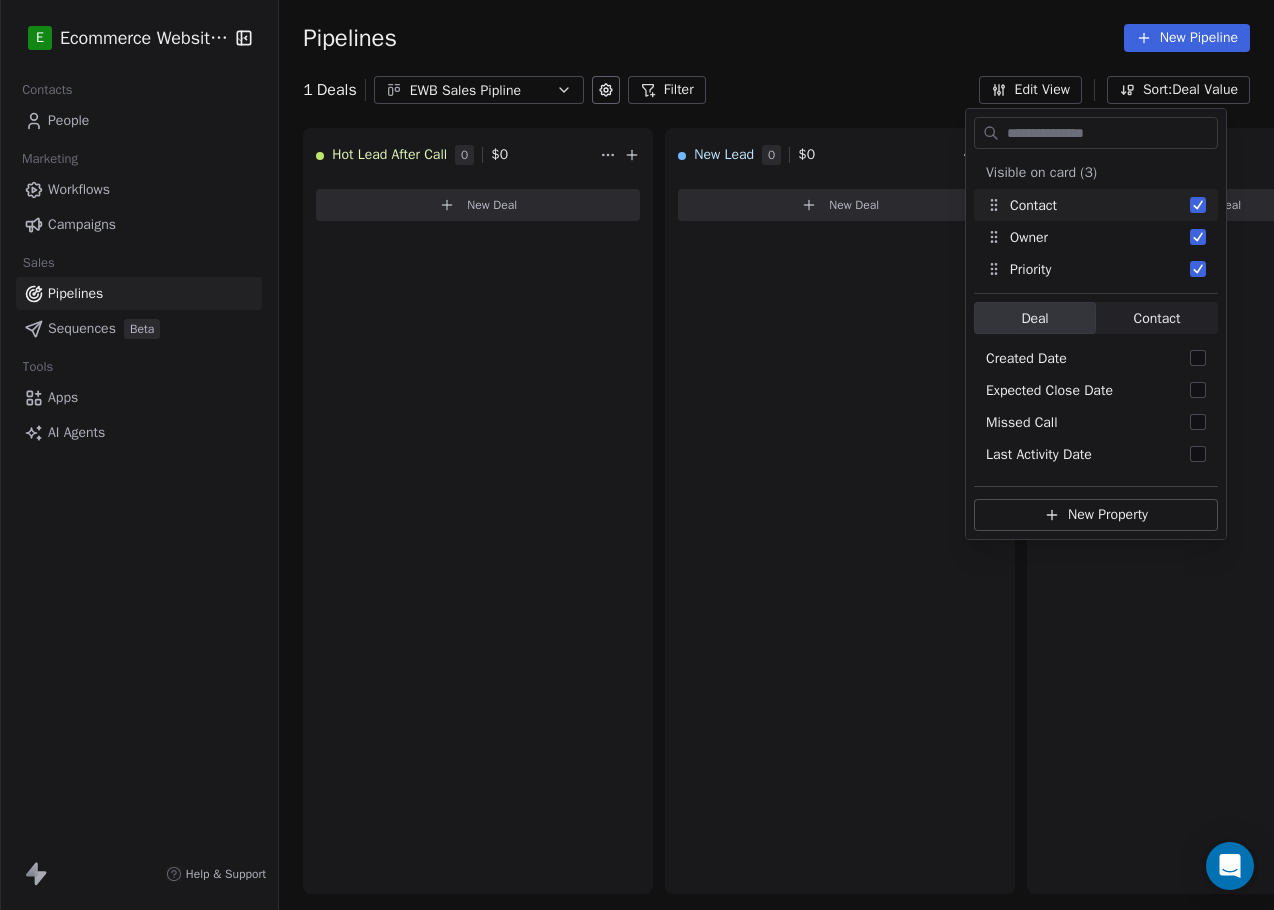 click on "Pipelines  New Pipeline" at bounding box center [776, 38] 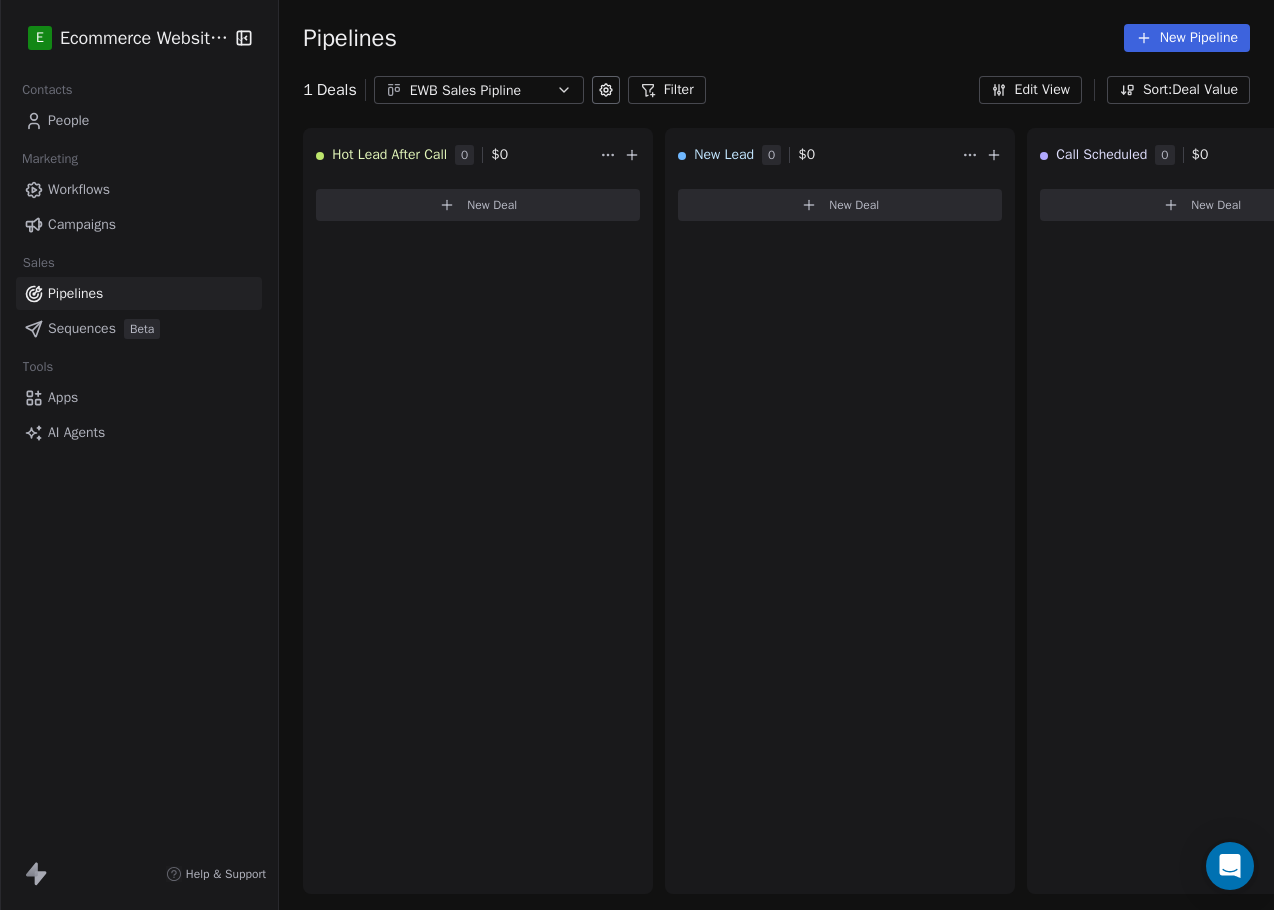 click on "EWB Sales Pipline" at bounding box center [479, 90] 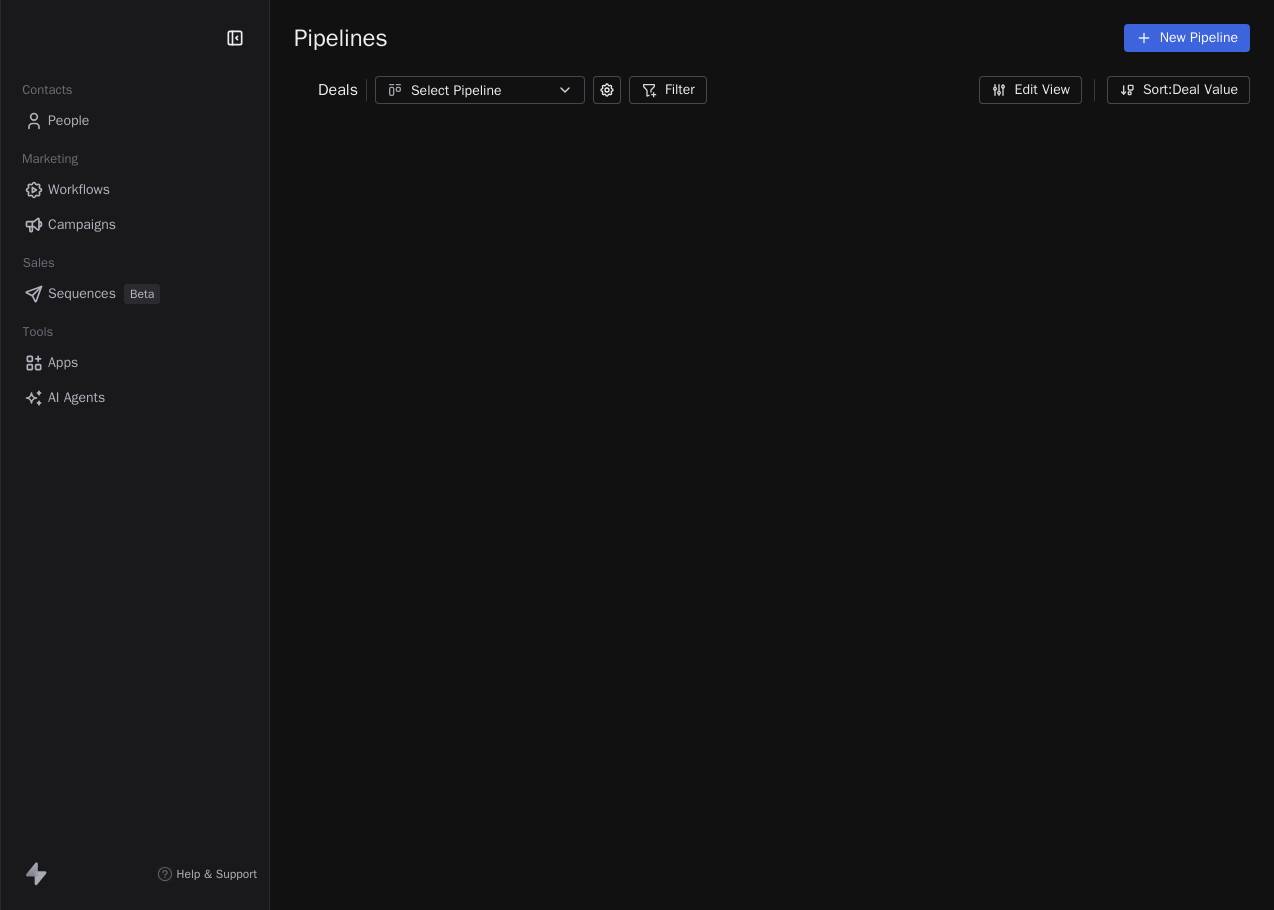 scroll, scrollTop: 0, scrollLeft: 0, axis: both 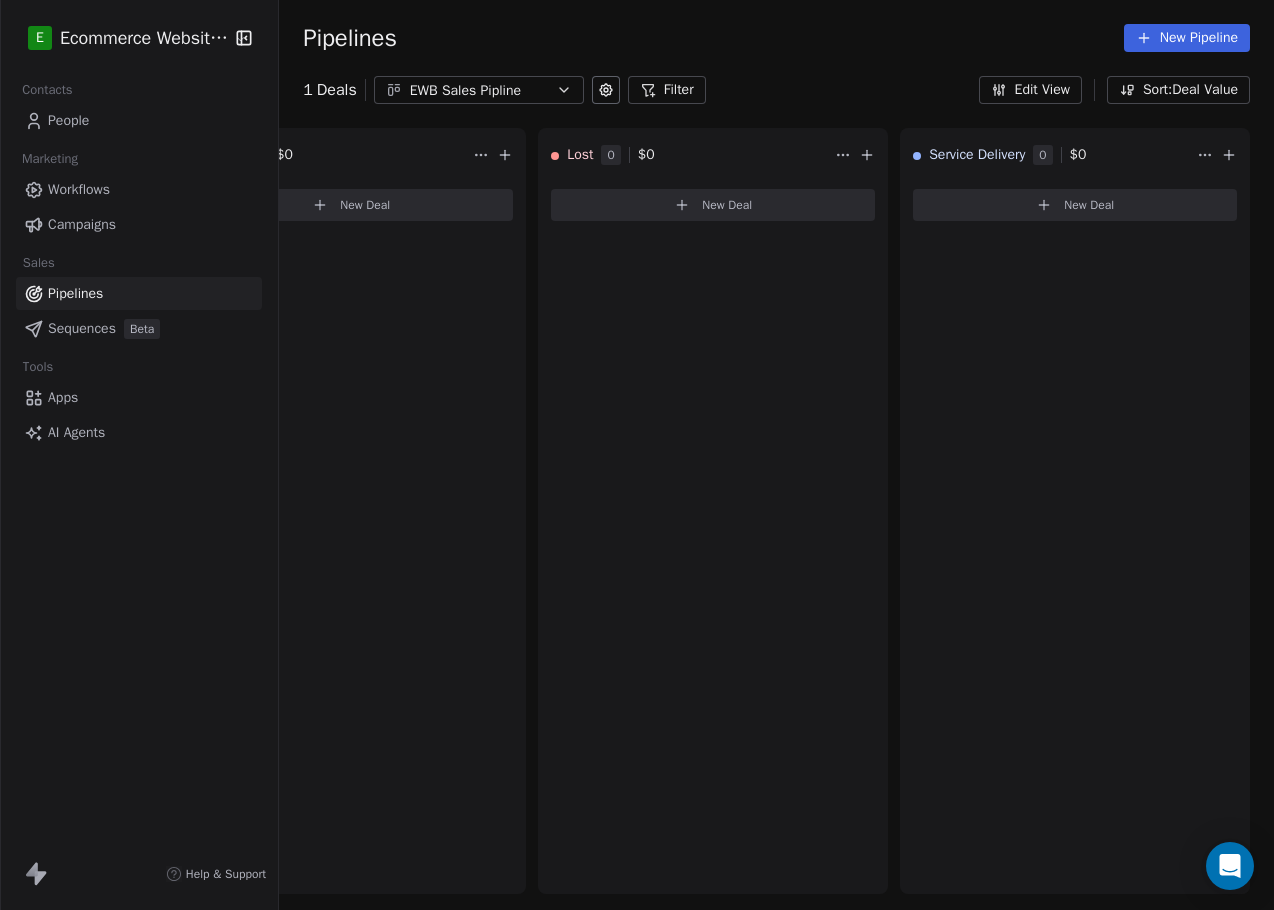 click 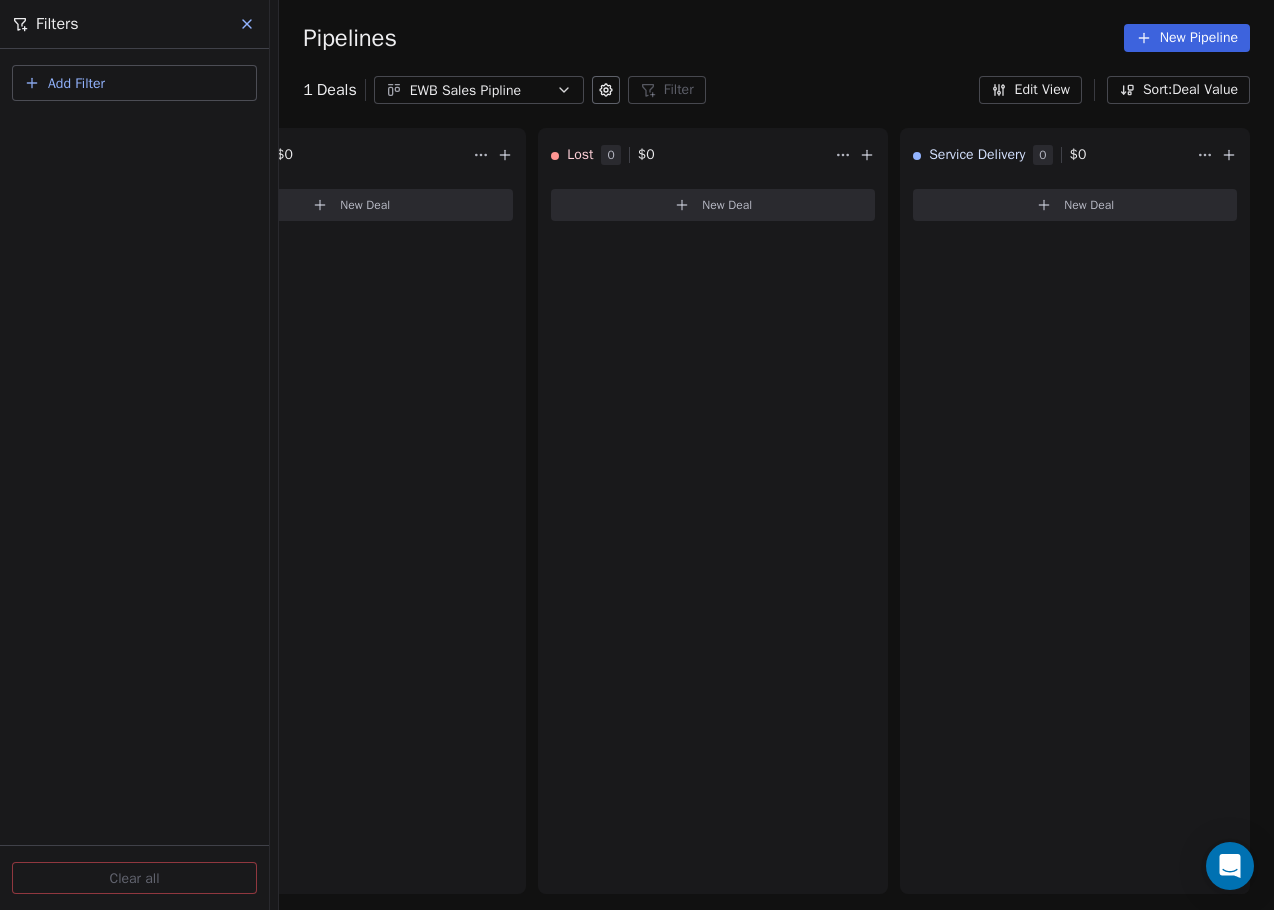 click 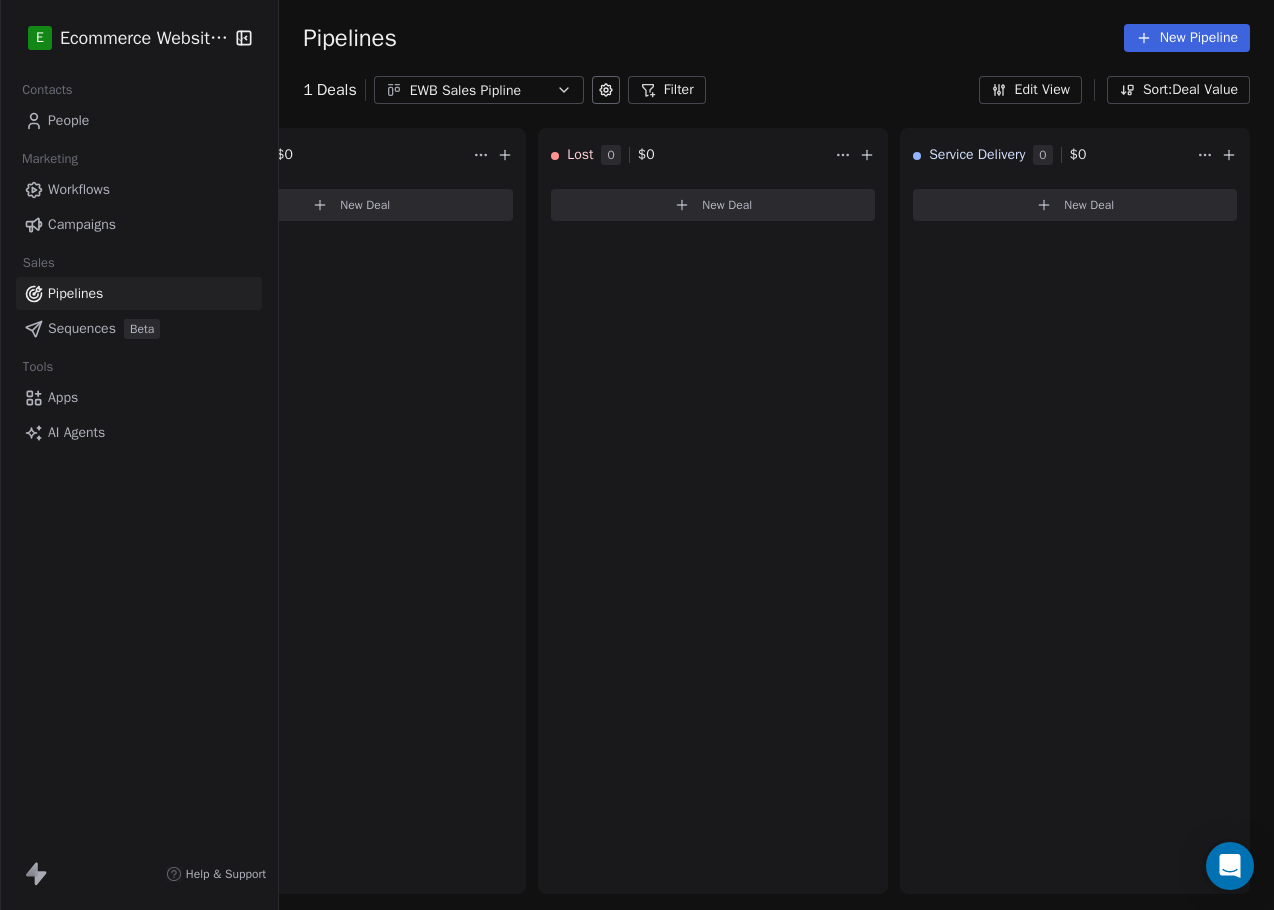 click 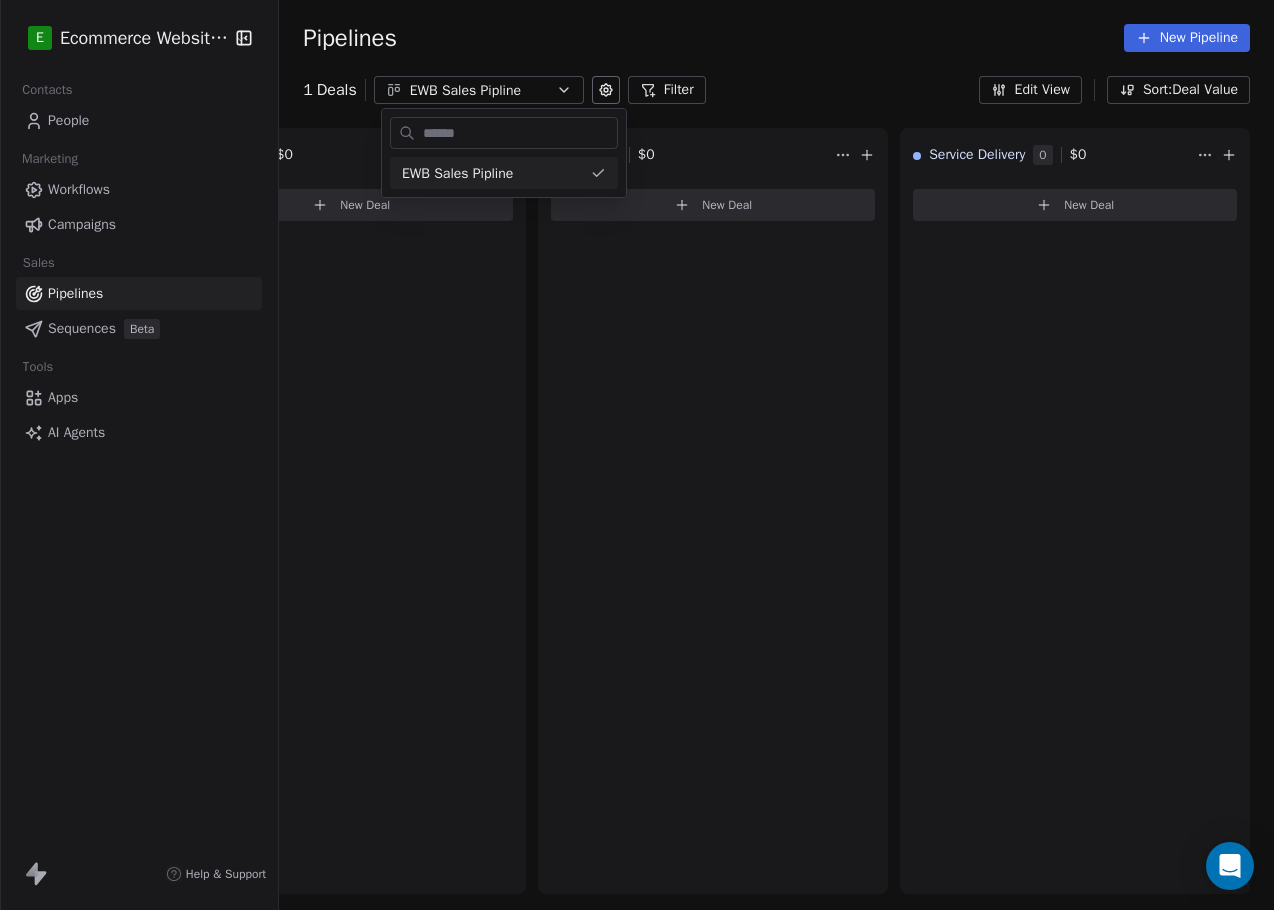 click on "E Ecommerce Website Builder Contacts People Marketing Workflows Campaigns Sales Pipelines Sequences Beta Tools Apps AI Agents Help & Support Pipelines New Pipeline 1 Deals EWB Sales Pipline Filter Edit View Sort: Deal Value Hot Lead After Call 0 $ 0 New Deal New Lead 0 $ 0 New Deal Call Scheduled 0 $ 0 New Deal Missed Call 1 $ 1,999 EWB Package $ 1,999 Contact M [FIRST NAME] Owner J Jo Team Priority - New Deal In Discussion 0 $ 0 New Deal Cold Lead After Call 0 $ 0 New Deal Won 0 $ 0 New Deal Lost 0 $ 0 New Deal Service Delivery 0 $ 0 New Deal To pick up a draggable item, press the space bar. While dragging, use the arrow keys to move the item. Press space again to drop the item in its new position, or press escape to cancel. EWB Sales Pipline" at bounding box center (637, 455) 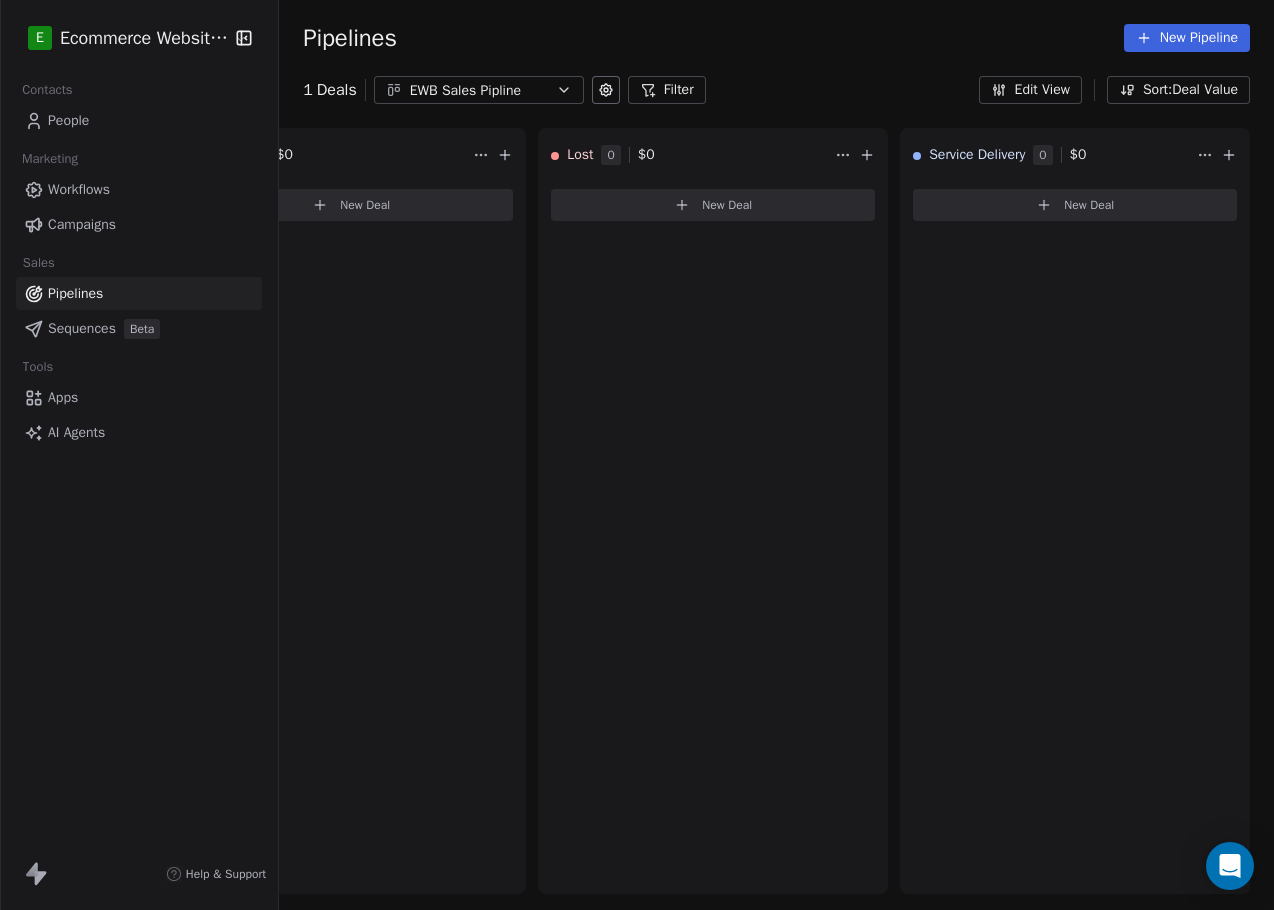 click 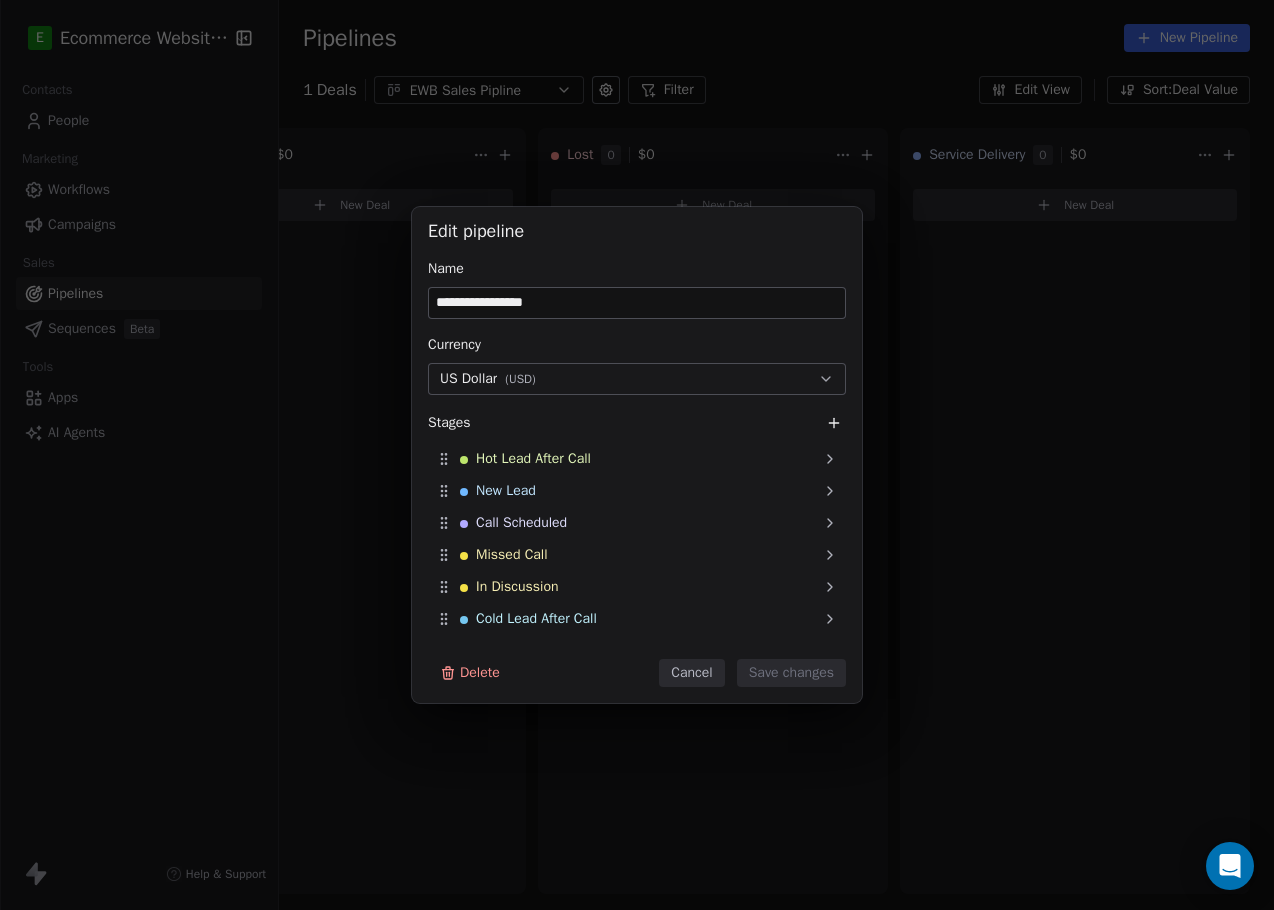 click on "Delete" at bounding box center [470, 673] 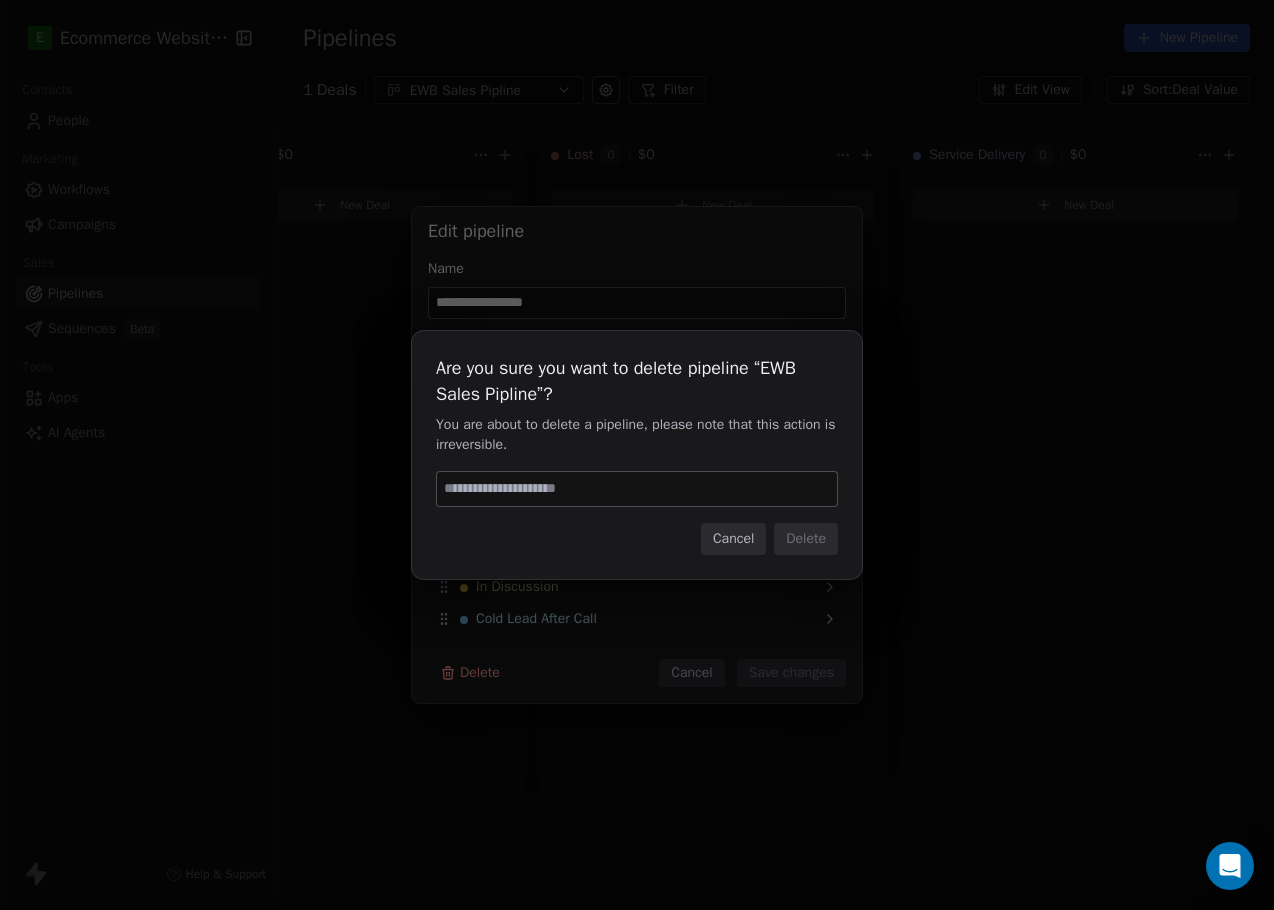click at bounding box center [637, 489] 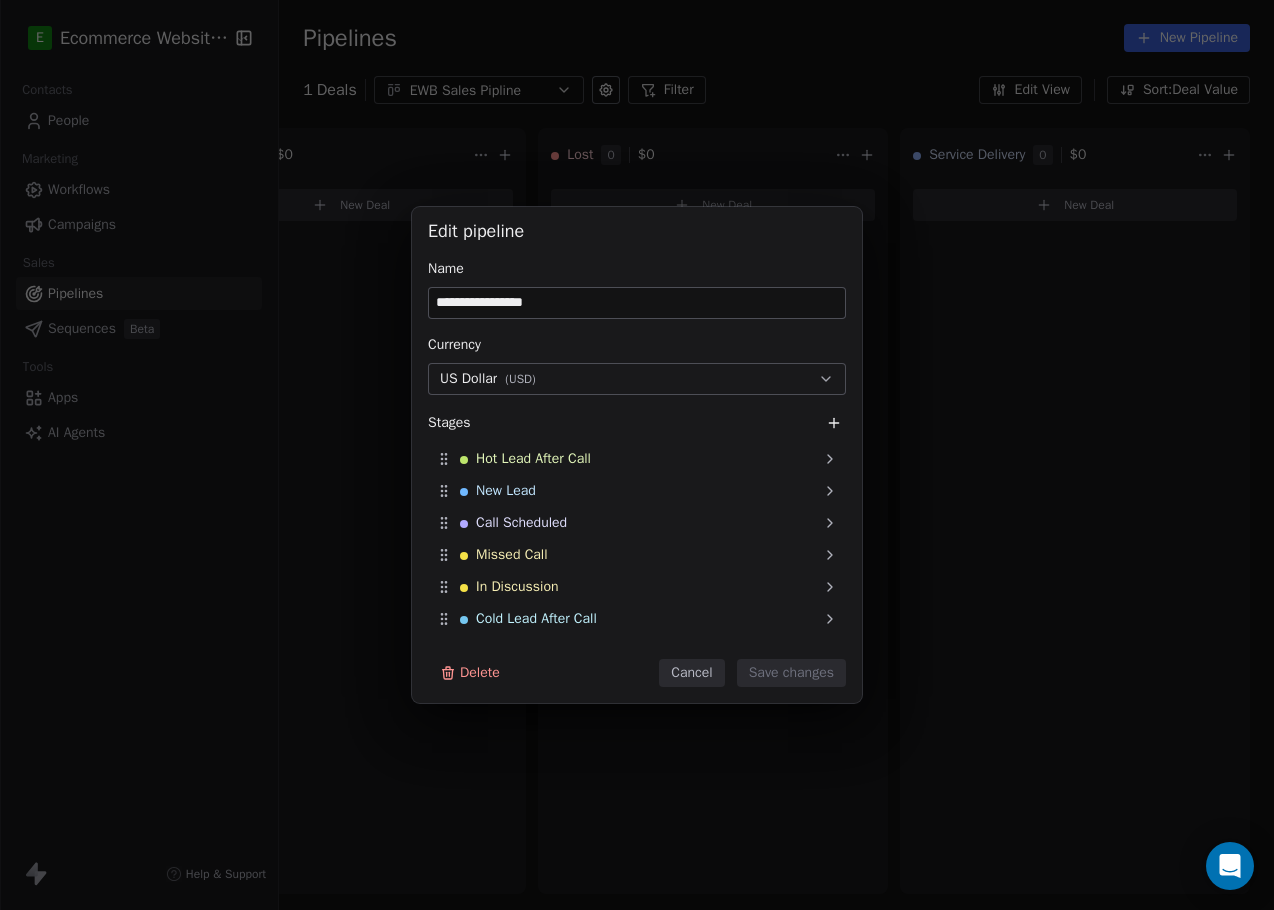 click on "Cancel" at bounding box center (691, 673) 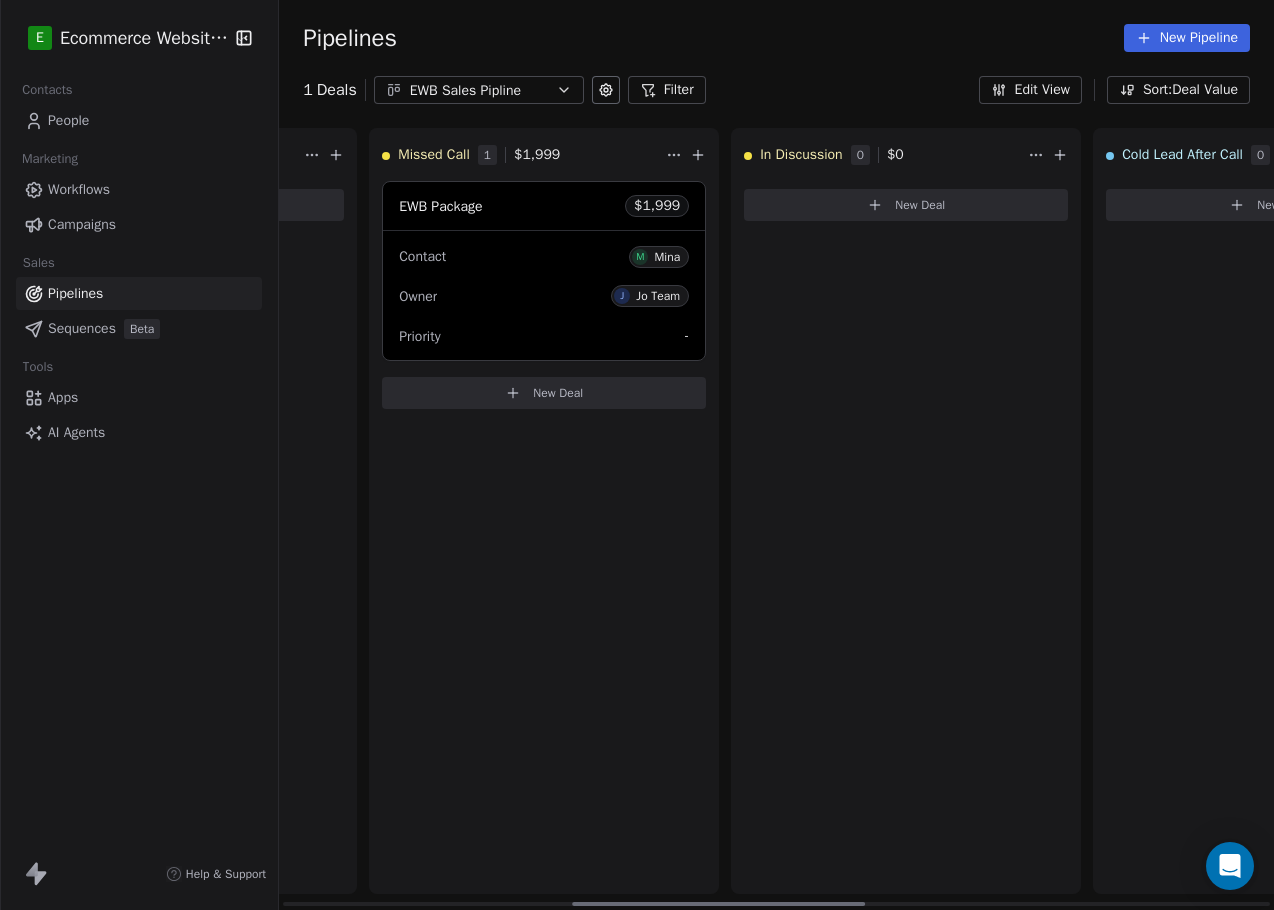 scroll, scrollTop: 0, scrollLeft: 951, axis: horizontal 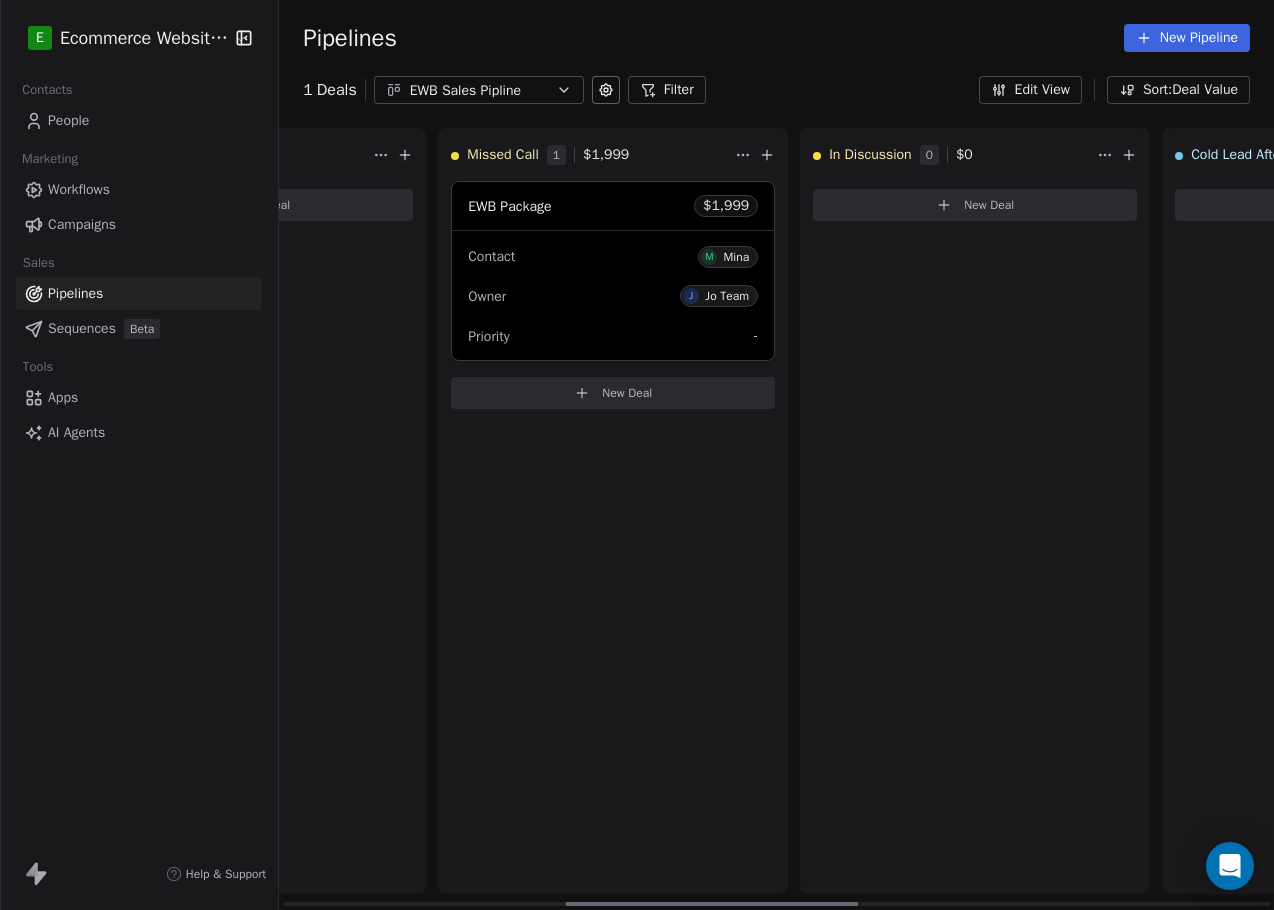 click on "EWB Package $ 1,999" at bounding box center [613, 206] 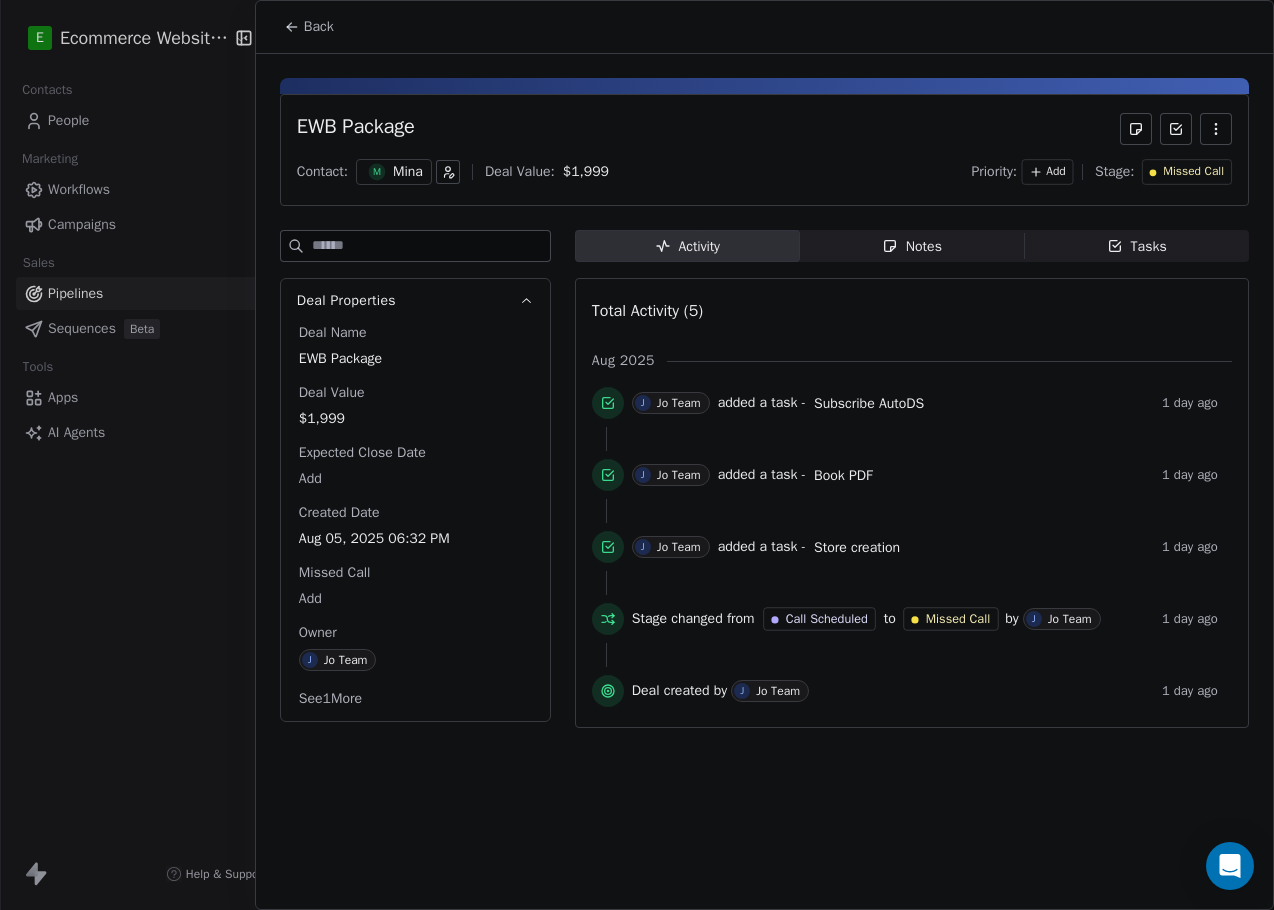 click 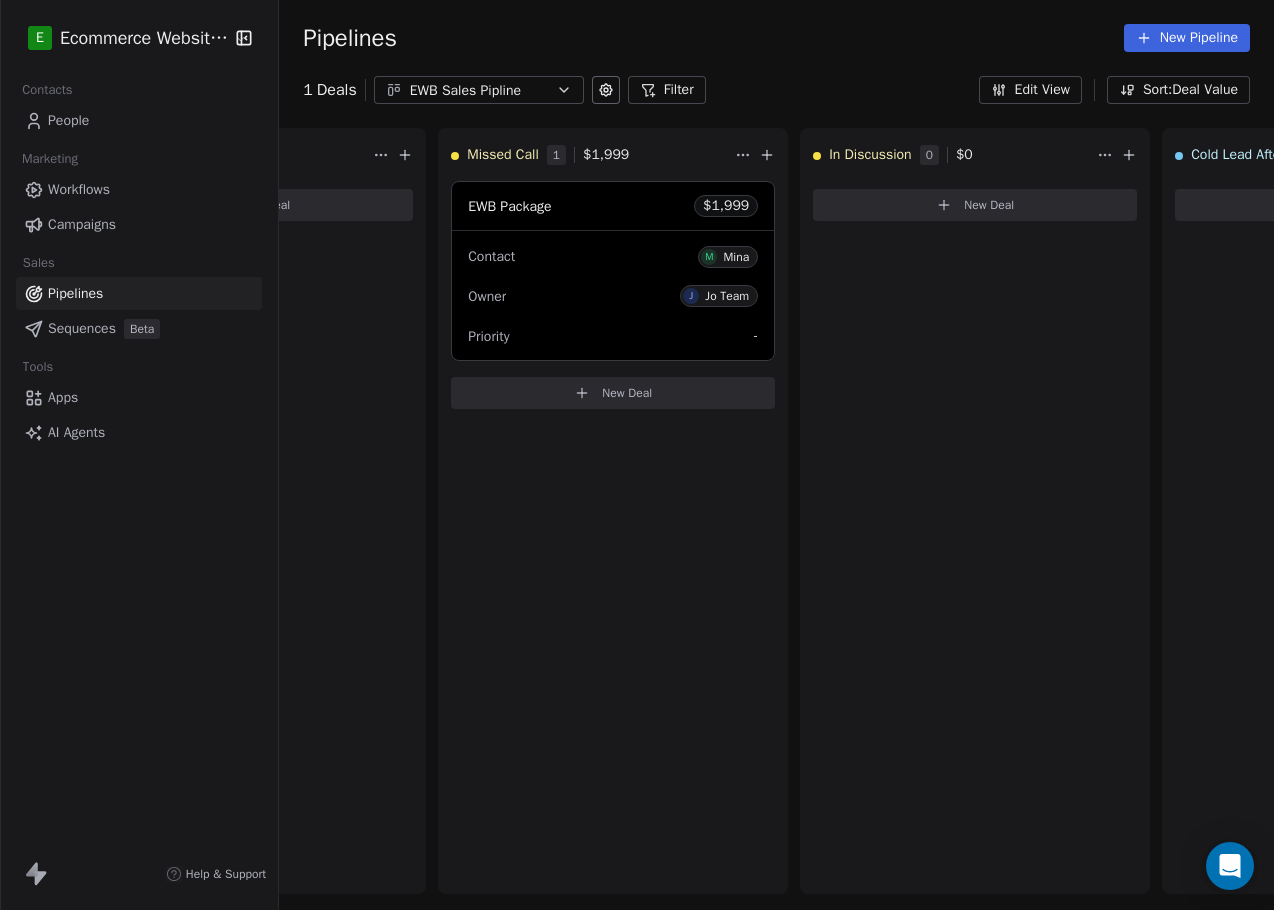 click on "New Pipeline" at bounding box center [1187, 38] 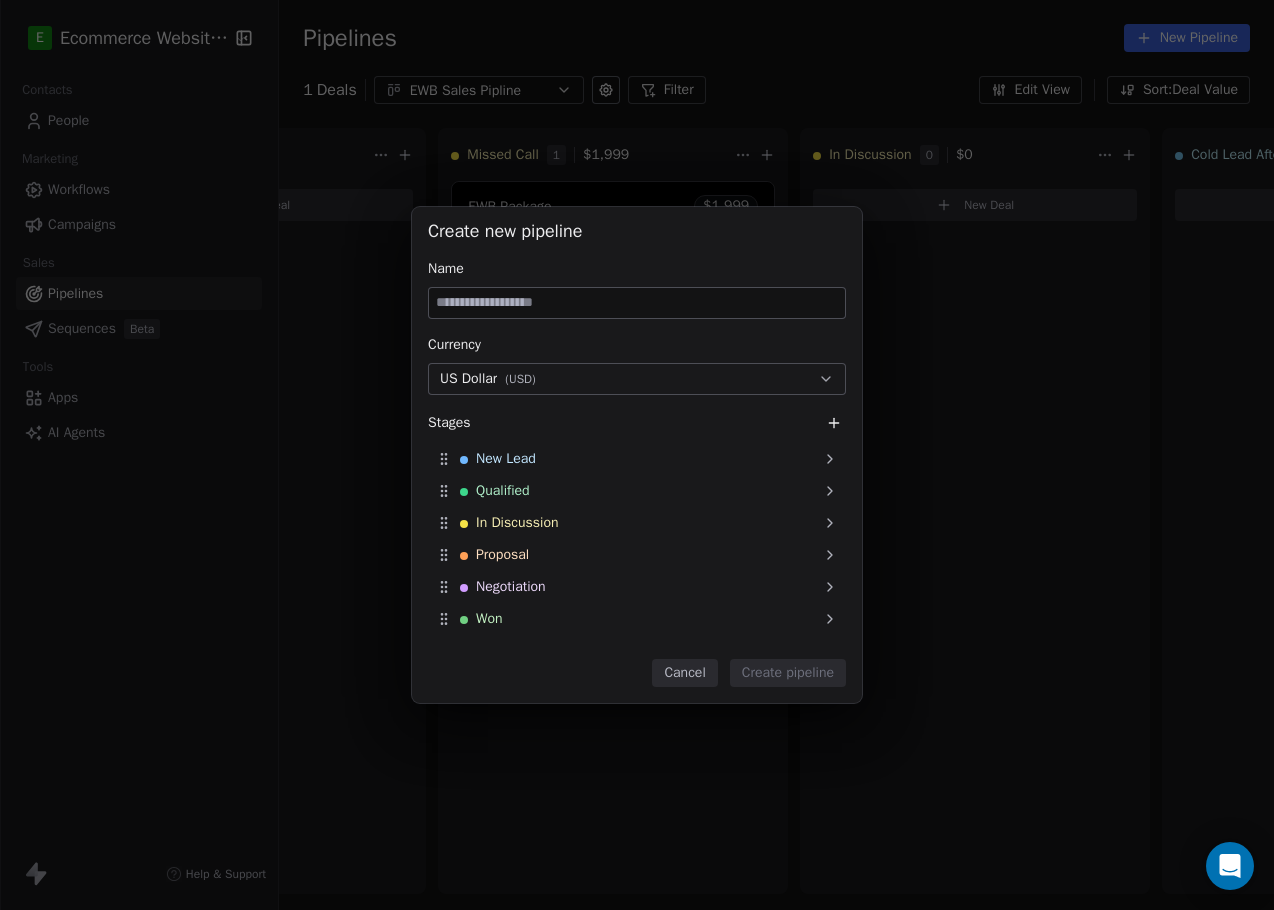 click at bounding box center [637, 303] 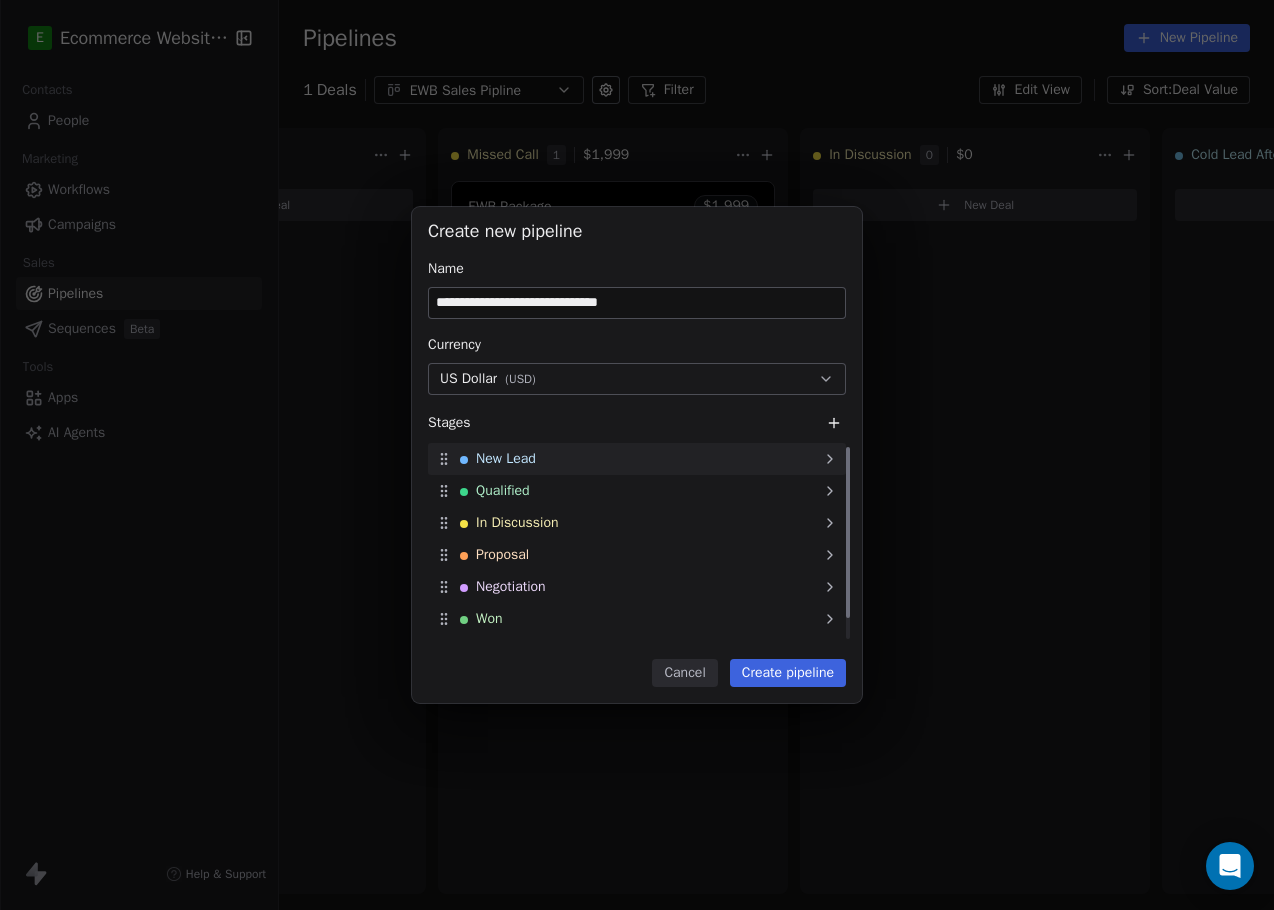 type on "**********" 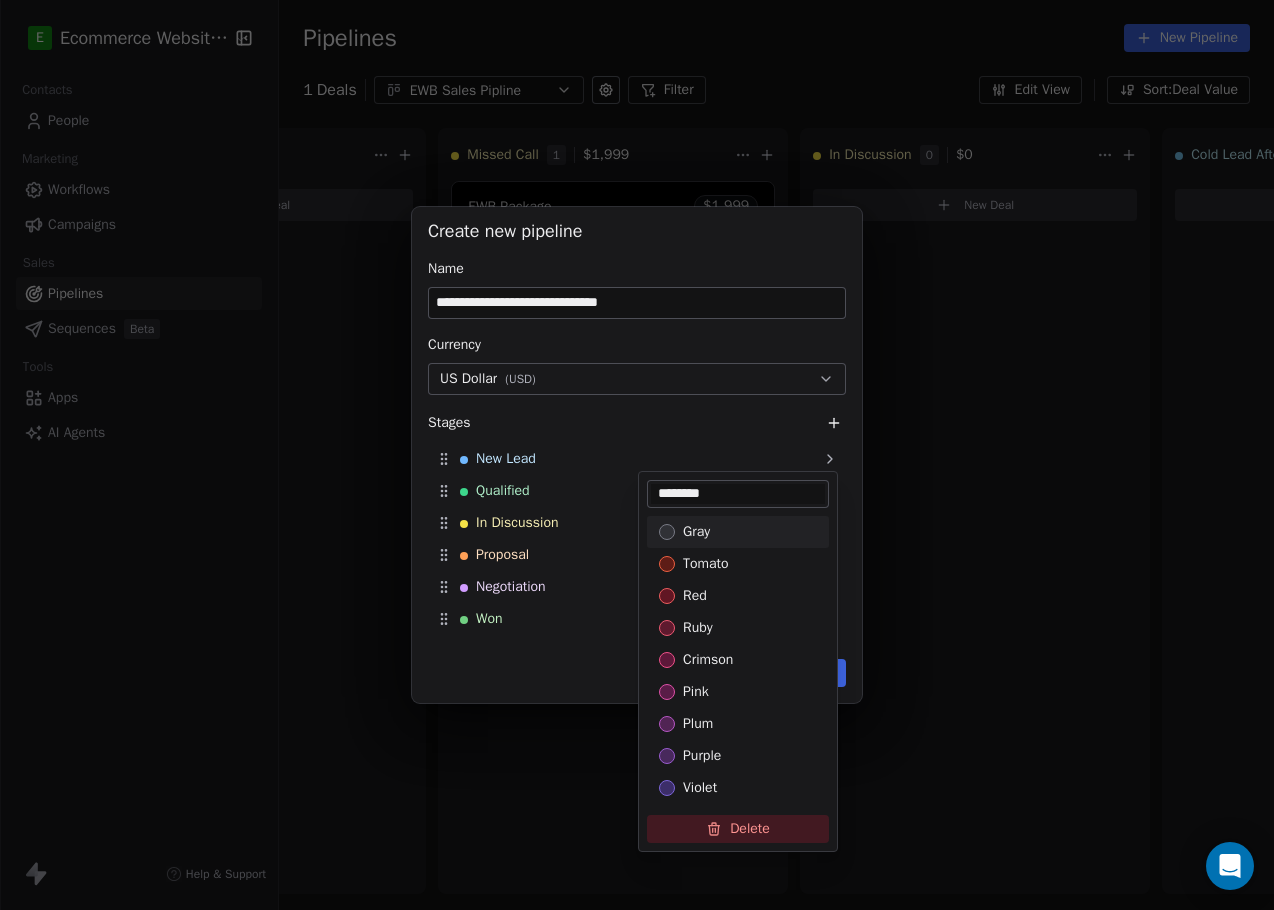 click on "********" at bounding box center (738, 494) 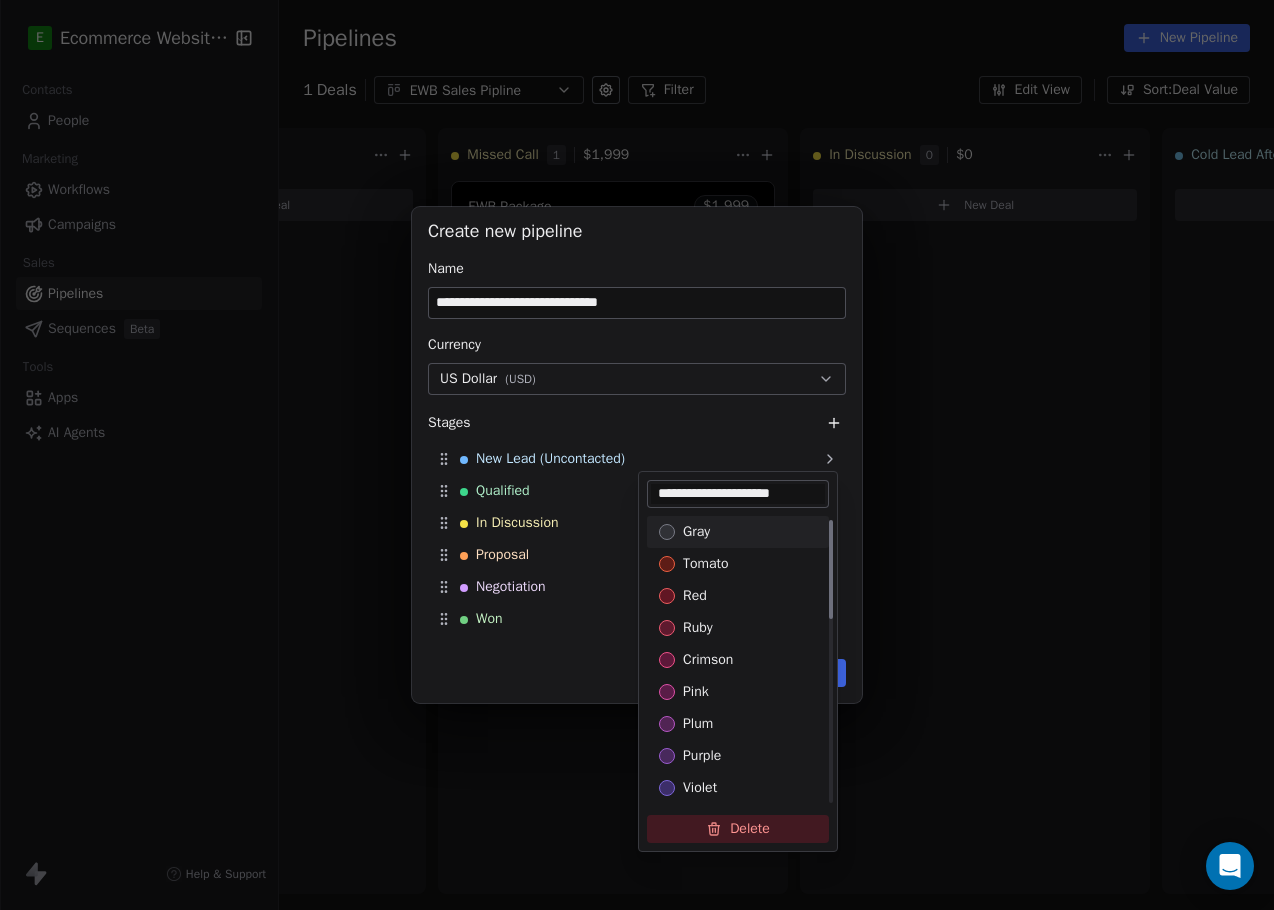 type on "**********" 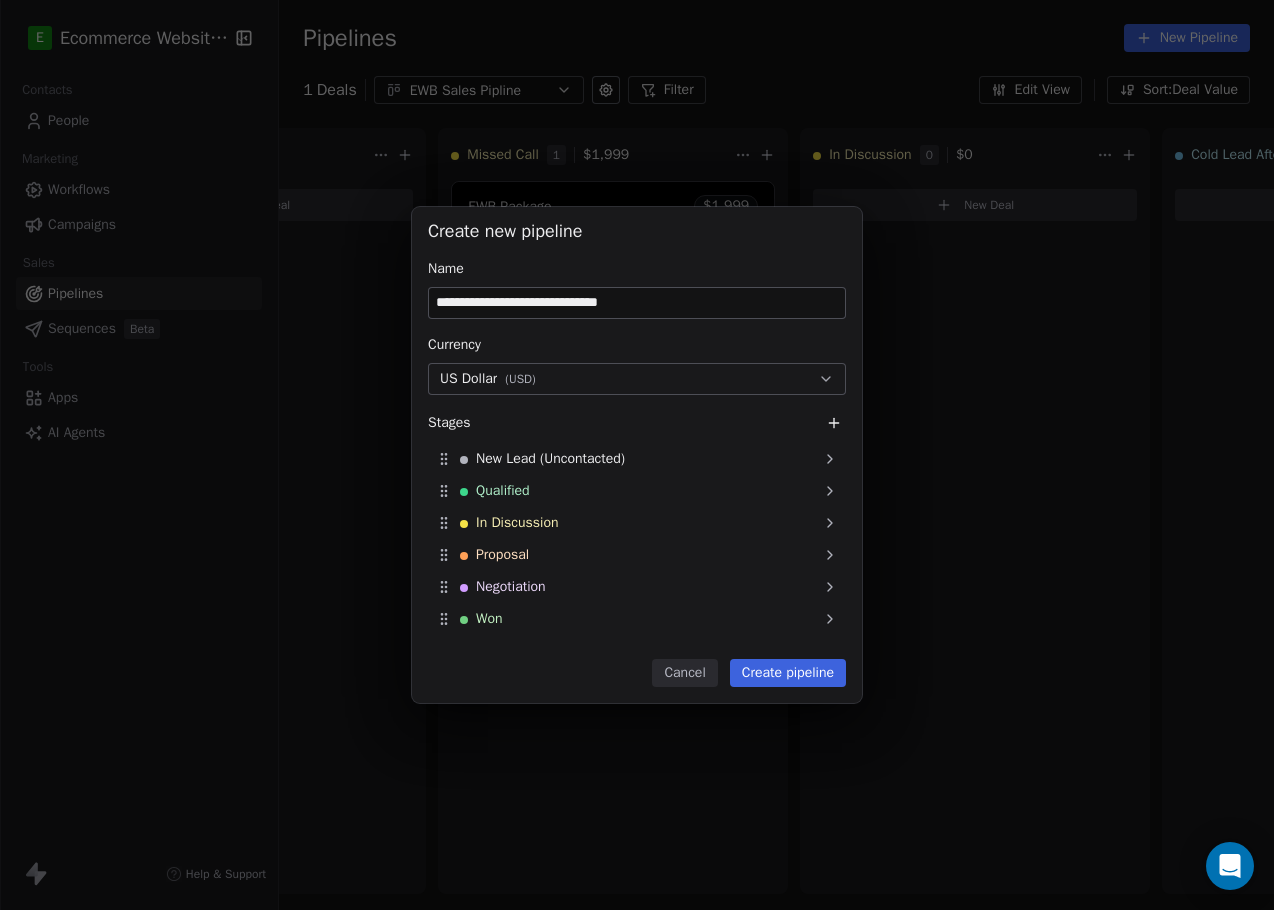click on "**********" at bounding box center [637, 455] 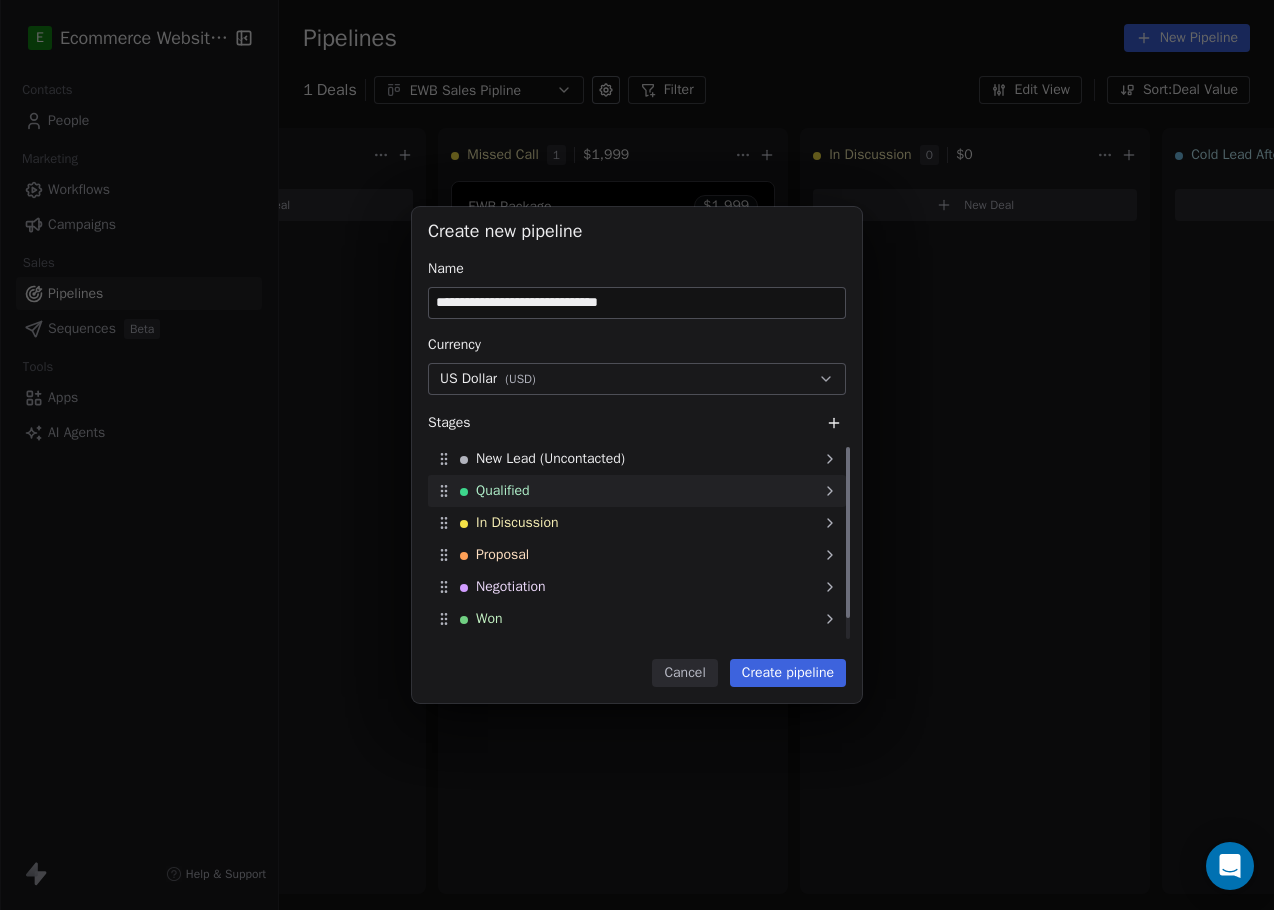 click 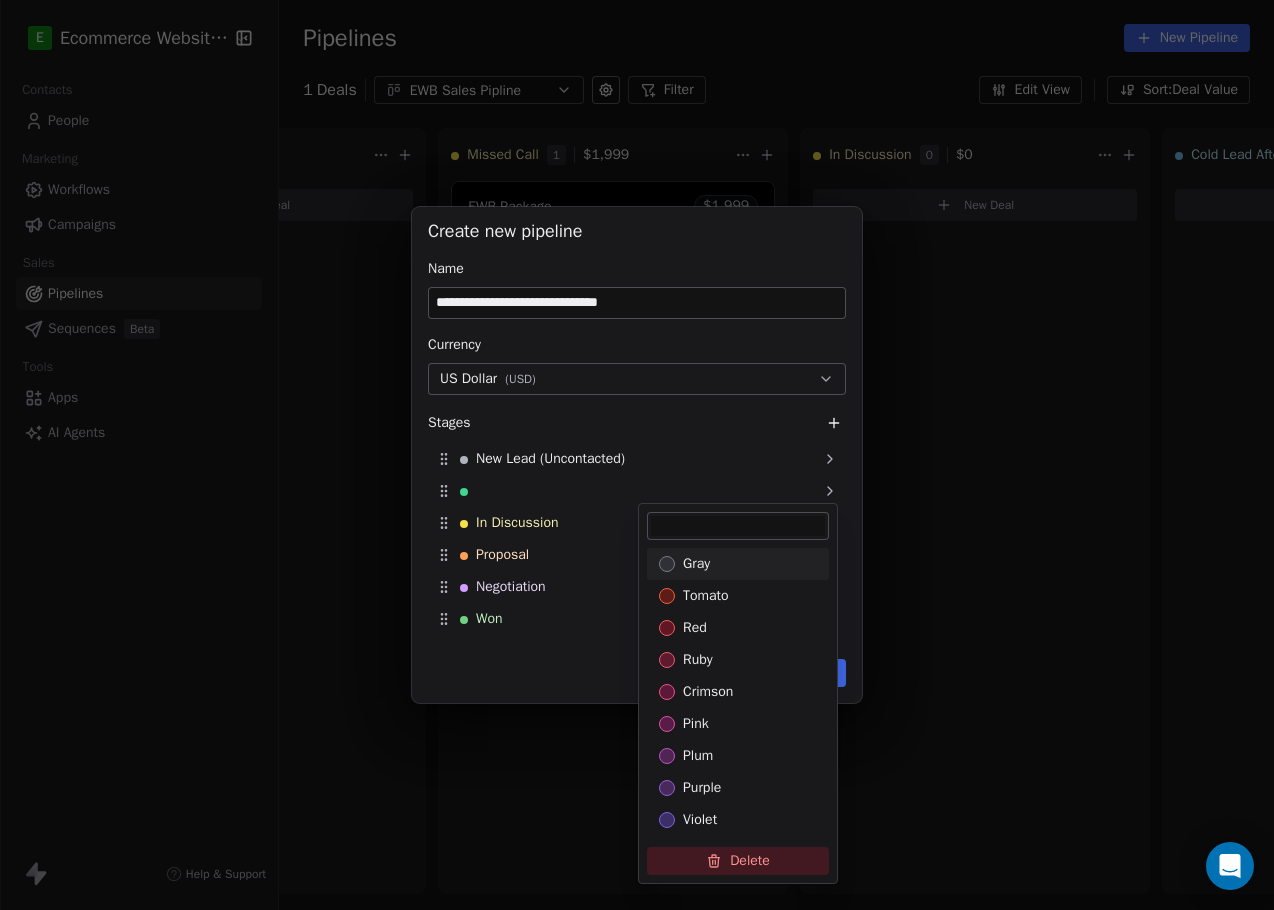 click at bounding box center [738, 526] 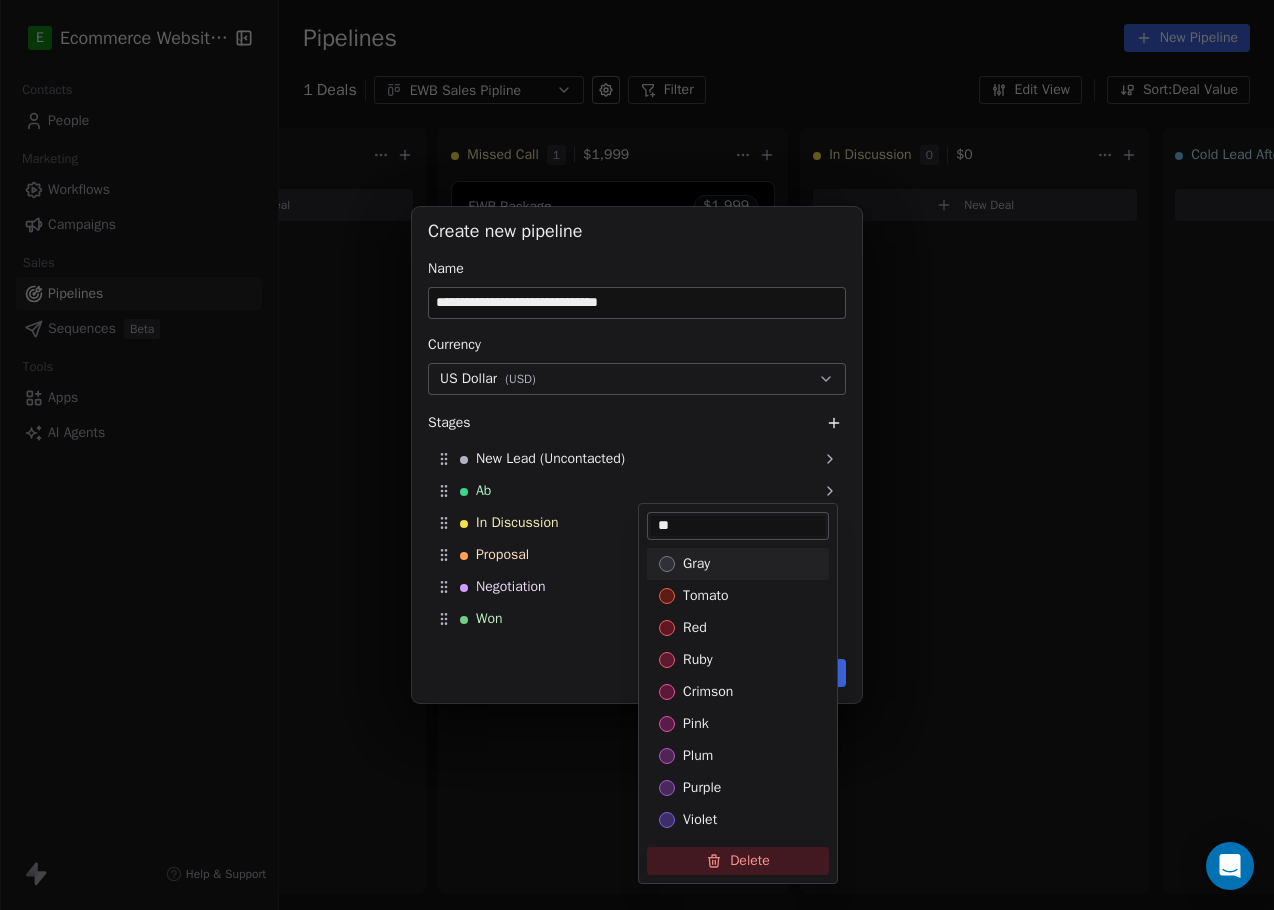 type on "*" 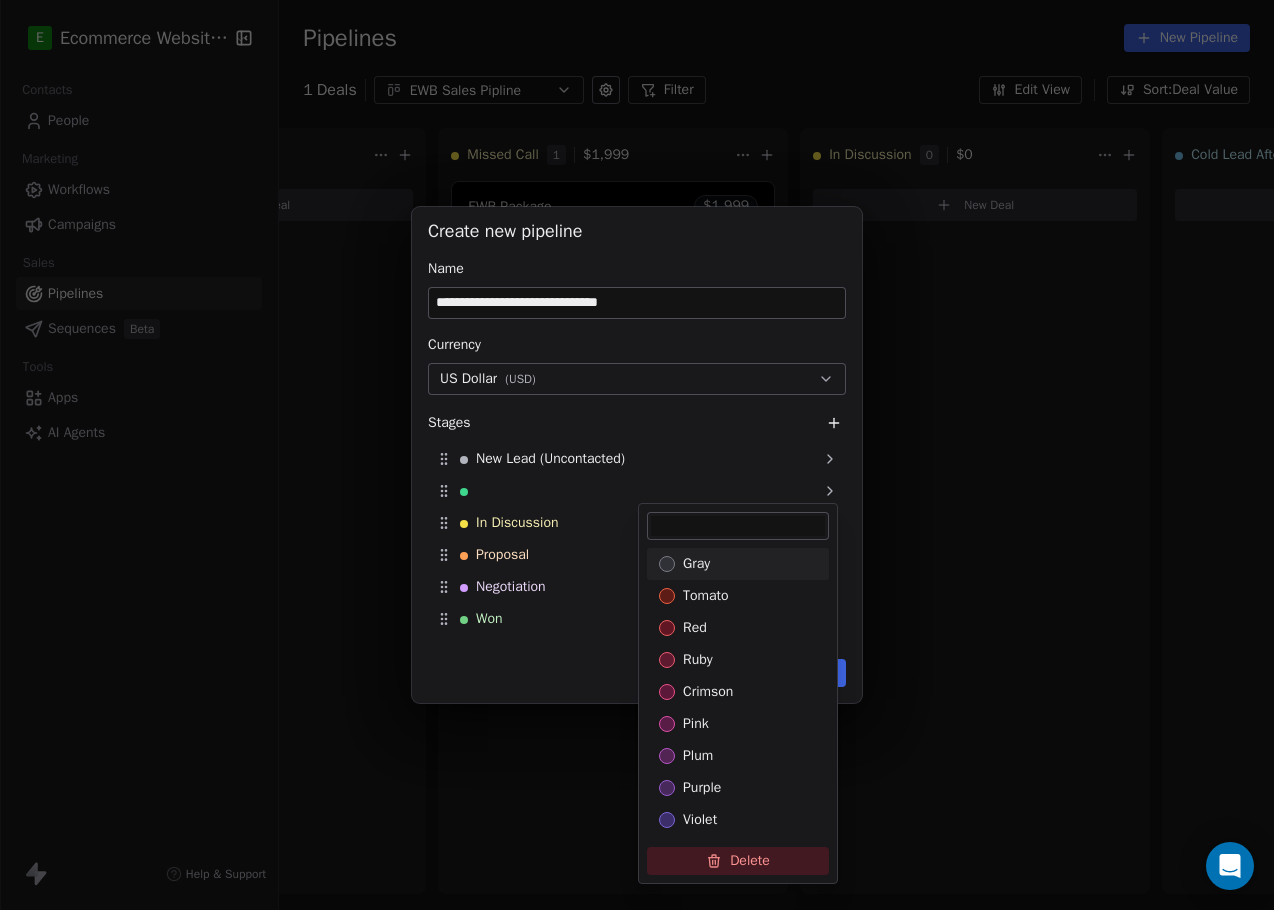 type 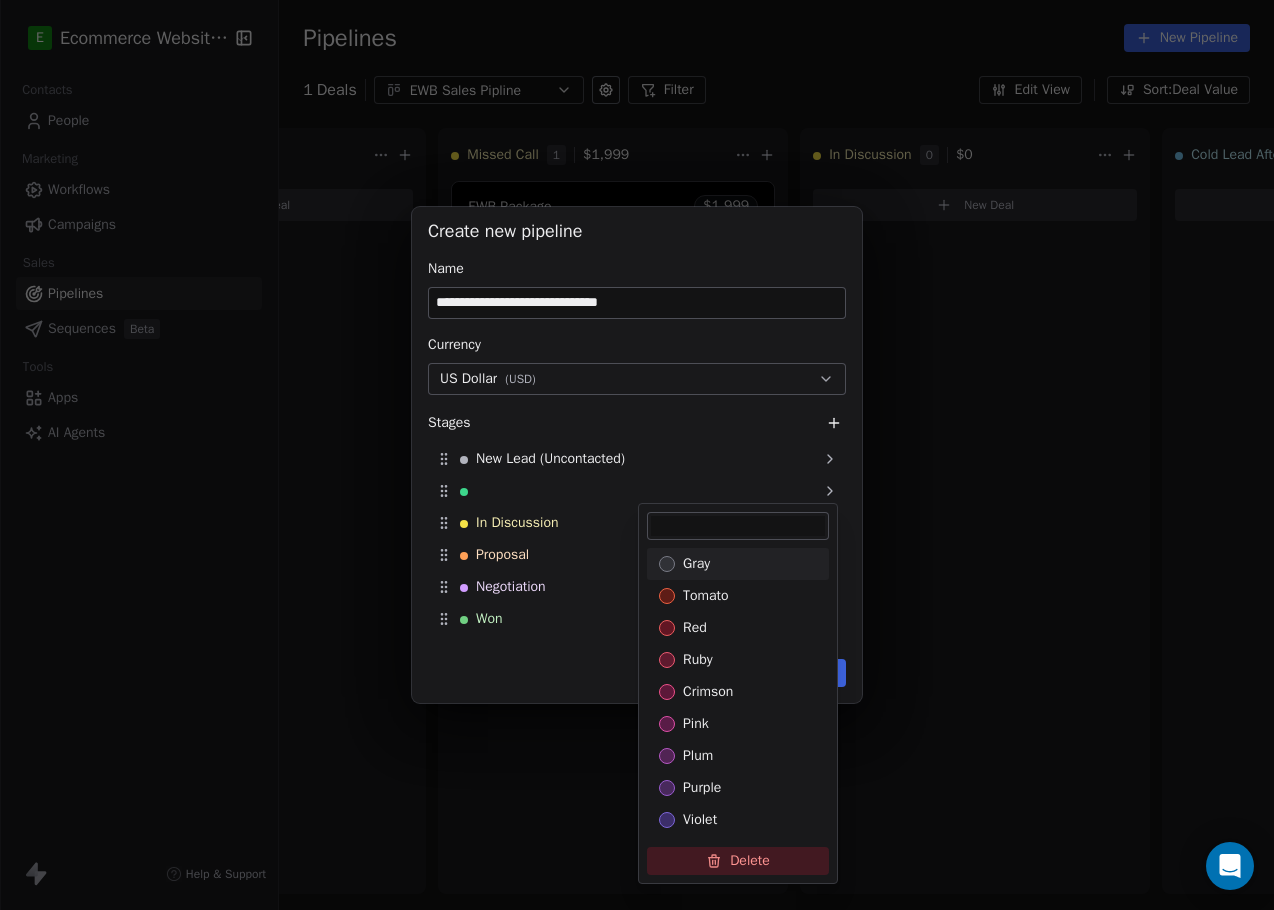 click on "**********" at bounding box center [637, 455] 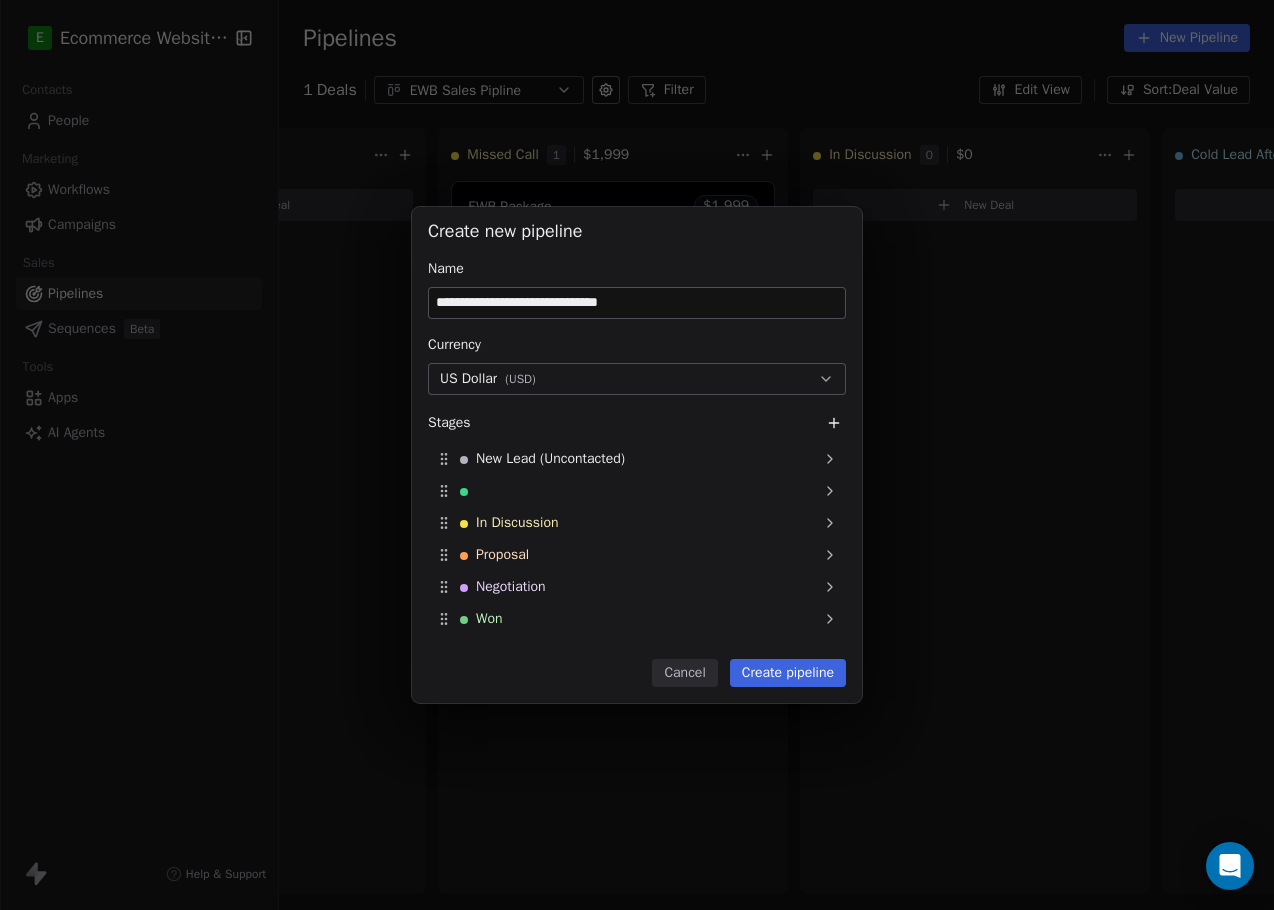 click on "Cancel" at bounding box center (684, 673) 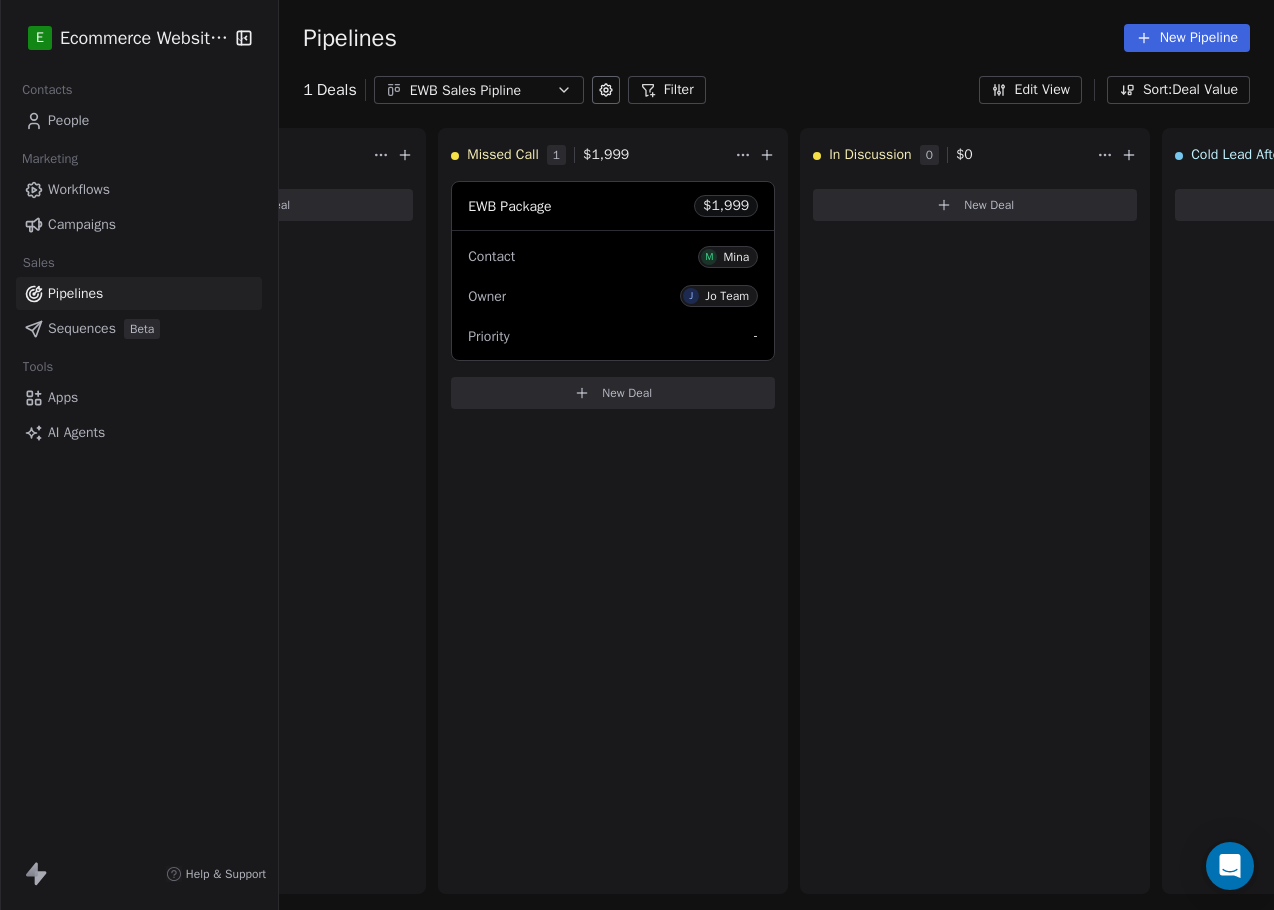 click on "EWB Sales Pipline" at bounding box center [479, 90] 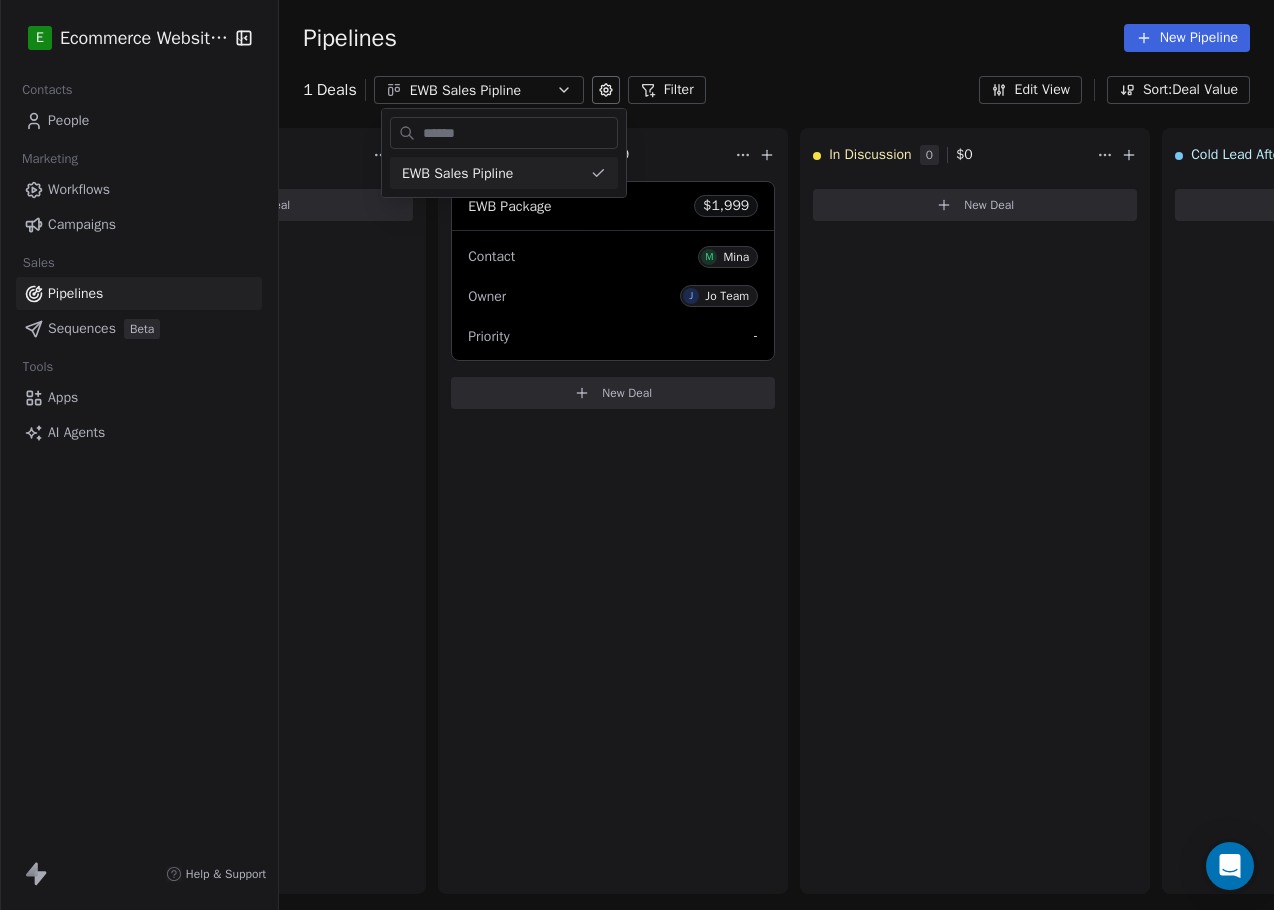 click on "E Ecommerce Website Builder Contacts People Marketing Workflows Campaigns Sales Pipelines Sequences Beta Tools Apps AI Agents Help & Support Pipelines New Pipeline 1 Deals EWB Sales Pipline Filter Edit View Sort: Deal Value Hot Lead After Call 0 $ 0 New Deal New Lead 0 $ 0 New Deal Call Scheduled 0 $ 0 New Deal Missed Call 1 $ 1,999 EWB Package $ 1,999 Contact M [FIRST NAME] Owner J Jo Team Priority - New Deal In Discussion 0 $ 0 New Deal Cold Lead After Call 0 $ 0 New Deal Won 0 $ 0 New Deal Lost 0 $ 0 New Deal Service Delivery 0 $ 0 New Deal To pick up a draggable item, press the space bar. While dragging, use the arrow keys to move the item. Press space again to drop the item in its new position, or press escape to cancel. EWB Sales Pipline" at bounding box center (637, 455) 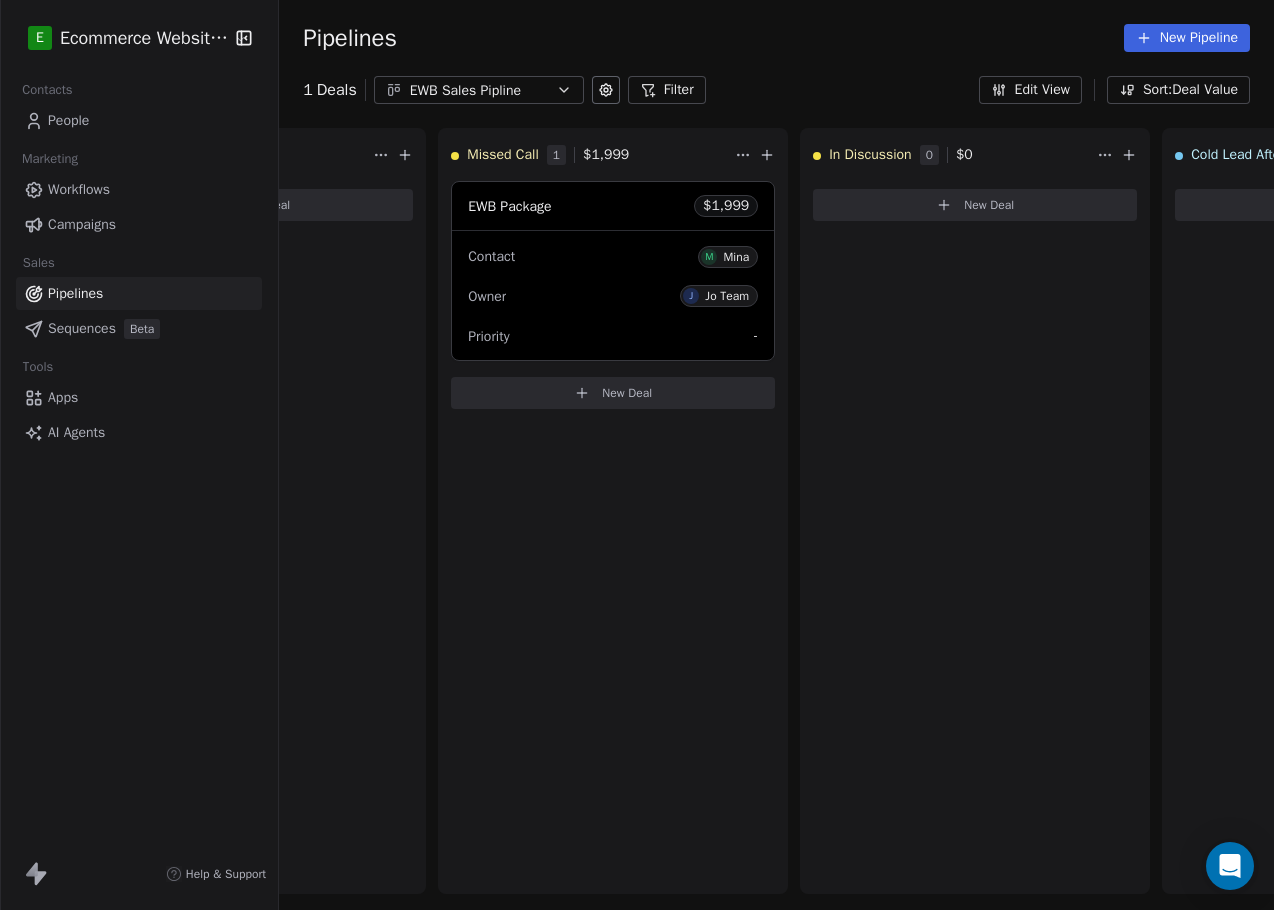 click on "New Pipeline" at bounding box center (1187, 38) 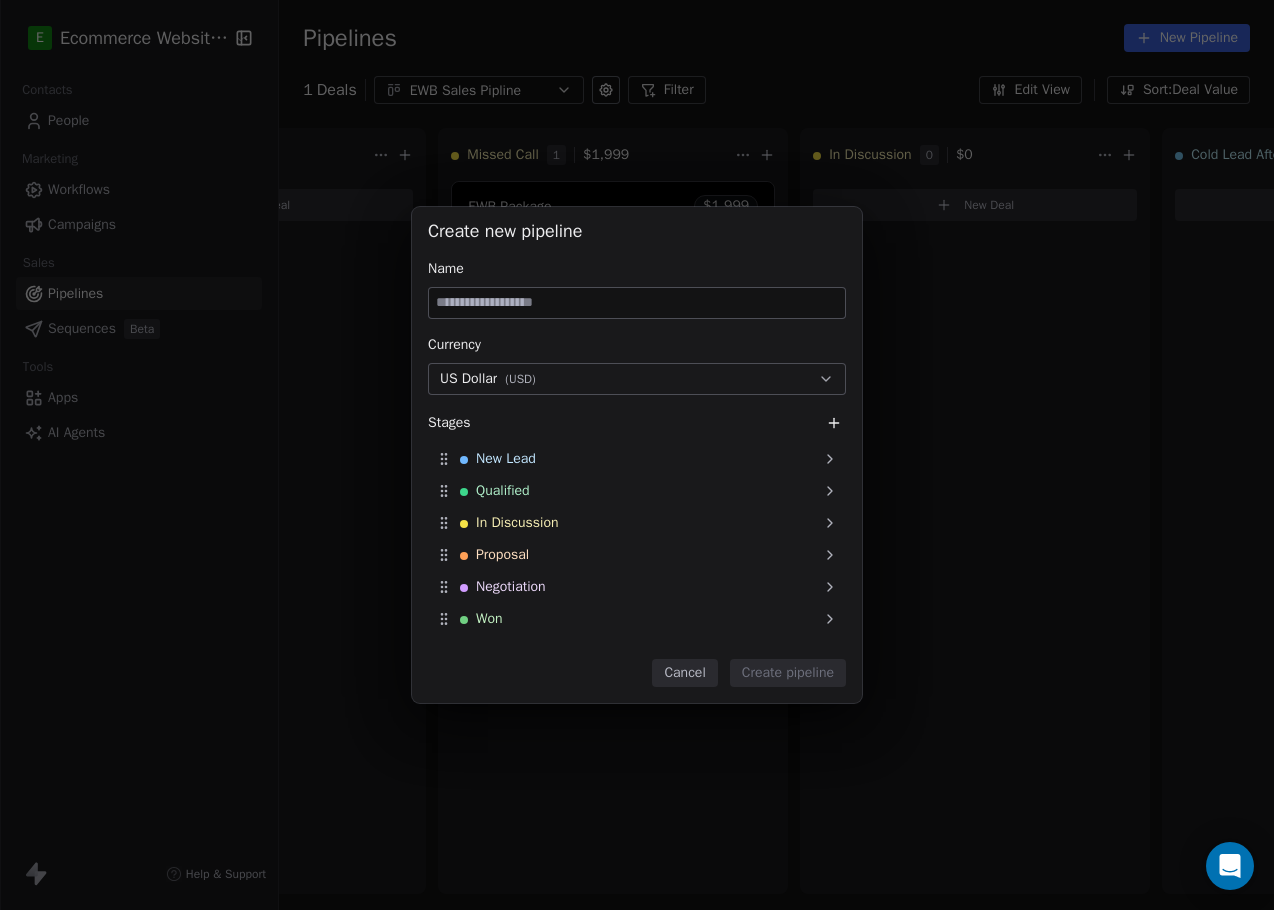 click at bounding box center [637, 303] 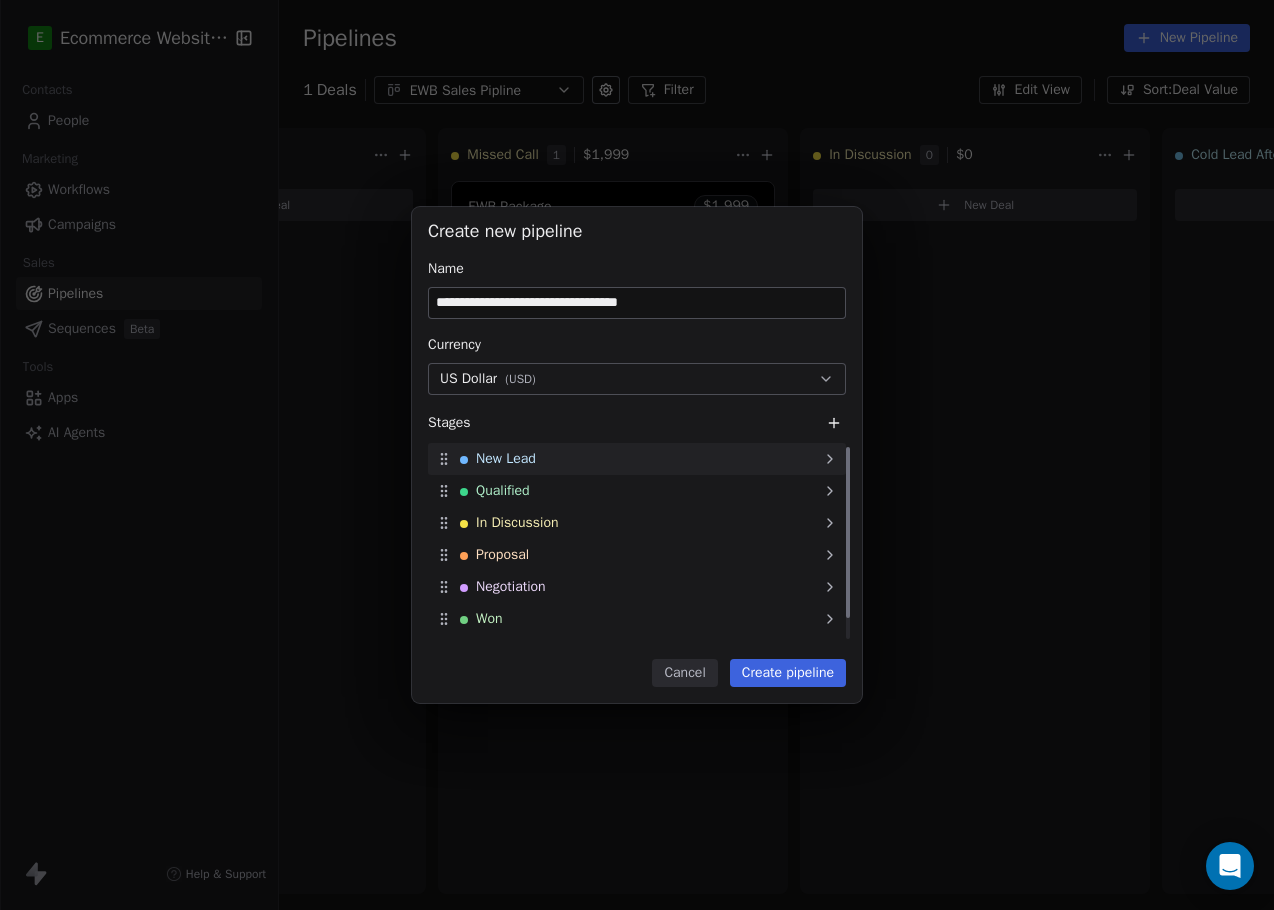 type on "**********" 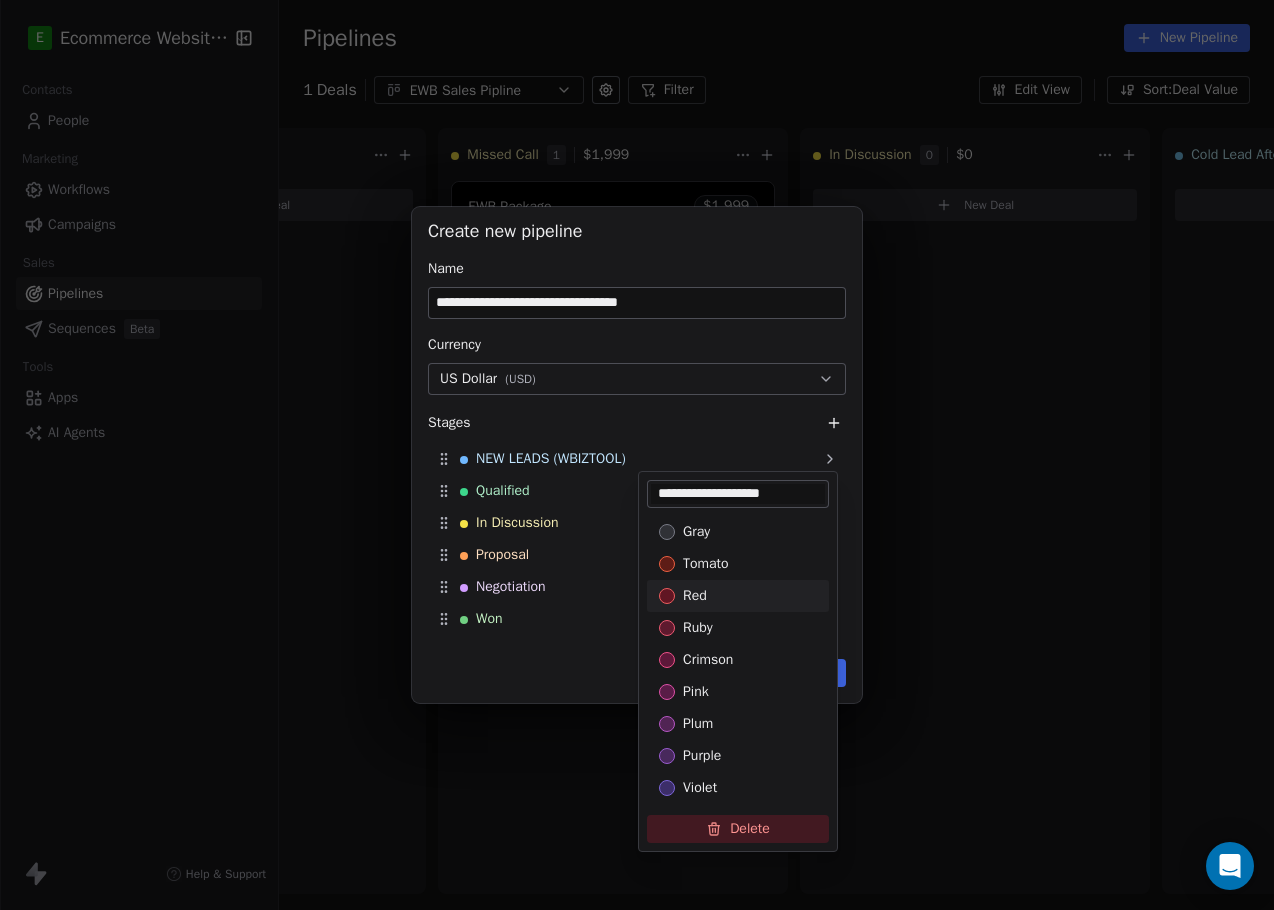 type on "**********" 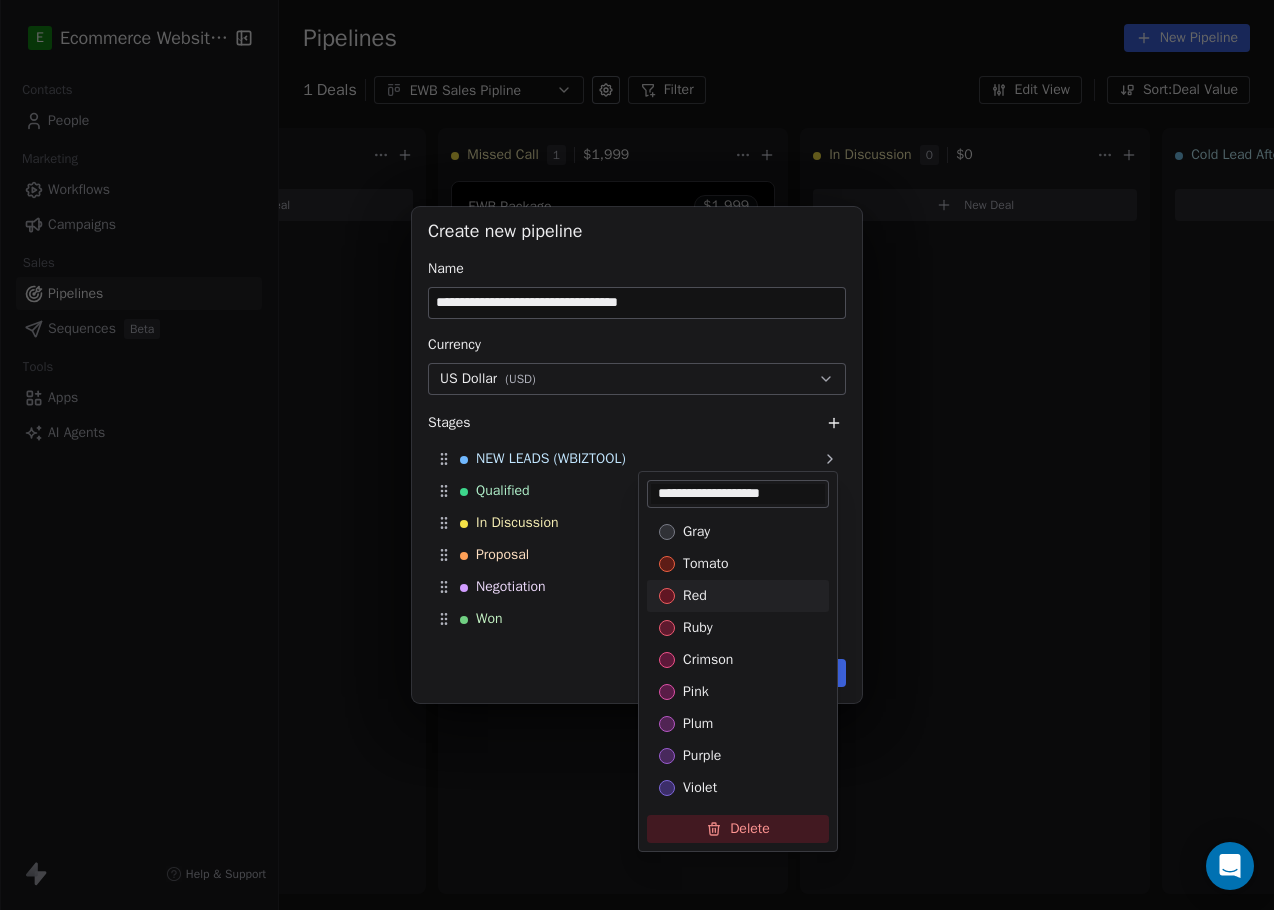 click on "**********" at bounding box center (637, 455) 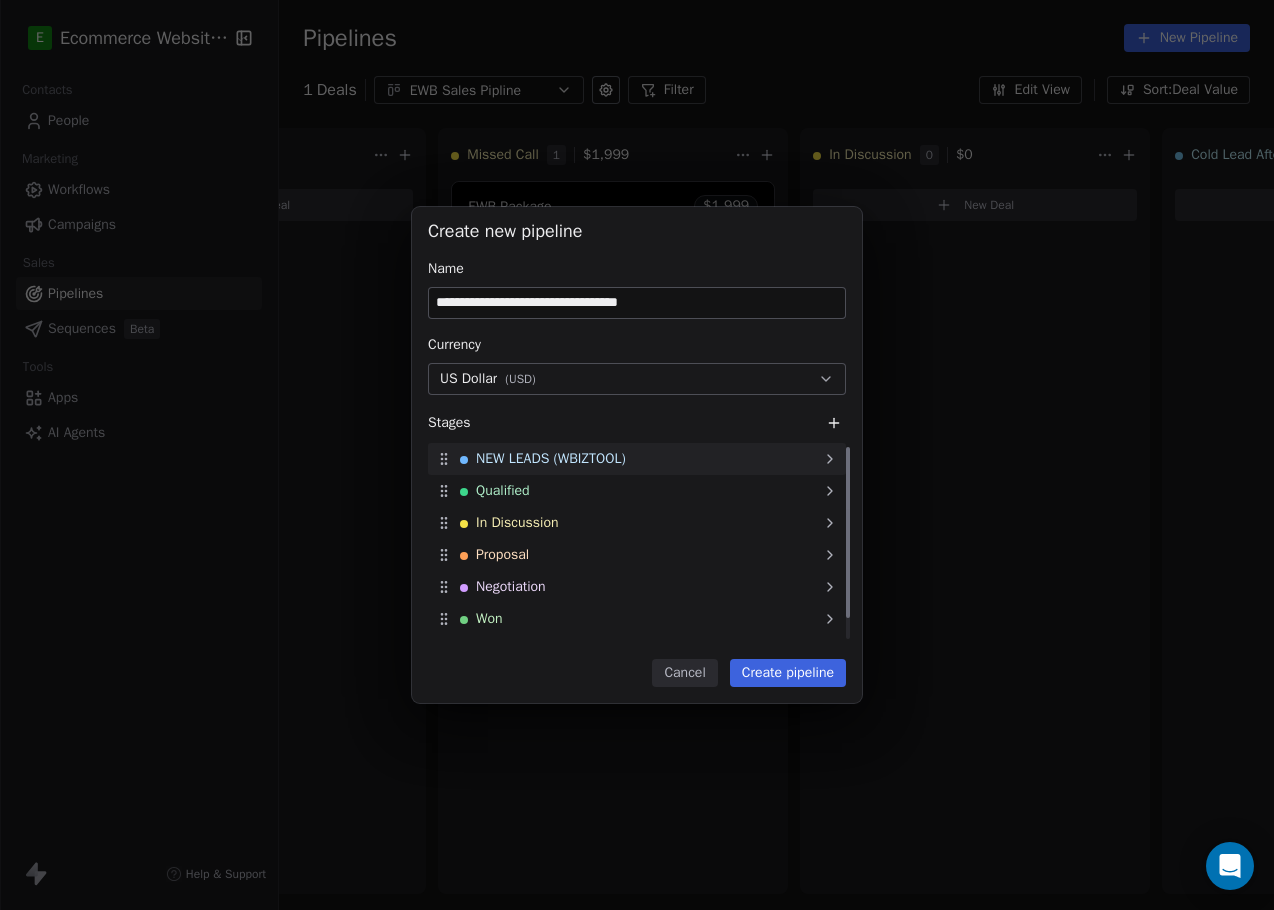 click 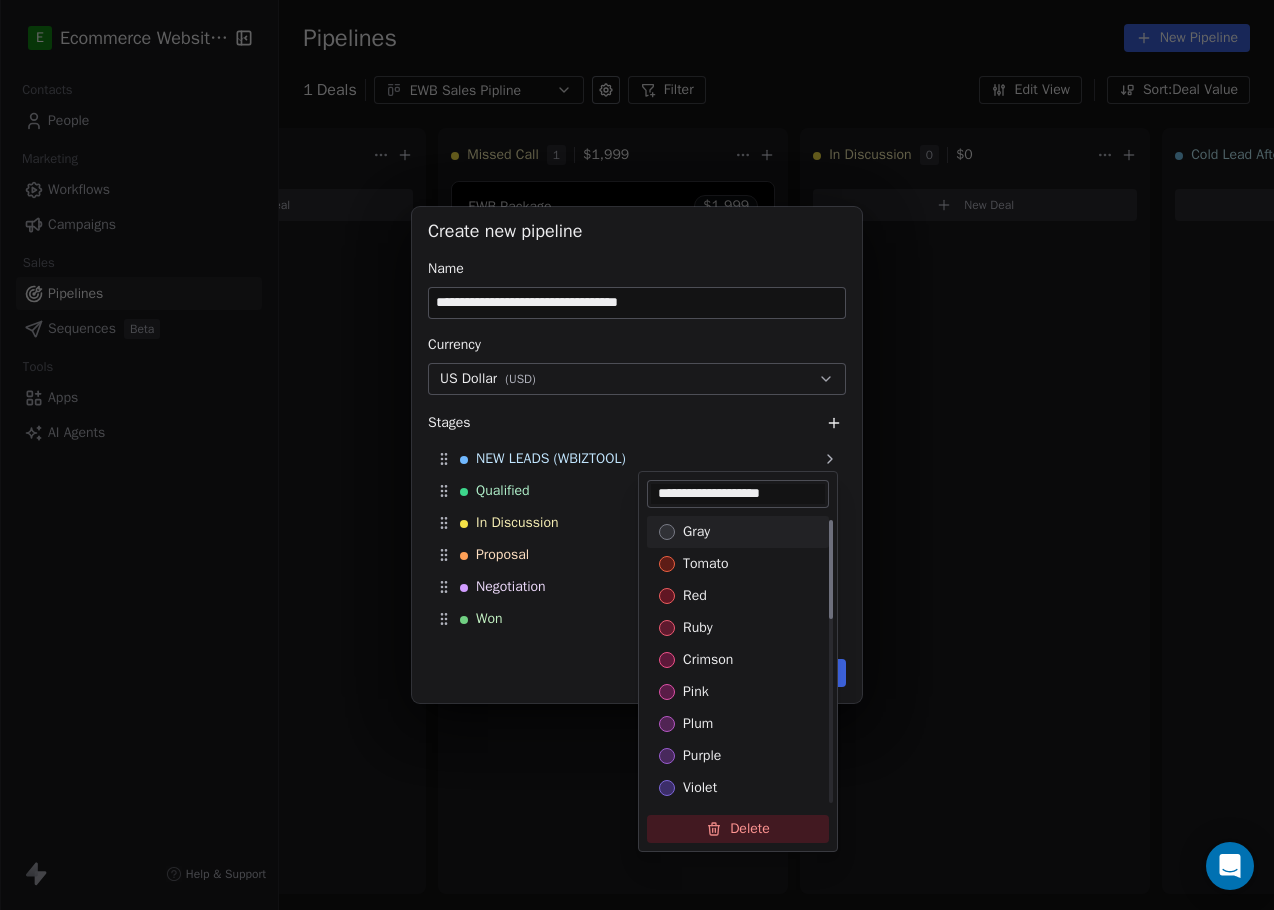 click at bounding box center (667, 532) 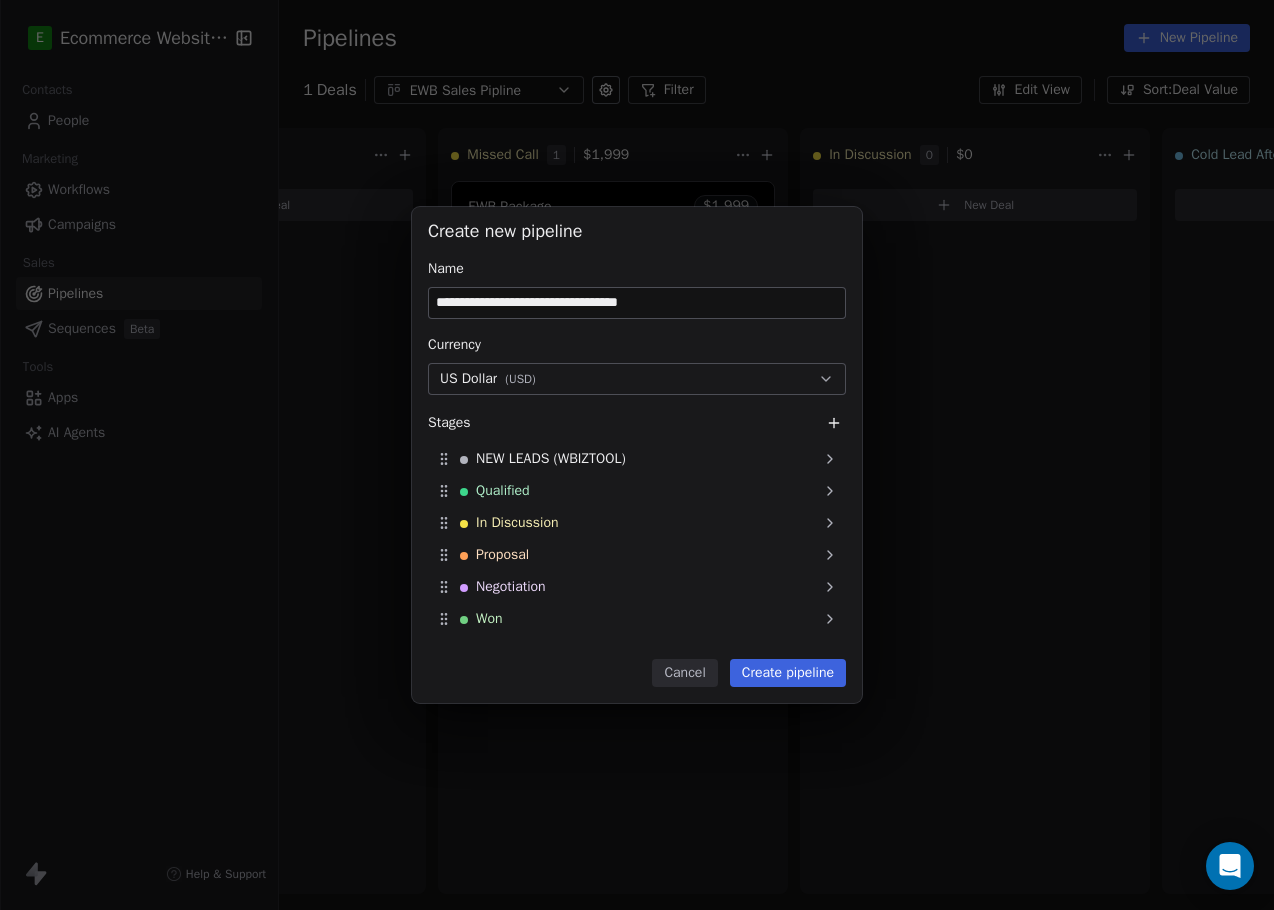 click on "**********" at bounding box center (637, 455) 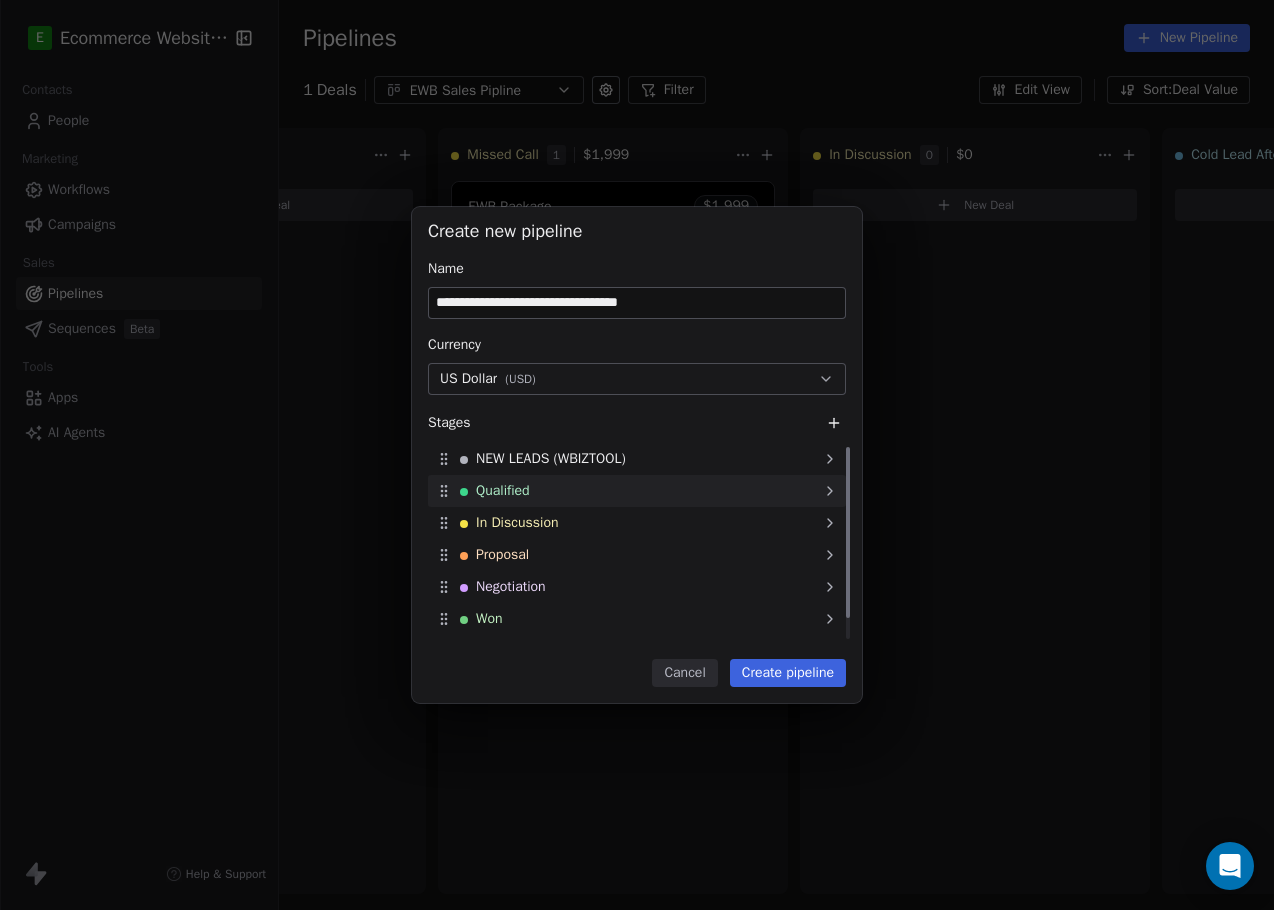 click 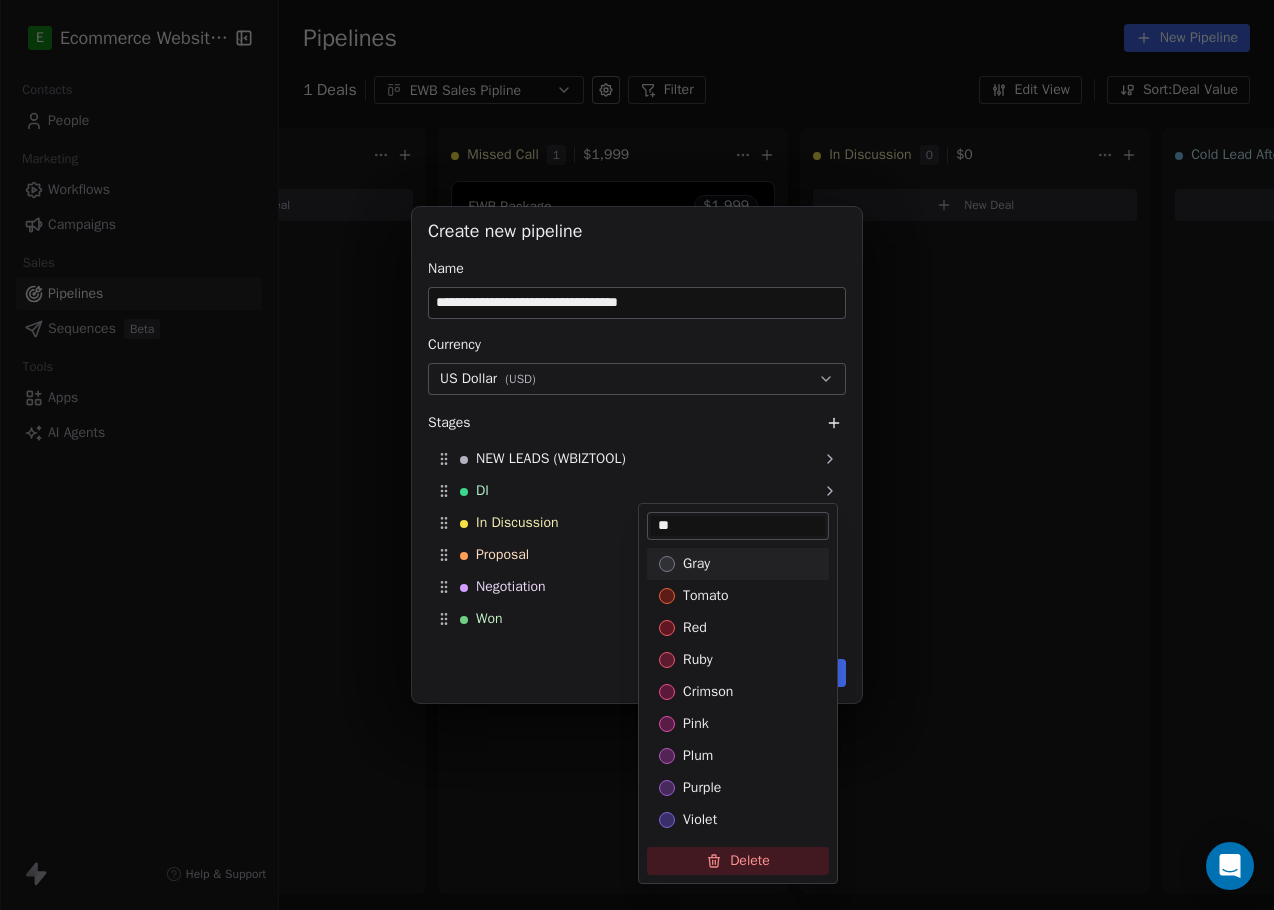 type on "*" 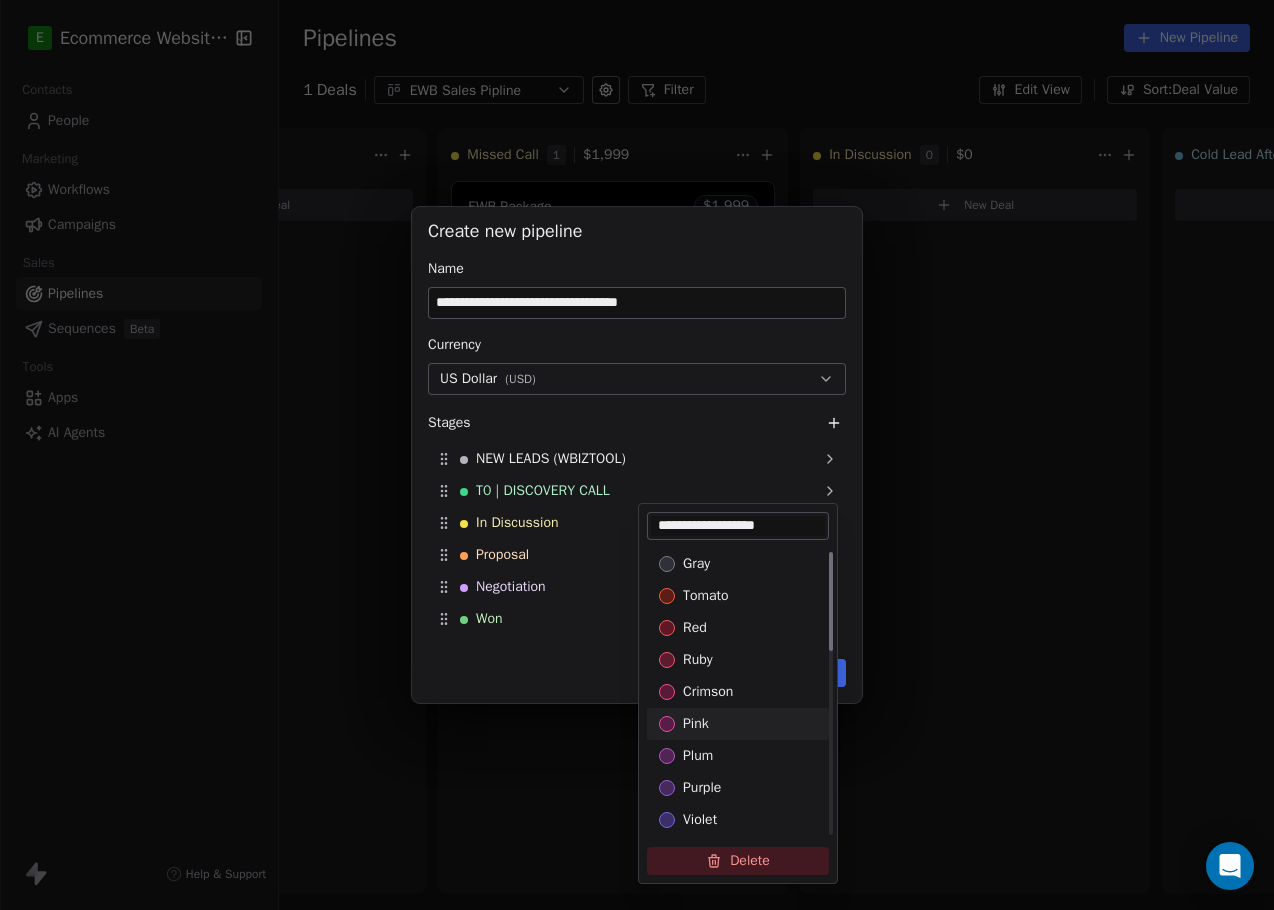scroll, scrollTop: 541, scrollLeft: 0, axis: vertical 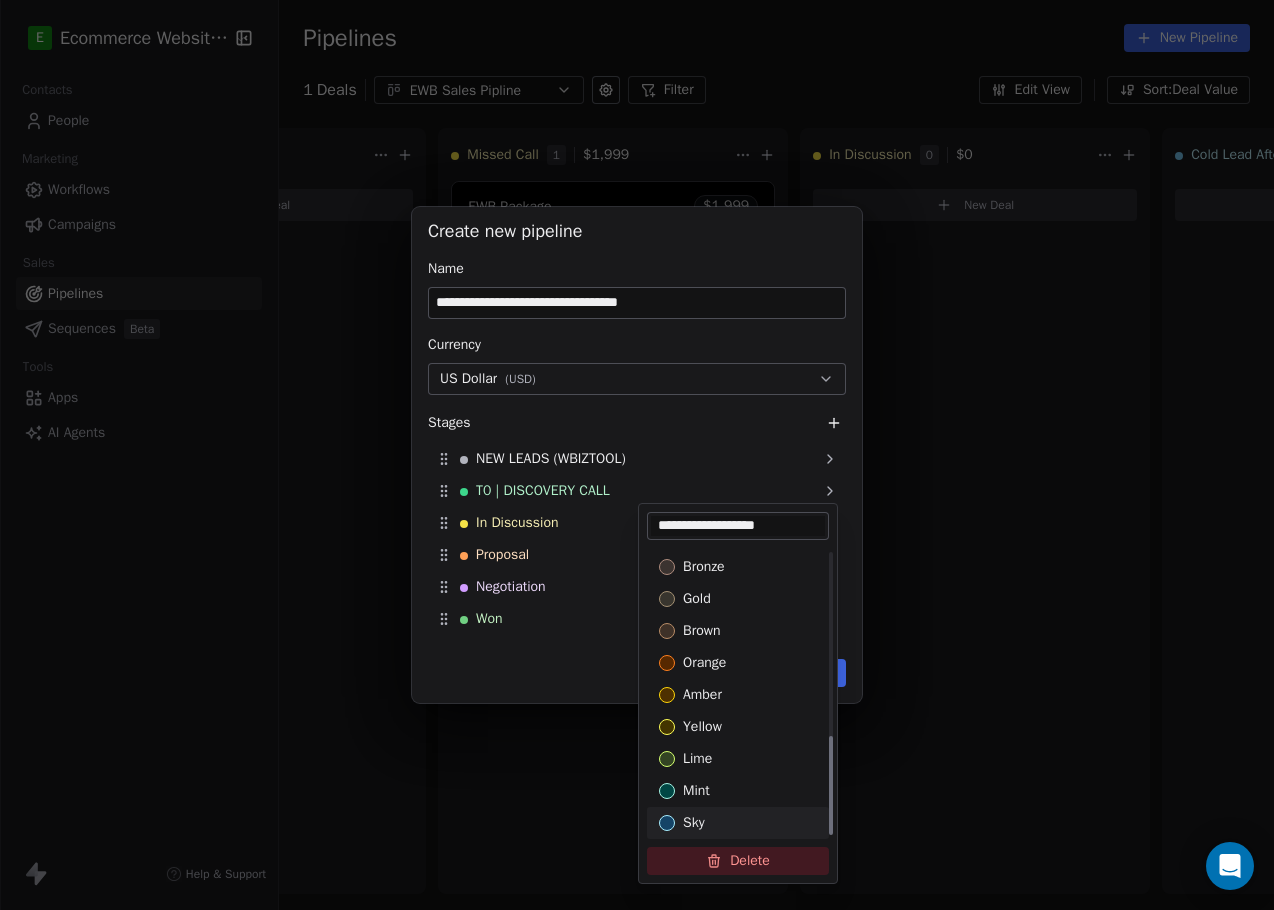 type on "**********" 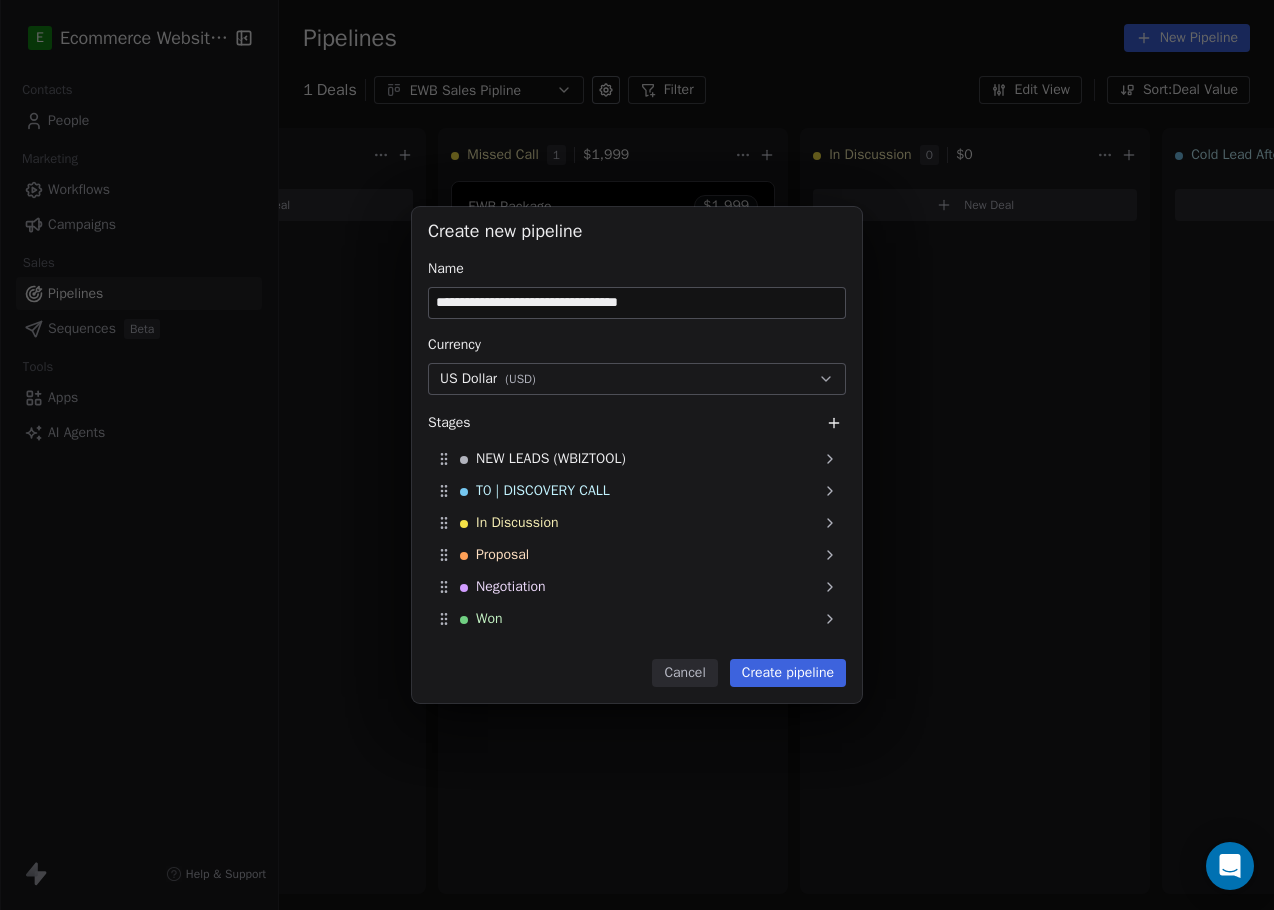 click on "**********" at bounding box center (637, 455) 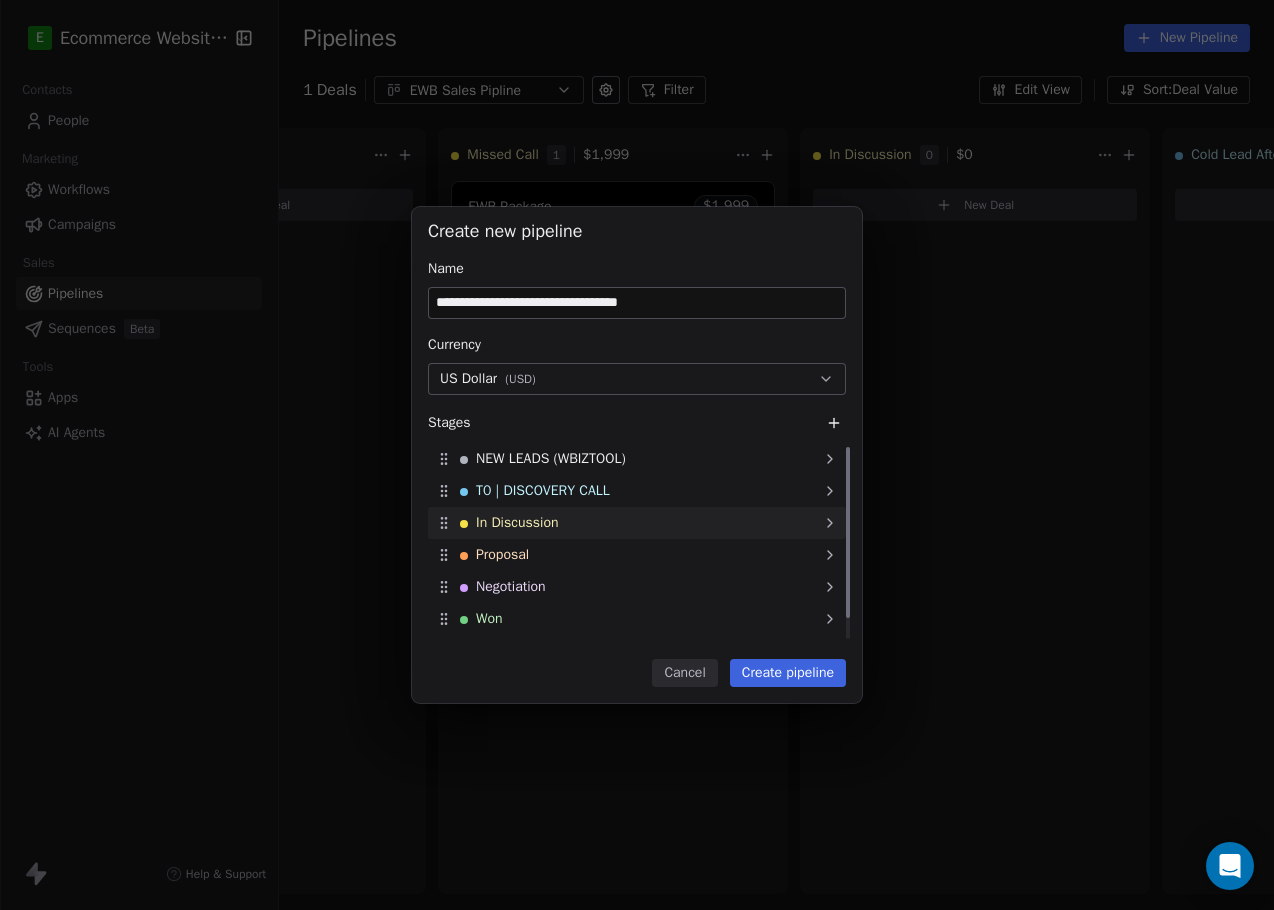 click 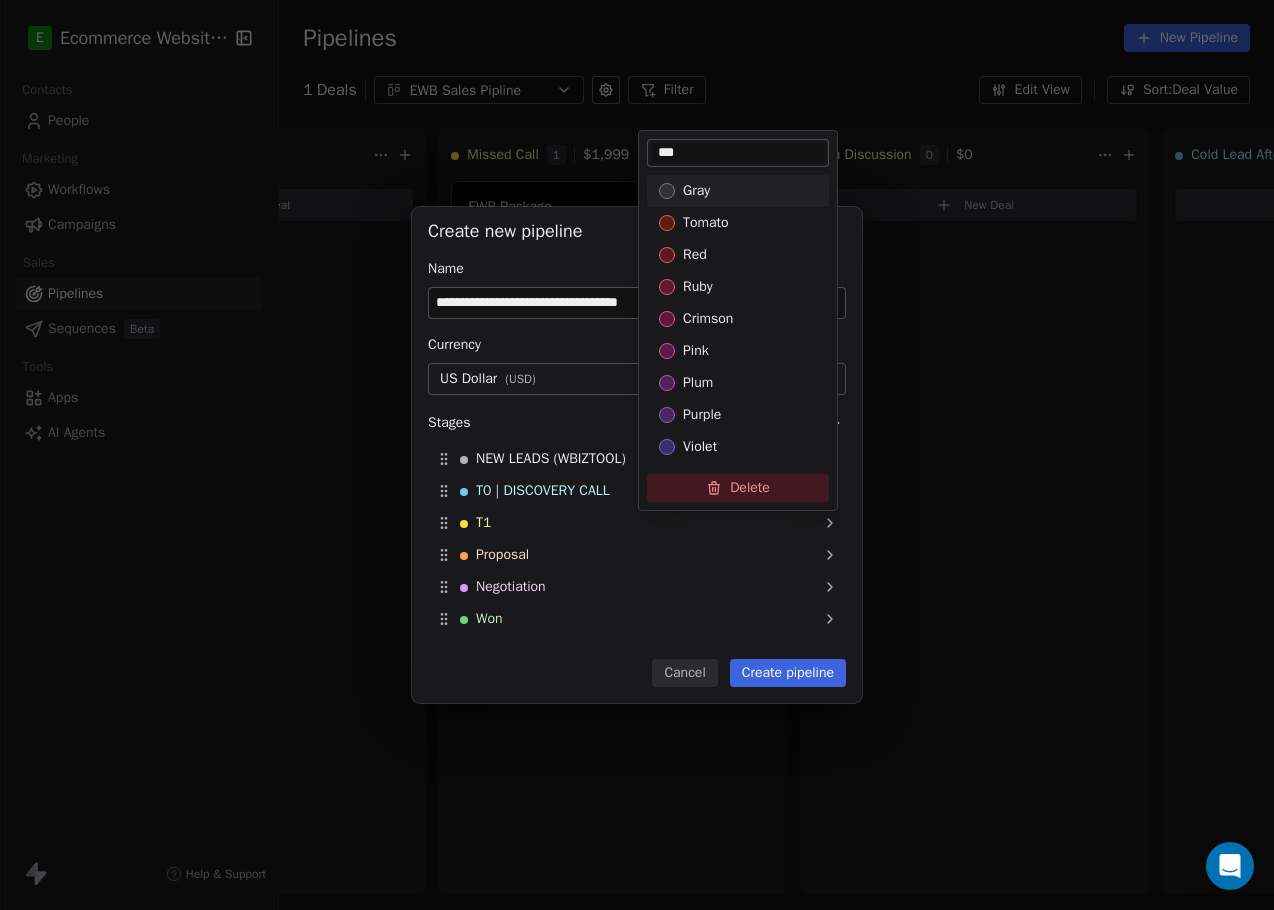 click on "**" at bounding box center [738, 153] 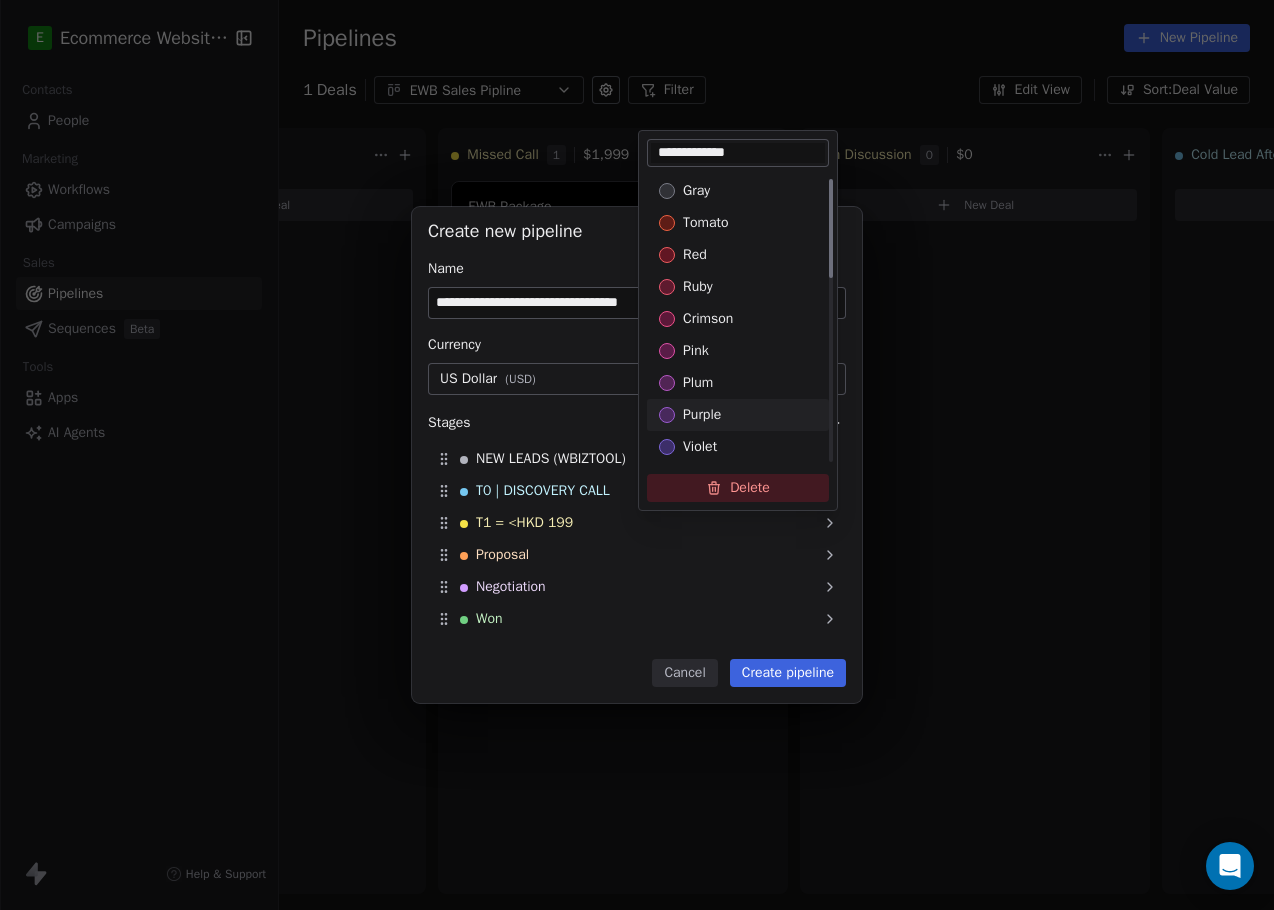 scroll, scrollTop: 541, scrollLeft: 0, axis: vertical 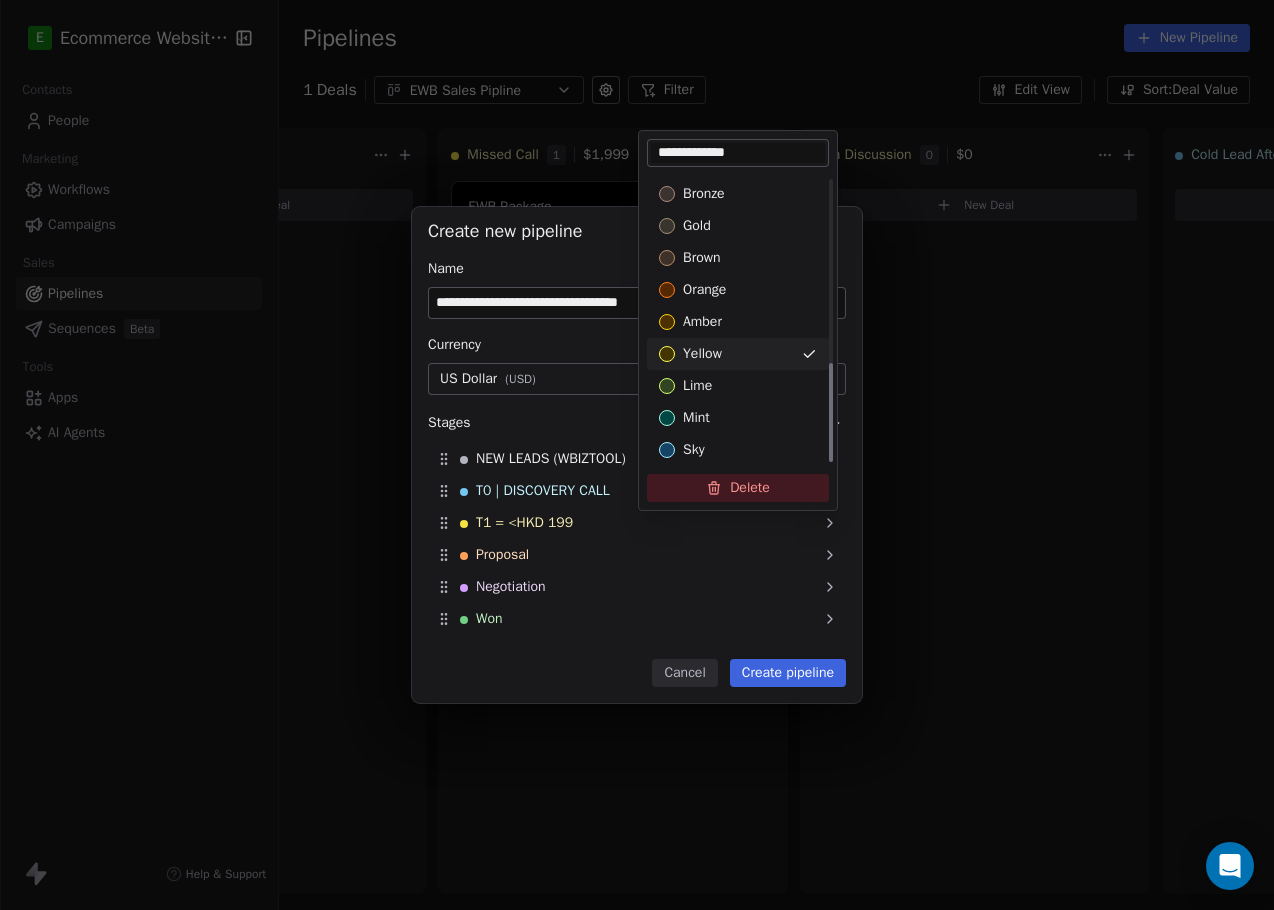 type on "**********" 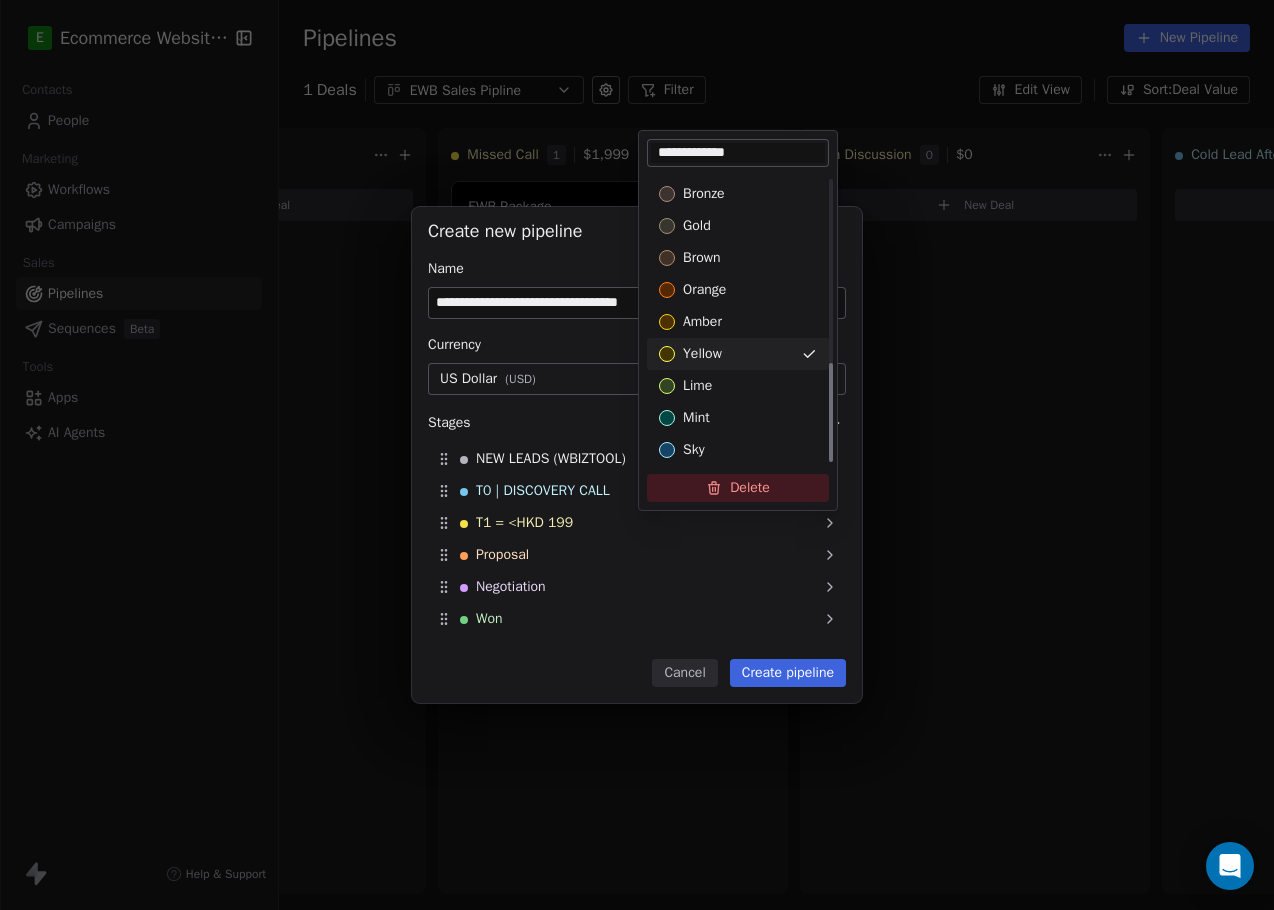 click on "yellow" at bounding box center (702, 354) 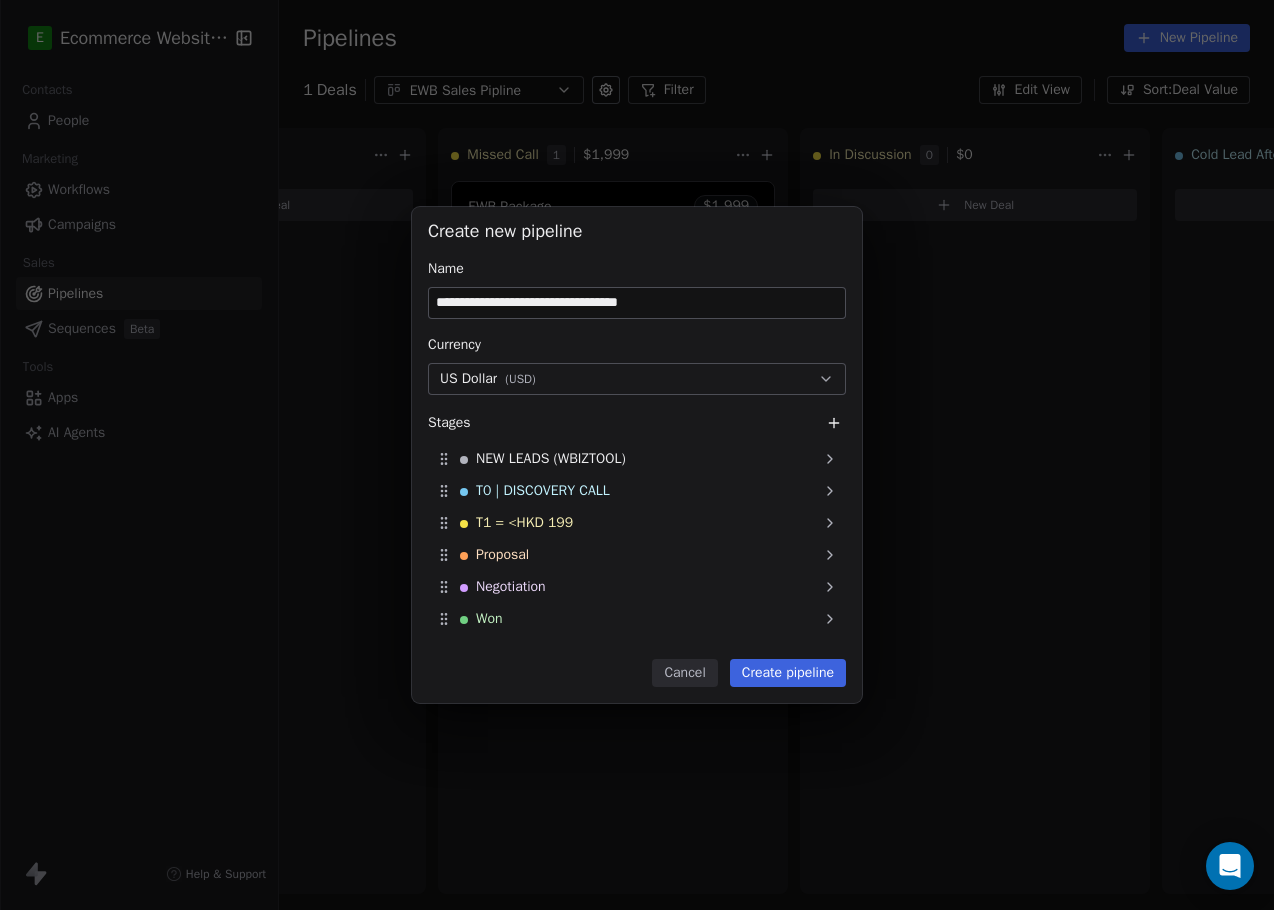 click on "**********" at bounding box center [637, 455] 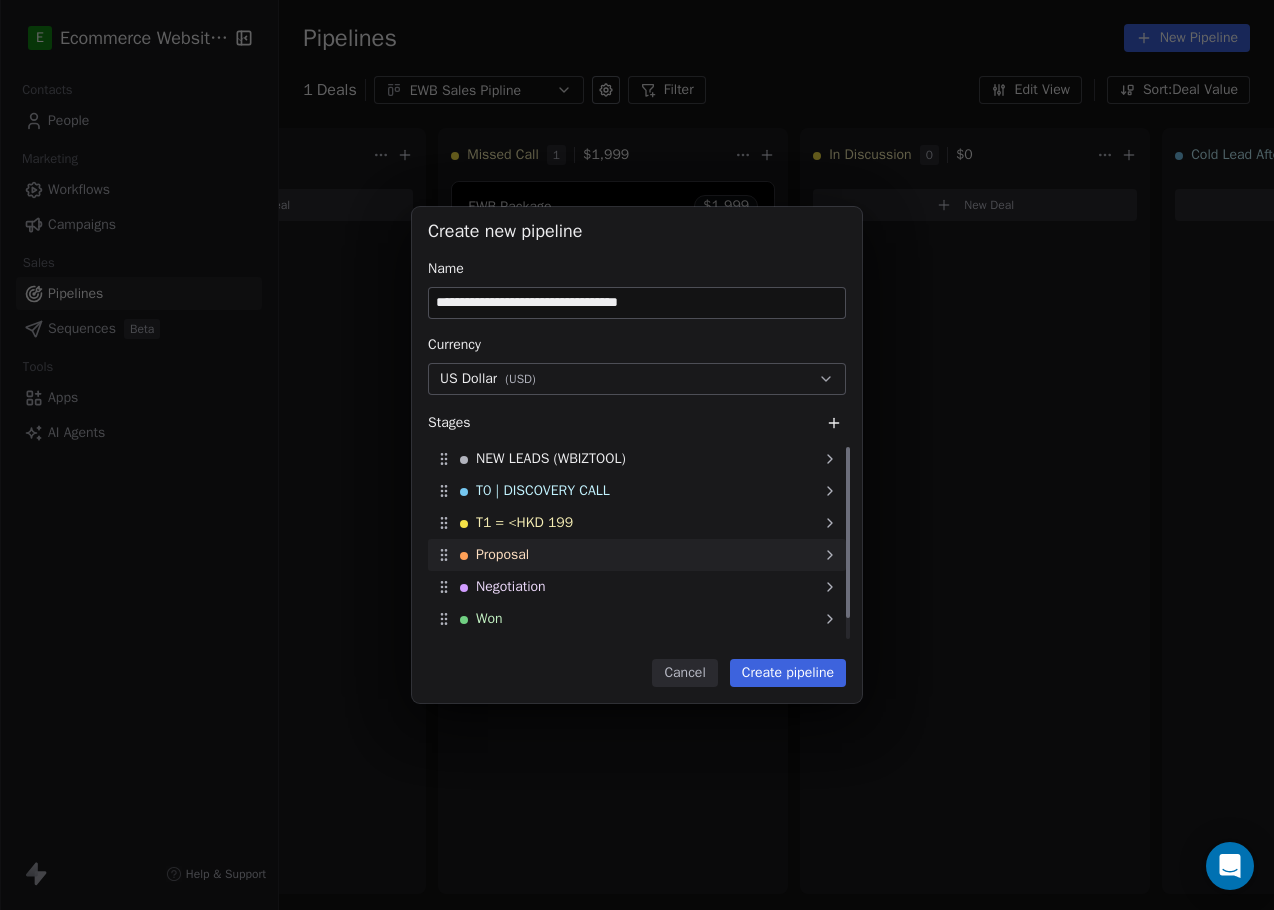 click 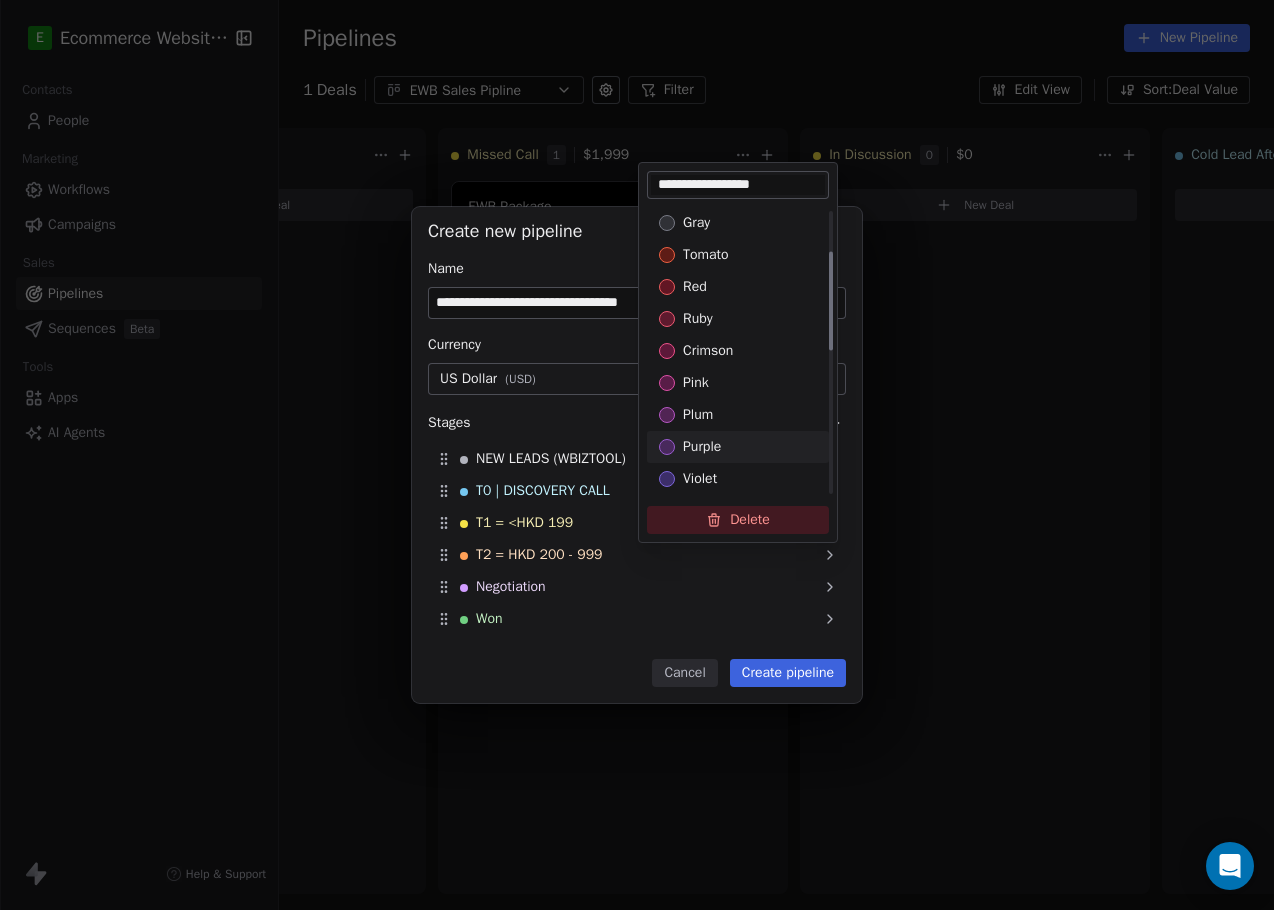 scroll, scrollTop: 541, scrollLeft: 0, axis: vertical 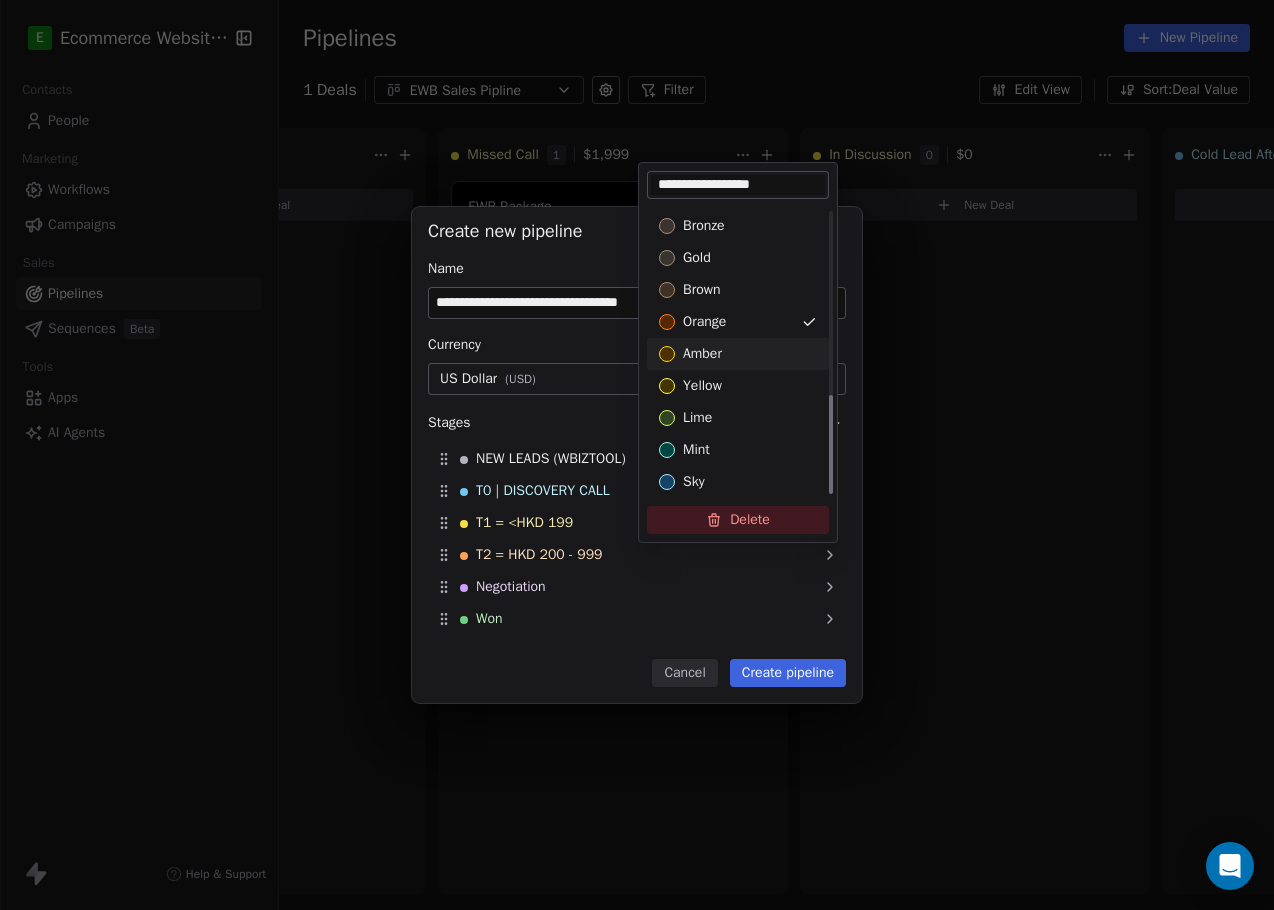 type on "**********" 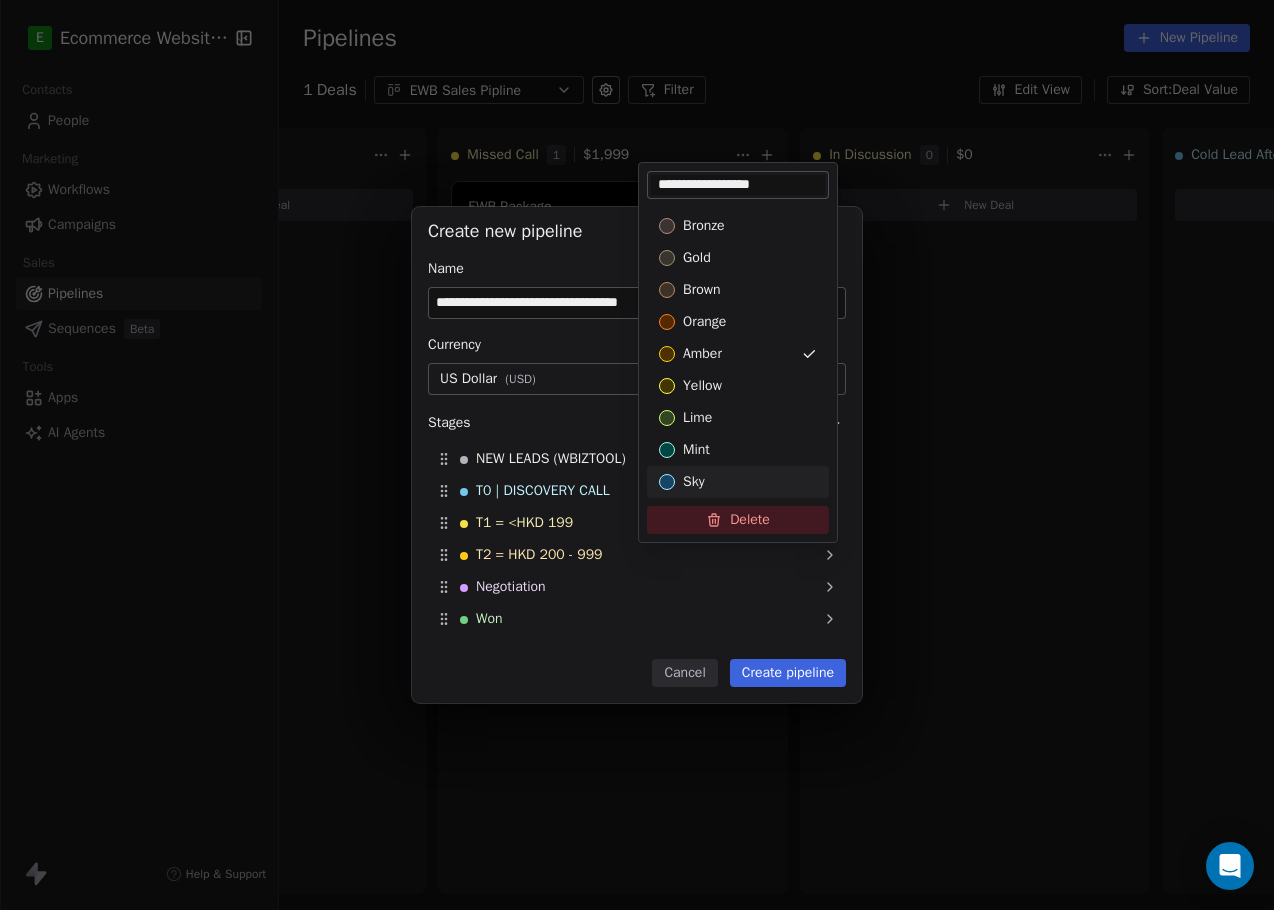 click on "**********" at bounding box center [637, 455] 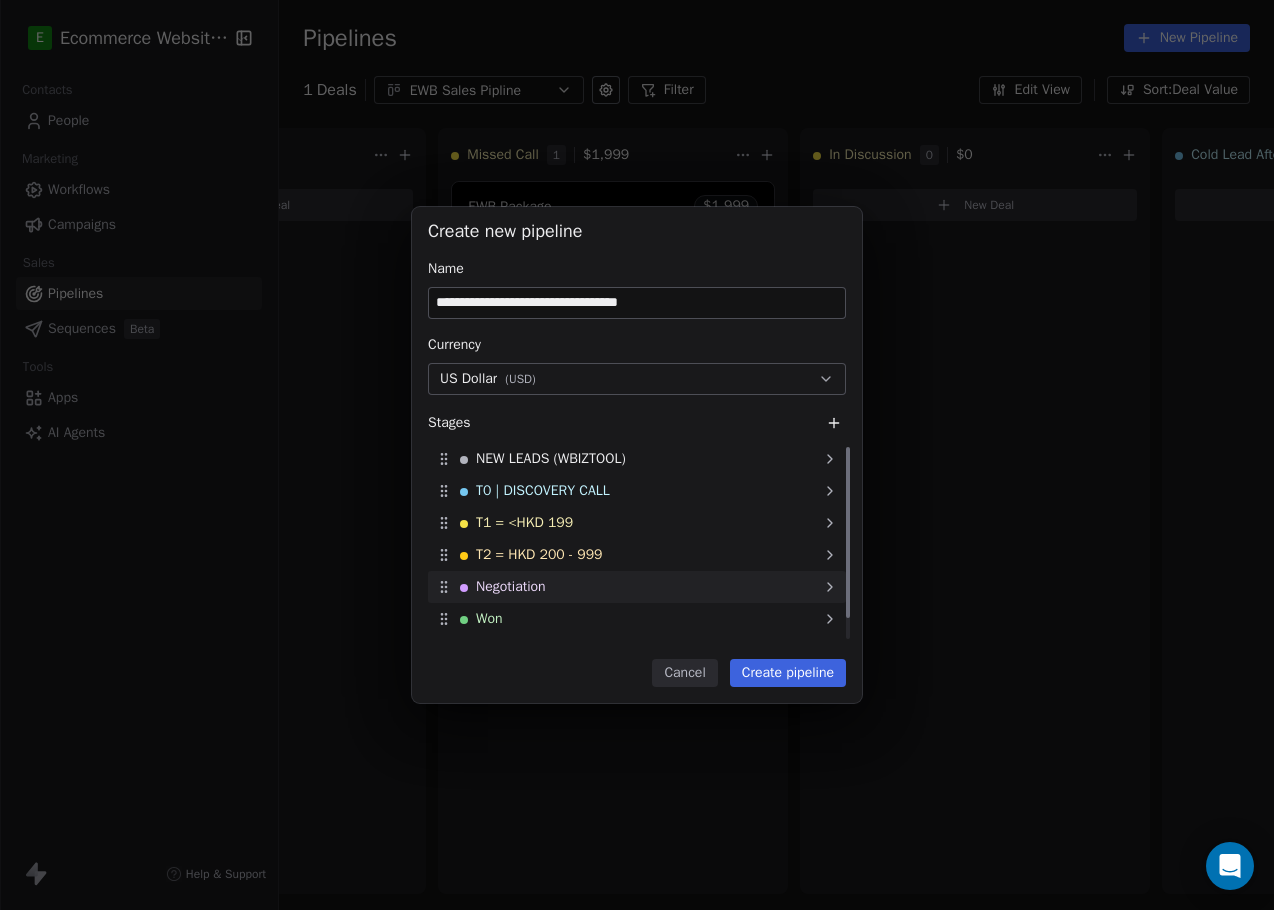 click on "Negotiation" at bounding box center (637, 587) 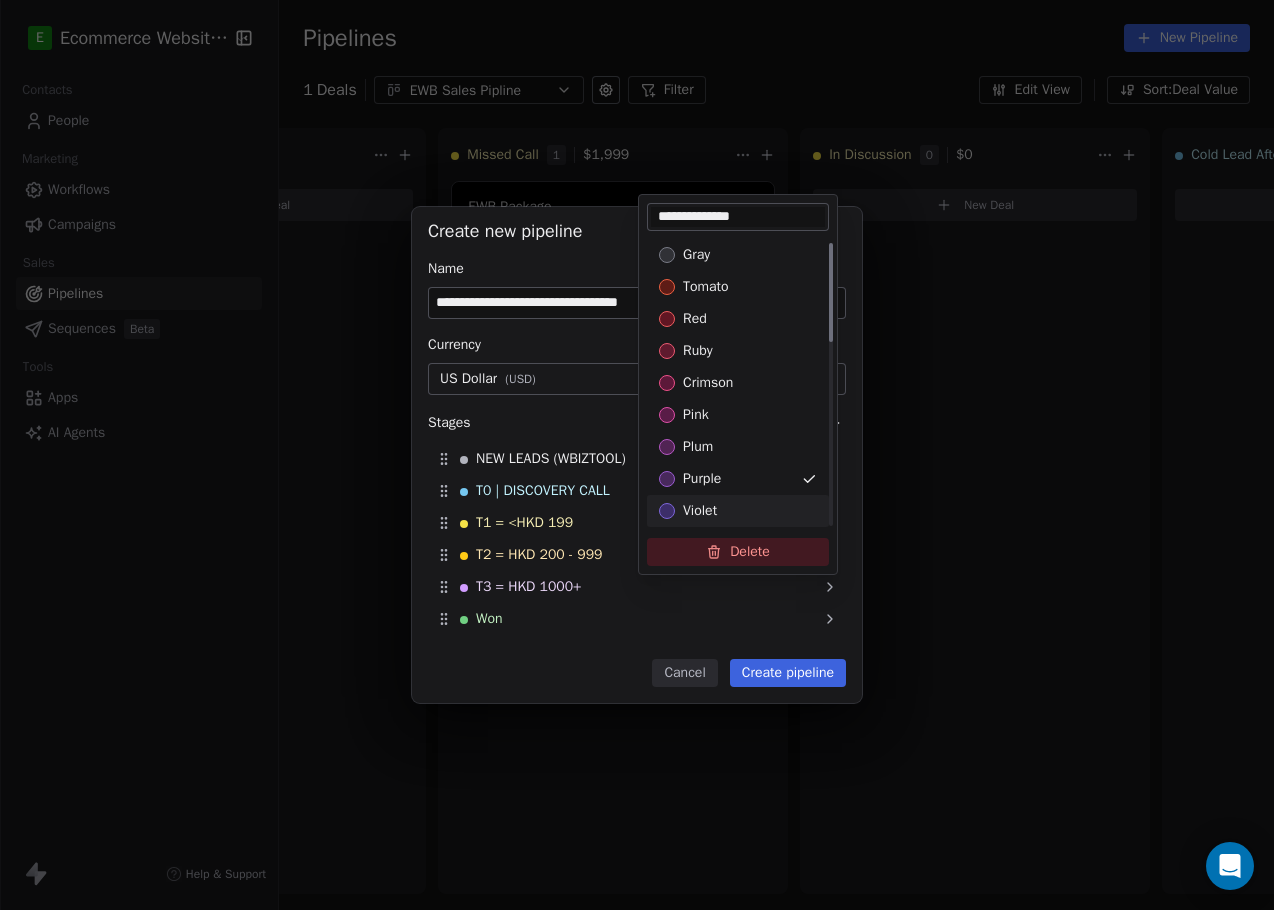 scroll, scrollTop: 541, scrollLeft: 0, axis: vertical 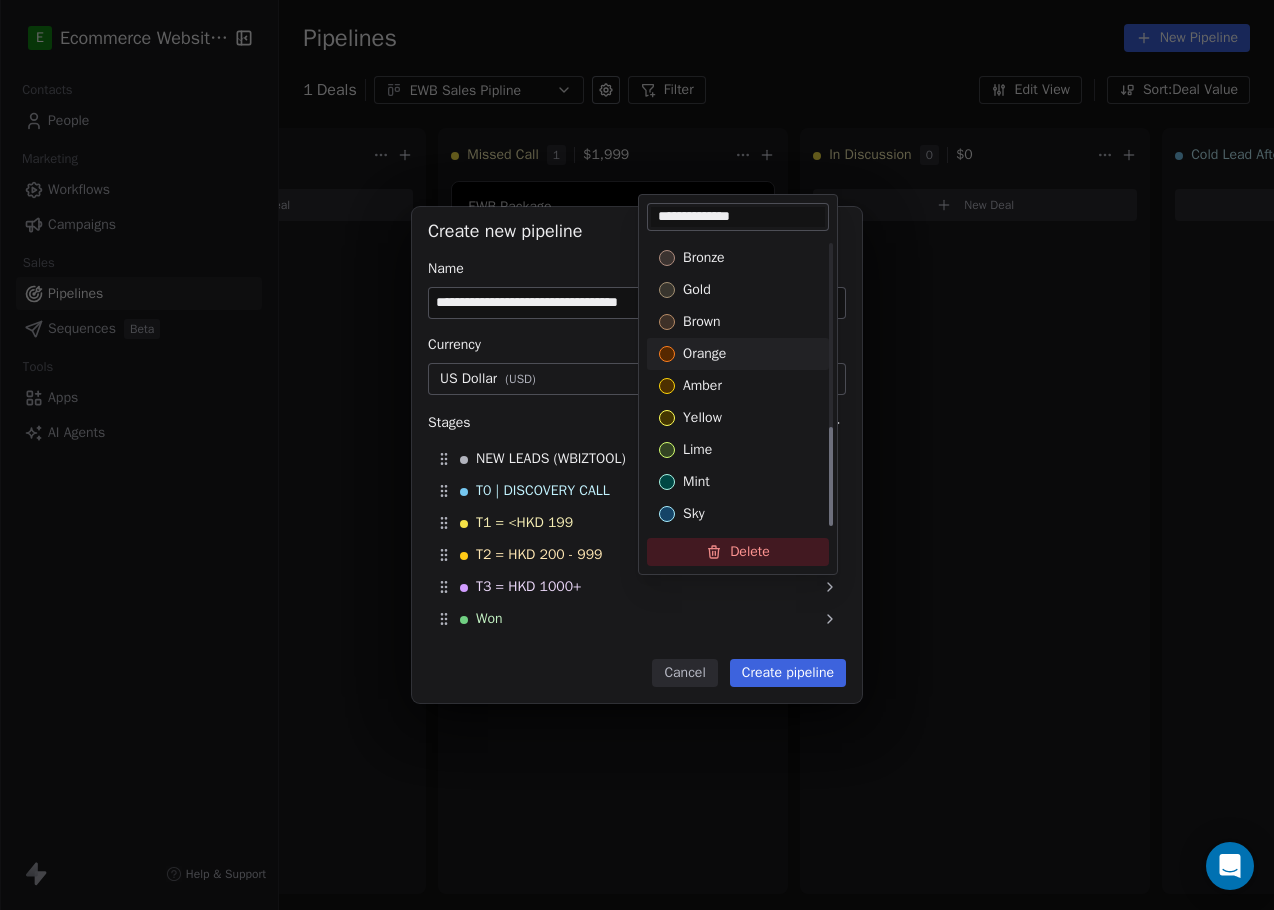 type on "**********" 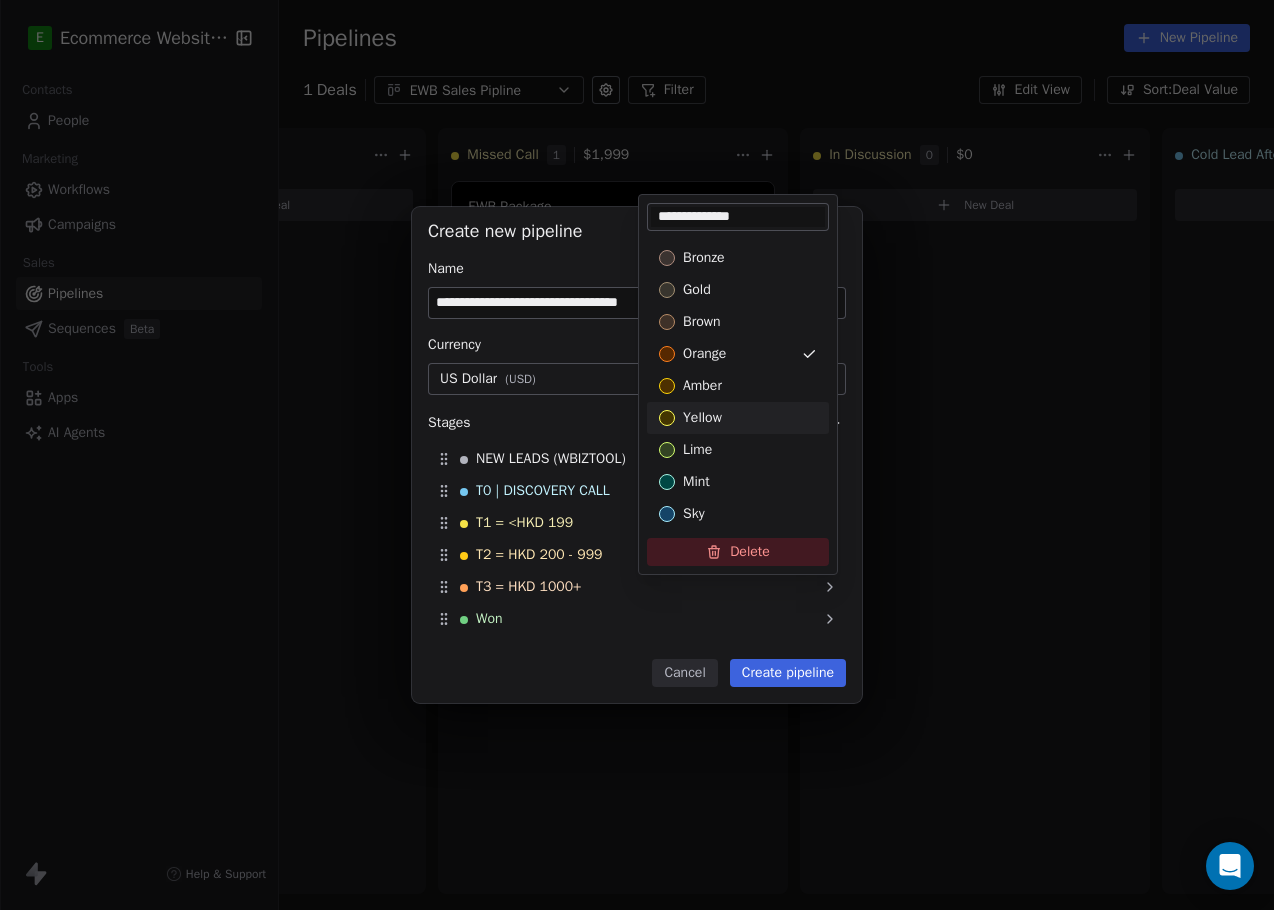 click on "**********" at bounding box center [637, 455] 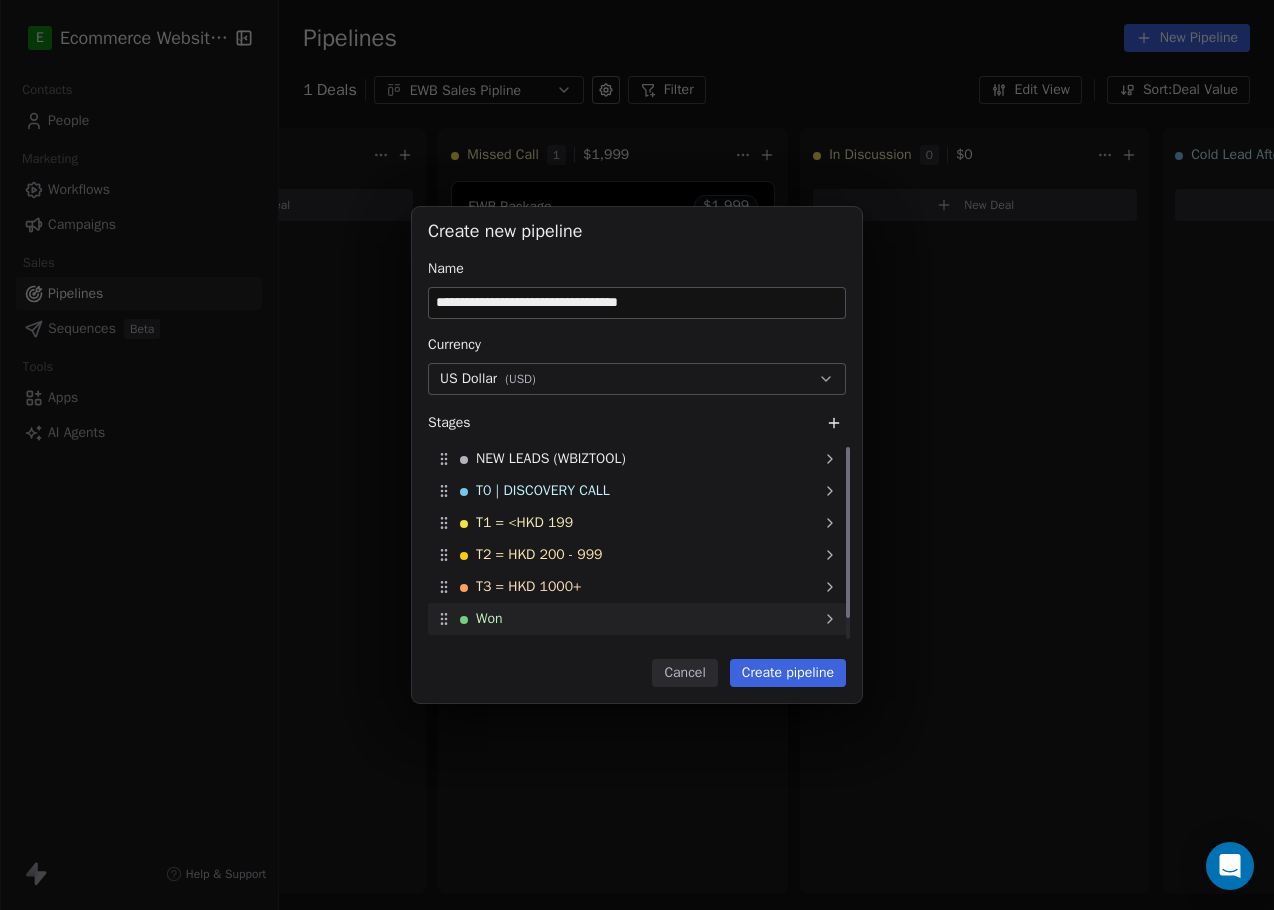 click on "Won" at bounding box center (637, 619) 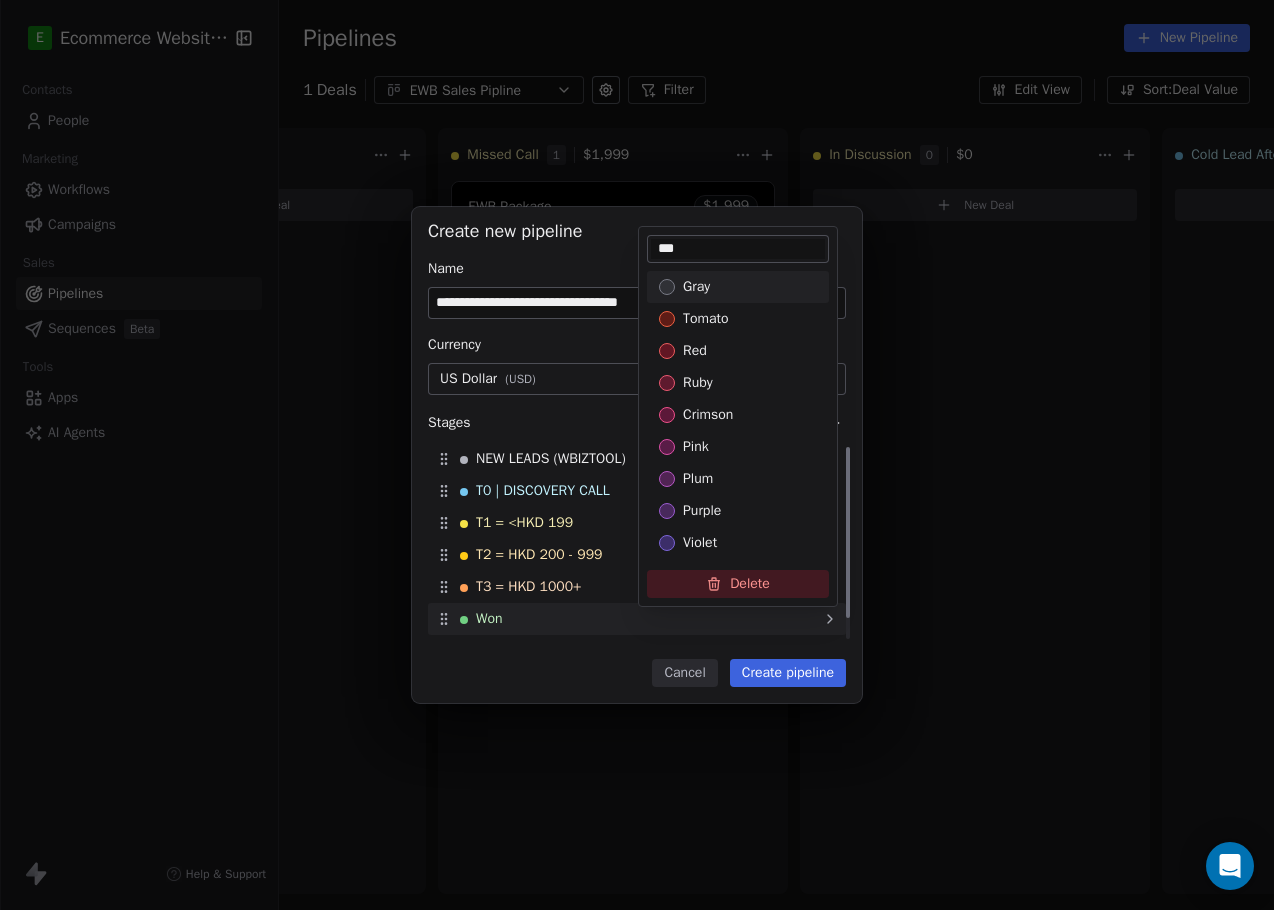 click on "**********" at bounding box center [637, 455] 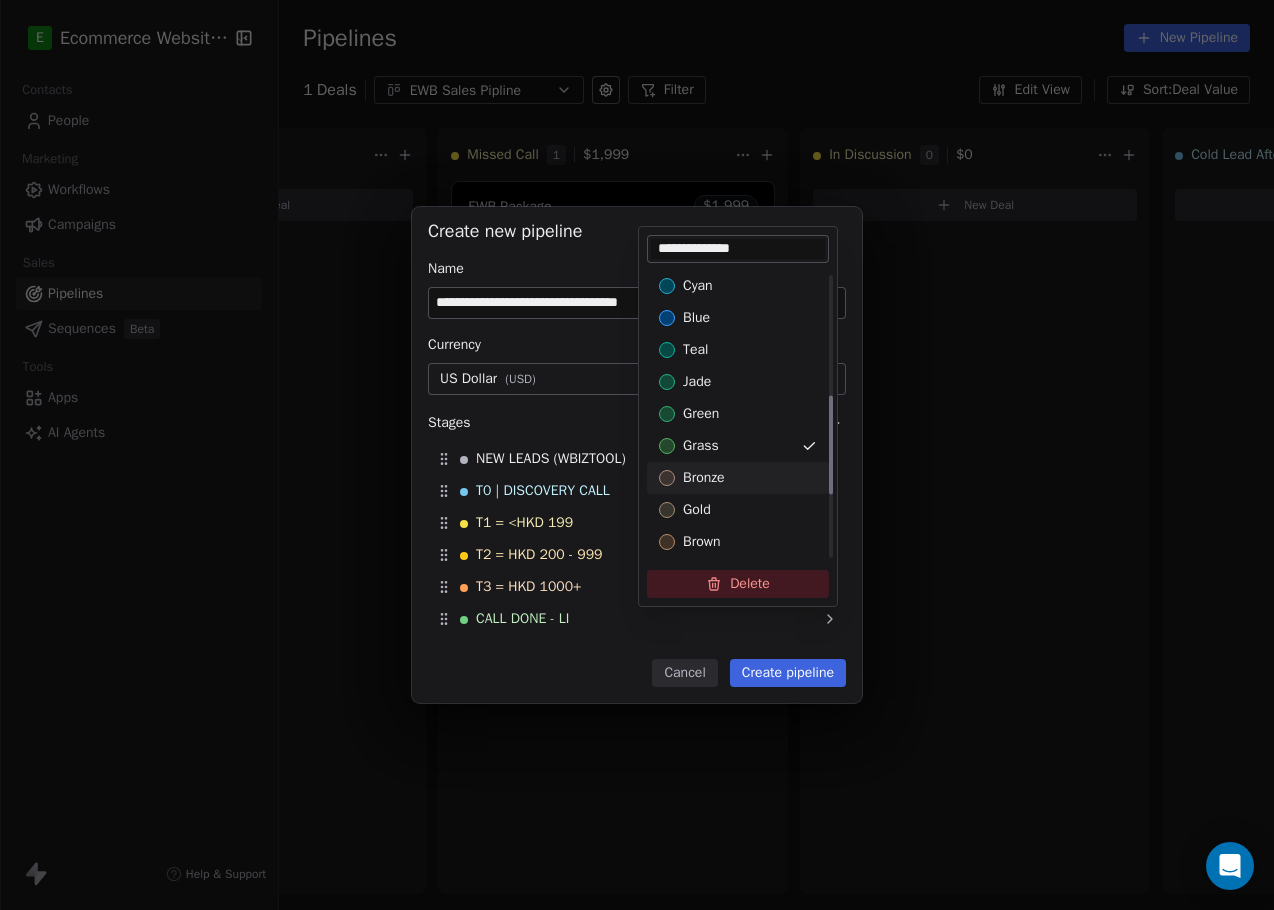scroll, scrollTop: 355, scrollLeft: 0, axis: vertical 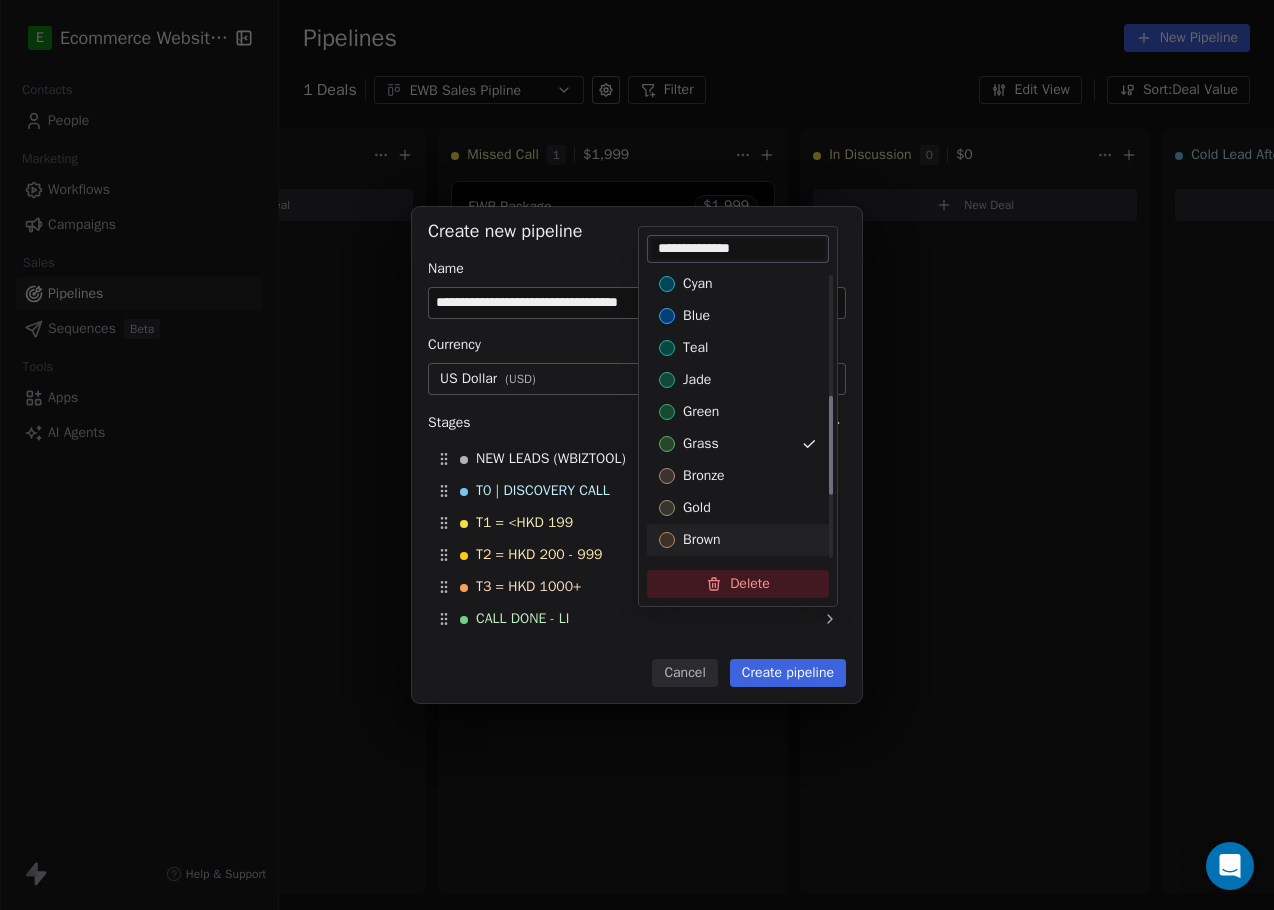 type on "**********" 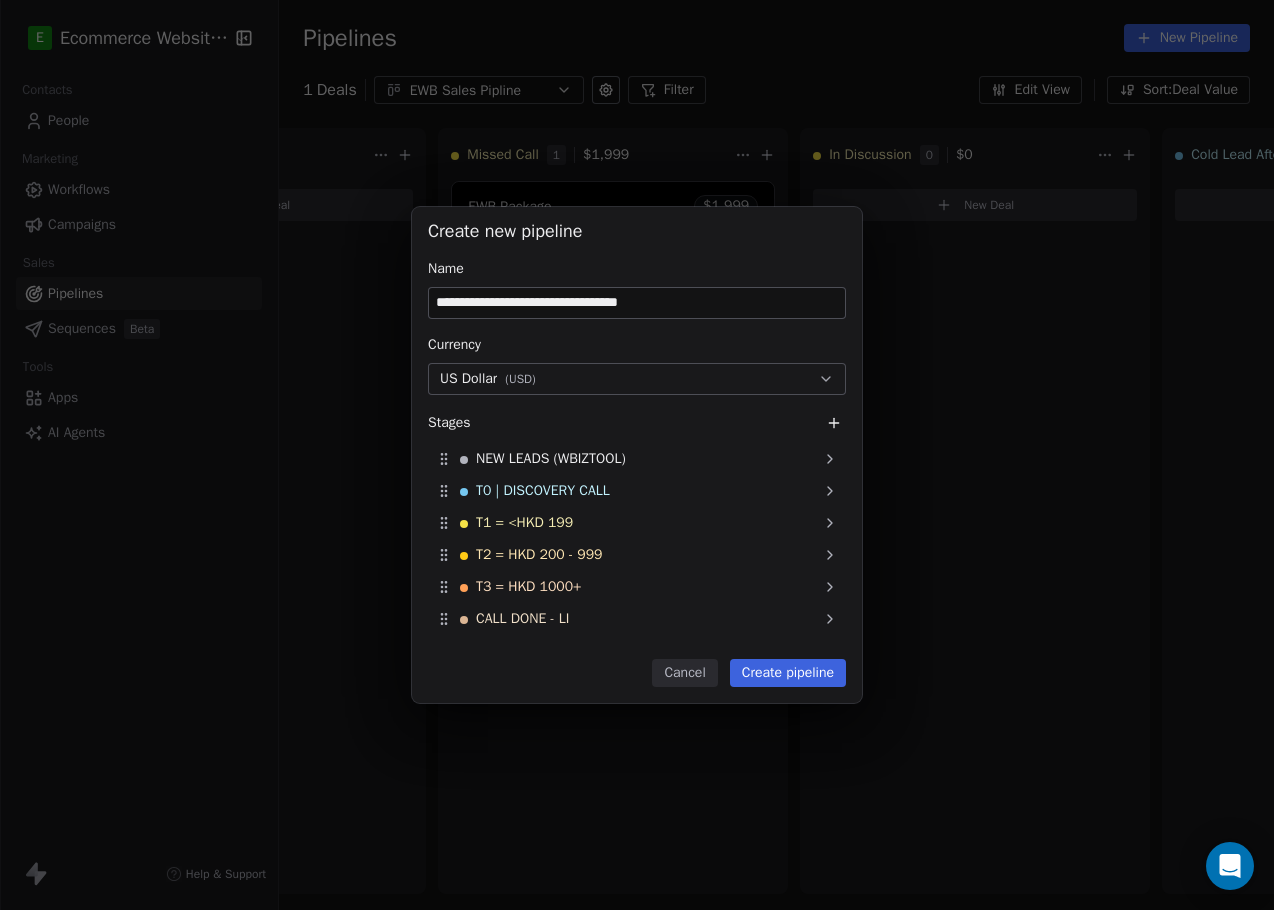 click on "**********" at bounding box center [637, 455] 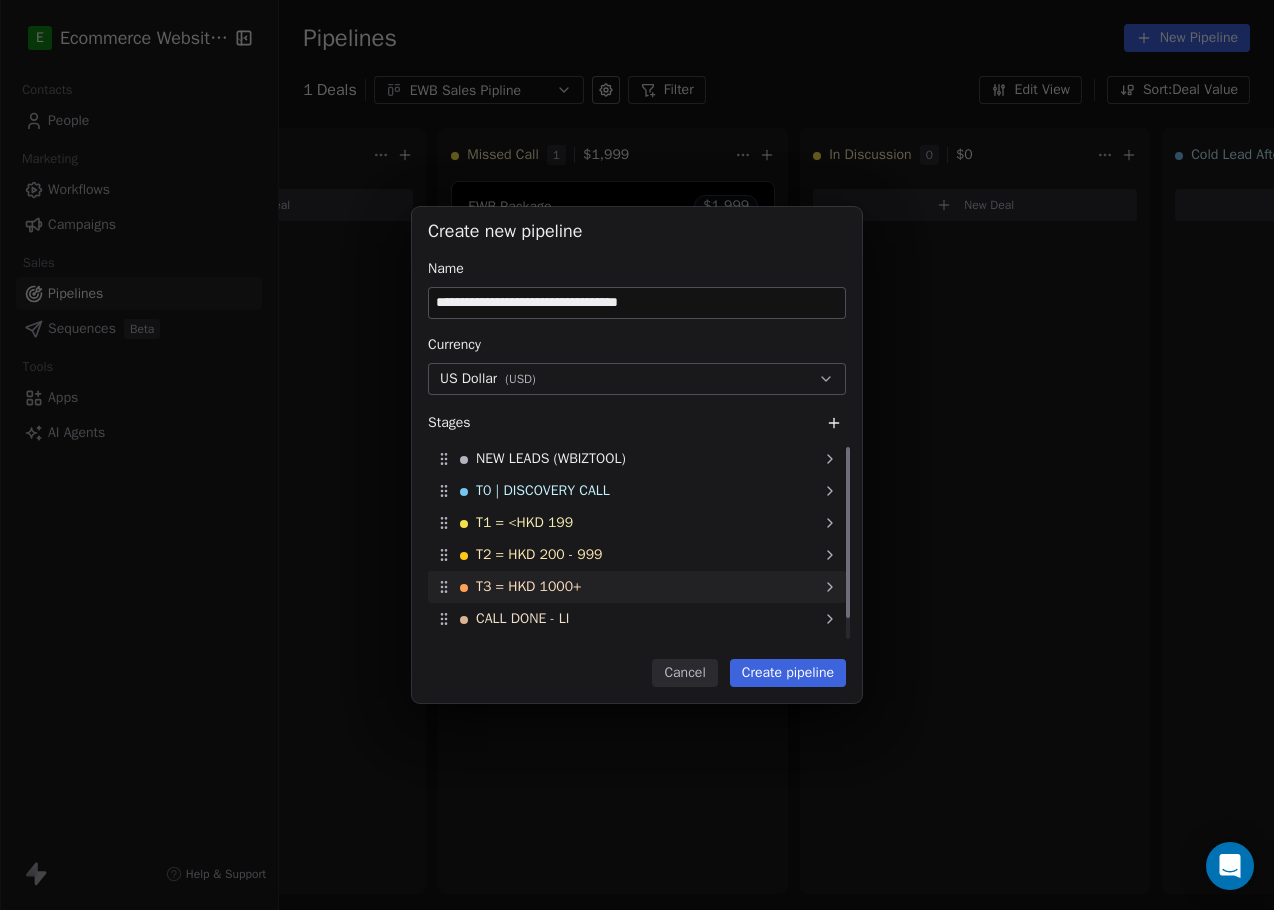 scroll, scrollTop: 24, scrollLeft: 0, axis: vertical 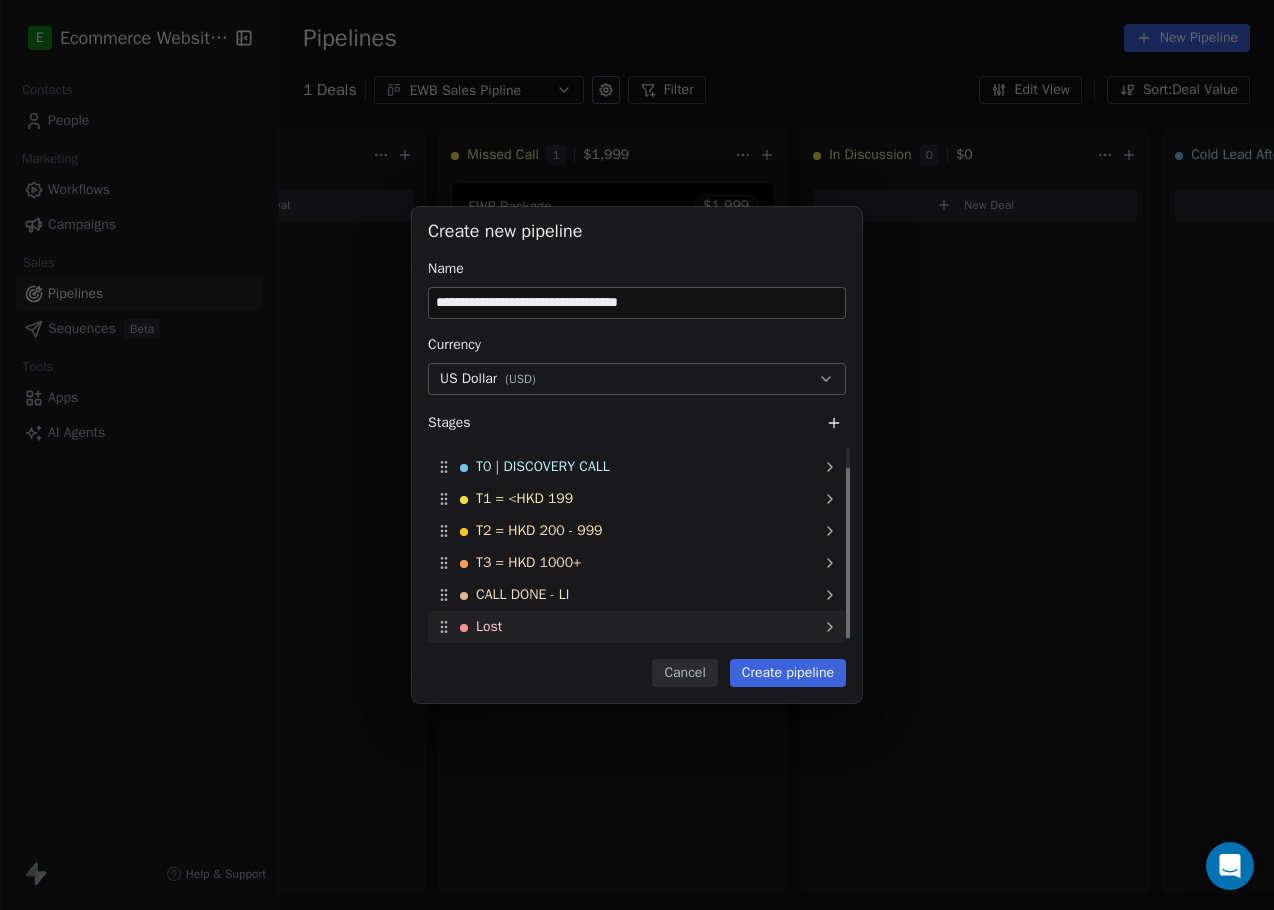 click on "Lost" at bounding box center [637, 627] 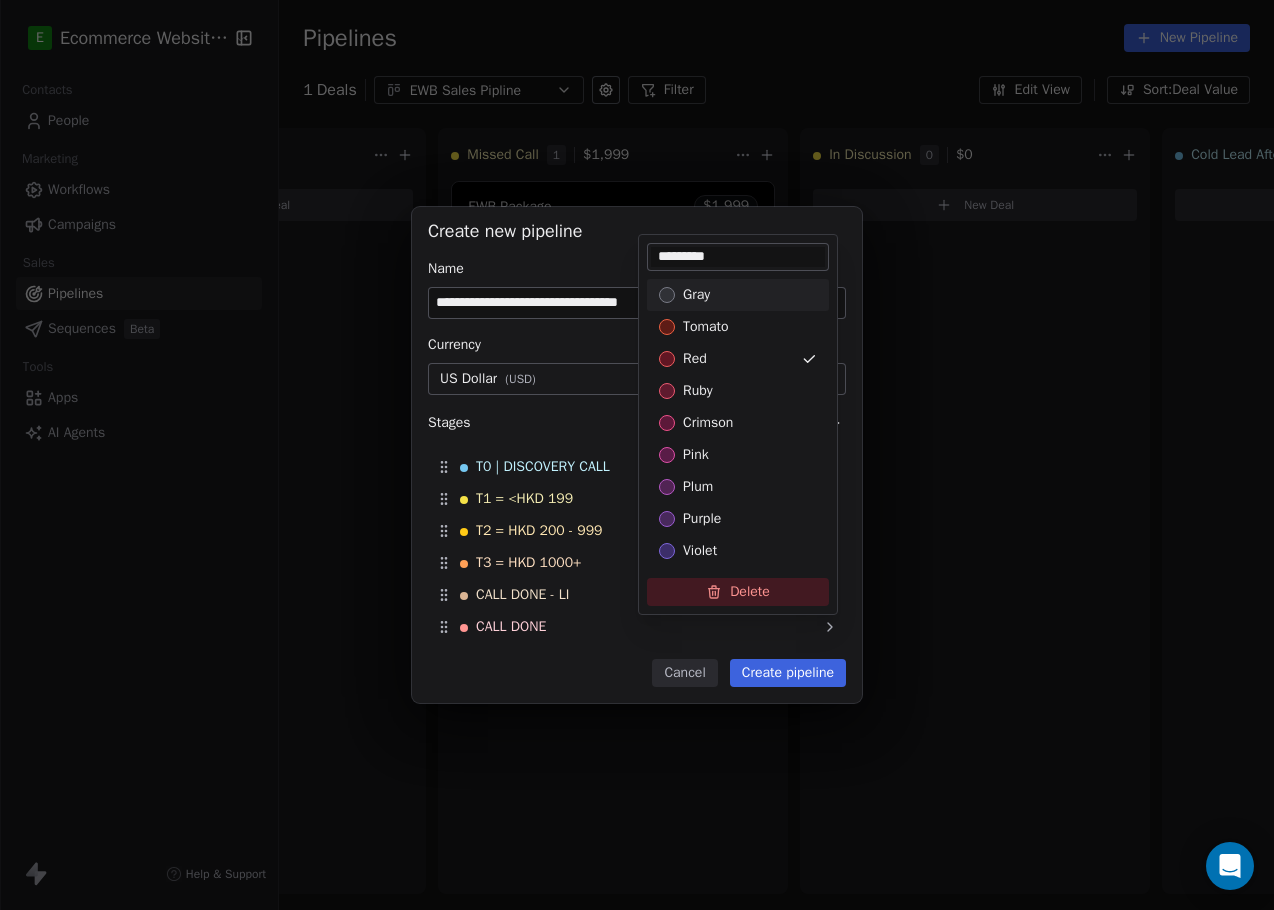 click on "*********" at bounding box center [738, 257] 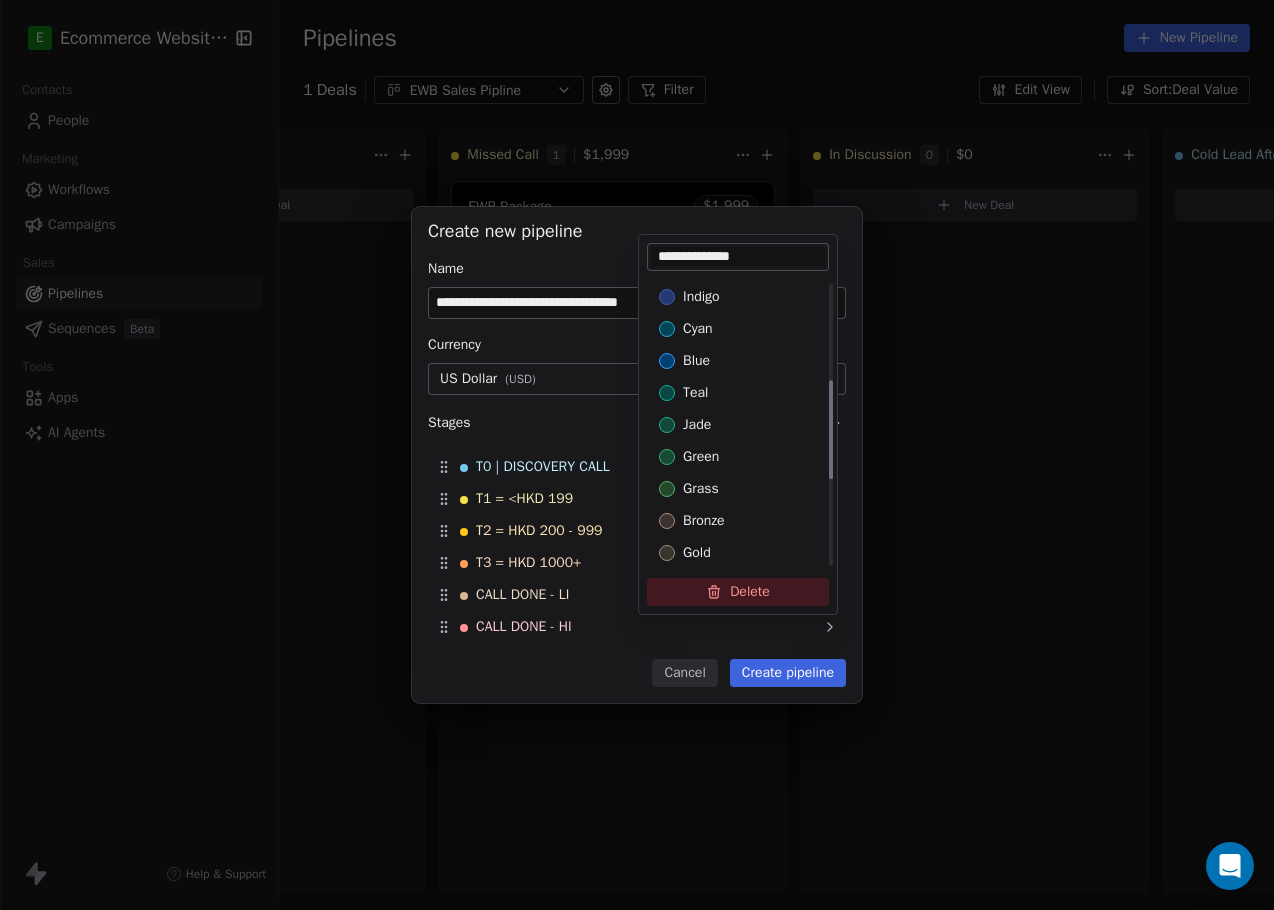 scroll, scrollTop: 243, scrollLeft: 0, axis: vertical 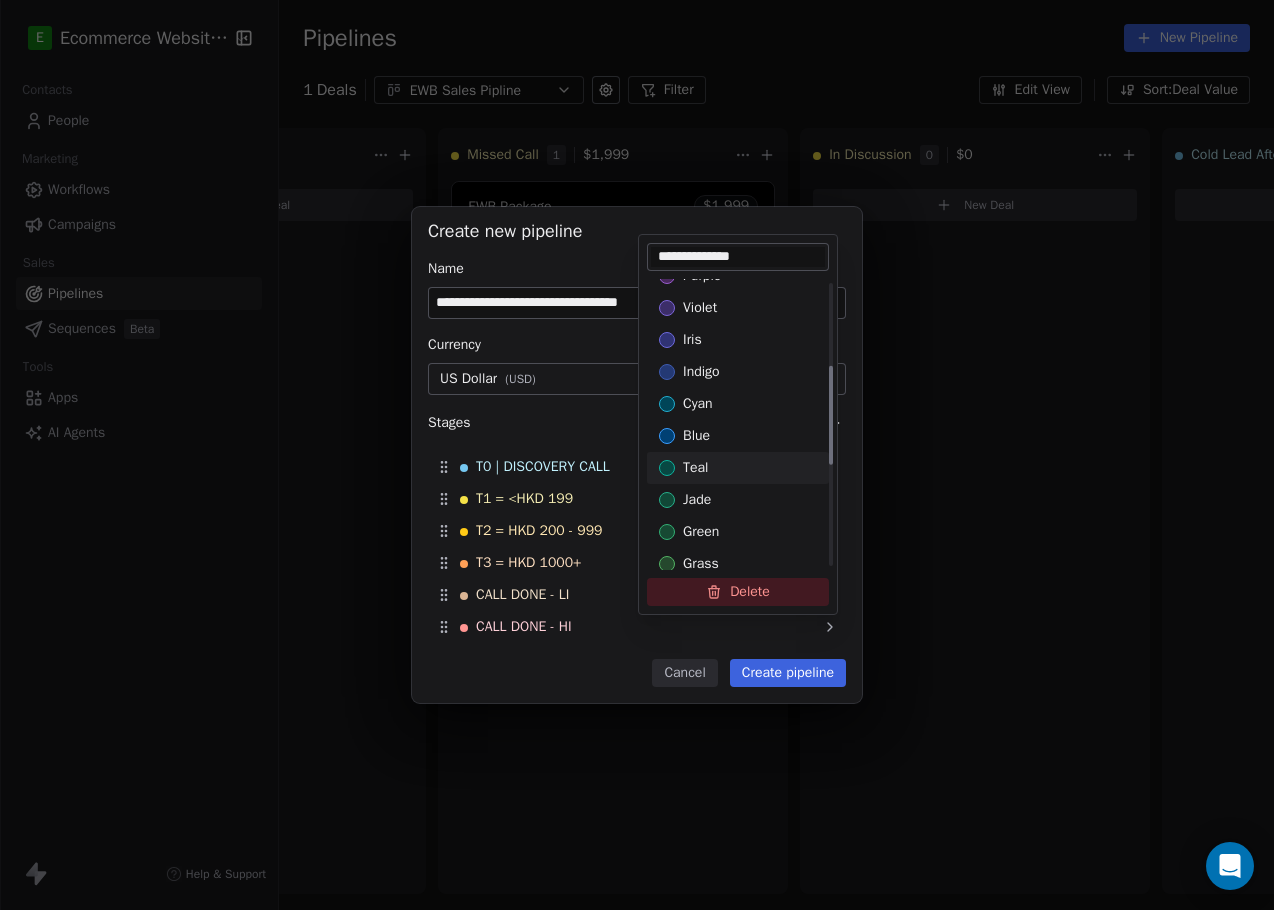 type on "**********" 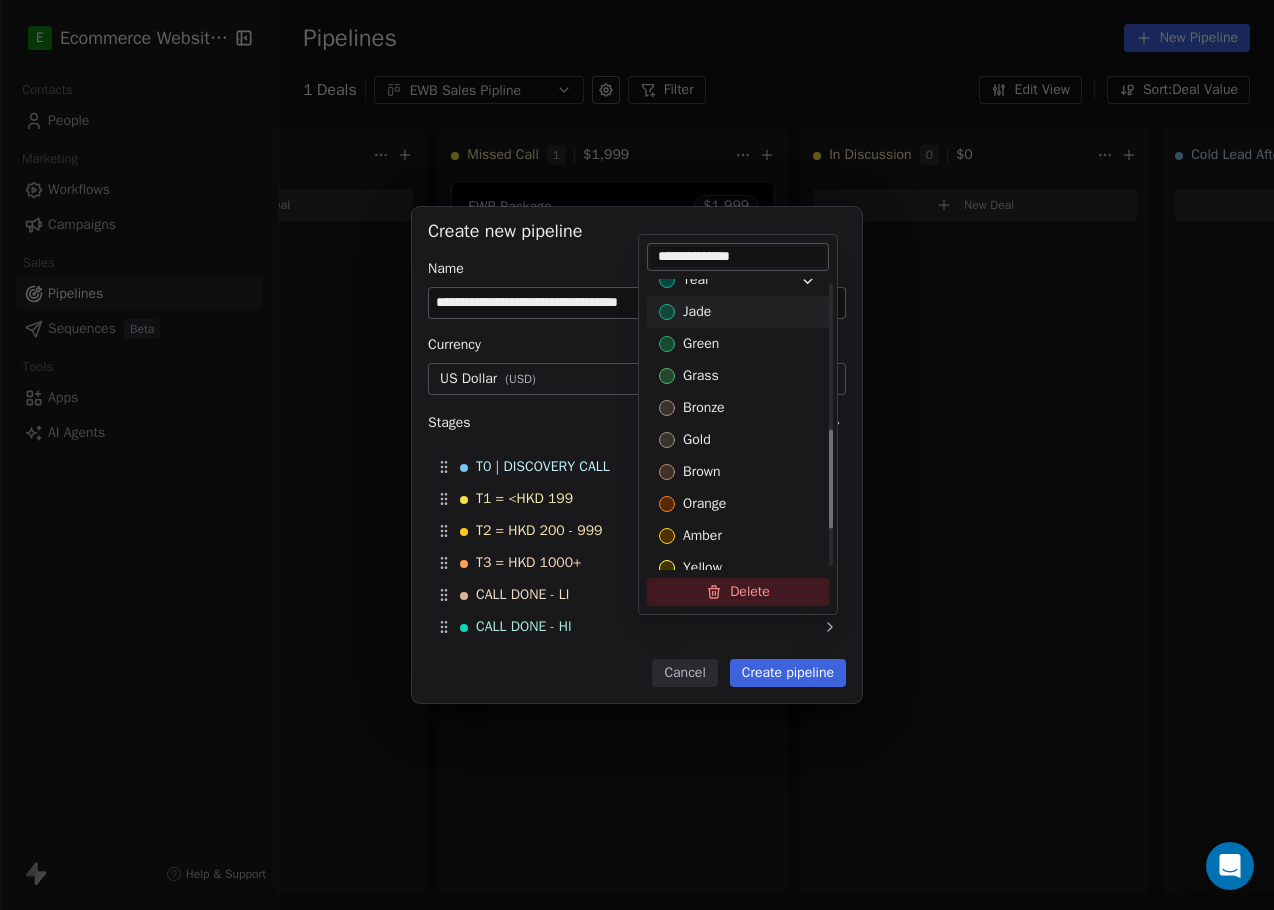 scroll, scrollTop: 432, scrollLeft: 0, axis: vertical 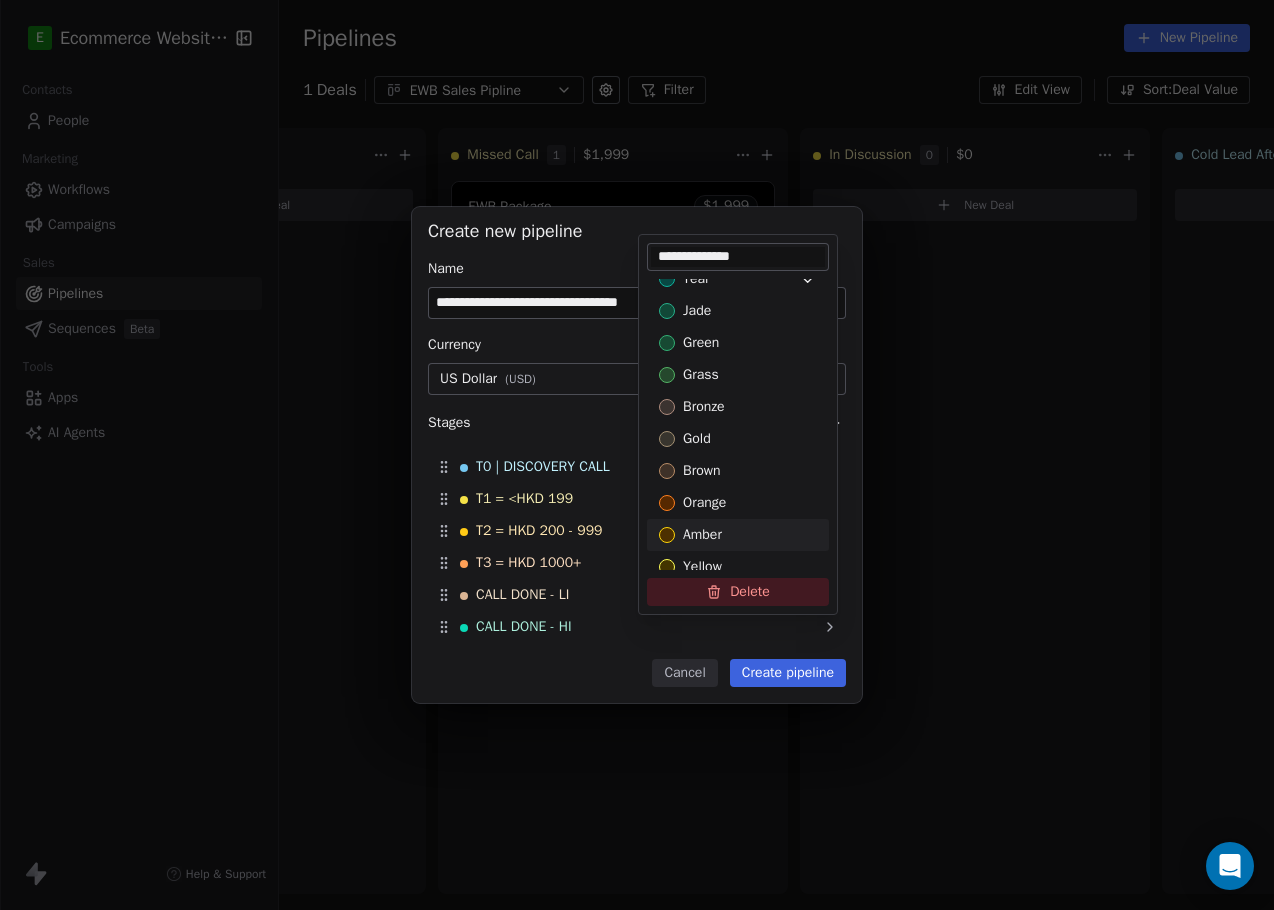 click on "**********" at bounding box center (637, 455) 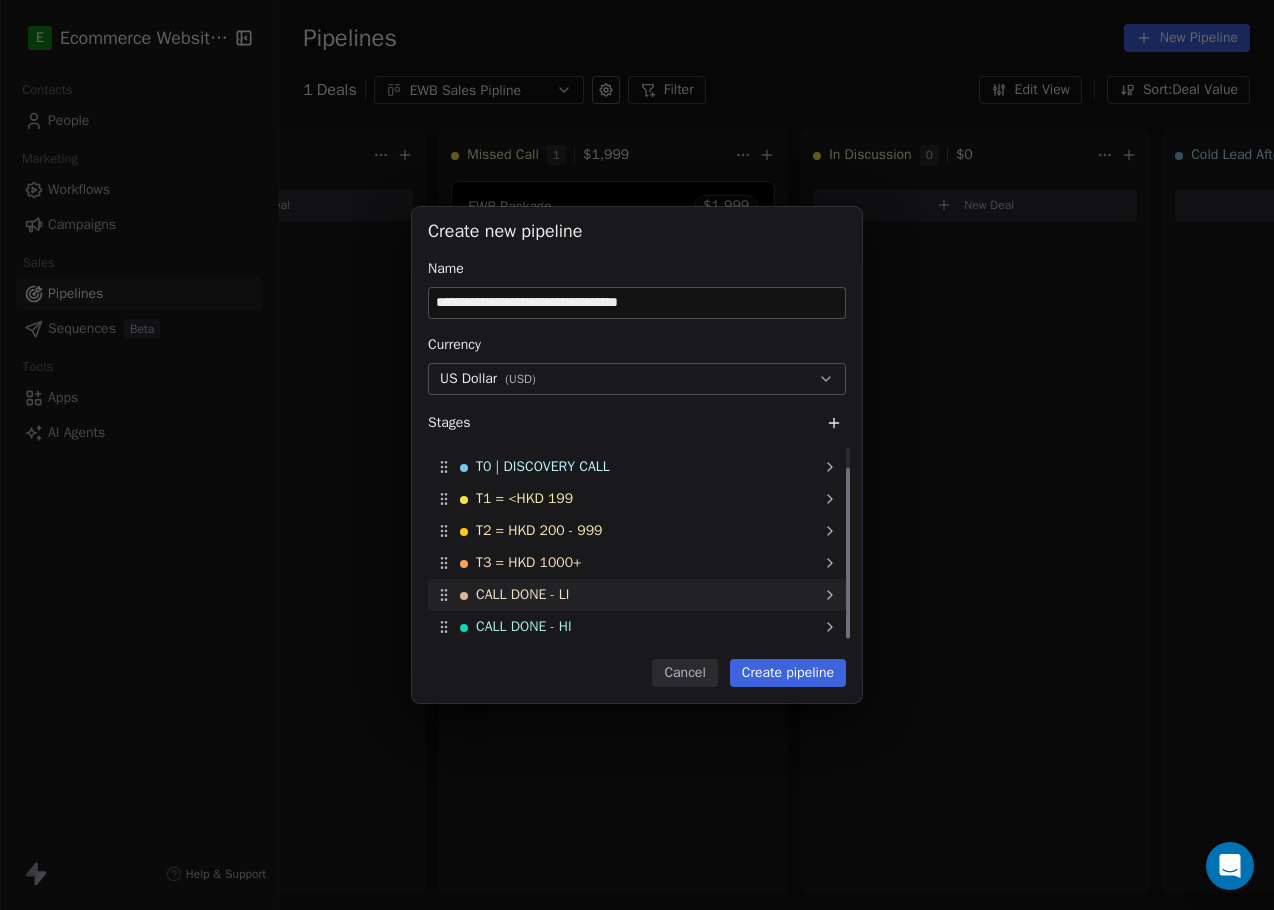 click on "CALL DONE - LI" at bounding box center (637, 595) 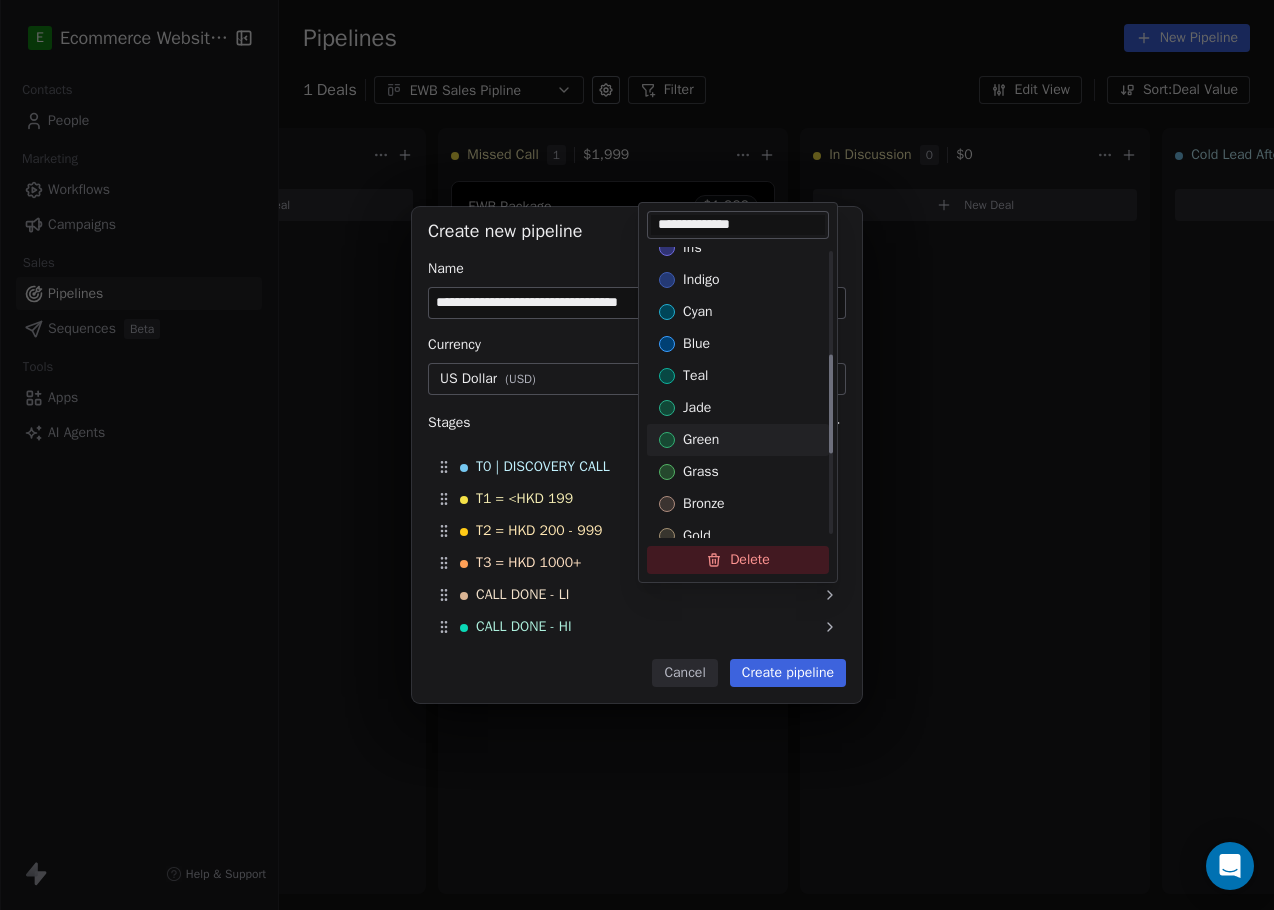 scroll, scrollTop: 304, scrollLeft: 0, axis: vertical 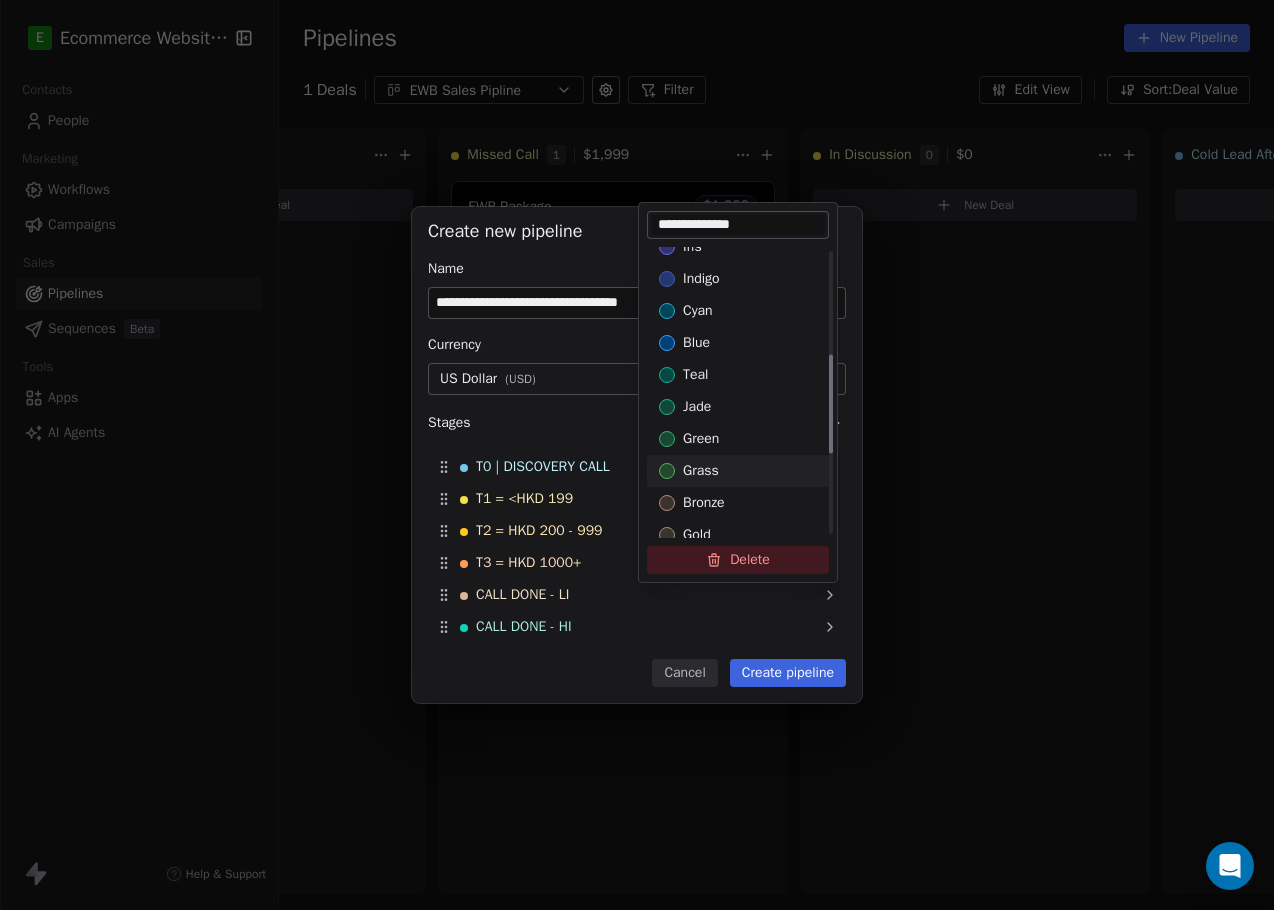 click at bounding box center (667, 471) 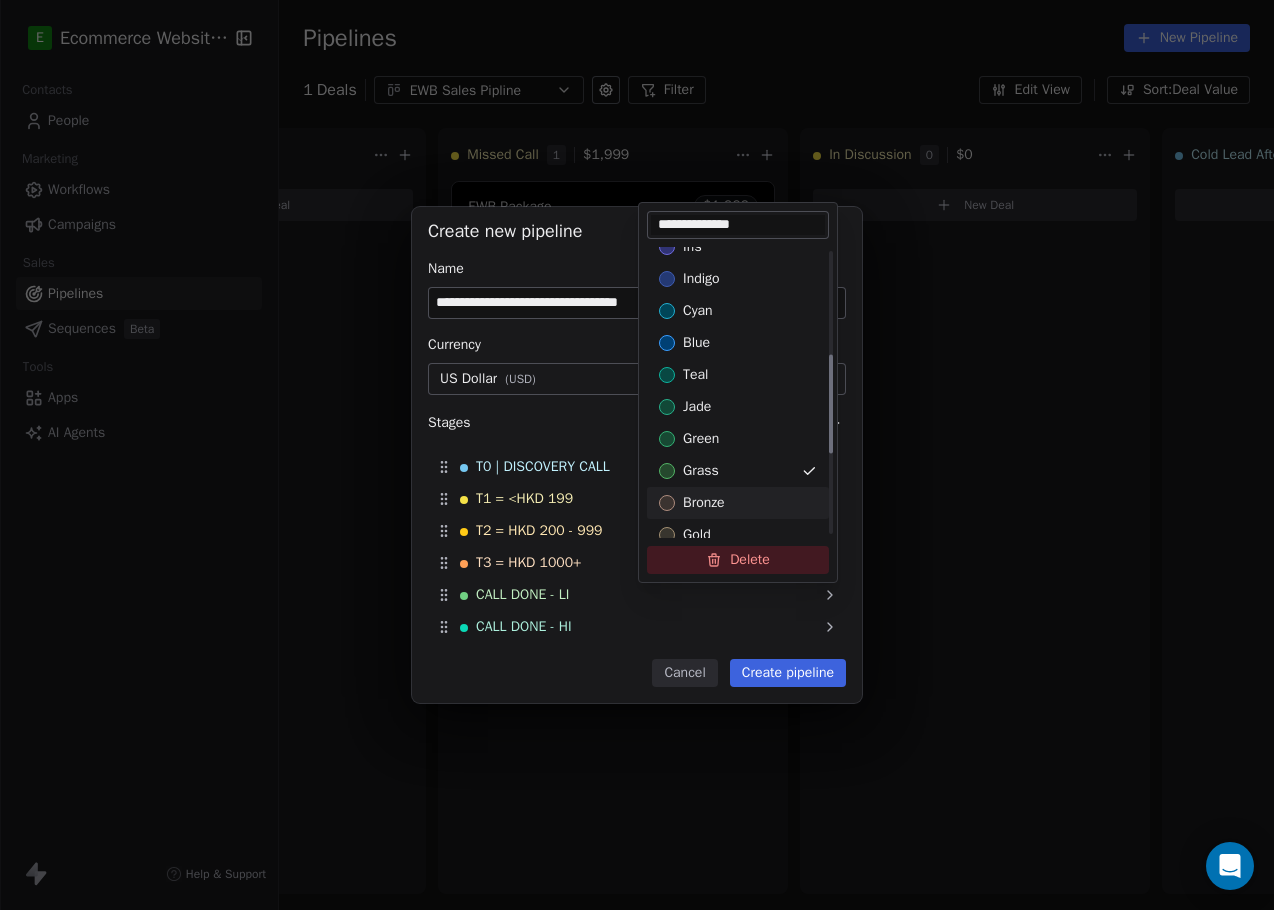 click at bounding box center (667, 503) 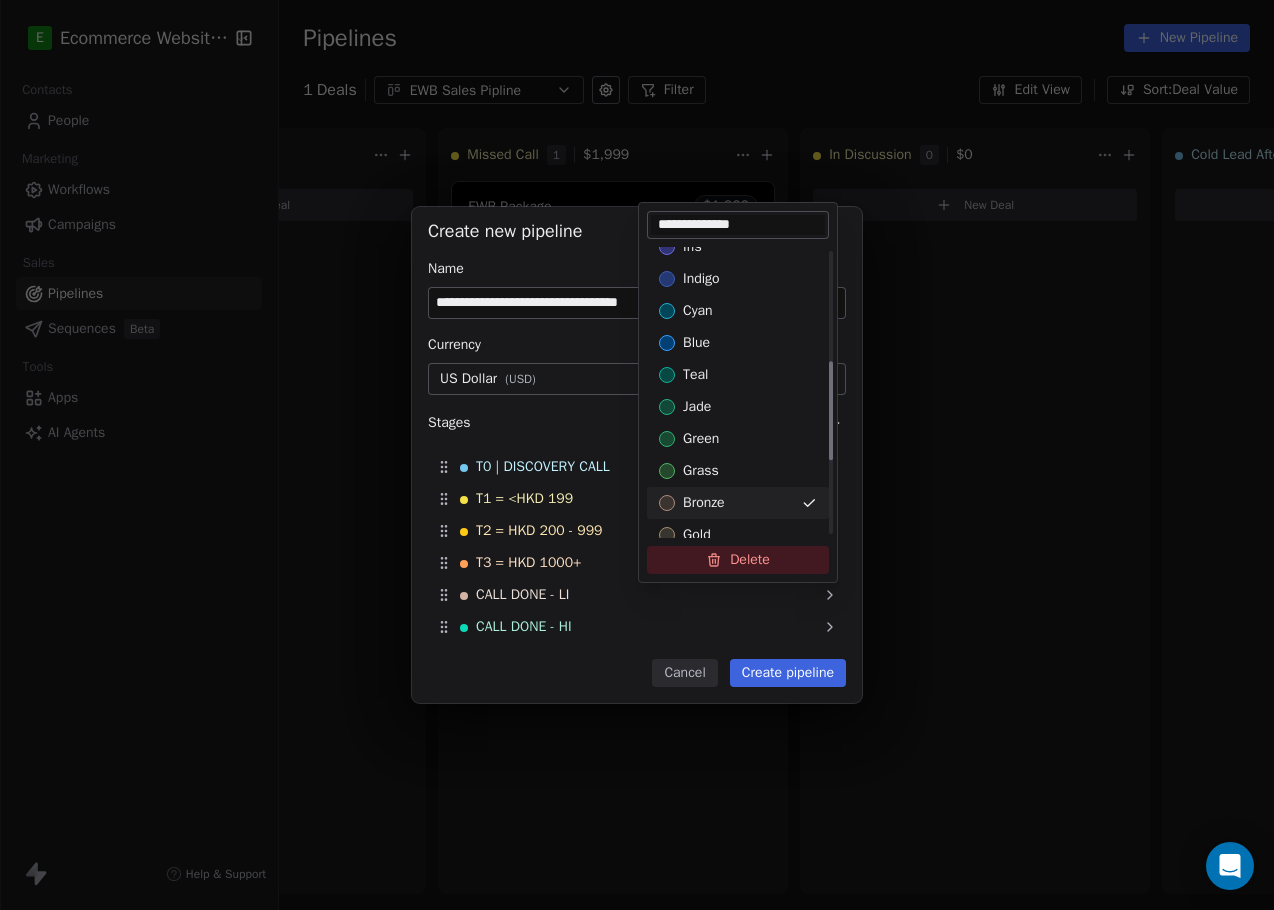 scroll, scrollTop: 328, scrollLeft: 0, axis: vertical 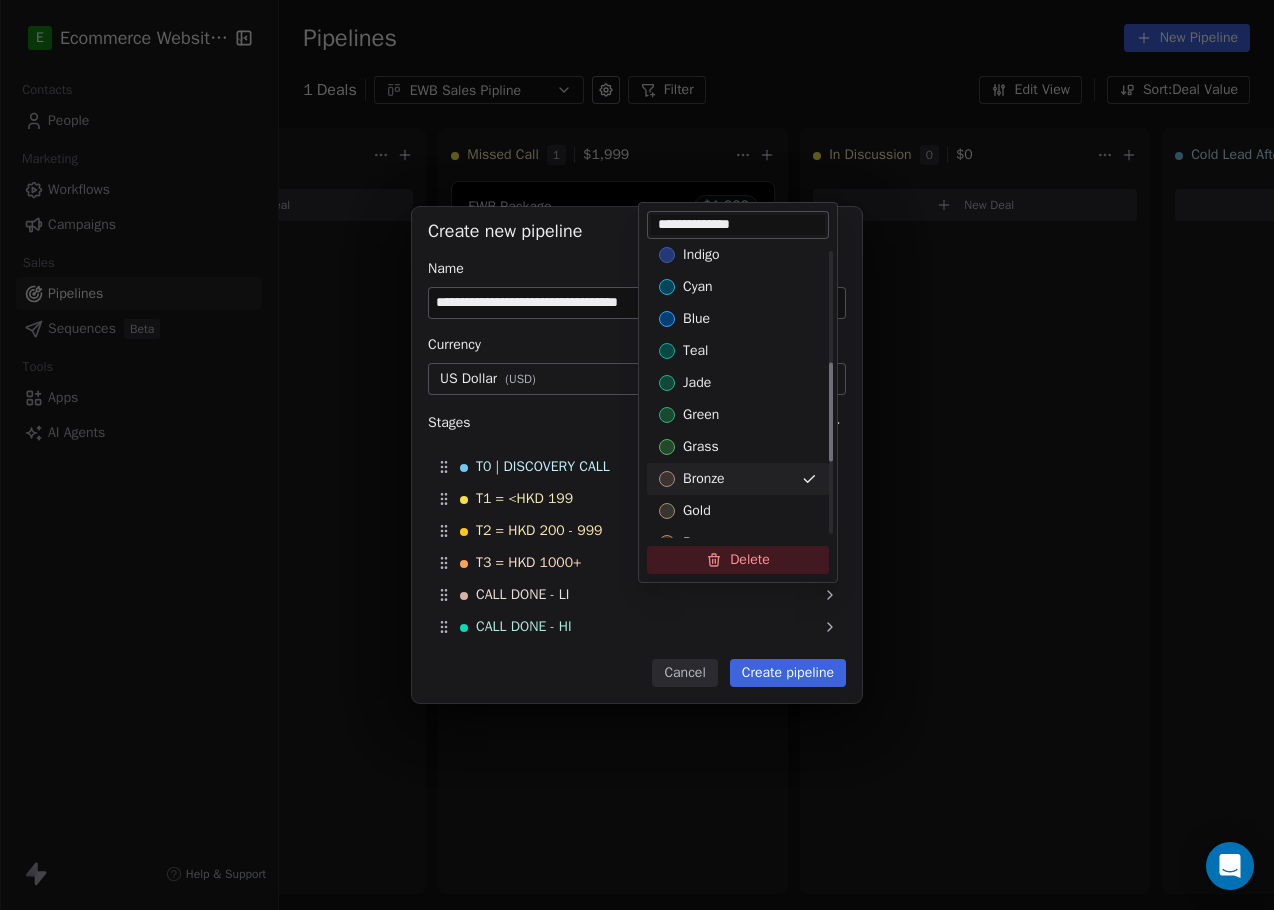 click at bounding box center (667, 511) 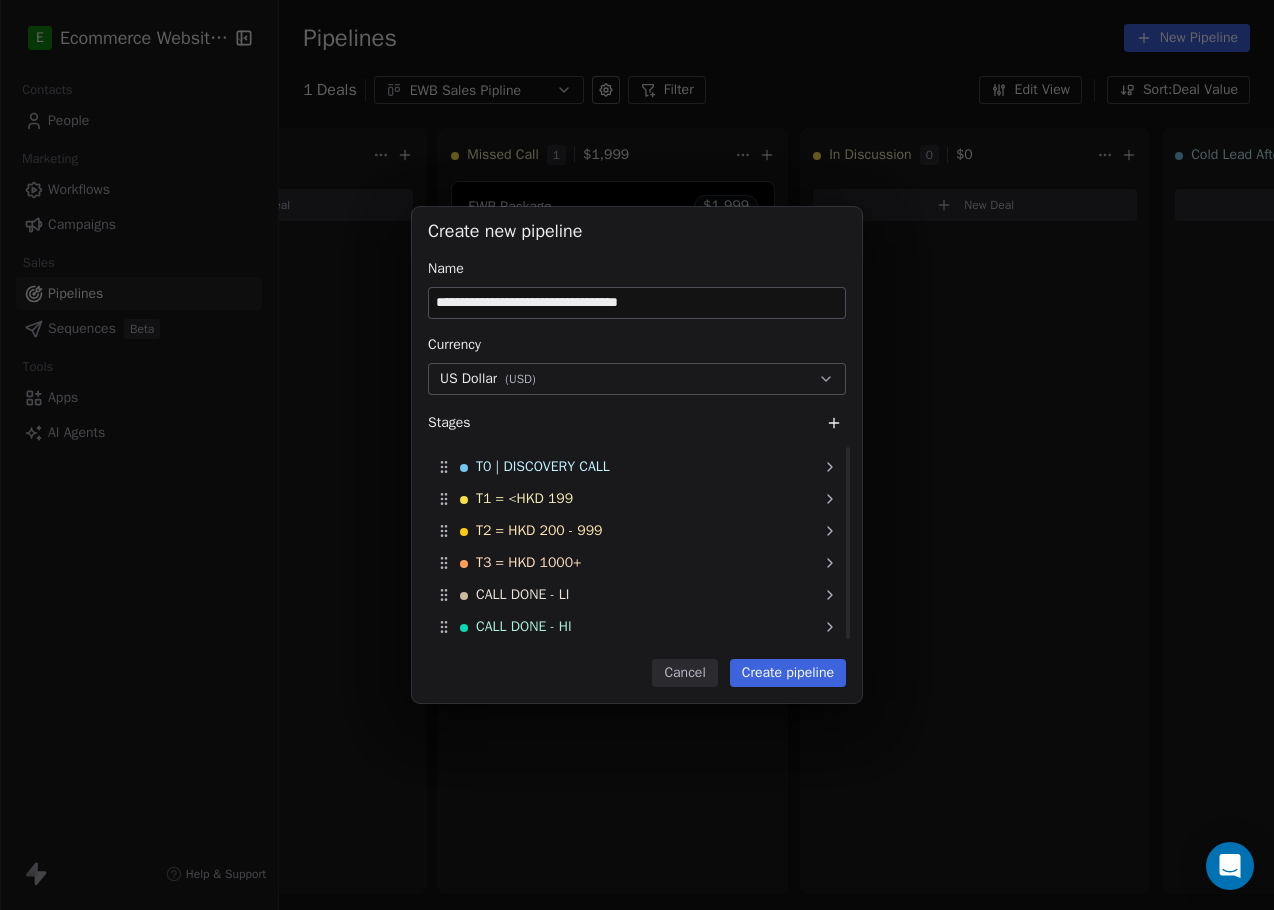 click on "**********" at bounding box center (637, 455) 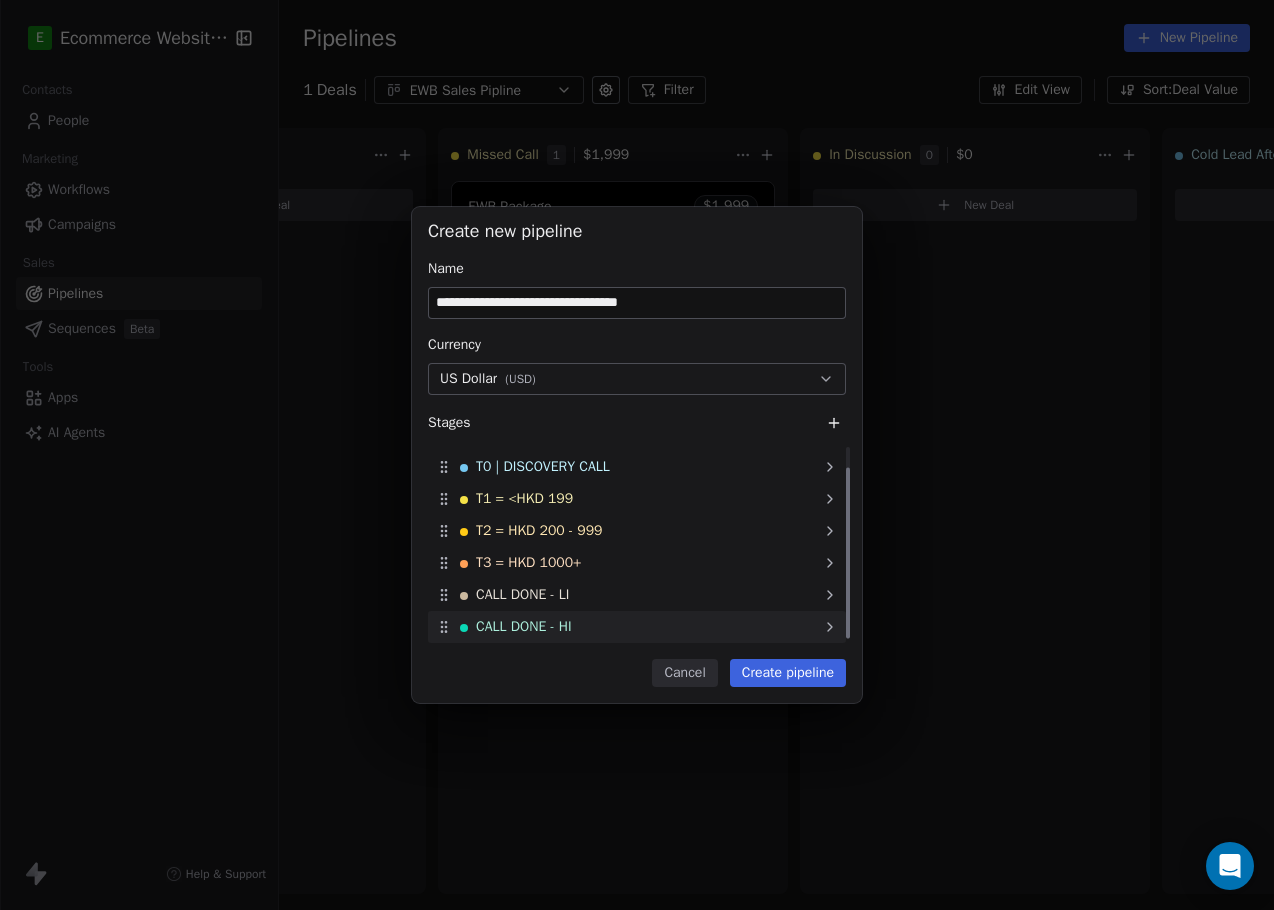 click on "CALL DONE - HI" at bounding box center (637, 627) 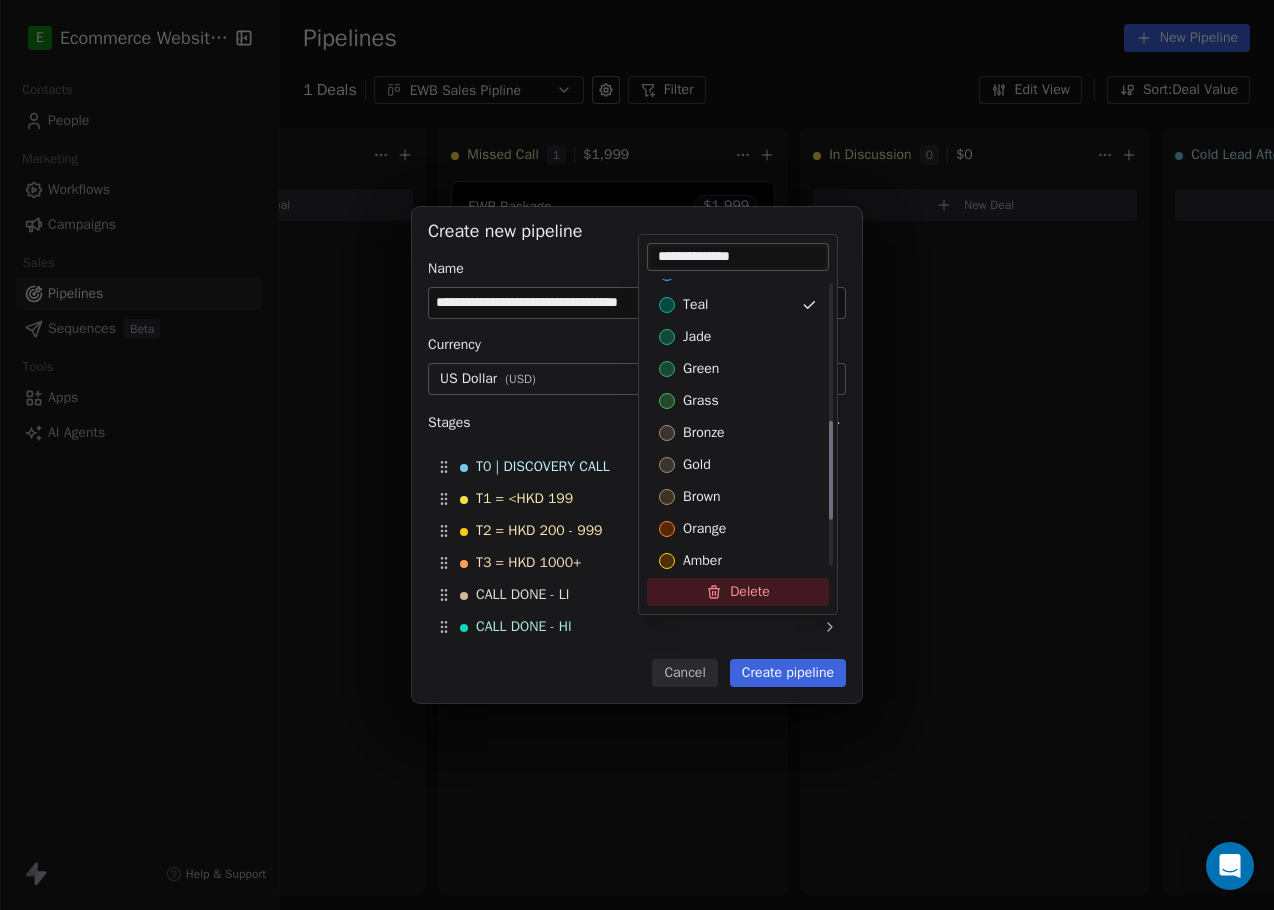 scroll, scrollTop: 405, scrollLeft: 0, axis: vertical 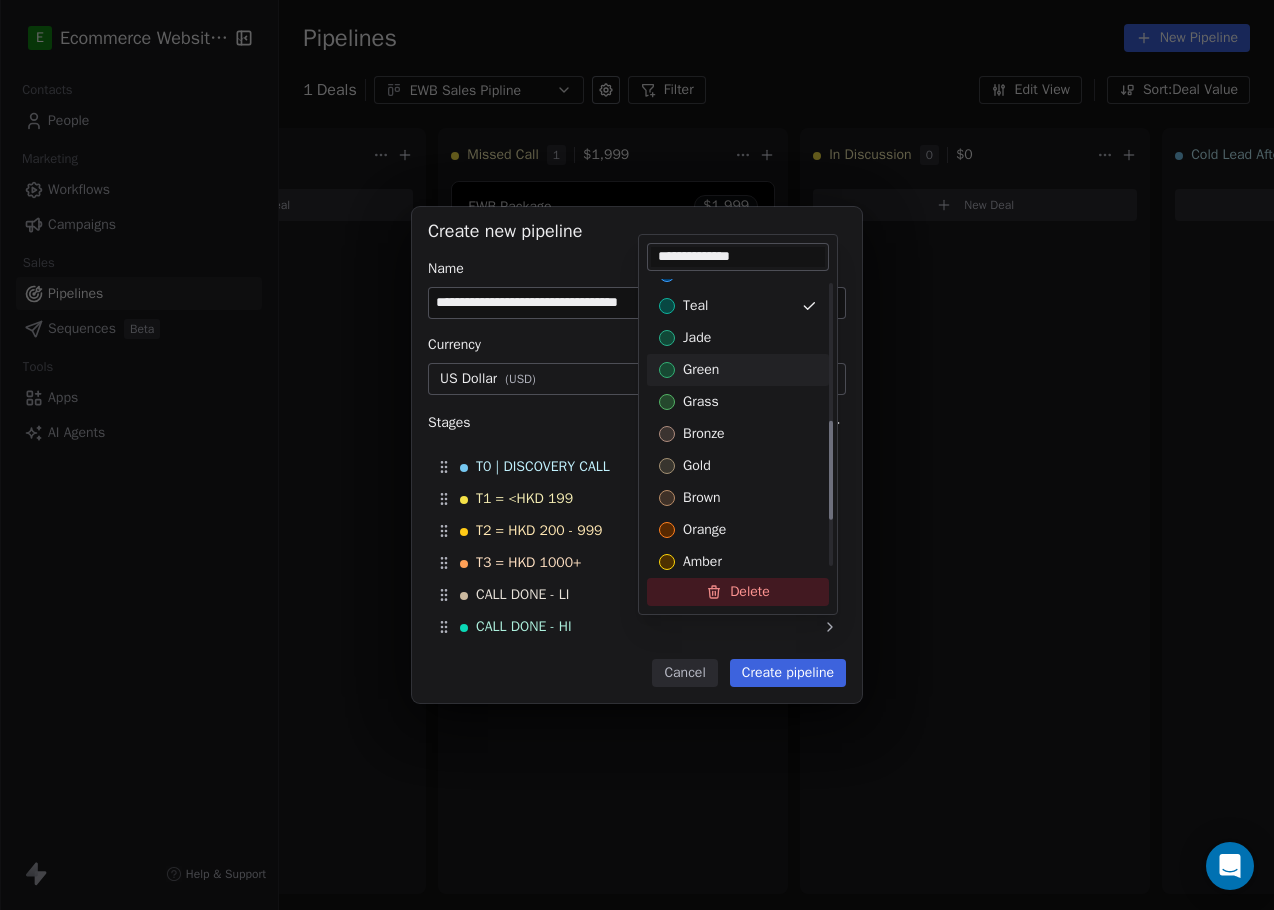 click on "green" at bounding box center [701, 370] 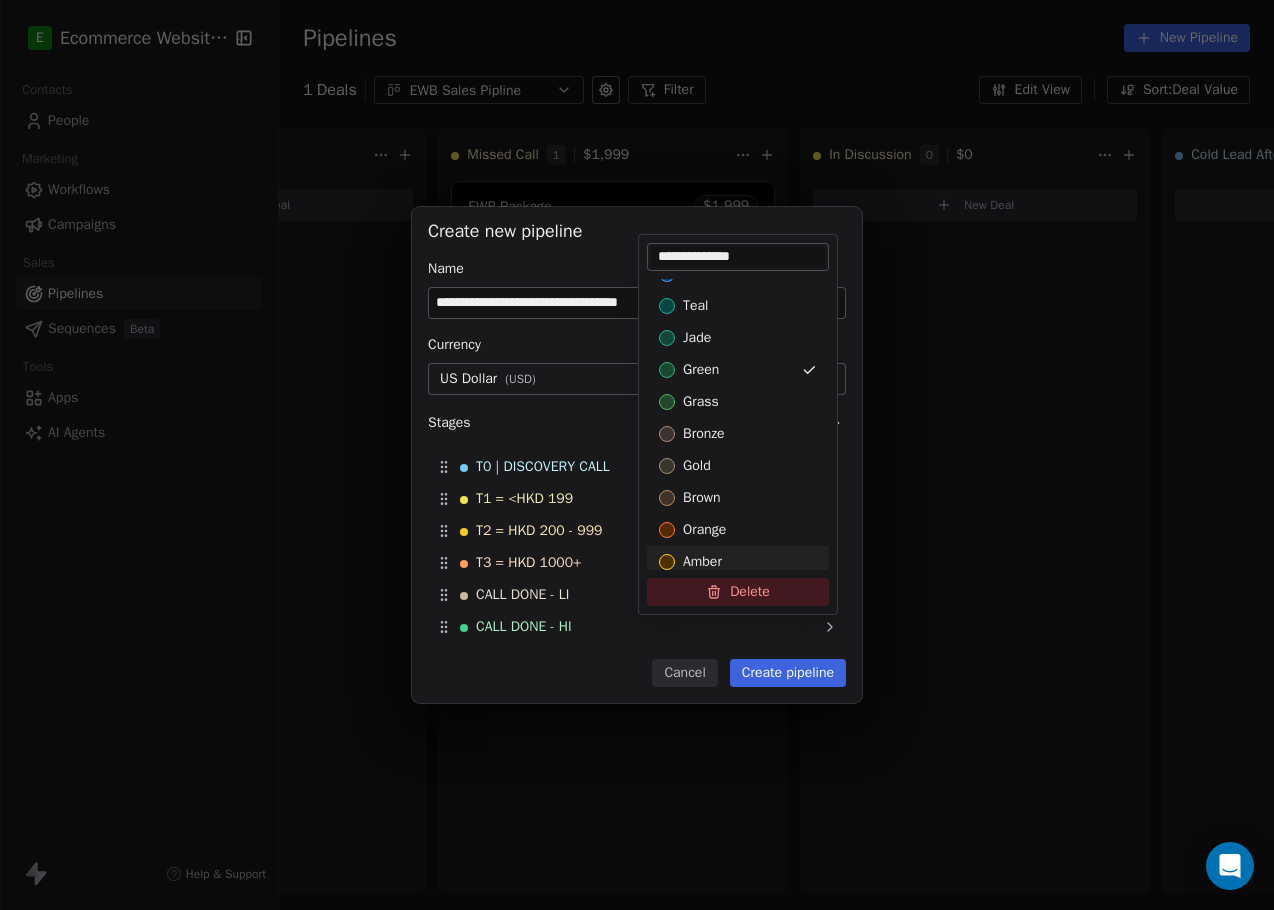 click on "**********" at bounding box center (637, 455) 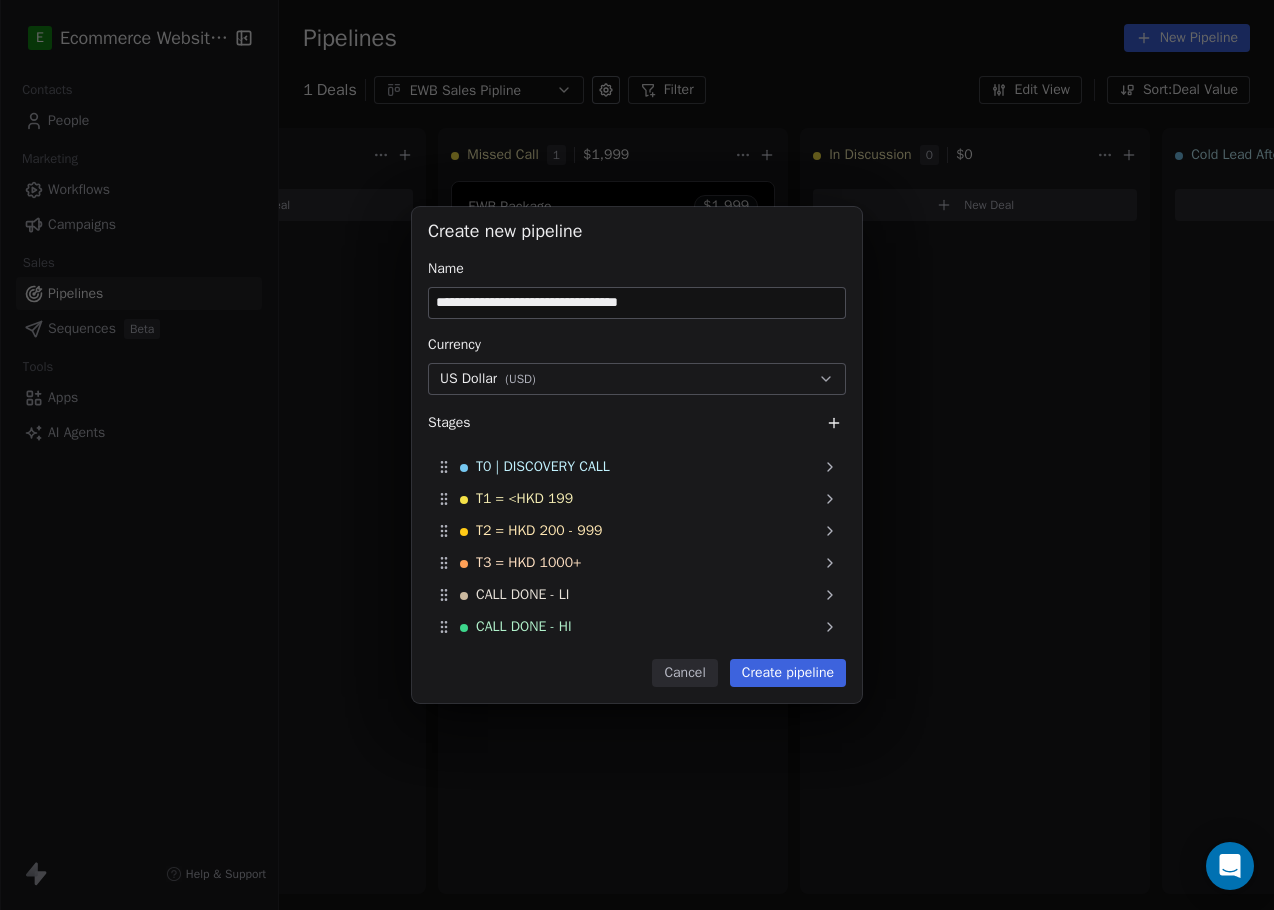 click 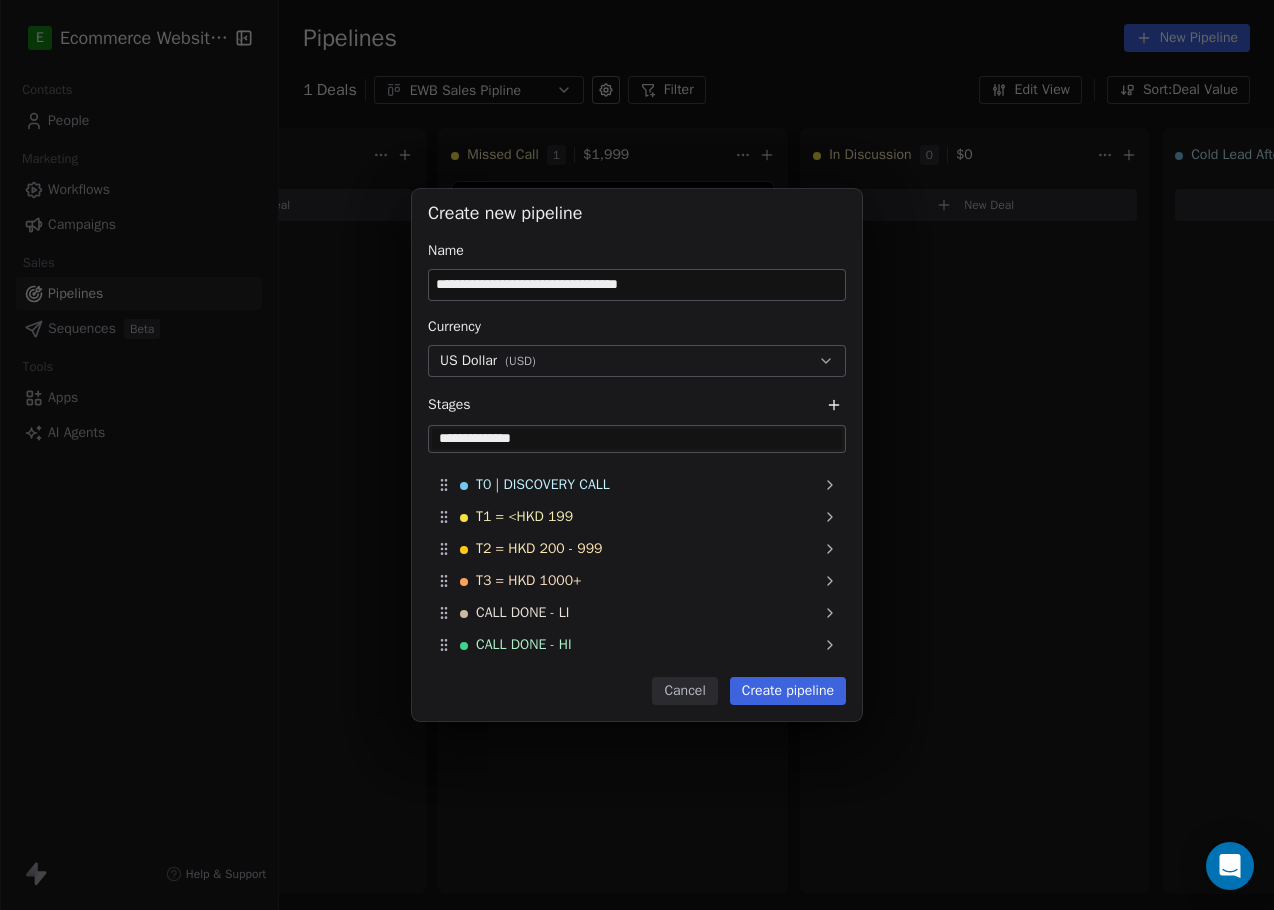 type on "**********" 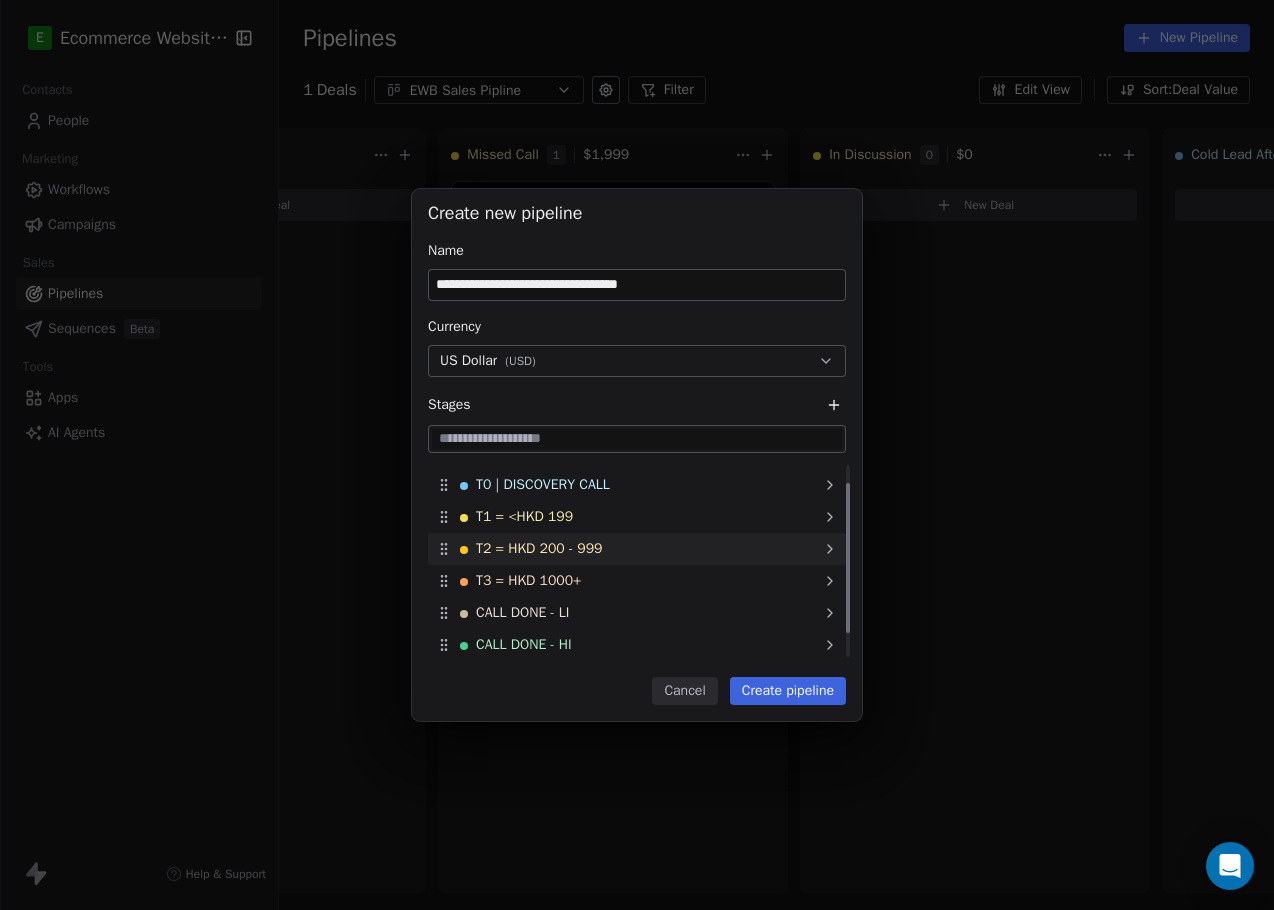 scroll, scrollTop: 56, scrollLeft: 0, axis: vertical 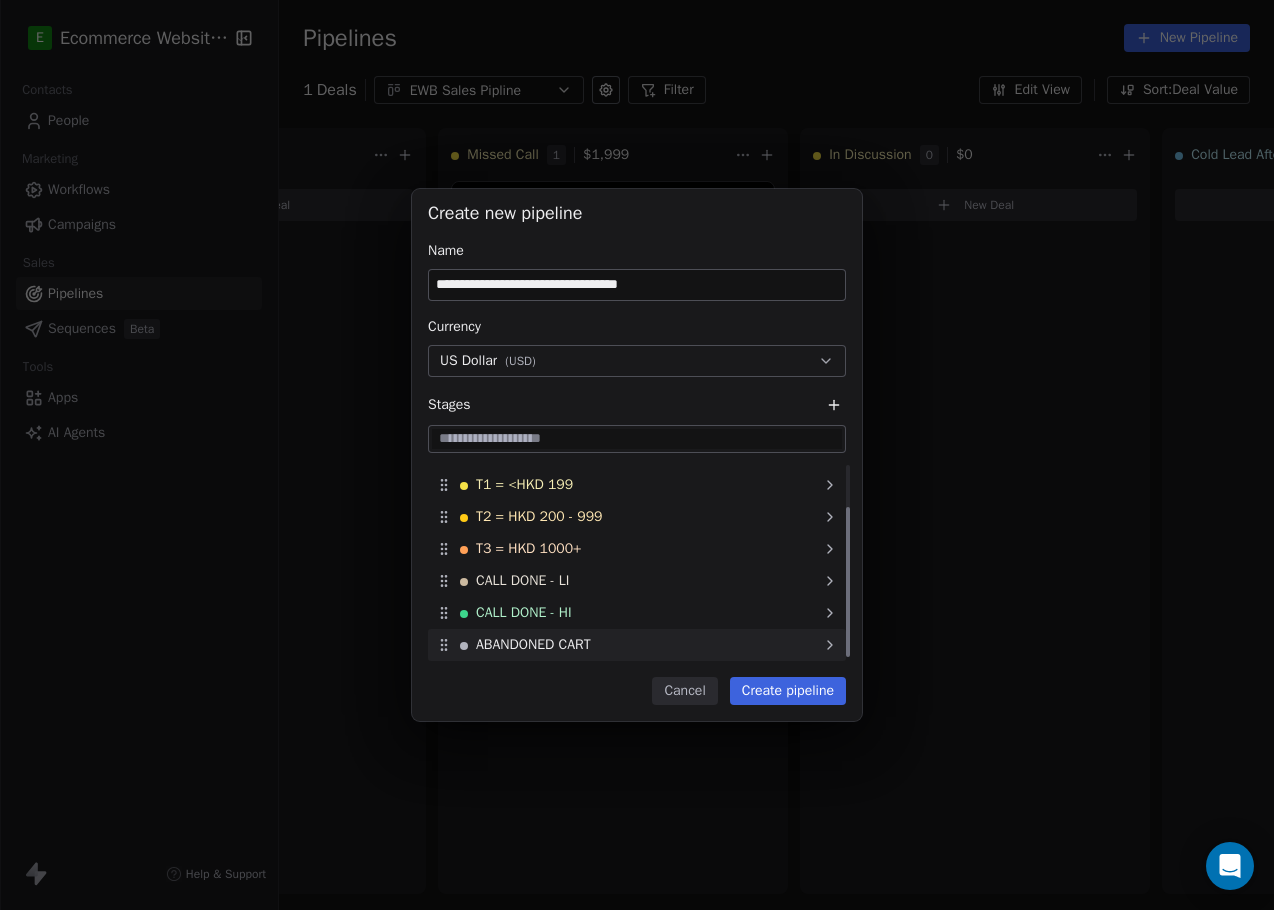 click on "ABANDONED CART" at bounding box center (637, 645) 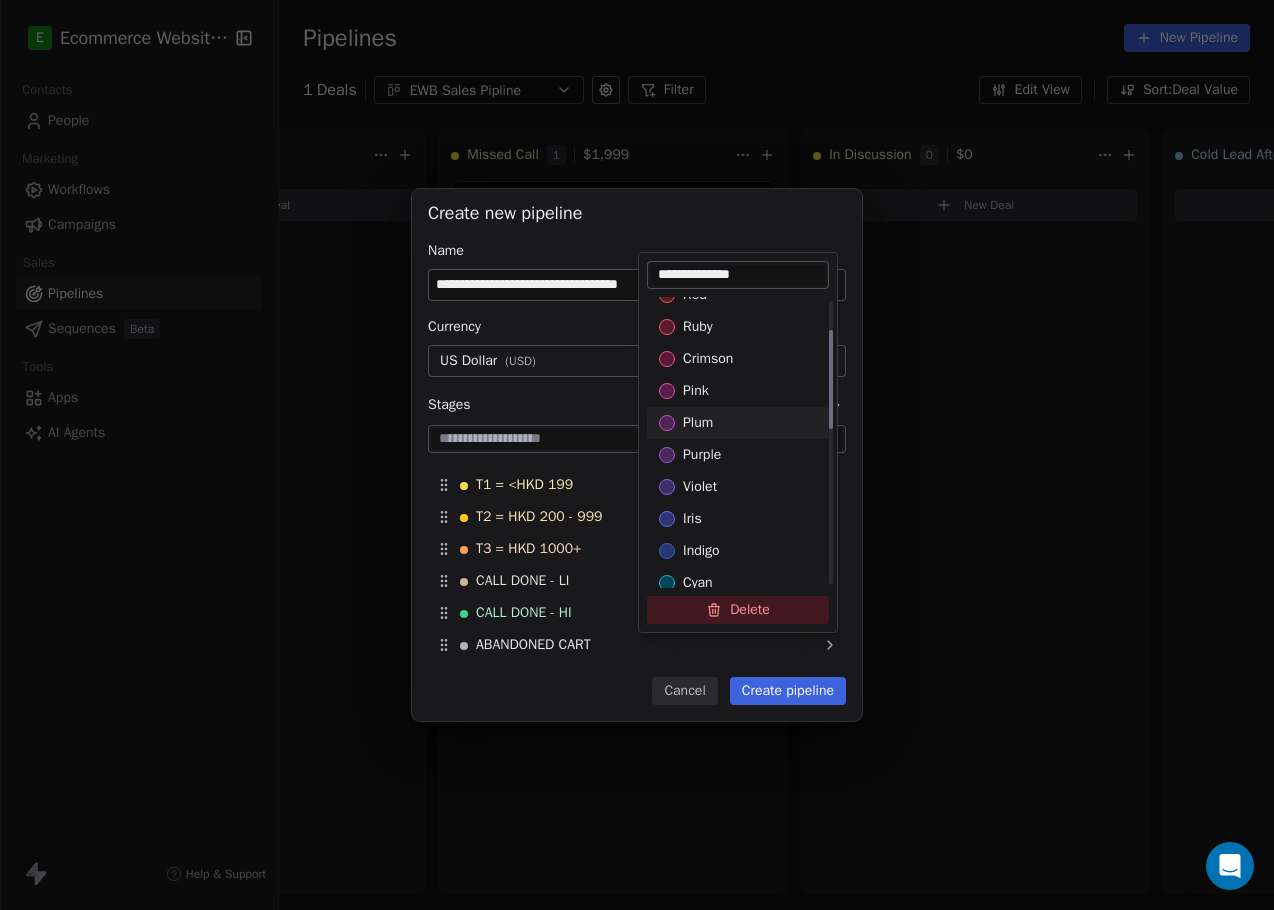 scroll, scrollTop: 81, scrollLeft: 0, axis: vertical 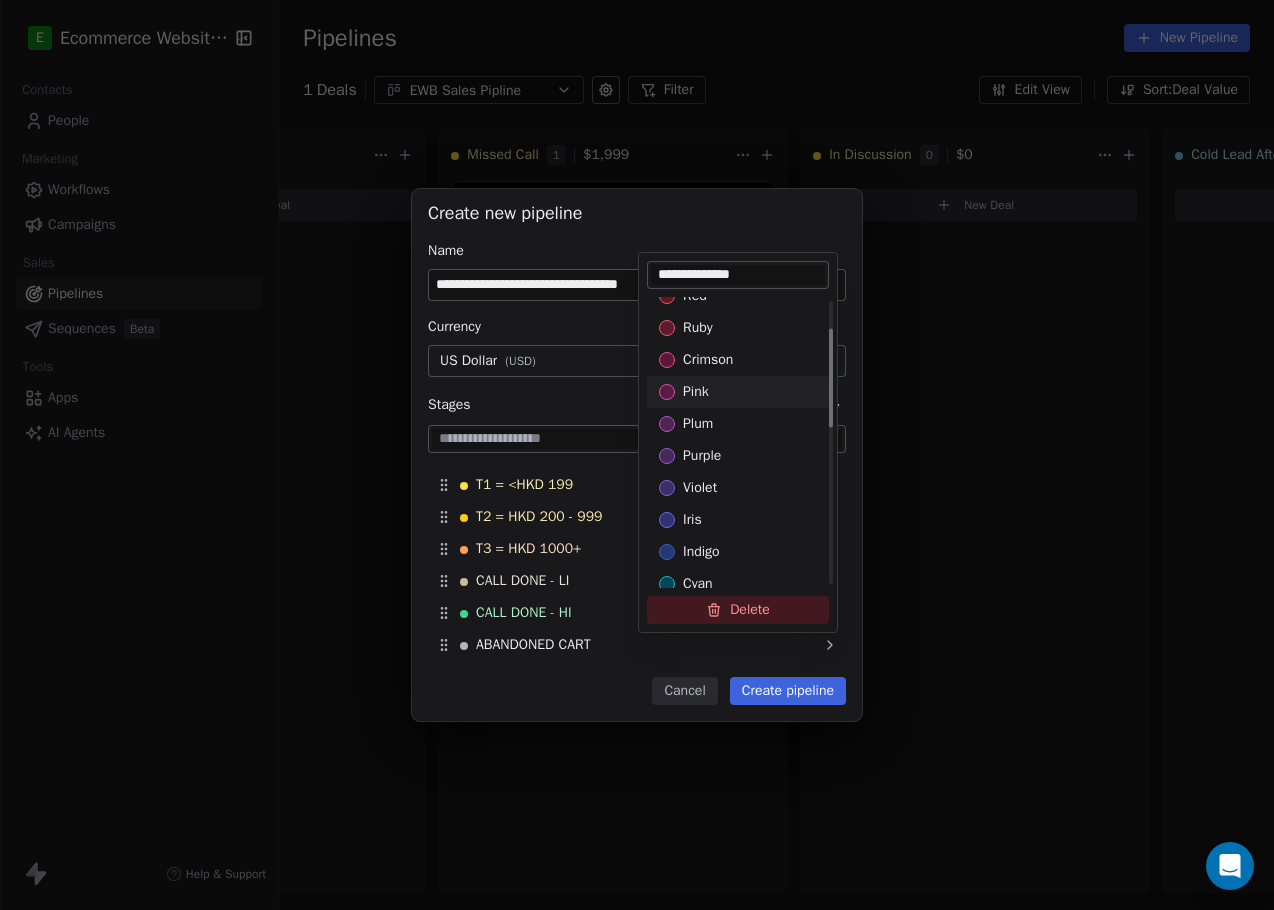 click on "pink" at bounding box center (696, 392) 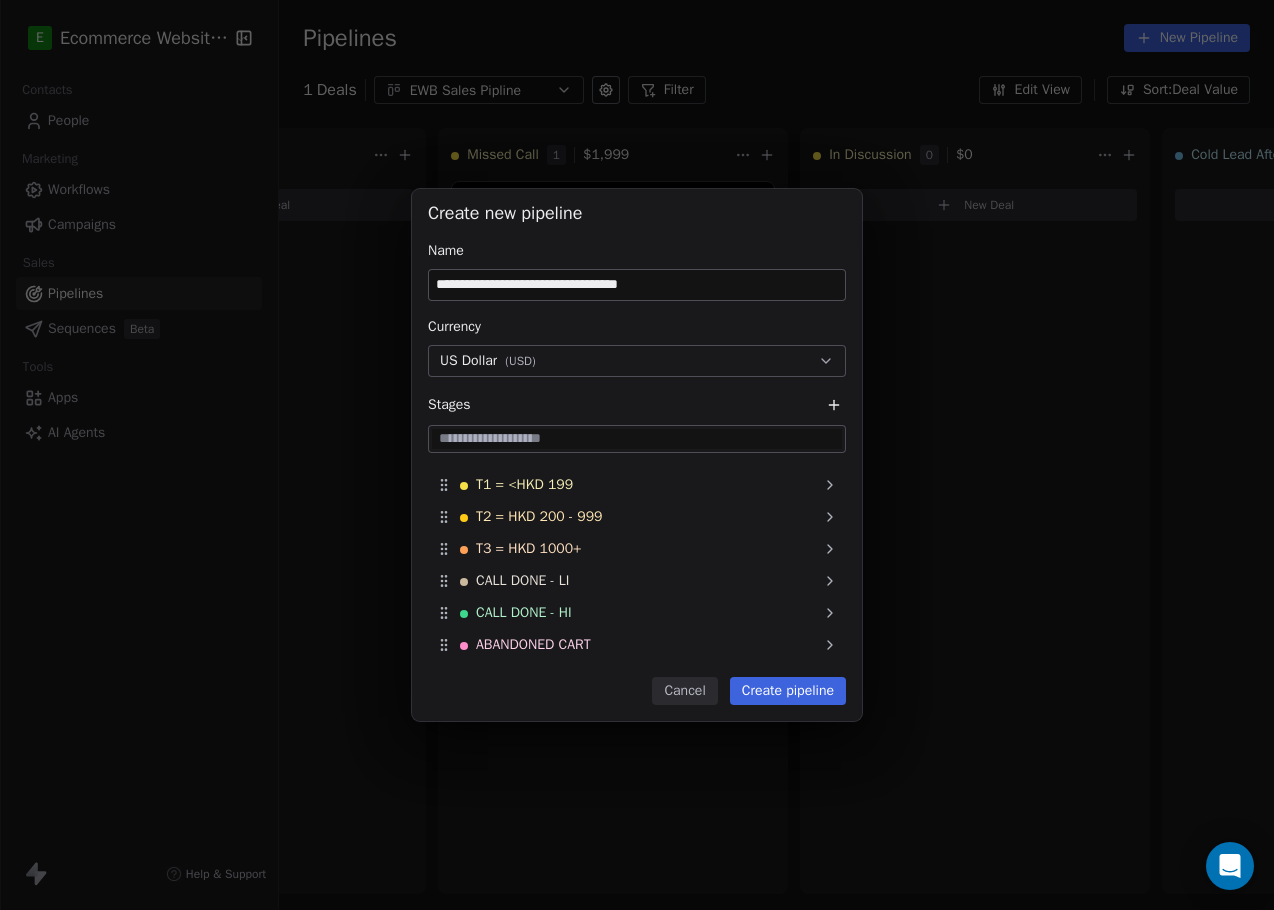 click on "**********" at bounding box center [637, 455] 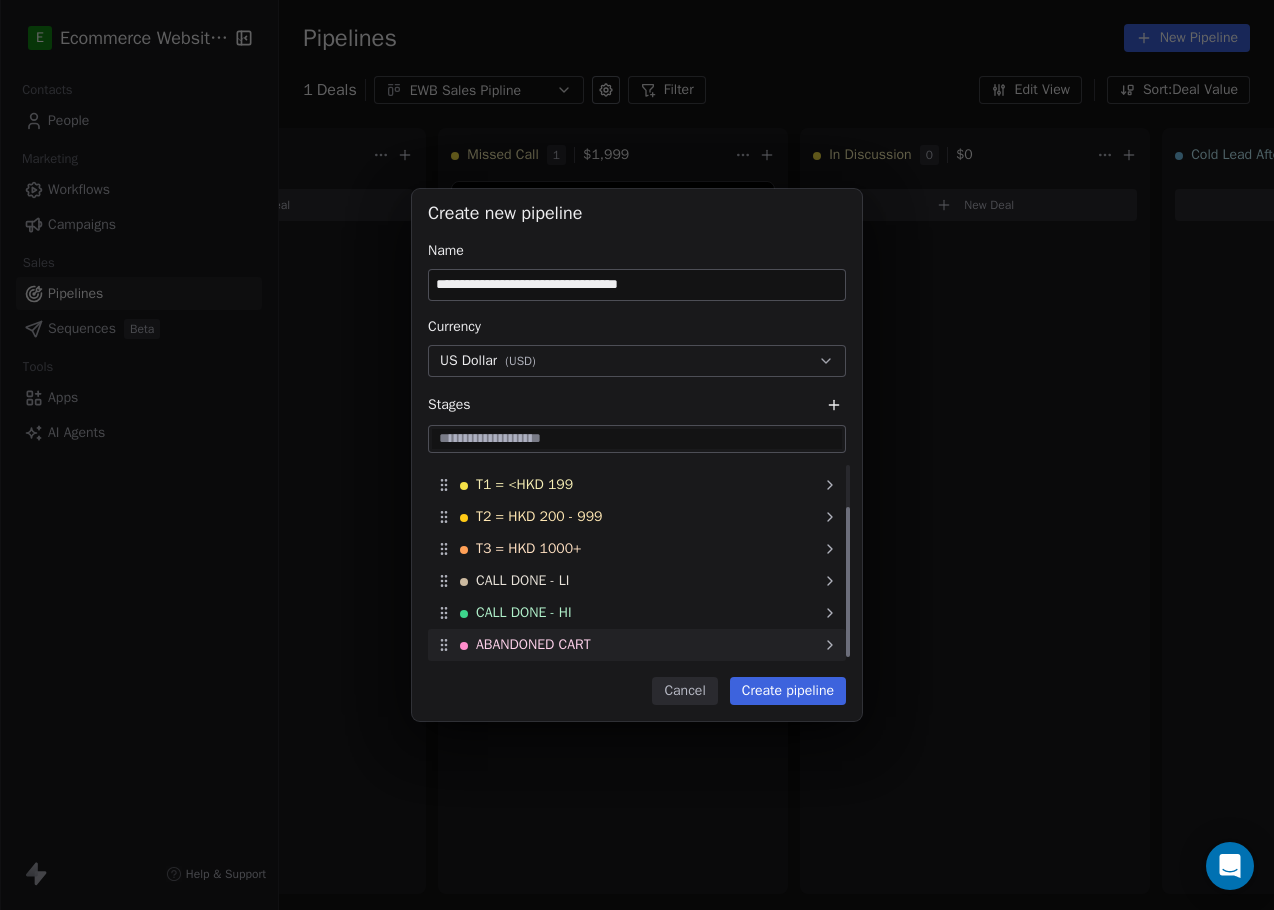 click on "ABANDONED CART" at bounding box center [637, 645] 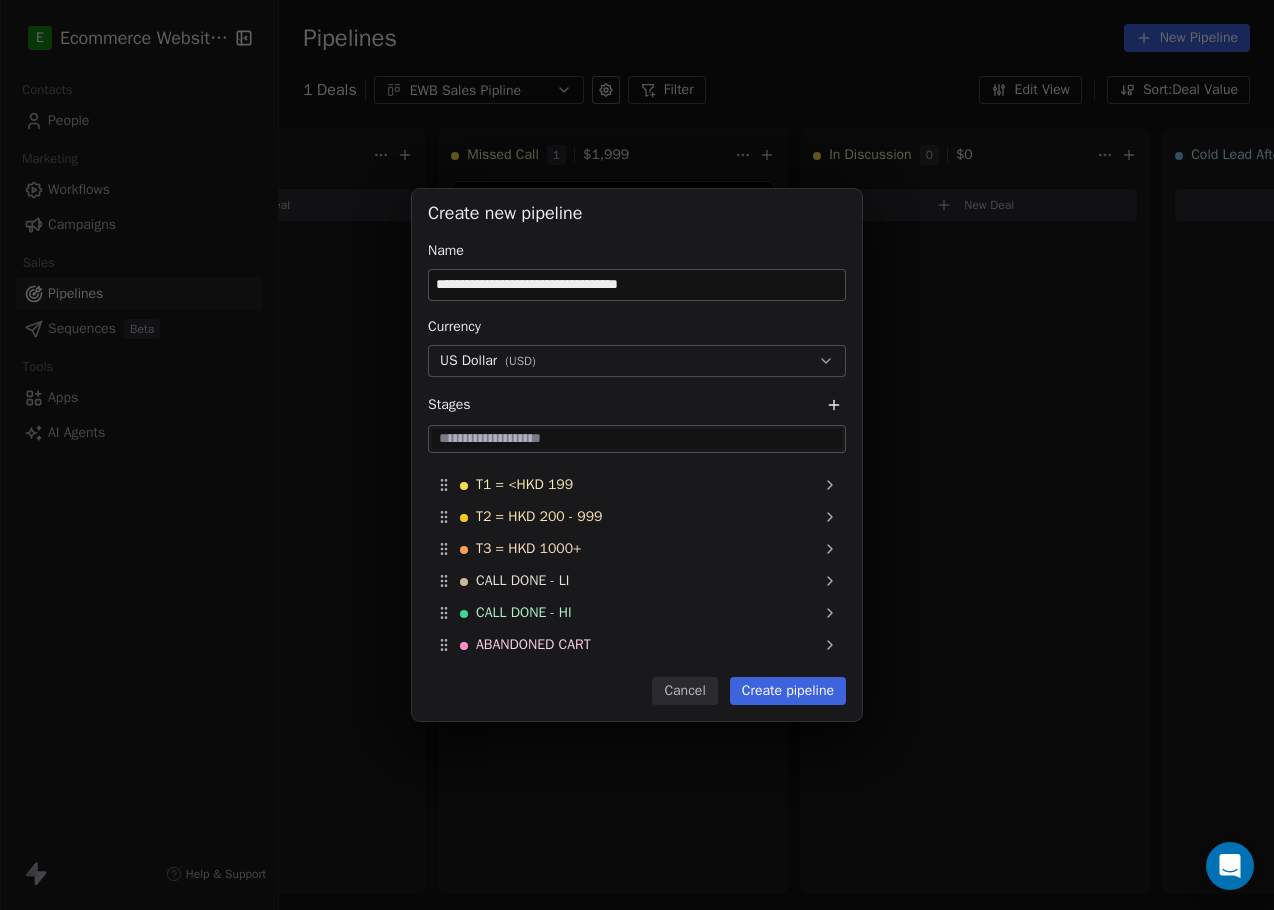 click on "**********" at bounding box center (637, 455) 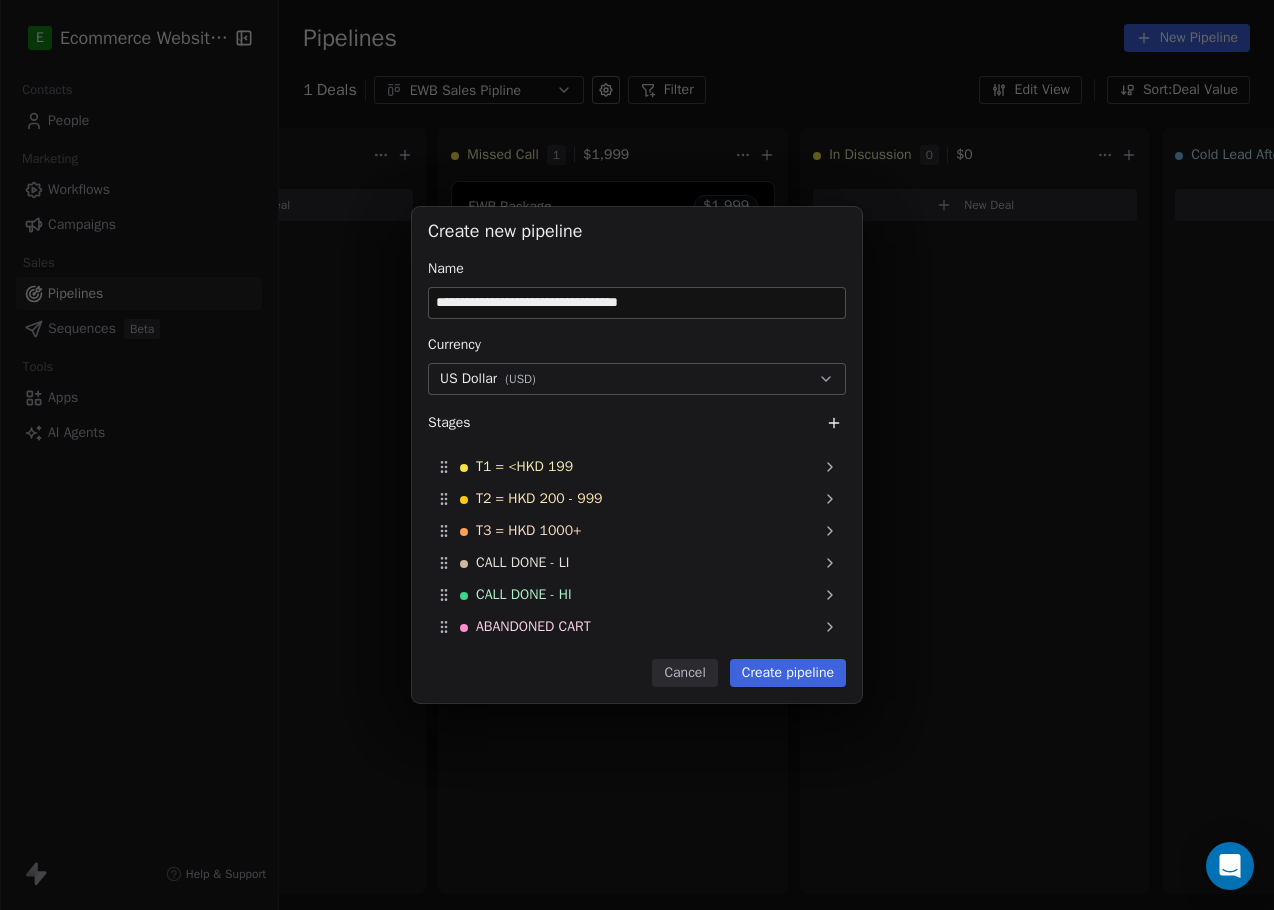 click at bounding box center [834, 423] 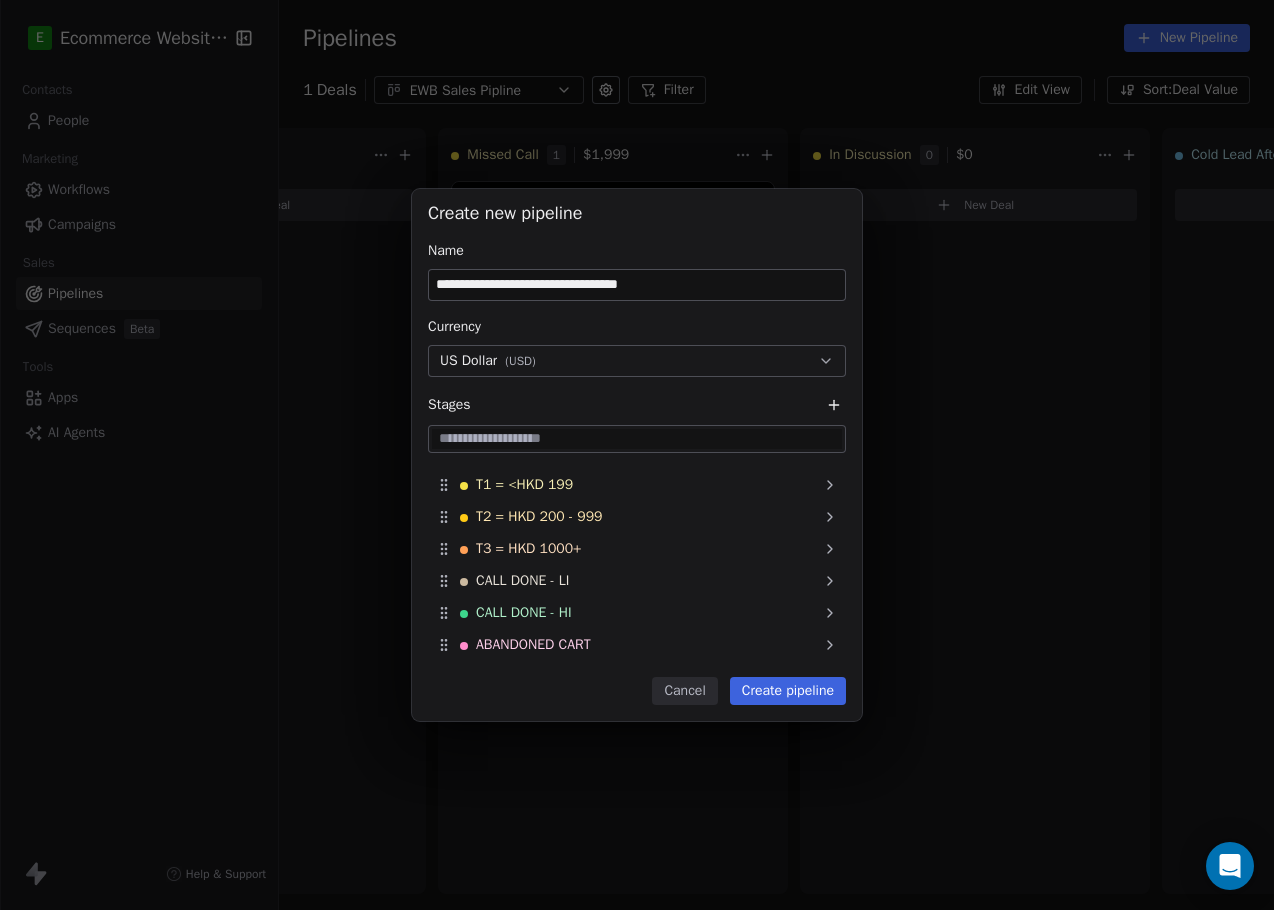 click at bounding box center [637, 439] 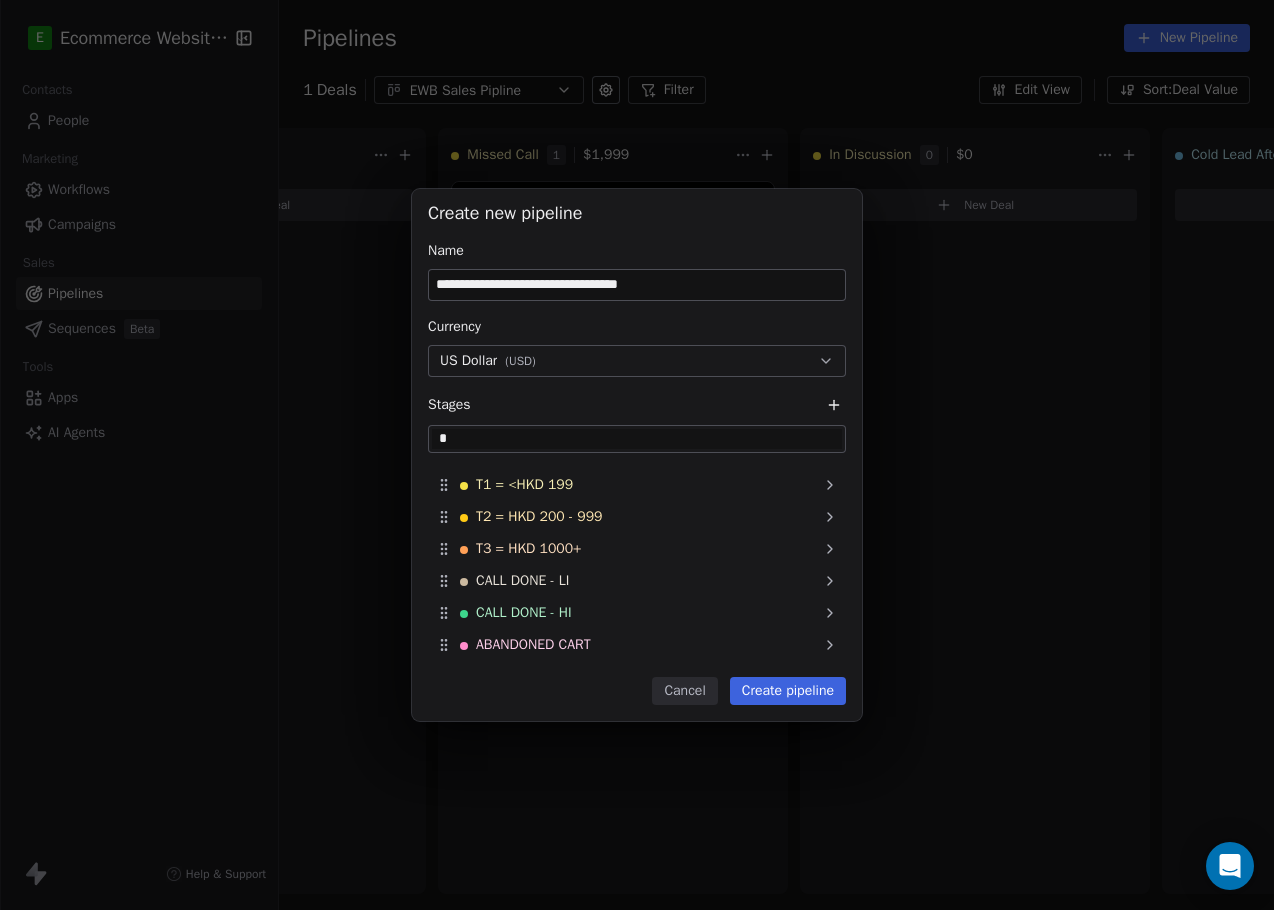 type on "*" 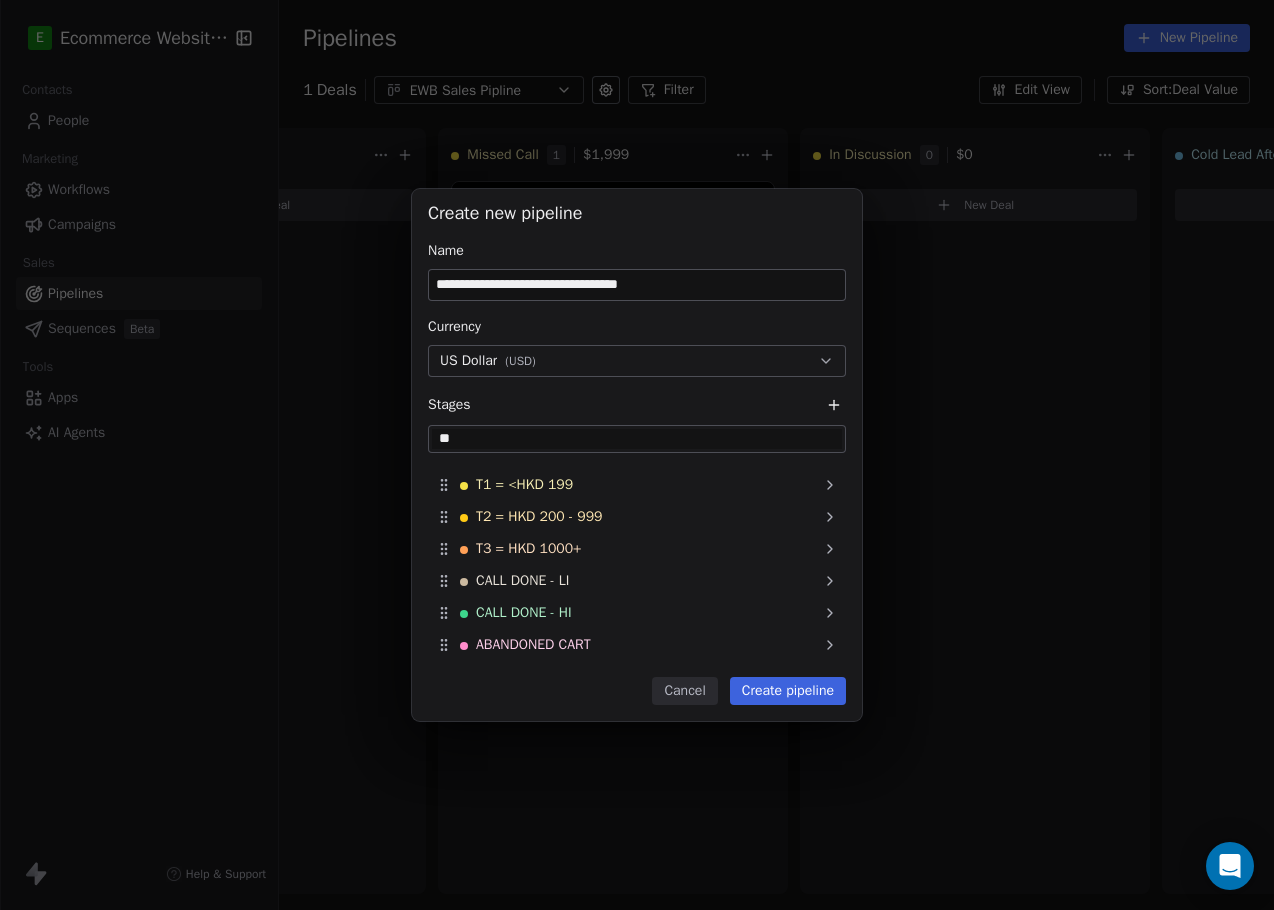 type on "*" 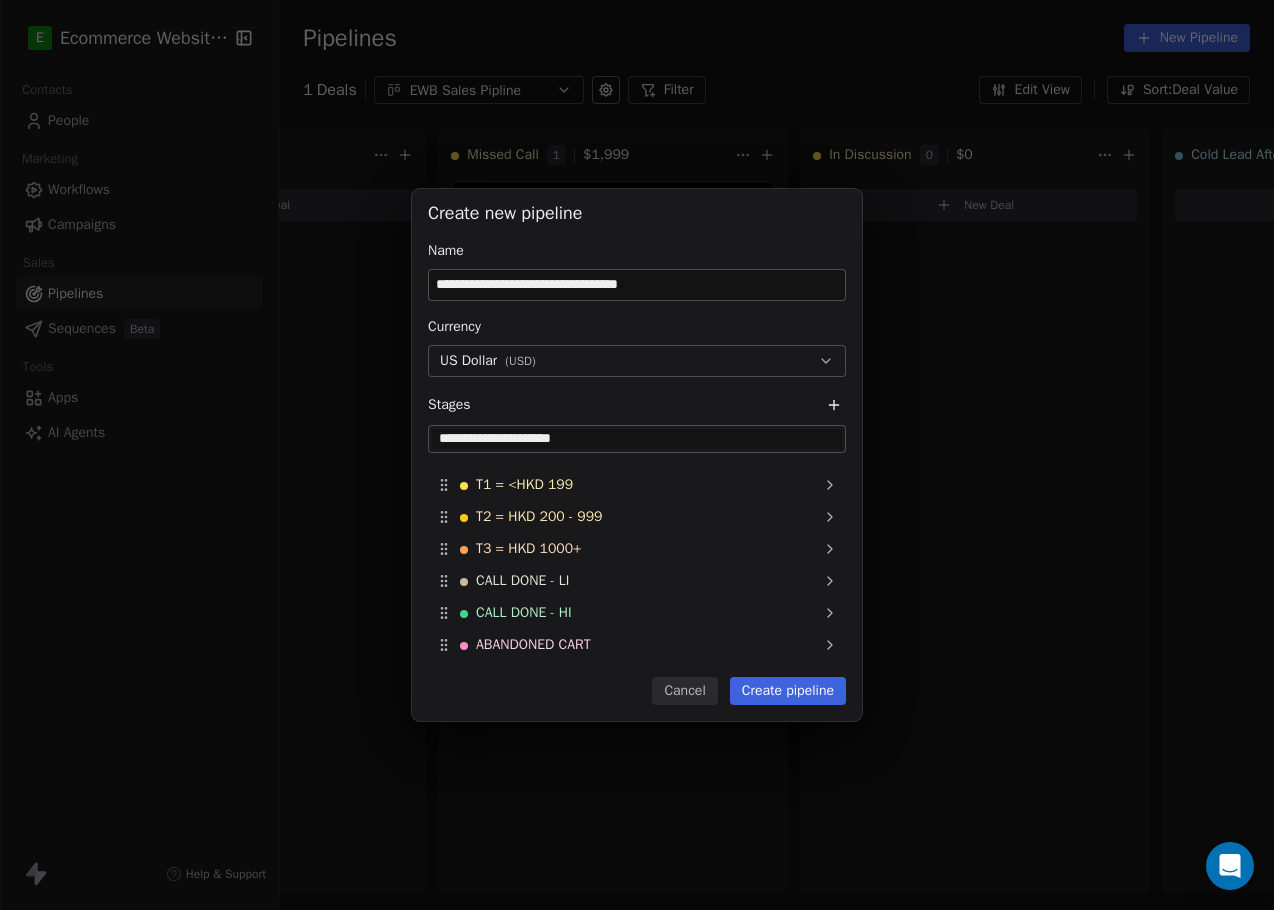 type on "**********" 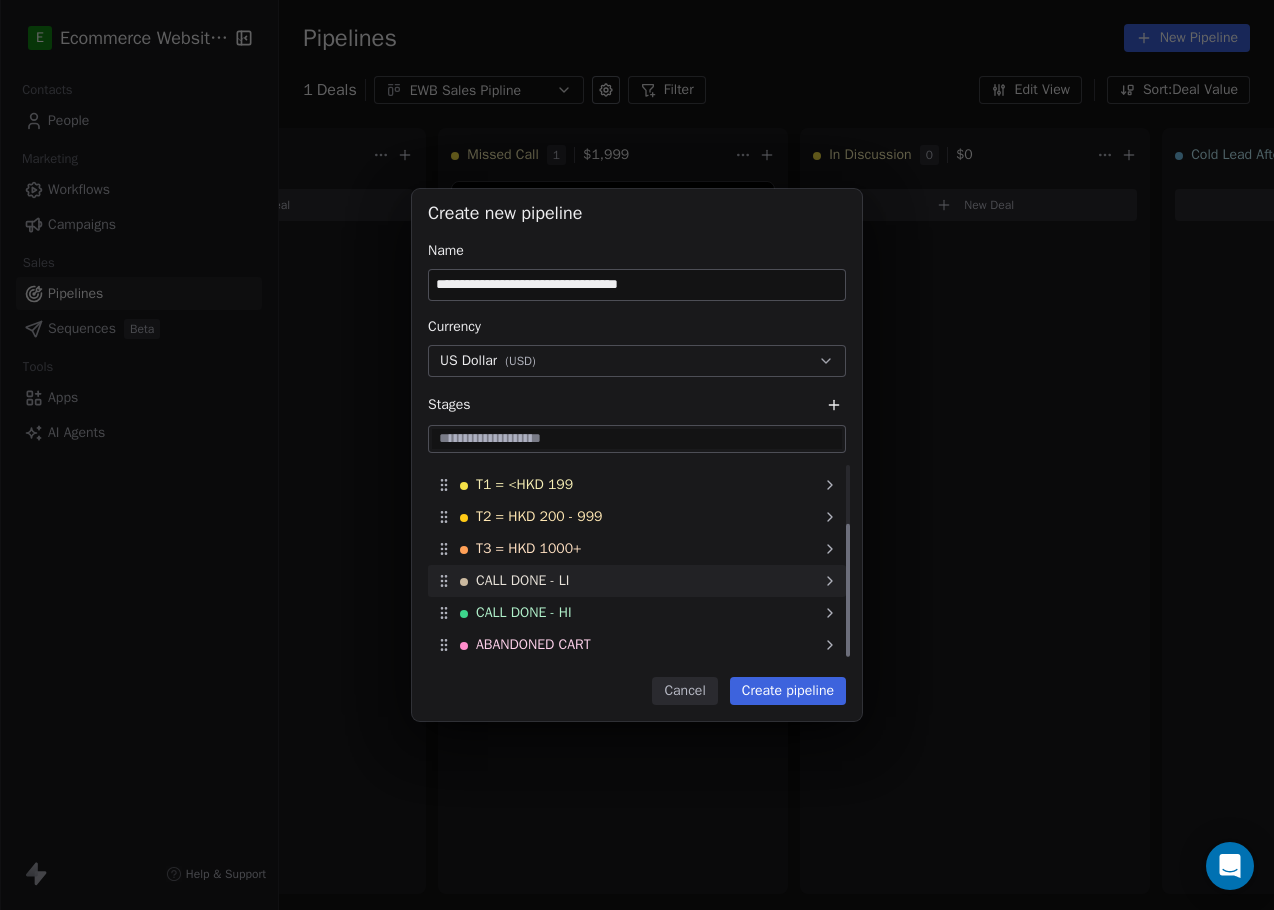 scroll, scrollTop: 88, scrollLeft: 0, axis: vertical 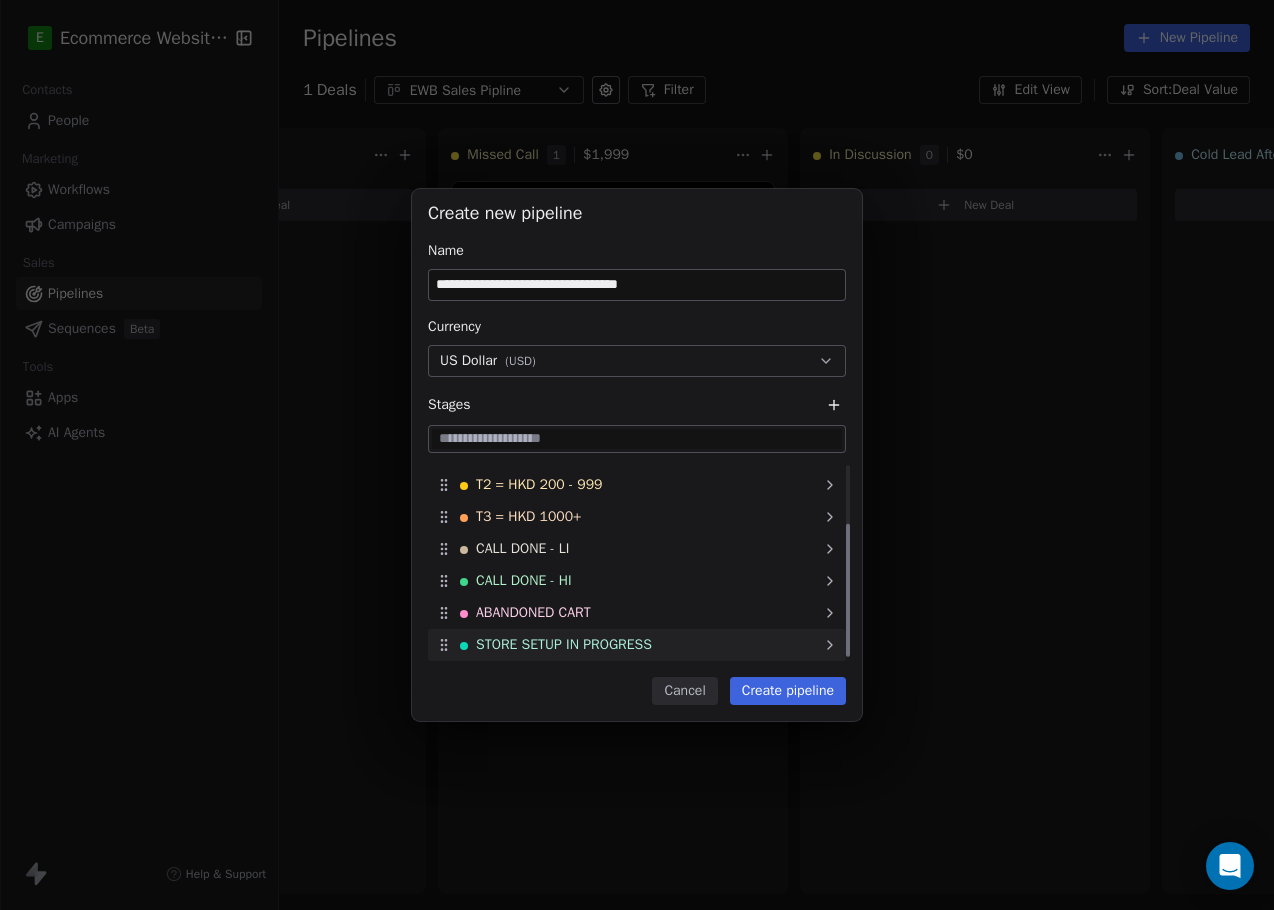 click on "STORE SETUP IN PROGRESS" at bounding box center (637, 645) 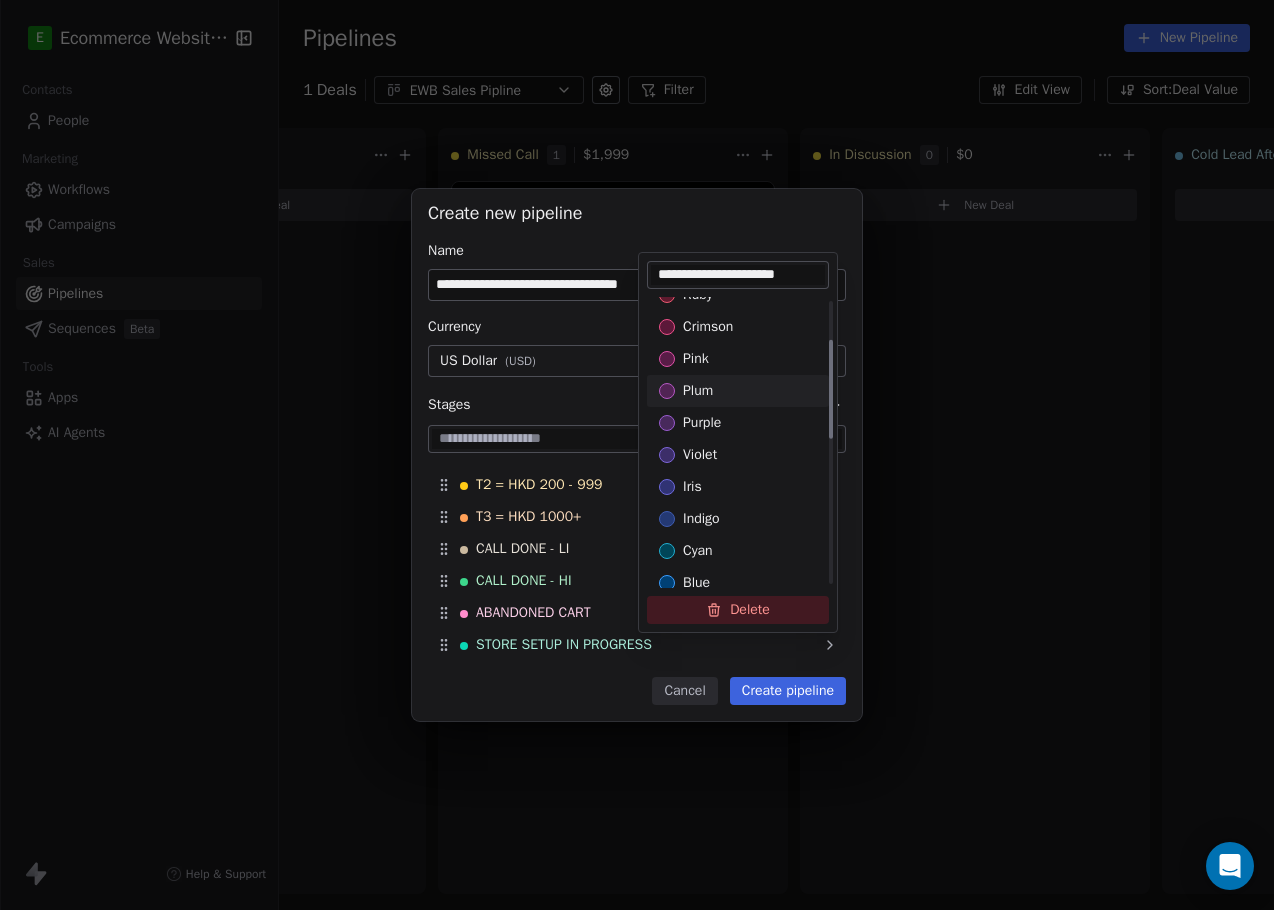 scroll, scrollTop: 115, scrollLeft: 0, axis: vertical 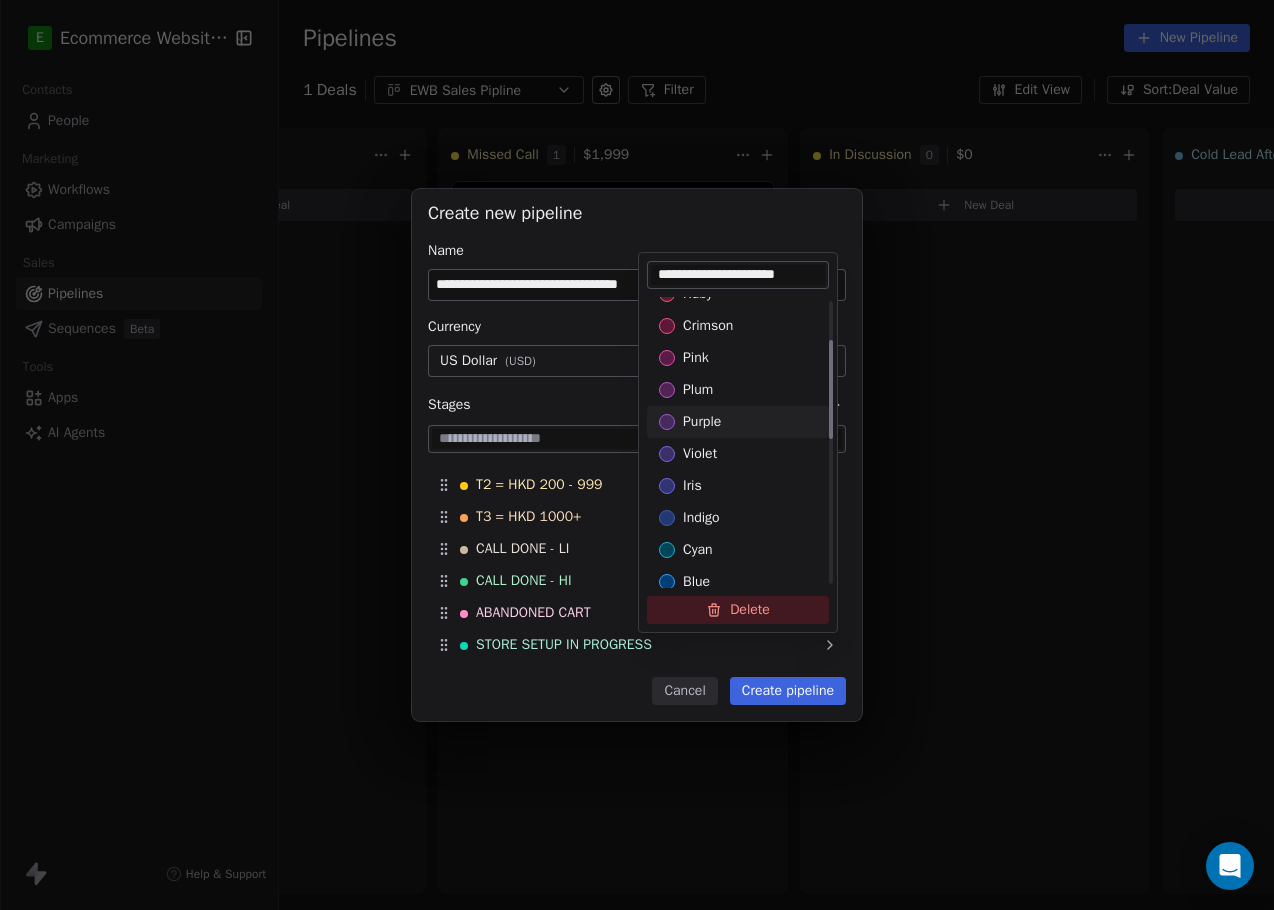 click at bounding box center [667, 422] 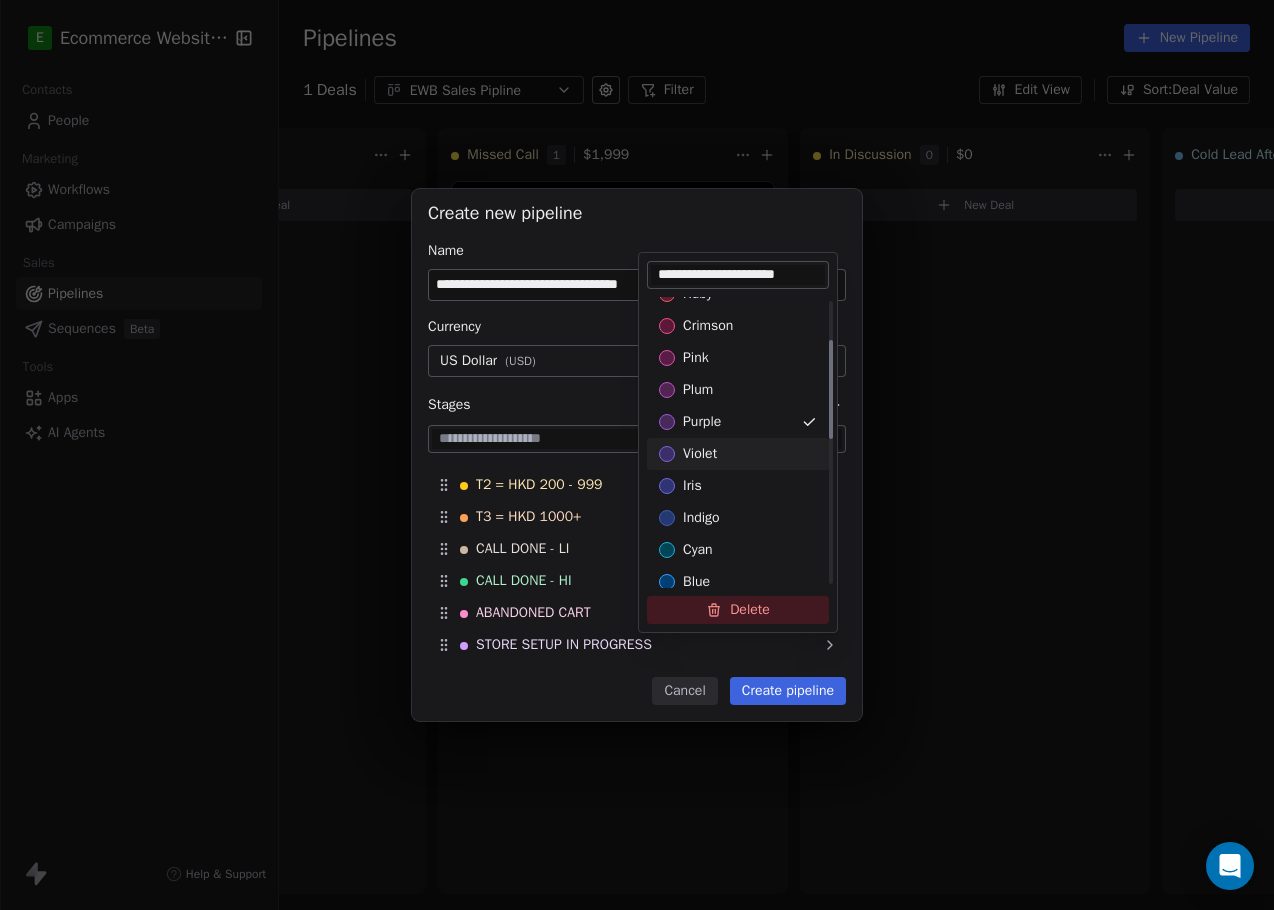 click at bounding box center (667, 454) 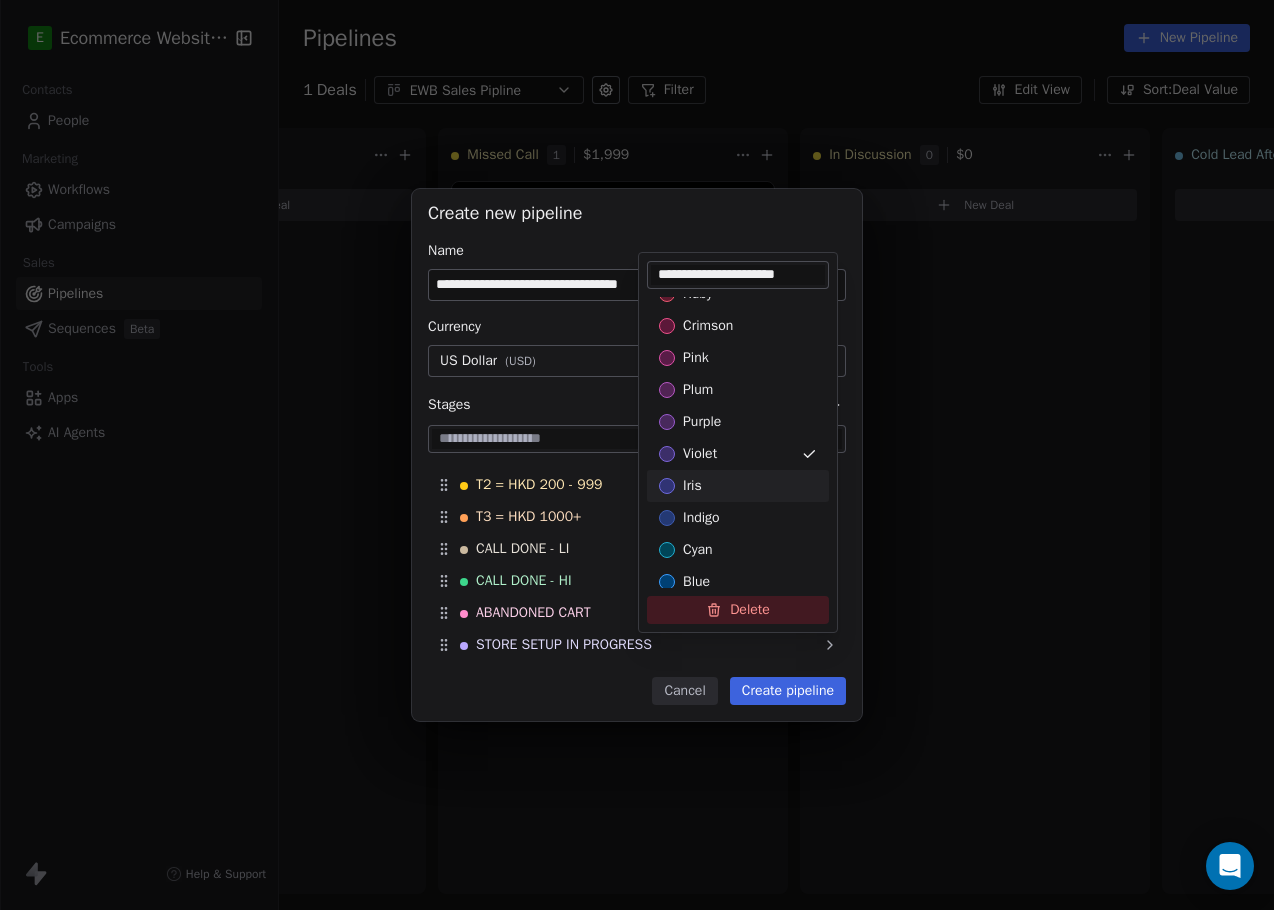 click on "**********" at bounding box center (637, 455) 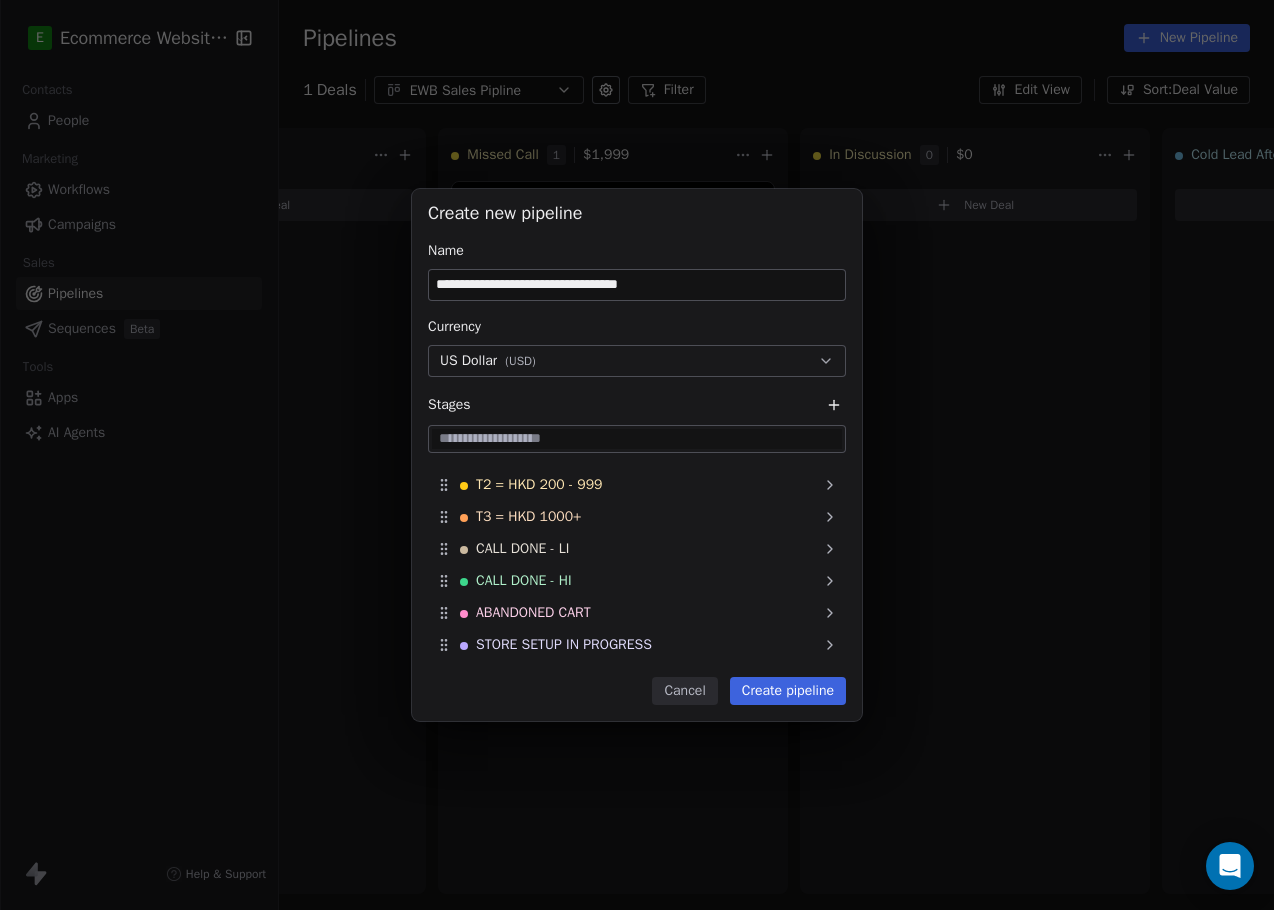 click at bounding box center (637, 439) 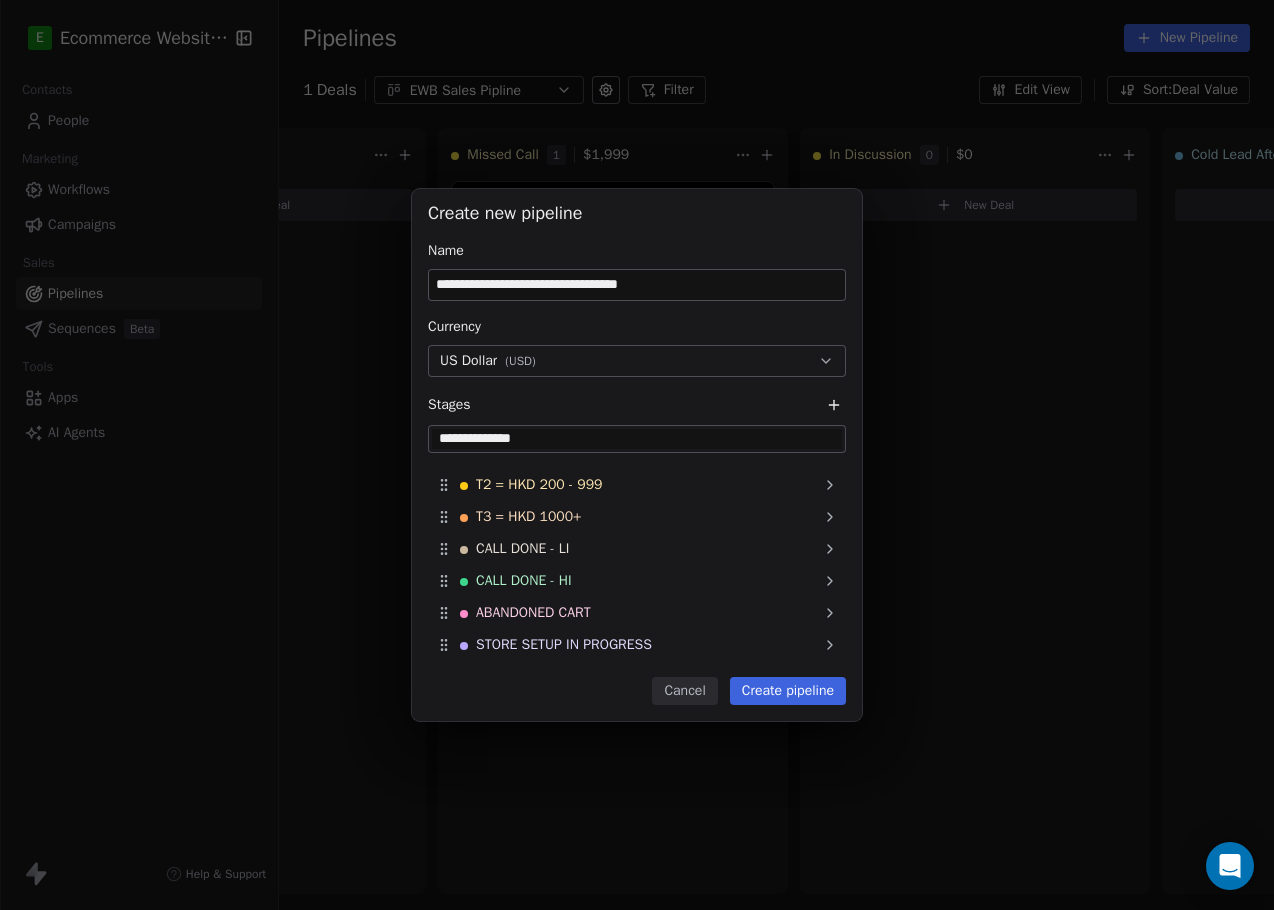 type on "**********" 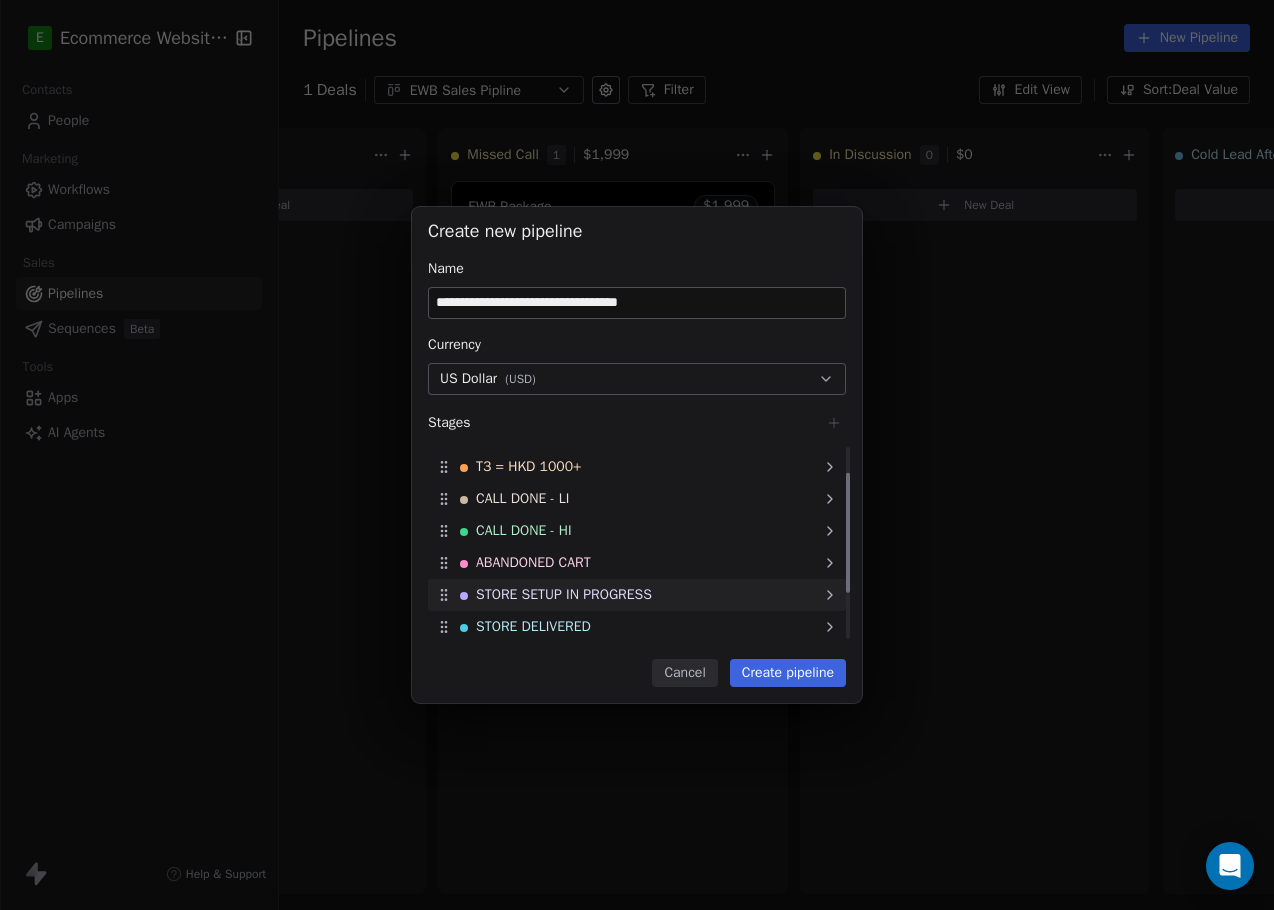 scroll, scrollTop: 0, scrollLeft: 0, axis: both 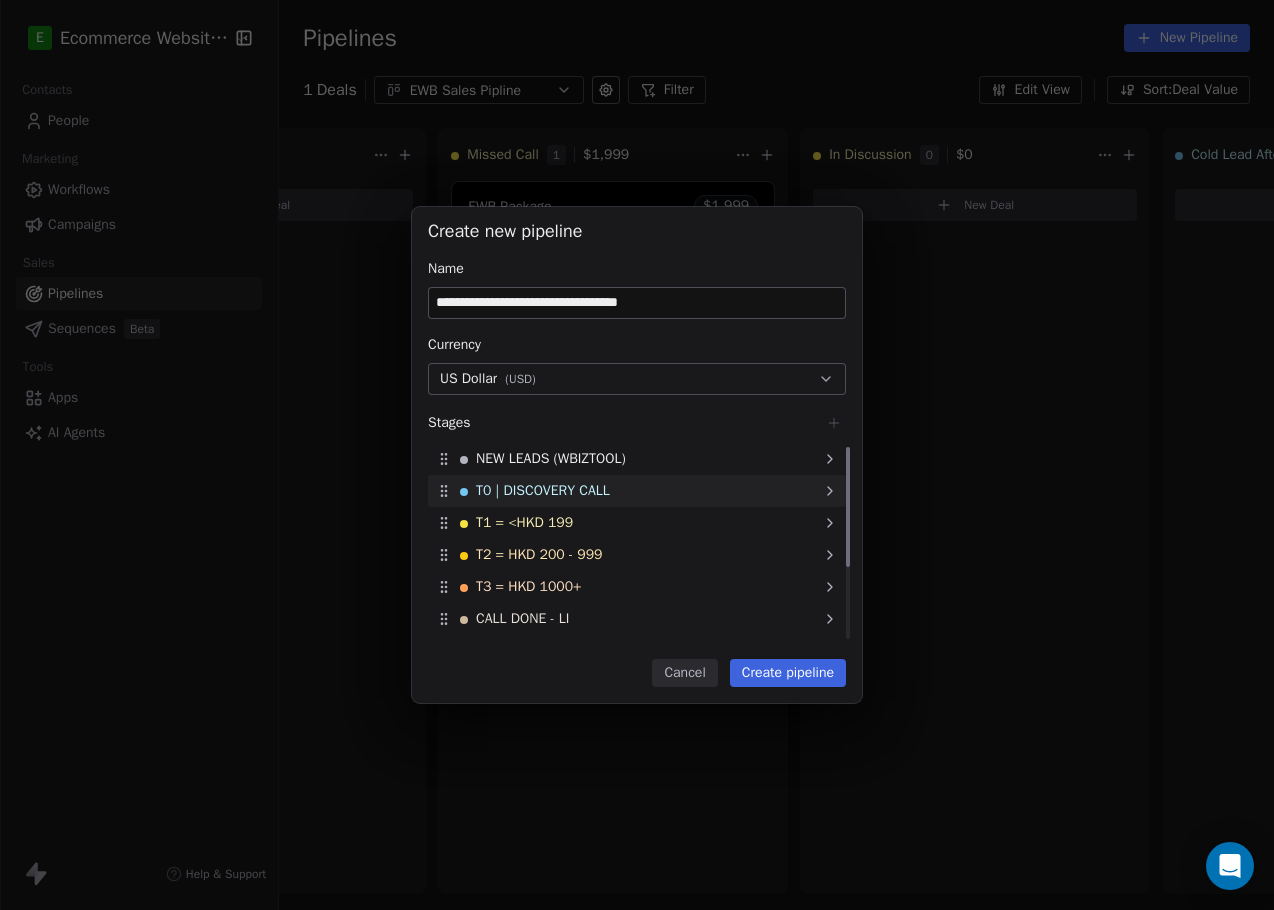 click 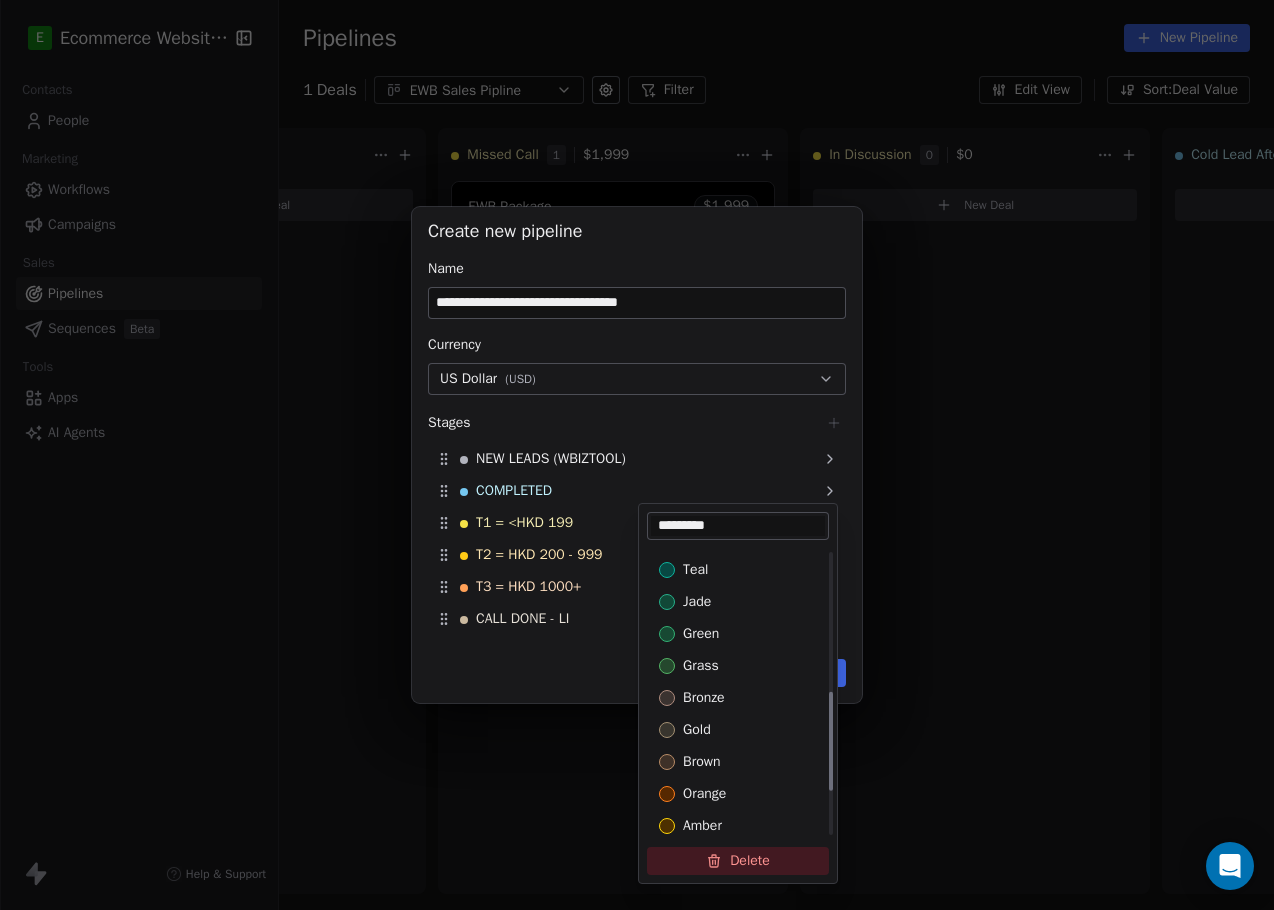 scroll, scrollTop: 413, scrollLeft: 0, axis: vertical 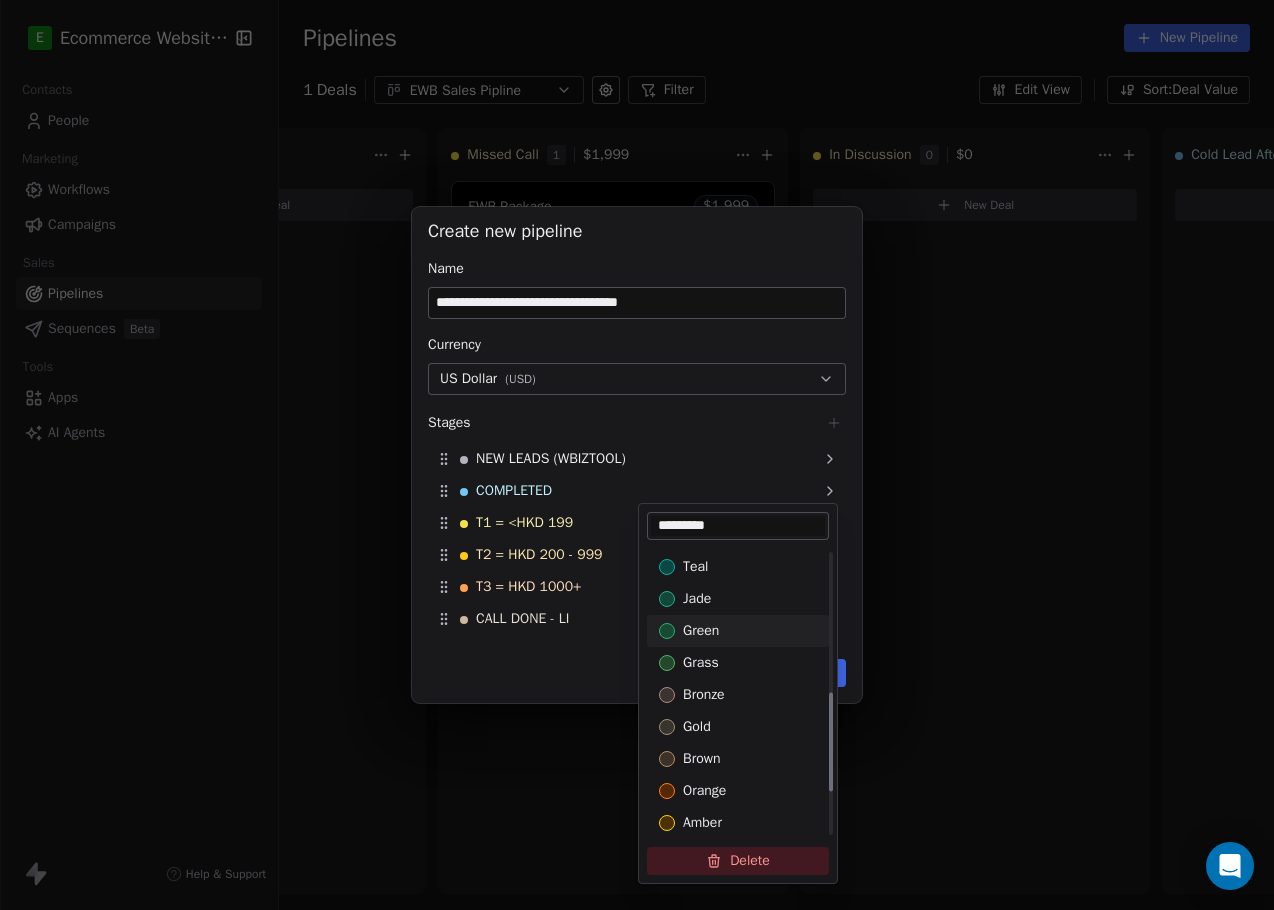 type on "*********" 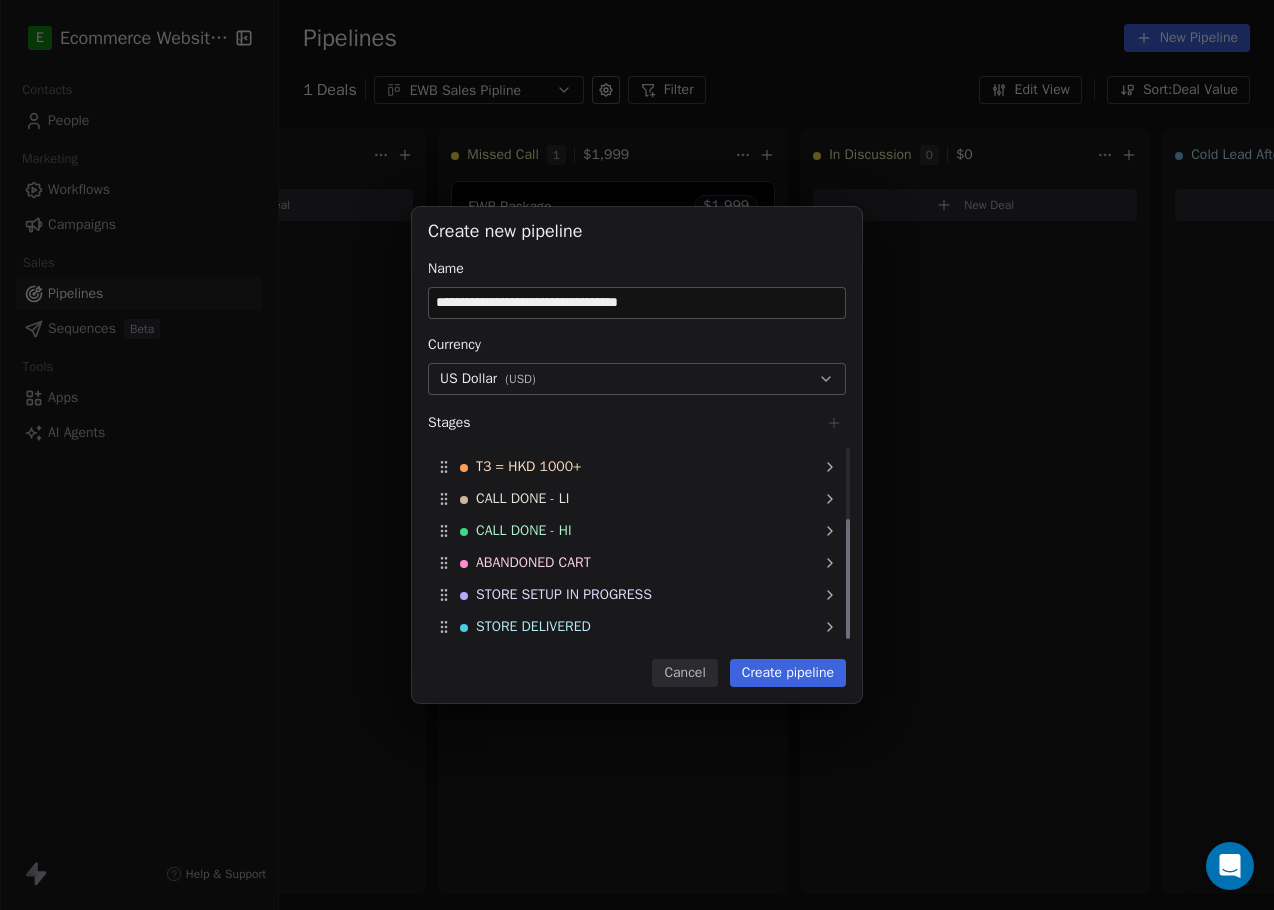 scroll, scrollTop: 32, scrollLeft: 0, axis: vertical 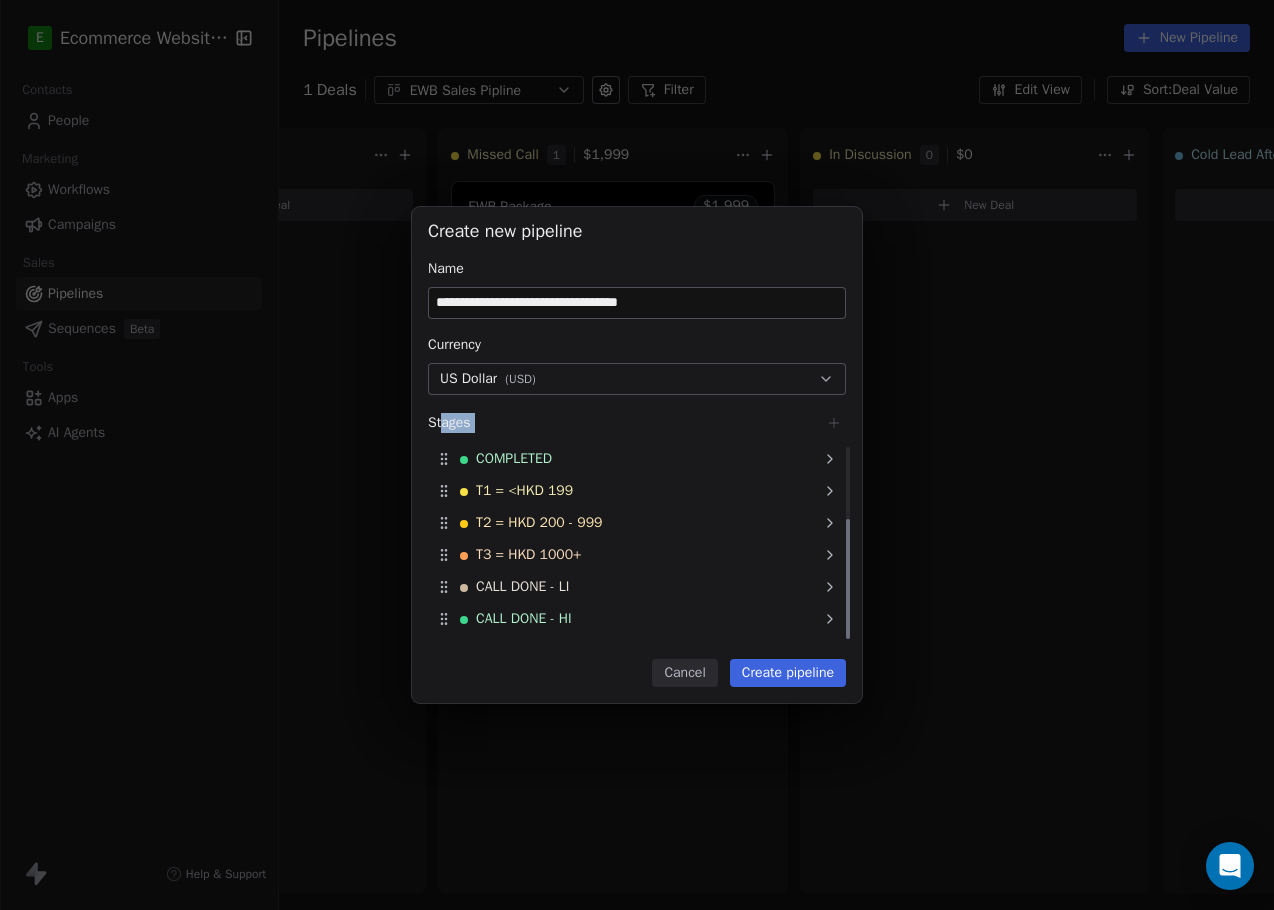drag, startPoint x: 438, startPoint y: 494, endPoint x: 443, endPoint y: 429, distance: 65.192024 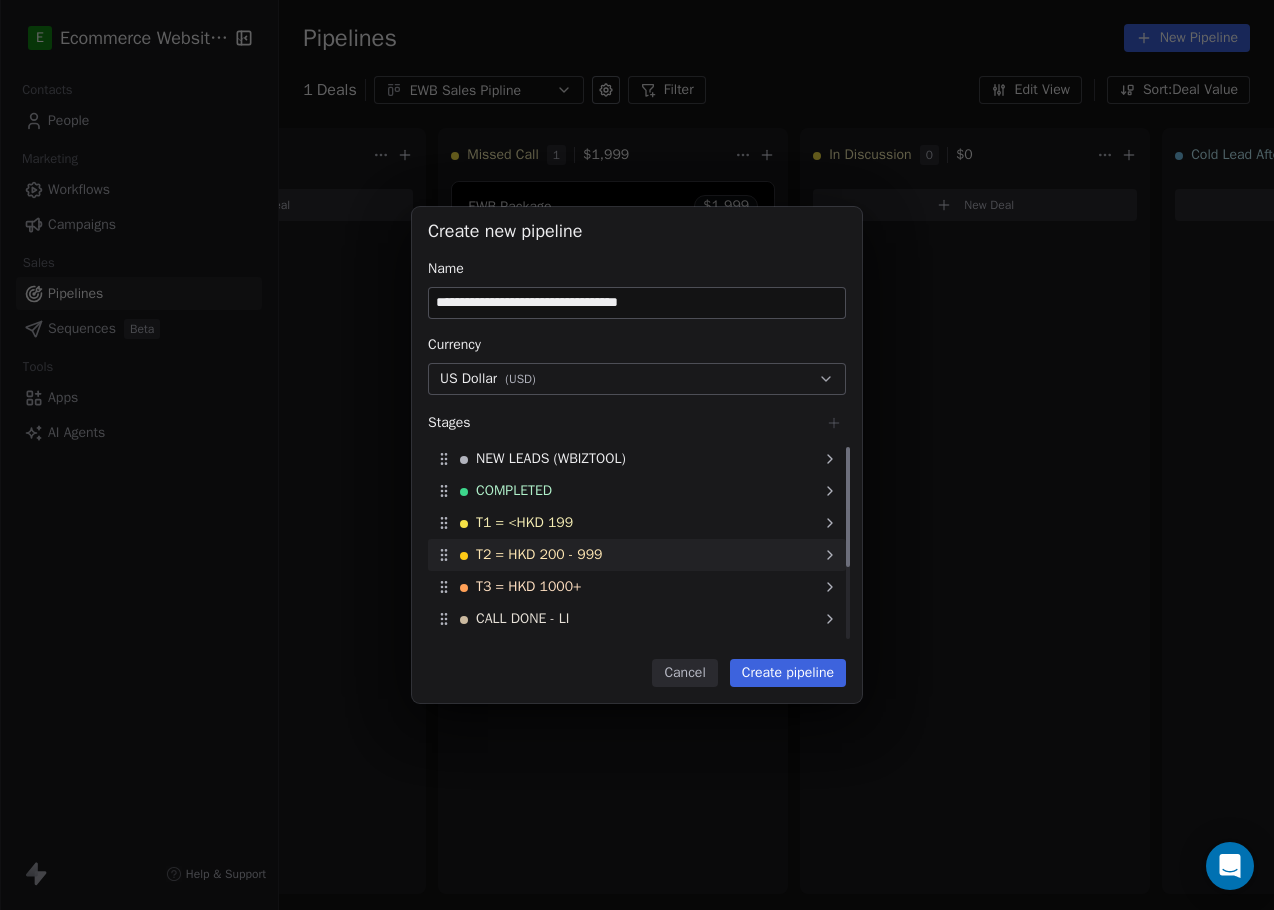 click on "T2 = HKD 200 - 999" at bounding box center (539, 555) 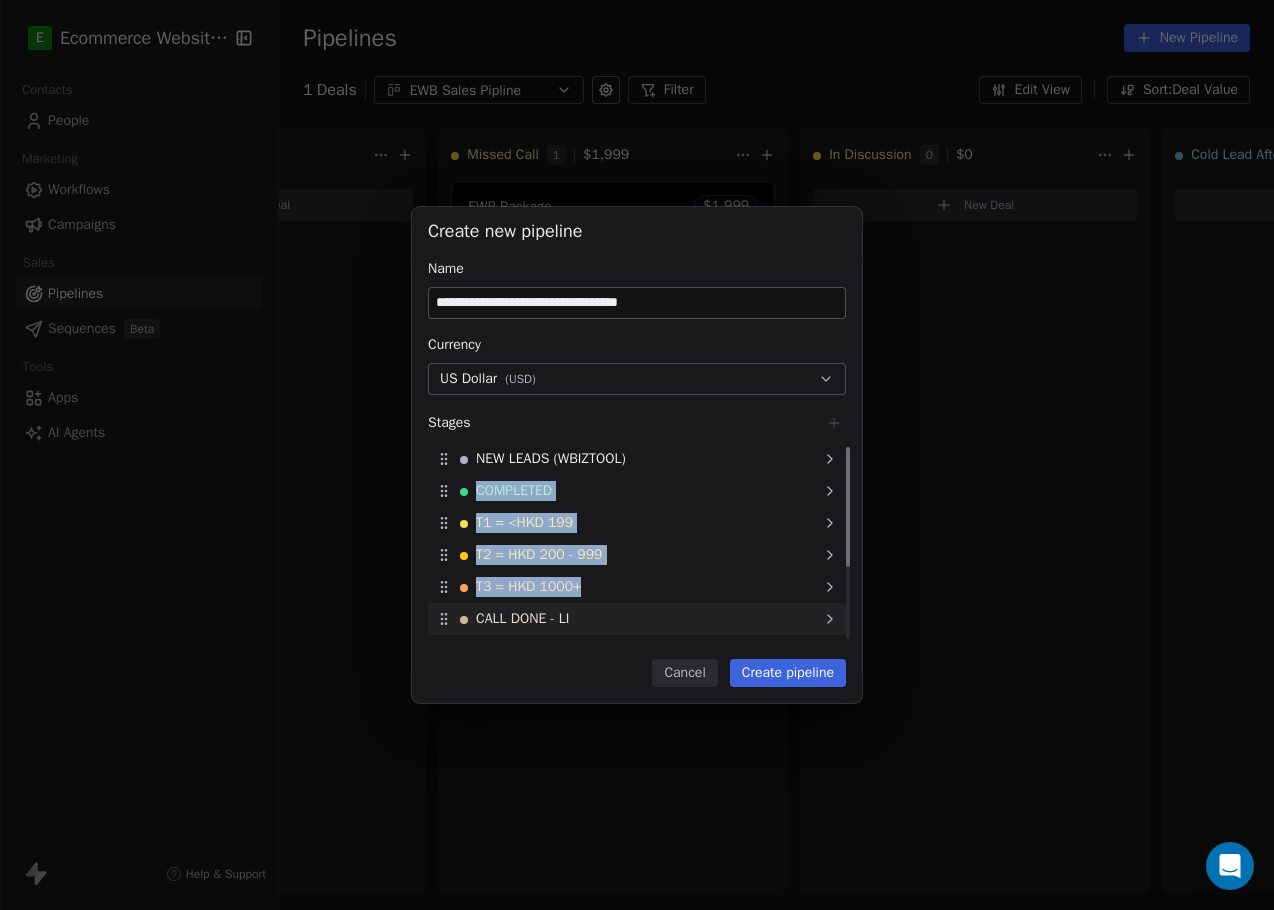 drag, startPoint x: 440, startPoint y: 491, endPoint x: 438, endPoint y: 613, distance: 122.016396 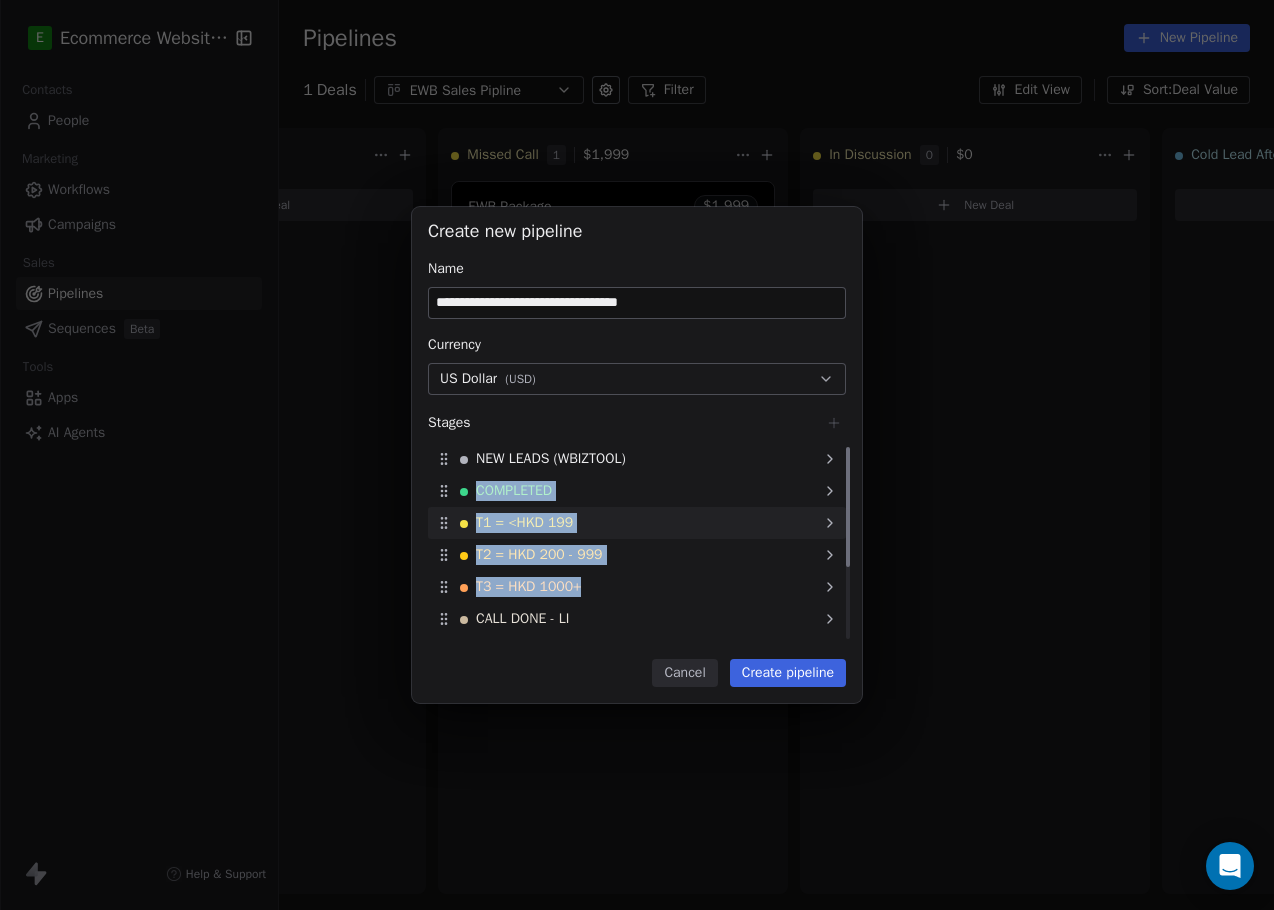click on "T1 = <HKD 199" at bounding box center [524, 523] 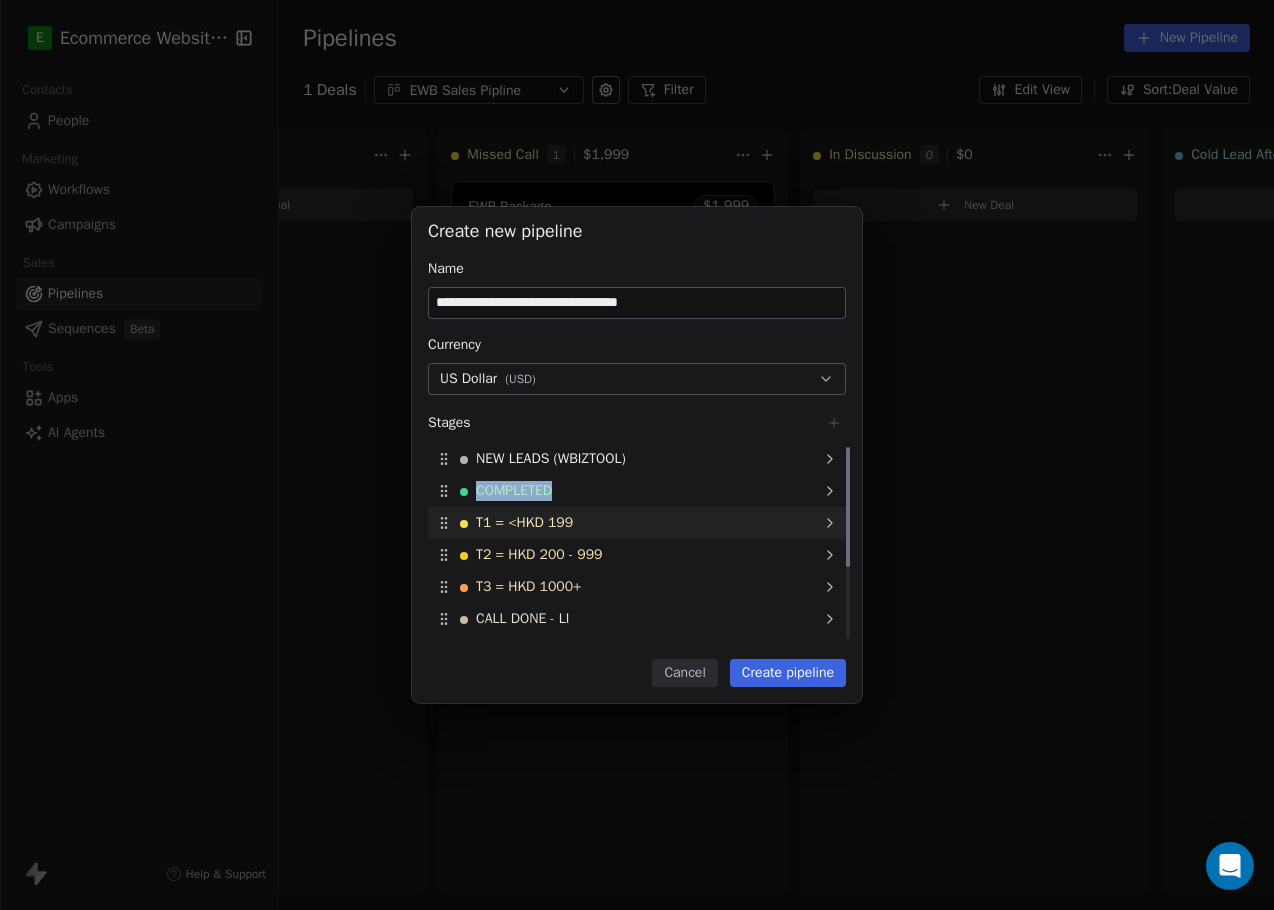 drag, startPoint x: 443, startPoint y: 490, endPoint x: 438, endPoint y: 512, distance: 22.561028 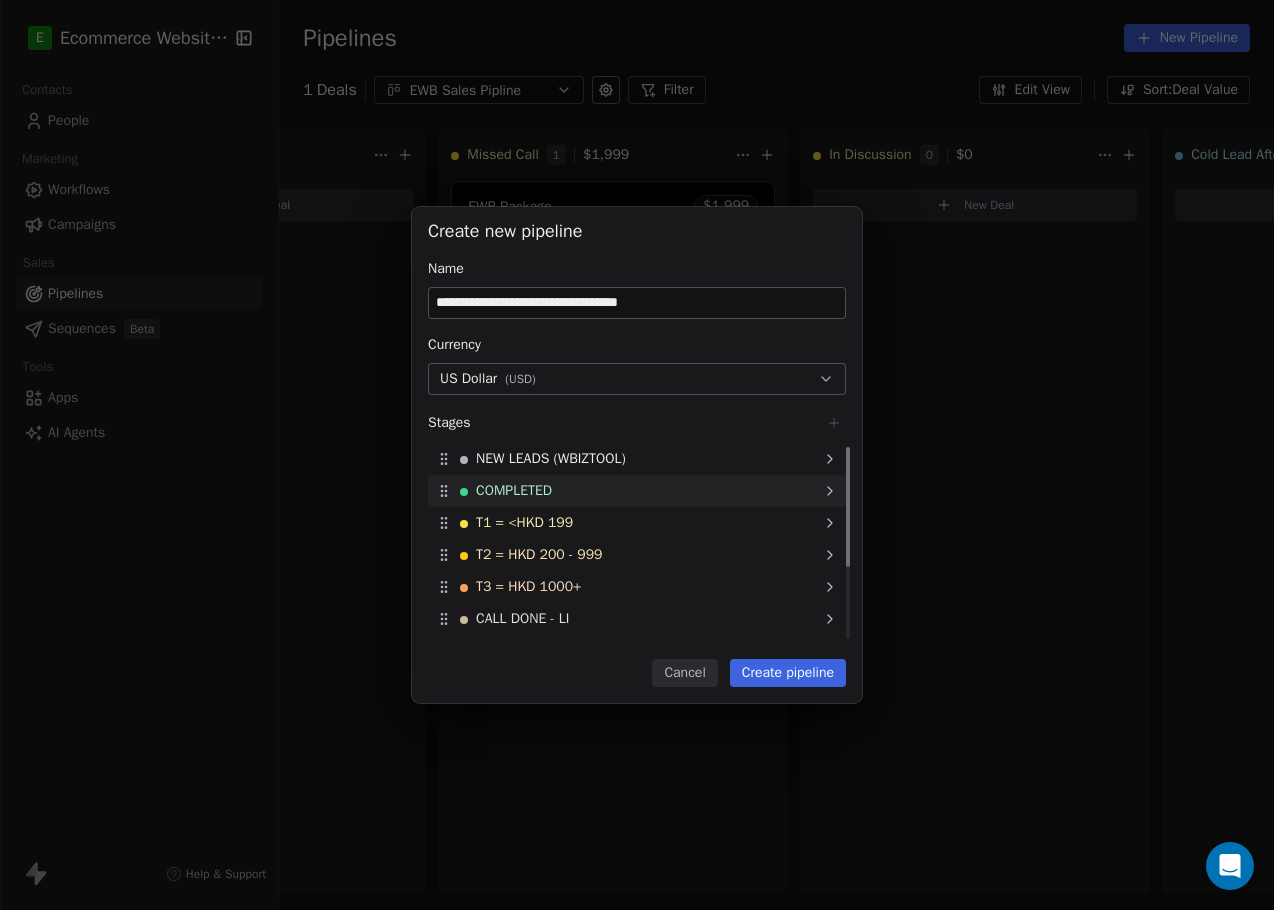 click 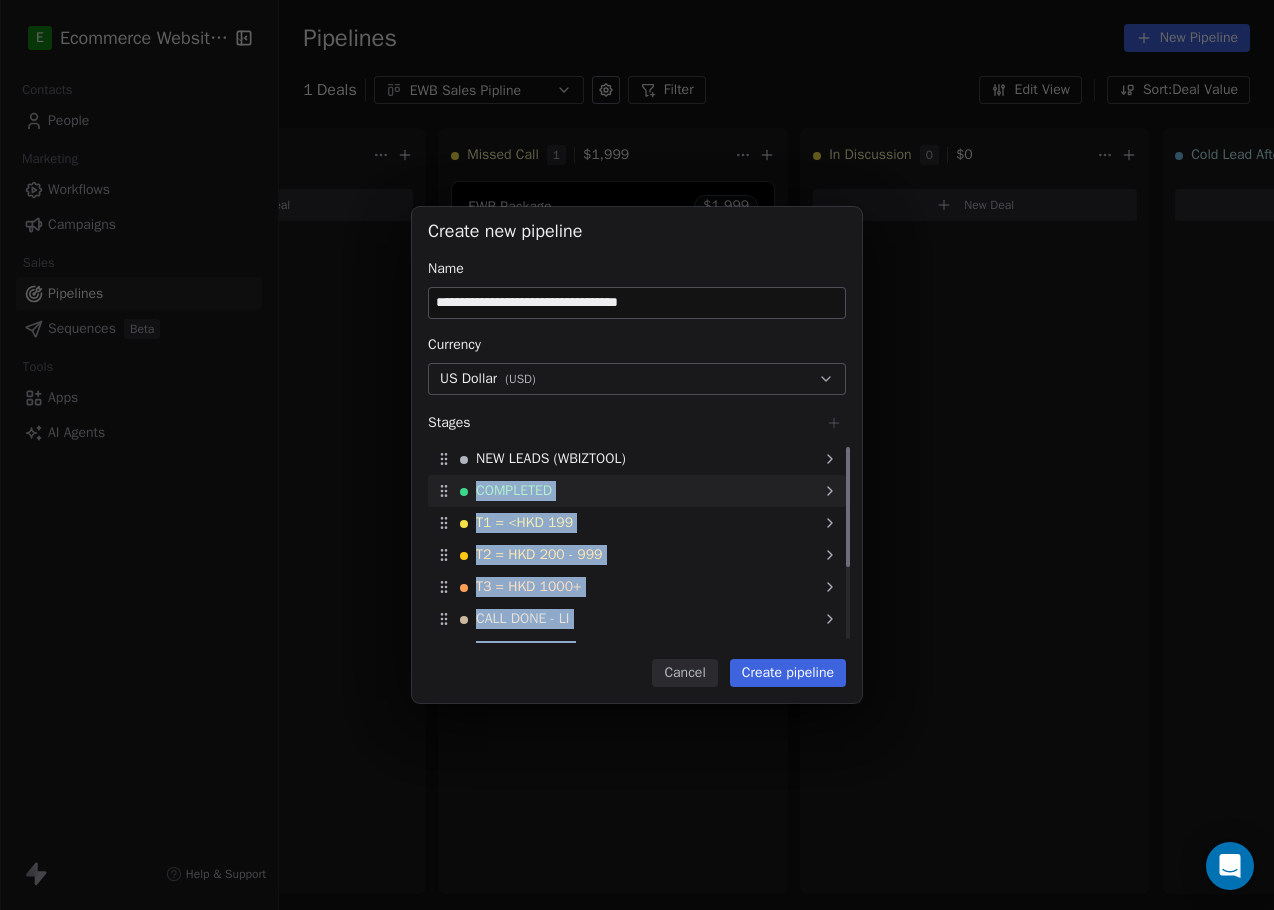 click on "**********" at bounding box center (637, 455) 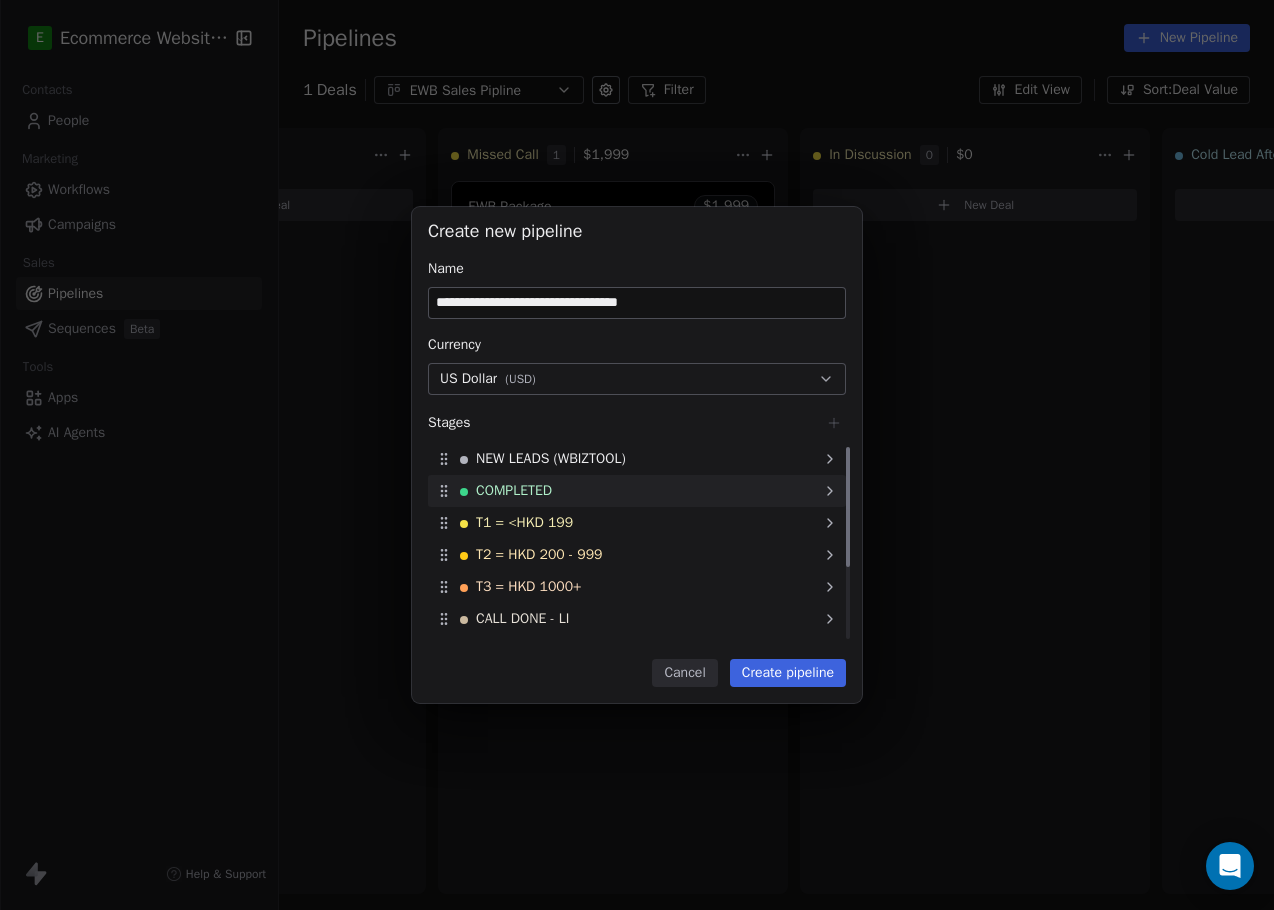 click 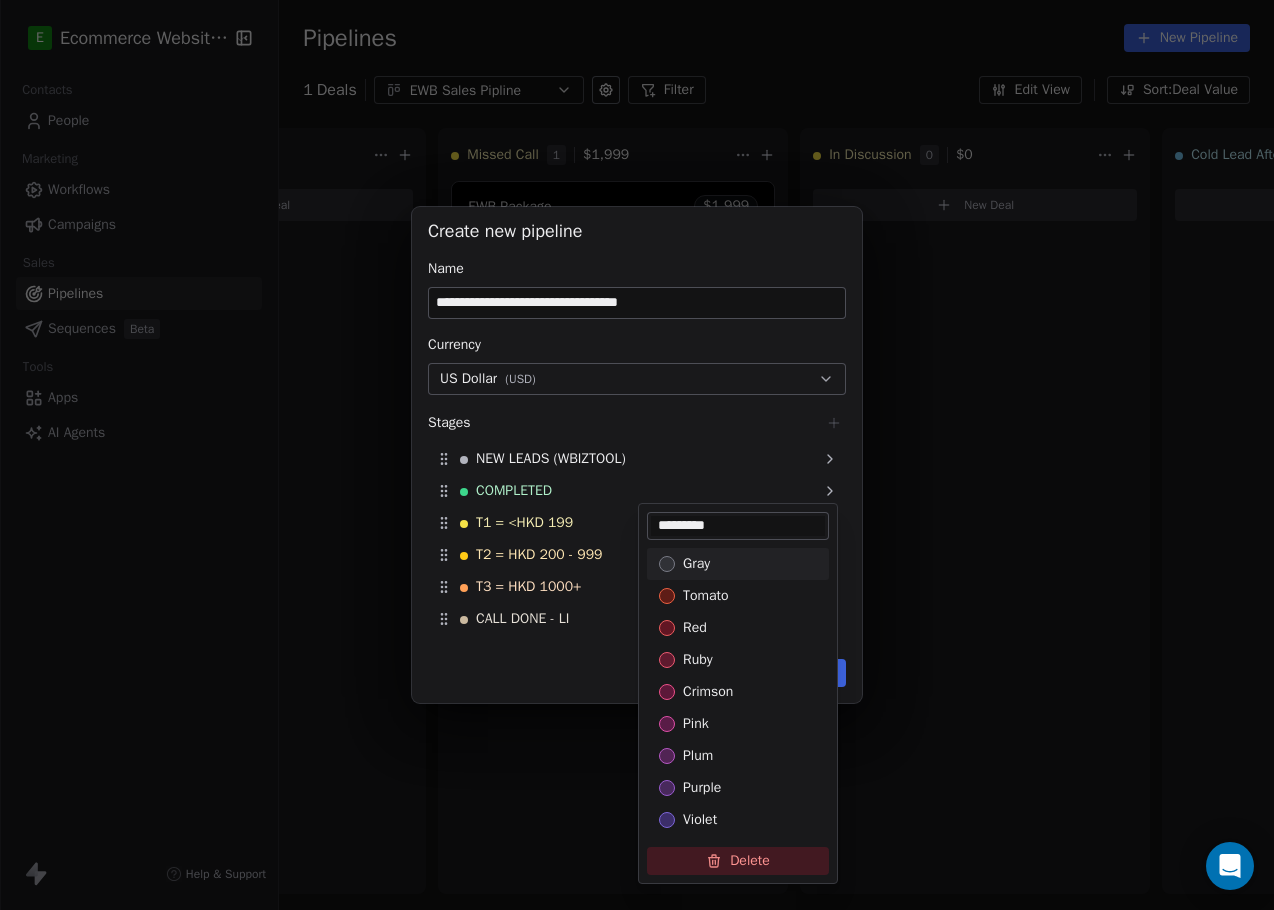 click on "**********" at bounding box center (637, 455) 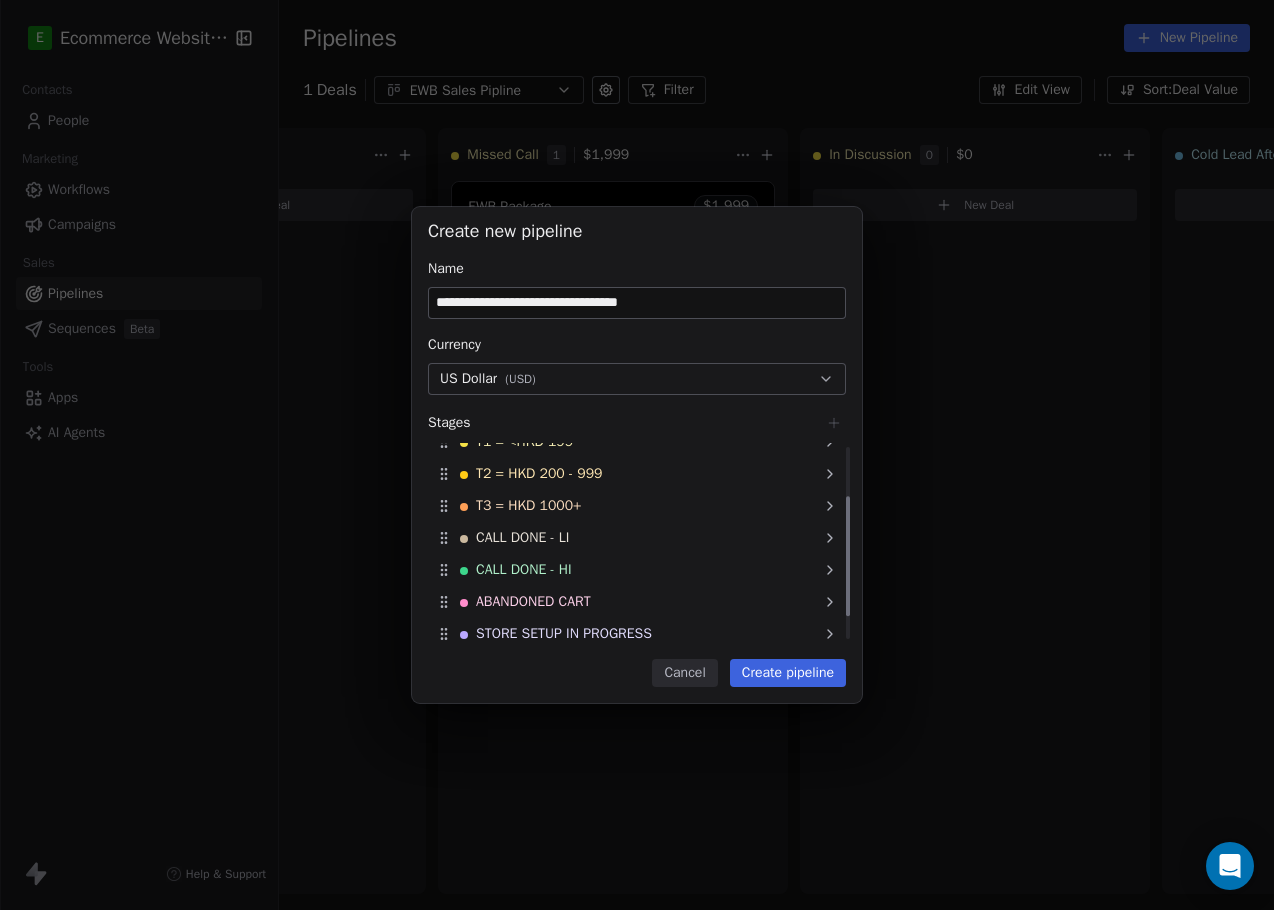 scroll, scrollTop: 120, scrollLeft: 0, axis: vertical 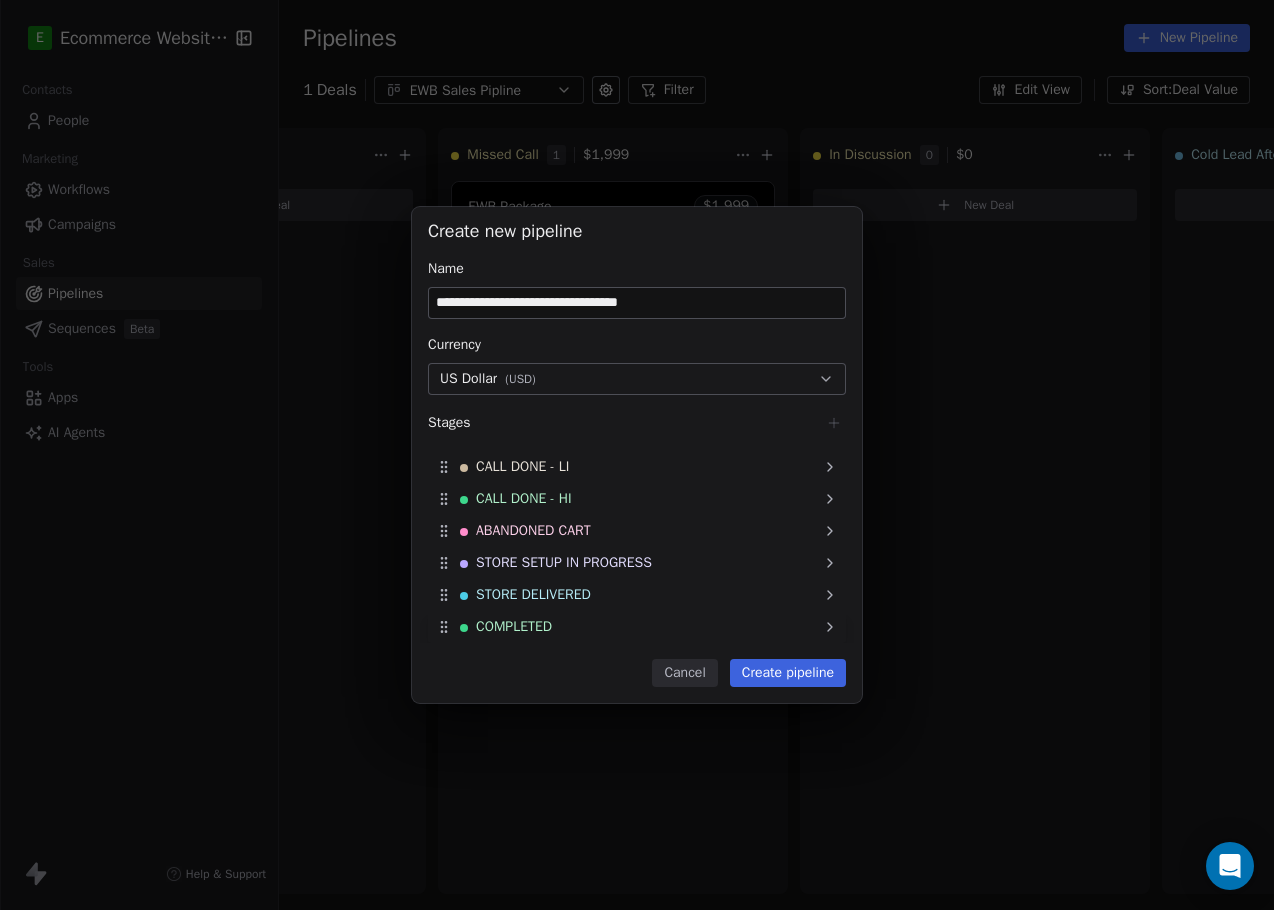 drag, startPoint x: 445, startPoint y: 490, endPoint x: 443, endPoint y: 645, distance: 155.01291 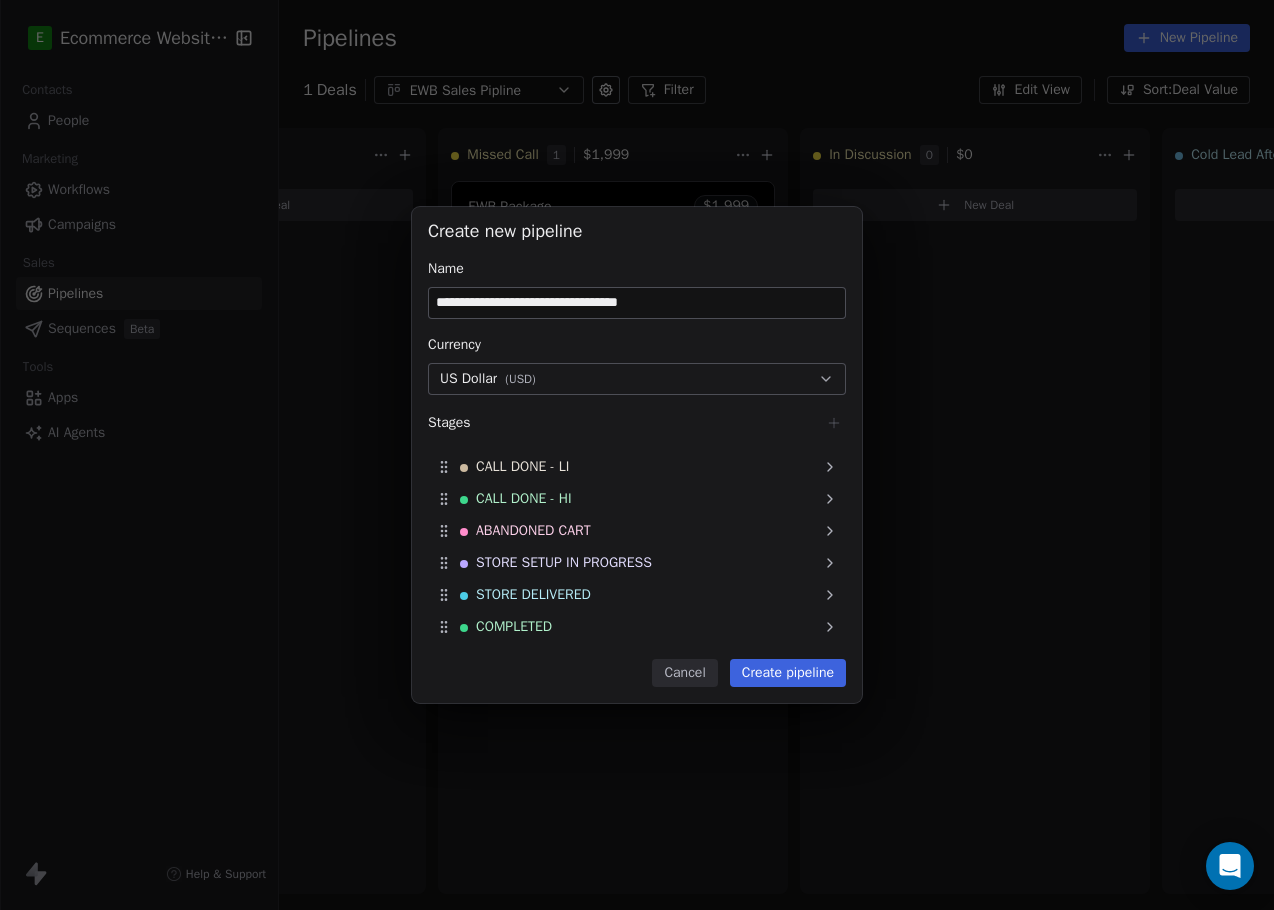 click on "Create pipeline" at bounding box center (788, 673) 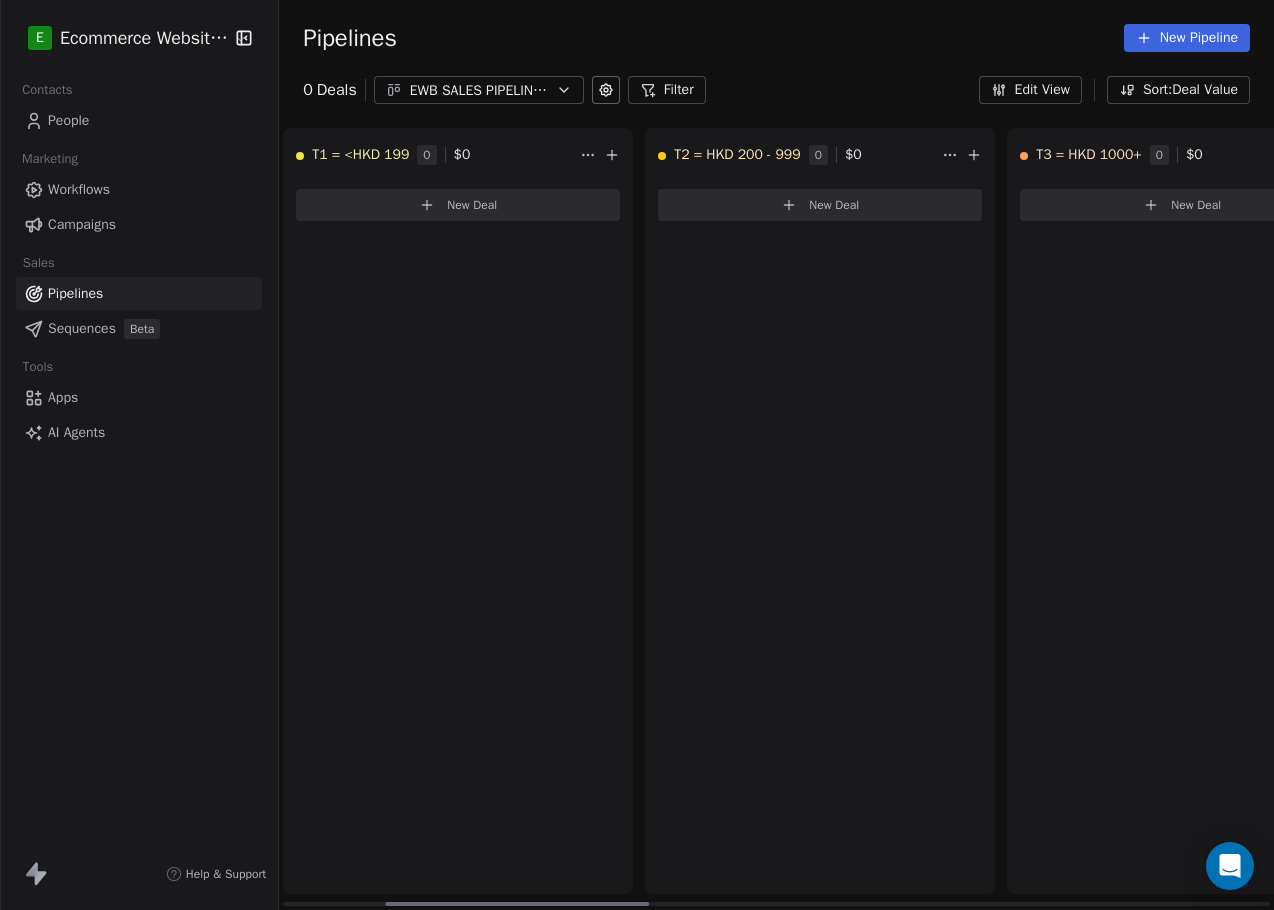 scroll, scrollTop: 0, scrollLeft: 0, axis: both 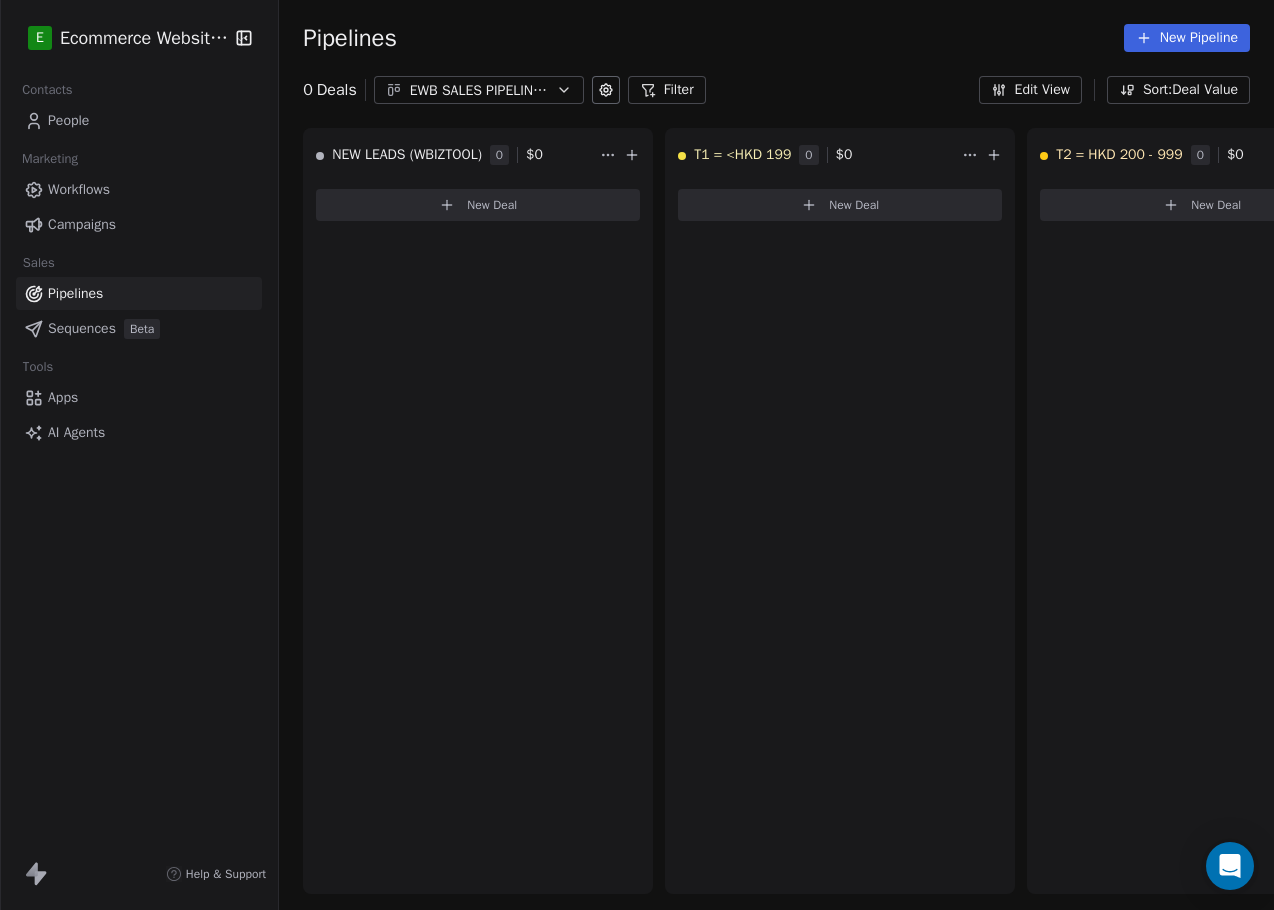 click 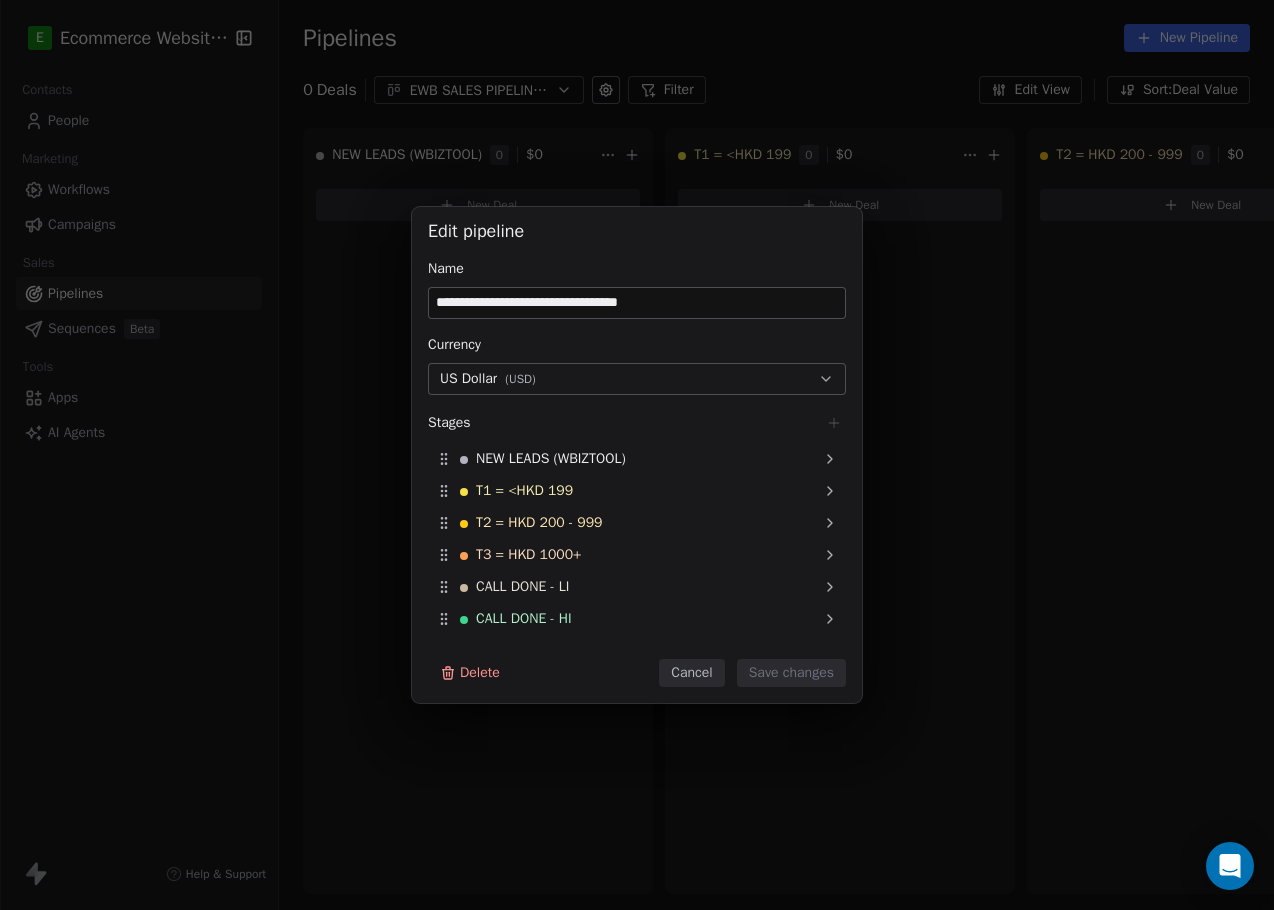 click on "Cancel" at bounding box center (691, 673) 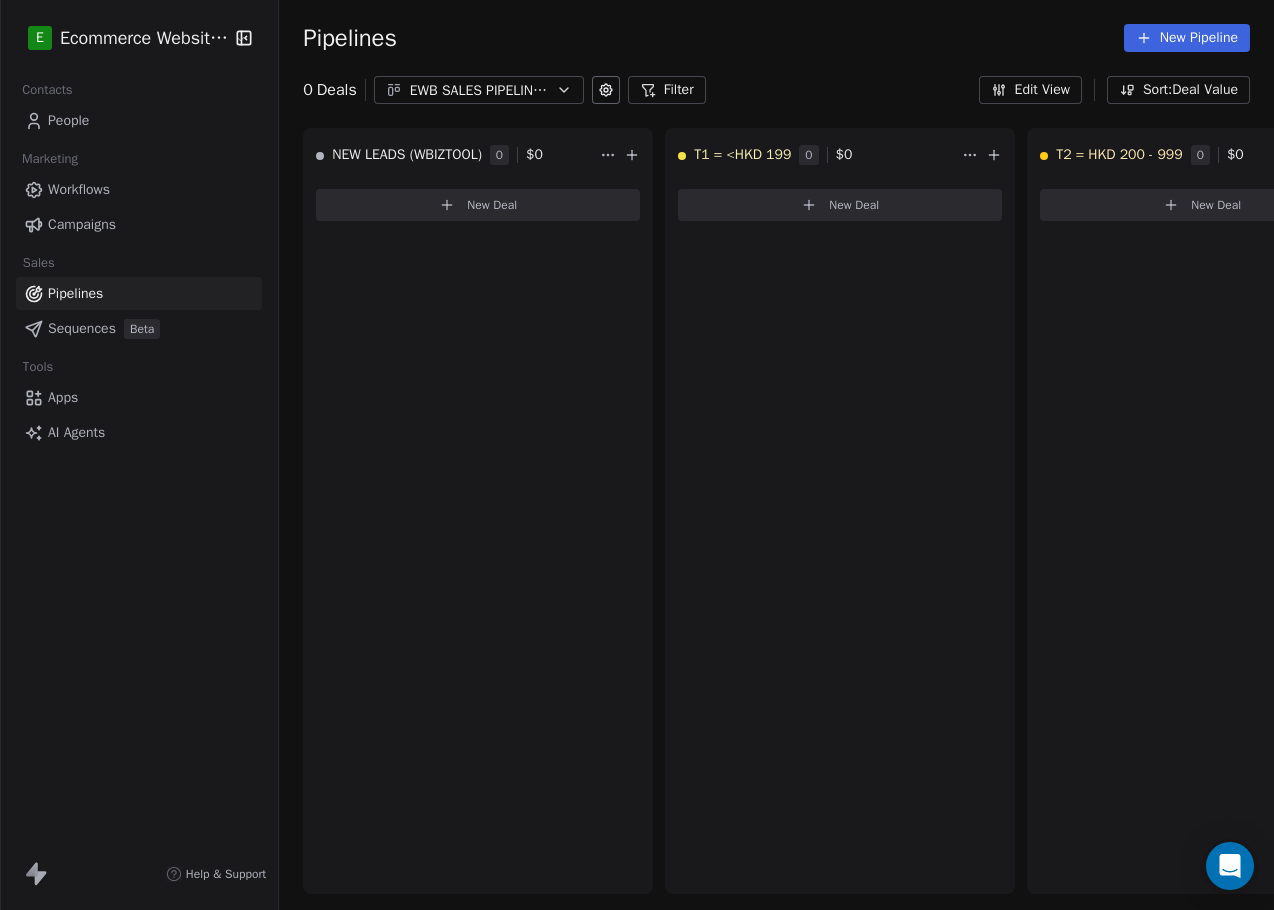 click on "Edit View" at bounding box center (1030, 90) 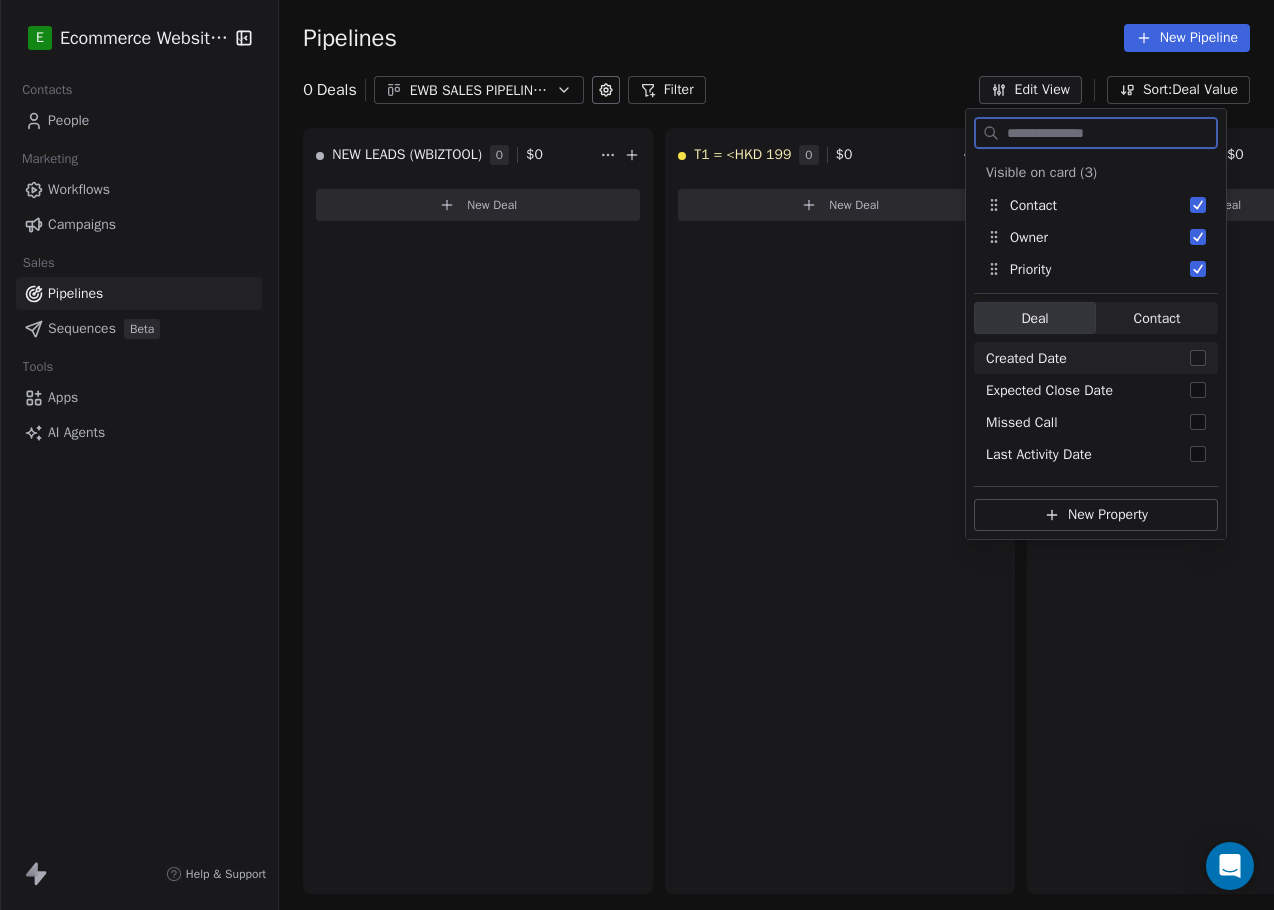 click on "Contact" at bounding box center (1157, 318) 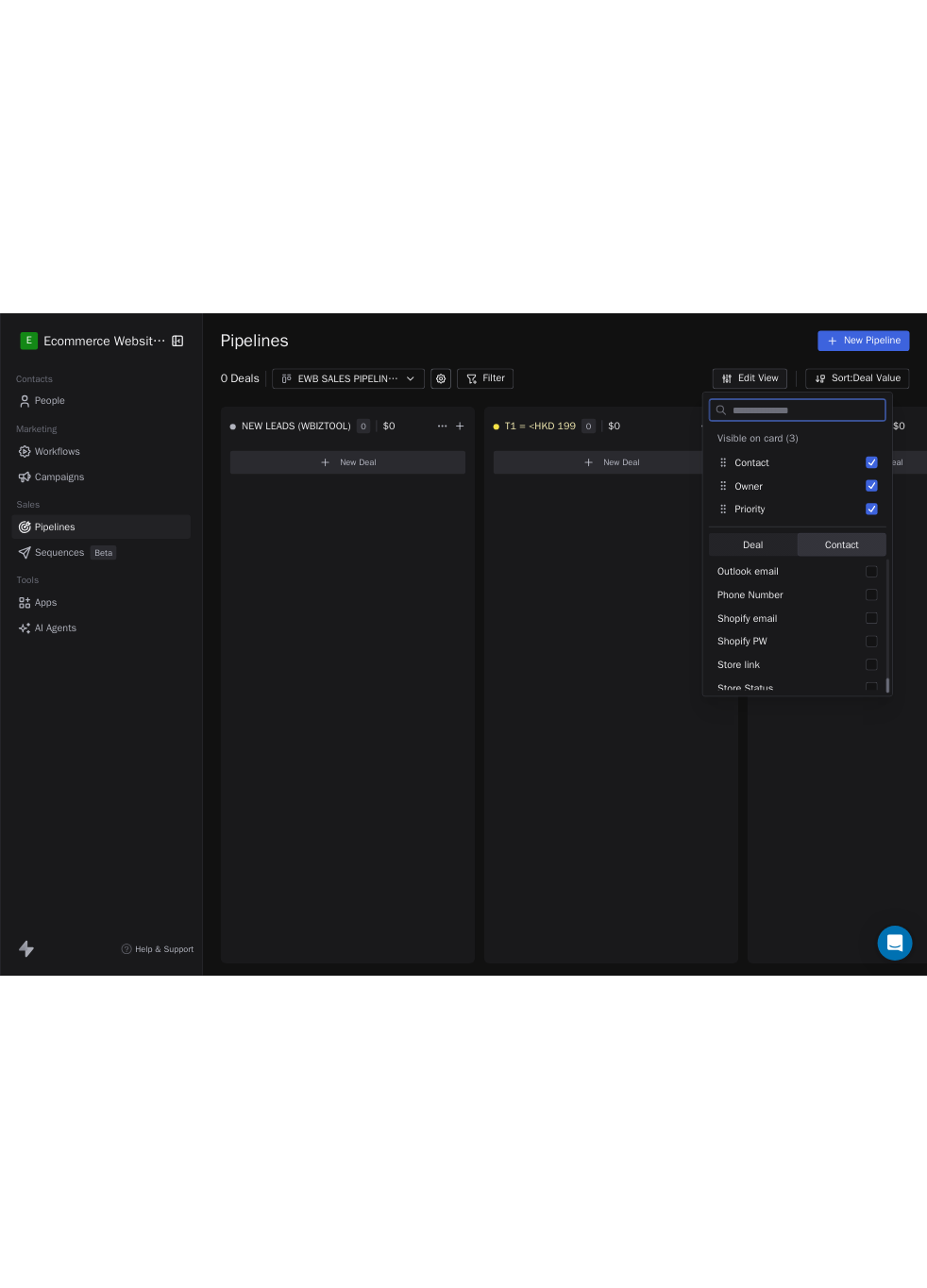 scroll, scrollTop: 1344, scrollLeft: 0, axis: vertical 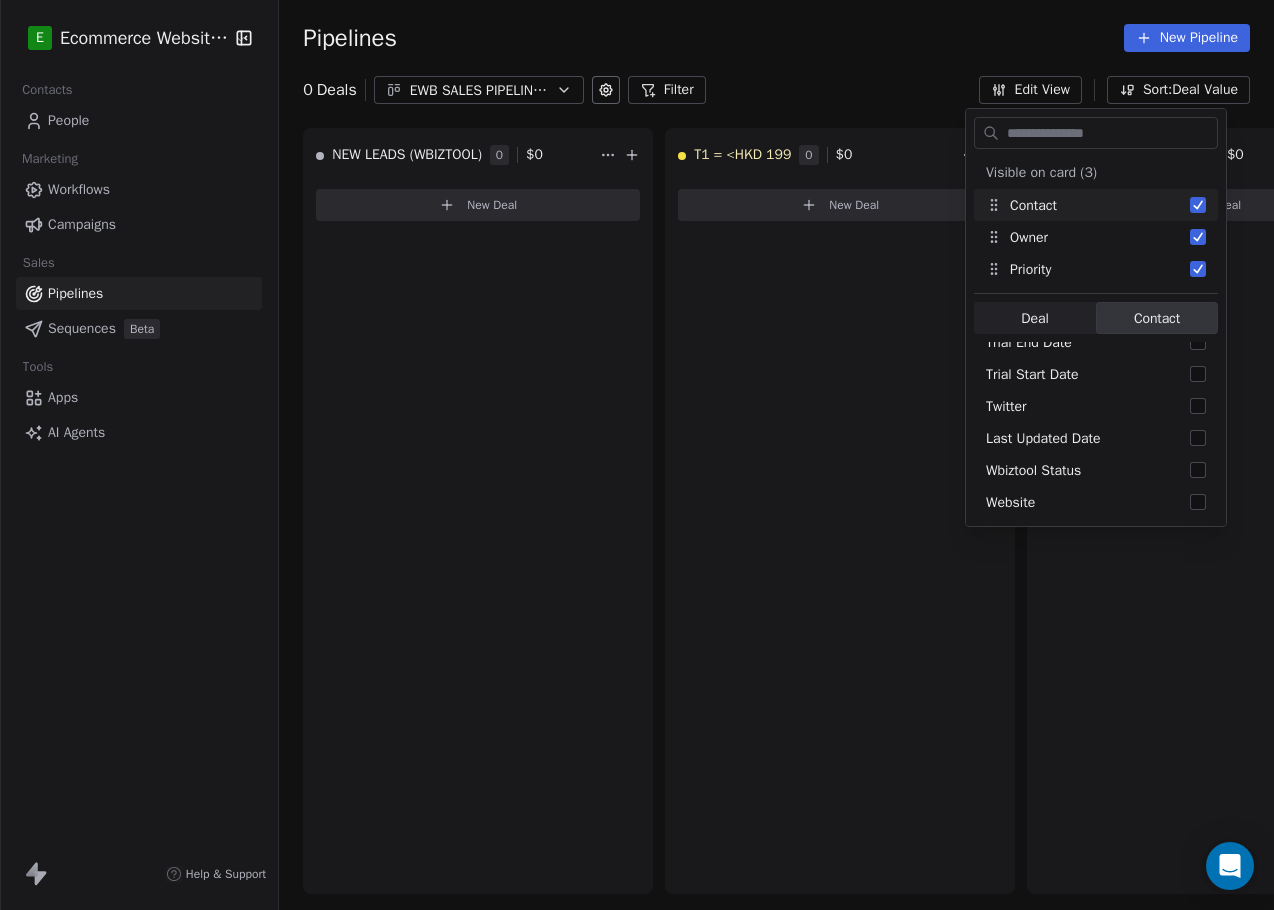 click on "Pipelines  New Pipeline" at bounding box center (776, 38) 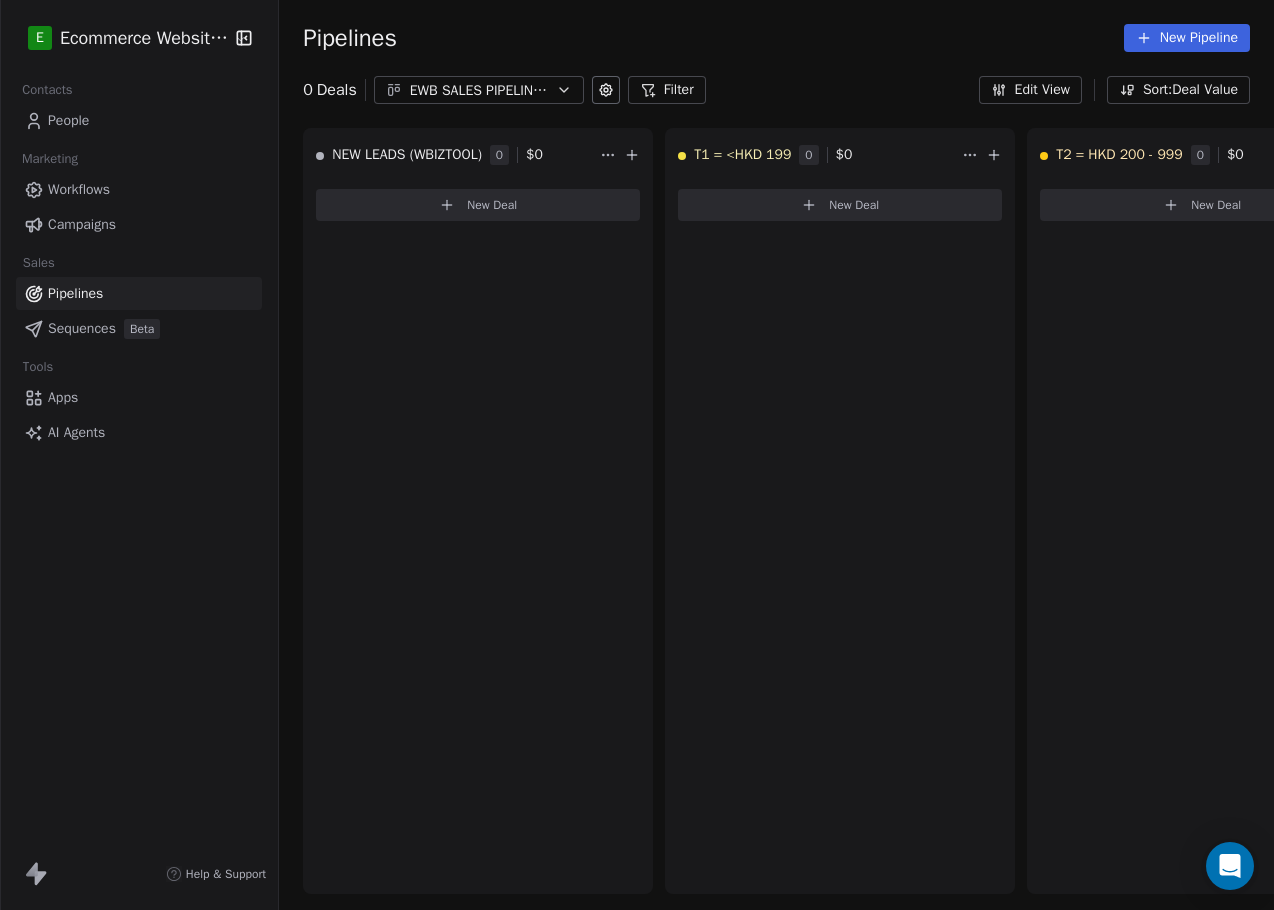 click on "Sort:  Deal Value" at bounding box center [1178, 90] 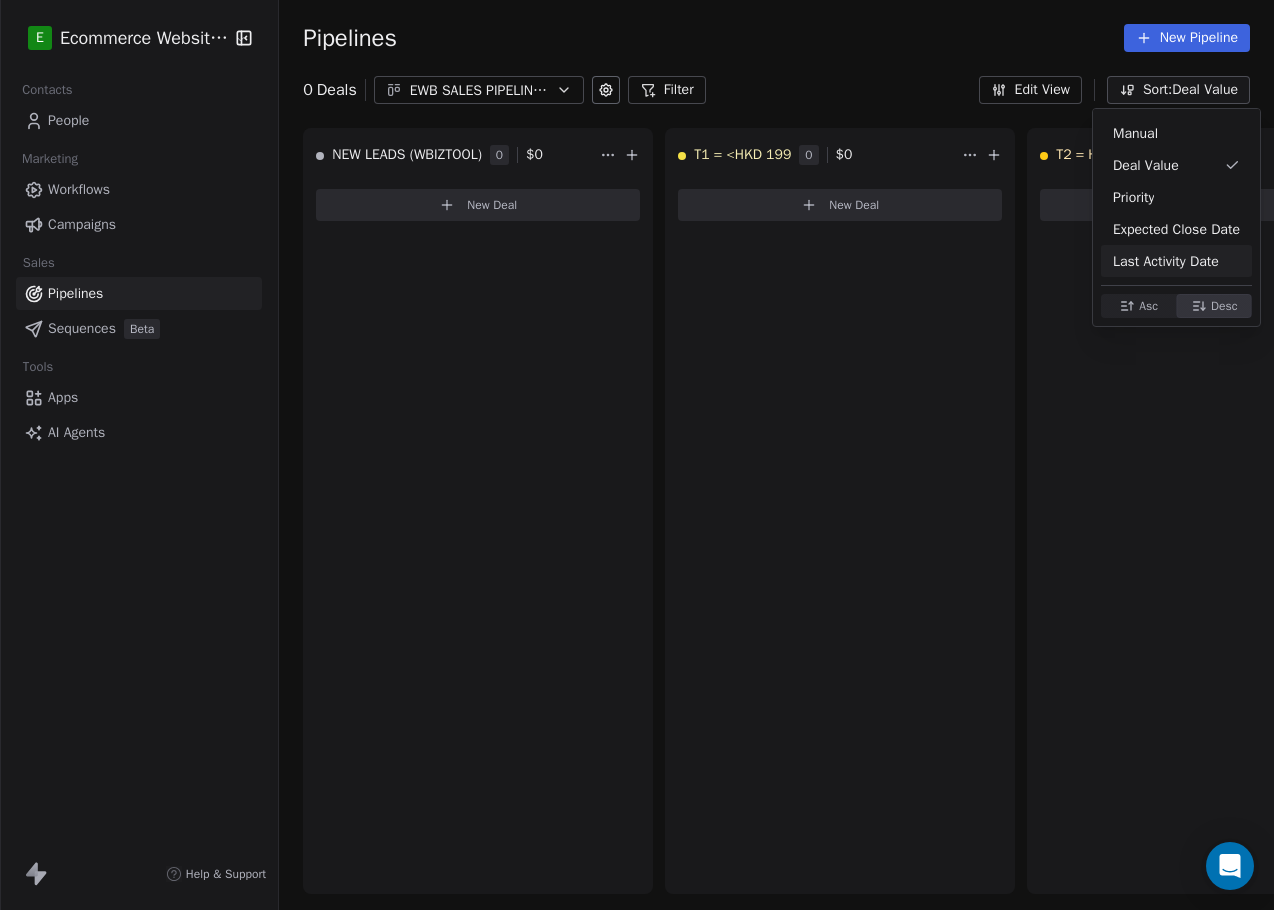 click on "Asc" at bounding box center [1138, 306] 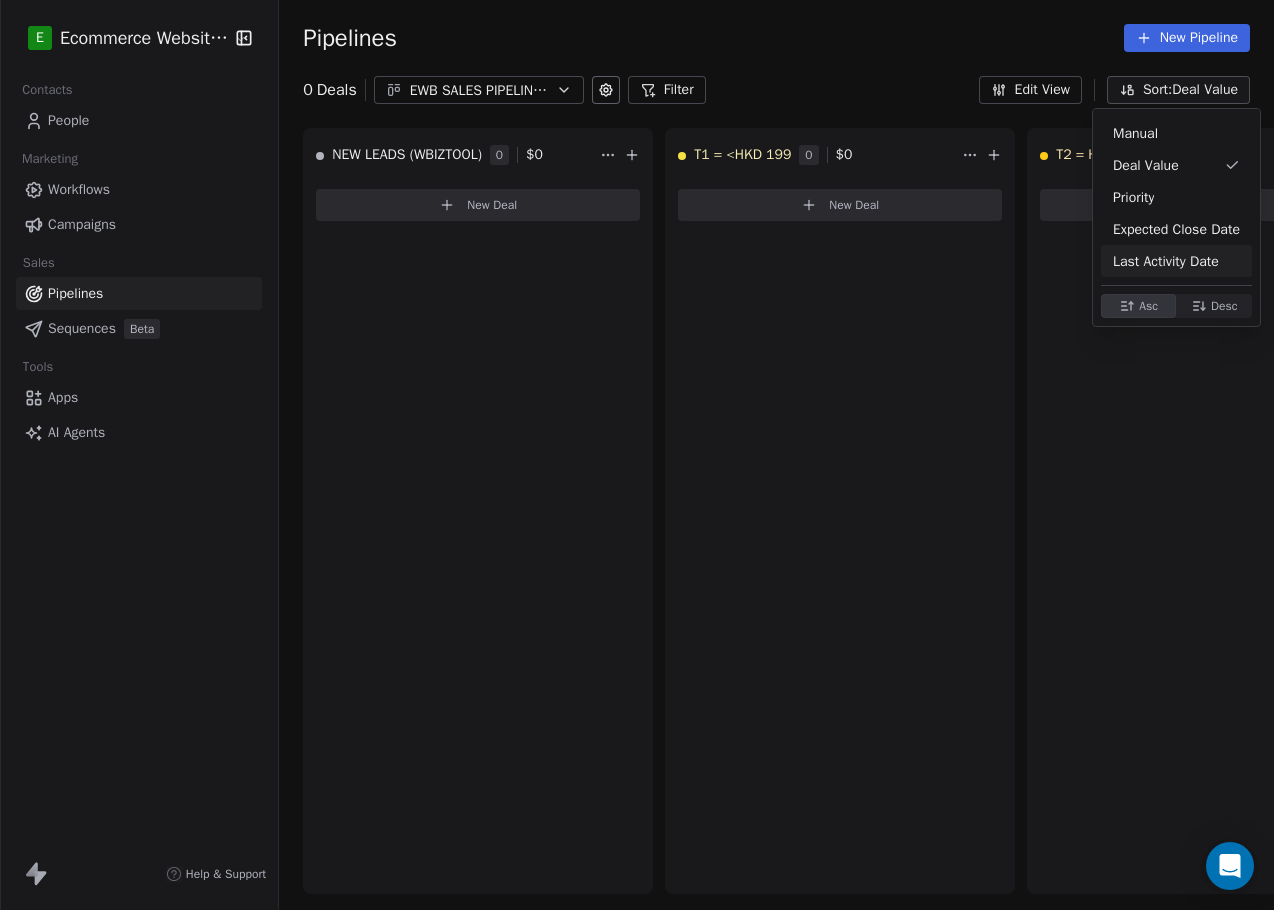 click 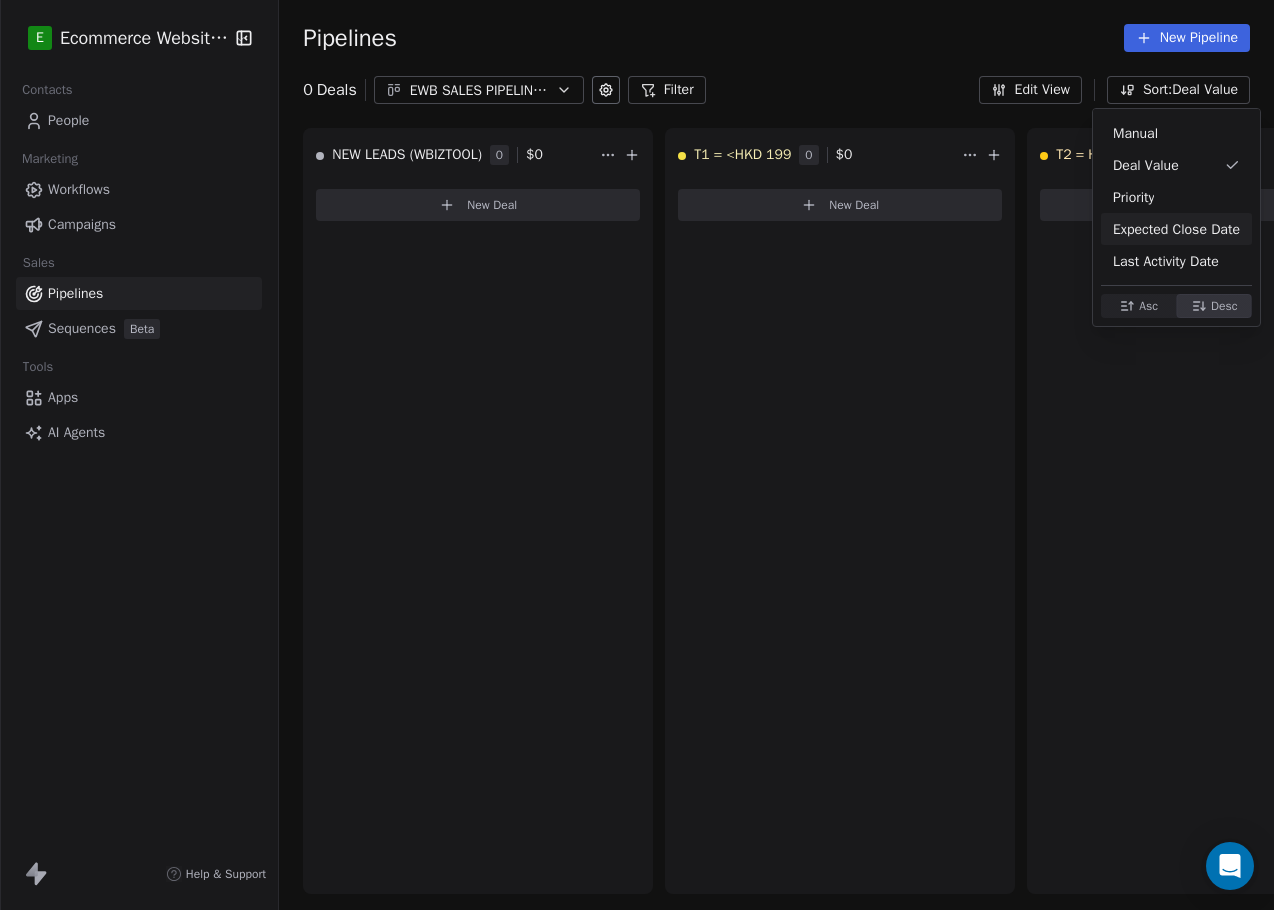 click on "E Ecommerce Website Builder Contacts People Marketing Workflows Campaigns Sales Pipelines Sequences Beta Tools Apps AI Agents Help & Support Pipelines New Pipeline 0 Deals EWB SALES PIPELINE_JUNE-AUGUST 2025 Filter Edit View Sort: Deal Value NEW LEADS (WBIZTOOL) 0 $ 0 New Deal T1 = <HKD 199 0 $ 0 New Deal T2 = HKD 200 - 999 0 $ 0 New Deal T3 = HKD 1000+ 0 $ 0 New Deal CALL DONE - LI 0 $ 0 New Deal CALL DONE - HI 0 $ 0 New Deal ABANDONED CART 0 $ 0 New Deal STORE SETUP IN PROGRESS 0 $ 0 New Deal STORE DELIVERED 0 $ 0 New Deal COMPLETED 0 $ 0 New Deal
To pick up a draggable item, press the space bar.
While dragging, use the arrow keys to move the item.
Press space again to drop the item in its new position, or press escape to cancel.
Manual Deal Value Priority Expected Close Date Last Activity Date Asc Asc Desc Desc" at bounding box center [637, 455] 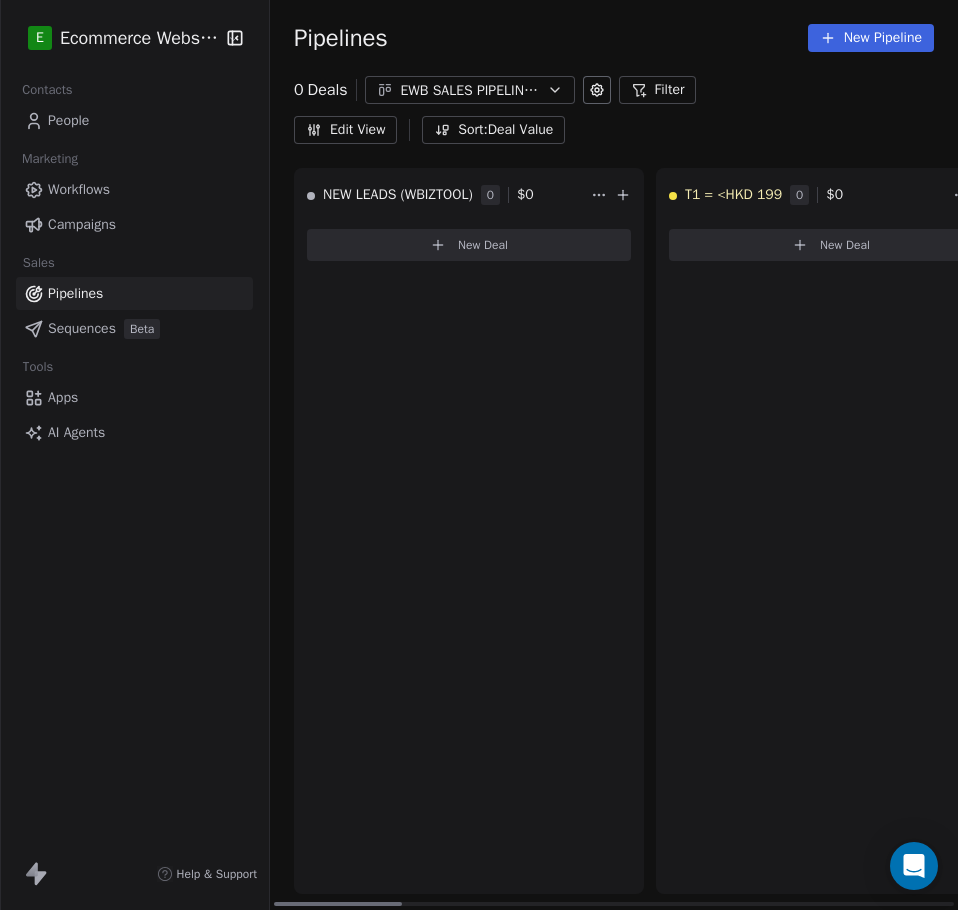 click on "New Deal" at bounding box center (469, 245) 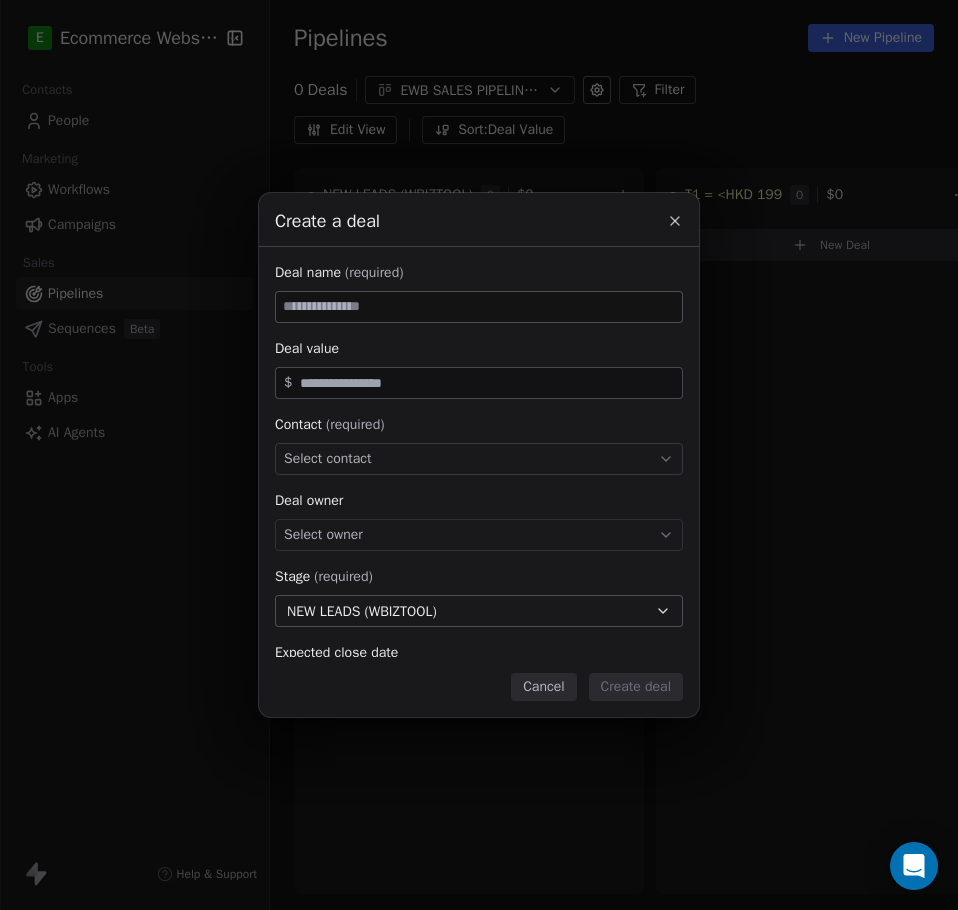 click 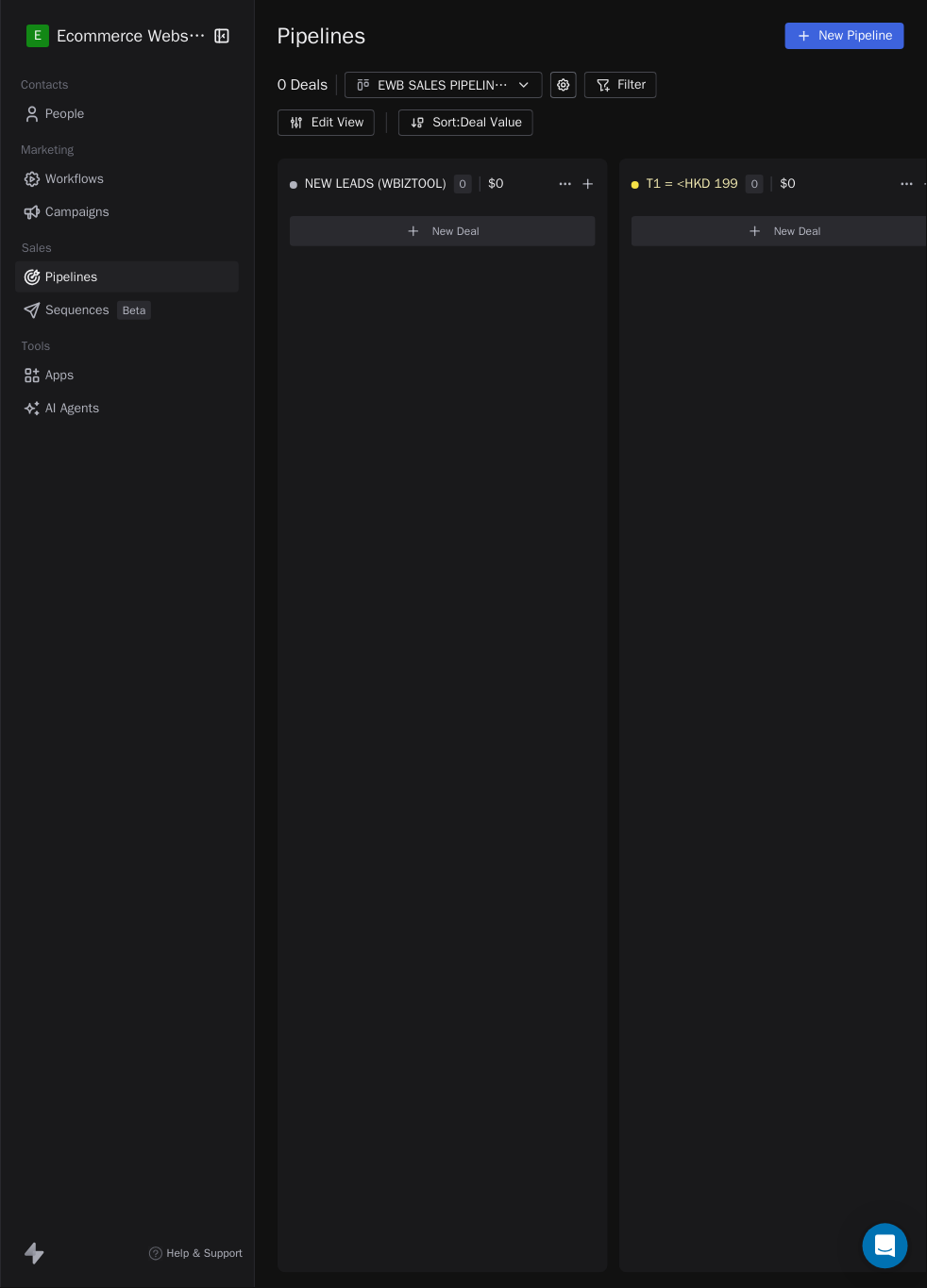 drag, startPoint x: 562, startPoint y: 1, endPoint x: 134, endPoint y: 711, distance: 829.02593 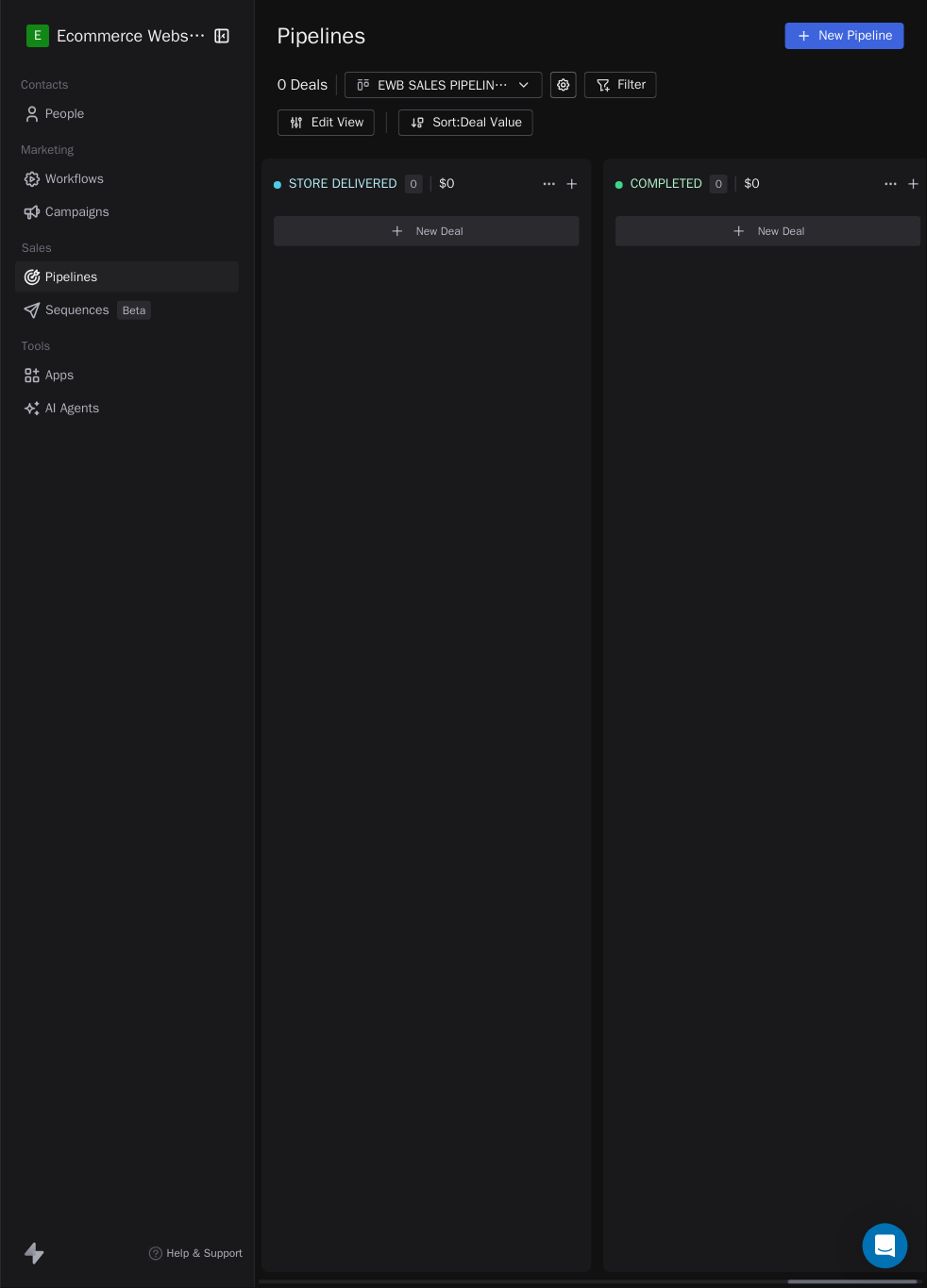 scroll, scrollTop: 0, scrollLeft: 2778, axis: horizontal 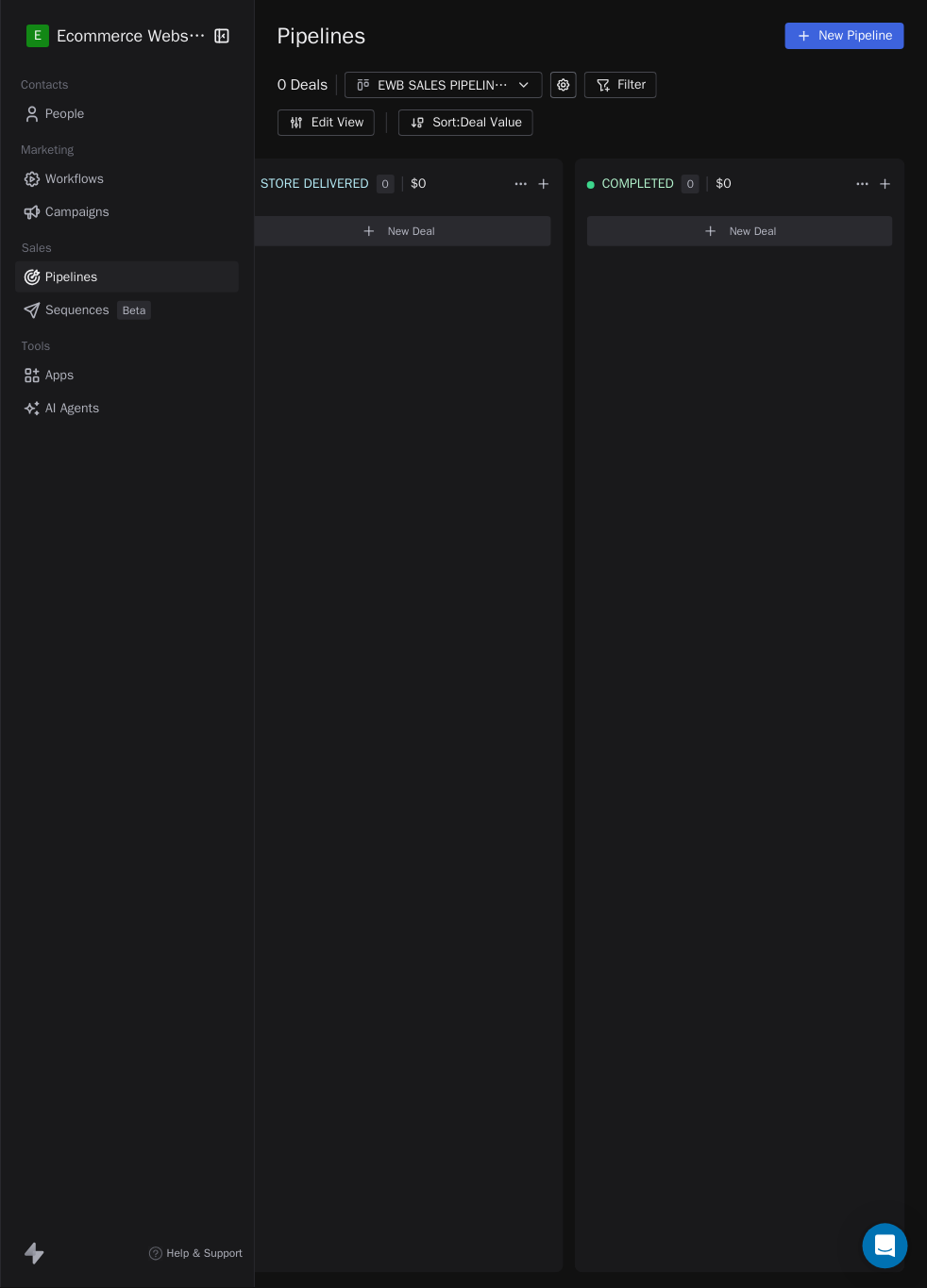 click 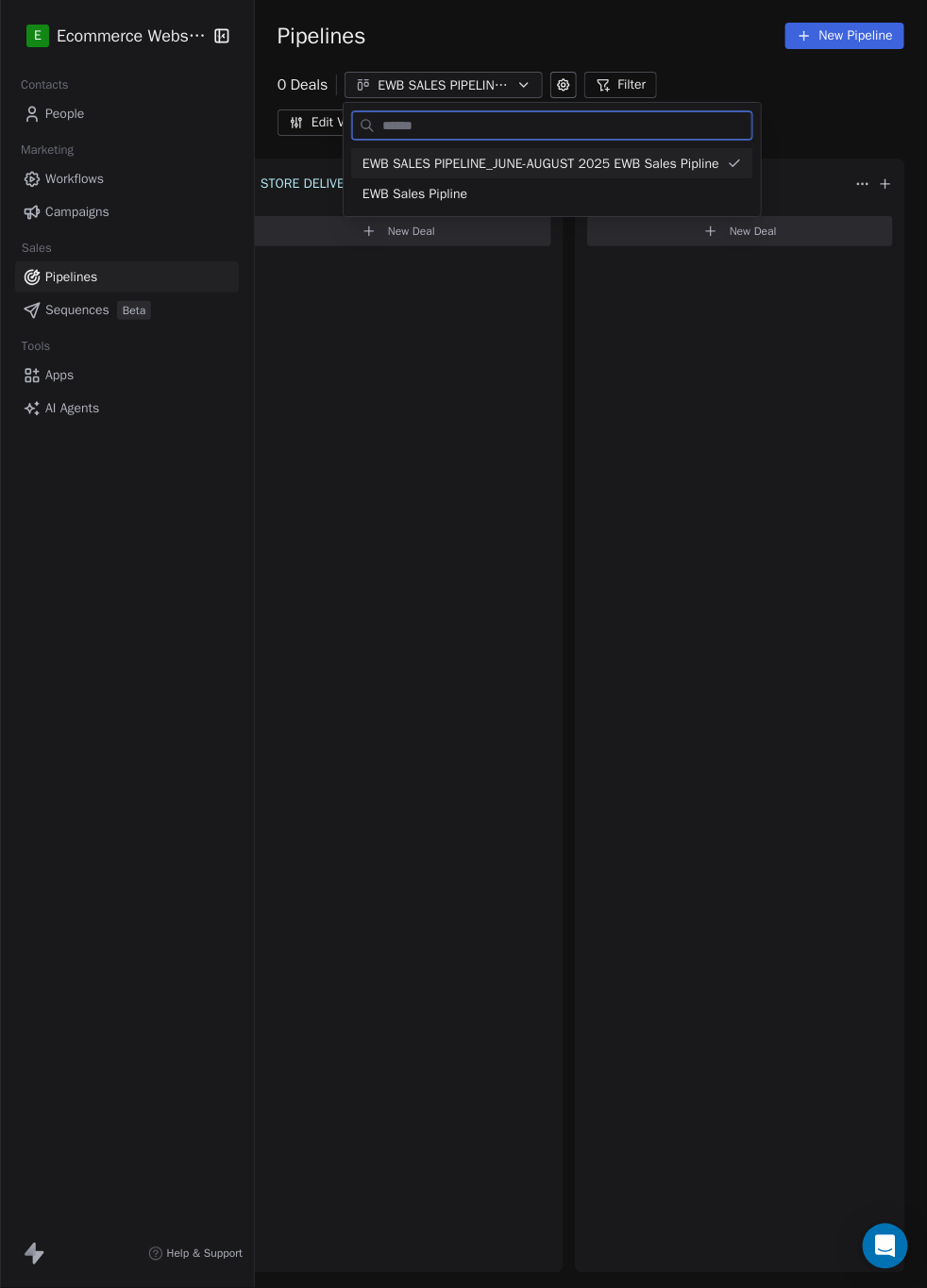 click on "EWB SALES PIPELINE_JUNE-AUGUST 2025 EWB Sales Pipline" at bounding box center [541, 163] 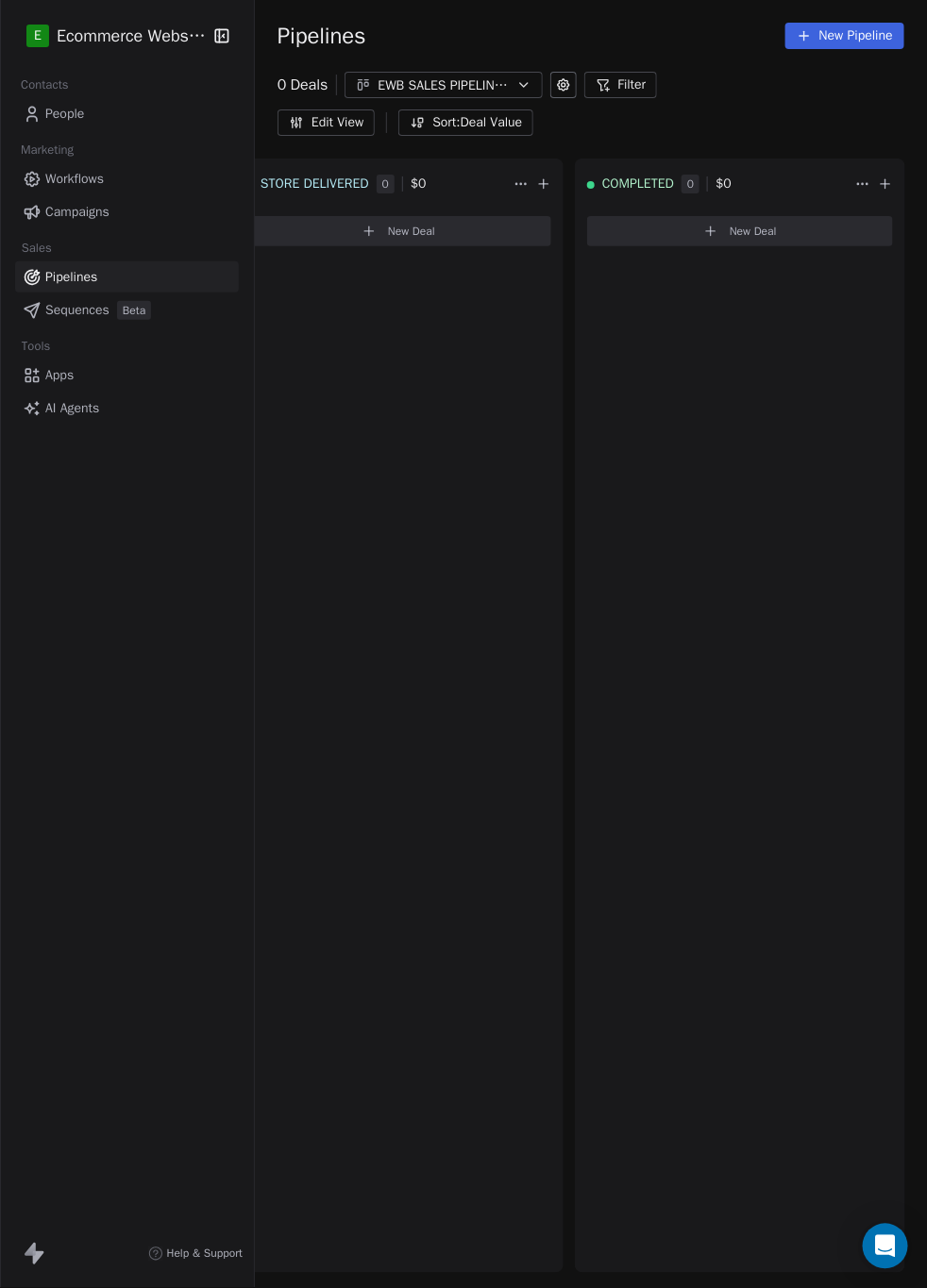 click at bounding box center [564, 85] 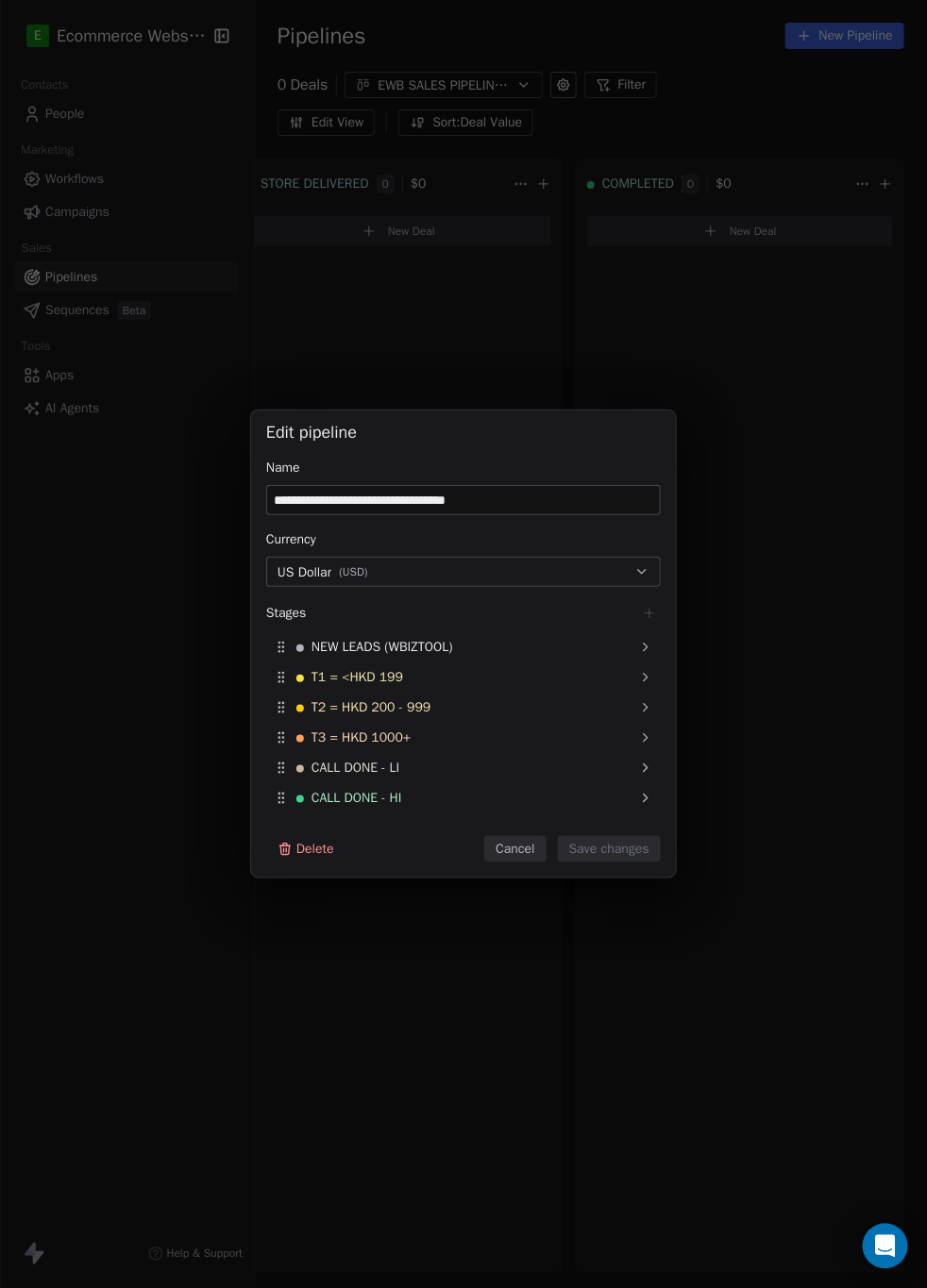 click on "**********" at bounding box center (464, 644) 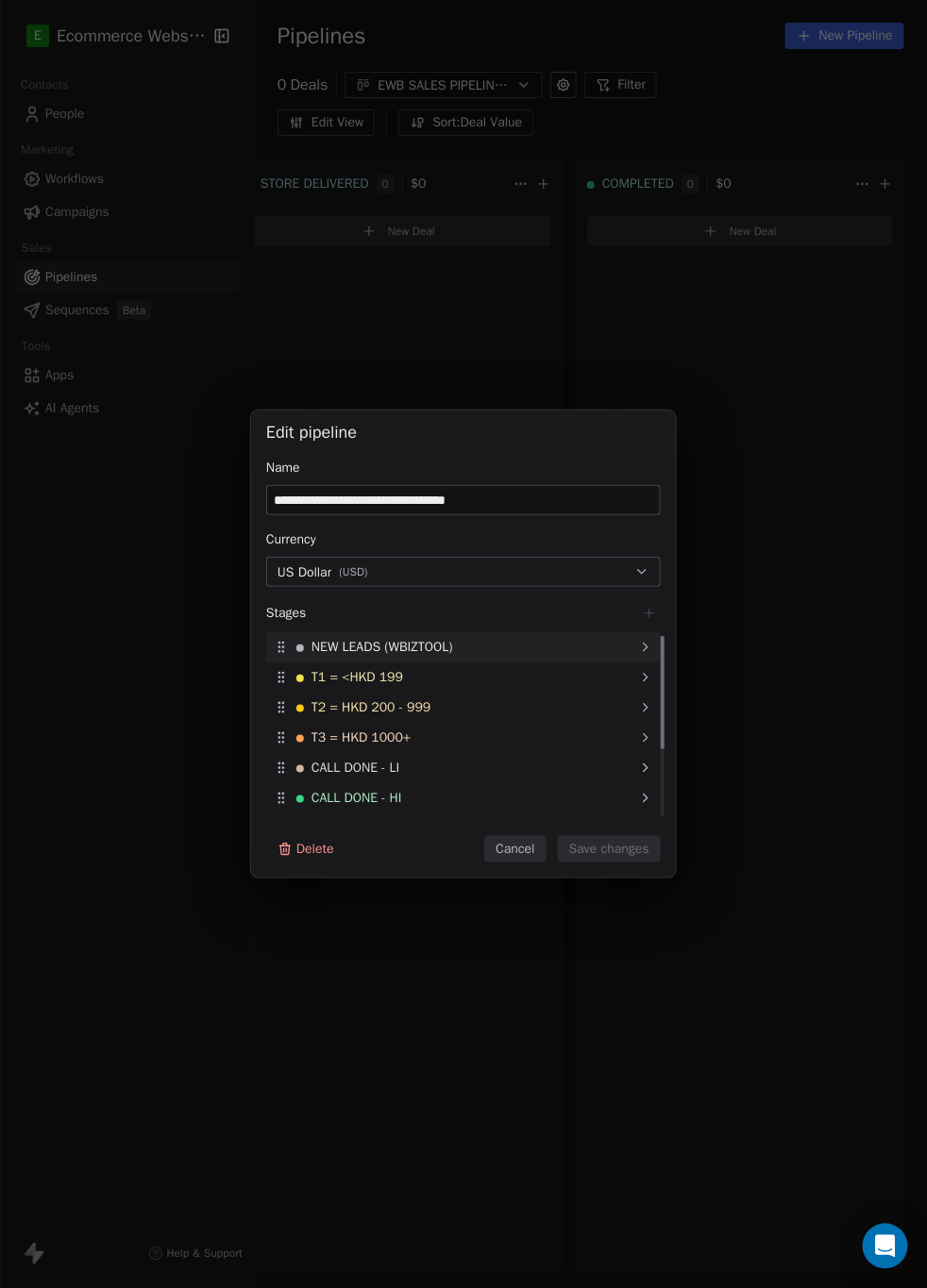 click on "NEW LEADS (WBIZTOOL)" at bounding box center (464, 647) 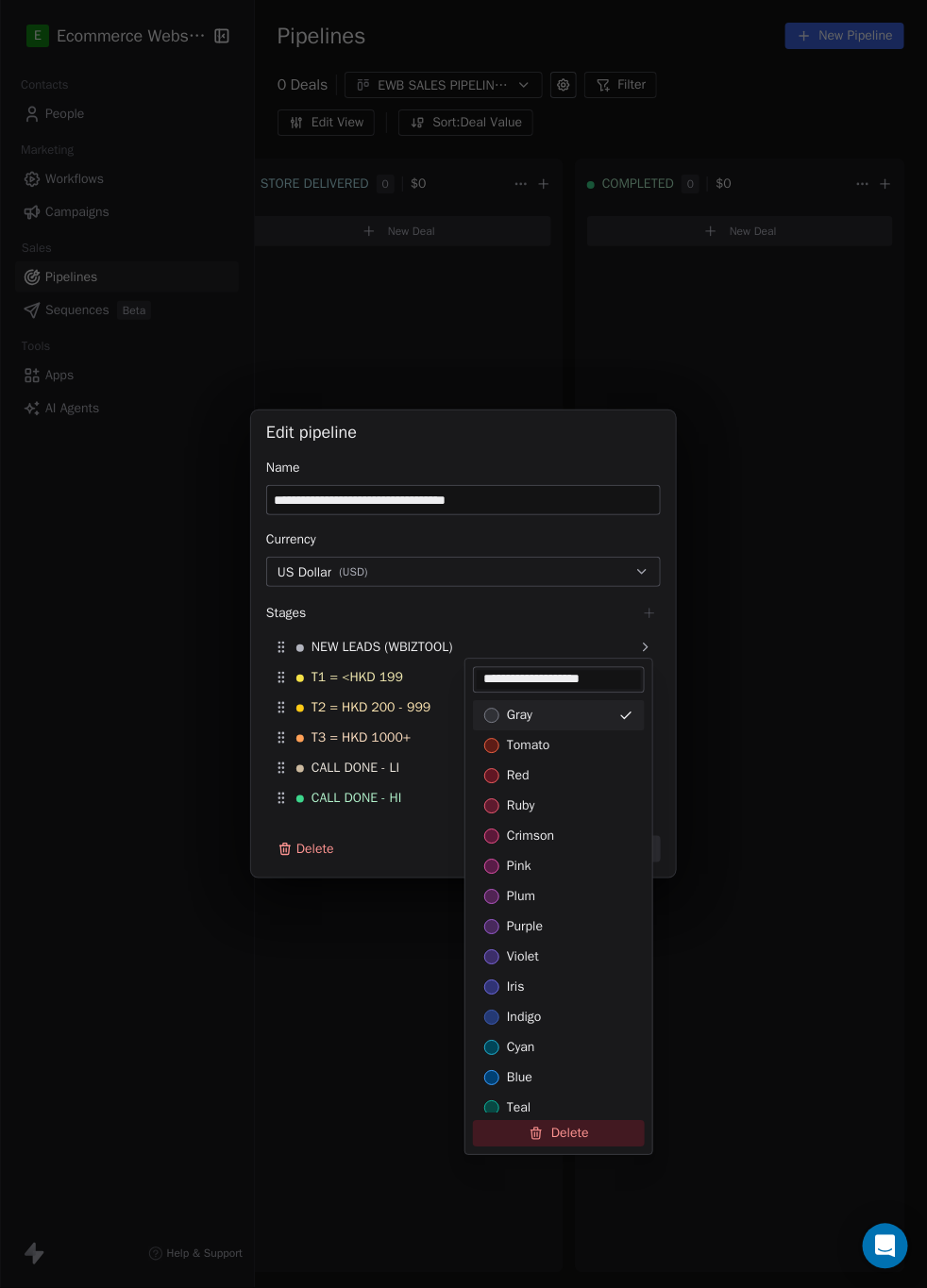 click on "**********" at bounding box center (559, 680) 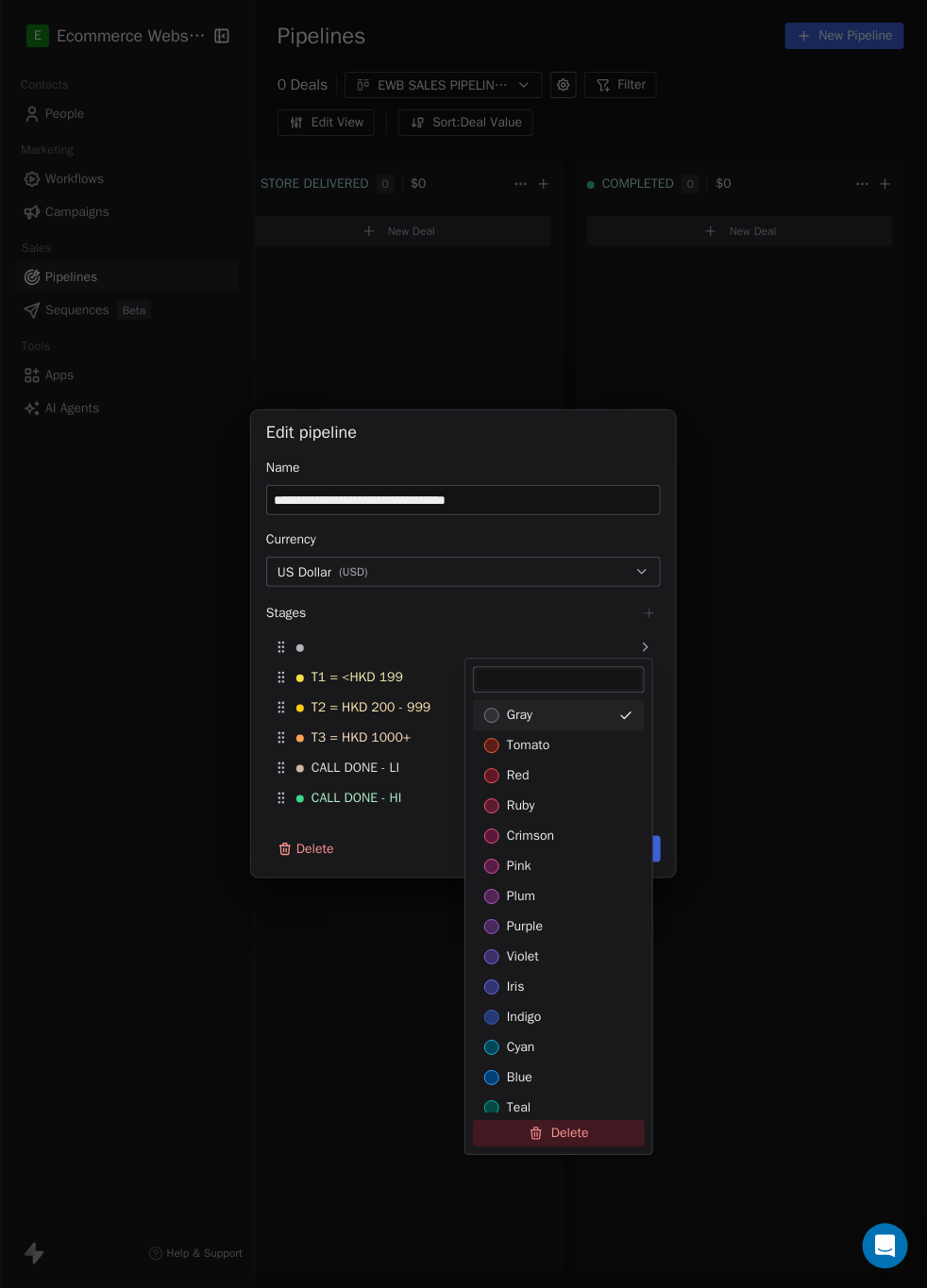 type on "*" 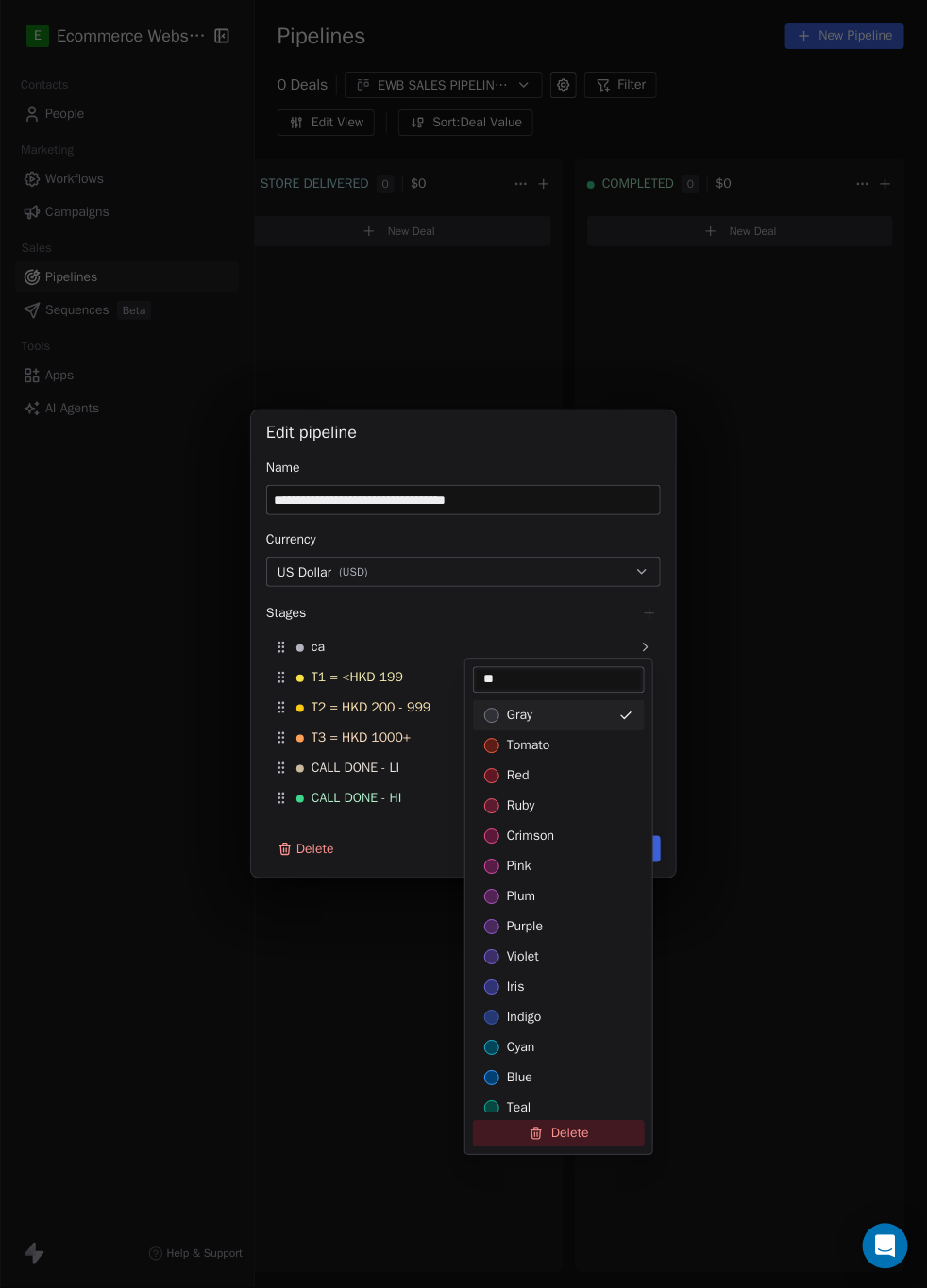 type on "*" 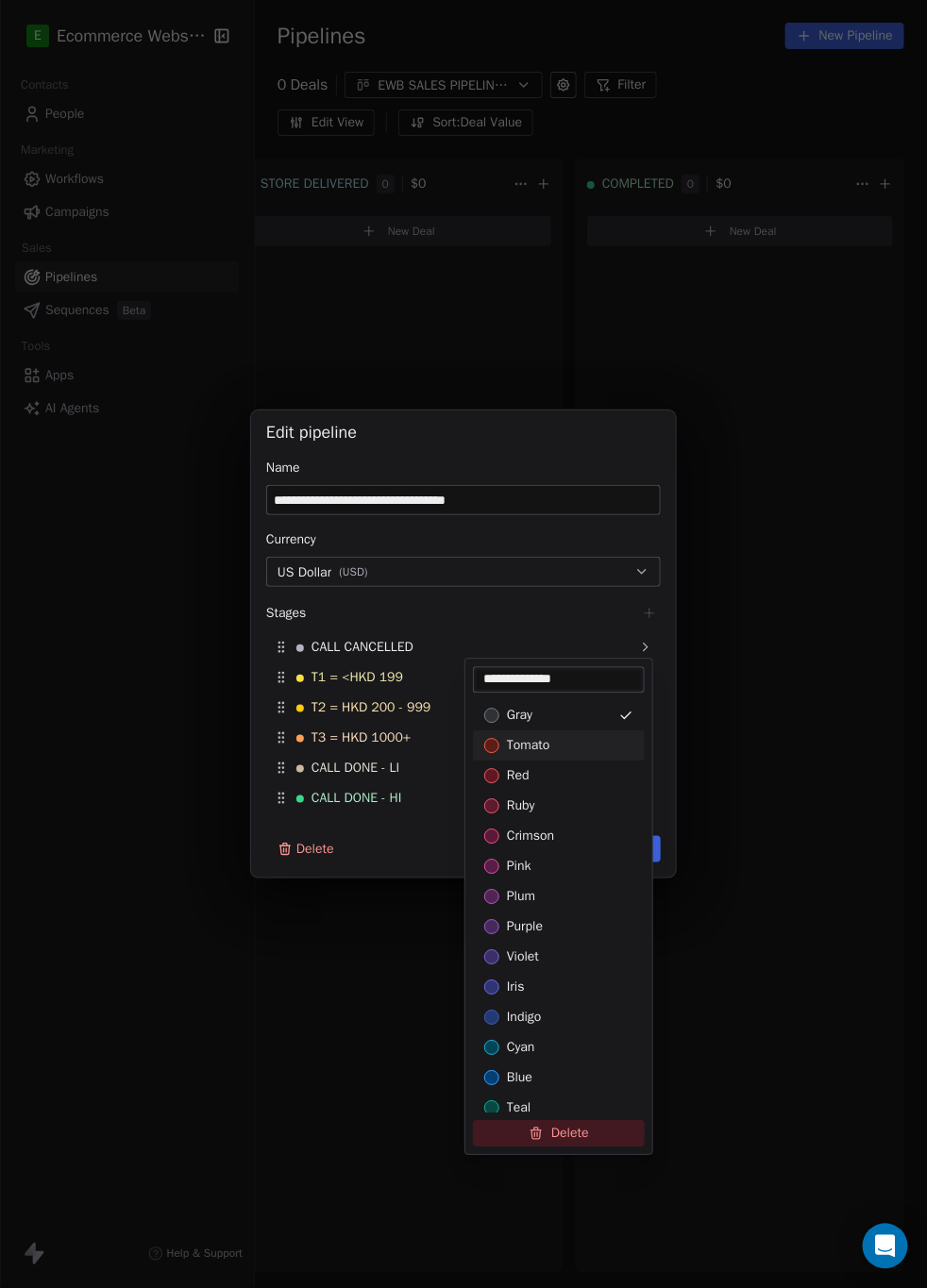 type on "**********" 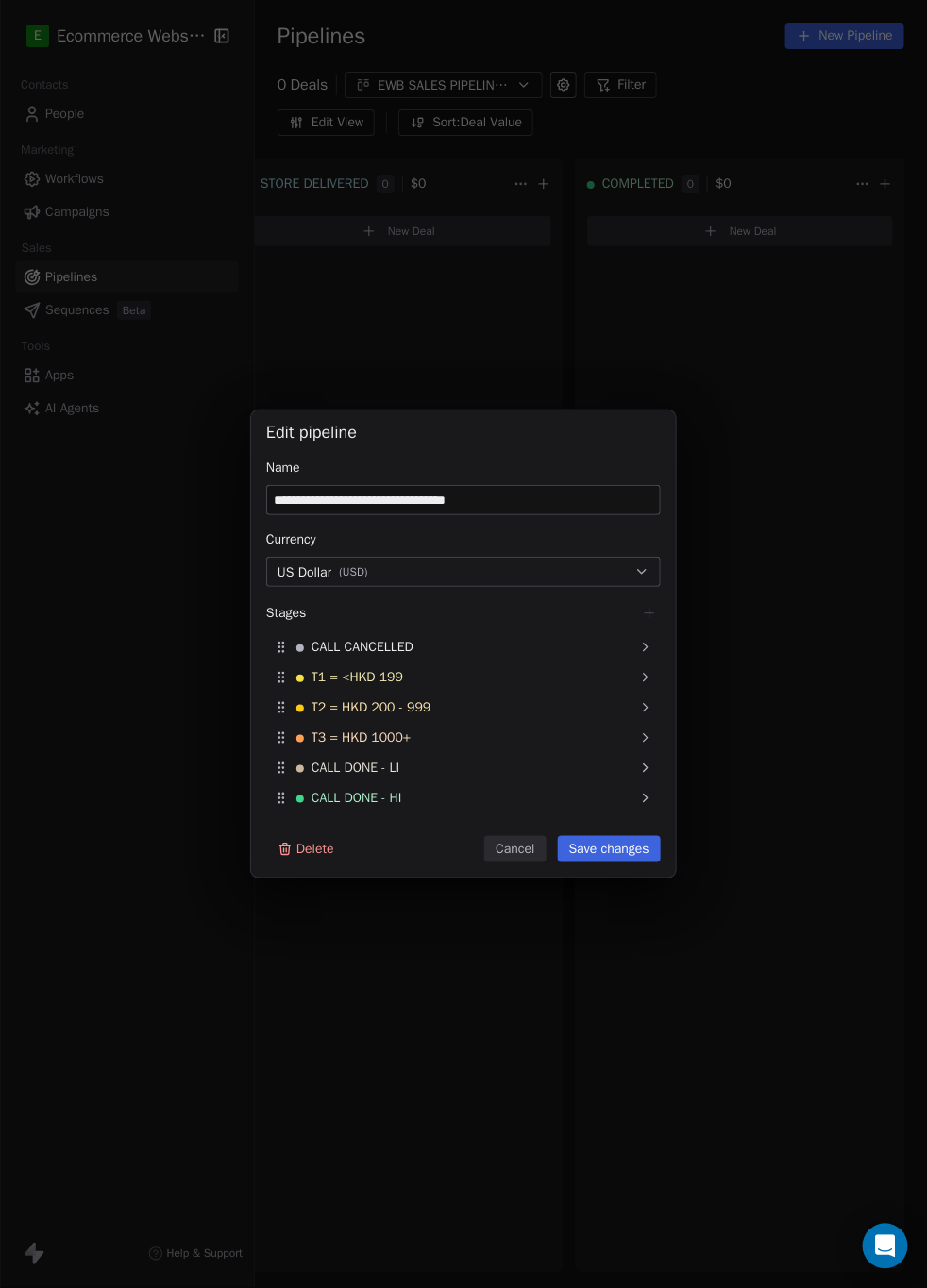 click on "**********" at bounding box center [464, 644] 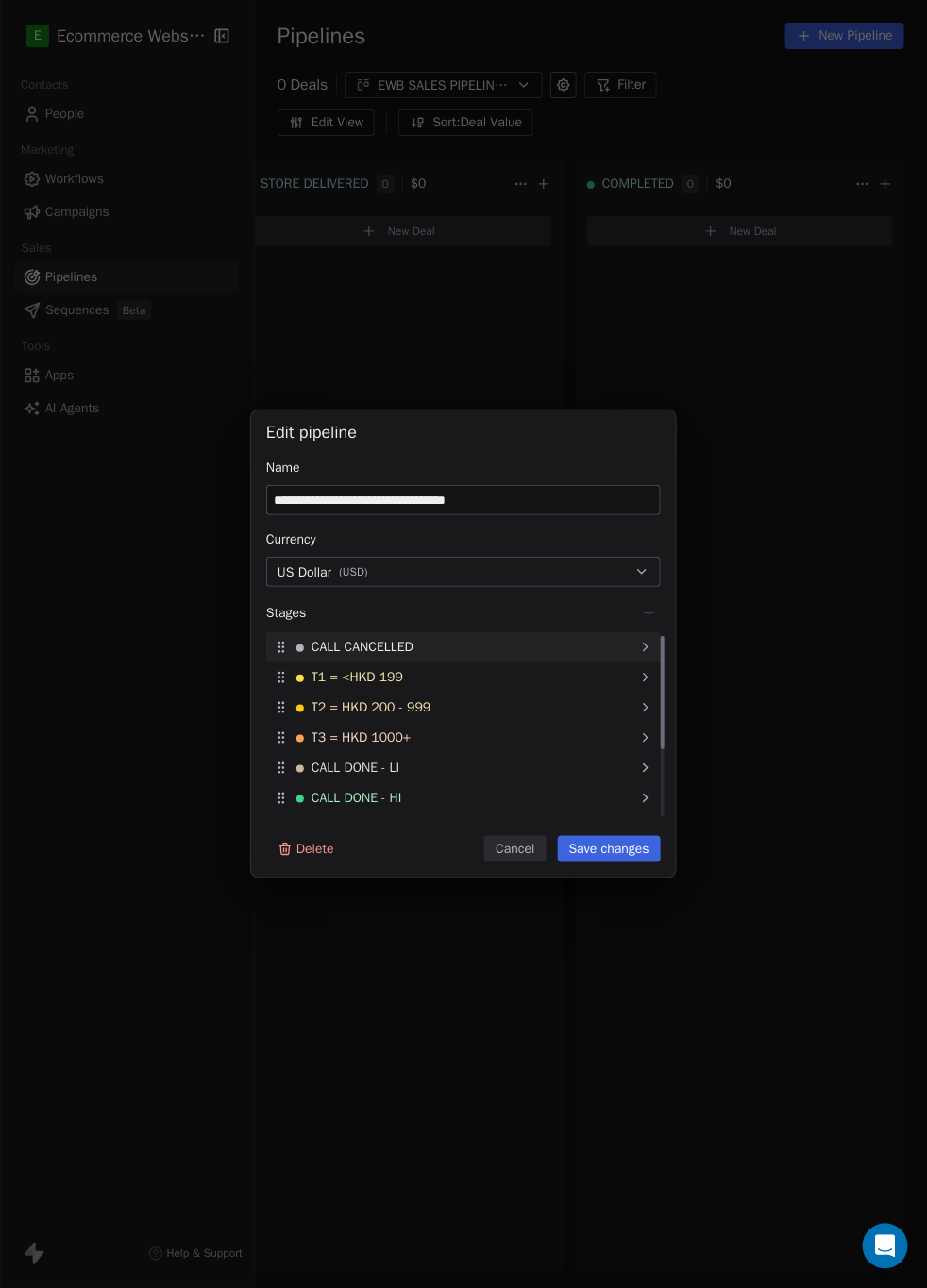 click 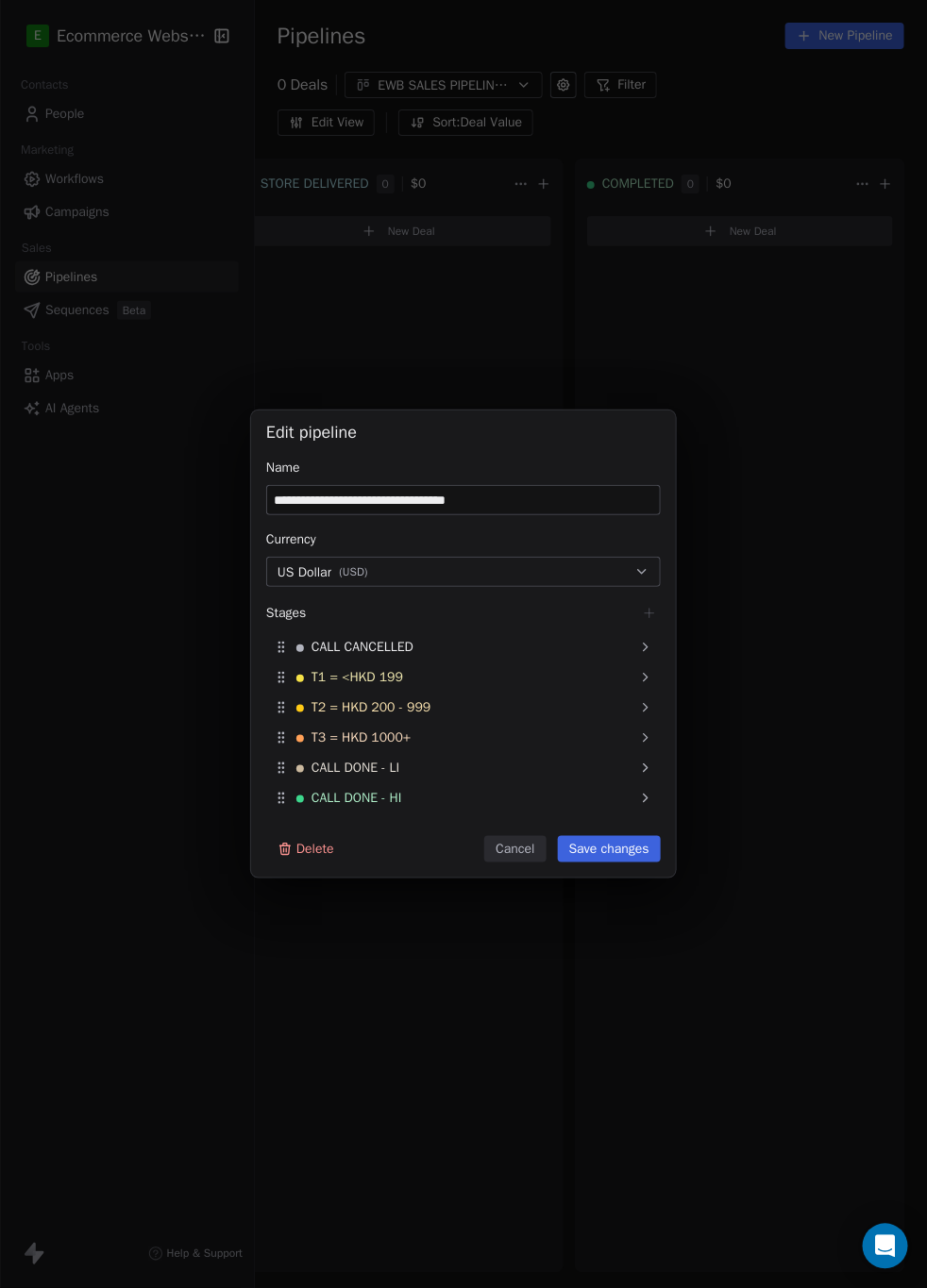 click on "**********" at bounding box center (464, 644) 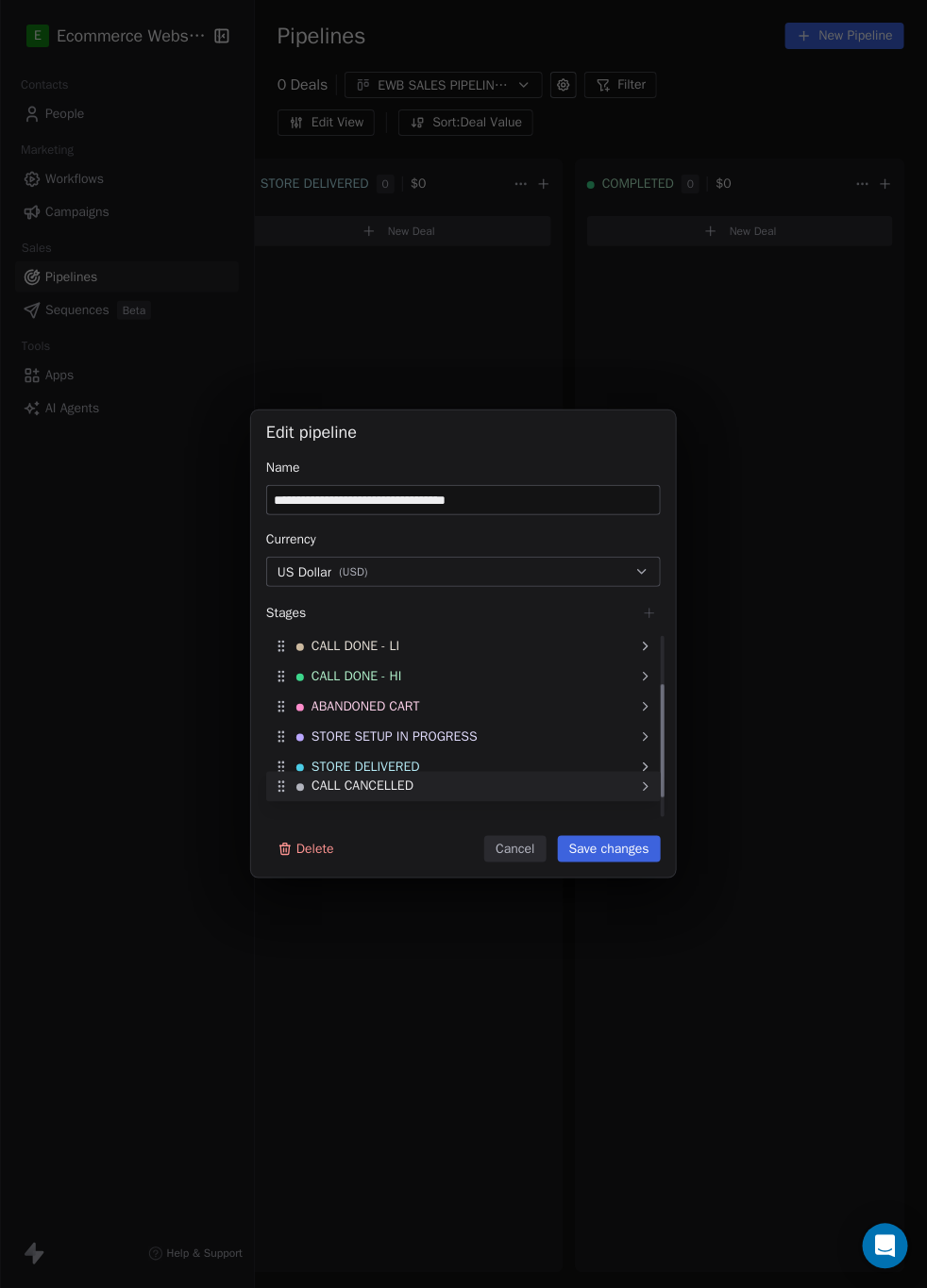 scroll, scrollTop: 113, scrollLeft: 0, axis: vertical 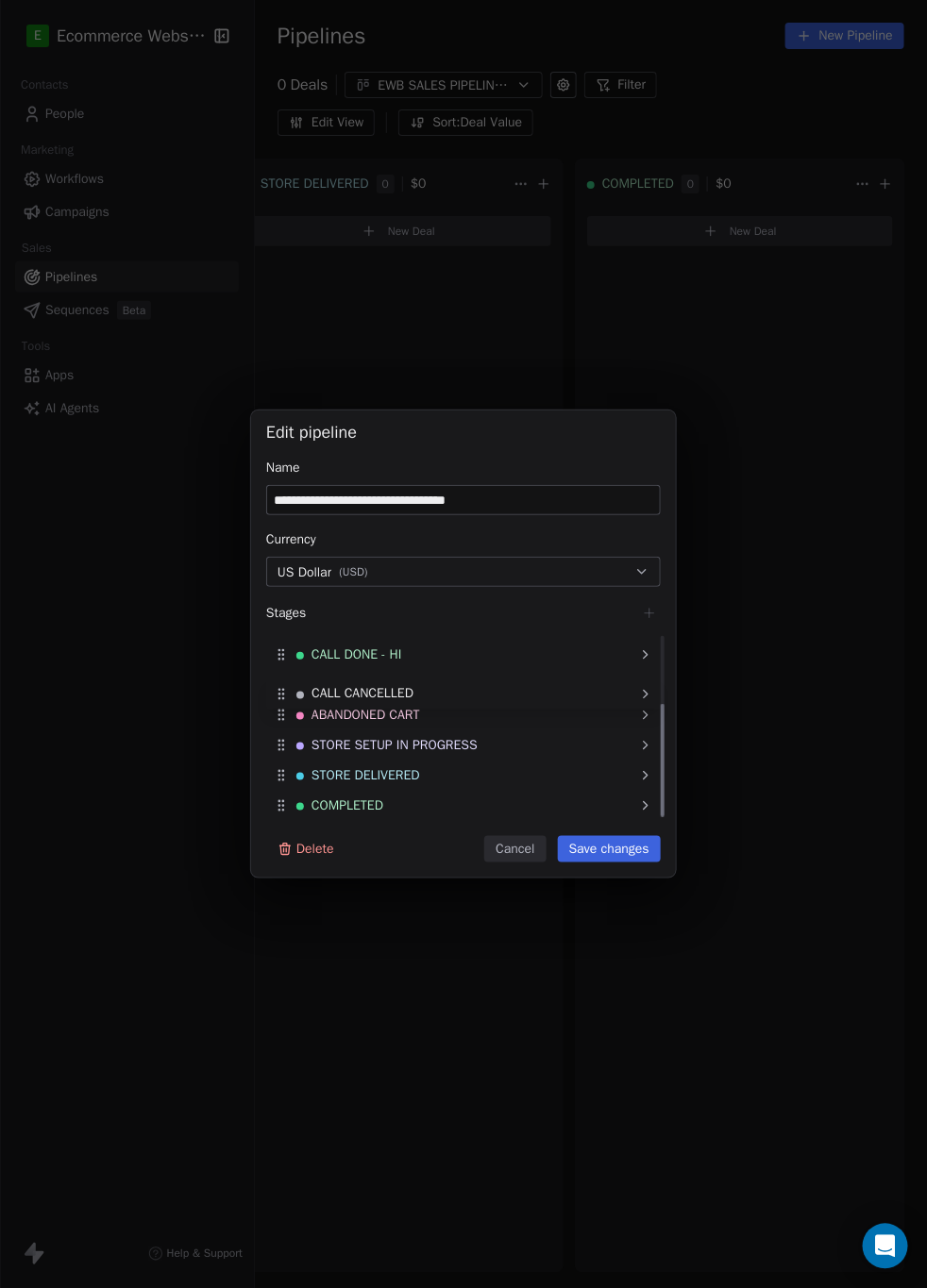 drag, startPoint x: 276, startPoint y: 643, endPoint x: 259, endPoint y: 689, distance: 49.040799 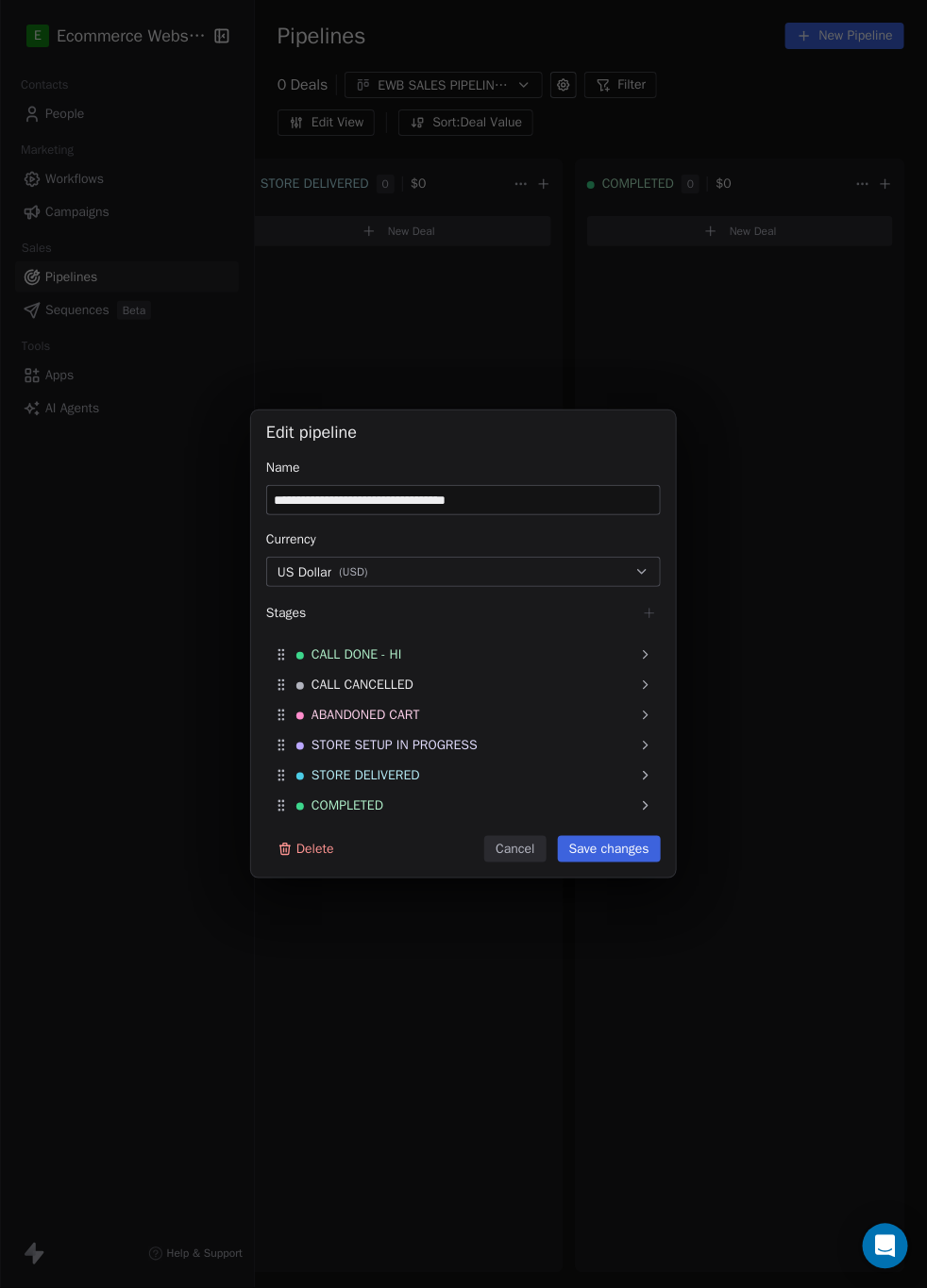 click on "Save changes" at bounding box center (609, 849) 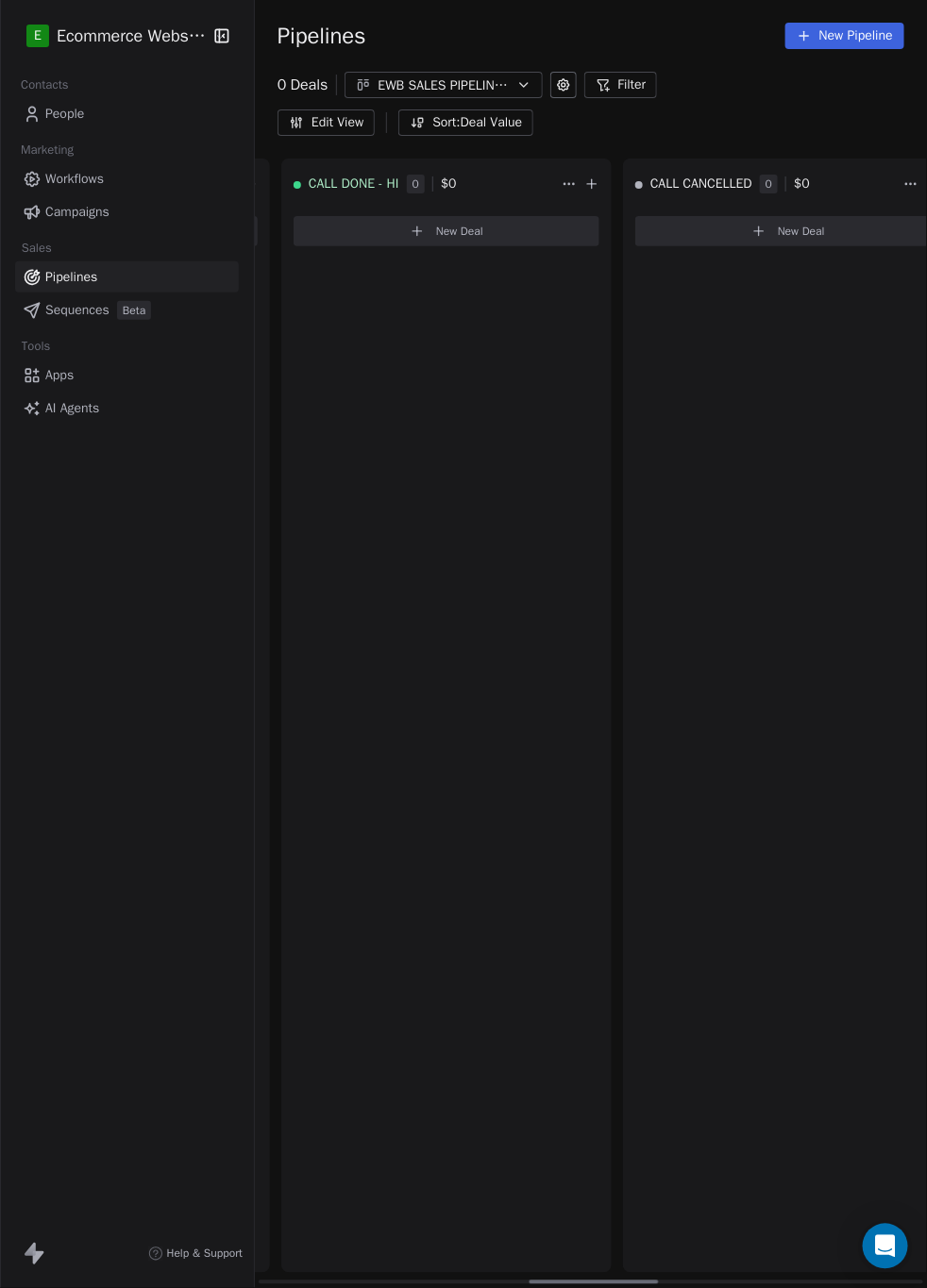scroll, scrollTop: 0, scrollLeft: 1454, axis: horizontal 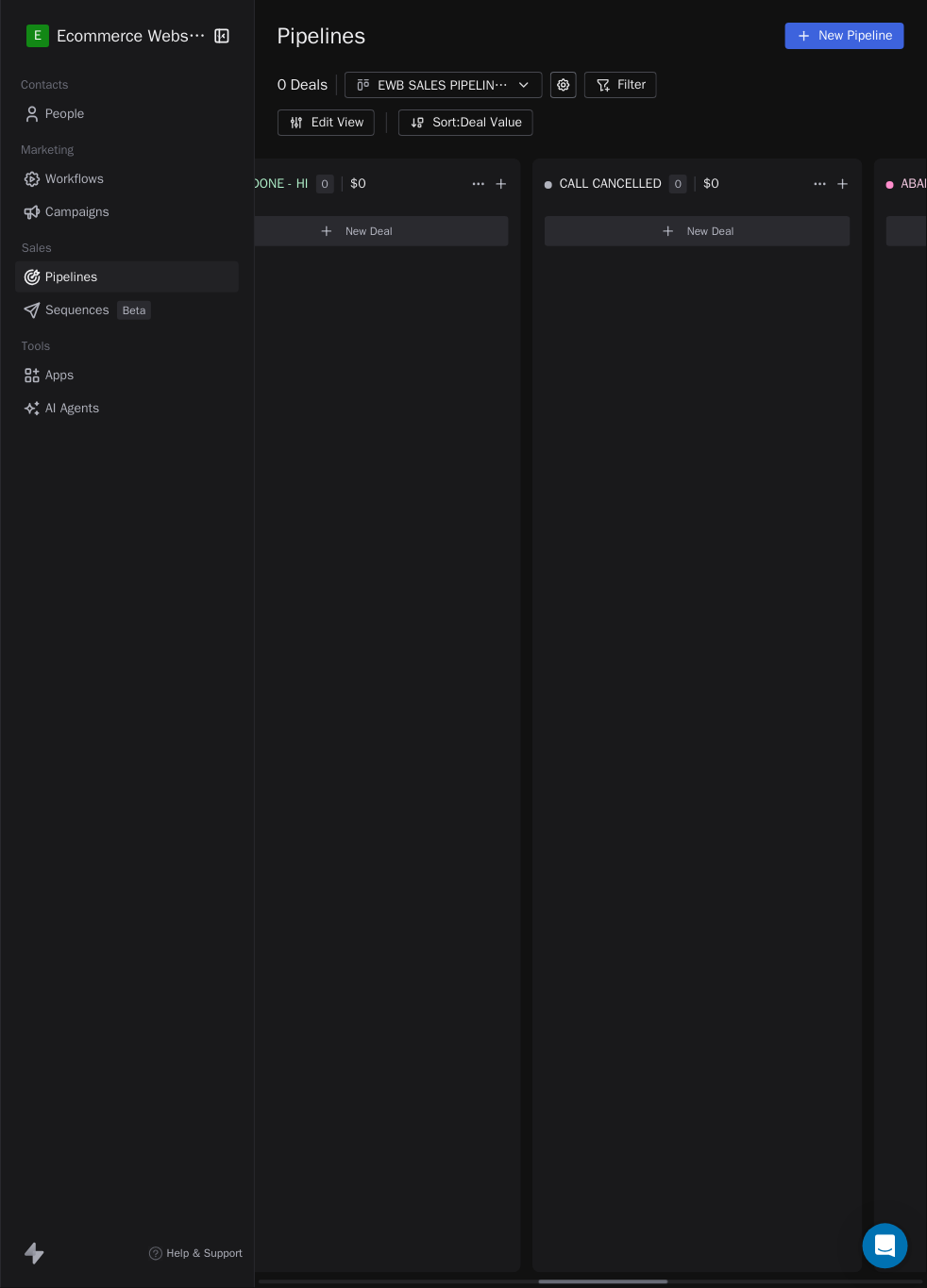 click on "New Deal" at bounding box center [698, 231] 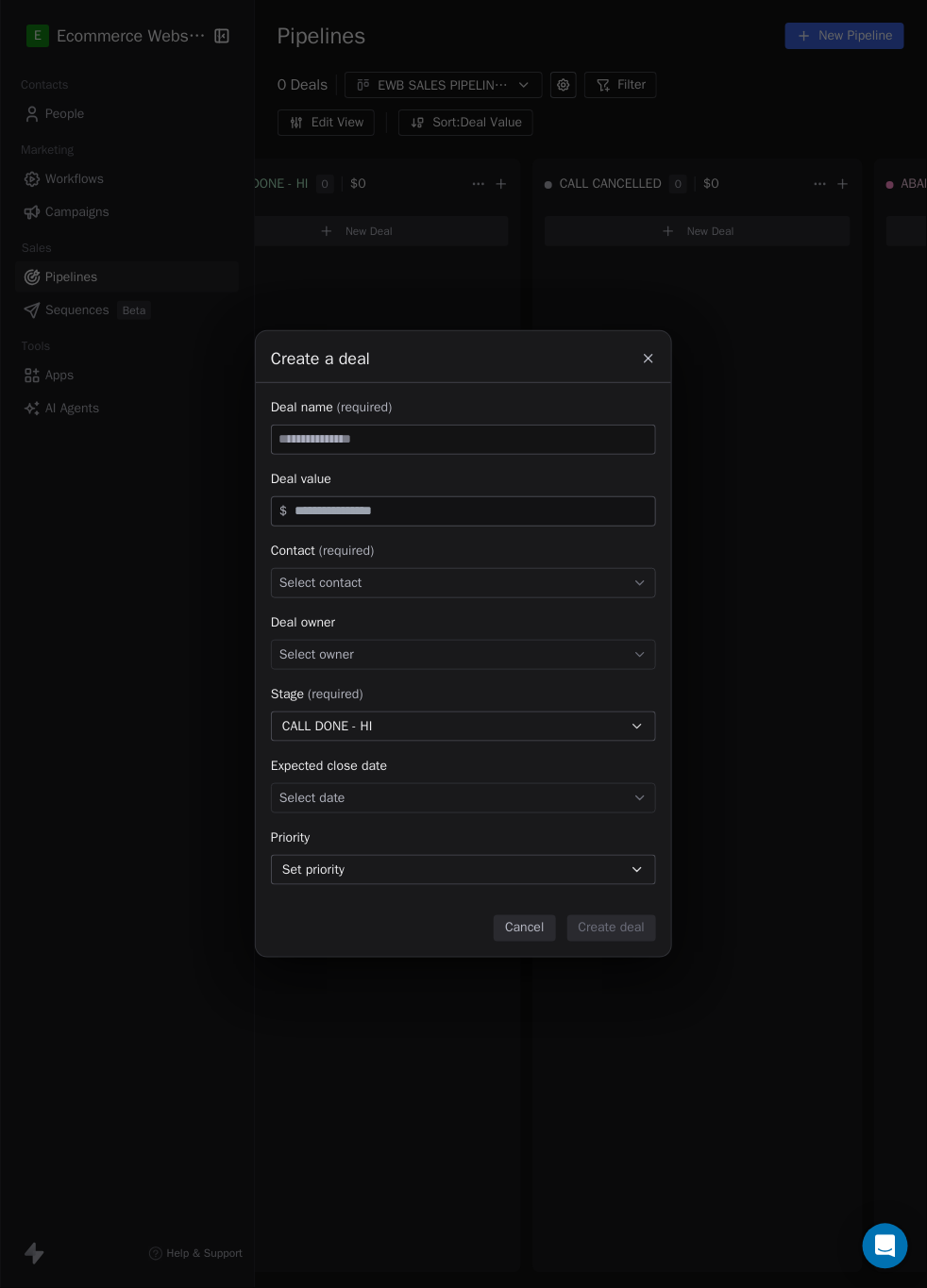 click on "Select contact" at bounding box center [464, 583] 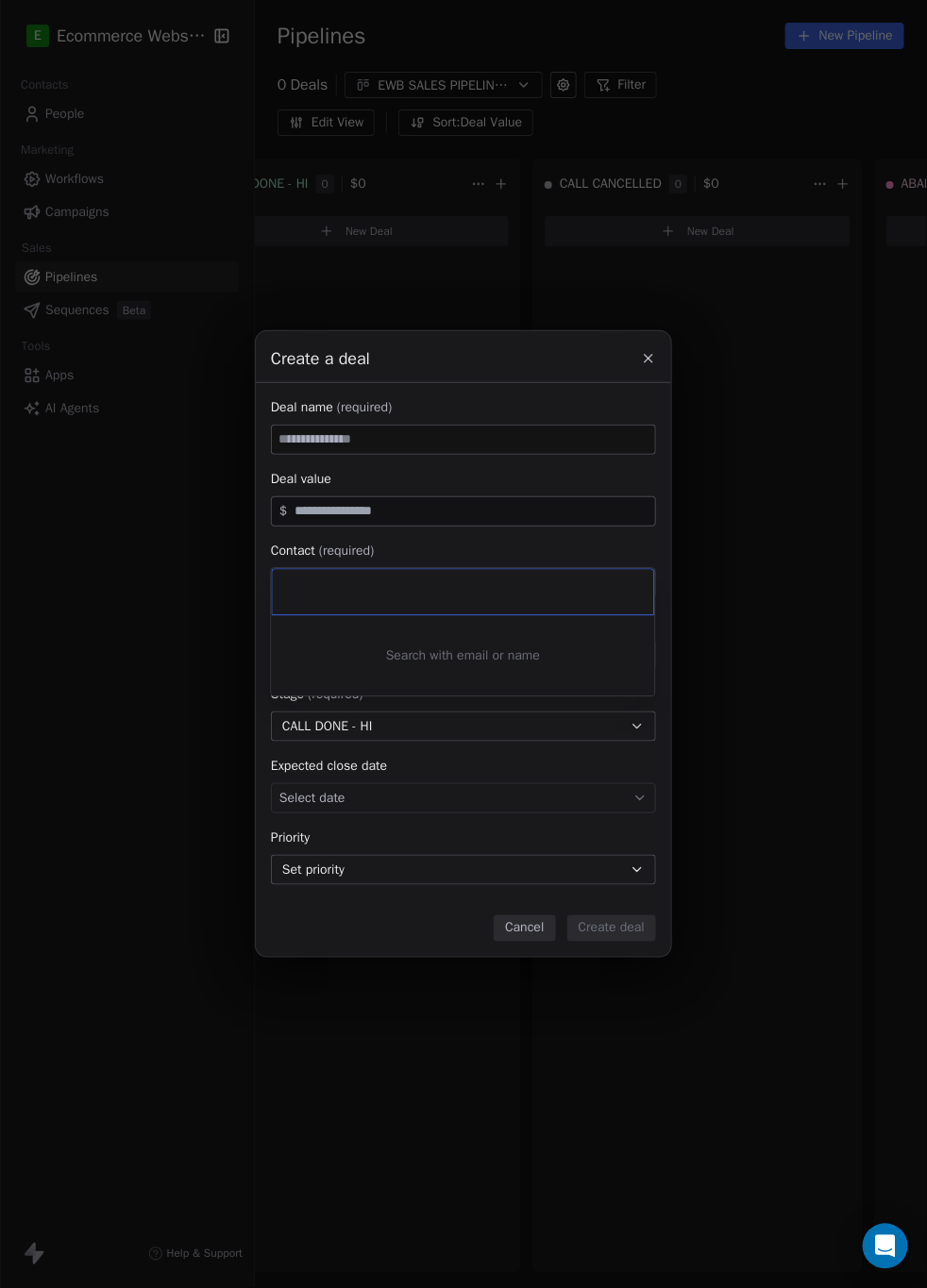 click at bounding box center [464, 593] 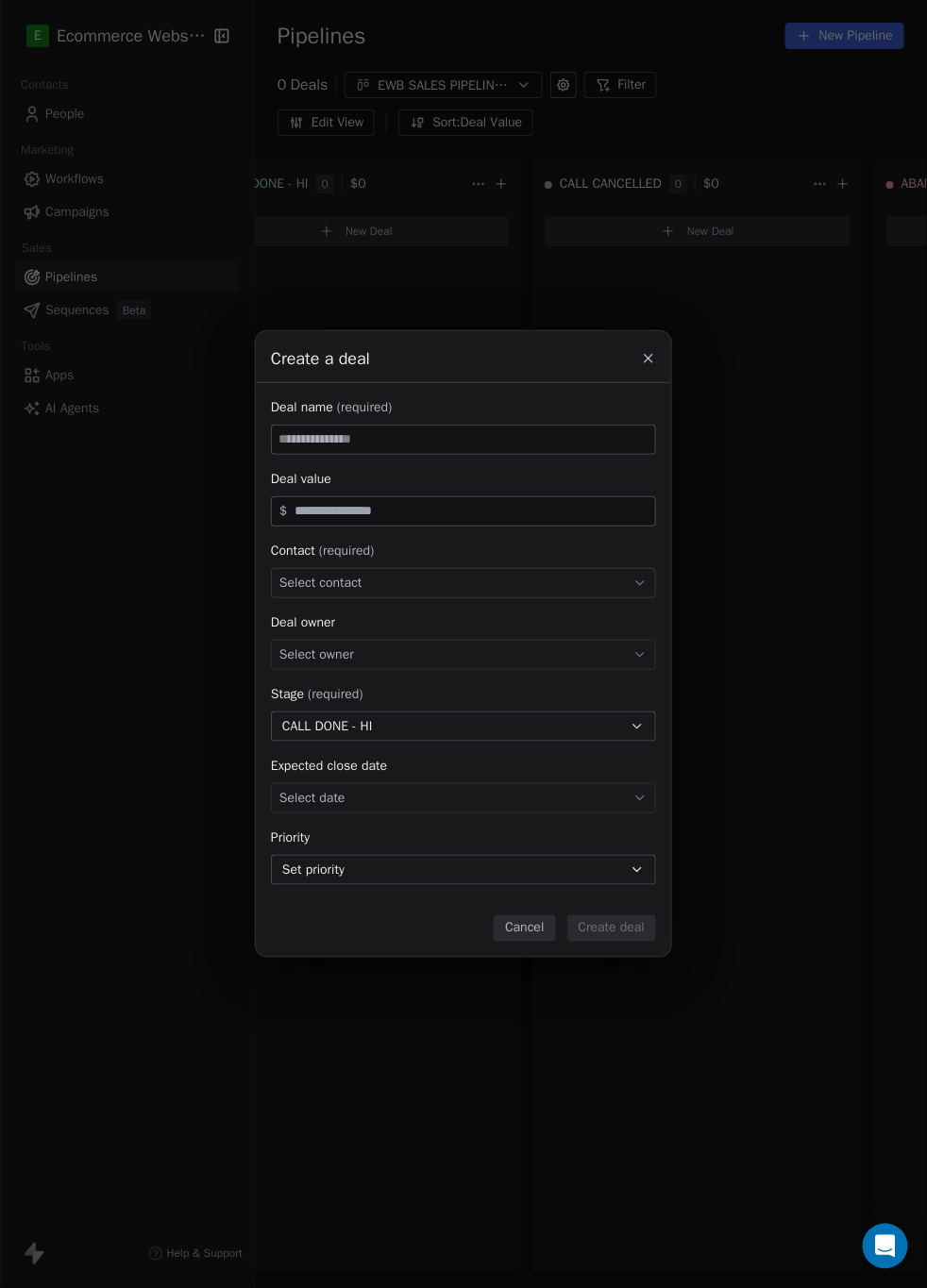 click at bounding box center (464, 440) 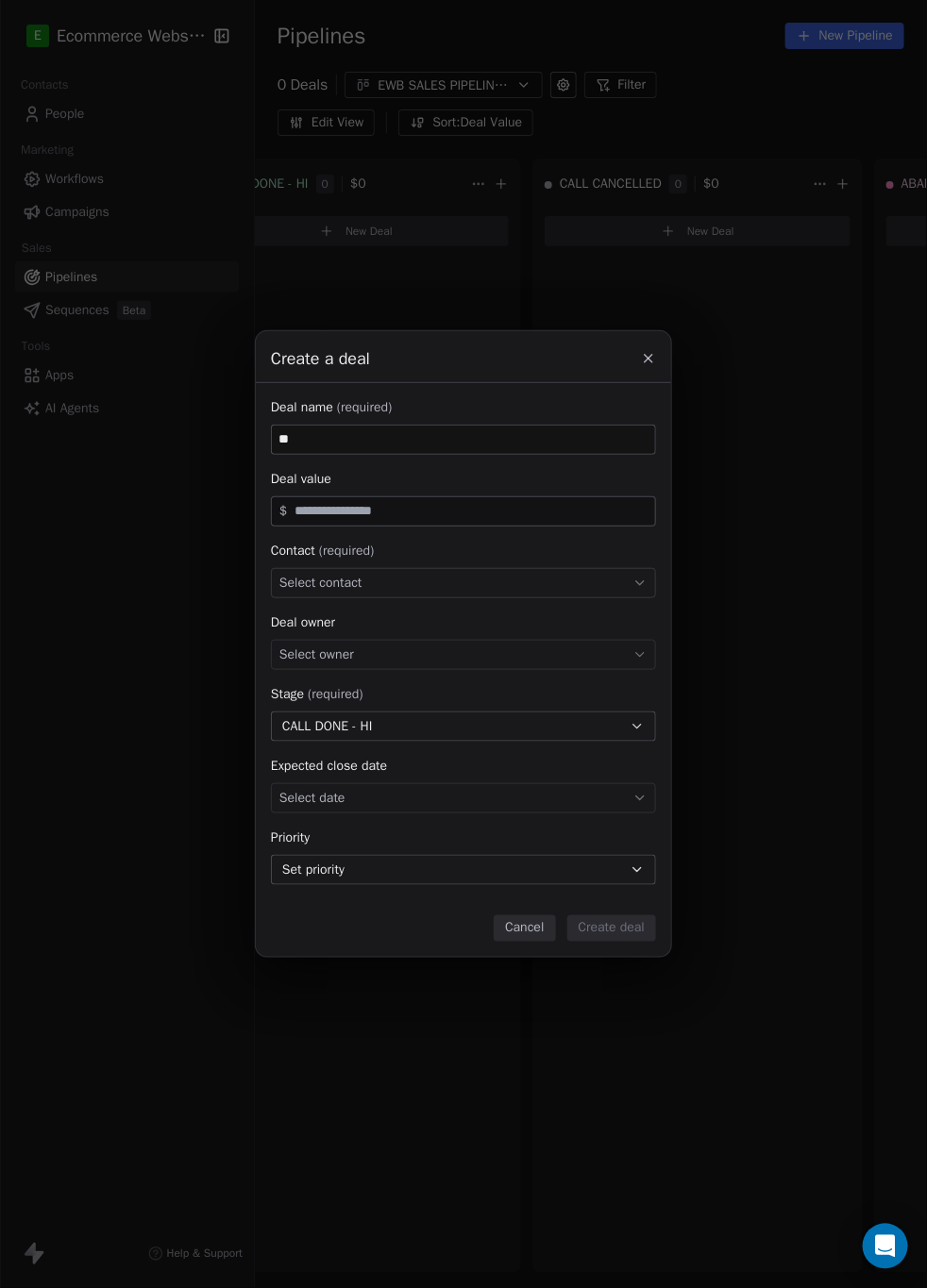 type on "*" 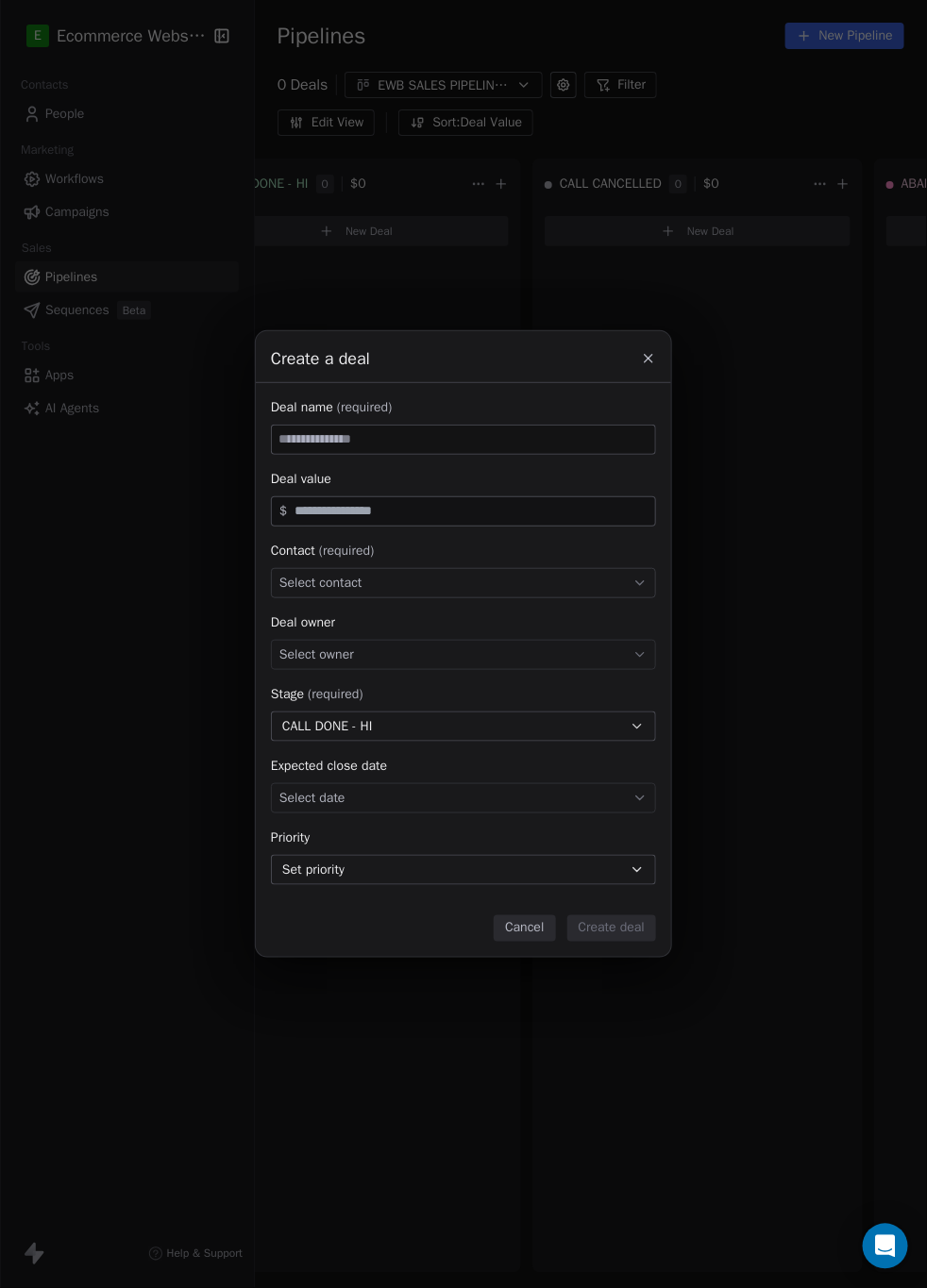 type on "*" 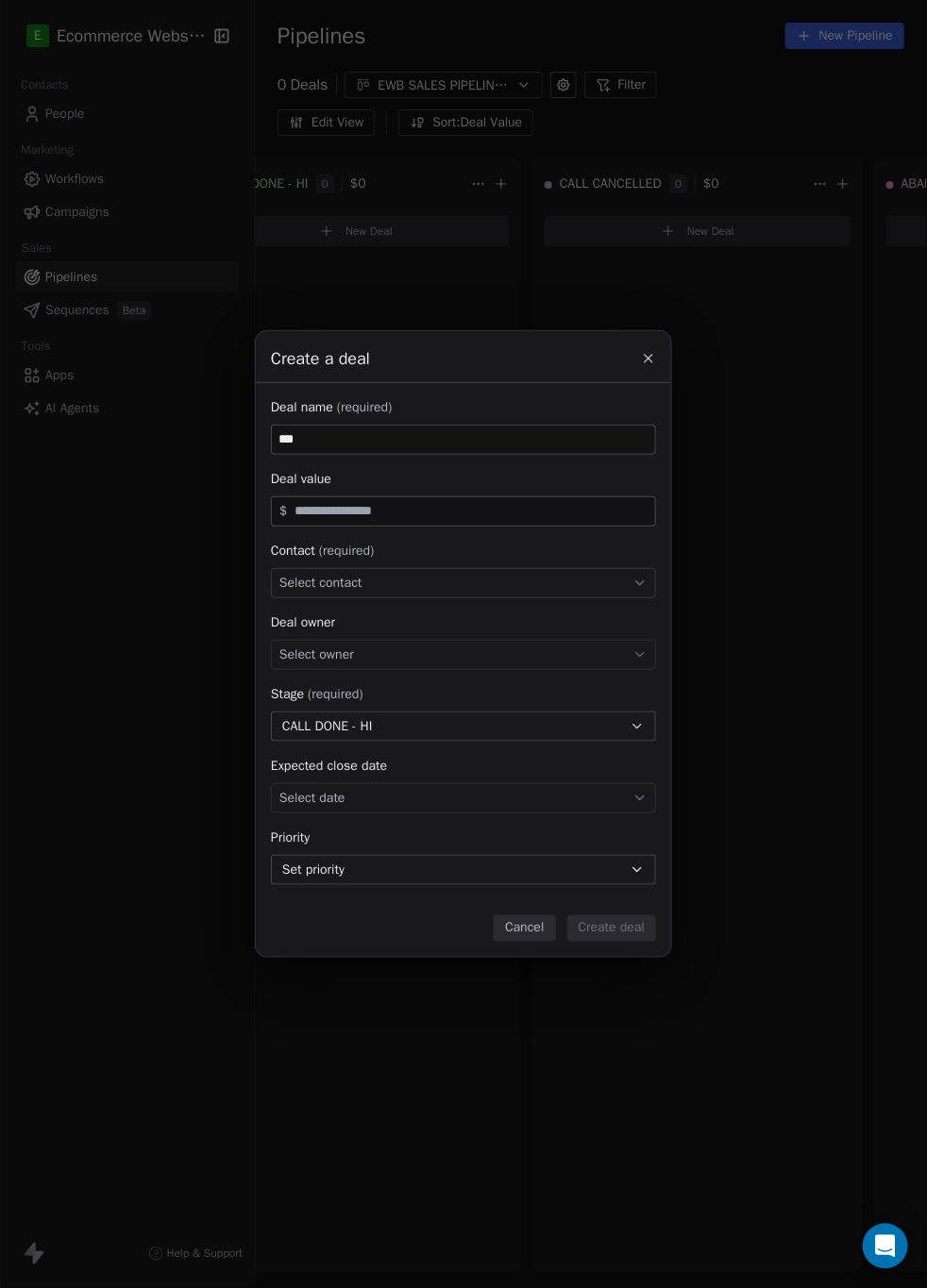 click on "***" at bounding box center (464, 440) 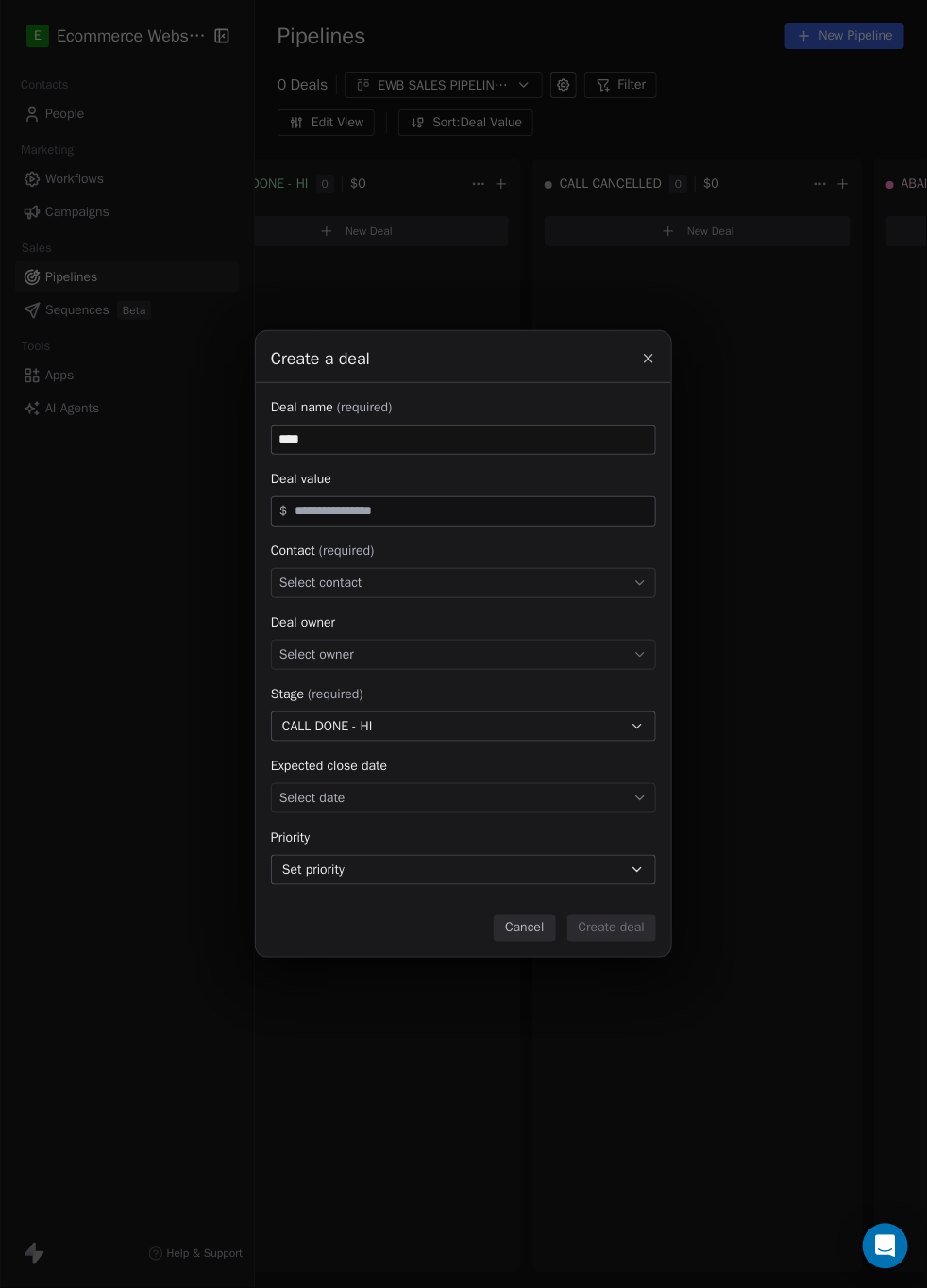 click on "***" at bounding box center (464, 440) 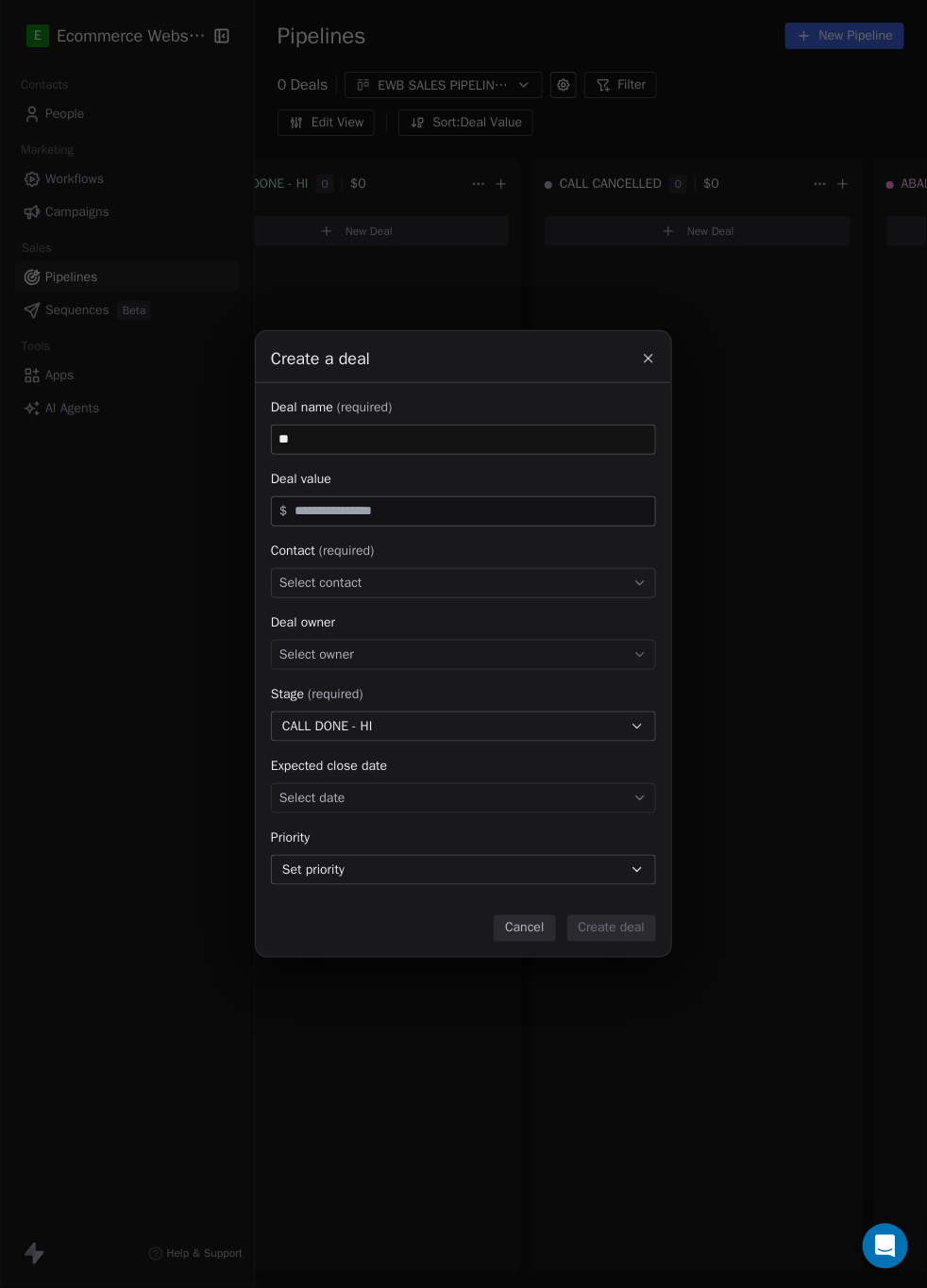 type on "*" 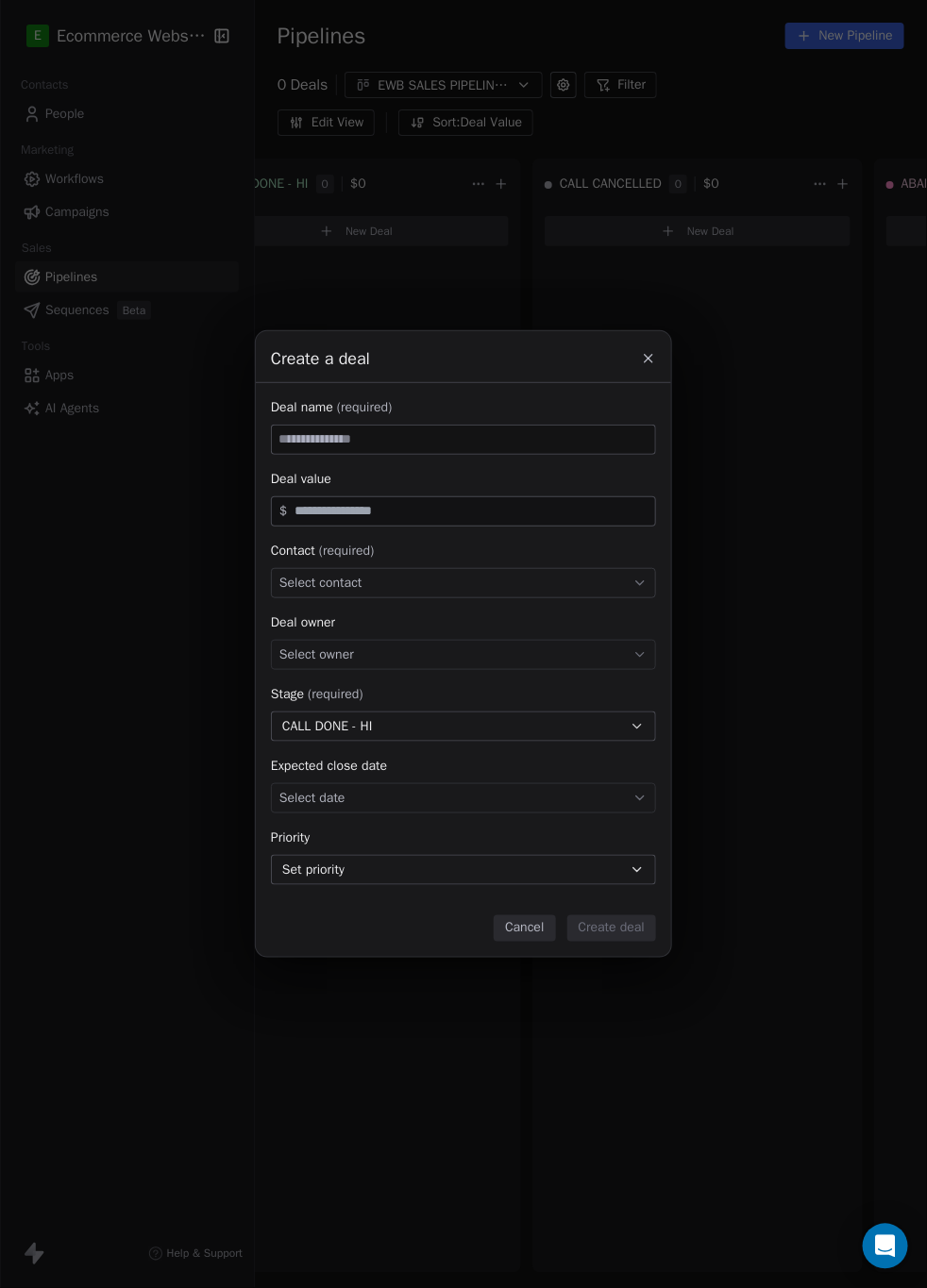 type 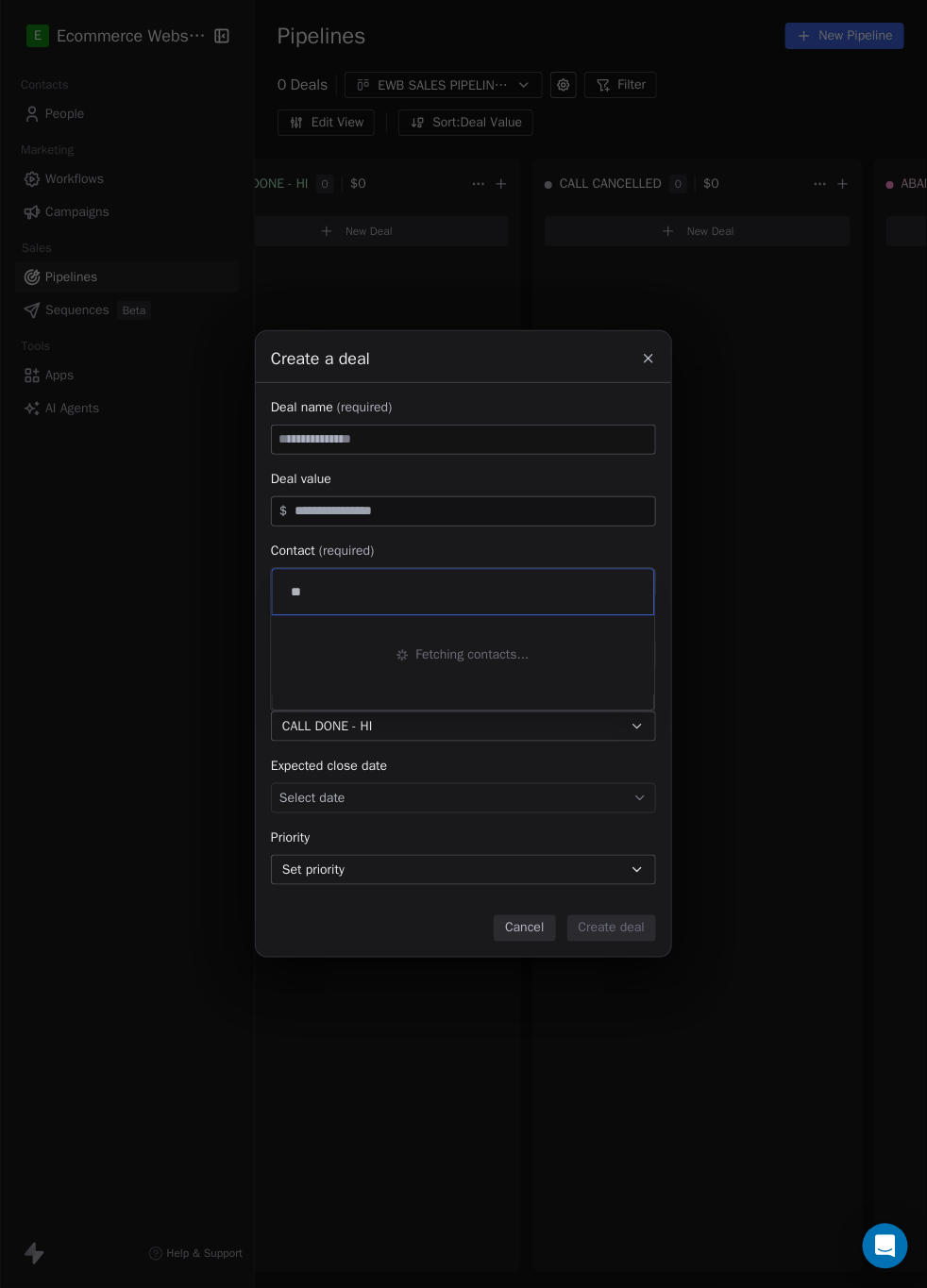 type on "*" 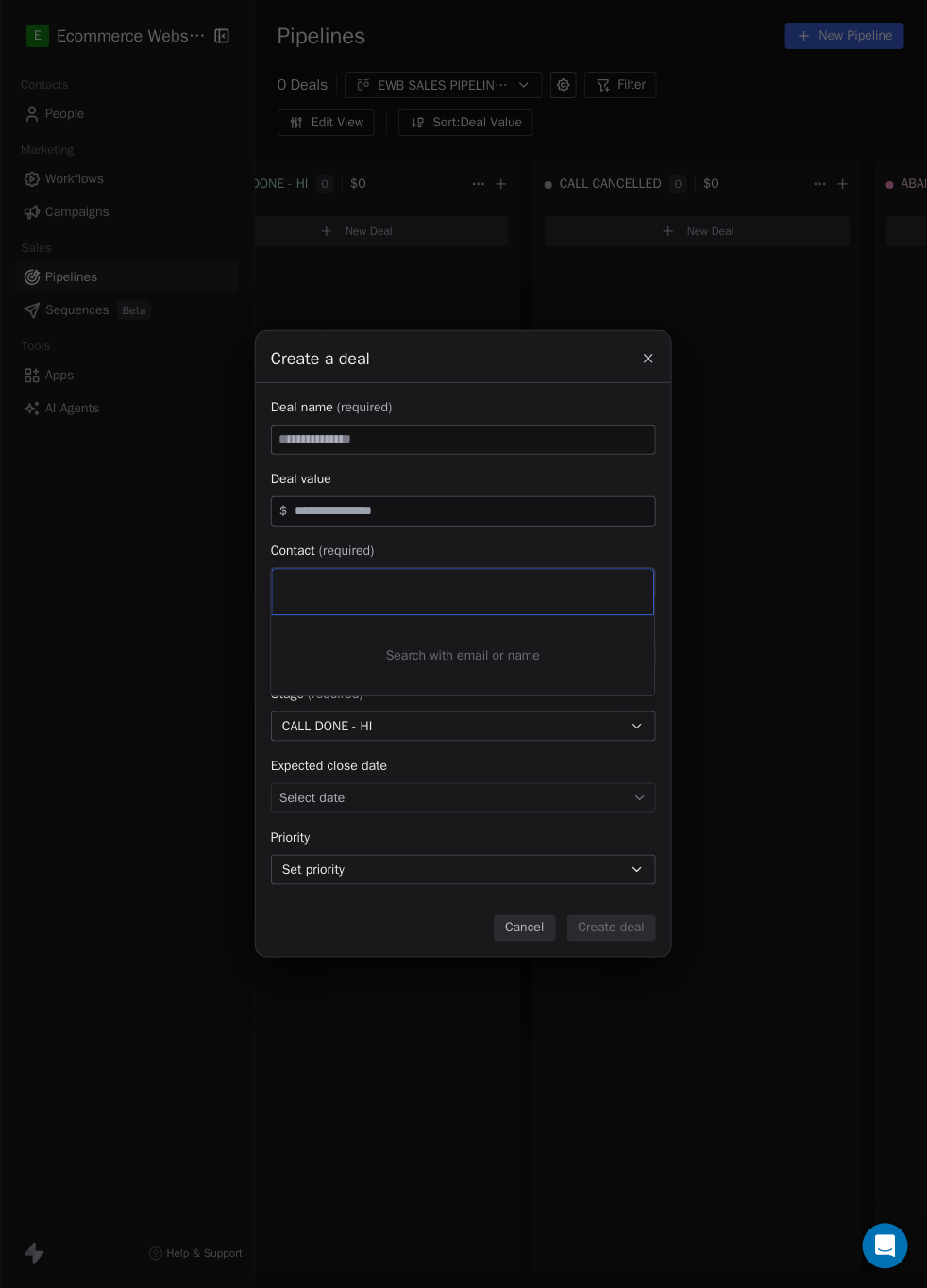 click at bounding box center (465, 593) 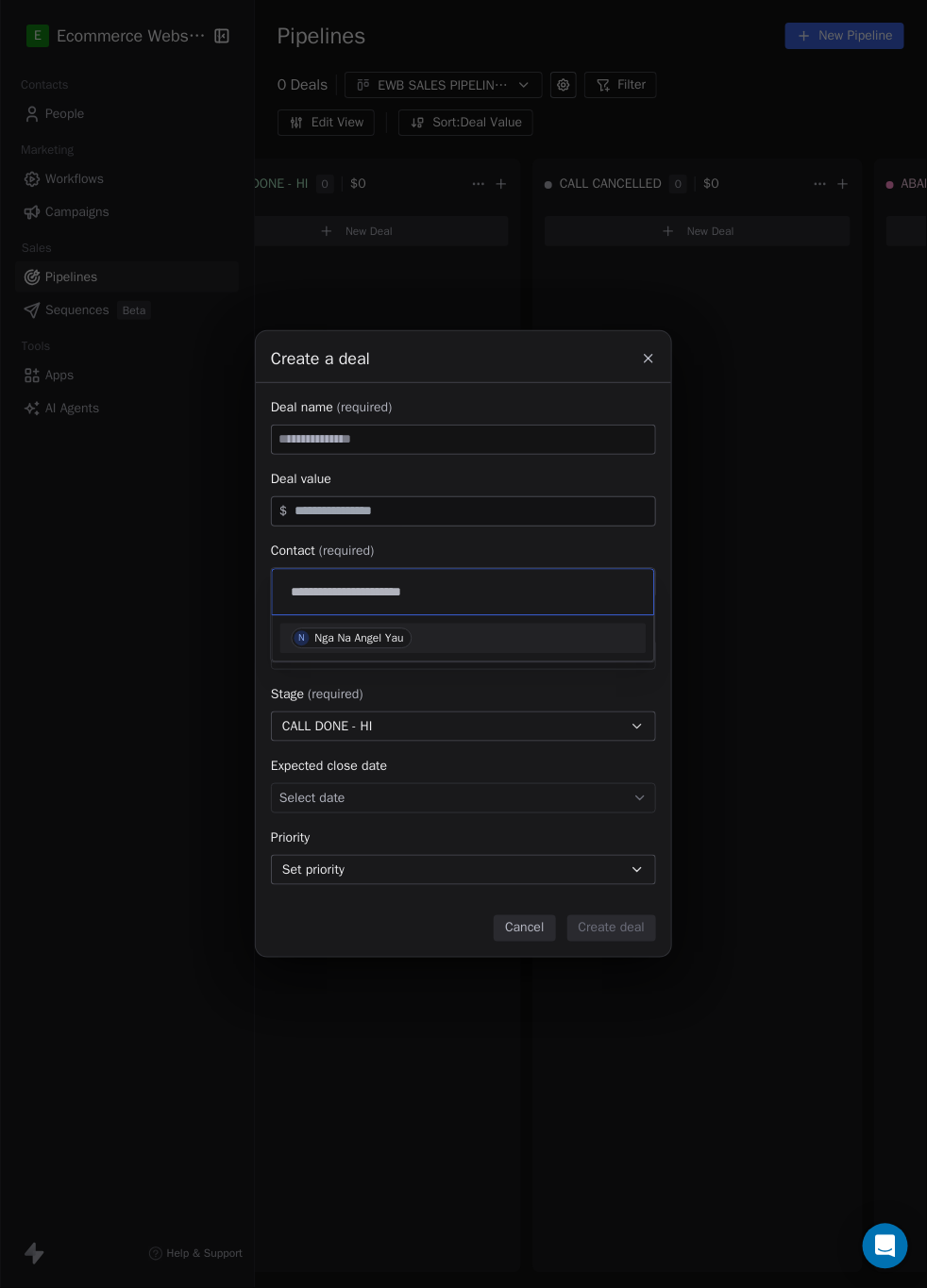 type on "**********" 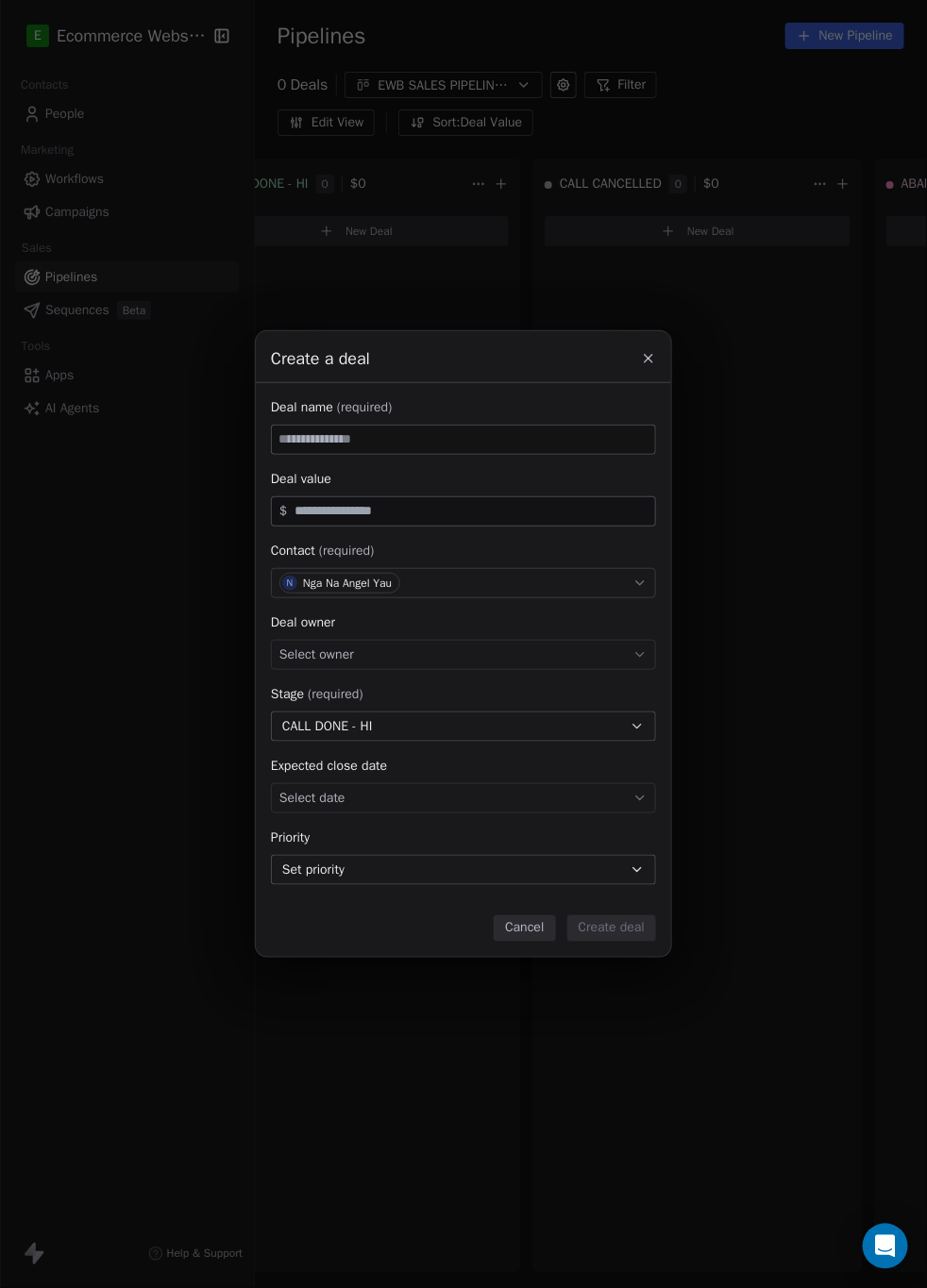 click on "Select owner" at bounding box center (316, 655) 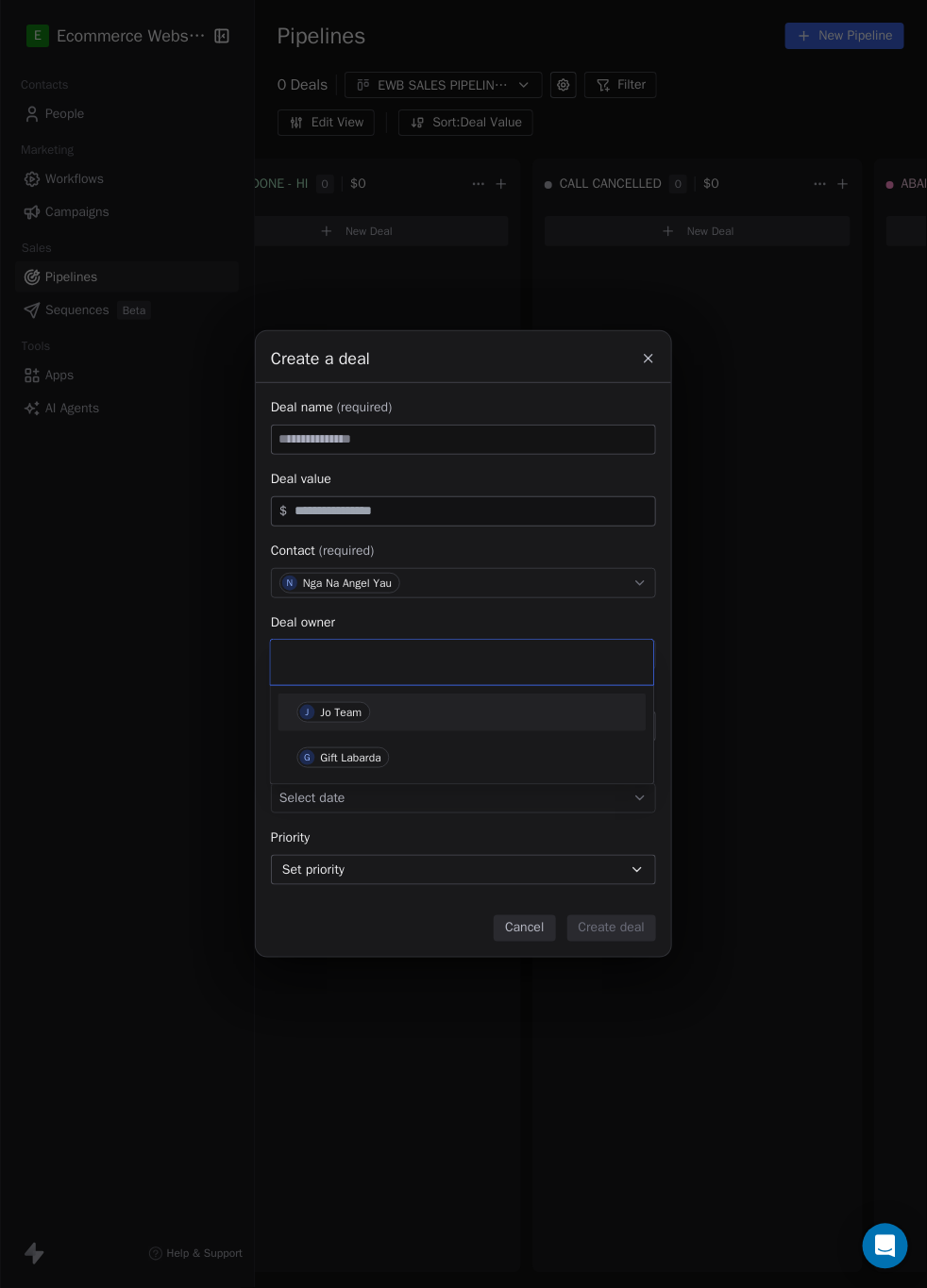 click at bounding box center [463, 662] 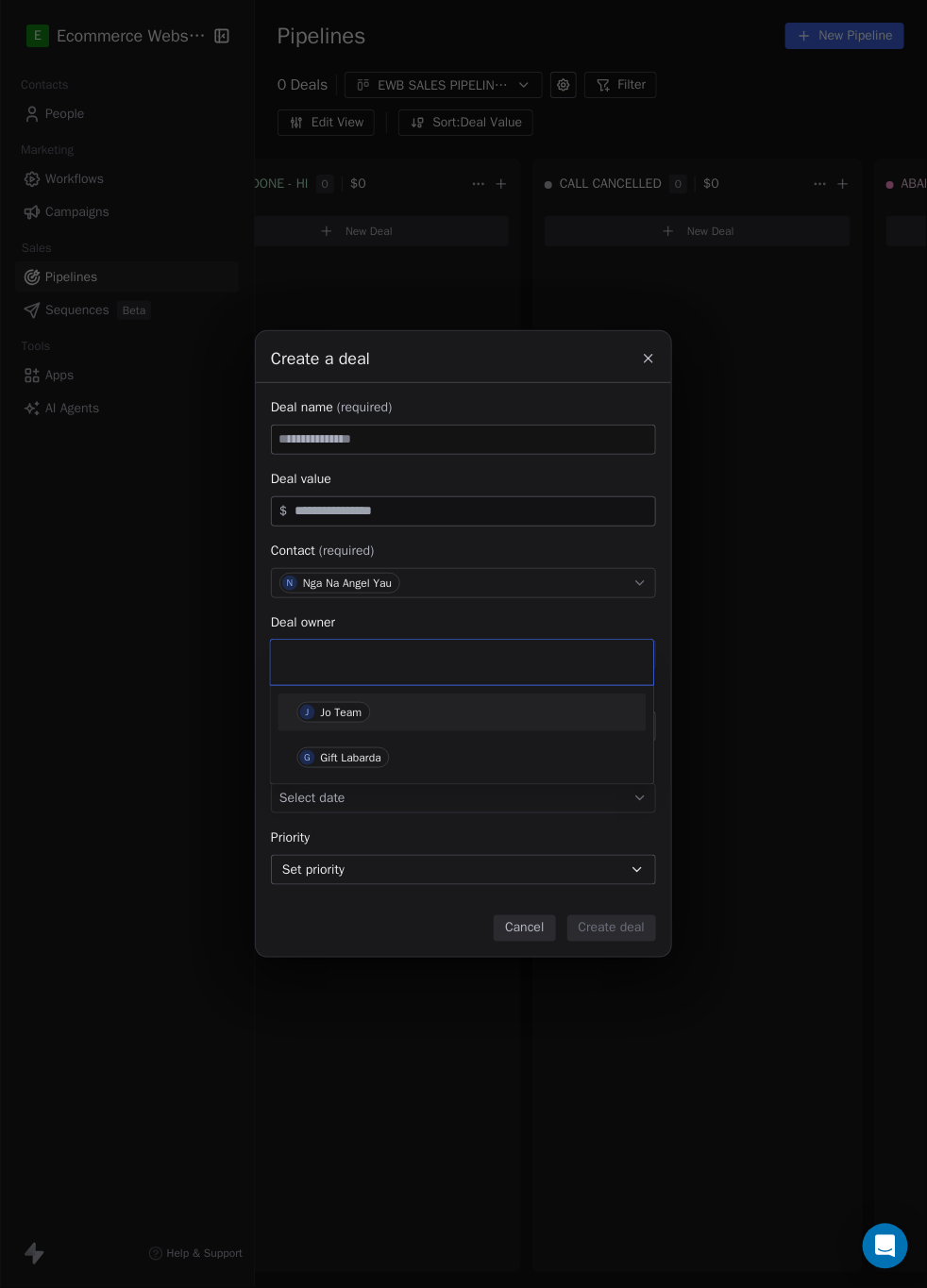 click on "J Jo Team" at bounding box center (463, 712) 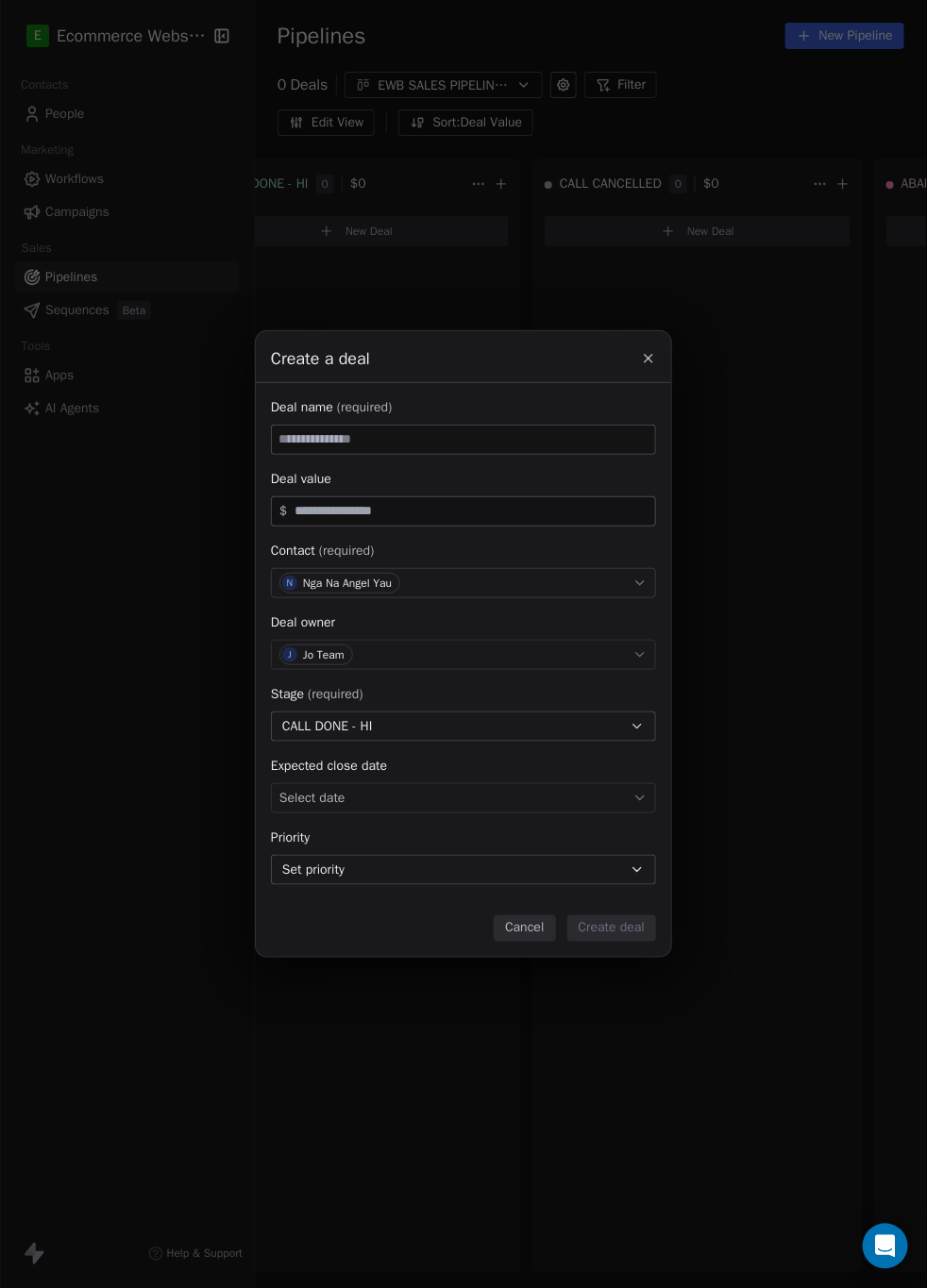 click on "CALL DONE - HI" at bounding box center [464, 727] 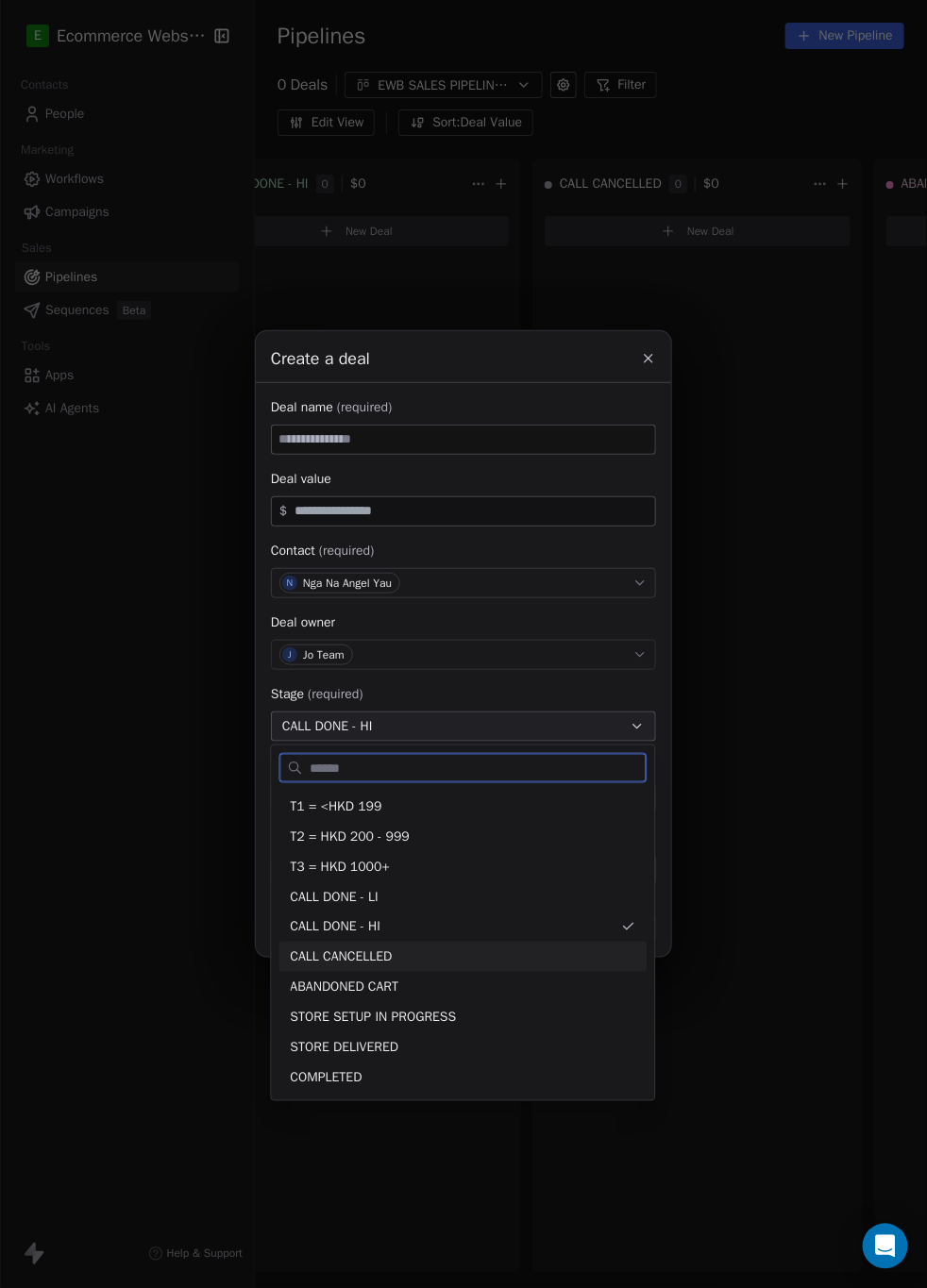 click on "CALL CANCELLED" at bounding box center (342, 957) 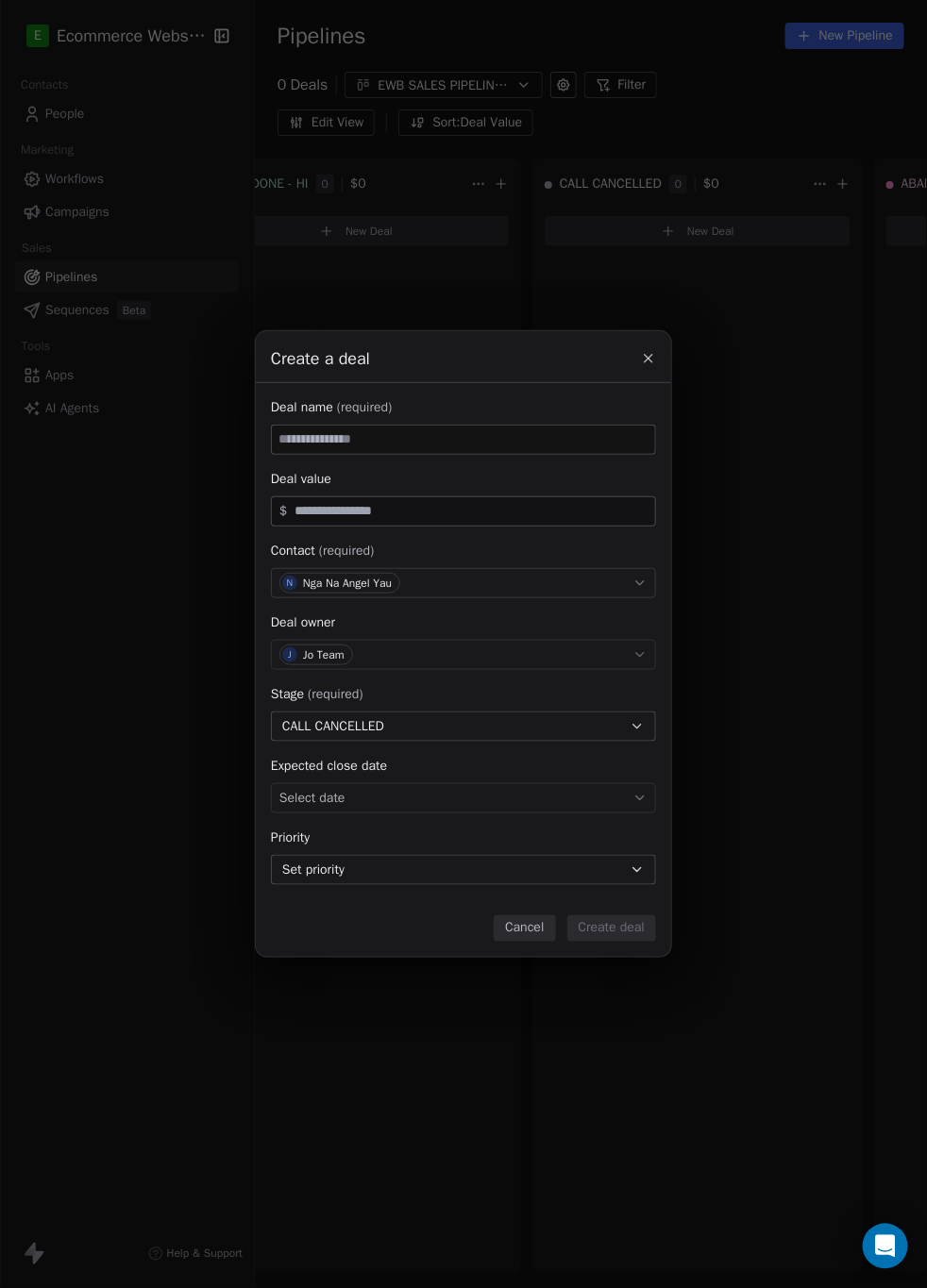 click at bounding box center (464, 440) 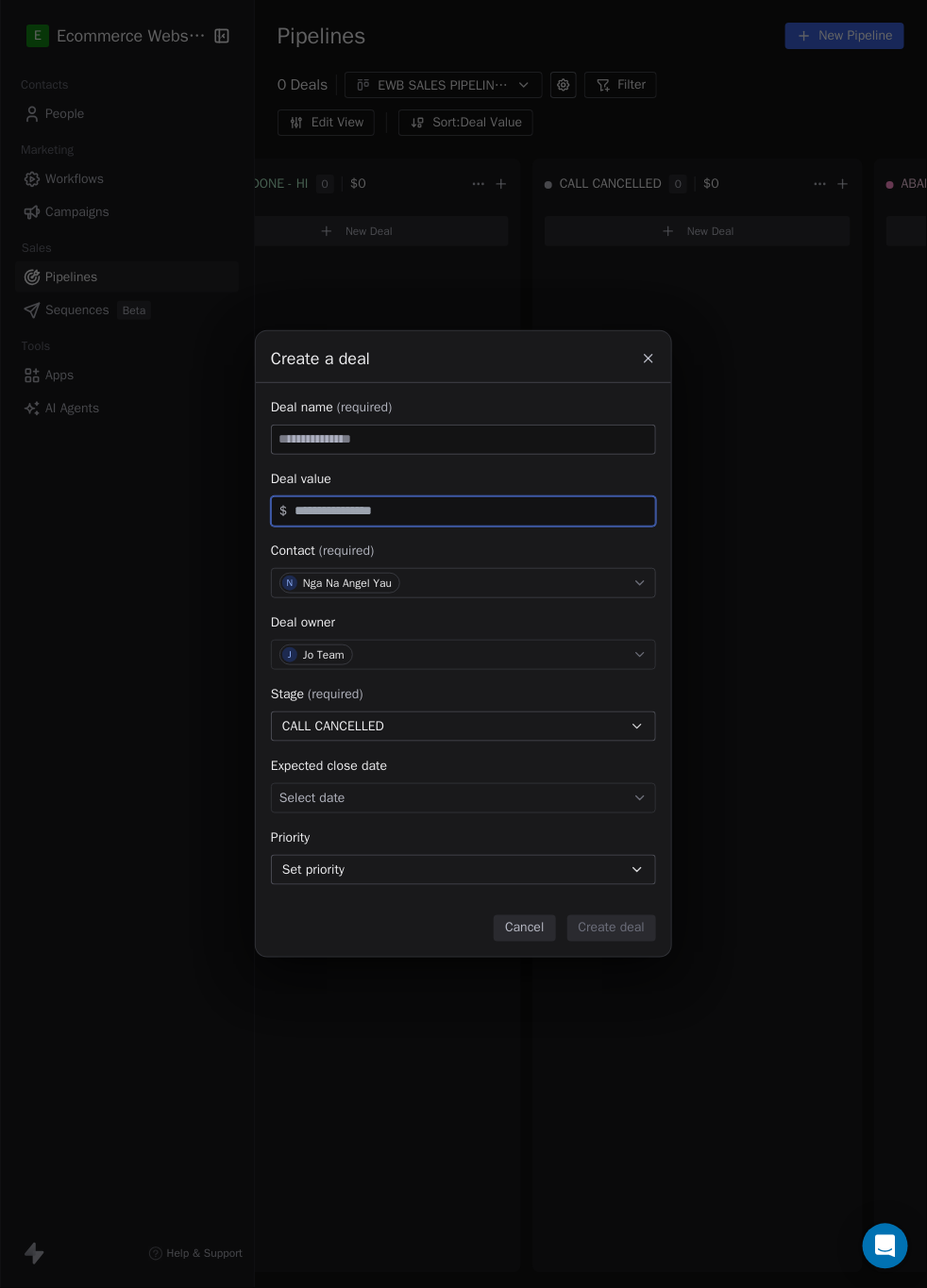 click at bounding box center (471, 510) 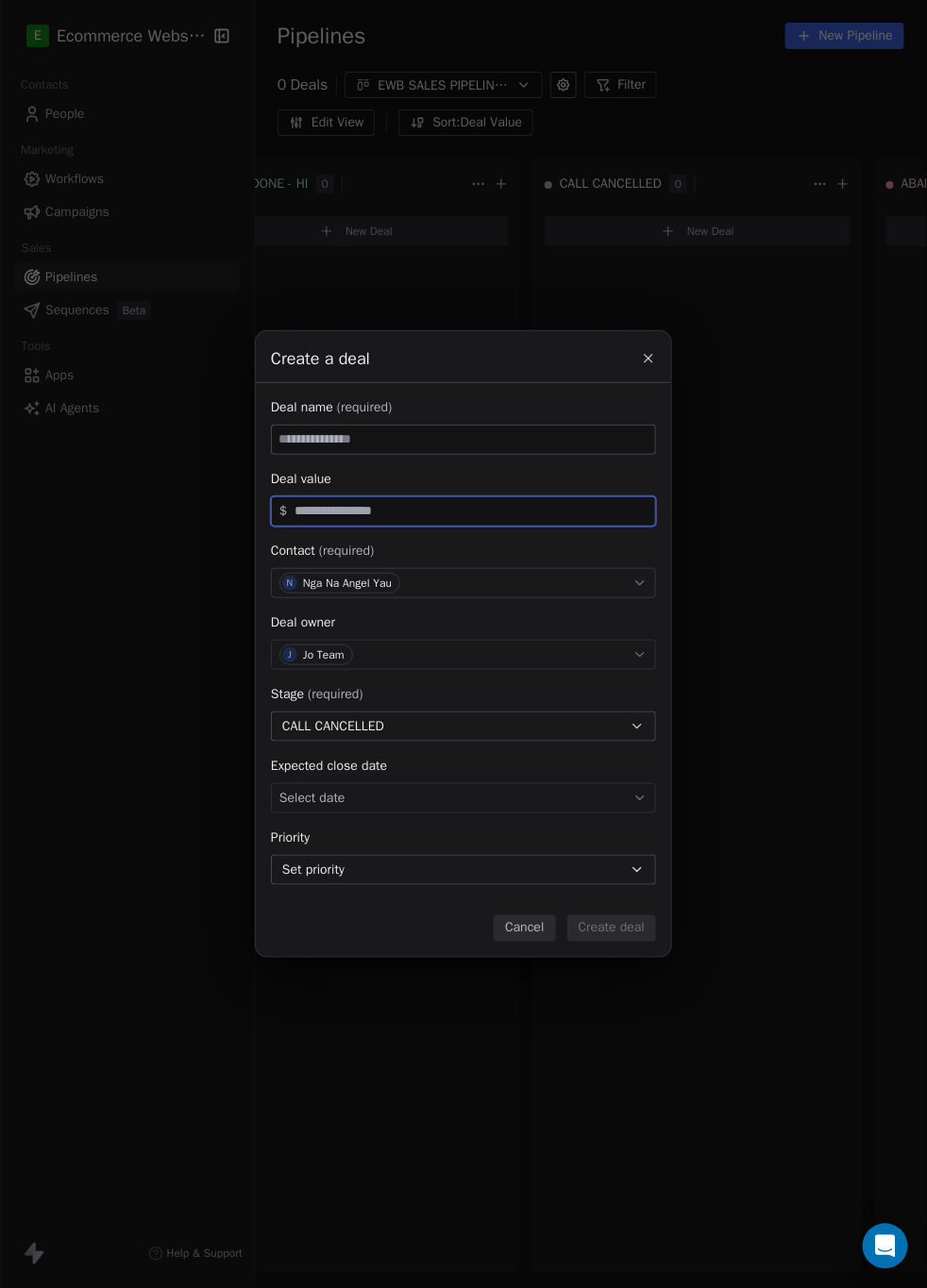 click at bounding box center (471, 510) 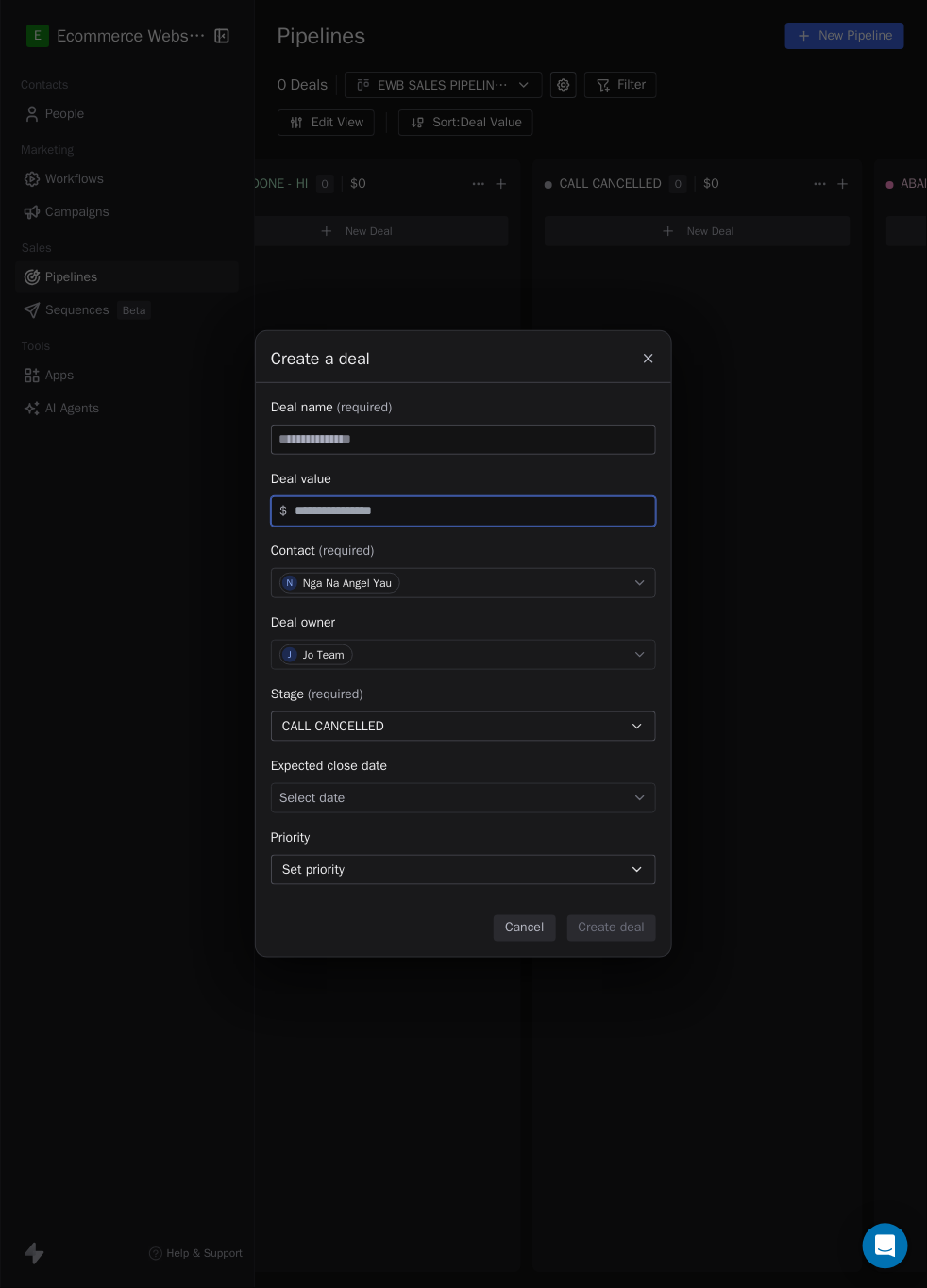 paste on "***" 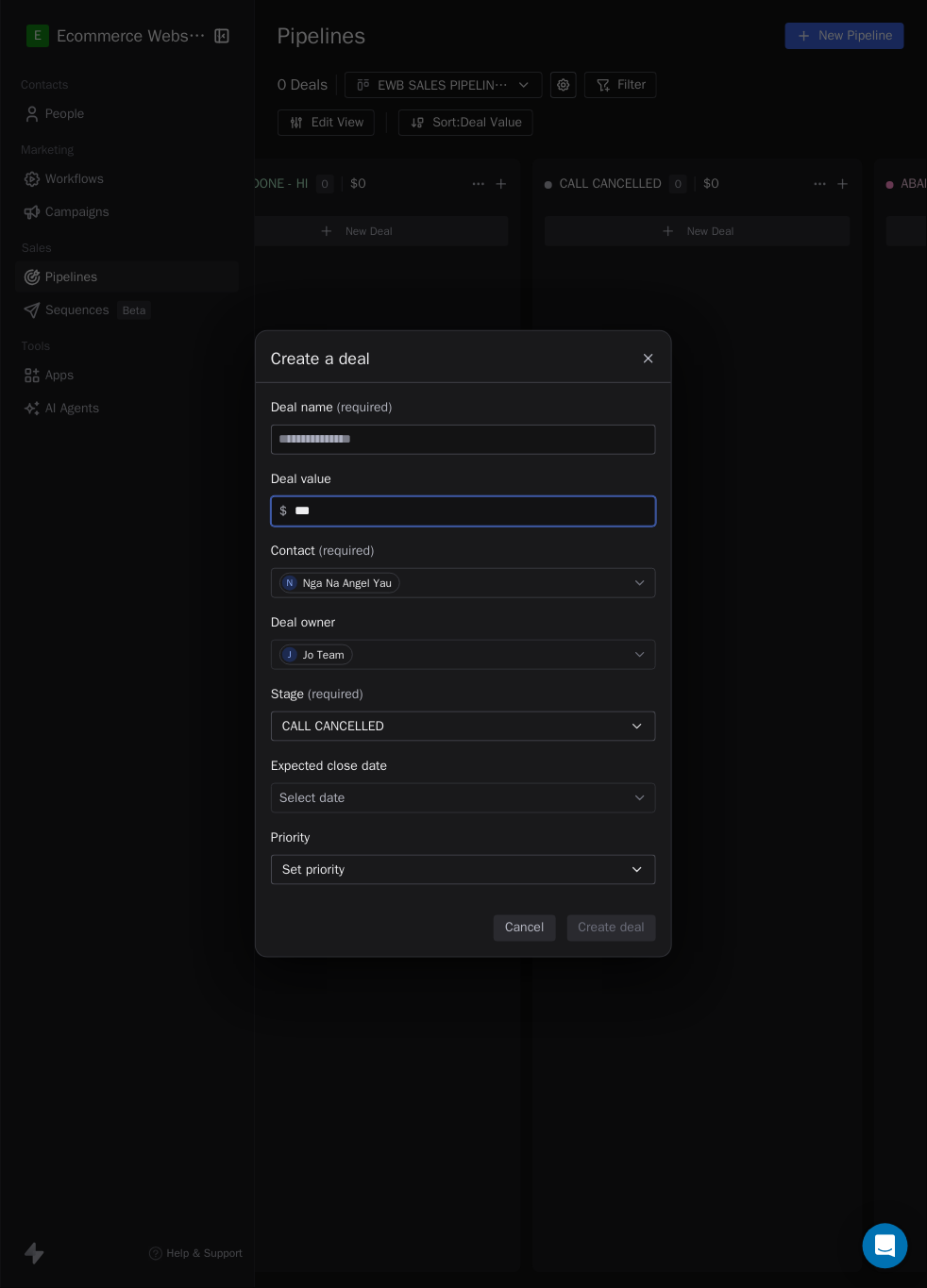 type on "***" 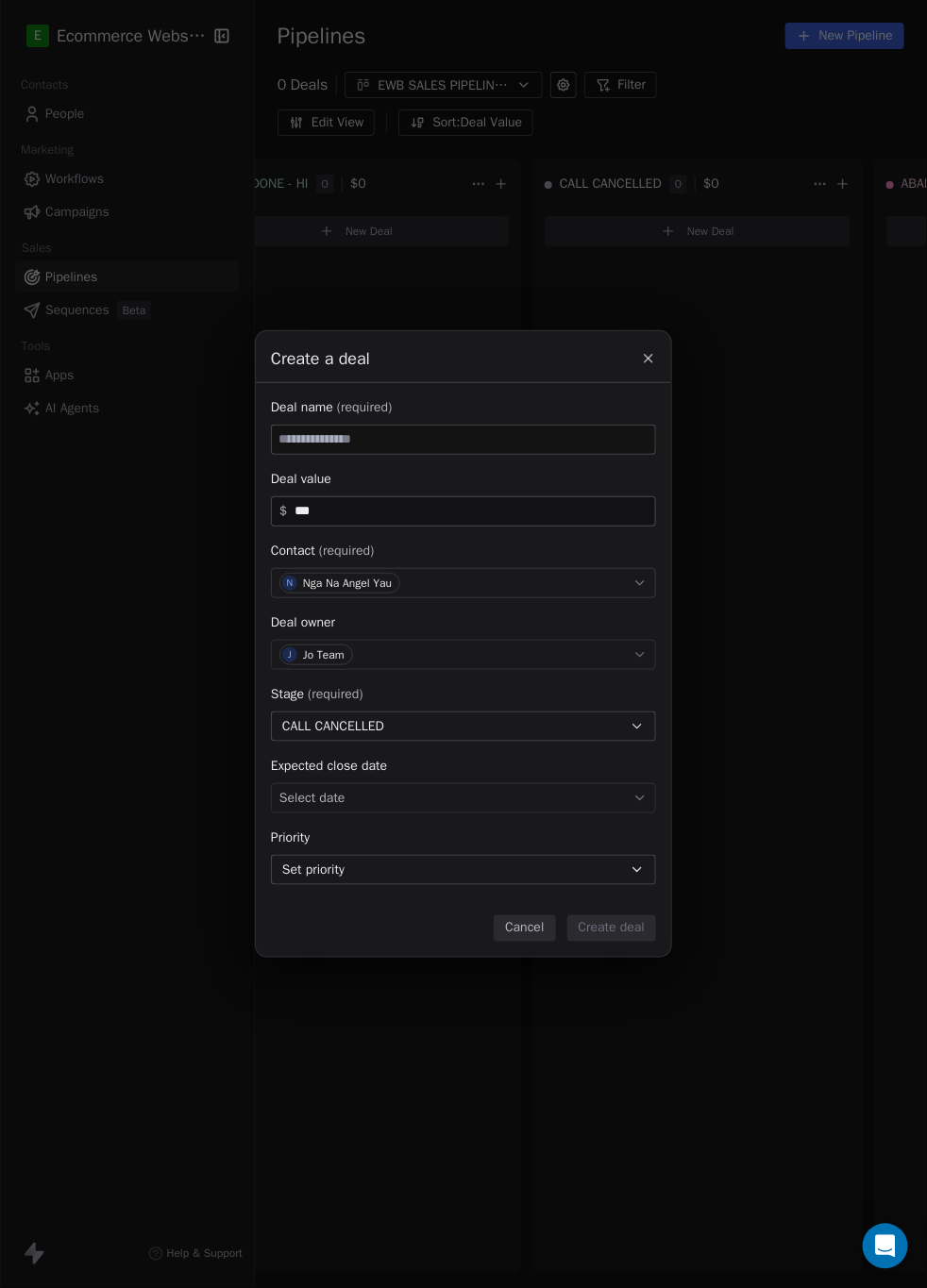 click at bounding box center (464, 440) 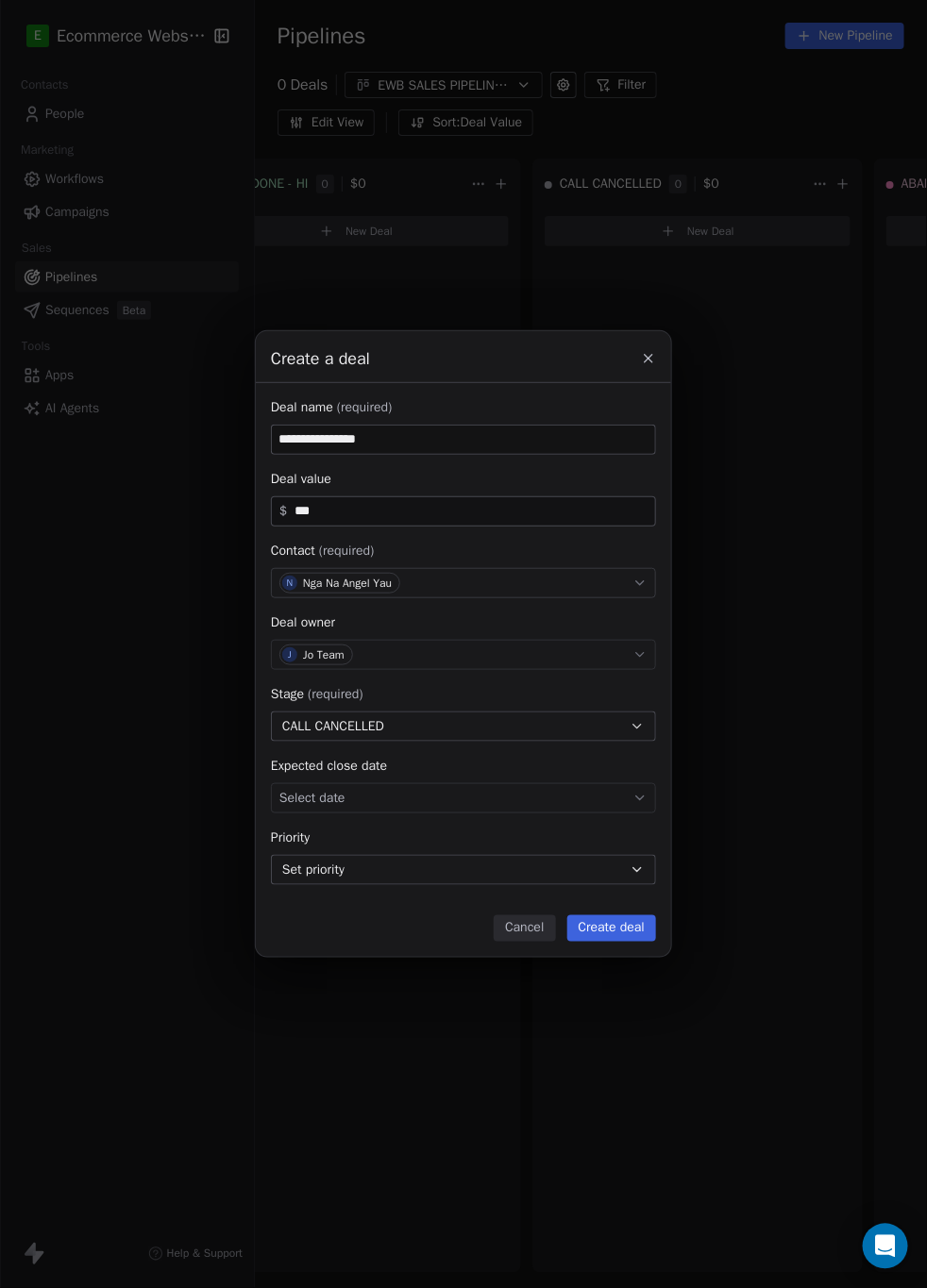 type on "**********" 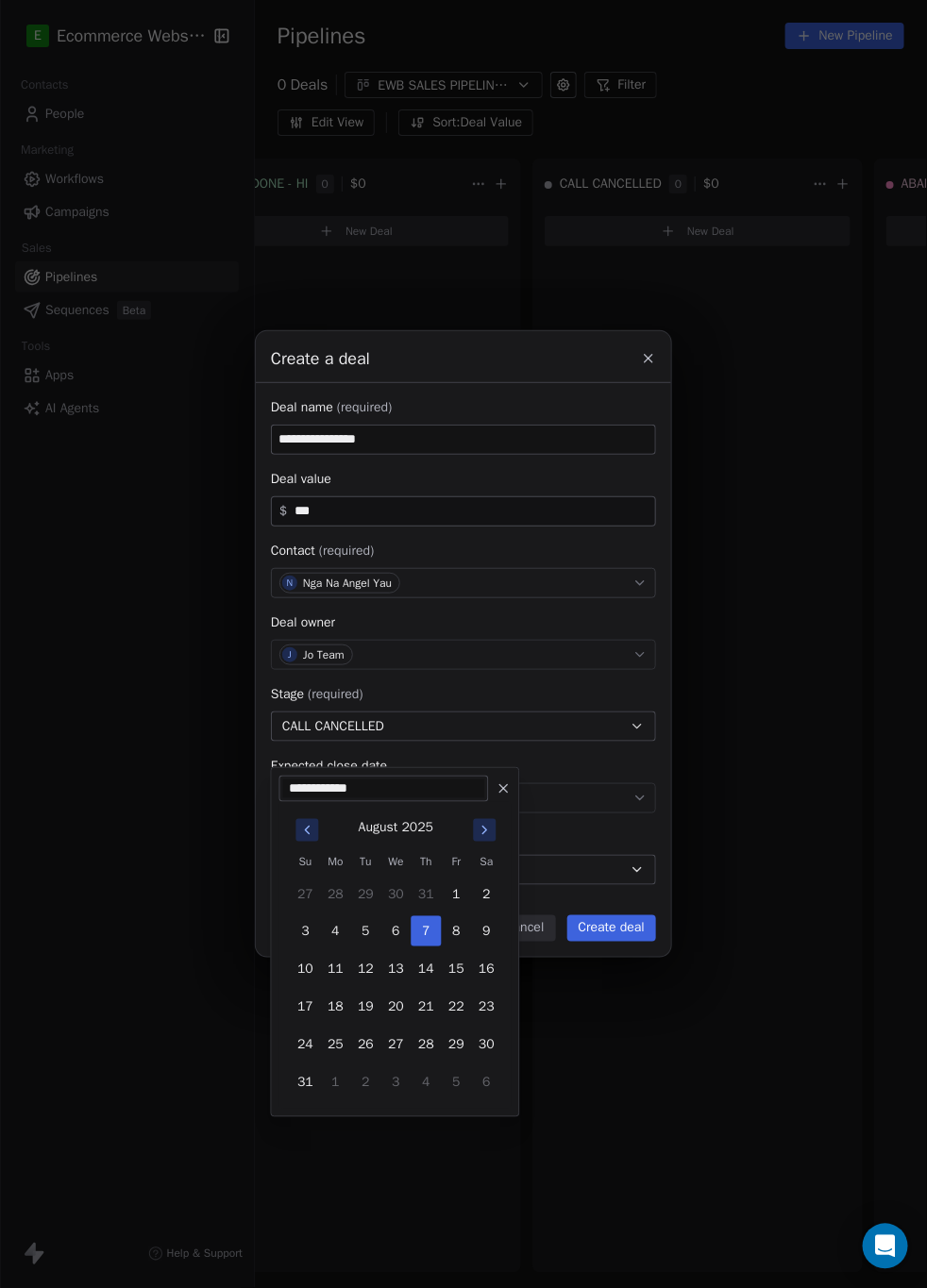 click on "**********" at bounding box center (464, 644) 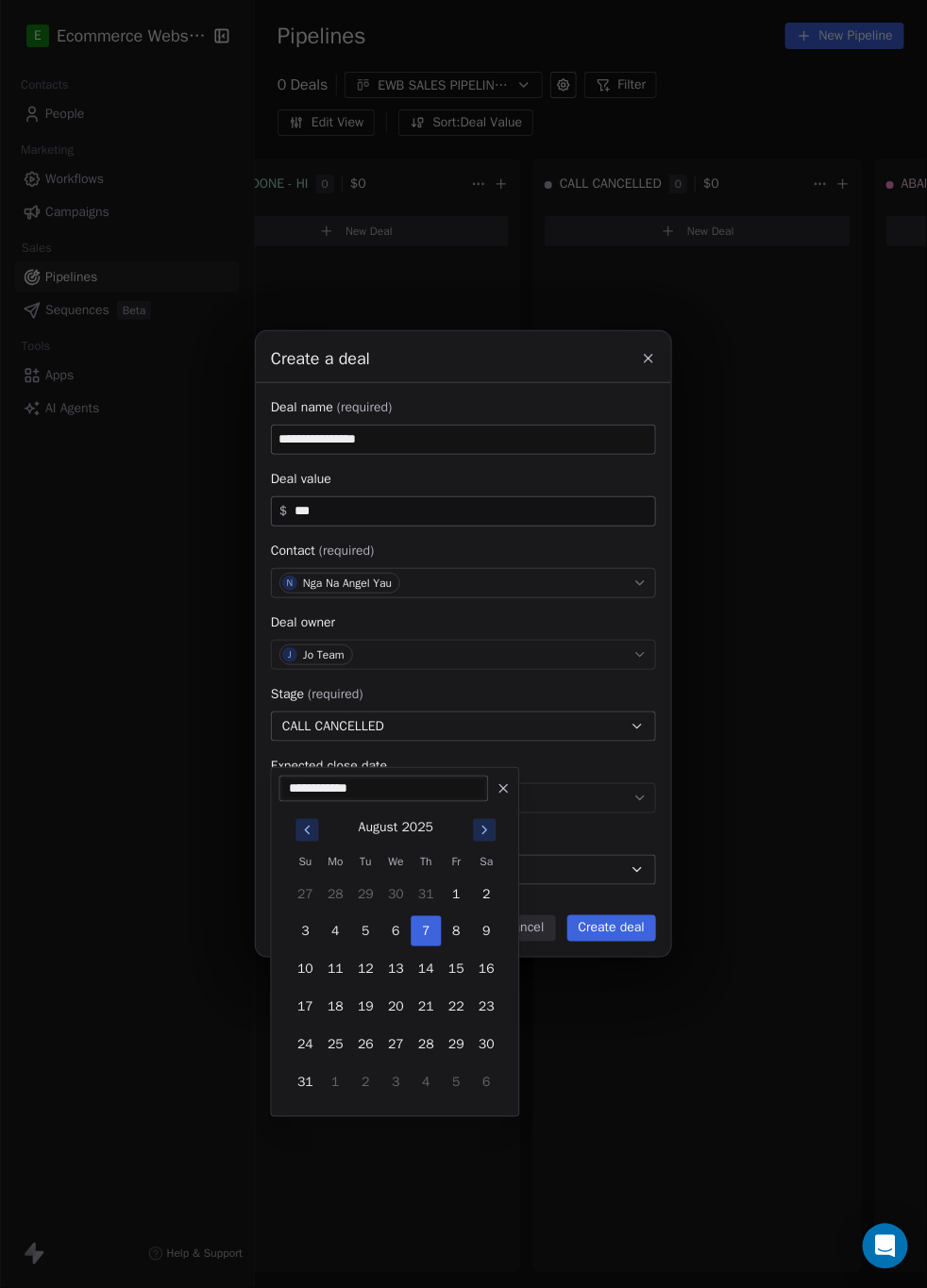 click 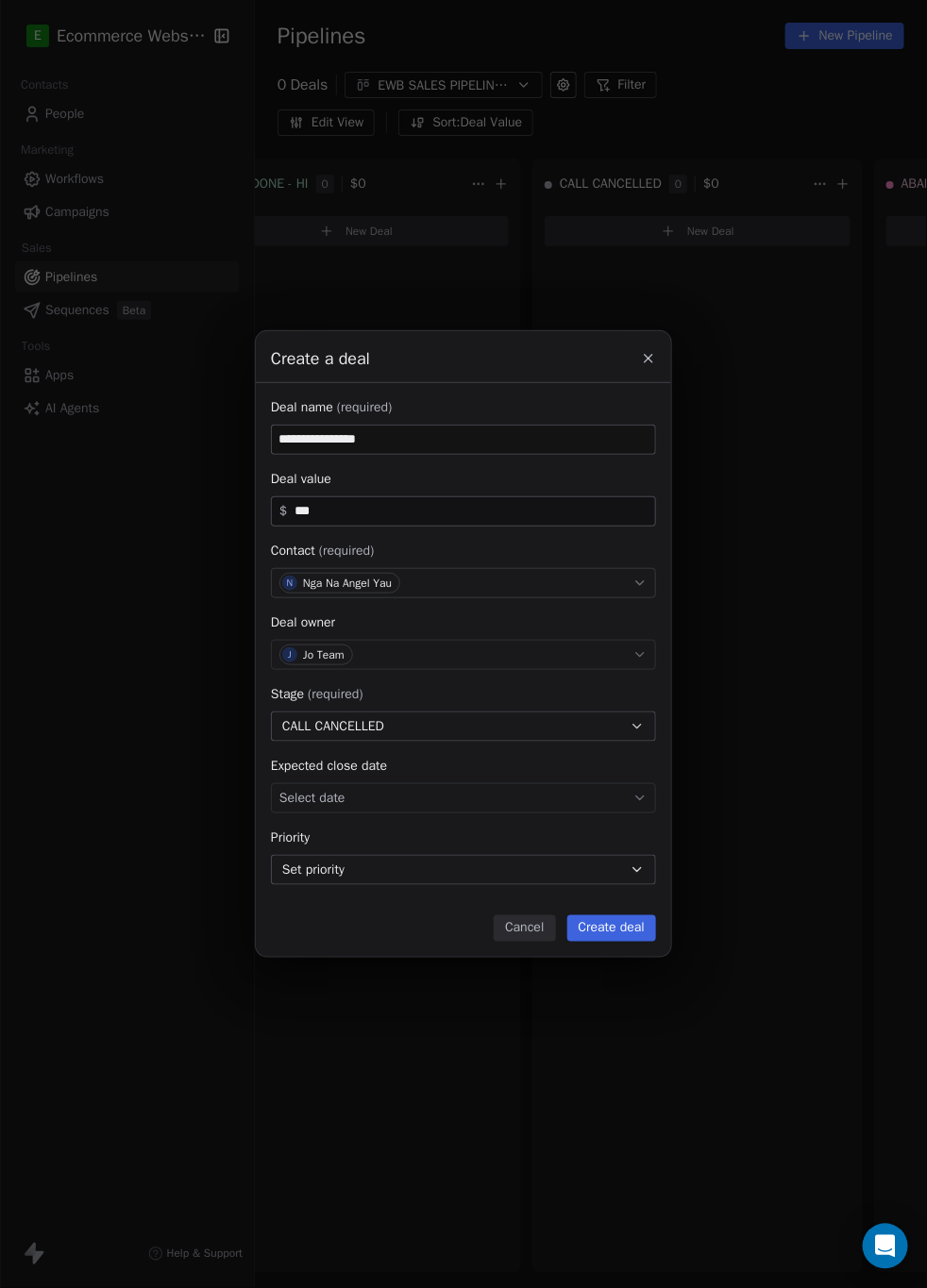 click on "Create deal" at bounding box center [612, 928] 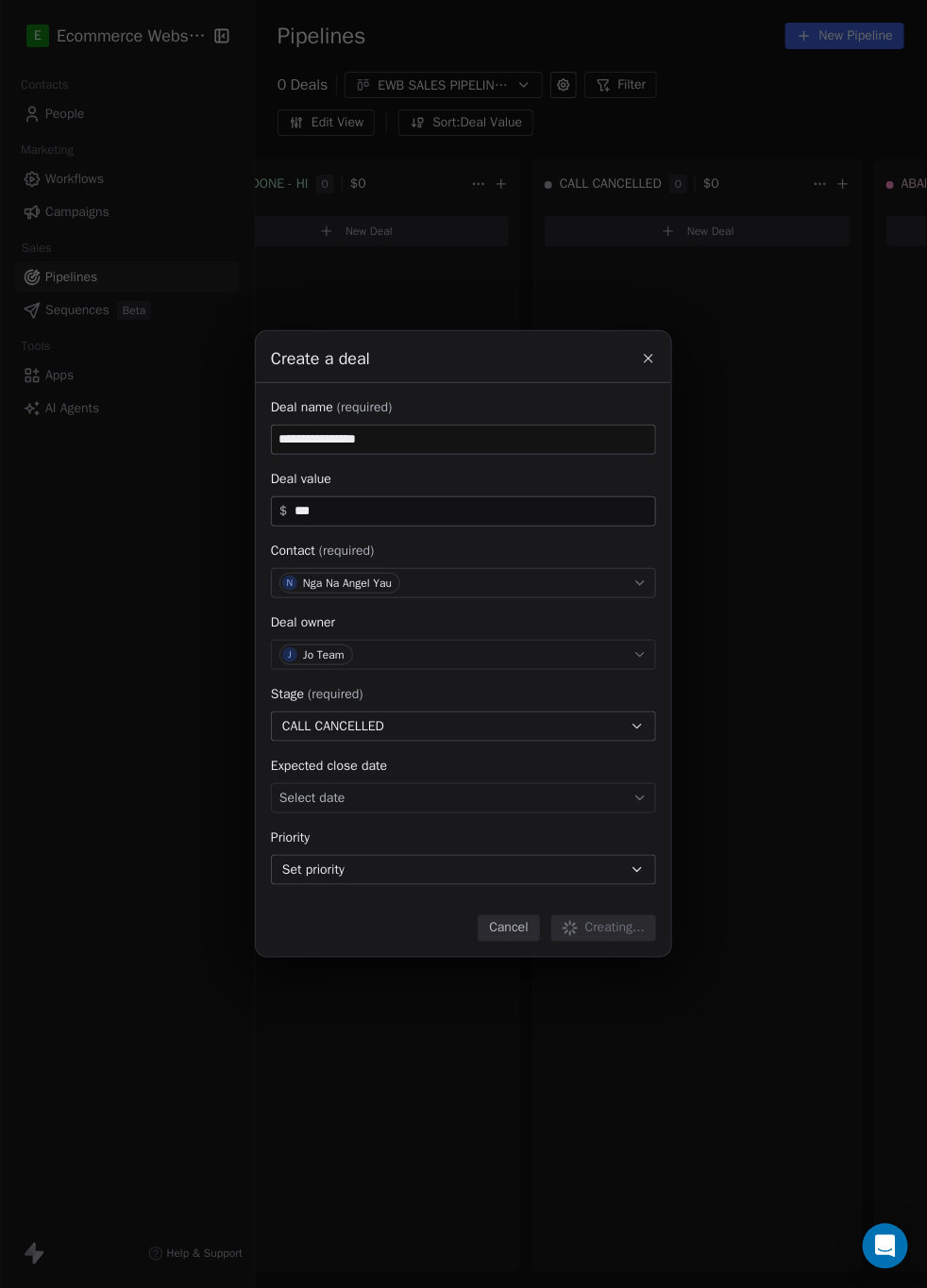 type 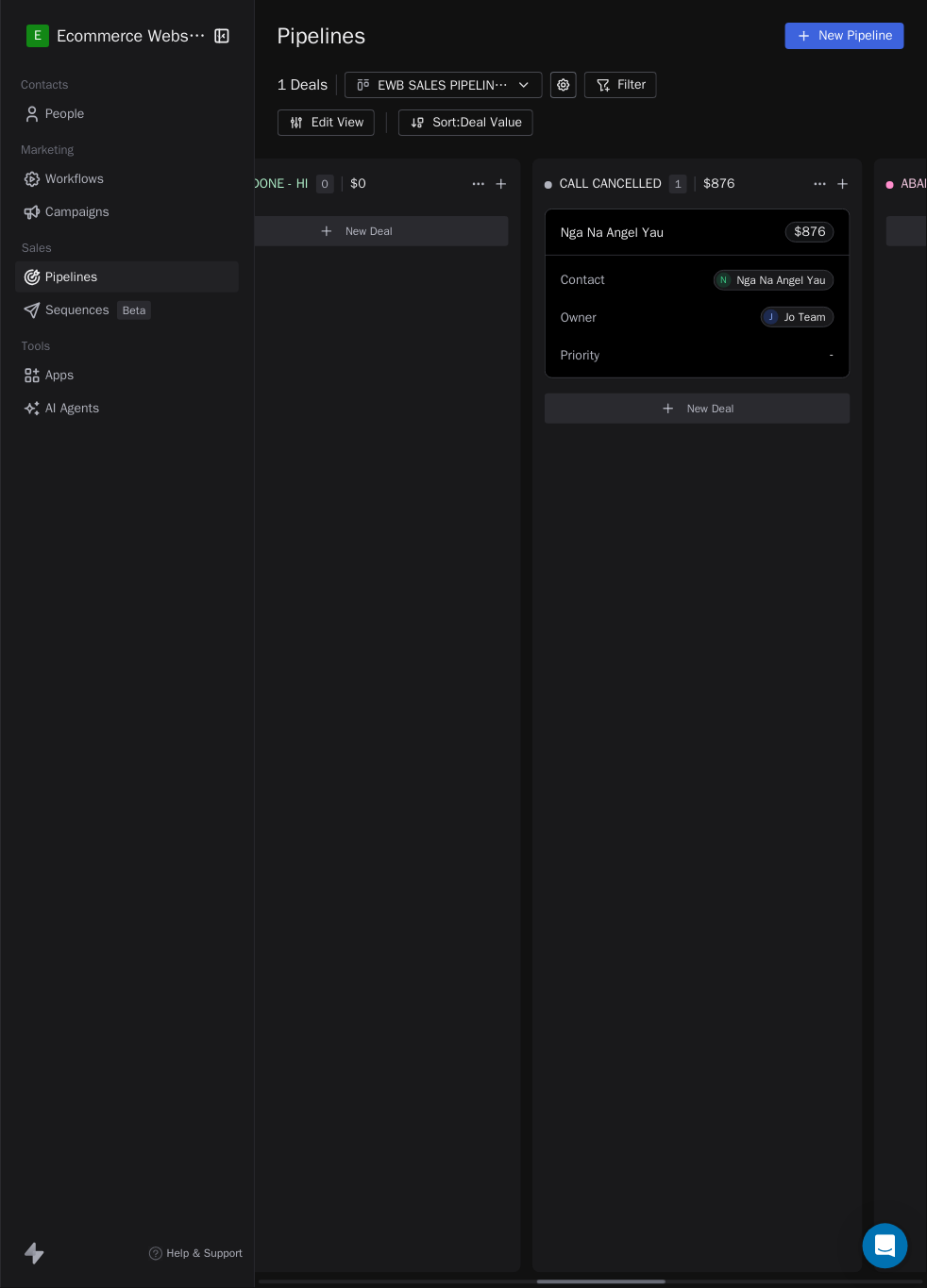 click on "Priority -" at bounding box center [698, 355] 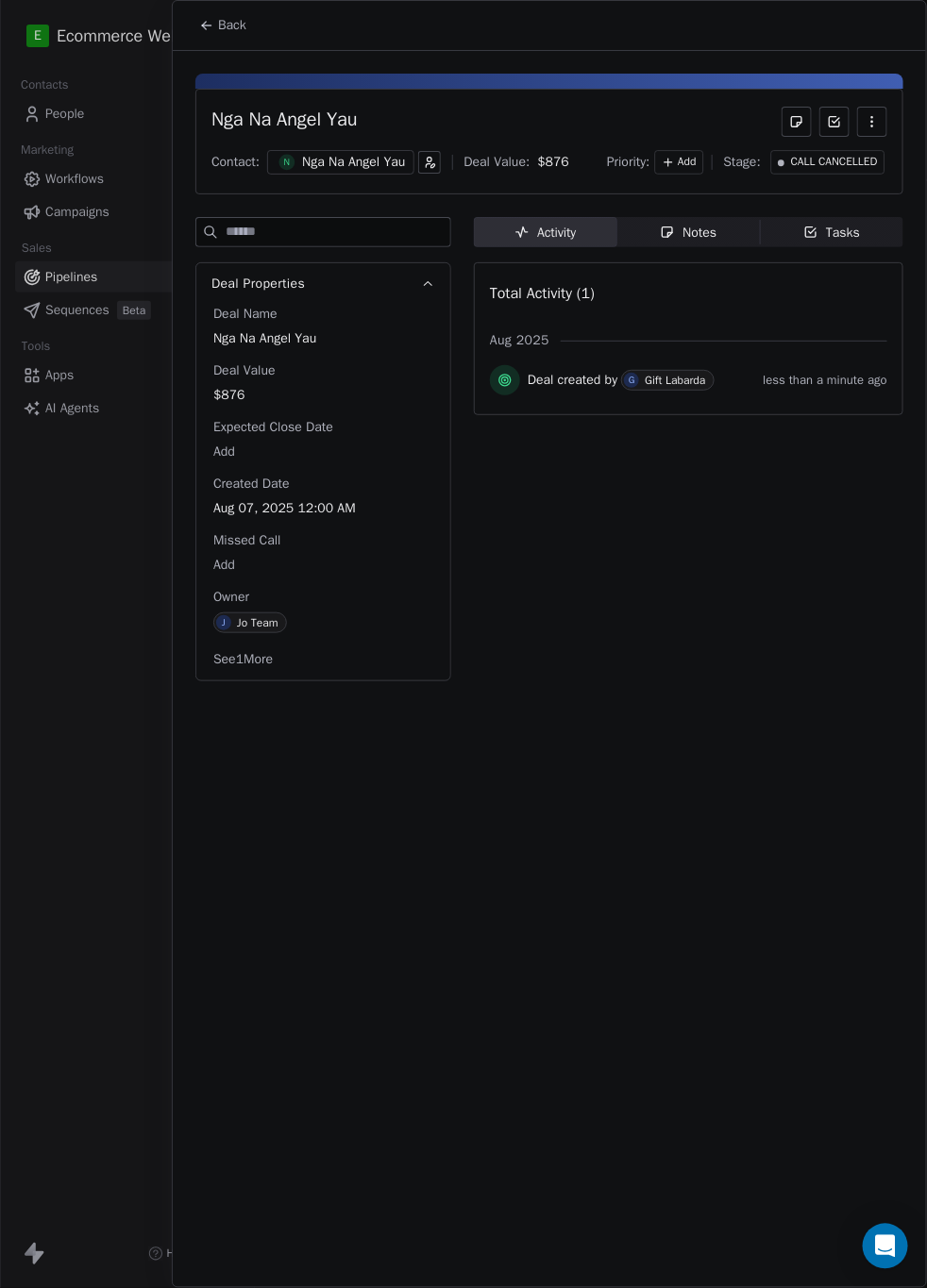 click on "See  1  More" at bounding box center (243, 660) 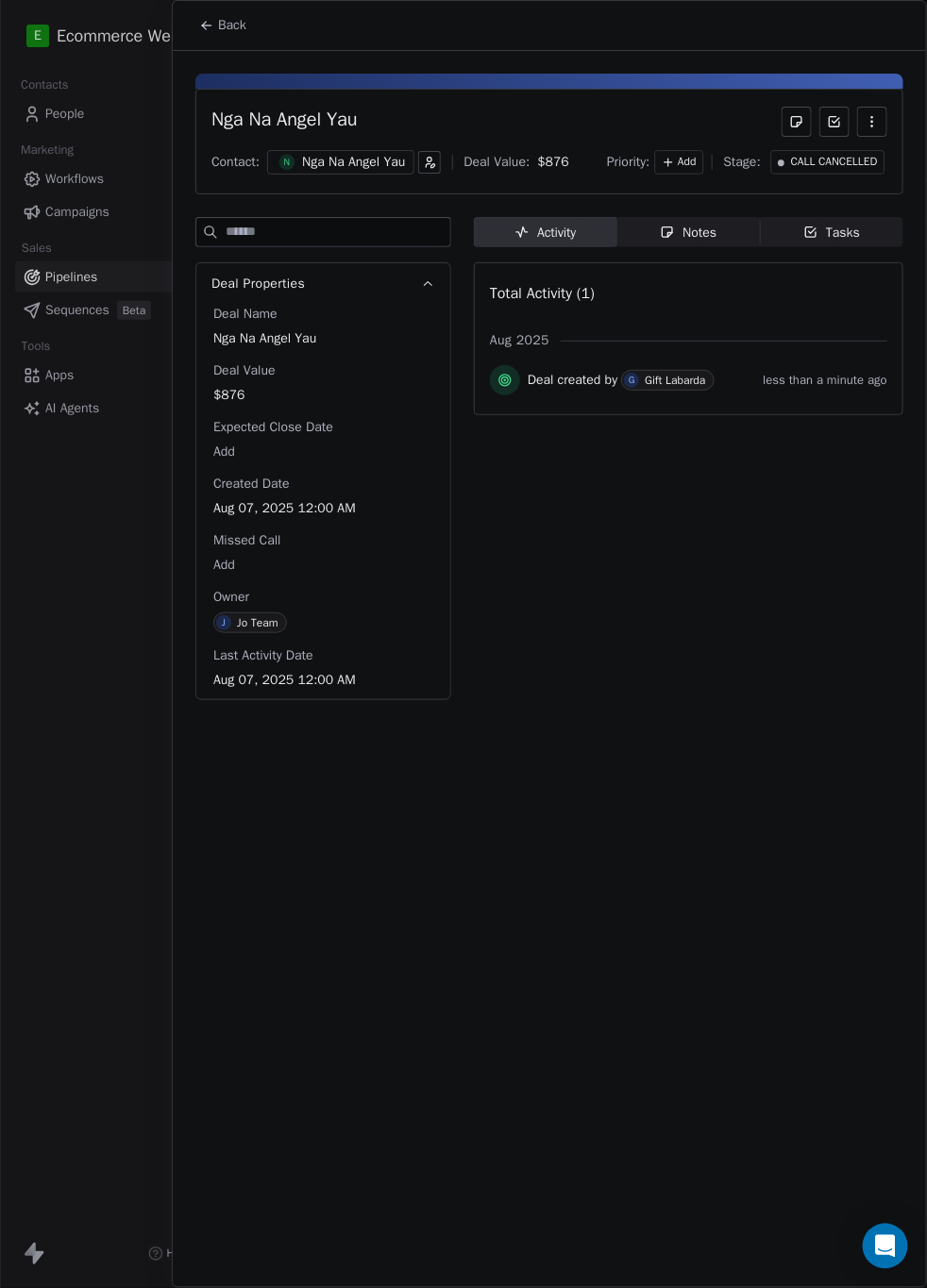 click on "Notes" at bounding box center (688, 232) 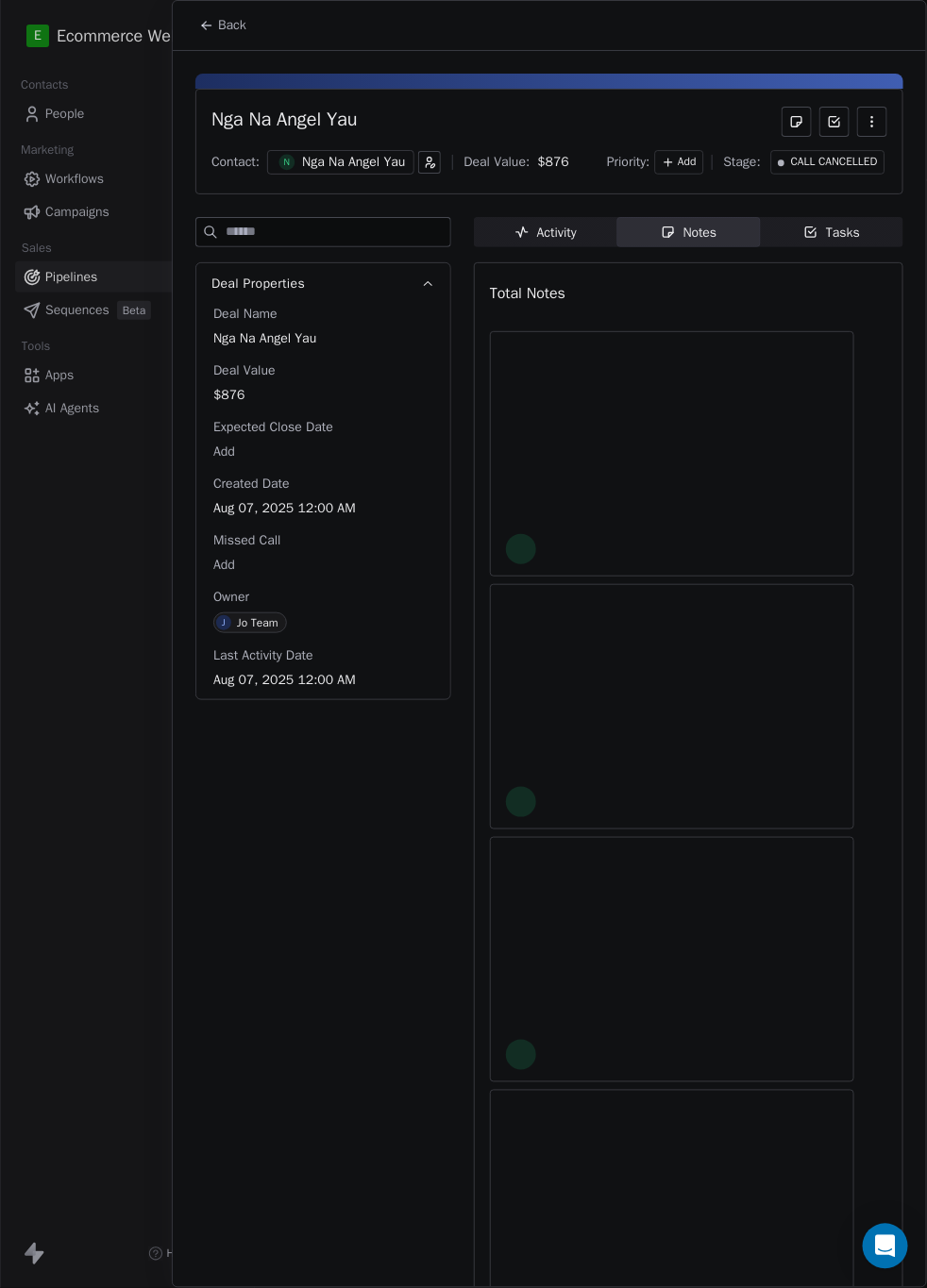 click on "[LAST] [LAST] Contact: N [LAST] [LAST] Angel Yau Deal Value: $ 876 Priority: Add Stage: CALL CANCELLED Deal Properties Deal Name [LAST] [LAST] Deal Value $876 Expected Close Date Add Created Date Aug 07, 2025 12:00 AM Missed Call Add Owner J Jo Team Last Activity Date Aug 07, 2025 12:00 AM Activity Activity Notes Notes Tasks Tasks Total Notes" at bounding box center [549, 958] 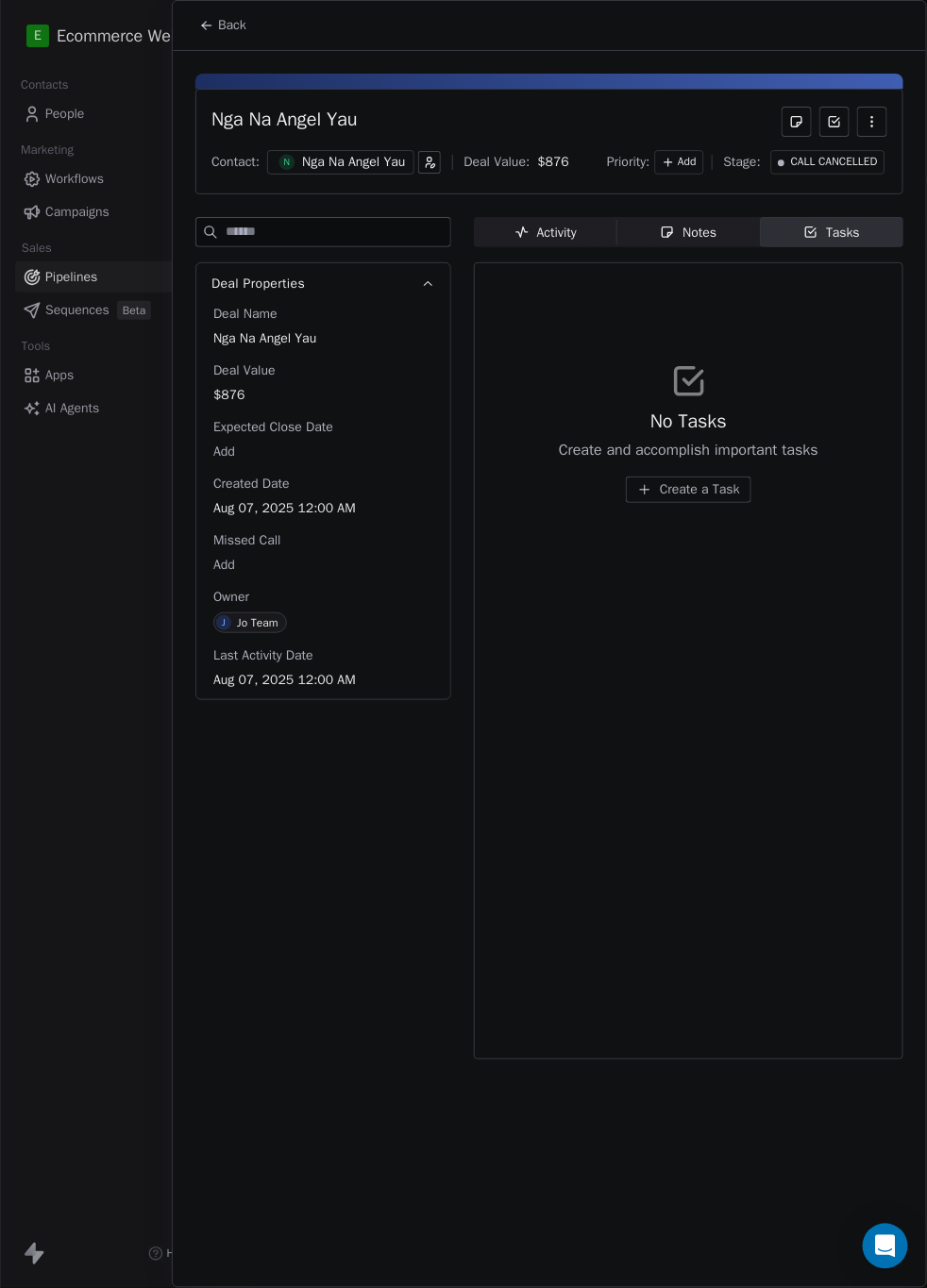 click on "Notes" at bounding box center (688, 232) 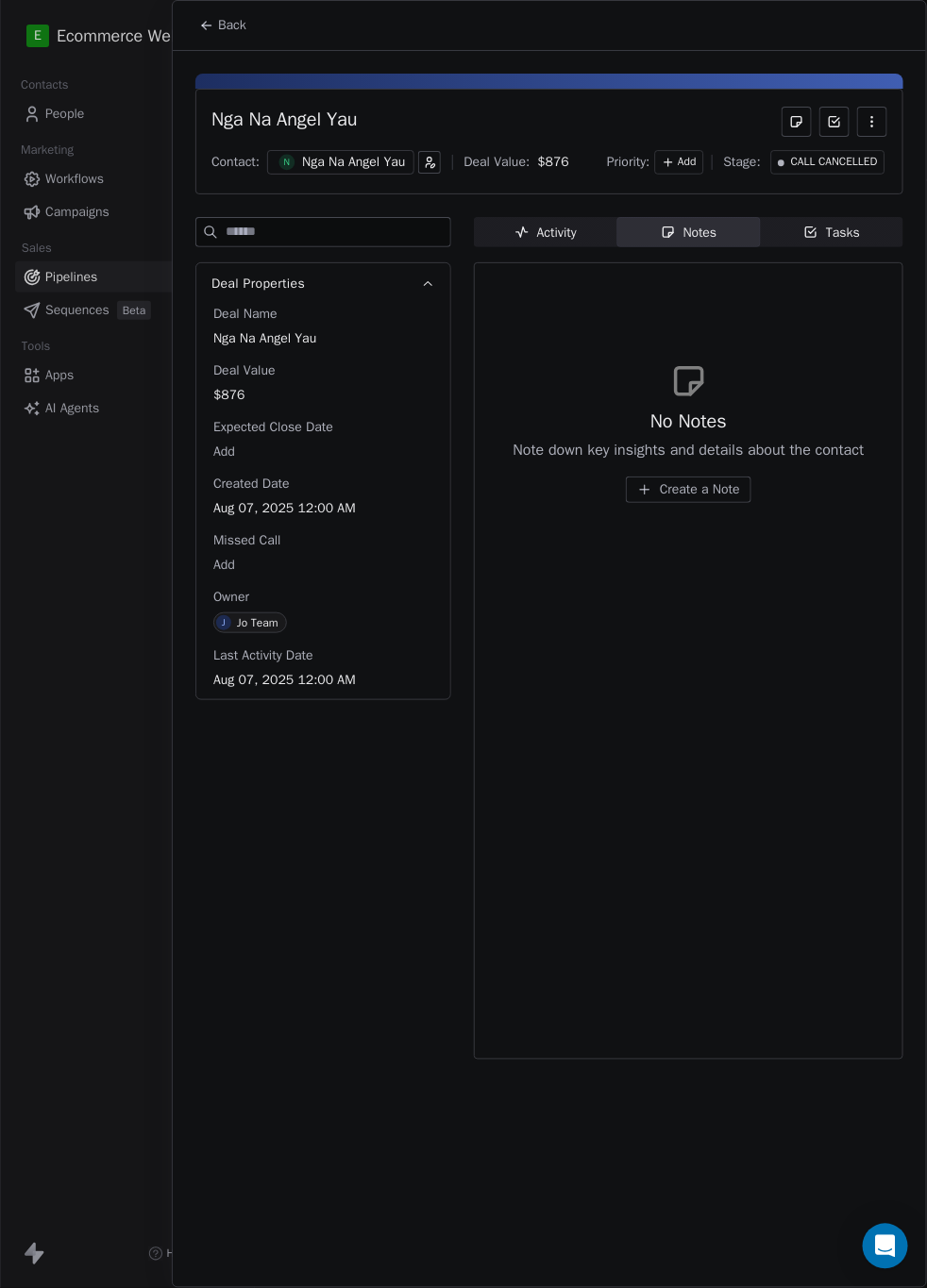 click on "Create a Note" at bounding box center [699, 490] 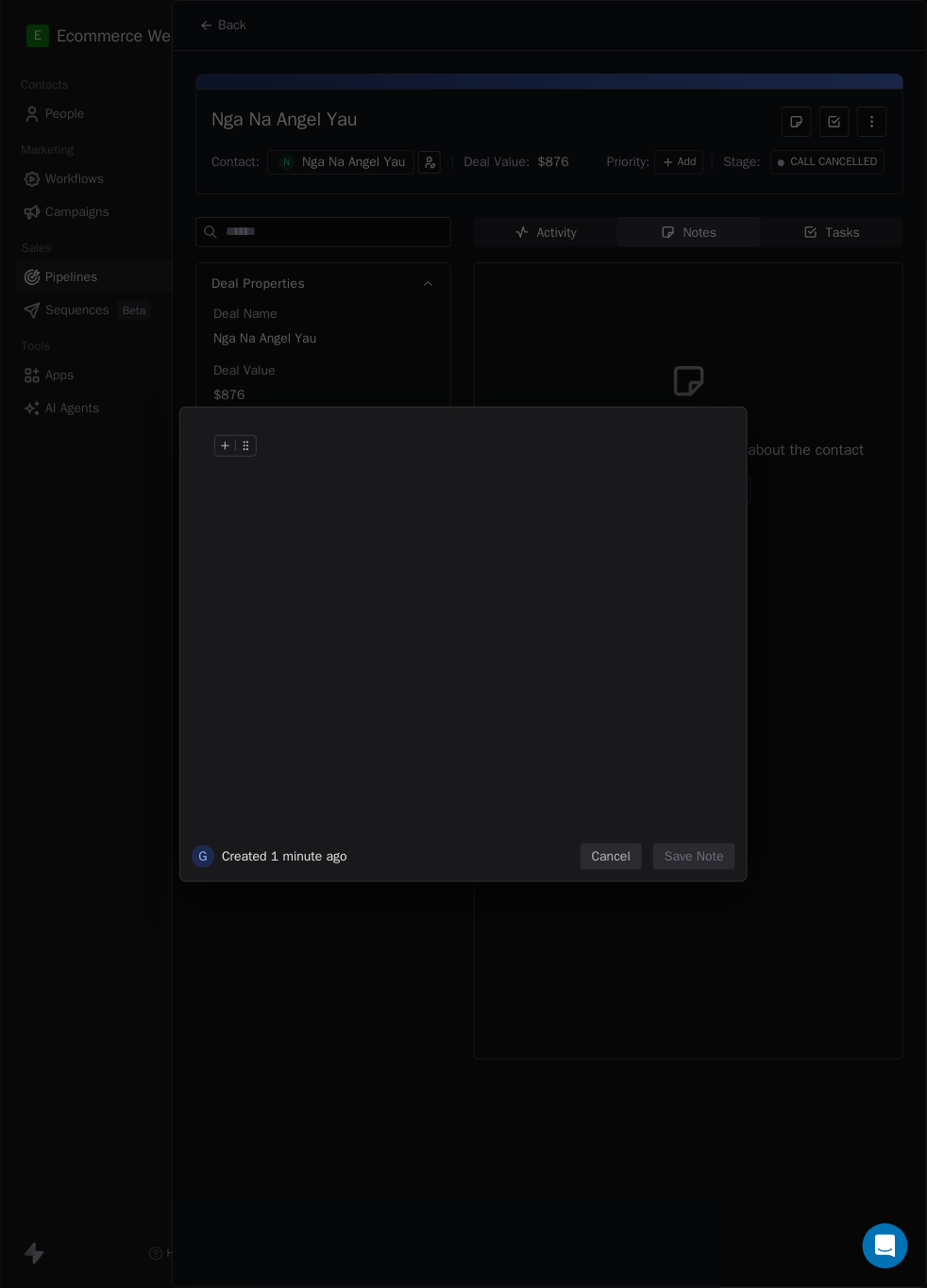 click on "Cancel" at bounding box center (611, 857) 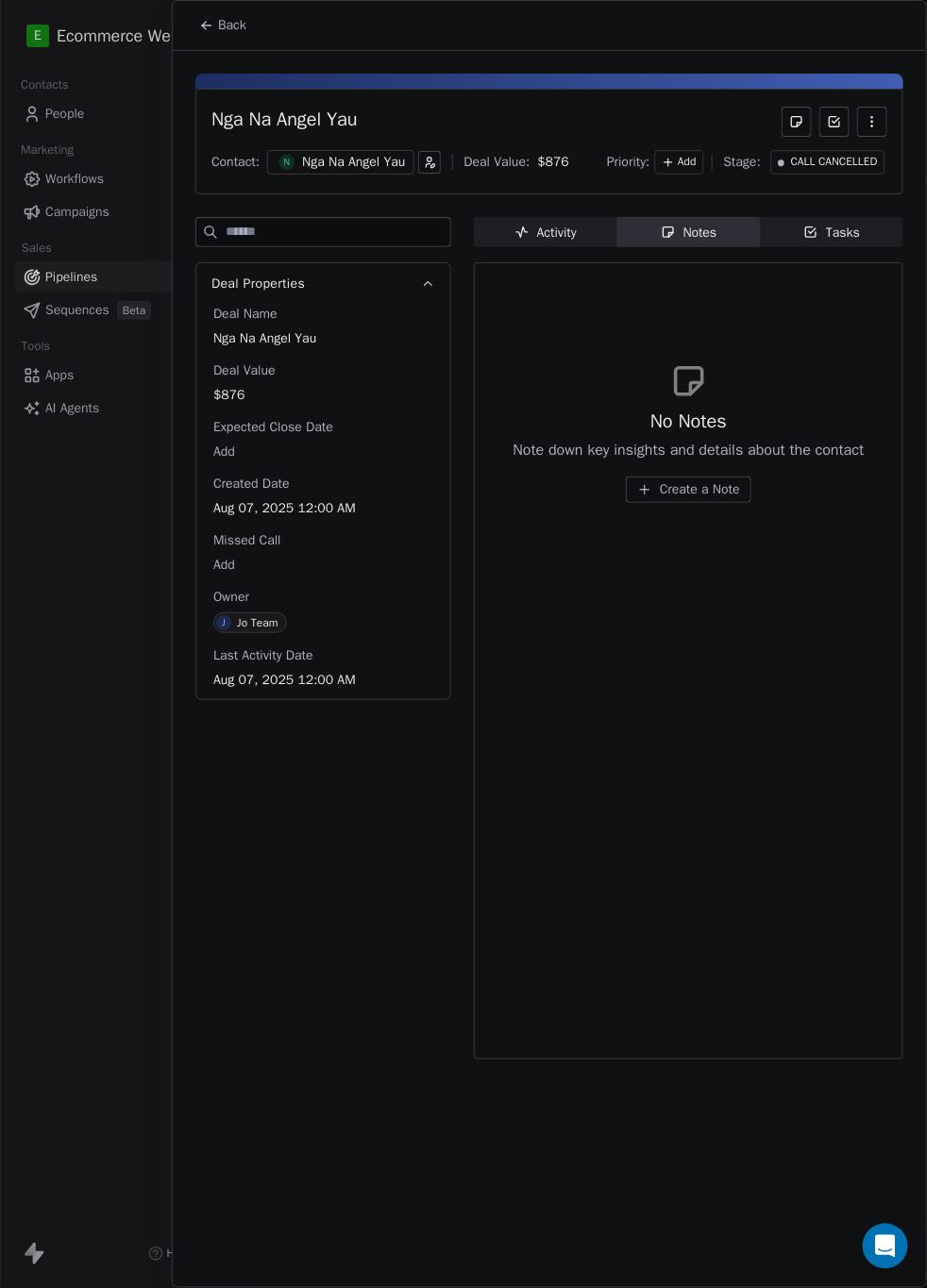 click at bounding box center [872, 122] 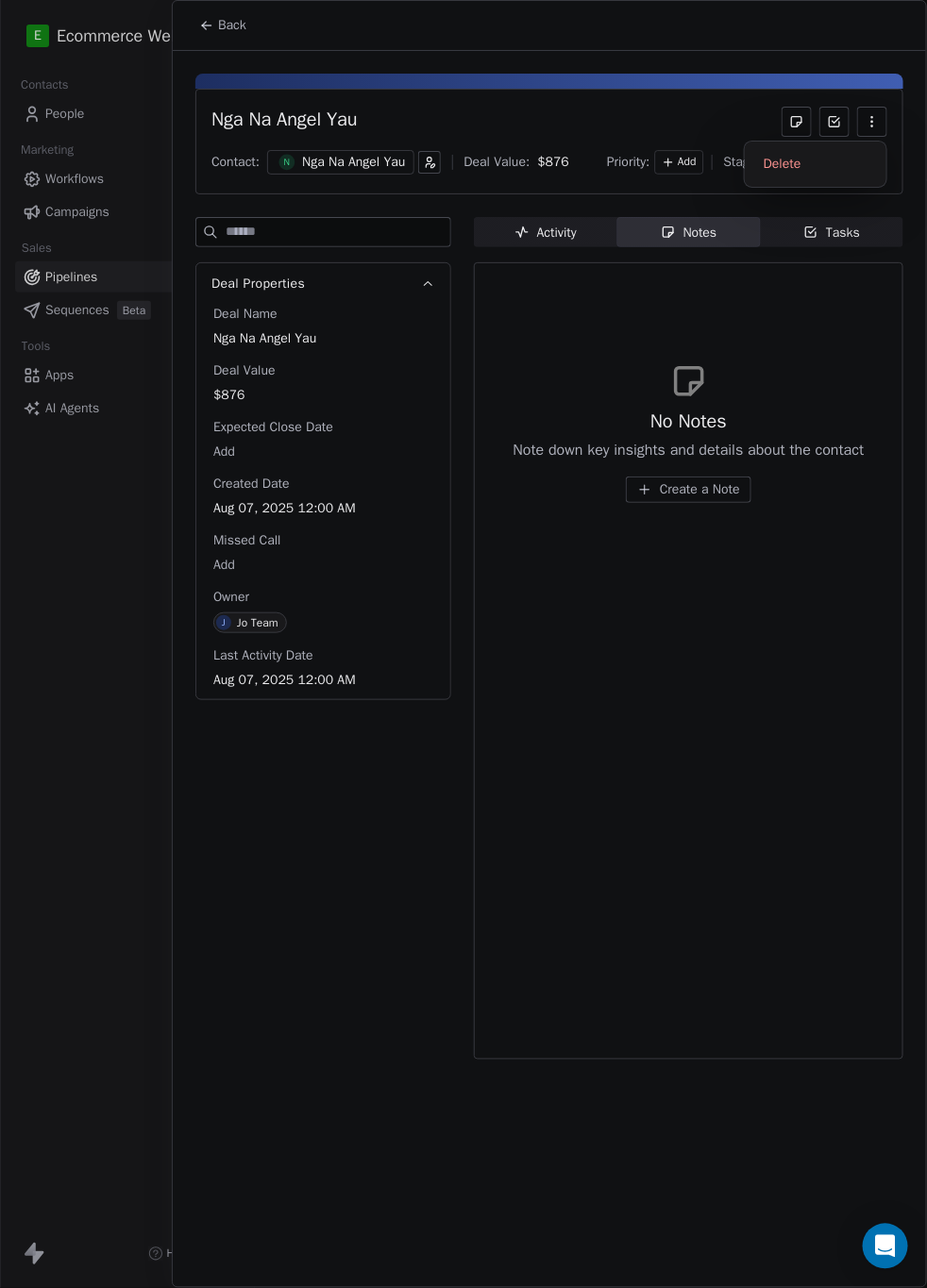 click at bounding box center [872, 122] 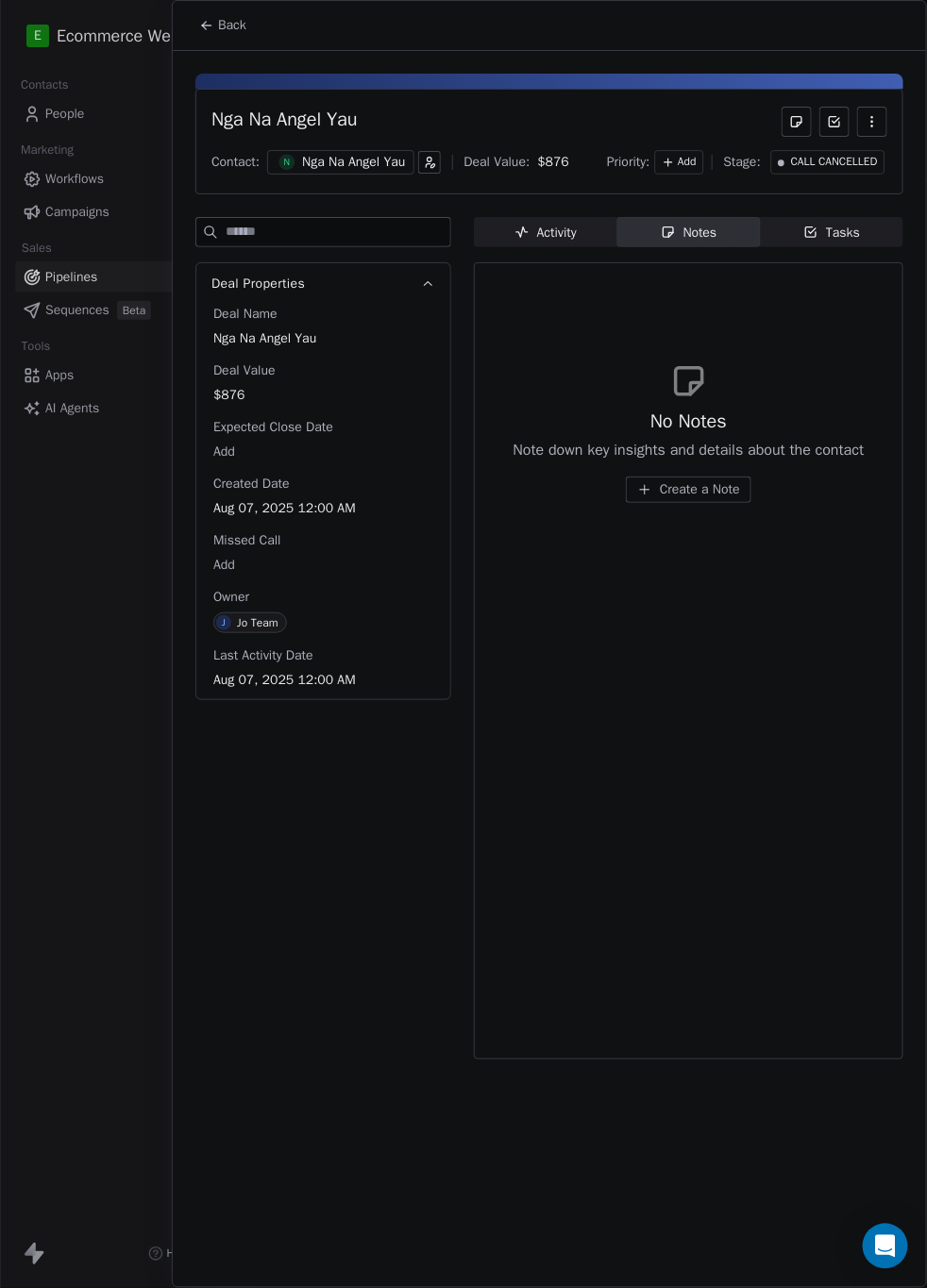 click on "Aug 07, 2025 12:00 AM" at bounding box center (323, 509) 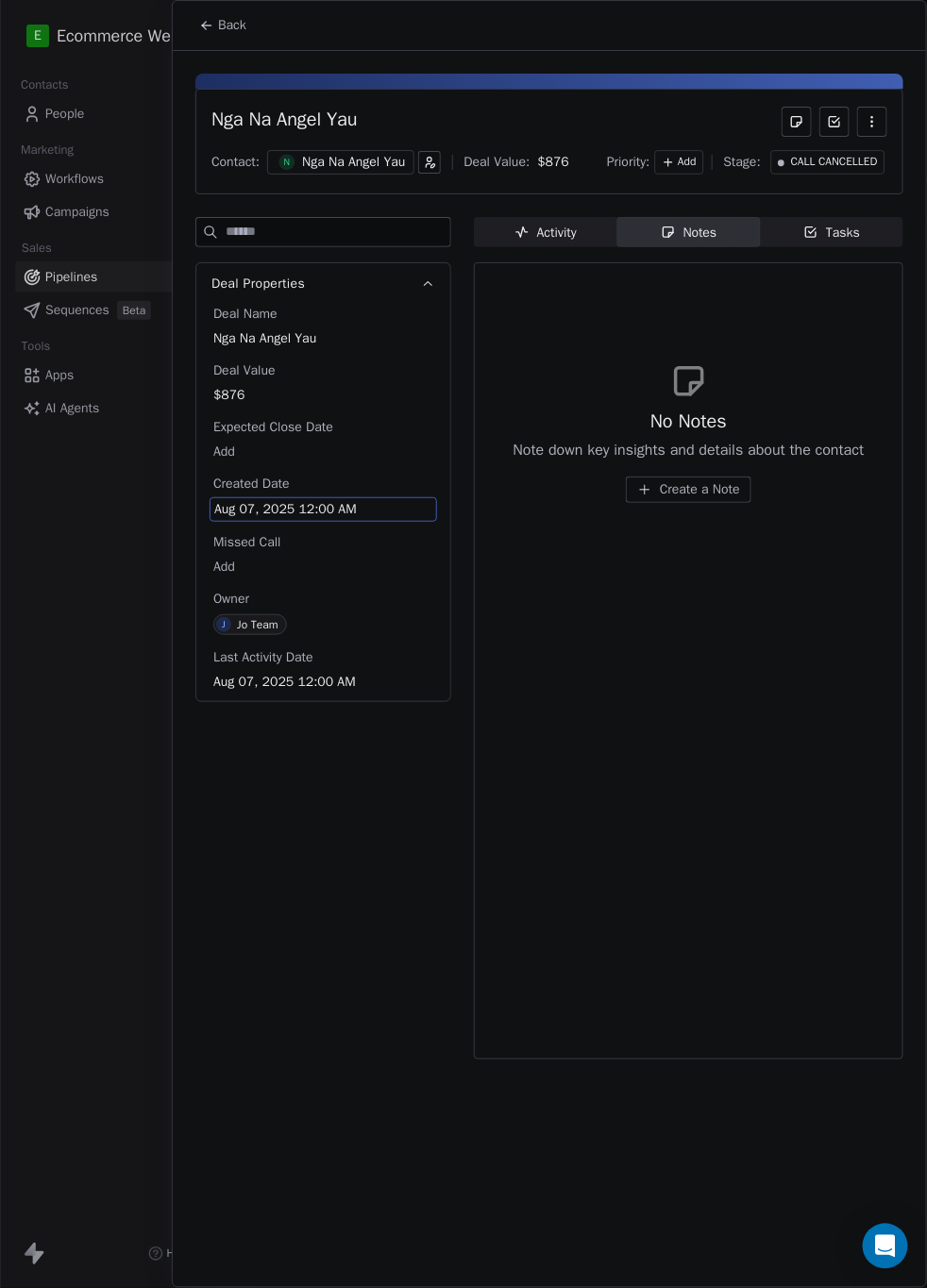 click on "Aug 07, 2025 12:00 AM" at bounding box center (323, 510) 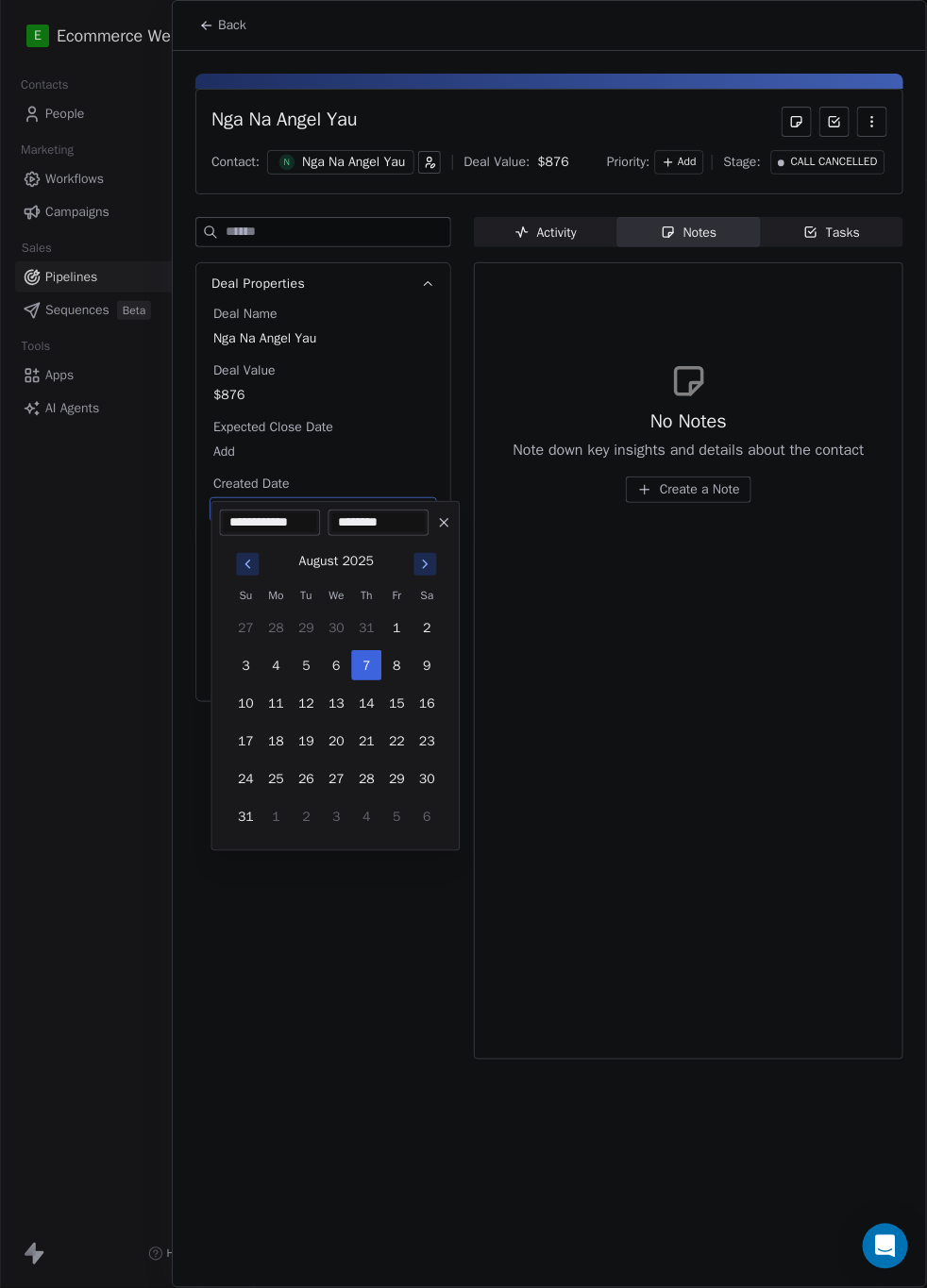 click 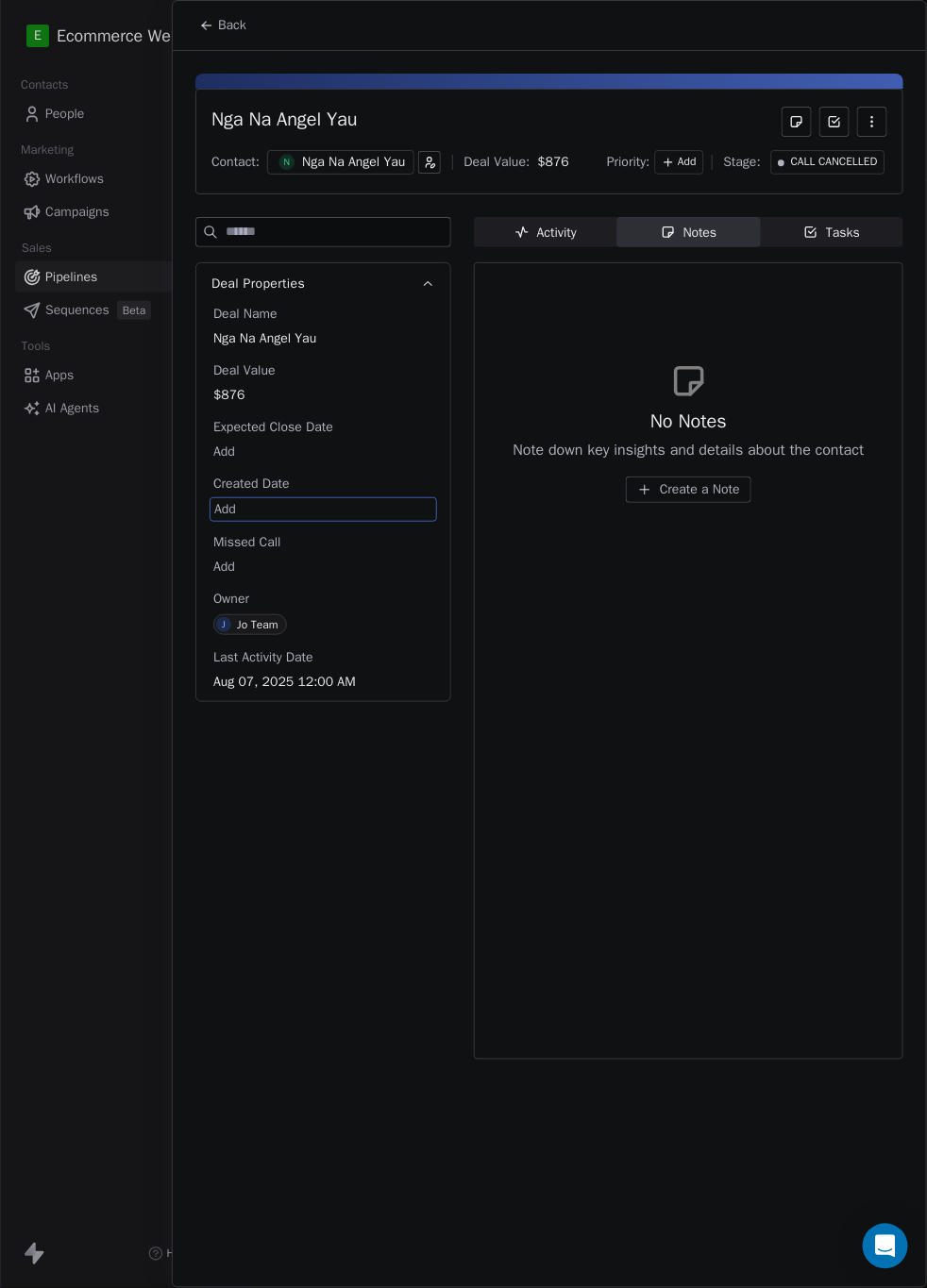 click on "Deal Properties Deal Name Nga Na Angel Yau Deal Value $876 Expected Close Date Add Created Date Add Missed Call Add Owner J Jo Team Last Activity Date Aug 07, 2025 12:00 AM" at bounding box center (323, 644) 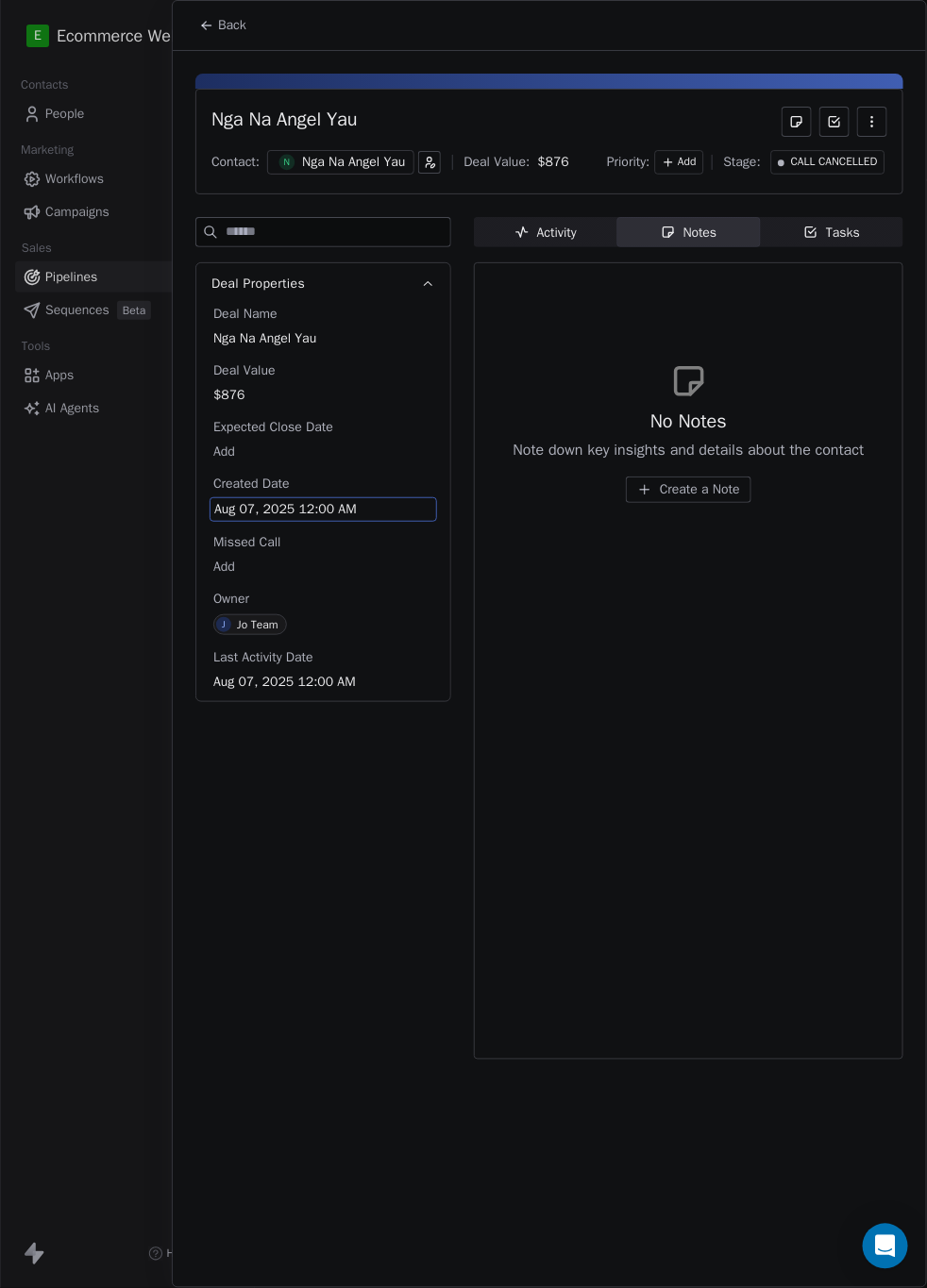 click 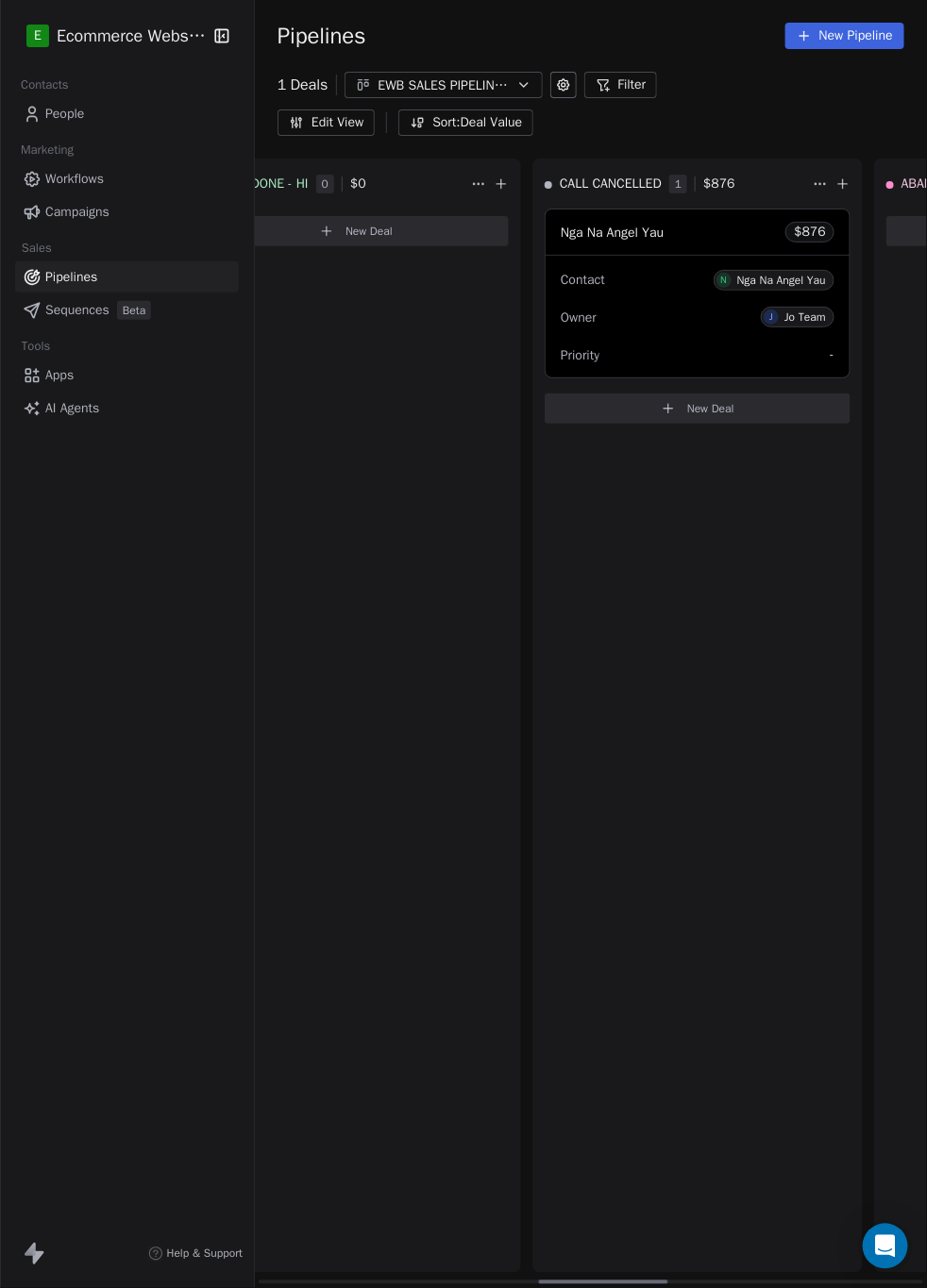 click on "E Ecommerce Website Builder Contacts People Marketing Workflows Campaigns Sales Pipelines Sequences Beta Tools Apps AI Agents Help & Support Pipelines New Pipeline 1 Deals EWB SALES PIPELINE_JUNE-AUGUST 2025 Filter Edit View Sort: Deal Value T1 = <HKD 199 0 $ 0 New Deal T2 = HKD 200 - 999 0 $ 0 New Deal T3 = HKD 1000+ 0 $ 0 New Deal CALL DONE - LI 0 $ 0 New Deal CALL DONE - HI 0 $ 0 New Deal CALL CANCELLED 1 $ 876 [FIRST] [LAST] $ 876 Contact N [FIRST] [LAST] Owner J Jo Team Priority - New Deal ABANDONED CART 0 $ 0 New Deal STORE SETUP IN PROGRESS 0 $ 0 New Deal STORE DELIVERED 0 $ 0 New Deal COMPLETED 0 $ 0 New Deal
To pick up a draggable item, press the space bar.
While dragging, use the arrow keys to move the item.
Press space again to drop the item in its new position, or press escape to cancel." at bounding box center [464, 644] 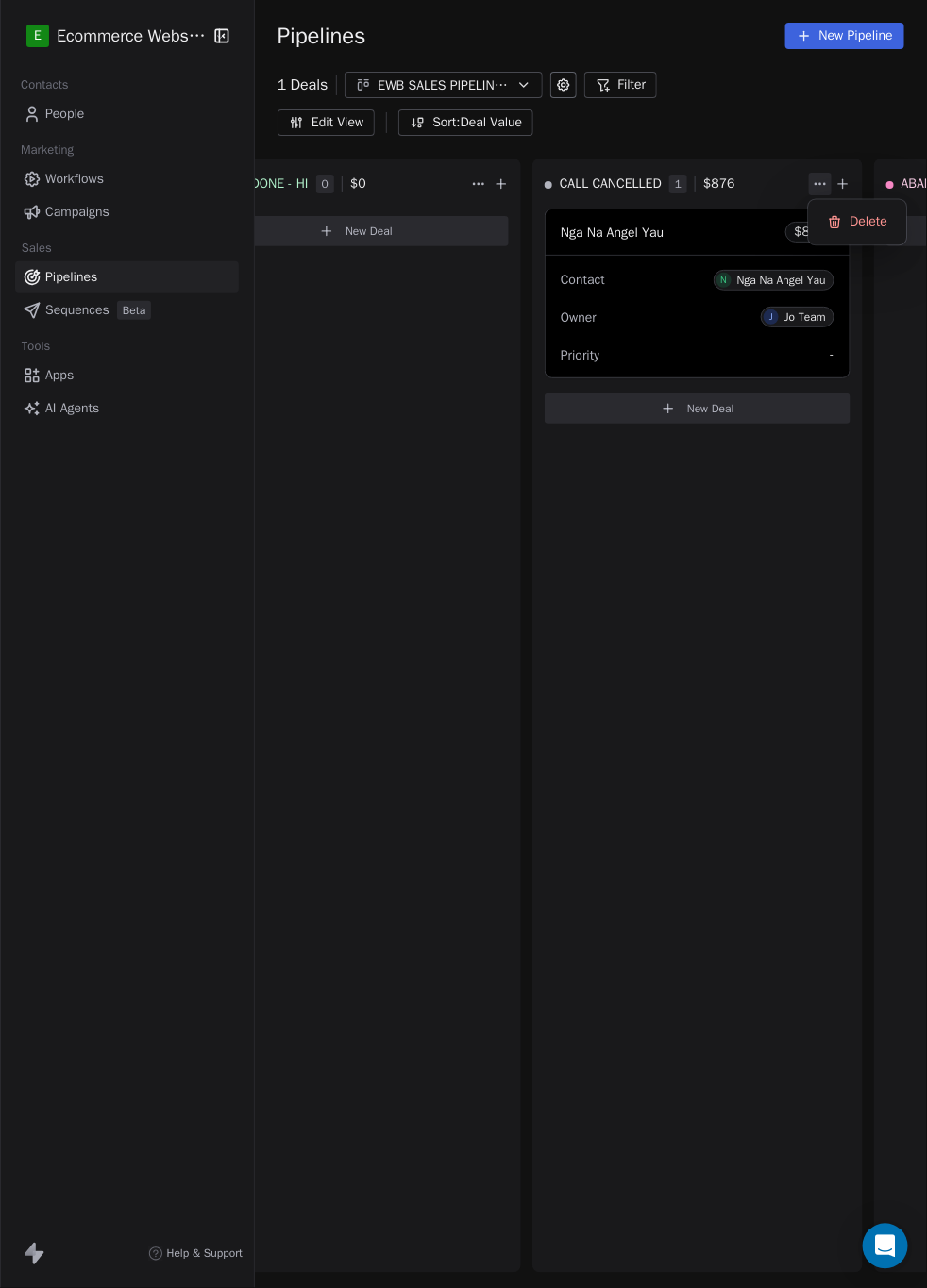 click on "E Ecommerce Website Builder Contacts People Marketing Workflows Campaigns Sales Pipelines Sequences Beta Tools Apps AI Agents Help & Support Pipelines New Pipeline 1 Deals EWB SALES PIPELINE_JUNE-AUGUST 2025 Filter Edit View Sort: Deal Value T1 = <HKD 199 0 $ 0 New Deal T2 = HKD 200 - 999 0 $ 0 New Deal T3 = HKD 1000+ 0 $ 0 New Deal CALL DONE - LI 0 $ 0 New Deal CALL DONE - HI 0 $ 0 New Deal CALL CANCELLED 1 $ 876 [FULL NAME] $ 876 Contact N [FULL NAME] Owner J Jo Team Priority - New Deal ABANDONED CART 0 $ 0 New Deal STORE SETUP IN PROGRESS 0 $ 0 New Deal STORE DELIVERED 0 $ 0 New Deal COMPLETED 0 $ 0 New Deal To pick up a draggable item, press the space bar. While dragging, use the arrow keys to move the item. Press space again to drop the item in its new position, or press escape to cancel. Delete" at bounding box center (464, 644) 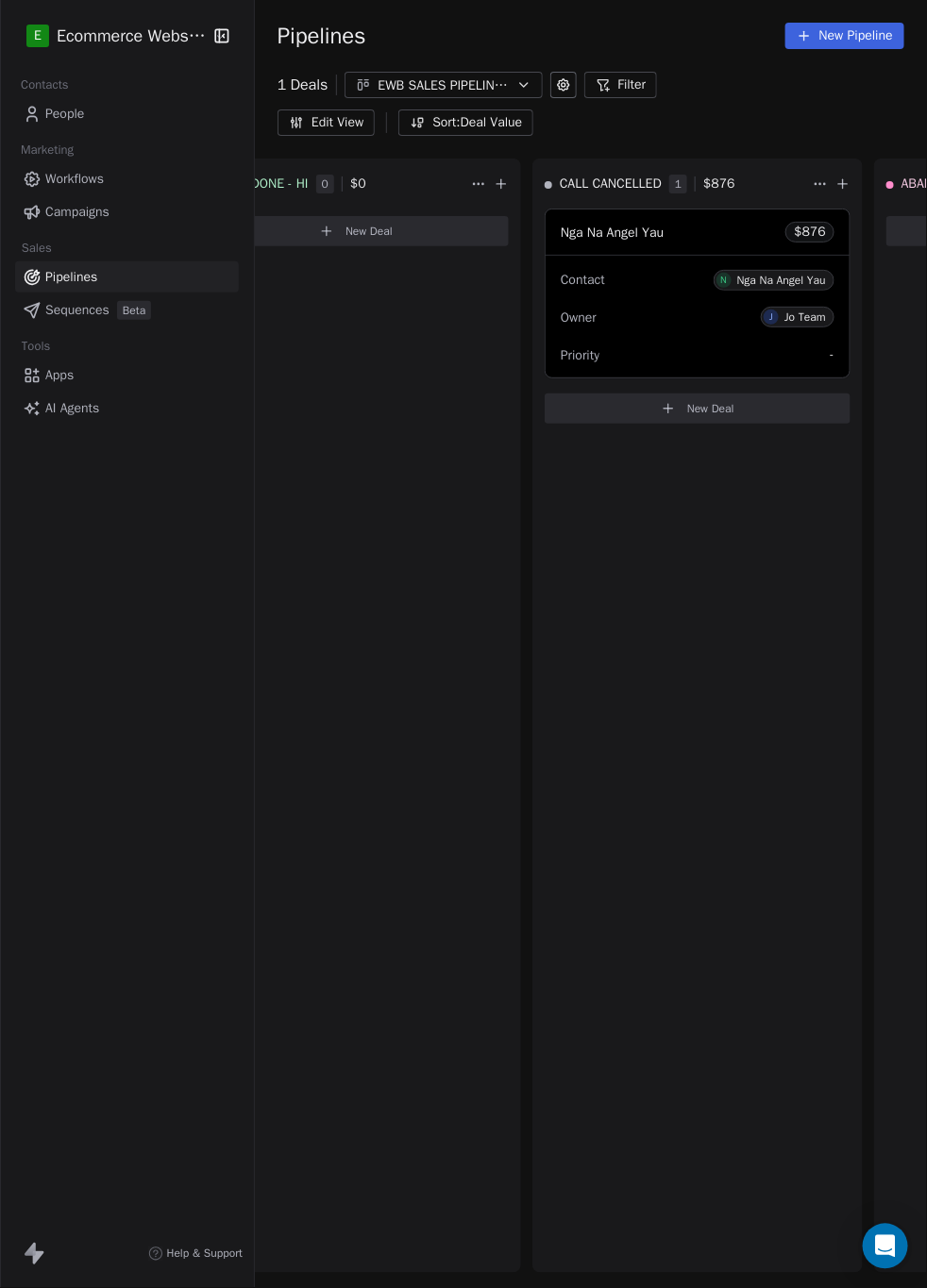 click on "Edit View" at bounding box center (326, 123) 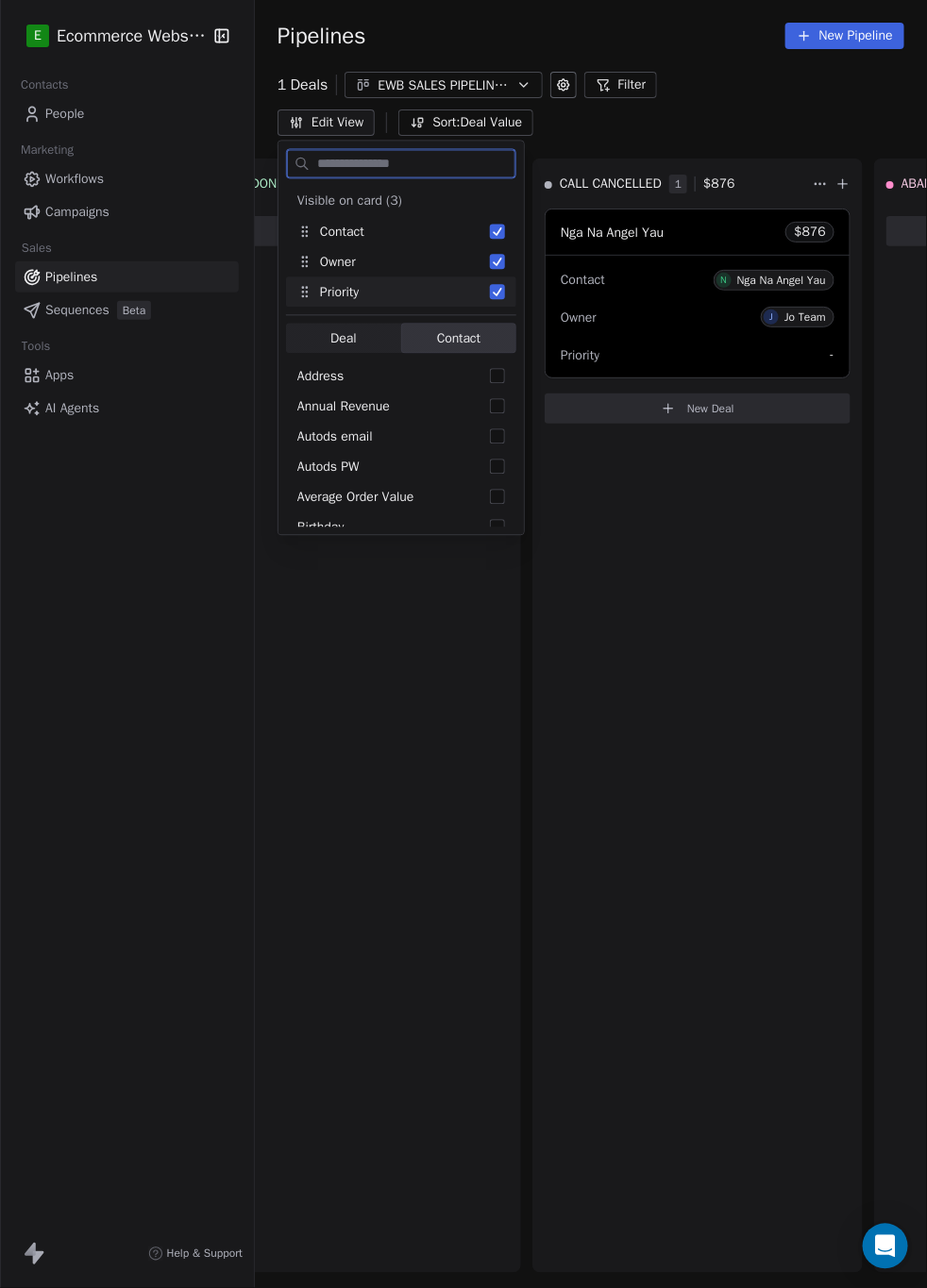 click at bounding box center (497, 293) 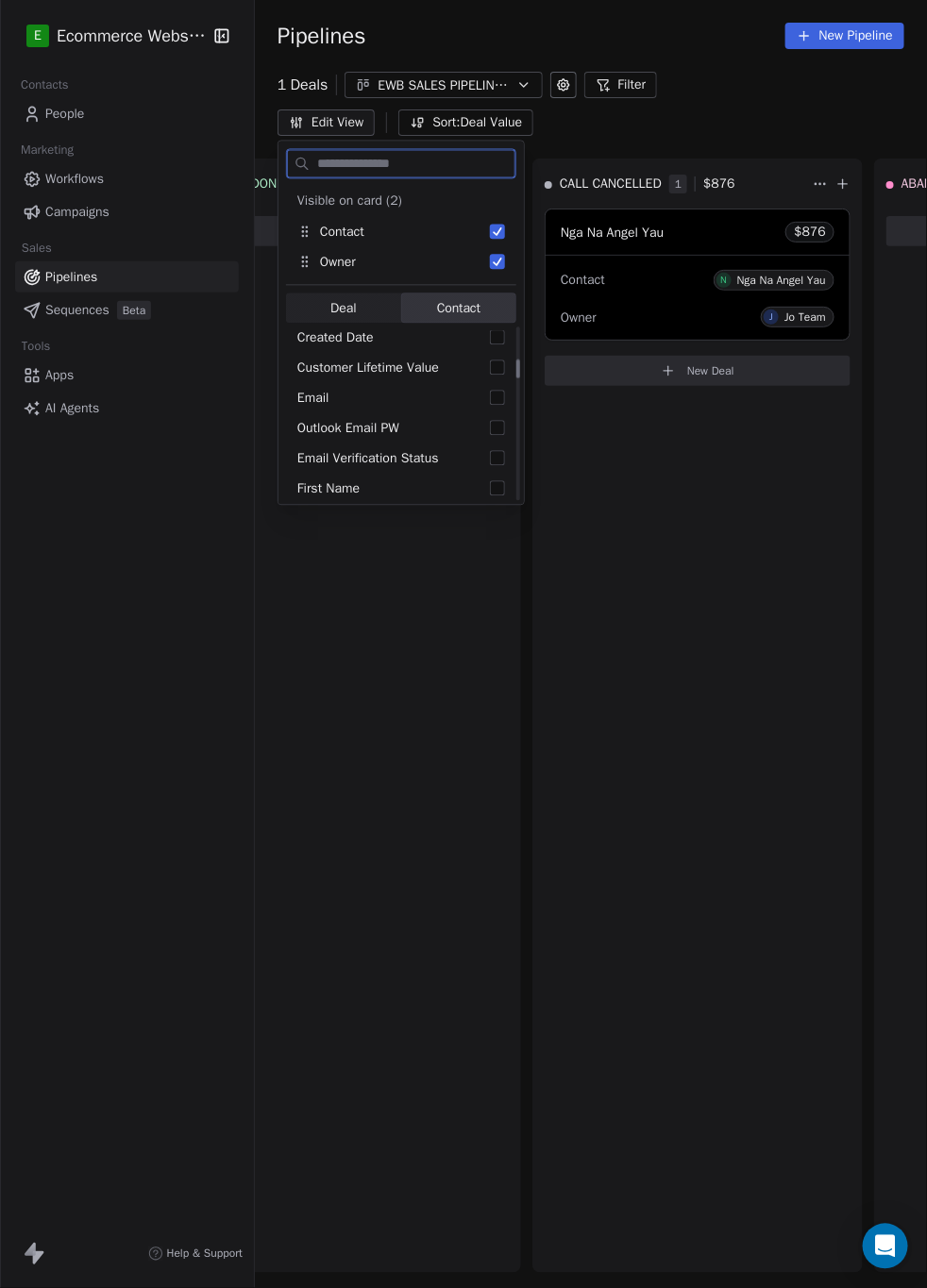 scroll, scrollTop: 283, scrollLeft: 0, axis: vertical 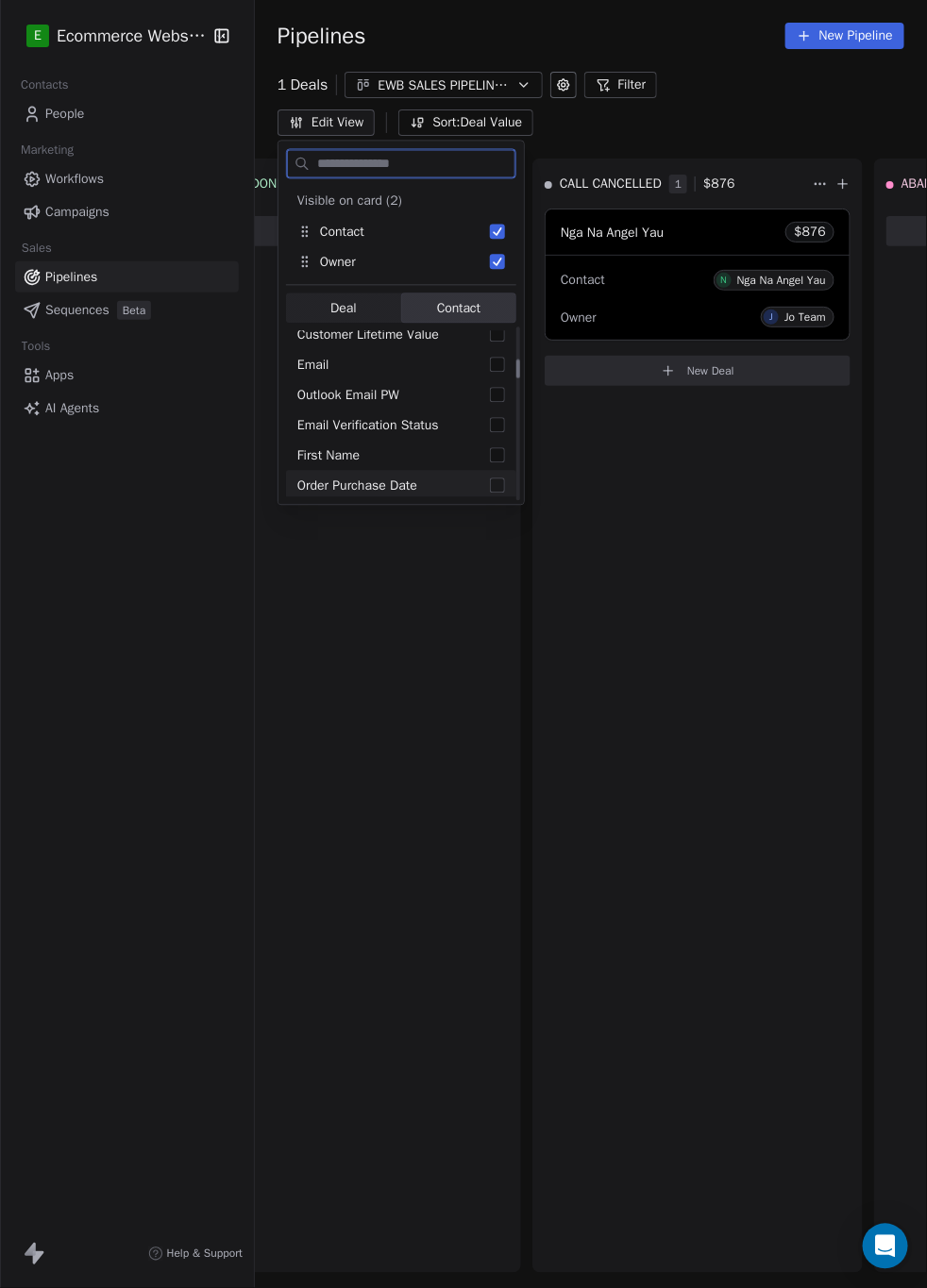 click at bounding box center (497, 486) 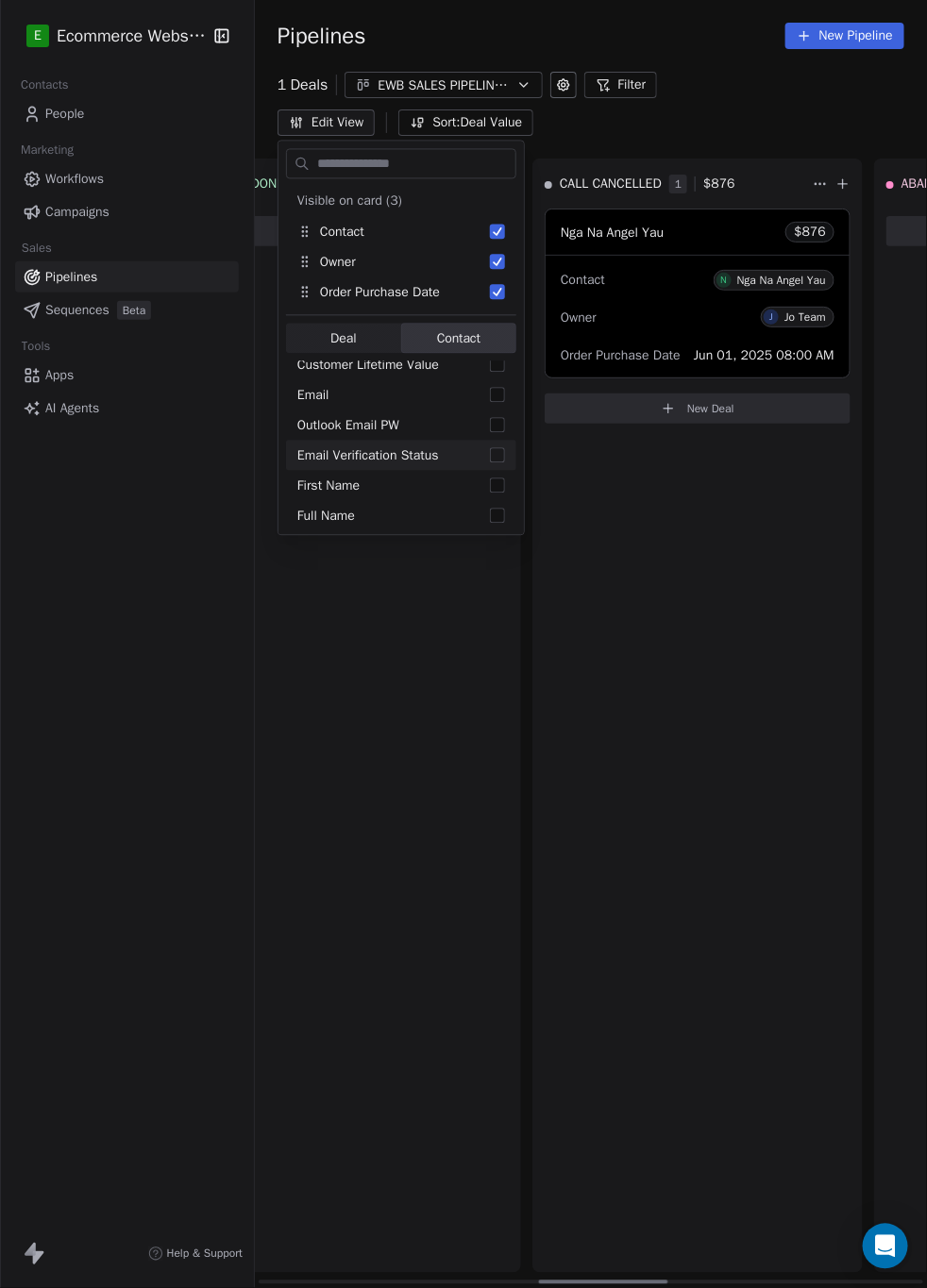 click on "CALL CANCELLED 1 $ 876 Nga Na Angel Yau $ 876 Contact N Nga Na Angel Yau Owner J Jo Team Order Purchase Date Jun 01, 2025 08:00 AM New Deal" at bounding box center [698, 715] 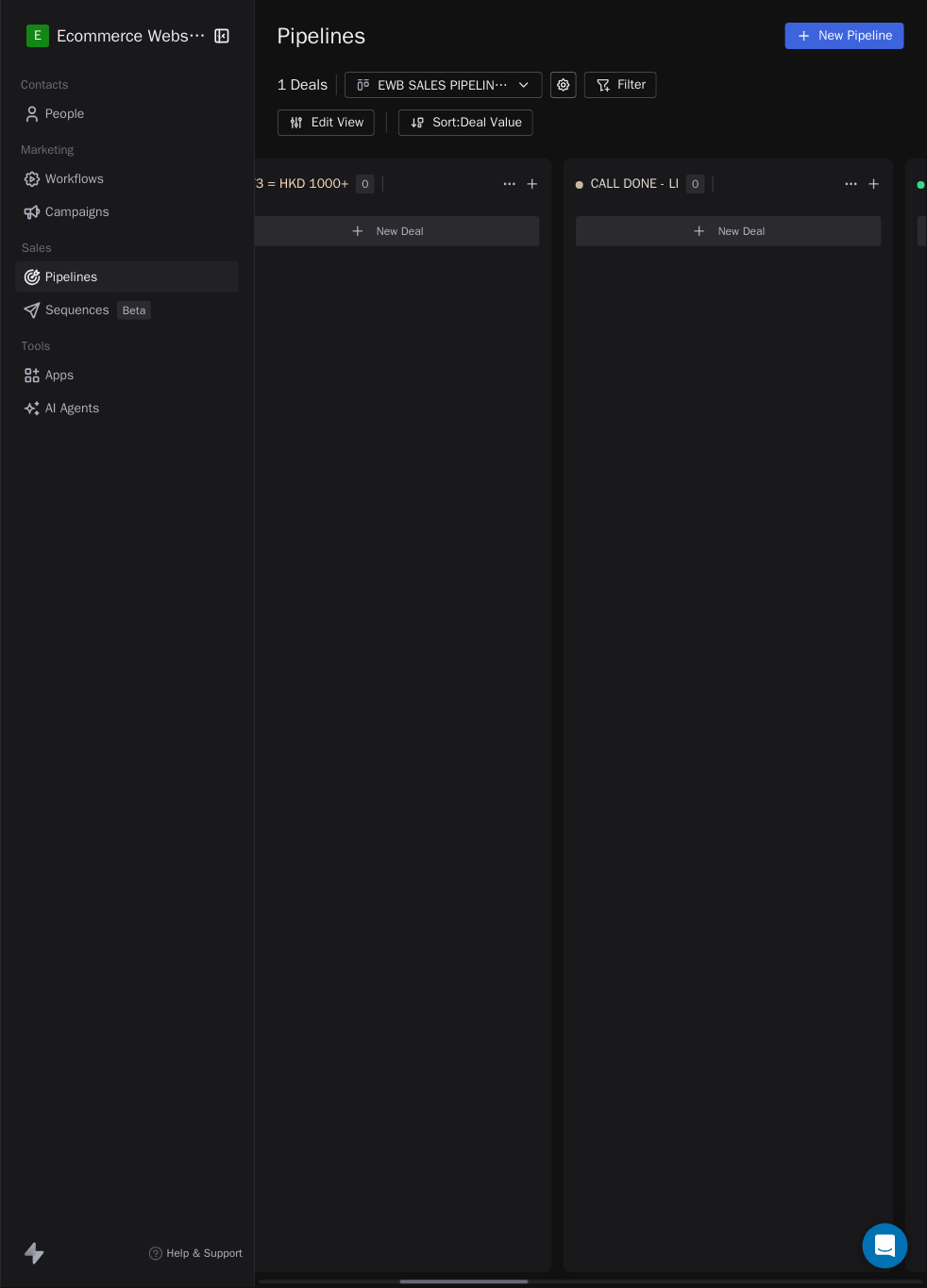 scroll, scrollTop: 0, scrollLeft: 737, axis: horizontal 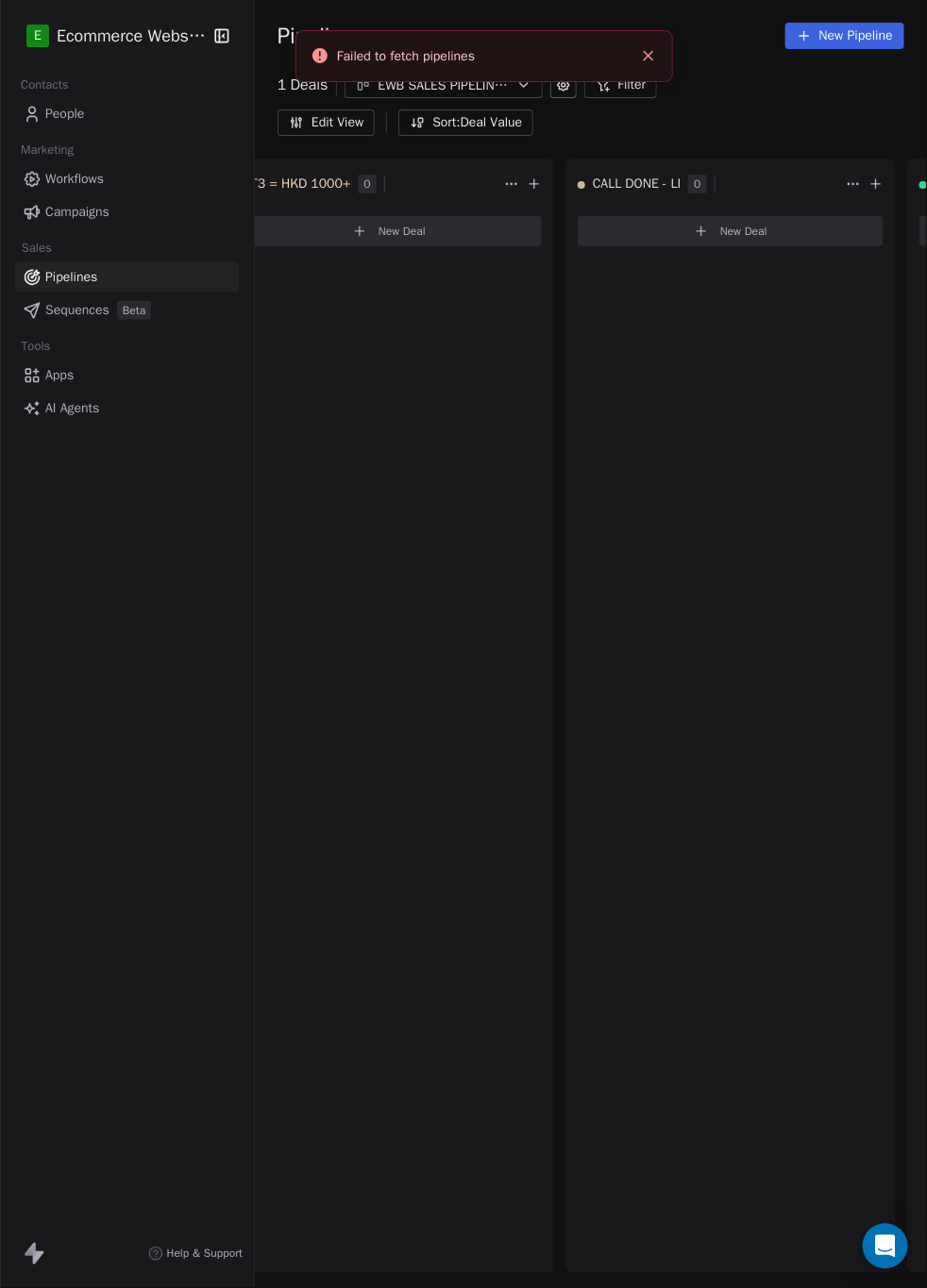 click 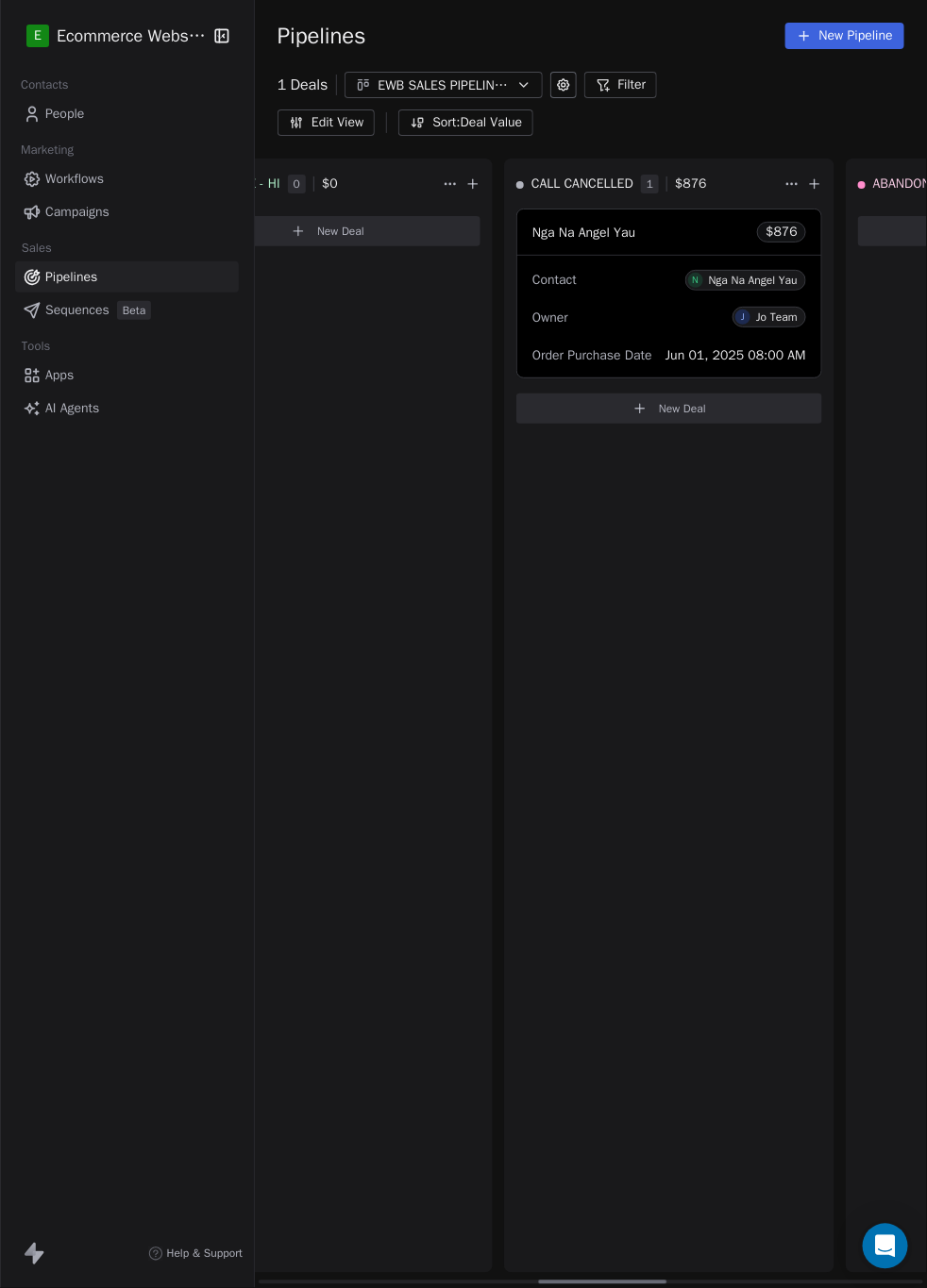 scroll, scrollTop: 0, scrollLeft: 1495, axis: horizontal 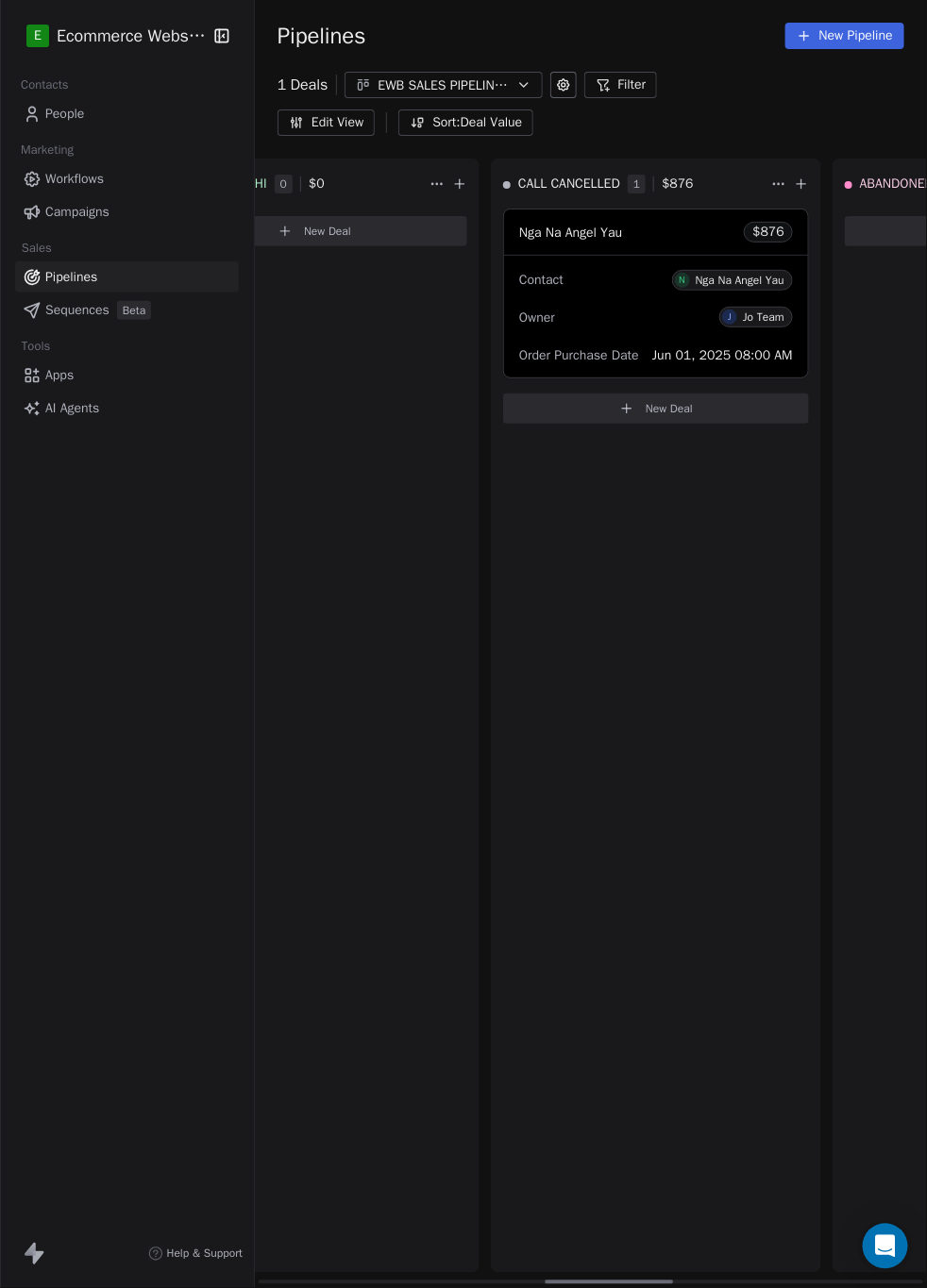 click 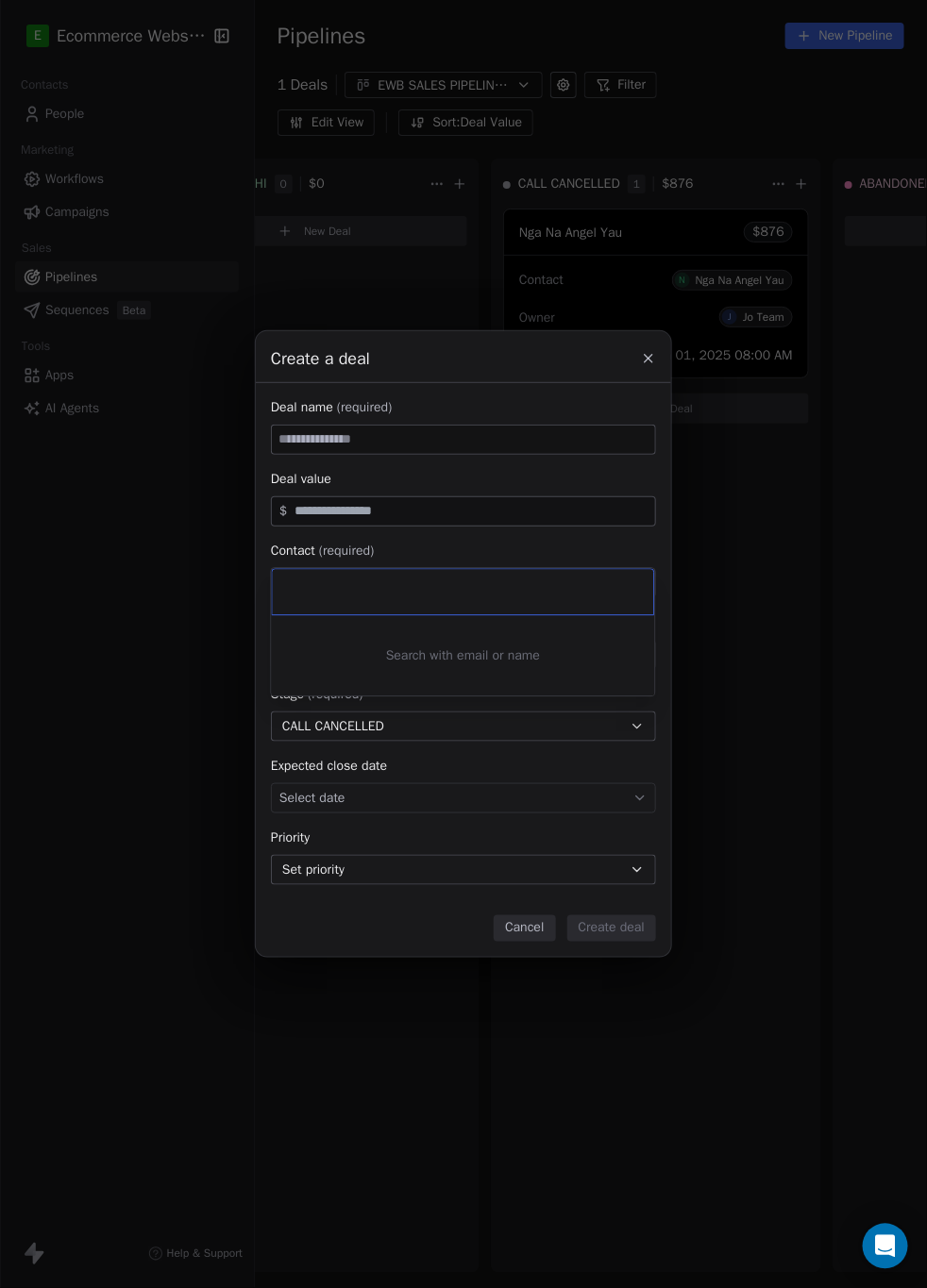click on "Create a deal Deal name (required) Deal value $ Contact (required) Select contact Deal owner Select owner Stage (required) CALL CANCELLED Expected close date Select date Priority Set priority Cancel Create deal" at bounding box center [464, 644] 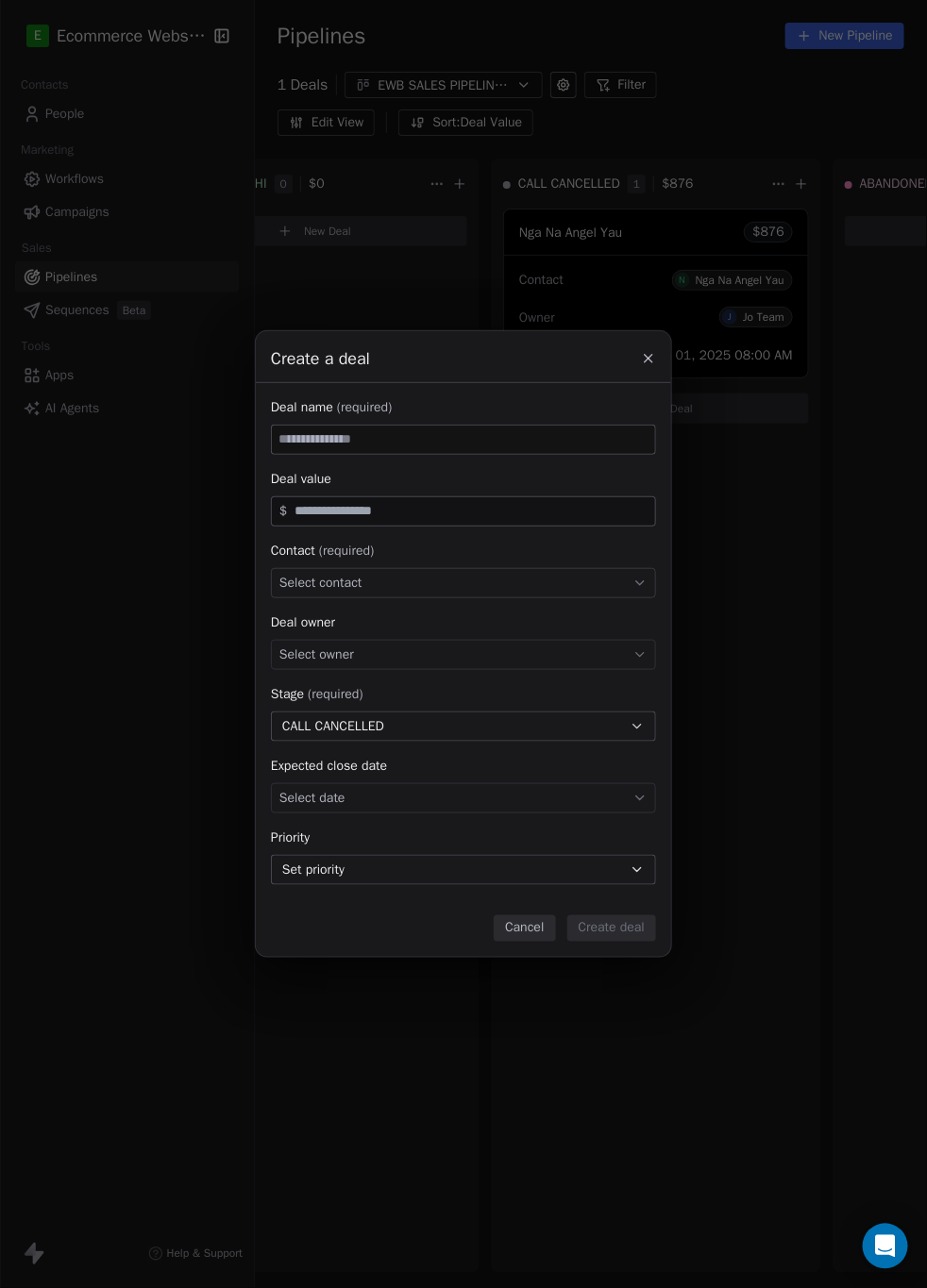 click at bounding box center (649, 359) 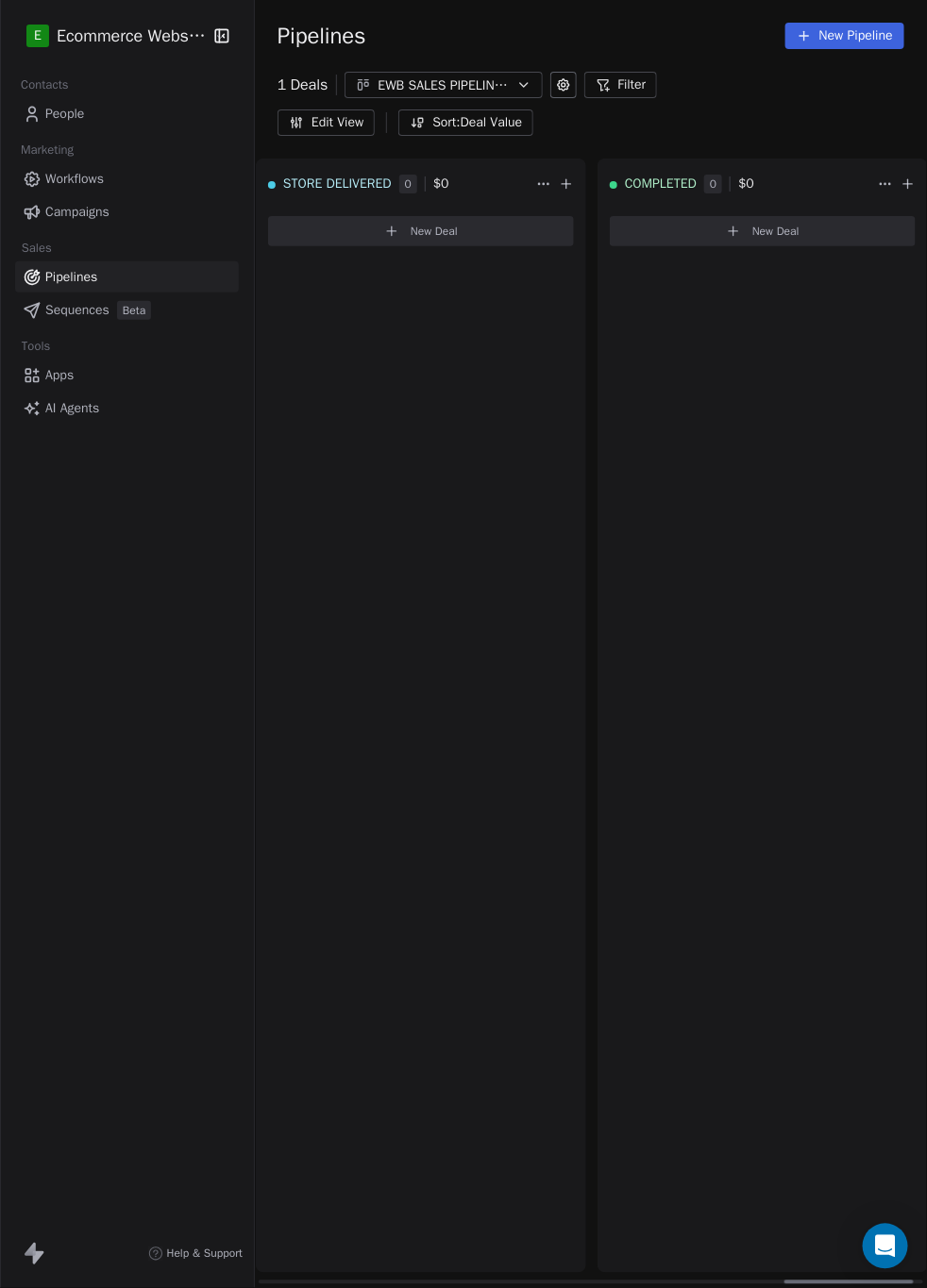 scroll, scrollTop: 0, scrollLeft: 2778, axis: horizontal 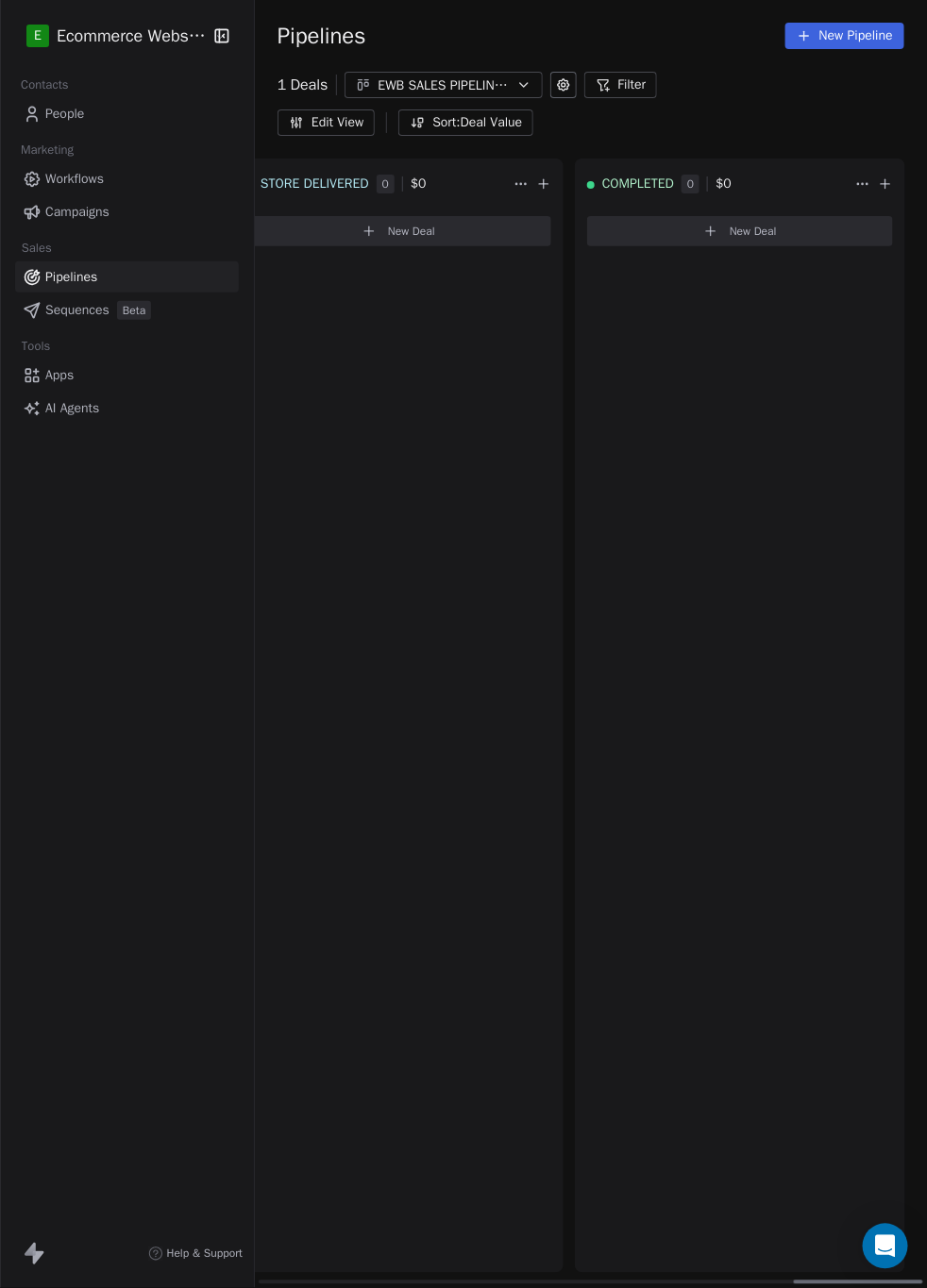 click on "E Ecommerce Website Builder Contacts People Marketing Workflows Campaigns Sales Pipelines Sequences Beta Tools Apps AI Agents Help & Support Pipelines  New Pipeline 1 Deals EWB SALES PIPELINE_JUNE-AUGUST 2025 Filter  Edit View Sort:  Deal Value T1 = <HKD 199 0 $ 0 New Deal T2 = HKD 200 - 999 0 $ 0 New Deal T3 = HKD 1000+ 0 $ 0 New Deal CALL DONE - LI 0 $ 0 New Deal CALL DONE - HI 0 $ 0 New Deal CALL CANCELLED 1 $ 876 Nga Na Angel Yau $ 876 Contact N Nga Na Angel Yau Owner J Jo Team Order Purchase Date Jun 01, 2025 08:00 AM New Deal ABANDONED CART 0 $ 0 New Deal STORE SETUP IN PROGRESS 0 $ 0 New Deal STORE DELIVERED 0 $ 0 New Deal COMPLETED 0 $ 0 New Deal
To pick up a draggable item, press the space bar.
While dragging, use the arrow keys to move the item.
Press space again to drop the item in its new position, or press escape to cancel." at bounding box center [464, 644] 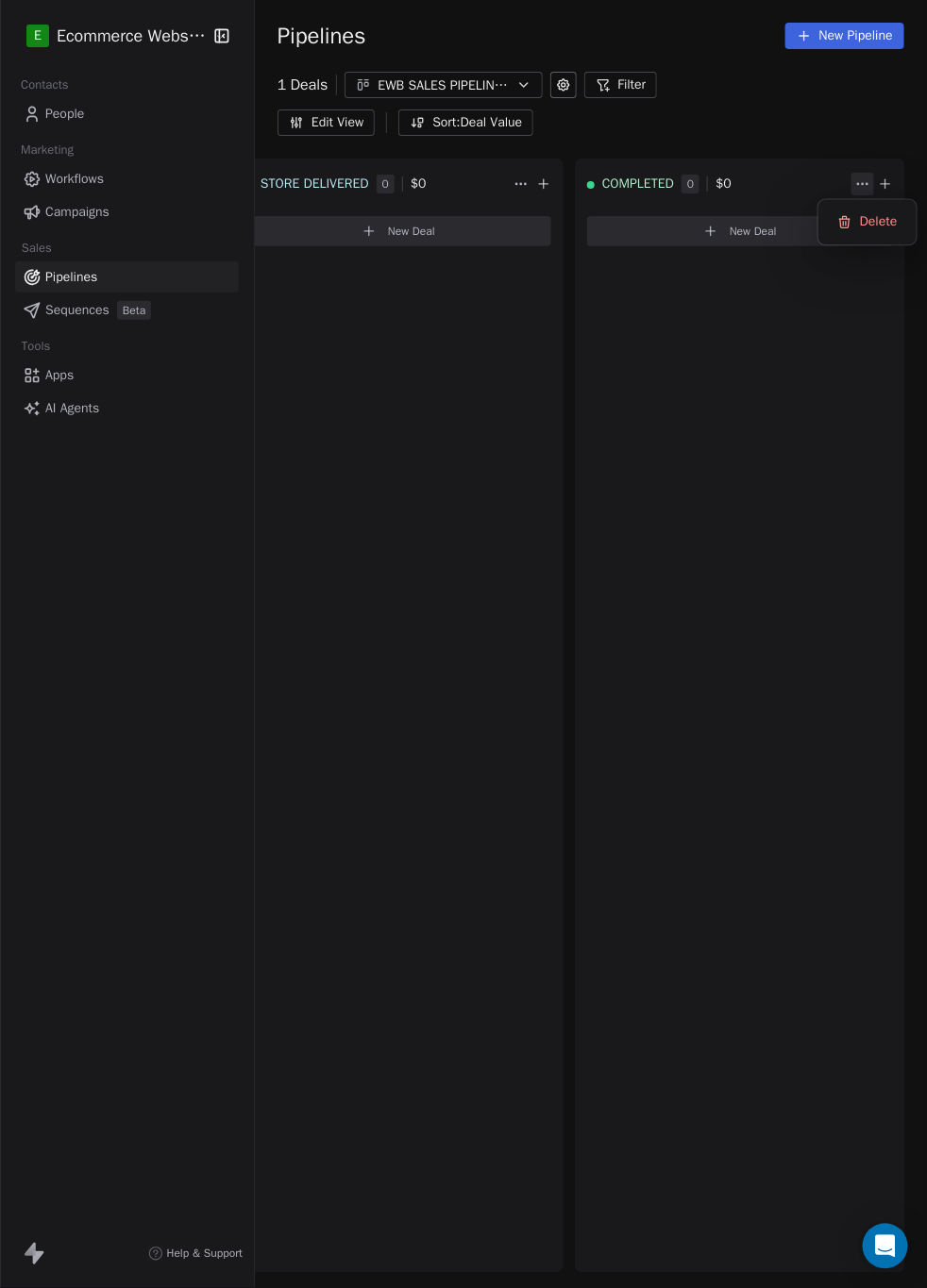 click on "E Ecommerce Website Builder Contacts People Marketing Workflows Campaigns Sales Pipelines Sequences Beta Tools Apps AI Agents Help & Support Pipelines  New Pipeline 1 Deals EWB SALES PIPELINE_JUNE-AUGUST 2025 Filter  Edit View Sort:  Deal Value T1 = <HKD 199 0 $ 0 New Deal T2 = HKD 200 - 999 0 $ 0 New Deal T3 = HKD 1000+ 0 $ 0 New Deal CALL DONE - LI 0 $ 0 New Deal CALL DONE - HI 0 $ 0 New Deal CALL CANCELLED 1 $ 876 Nga Na Angel Yau $ 876 Contact N Nga Na Angel Yau Owner J Jo Team Order Purchase Date Jun 01, 2025 08:00 AM New Deal ABANDONED CART 0 $ 0 New Deal STORE SETUP IN PROGRESS 0 $ 0 New Deal STORE DELIVERED 0 $ 0 New Deal COMPLETED 0 $ 0 New Deal
To pick up a draggable item, press the space bar.
While dragging, use the arrow keys to move the item.
Press space again to drop the item in its new position, or press escape to cancel.
Delete" at bounding box center [464, 644] 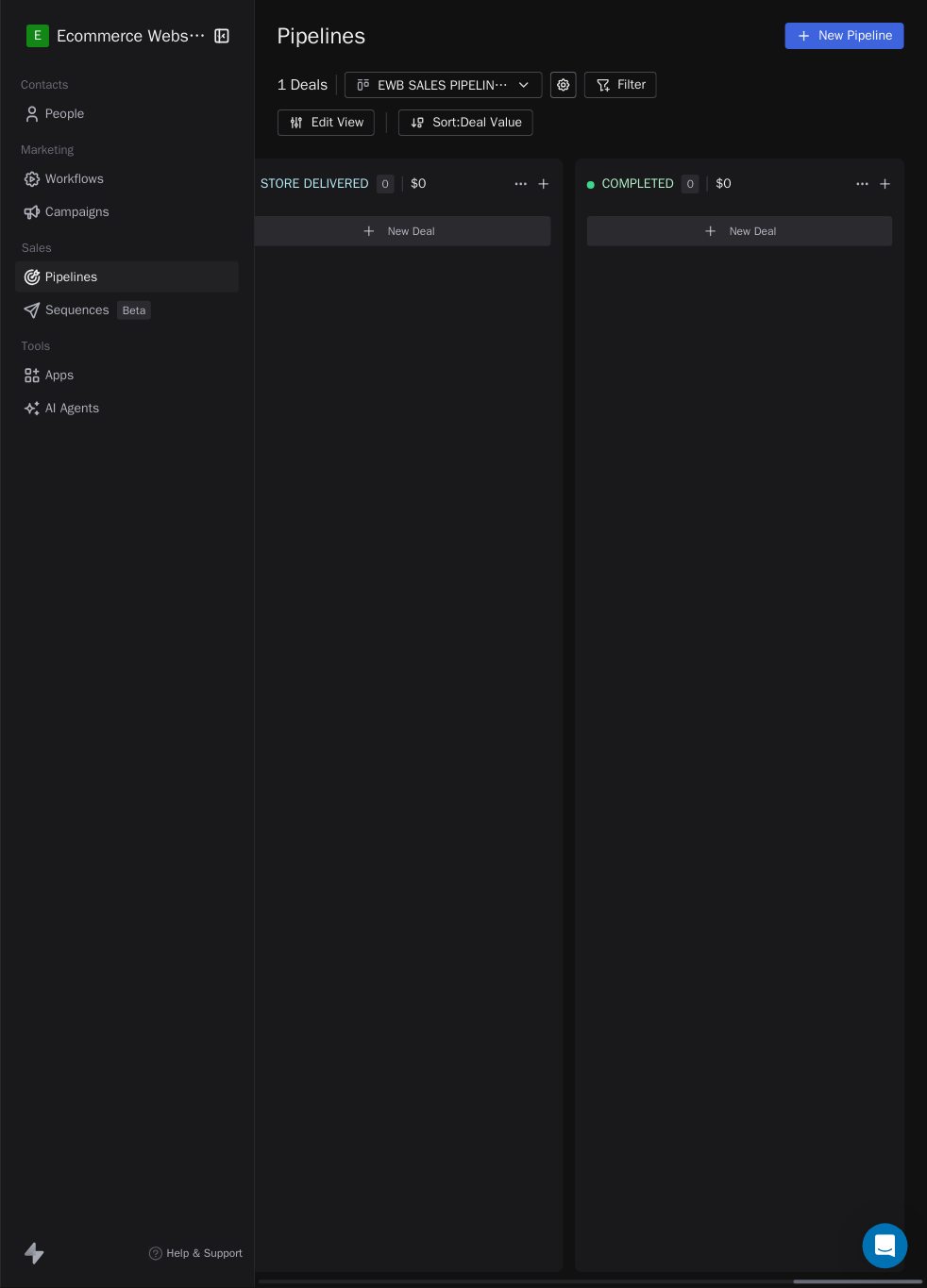 click on "COMPLETED" at bounding box center [638, 184] 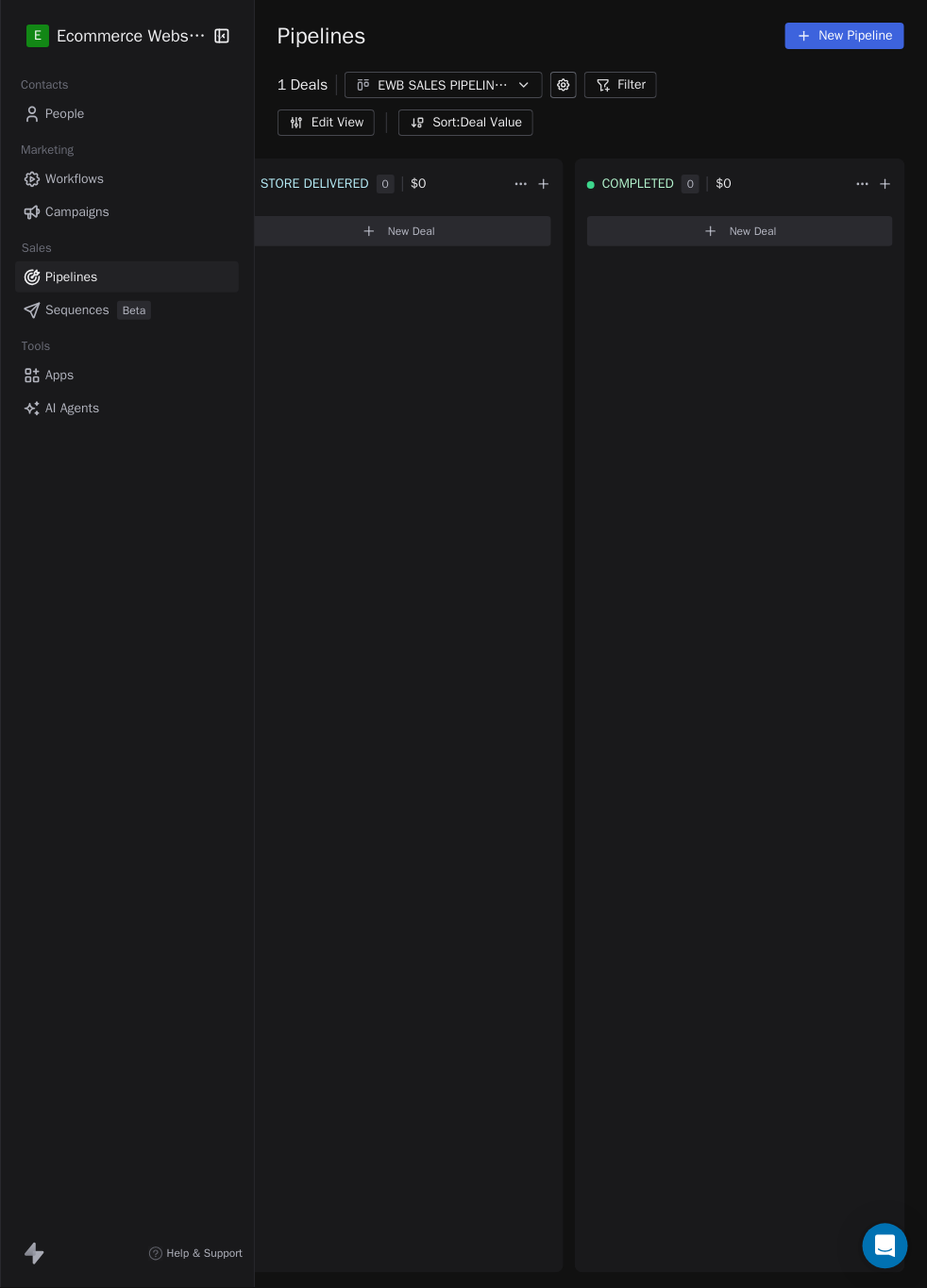 click on "EWB SALES PIPELINE_JUNE-AUGUST 2025 EWB Sales Pipline" at bounding box center [444, 85] 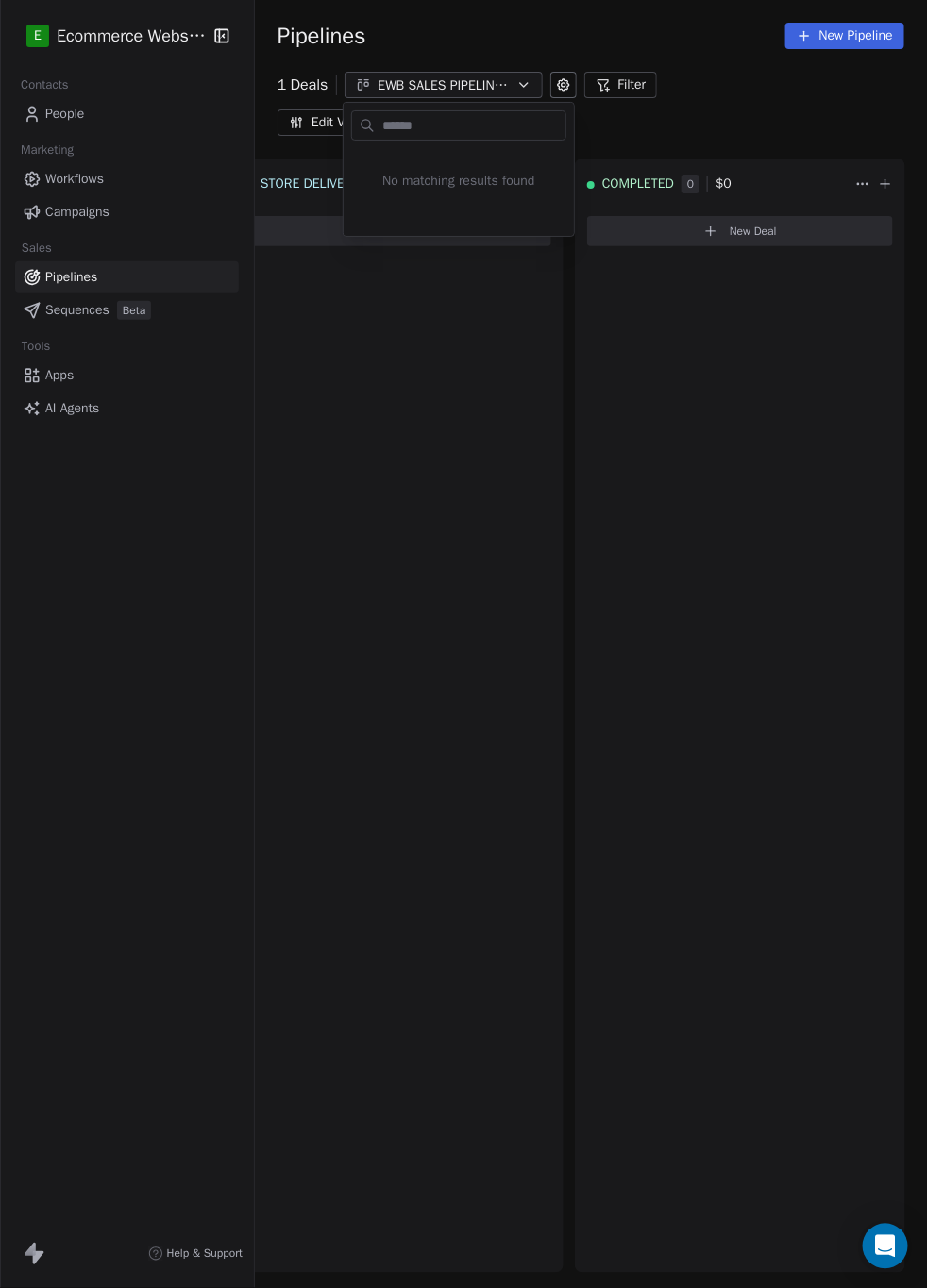 click on "E Ecommerce Website Builder Contacts People Marketing Workflows Campaigns Sales Pipelines Sequences Beta Tools Apps AI Agents Help & Support Pipelines  New Pipeline 1 Deals EWB SALES PIPELINE_JUNE-AUGUST 2025 Filter  Edit View Sort:  Deal Value T1 = <HKD 199 0 $ 0 New Deal T2 = HKD 200 - 999 0 $ 0 New Deal T3 = HKD 1000+ 0 $ 0 New Deal CALL DONE - LI 0 $ 0 New Deal CALL DONE - HI 0 $ 0 New Deal CALL CANCELLED 1 $ 876 Nga Na Angel Yau $ 876 Contact N Nga Na Angel Yau Owner J Jo Team Order Purchase Date Jun 01, 2025 08:00 AM New Deal ABANDONED CART 0 $ 0 New Deal STORE SETUP IN PROGRESS 0 $ 0 New Deal STORE DELIVERED 0 $ 0 New Deal COMPLETED 0 $ 0 New Deal
To pick up a draggable item, press the space bar.
While dragging, use the arrow keys to move the item.
Press space again to drop the item in its new position, or press escape to cancel.
No matching results found" at bounding box center (464, 644) 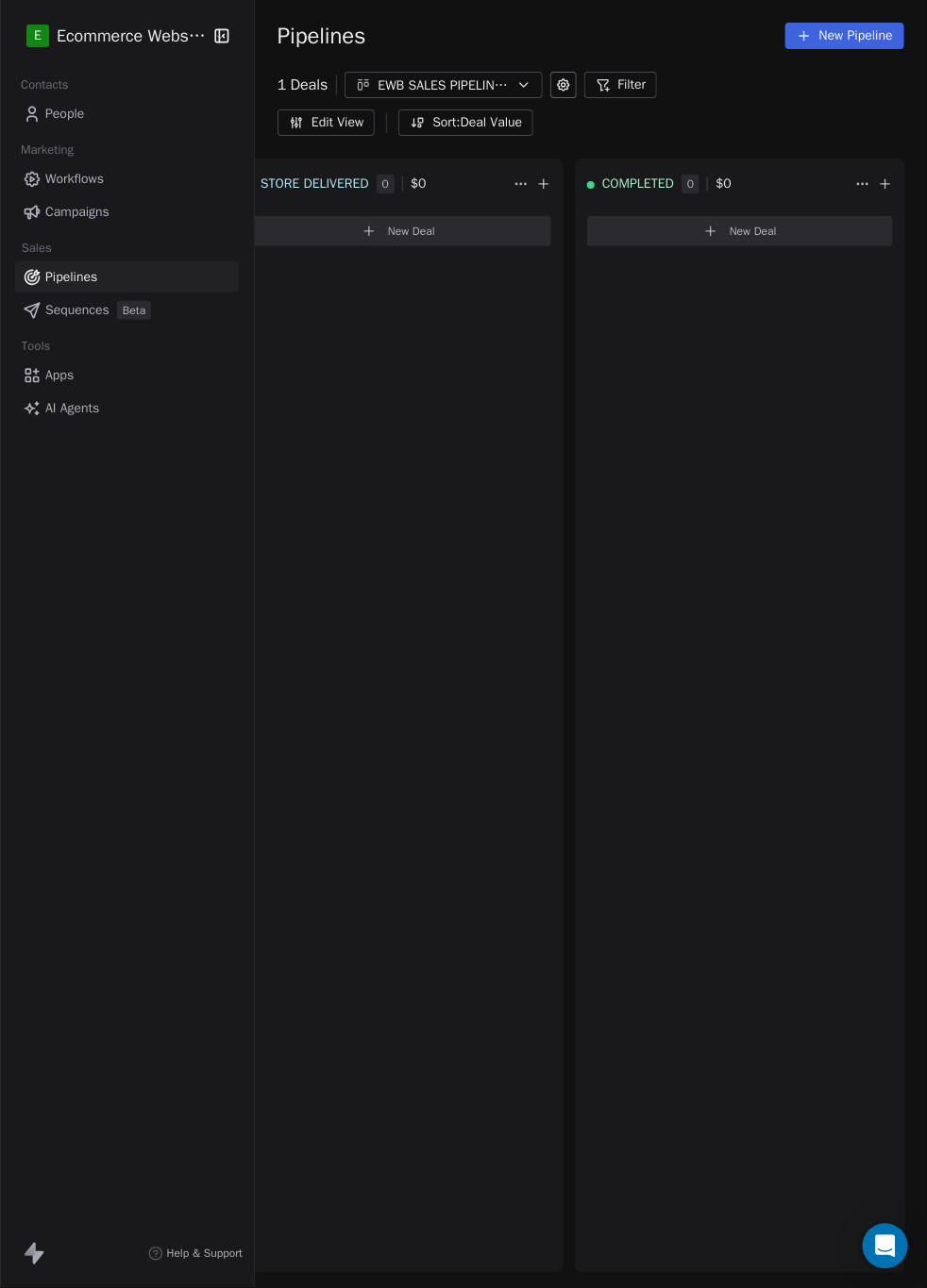 click 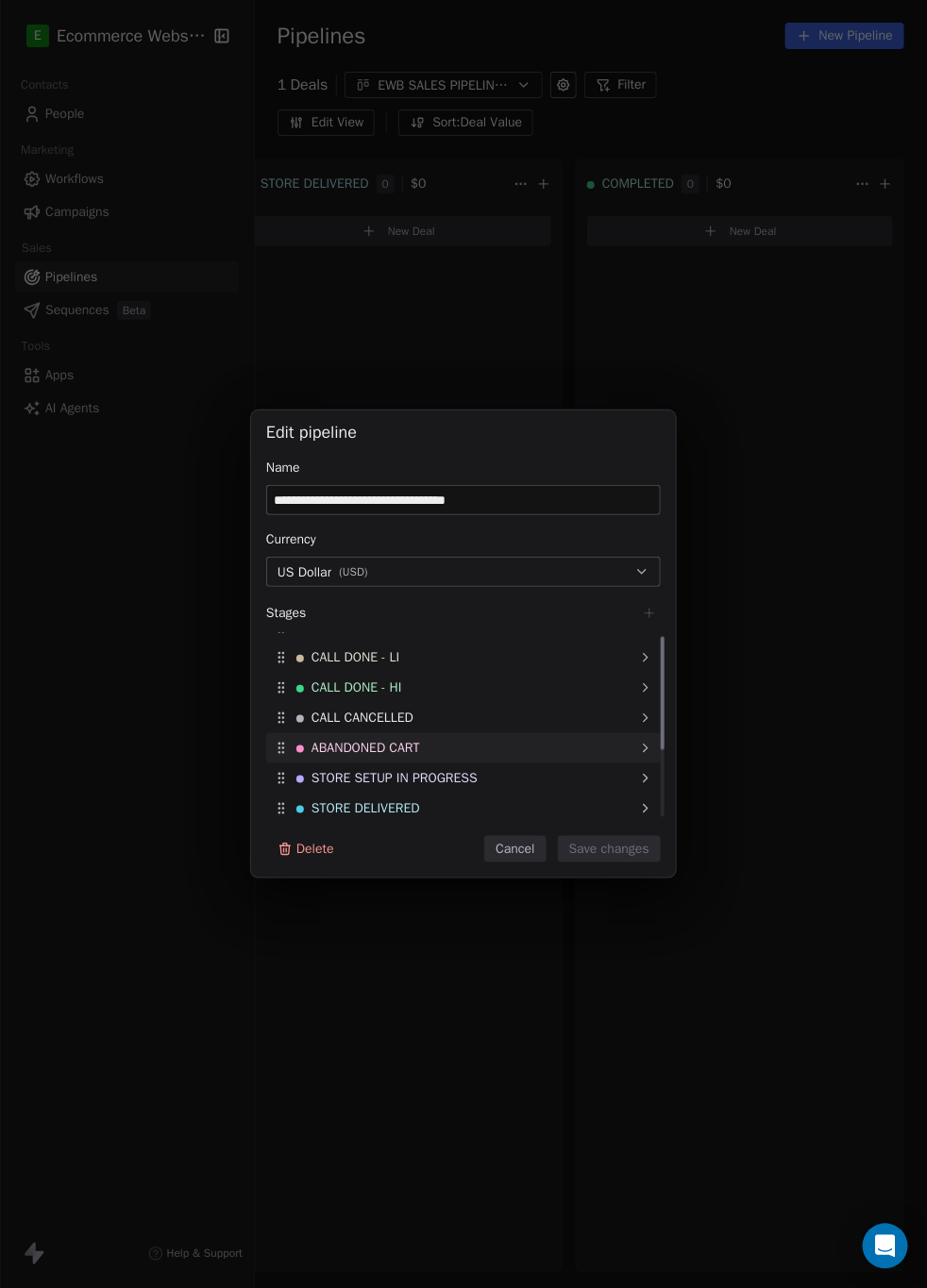 scroll, scrollTop: 113, scrollLeft: 0, axis: vertical 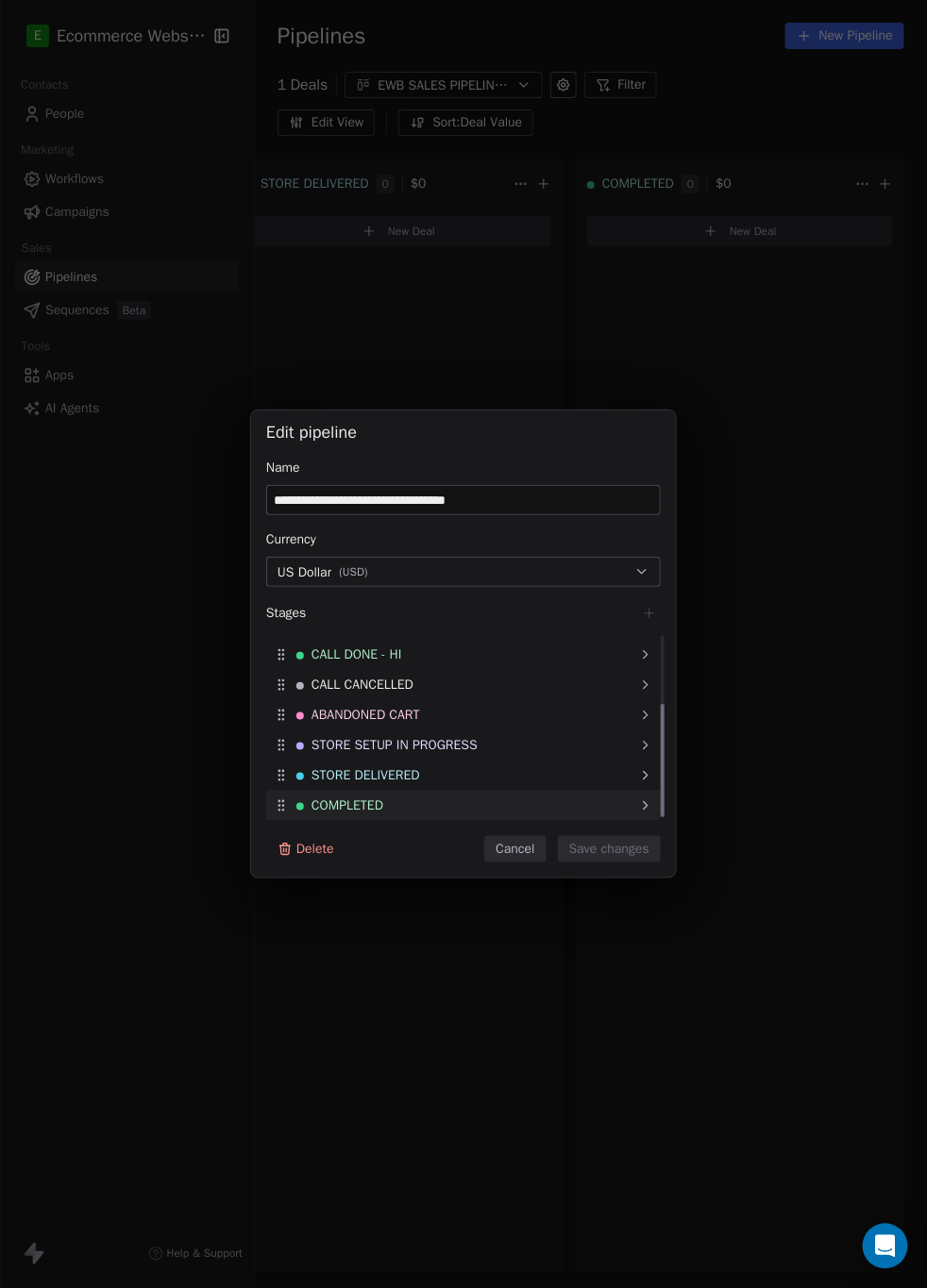 click on "COMPLETED" at bounding box center (464, 806) 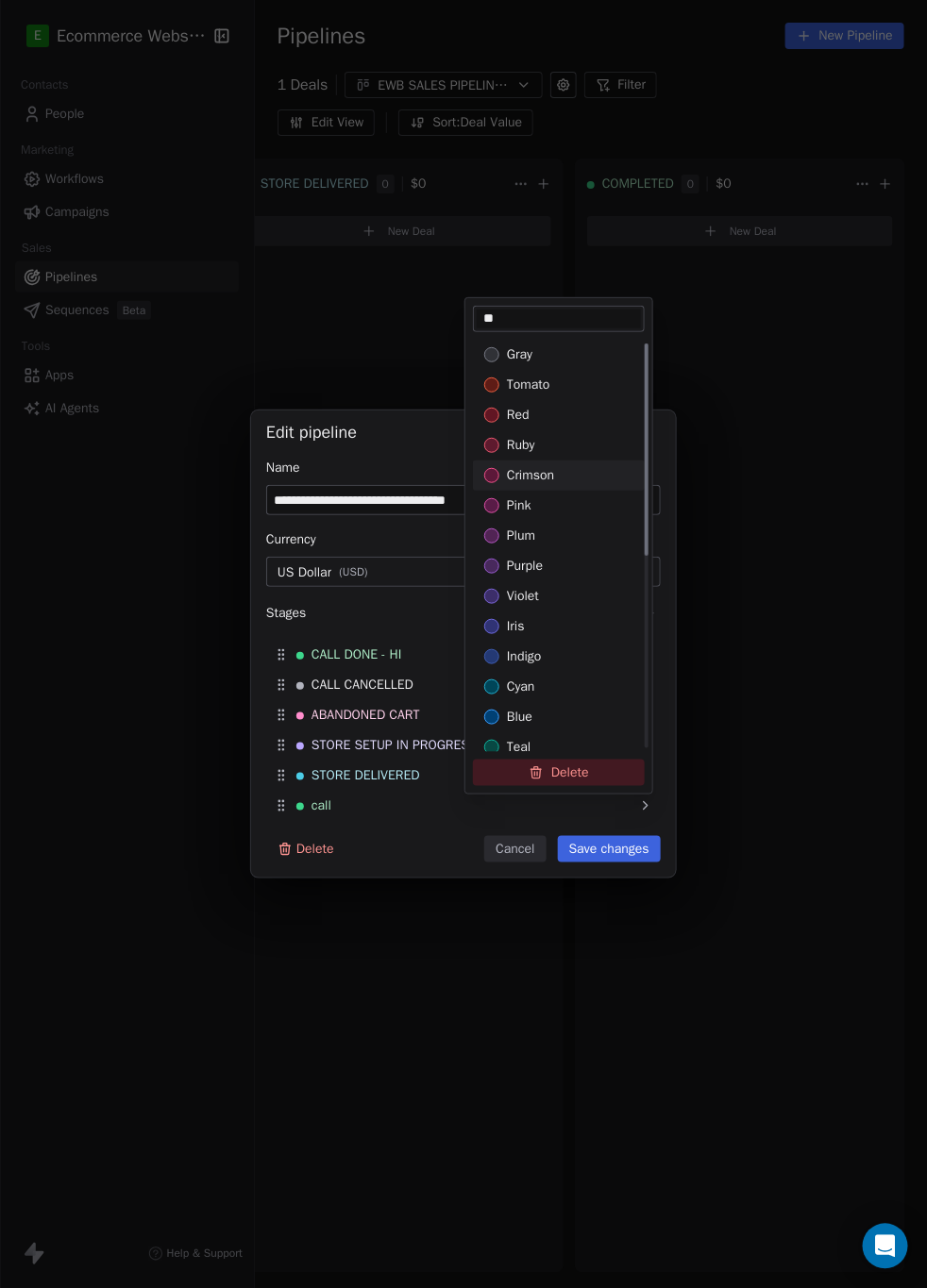 type on "*" 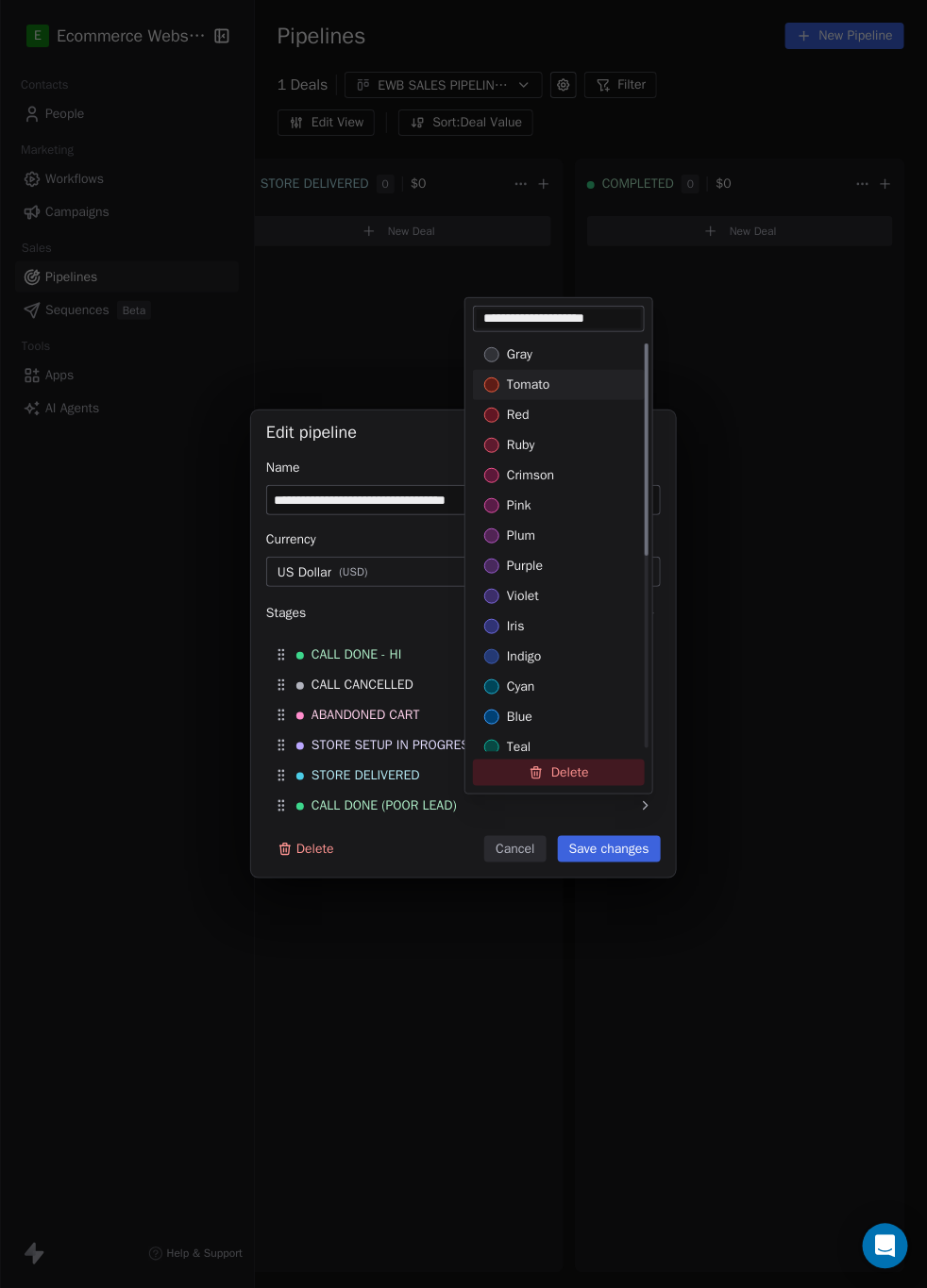 type on "**********" 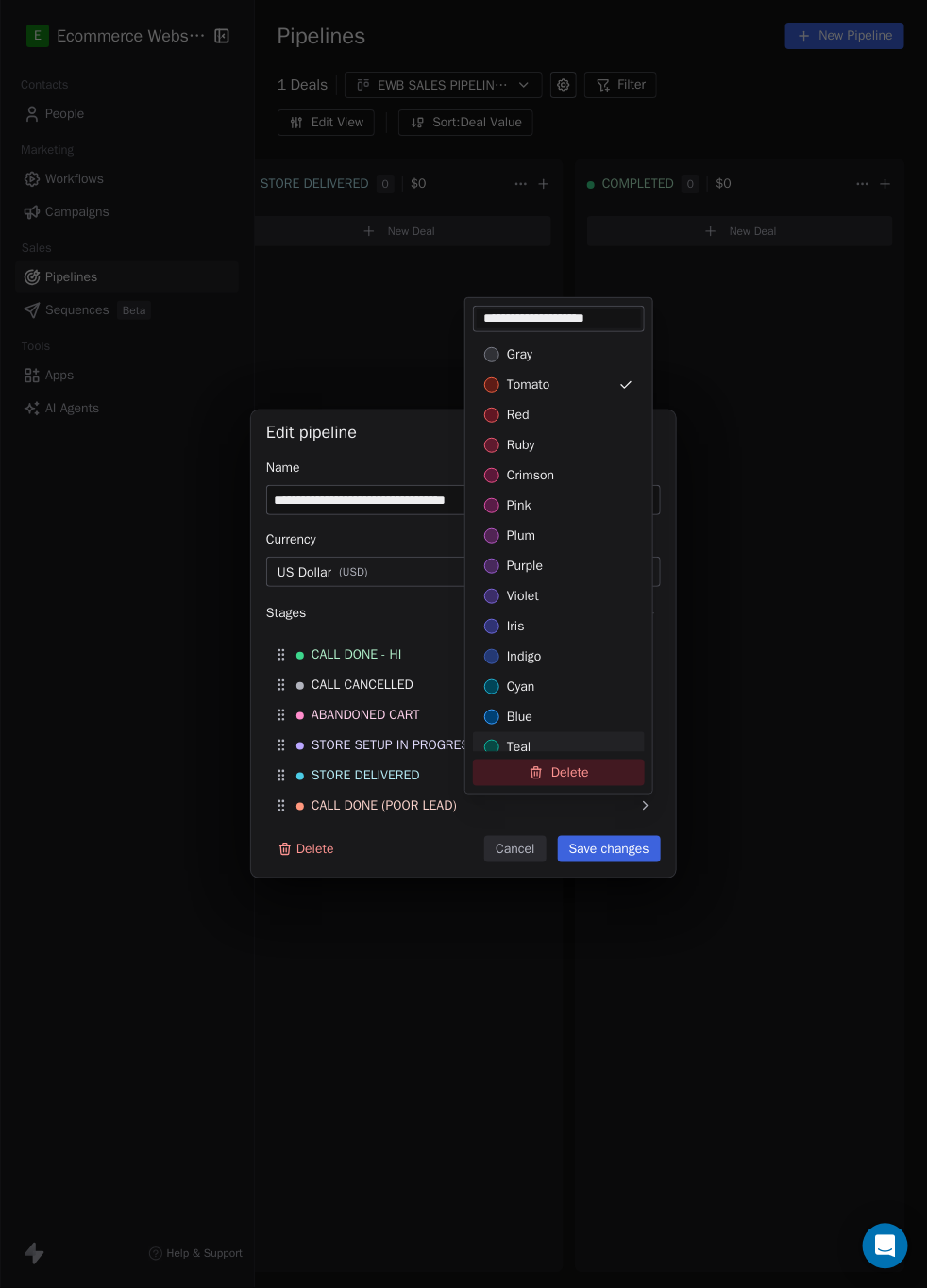 click on "**********" at bounding box center [464, 644] 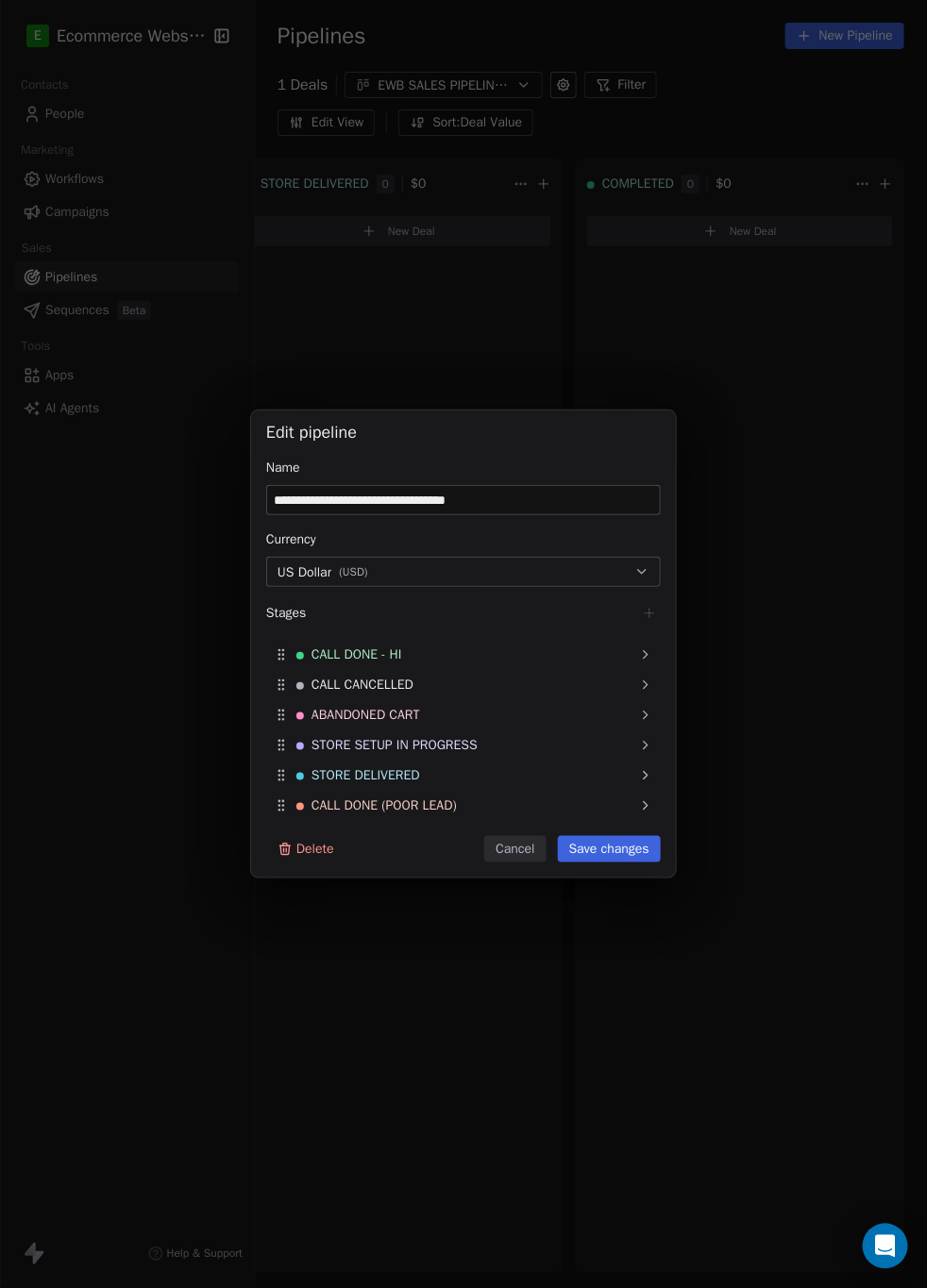 click on "Save changes" at bounding box center [609, 849] 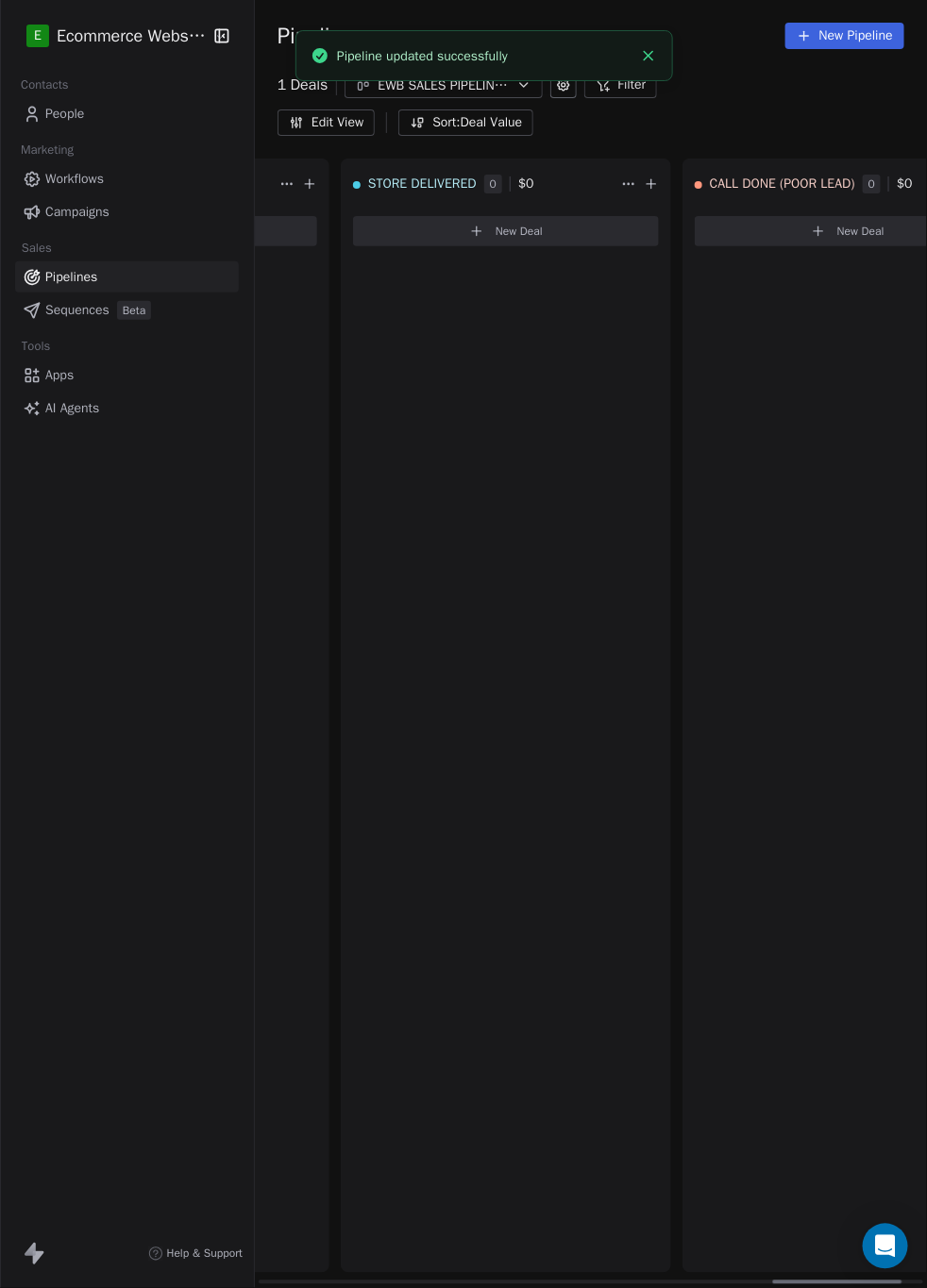 scroll, scrollTop: 0, scrollLeft: 2669, axis: horizontal 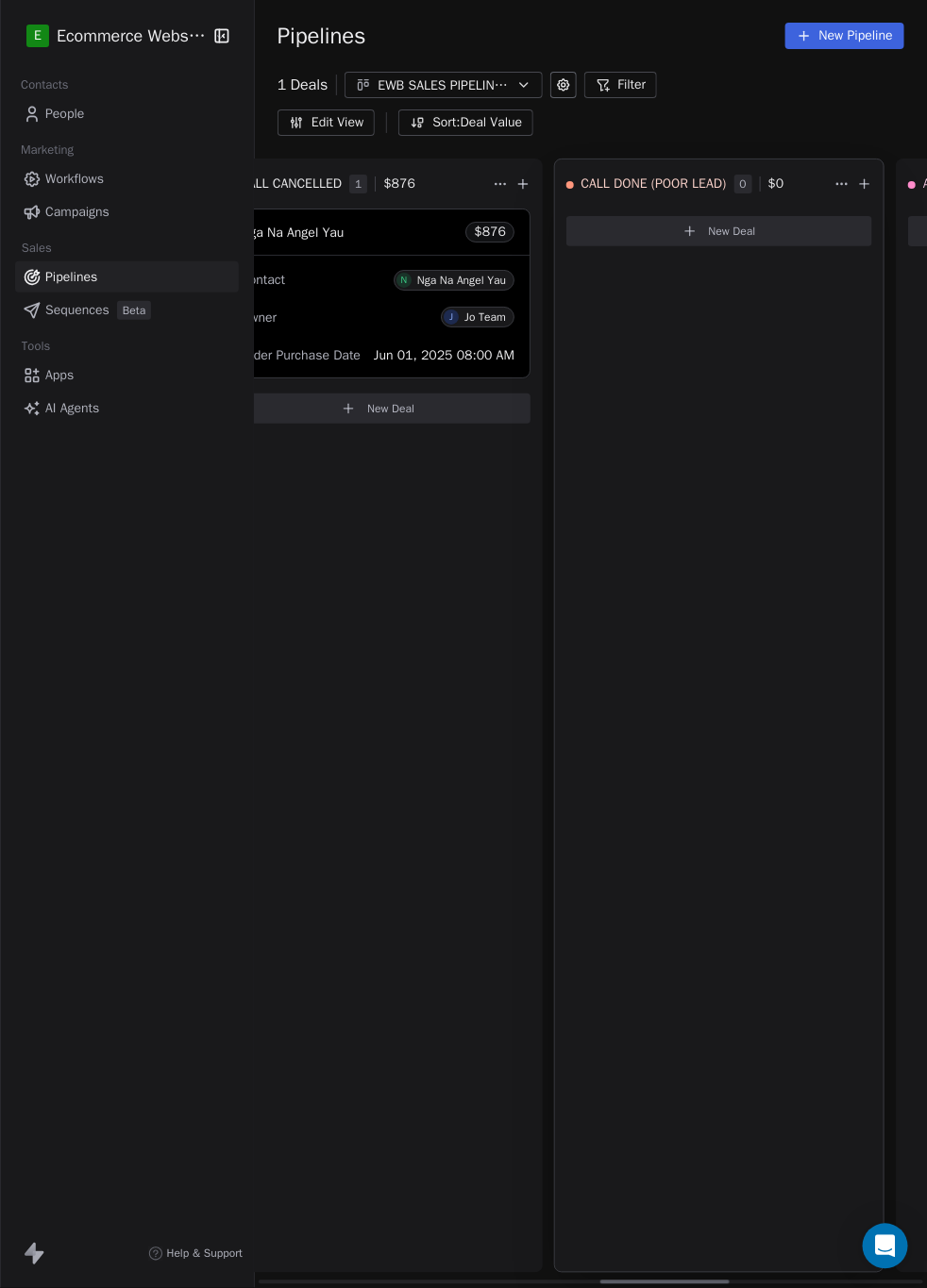 drag, startPoint x: 748, startPoint y: 184, endPoint x: 603, endPoint y: 261, distance: 164.1767 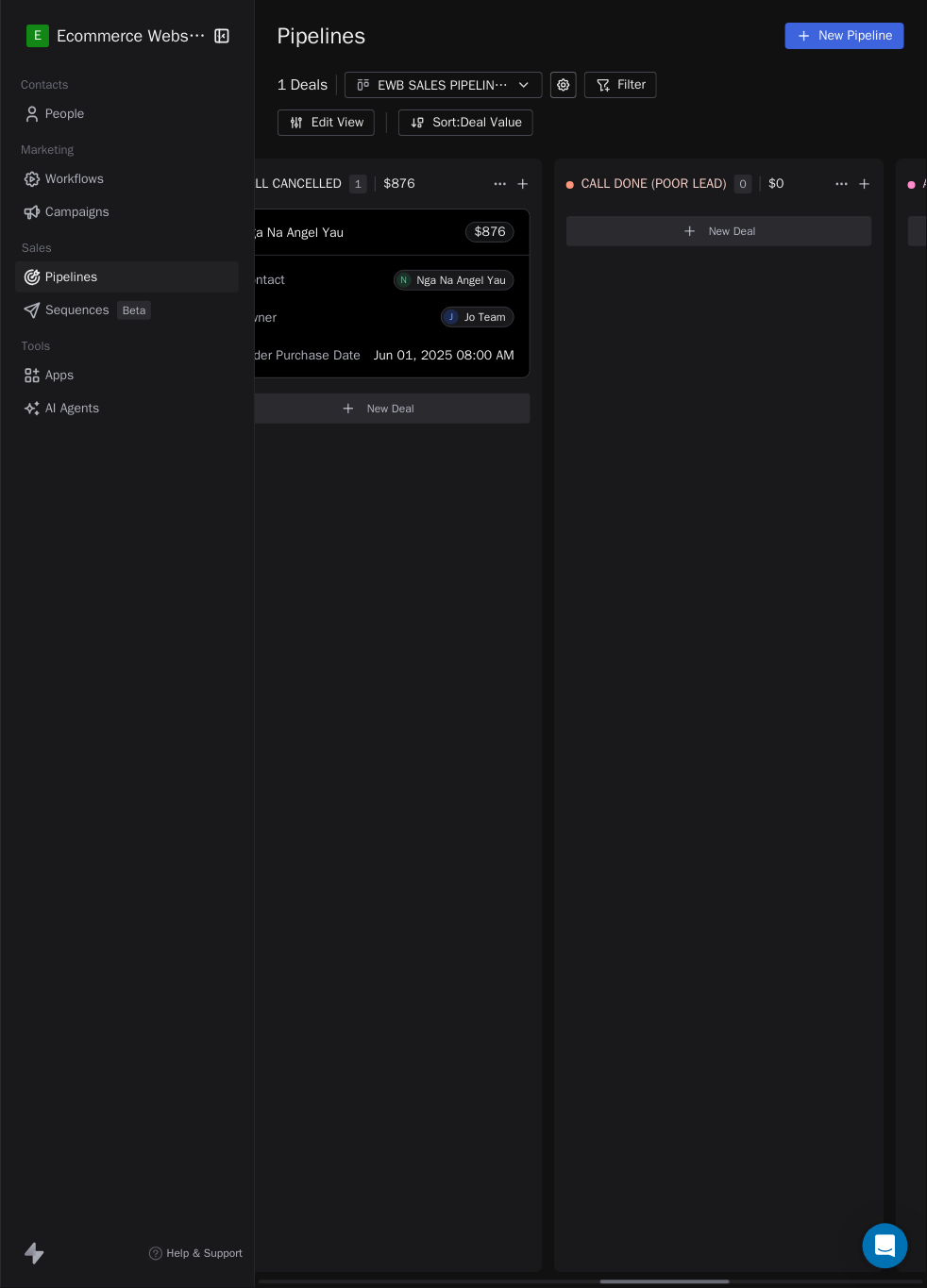 click on "New Deal" at bounding box center [719, 231] 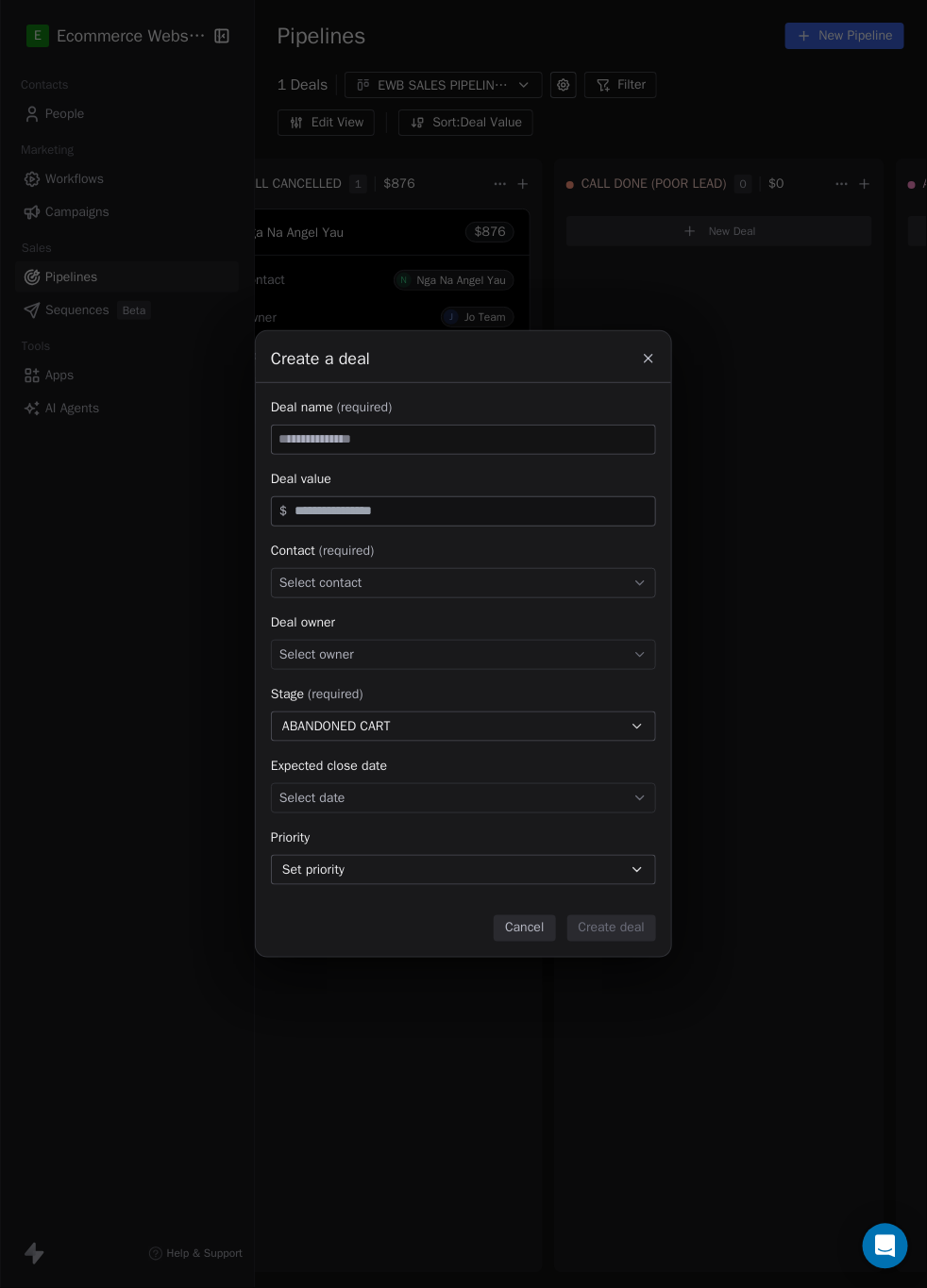 click on "Select contact" at bounding box center [464, 583] 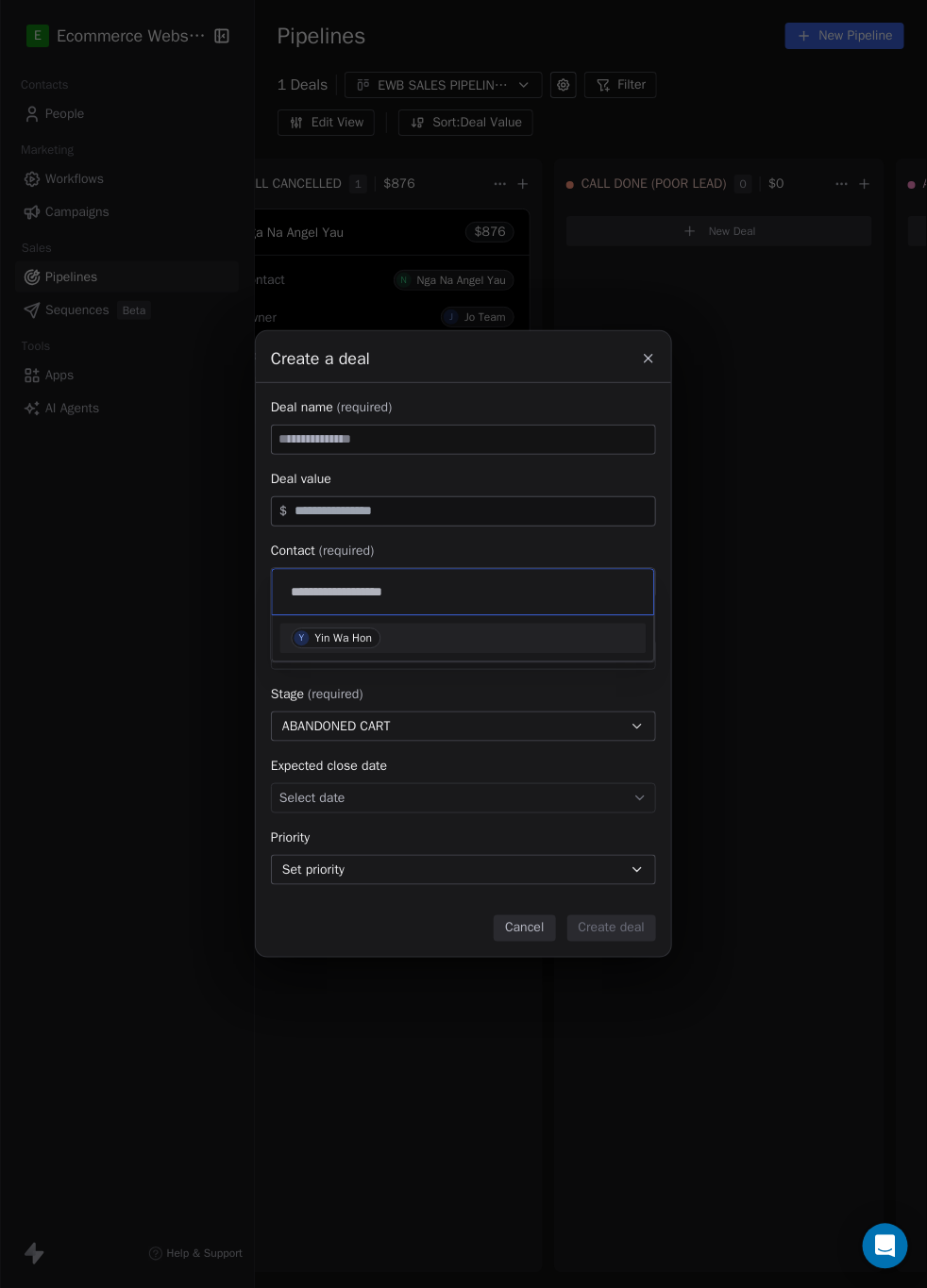 type on "**********" 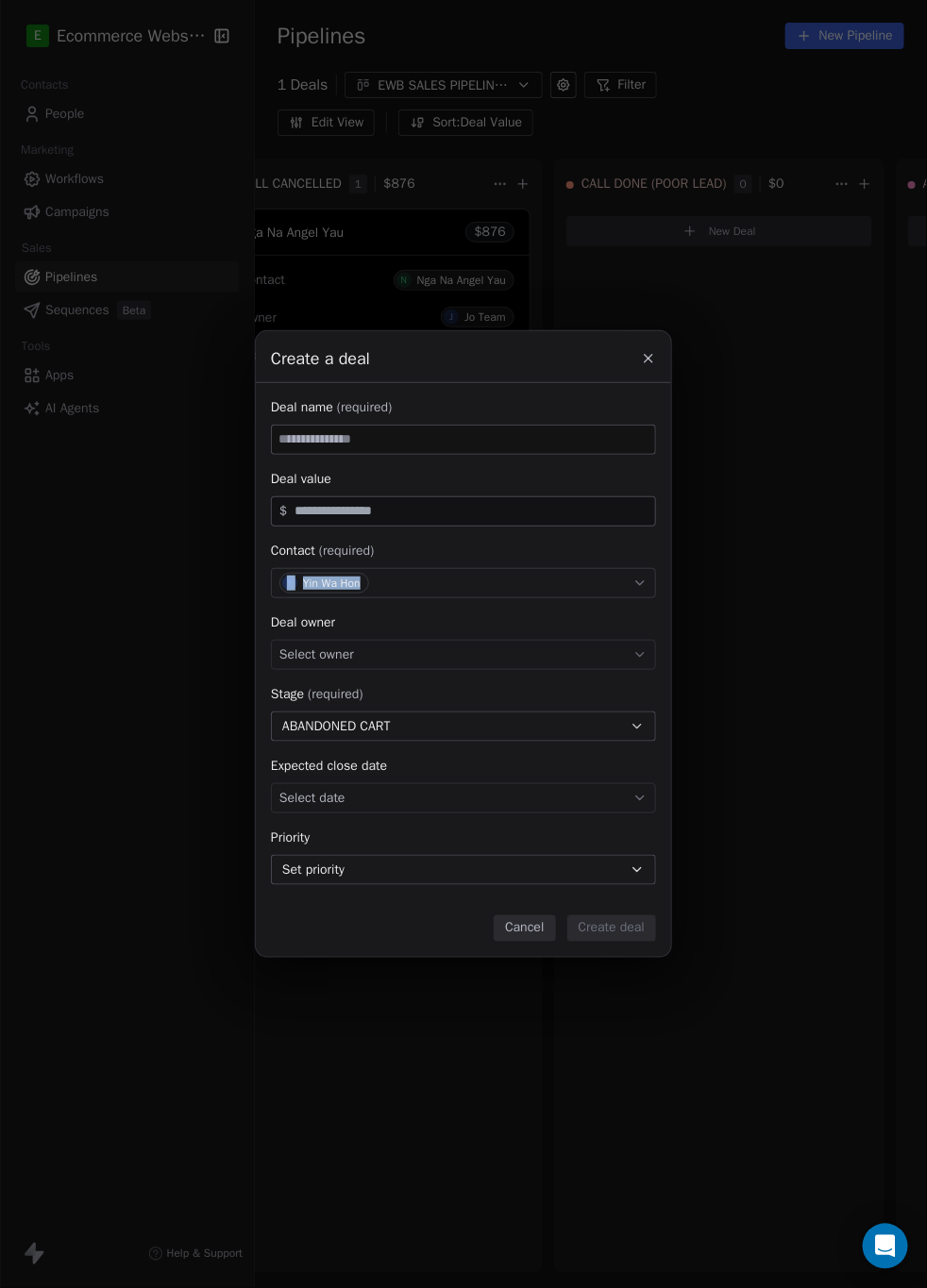 drag, startPoint x: 363, startPoint y: 580, endPoint x: 283, endPoint y: 575, distance: 80.1561 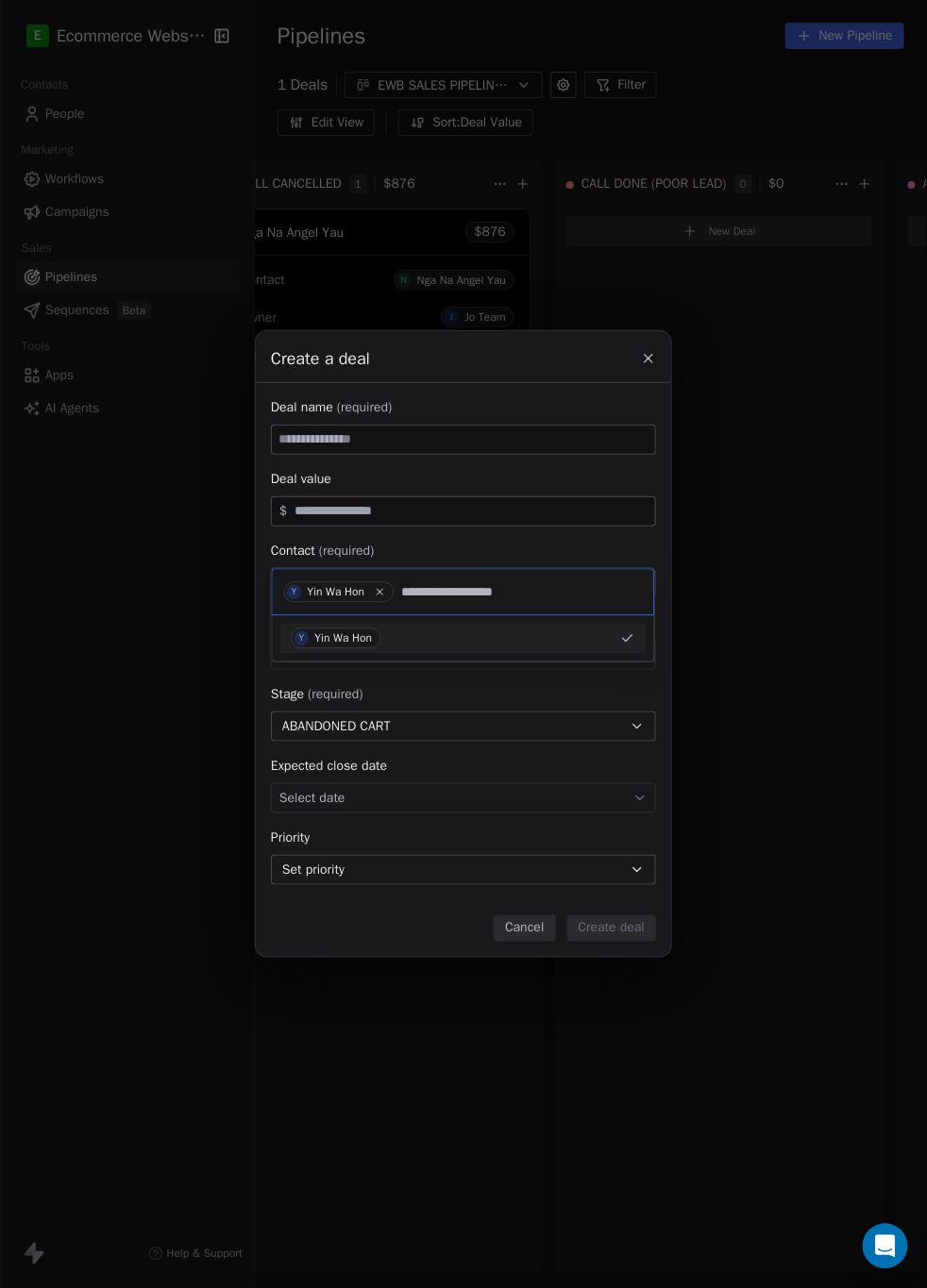 drag, startPoint x: 343, startPoint y: 632, endPoint x: 326, endPoint y: 594, distance: 41.629317 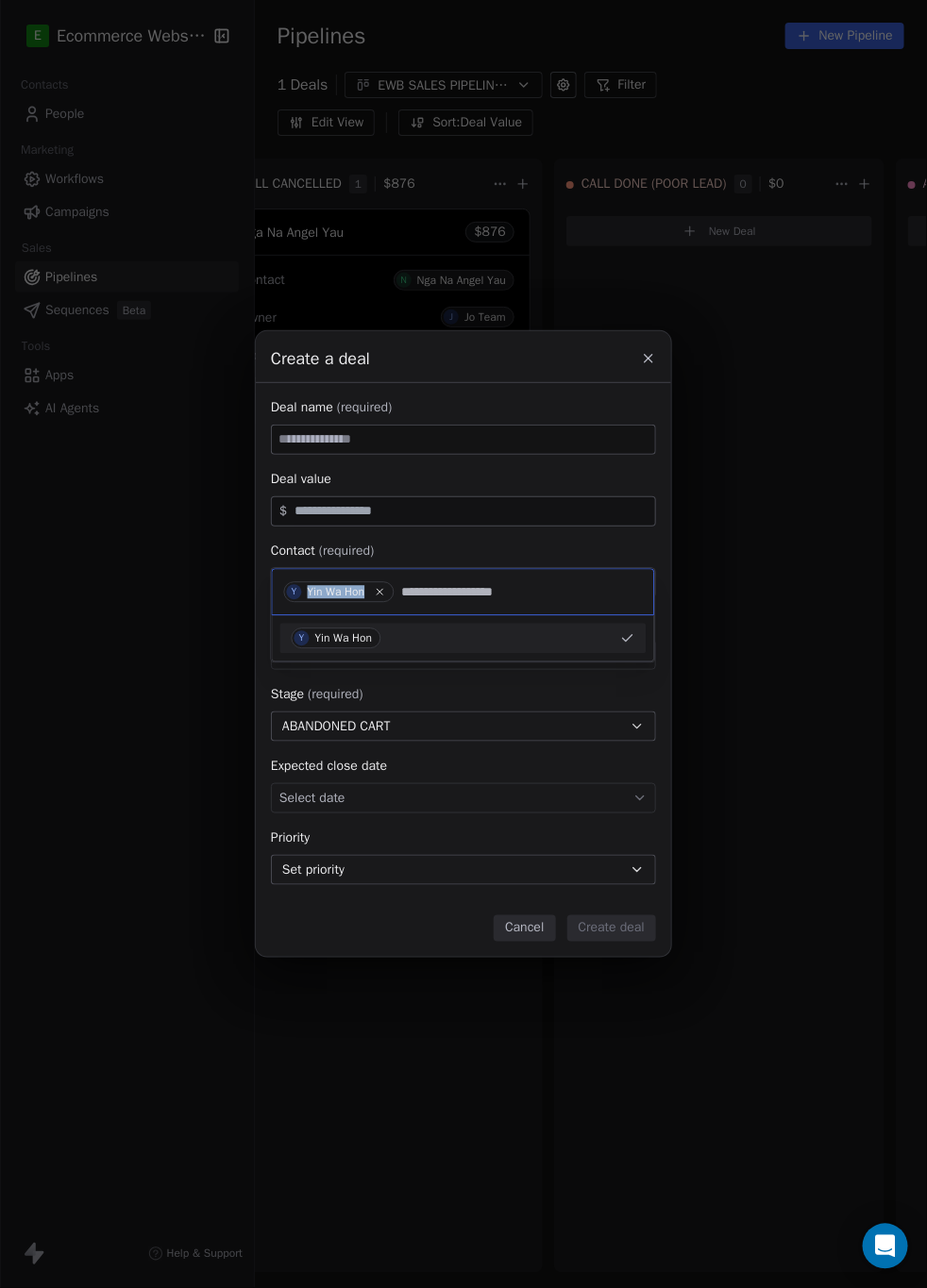 drag, startPoint x: 306, startPoint y: 590, endPoint x: 377, endPoint y: 589, distance: 71.00704 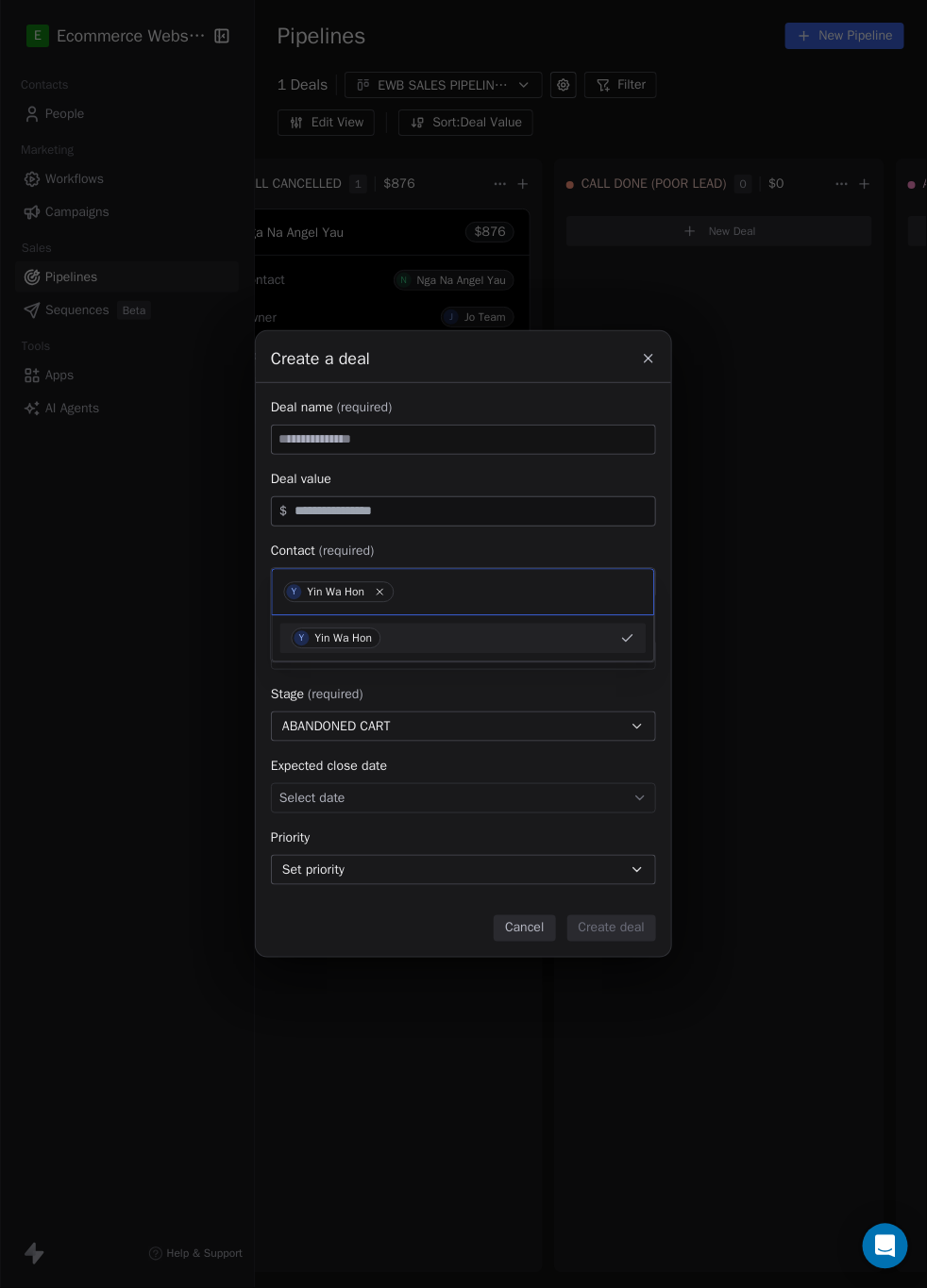 click at bounding box center [464, 440] 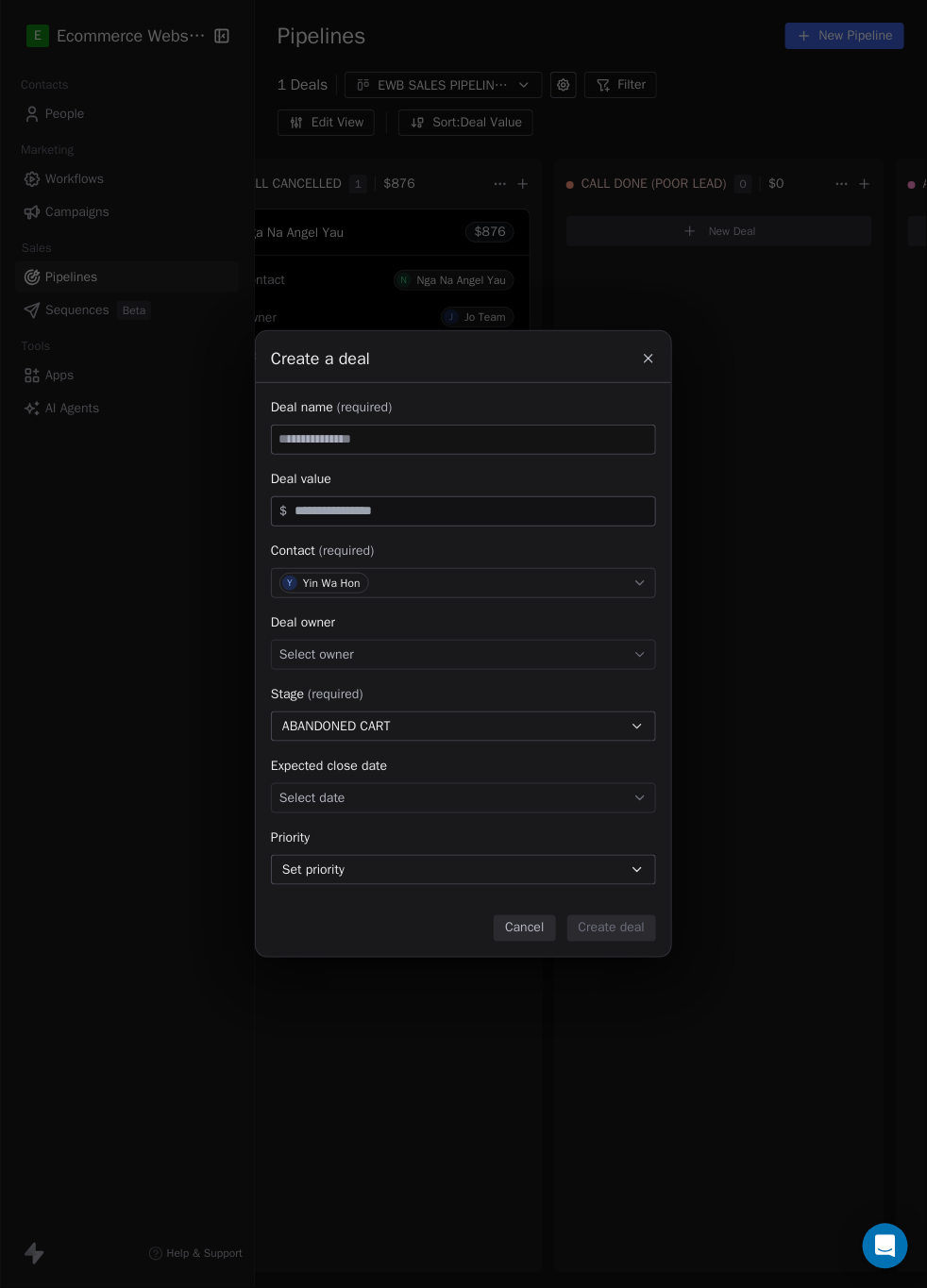 paste on "**********" 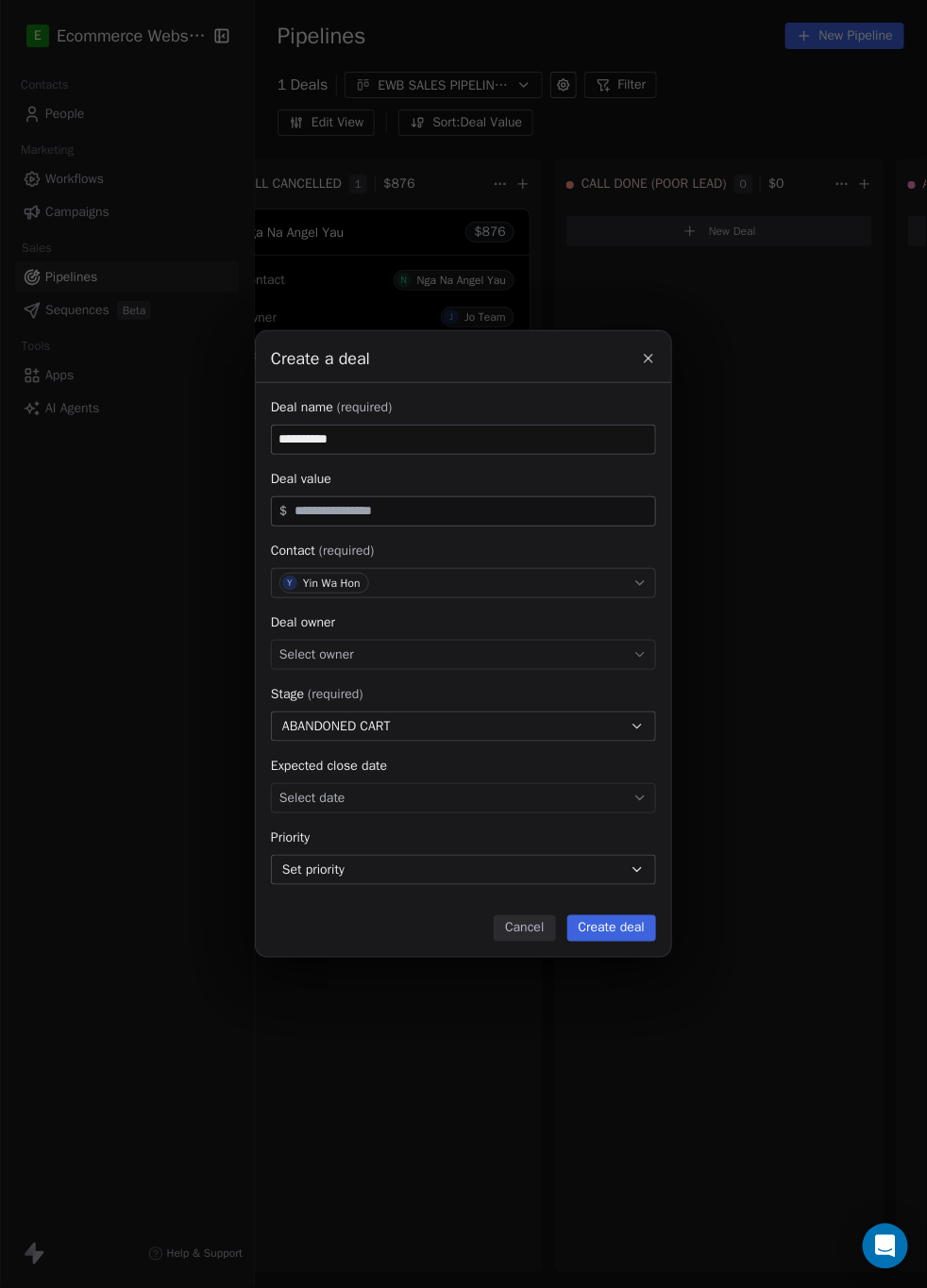 type on "**********" 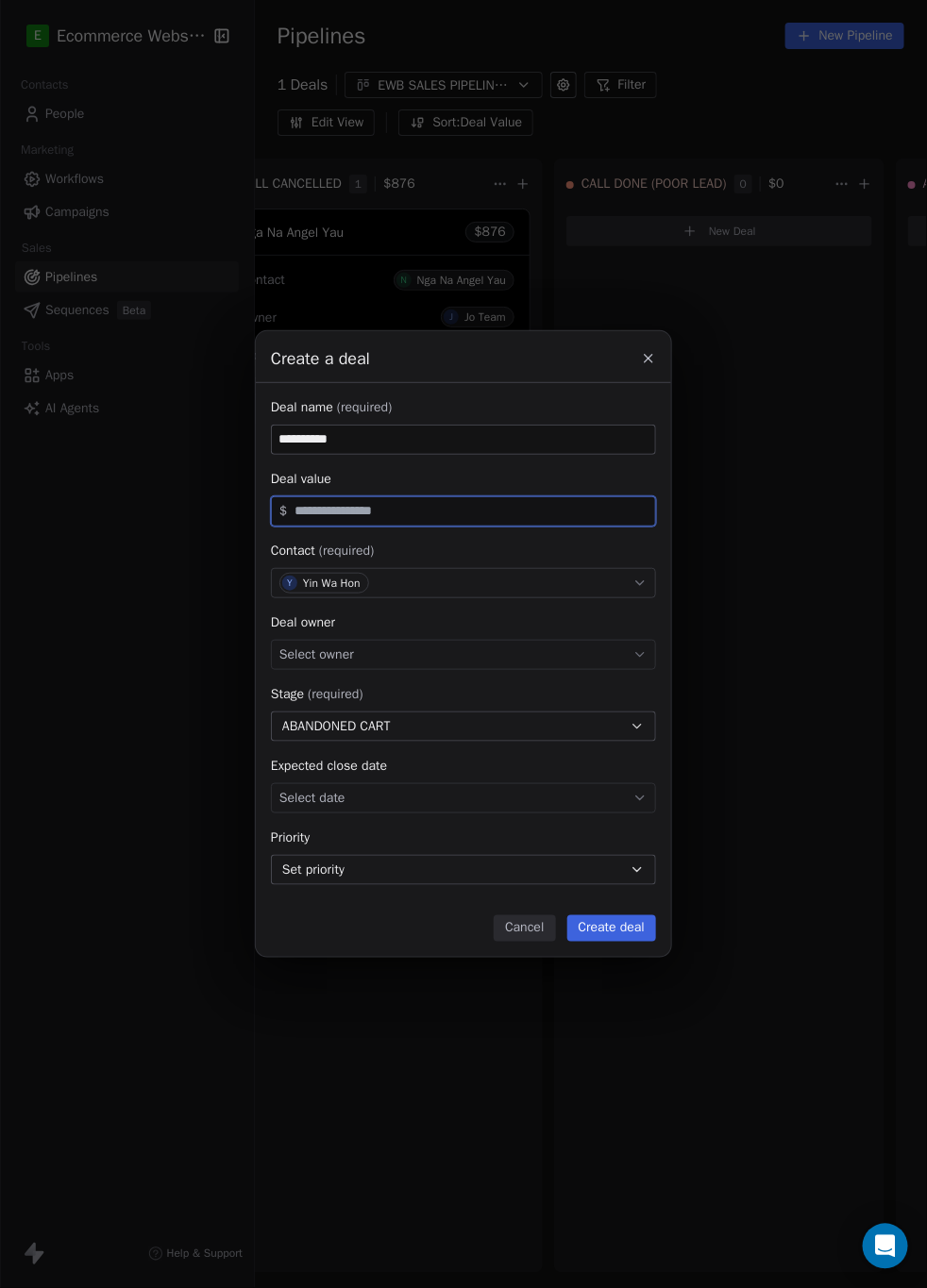 click at bounding box center [471, 510] 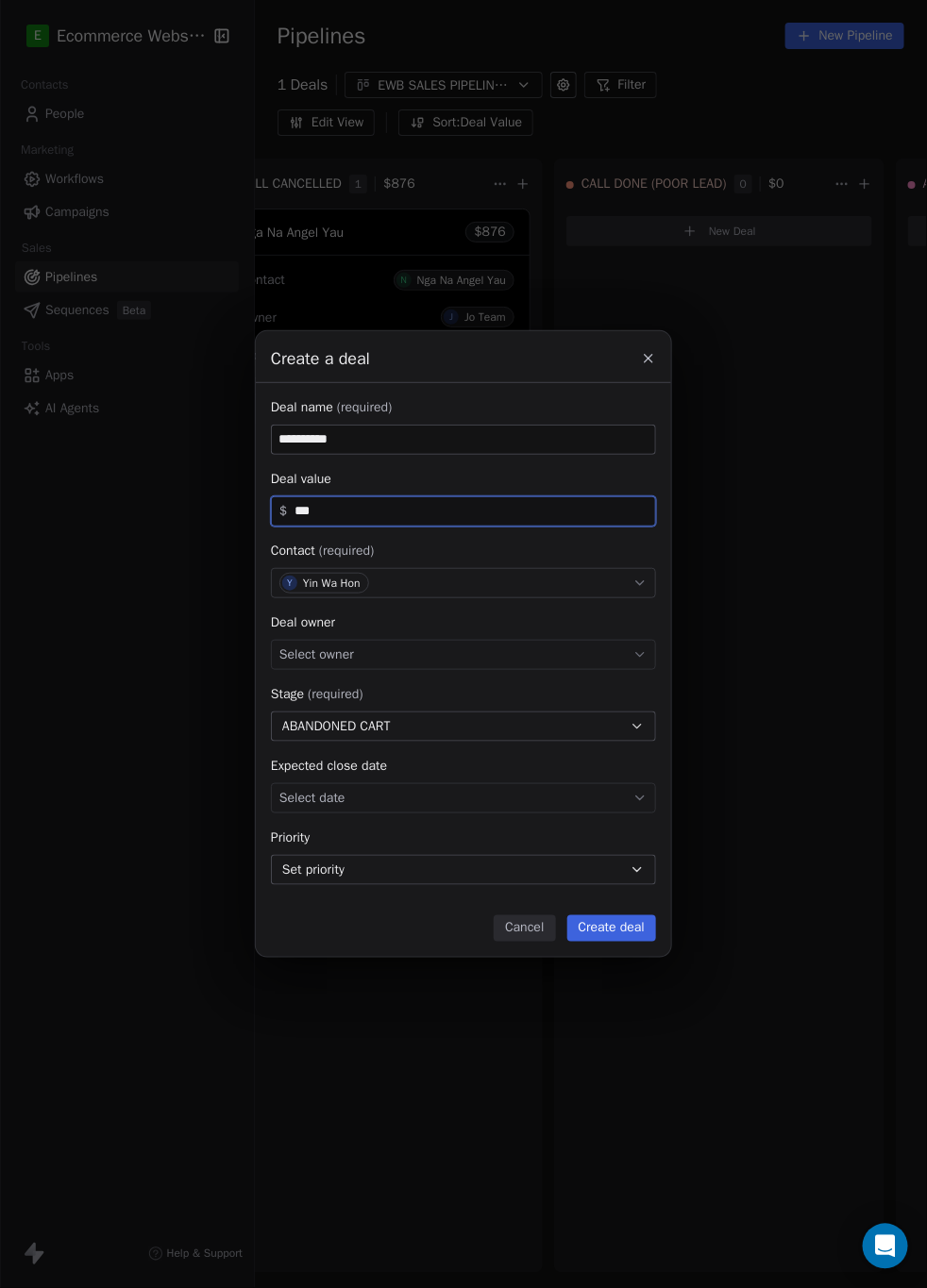 click on "Select owner" at bounding box center (316, 655) 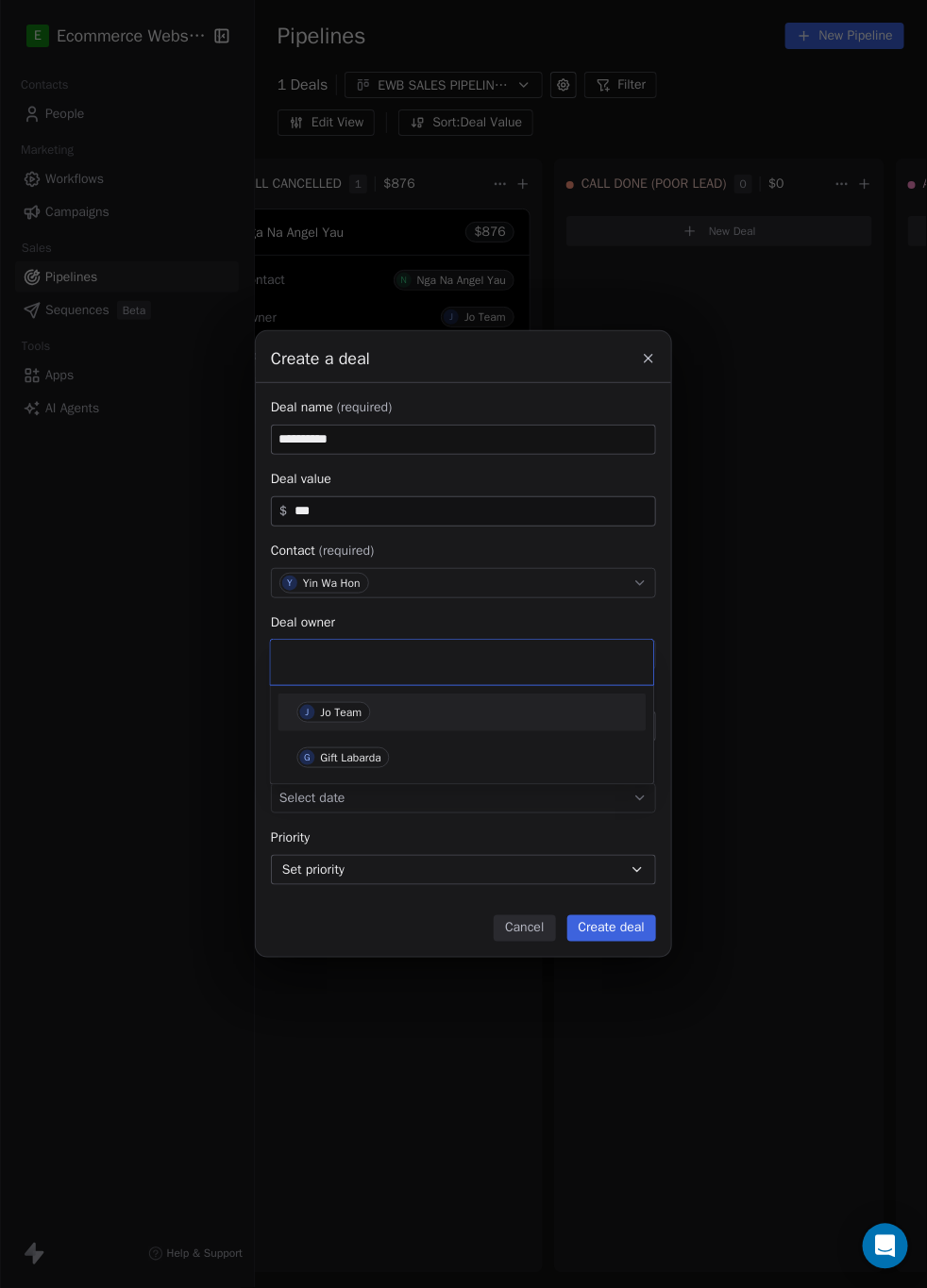 click on "Jo Team" at bounding box center (342, 712) 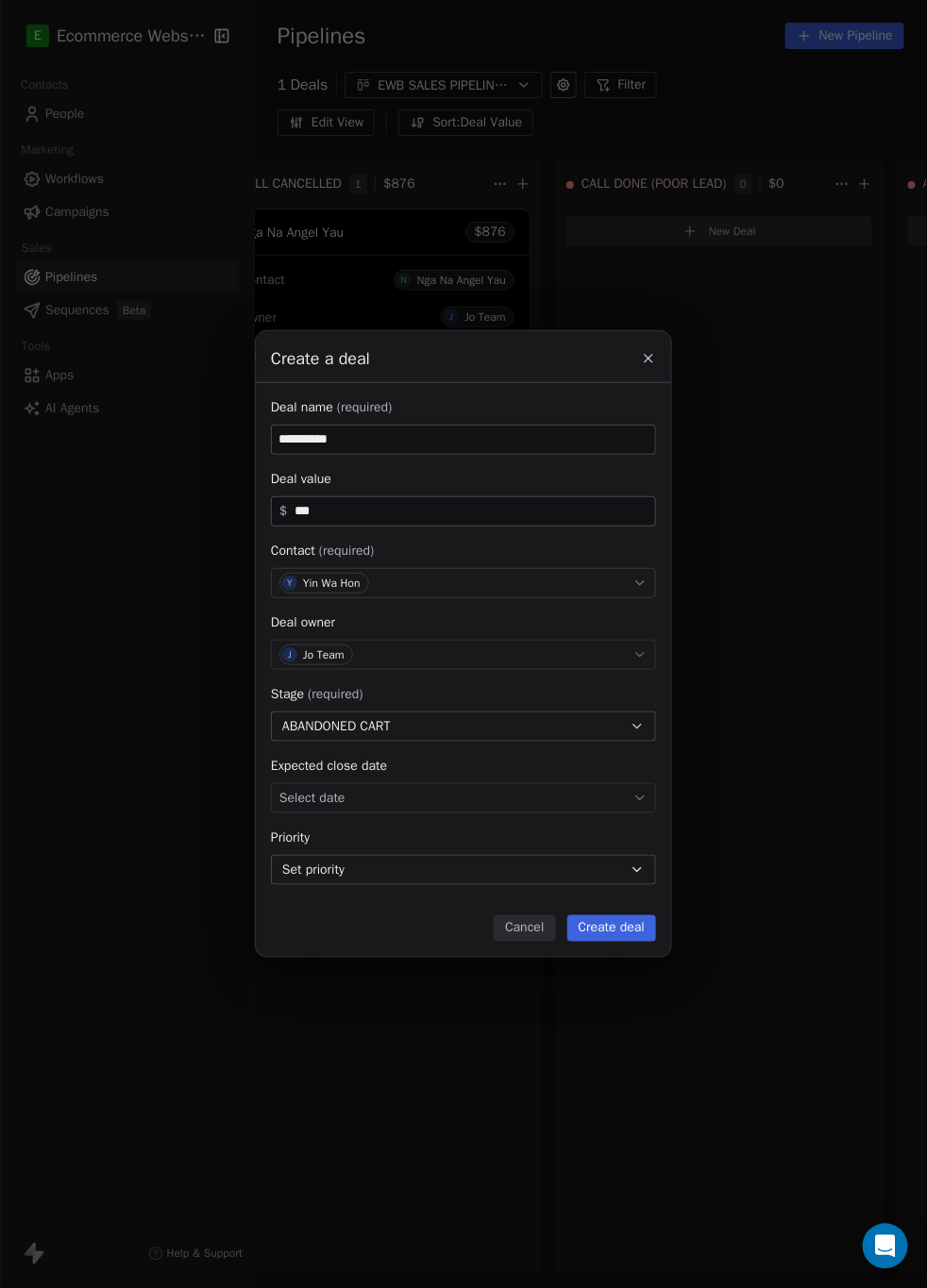 click on "ABANDONED CART" at bounding box center [464, 727] 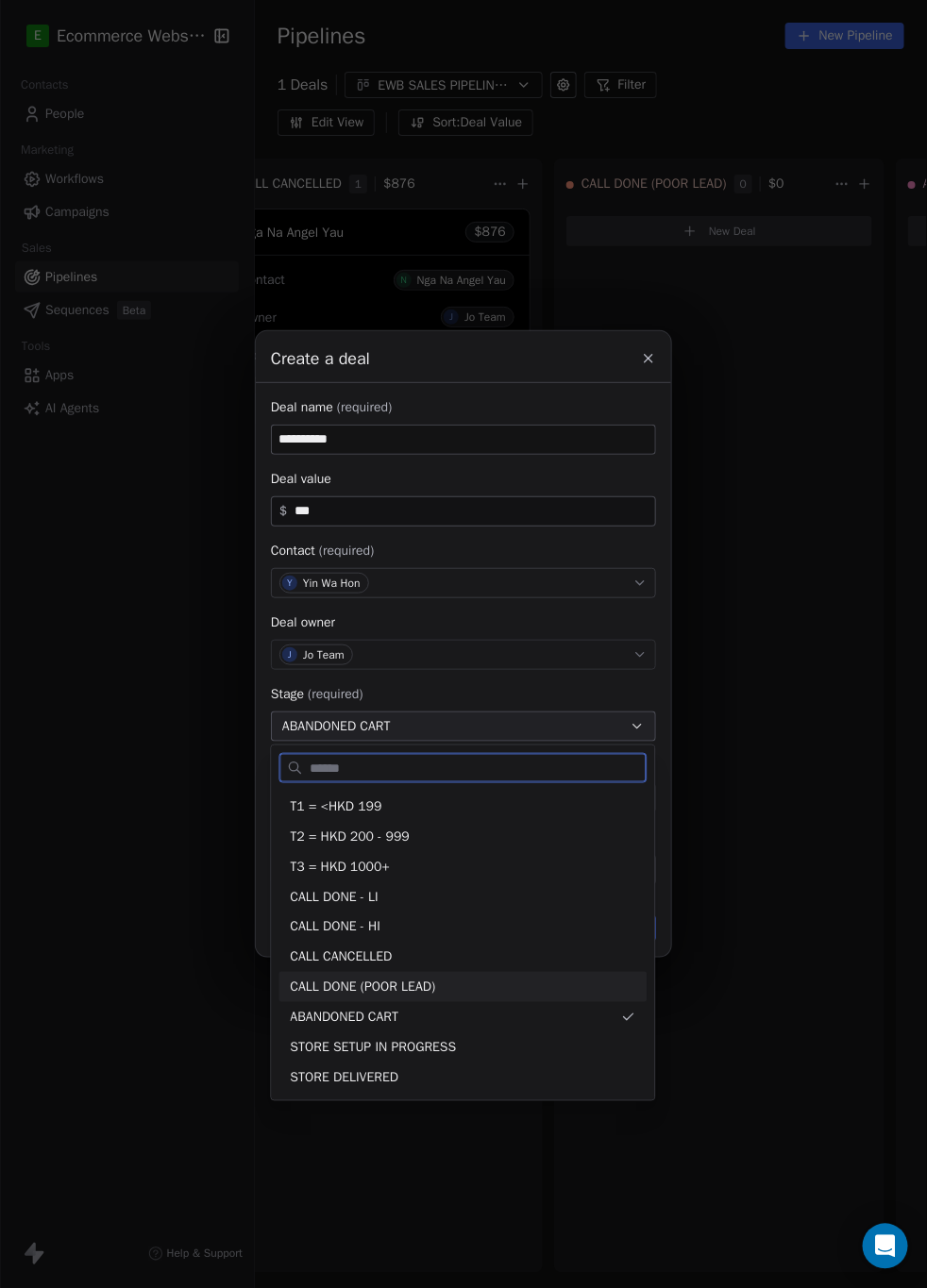click on "CALL DONE (POOR LEAD)" at bounding box center (464, 987) 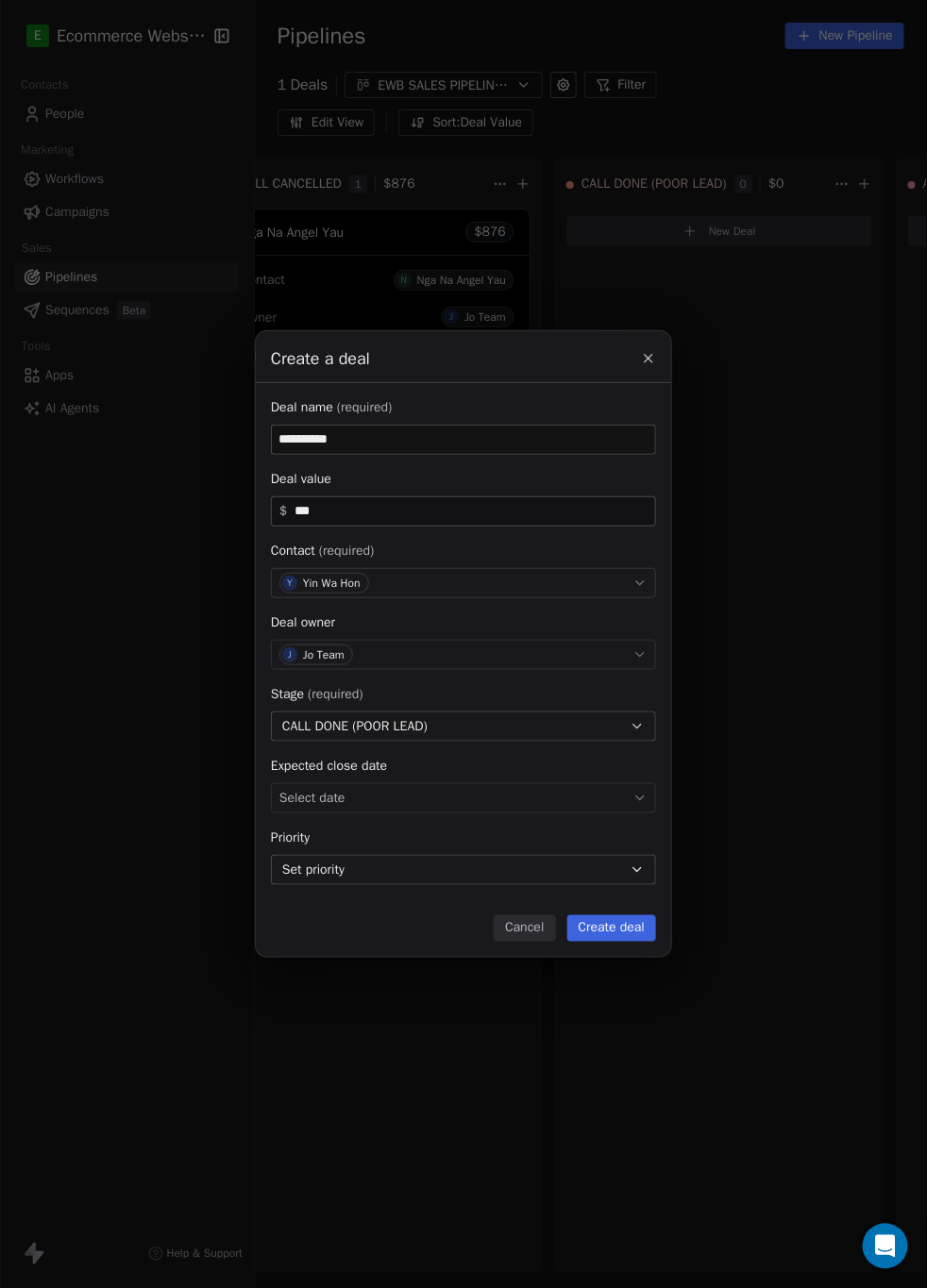 click on "Create deal" at bounding box center (612, 928) 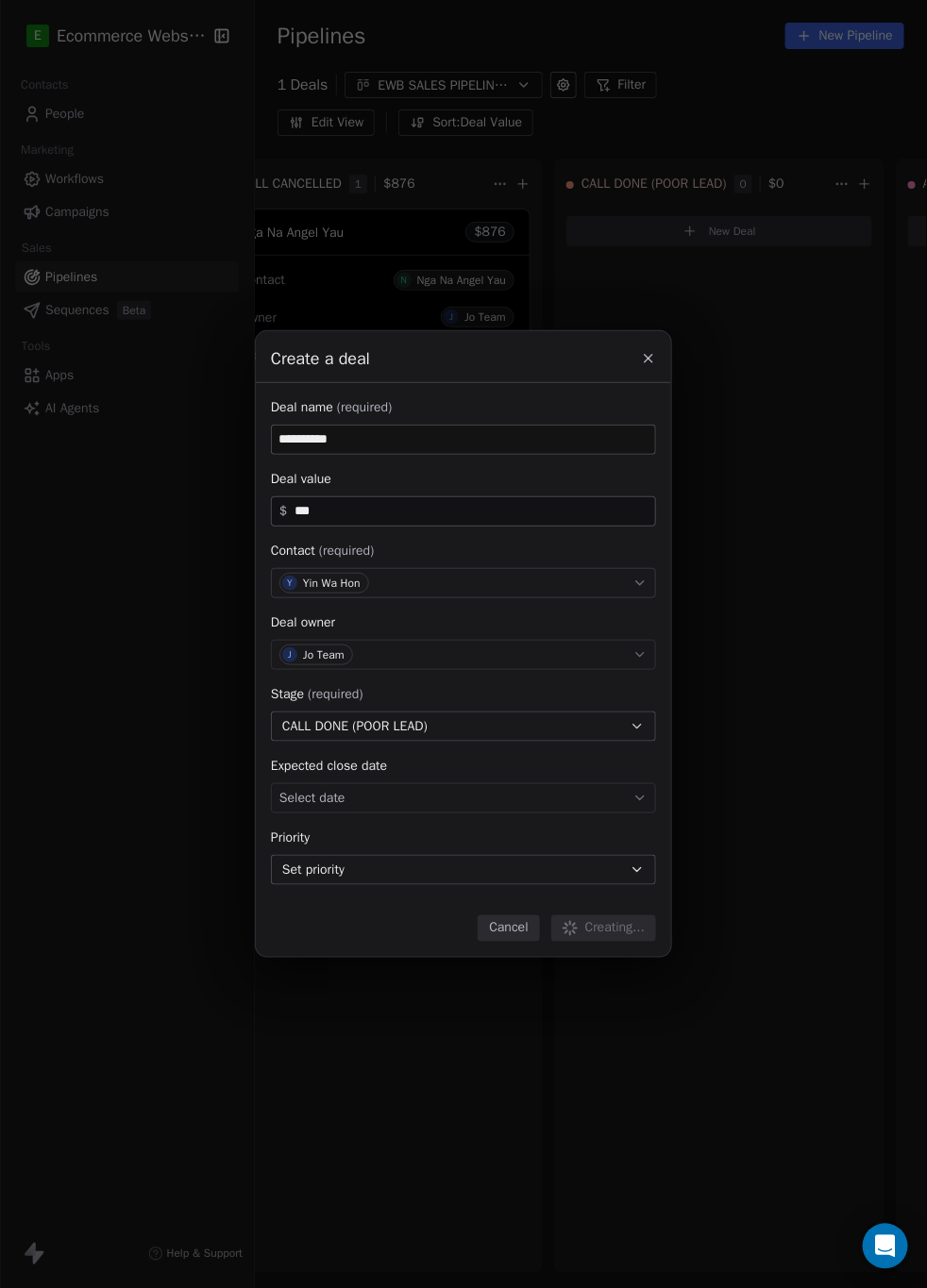 type 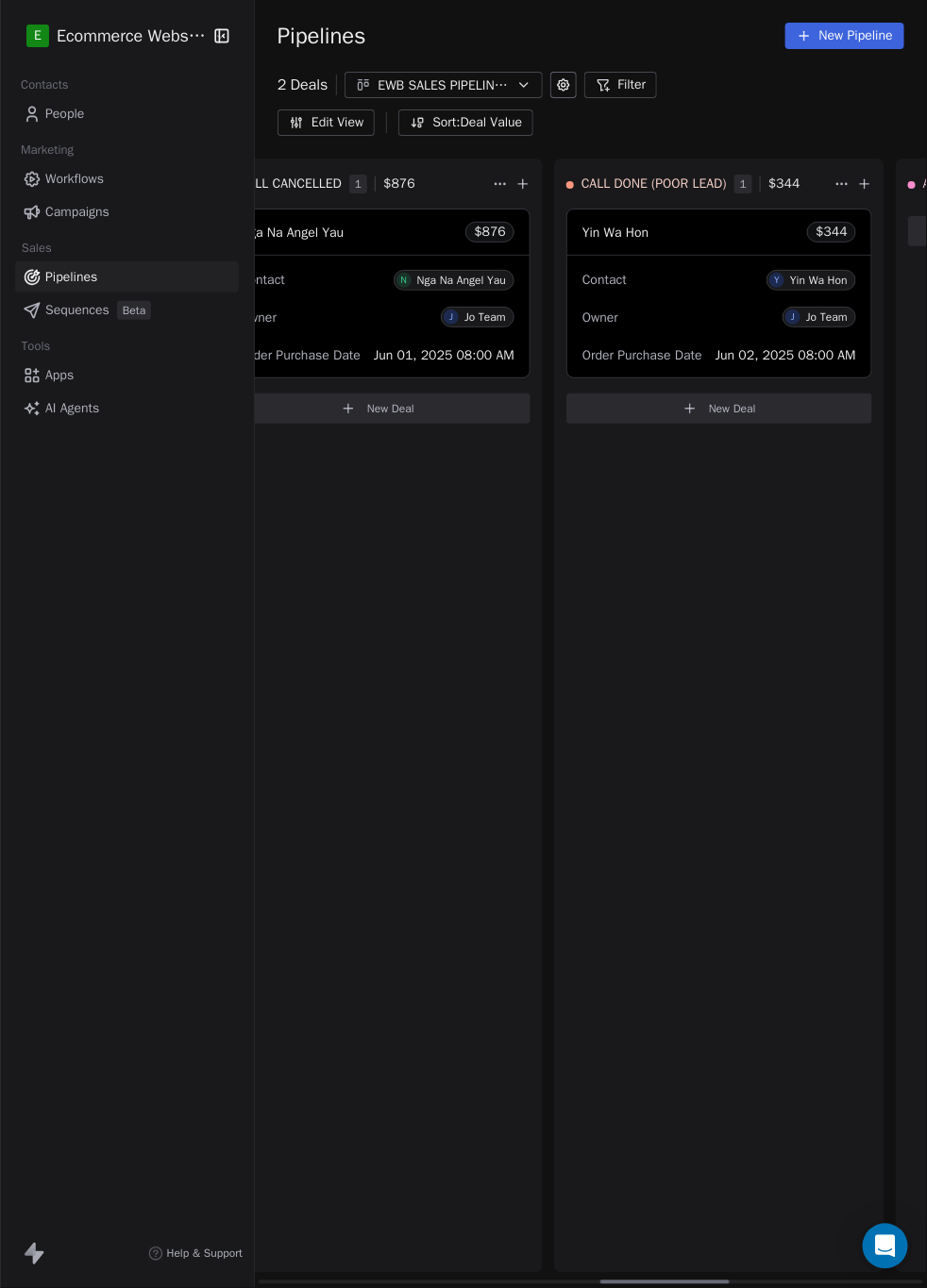 click on "Jun 02, 2025 08:00 AM" at bounding box center (785, 355) 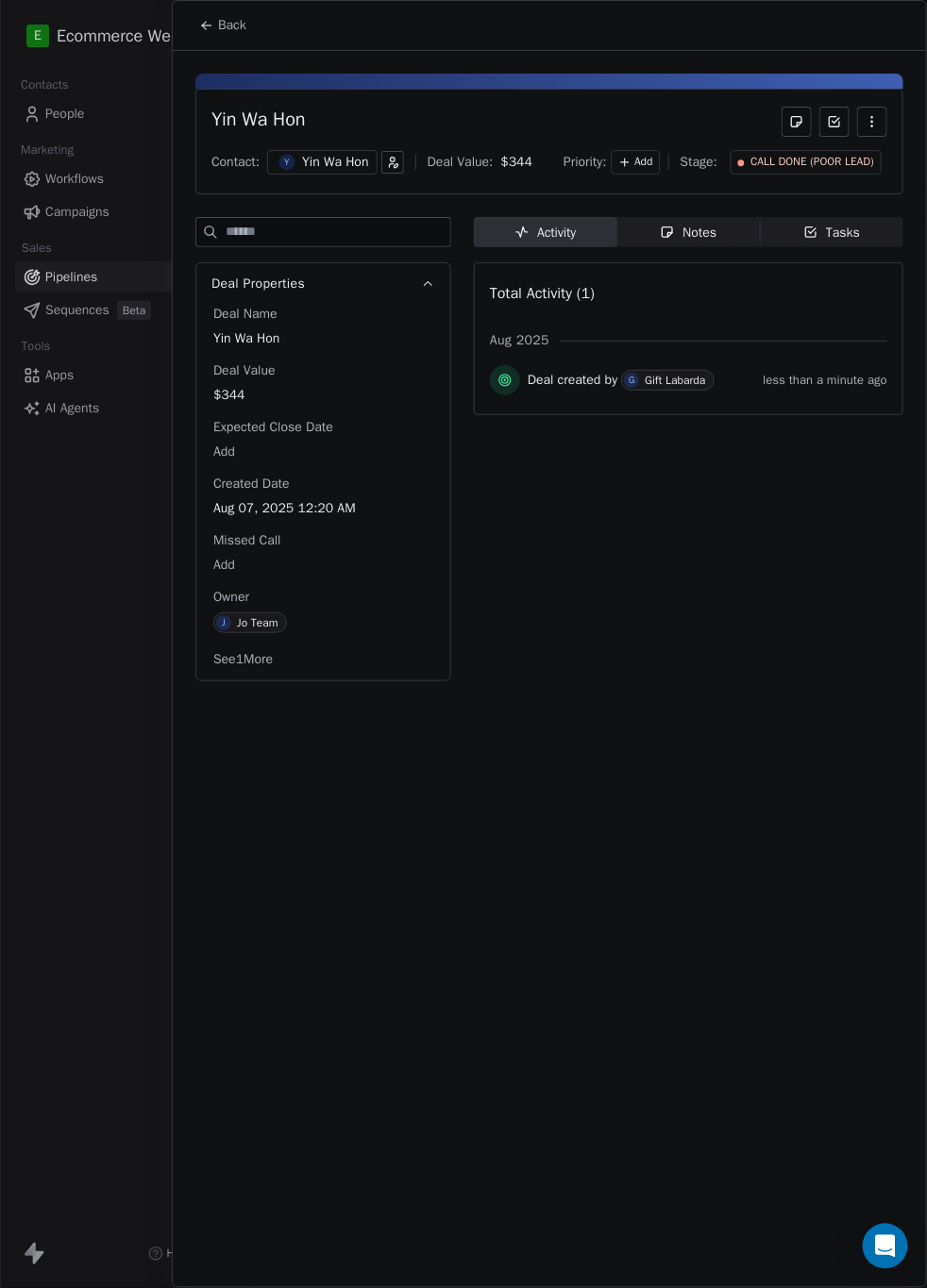 click on "Notes   Notes" at bounding box center (689, 232) 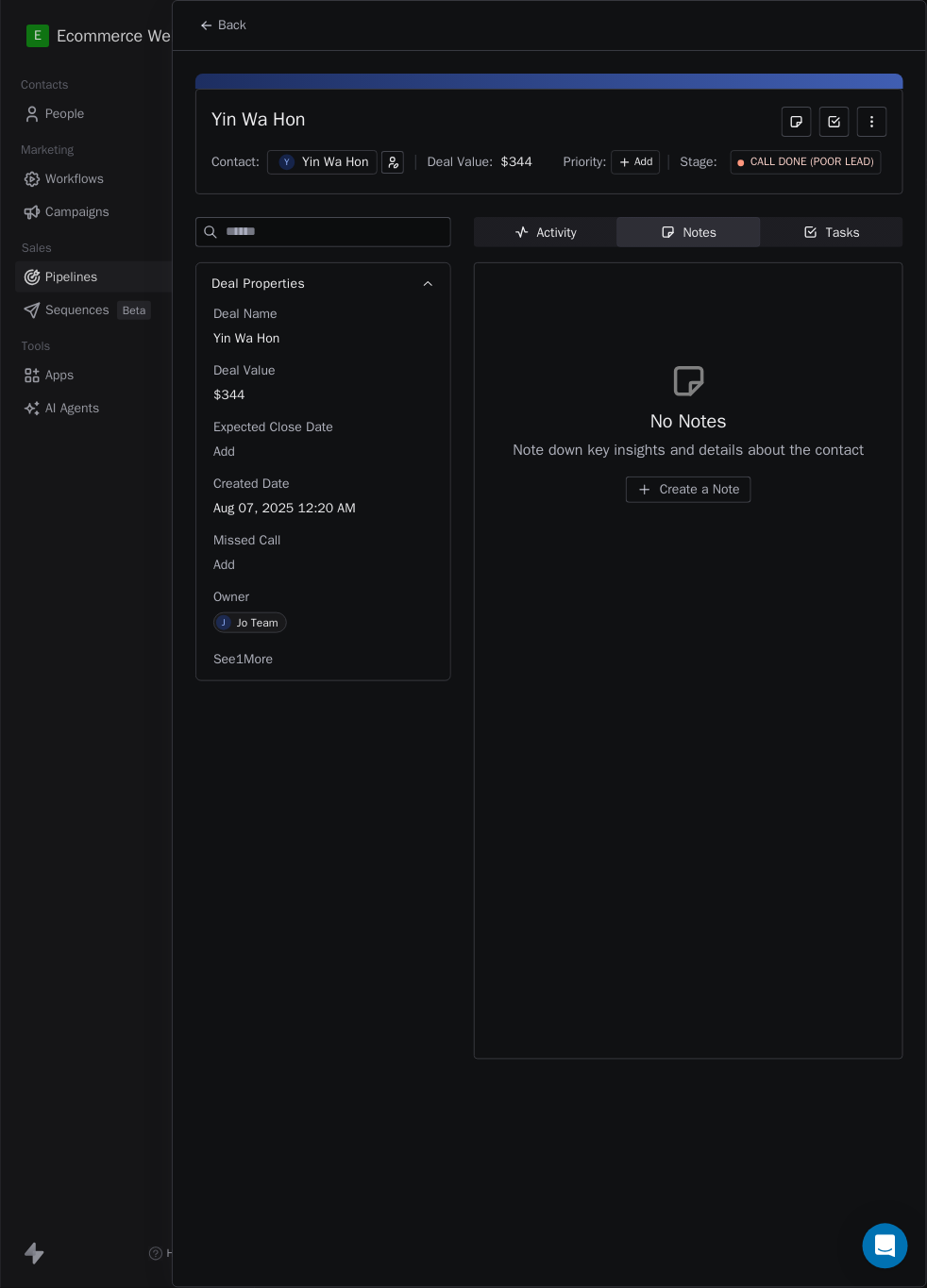 click on "Create a Note" at bounding box center (699, 490) 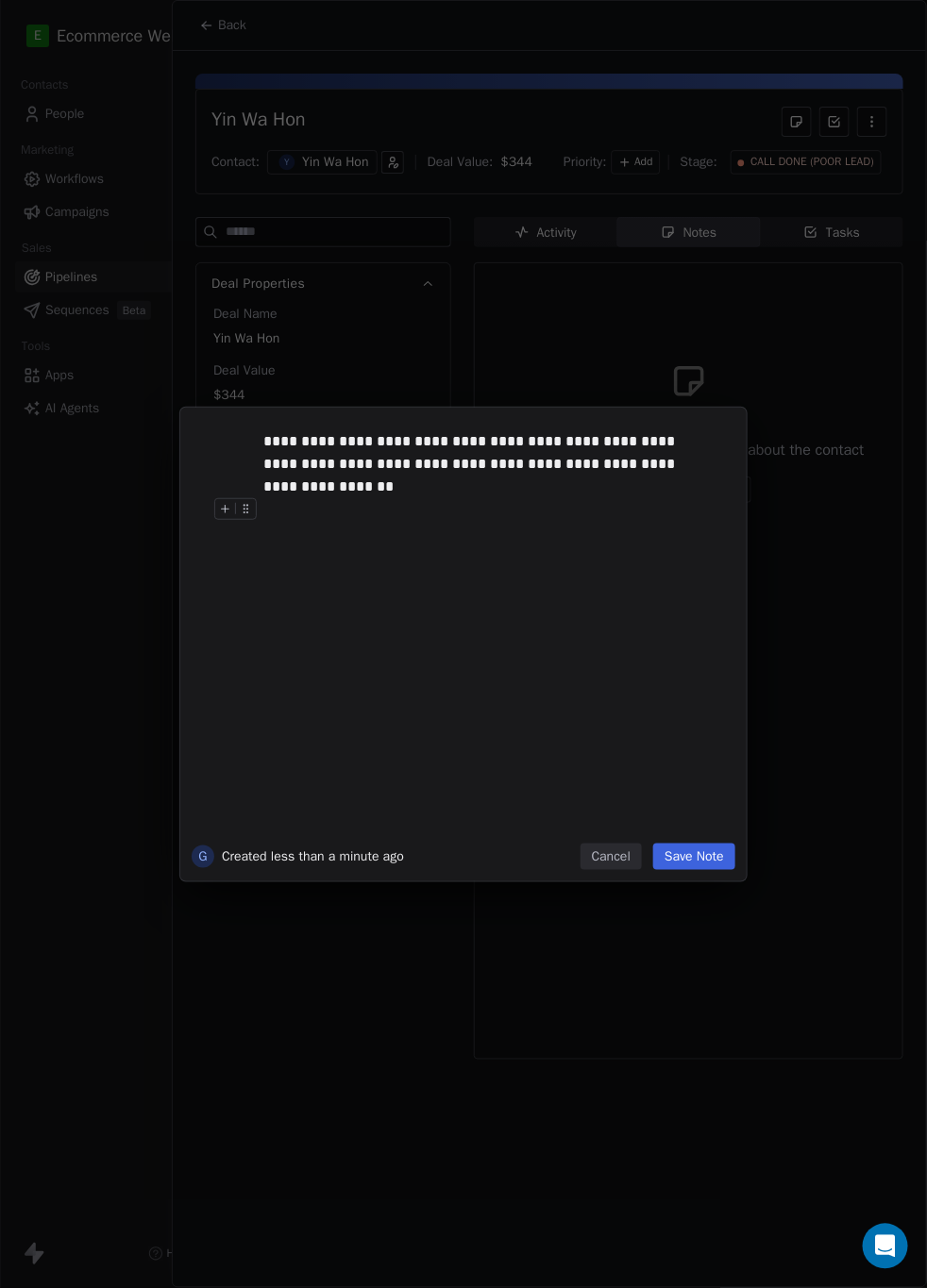 click on "Save Note" at bounding box center [694, 857] 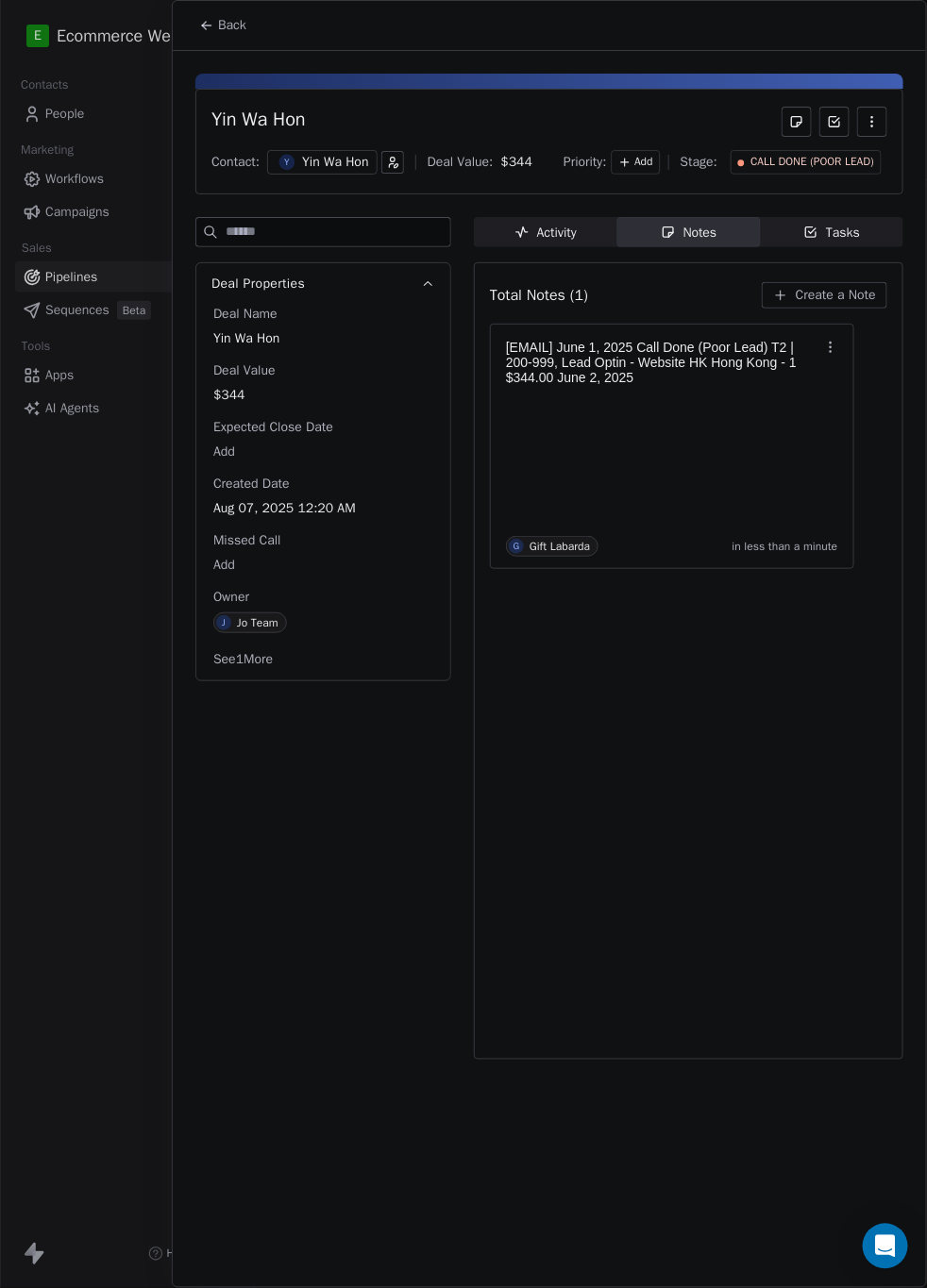click on "Back" at bounding box center [223, 25] 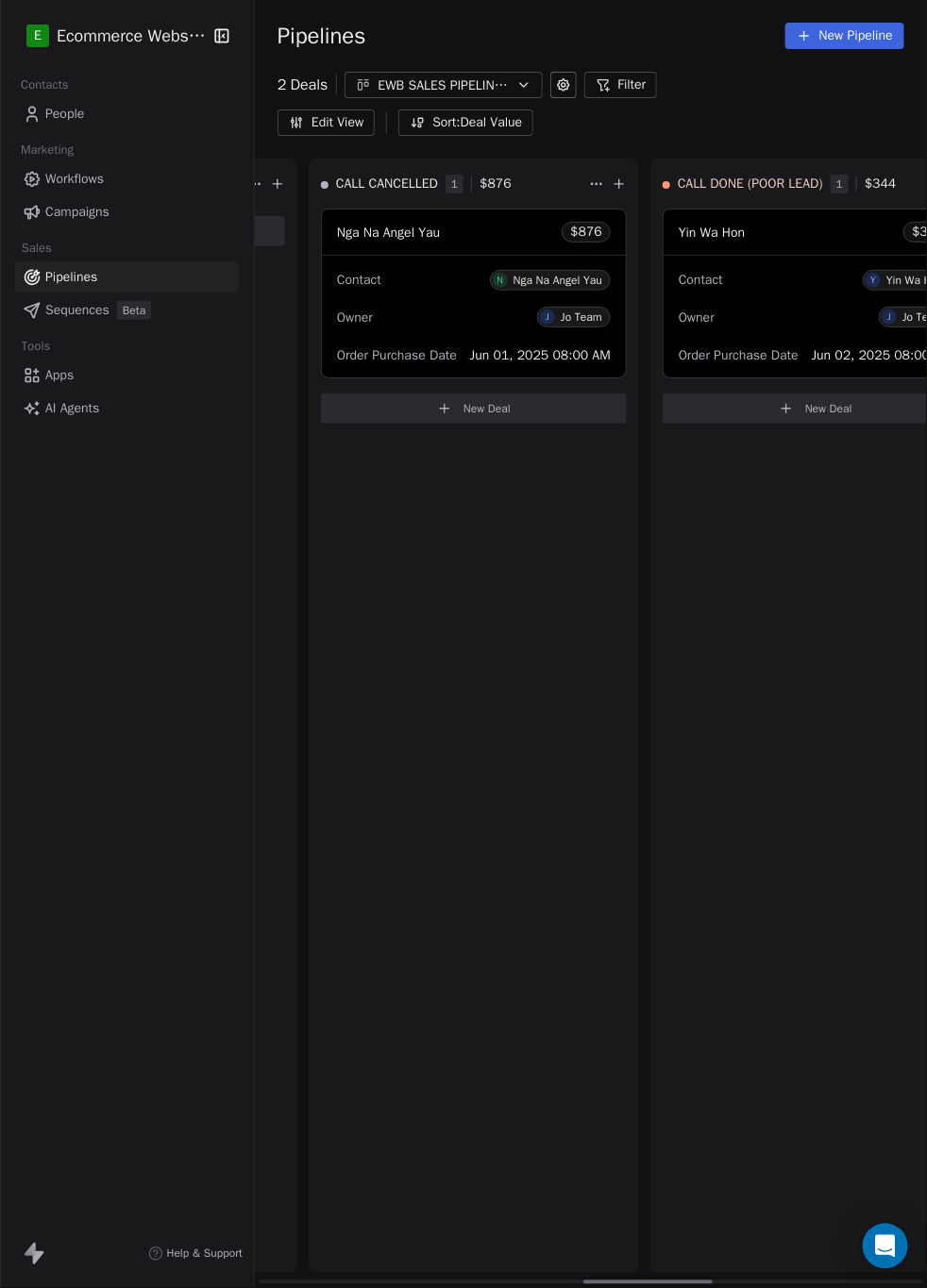 scroll, scrollTop: 0, scrollLeft: 1672, axis: horizontal 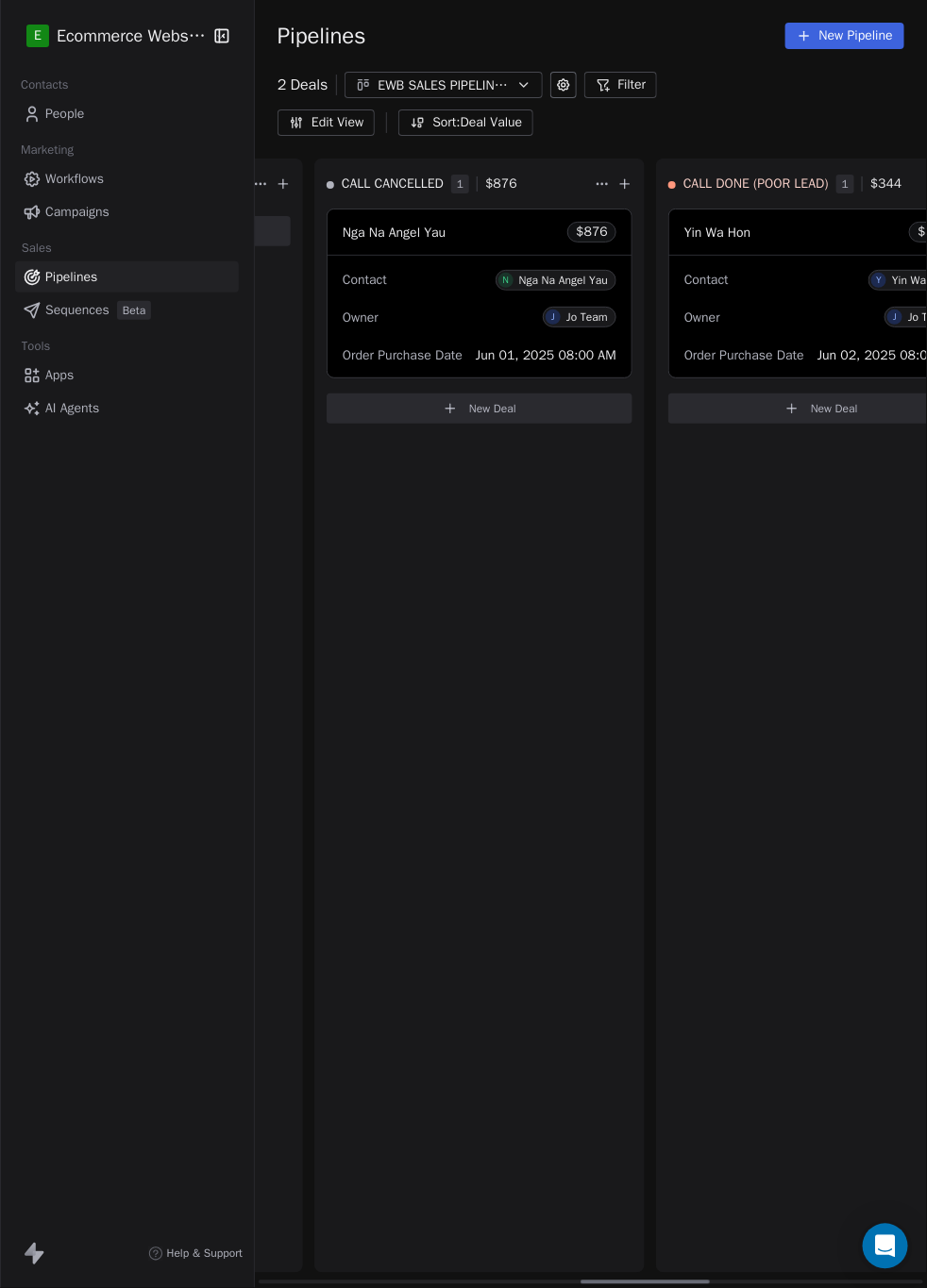 click on "[FIRST] [LAST] $ 876" at bounding box center [480, 232] 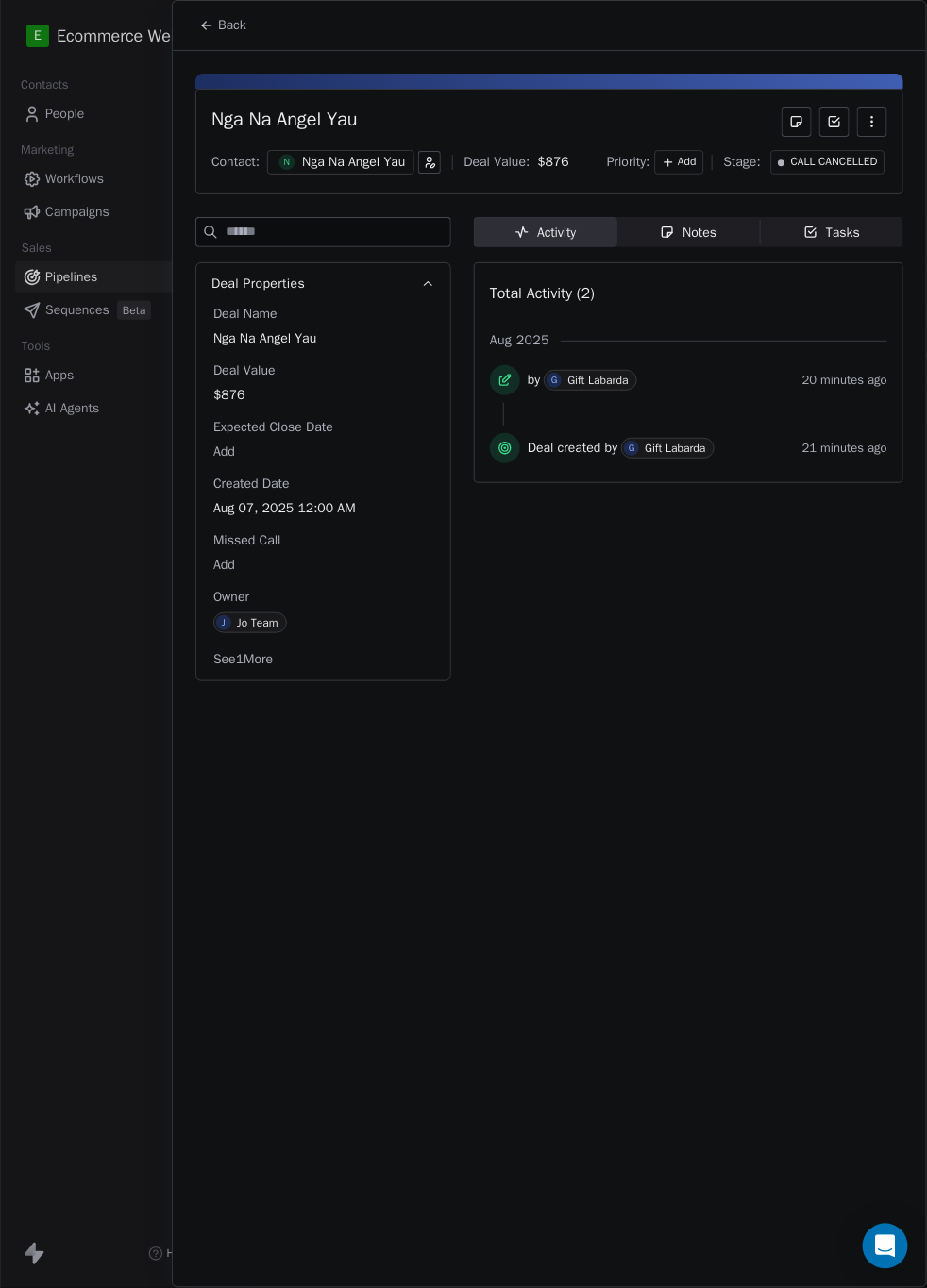 click on "Notes" at bounding box center (688, 232) 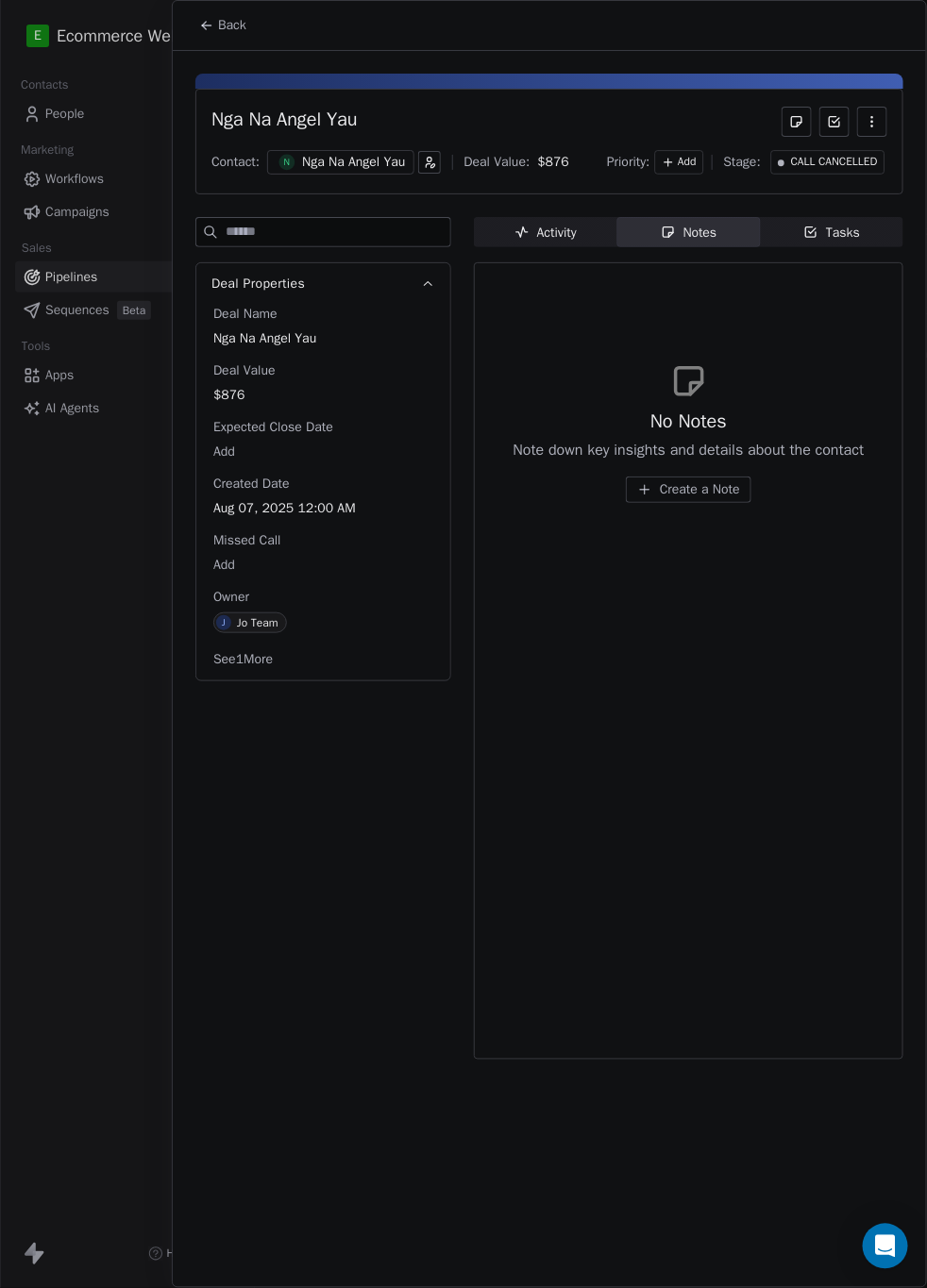 click on "Activity" at bounding box center (546, 232) 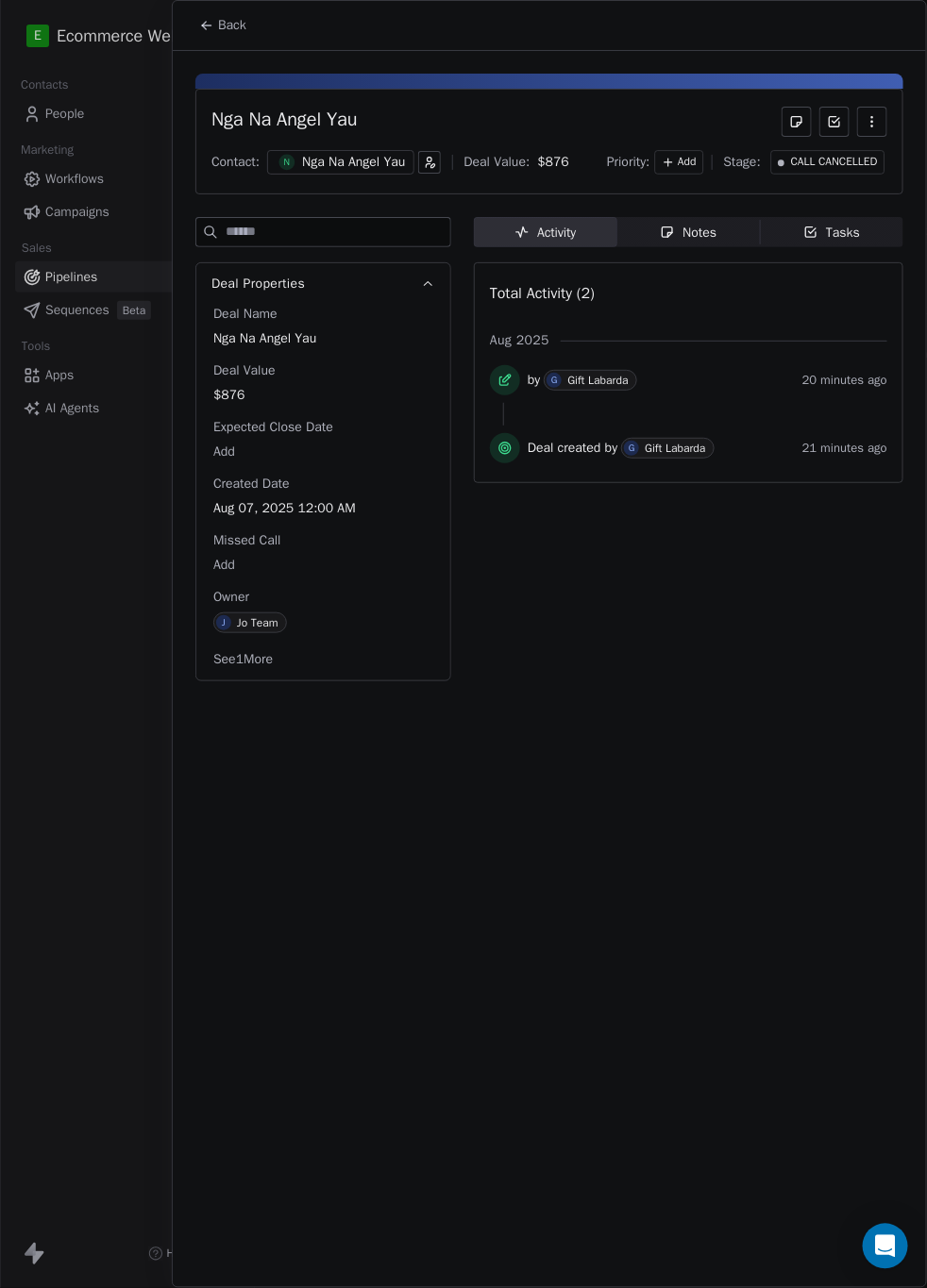 click on "Notes   Notes" at bounding box center (689, 232) 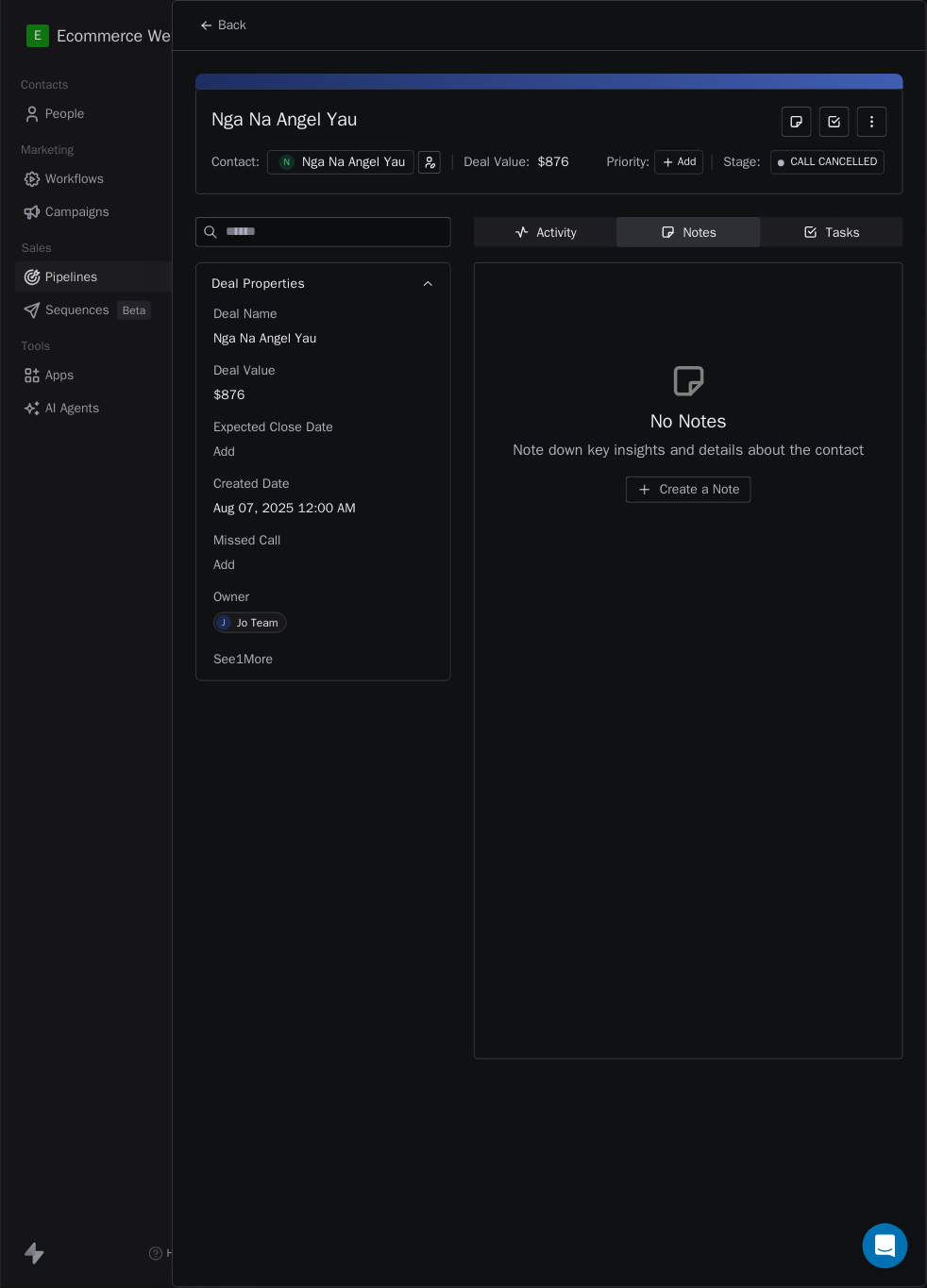 click on "No Notes Note down key insights and details about the contact" at bounding box center (689, 435) 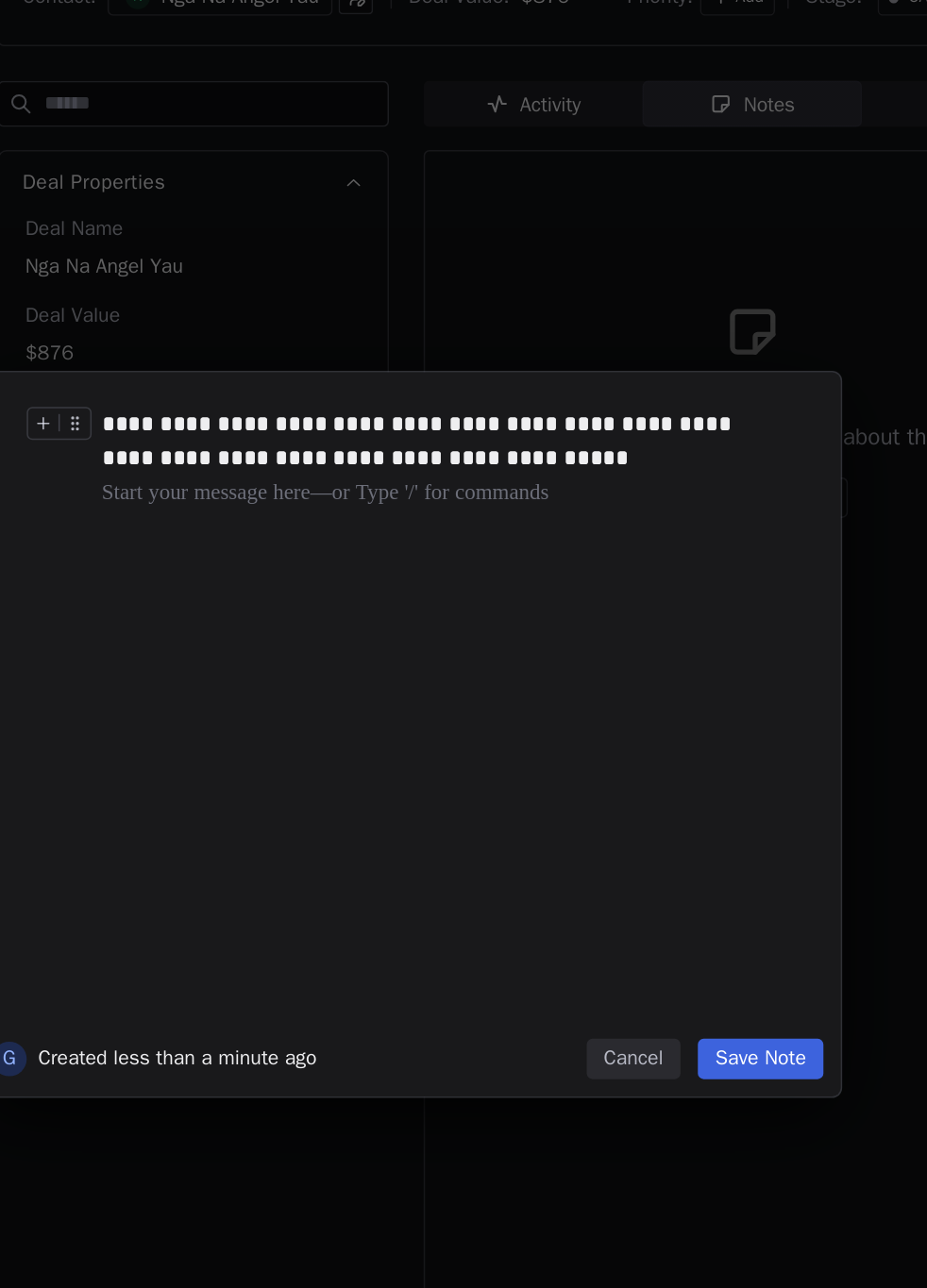 click on "**********" at bounding box center [481, 453] 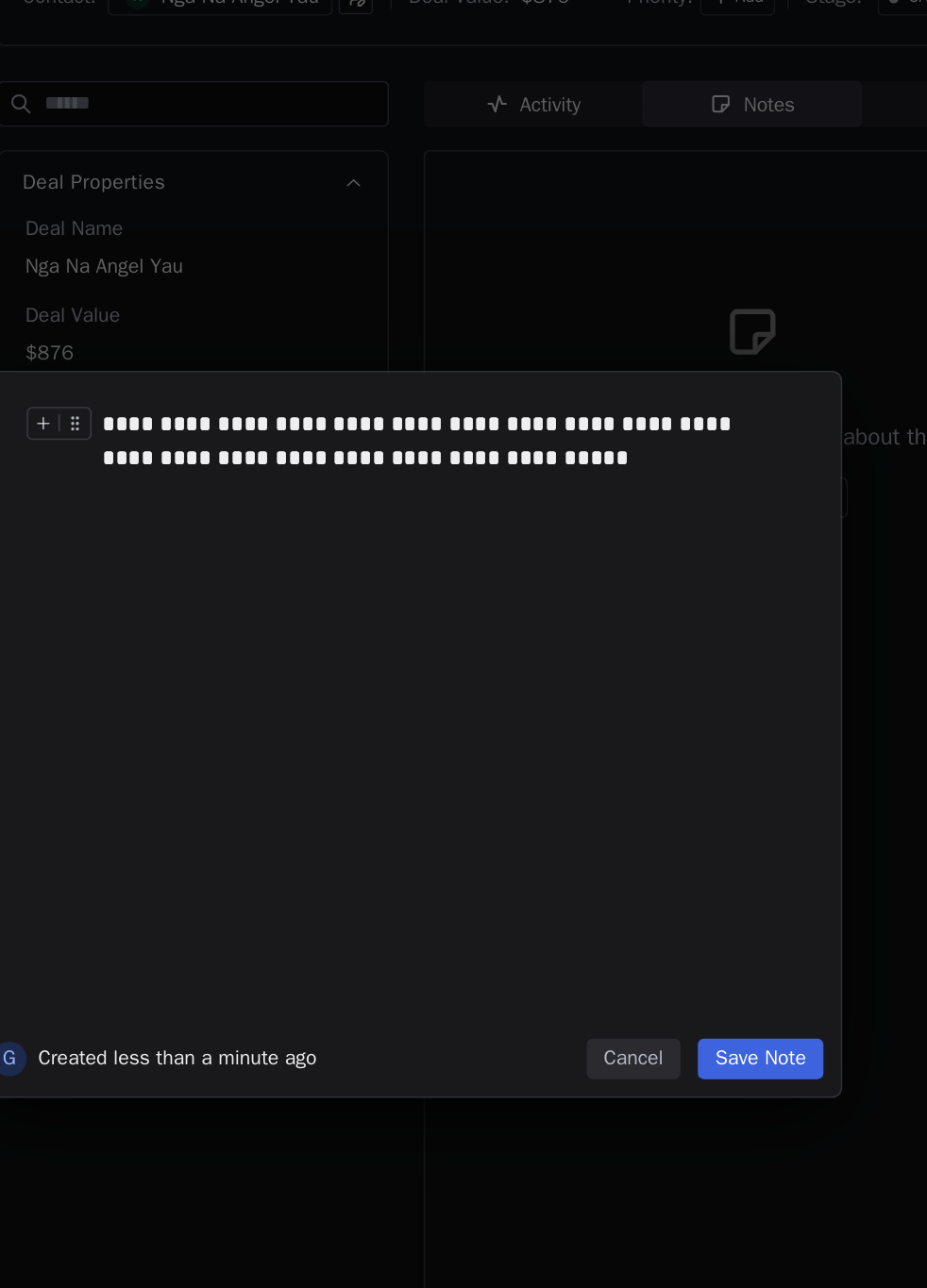 click on "**********" at bounding box center (481, 453) 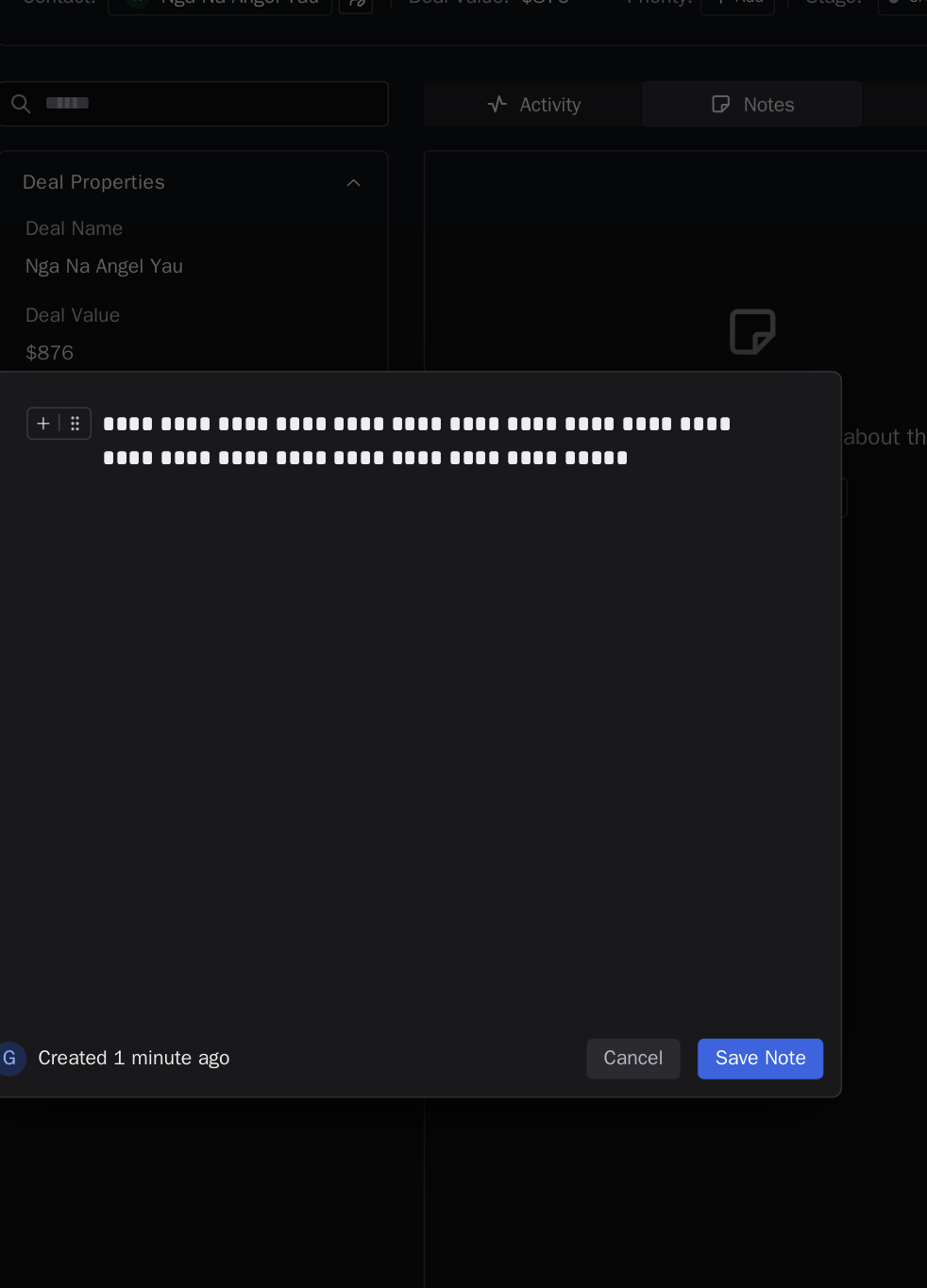 click on "**********" at bounding box center (481, 453) 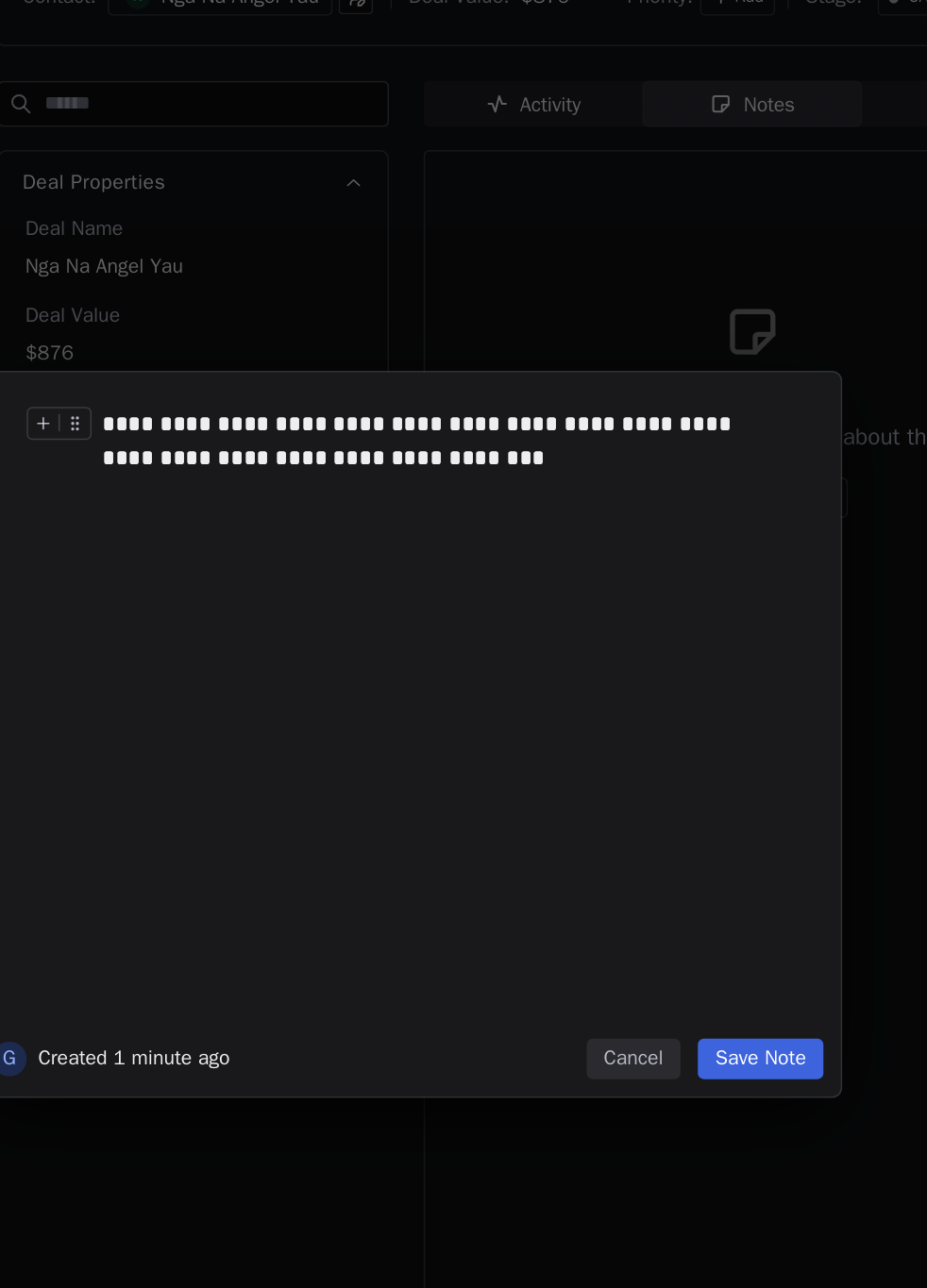 click on "Save Note" at bounding box center [694, 857] 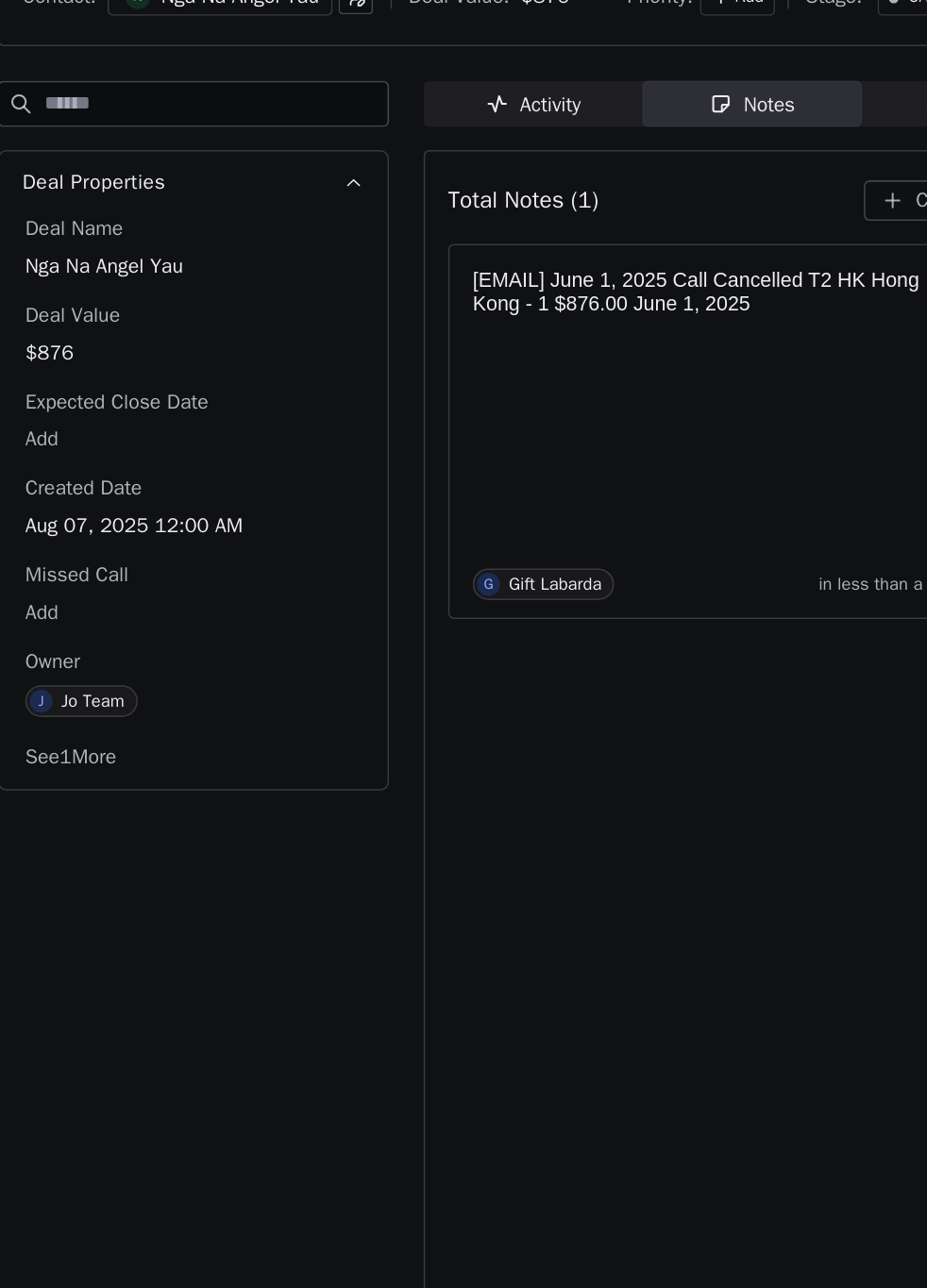 click on "Total Notes (1)   Create a Note pigpigangel@hotmail.com [DATE] Call Cancelled T2  HK Hong Kong - 1 $876.00 [DATE] G Gift Labarda in less than a minute" at bounding box center [688, 661] 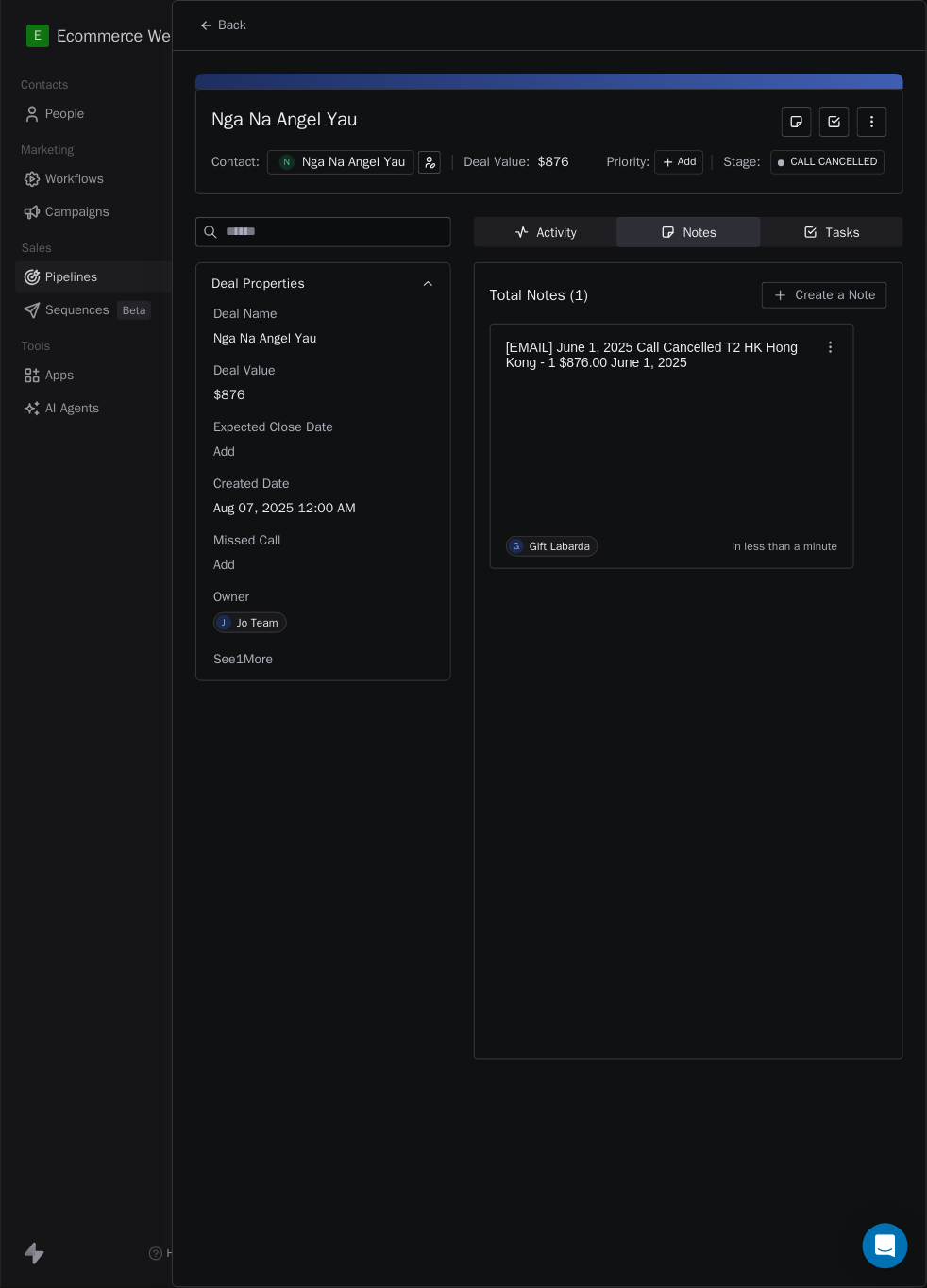 click on "See  1  More" at bounding box center [243, 660] 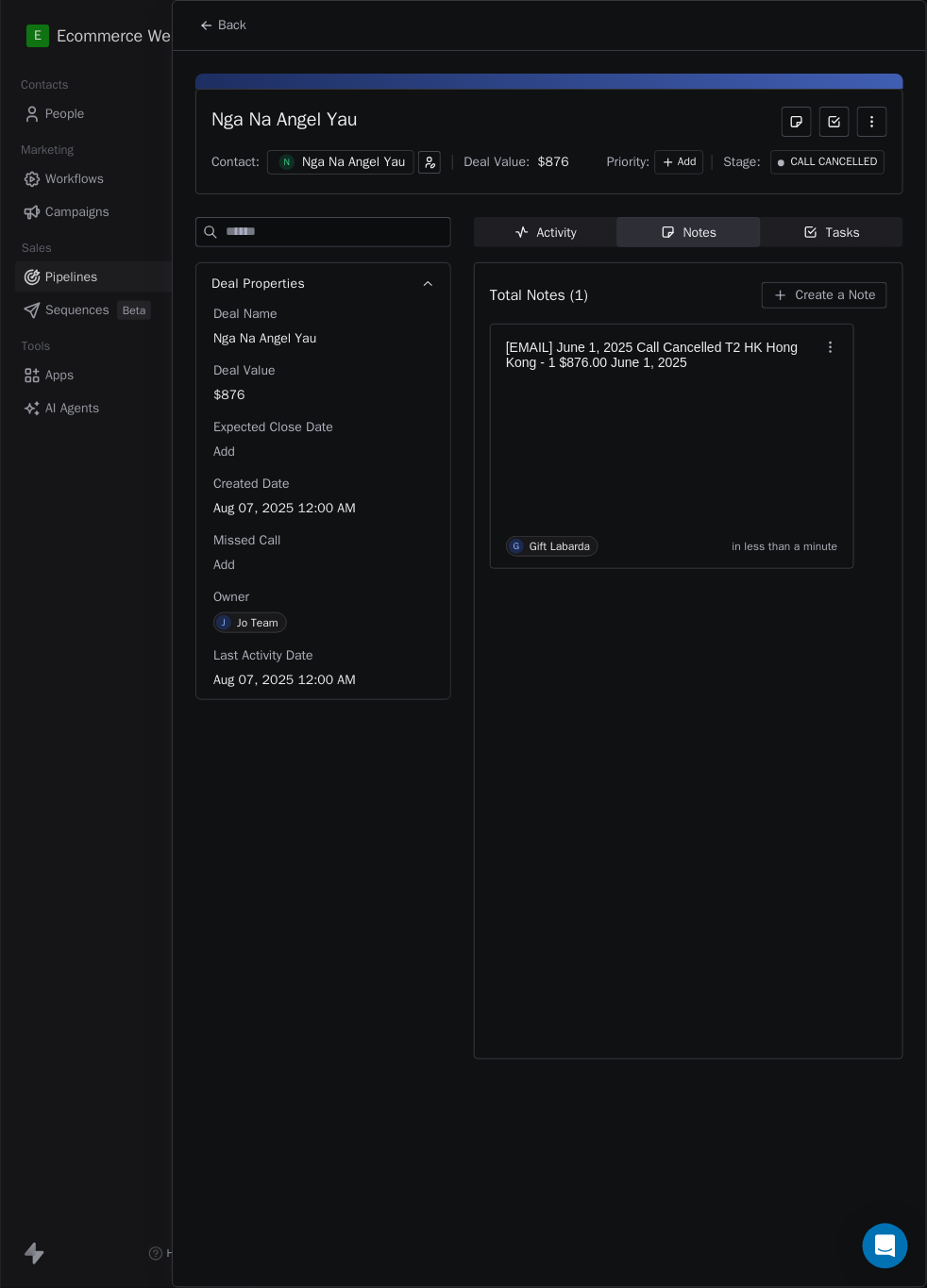 click 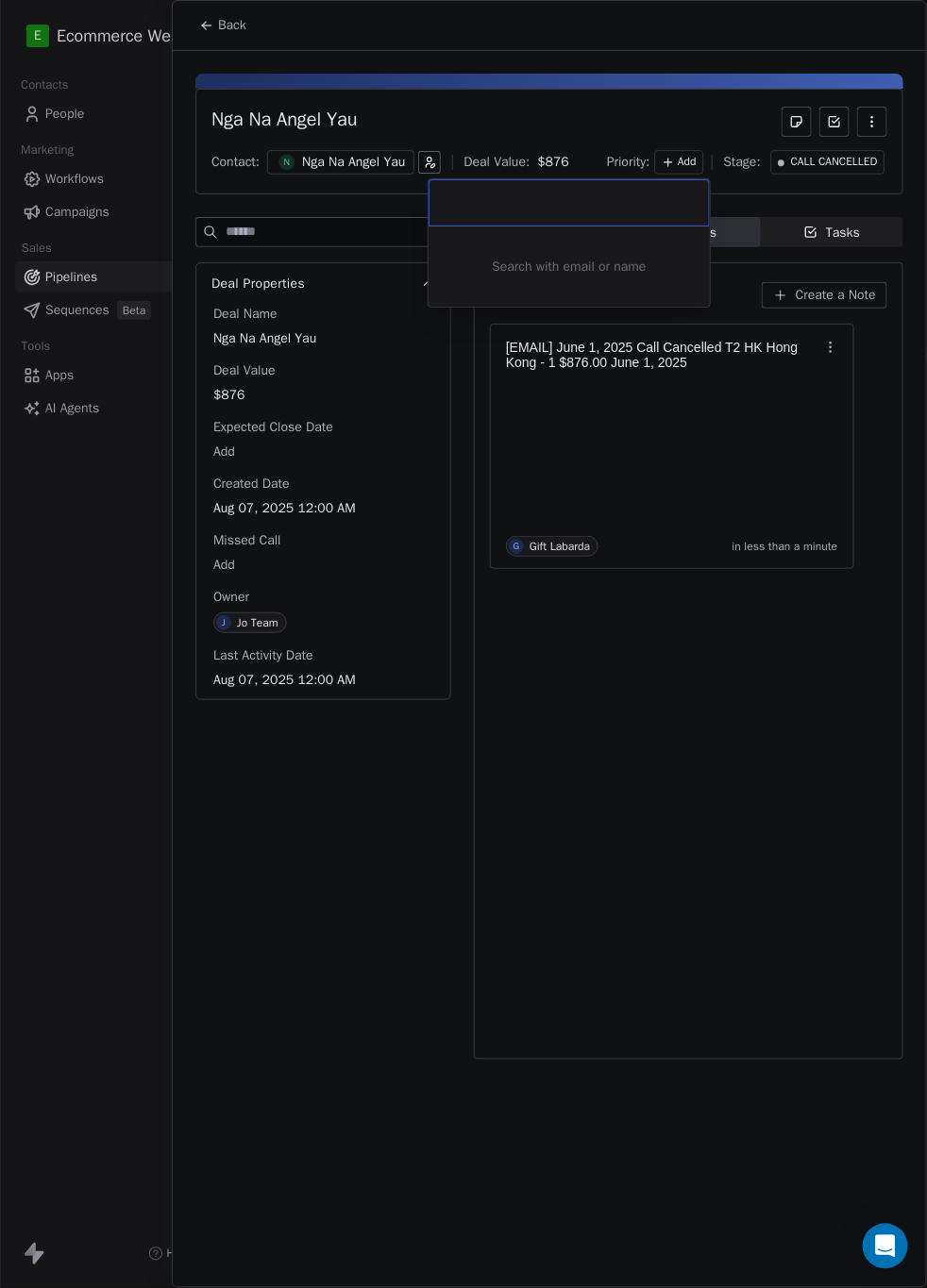 click on "E Ecommerce Website Builder Contacts People Marketing Workflows Campaigns Sales Pipelines Sequences Beta Tools Apps AI Agents Help & Support Pipelines New Pipeline 2 Deals EWB SALES PIPELINE_JUNE-AUGUST 2025 Filter Edit View Sort: Deal Value T1 = <HKD 199 0 $ 0 New Deal T2 = HKD 200 - 999 0 $ 0 New Deal T3 = HKD 1000+ 0 $ 0 New Deal CALL CANCELLED 1 $ 876 [FIRST] [LAST] $ 876 Contact N [FIRST] [LAST] Owner J Jo Team Order Purchase Date Jun 01, 2025 08:00 AM New Deal CALL DONE (POOR LEAD) 1 $ 344 [FIRST] [LAST] $ 344 Contact Y [FIRST] [LAST] Owner J Jo Team Order Purchase Date Jun 02, 2025 08:00 AM New Deal ABANDONED CART 0 $ 0 New Deal STORE SETUP IN PROGRESS 0 $ 0 New Deal
To pick up a draggable item, press the space bar.
While dragging, use the arrow keys to move the item.
Press space again to drop the item in its new position, or press escape to cancel.
Back [FIRST] [LAST] Contact: N $ J" at bounding box center [464, 644] 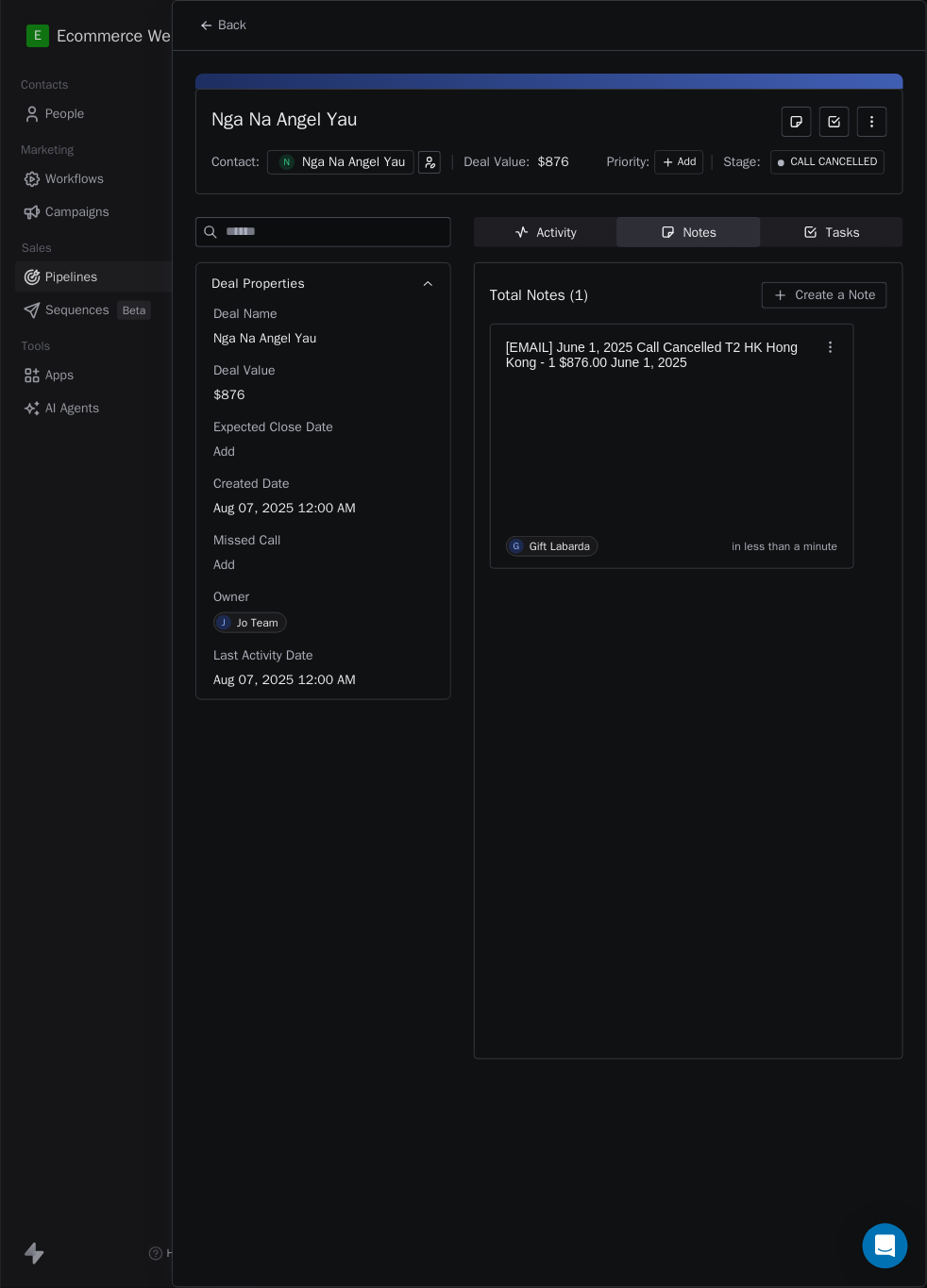 click at bounding box center [872, 122] 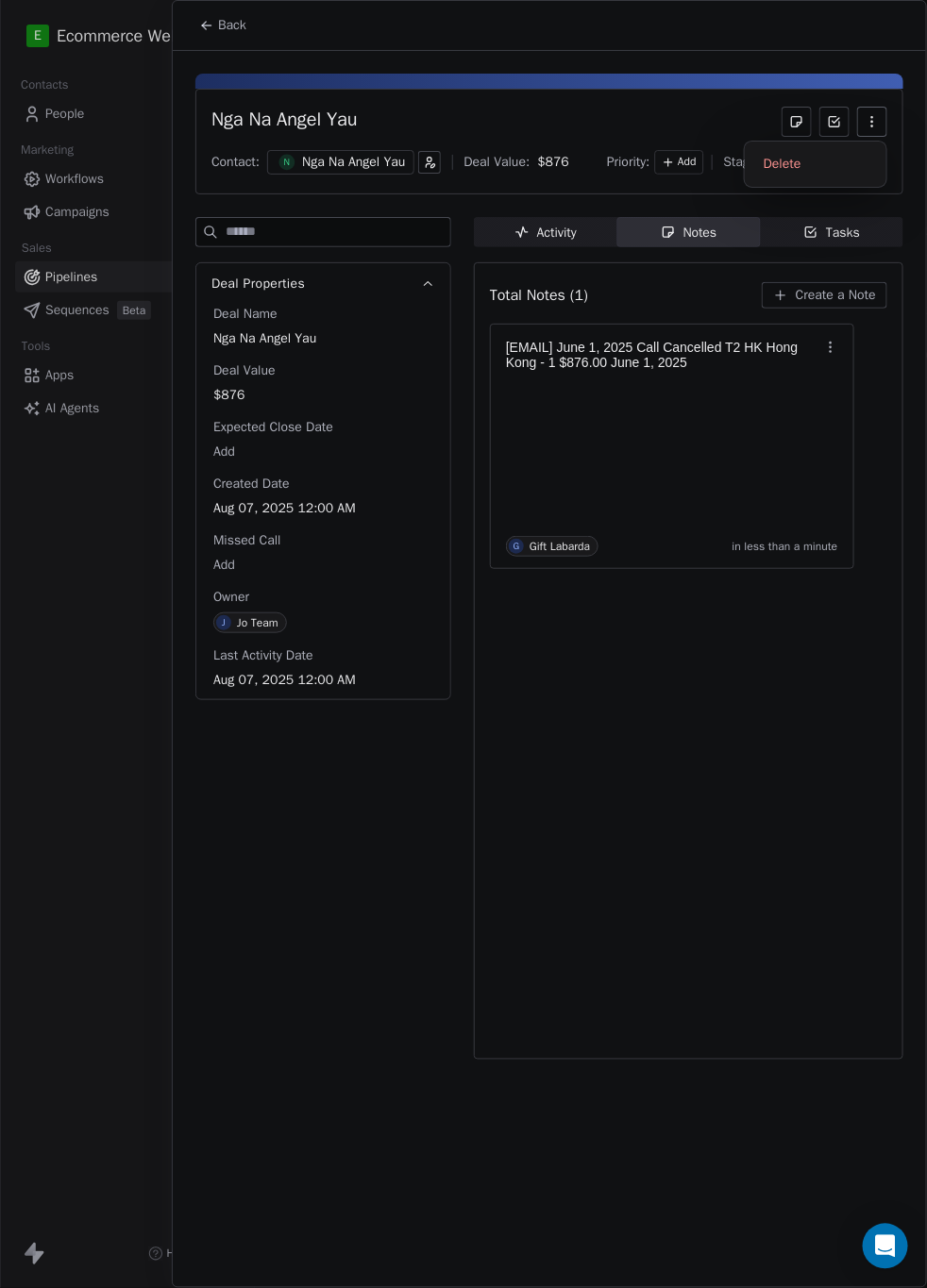 click 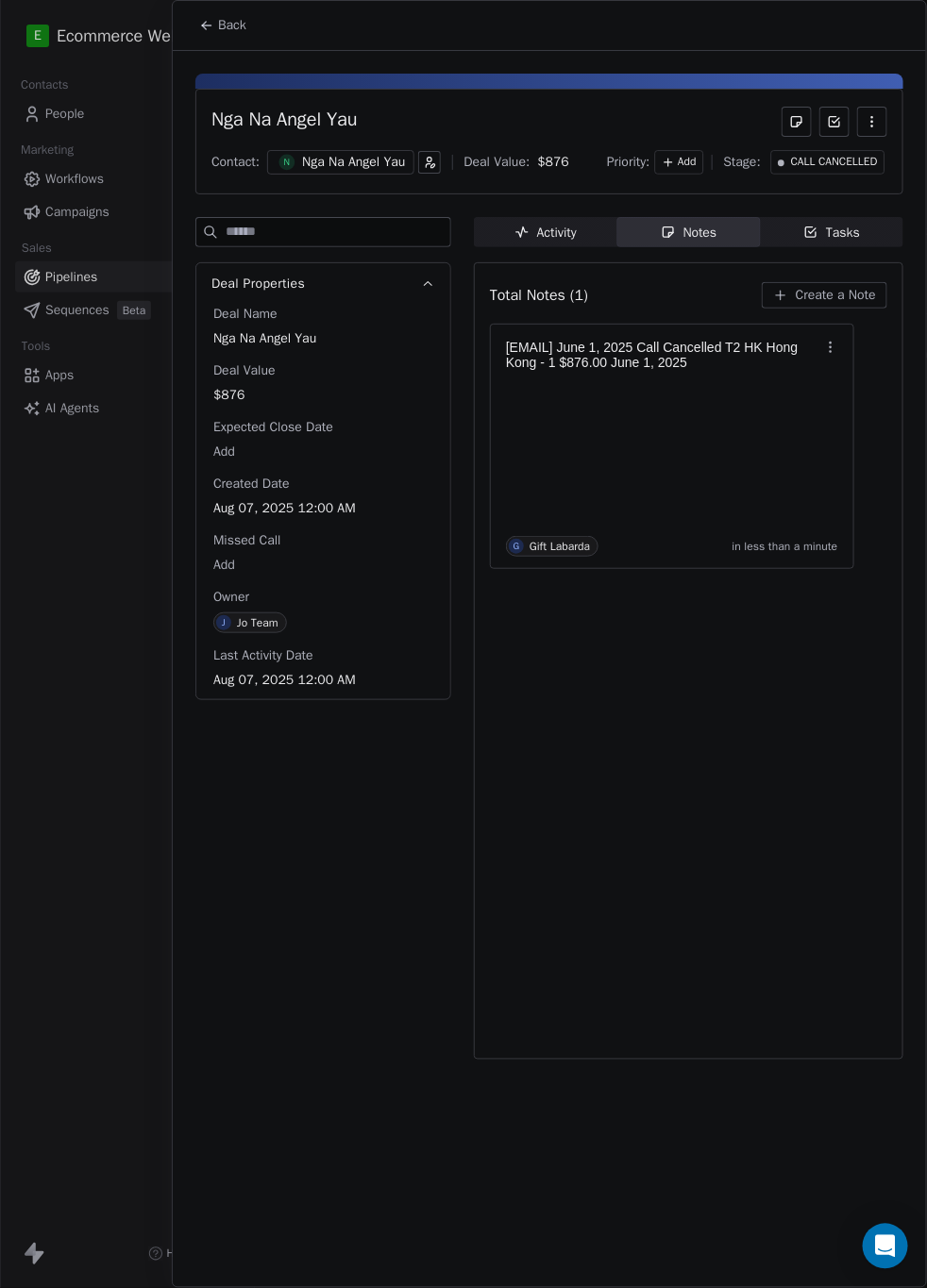 click 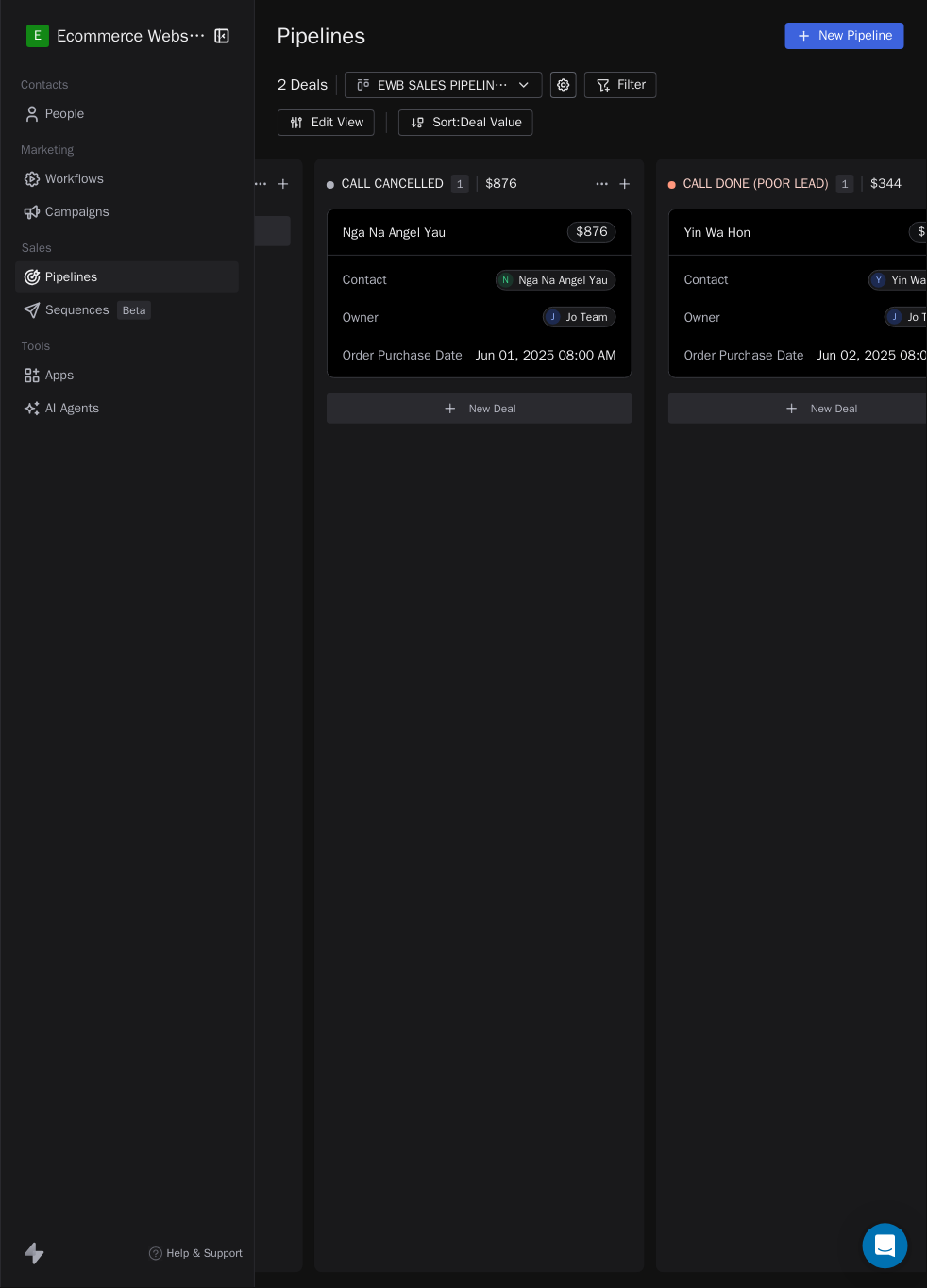 click on "Edit View" at bounding box center [326, 123] 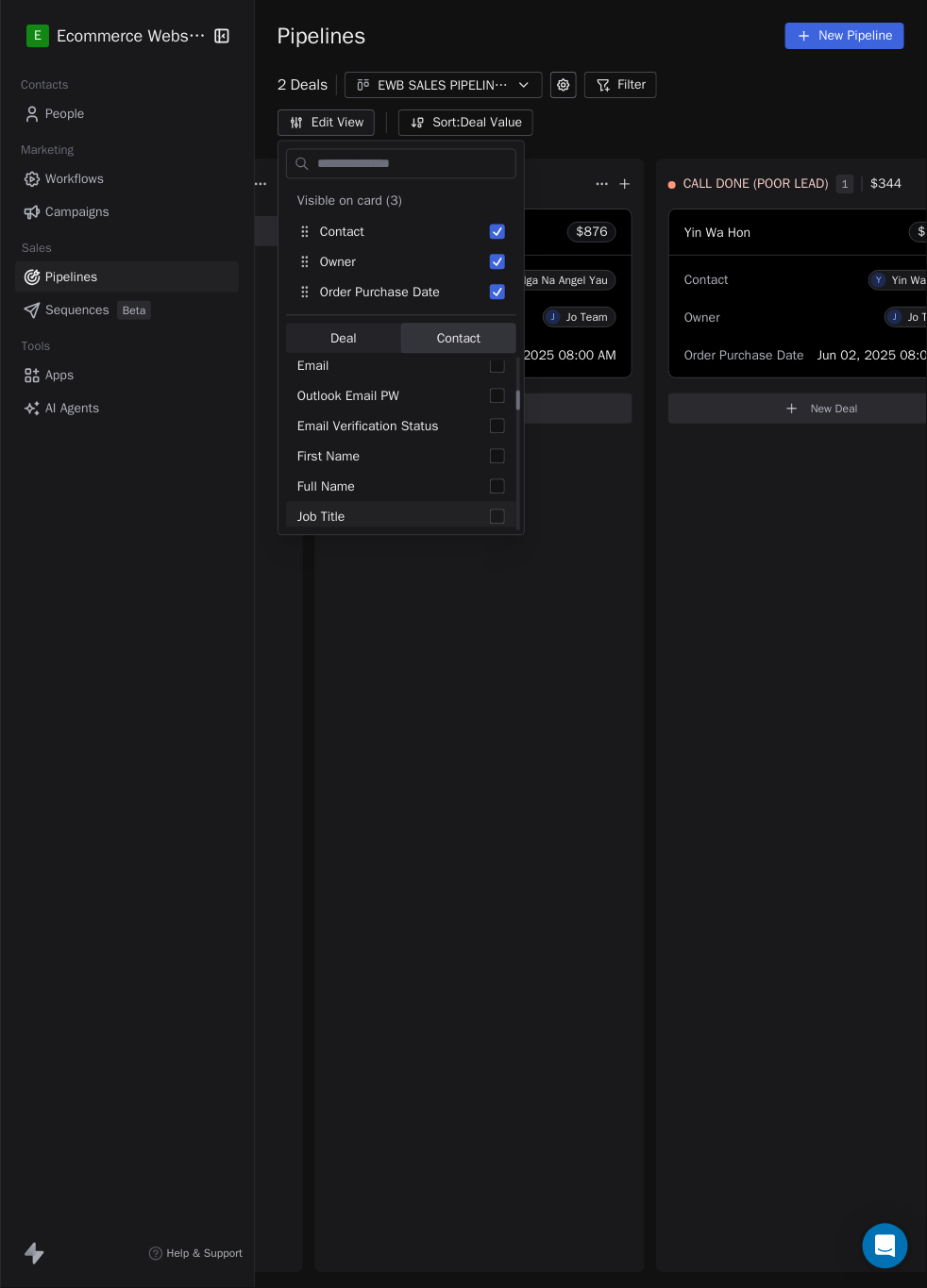 scroll, scrollTop: 283, scrollLeft: 0, axis: vertical 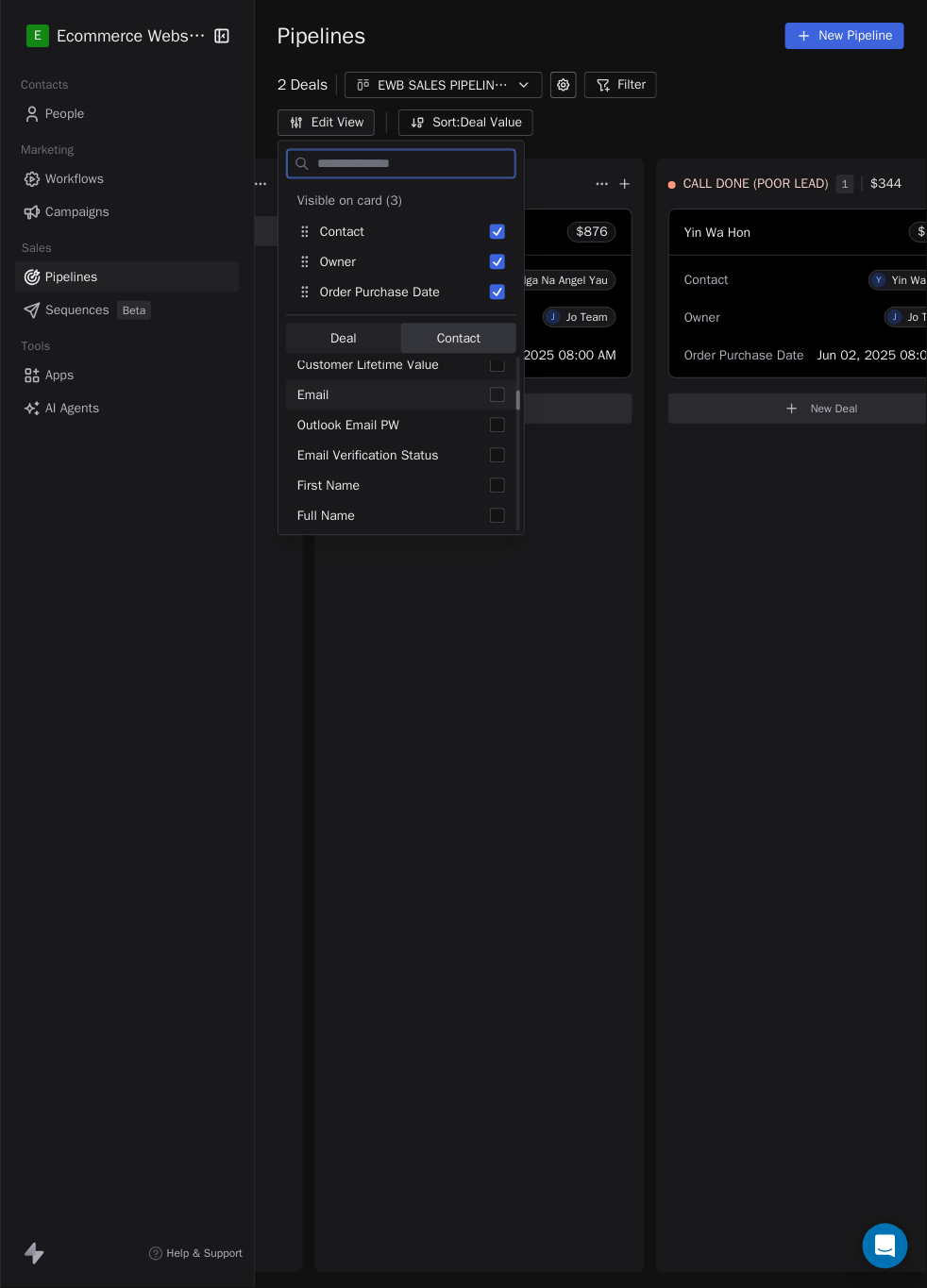 click on "Email" at bounding box center (401, 395) 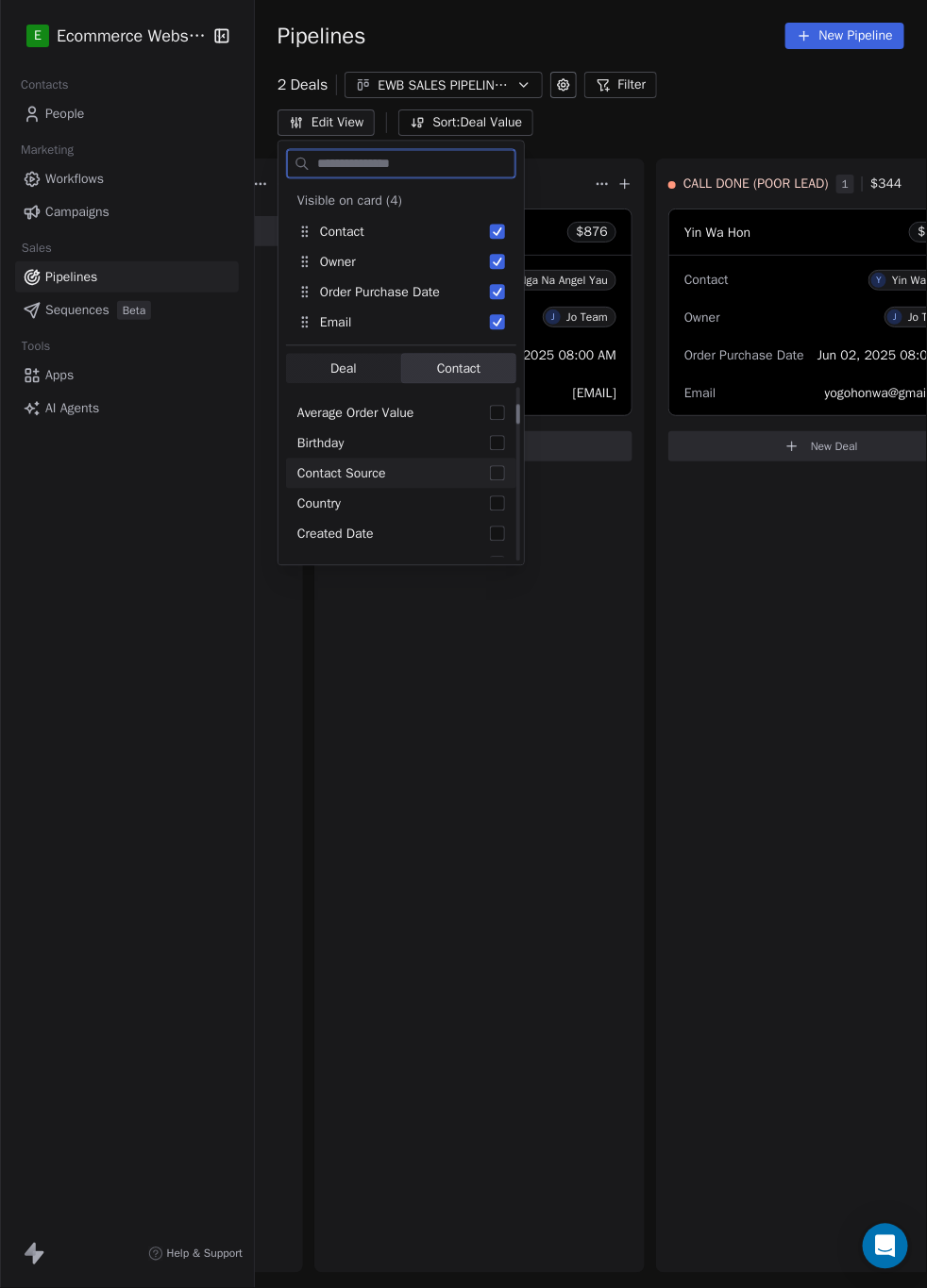scroll, scrollTop: 142, scrollLeft: 0, axis: vertical 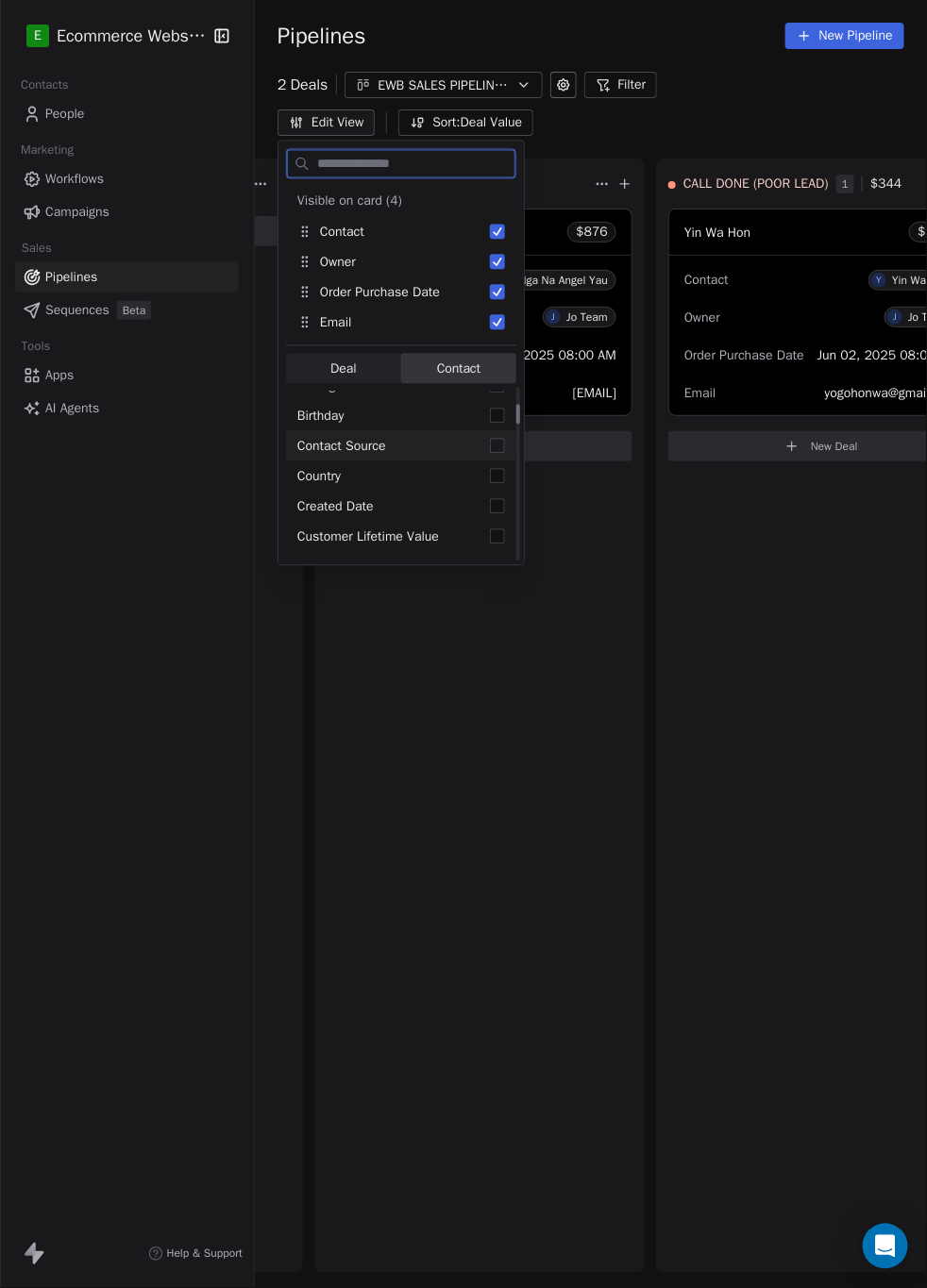 click at bounding box center (497, 446) 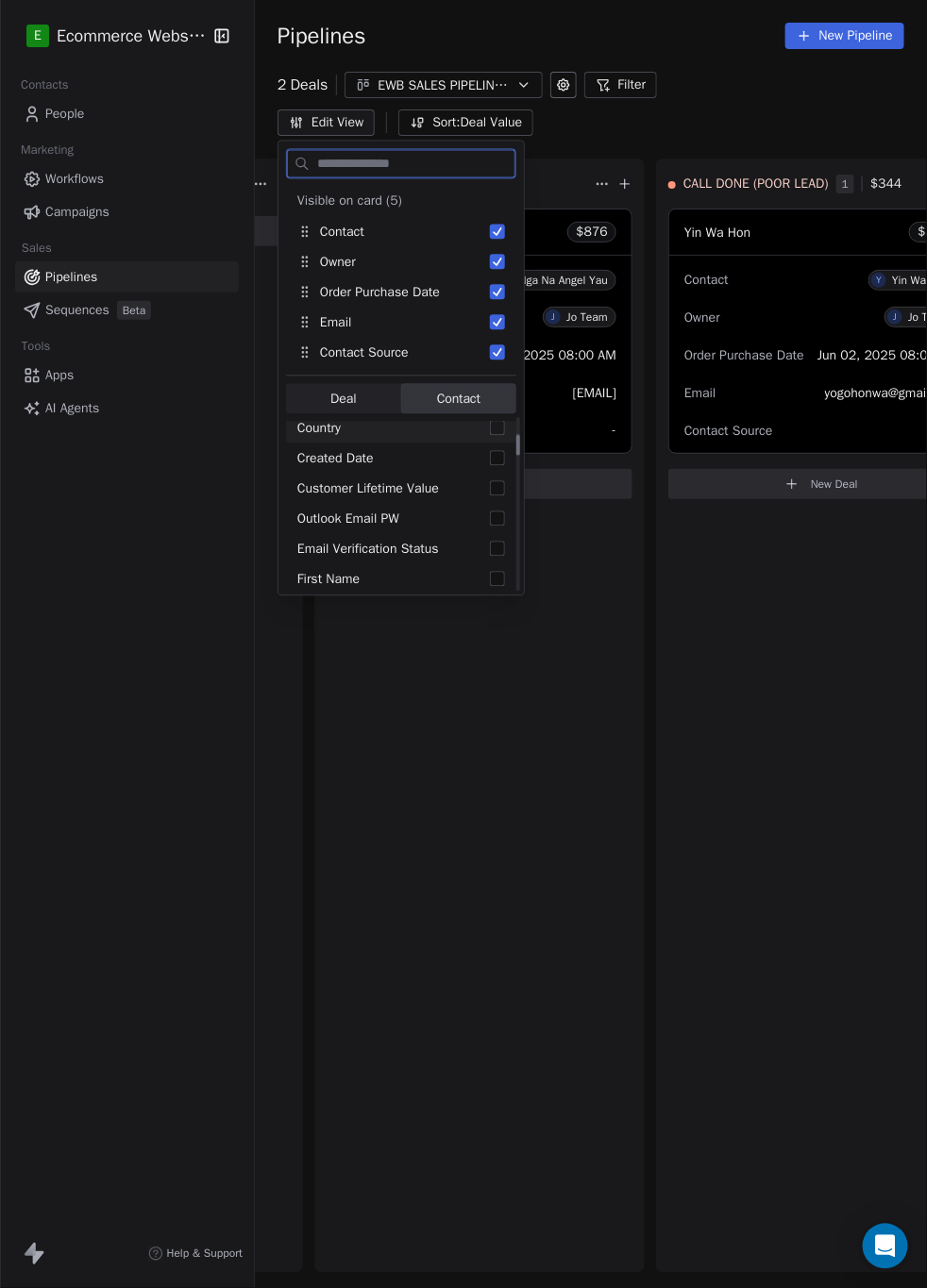 scroll, scrollTop: 142, scrollLeft: 0, axis: vertical 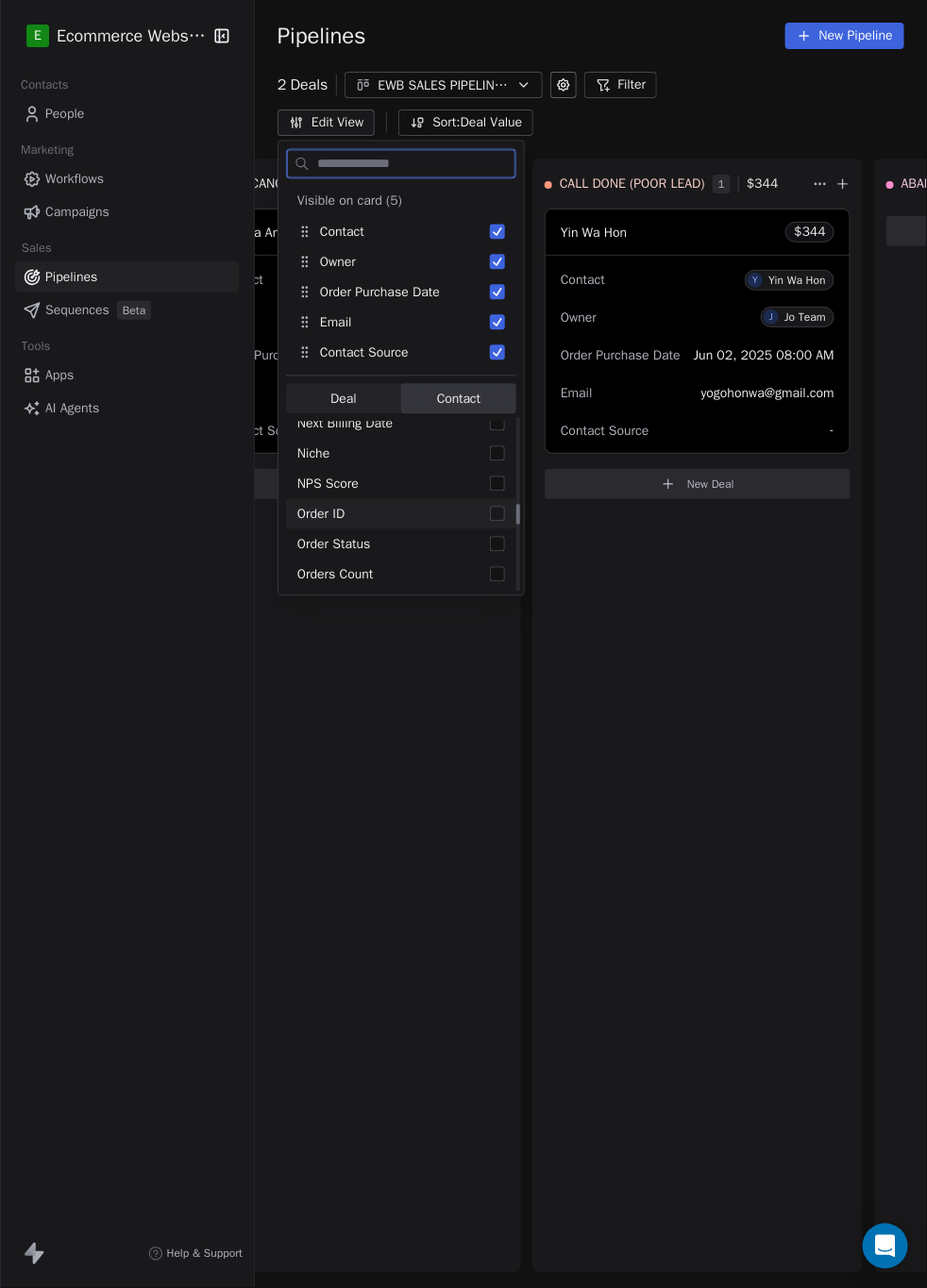 click on "Order ID" at bounding box center [401, 514] 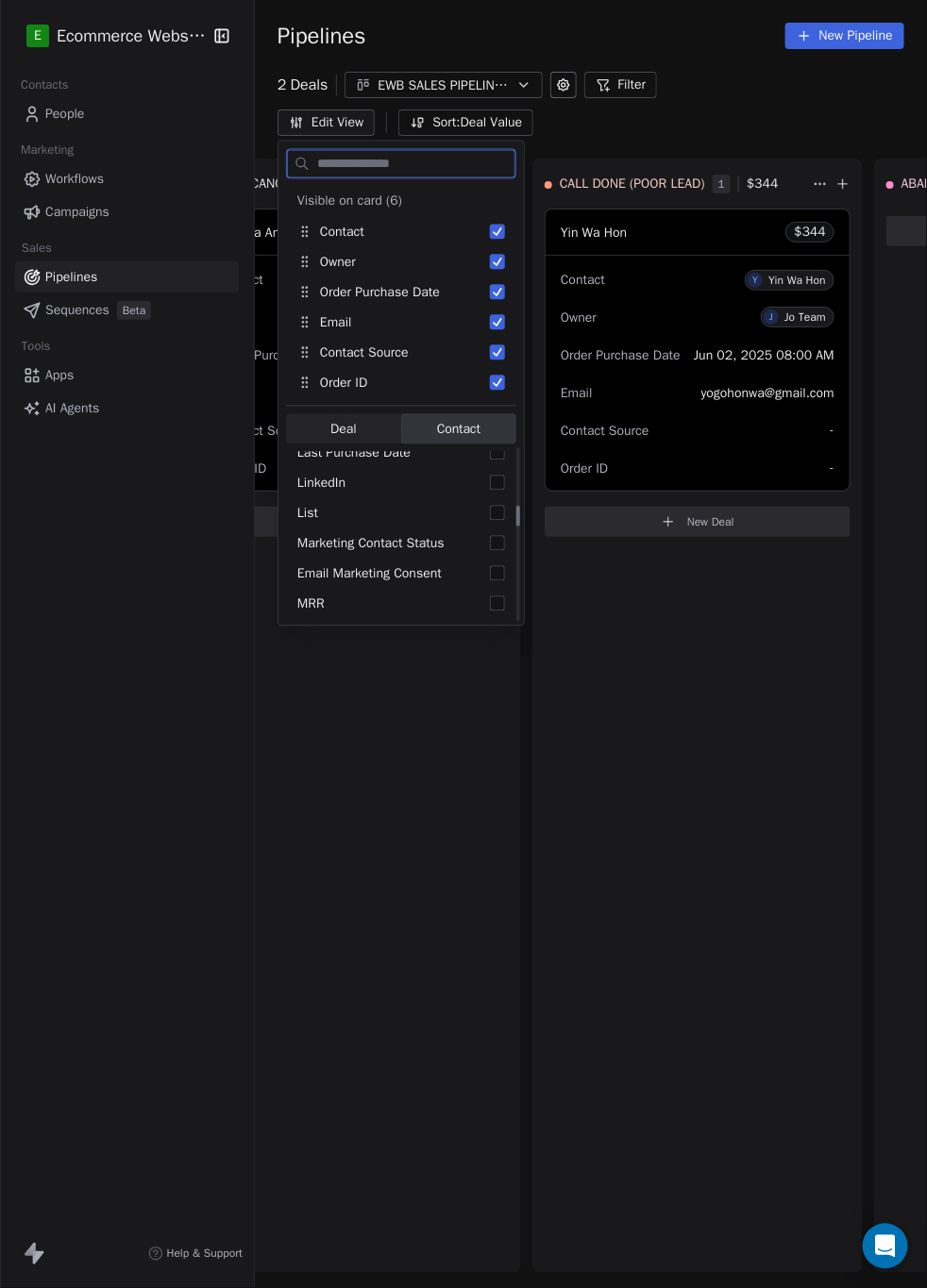 scroll, scrollTop: 566, scrollLeft: 0, axis: vertical 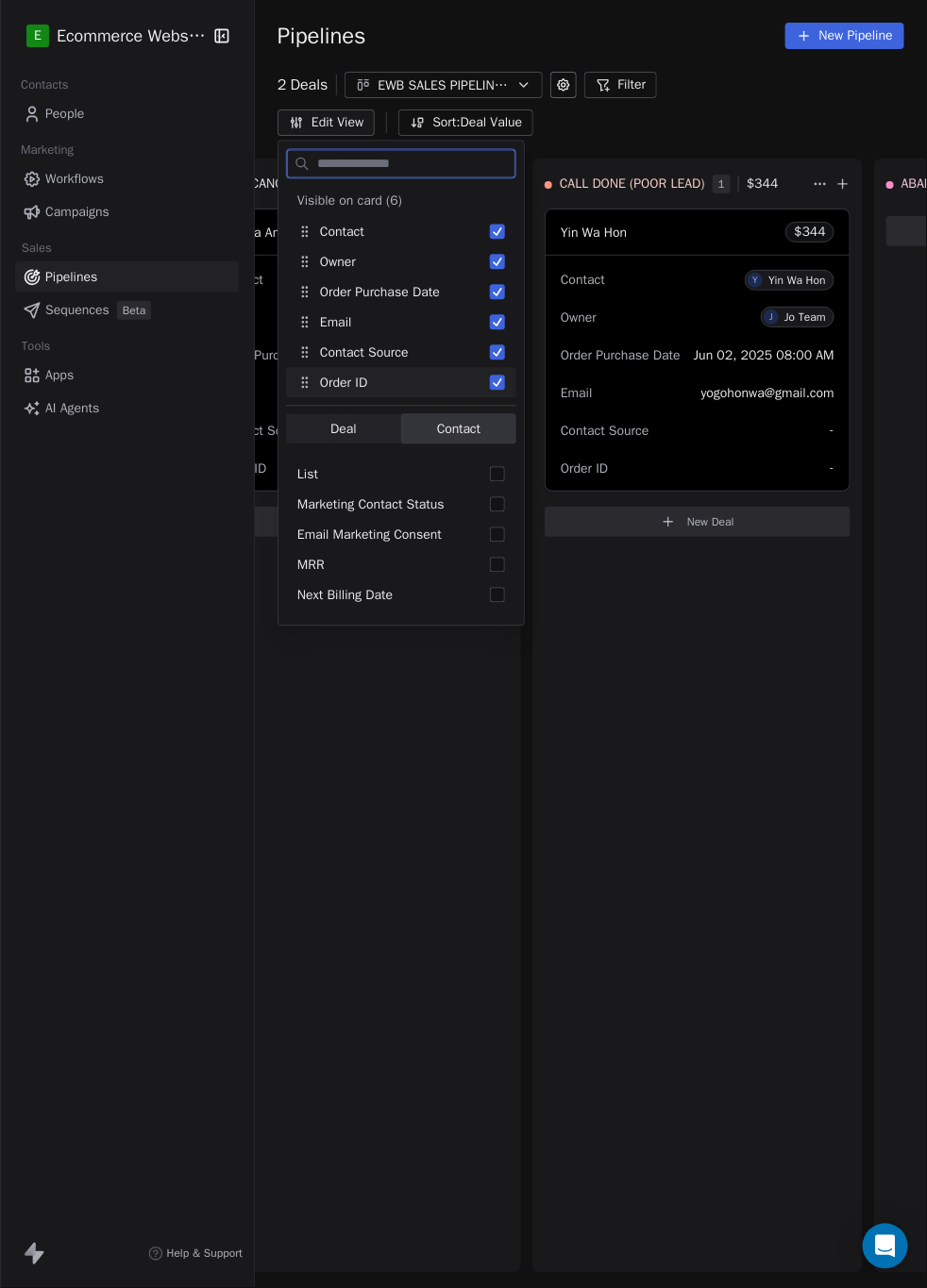 click at bounding box center (497, 383) 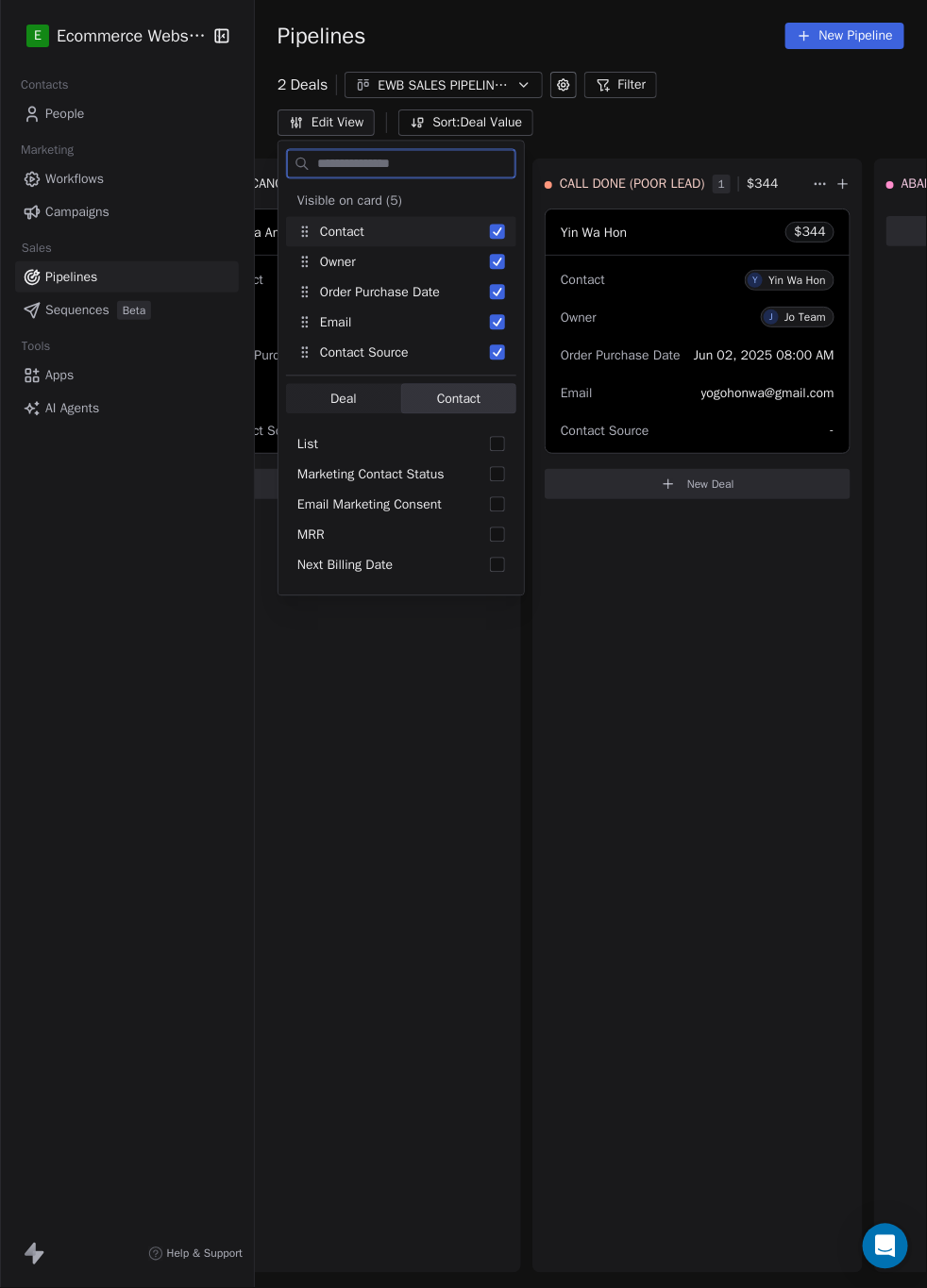 scroll, scrollTop: 649, scrollLeft: 0, axis: vertical 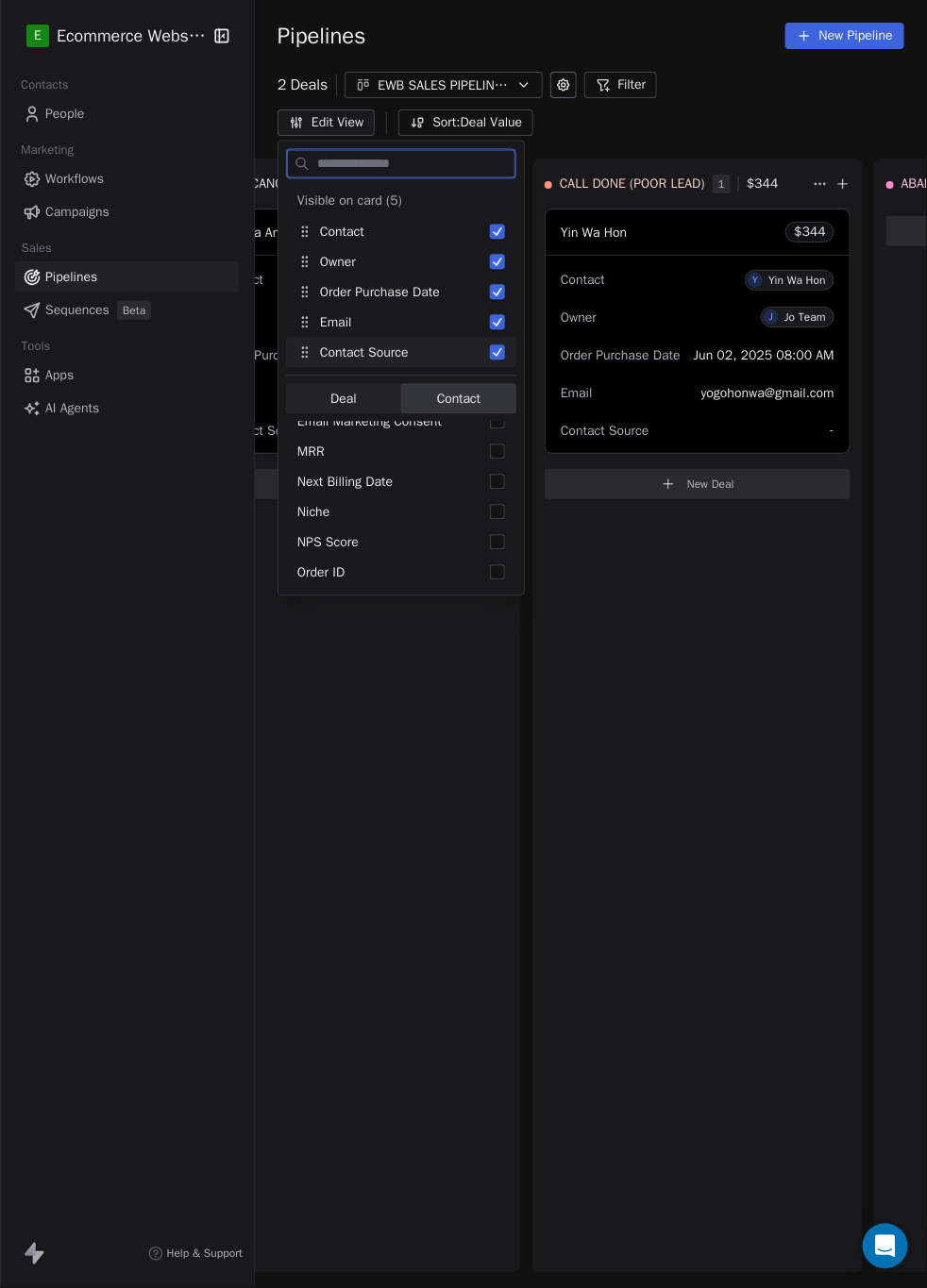 click at bounding box center [497, 353] 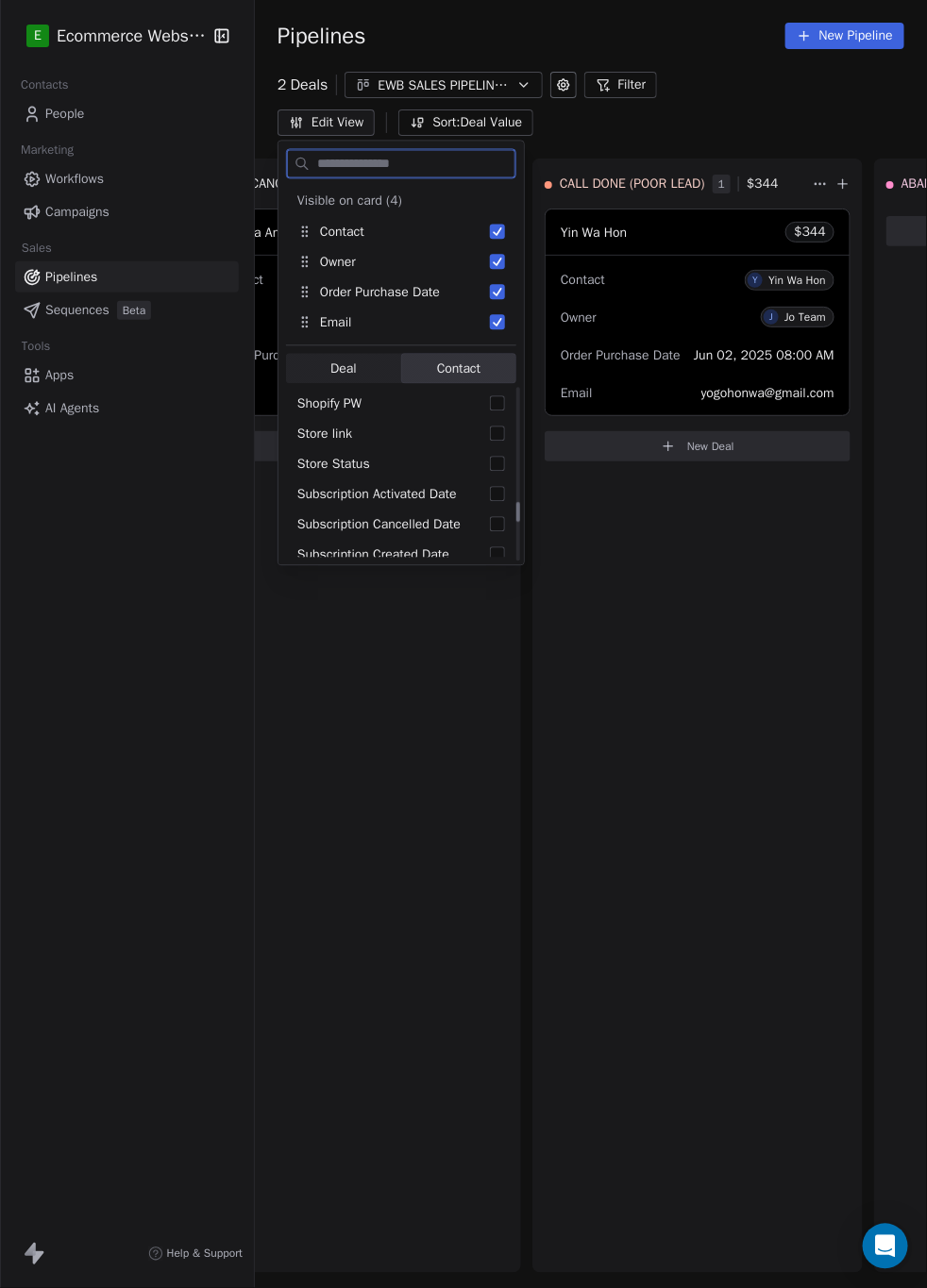 scroll, scrollTop: 858, scrollLeft: 0, axis: vertical 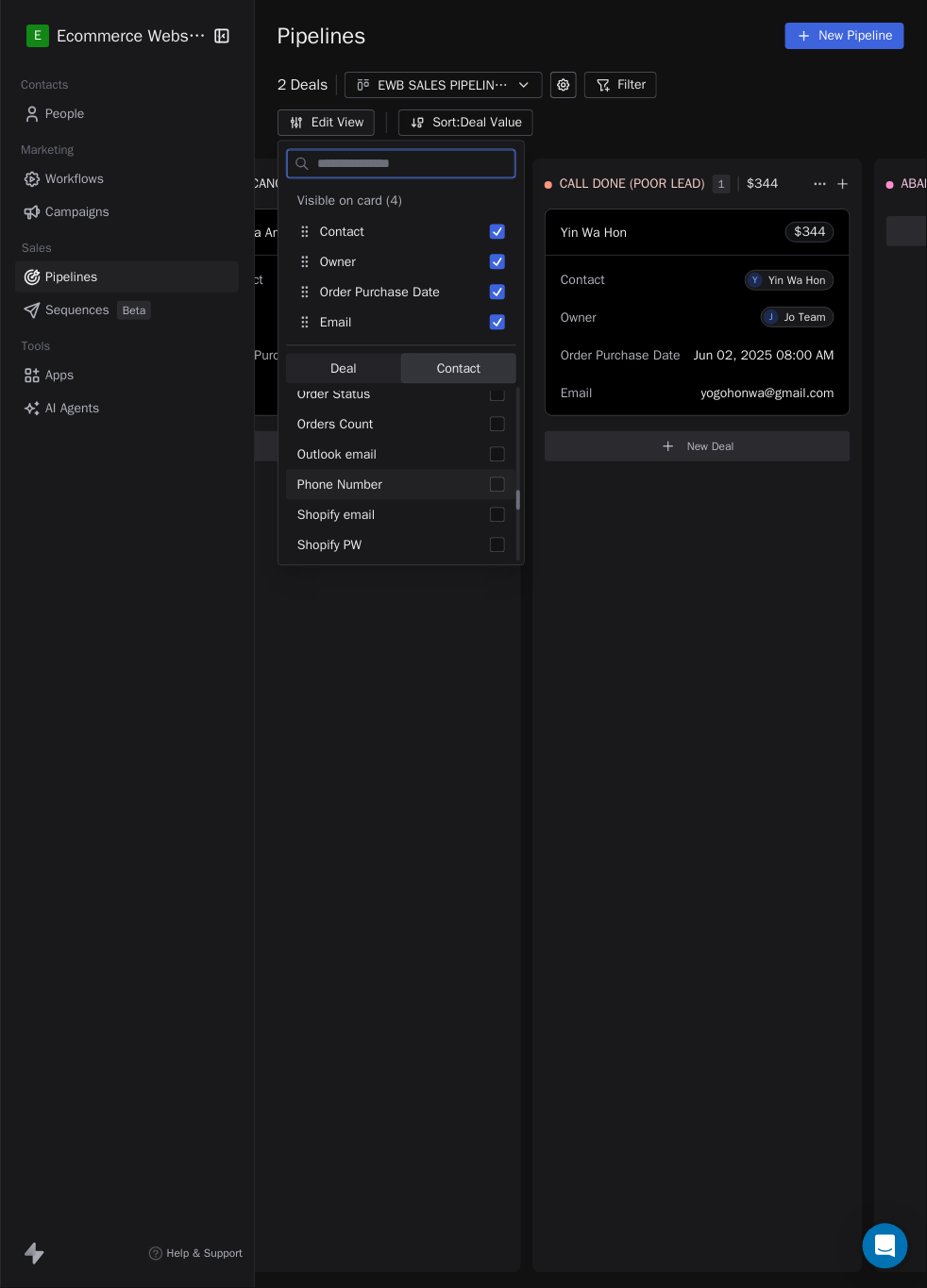 click on "Phone Number" at bounding box center (401, 485) 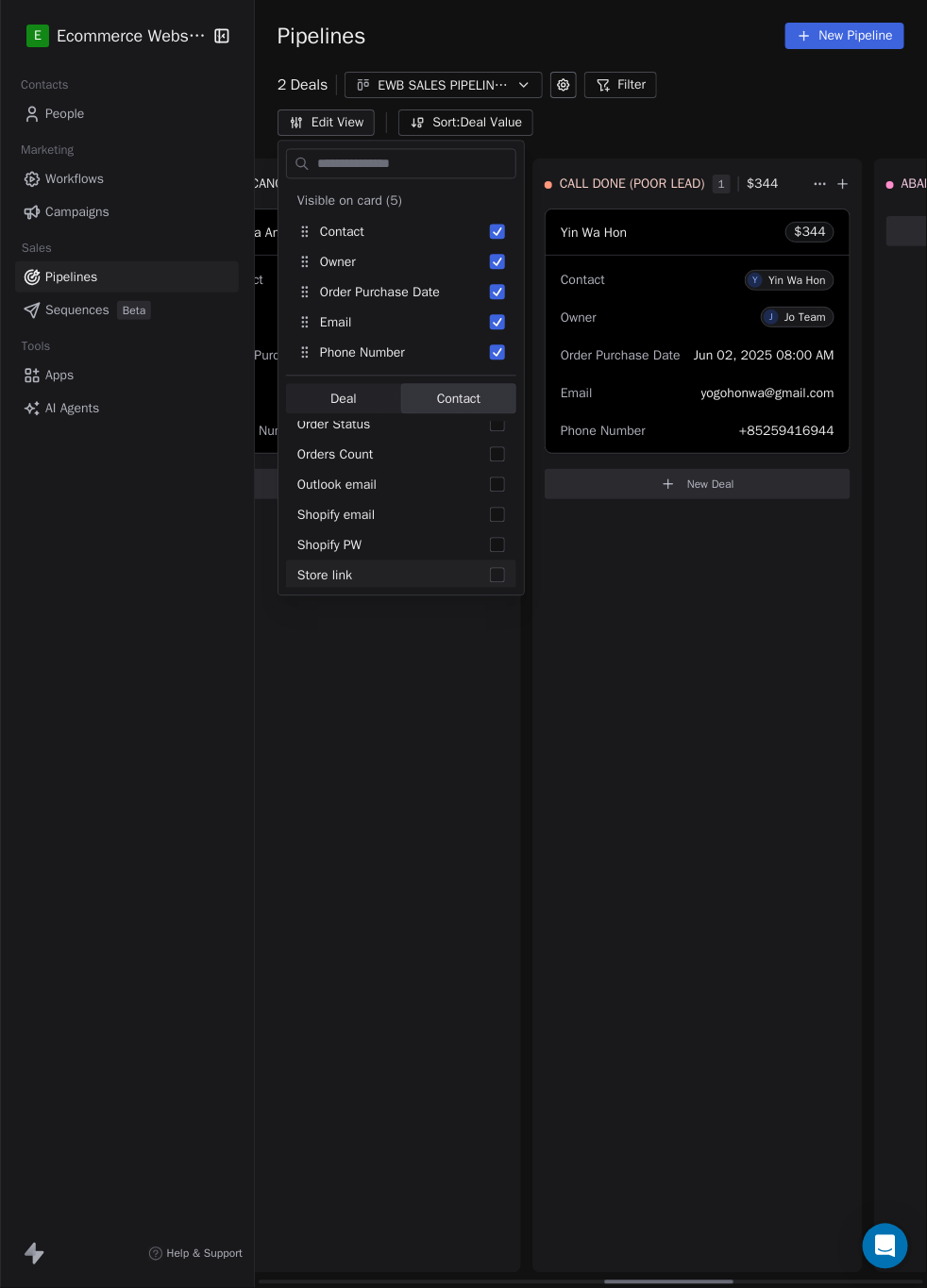 click on "CALL CANCELLED 1 $ 876 [FIRST] [LAST] $ 876 Contact N [FIRST] [LAST] Owner J Jo Team Order Purchase Date Jun 01, 2025 08:00 AM Email [EMAIL] Phone Number +852[PHONE] New Deal" at bounding box center (356, 715) 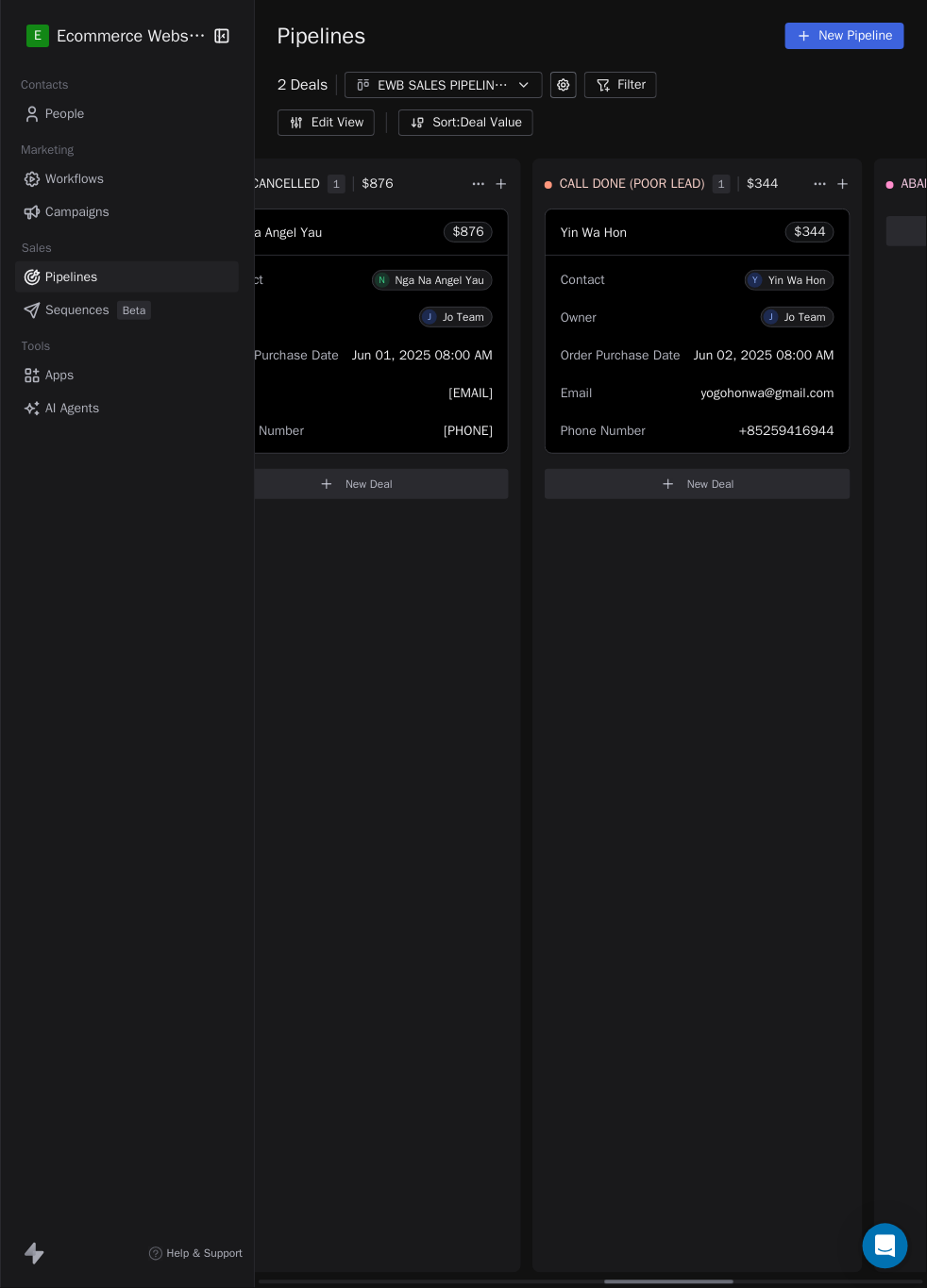 click on "CALL CANCELLED 1 $ 876 [FIRST] [LAST] $ 876 Contact N [FIRST] [LAST] Owner J Jo Team Order Purchase Date Jun 01, 2025 08:00 AM Email [EMAIL] Phone Number +852[PHONE] New Deal" at bounding box center (356, 715) 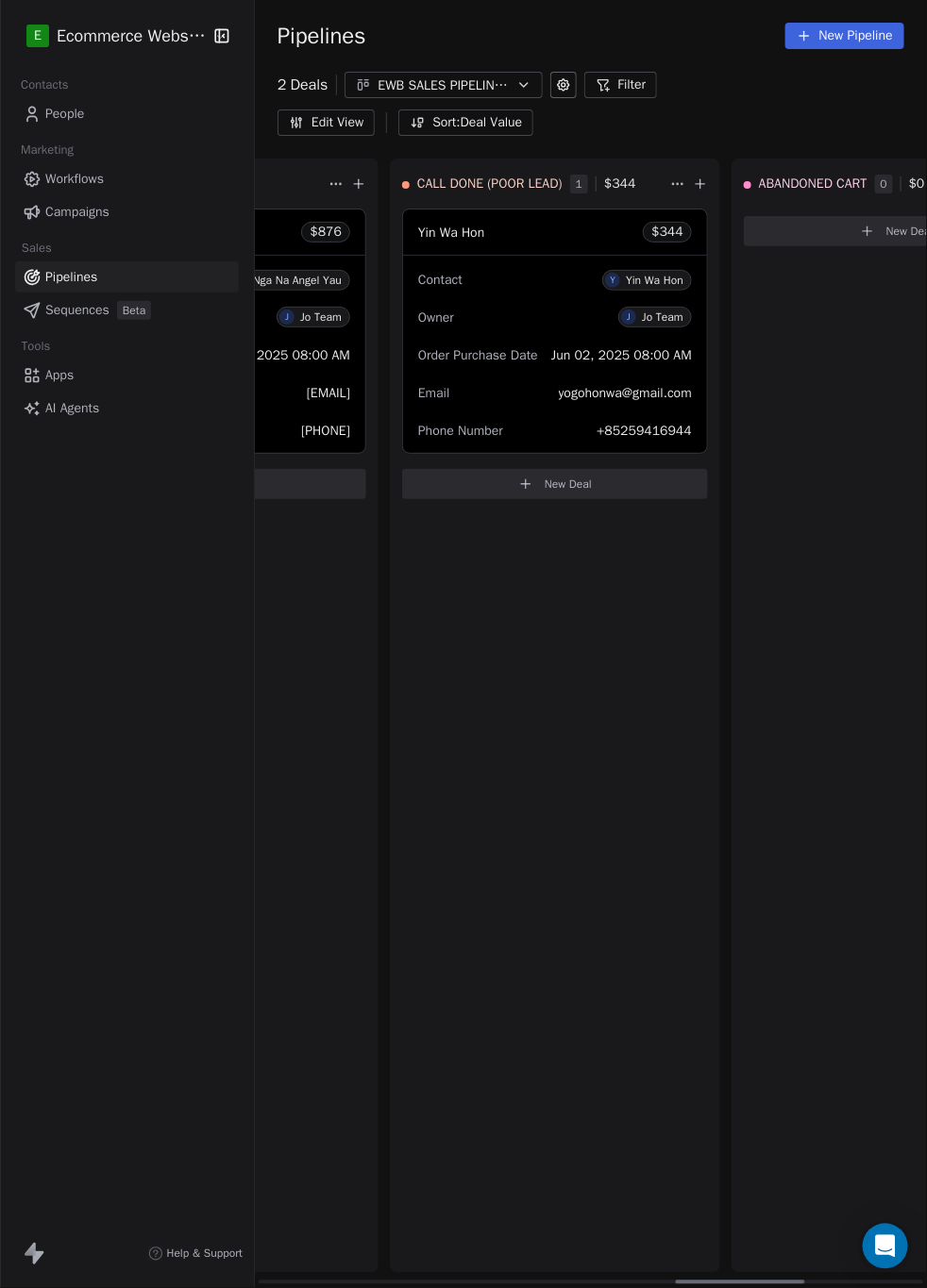 scroll, scrollTop: 0, scrollLeft: 2244, axis: horizontal 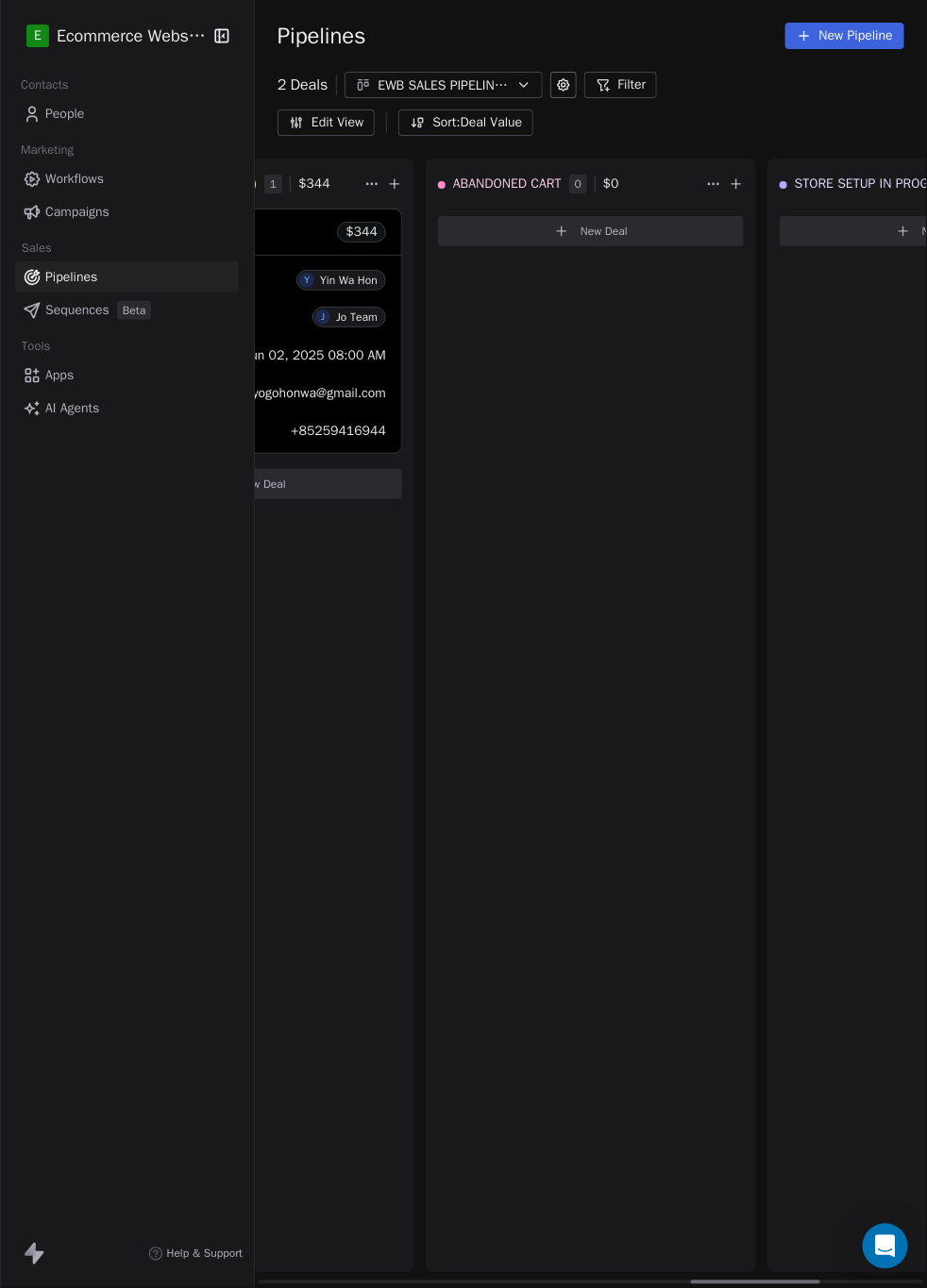 click on "New Deal" at bounding box center (604, 231) 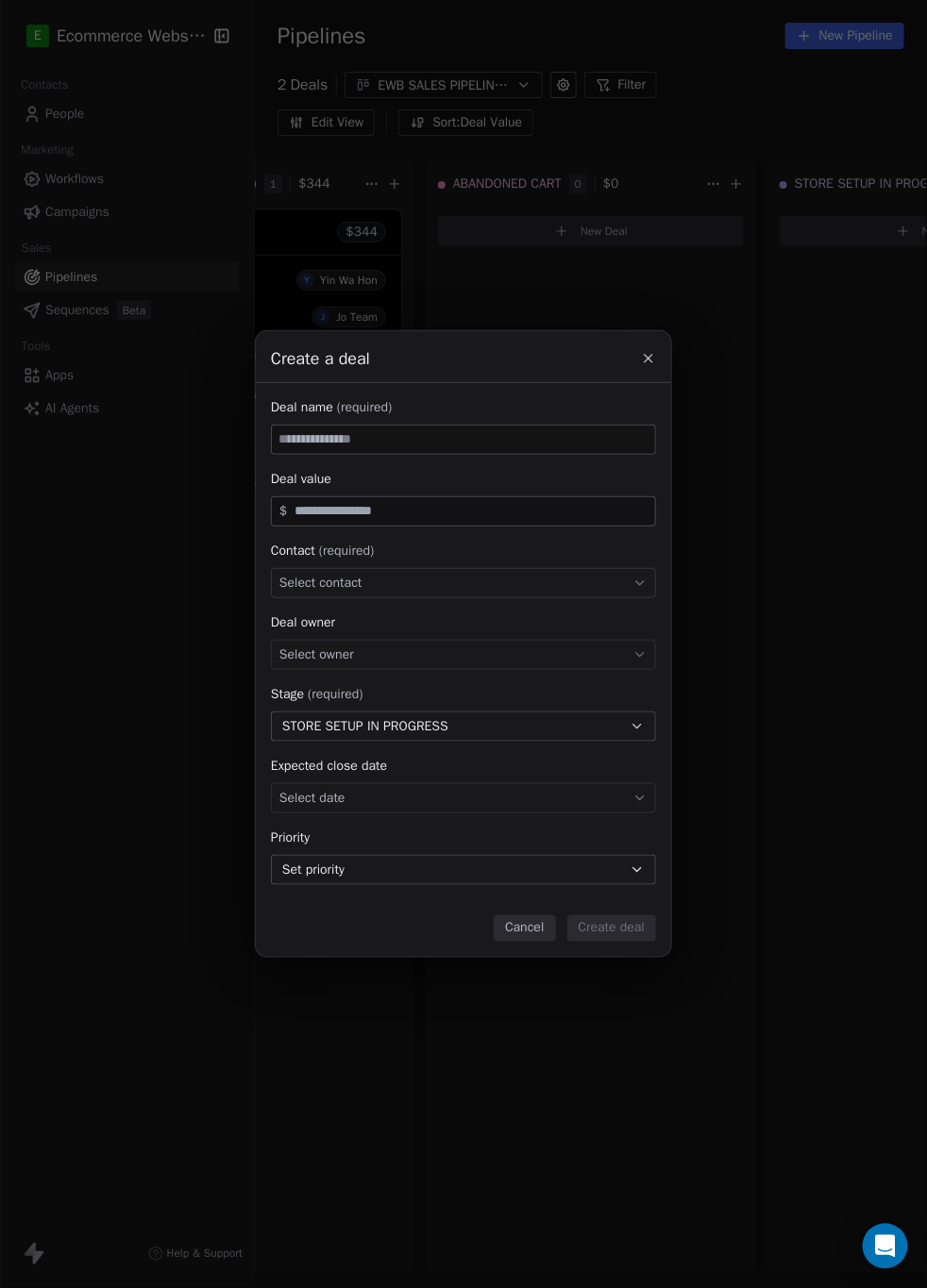 click on "Select contact" at bounding box center [464, 583] 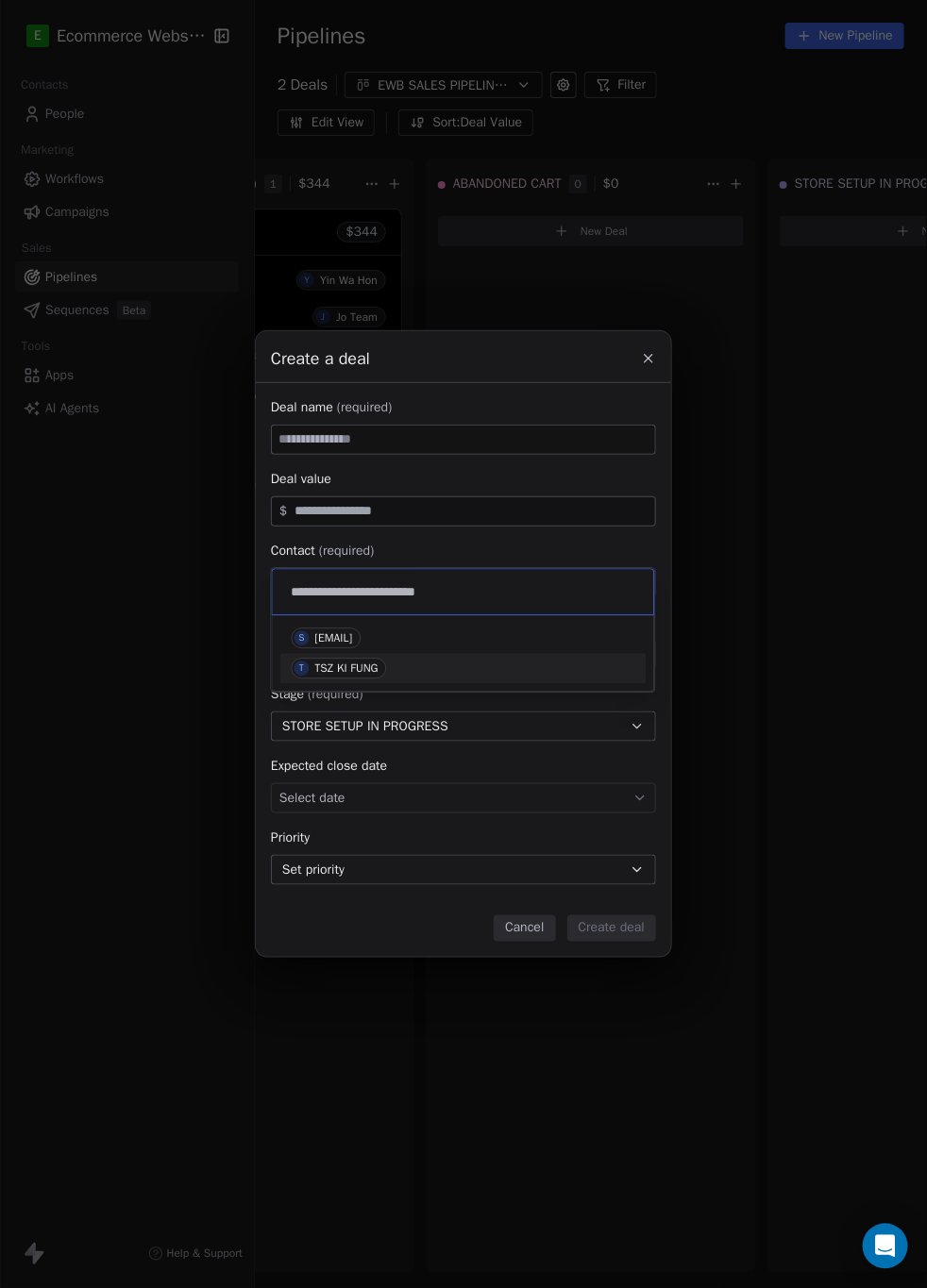 type on "**********" 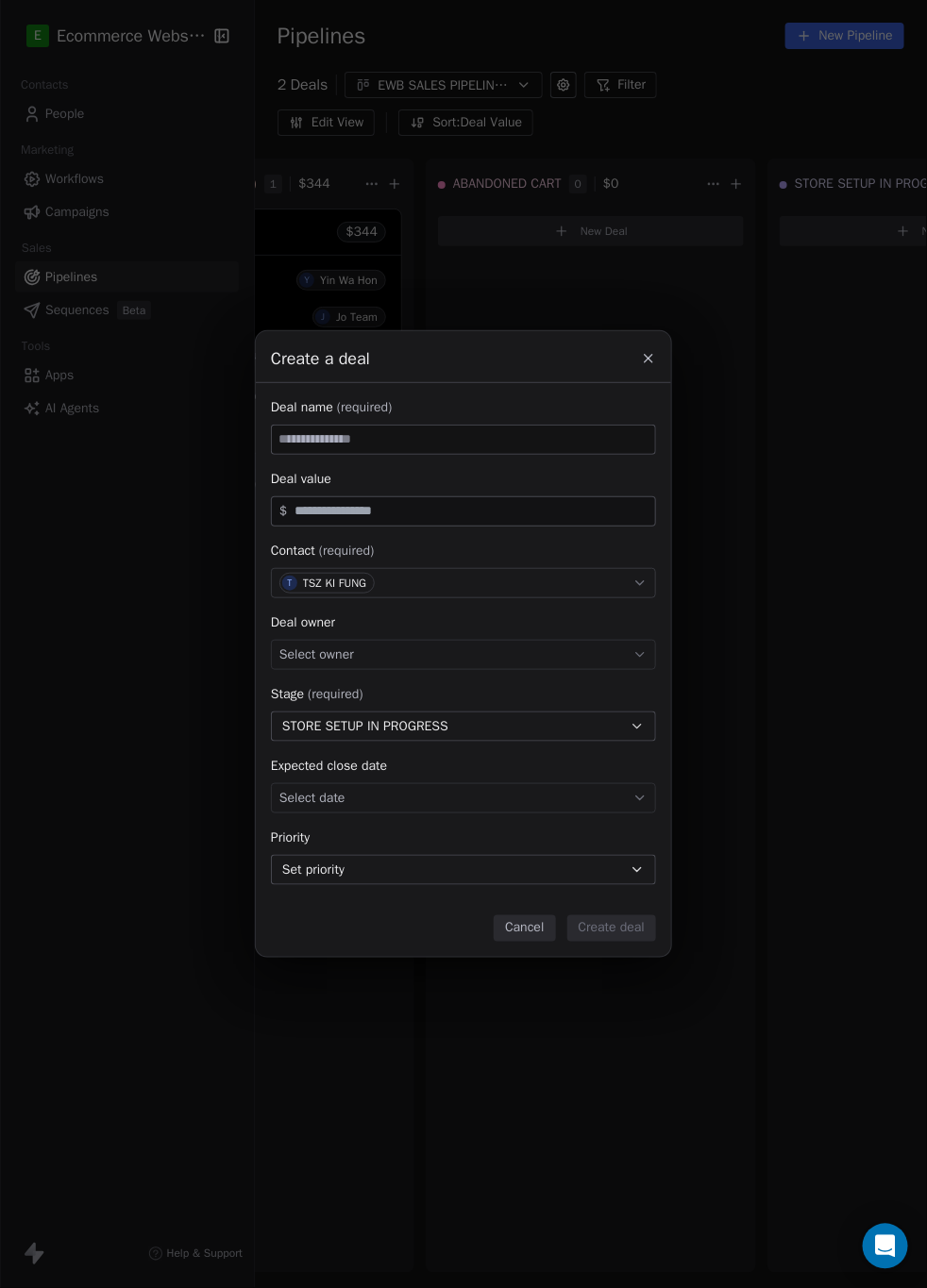 click at bounding box center (471, 510) 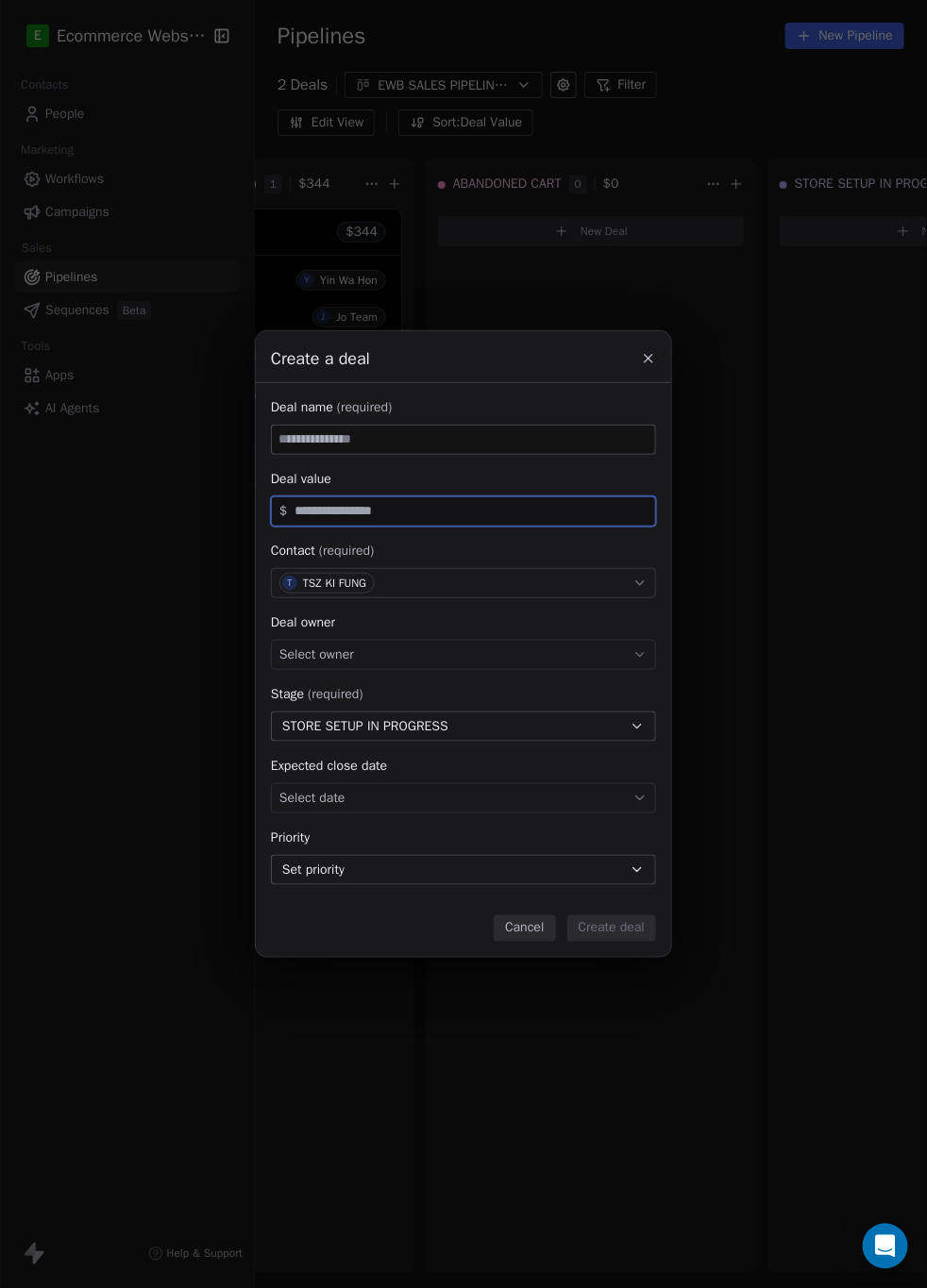 click at bounding box center [471, 510] 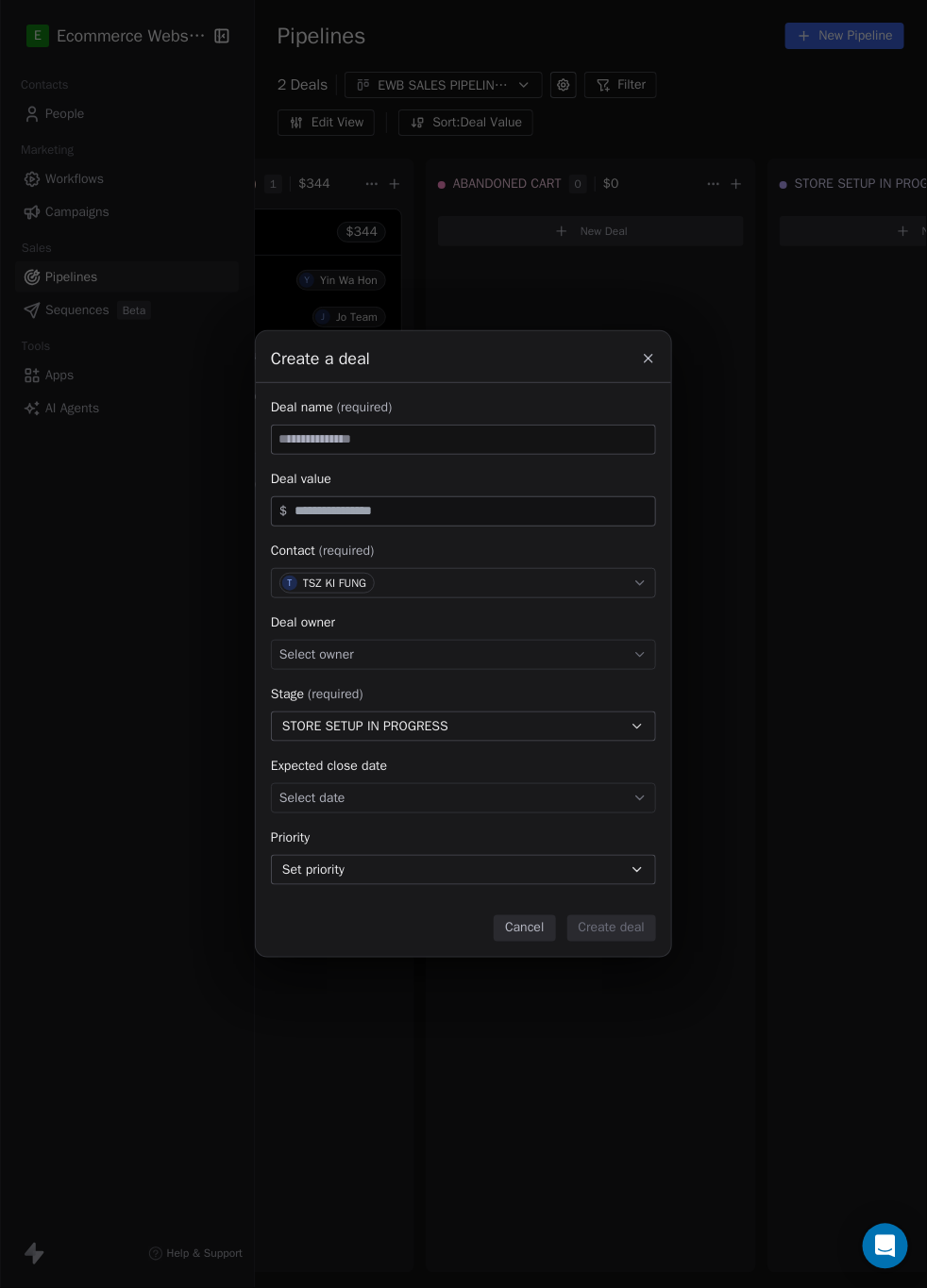 click on "T [FULL NAME]" at bounding box center (464, 583) 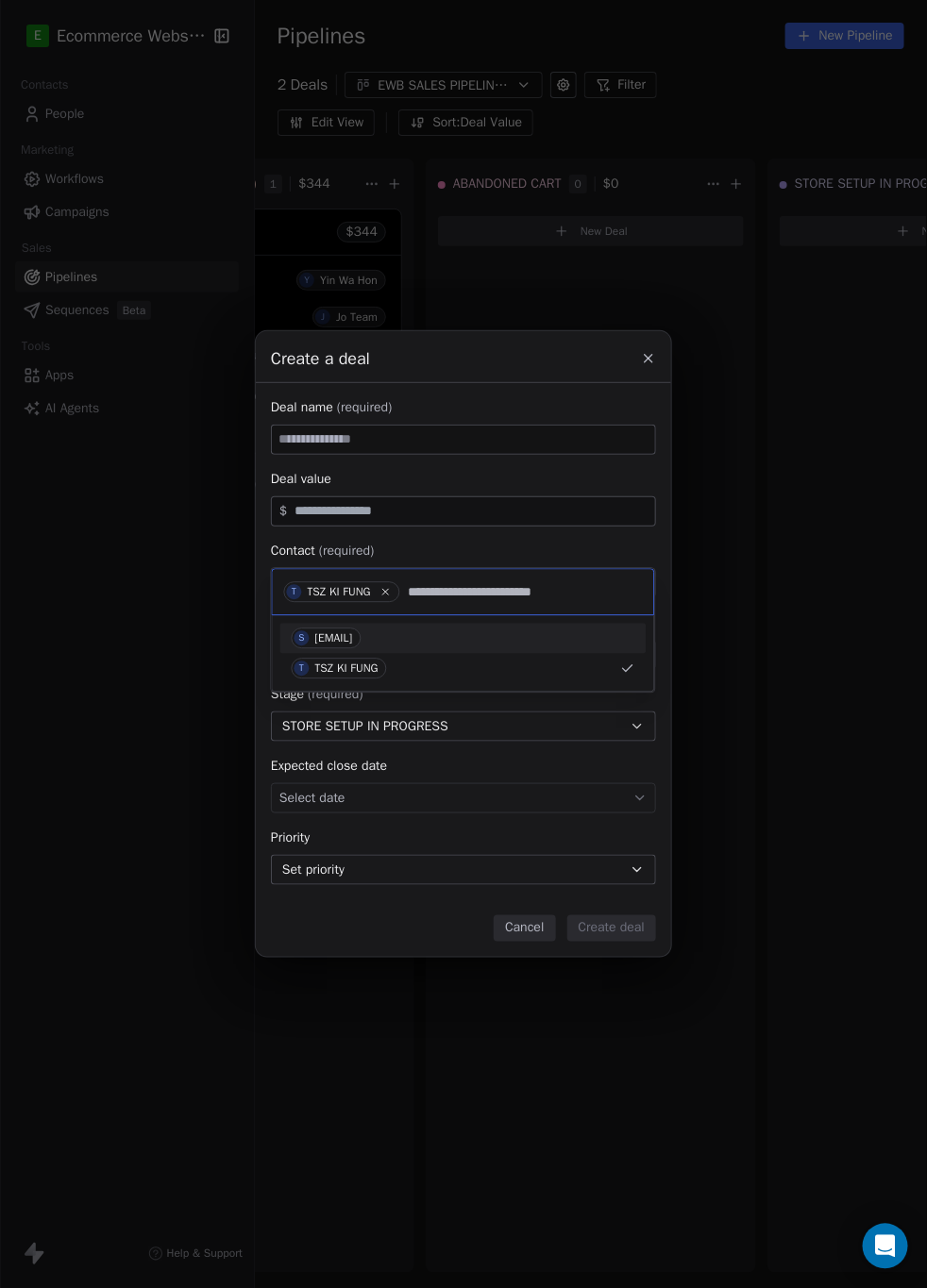 click on "S [EMAIL]" at bounding box center (327, 639) 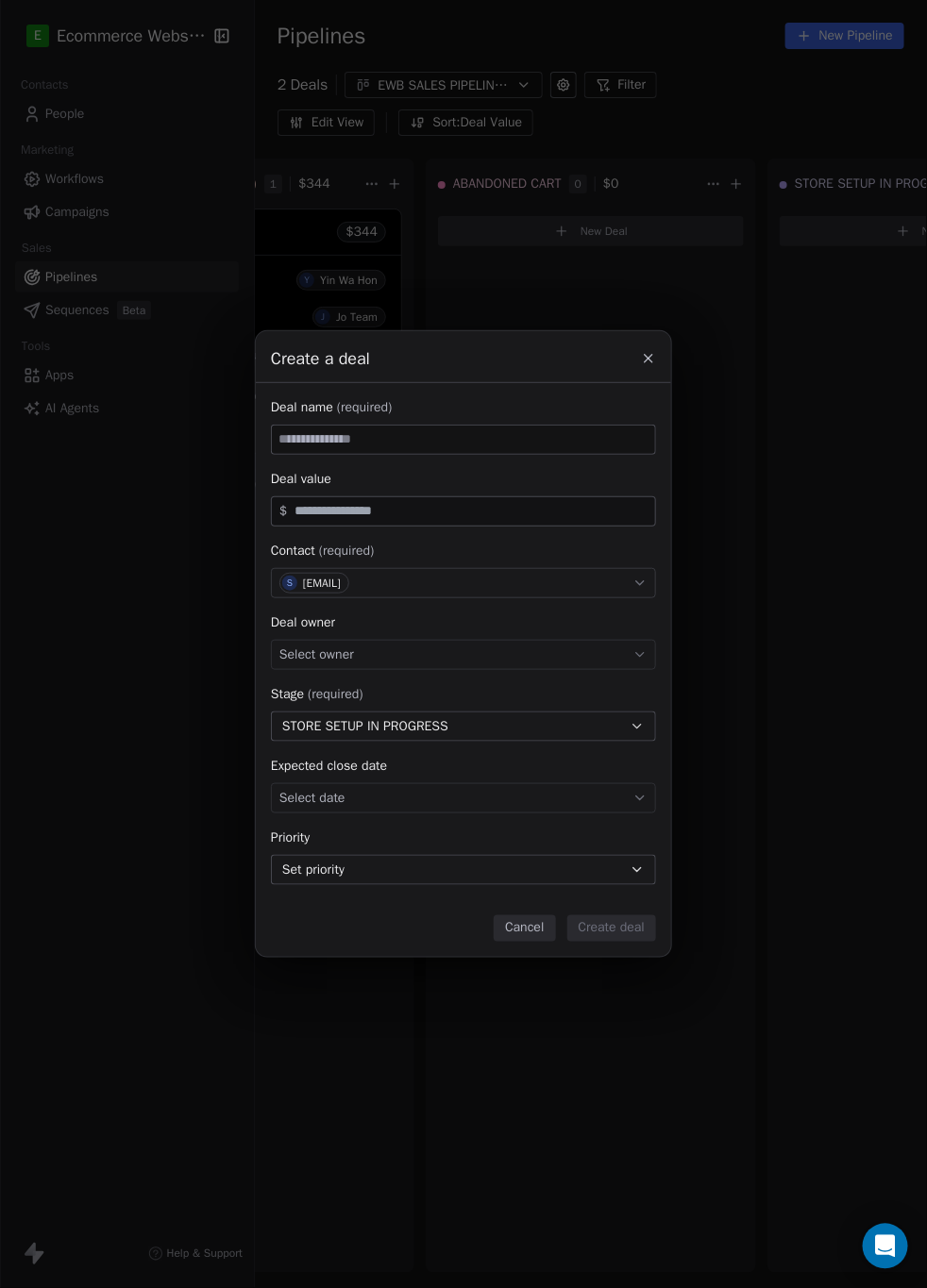 click on "Select owner" at bounding box center (464, 655) 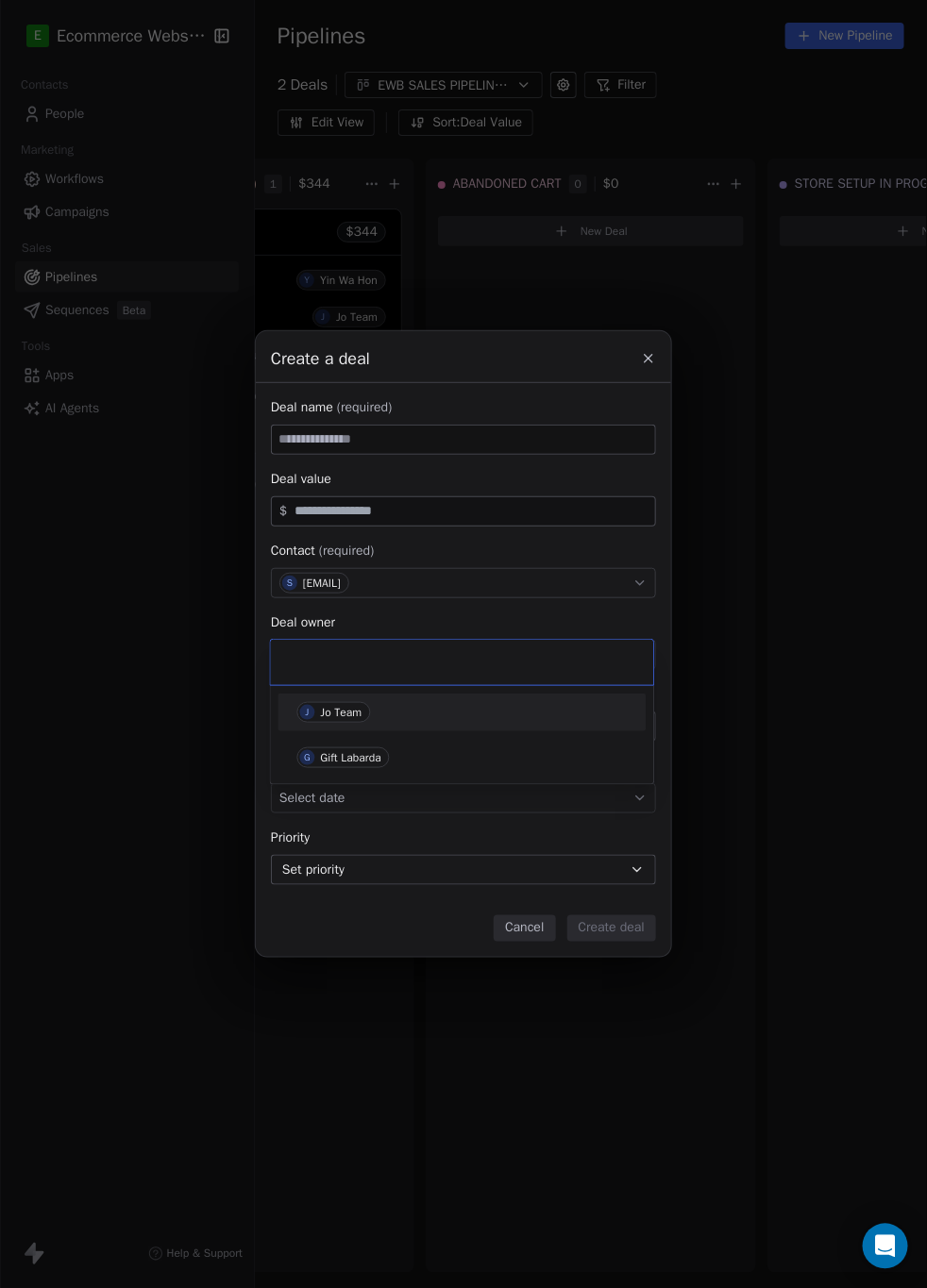 click on "Jo Team" at bounding box center (342, 712) 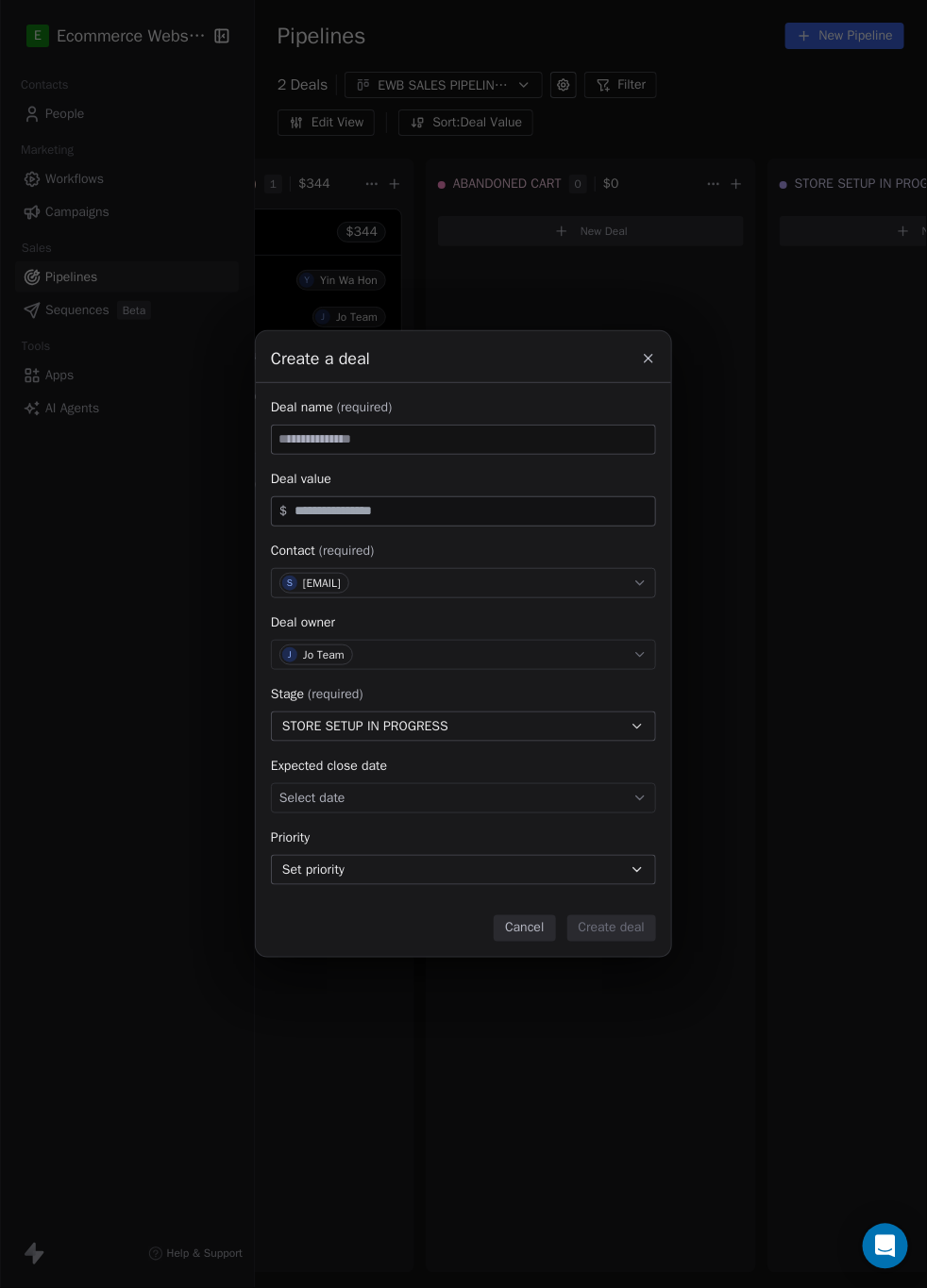 click on "[EMAIL]" at bounding box center (322, 583) 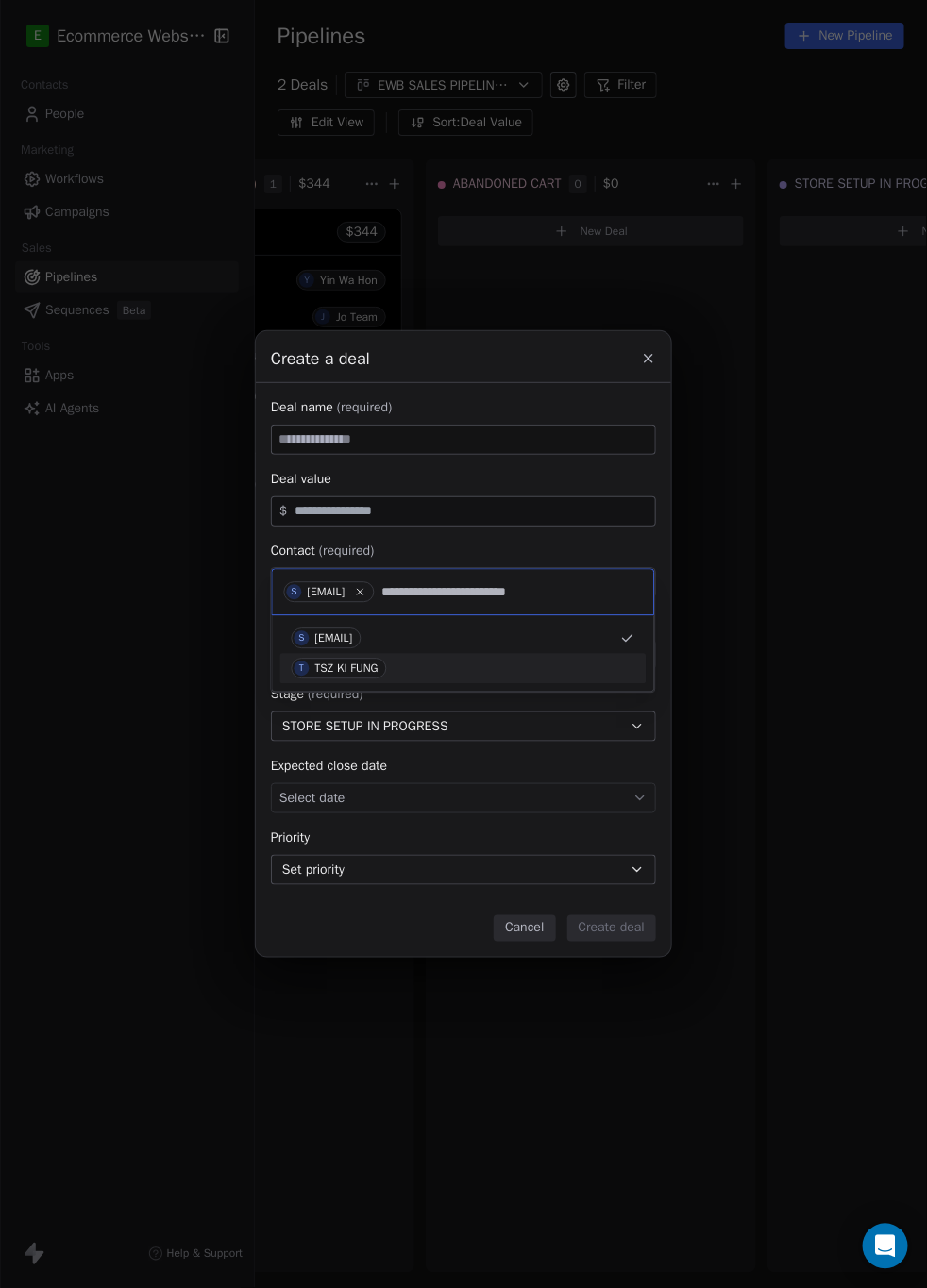 click on "TSZ KI FUNG" at bounding box center [346, 669] 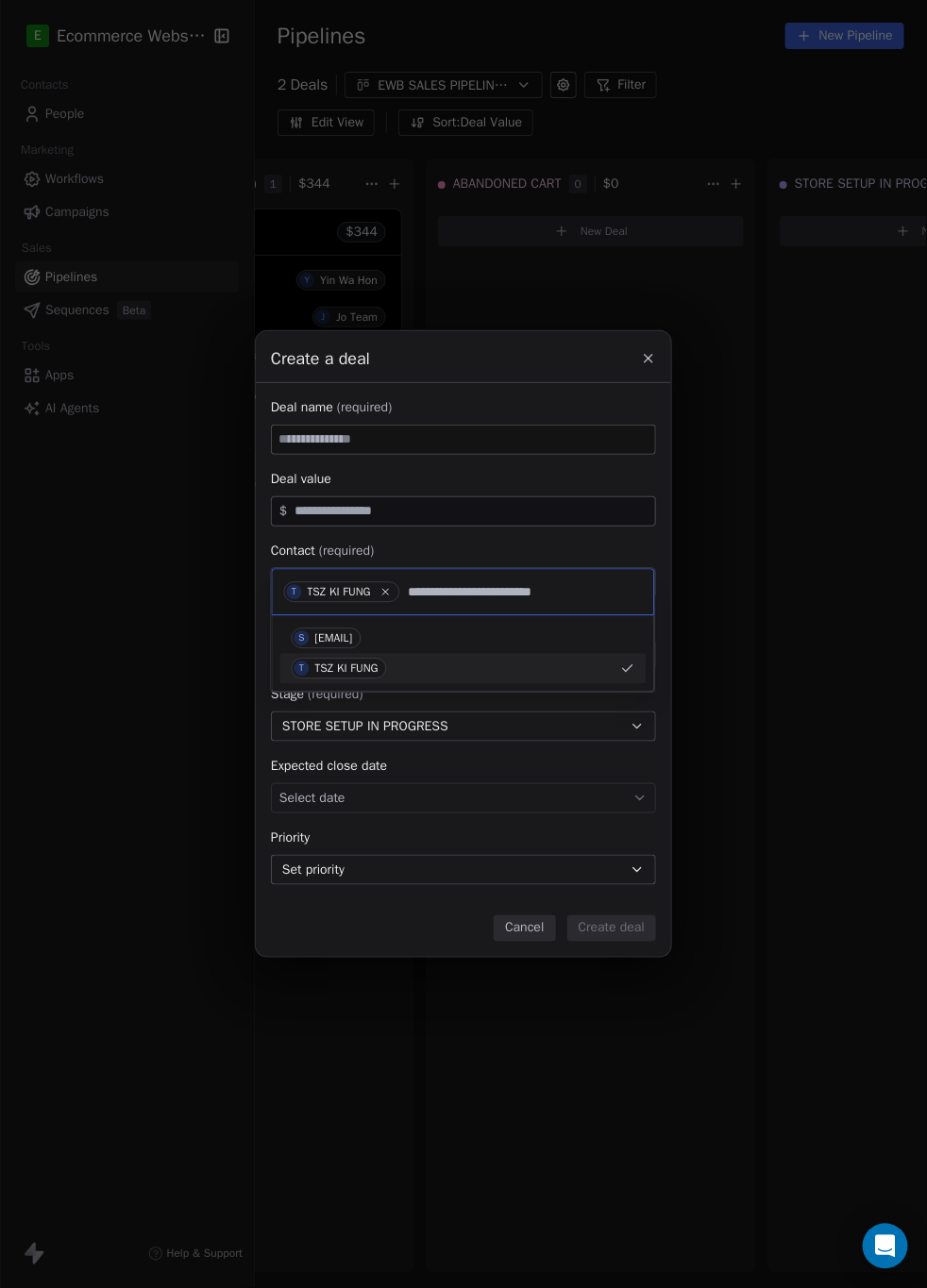 click on "T [FULL NAME]" at bounding box center (339, 669) 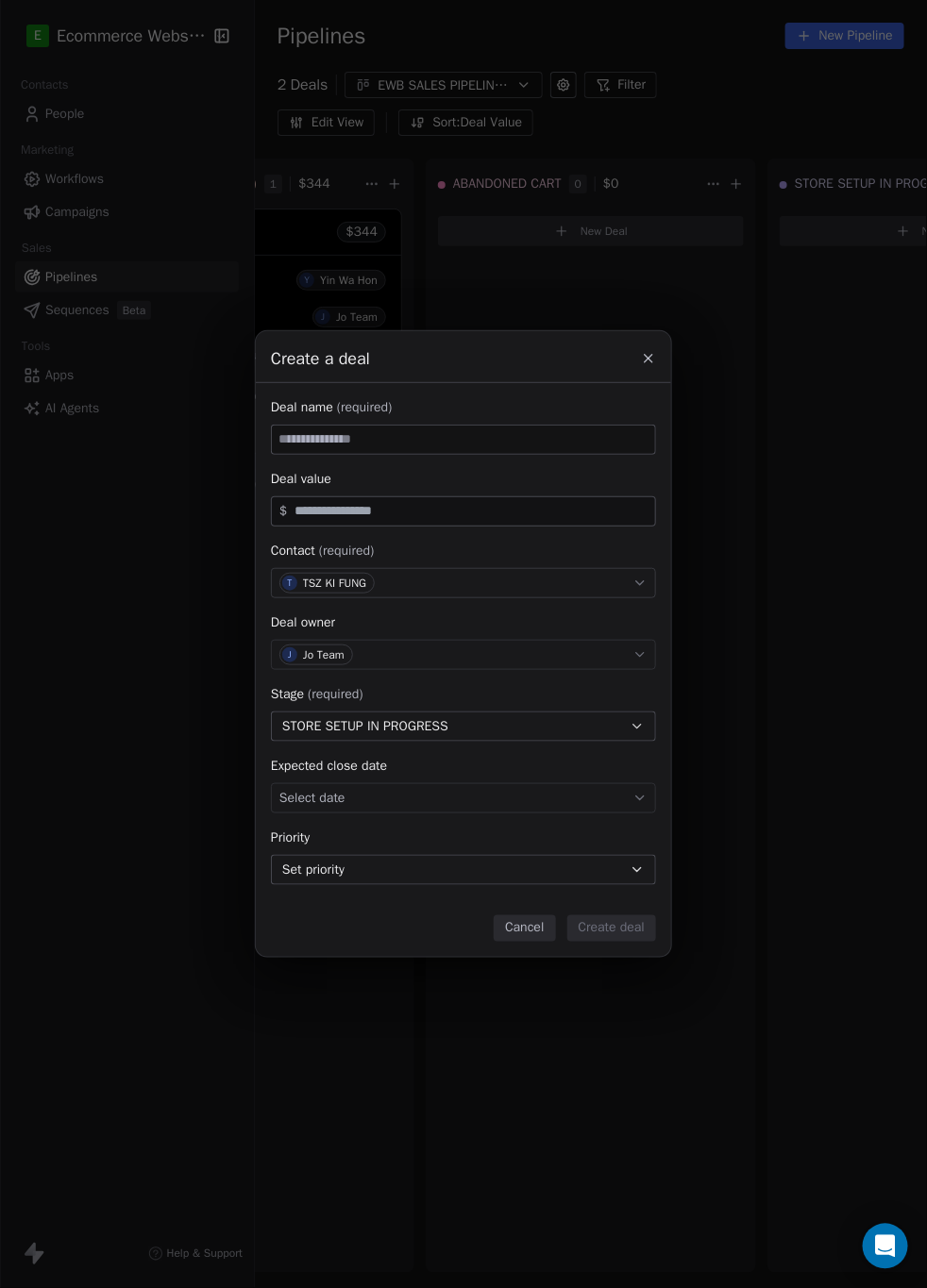 click on "T [FULL NAME]" at bounding box center [464, 583] 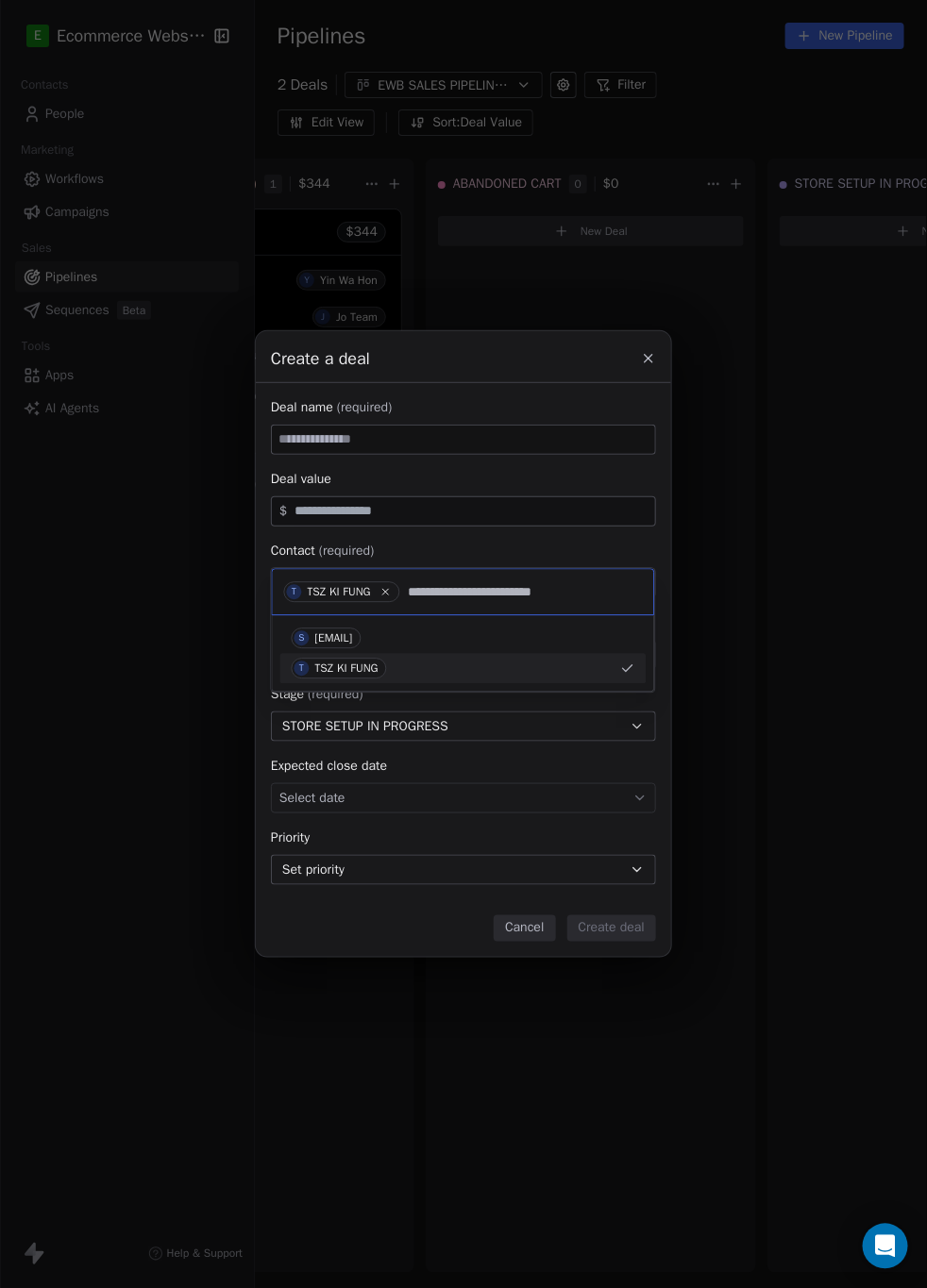 click on "**********" at bounding box center (523, 593) 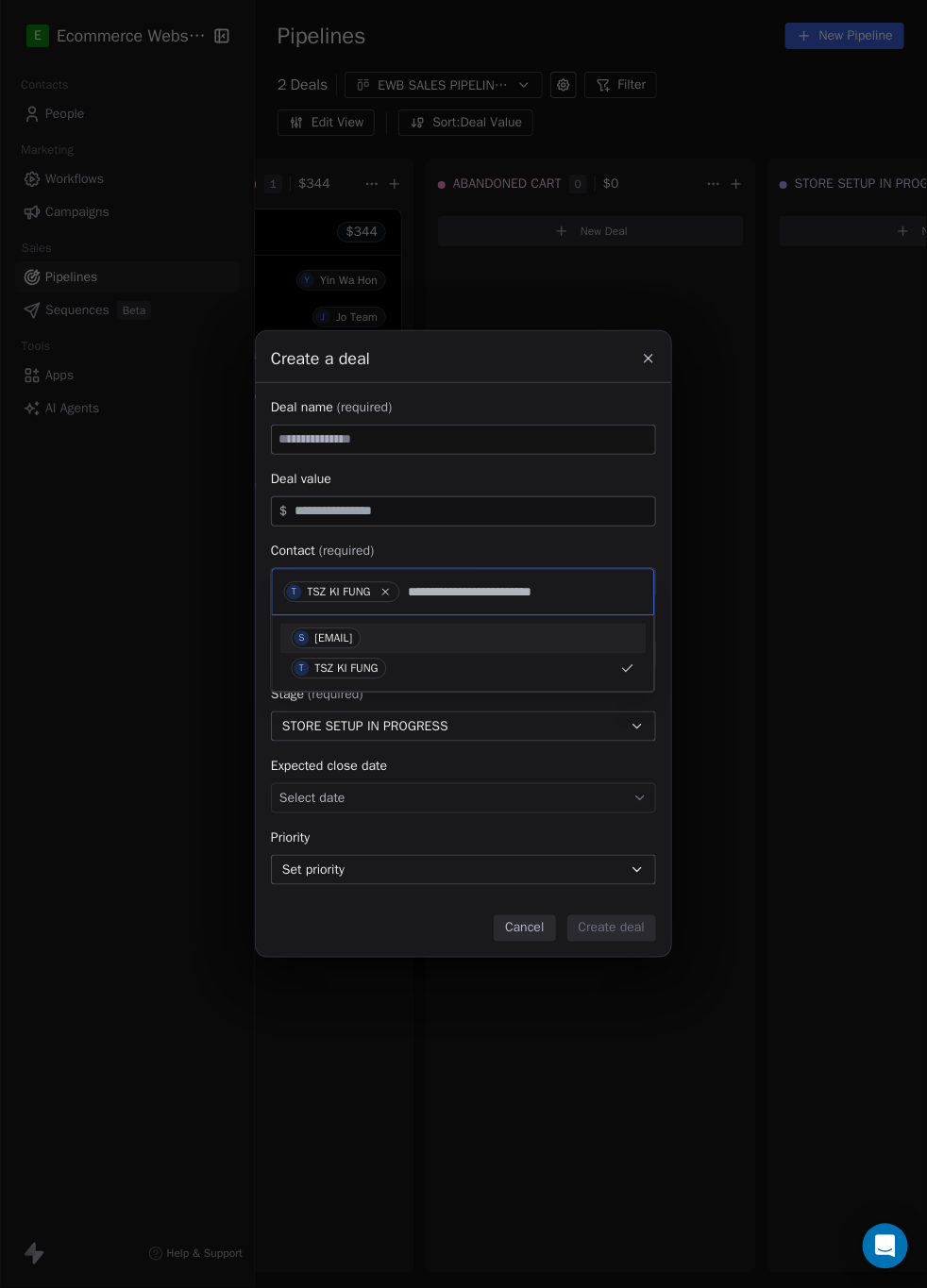 click on "[EMAIL]" at bounding box center [334, 639] 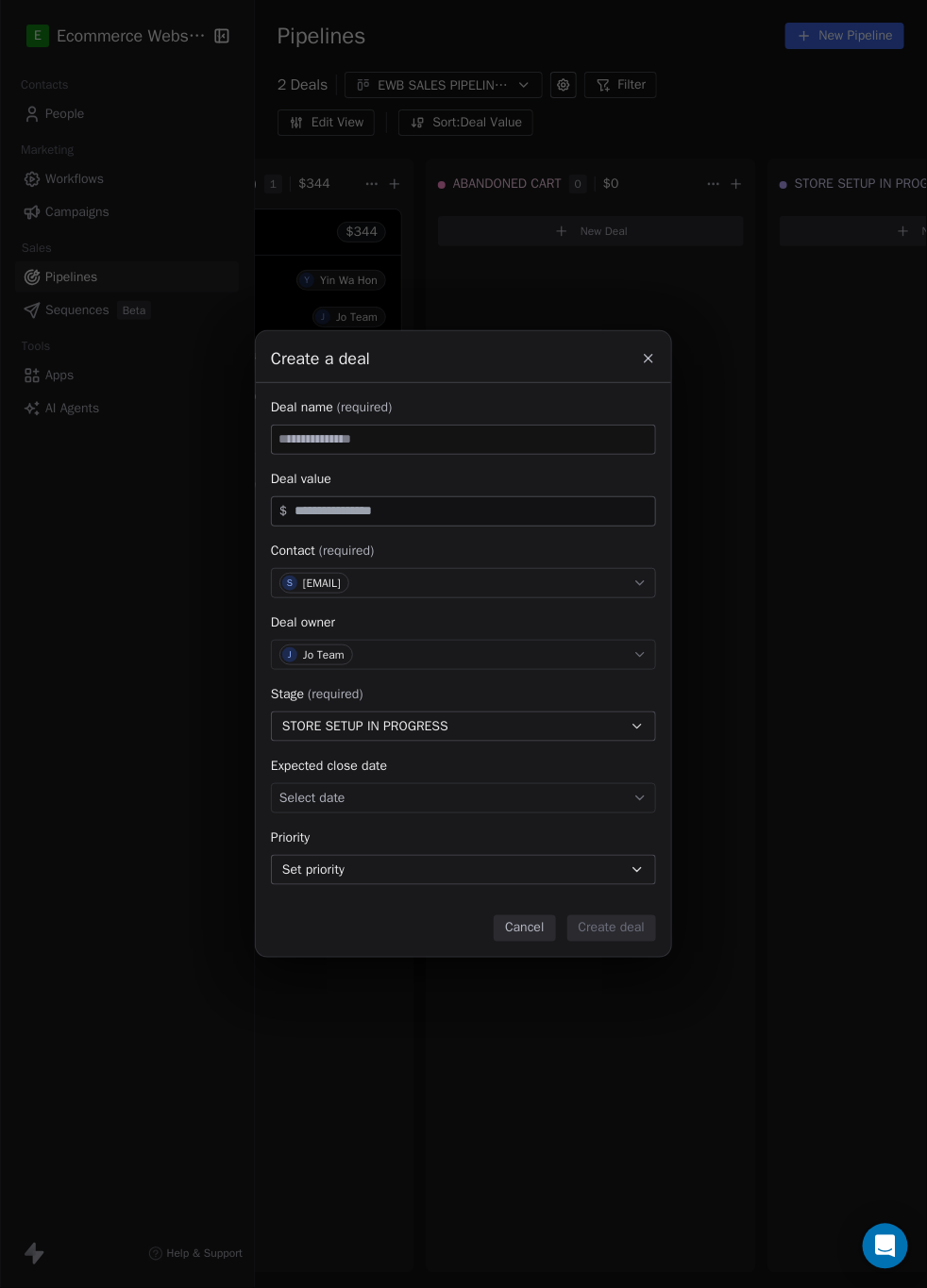 click at bounding box center (464, 440) 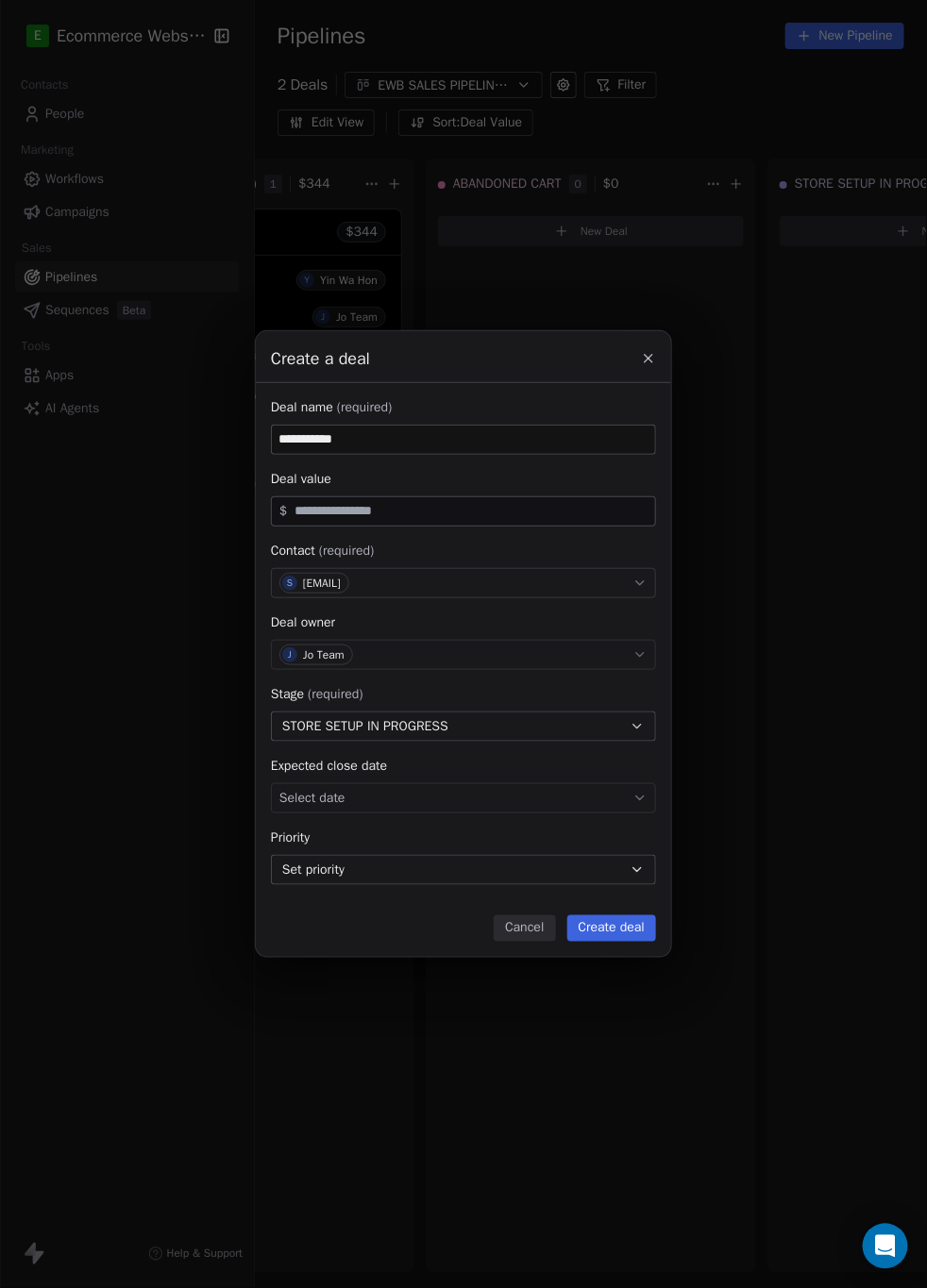 type on "**********" 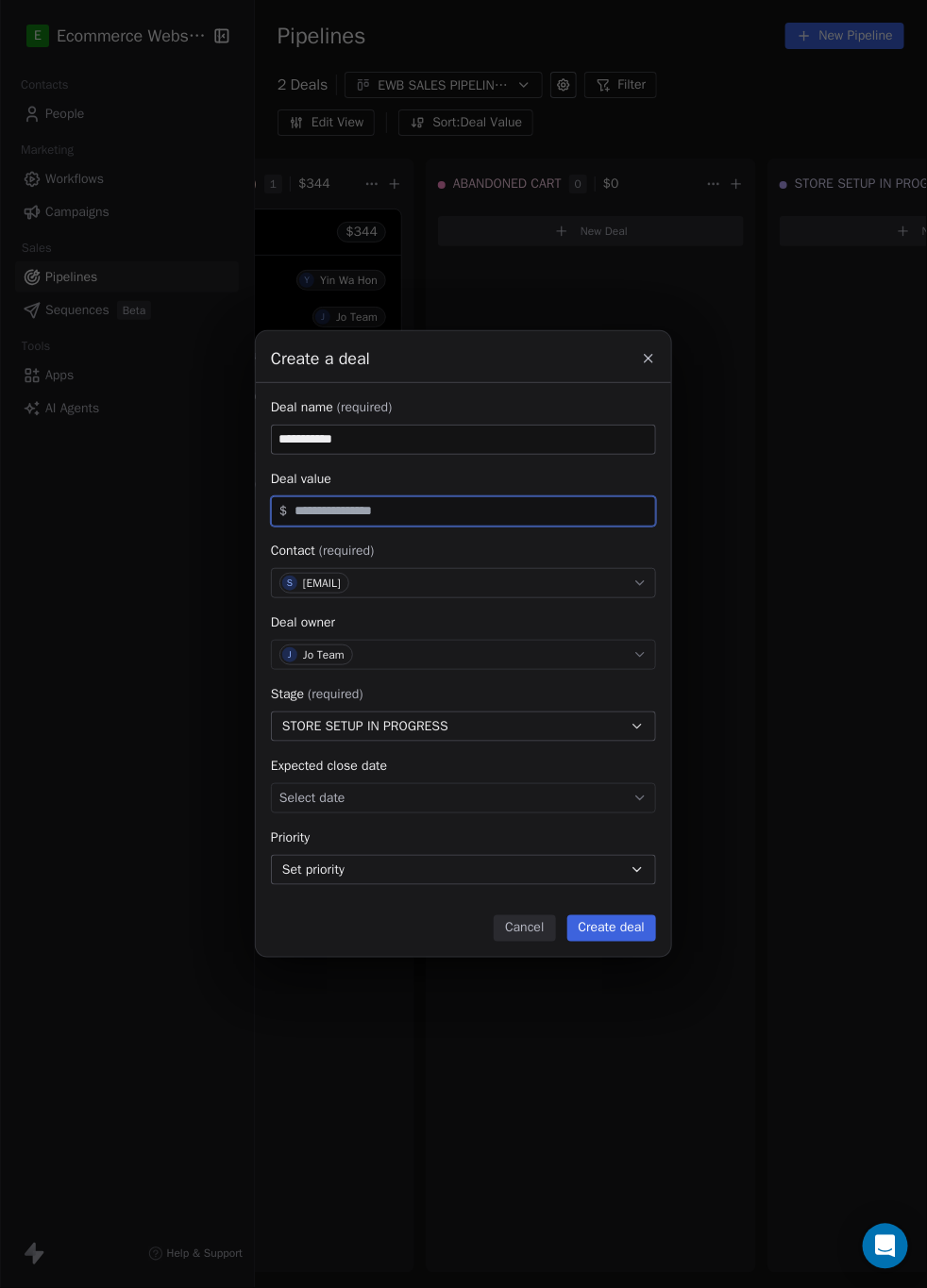 paste on "*****" 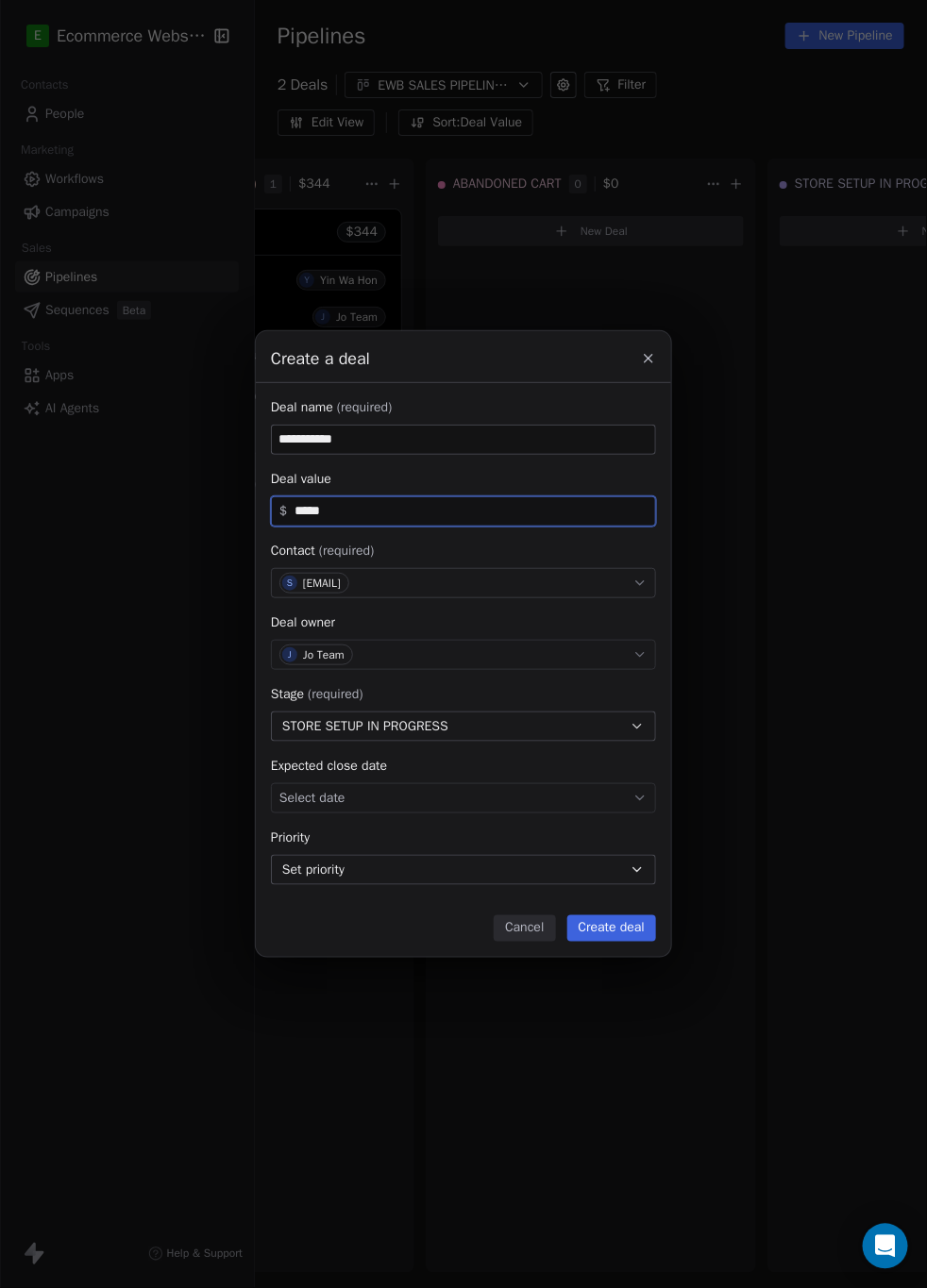 type on "*****" 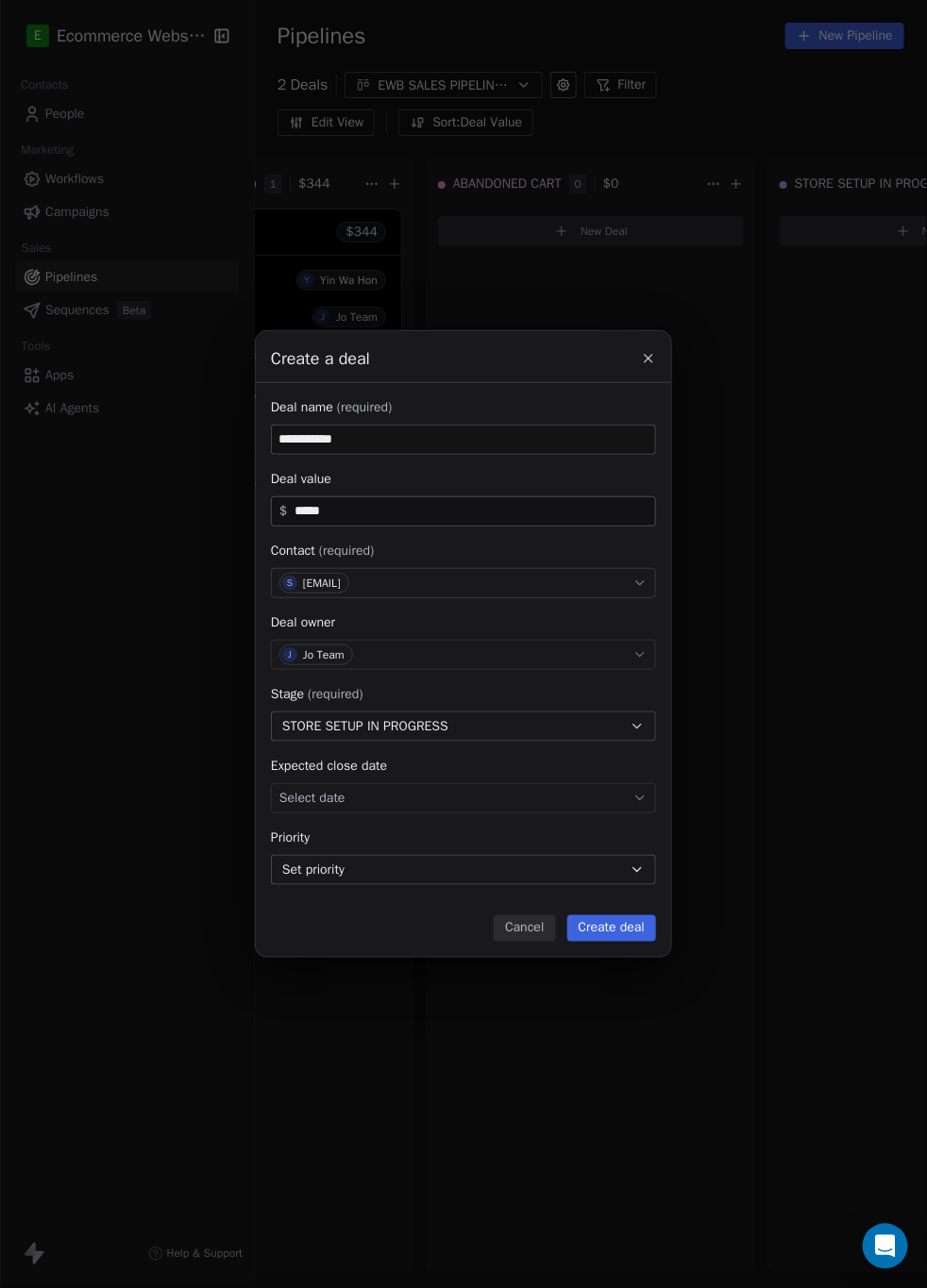 click on "STORE SETUP IN PROGRESS" at bounding box center [365, 726] 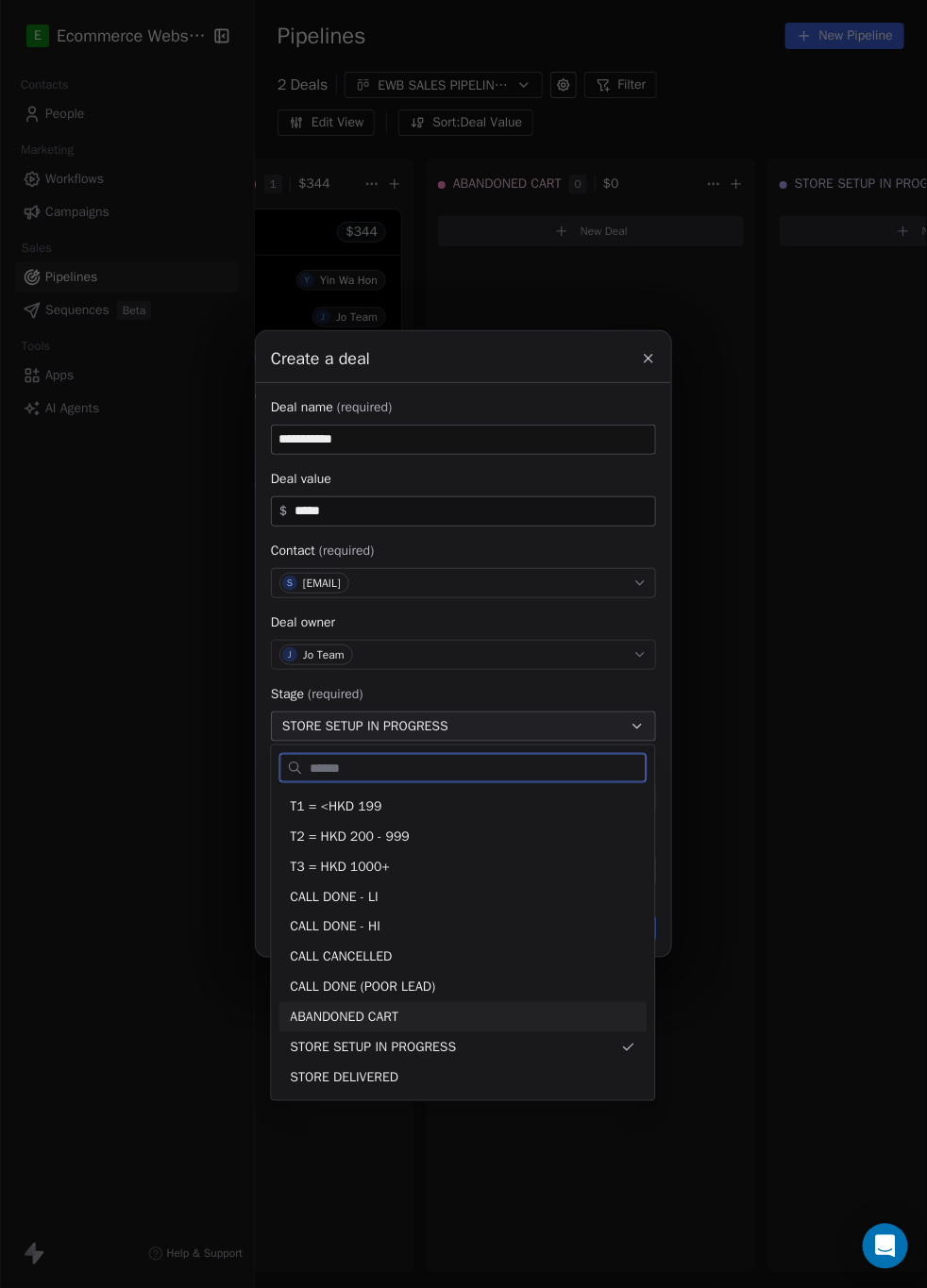 click on "ABANDONED CART" at bounding box center (345, 1017) 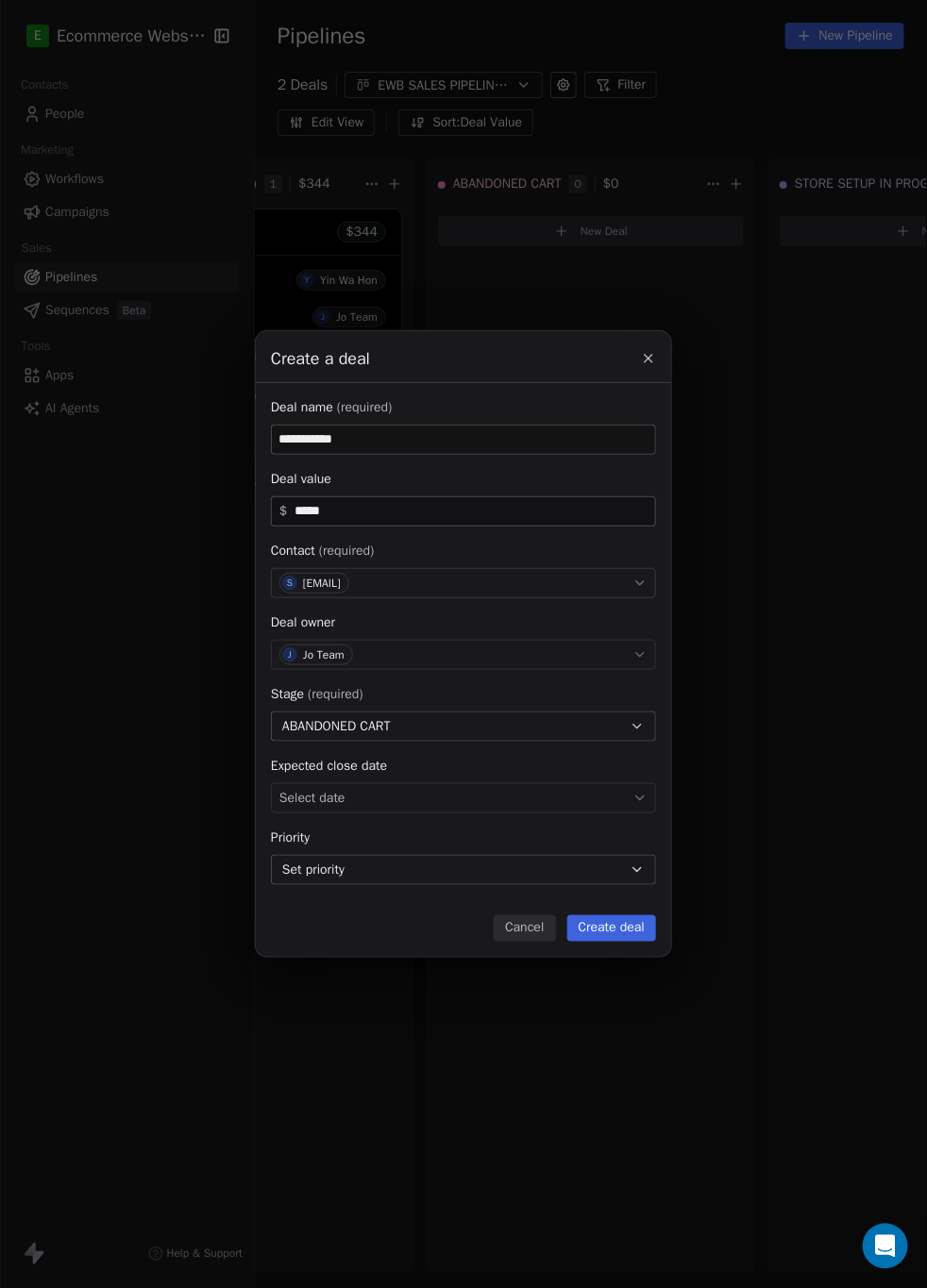 click on "Create deal" at bounding box center (612, 928) 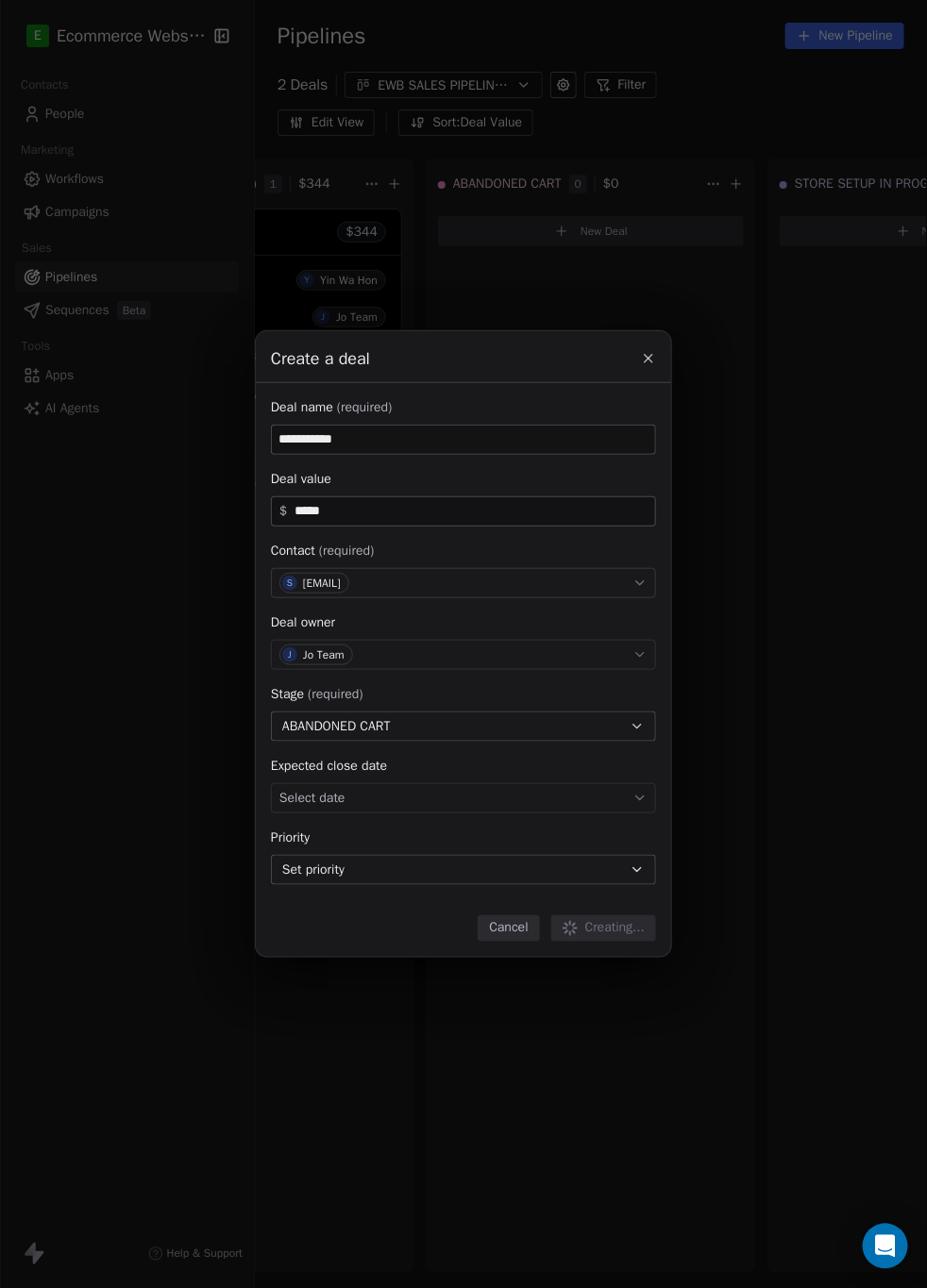 type 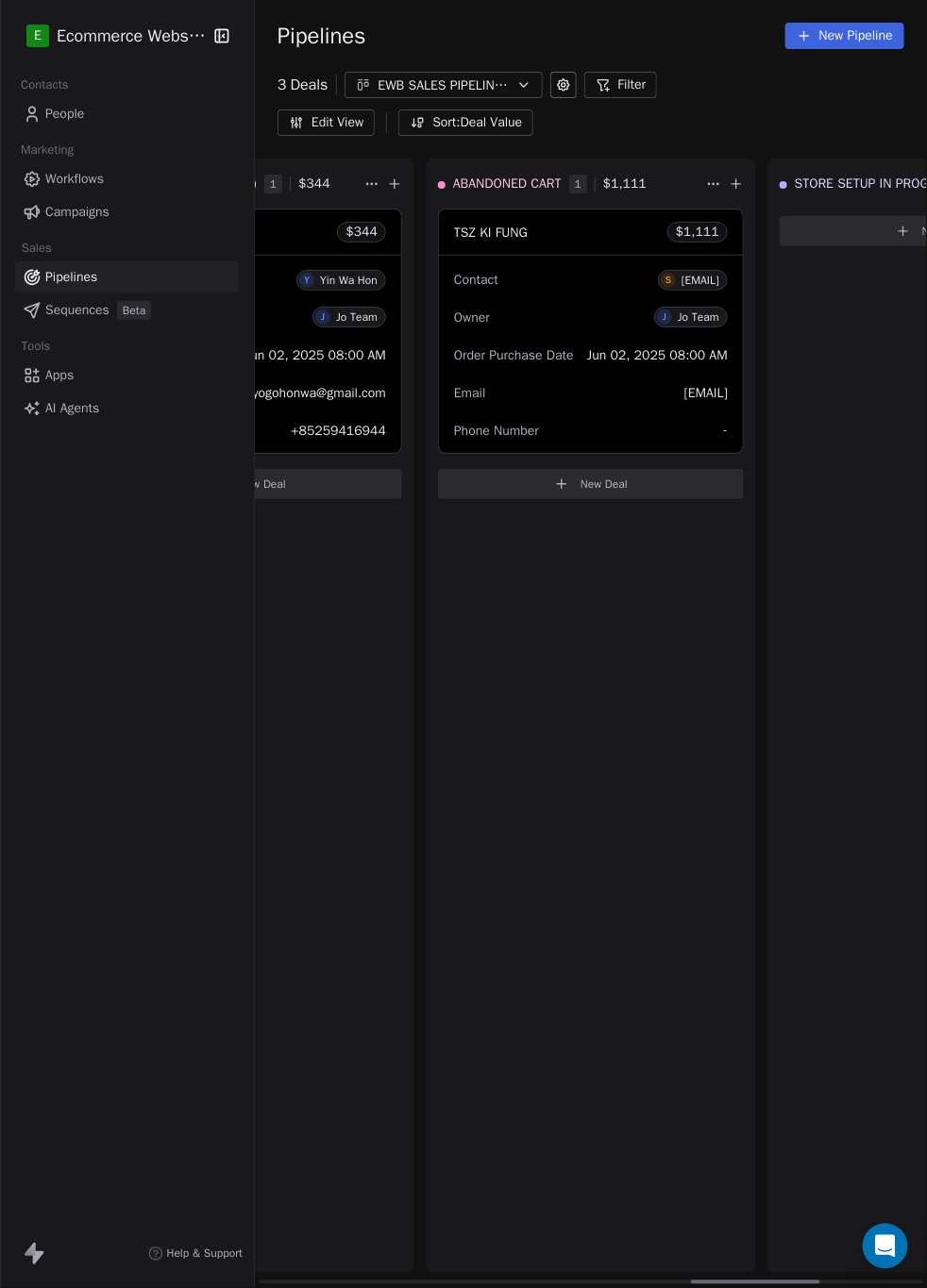 click on "Phone Number -" at bounding box center (591, 430) 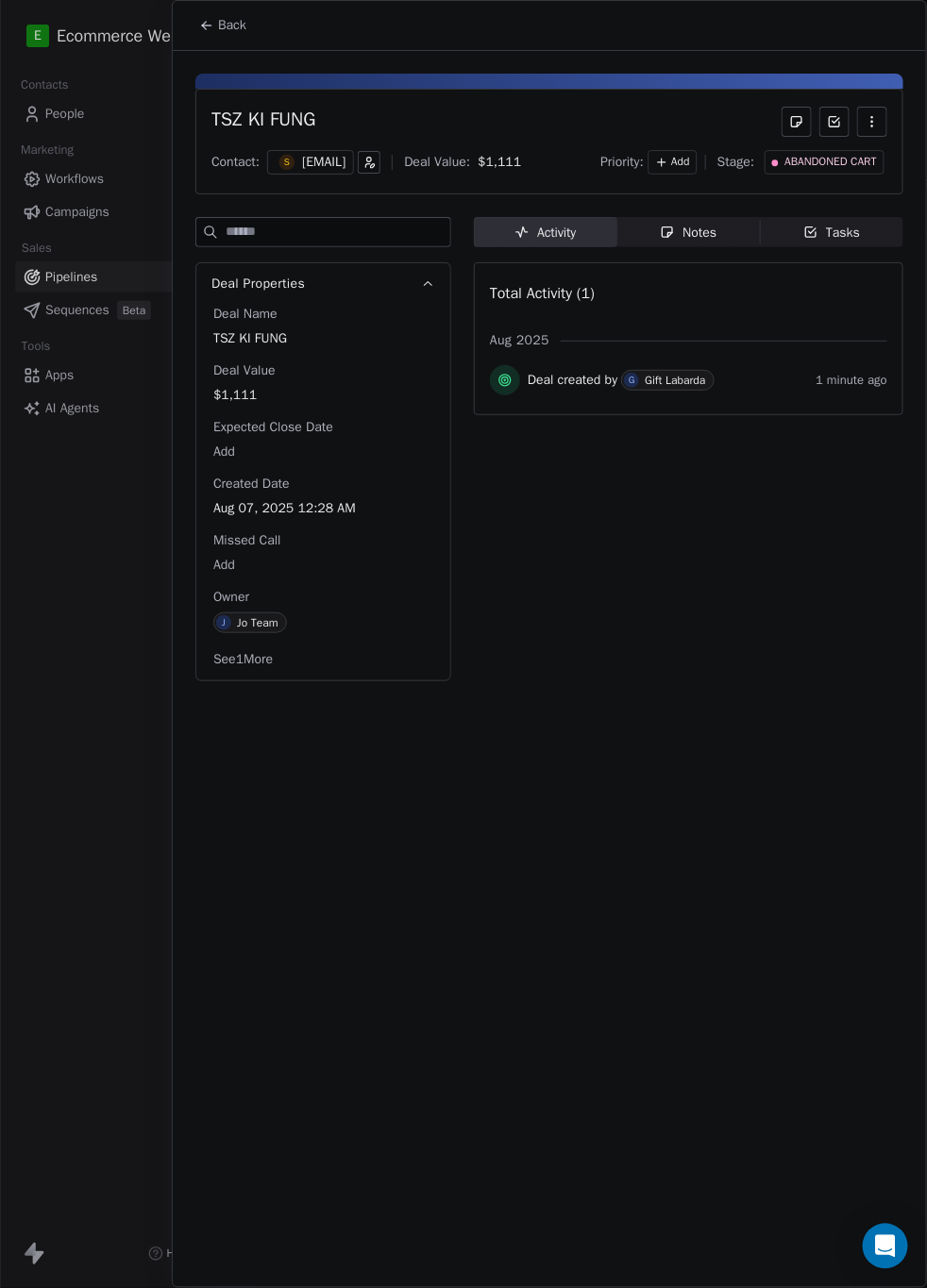 click on "See  1  More" at bounding box center (243, 660) 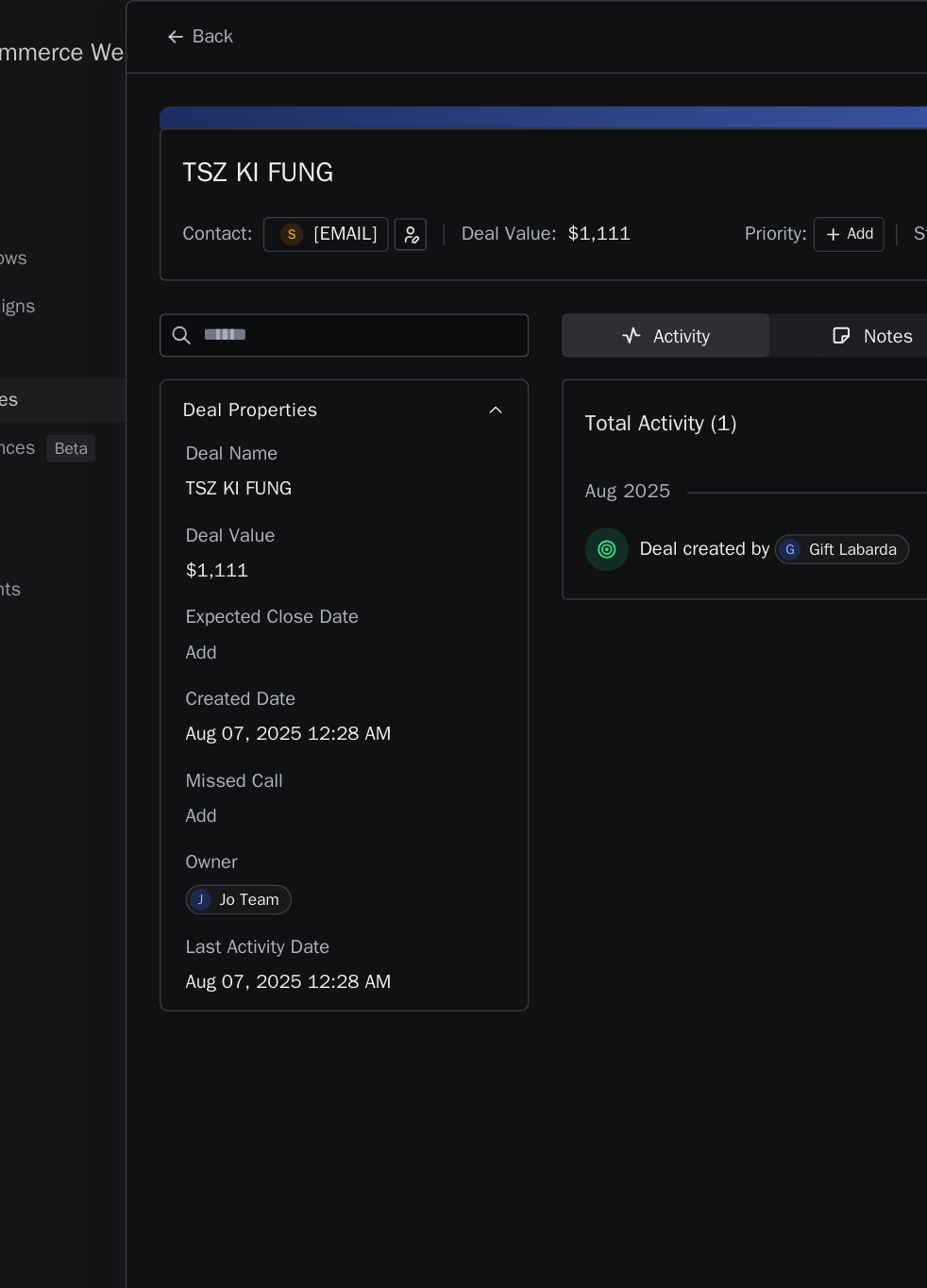 click on "E Ecommerce Website Builder Contacts People Marketing Workflows Campaigns Sales Pipelines Sequences Beta Tools Apps AI Agents Help & Support Pipelines  New Pipeline 3 Deals EWB SALES PIPELINE_JUNE-AUGUST 2025 Filter  Edit View Sort:  Deal Value T1 = <HKD 199 0 $ 0 New Deal T2 = HKD 200 - 999 0 $ 0 New Deal T3 = HKD 1000+ 0 $ 0 New Deal CALL DONE - LI 0 $ 0 New Deal CALL DONE - HI 0 $ 0 New Deal CALL CANCELLED 1 $ 876 Nga Na Angel Yau $ 876 Contact N Nga Na Angel Yau Owner J Jo Team Order Purchase Date [DATE] [TIME] Email pigpigangel@hotmail.com Phone Number [PHONE] New Deal CALL DONE (POOR LEAD) 1 $ 344 Yin Wa Hon $ 344 Contact Y Yin Wa Hon Owner J Jo Team Order Purchase Date [DATE] [TIME] Email yogohonwa@gmail.com Phone Number [PHONE] New Deal ABANDONED CART 1 $ 1,111 TSZ KI FUNG $ 1,111 Contact S smile4ever.ki.ki@gmail.com.hk Owner J Jo Team Order Purchase Date [DATE] [TIME] Email smile4ever.ki.ki@gmail.com.hk Phone Number - New Deal STORE SETUP IN PROGRESS 0 $ 0 0 $ 0" at bounding box center [464, 644] 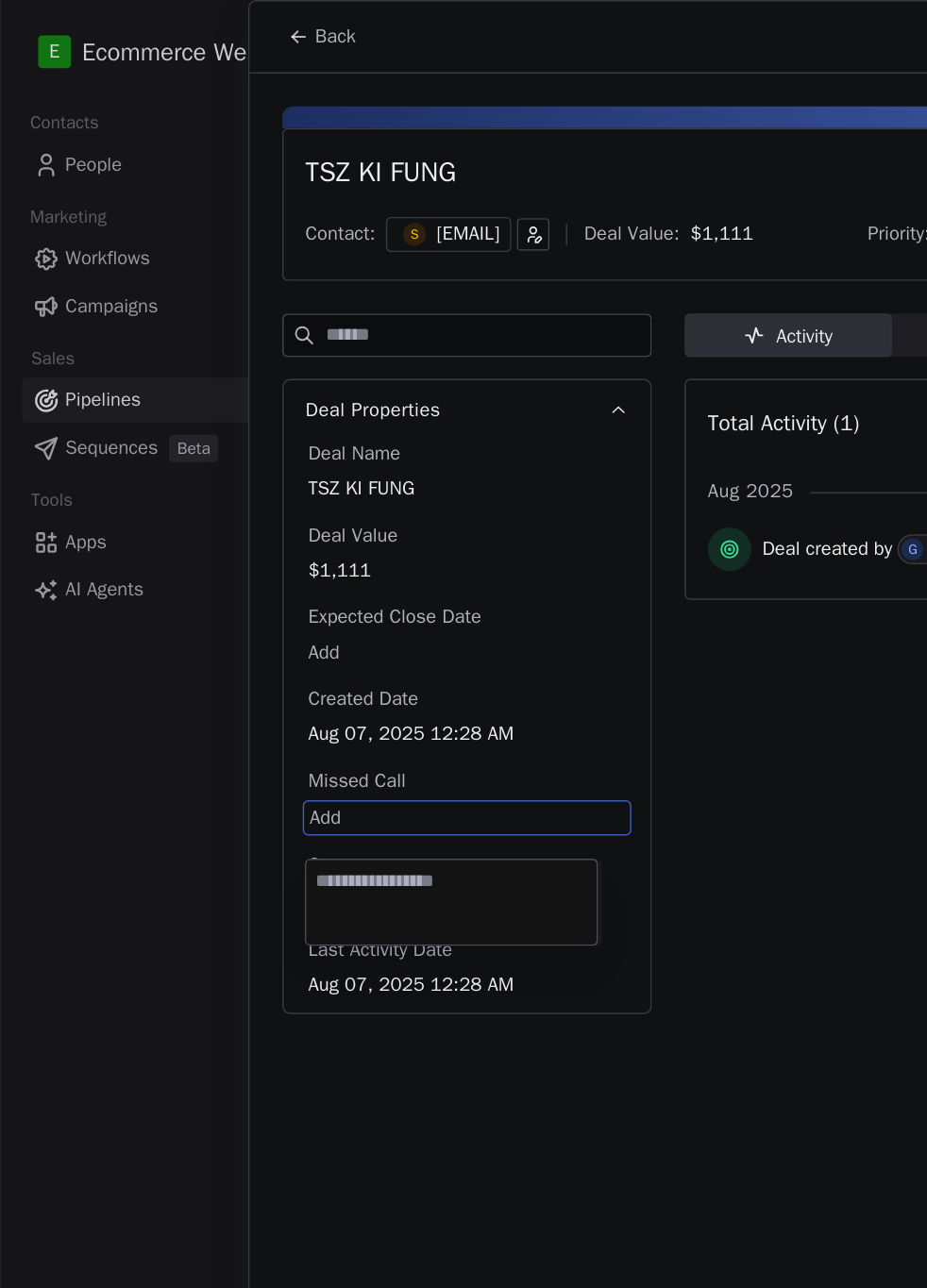 click on "E Ecommerce Website Builder Contacts People Marketing Workflows Campaigns Sales Pipelines Sequences Beta Tools Apps AI Agents Help & Support Pipelines  New Pipeline 3 Deals EWB SALES PIPELINE_JUNE-AUGUST 2025 Filter  Edit View Sort:  Deal Value T1 = <HKD 199 0 $ 0 New Deal T2 = HKD 200 - 999 0 $ 0 New Deal T3 = HKD 1000+ 0 $ 0 New Deal CALL DONE - LI 0 $ 0 New Deal CALL DONE - HI 0 $ 0 New Deal CALL CANCELLED 1 $ 876 Nga Na Angel Yau $ 876 Contact N Nga Na Angel Yau Owner J Jo Team Order Purchase Date [DATE] [TIME] Email pigpigangel@hotmail.com Phone Number [PHONE] New Deal CALL DONE (POOR LEAD) 1 $ 344 Yin Wa Hon $ 344 Contact Y Yin Wa Hon Owner J Jo Team Order Purchase Date [DATE] [TIME] Email yogohonwa@gmail.com Phone Number [PHONE] New Deal ABANDONED CART 1 $ 1,111 TSZ KI FUNG $ 1,111 Contact S smile4ever.ki.ki@gmail.com.hk Owner J Jo Team Order Purchase Date [DATE] [TIME] Email smile4ever.ki.ki@gmail.com.hk Phone Number - New Deal STORE SETUP IN PROGRESS 0 $ 0 0 $ 0" at bounding box center [464, 644] 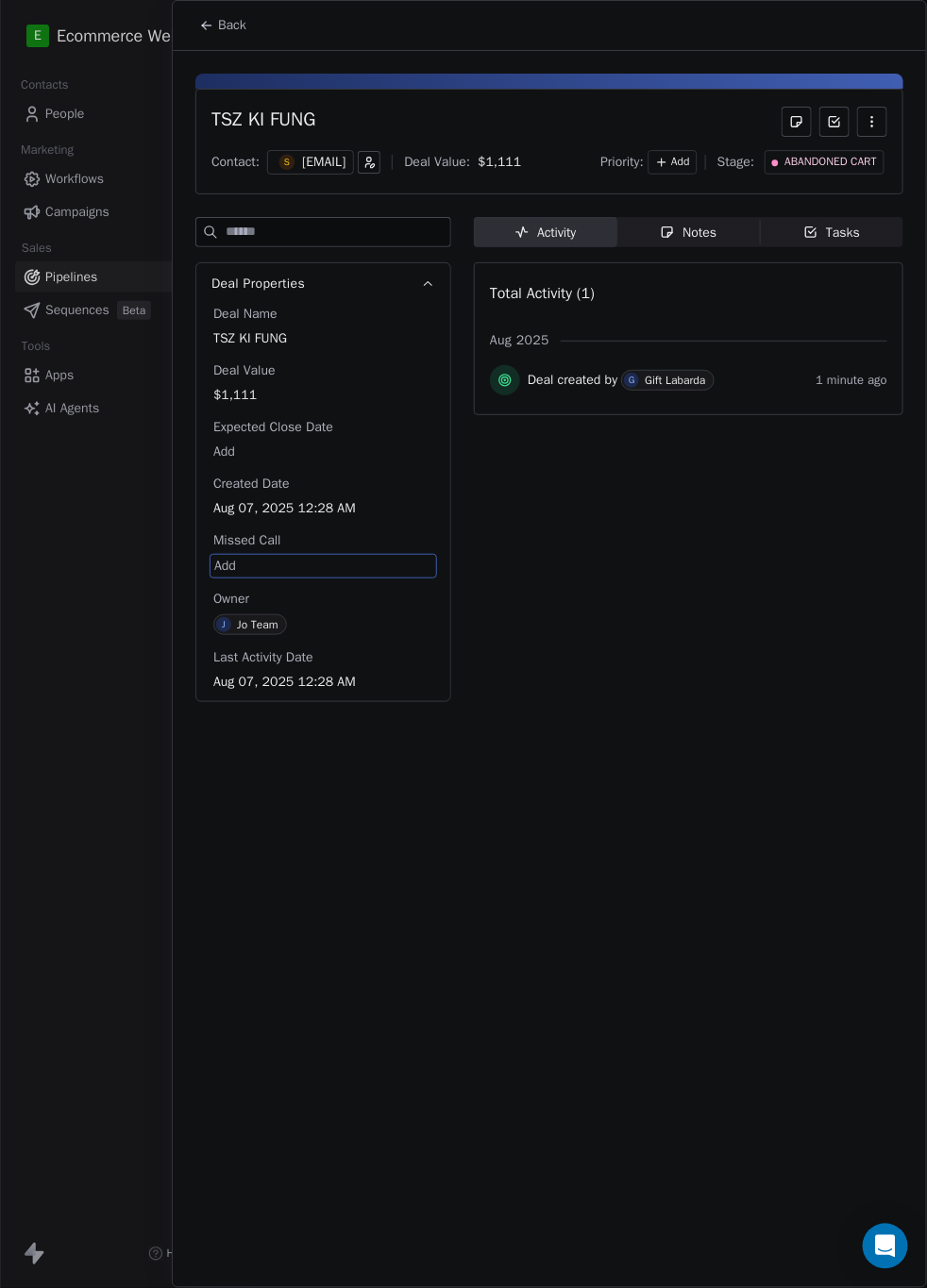 click on "Add" at bounding box center [680, 162] 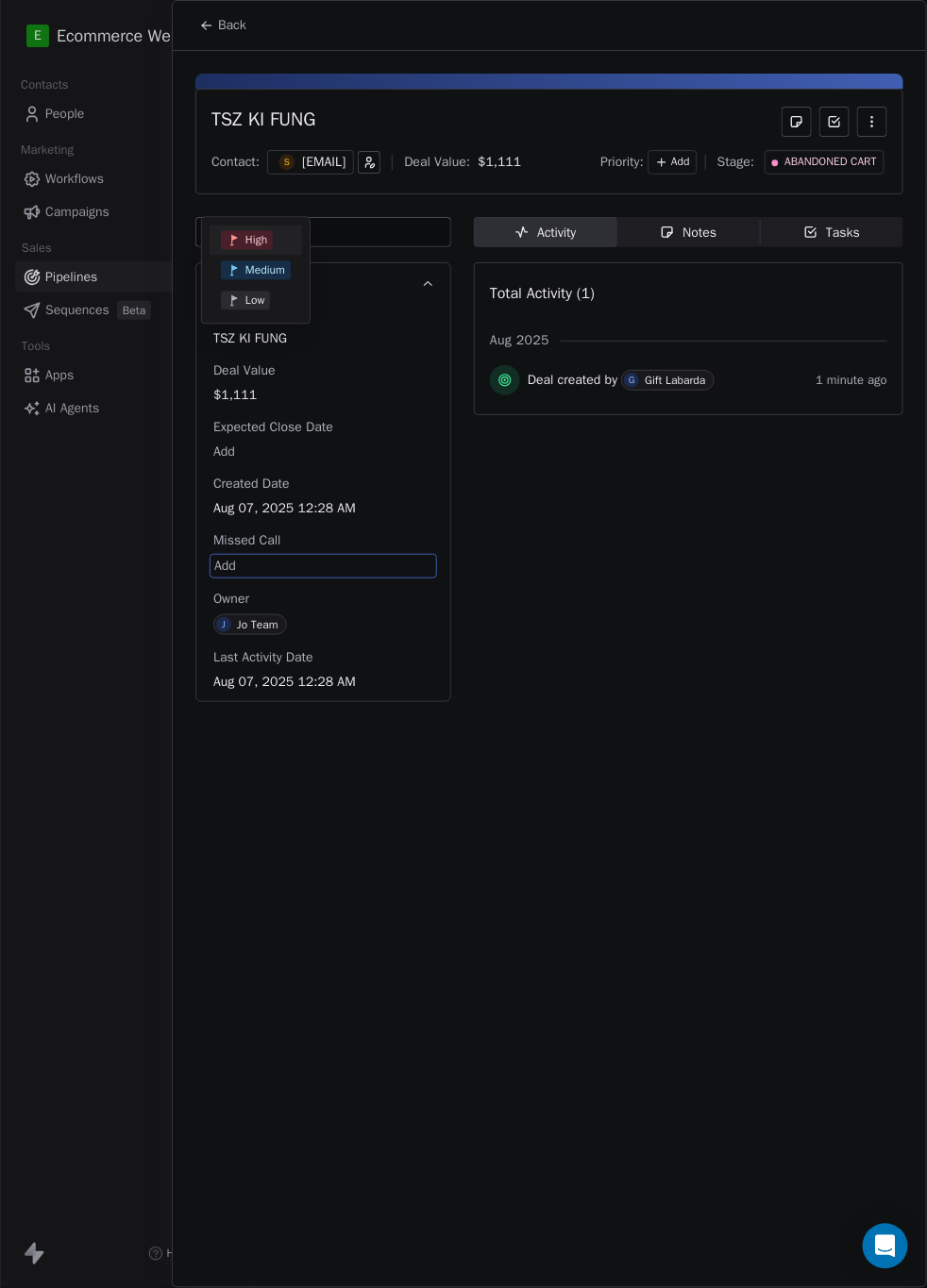 click on "E Ecommerce Website Builder Contacts People Marketing Workflows Campaigns Sales Pipelines Sequences Beta Tools Apps AI Agents Help & Support Pipelines  New Pipeline 3 Deals EWB SALES PIPELINE_JUNE-AUGUST 2025 Filter  Edit View Sort:  Deal Value T1 = <HKD 199 0 $ 0 New Deal T2 = HKD 200 - 999 0 $ 0 New Deal T3 = HKD 1000+ 0 $ 0 New Deal CALL DONE - LI 0 $ 0 New Deal CALL DONE - HI 0 $ 0 New Deal CALL CANCELLED 1 $ 876 Nga Na Angel Yau $ 876 Contact N Nga Na Angel Yau Owner J Jo Team Order Purchase Date [DATE] [TIME] Email pigpigangel@hotmail.com Phone Number [PHONE] New Deal CALL DONE (POOR LEAD) 1 $ 344 Yin Wa Hon $ 344 Contact Y Yin Wa Hon Owner J Jo Team Order Purchase Date [DATE] [TIME] Email yogohonwa@gmail.com Phone Number [PHONE] New Deal ABANDONED CART 1 $ 1,111 TSZ KI FUNG $ 1,111 Contact S smile4ever.ki.ki@gmail.com.hk Owner J Jo Team Order Purchase Date [DATE] [TIME] Email smile4ever.ki.ki@gmail.com.hk Phone Number - New Deal STORE SETUP IN PROGRESS 0 $ 0 0 $ 0" at bounding box center (464, 644) 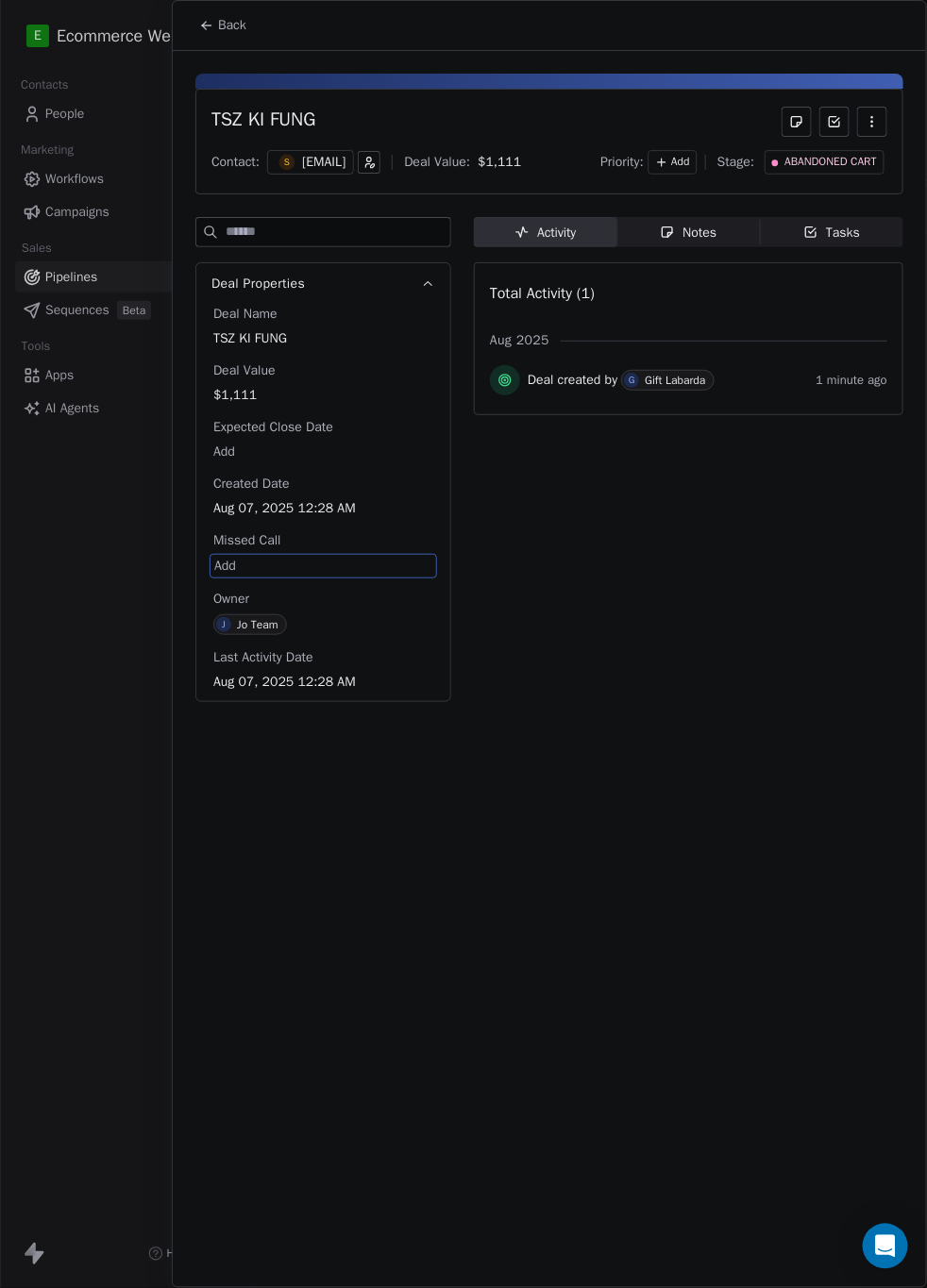 click on "Notes" at bounding box center [688, 232] 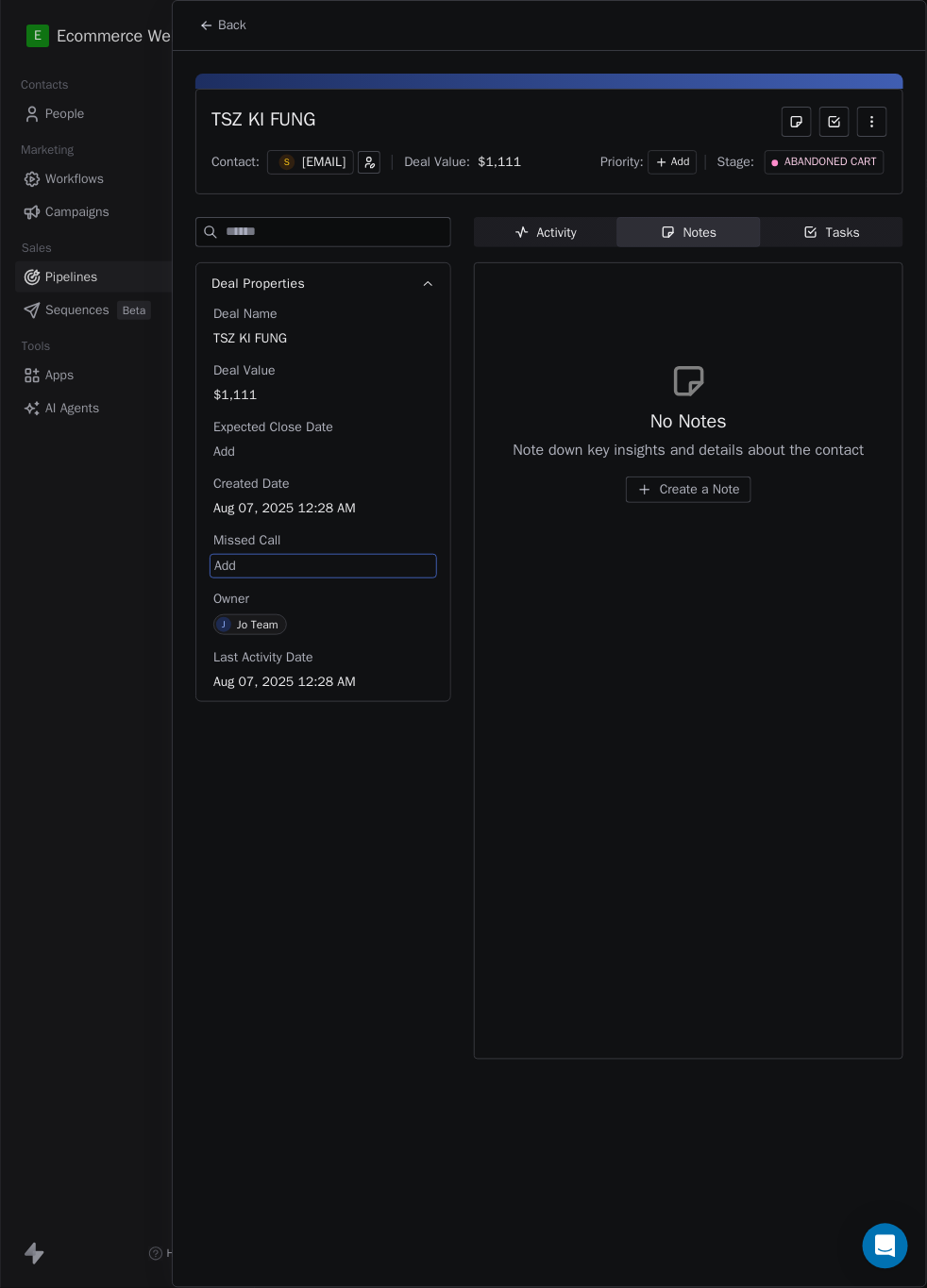 click on "Create a Note" at bounding box center [699, 490] 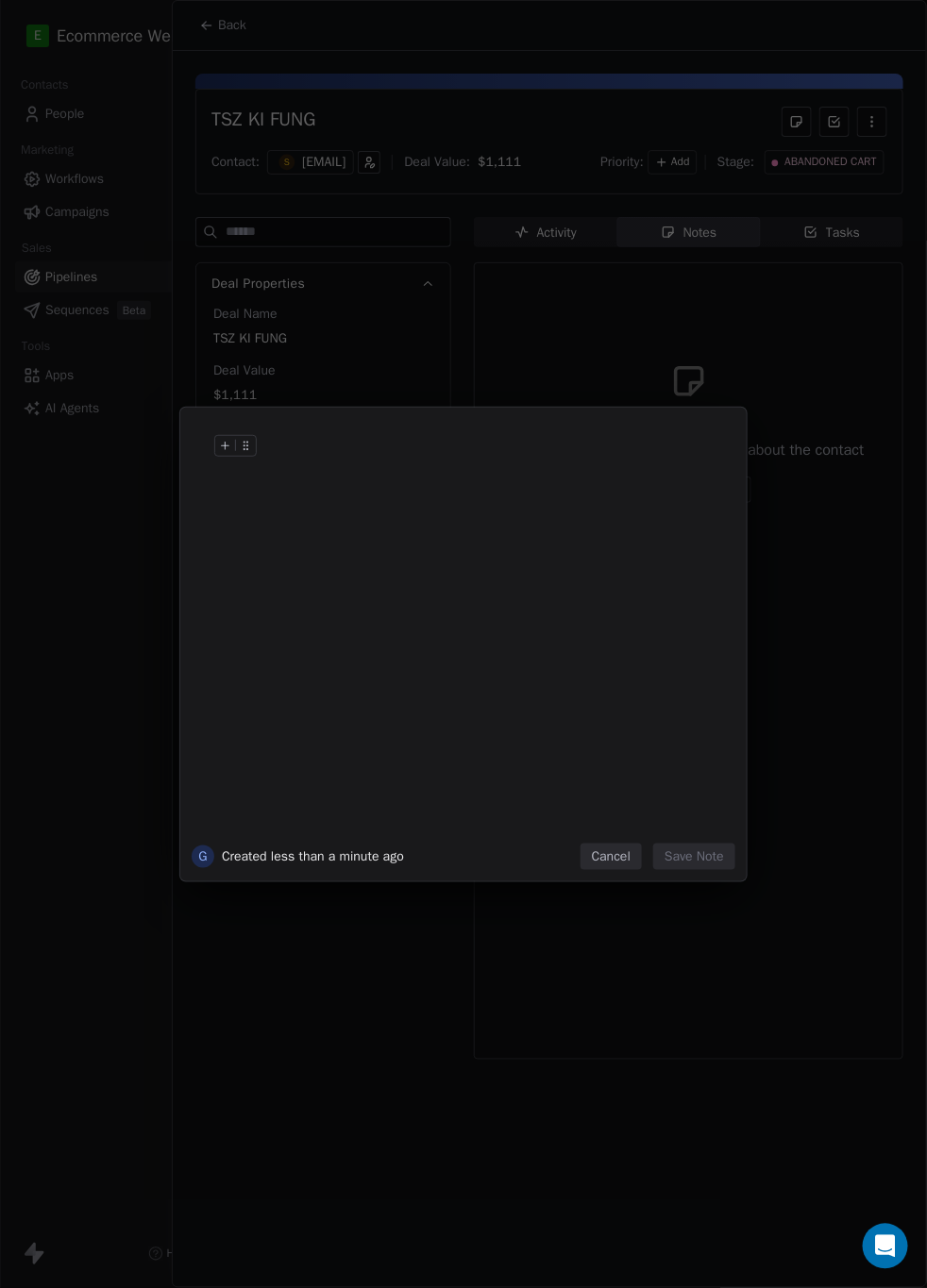 click at bounding box center (492, 465) 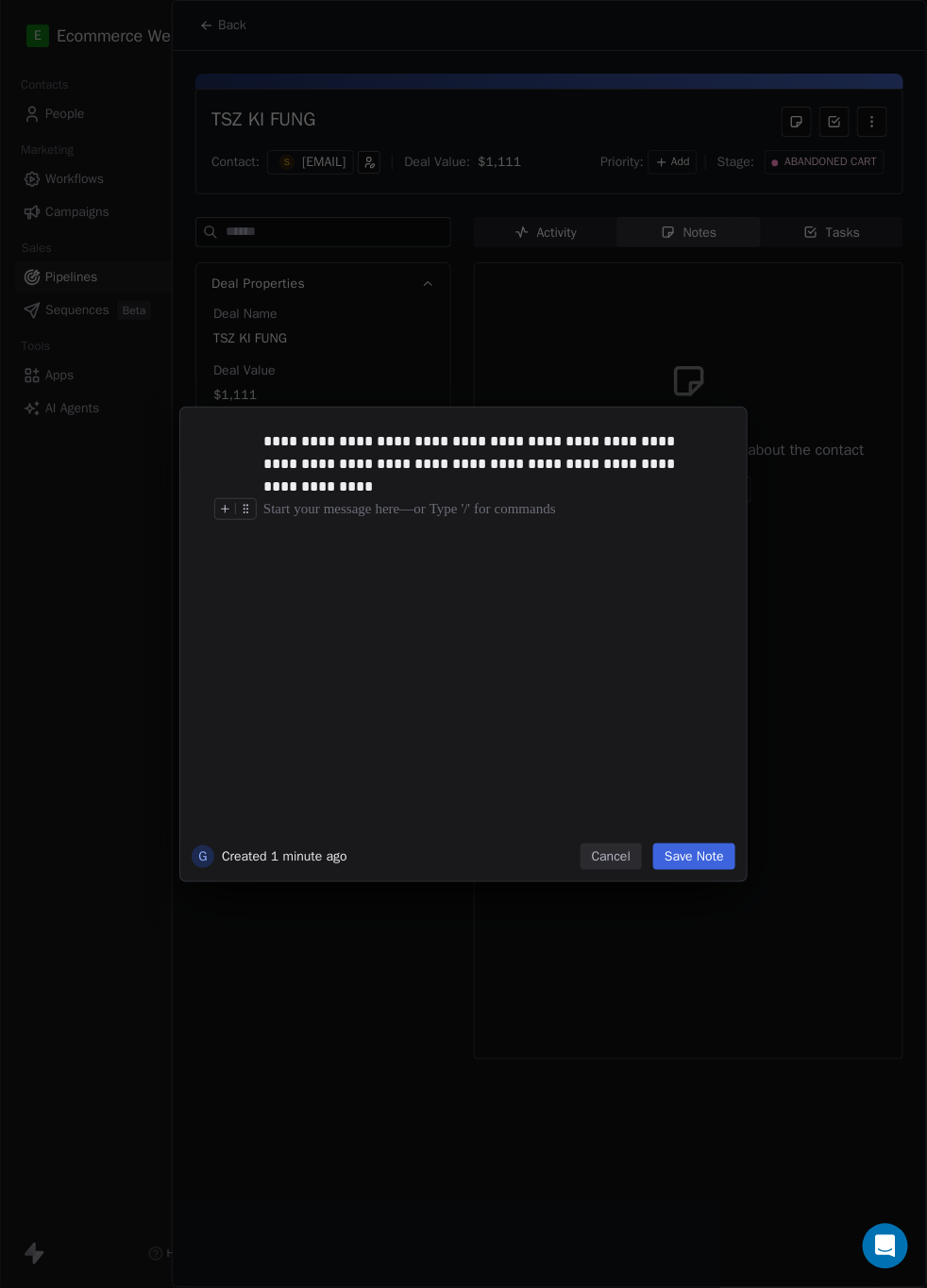 click on "Save Note" at bounding box center [694, 857] 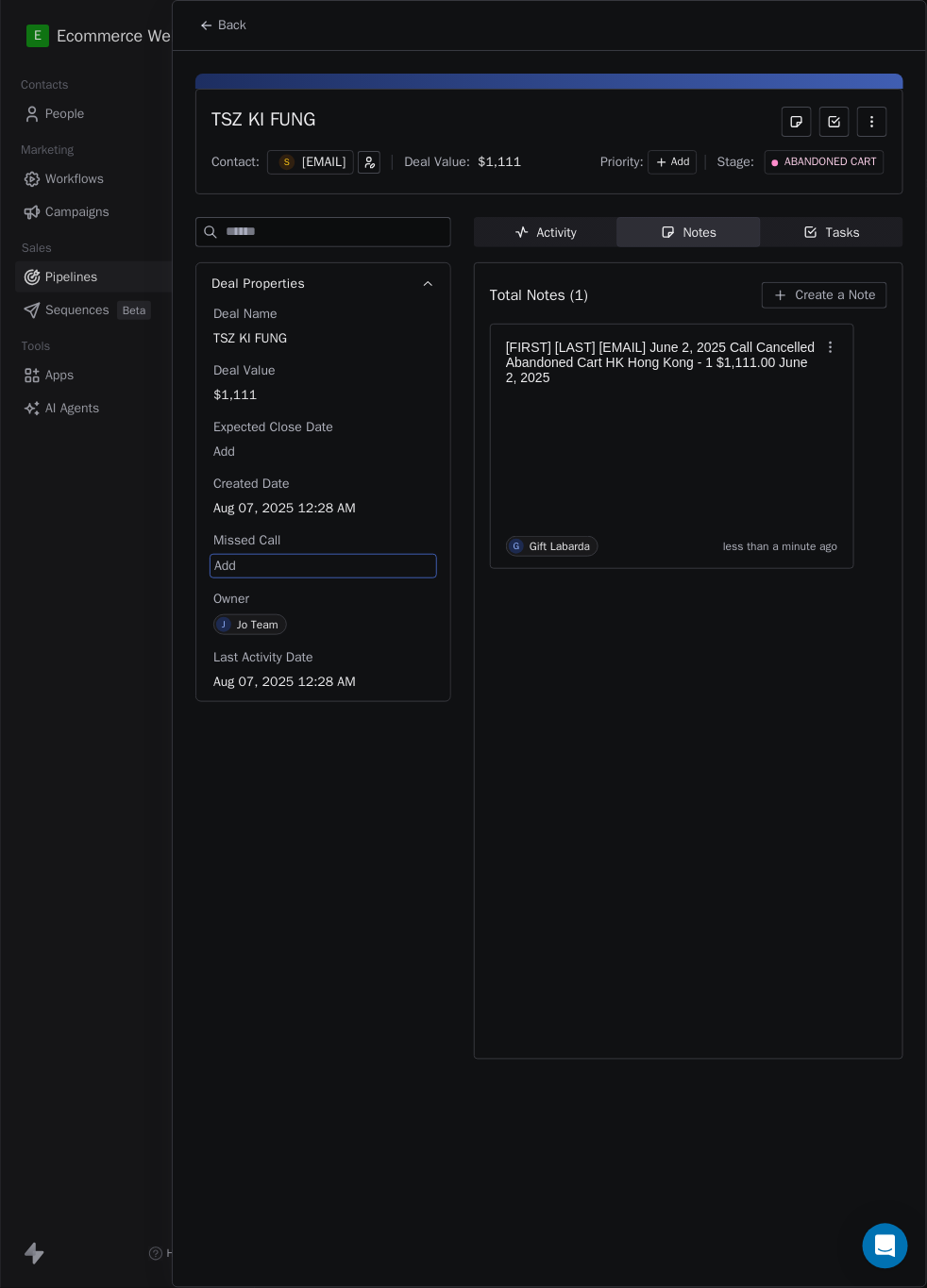 click on "Total Notes (1)   Create a Note TK TSZ KI FUNG [USERNAME]@example.com June 2, 2025 Call Cancelled Abandoned Cart HK Hong Kong - 1 $1,111.00 June 2, 2025 G Gift Labarda less than a minute ago" at bounding box center [688, 661] 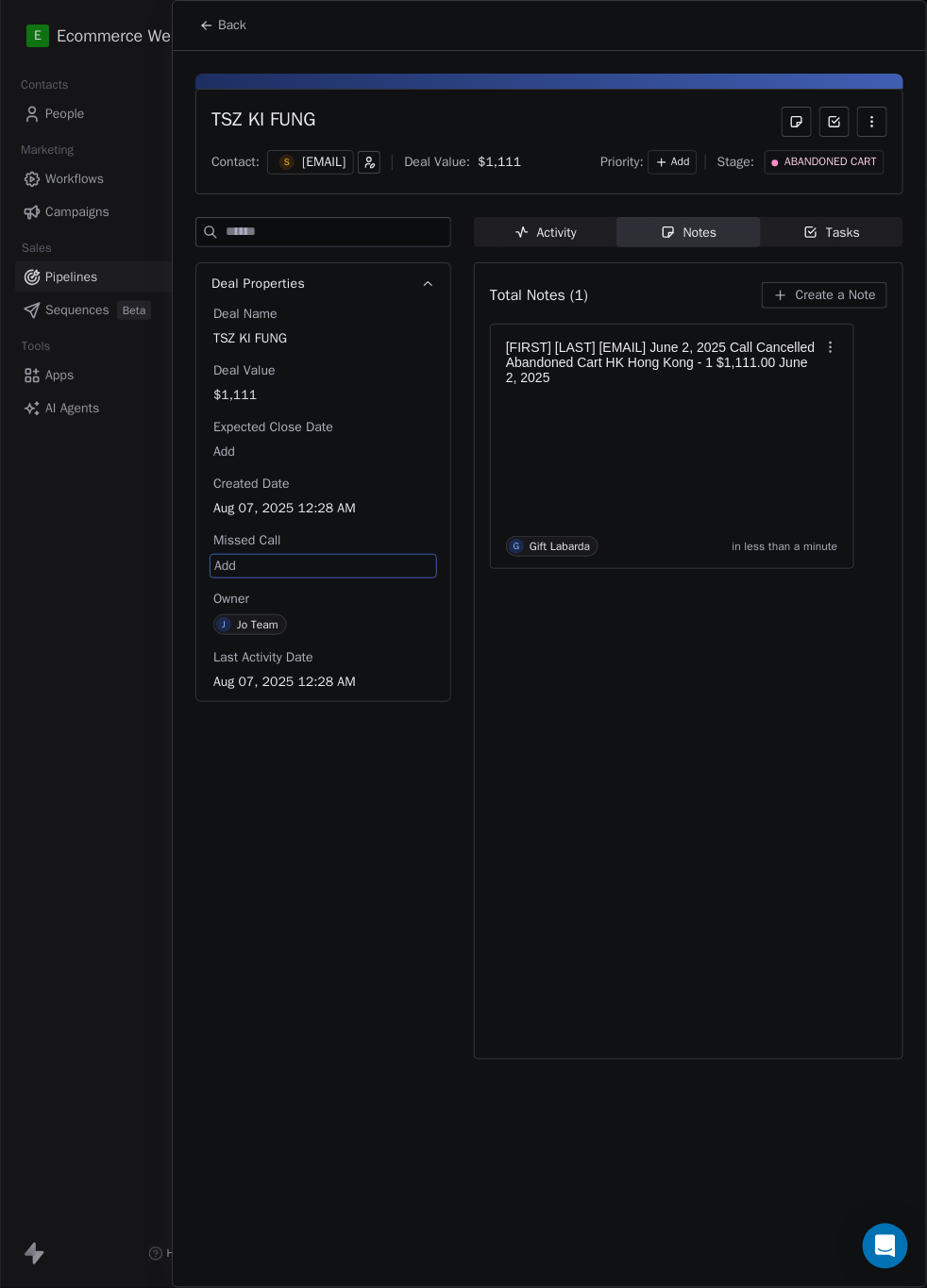 click on "Total Notes (1)   Create a Note TK TSZ KI FUNG smile4ever.ki.ki@gmail.com [DATE] Call Cancelled Abandoned Cart HK Hong Kong - 1 $1,111.00 [DATE] G Gift Labarda in less than a minute" at bounding box center (688, 661) 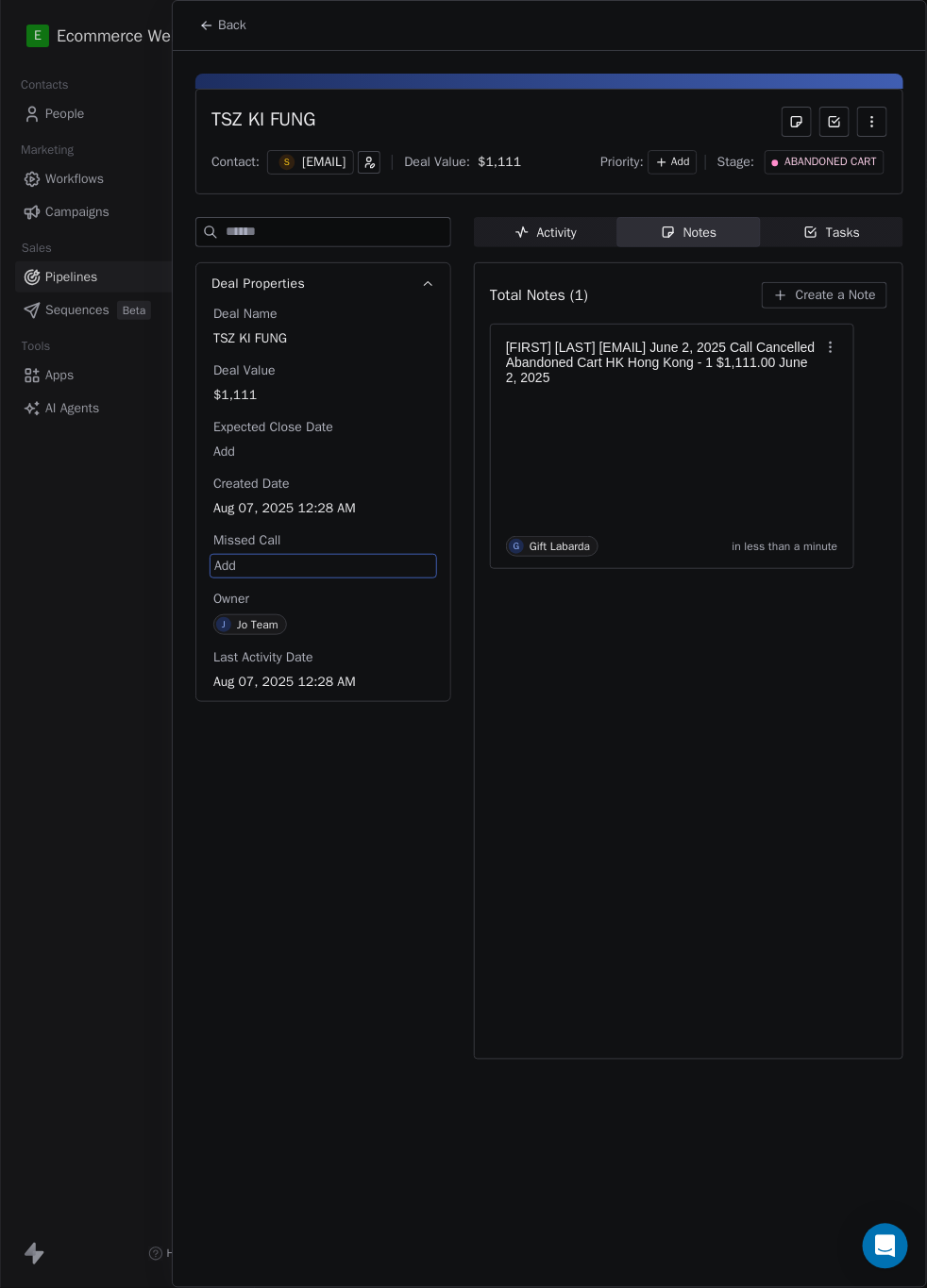 click on "Tasks" at bounding box center [832, 232] 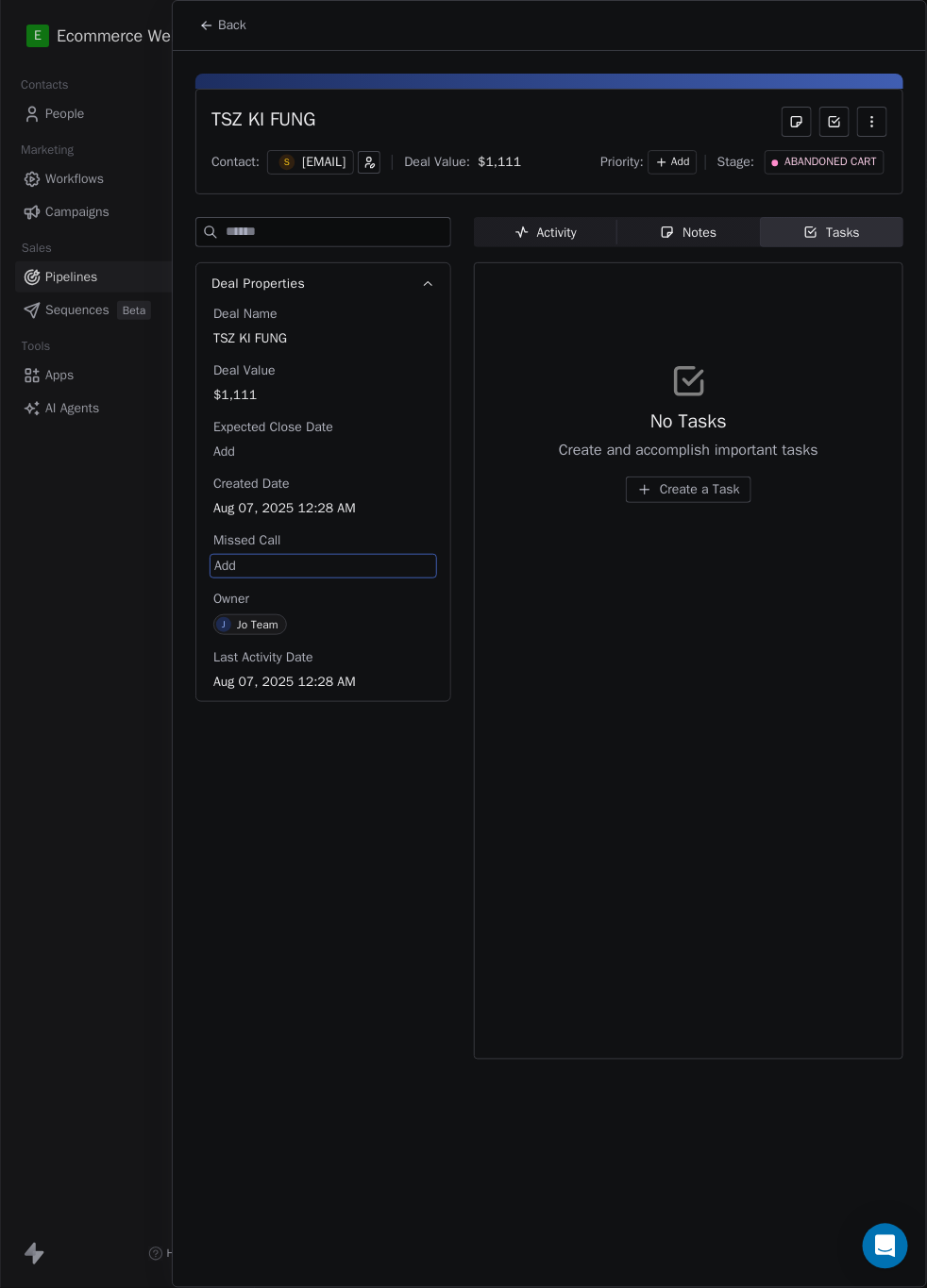 click 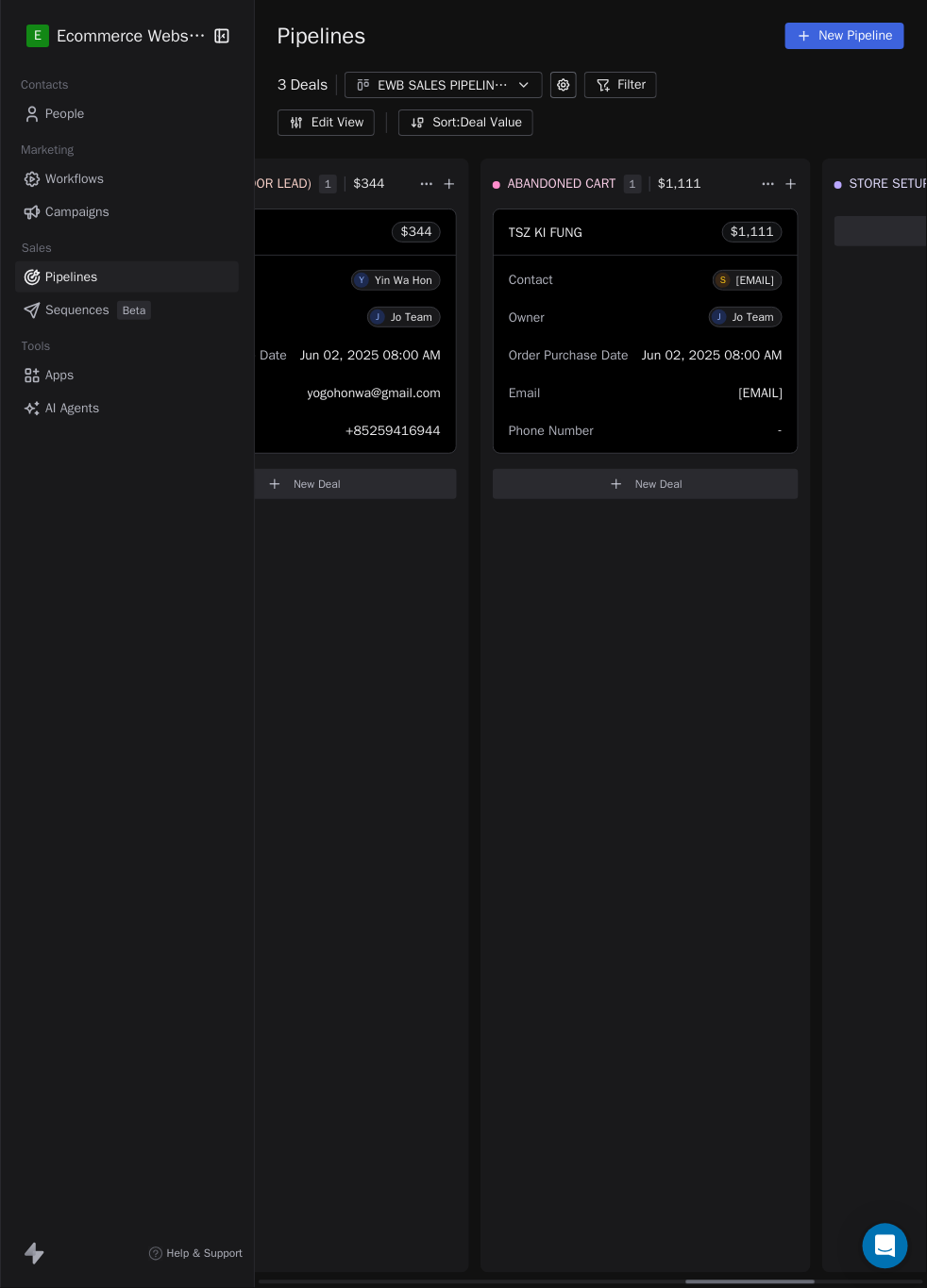 scroll, scrollTop: 0, scrollLeft: 2186, axis: horizontal 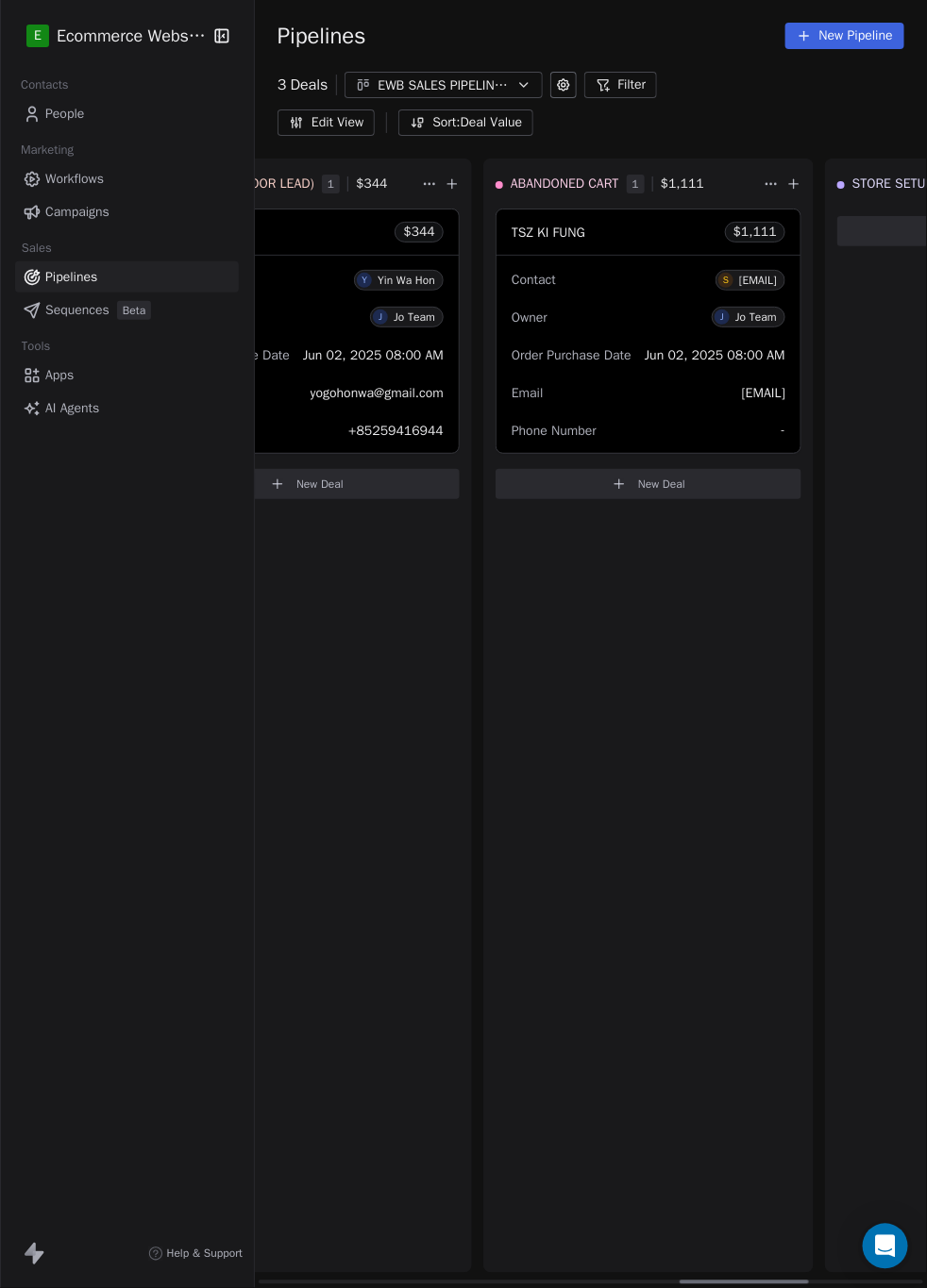 click on "-" at bounding box center [784, 430] 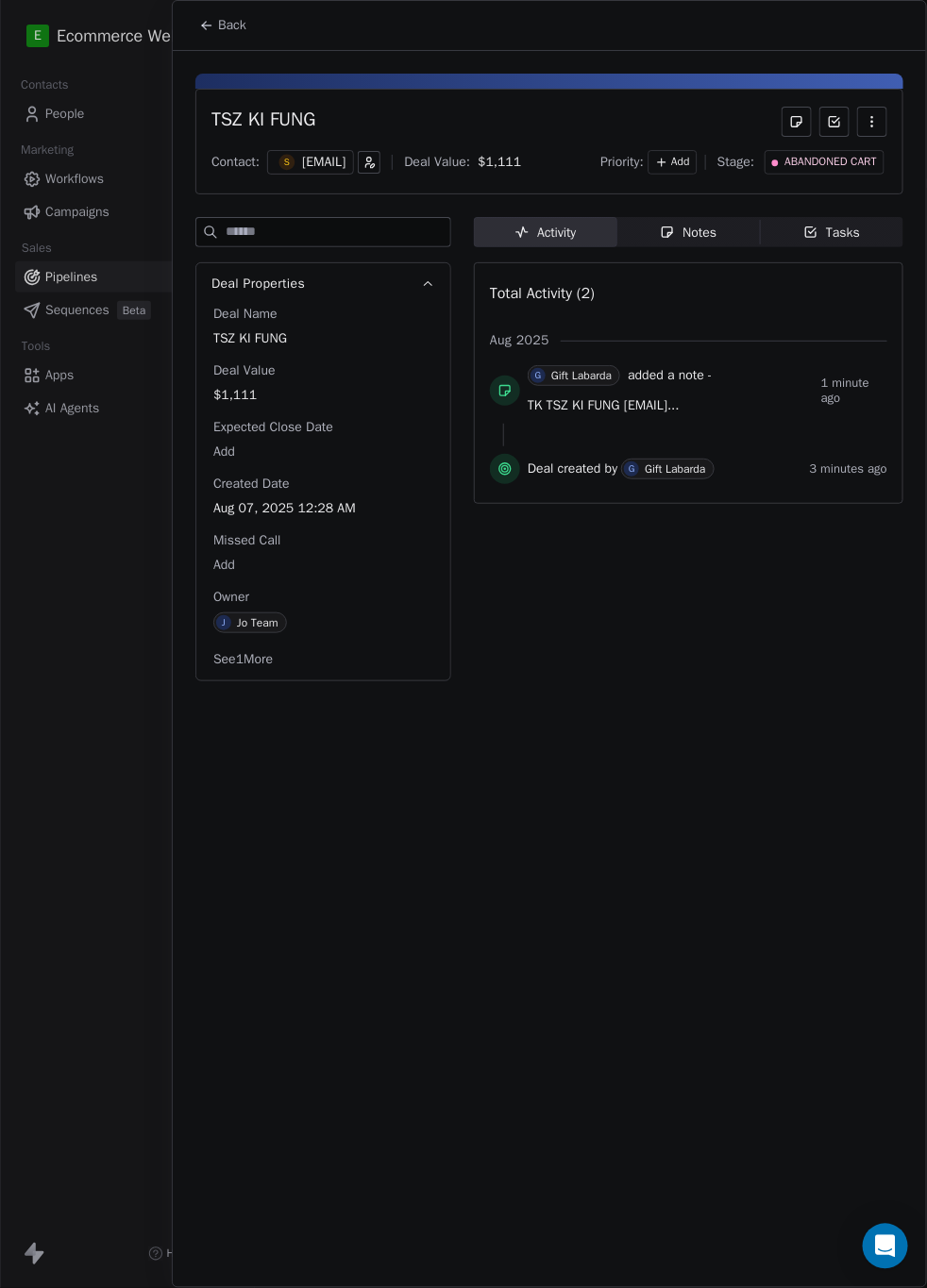 click on "[EMAIL]" at bounding box center [324, 162] 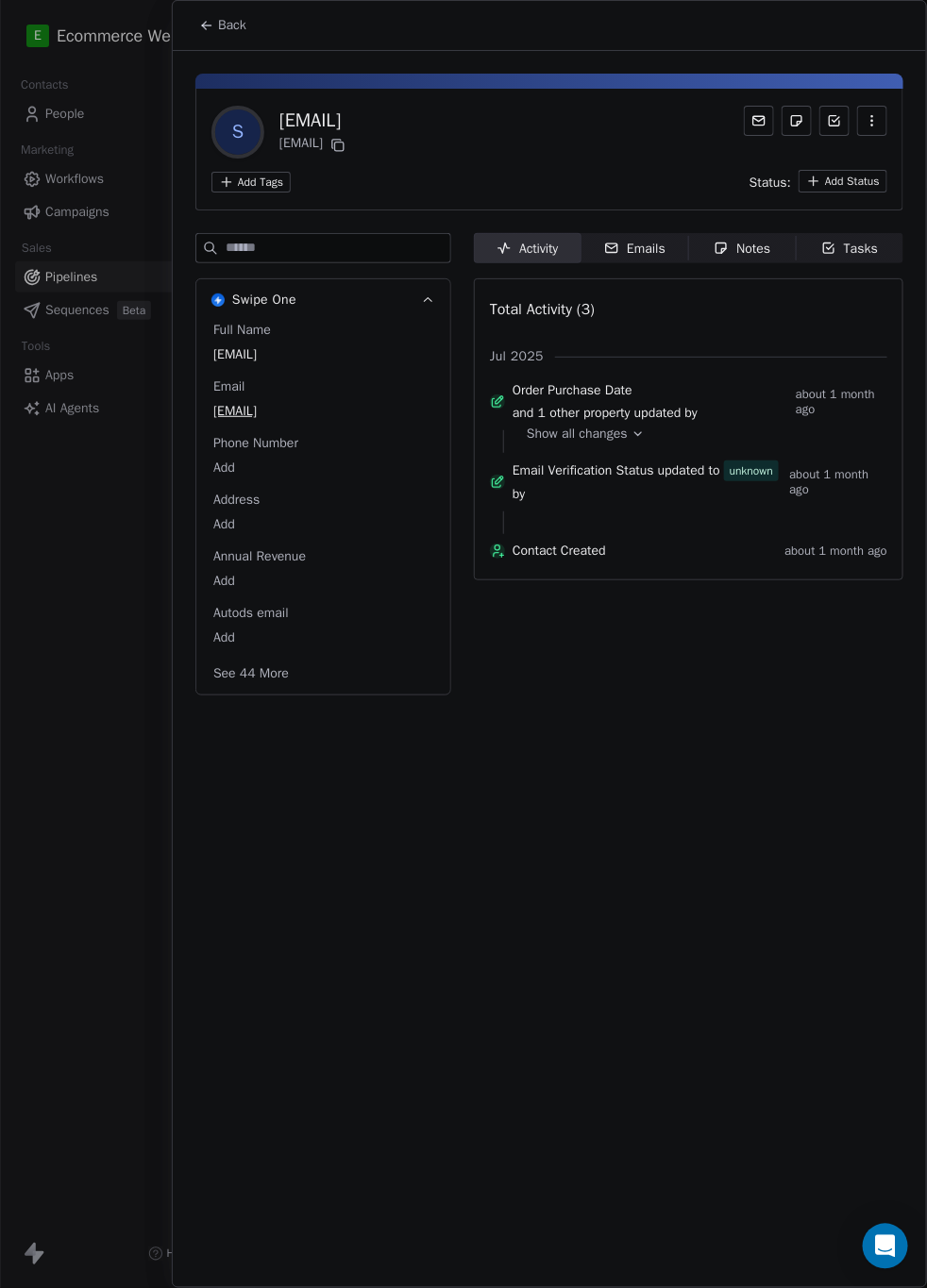 click on "E Ecommerce Website Builder Contacts People Marketing Workflows Campaigns Sales Pipelines Sequences Beta Tools Apps AI Agents Help & Support Pipelines  New Pipeline 3 Deals EWB SALES PIPELINE_JUNE-AUGUST 2025 Filter  Edit View Sort:  Deal Value T1 = <HKD 199 0 $ 0 New Deal T2 = HKD 200 - 999 0 $ 0 New Deal T3 = HKD 1000+ 0 $ 0 New Deal CALL DONE - LI 0 $ 0 New Deal CALL DONE - HI 0 $ 0 New Deal CALL CANCELLED 1 $ 876 Nga Na Angel Yau $ 876 Contact N Nga Na Angel Yau Owner J Jo Team Order Purchase Date [DATE] [TIME] Email pigpigangel@hotmail.com Phone Number [PHONE] New Deal CALL DONE (POOR LEAD) 1 $ 344 Yin Wa Hon $ 344 Contact Y Yin Wa Hon Owner J Jo Team Order Purchase Date [DATE] [TIME] Email yogohonwa@gmail.com Phone Number [PHONE] New Deal ABANDONED CART 1 $ 1,111 TSZ KI FUNG $ 1,111 Contact S smile4ever.ki.ki@gmail.com.hk Owner J Jo Team Order Purchase Date [DATE] [TIME] Email smile4ever.ki.ki@gmail.com.hk Phone Number - New Deal STORE SETUP IN PROGRESS 0 $ 0 0 $ 0" at bounding box center [464, 644] 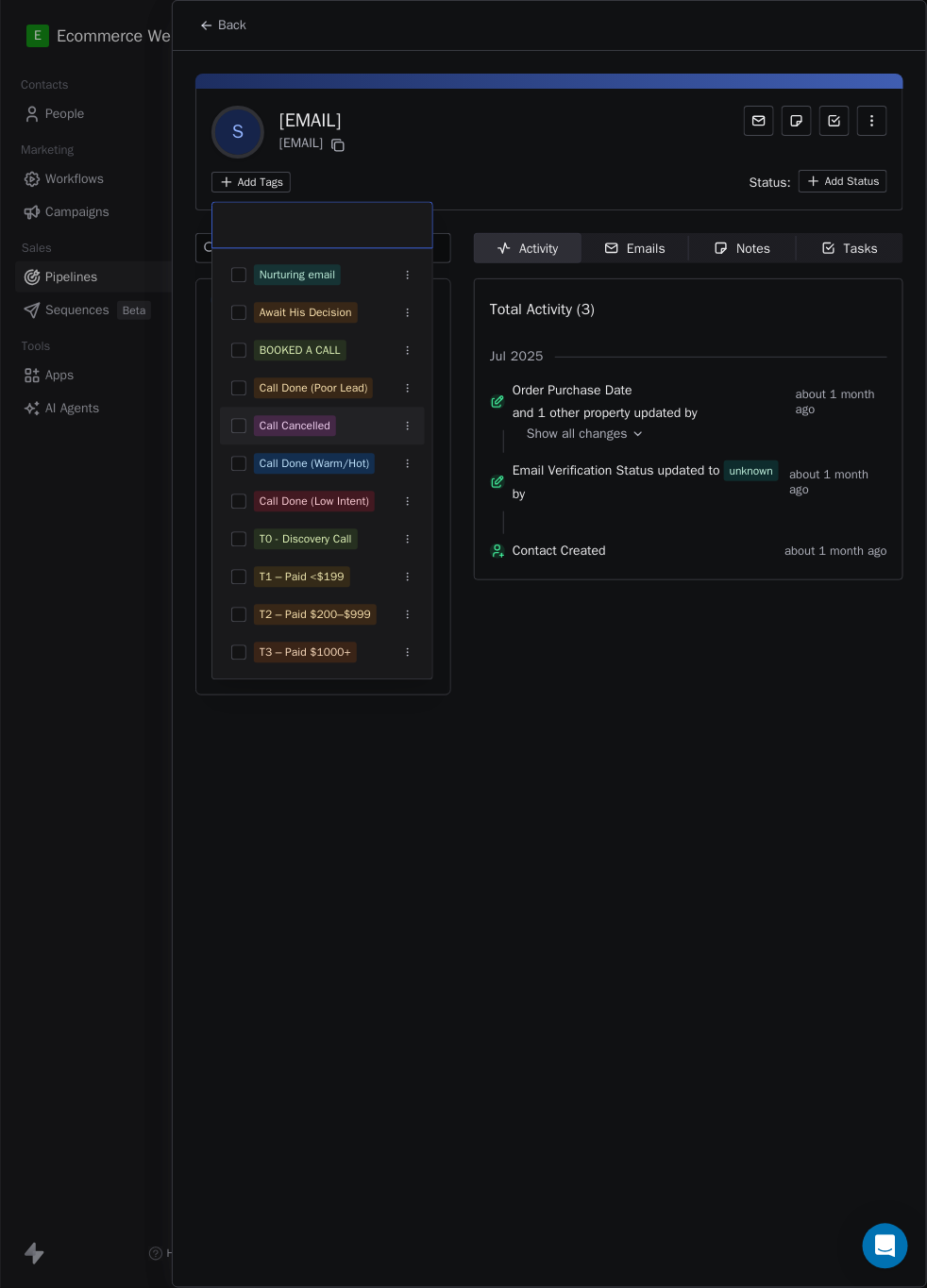 click at bounding box center [239, 427] 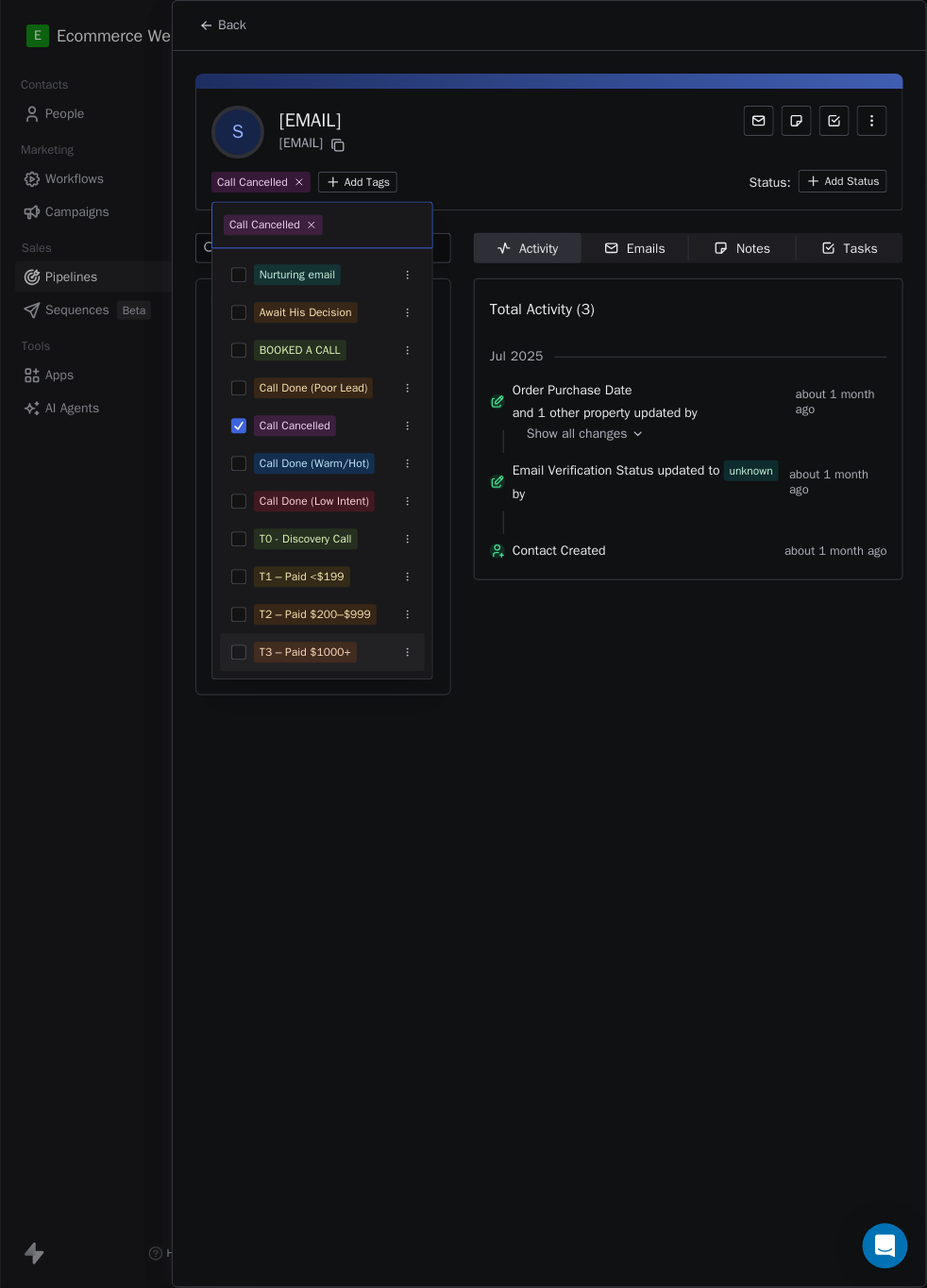 click on "E Ecommerce Website Builder Contacts People Marketing Workflows Campaigns Sales Pipelines Sequences Beta Tools Apps AI Agents Help & Support Pipelines  New Pipeline 3 Deals EWB SALES PIPELINE_JUNE-AUGUST 2025 Filter  Edit View Sort:  Deal Value T1 = <HKD 199 0 $ 0 New Deal T2 = HKD 200 - 999 0 $ 0 New Deal T3 = HKD 1000+ 0 $ 0 New Deal CALL DONE - LI 0 $ 0 New Deal CALL DONE - HI 0 $ 0 New Deal CALL CANCELLED 1 $ 876 Nga Na Angel Yau $ 876 Contact N Nga Na Angel Yau Owner J Jo Team Order Purchase Date [DATE] [TIME] Email pigpigangel@hotmail.com Phone Number [PHONE] New Deal CALL DONE (POOR LEAD) 1 $ 344 Yin Wa Hon $ 344 Contact Y Yin Wa Hon Owner J Jo Team Order Purchase Date [DATE] [TIME] Email yogohonwa@gmail.com Phone Number [PHONE] New Deal ABANDONED CART 1 $ 1,111 TSZ KI FUNG $ 1,111 Contact S smile4ever.ki.ki@gmail.com.hk Owner J Jo Team Order Purchase Date [DATE] [TIME] Email smile4ever.ki.ki@gmail.com.hk Phone Number - New Deal STORE SETUP IN PROGRESS 0 $ 0 0 $ 0" at bounding box center (464, 644) 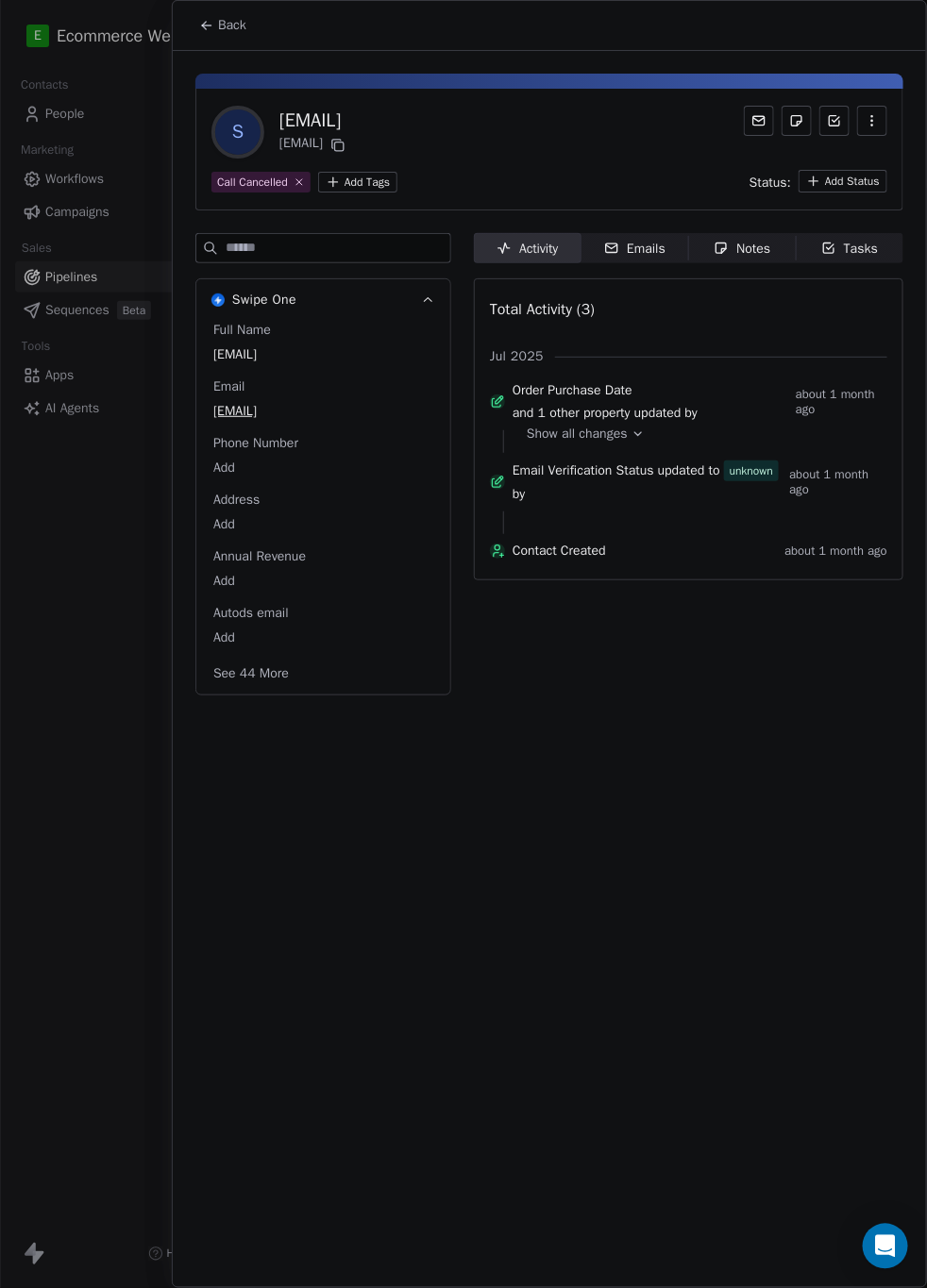 click on "Back" at bounding box center [223, 25] 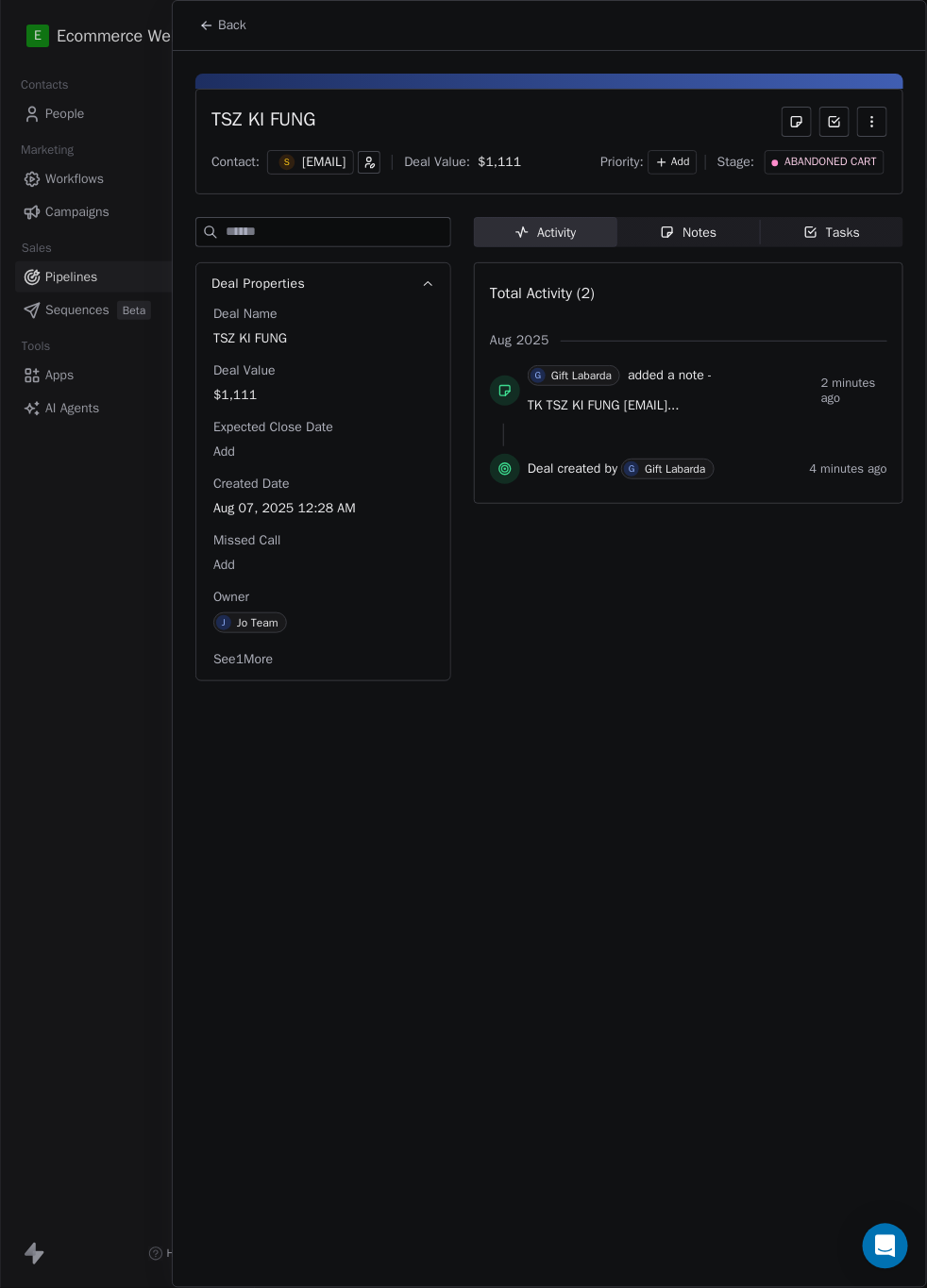 click on "Back" at bounding box center [223, 25] 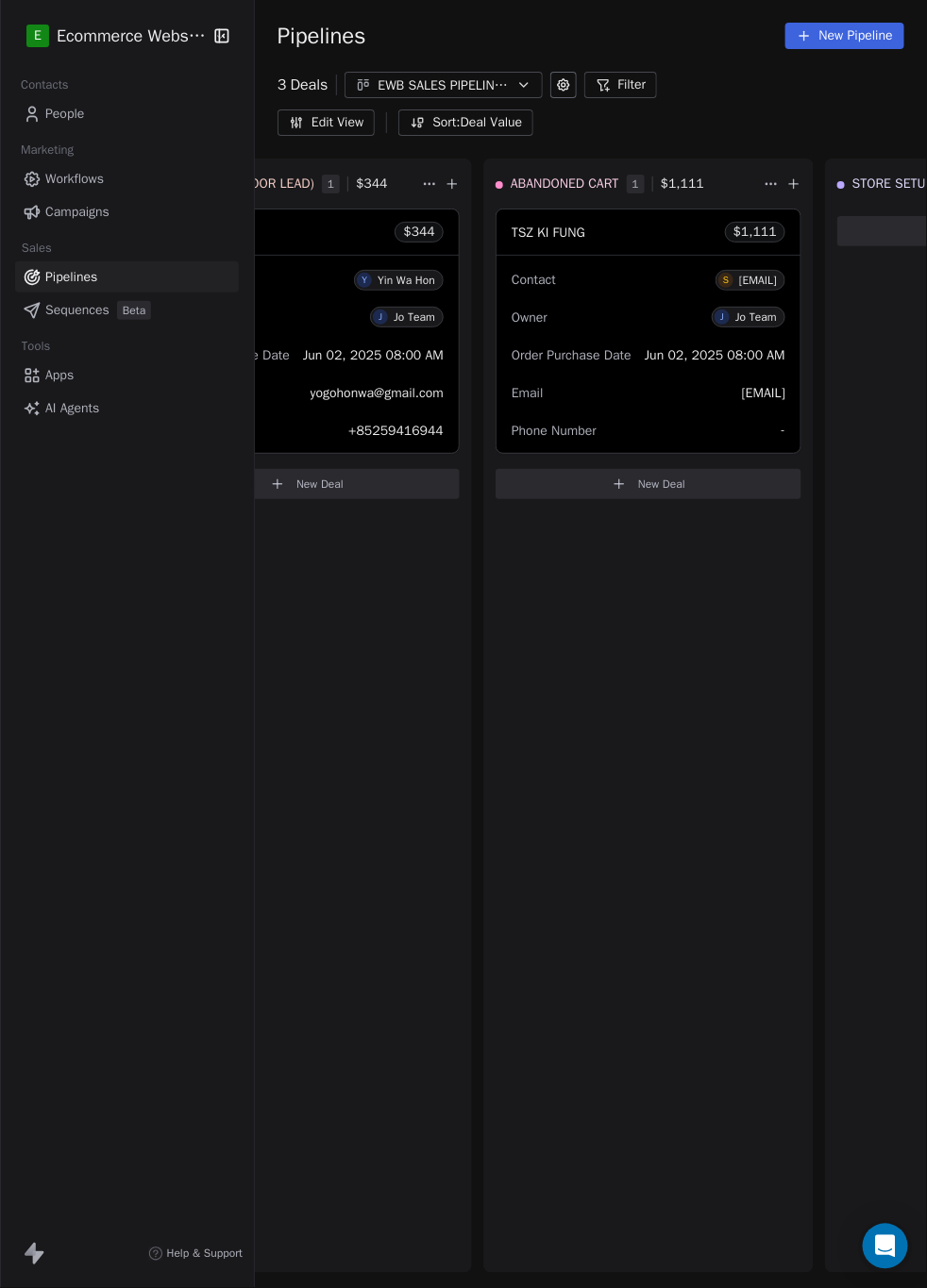 click on "Edit View" at bounding box center [326, 123] 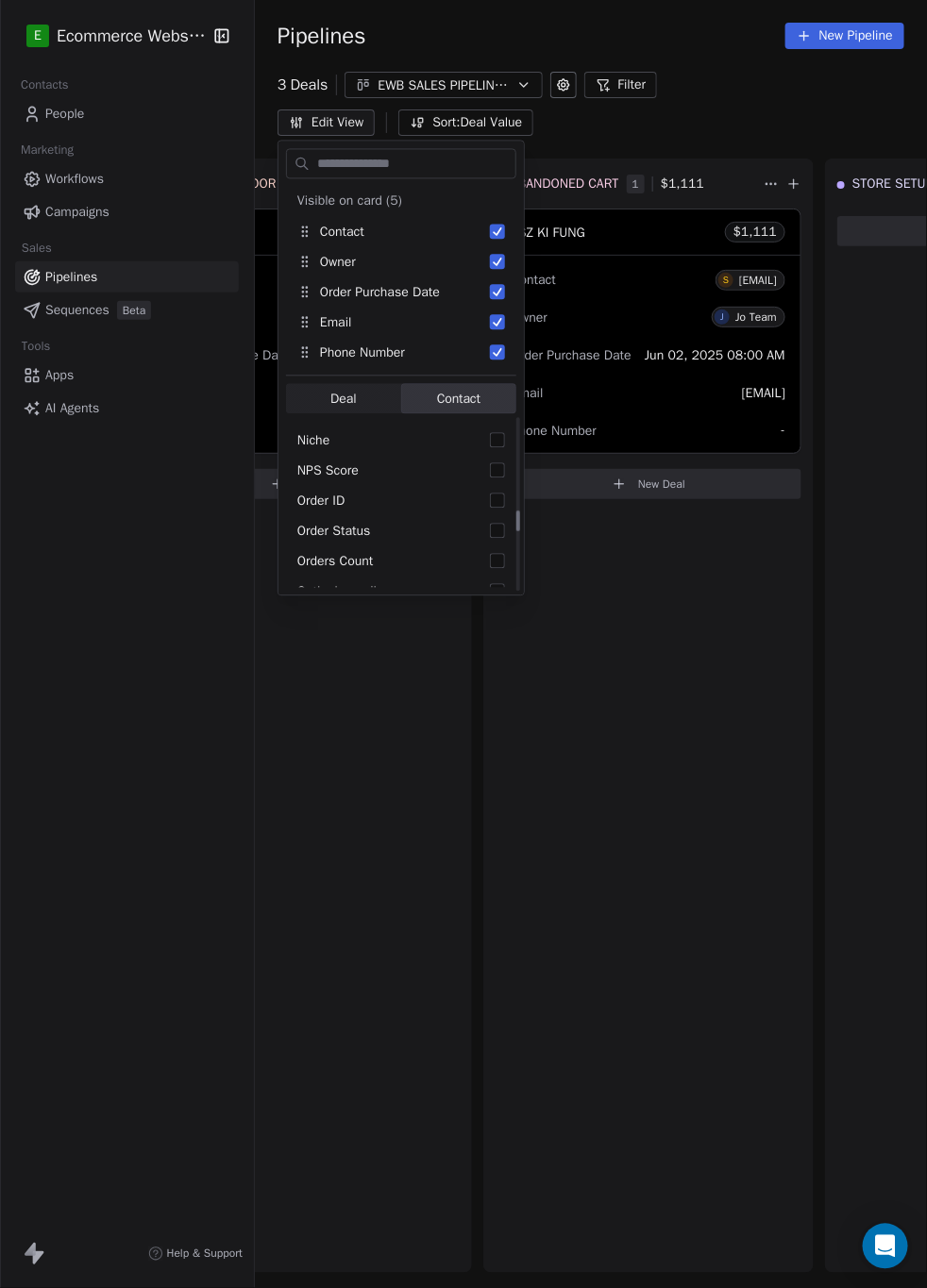 scroll, scrollTop: 750, scrollLeft: 0, axis: vertical 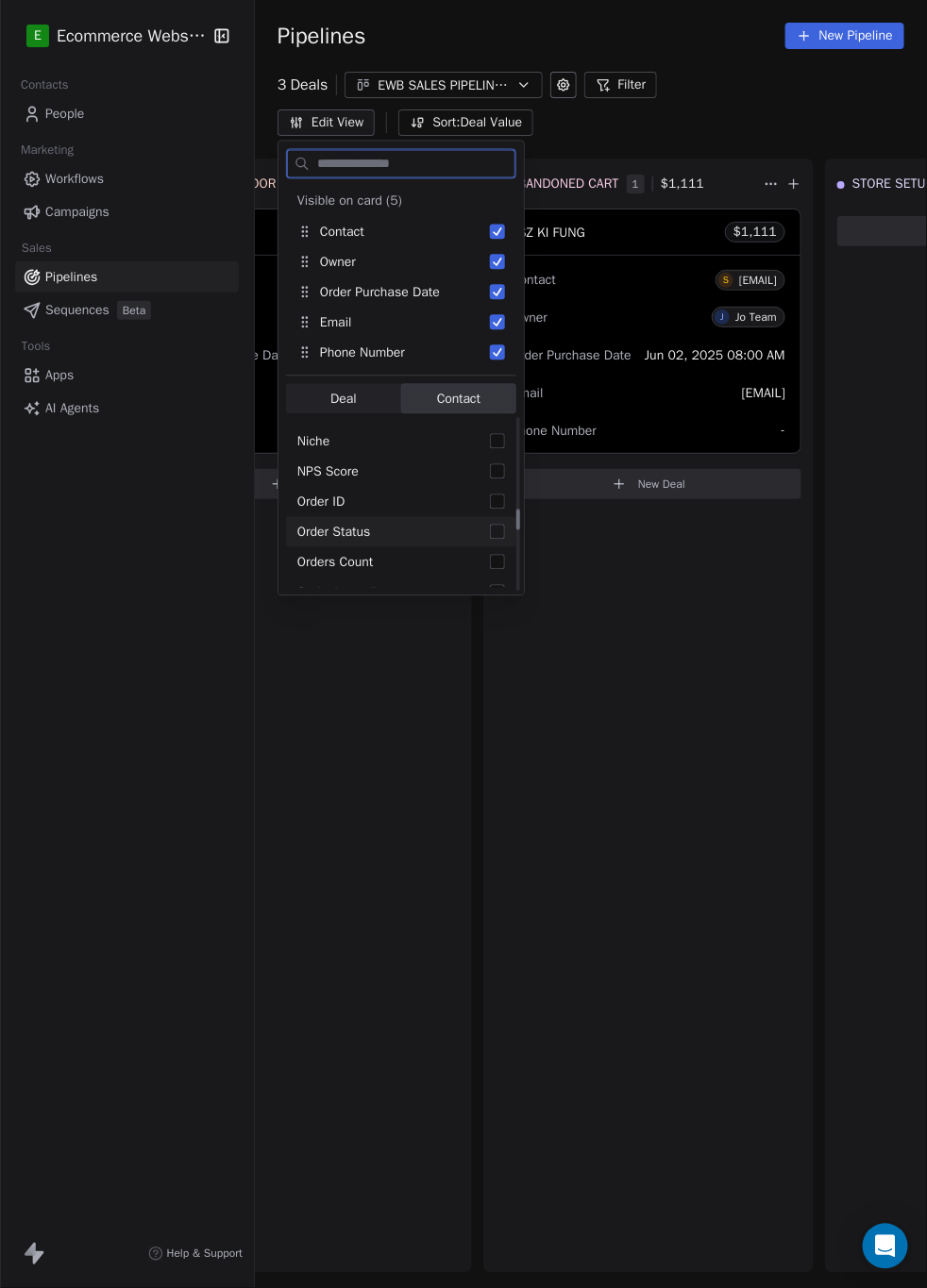 click on "Order Status" at bounding box center [401, 532] 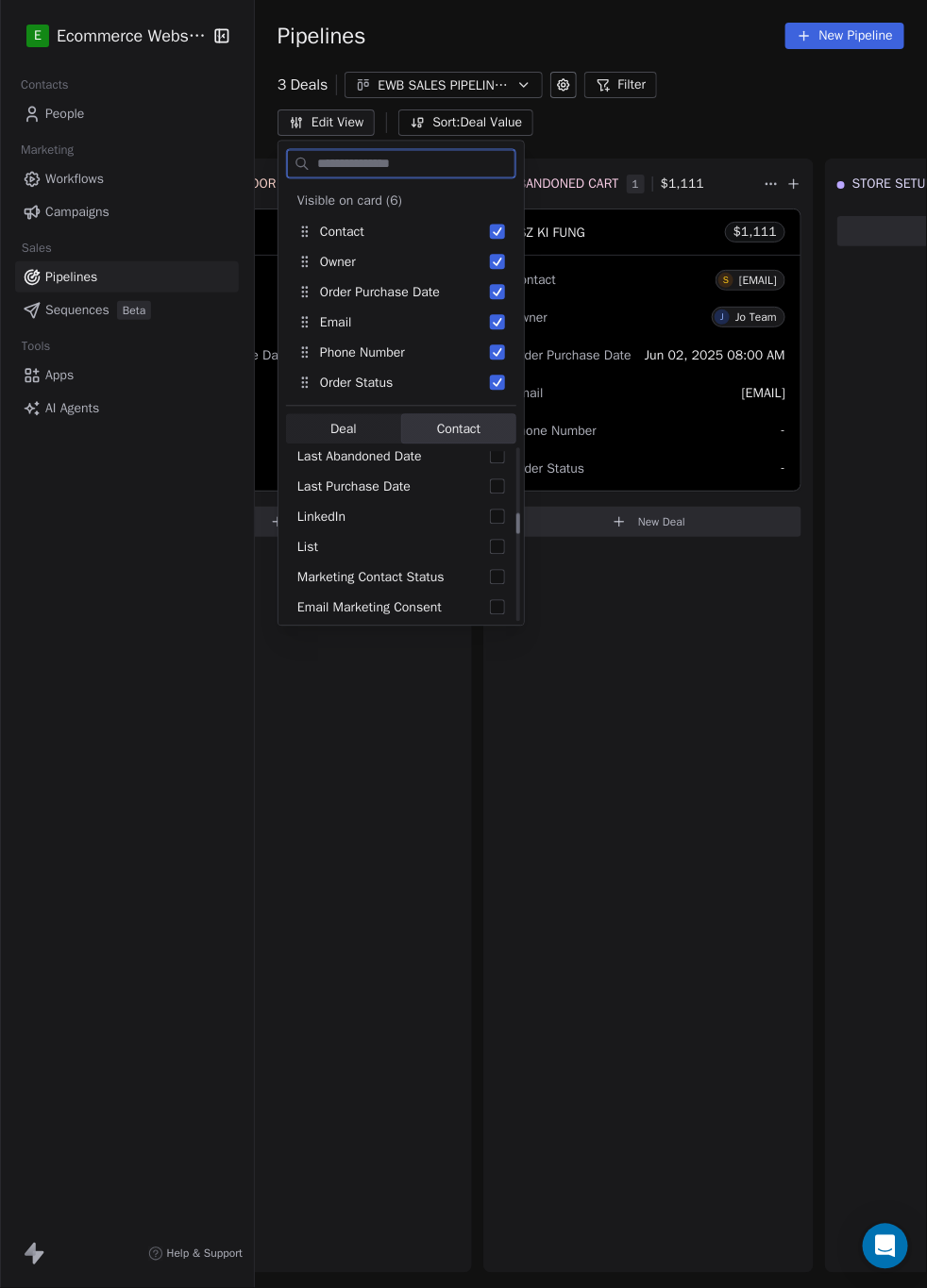 scroll, scrollTop: 525, scrollLeft: 0, axis: vertical 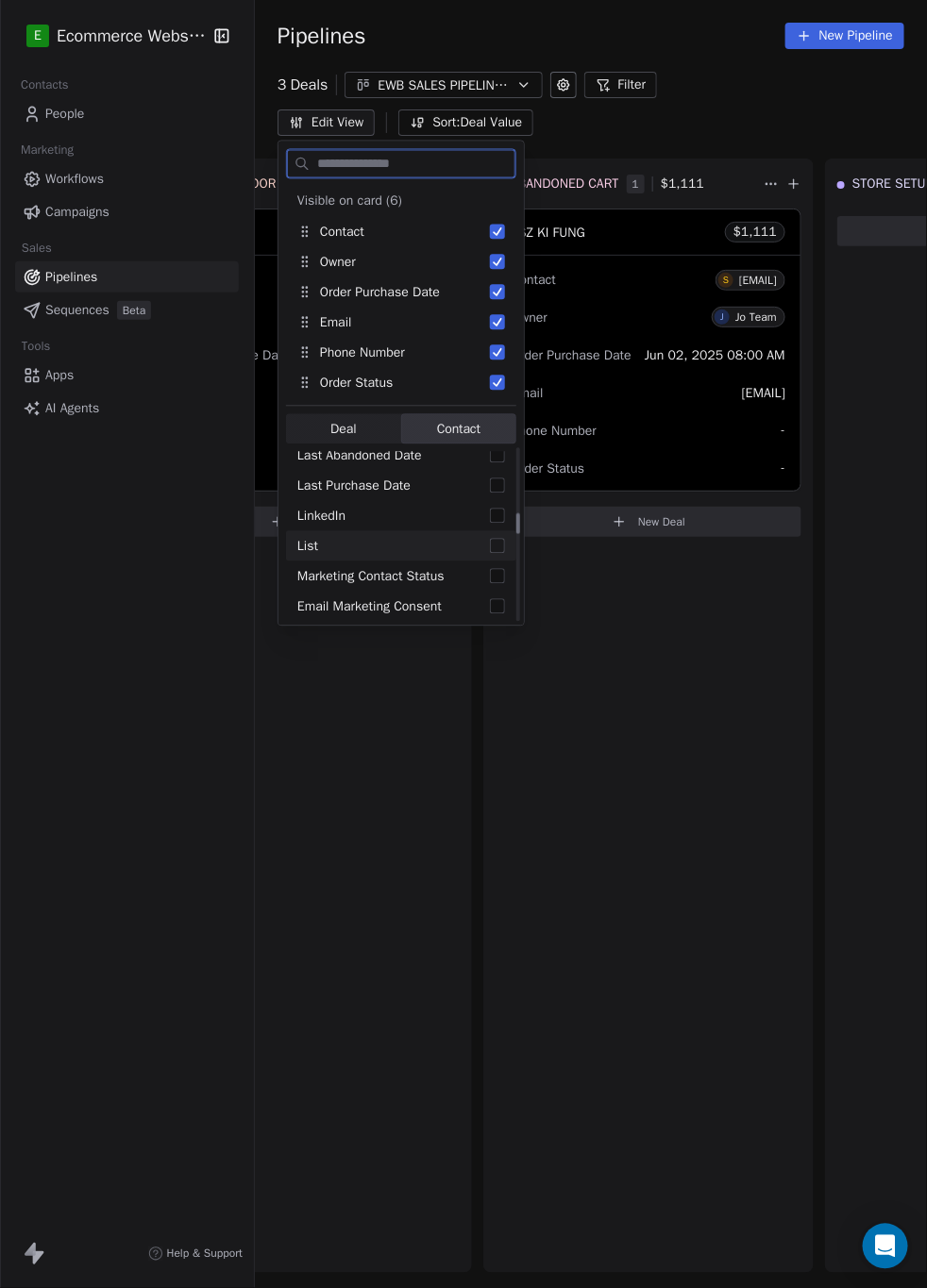 click on "List" at bounding box center [401, 546] 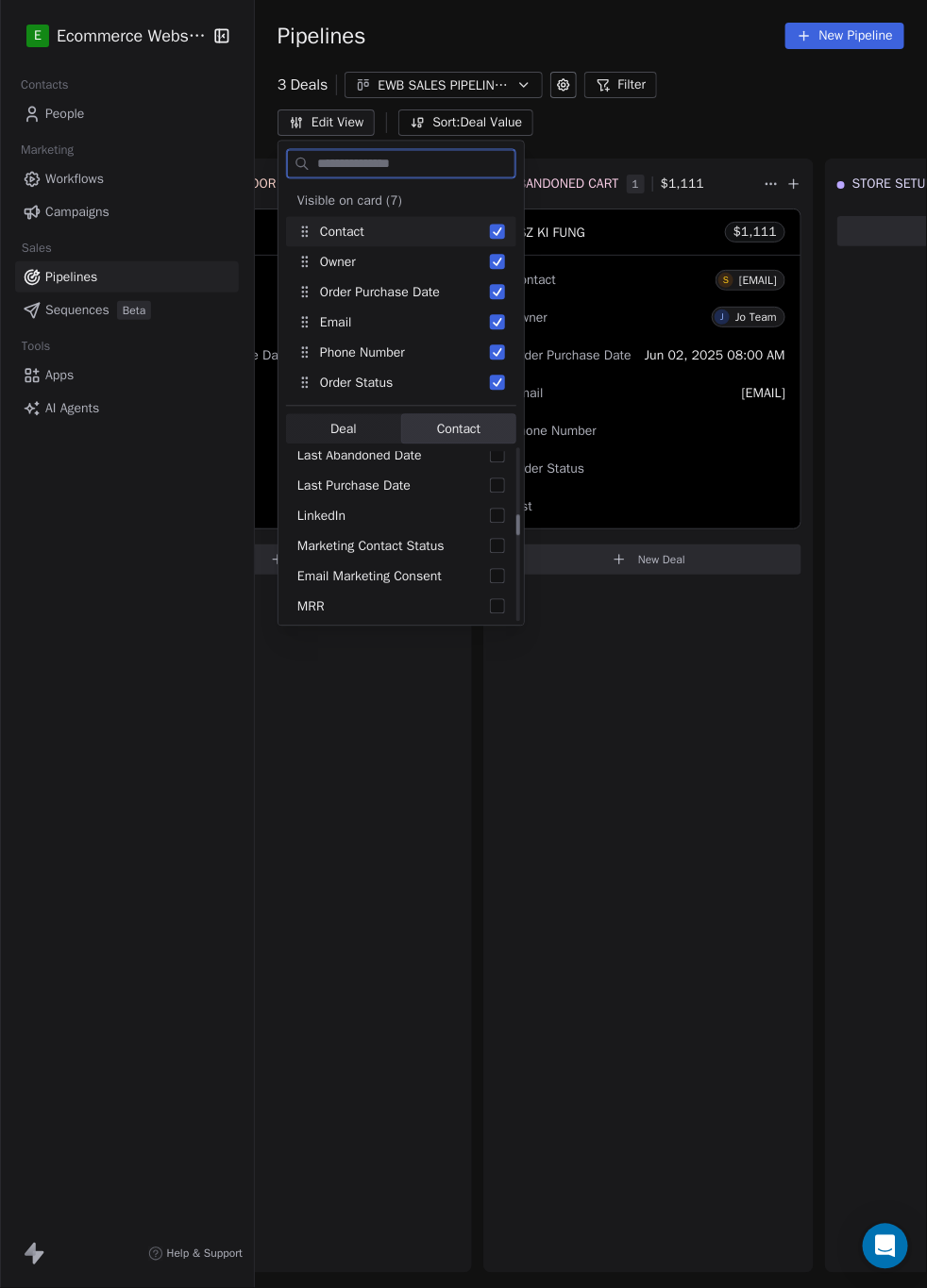 scroll, scrollTop: 29, scrollLeft: 0, axis: vertical 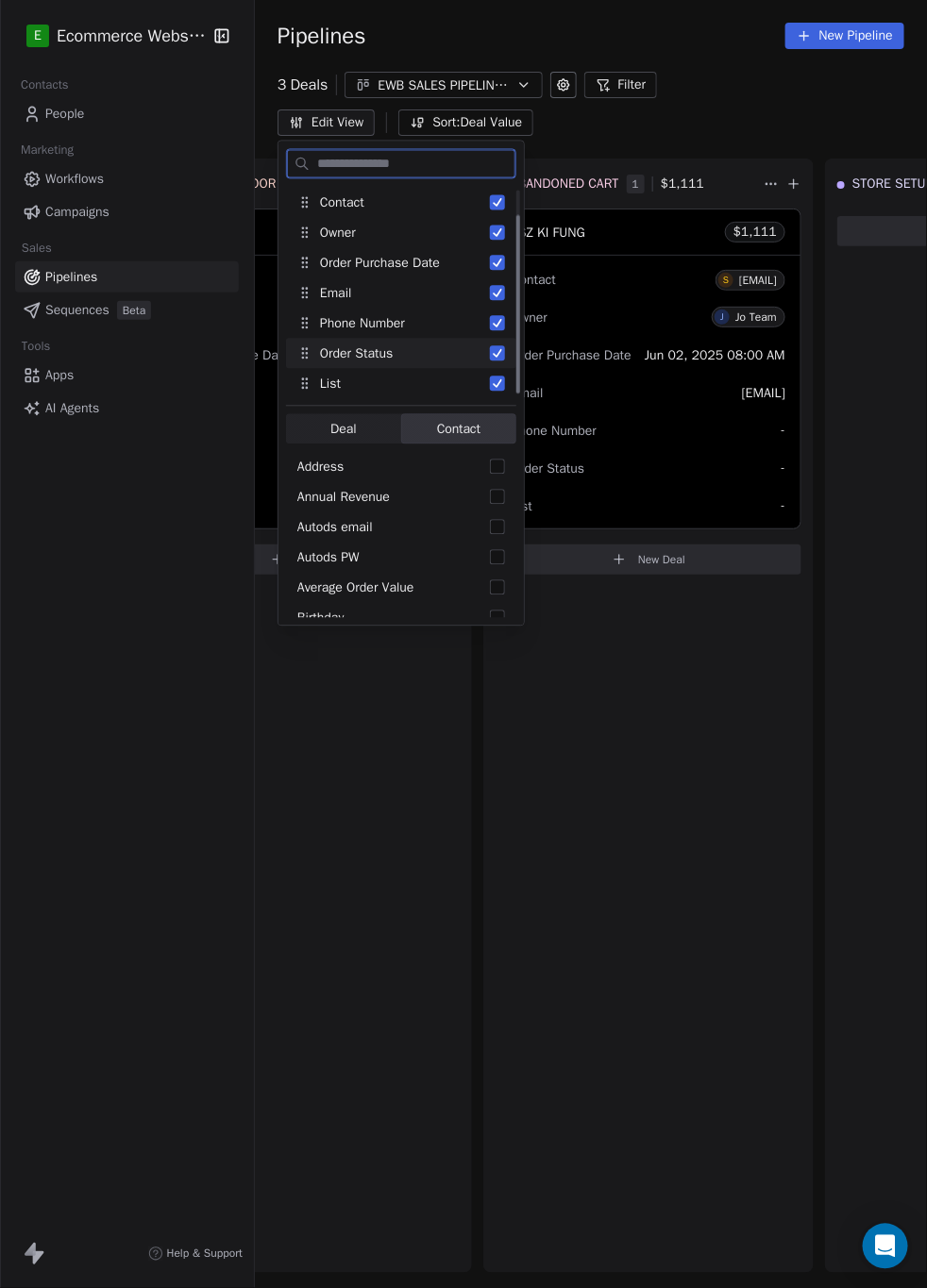 click at bounding box center (497, 354) 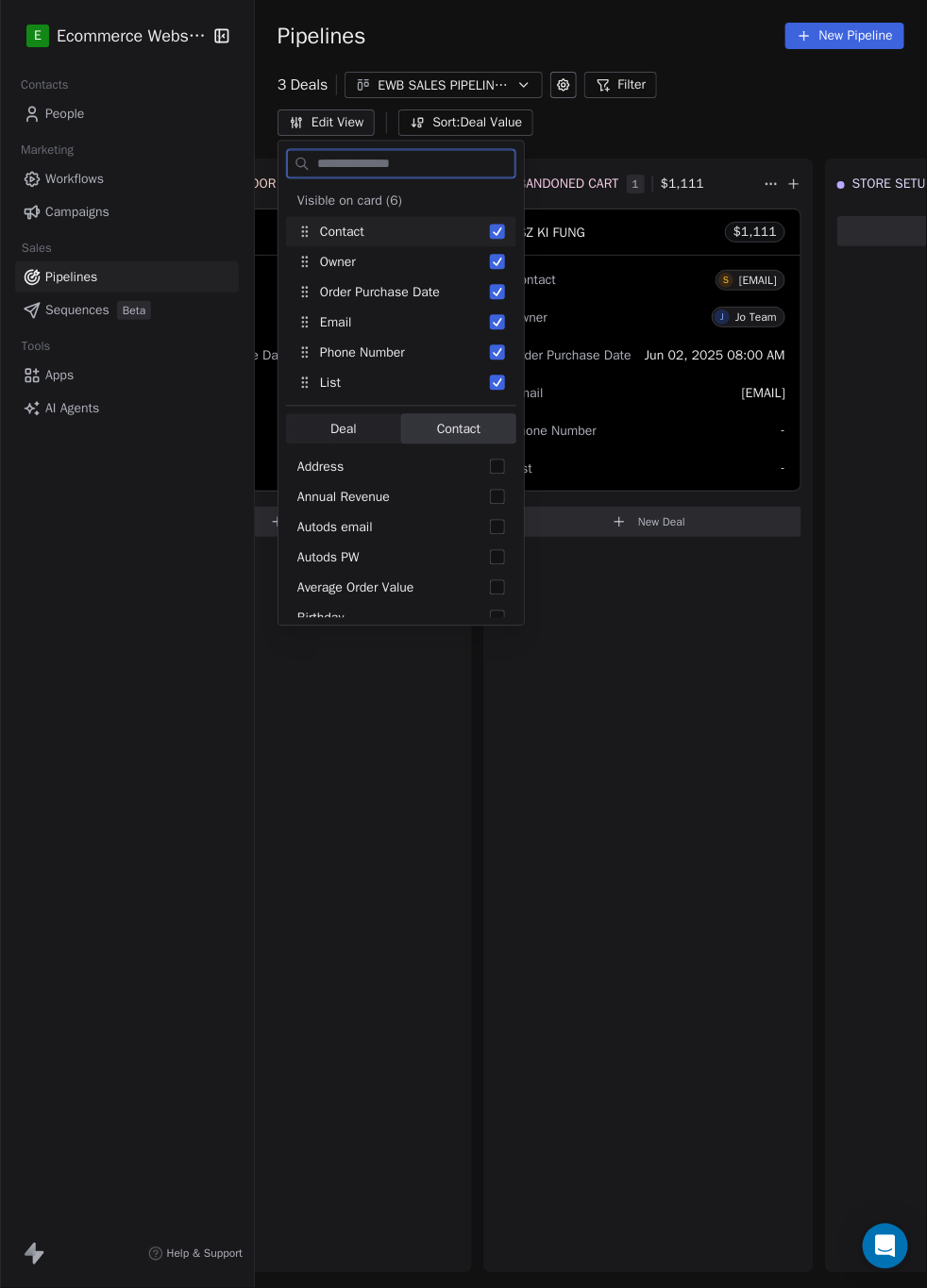 scroll, scrollTop: 679, scrollLeft: 0, axis: vertical 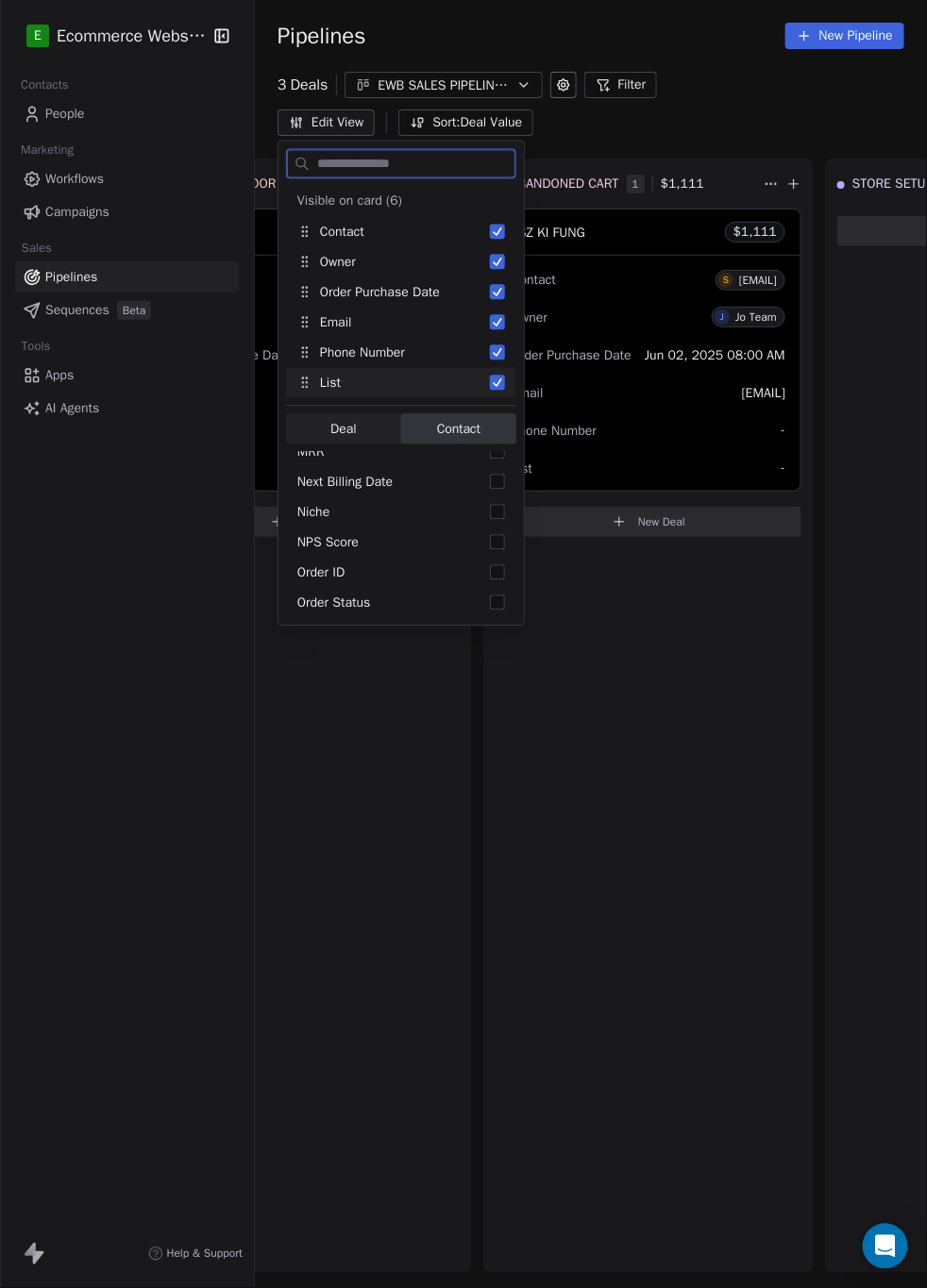 click at bounding box center (497, 383) 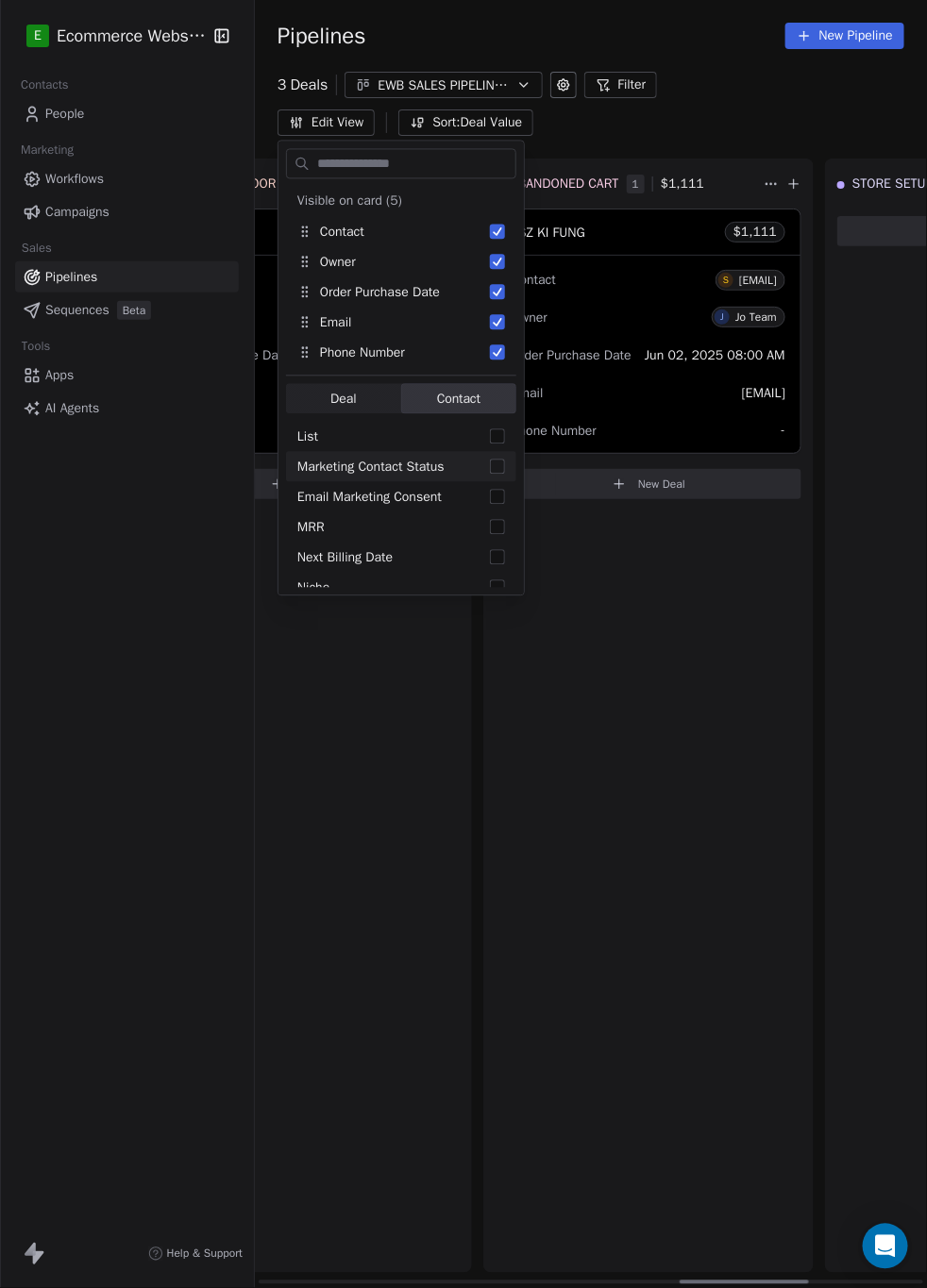 click on "ABANDONED CART 1 $ 1,111 TSZ KI FUNG $ 1,111 Contact S smile4ever.ki.ki@gmail.com.hk Owner J Jo Team Order Purchase Date Jun 02, 2025 08:00 AM Email [EMAIL] Phone Number - New Deal" at bounding box center (649, 715) 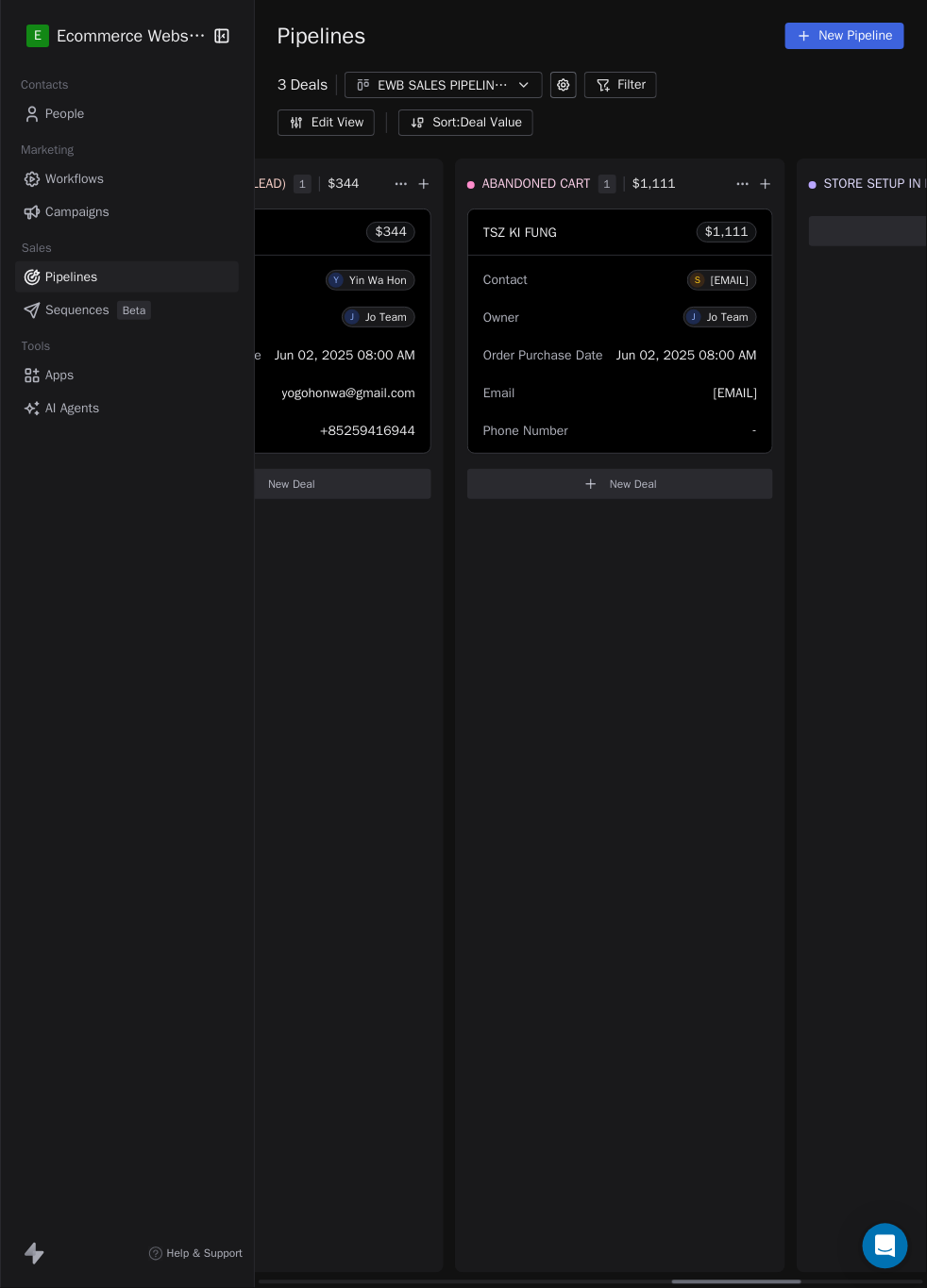 scroll, scrollTop: 0, scrollLeft: 2159, axis: horizontal 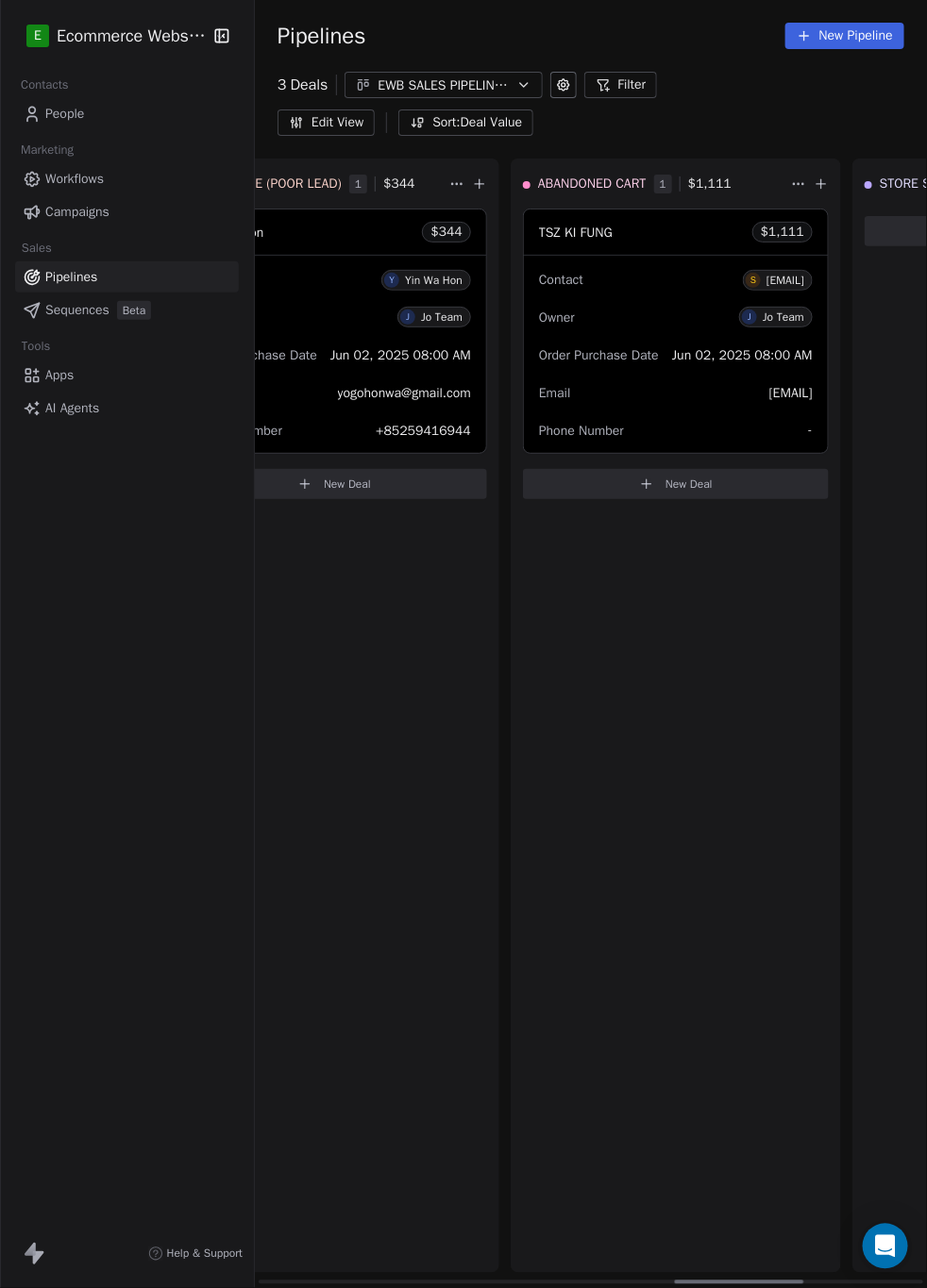 click on "[EMAIL]" at bounding box center (785, 280) 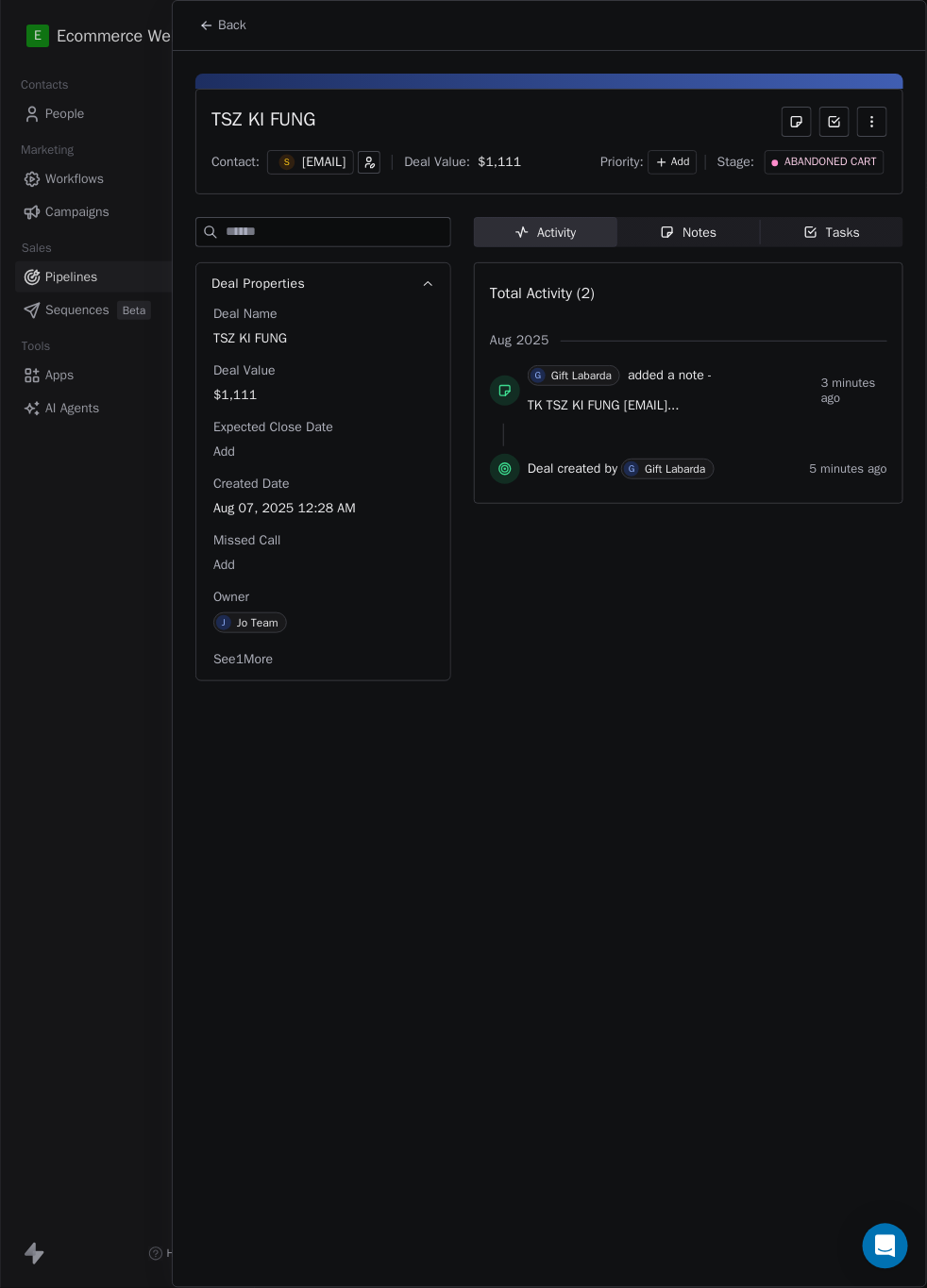 click on "[EMAIL]" at bounding box center (324, 162) 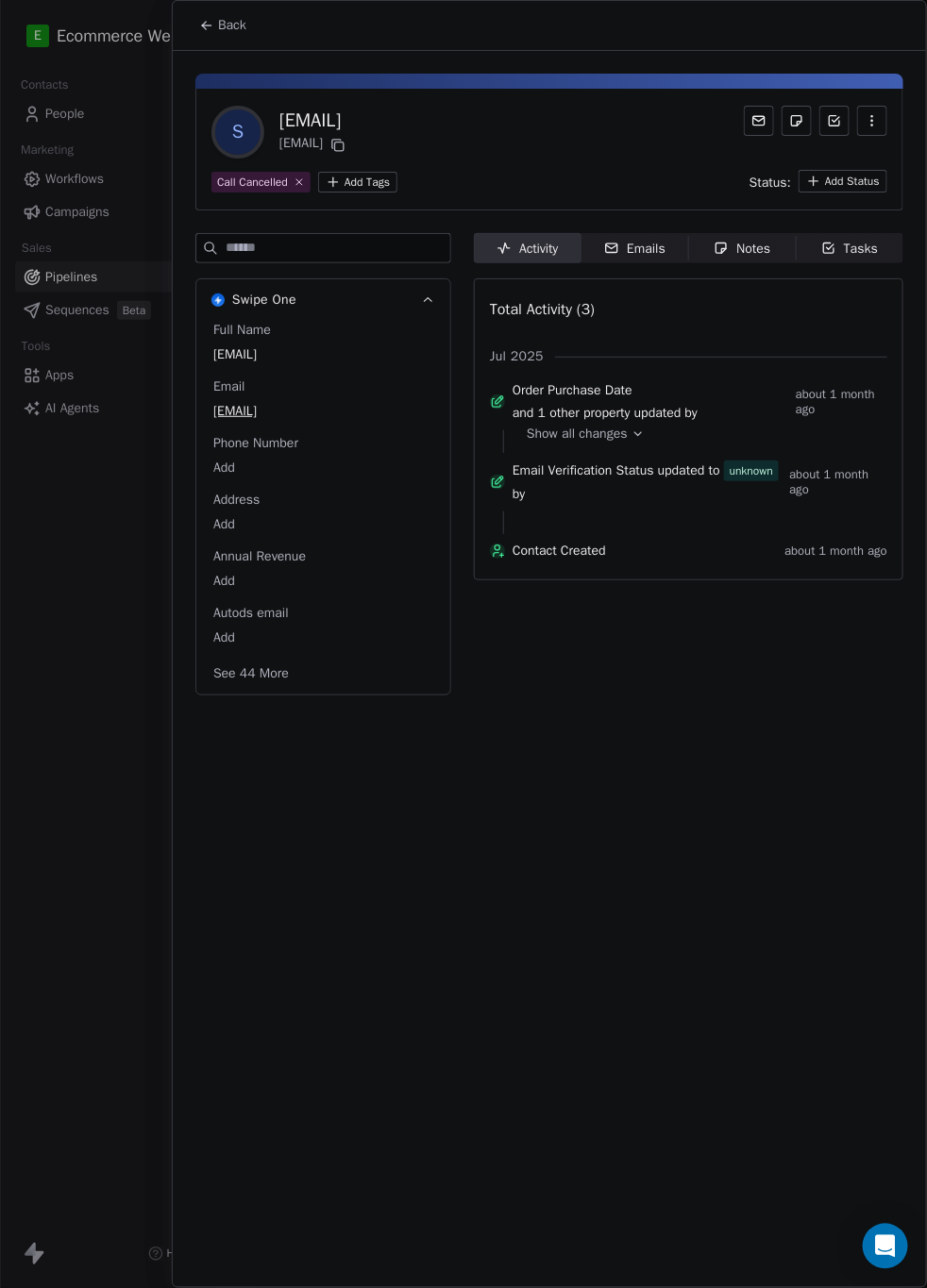 click at bounding box center [464, 644] 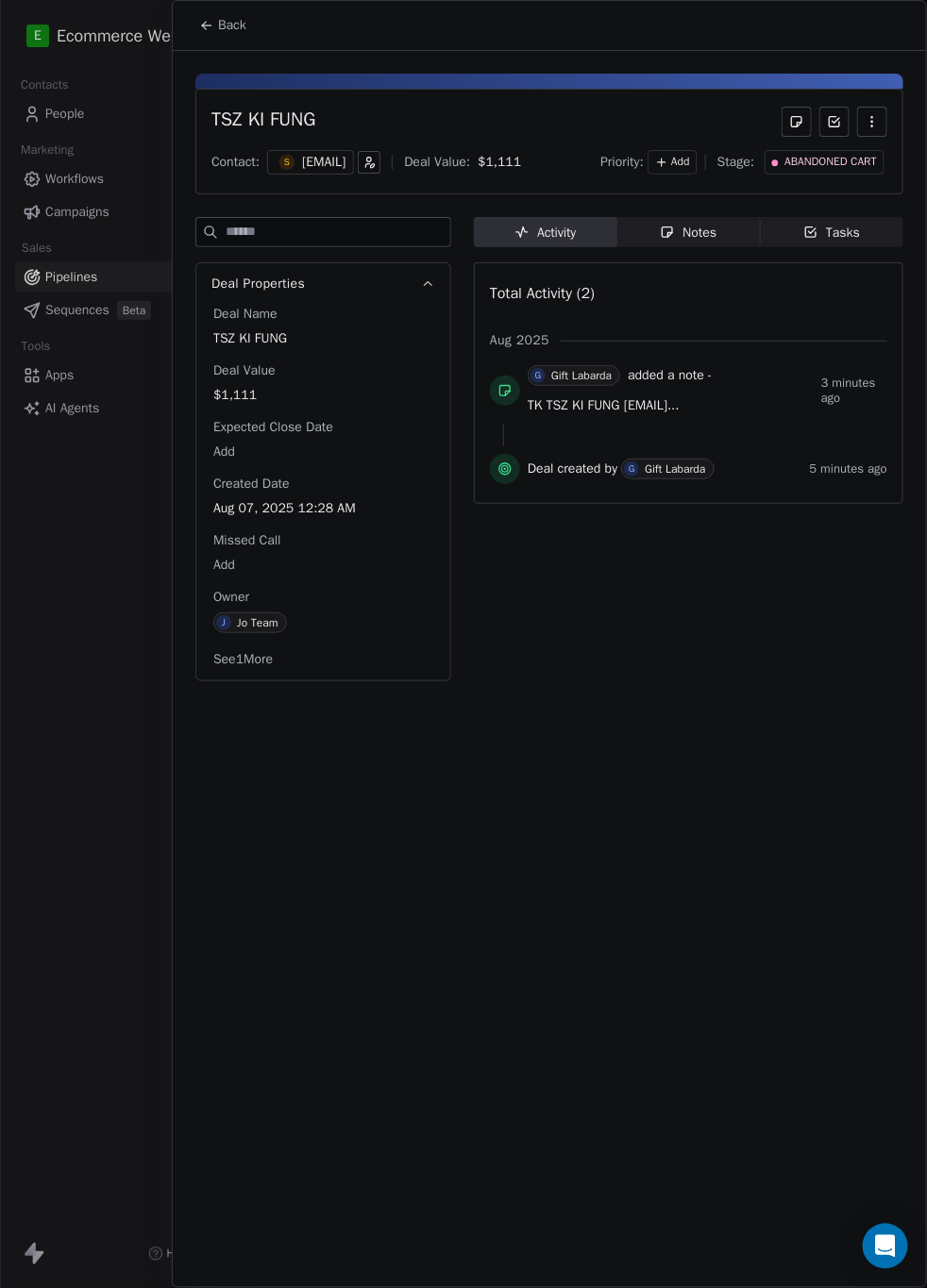 click on "[EMAIL]" at bounding box center (324, 162) 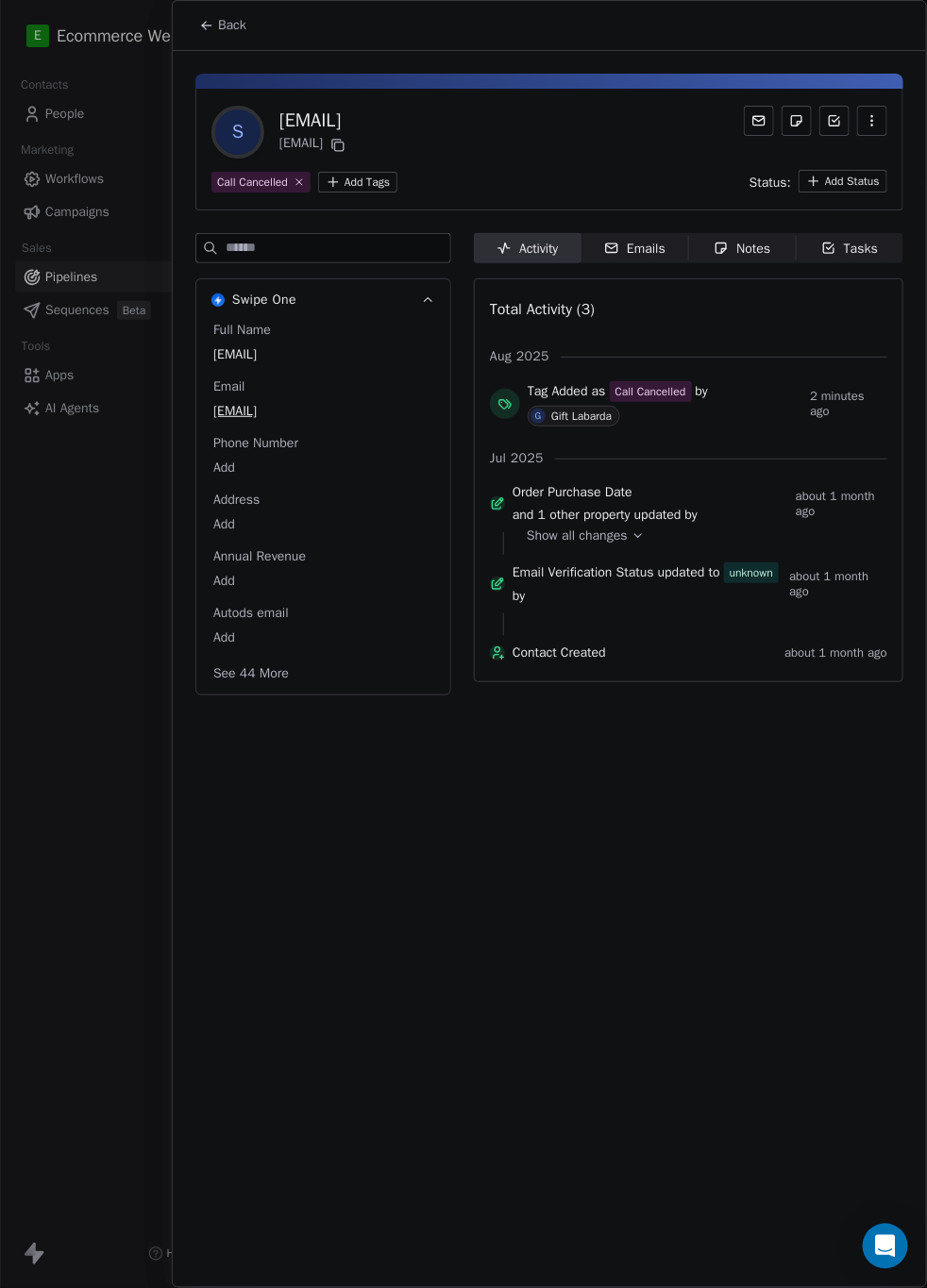 click on "[EMAIL]" at bounding box center (314, 121) 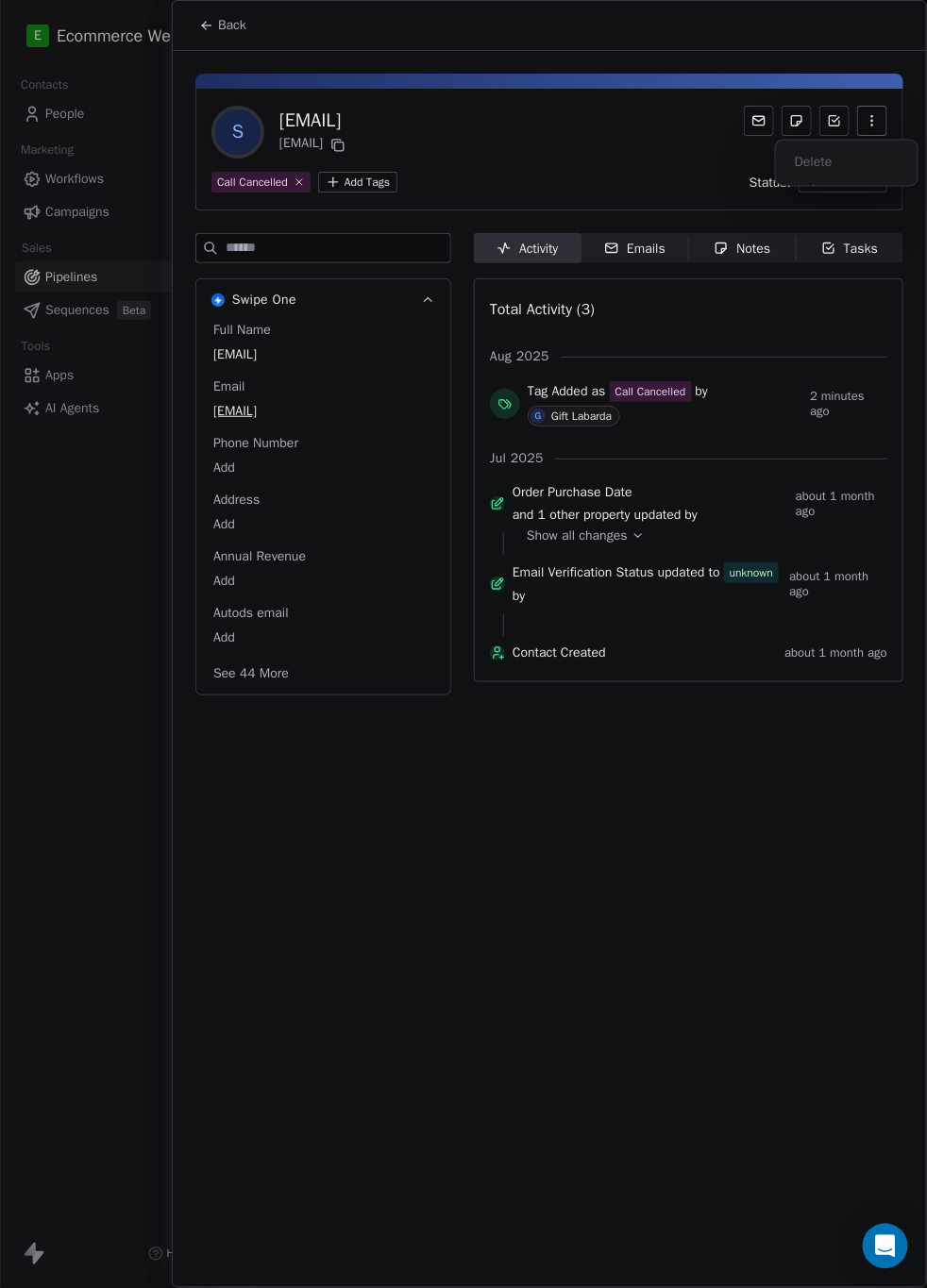 click 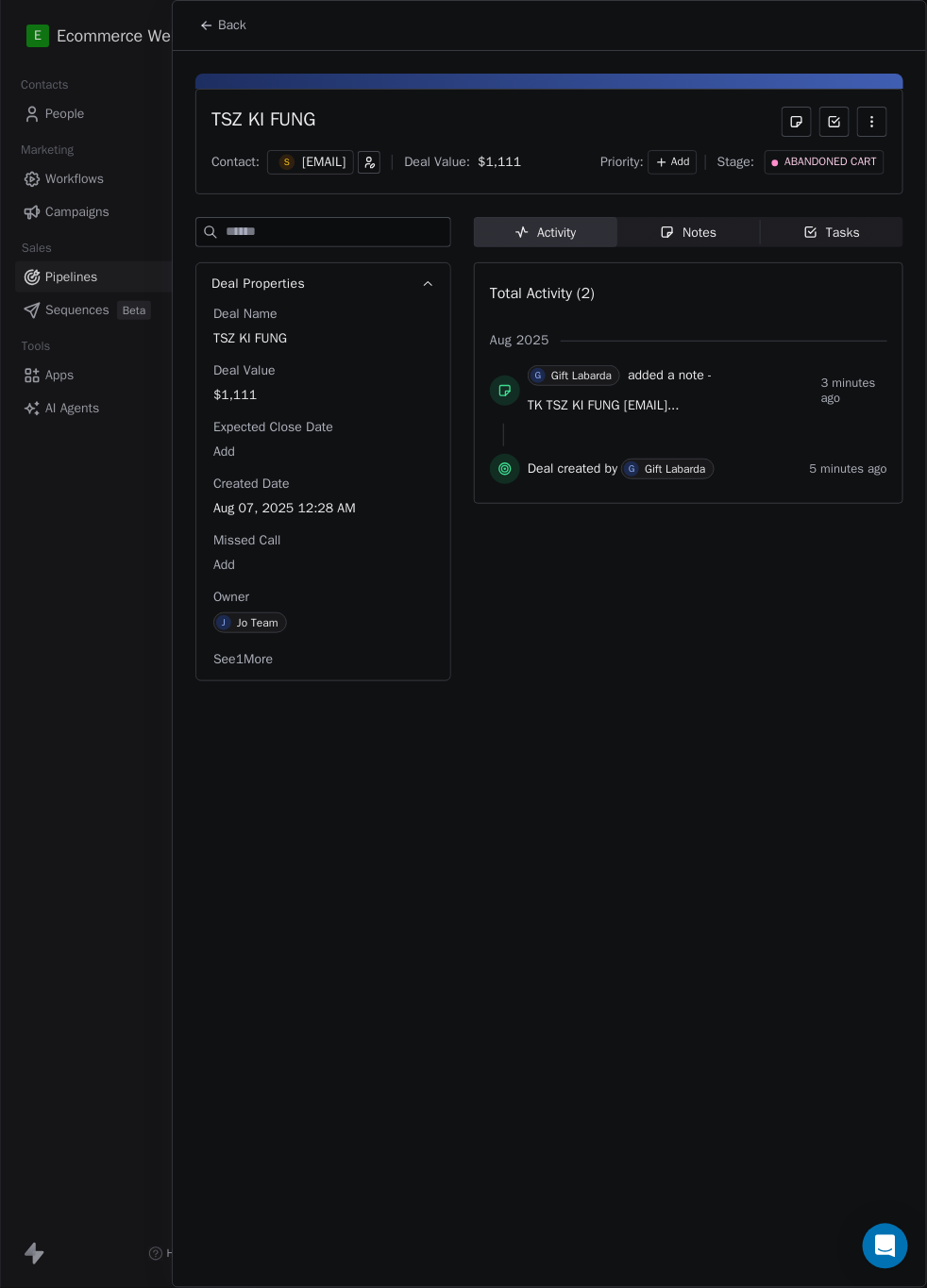 click at bounding box center (872, 122) 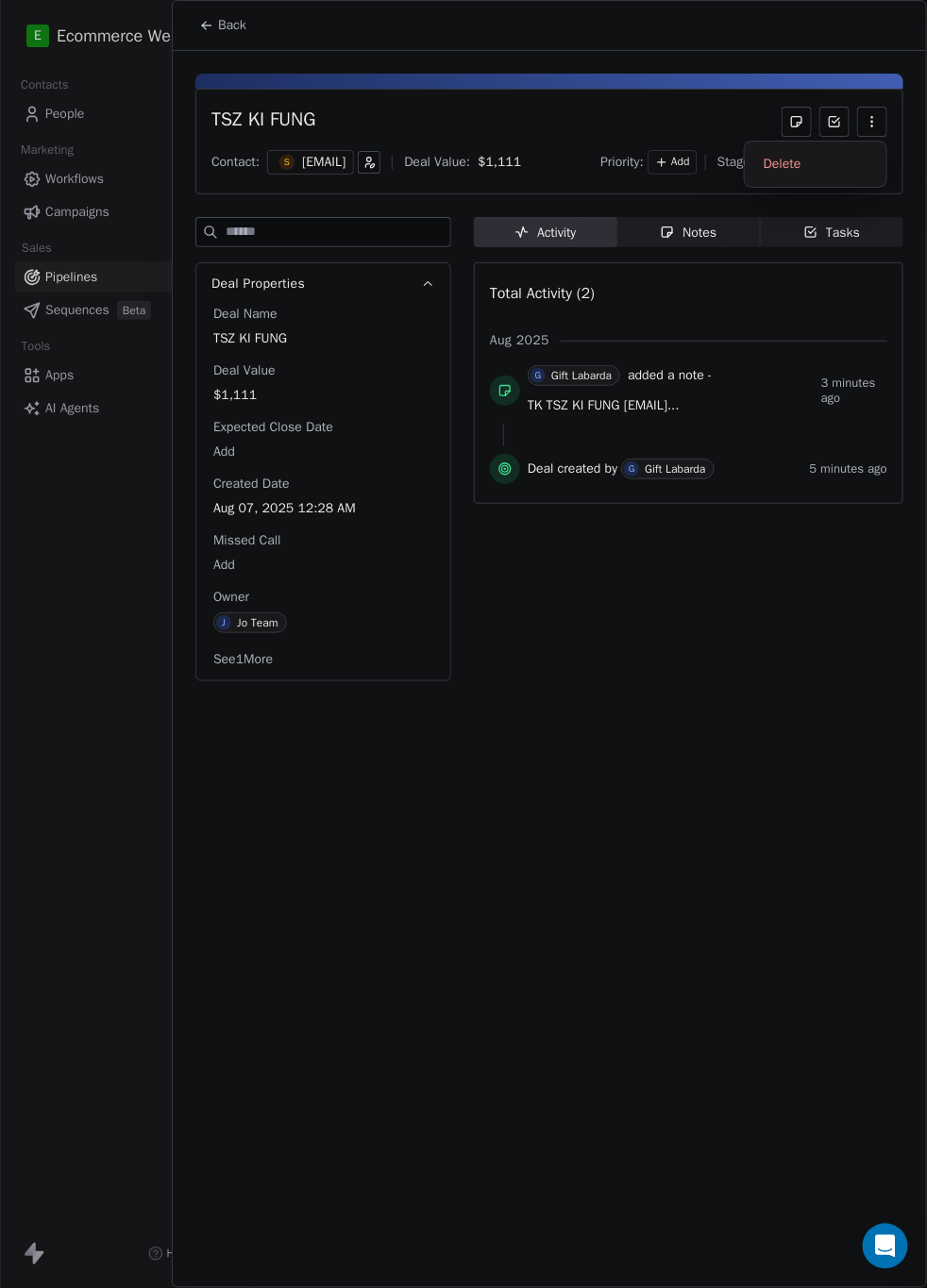 click at bounding box center [872, 122] 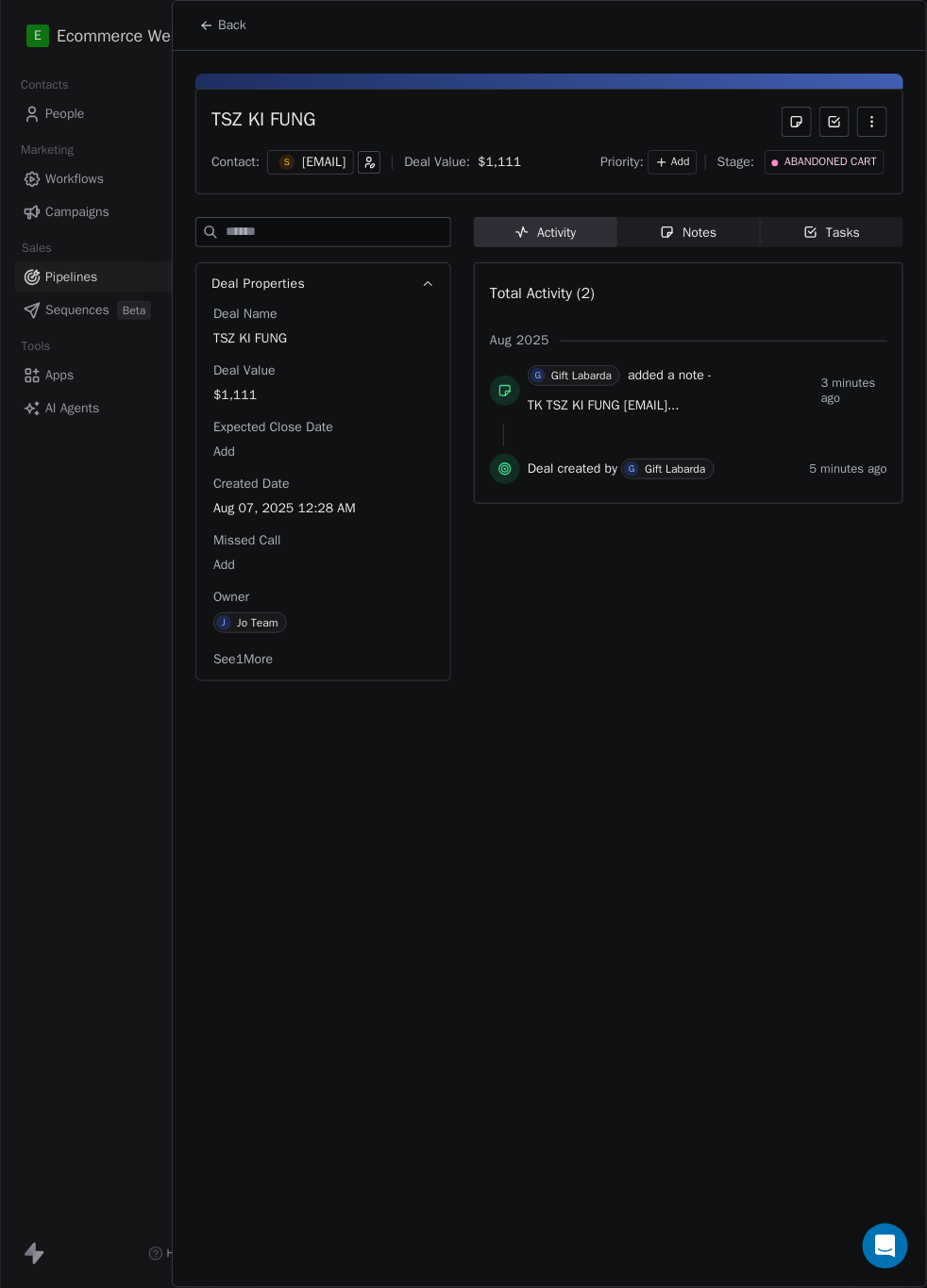 click 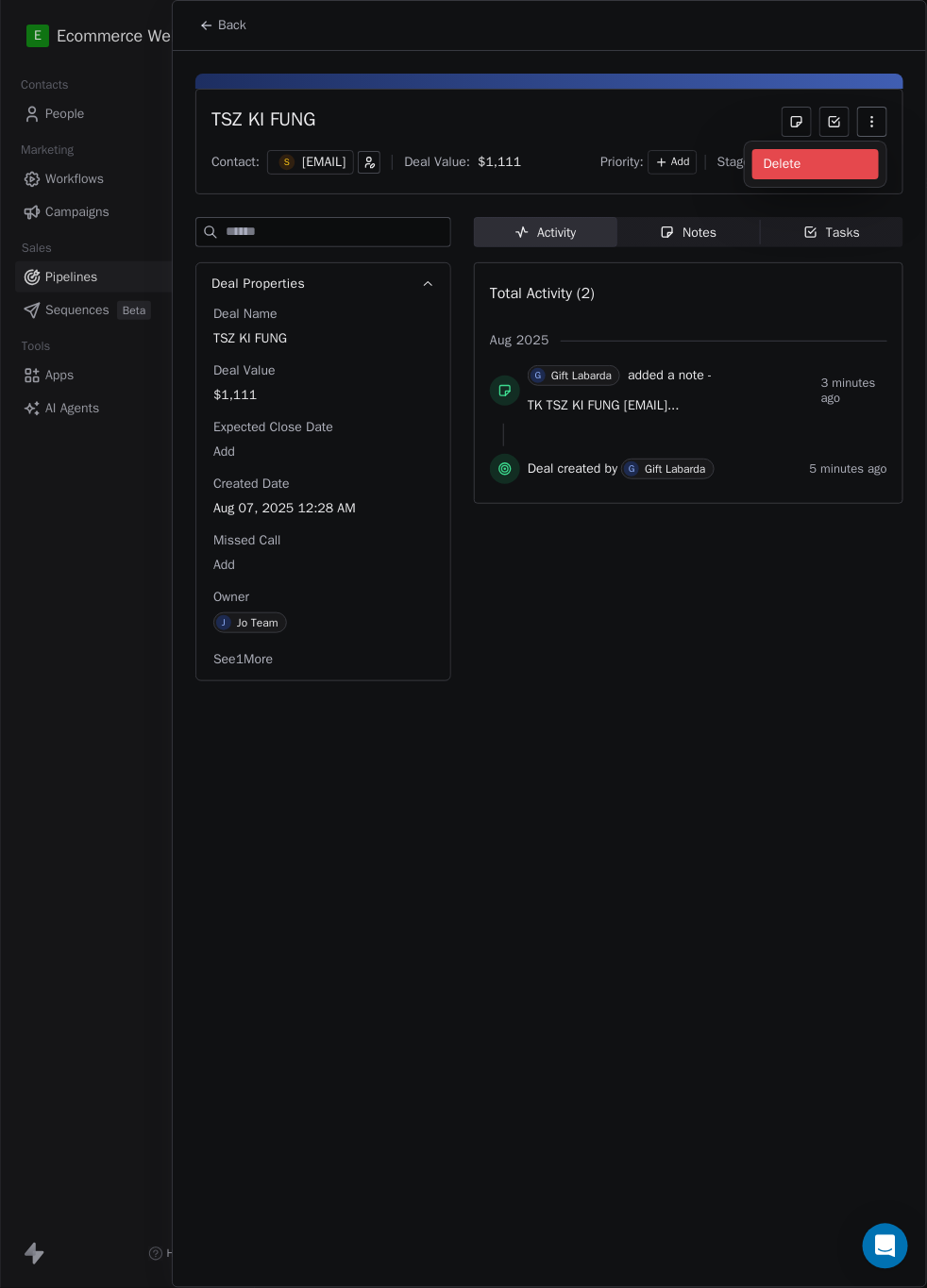 click on "Delete" at bounding box center [816, 164] 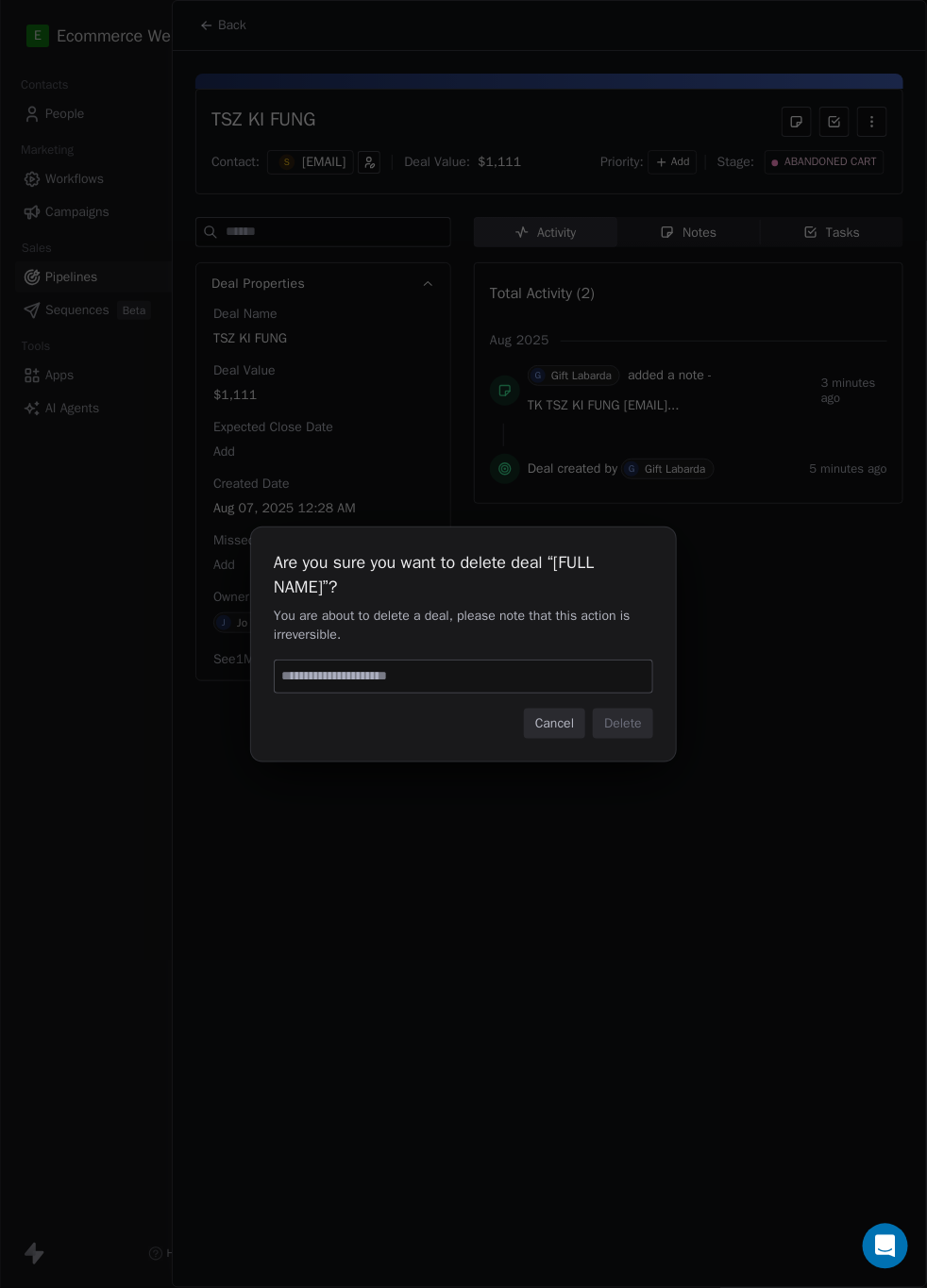 click at bounding box center (464, 677) 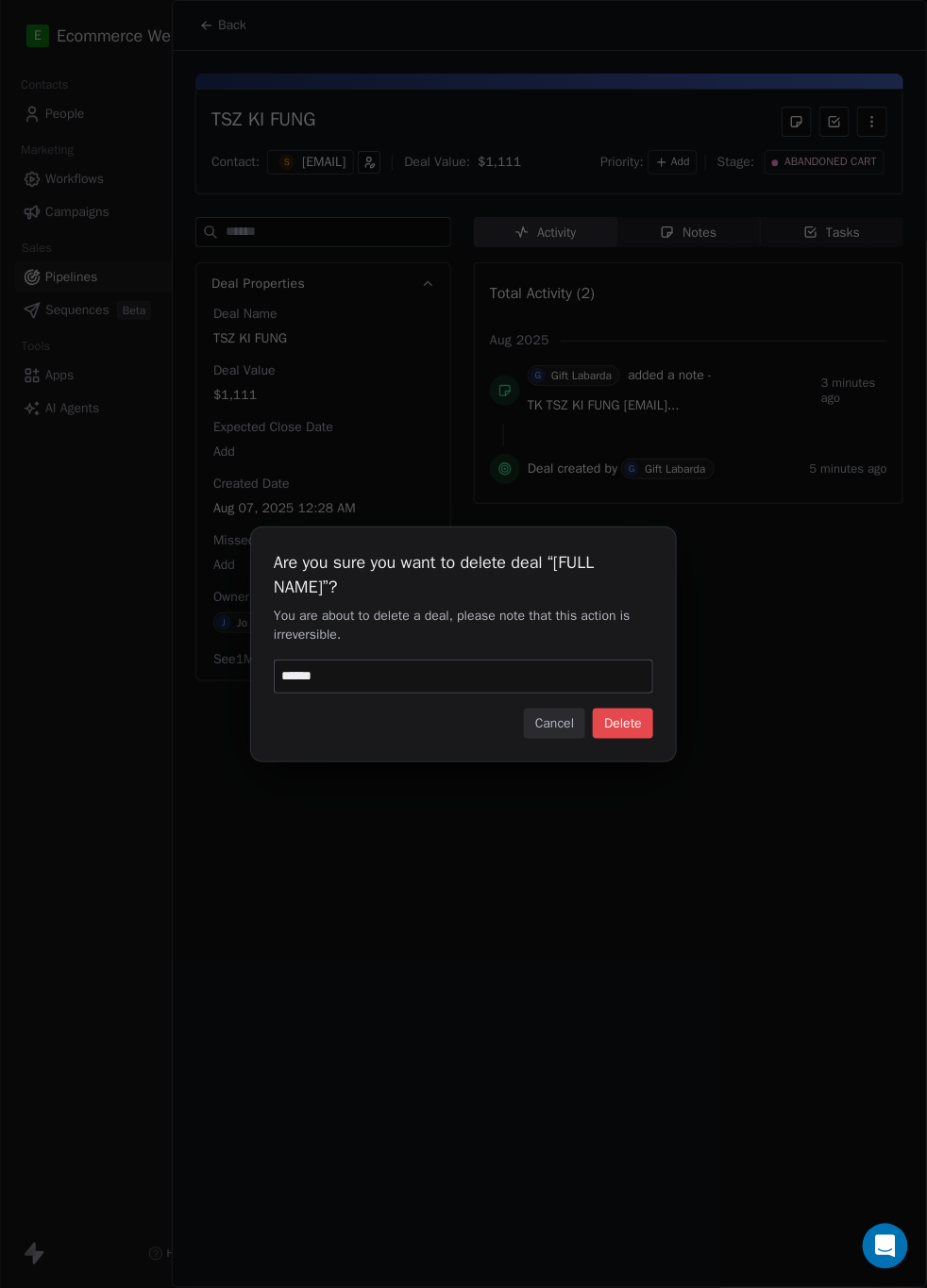 type on "******" 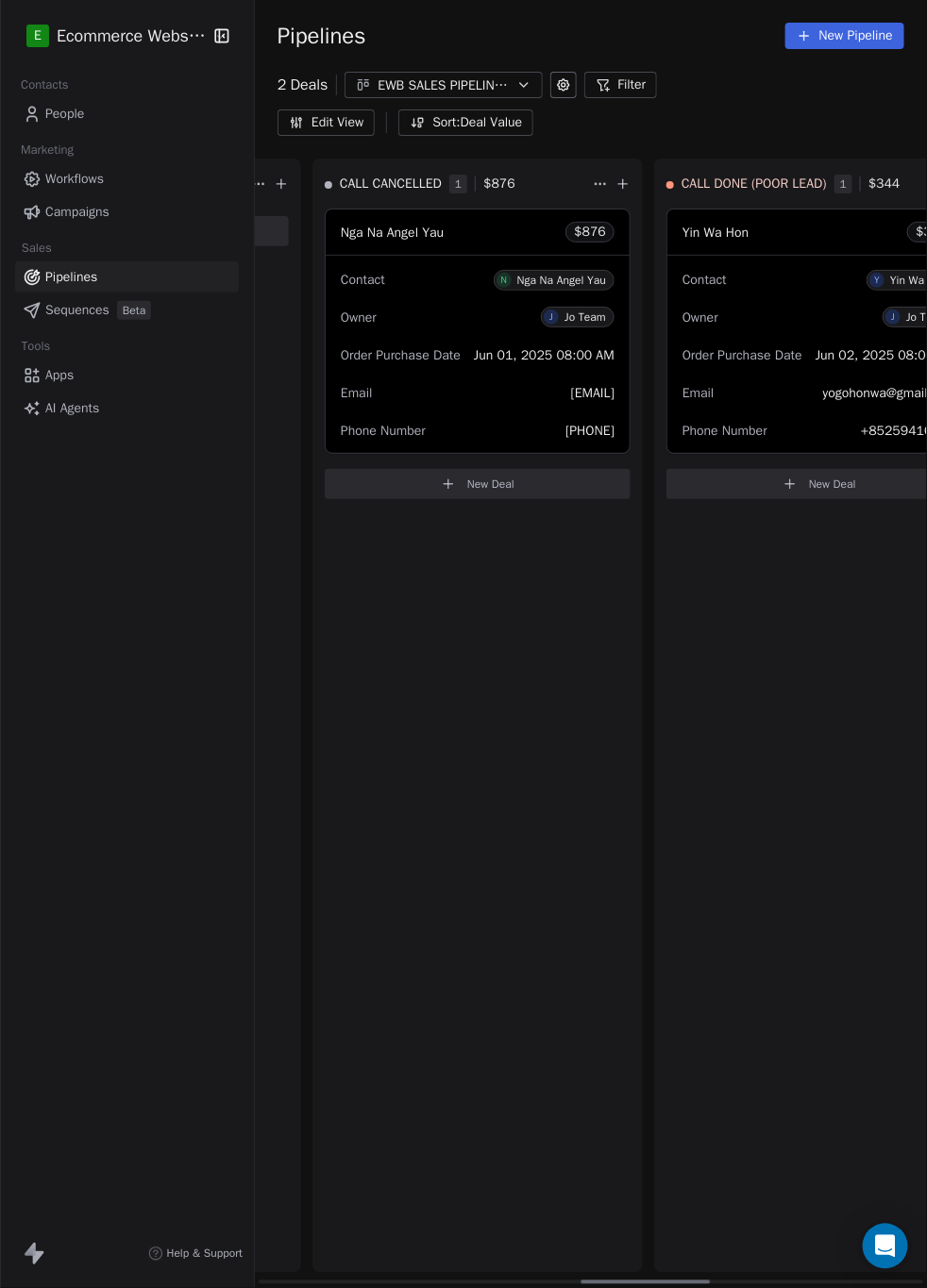 scroll, scrollTop: 0, scrollLeft: 1672, axis: horizontal 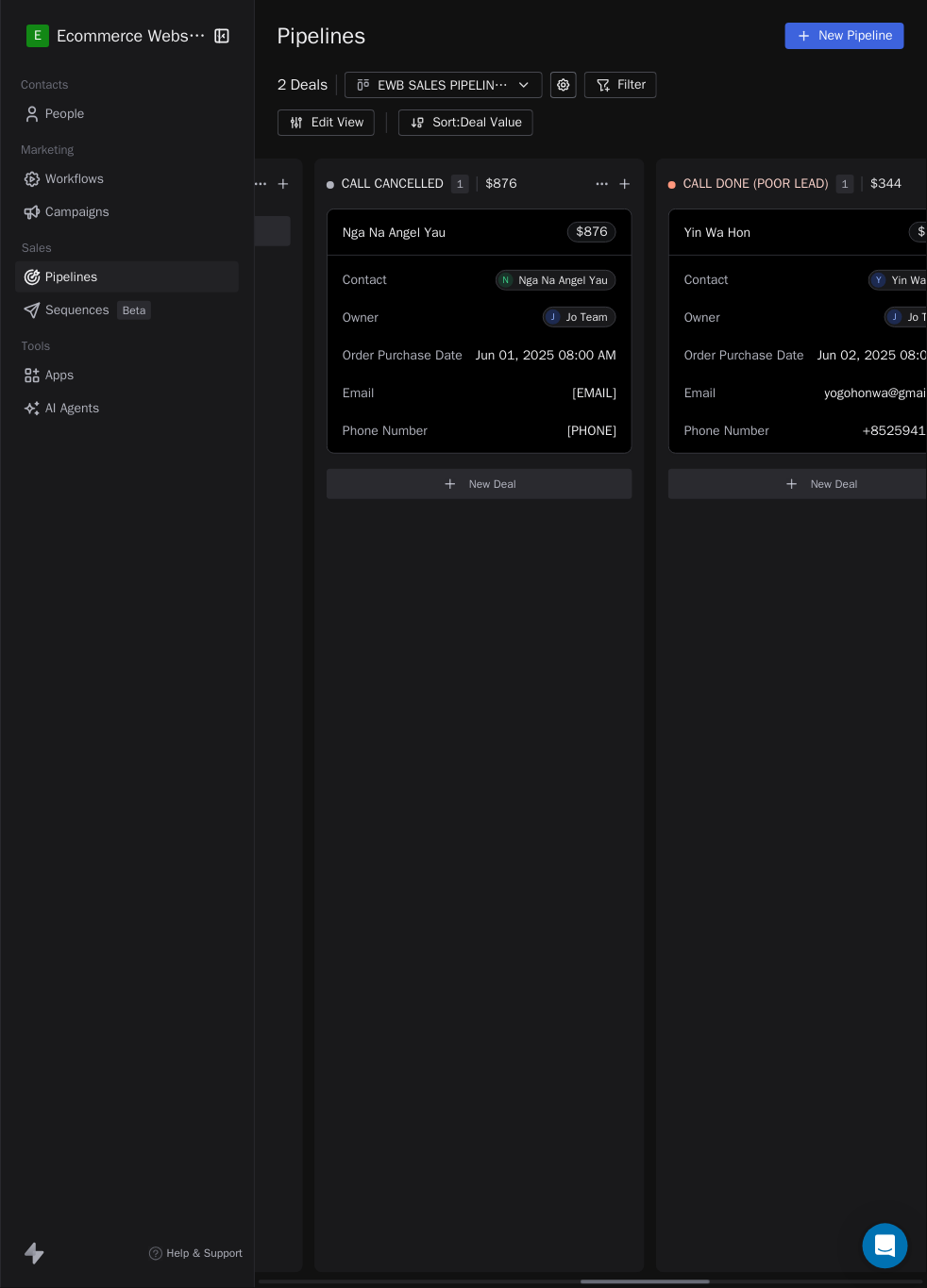 click on "New Deal" at bounding box center [493, 484] 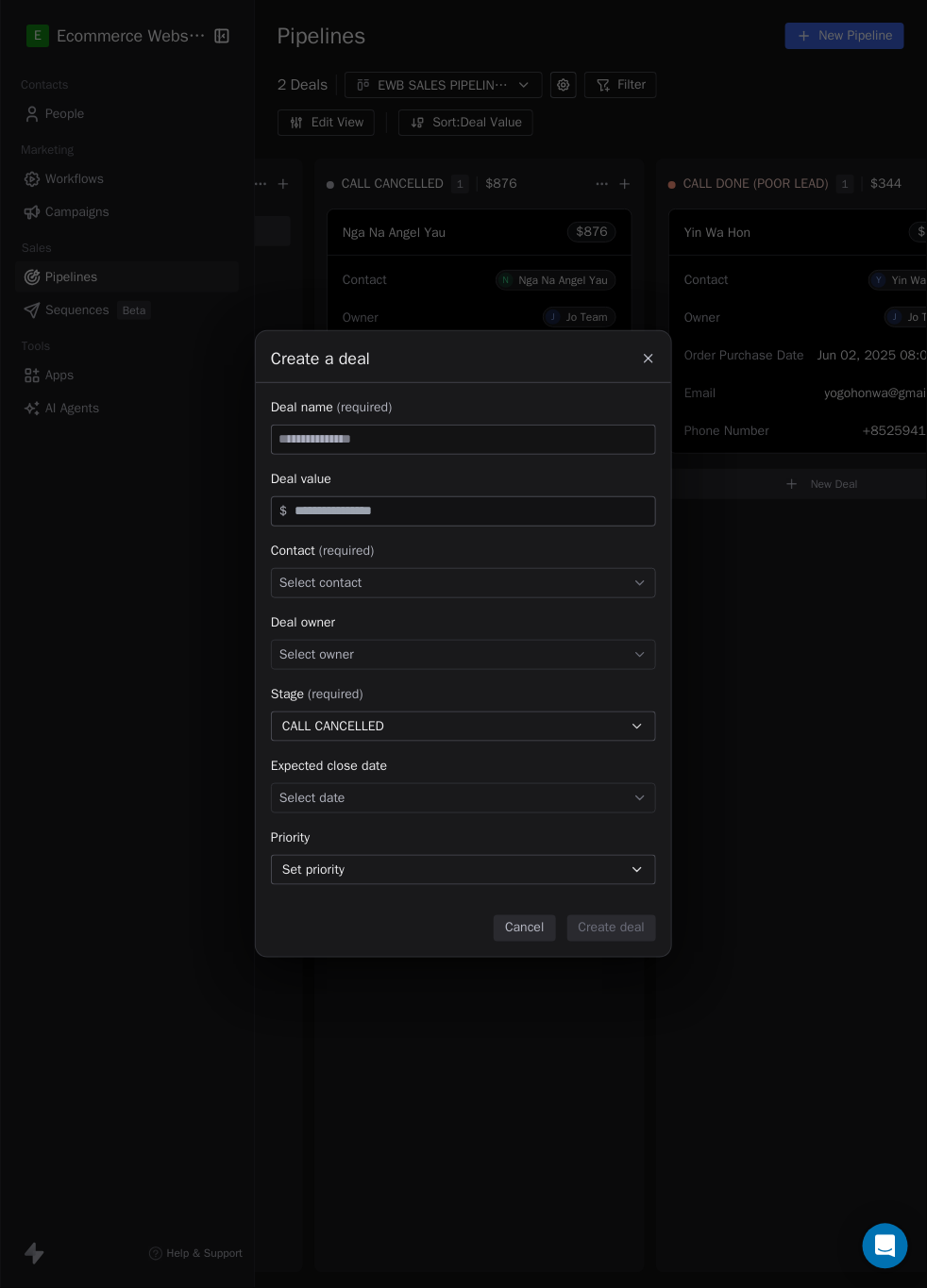 click on "Select owner" at bounding box center [316, 655] 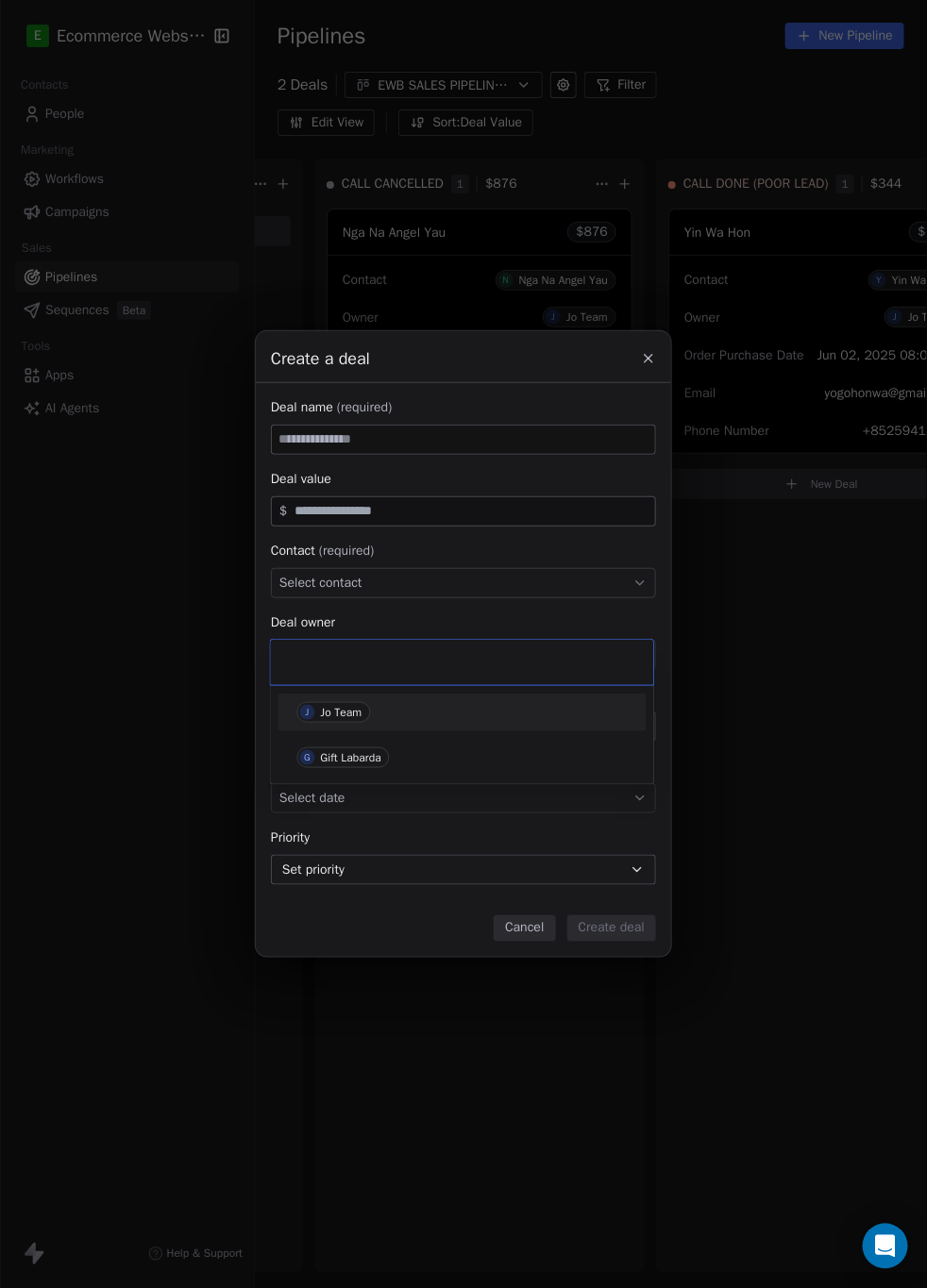 click on "J Jo Team" at bounding box center [334, 712] 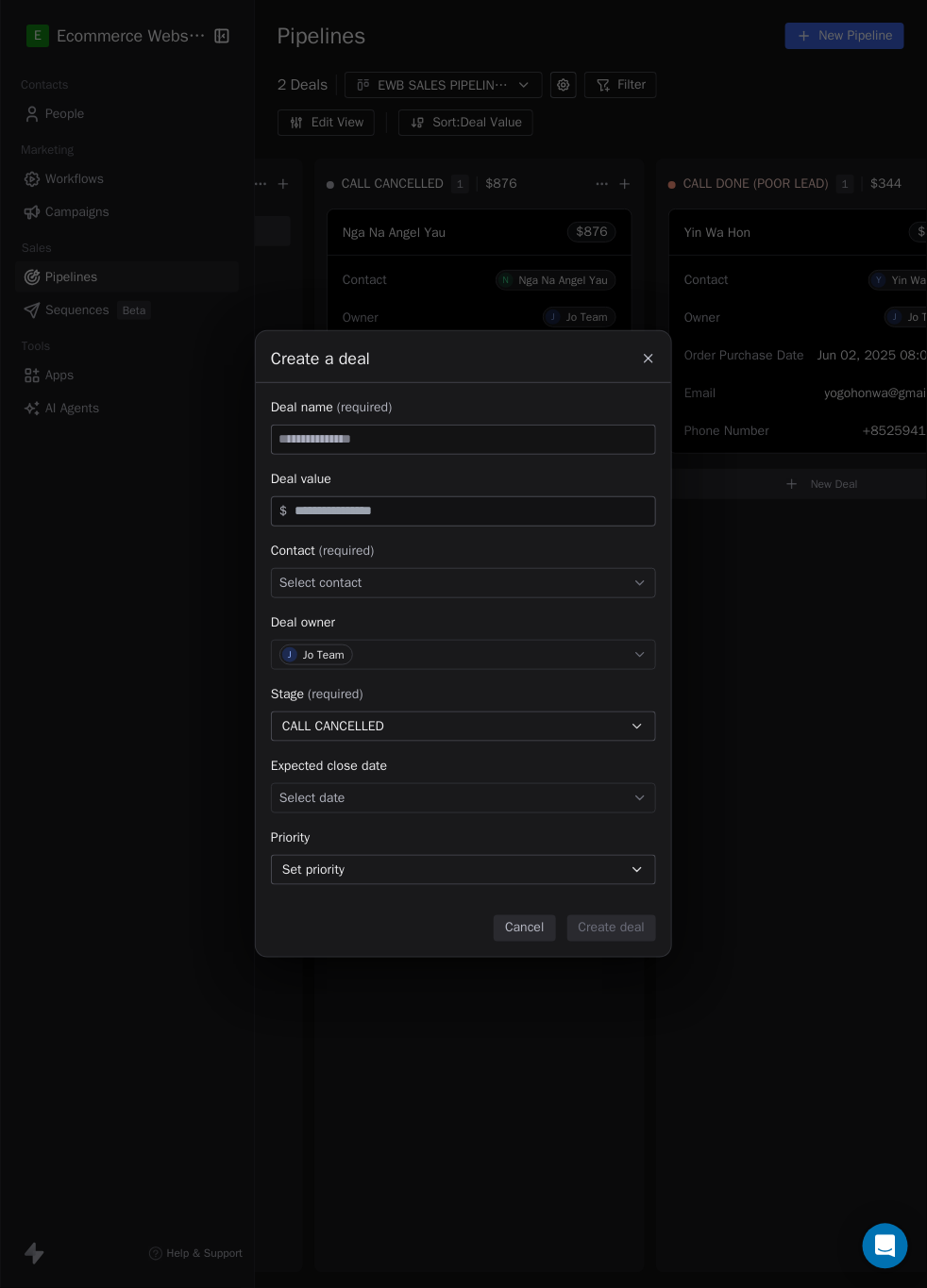 click on "(required)" at bounding box center [346, 551] 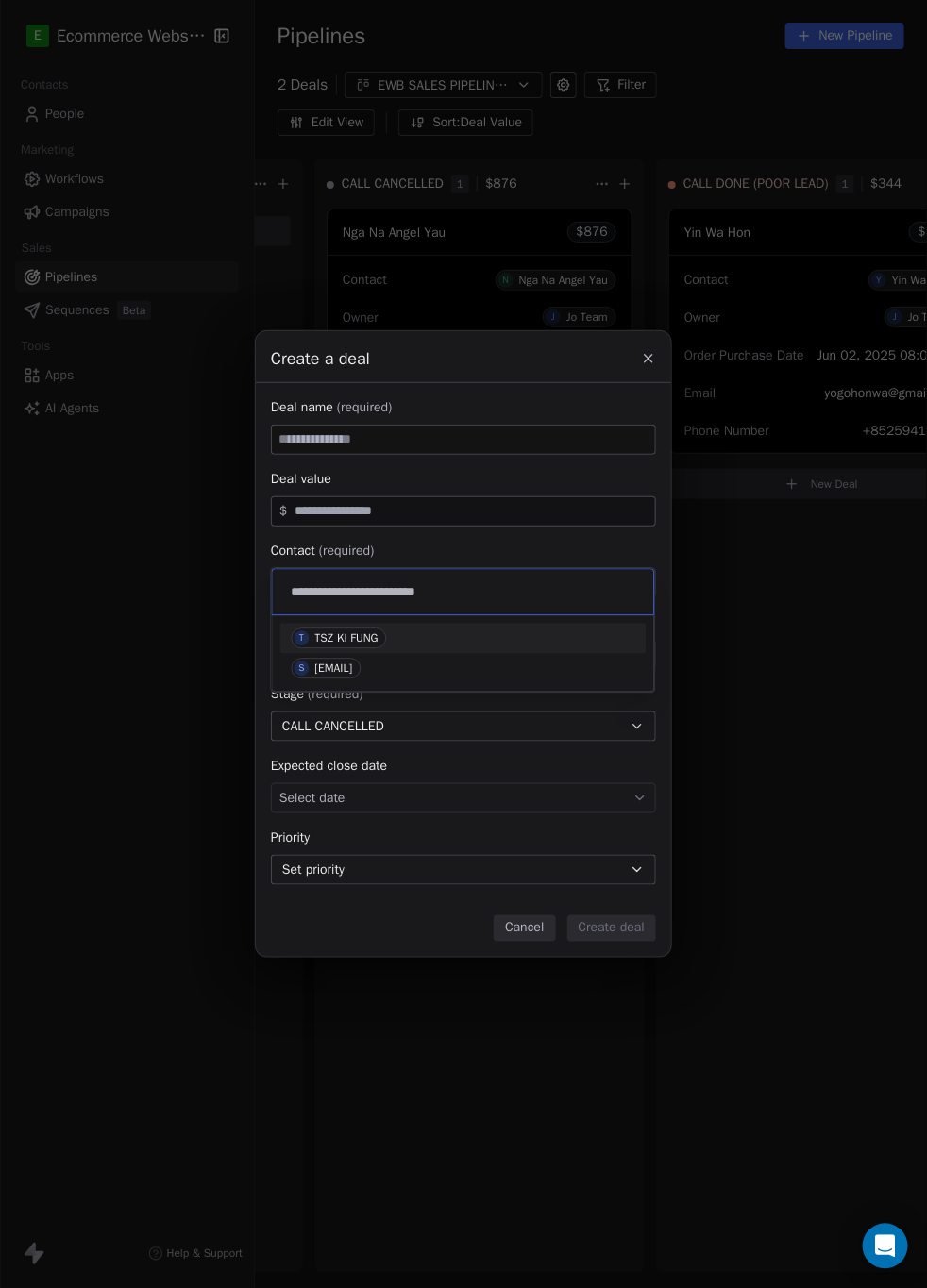type on "**********" 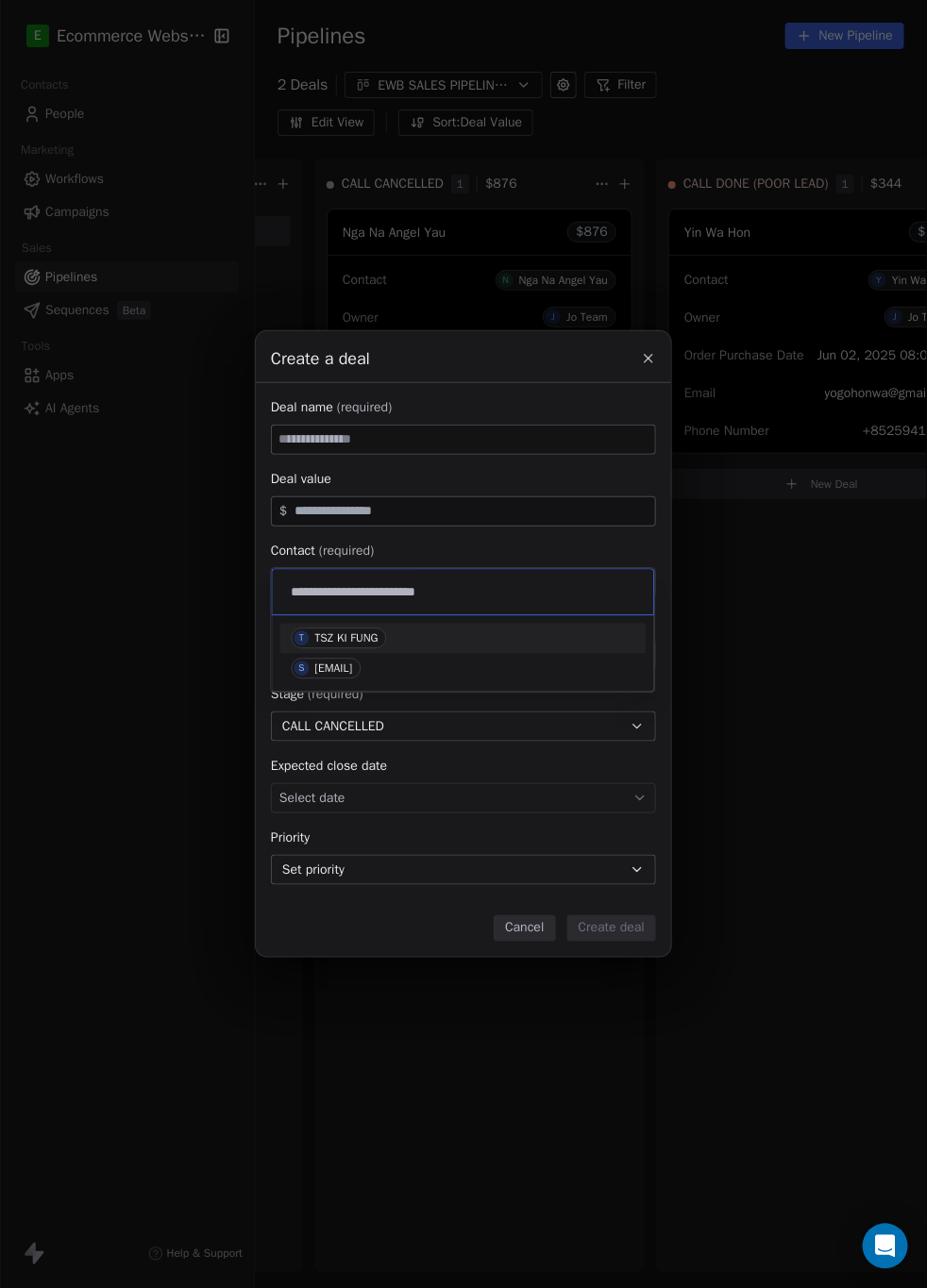 click on "TSZ KI FUNG" at bounding box center [346, 639] 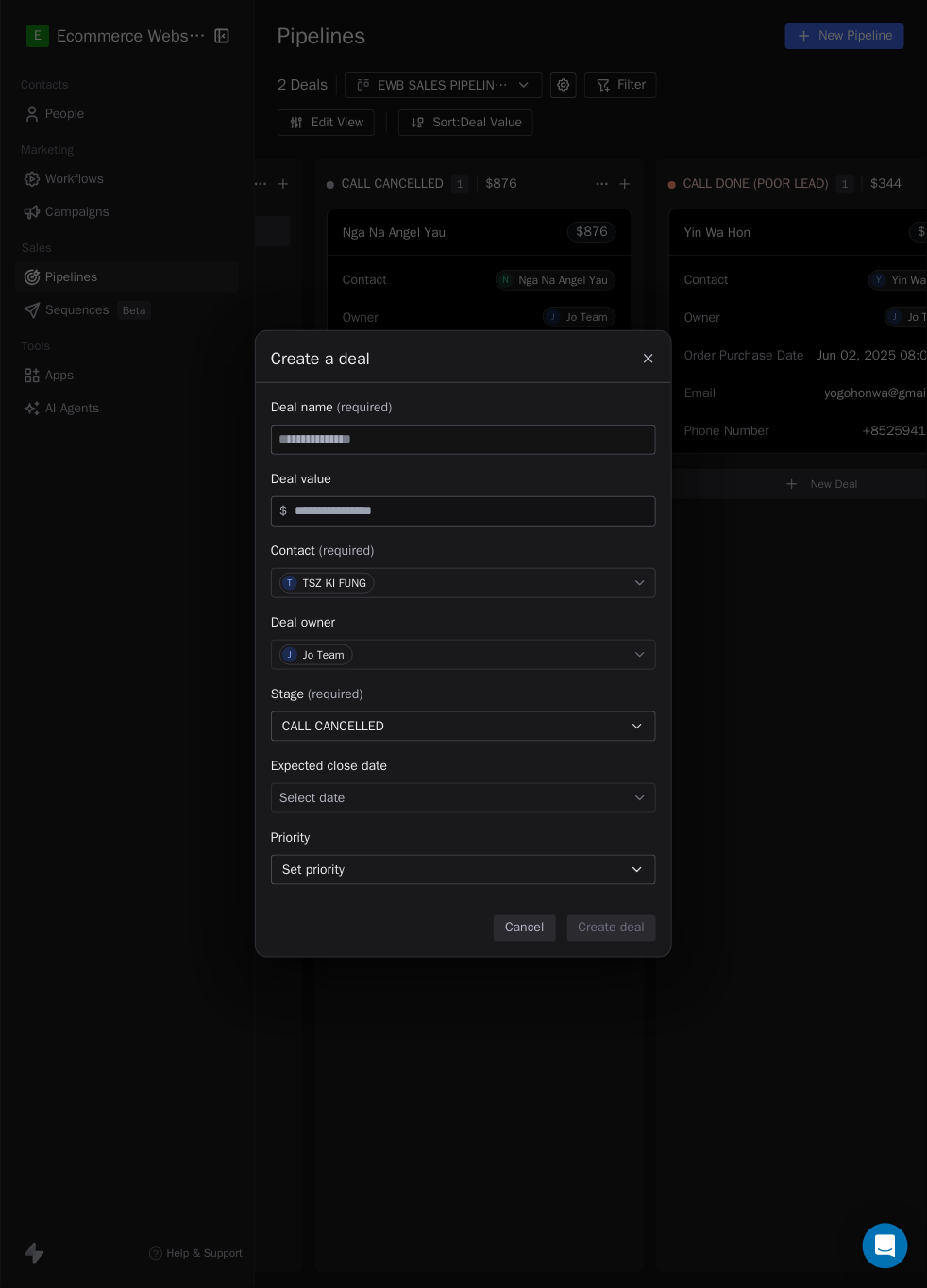 click at bounding box center [464, 440] 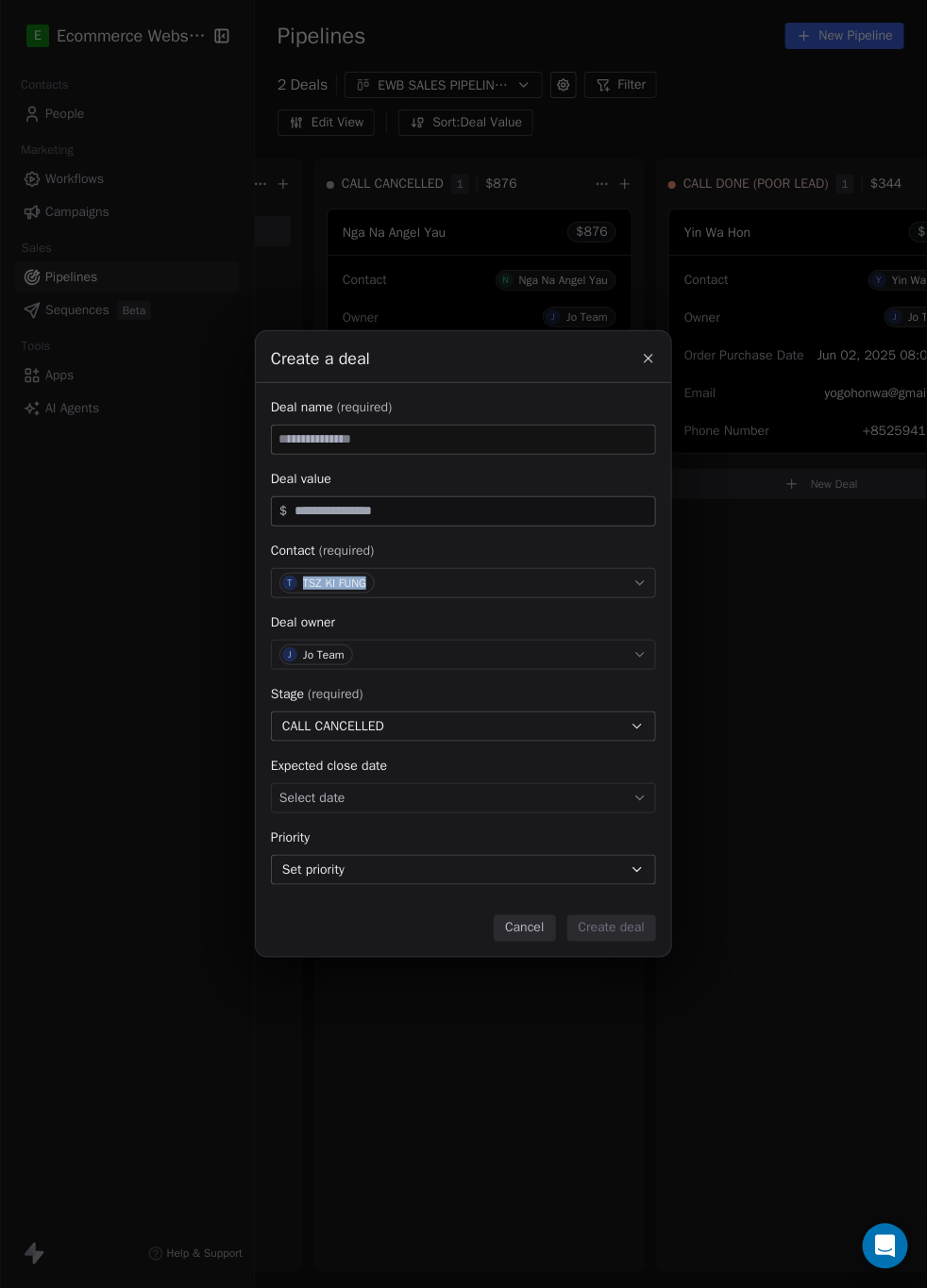 drag, startPoint x: 358, startPoint y: 583, endPoint x: 307, endPoint y: 587, distance: 51.156622 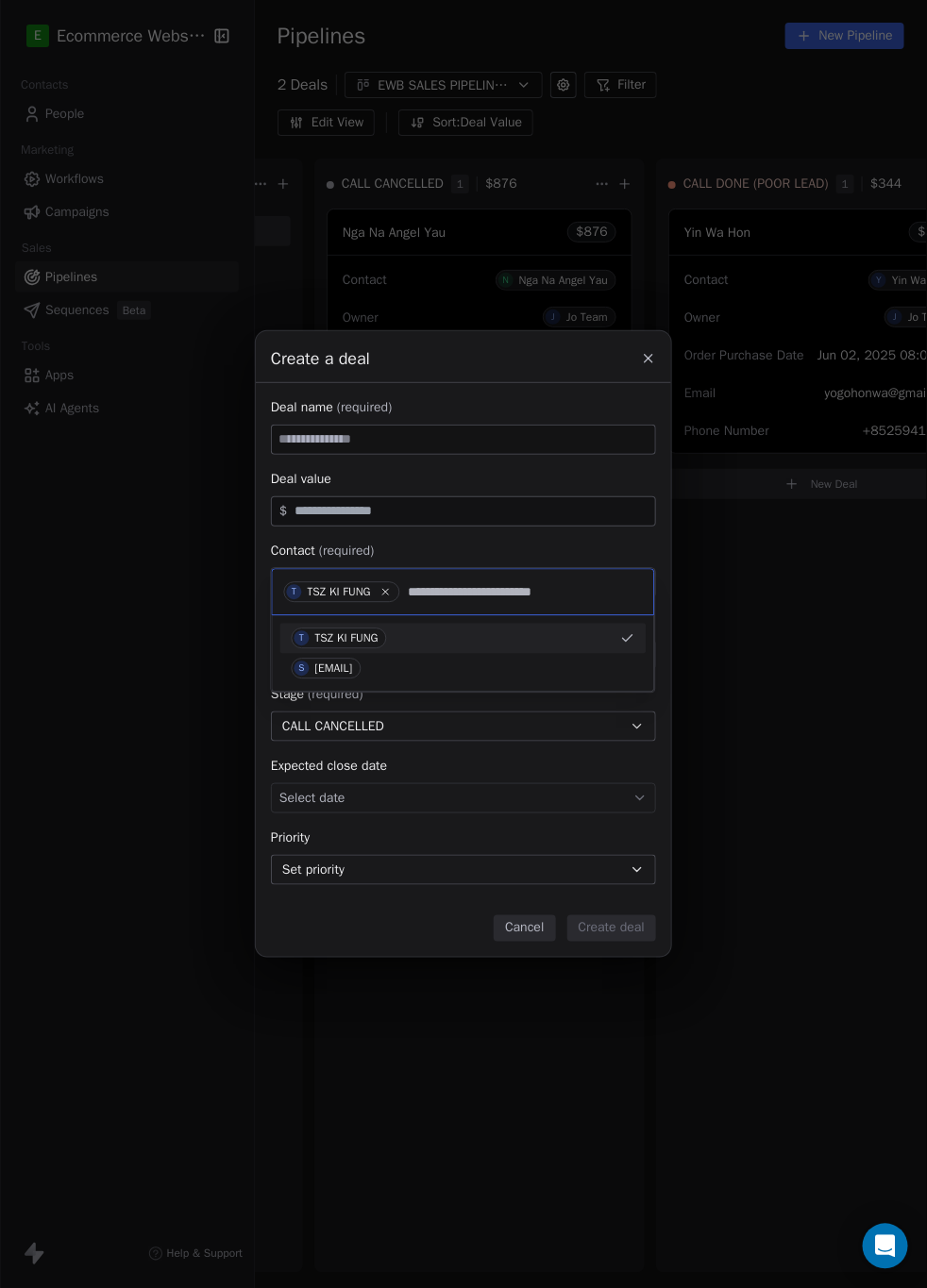 type 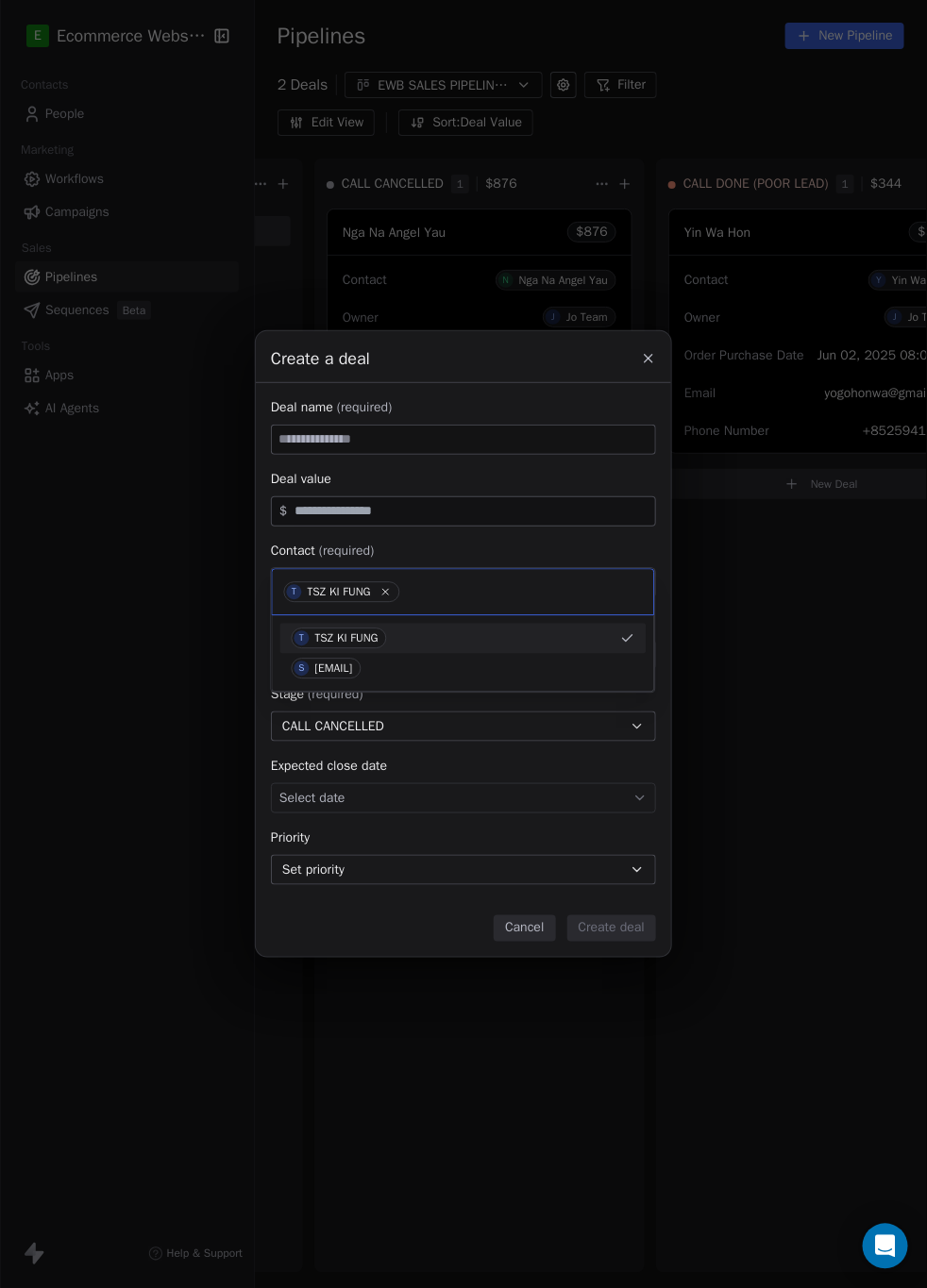 click on "Create a deal Deal name (required) Deal value $ Contact (required) T TSZ KI FUNG Deal owner J Jo Team Stage (required) CALL CANCELLED Expected close date Select date Priority Set priority Cancel Create deal" at bounding box center (464, 644) 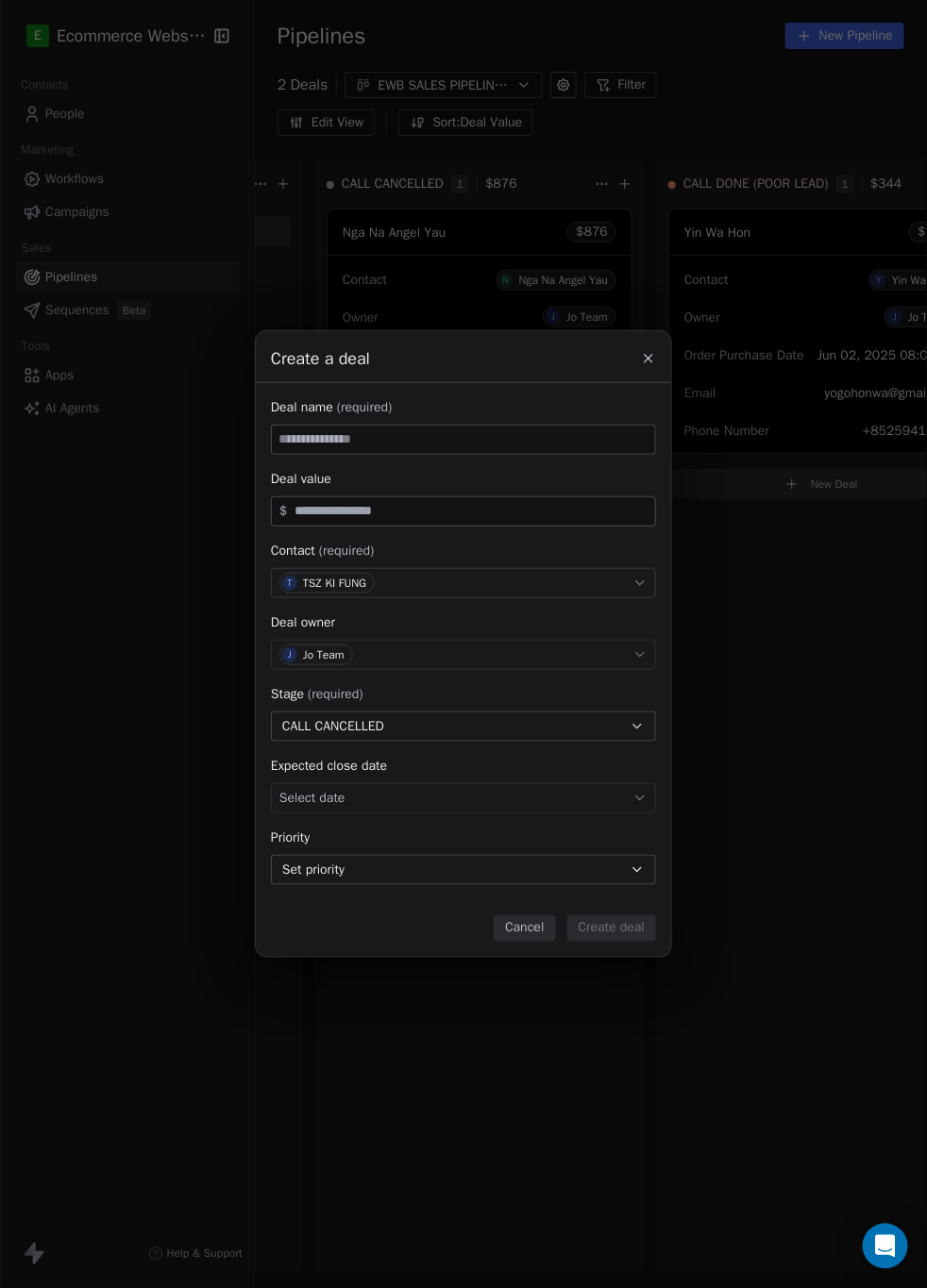 click at bounding box center (464, 440) 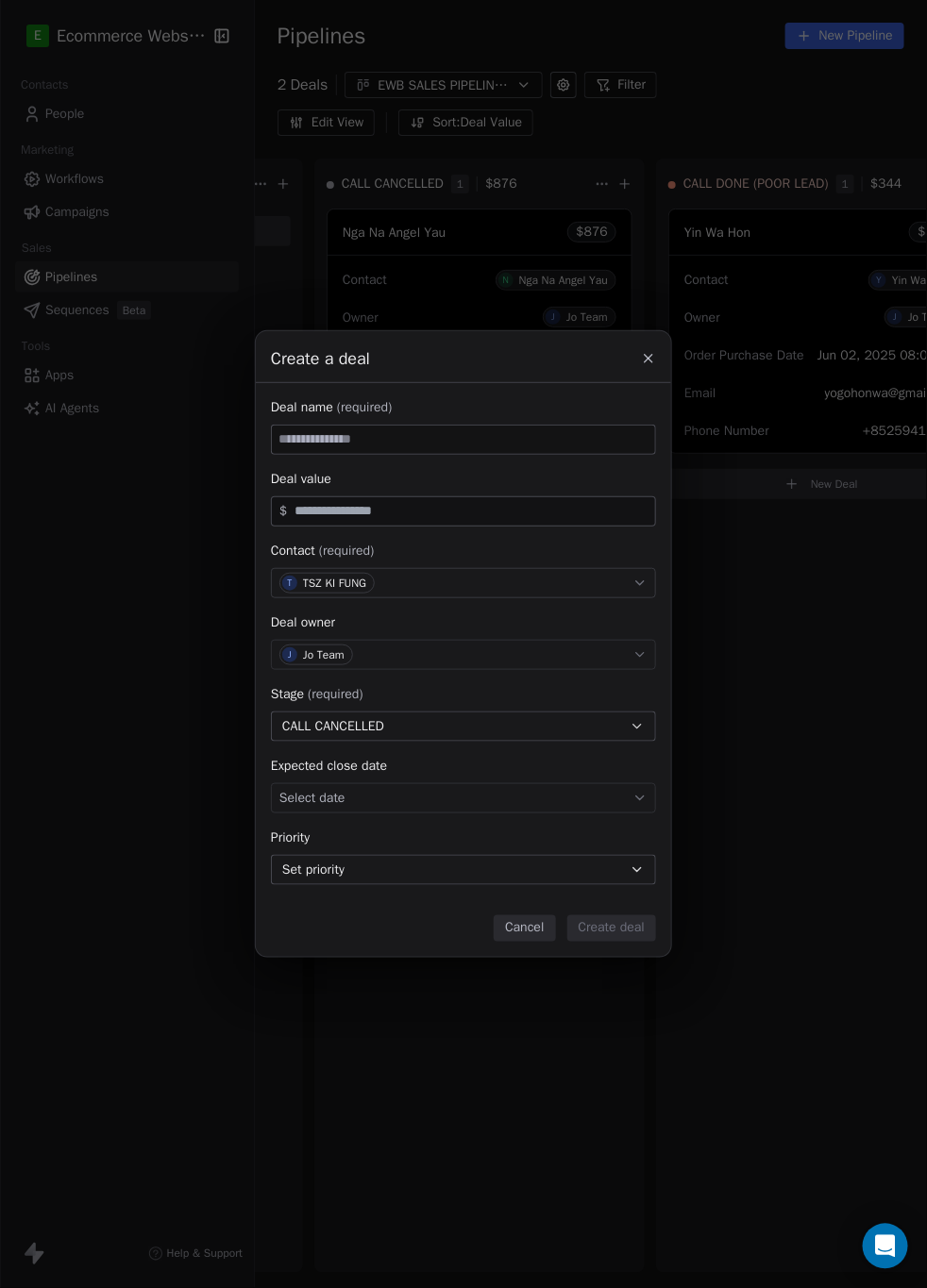 click at bounding box center [464, 440] 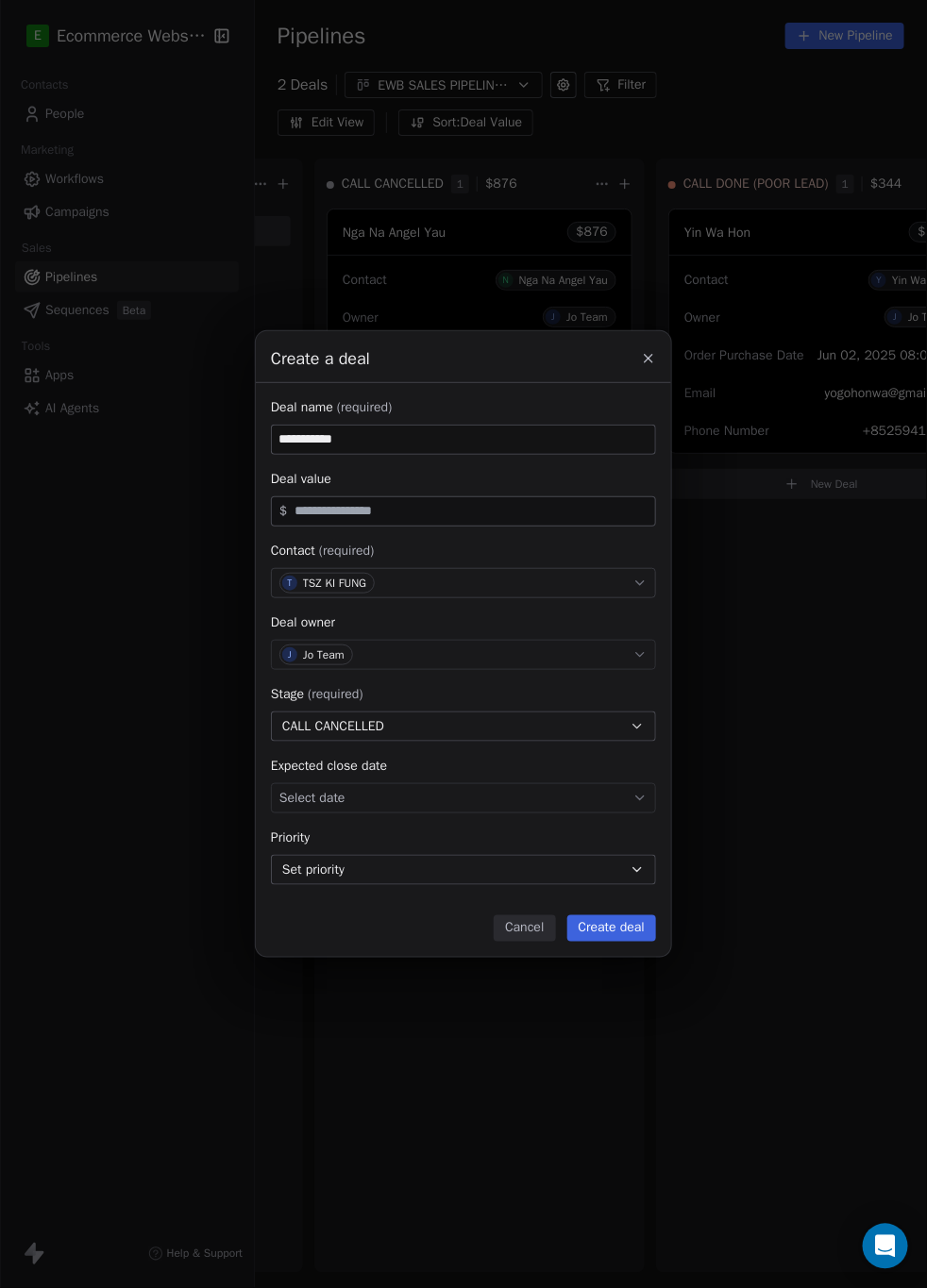 type on "**********" 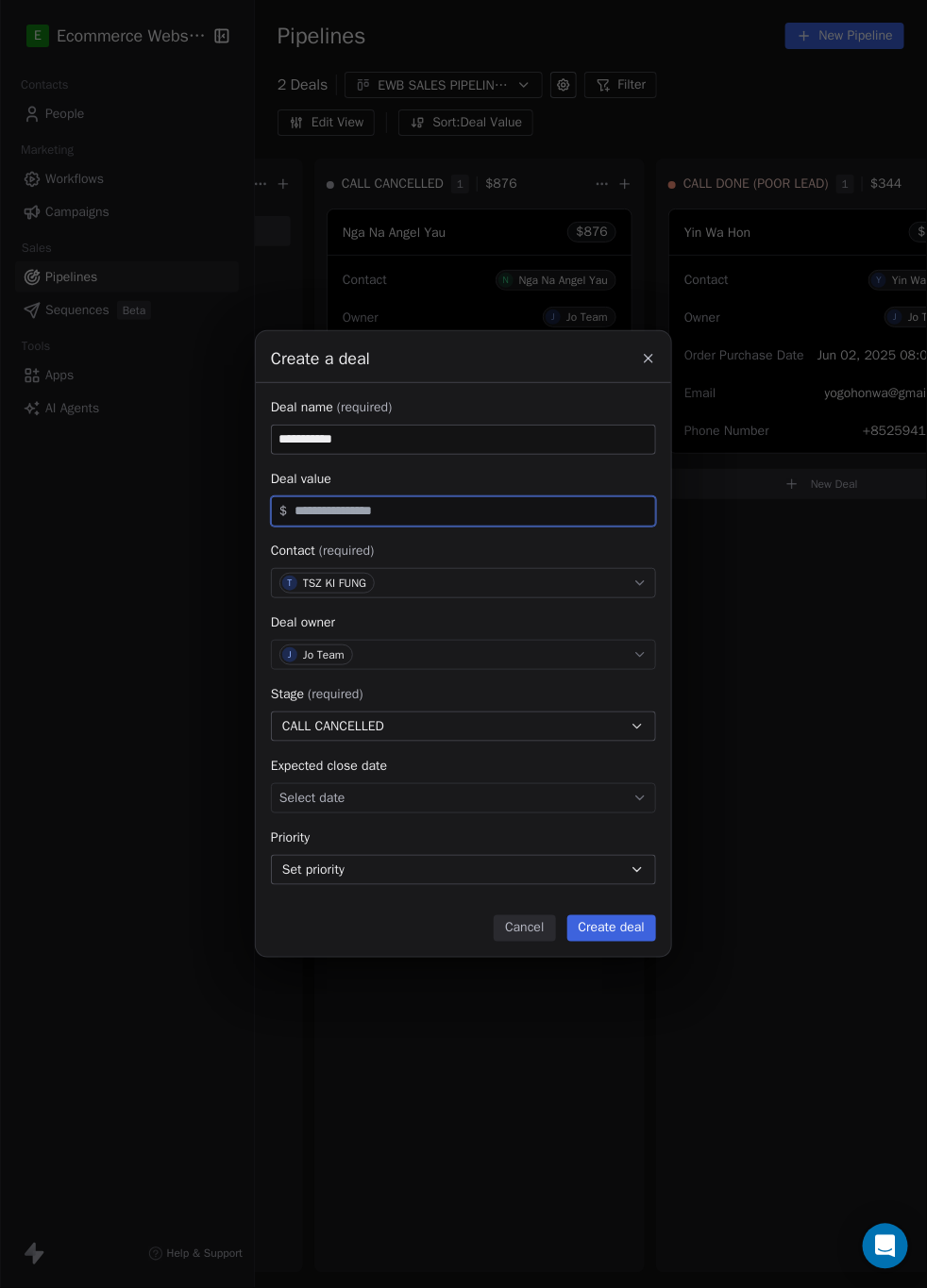 click at bounding box center [471, 510] 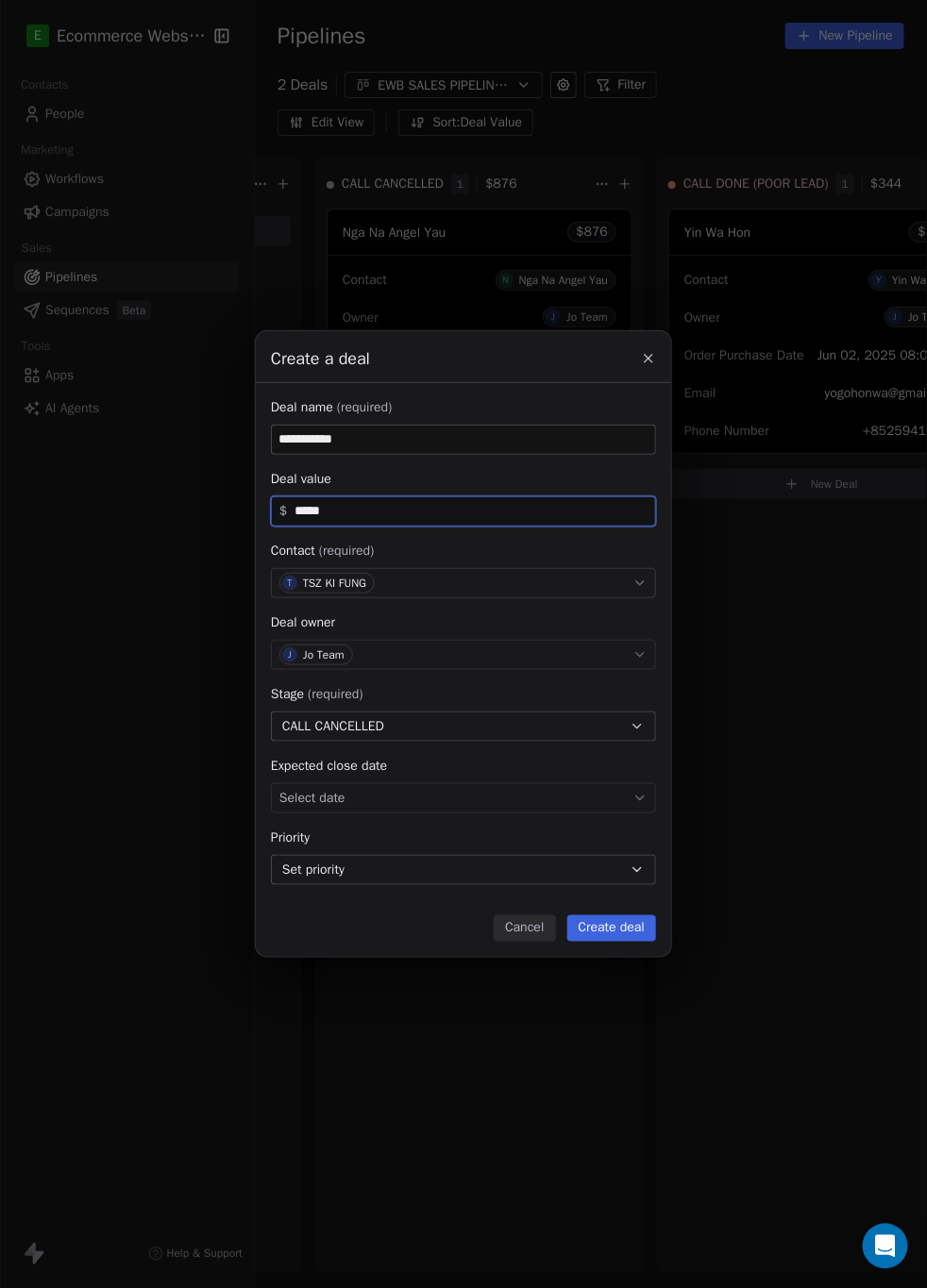 type on "*****" 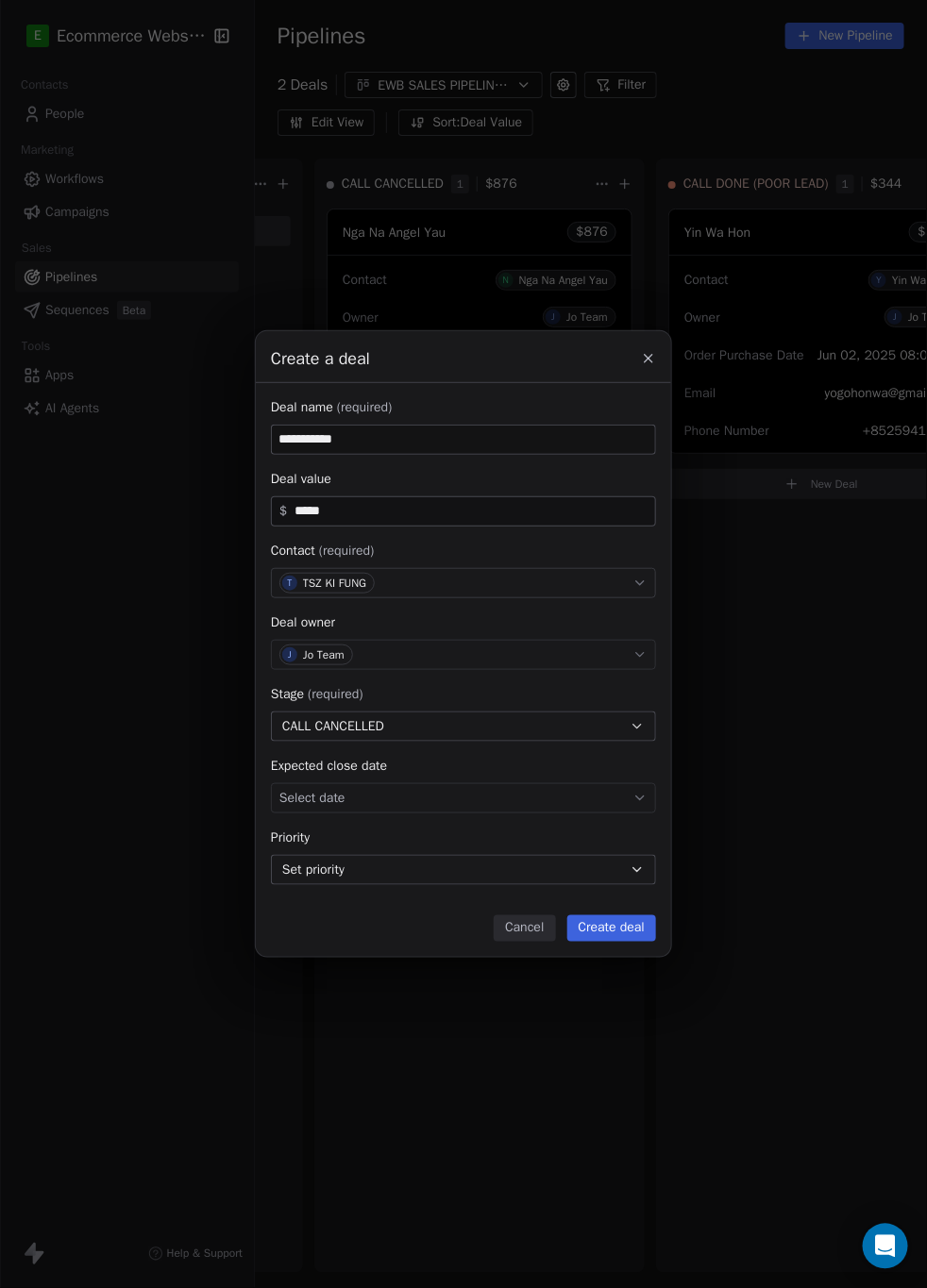click on "Create deal" at bounding box center [612, 928] 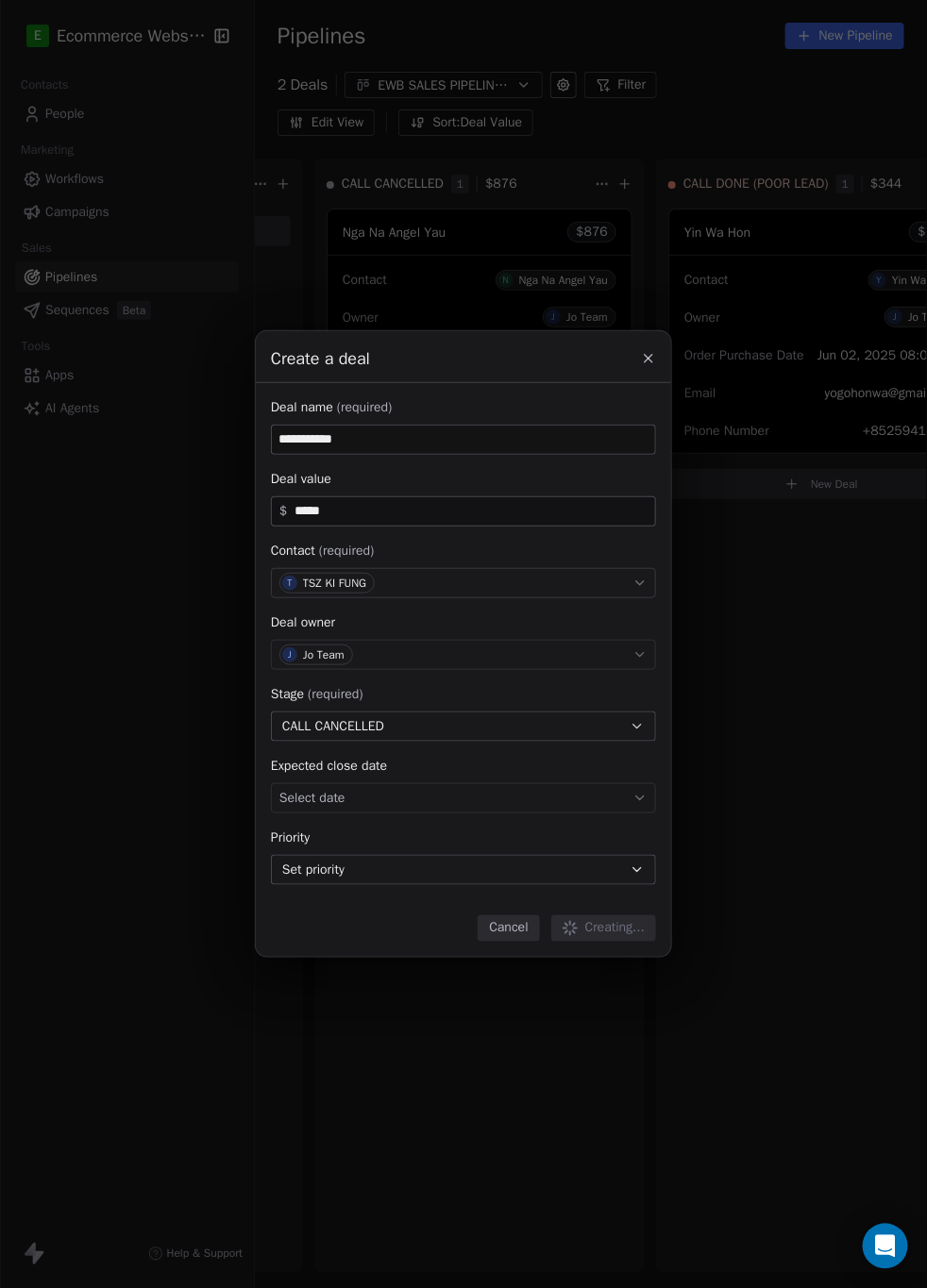 type 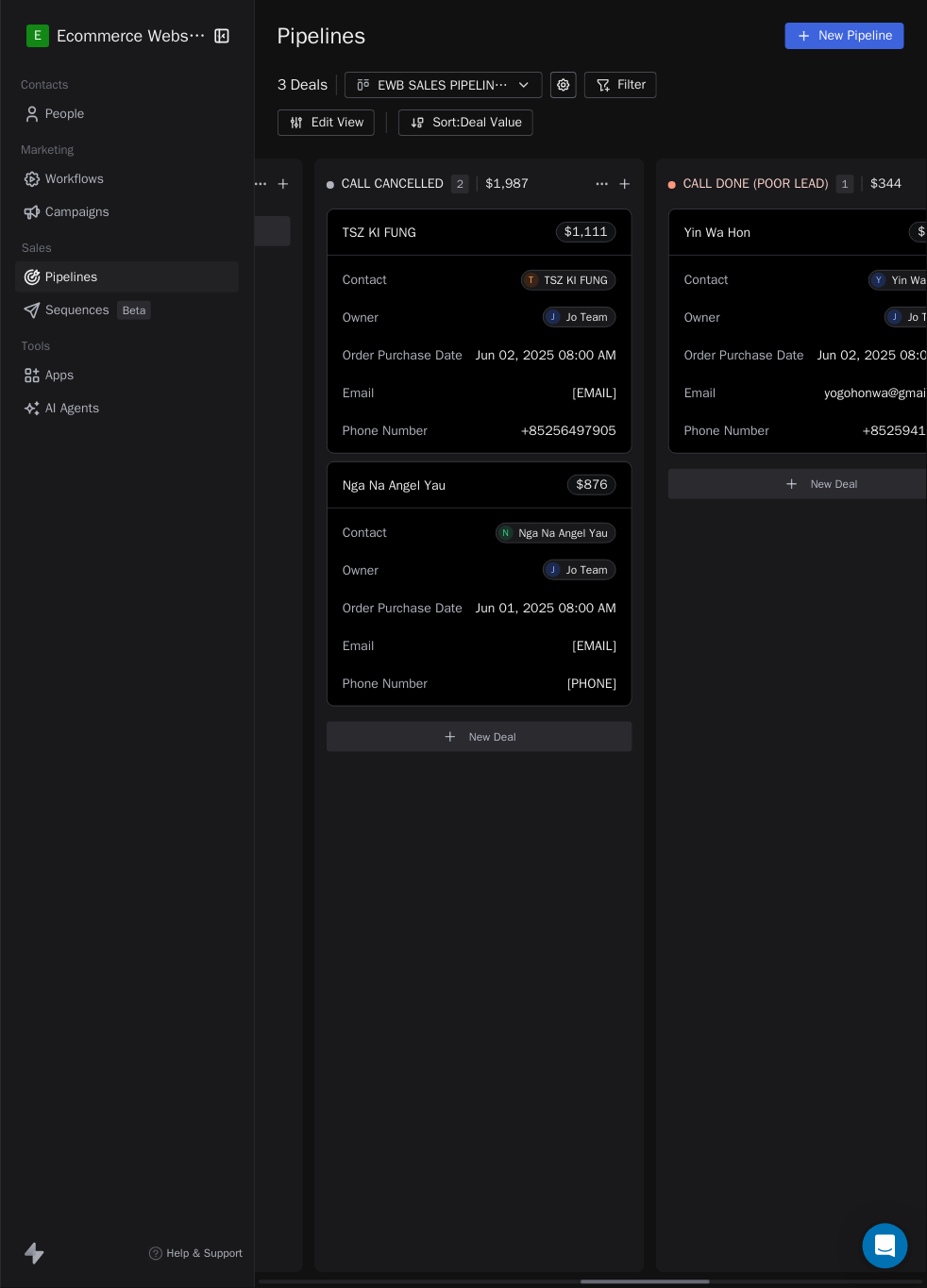 click on "TSZ KI FUNG $ 1,111" at bounding box center [480, 232] 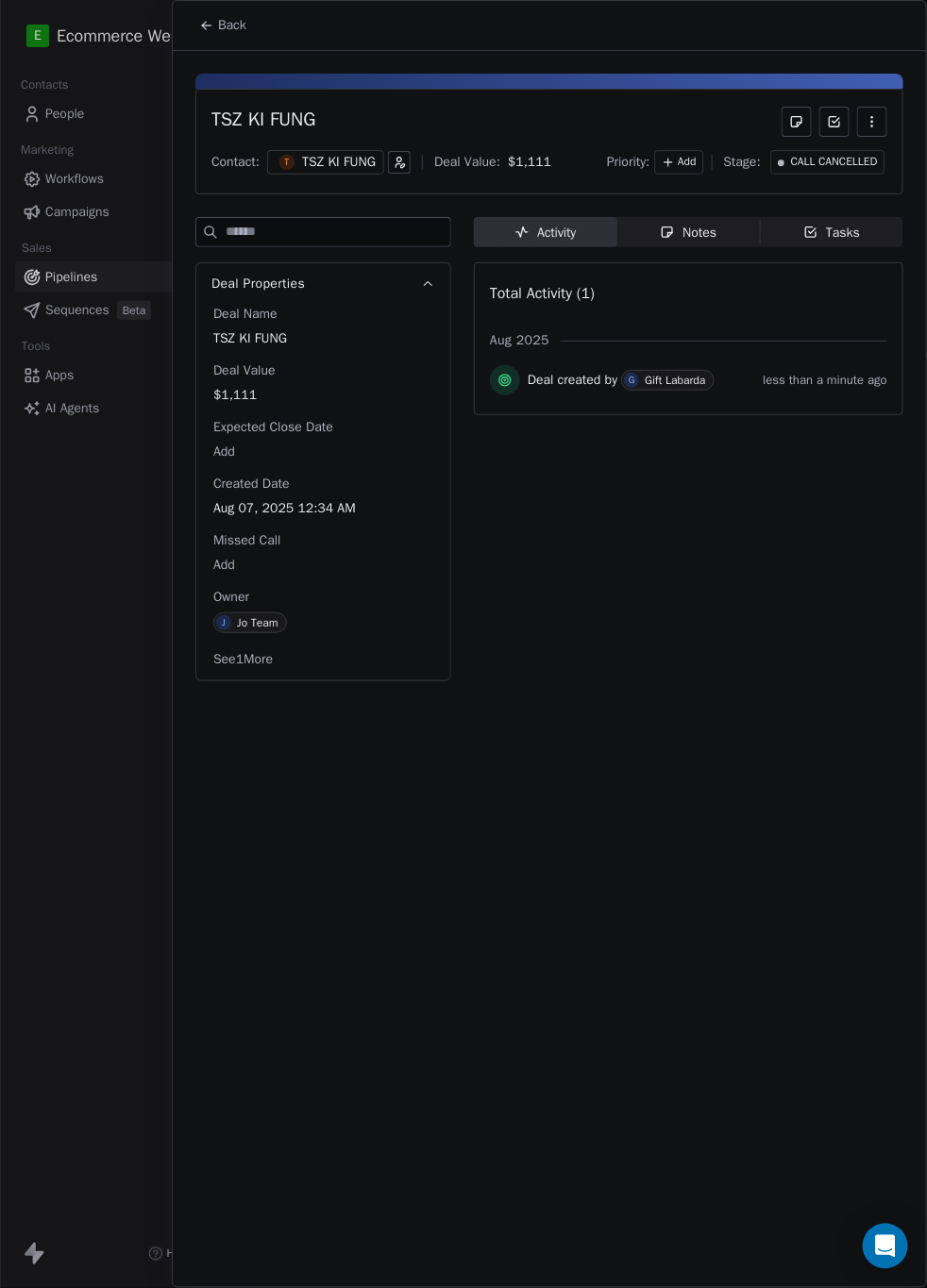 click on "Notes   Notes" at bounding box center (689, 232) 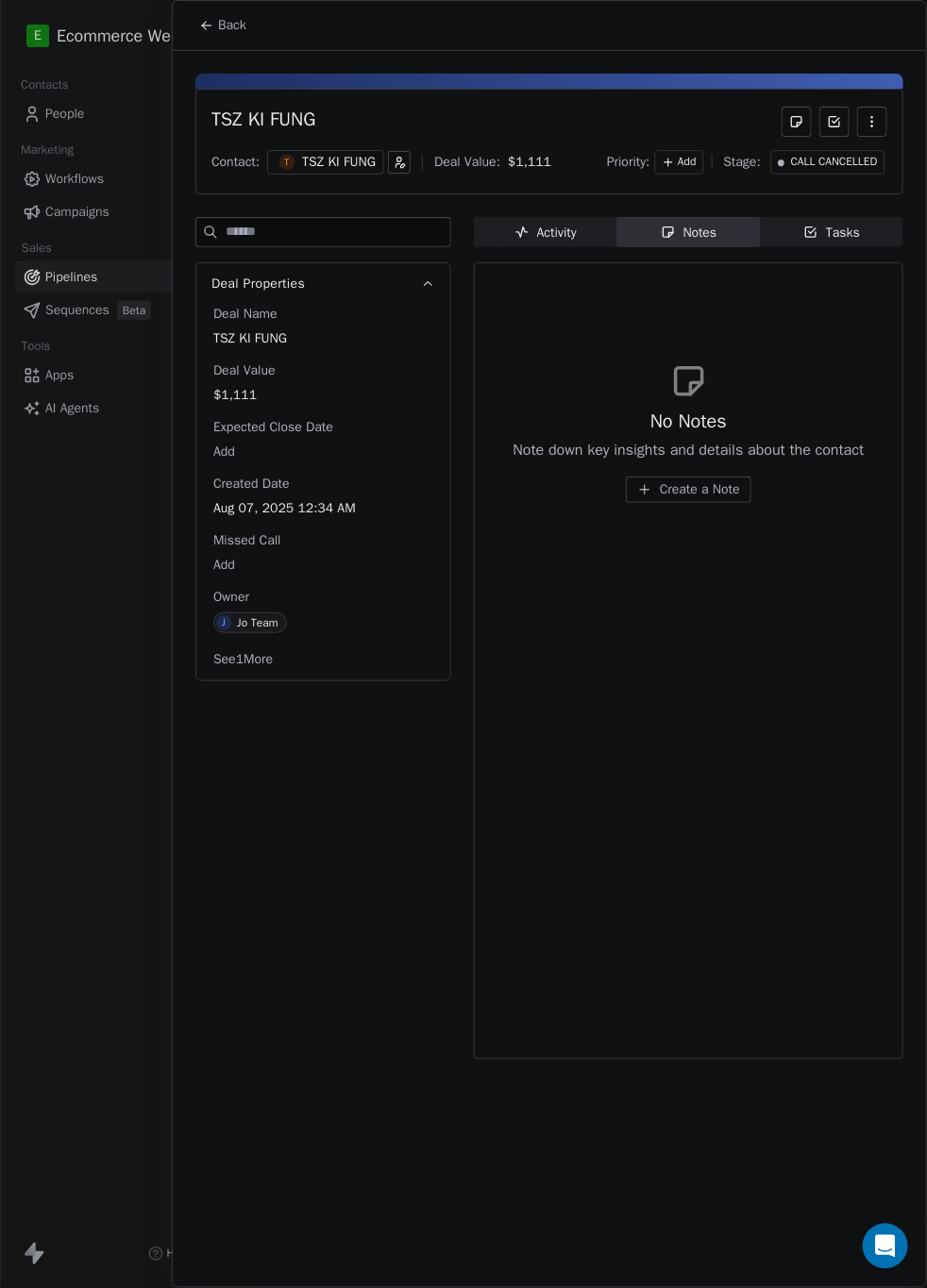 click on "Create a Note" at bounding box center [699, 490] 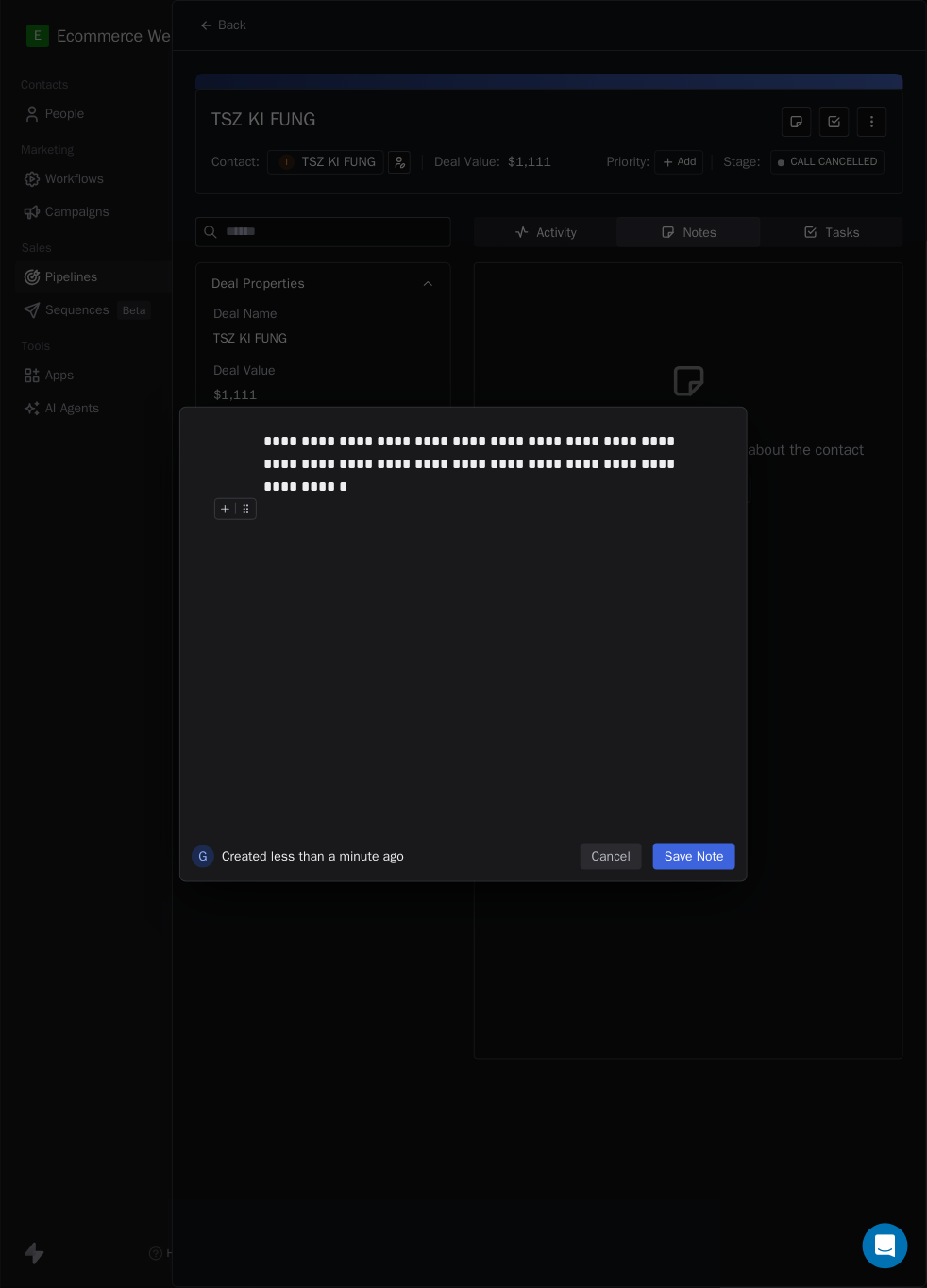 click on "Save Note" at bounding box center (694, 857) 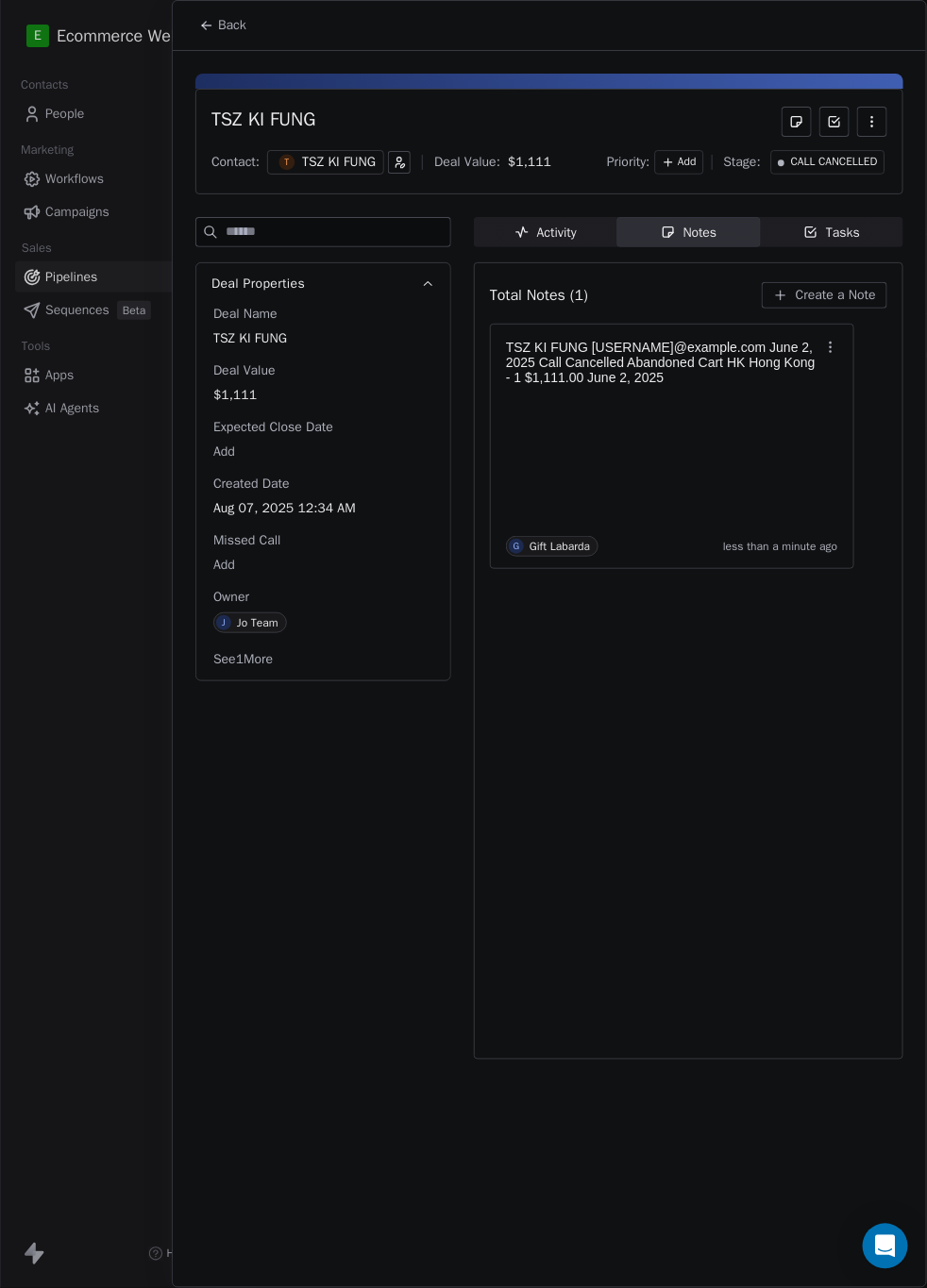 click on "Total Notes (1)   Create a Note TSZ KI FUNG [USERNAME]@example.com June 2, 2025 Call Cancelled Abandoned Cart HK Hong Kong - 1 $1,111.00 June 2, 2025 G Gift Labarda less than a minute ago" at bounding box center [688, 661] 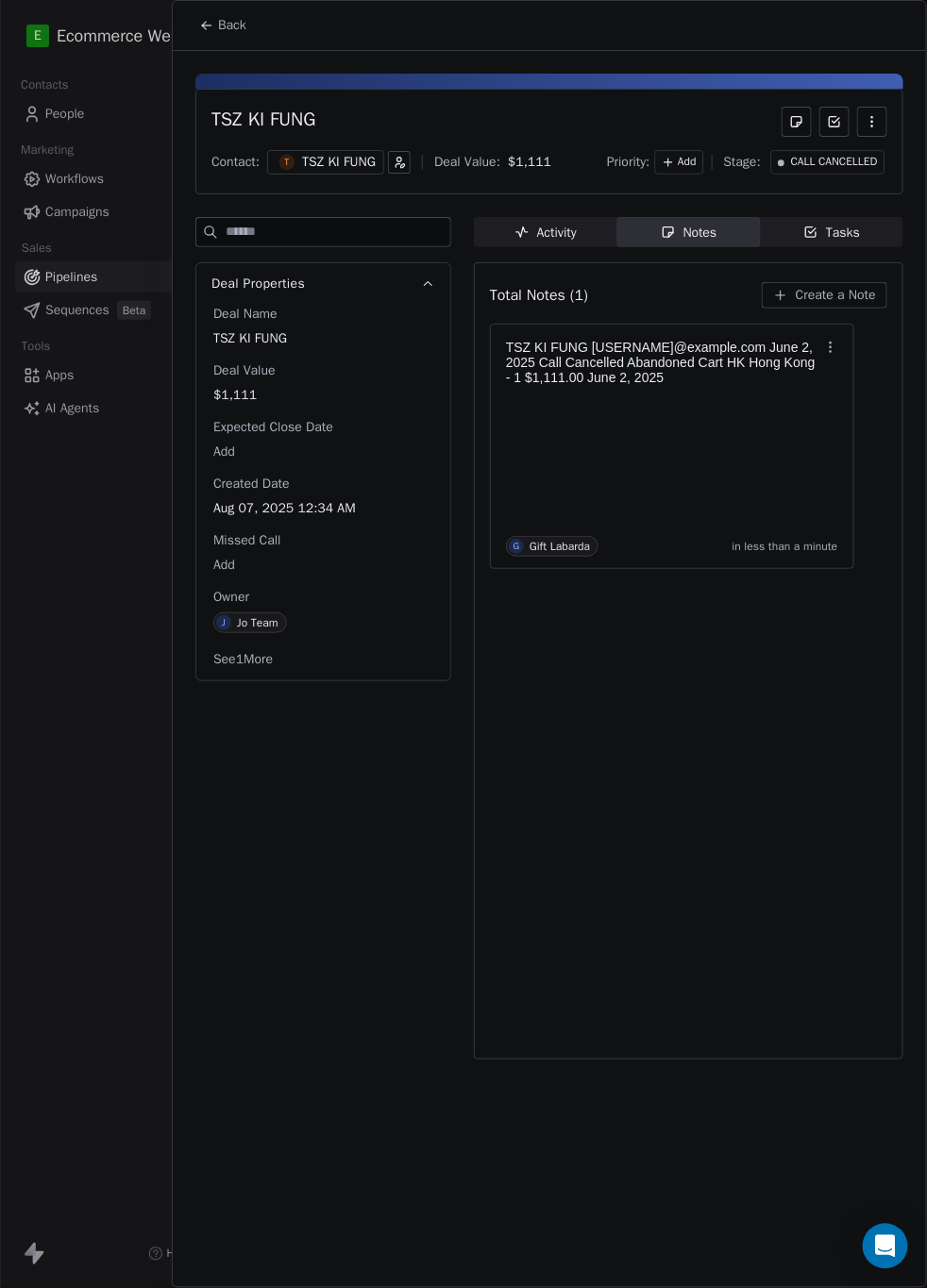 click on "Back" at bounding box center (223, 25) 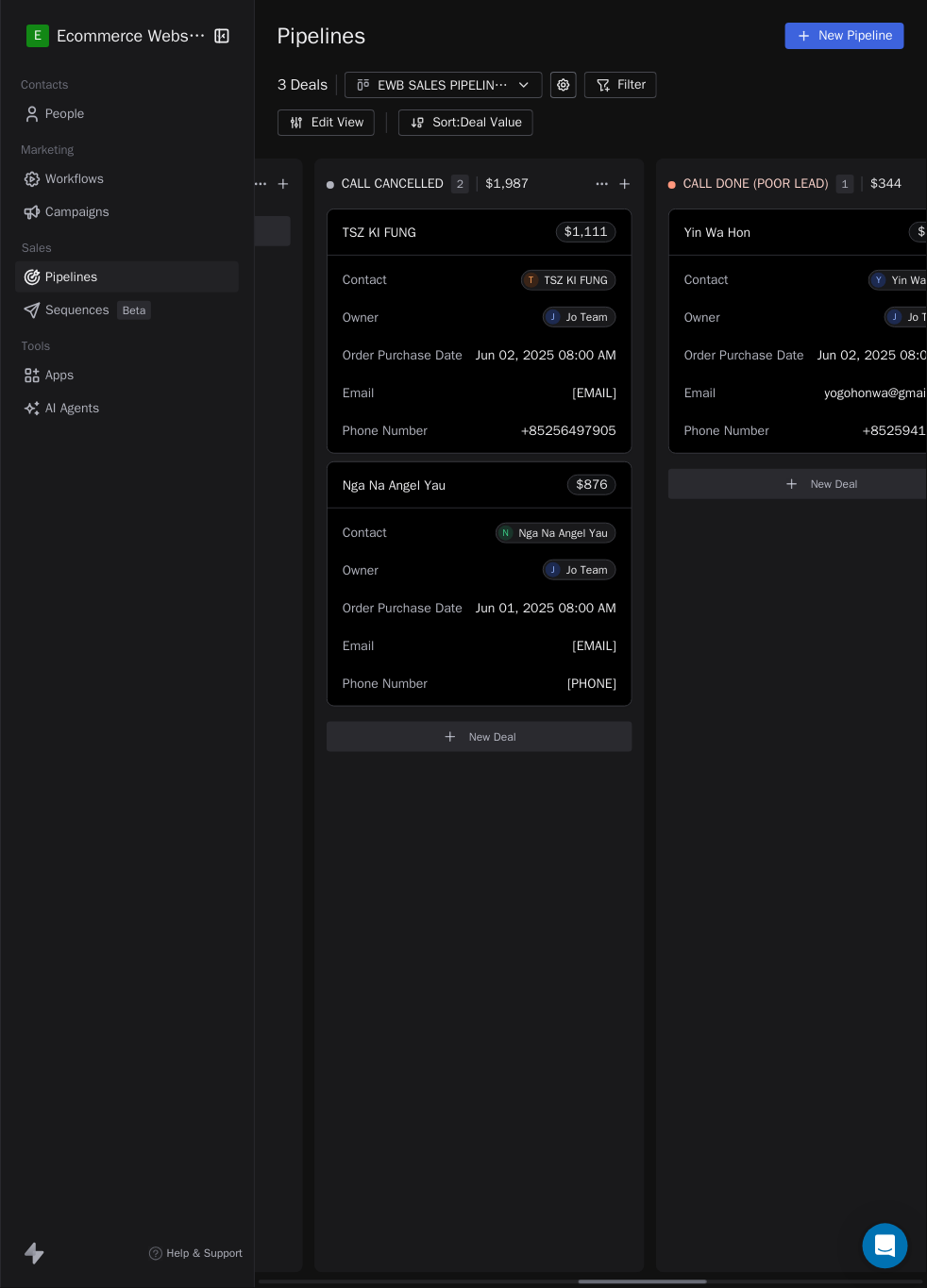 click on "New Deal" at bounding box center [480, 737] 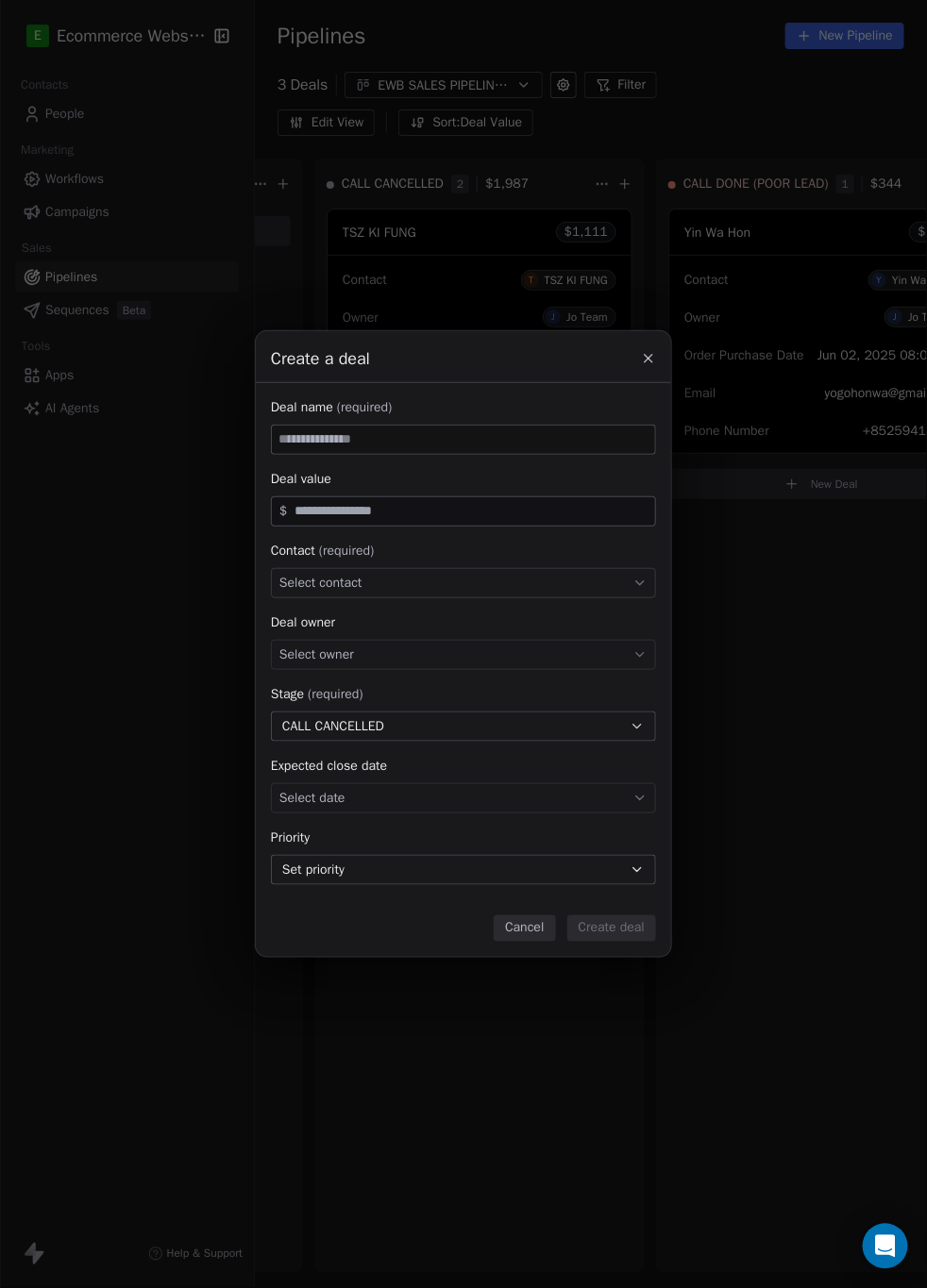 click on "CALL CANCELLED" at bounding box center (333, 726) 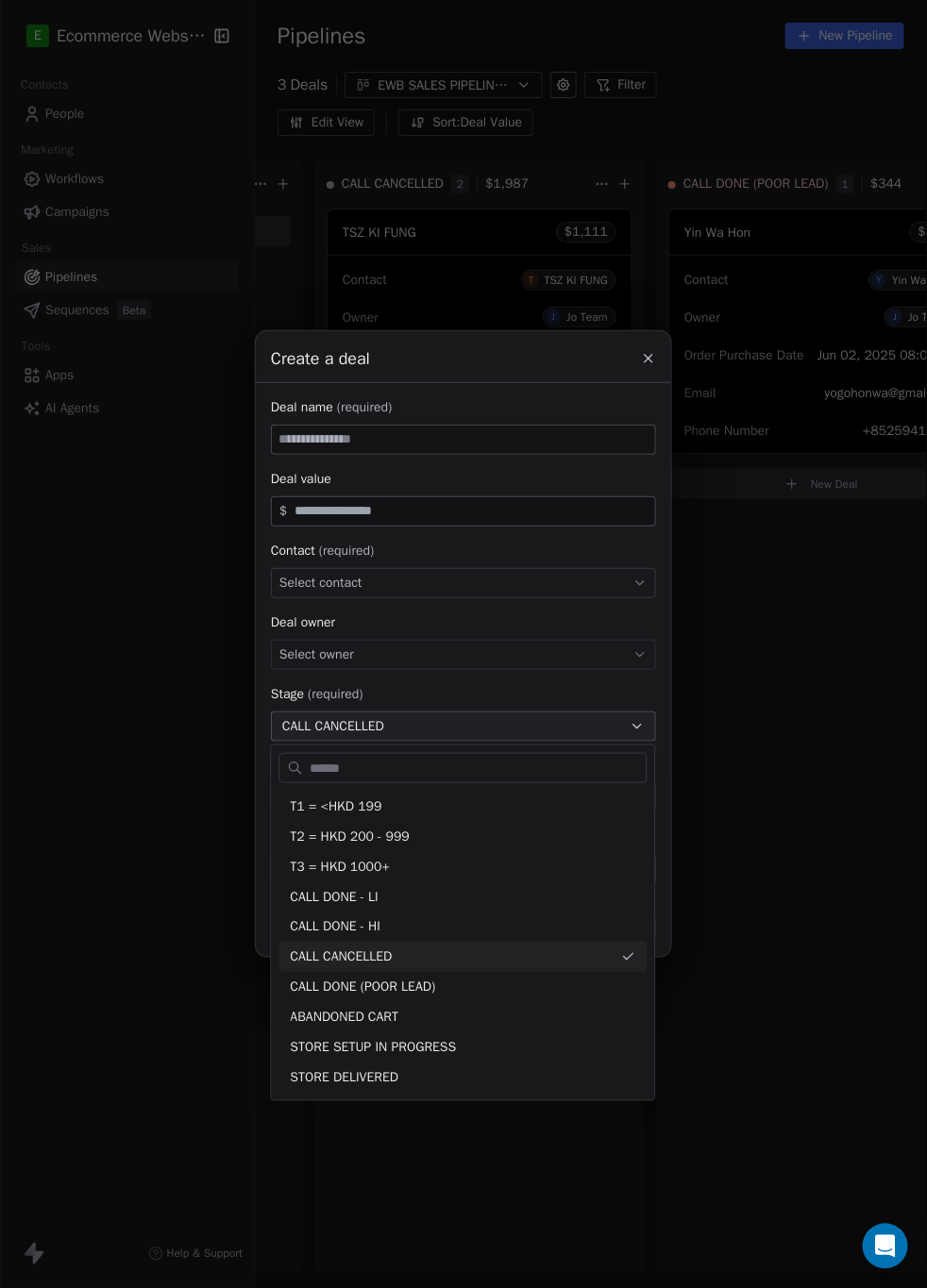 click on "Create a deal Deal name (required) Deal value $ Contact (required) Select contact Deal owner Select owner Stage (required) CALL CANCELLED Expected close date Select date Priority Set priority Cancel Create deal" at bounding box center [464, 644] 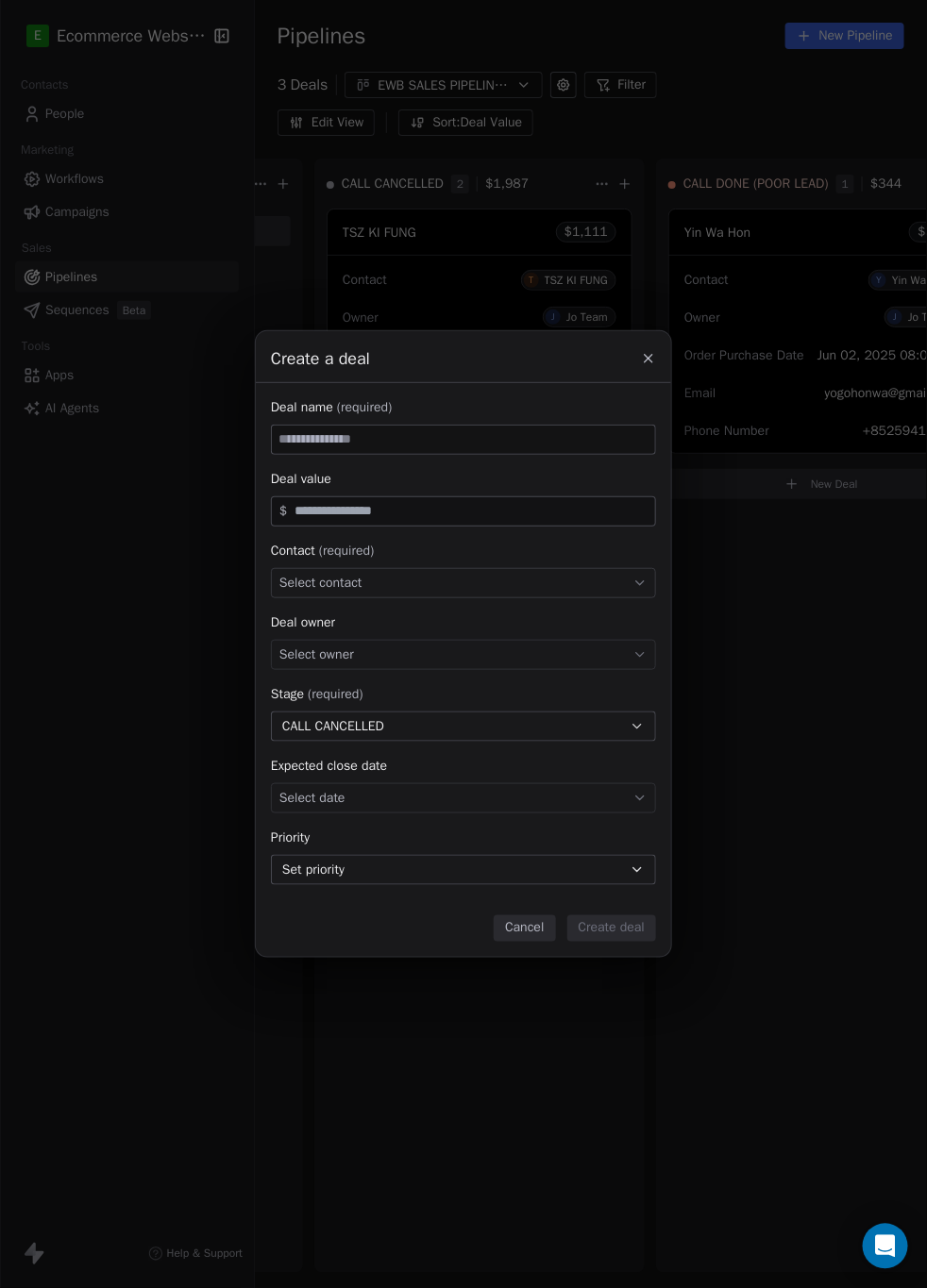 click on "Select contact" at bounding box center [464, 583] 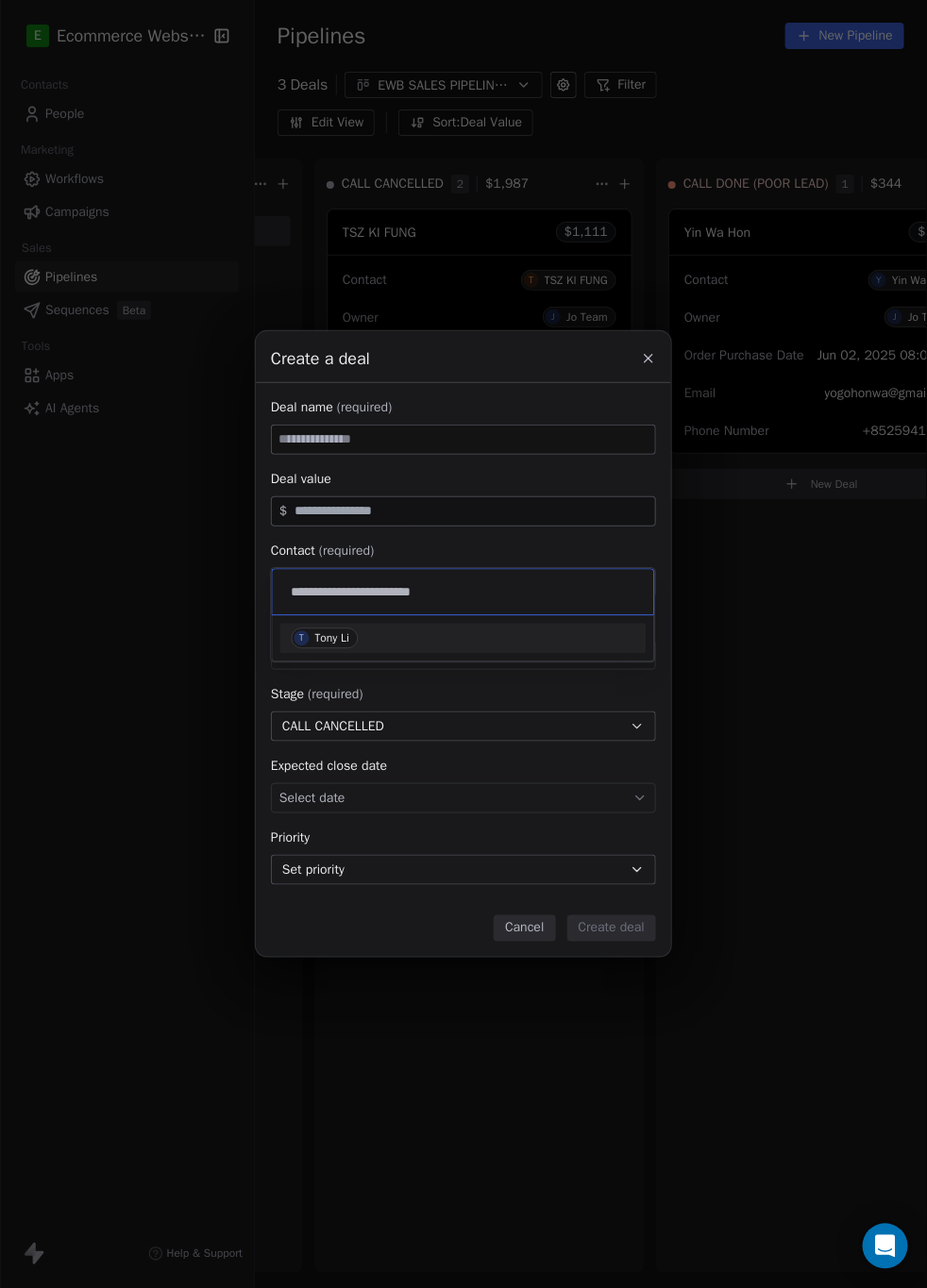 type on "**********" 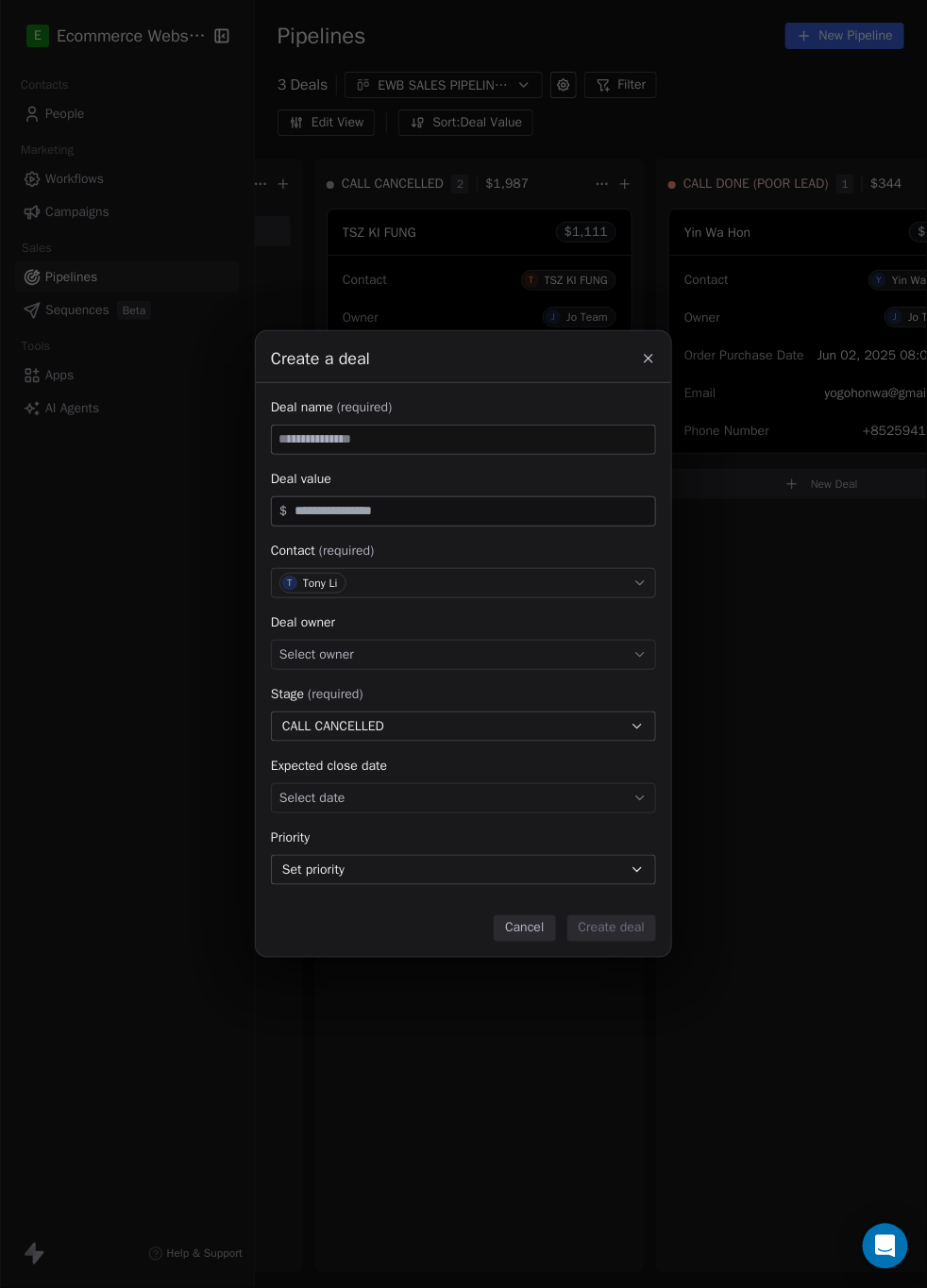 click on "Select owner" at bounding box center [464, 655] 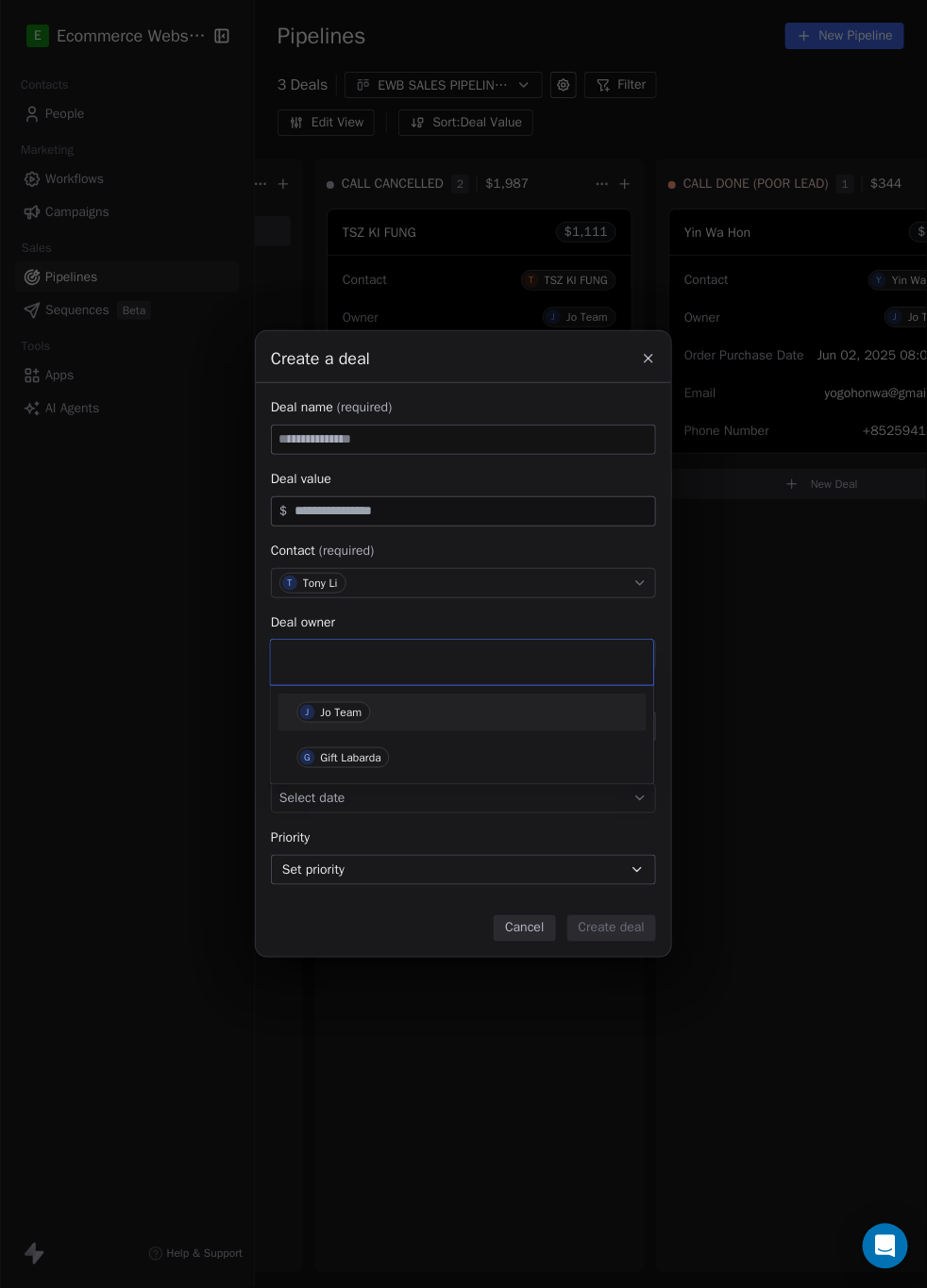 click on "Jo Team" at bounding box center [342, 712] 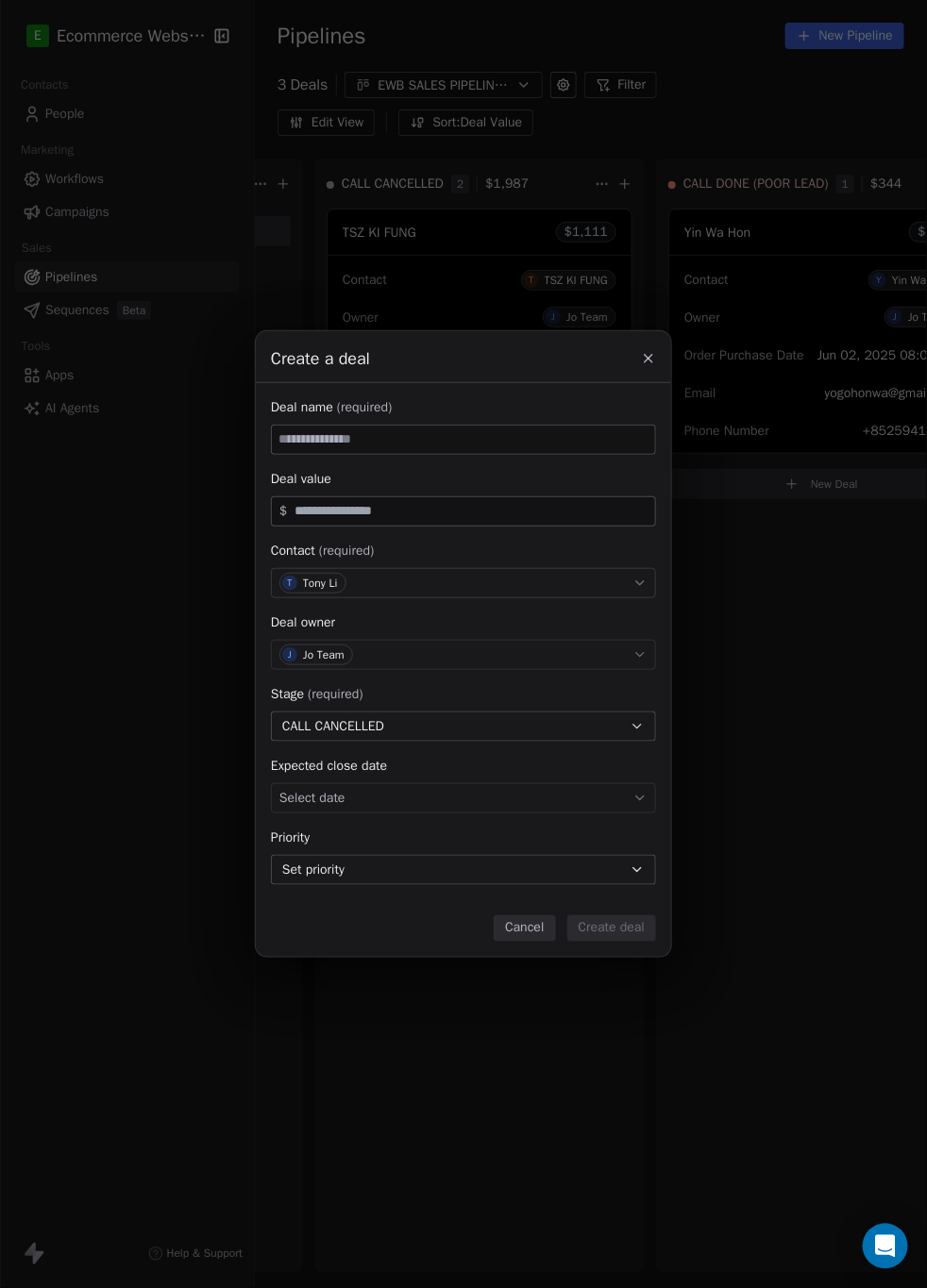 click at bounding box center (464, 440) 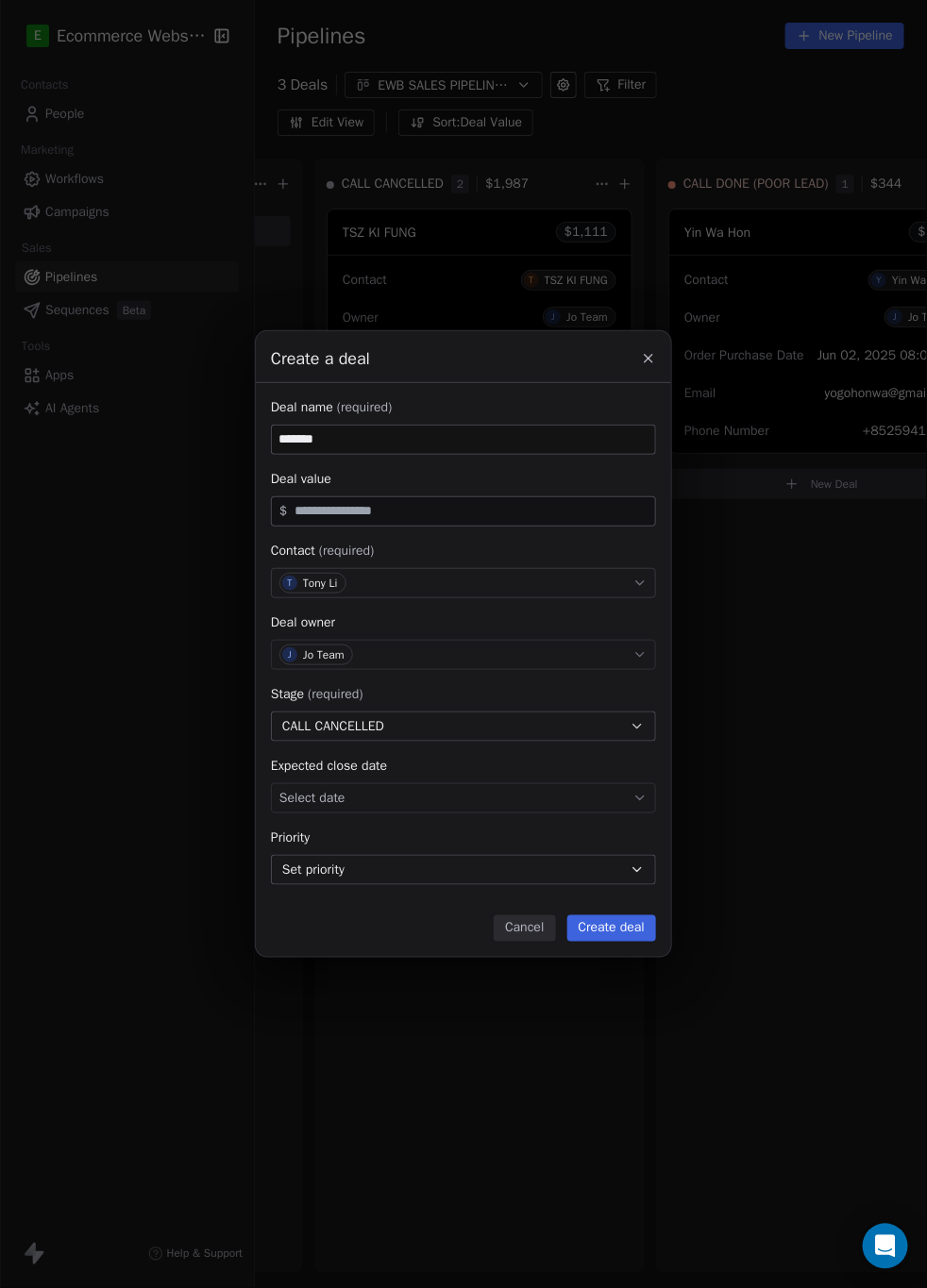 type on "*******" 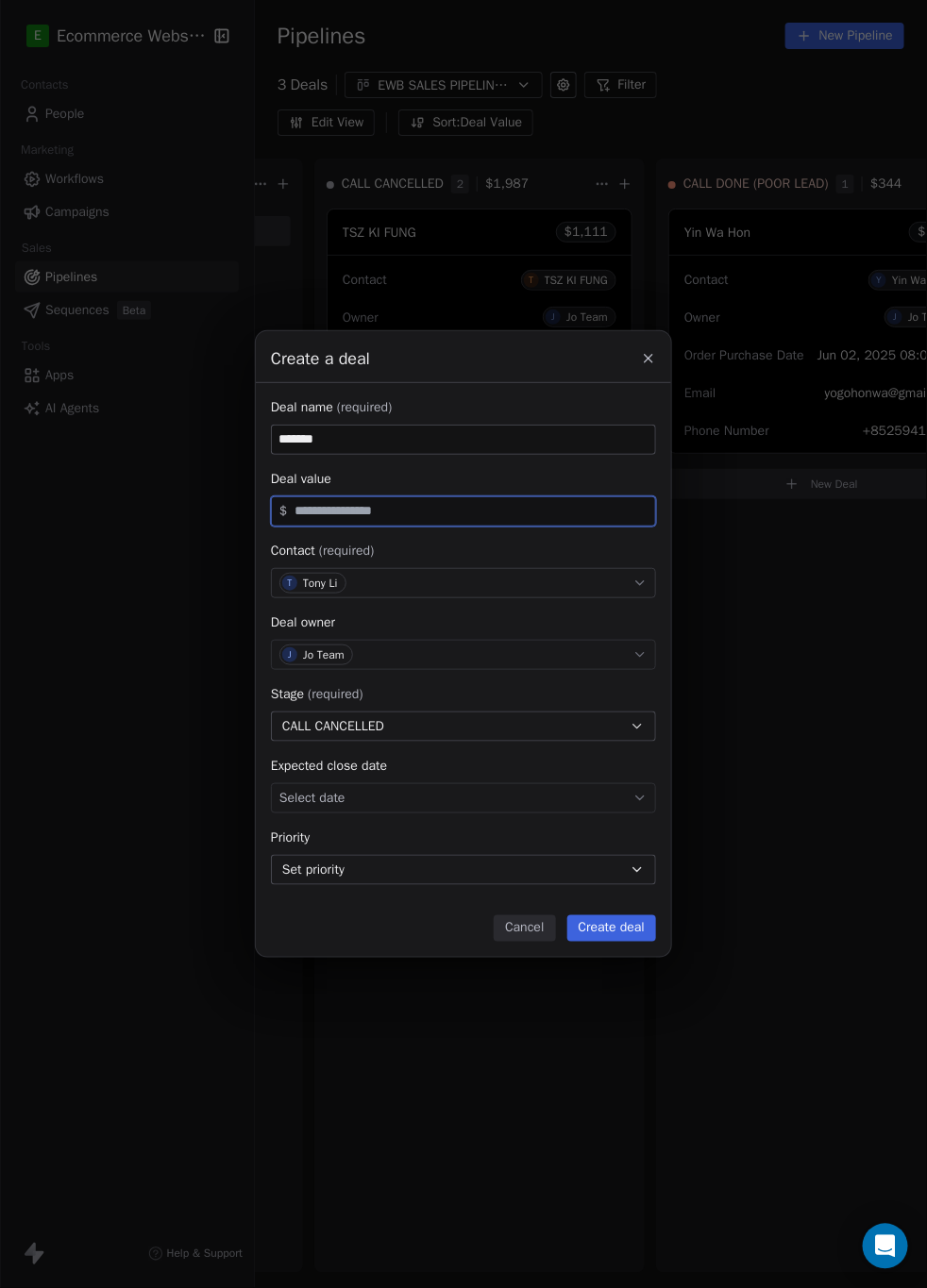 click at bounding box center [471, 510] 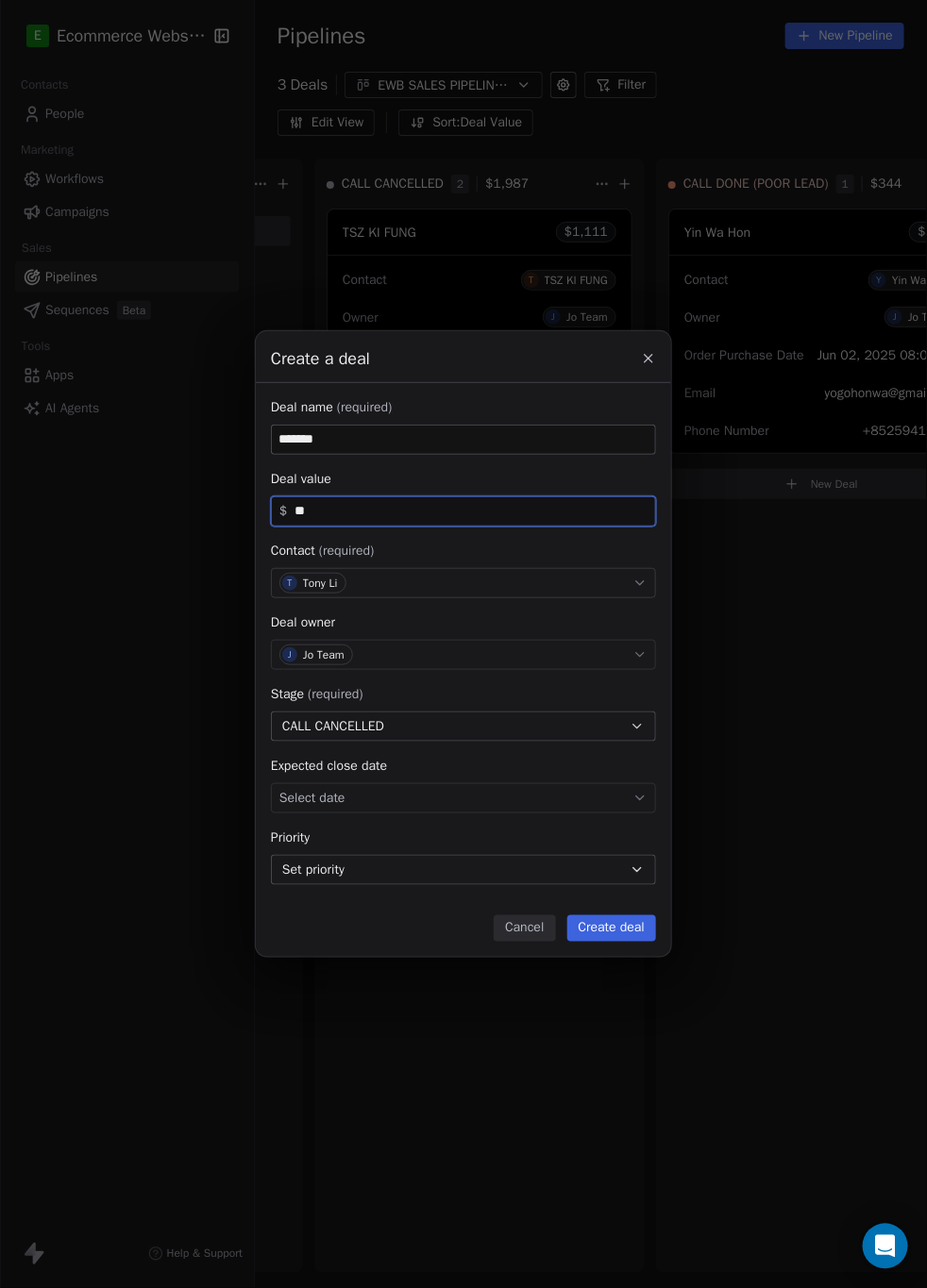 type on "**" 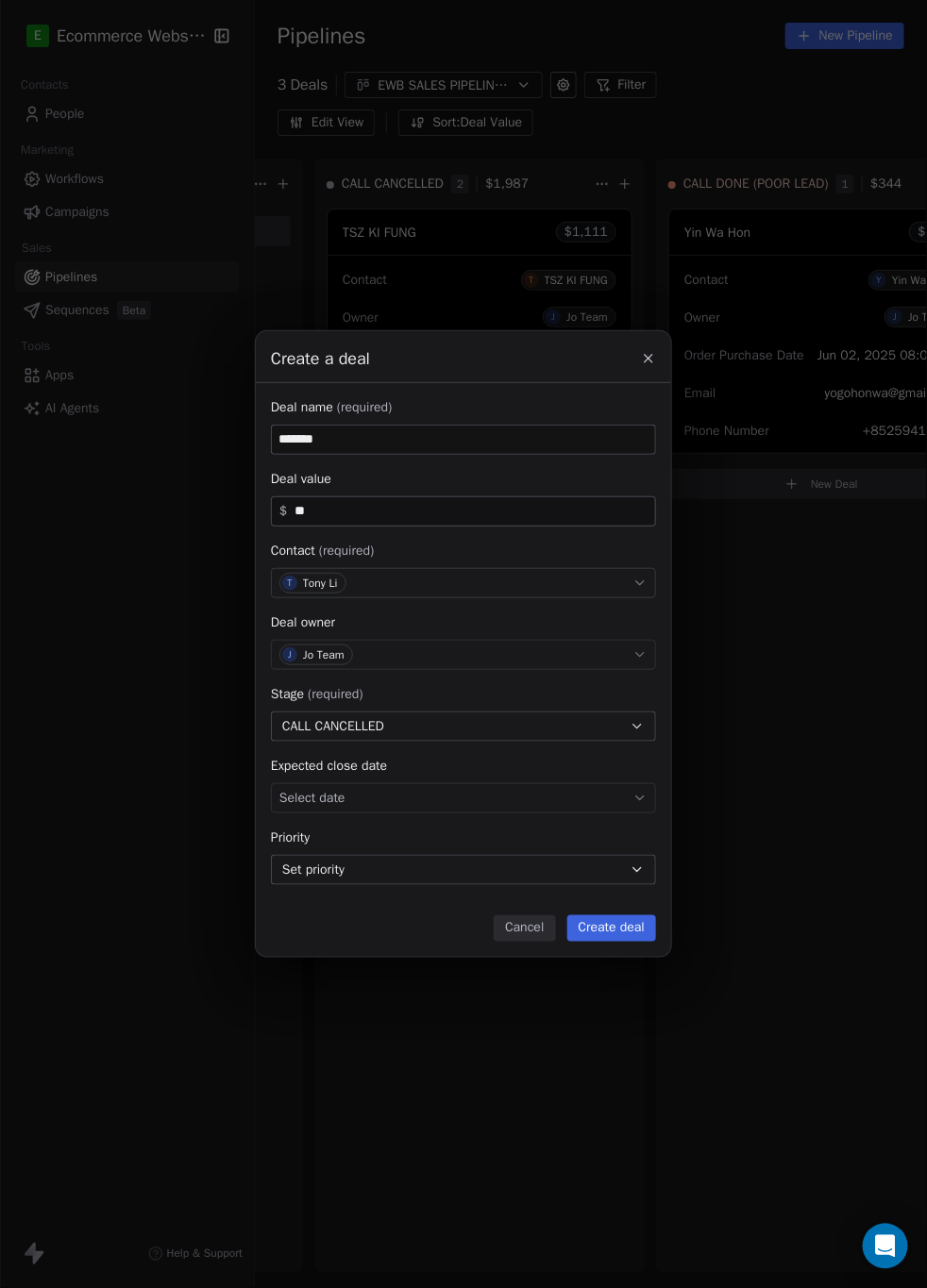 click on "Create deal" at bounding box center [612, 928] 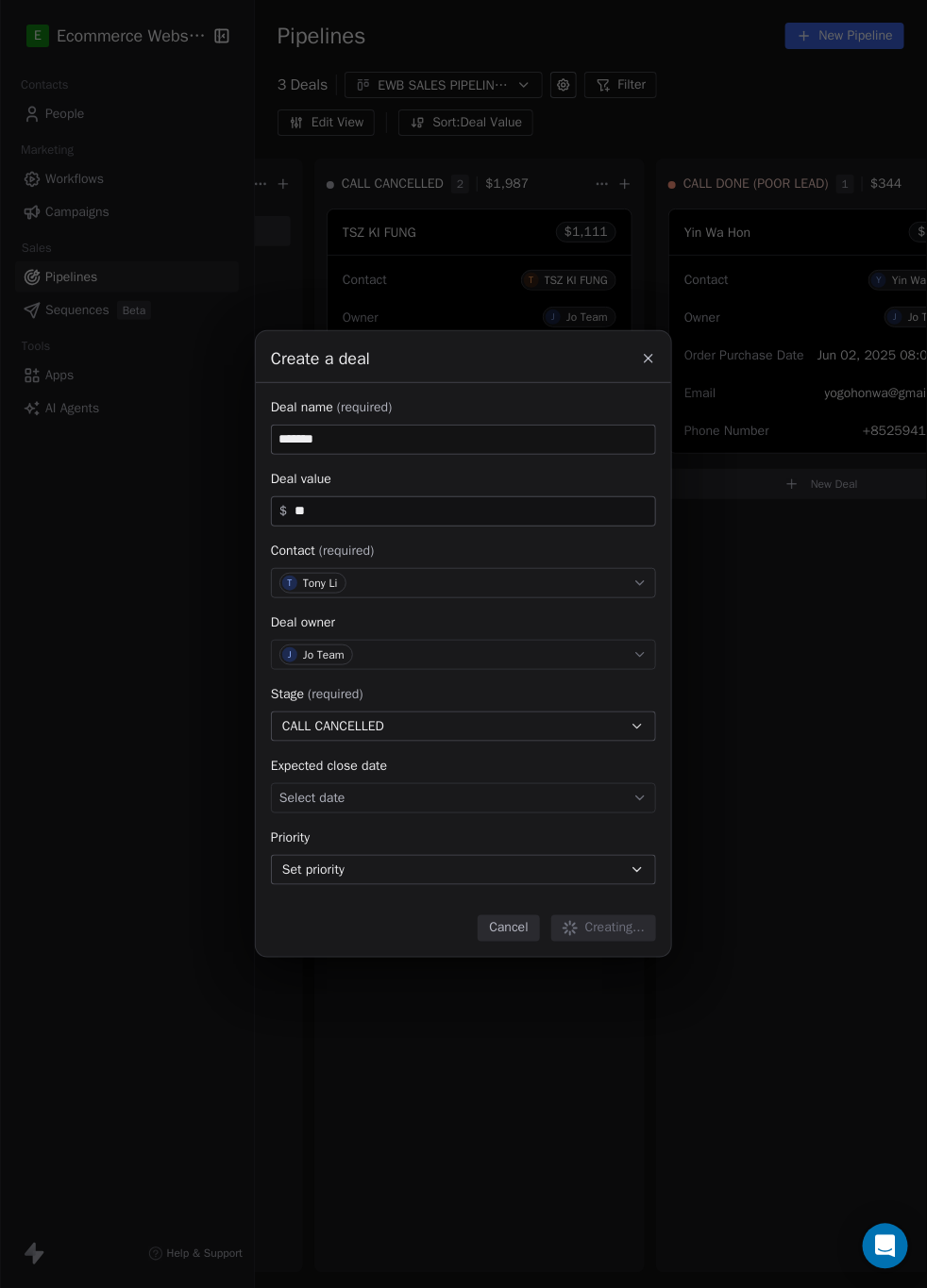 type 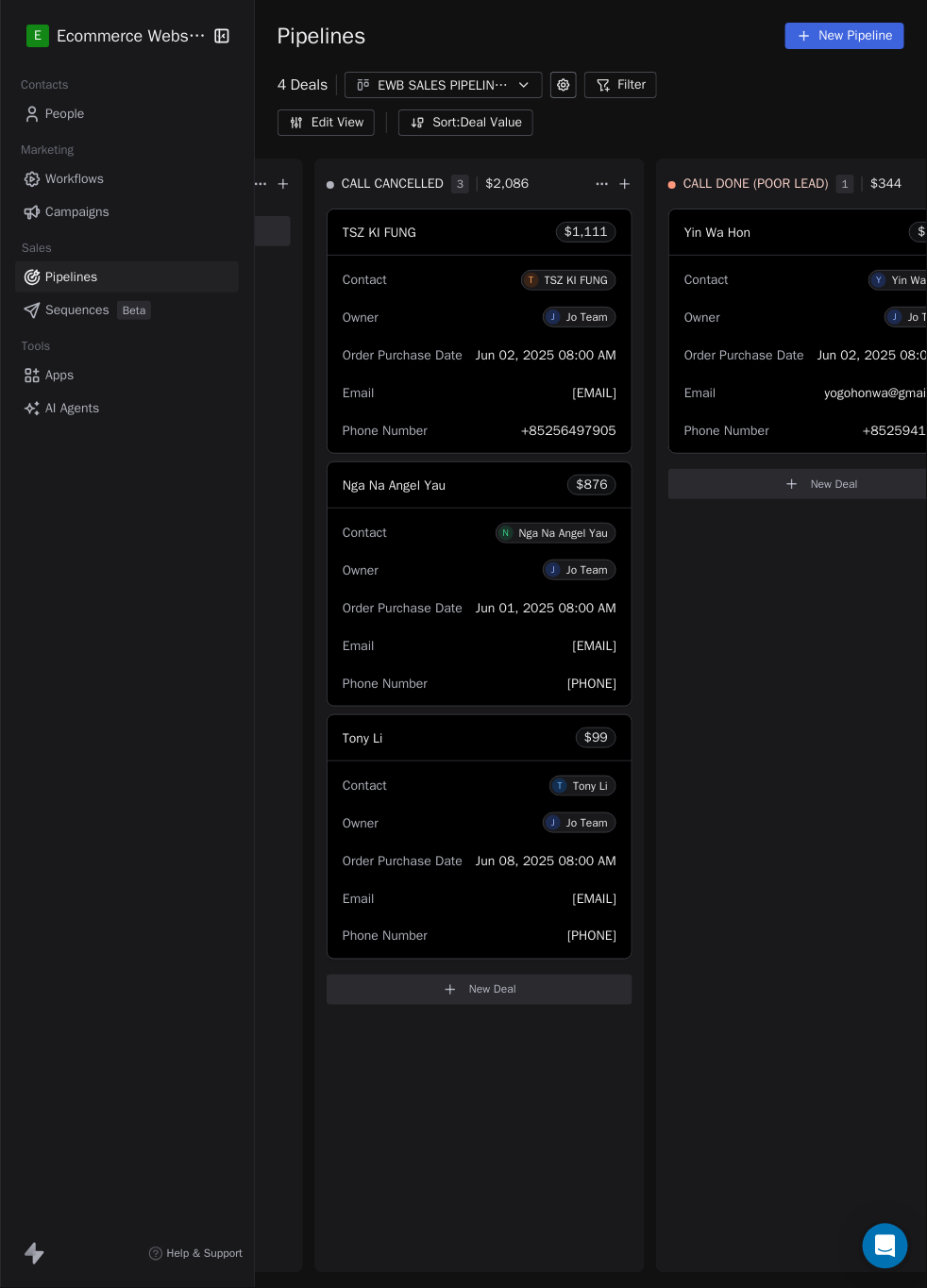 click on "Edit View" at bounding box center (326, 123) 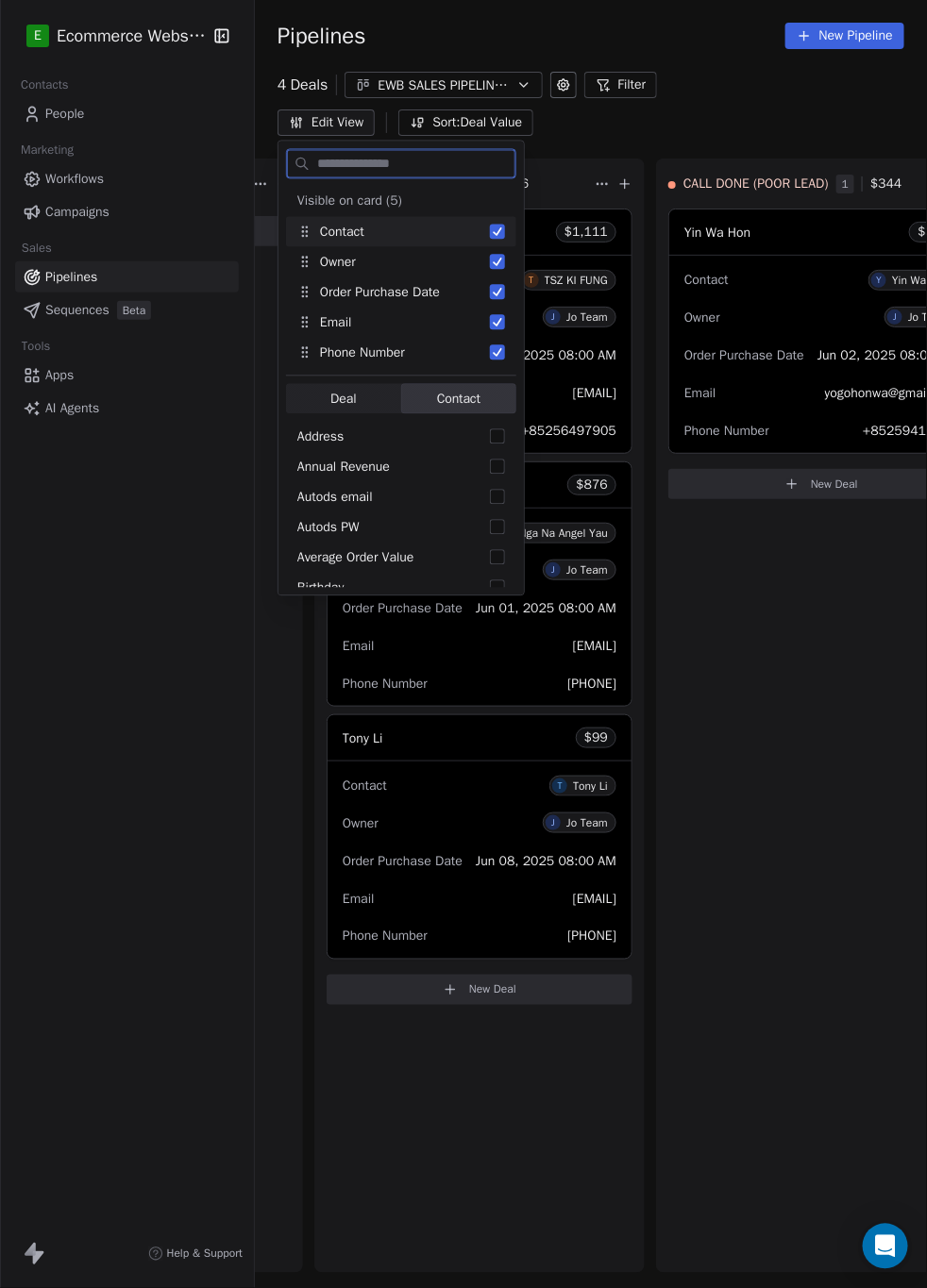 click on "Edit View" at bounding box center (326, 123) 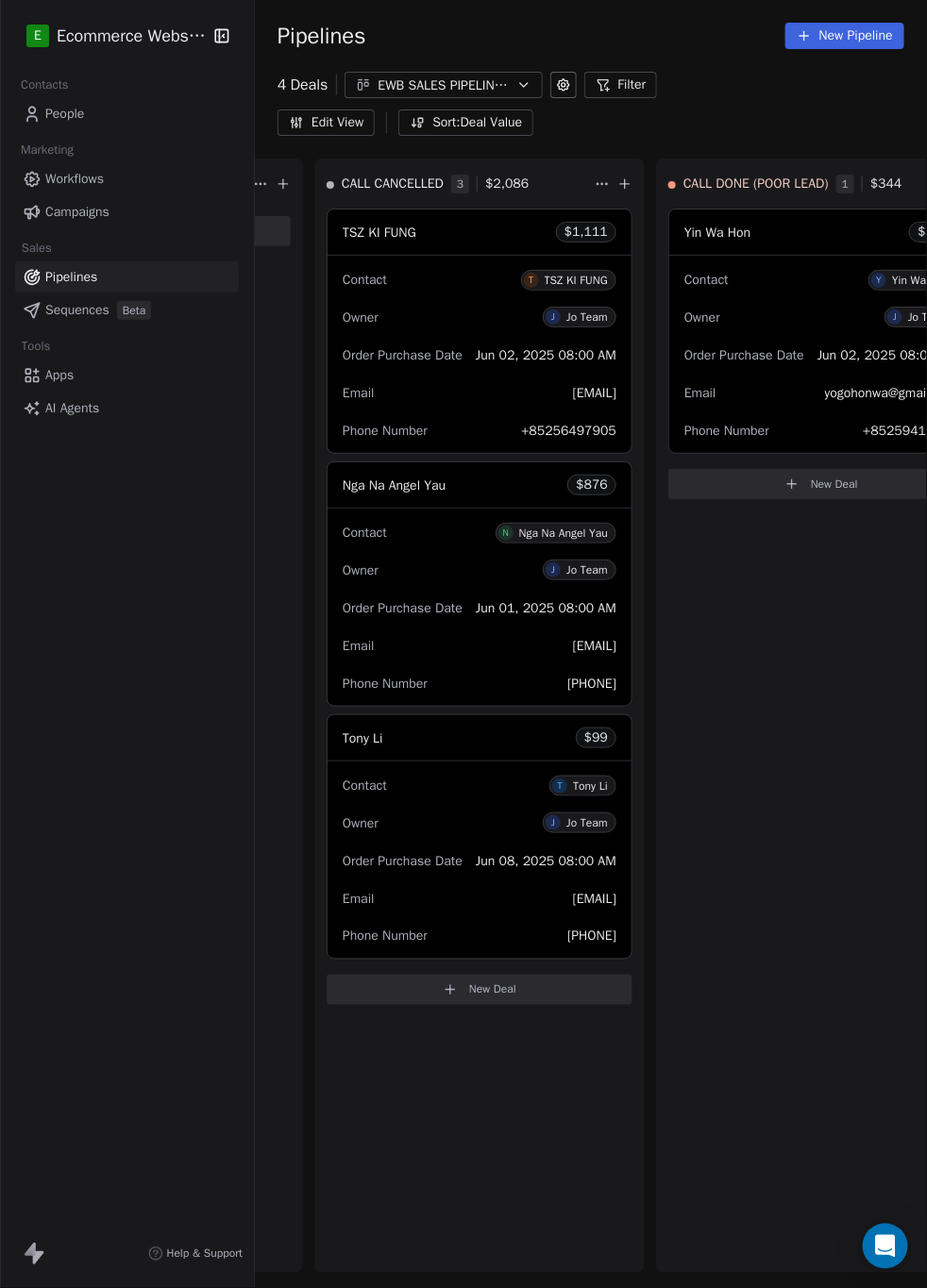 click on "Sort:  Deal Value" at bounding box center [465, 123] 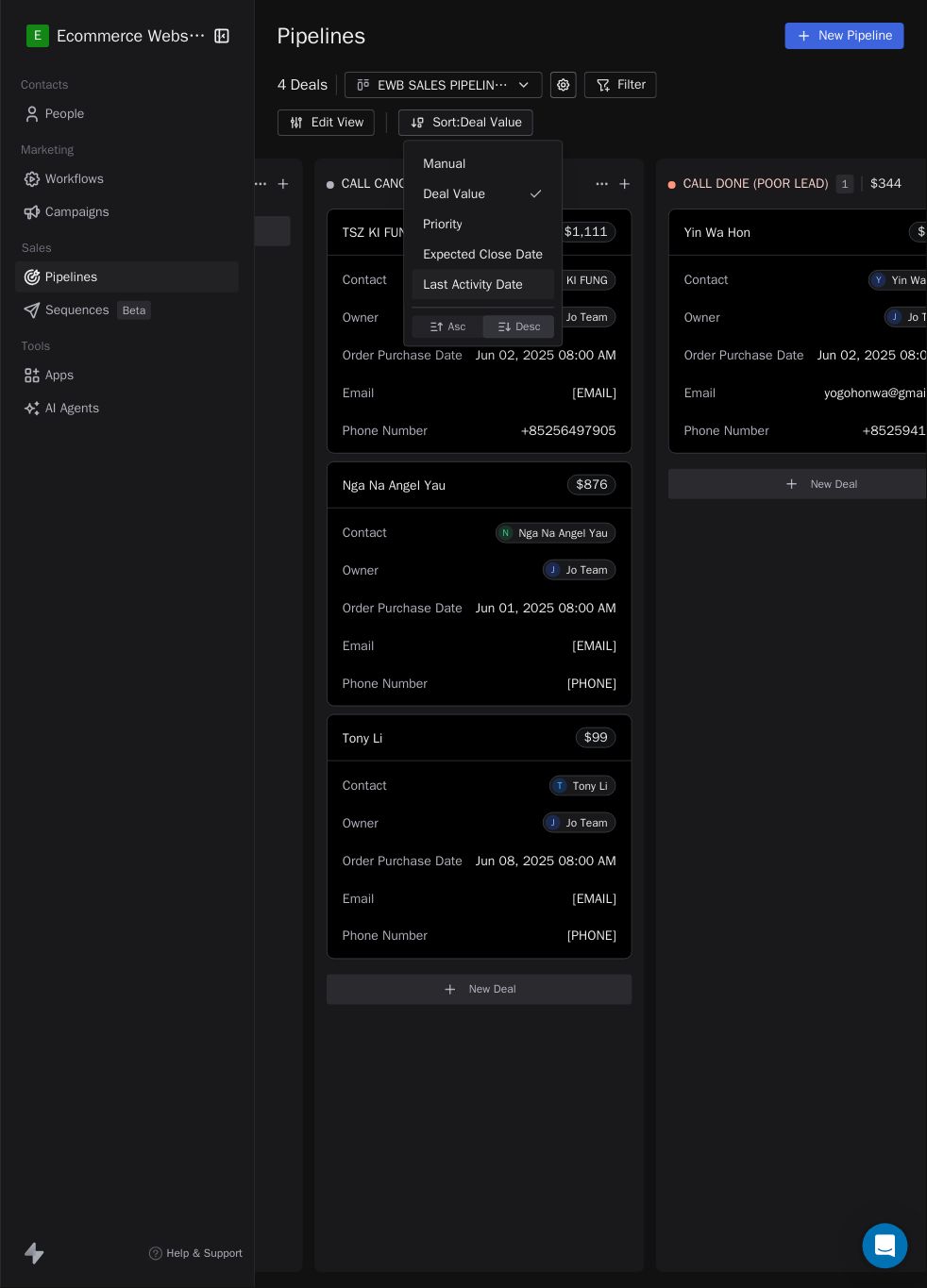 click 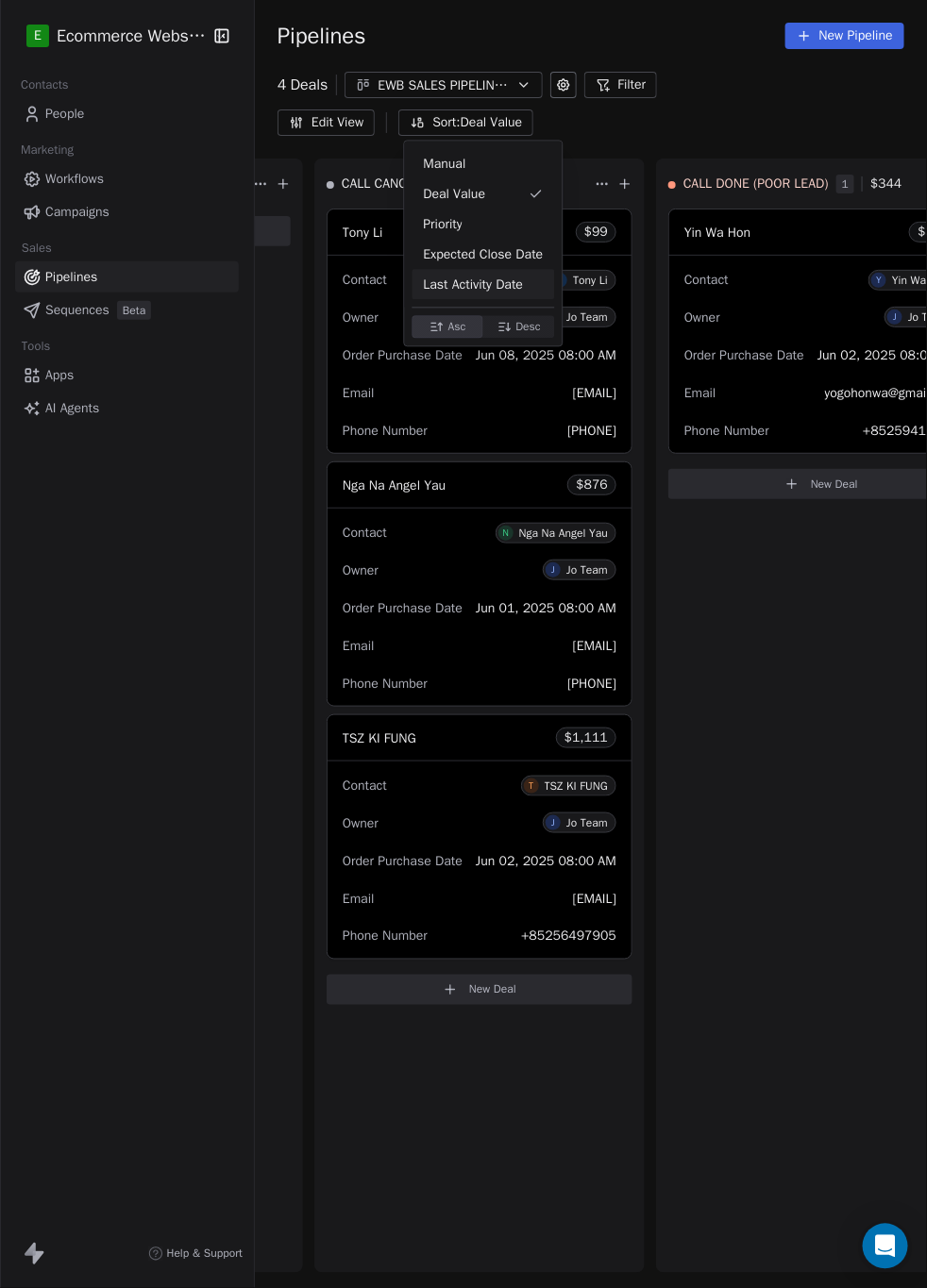 click on "E Ecommerce Website Builder Contacts People Marketing Workflows Campaigns Sales Pipelines Sequences Beta Tools Apps AI Agents Help & Support Pipelines  New Pipeline 4 Deals EWB SALES PIPELINE_JUNE-AUGUST 2025 Filter  Edit View Sort:  Deal Value T1 = <HKD 199 0 $ 0 New Deal T2 = HKD 200 - 999 0 $ 0 New Deal T3 = HKD 1000+ 0 $ 0 New Deal CALL DONE - LI 0 $ 0 New Deal CALL DONE - HI 0 $ 0 New Deal CALL CANCELLED 3 $ 2,086 Tony Li $ 99 Contact T Tony Li Owner J Jo Team Order Purchase Date [DATE] [TIME] Email naughtypig689@outlook.com Phone Number [PHONE] Nga Na Angel Yau $ 876 Contact N Nga Na Angel Yau Owner J Jo Team Order Purchase Date [DATE] [TIME] Email pigpigangel@hotmail.com Phone Number [PHONE] TSZ KI FUNG $ 1,111 Contact T TSZ KI FUNG Owner J Jo Team Order Purchase Date [DATE] [TIME] Email smile4ever.ki.ki@gmail.com Phone Number [PHONE] New Deal CALL DONE (POOR LEAD) 1 $ 344 Yin Wa Hon $ 344 Contact Y Yin Wa Hon Owner J Jo Team Order Purchase Date Email New Deal" at bounding box center [464, 644] 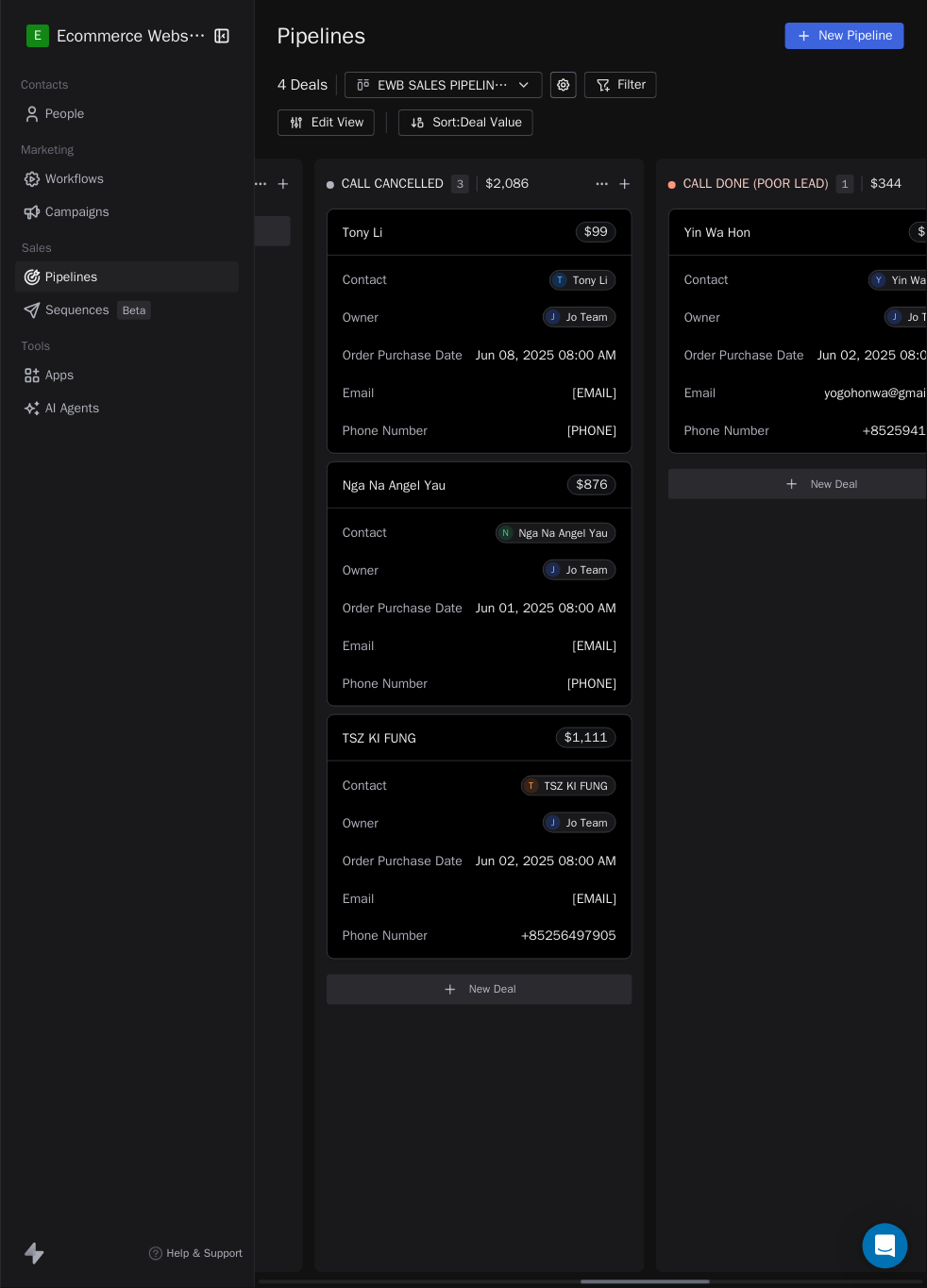 click on "[FIRST] $ 99" at bounding box center (480, 232) 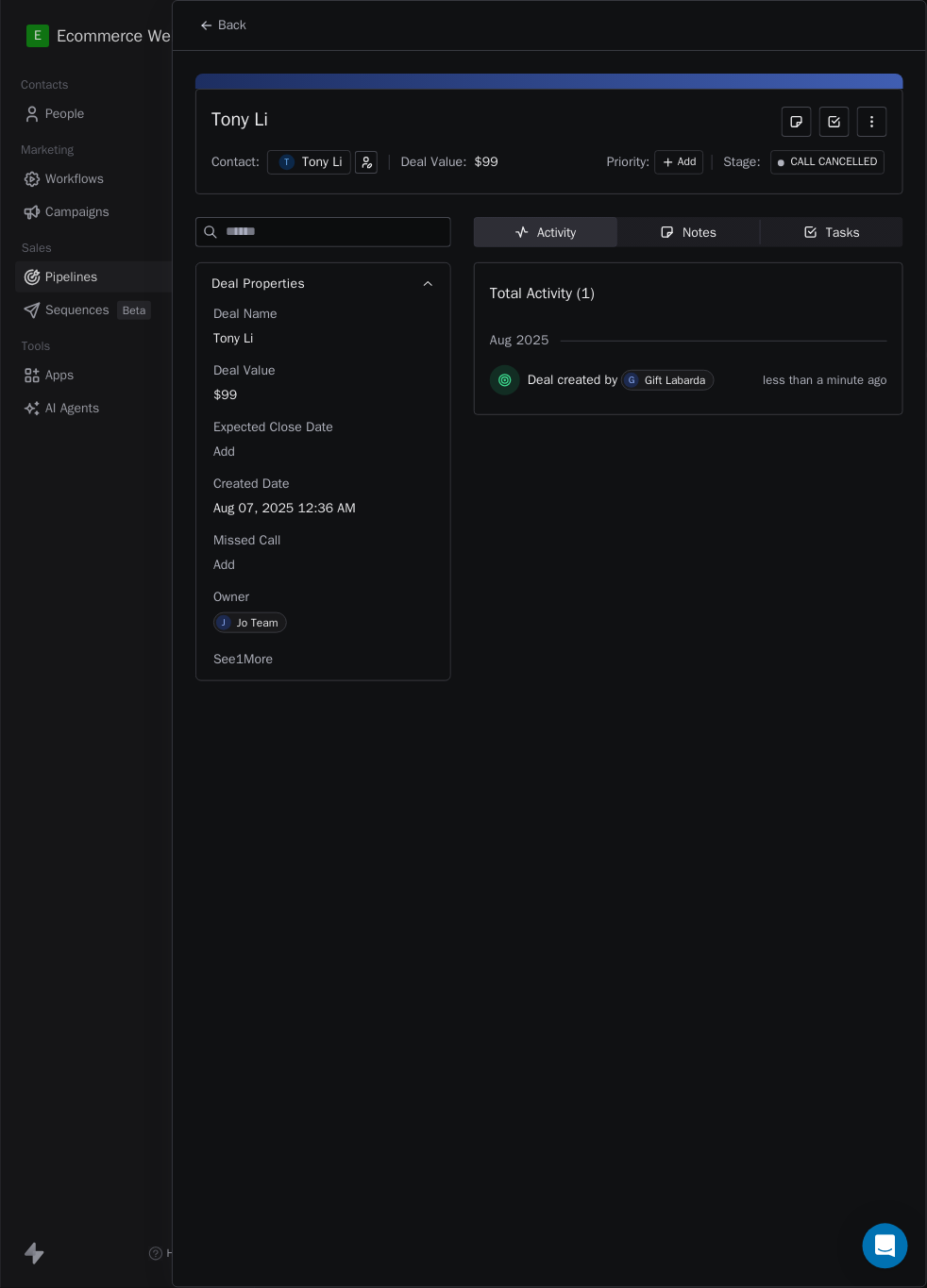click on "Notes" at bounding box center [688, 232] 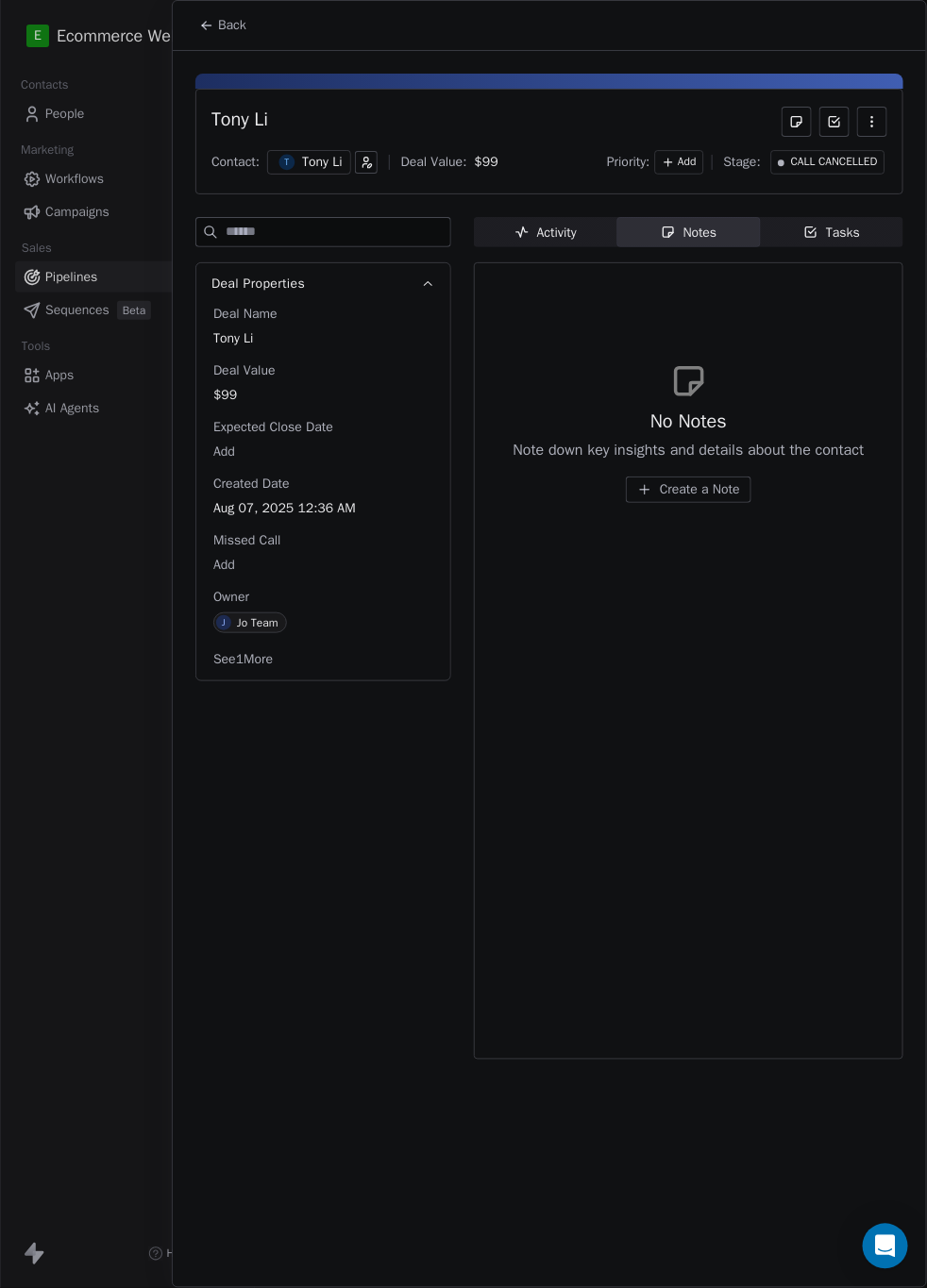 click on "Create a Note" at bounding box center [699, 490] 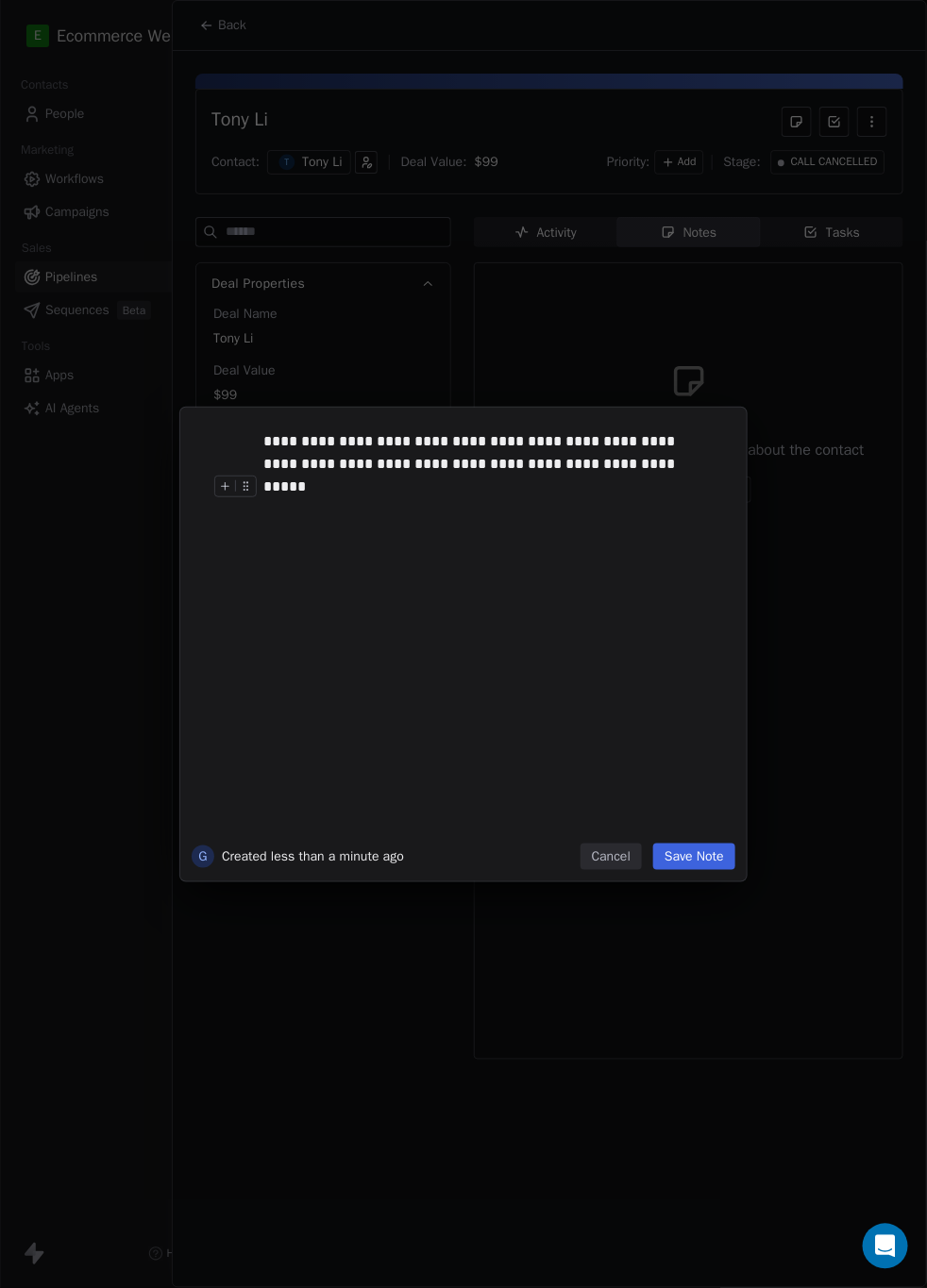 click on "Save Note" at bounding box center (694, 857) 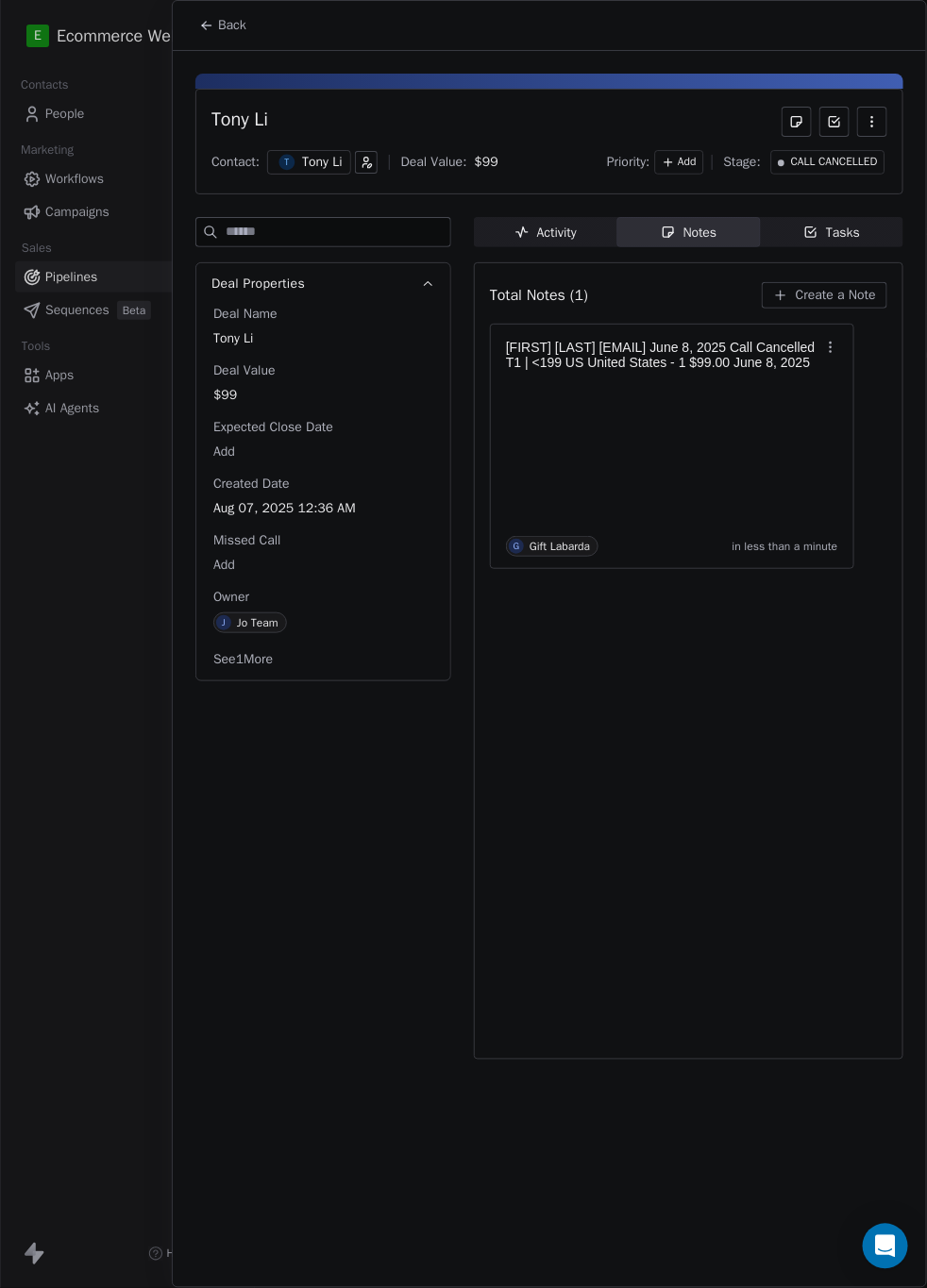 click on "Deal Properties Deal Name Tony Li Deal Value $99 Expected Close Date Add Created Date [DATE] [TIME] Missed Call Add Owner J Jo Team See  1  More" at bounding box center [323, 644] 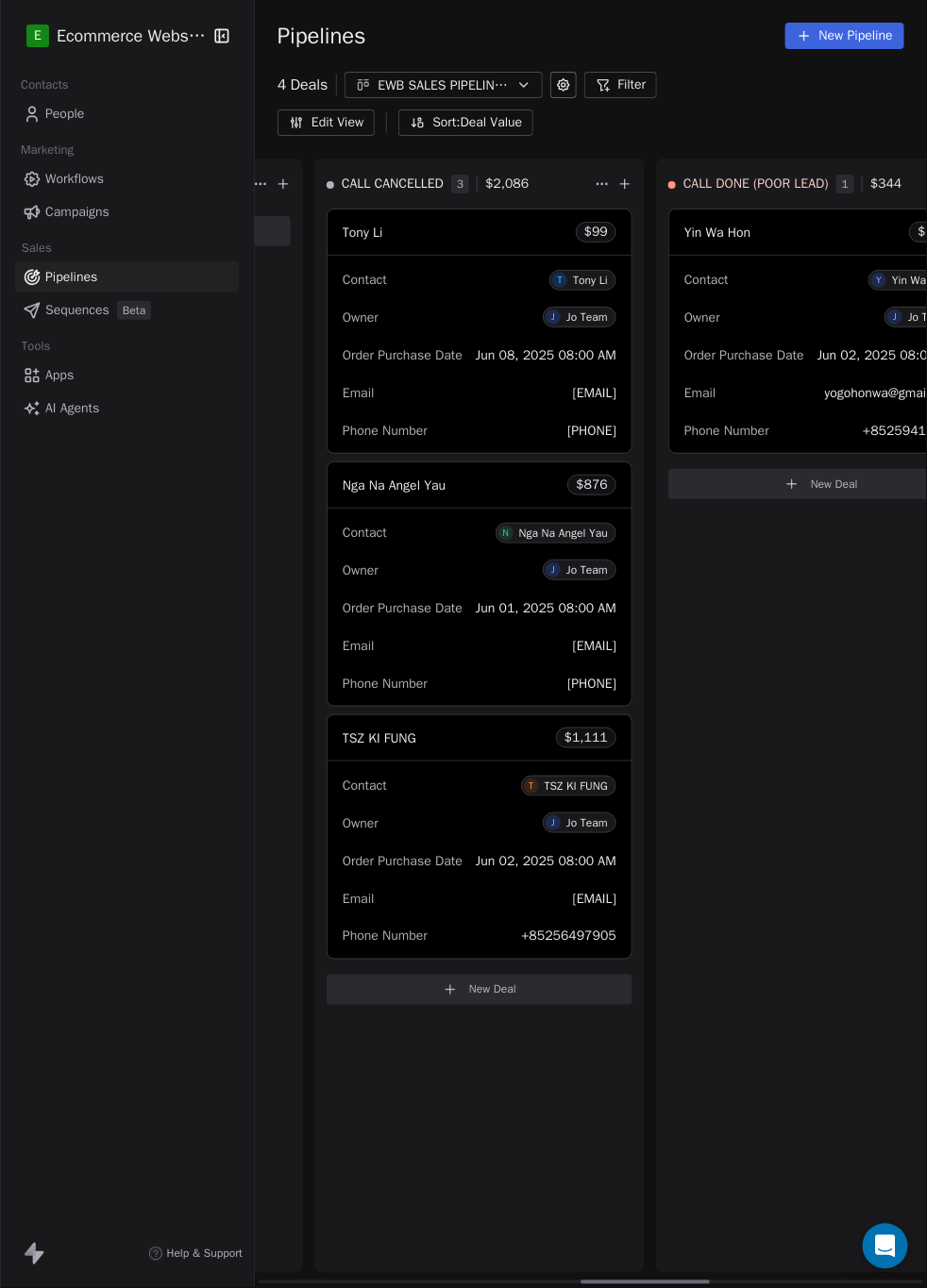 click on "New Deal" at bounding box center [493, 990] 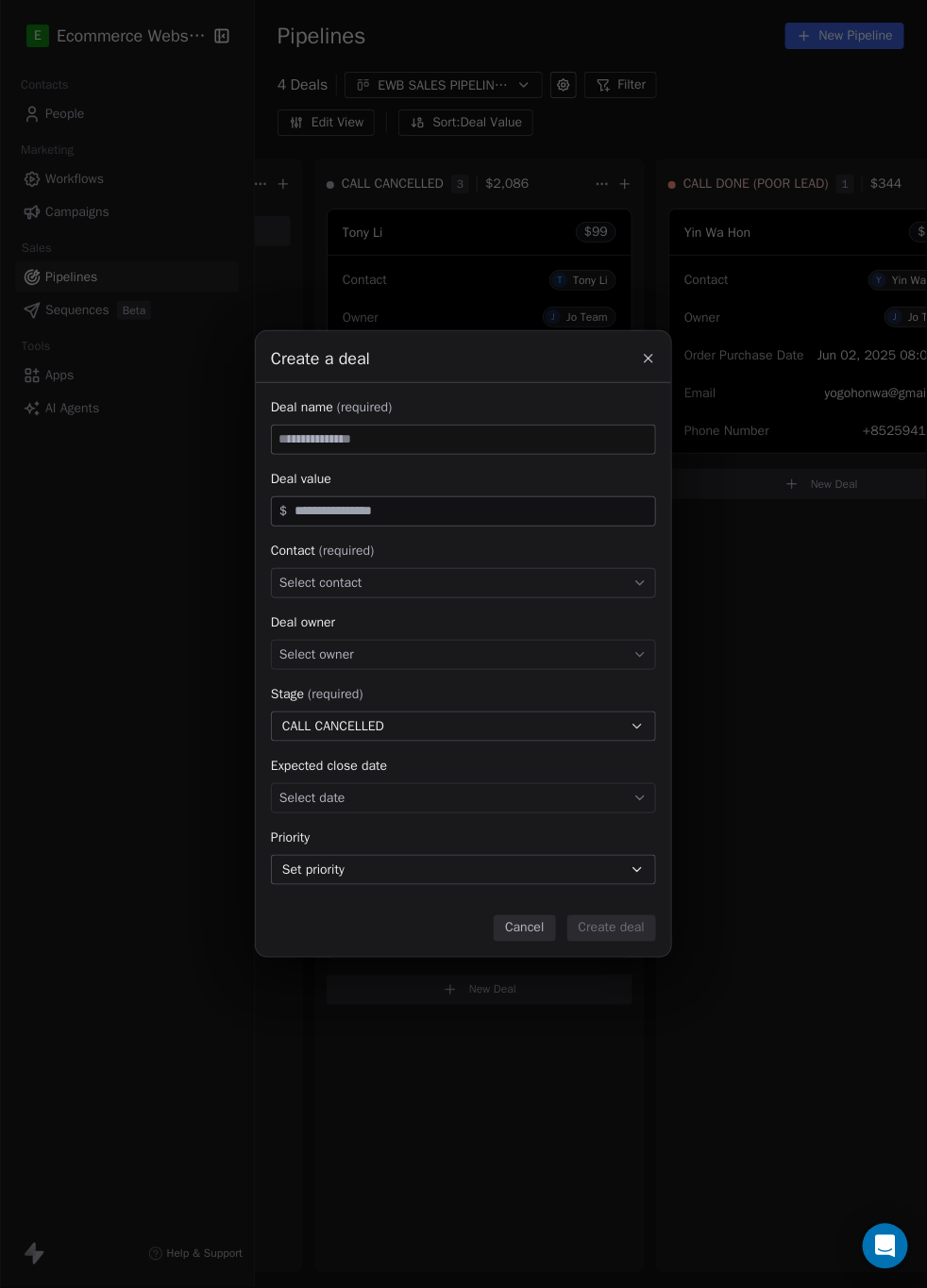click on "Cancel" at bounding box center [524, 928] 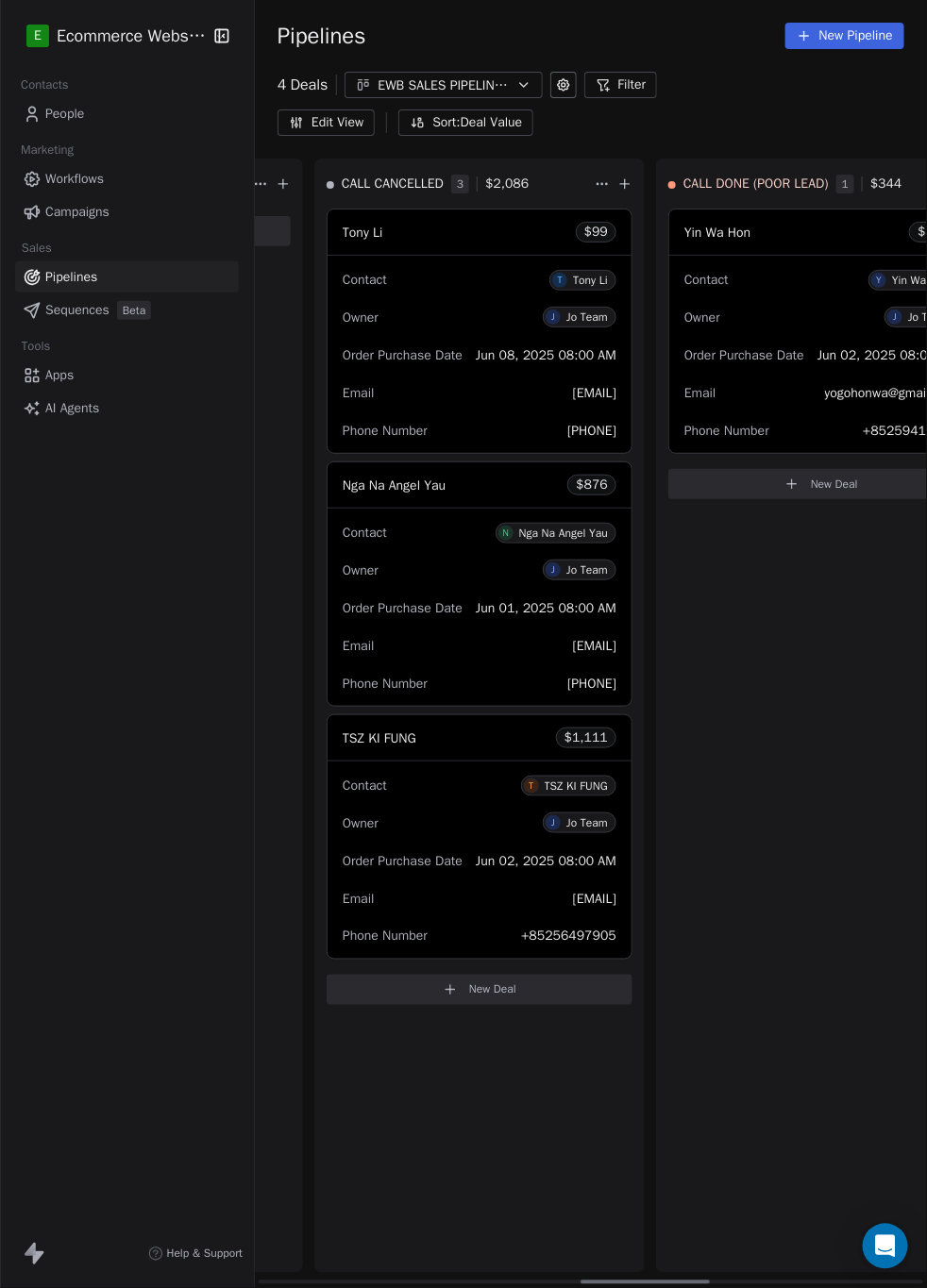 click on "New Deal" at bounding box center [493, 990] 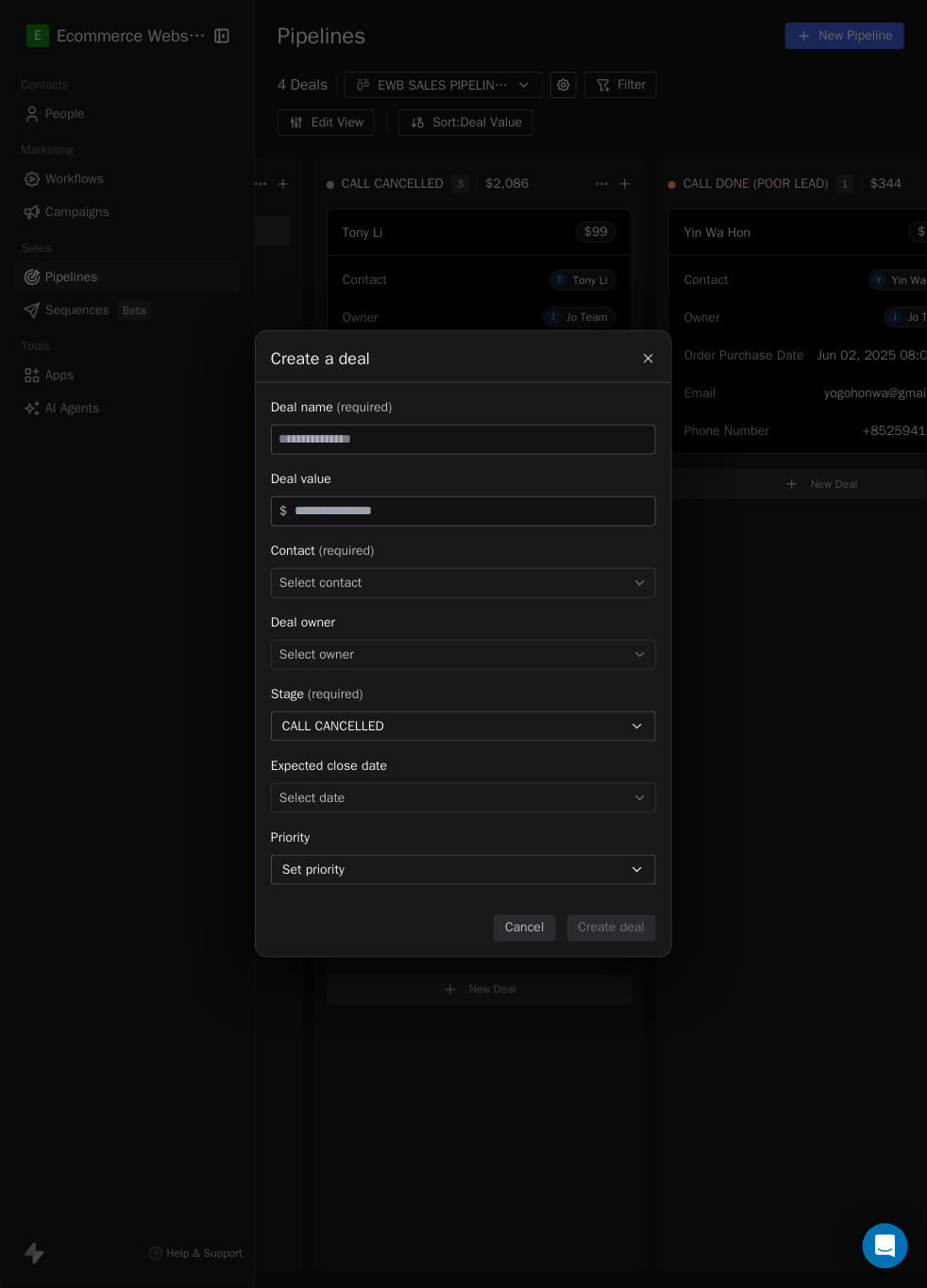 click at bounding box center (464, 440) 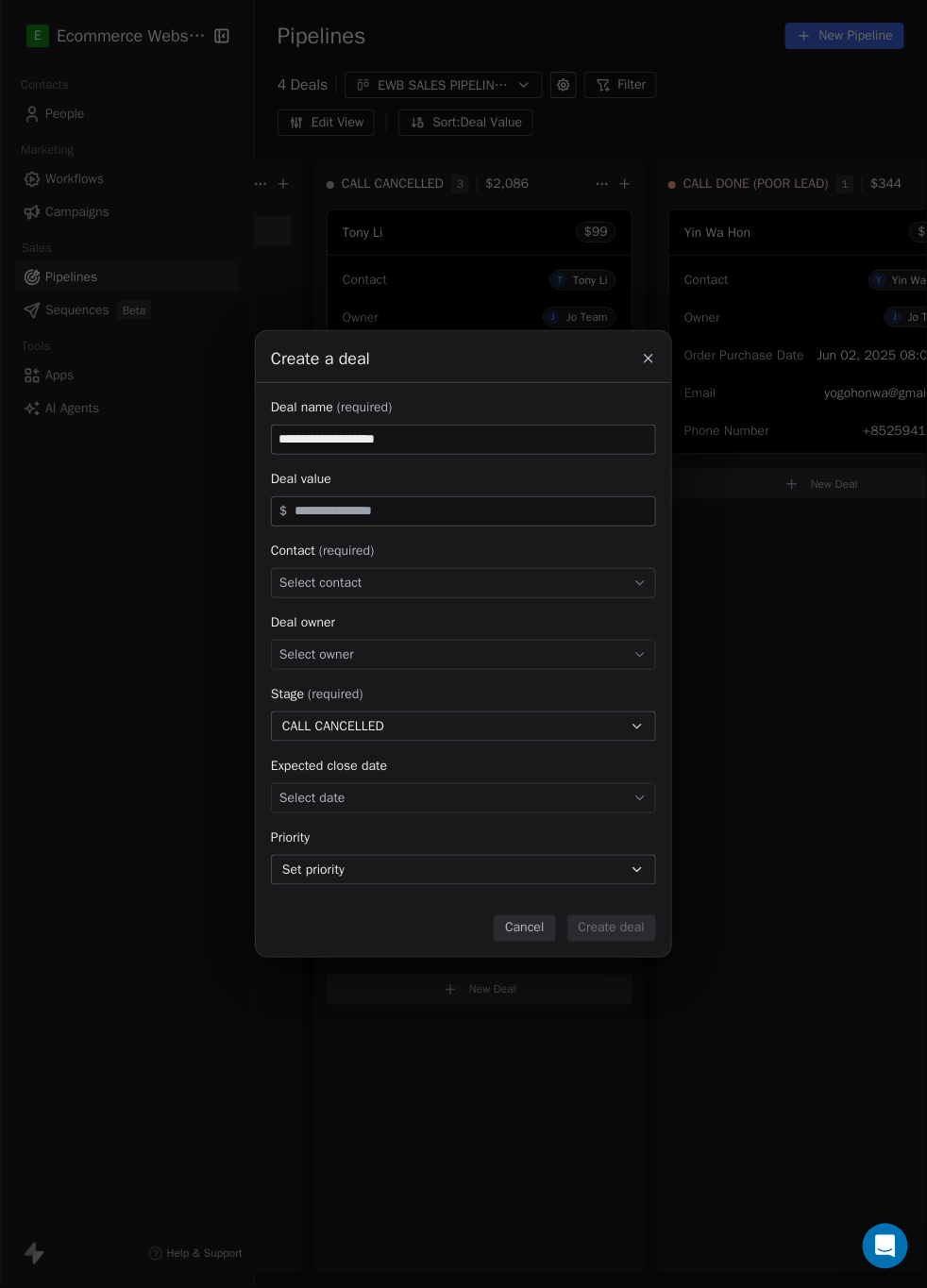 type 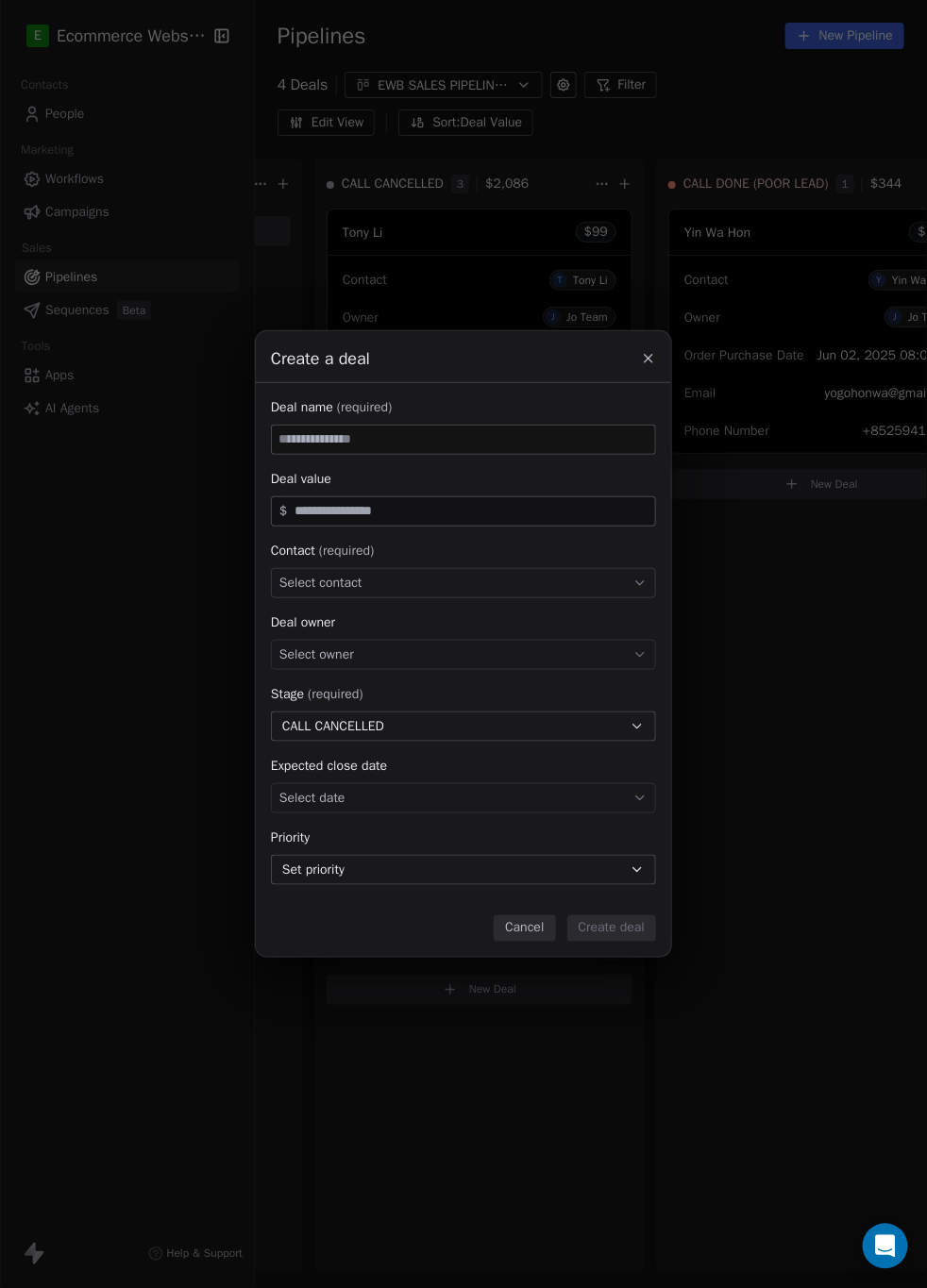 click on "Select contact" at bounding box center (321, 583) 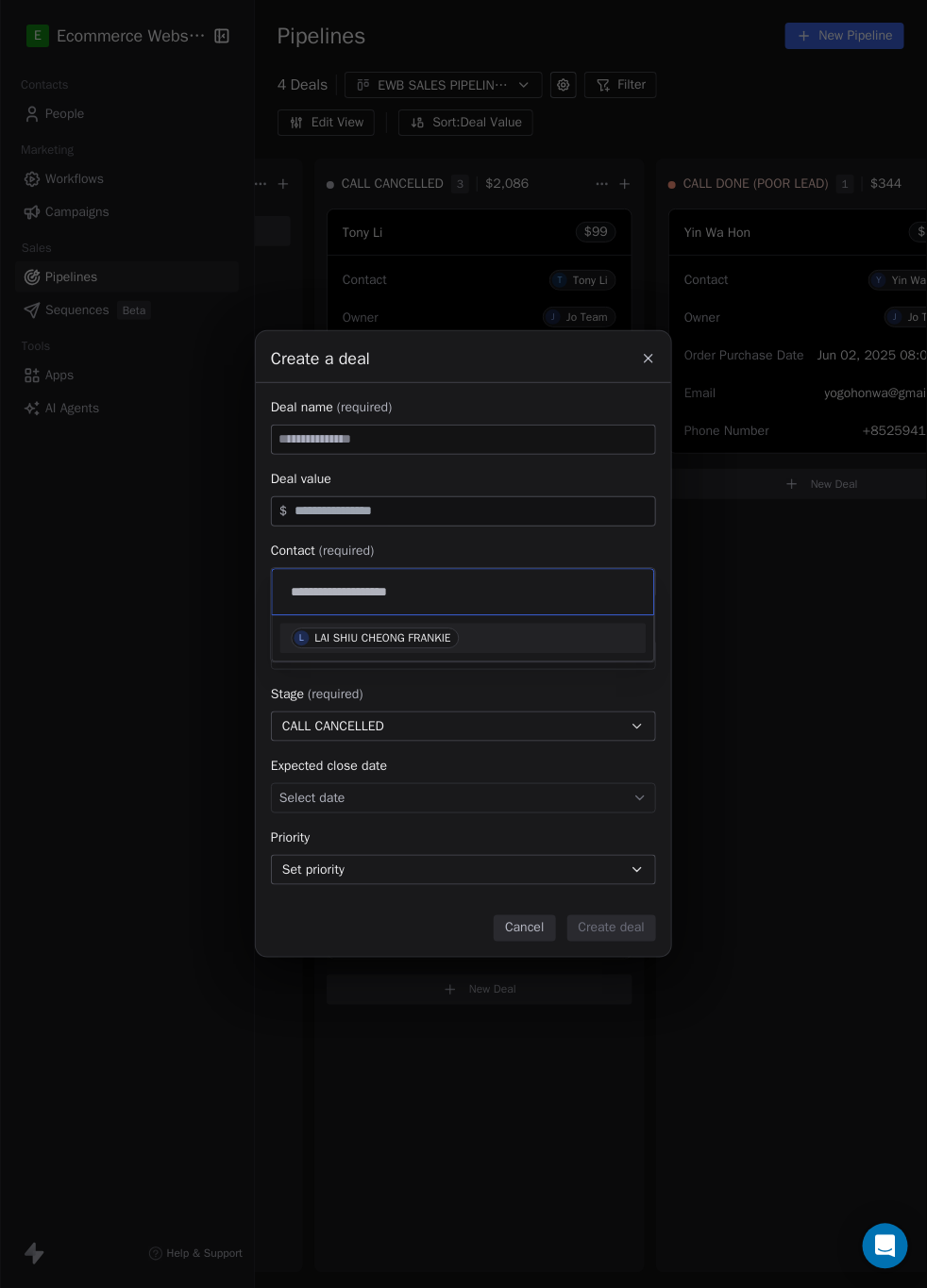 type on "**********" 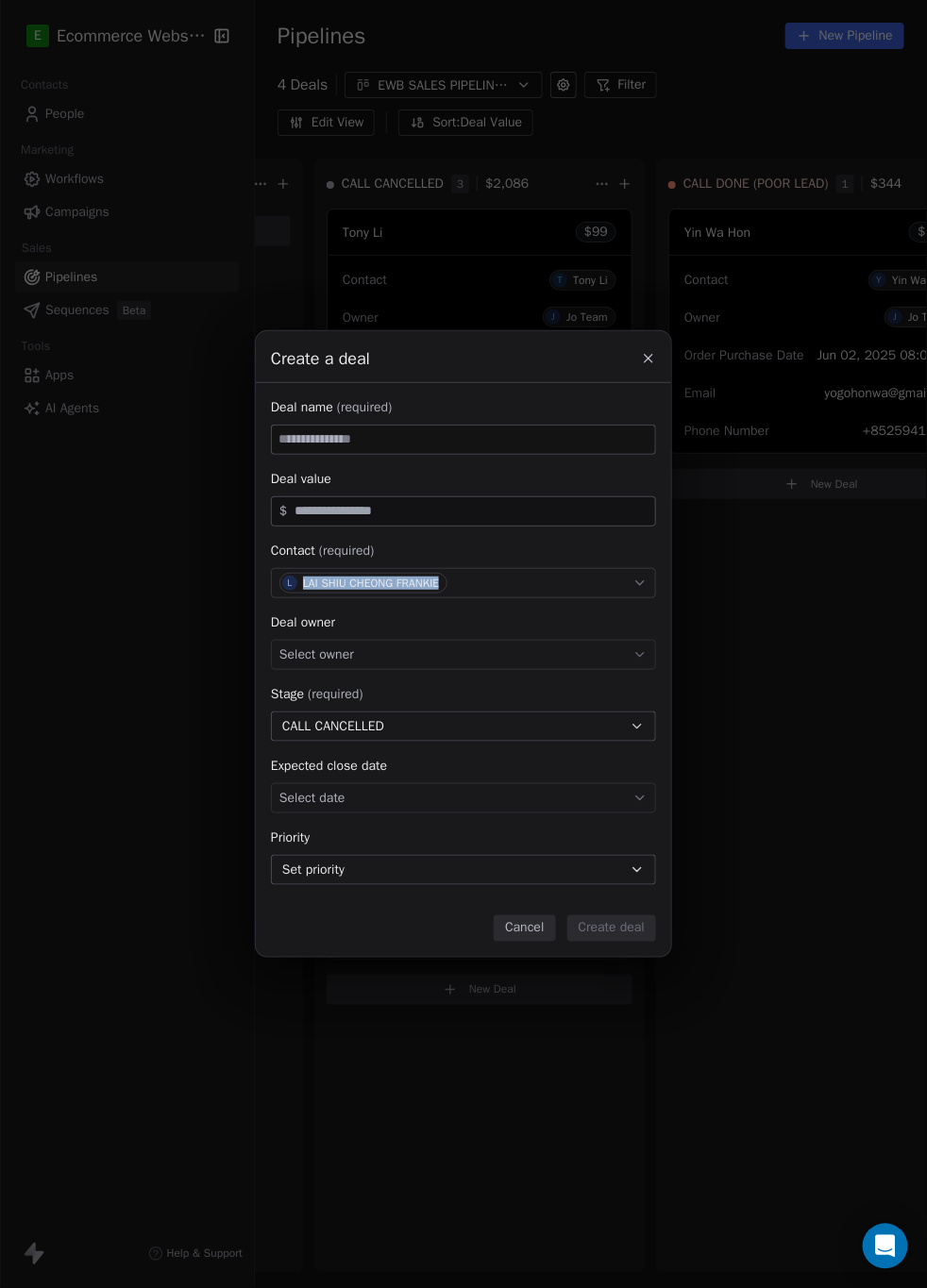 drag, startPoint x: 295, startPoint y: 578, endPoint x: 451, endPoint y: 578, distance: 156 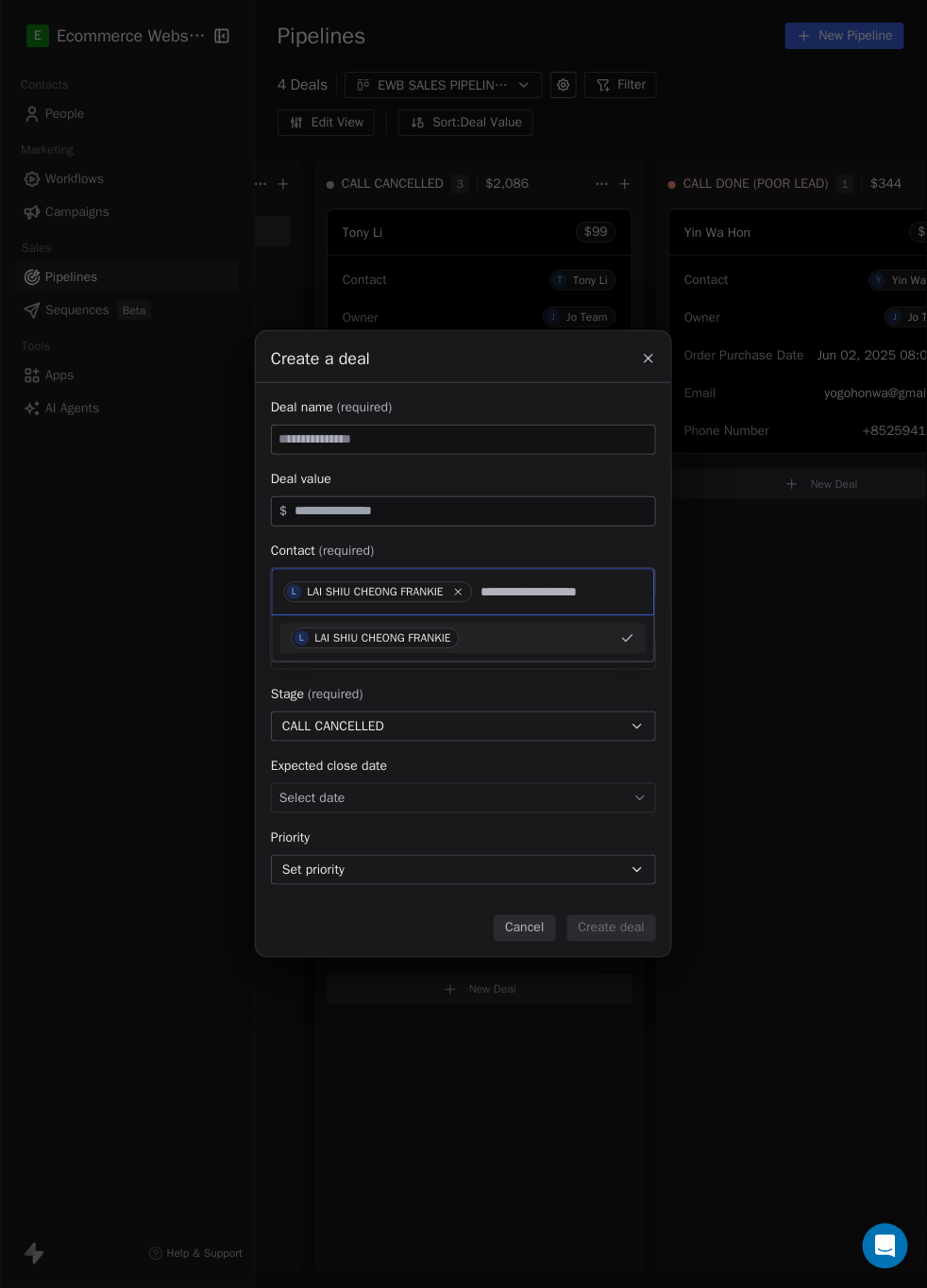 type 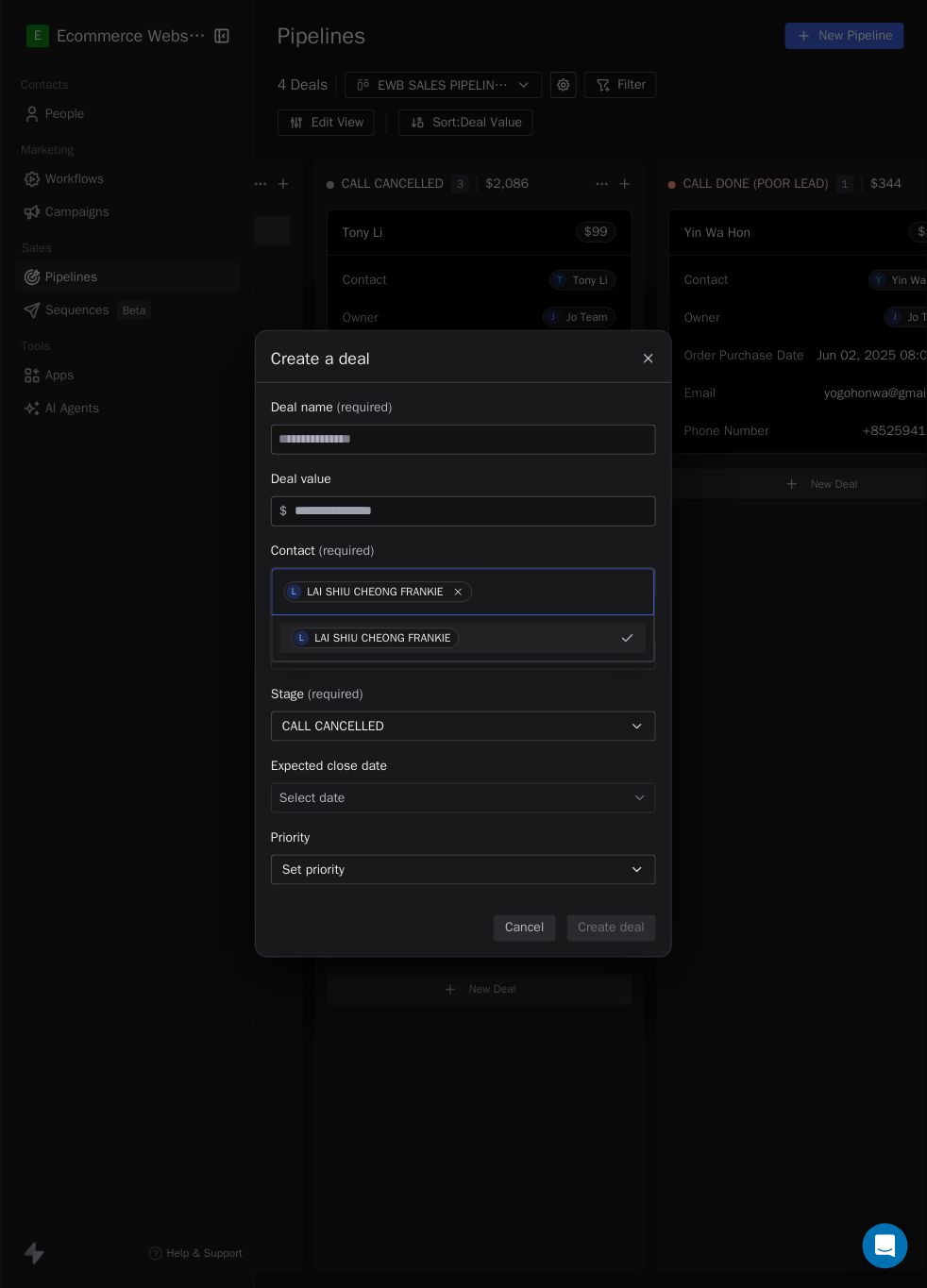 click on "Create a deal Deal name (required) Deal value $ Contact (required) L [FULL NAME] Deal owner Select owner Stage (required) CALL CANCELLED Expected close date Select date Priority Set priority Cancel Create deal" at bounding box center [464, 644] 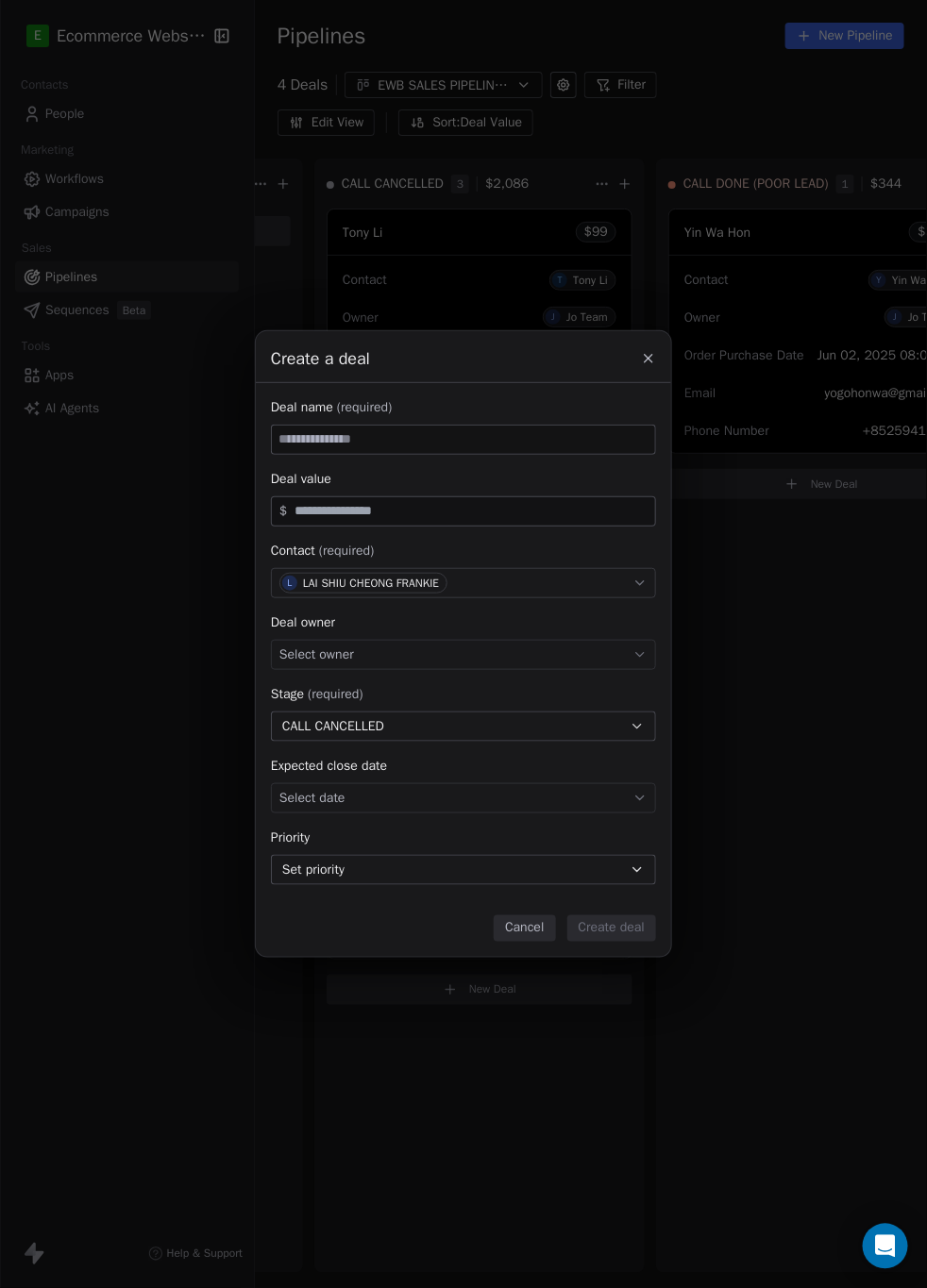 click at bounding box center [464, 440] 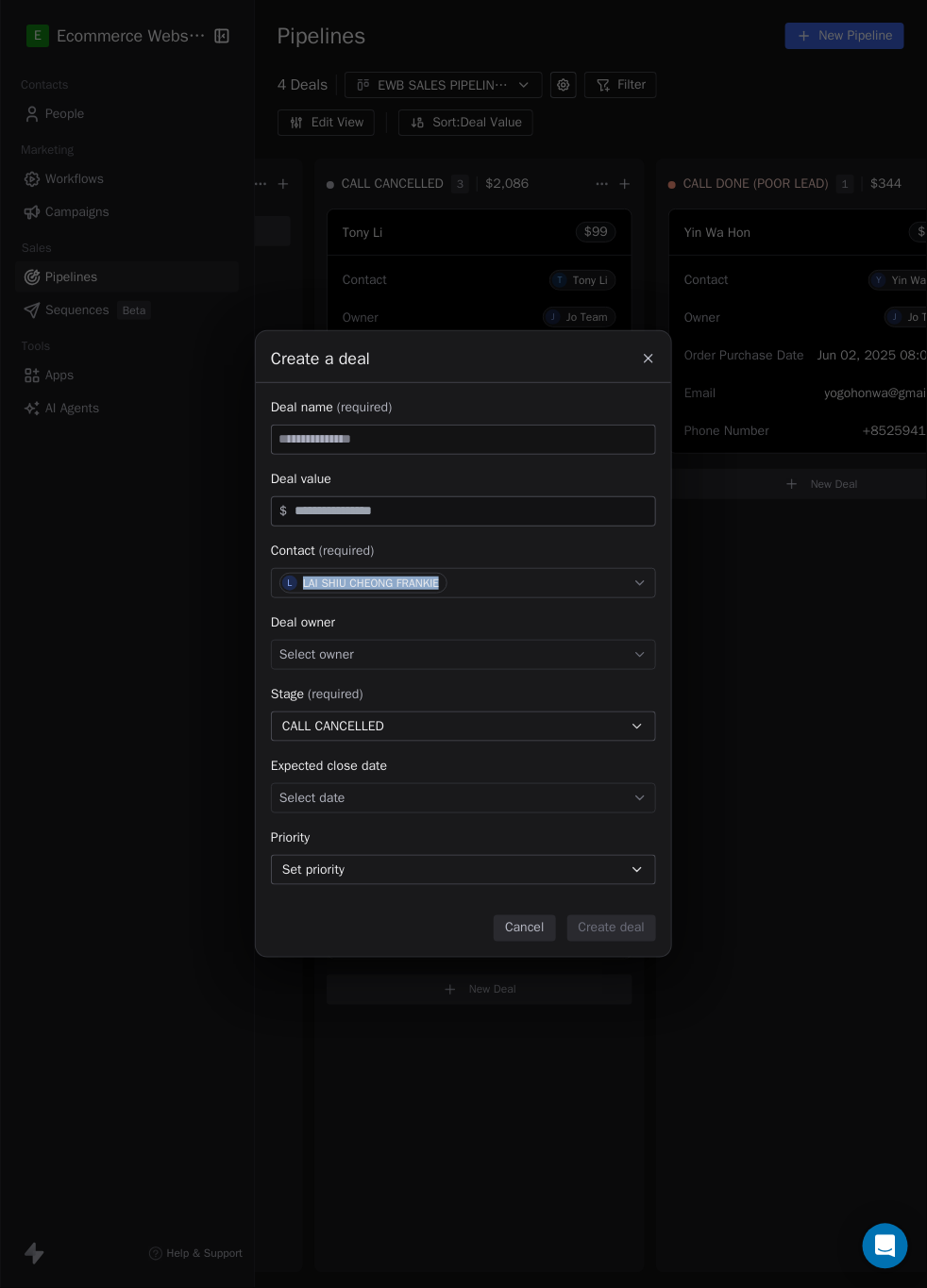 copy on "LAI SHIU CHEONG FRANKIE" 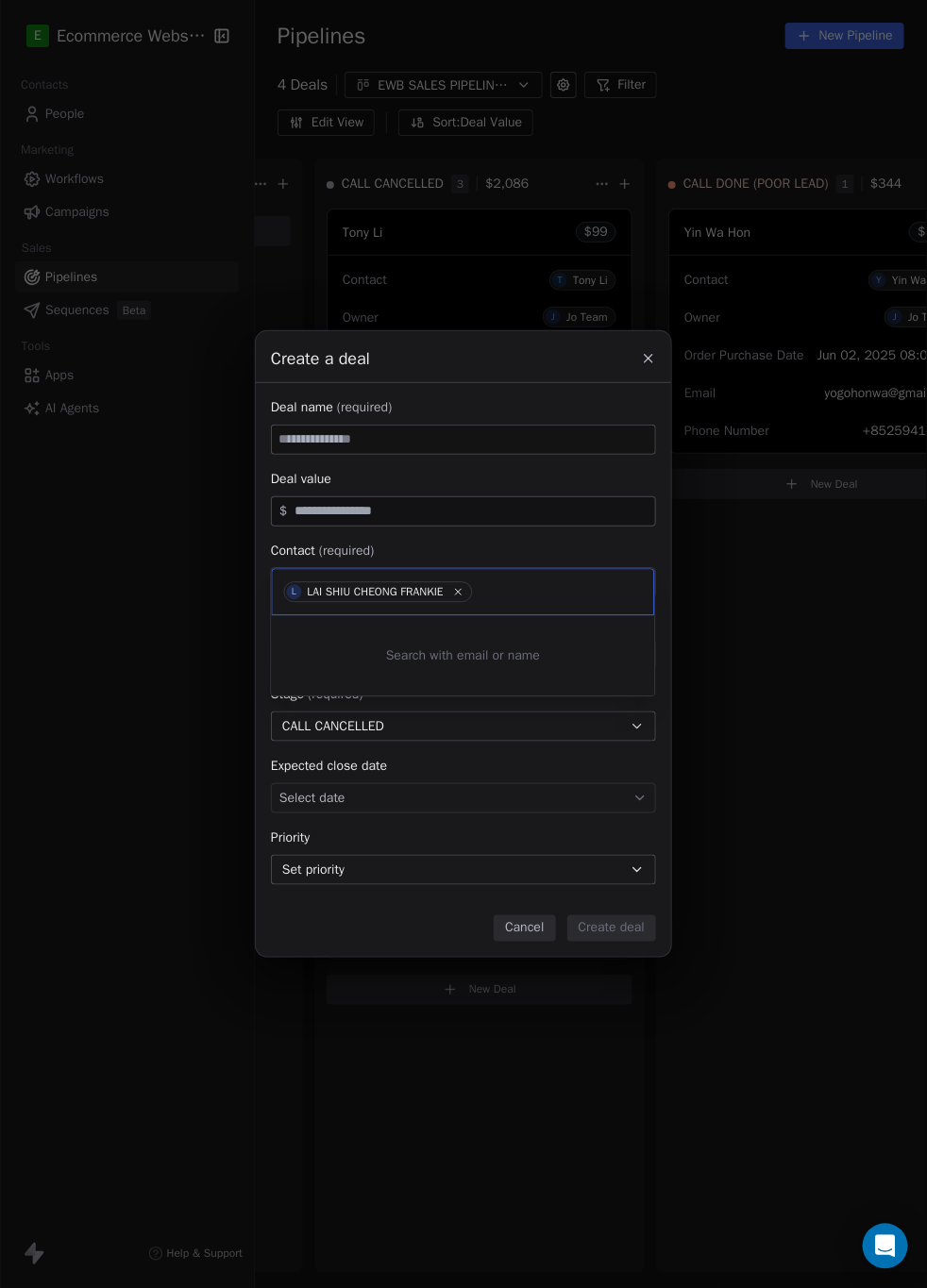 click on "Create a deal Deal name (required) Deal value $ Contact (required) L [FULL NAME] Deal owner Select owner Stage (required) CALL CANCELLED Expected close date Select date Priority Set priority Cancel Create deal" at bounding box center (464, 644) 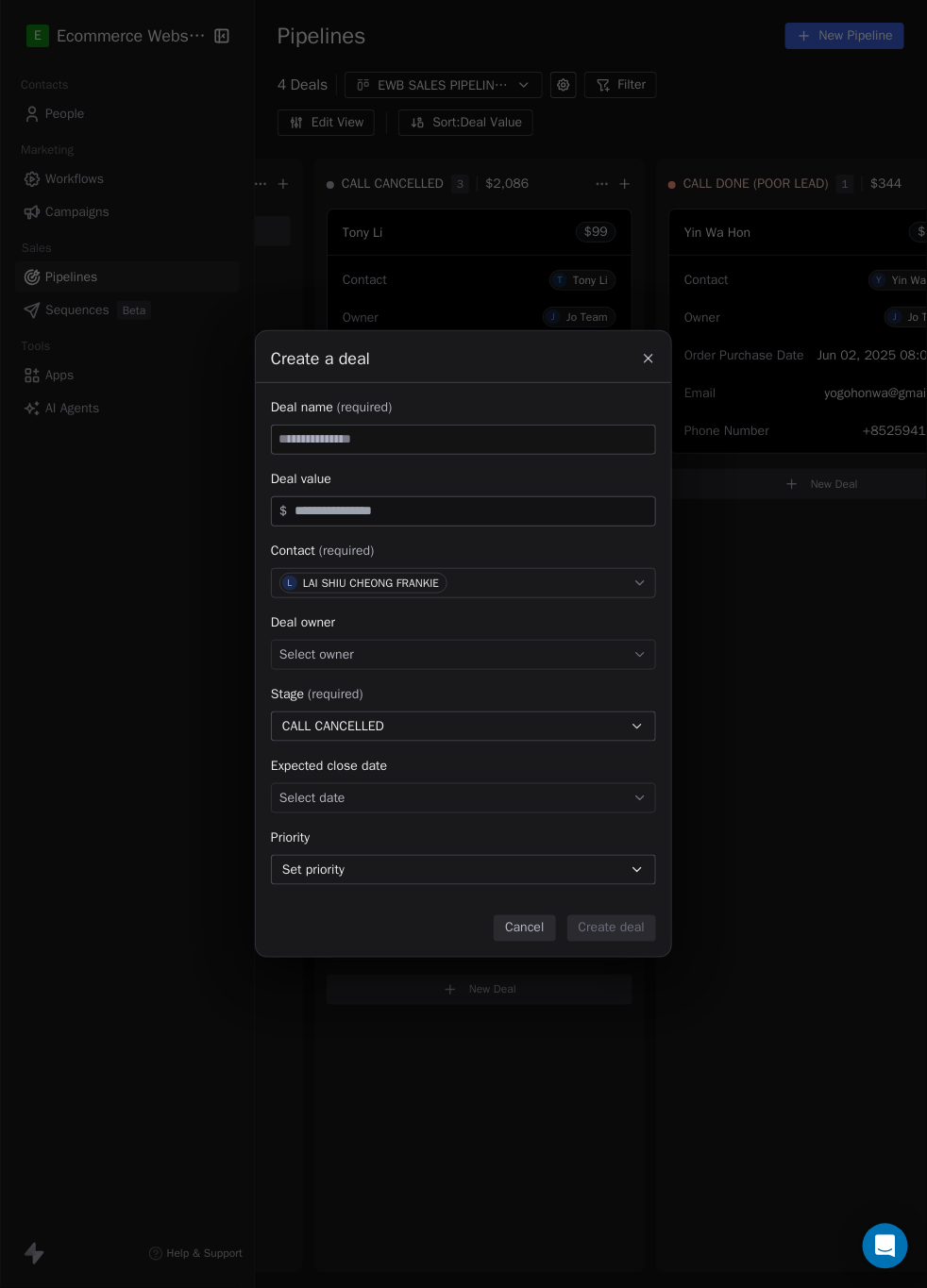 click at bounding box center (464, 440) 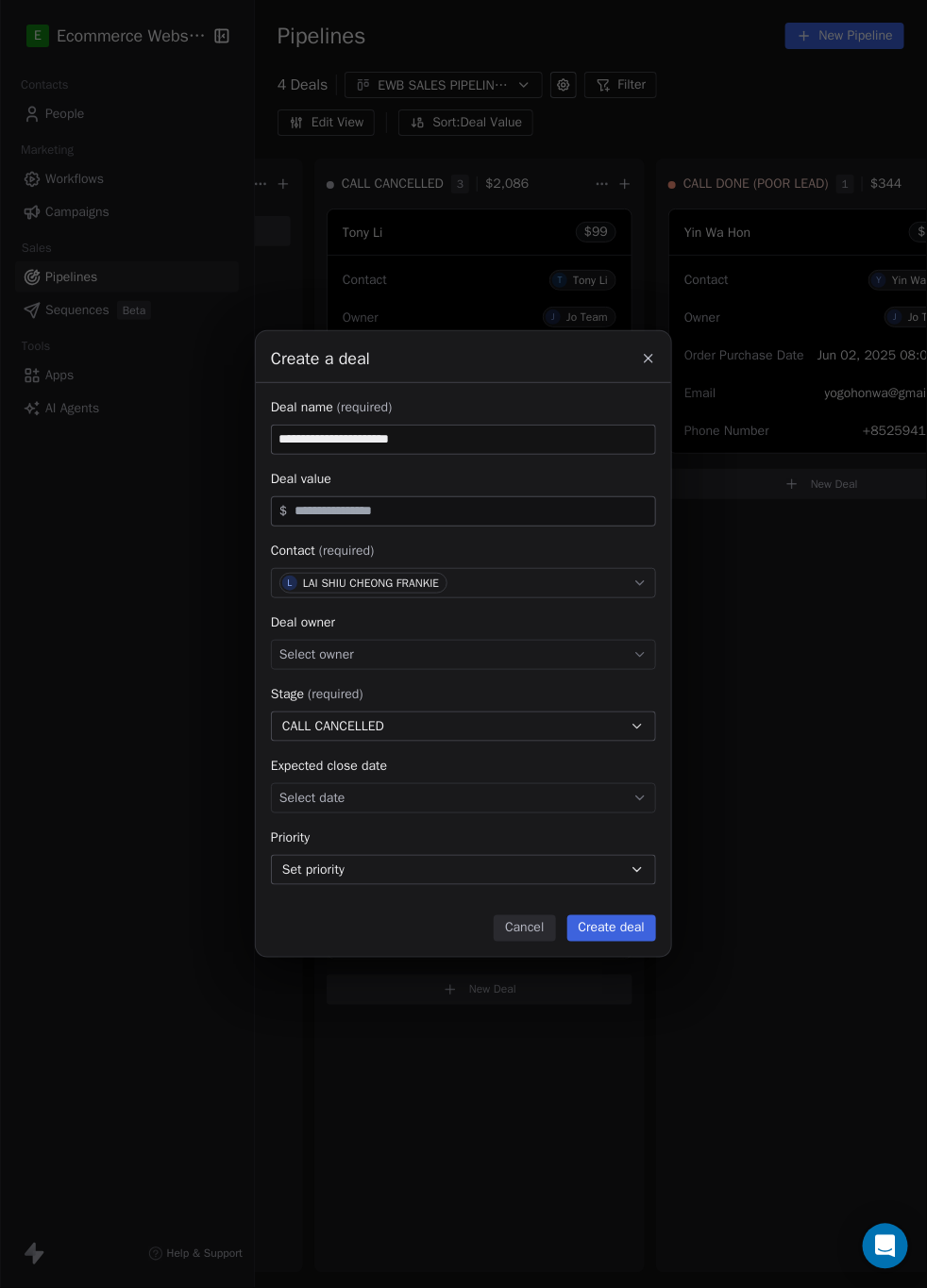 type on "**********" 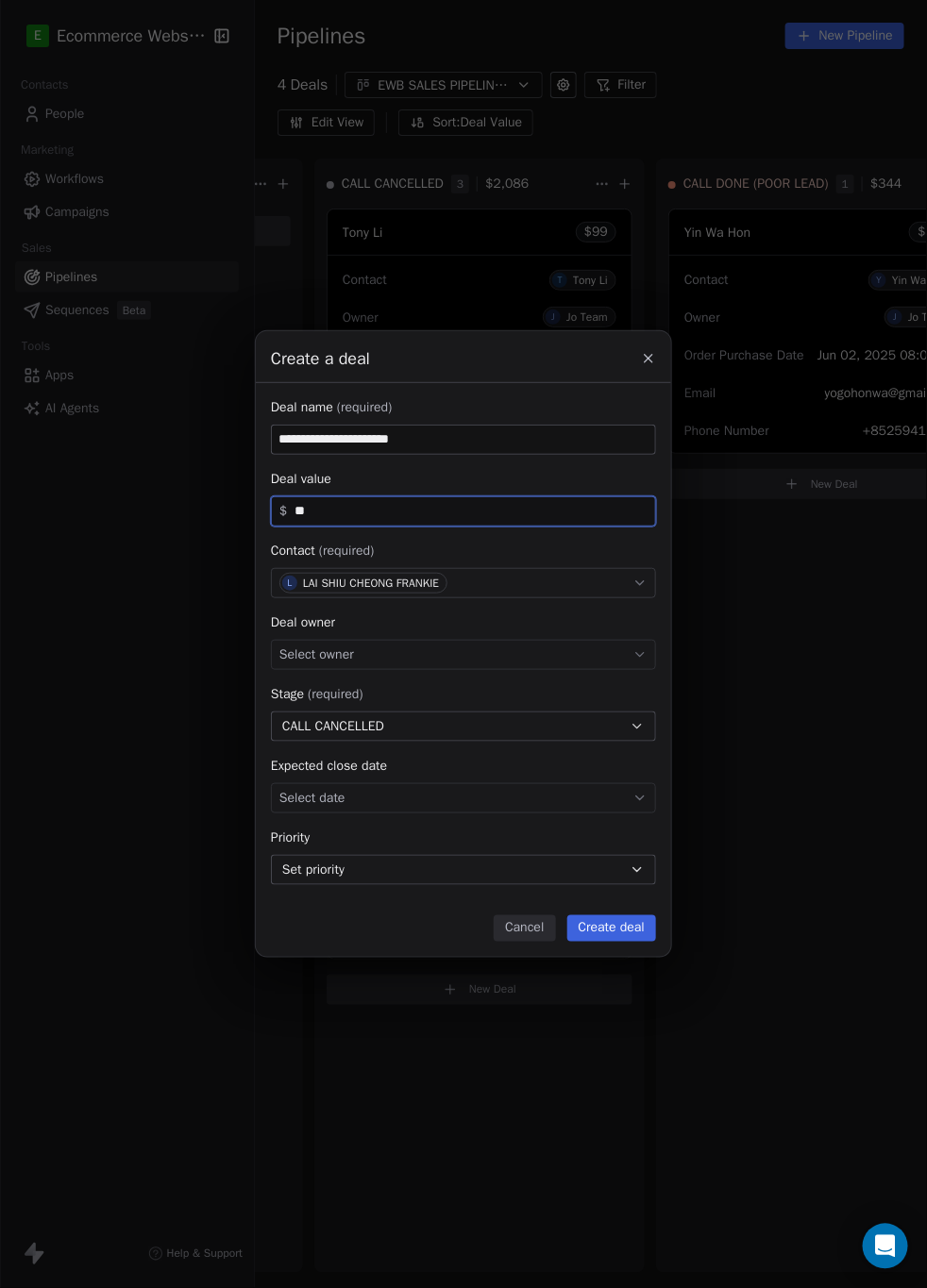 type on "**" 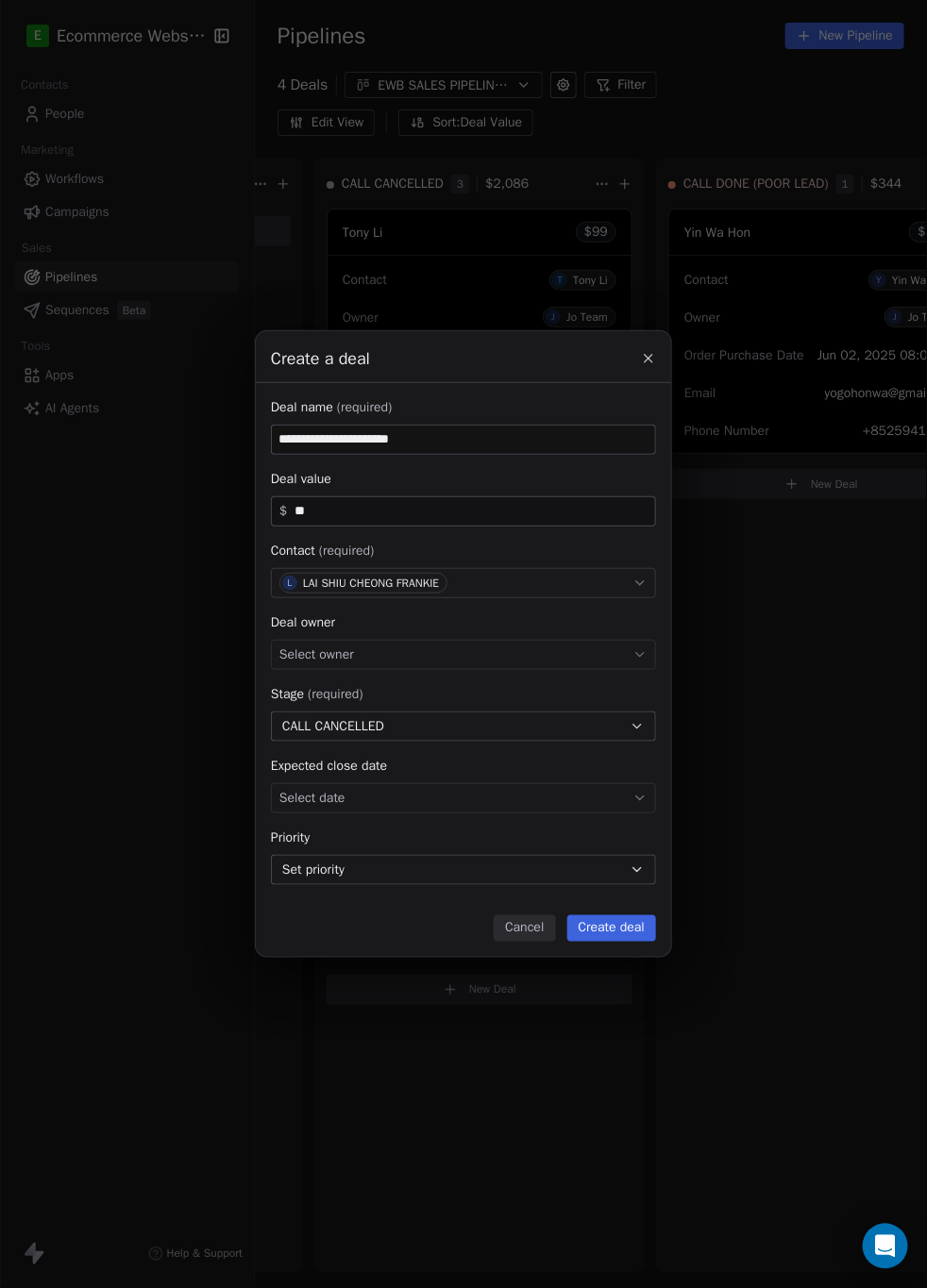 click on "Create deal" at bounding box center [612, 928] 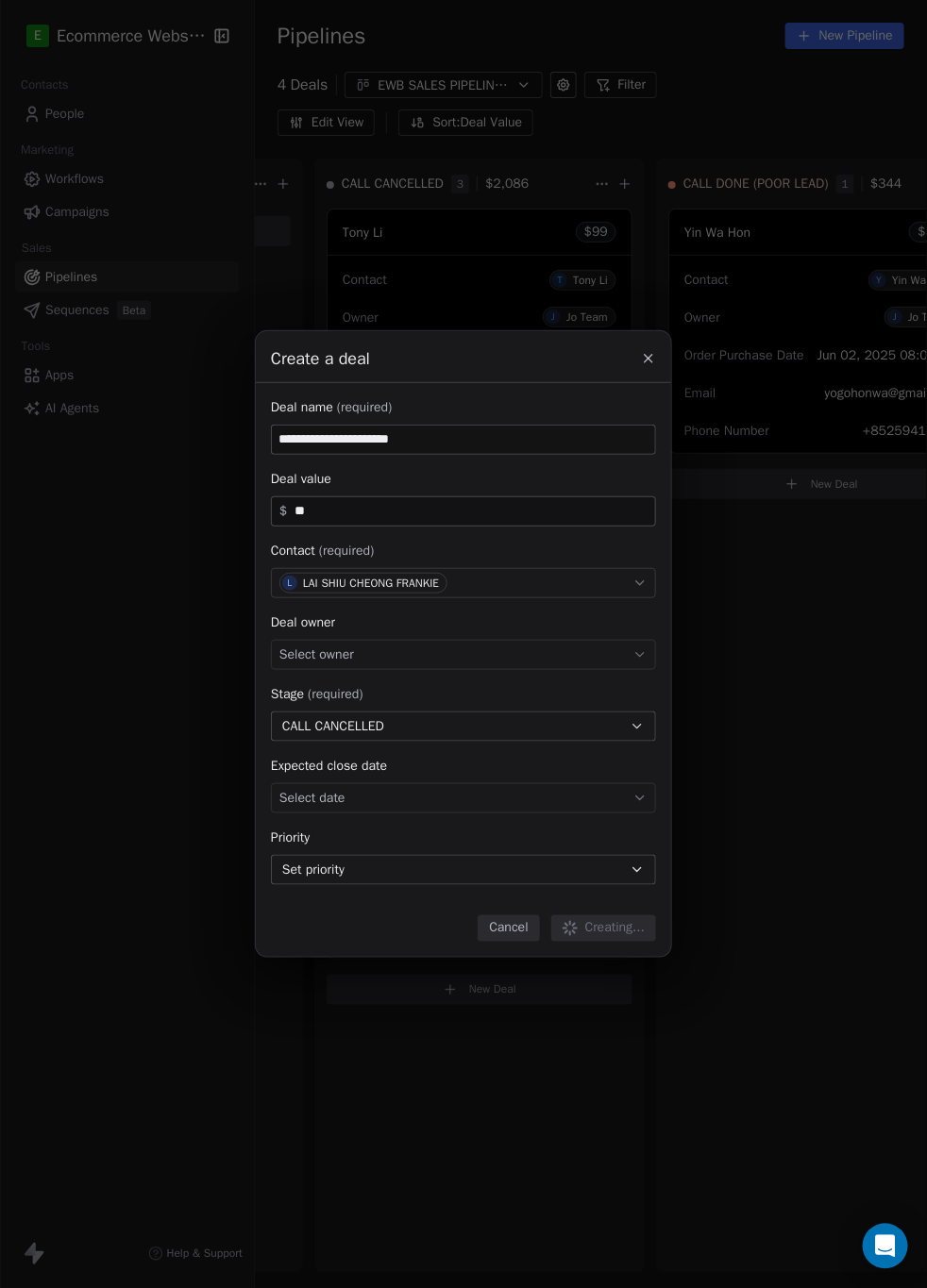 type 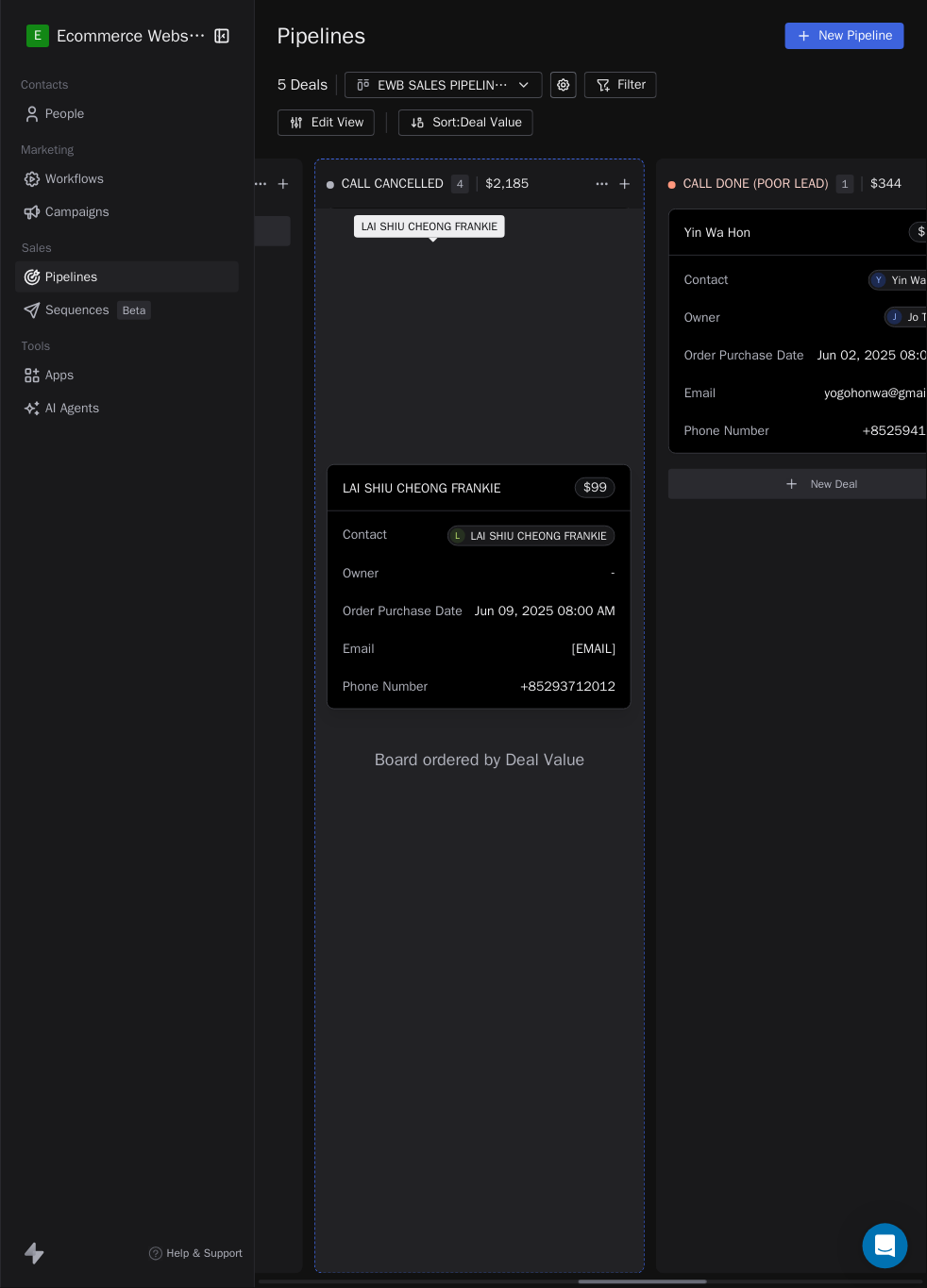 drag, startPoint x: 445, startPoint y: 484, endPoint x: 448, endPoint y: 253, distance: 231.01948 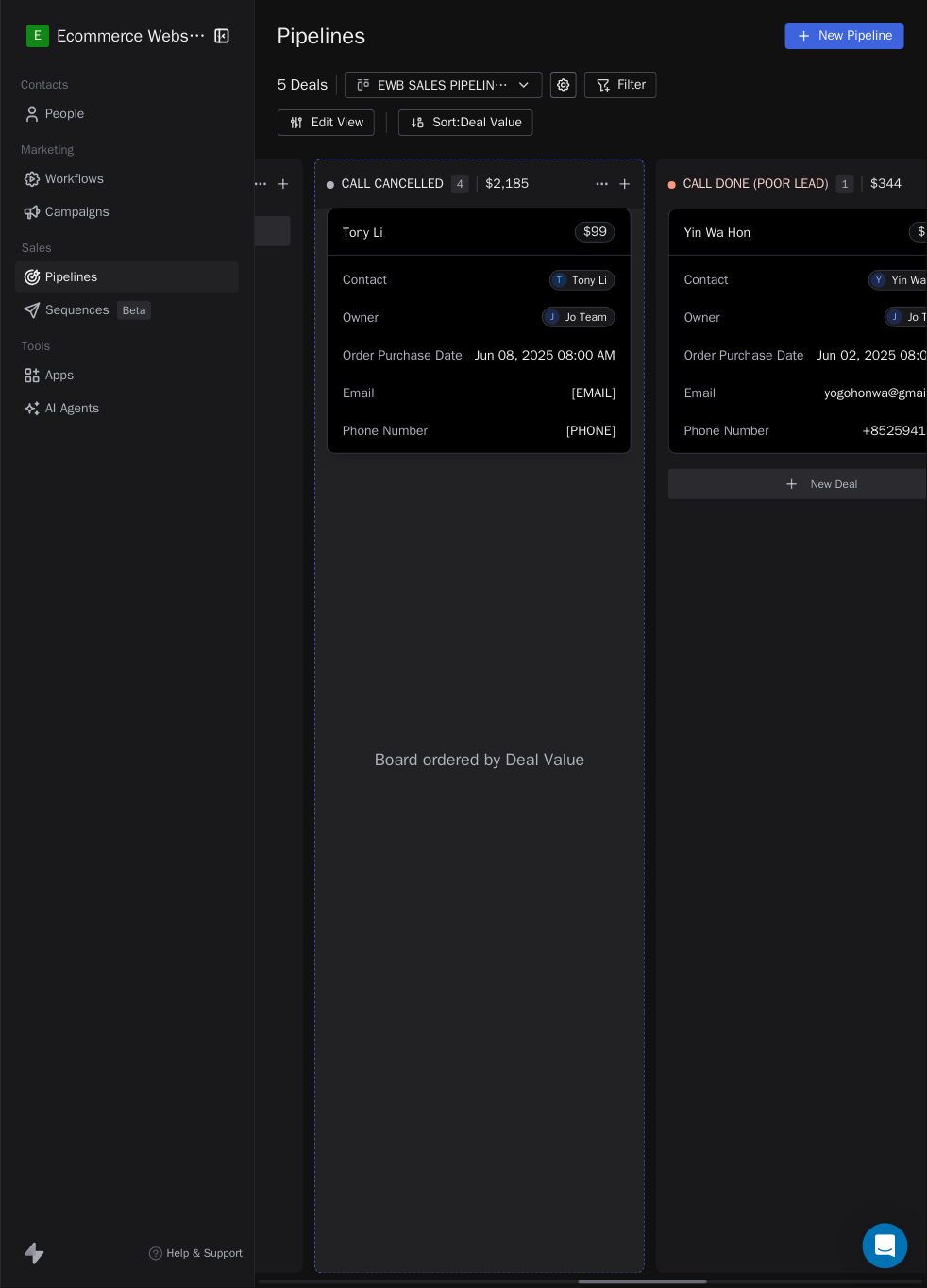 drag, startPoint x: 448, startPoint y: 246, endPoint x: 451, endPoint y: 479, distance: 233.01931 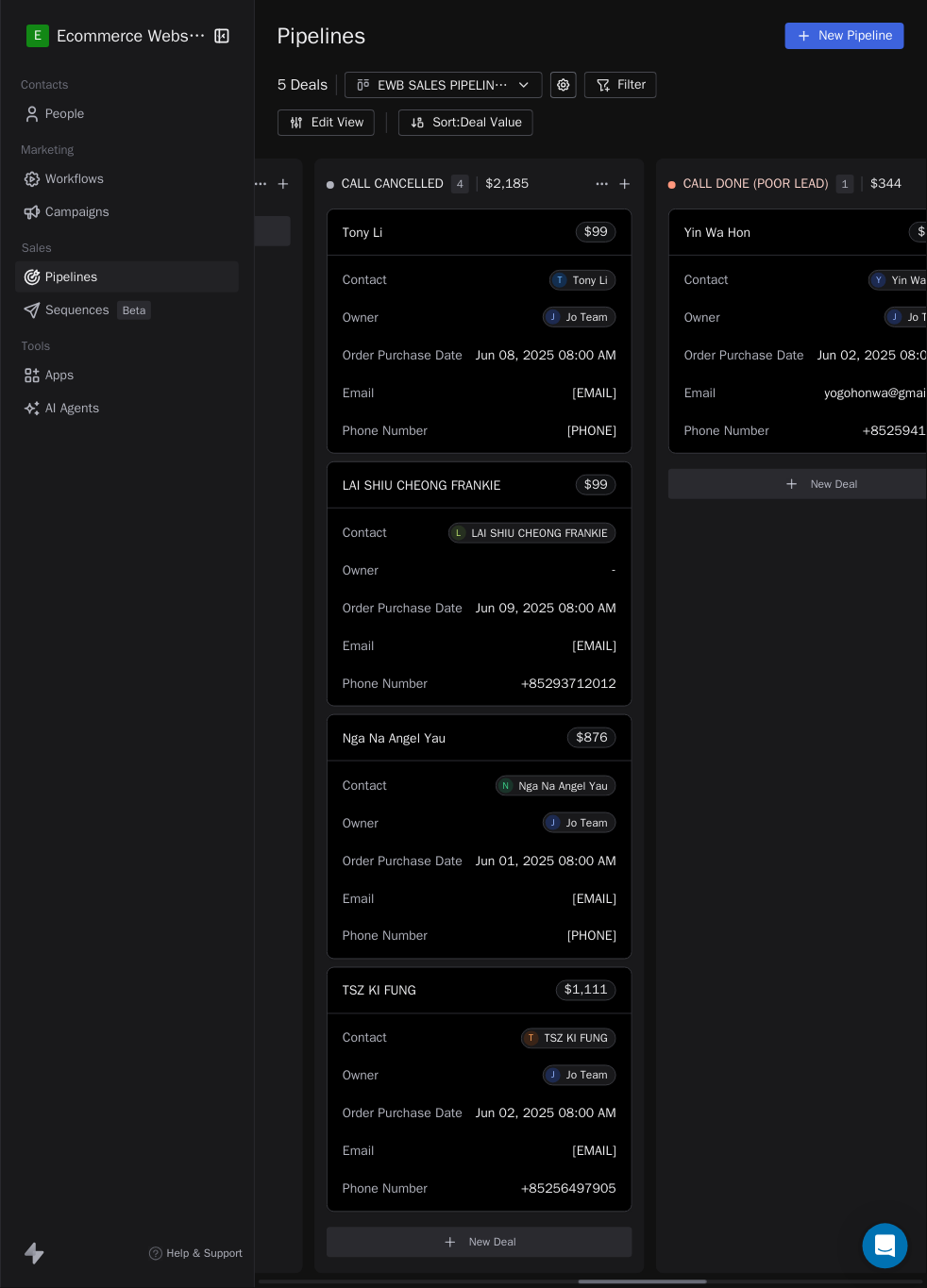 click on "LAI SHIU CHEONG FRANKIE" at bounding box center [422, 485] 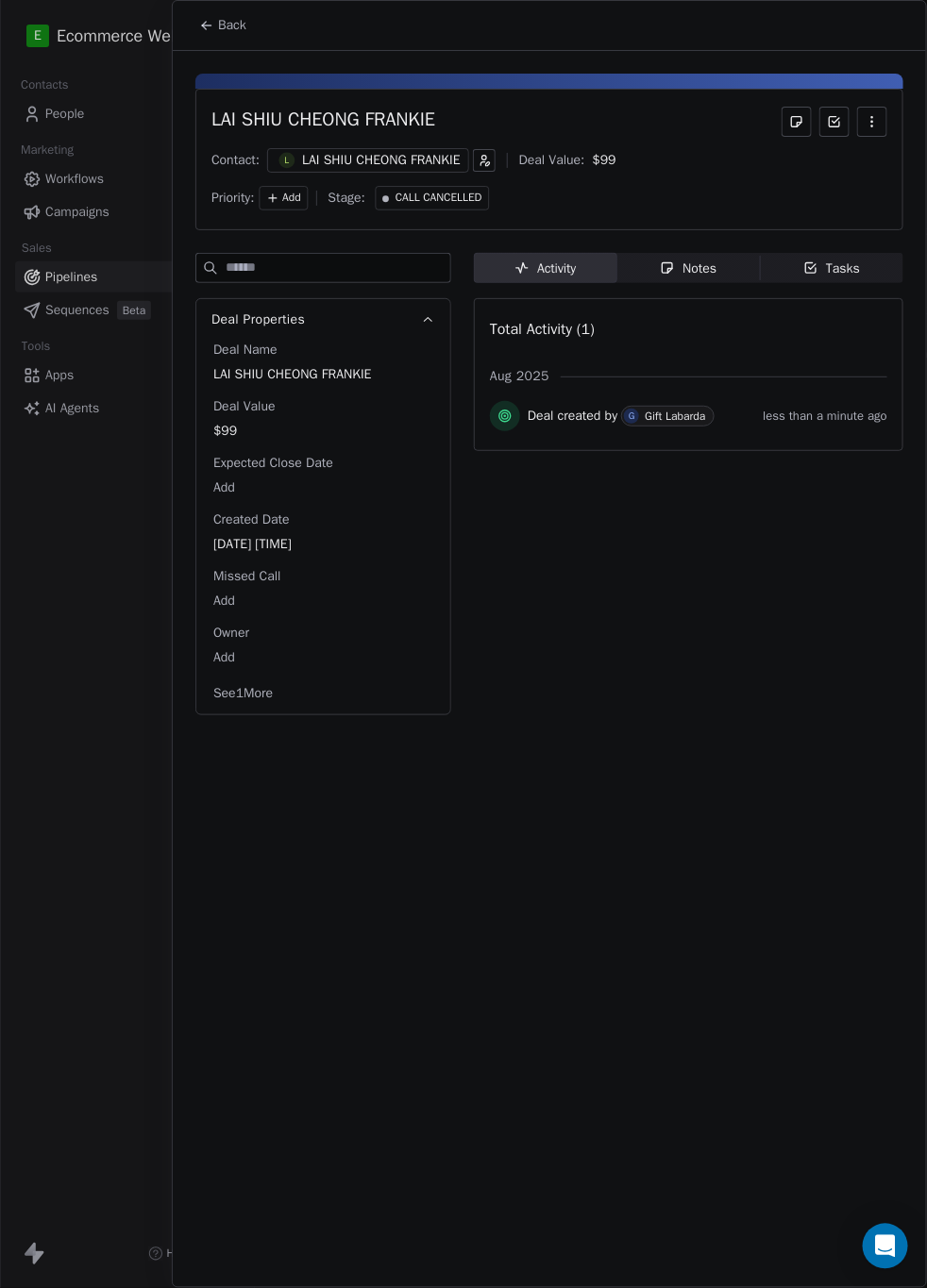 click 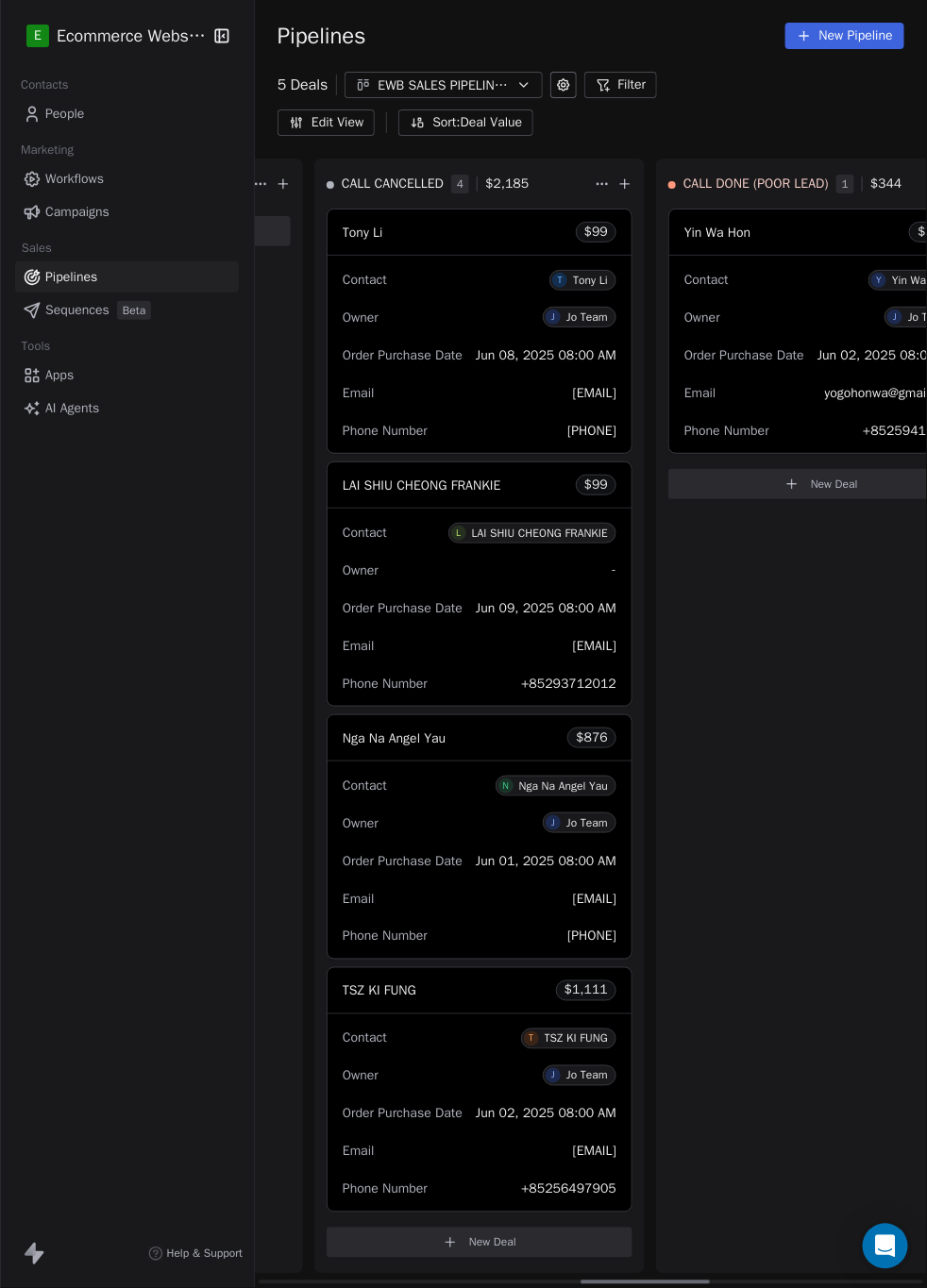 click on "LAI SHIU CHEONG FRANKIE" at bounding box center [422, 485] 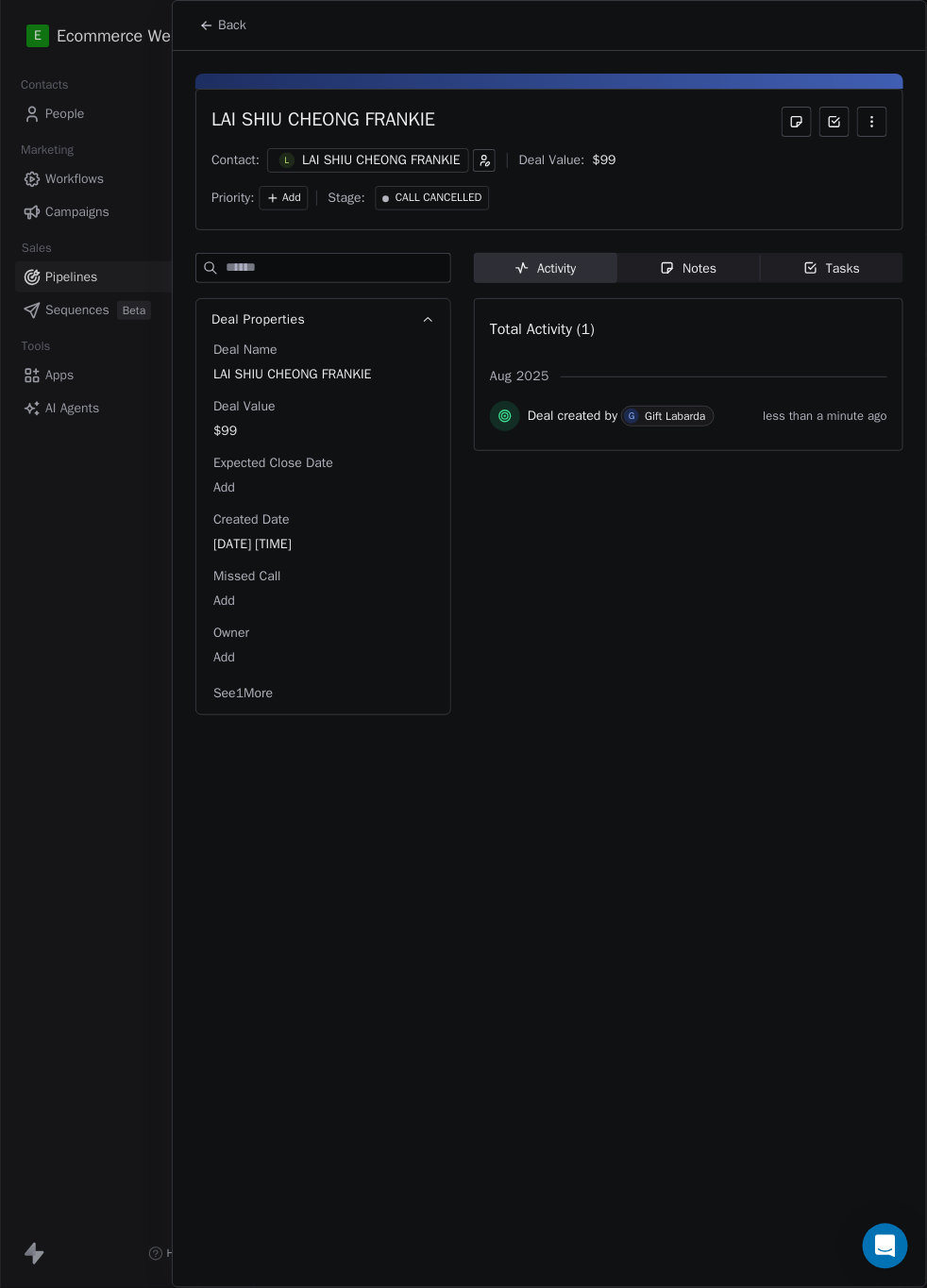 click on "Notes" at bounding box center (688, 268) 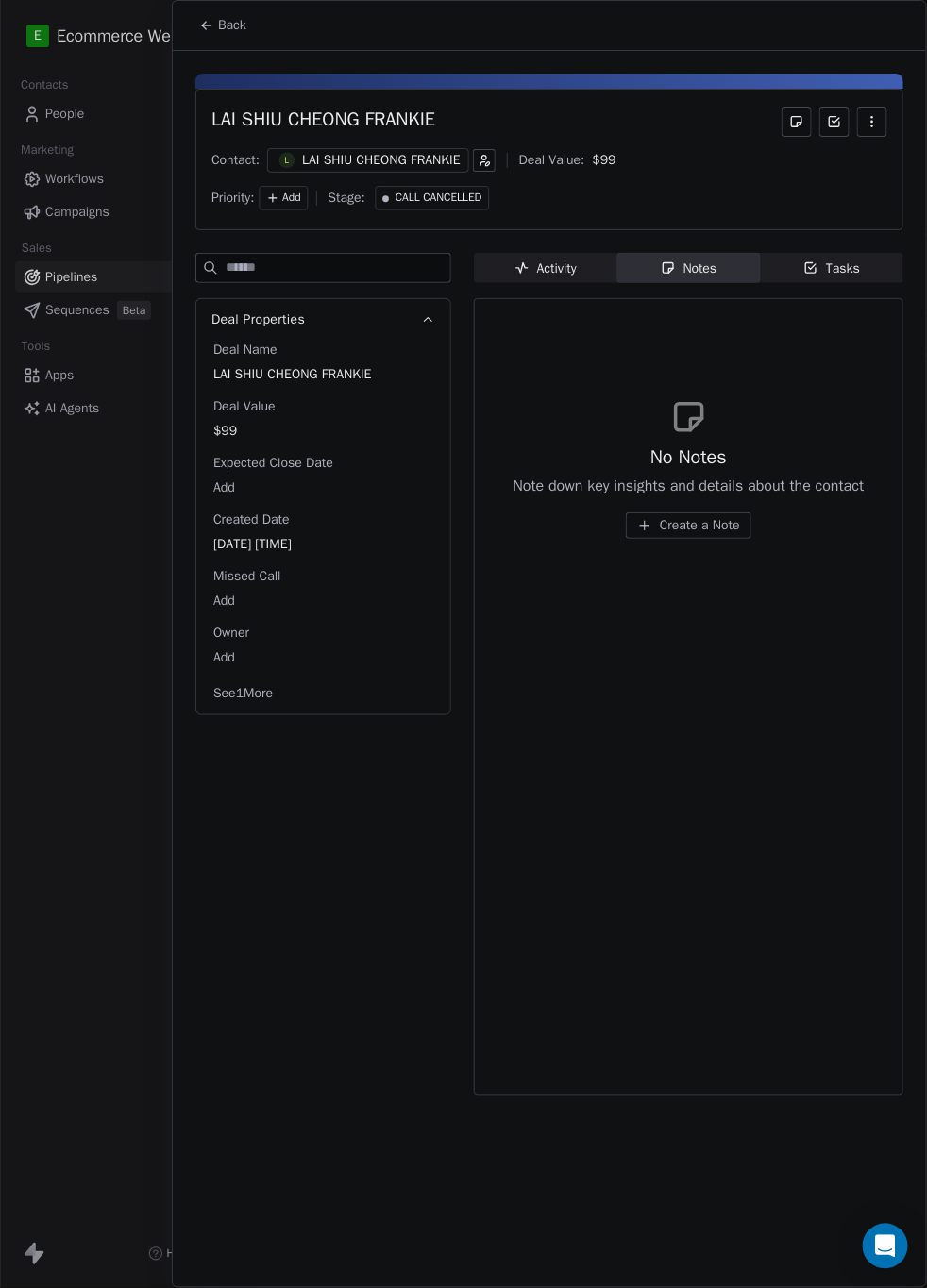 click on "Create a Note" at bounding box center (699, 526) 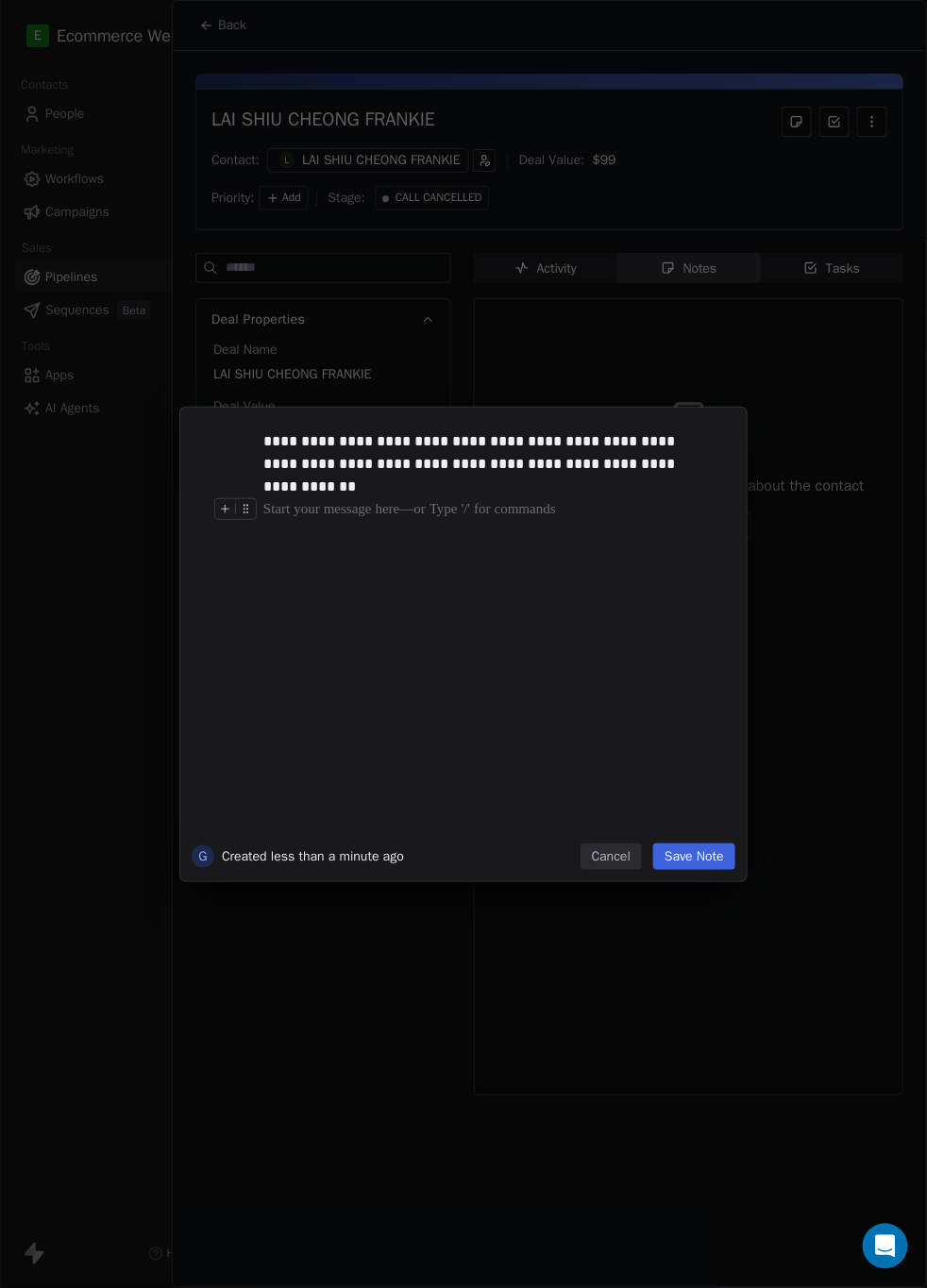 click on "Save Note" at bounding box center (694, 857) 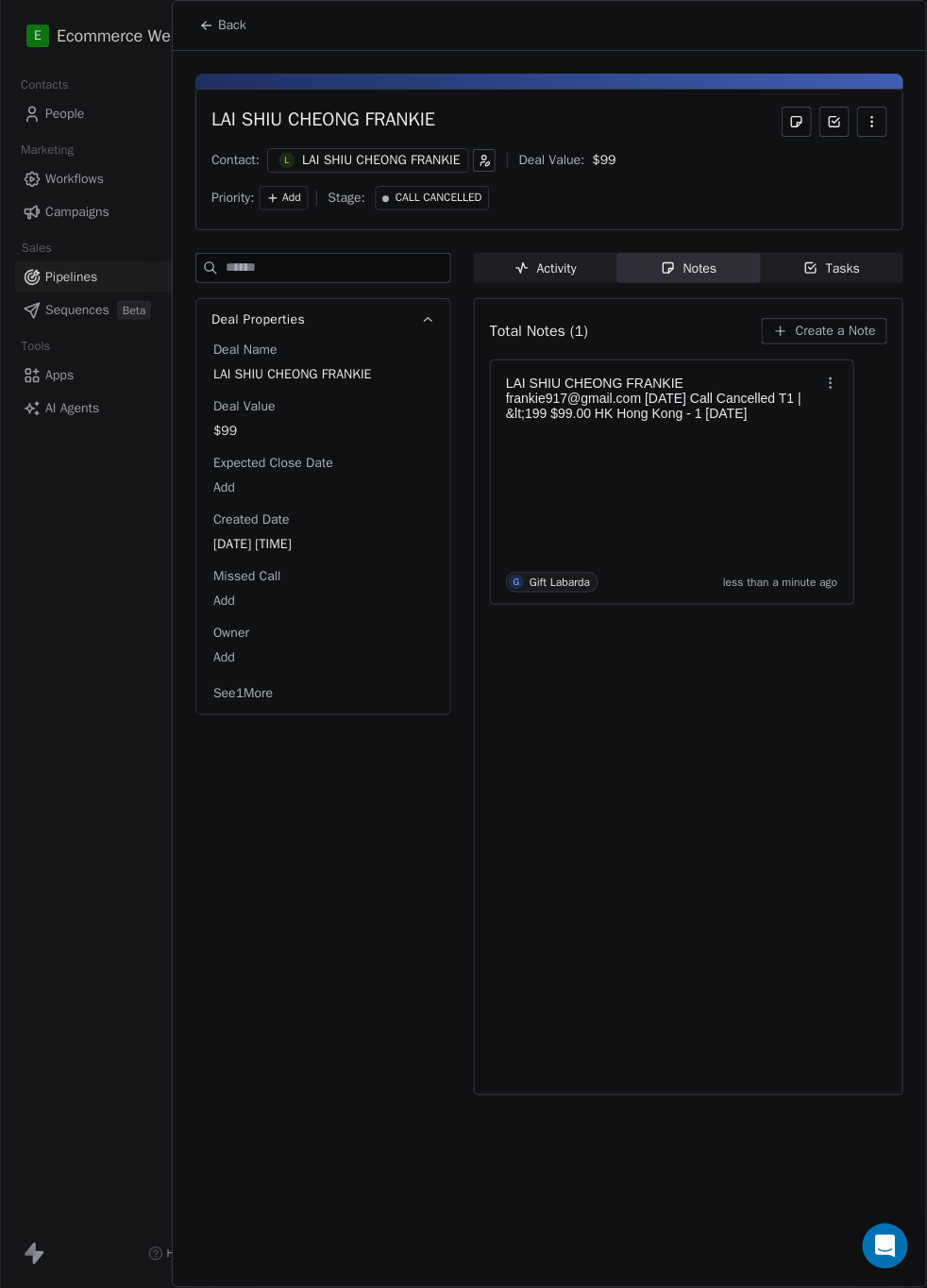 click on "Total Notes (1) Create a Note [FULL NAME] [EMAIL] June 9, 2025 Call Cancelled T1 | <199 $99.00 HK Hong Kong - 1 June 9, 2025 G Gift Labarda less than a minute ago" at bounding box center (688, 696) 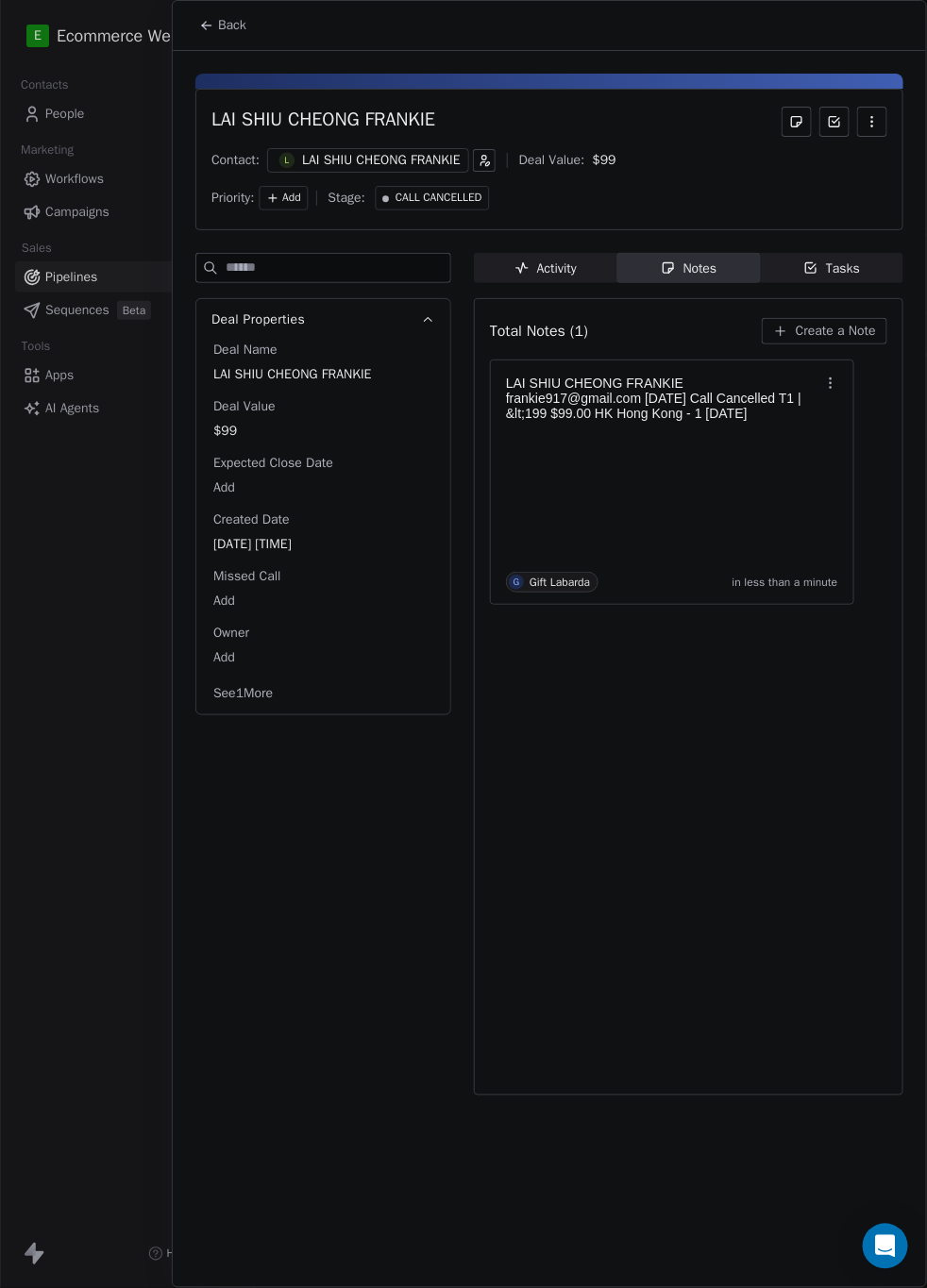 click on "Back" at bounding box center [223, 25] 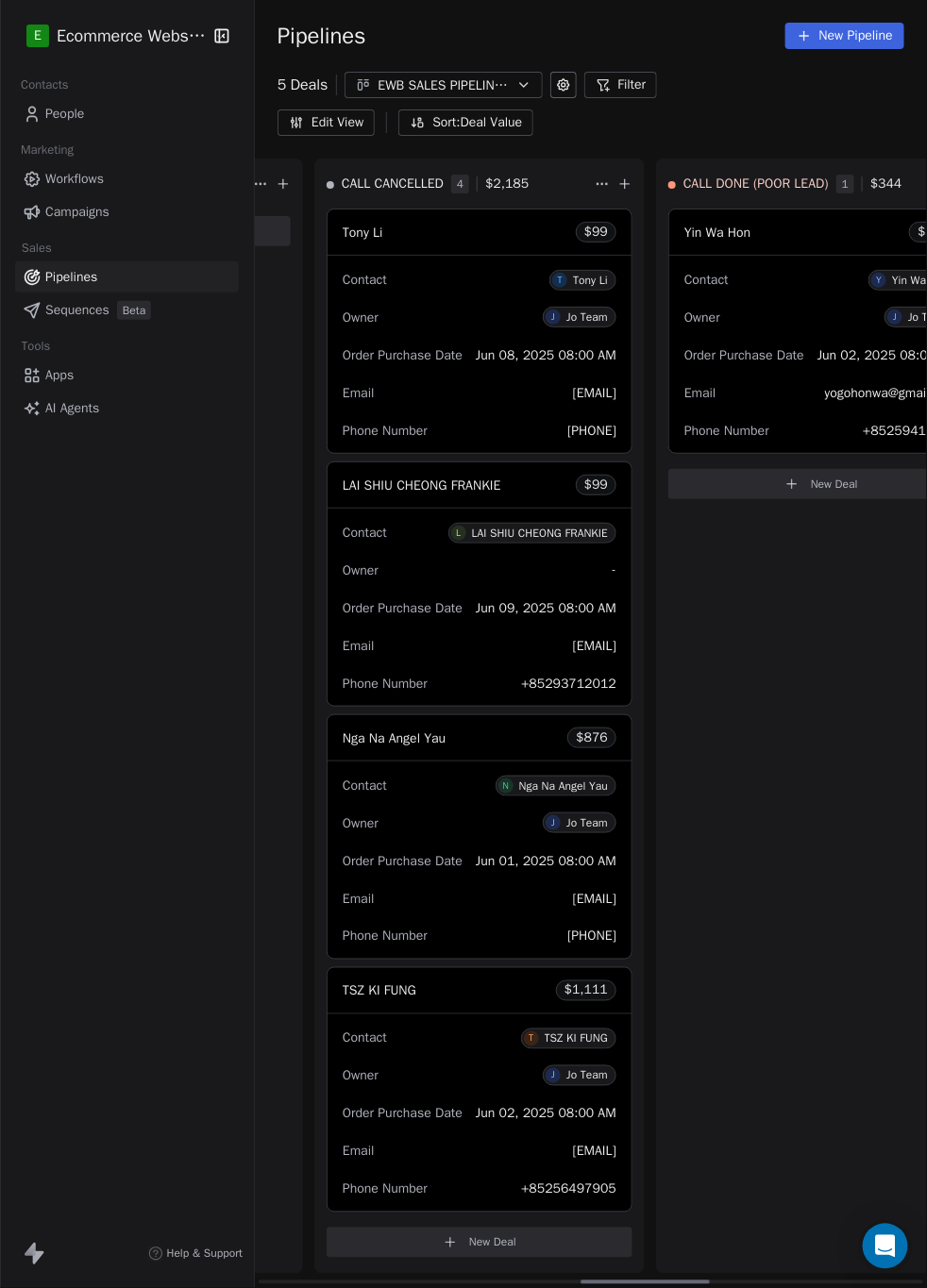 click on "New Deal" at bounding box center [480, 1243] 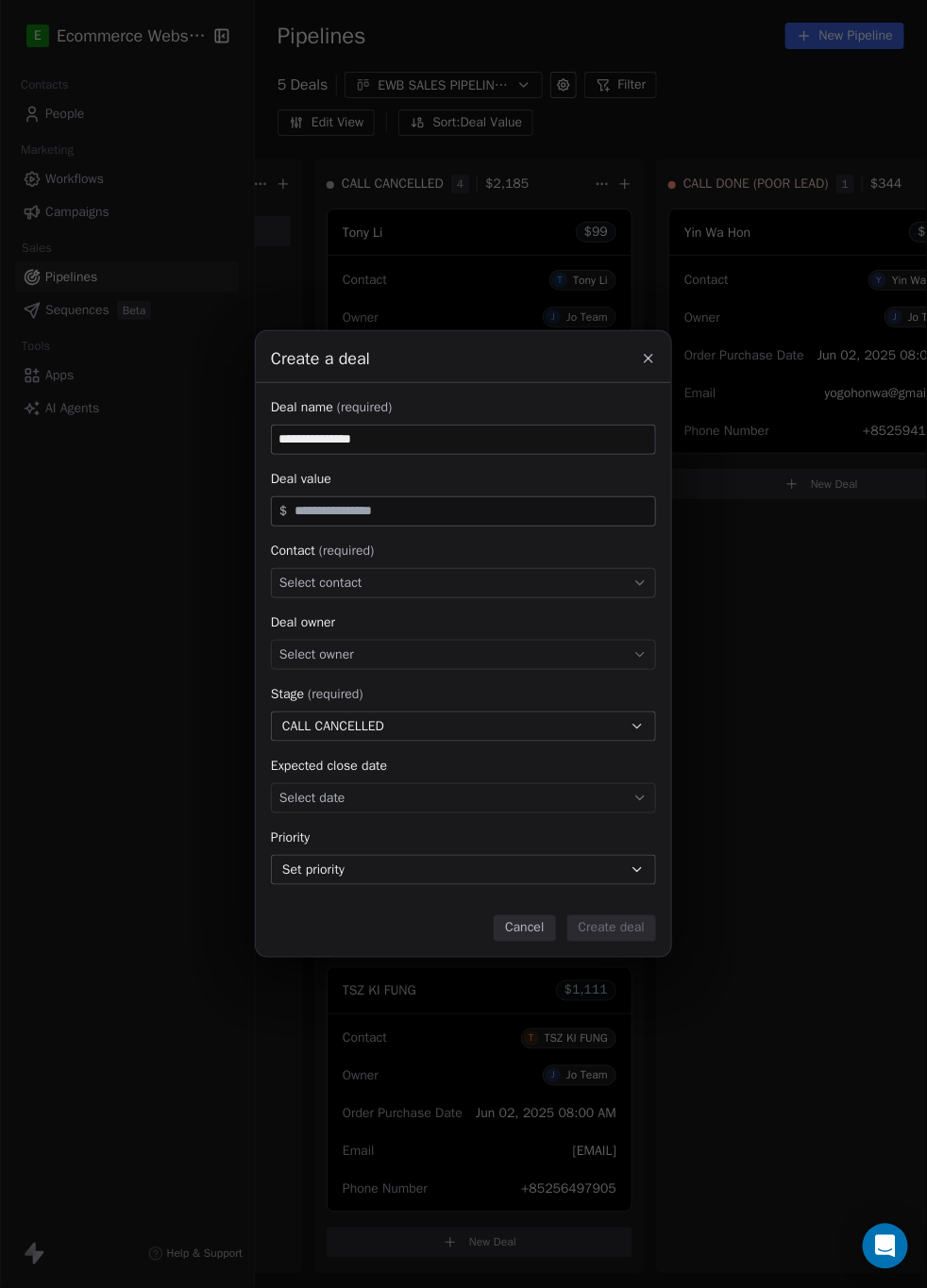 type on "**********" 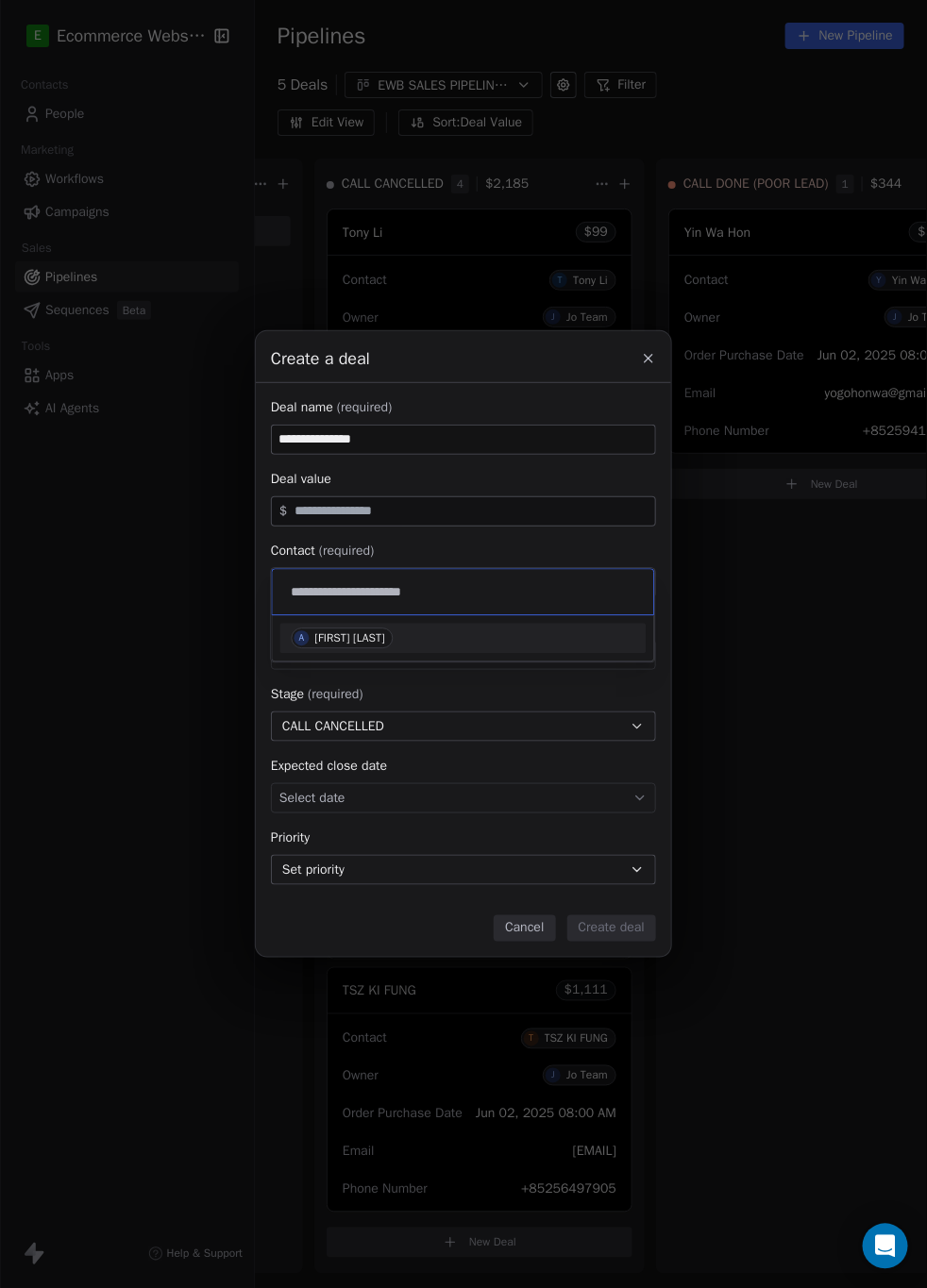 type on "**********" 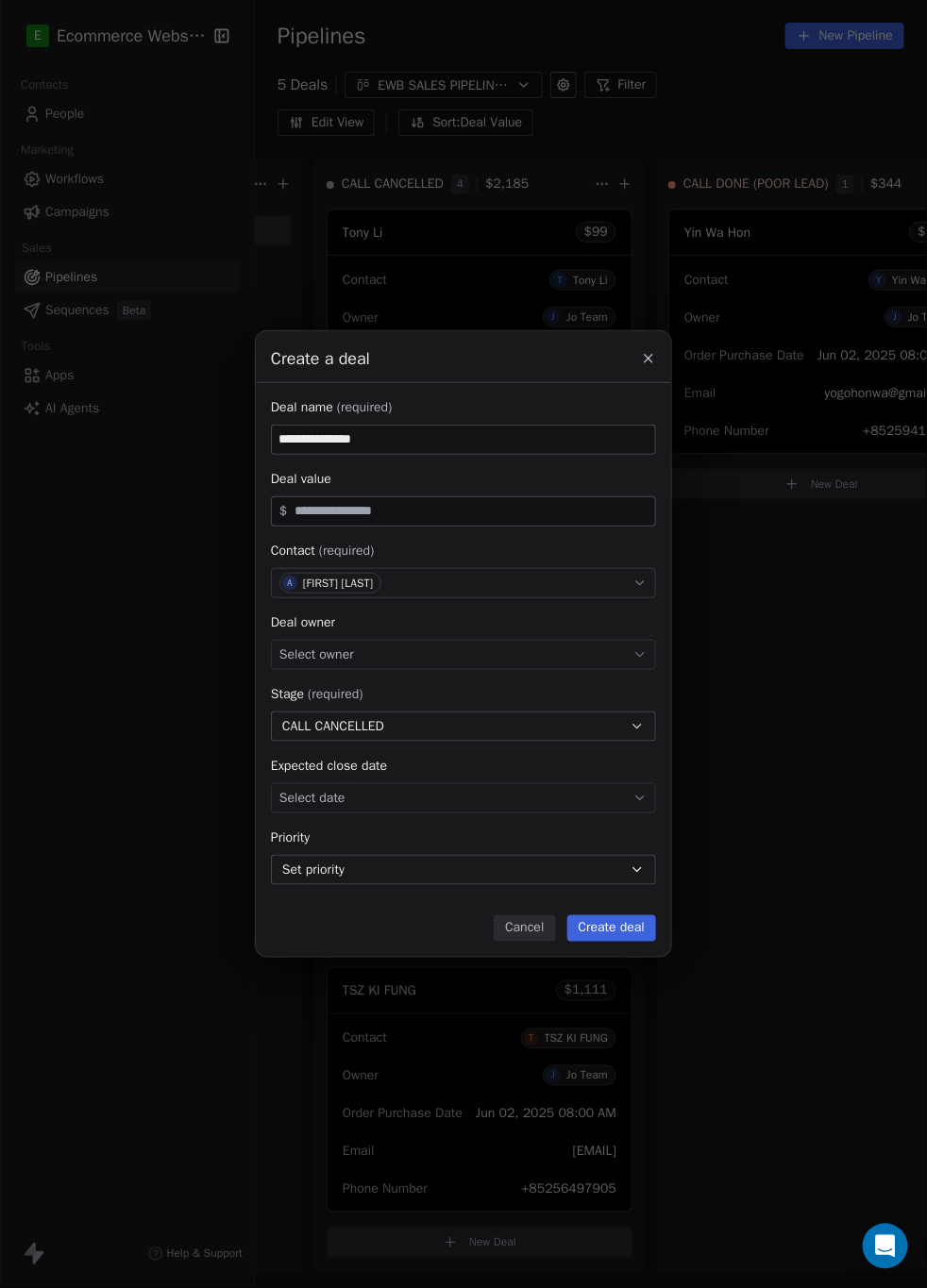 click on "Select owner" at bounding box center (464, 655) 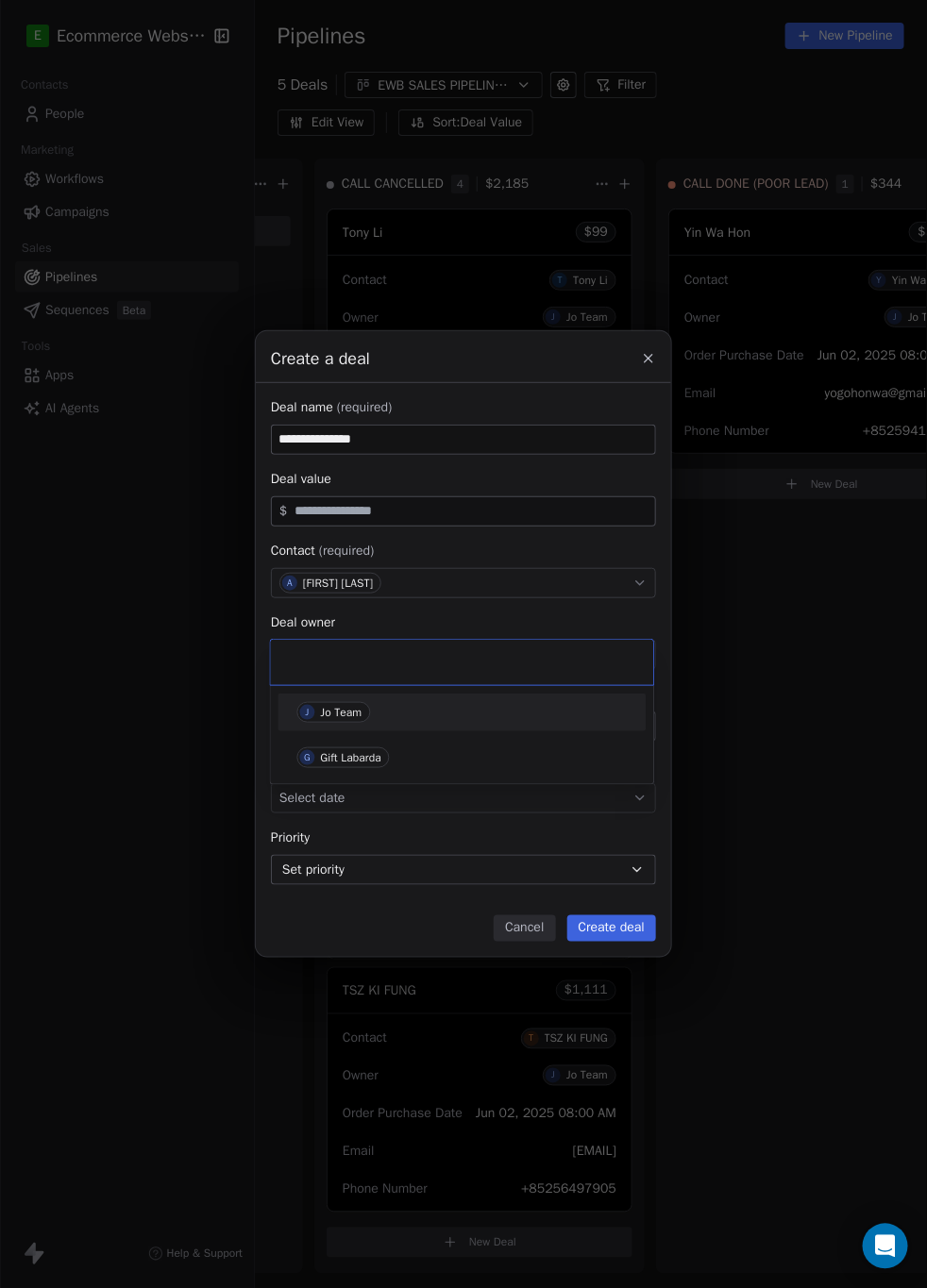 click on "Jo Team" at bounding box center (342, 712) 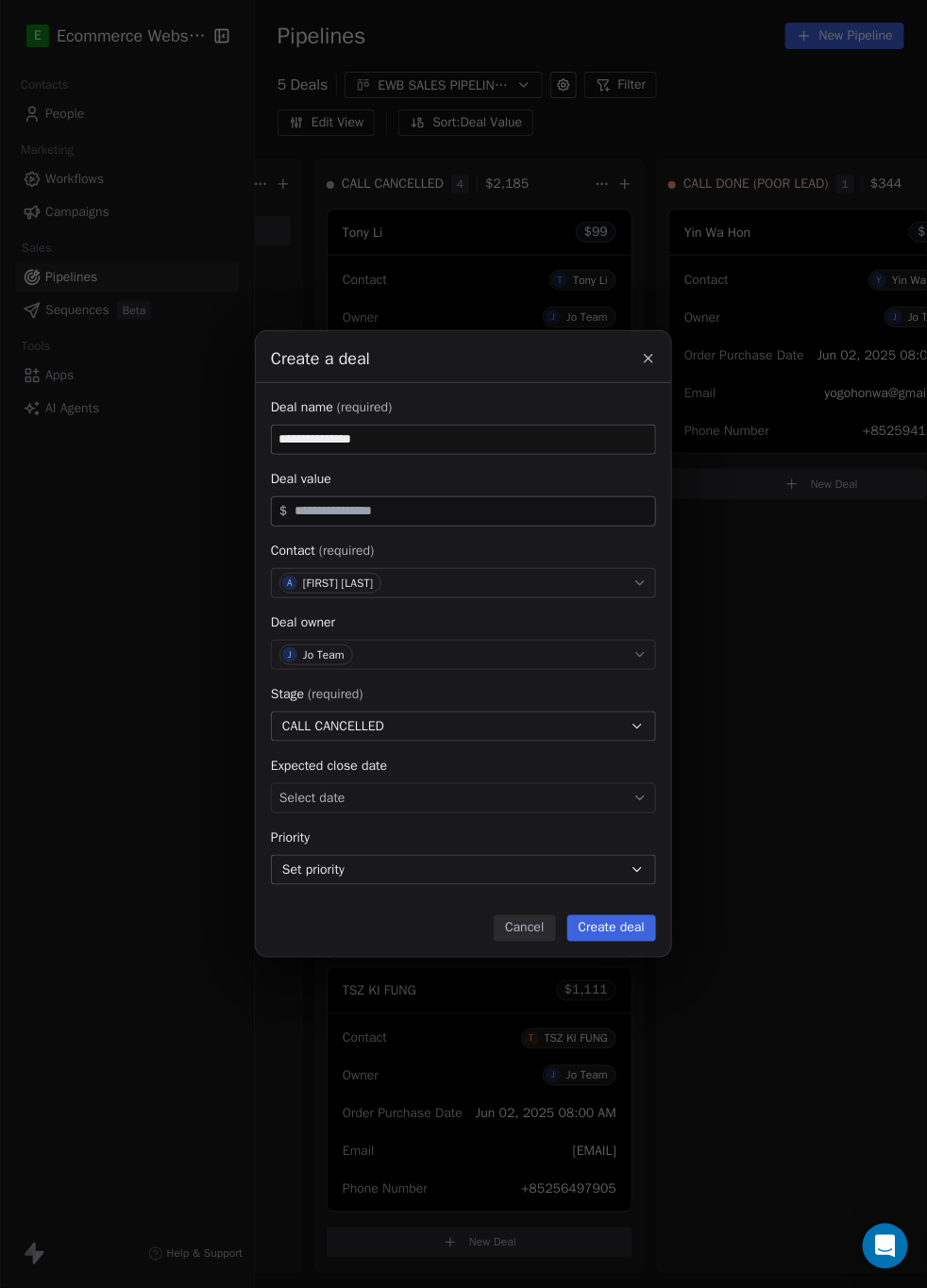 click on "Create deal" at bounding box center [612, 928] 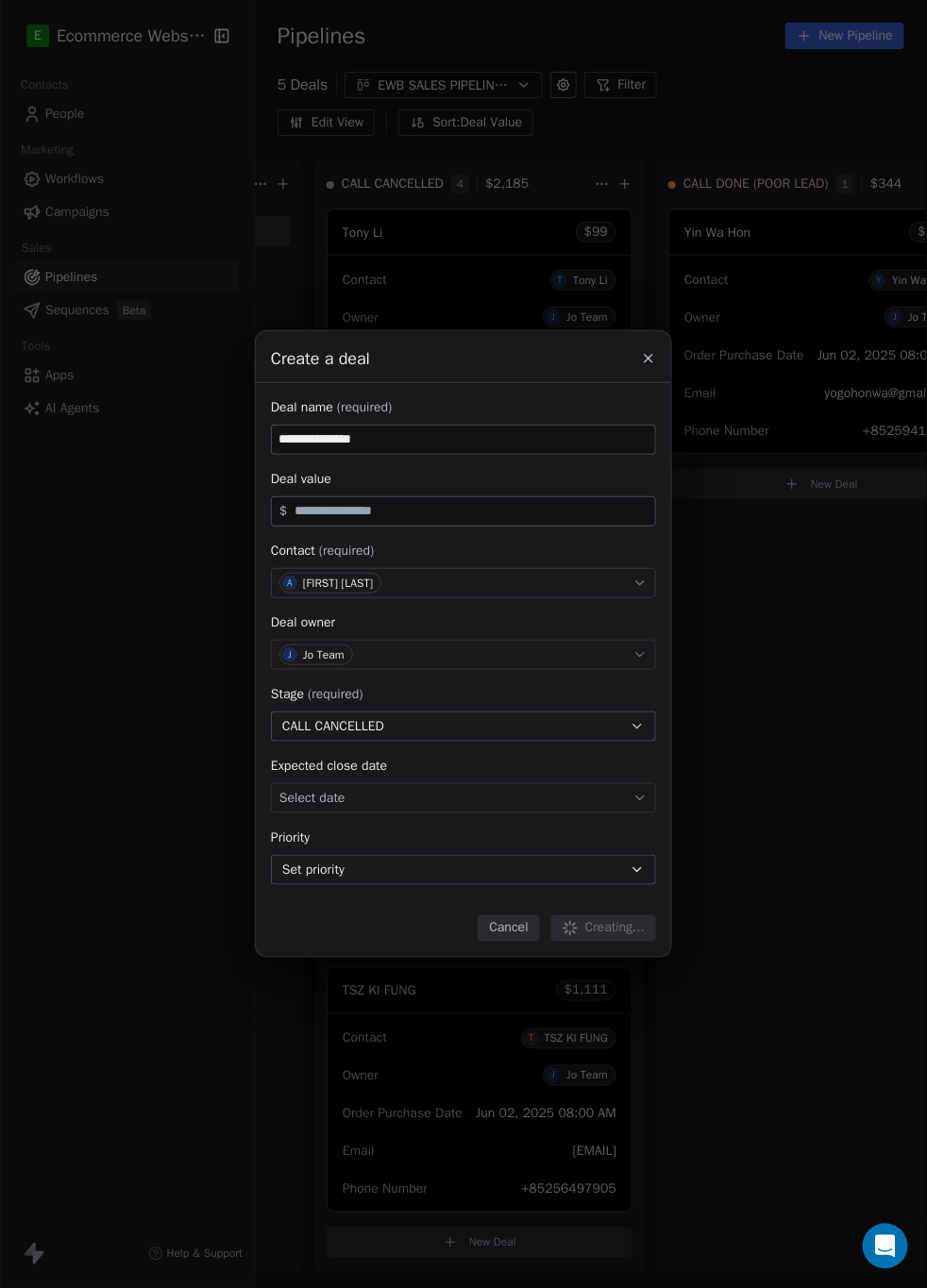 type 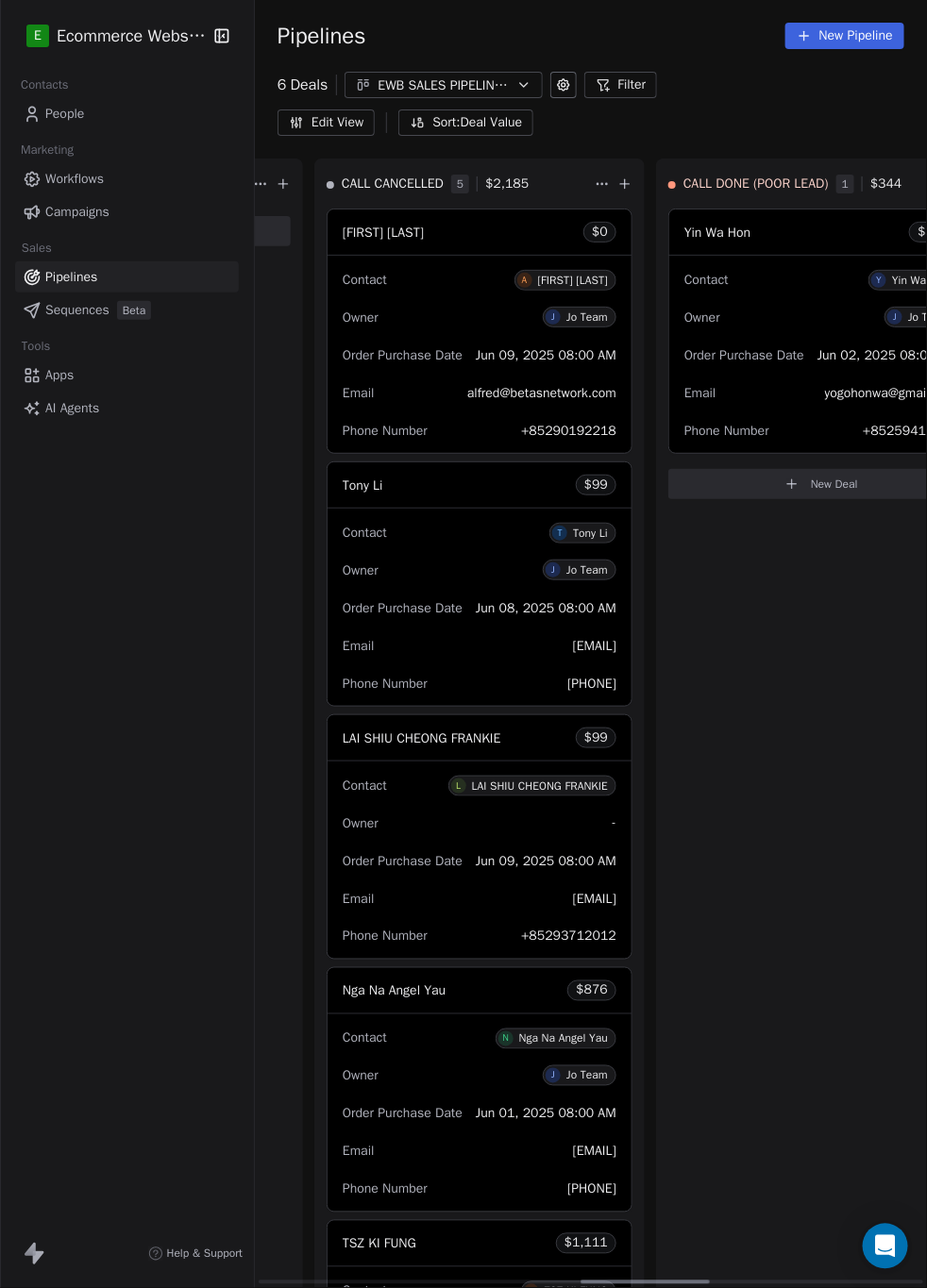 click on "Owner J Jo Team" at bounding box center (480, 317) 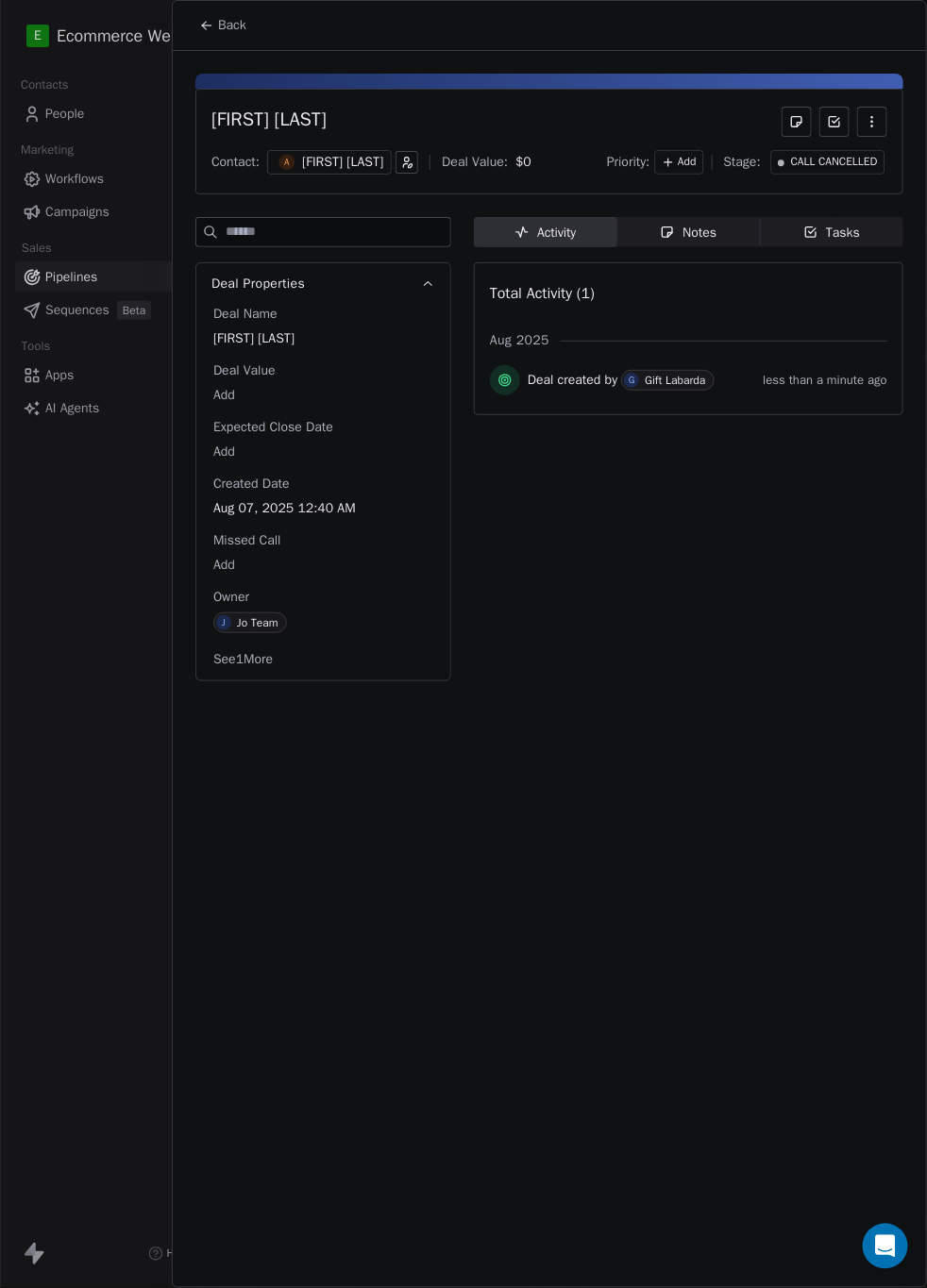 click on "Notes" at bounding box center [688, 232] 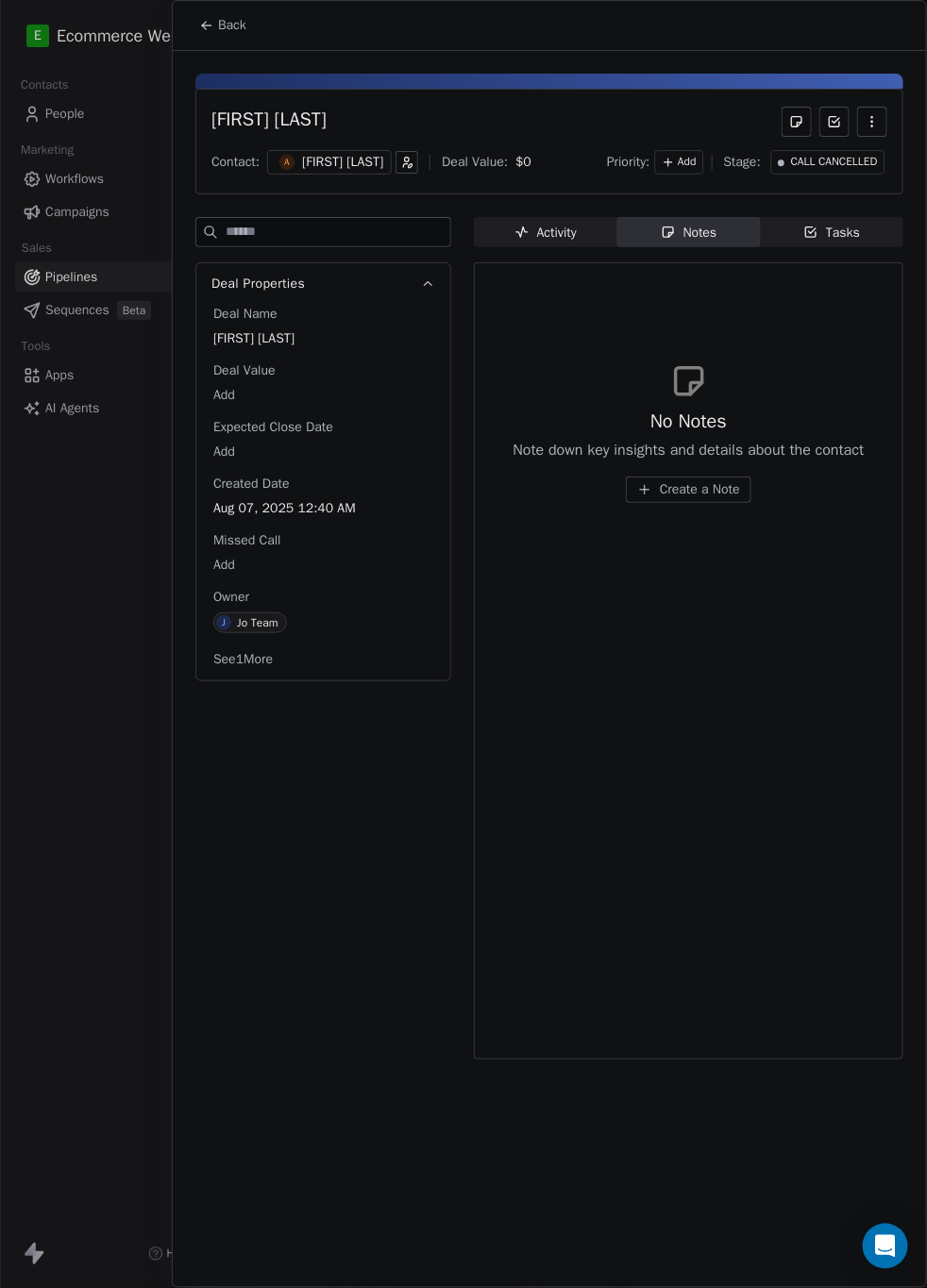 click on "Create a Note" at bounding box center [688, 490] 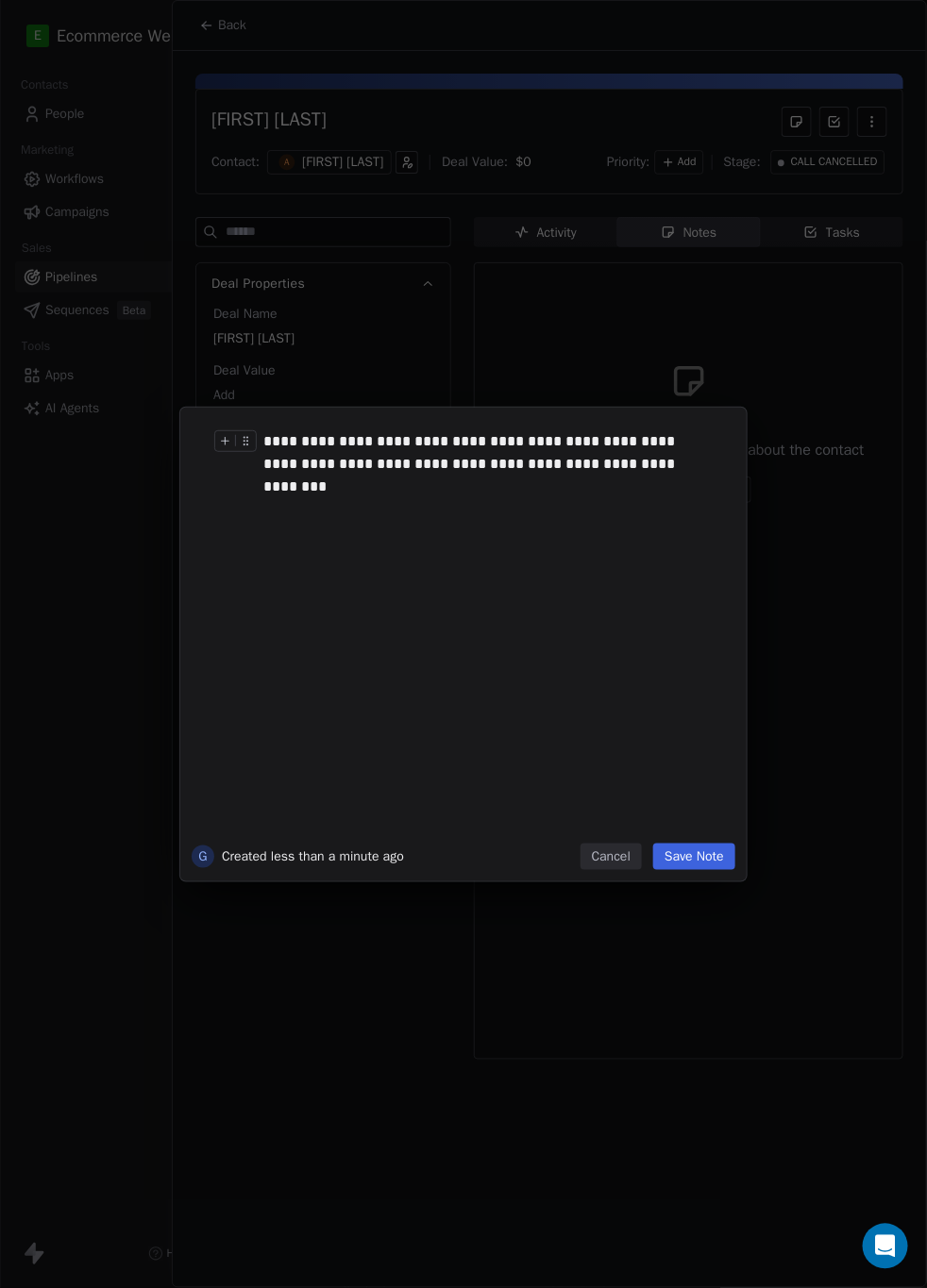 click on "**********" at bounding box center [481, 453] 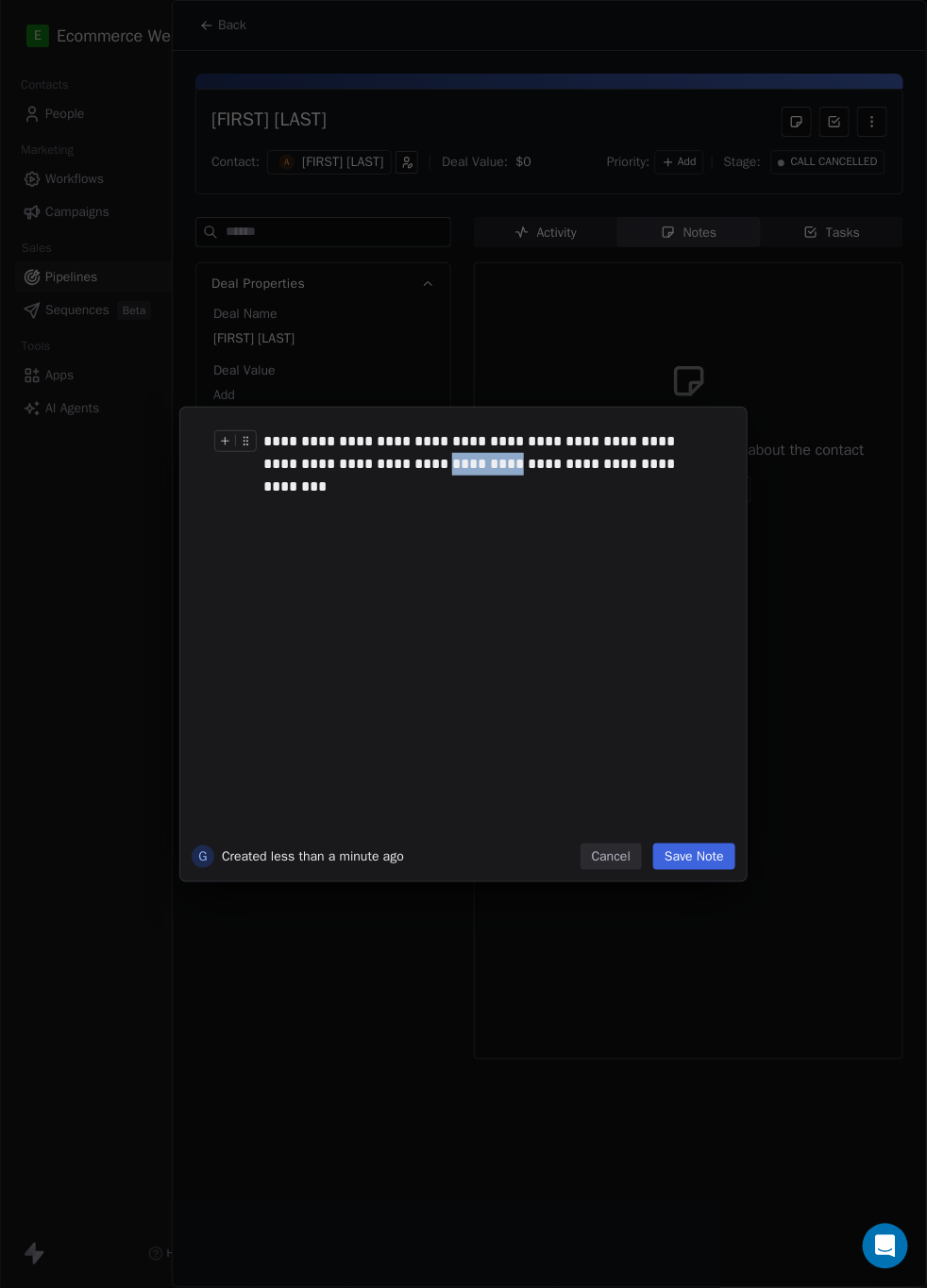 click on "**********" at bounding box center (481, 453) 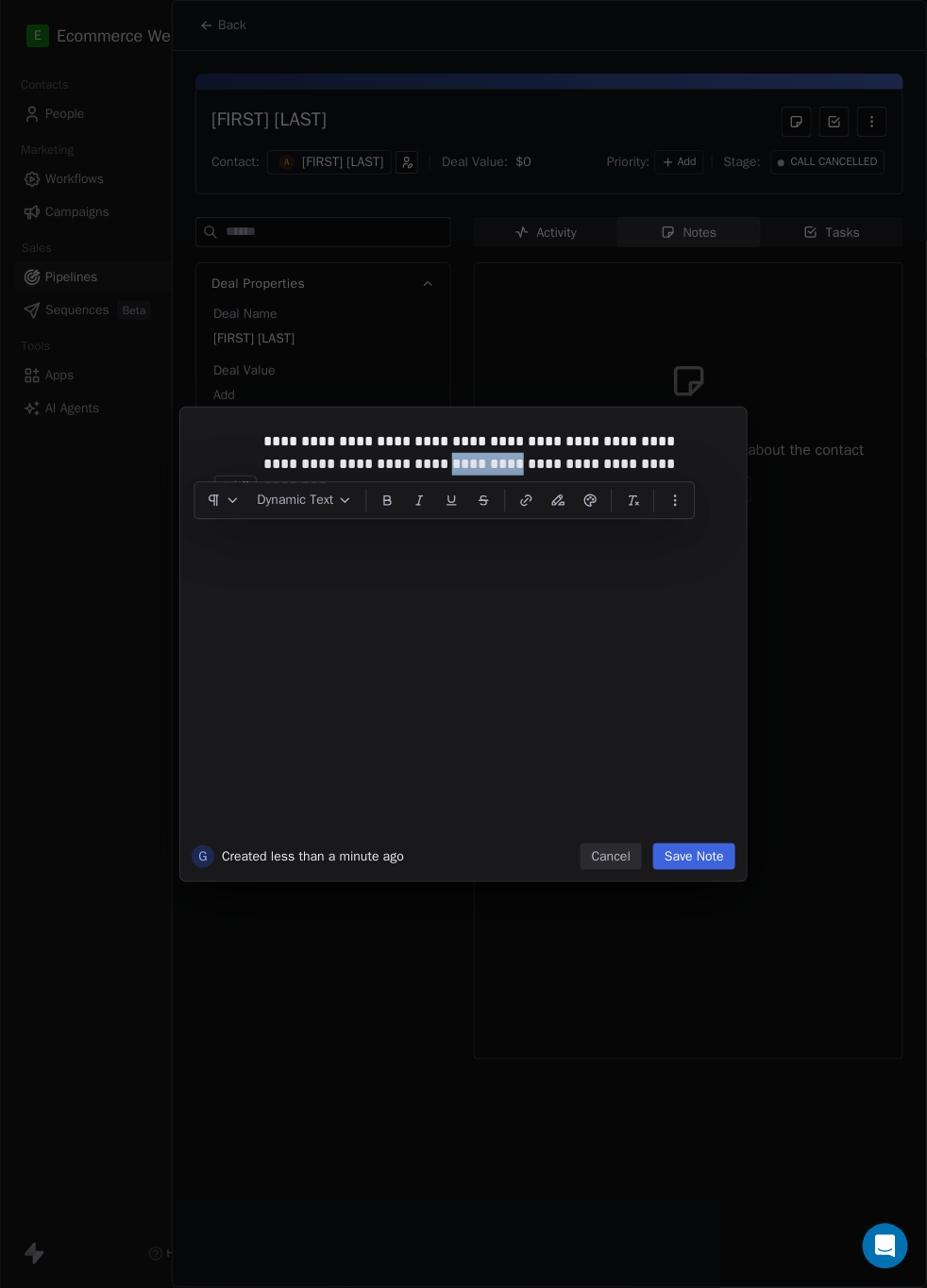 copy on "*********" 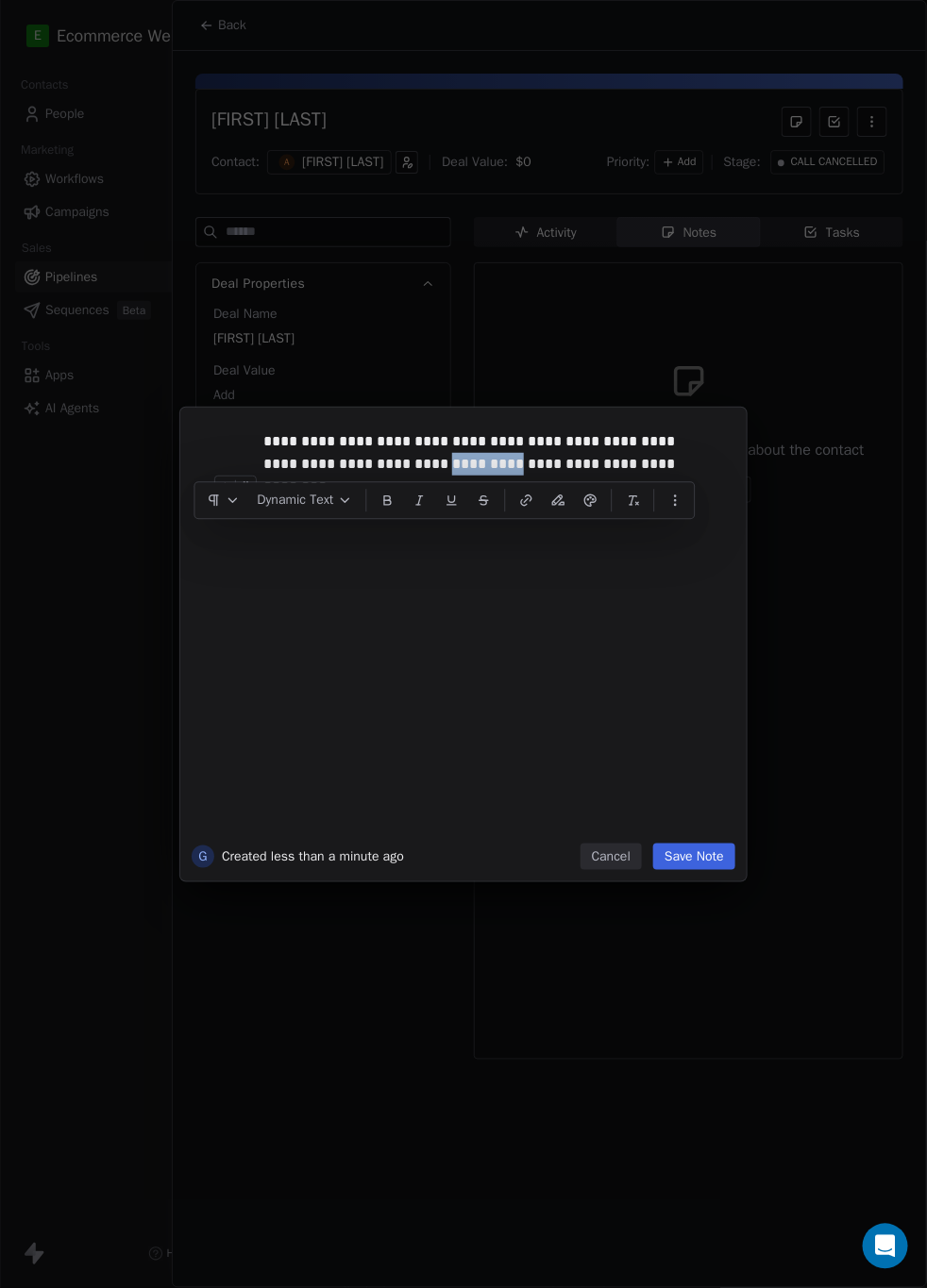click on "Save Note" at bounding box center (694, 857) 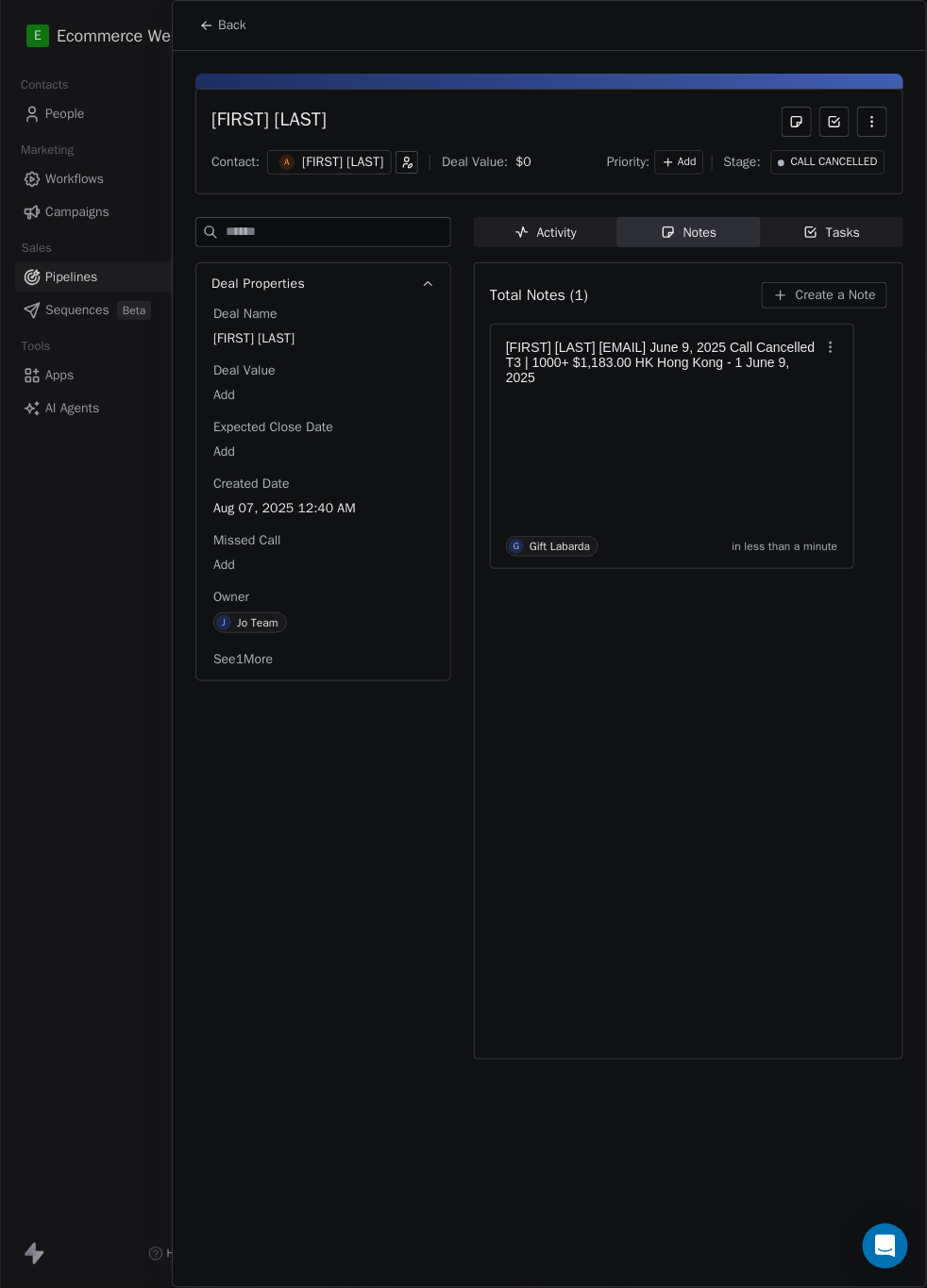click on "E Ecommerce Website Builder Contacts People Marketing Workflows Campaigns Sales Pipelines Sequences Beta Tools Apps AI Agents Help & Support Pipelines New Pipeline 6 Deals EWB SALES PIPELINE_JUNE-AUGUST 2025 Filter Edit View Sort: Deal Value T1 = <HKD 199 0 $ 0 New Deal T2 = HKD 200 - 999 0 $ 0 New Deal T3 = HKD 1000+ 0 $ 0 New Deal CALL DONE - LI 0 $ 0 New Deal CALL DONE - HI 0 $ 0 New Deal CALL CANCELLED 5 $ 2,185 Alfred Au Yeung $ 0 Contact A Alfred Au Yeung Owner J Jo Team Order Purchase Date Jun 09, 2025 08:00 AM Email [EMAIL] Phone Number +85290192218 Tony Li $ 99 Contact T Tony Li Owner J Jo Team Order Purchase Date Jun 08, 2025 08:00 AM Email naughtypig689@outlook.com Phone Number +85266855569 LAI SHIU CHEONG FRANKIE $ 99 Contact L LAI SHIU CHEONG FRANKIE Owner - Order Purchase Date Jun 09, 2025 08:00 AM Email [EMAIL] Phone Number +85293712012 Nga Na Angel Yau $ 876 Contact N Nga Na Angel Yau Owner J Jo Team Order Purchase Date Jun 01, 2025 08:00 AM Email TSZ KI FUNG" at bounding box center [464, 644] 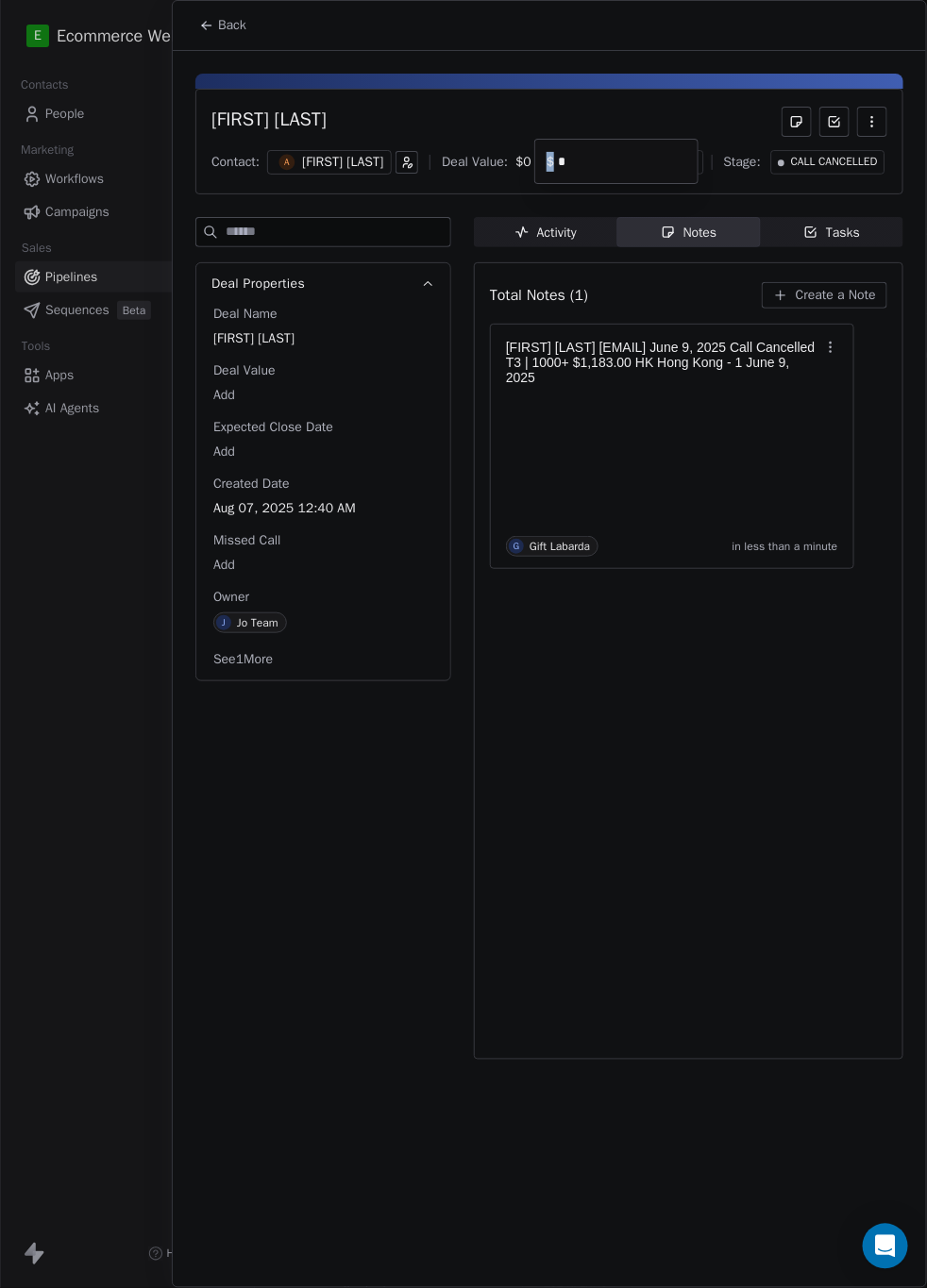 click on "$ *" at bounding box center [616, 161] 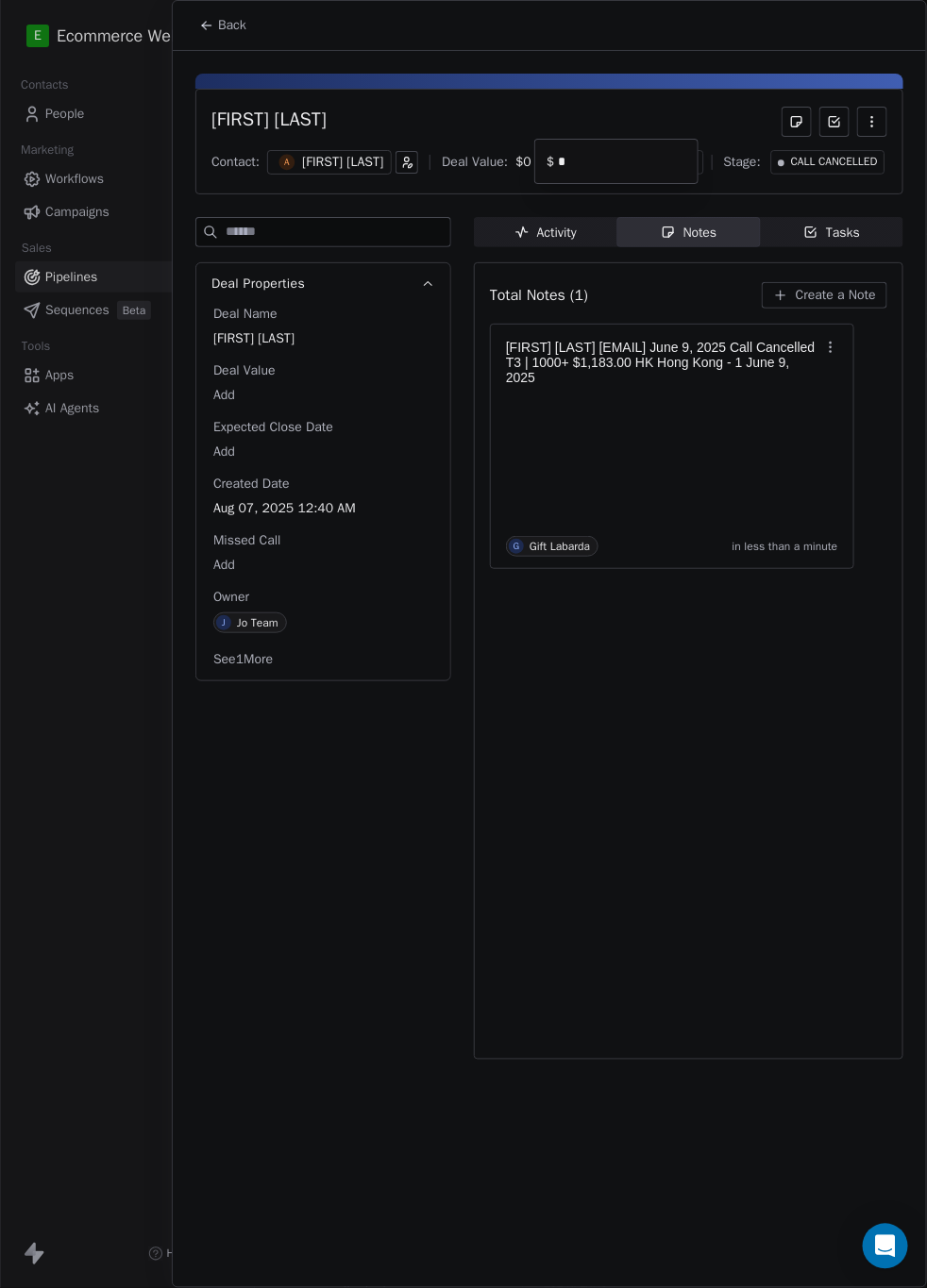 click on "*" at bounding box center (624, 161) 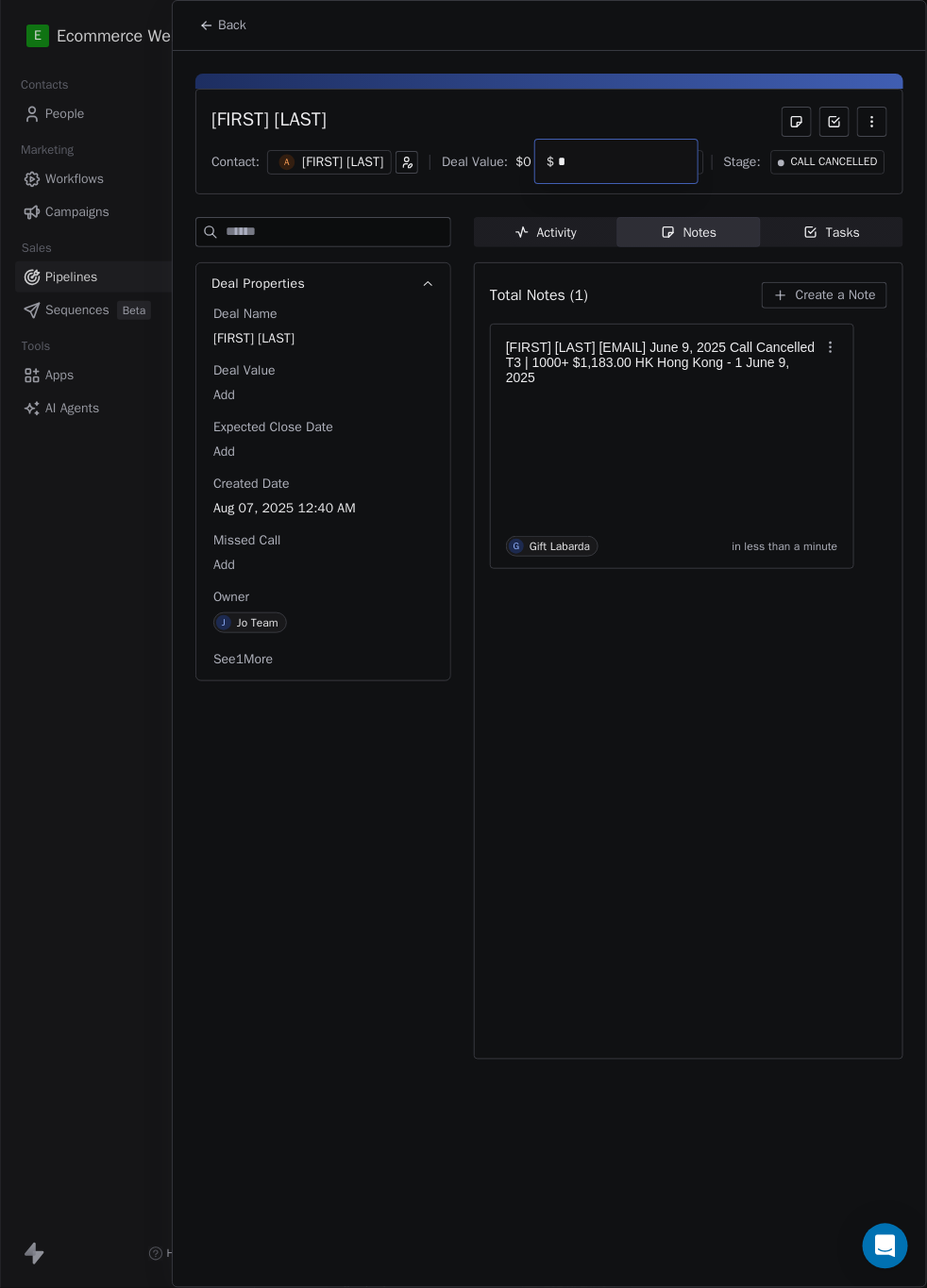 paste on "****" 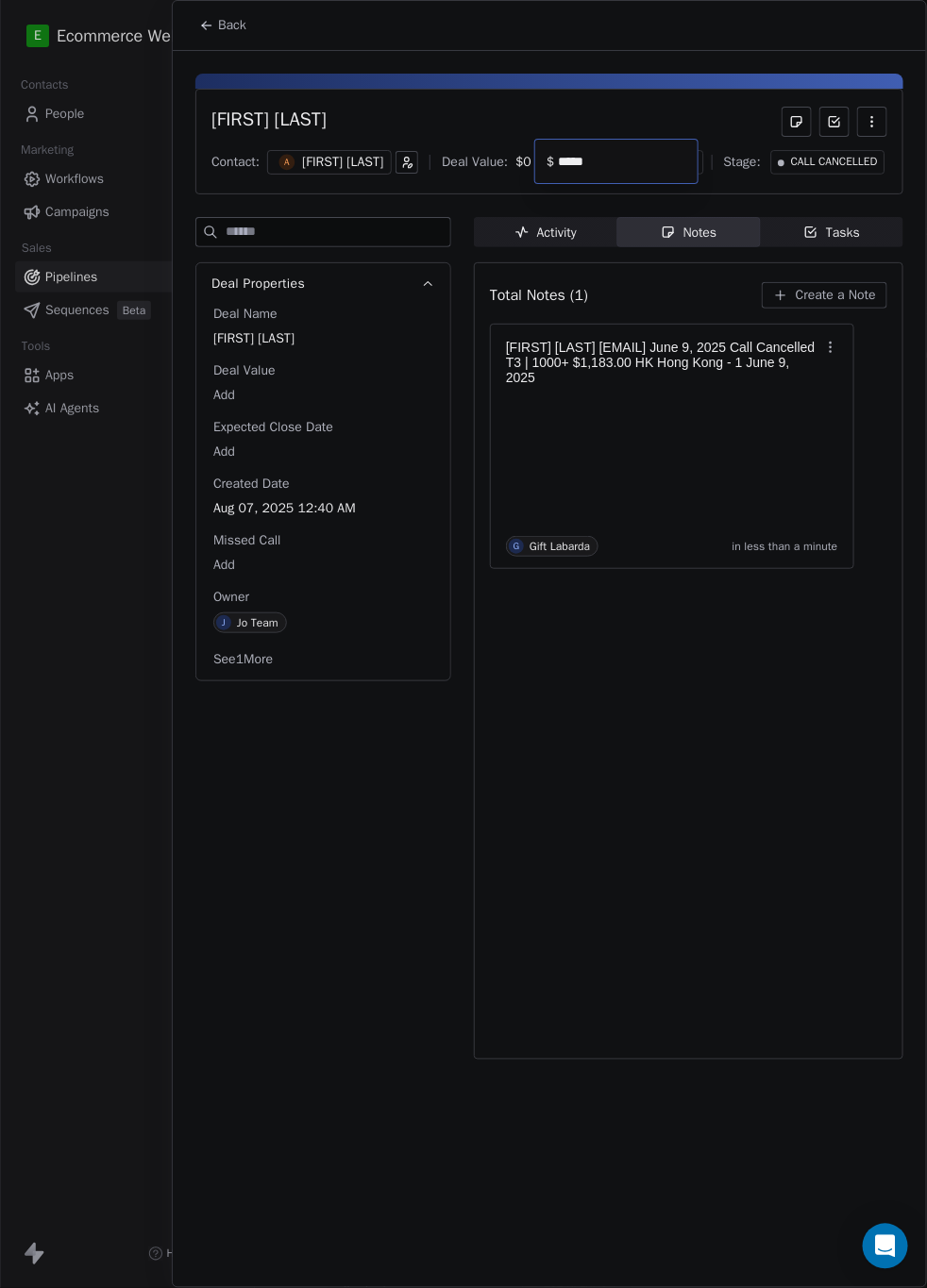 type on "*****" 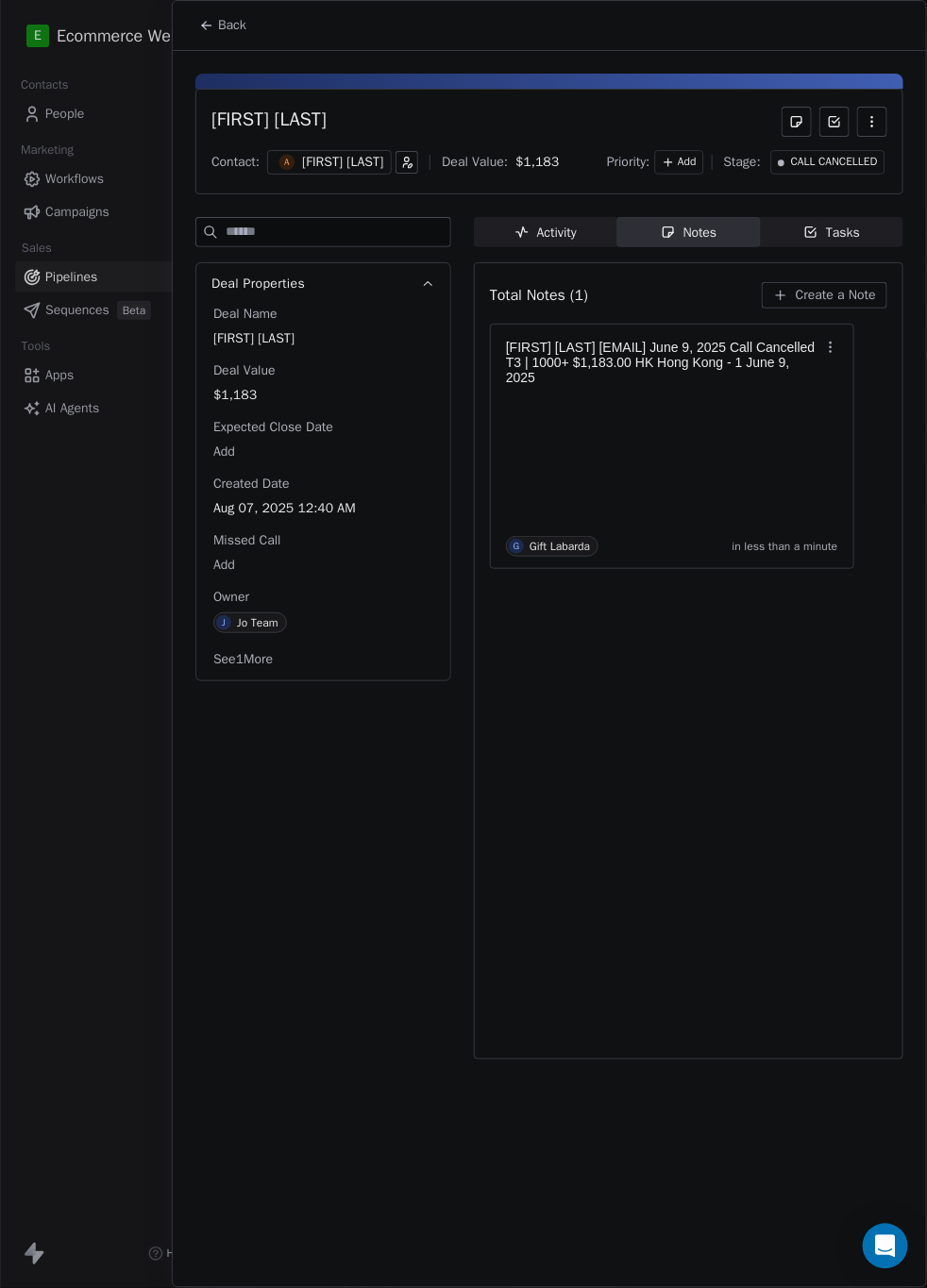 click on "[FIRST] [LAST]" at bounding box center (269, 122) 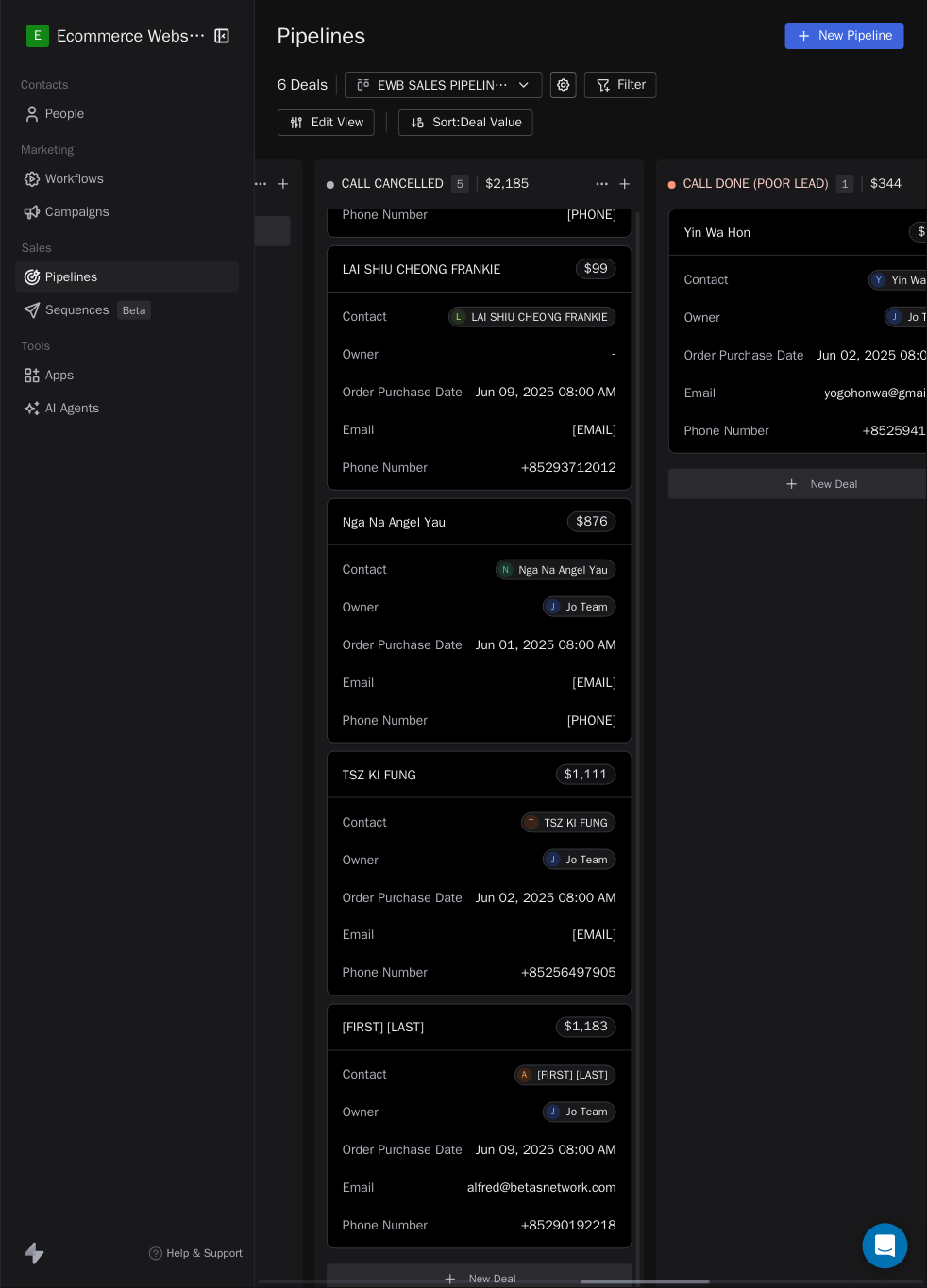 scroll, scrollTop: 0, scrollLeft: 0, axis: both 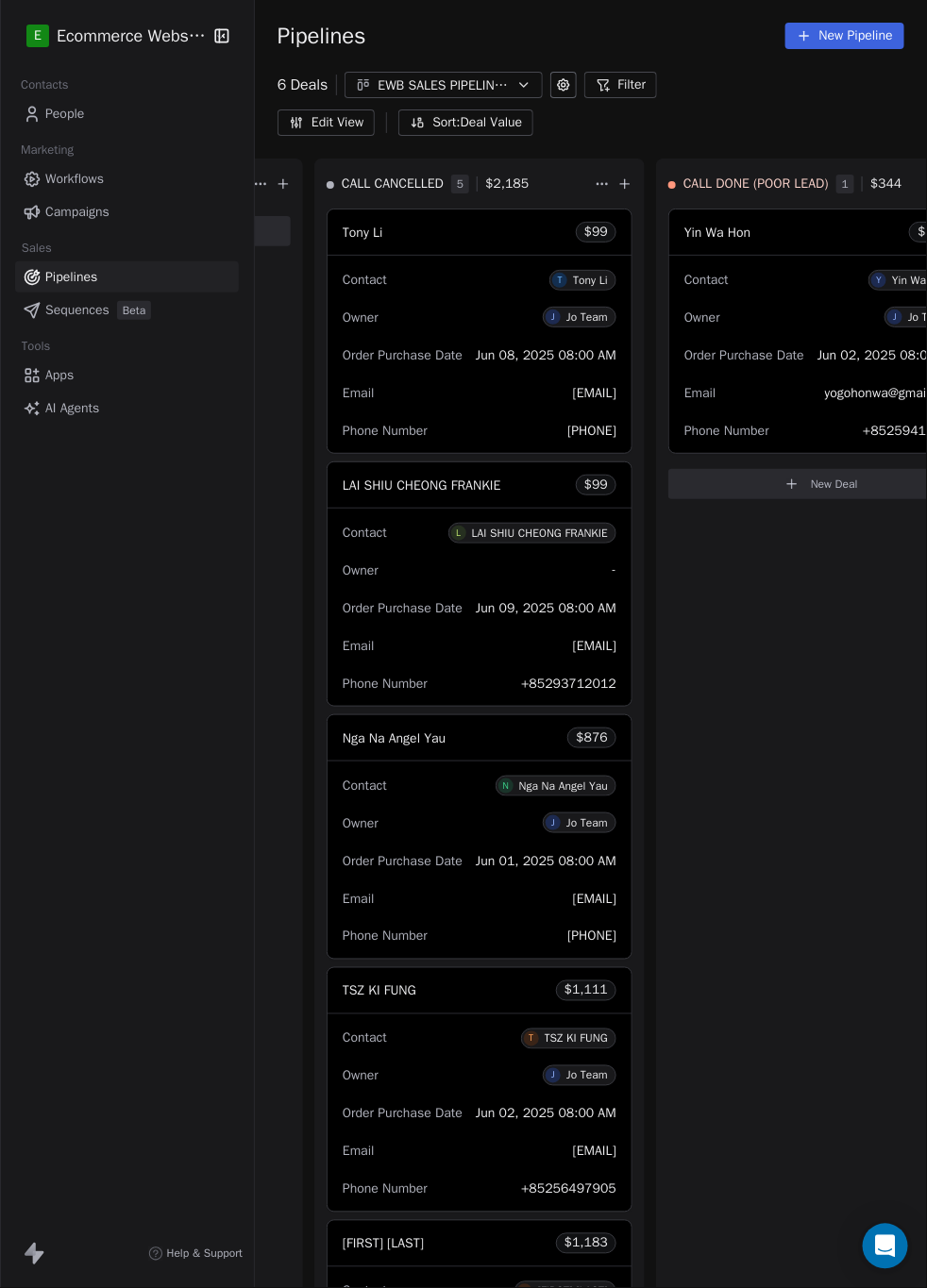 click 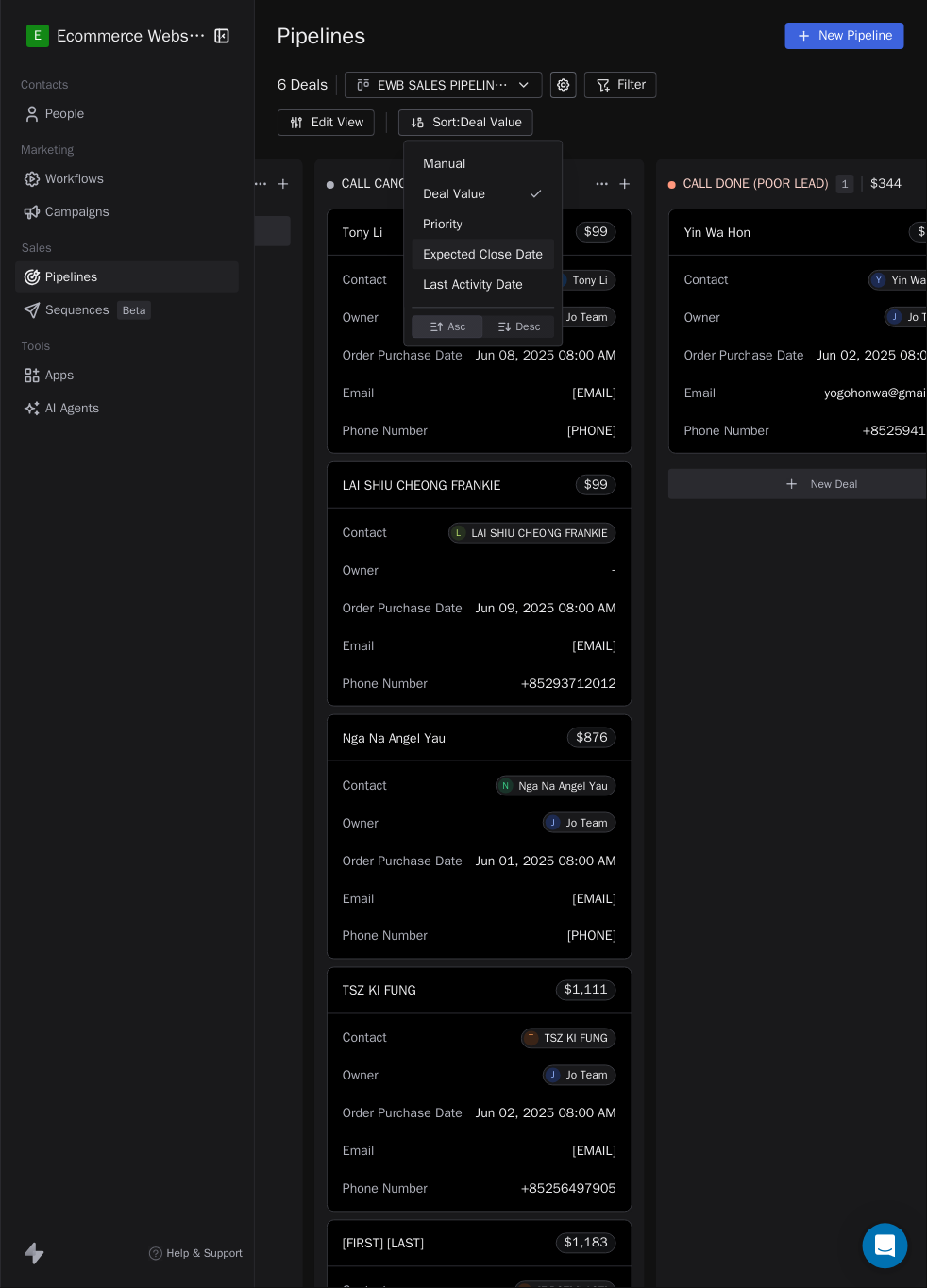 click on "Expected Close Date" at bounding box center [483, 254] 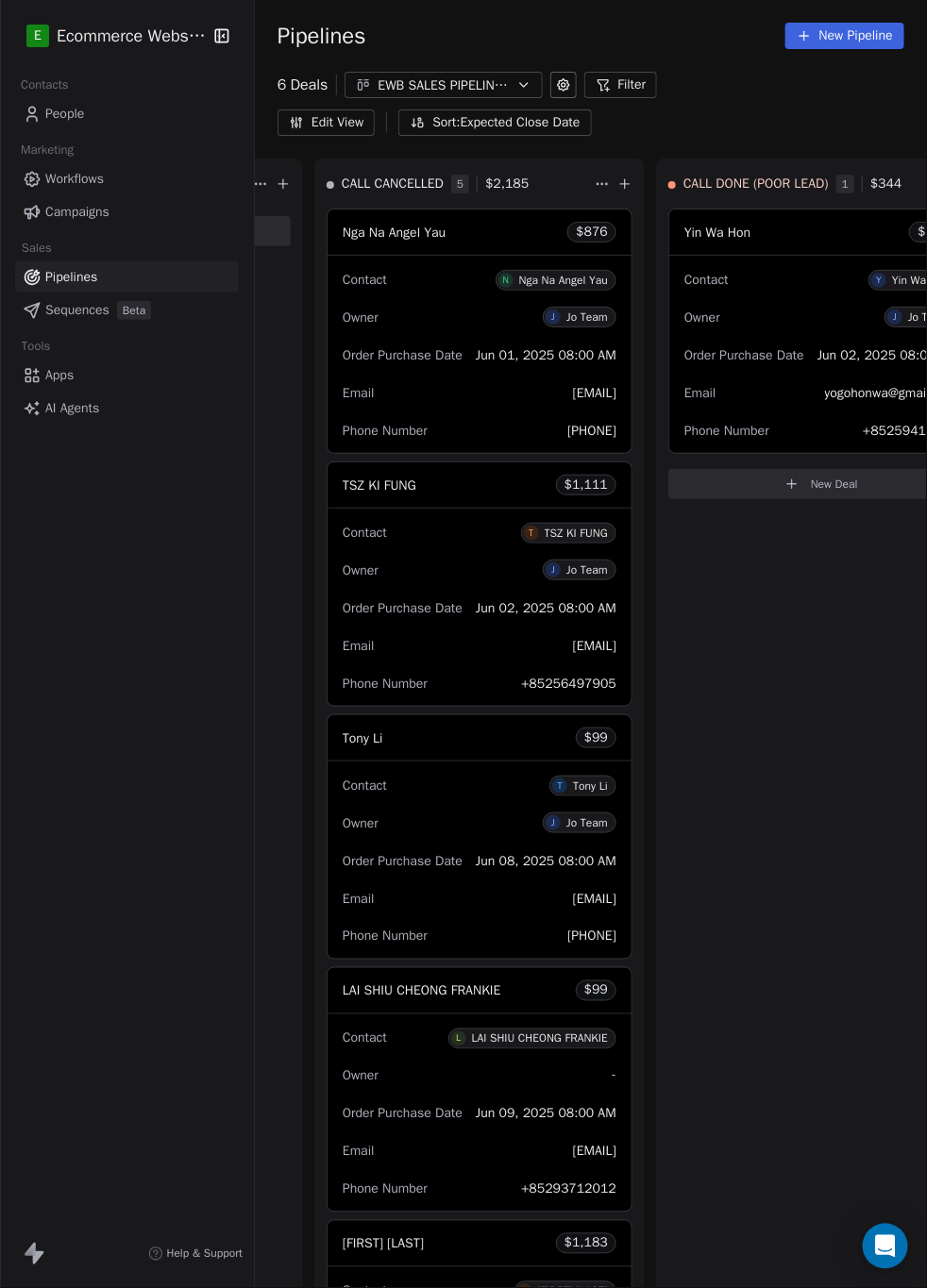 click on "Sort:  Expected Close Date" at bounding box center [495, 123] 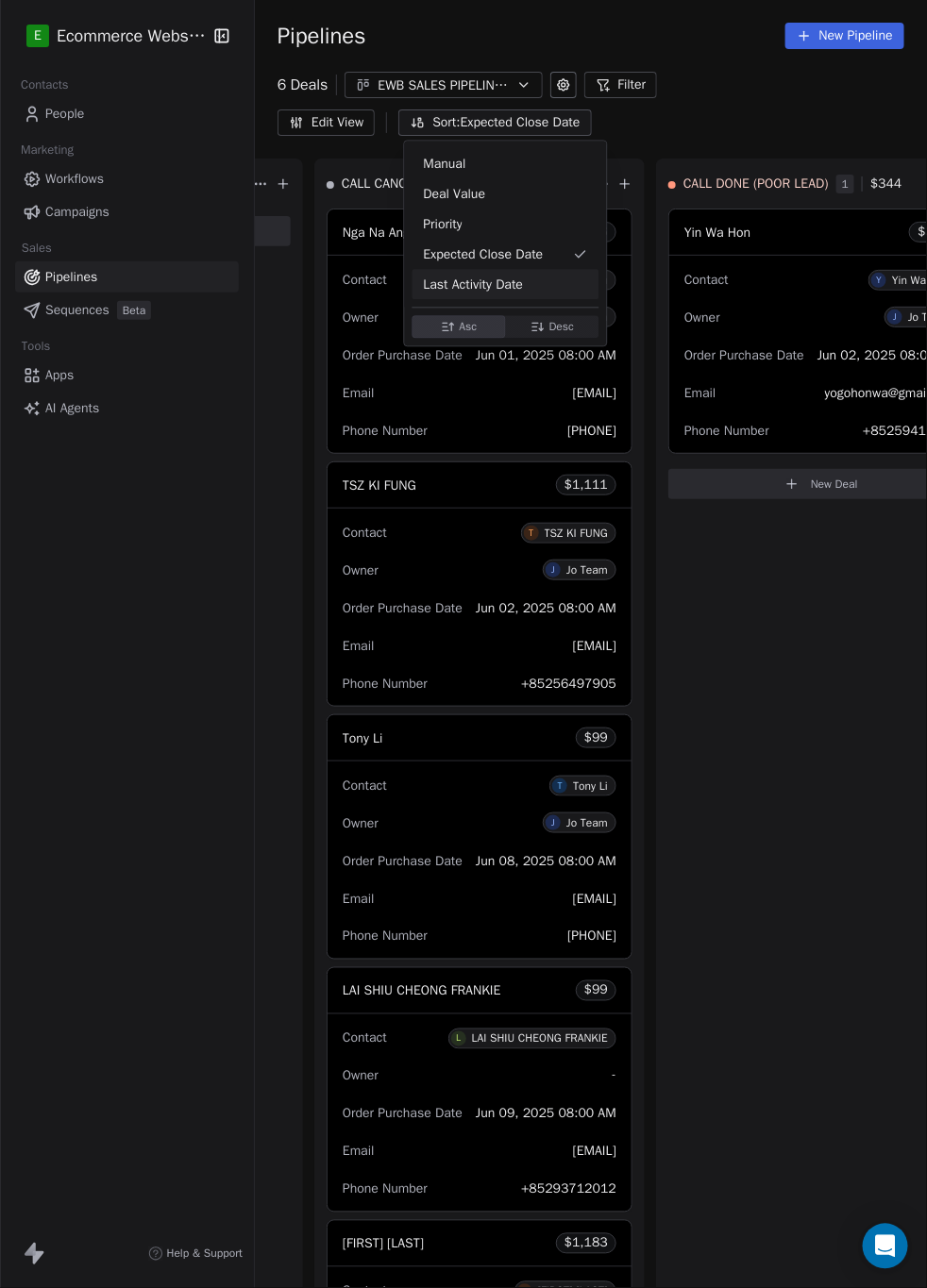 click 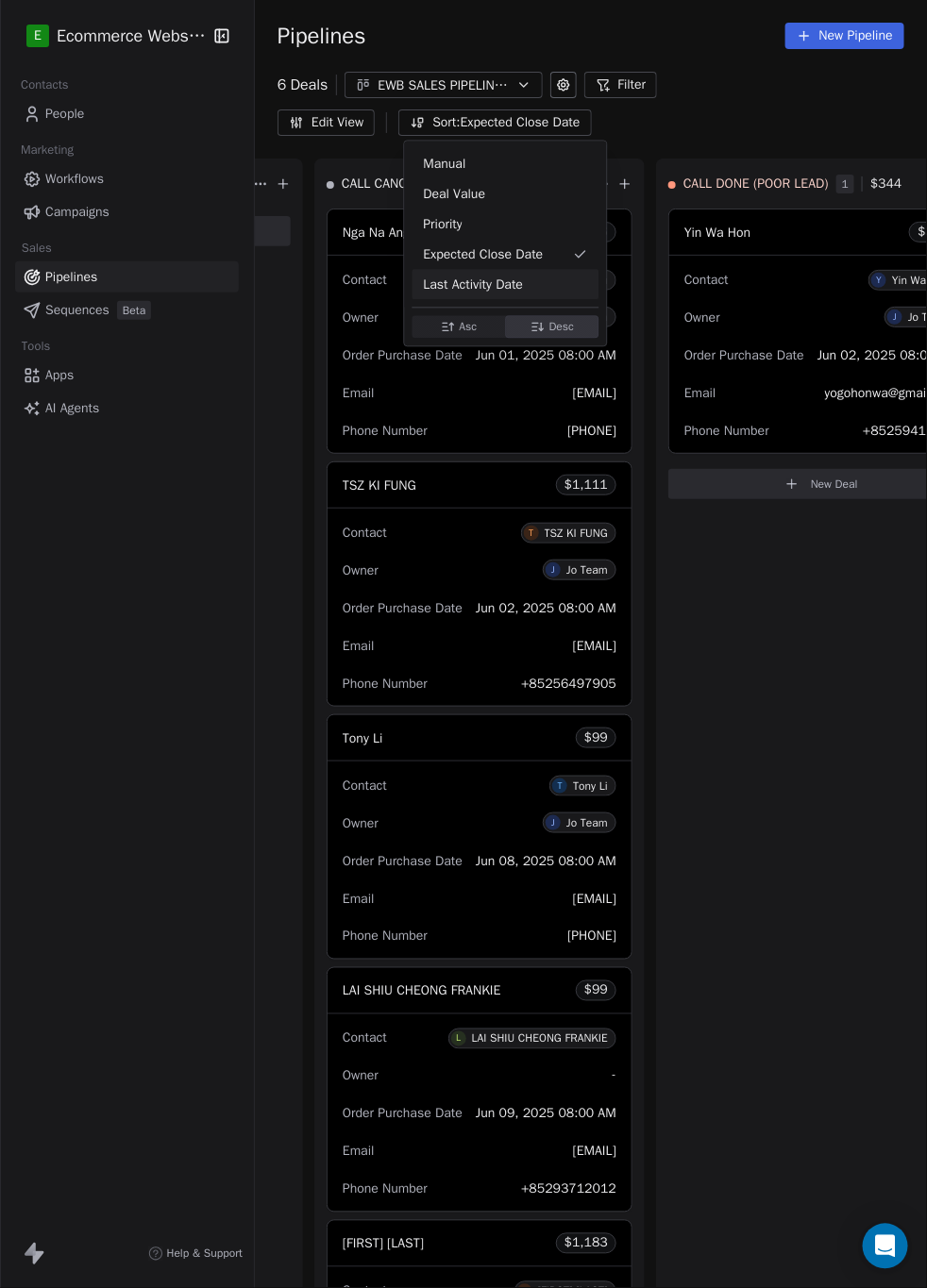 click on "E Ecommerce Website Builder Contacts People Marketing Workflows Campaigns Sales Pipelines Sequences Beta Tools Apps AI Agents Help & Support Pipelines New Pipeline 6 Deals EWB SALES PIPELINE_JUNE-AUGUST 2025 Filter Edit View Sort: Expected Close Date T1 = <HKD 199 0 $ 0 New Deal T2 = HKD 200 - 999 0 $ 0 New Deal T3 = HKD 1000+ 0 $ 0 New Deal CALL DONE - LI 0 $ 0 New Deal CALL DONE - HI 0 $ 0 New Deal CALL CANCELLED 5 $ 2,185 [FULL NAME] $ 876 Contact N [FULL NAME] Owner J Jo Team Order Purchase Date Jun 01, 2025 08:00 AM Email [EMAIL] Phone Number [PHONE] [FULL NAME] $ 1,111 Contact T [FULL NAME] Owner J Jo Team Order Purchase Date Jun 02, 2025 08:00 AM Email [EMAIL] Phone Number [PHONE] [FIRST] [LAST] $ 99 Contact T [FIRST] [LAST] Owner J Jo Team Order Purchase Date Jun 08, 2025 08:00 AM Email [EMAIL] Phone Number [PHONE] [FULL NAME] $ 99 Contact L [FULL NAME] Owner - Order Purchase Date Jun 09, 2025 08:00 AM Email" at bounding box center [464, 644] 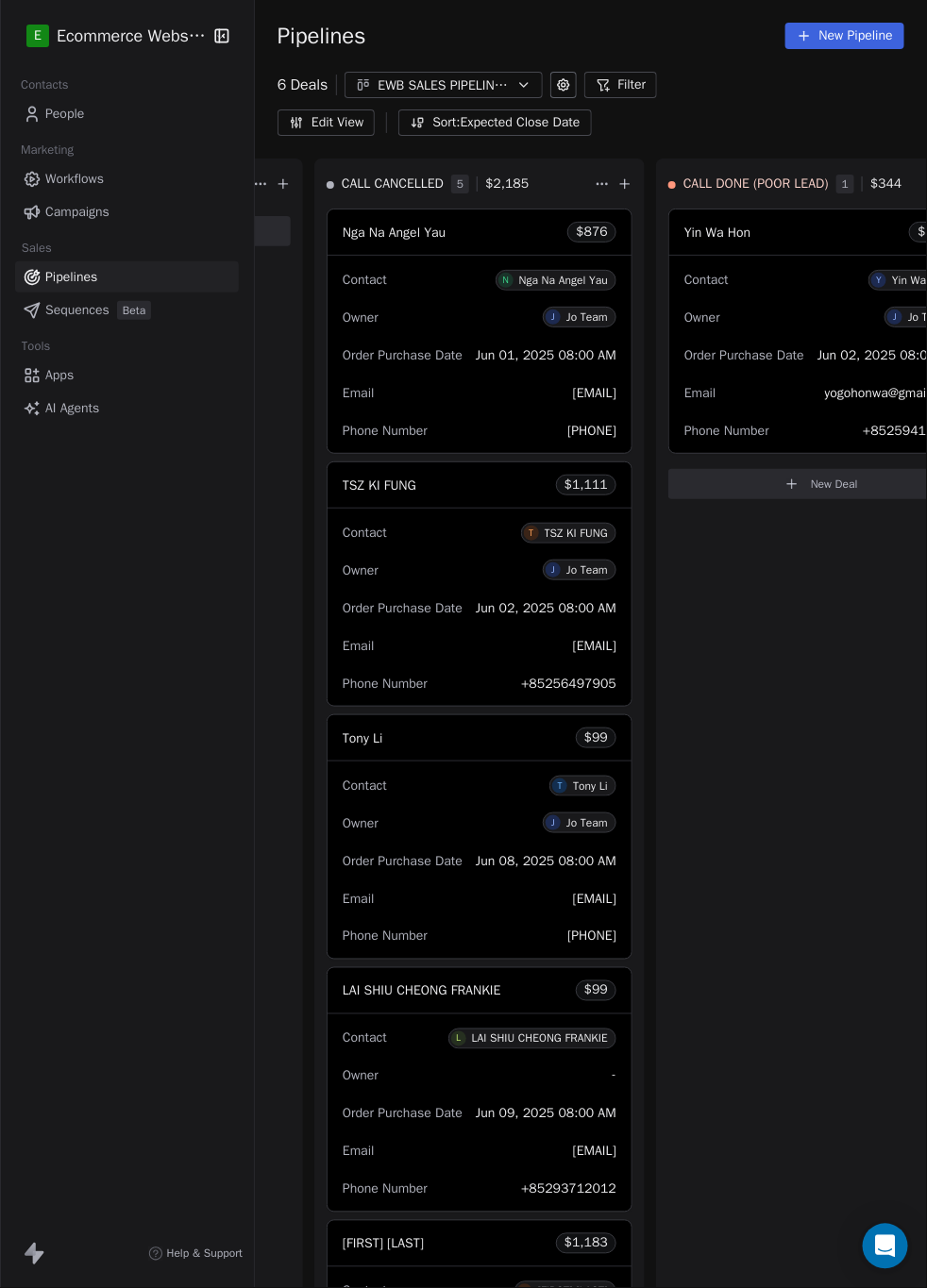 click on "Sort:  Expected Close Date" at bounding box center [495, 123] 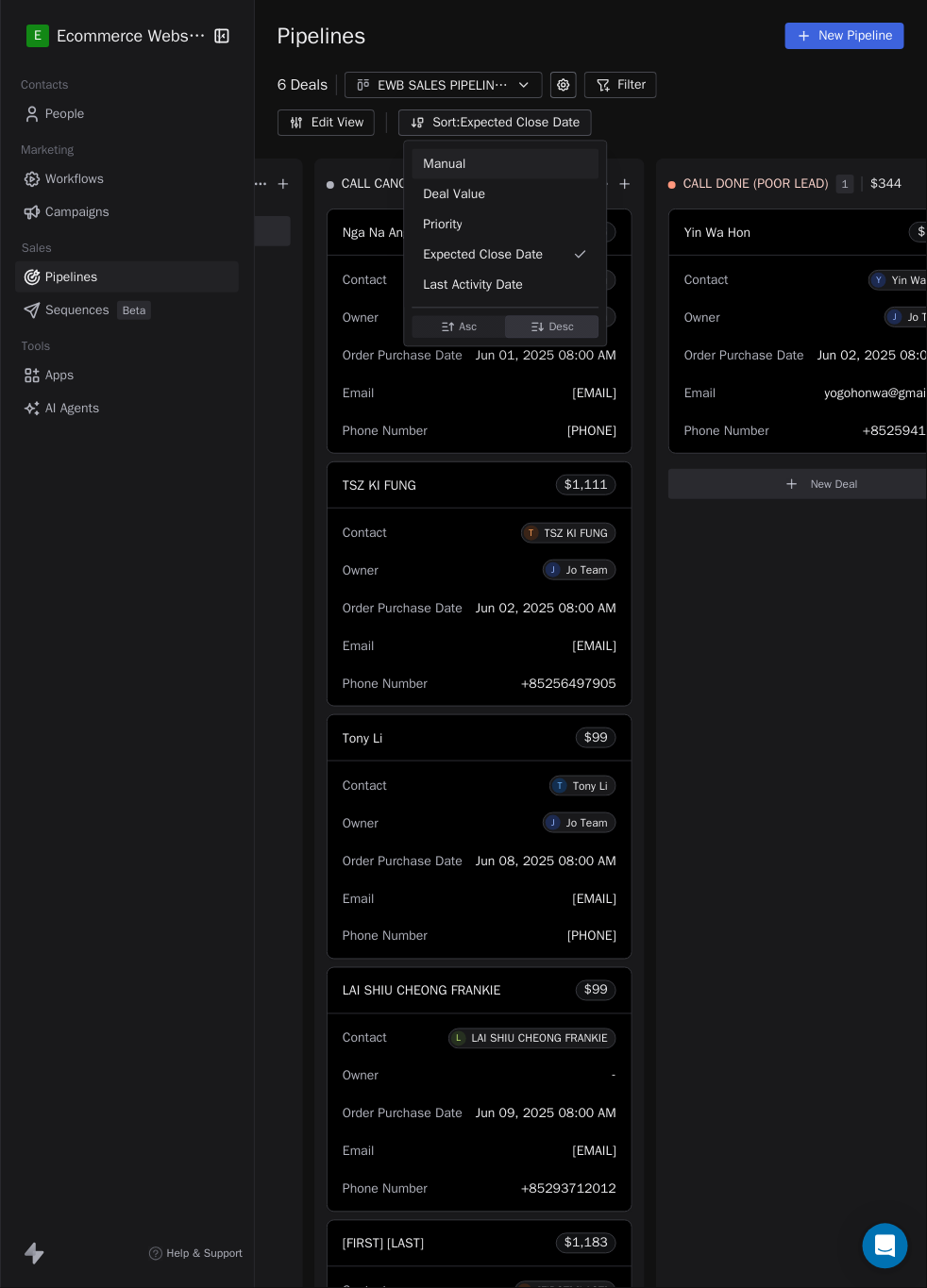 click on "Manual" at bounding box center [506, 163] 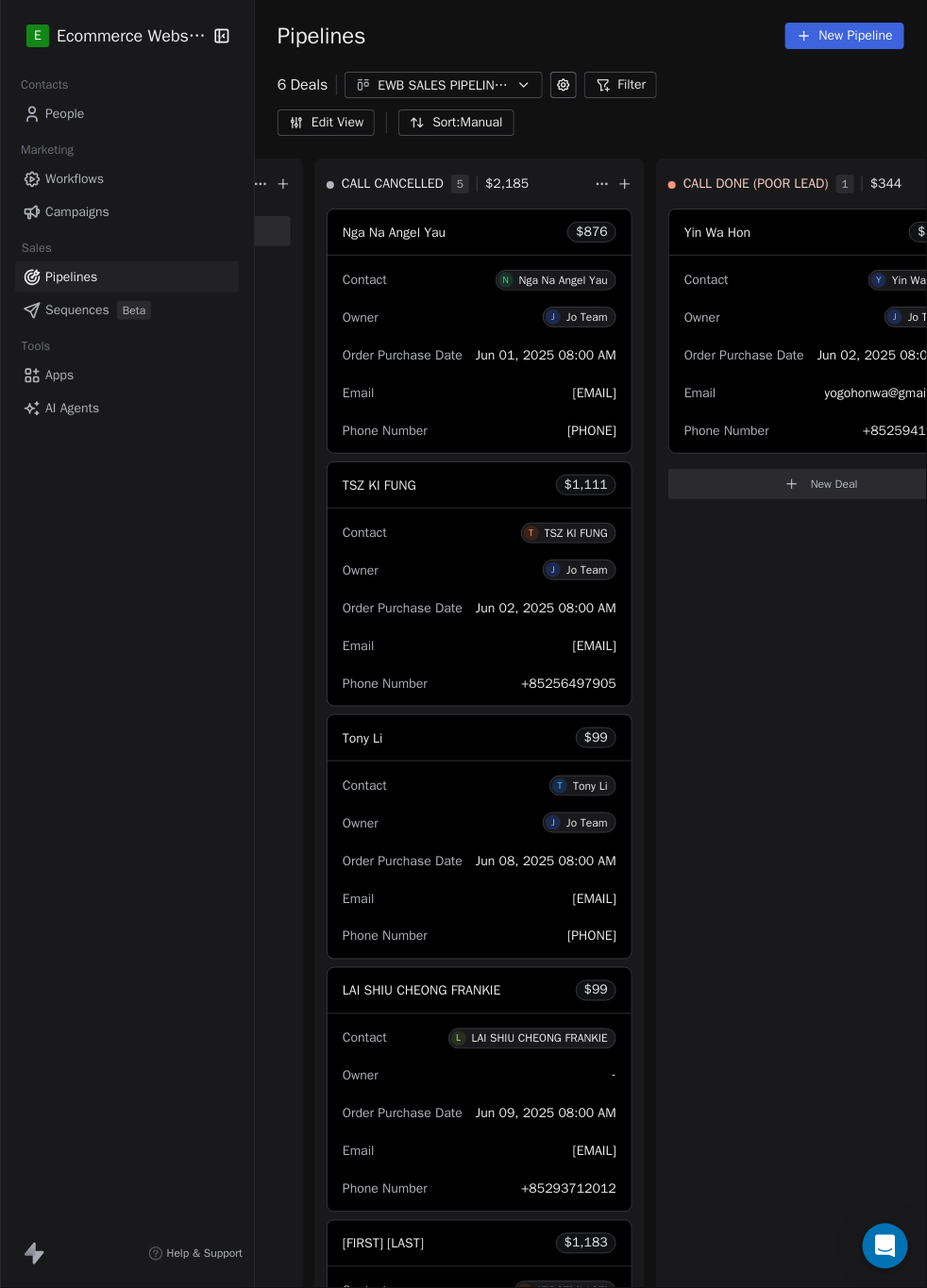 click on "Sort:  Manual" at bounding box center [456, 123] 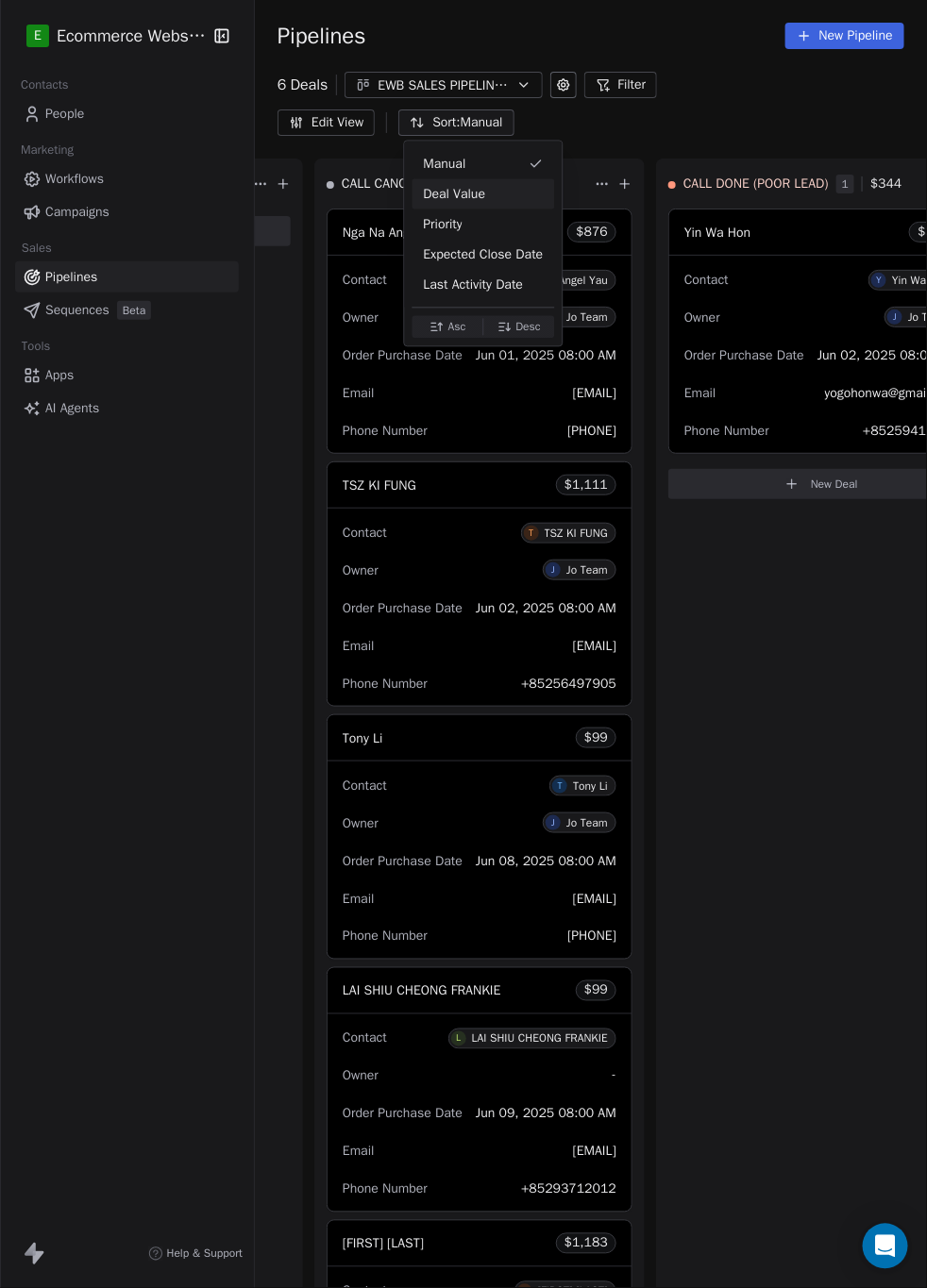 click on "Deal Value" at bounding box center (455, 193) 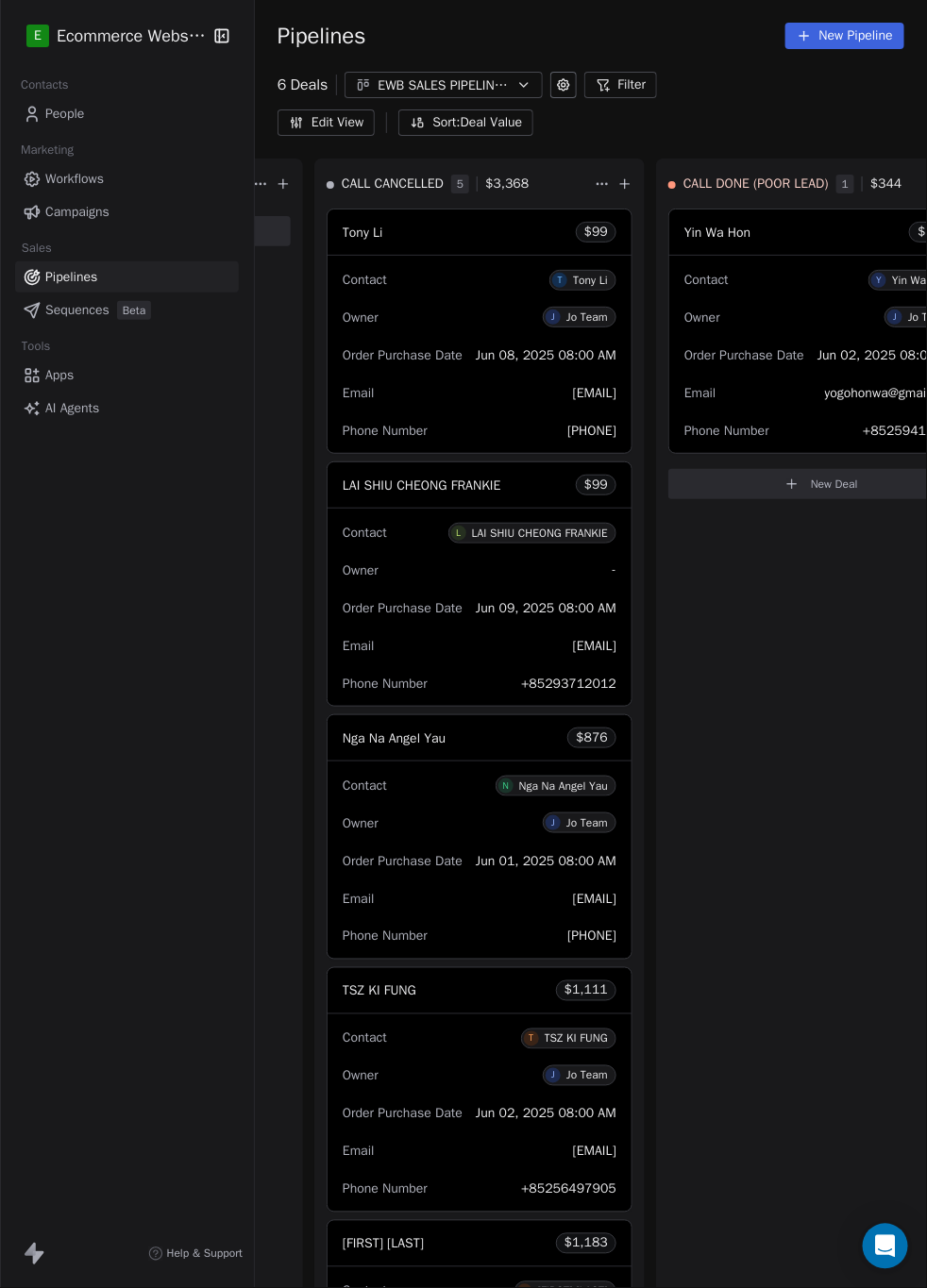 click on "Sort:  Deal Value" at bounding box center (465, 123) 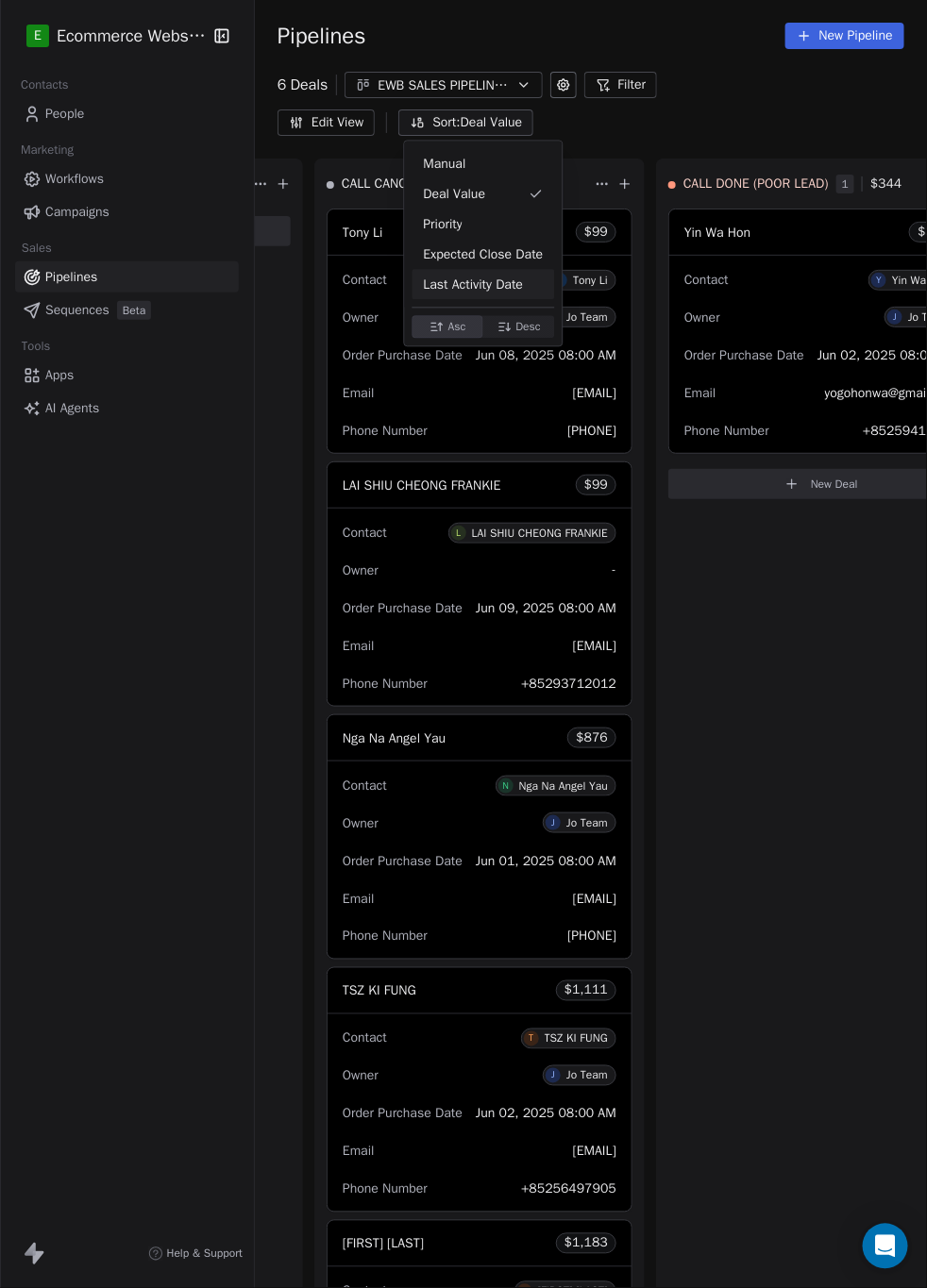 click 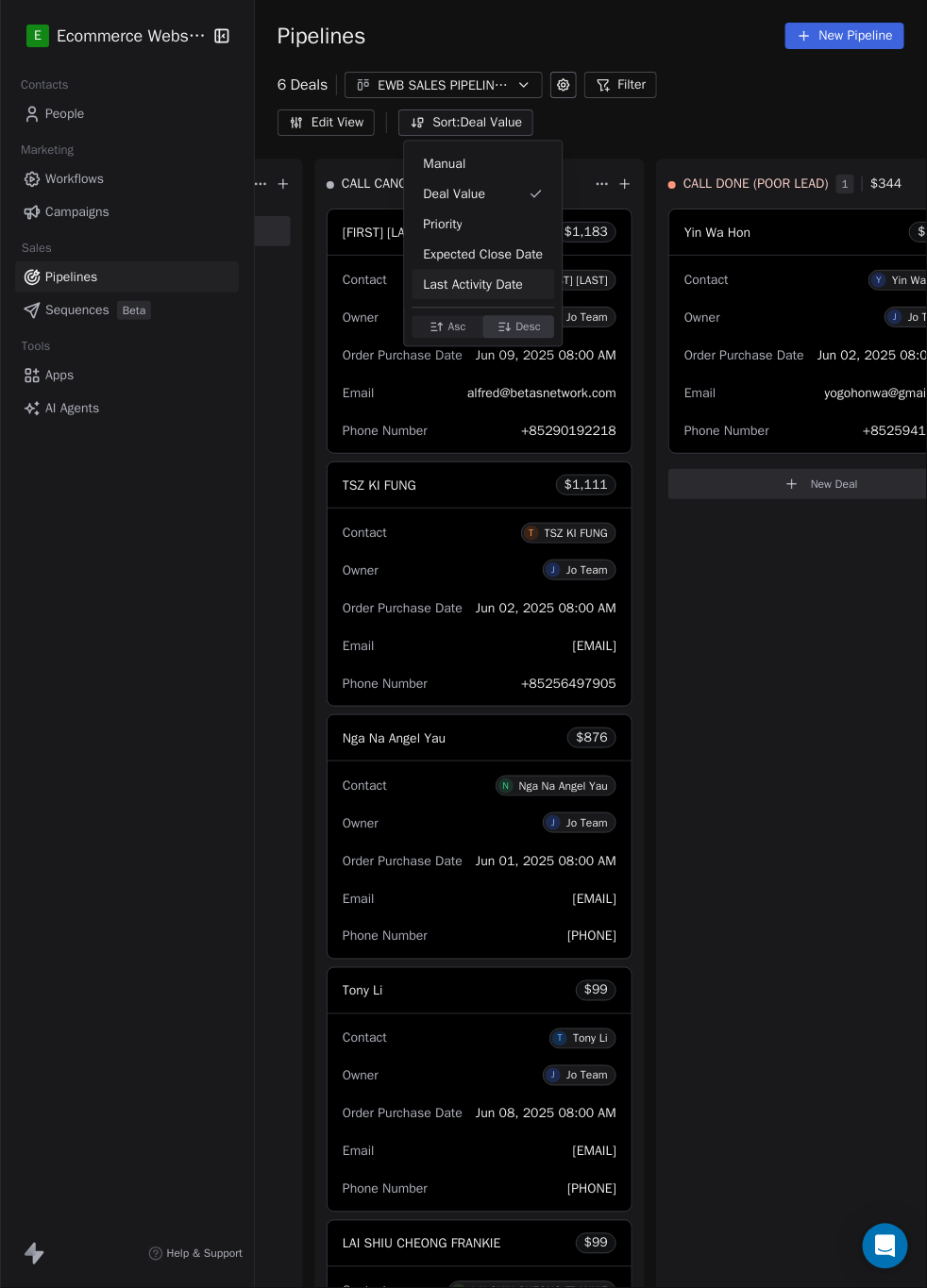 click on "E Ecommerce Website Builder Contacts People Marketing Workflows Campaigns Sales Pipelines Sequences Beta Tools Apps AI Agents Help & Support Pipelines New Pipeline 6 Deals EWB SALES PIPELINE_JUNE-AUGUST 2025 Filter Edit View Sort: Deal Value T1 = <HKD 199 0 $ 0 New Deal T2 = HKD 200 - 999 0 $ 0 New Deal T3 = HKD 1000+ 0 $ 0 New Deal CALL DONE - LI 0 $ 0 New Deal CALL DONE - HI 0 $ 0 New Deal CALL CANCELLED 5 $ 3,368 Alfred Au Yeung $ 1,183 Contact A Alfred Au Yeung Owner J Jo Team Order Purchase Date Jun 09, 2025 08:00 AM Email [EMAIL] Phone Number [PHONE] TSZ KI FUNG $ 1,111 Contact T TSZ KI FUNG Owner J Jo Team Order Purchase Date Jun 02, 2025 08:00 AM Email [EMAIL] Phone Number [PHONE] Nga Na Angel Yau $ 876 Contact N Nga Na Angel Yau Owner J Jo Team Order Purchase Date Jun 01, 2025 08:00 AM Email [EMAIL] Phone Number [PHONE] Tony Li $ 99 Contact T Tony Li Owner J Jo Team Order Purchase Date Jun 08, 2025 08:00 AM Email Phone Number $ L" at bounding box center (464, 644) 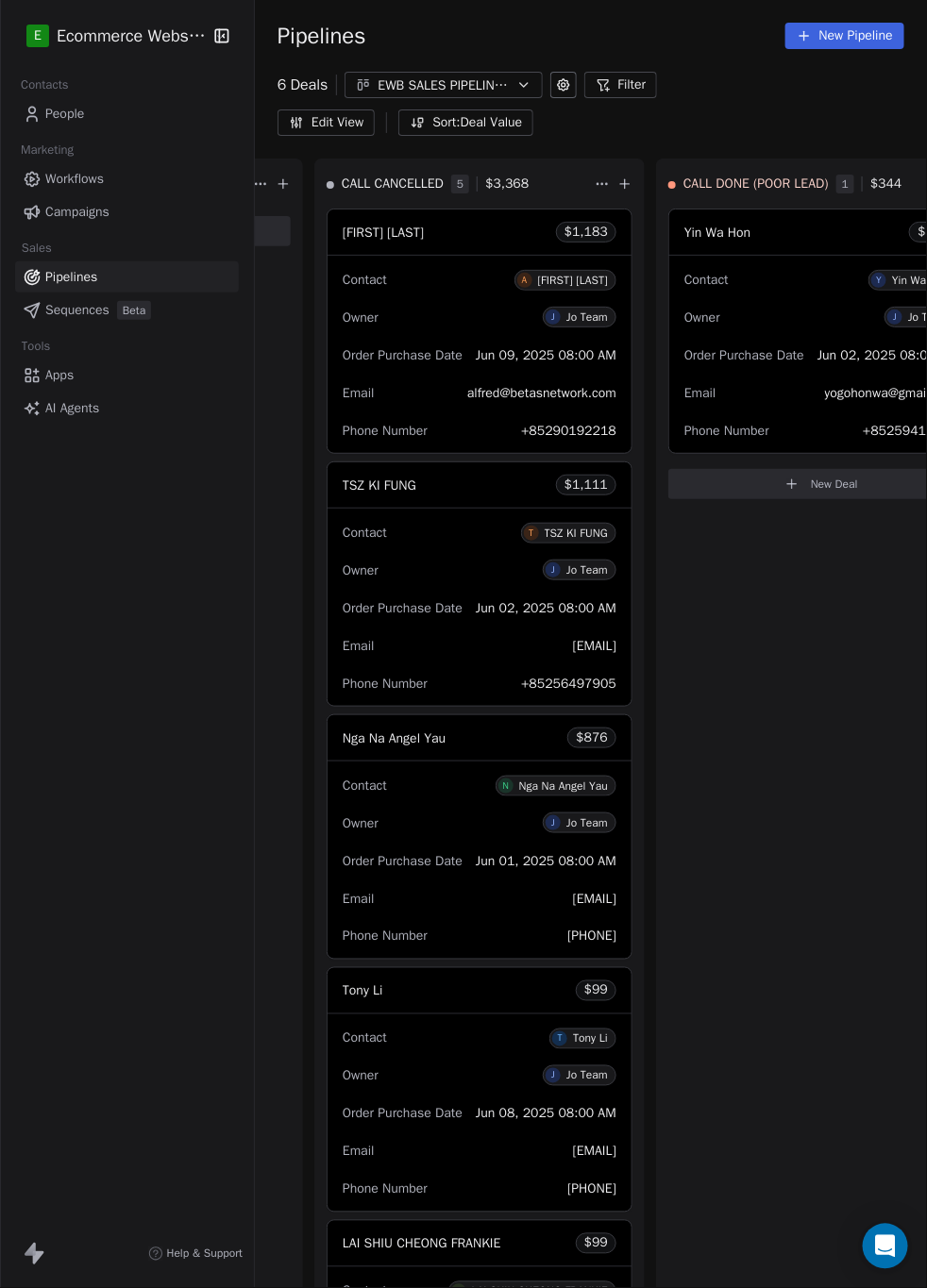 click on "Edit View" at bounding box center [326, 123] 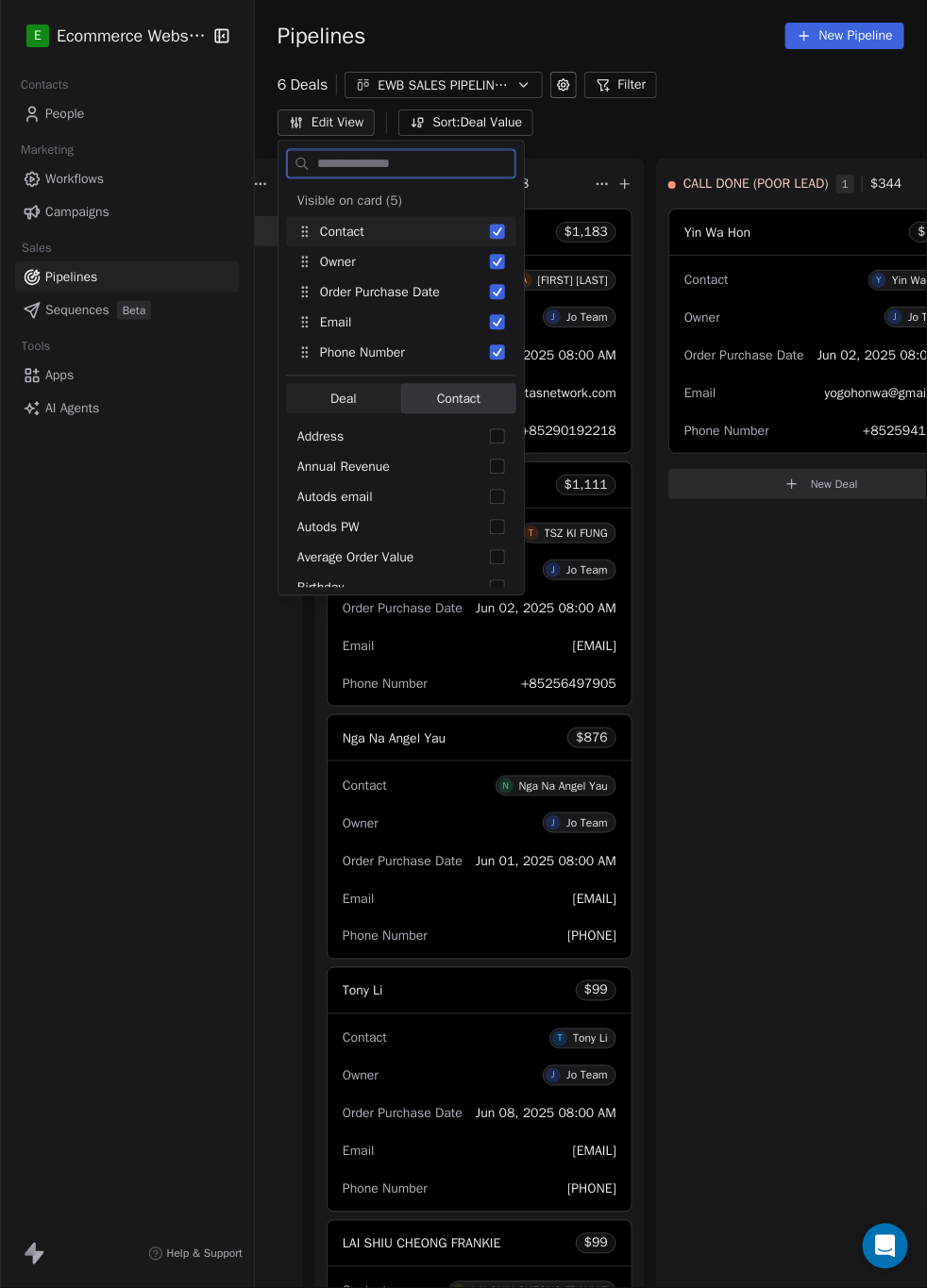 click on "Edit View" at bounding box center [326, 123] 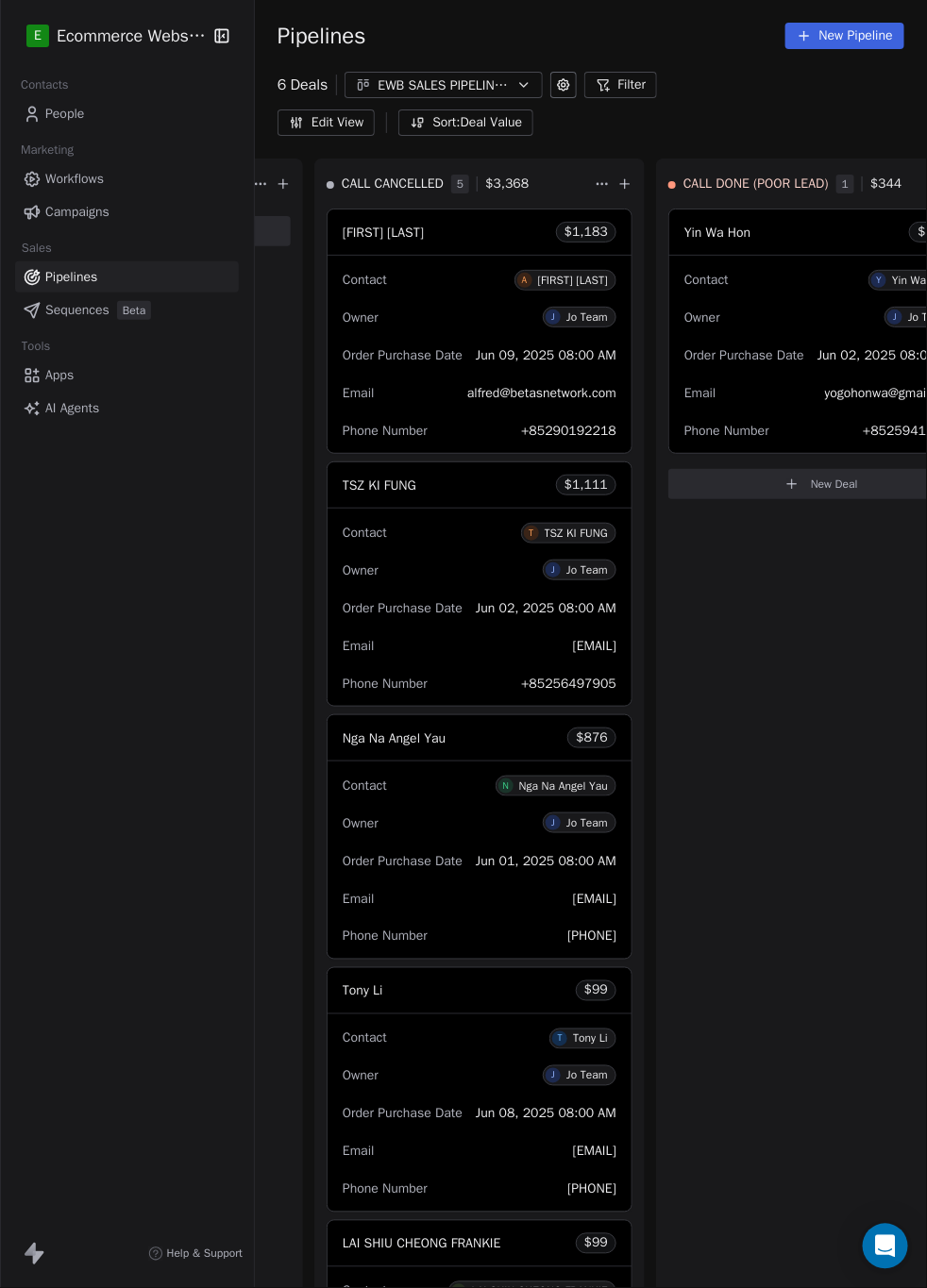click on "Sort:  Deal Value" at bounding box center [465, 123] 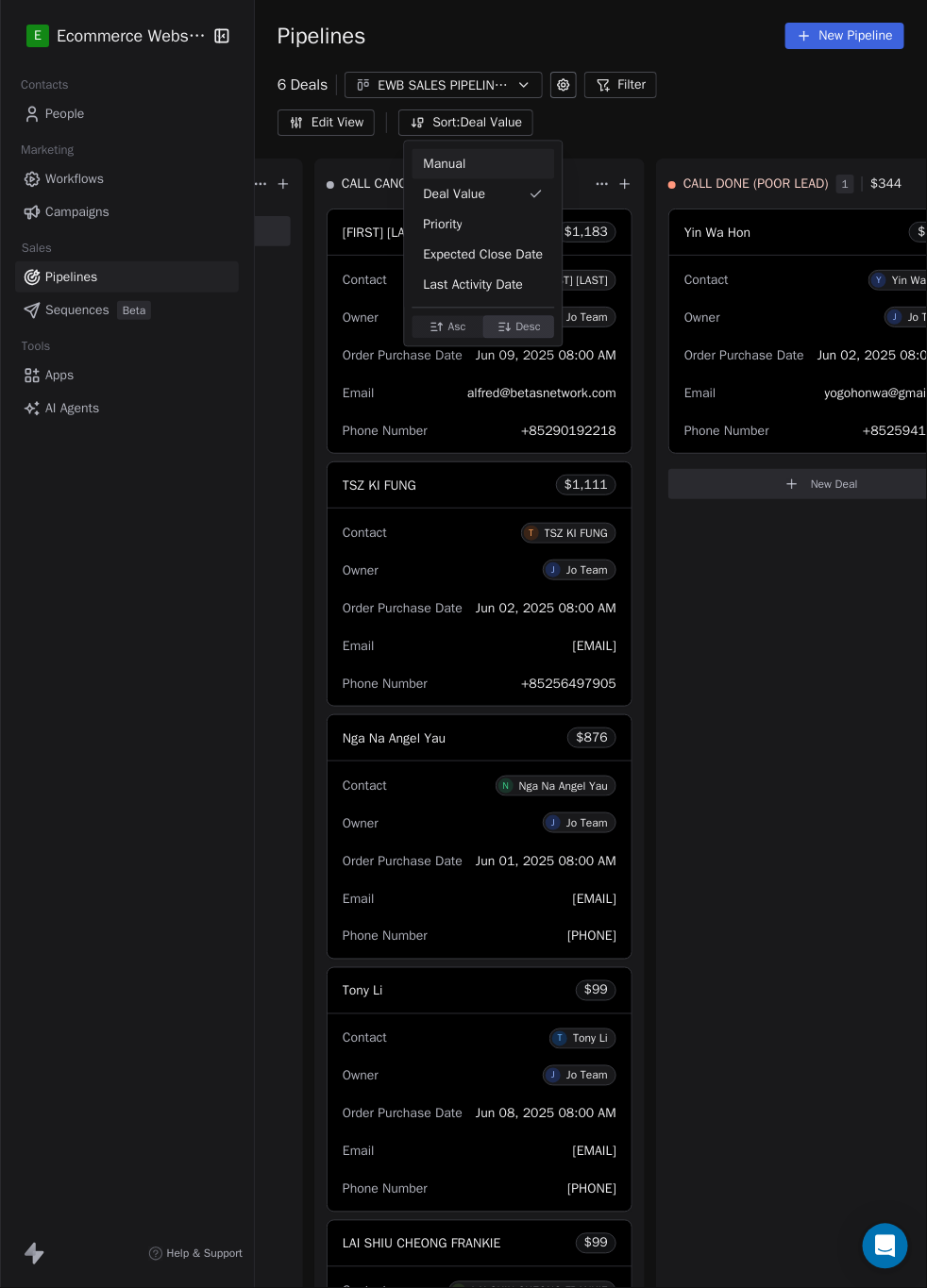 click on "E Ecommerce Website Builder Contacts People Marketing Workflows Campaigns Sales Pipelines Sequences Beta Tools Apps AI Agents Help & Support Pipelines New Pipeline 6 Deals EWB SALES PIPELINE_JUNE-AUGUST 2025 Filter Edit View Sort: Deal Value T1 = <HKD 199 0 $ 0 New Deal T2 = HKD 200 - 999 0 $ 0 New Deal T3 = HKD 1000+ 0 $ 0 New Deal CALL DONE - LI 0 $ 0 New Deal CALL DONE - HI 0 $ 0 New Deal CALL CANCELLED 5 $ 3,368 Alfred Au Yeung $ 1,183 Contact A Alfred Au Yeung Owner J Jo Team Order Purchase Date Jun 09, 2025 08:00 AM Email [EMAIL] Phone Number [PHONE] TSZ KI FUNG $ 1,111 Contact T TSZ KI FUNG Owner J Jo Team Order Purchase Date Jun 02, 2025 08:00 AM Email [EMAIL] Phone Number [PHONE] Nga Na Angel Yau $ 876 Contact N Nga Na Angel Yau Owner J Jo Team Order Purchase Date Jun 01, 2025 08:00 AM Email [EMAIL] Phone Number [PHONE] Tony Li $ 99 Contact T Tony Li Owner J Jo Team Order Purchase Date Jun 08, 2025 08:00 AM Email Phone Number $ L" at bounding box center (464, 644) 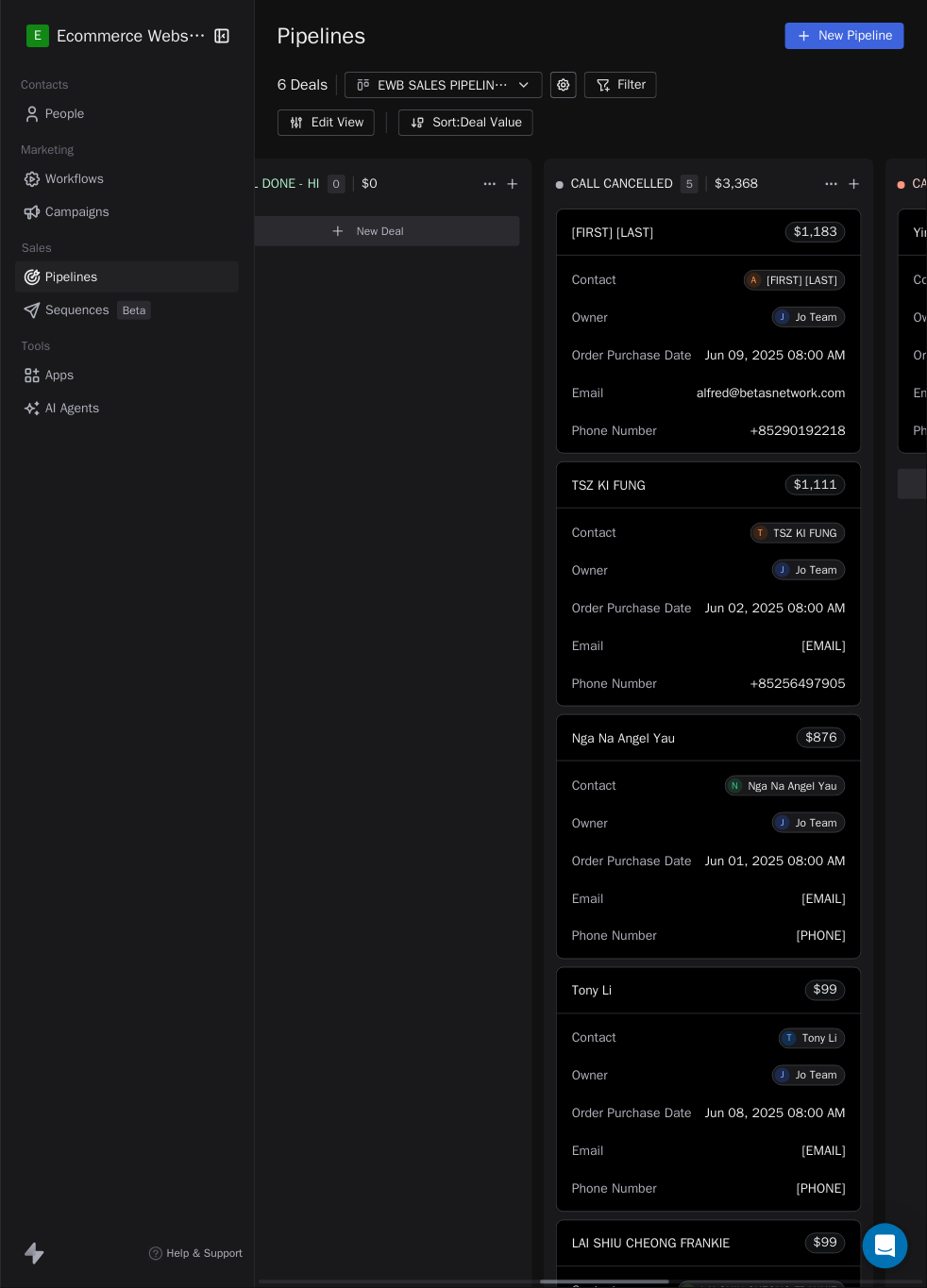 scroll, scrollTop: 0, scrollLeft: 1464, axis: horizontal 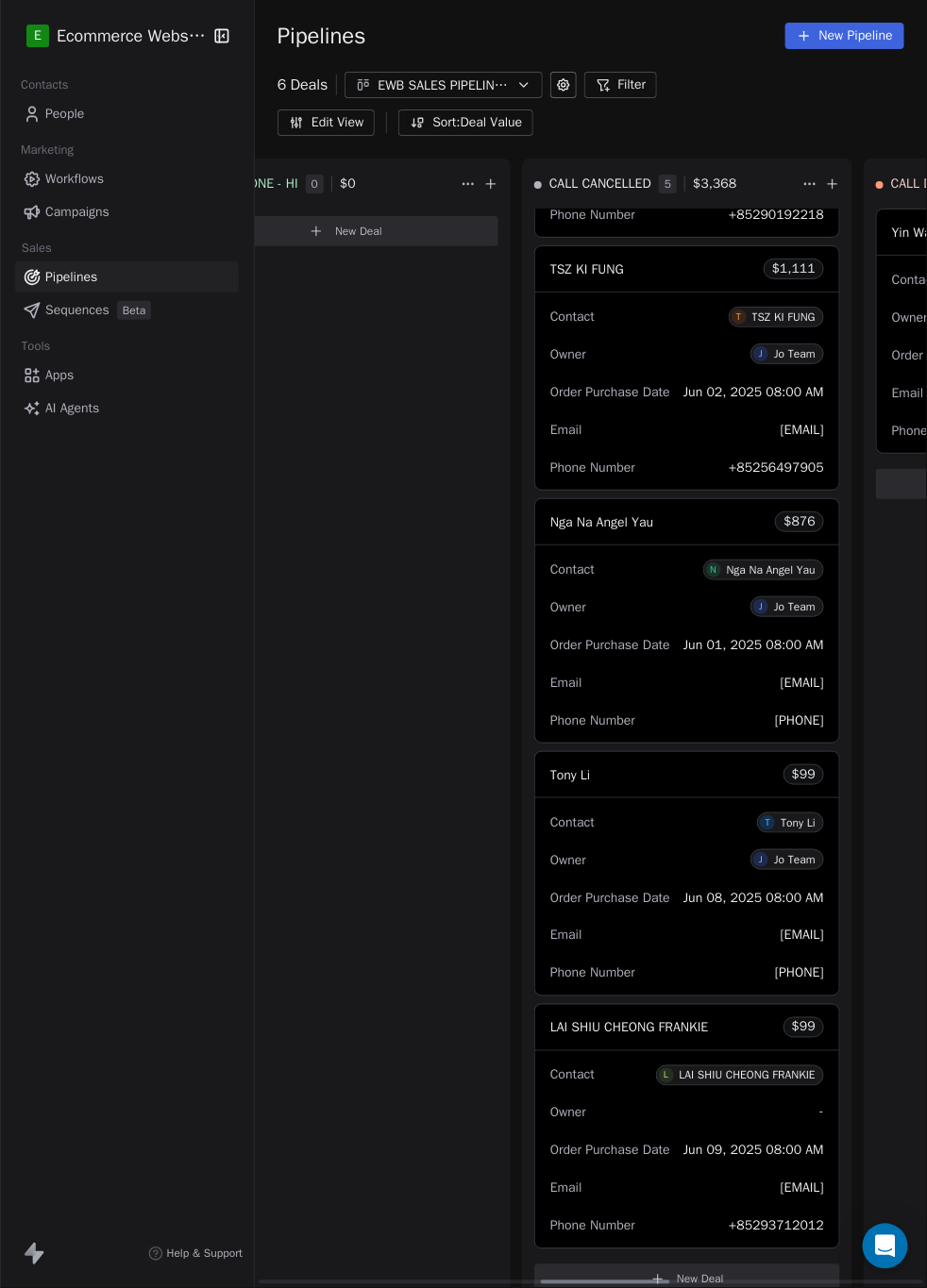 click on "New Deal" at bounding box center [687, 1280] 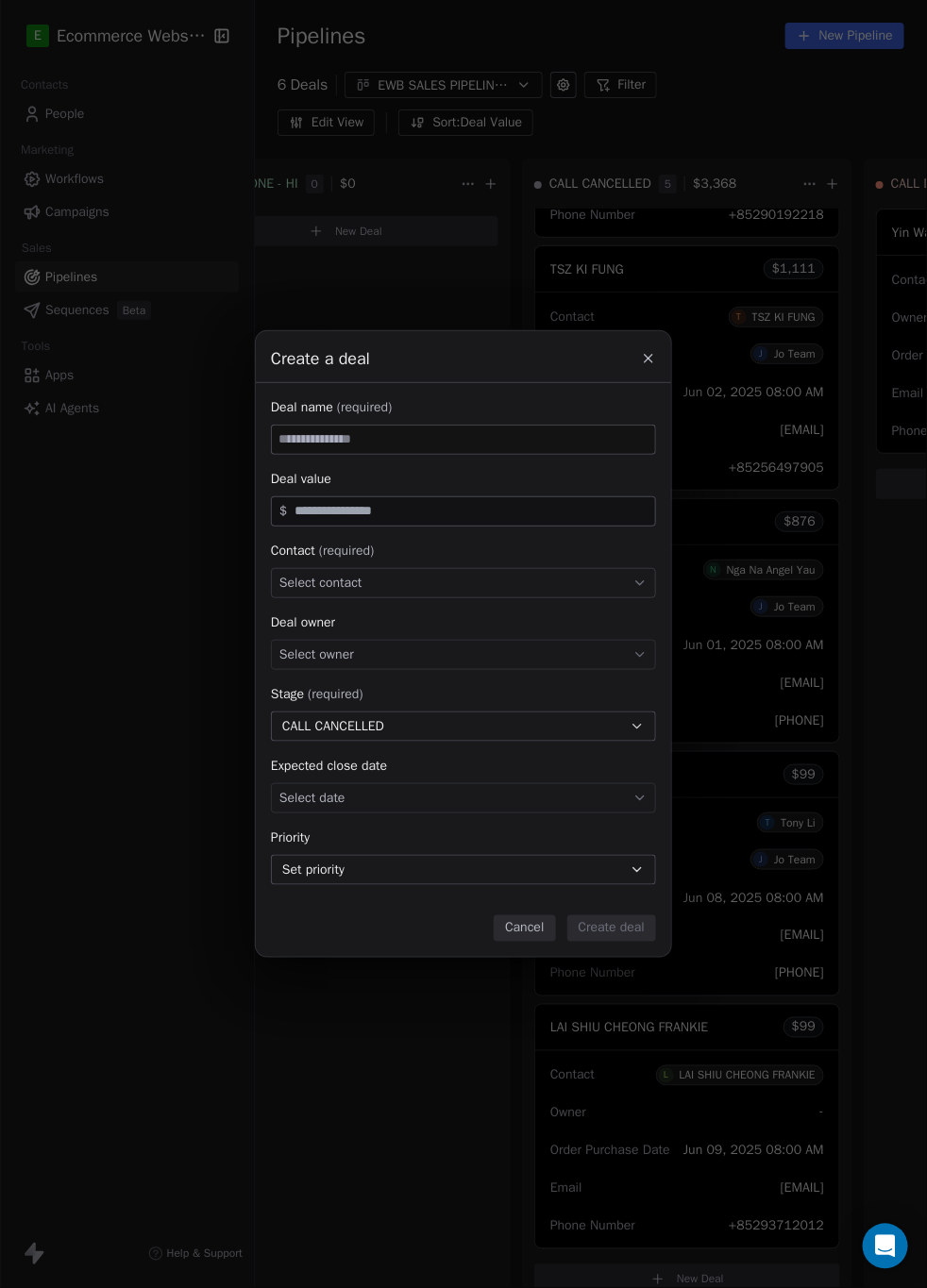 click on "Create a deal Deal name (required) Deal value $ Contact (required) Select contact Deal owner Select owner Stage (required) CALL CANCELLED Expected close date Select date Priority Set priority Cancel Create deal" at bounding box center (464, 644) 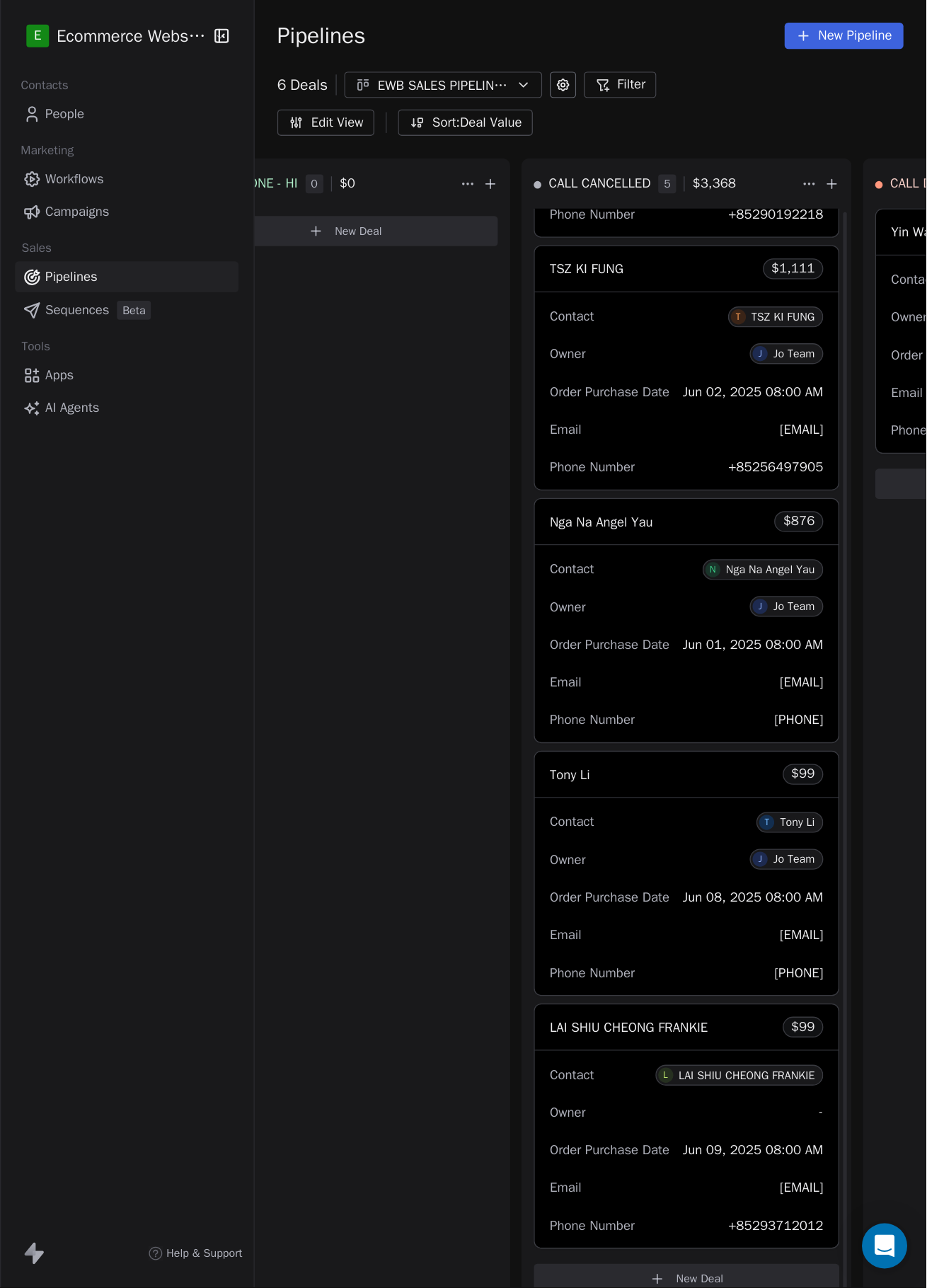 scroll, scrollTop: 0, scrollLeft: 1098, axis: horizontal 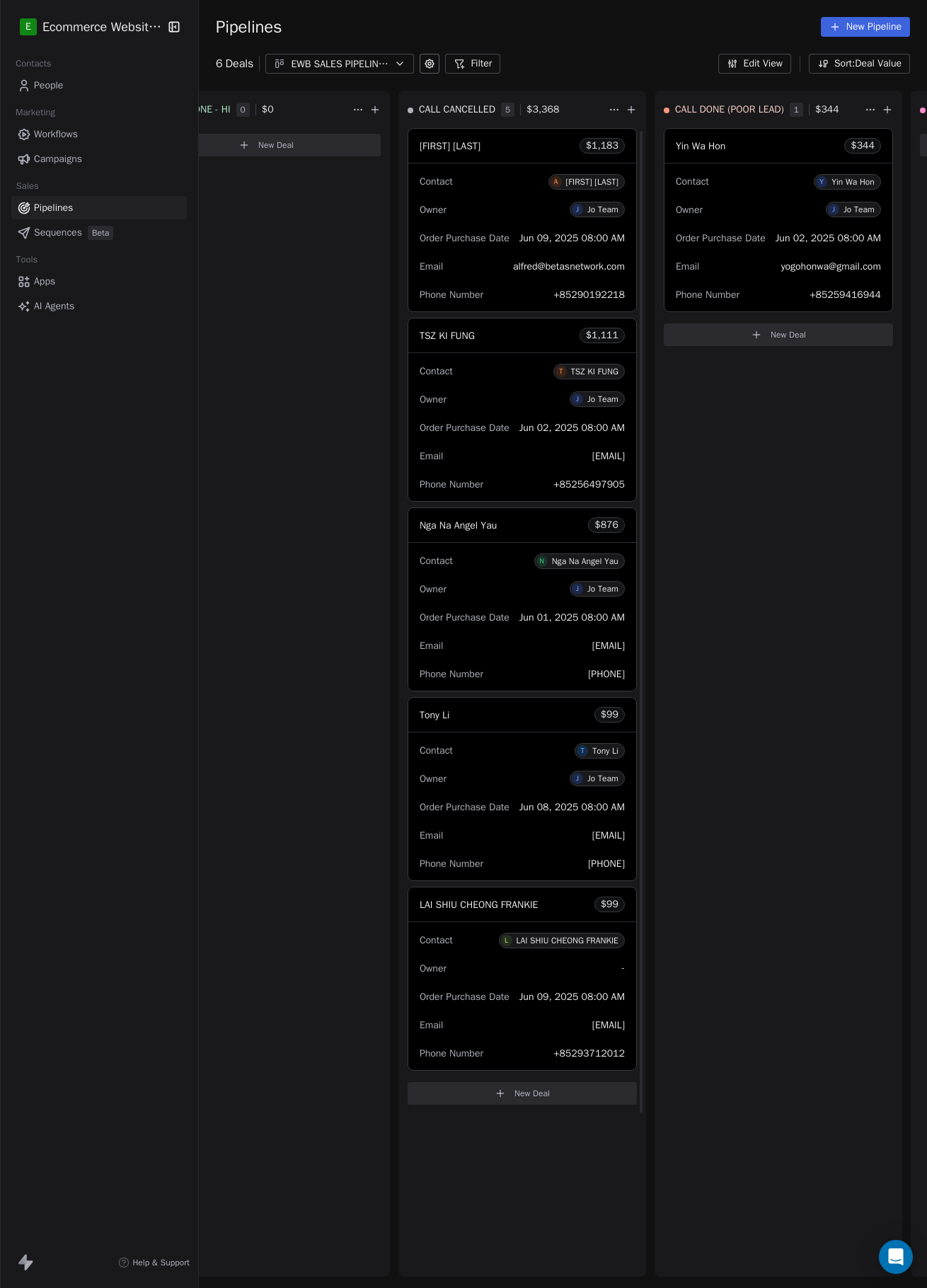 drag, startPoint x: 616, startPoint y: 0, endPoint x: 335, endPoint y: 606, distance: 667.97979 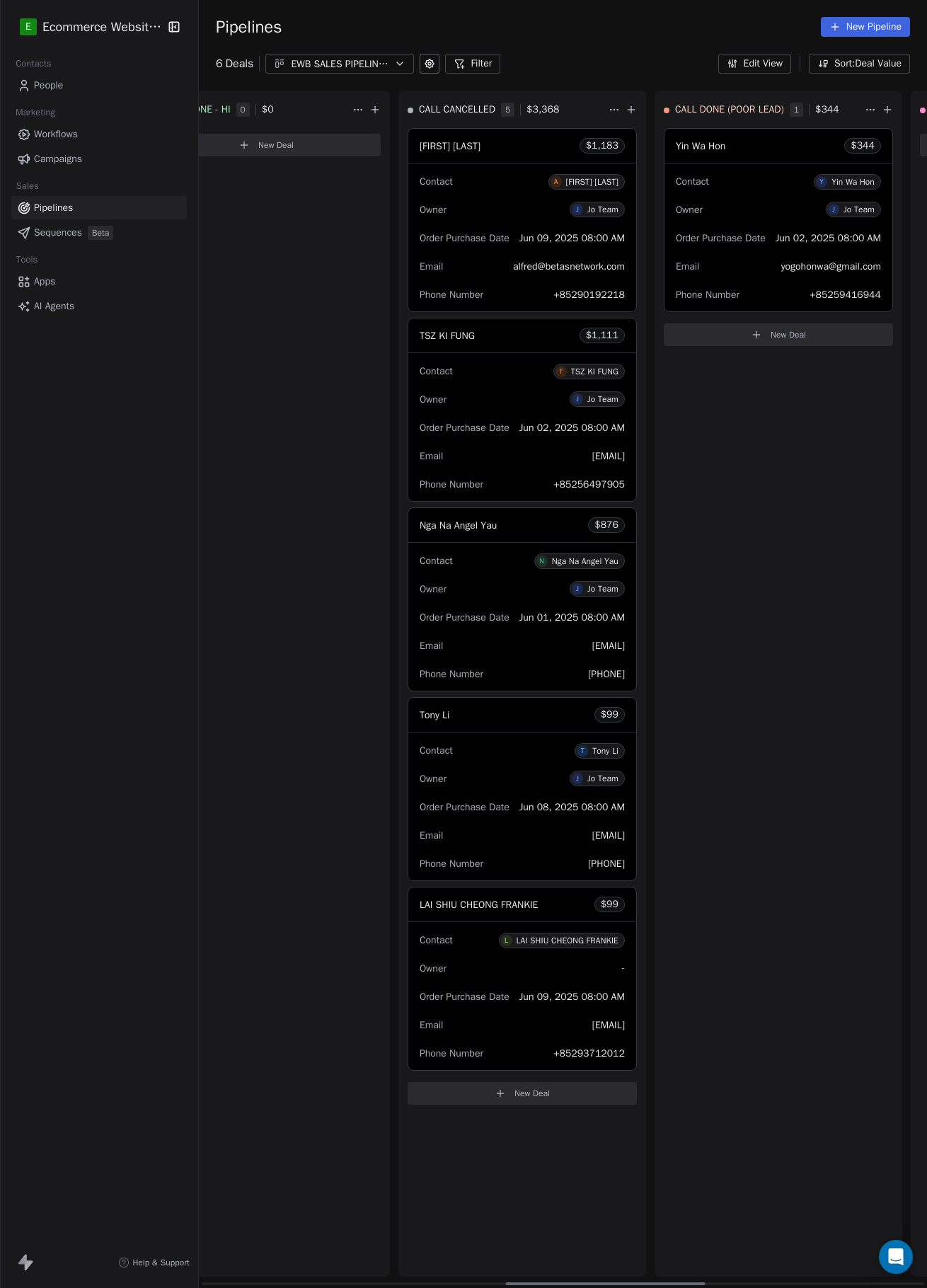 click on "New Deal" at bounding box center (522, 1093) 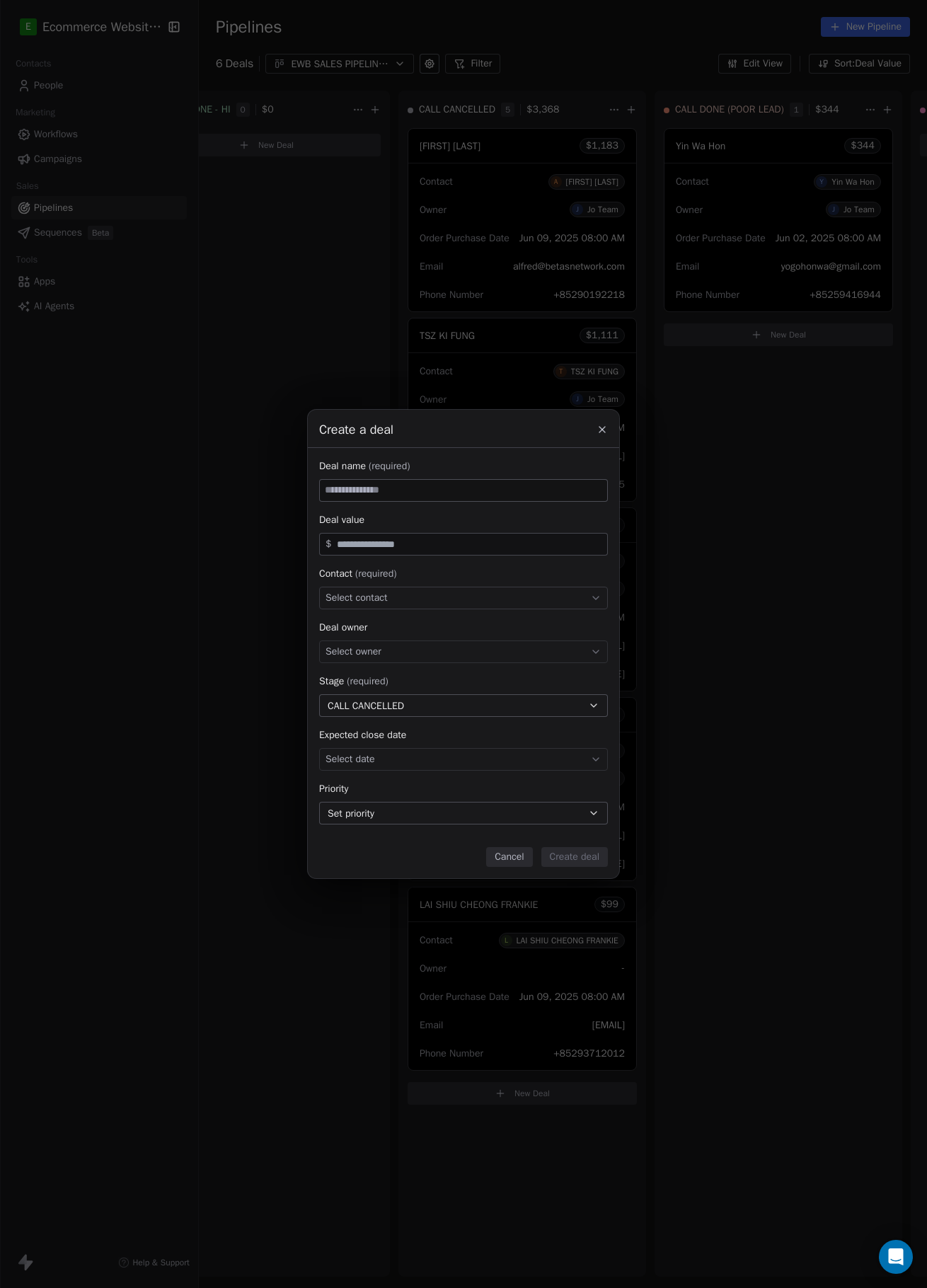 click on "Select contact" at bounding box center (464, 598) 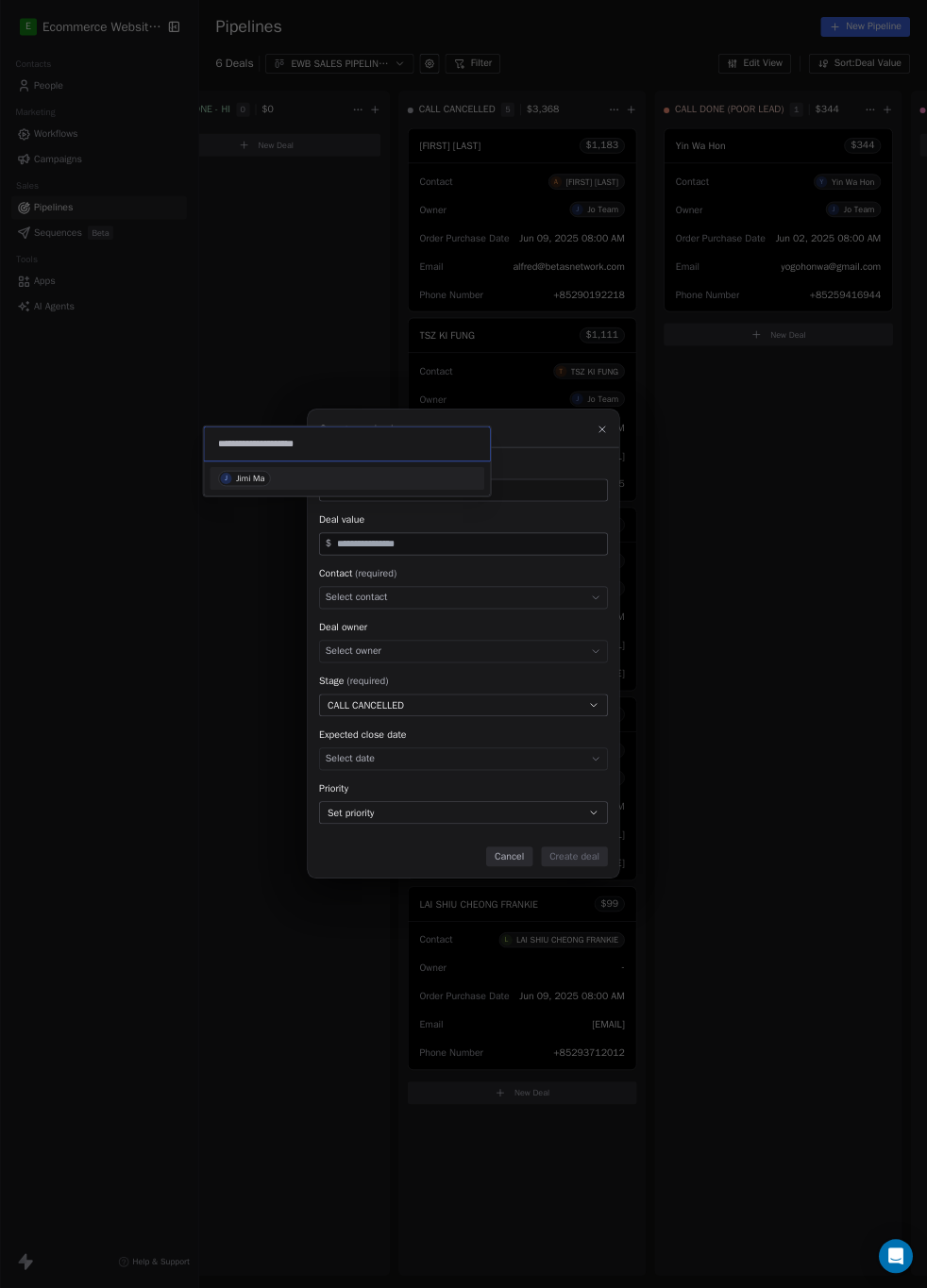 scroll, scrollTop: 0, scrollLeft: 1465, axis: horizontal 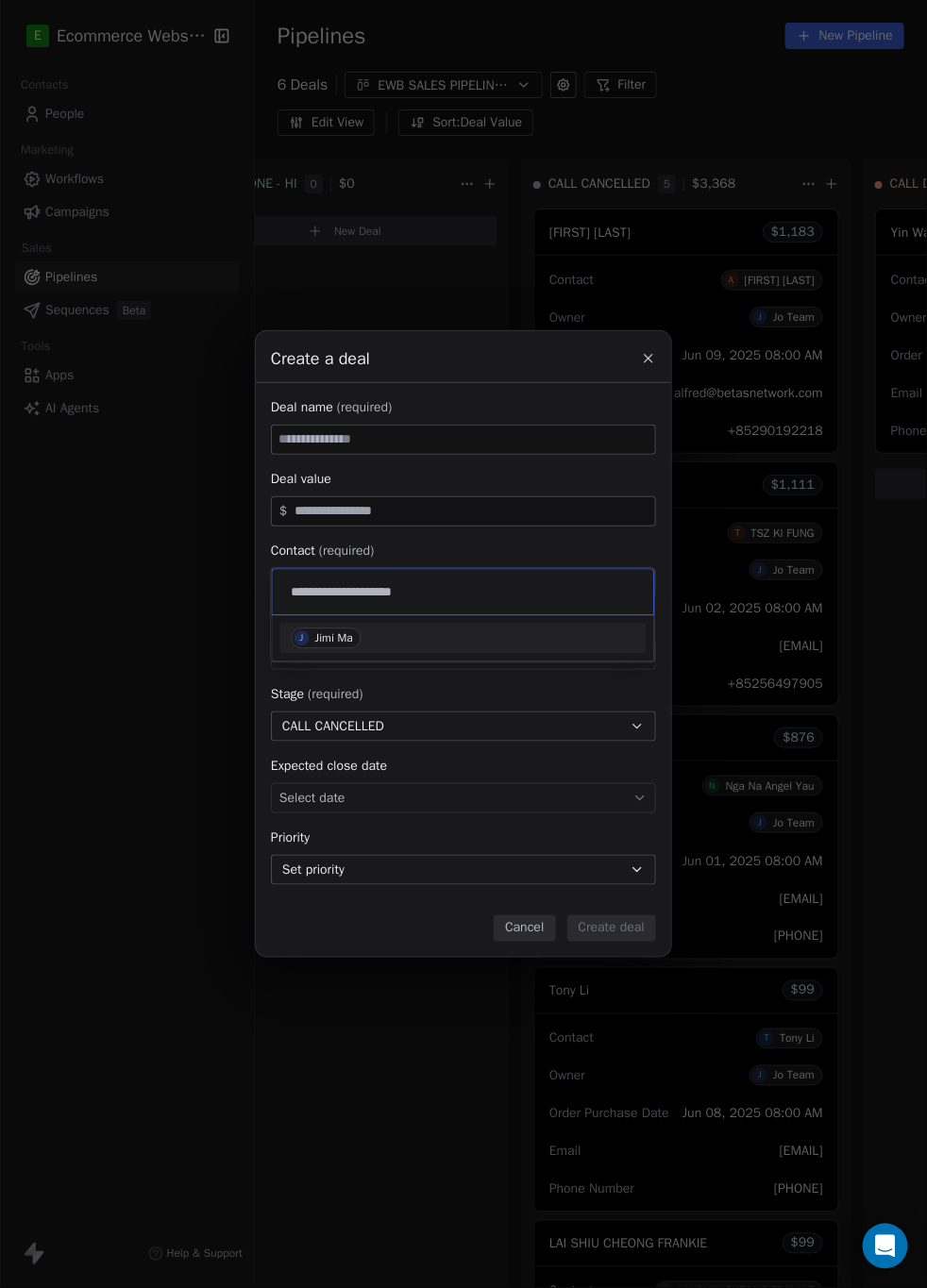 type on "**********" 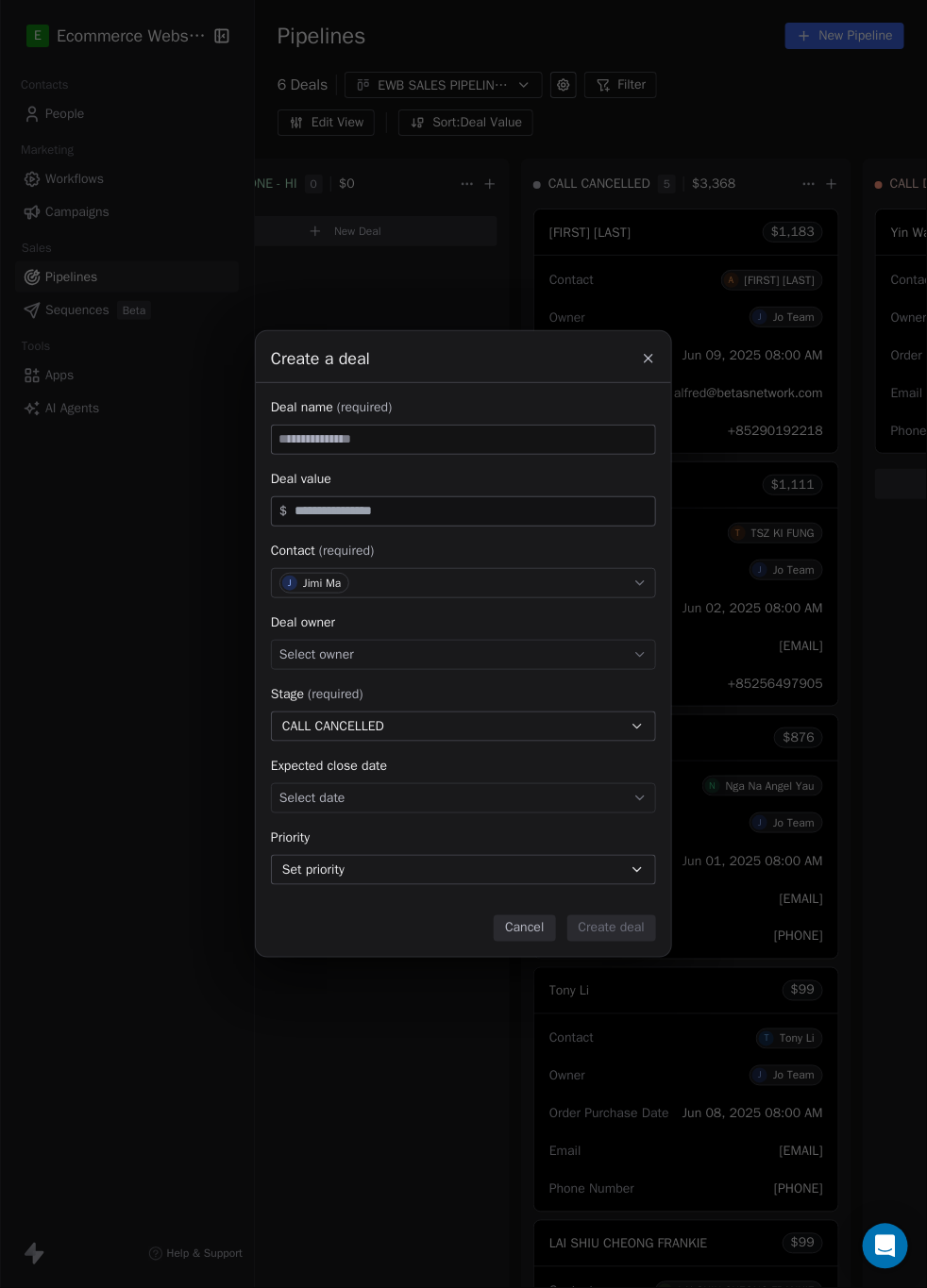 click on "Select owner" at bounding box center [464, 655] 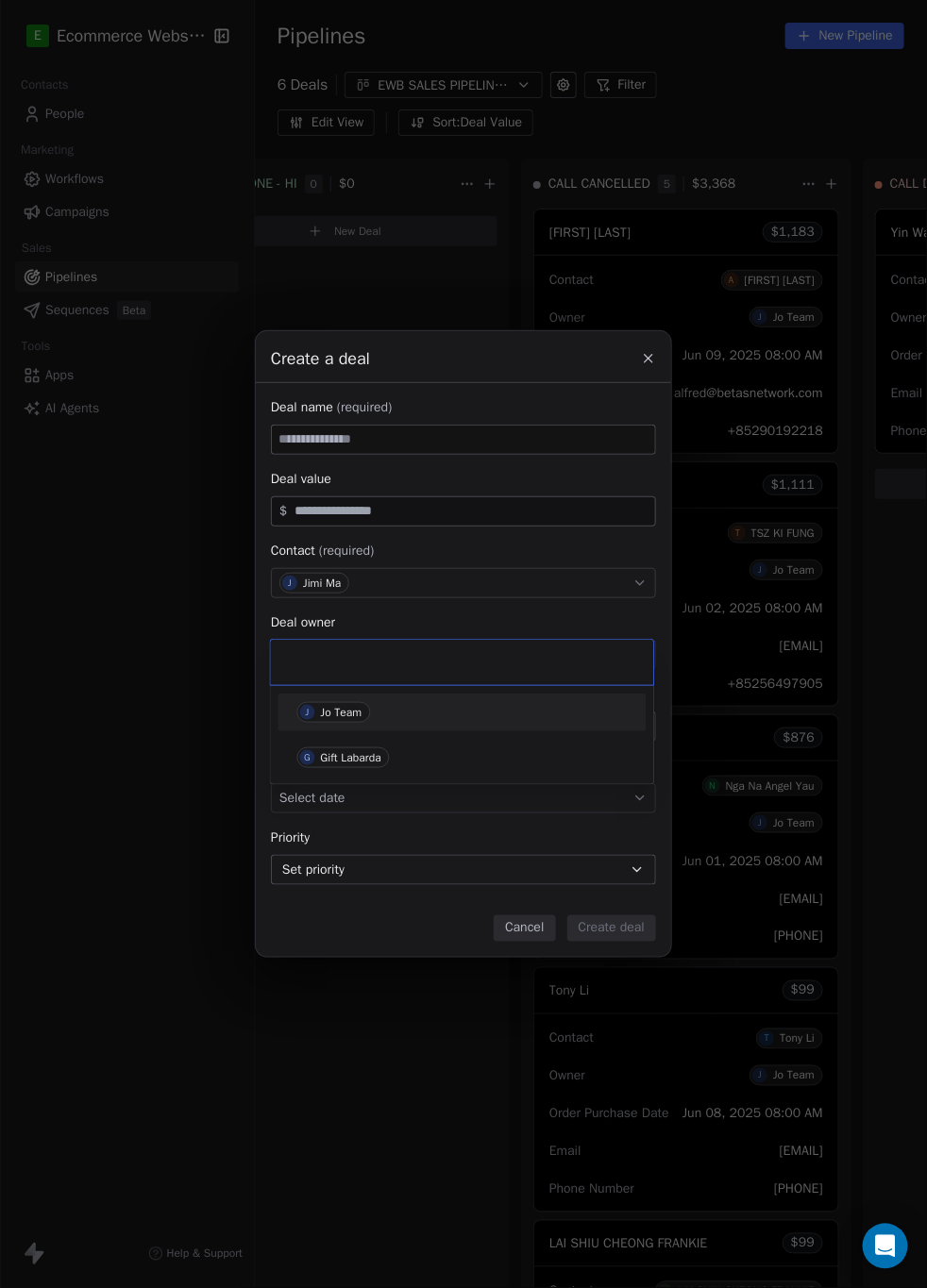 click on "Jo Team" at bounding box center [342, 712] 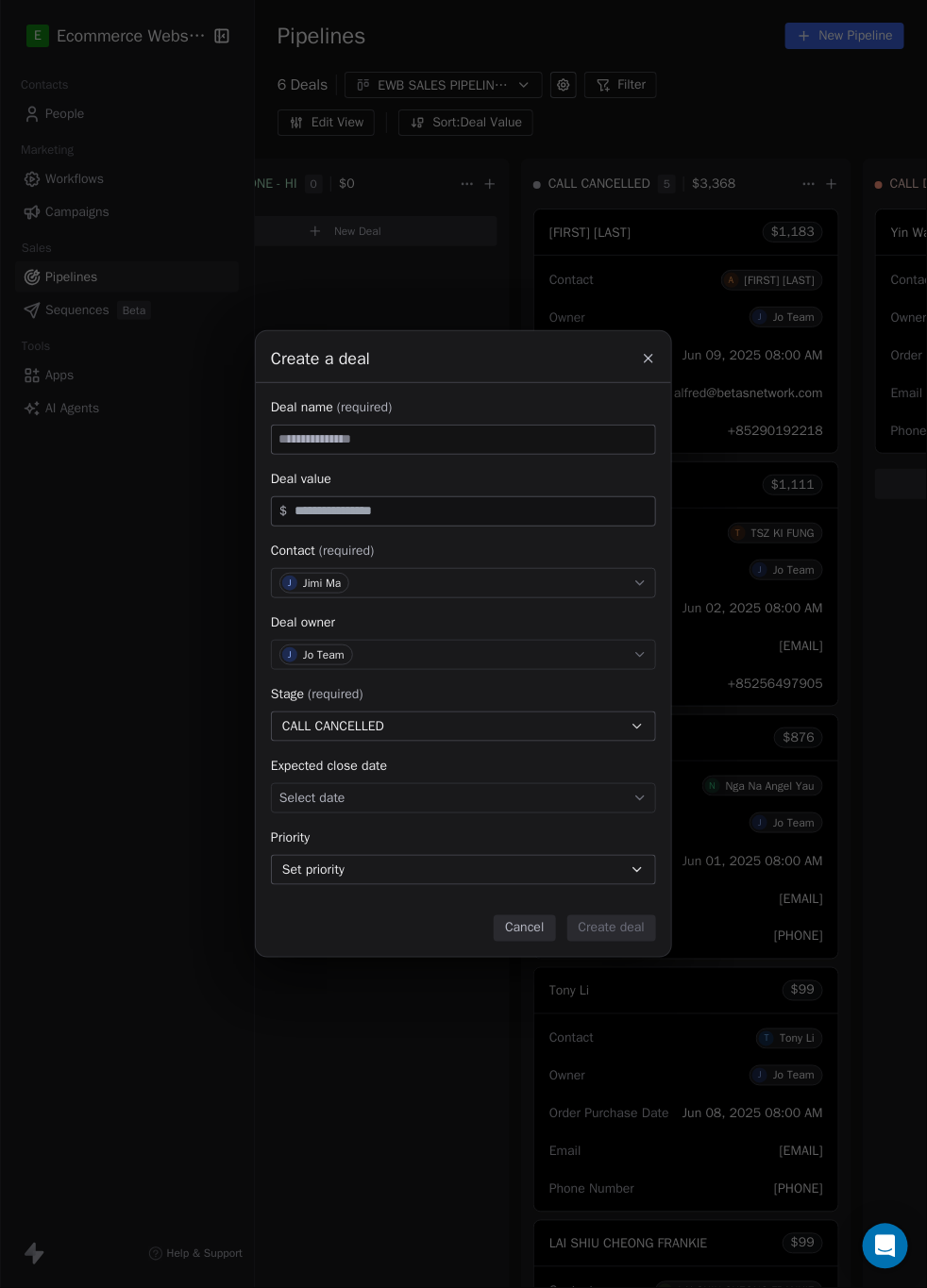 click on "$" at bounding box center [464, 511] 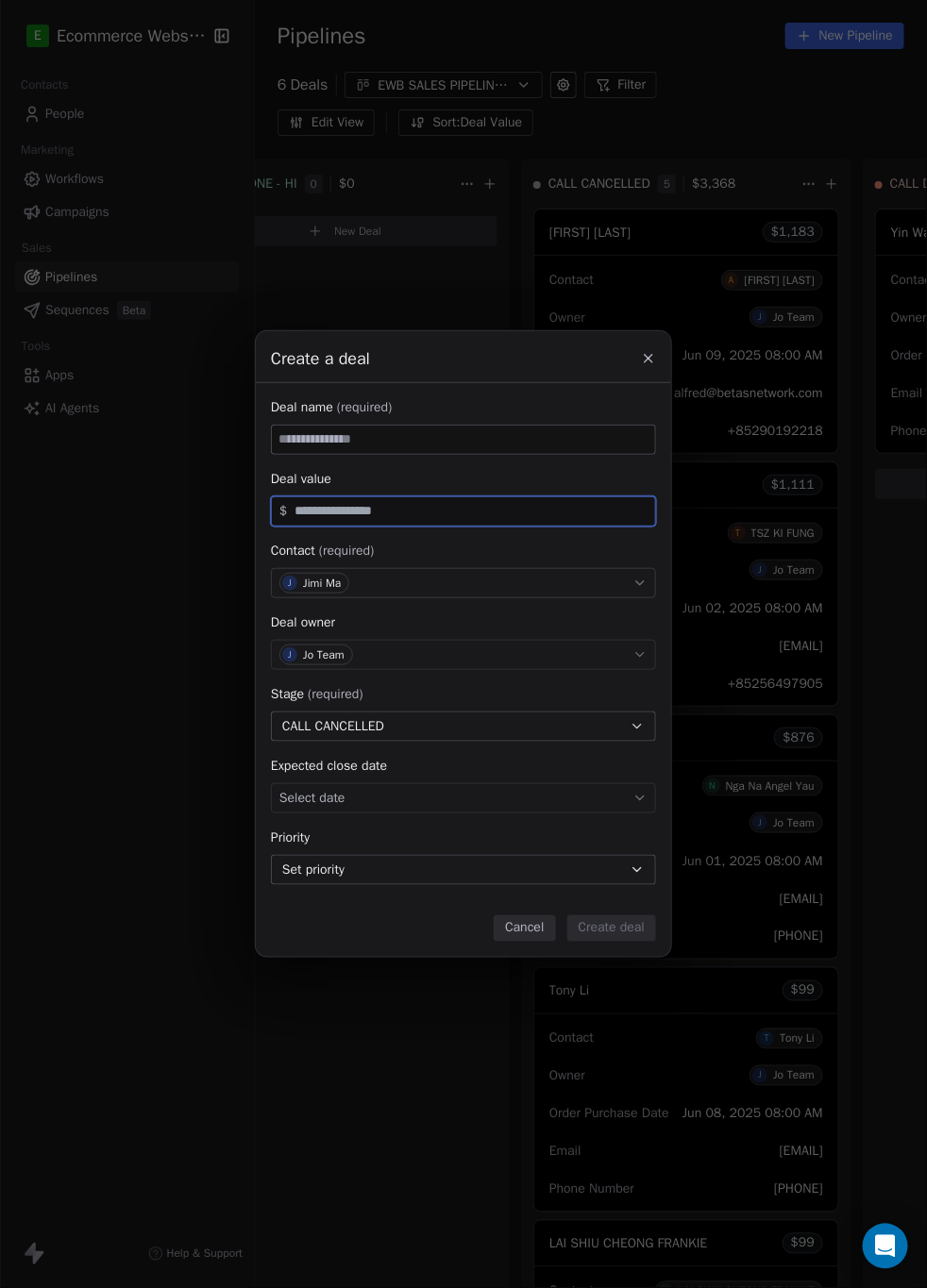click at bounding box center [471, 510] 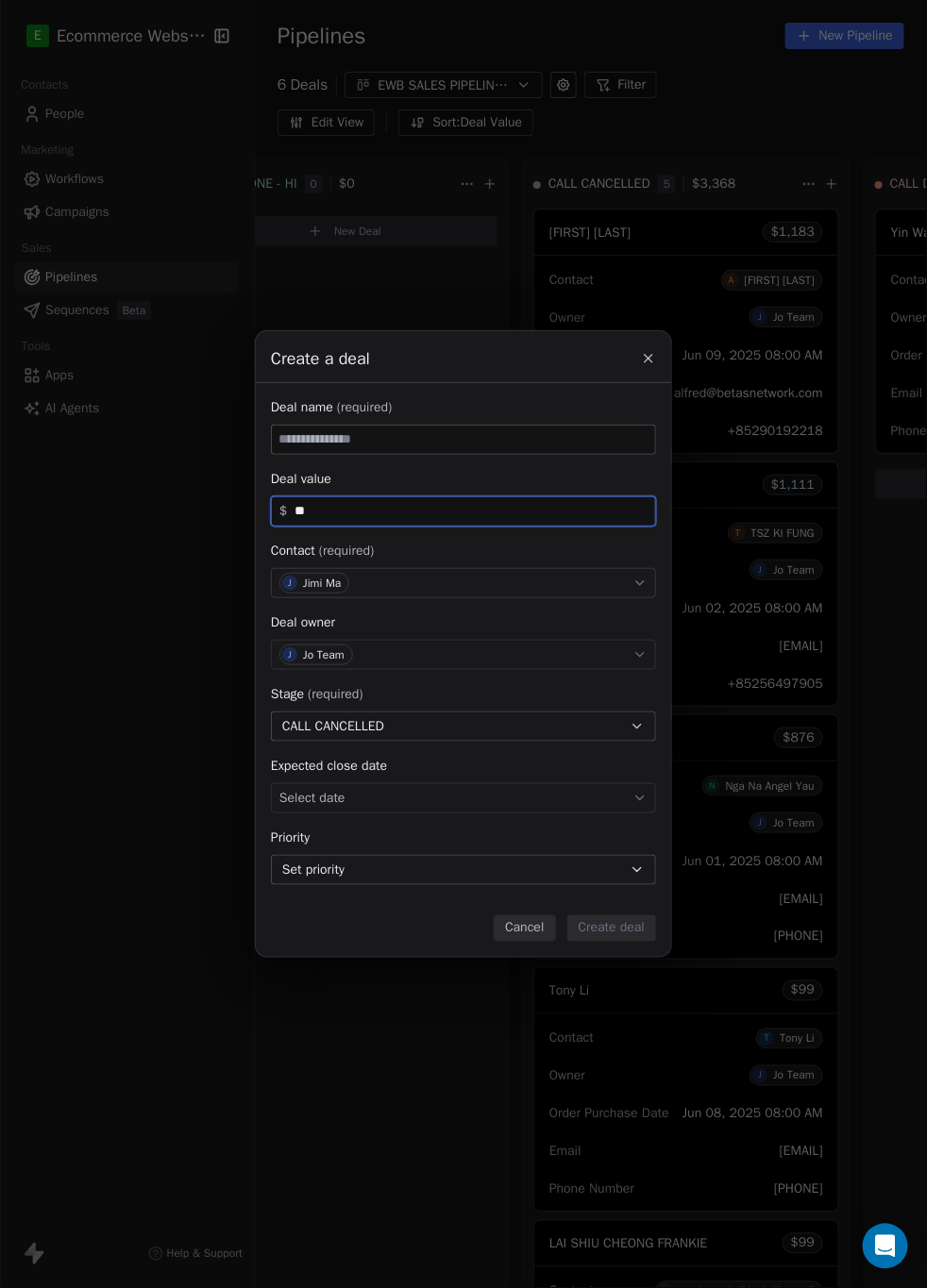 type on "**" 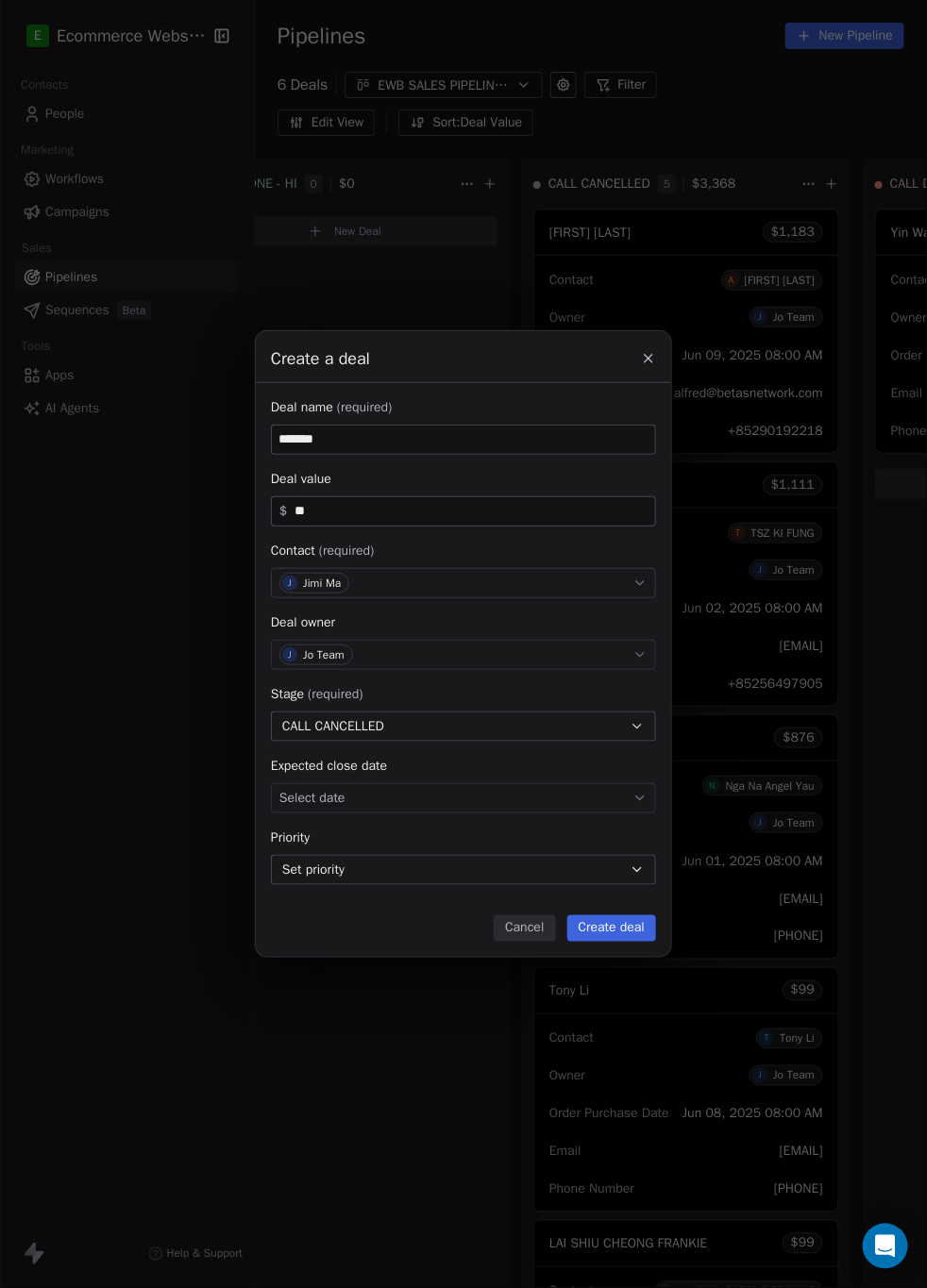 type on "*******" 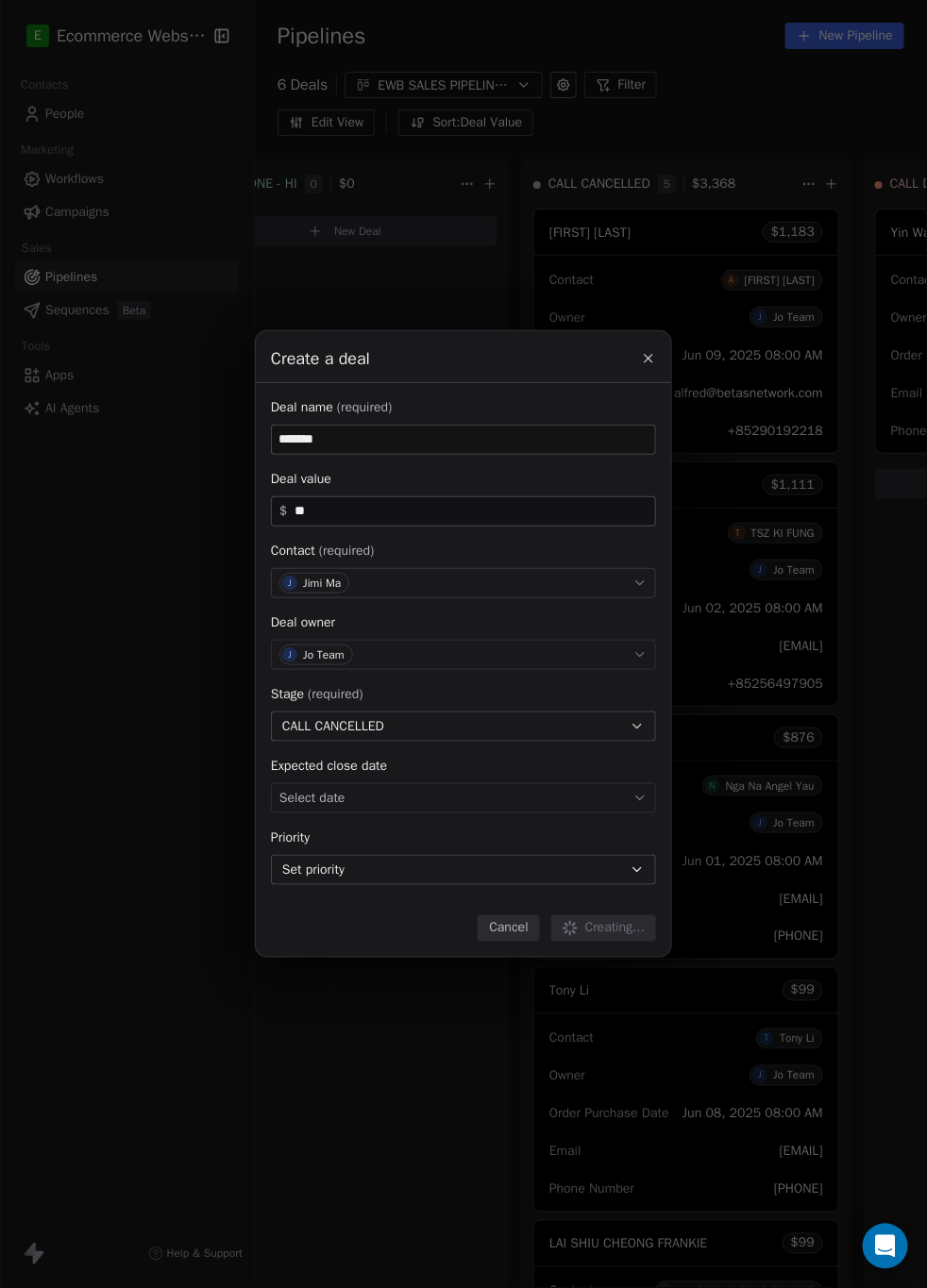 type 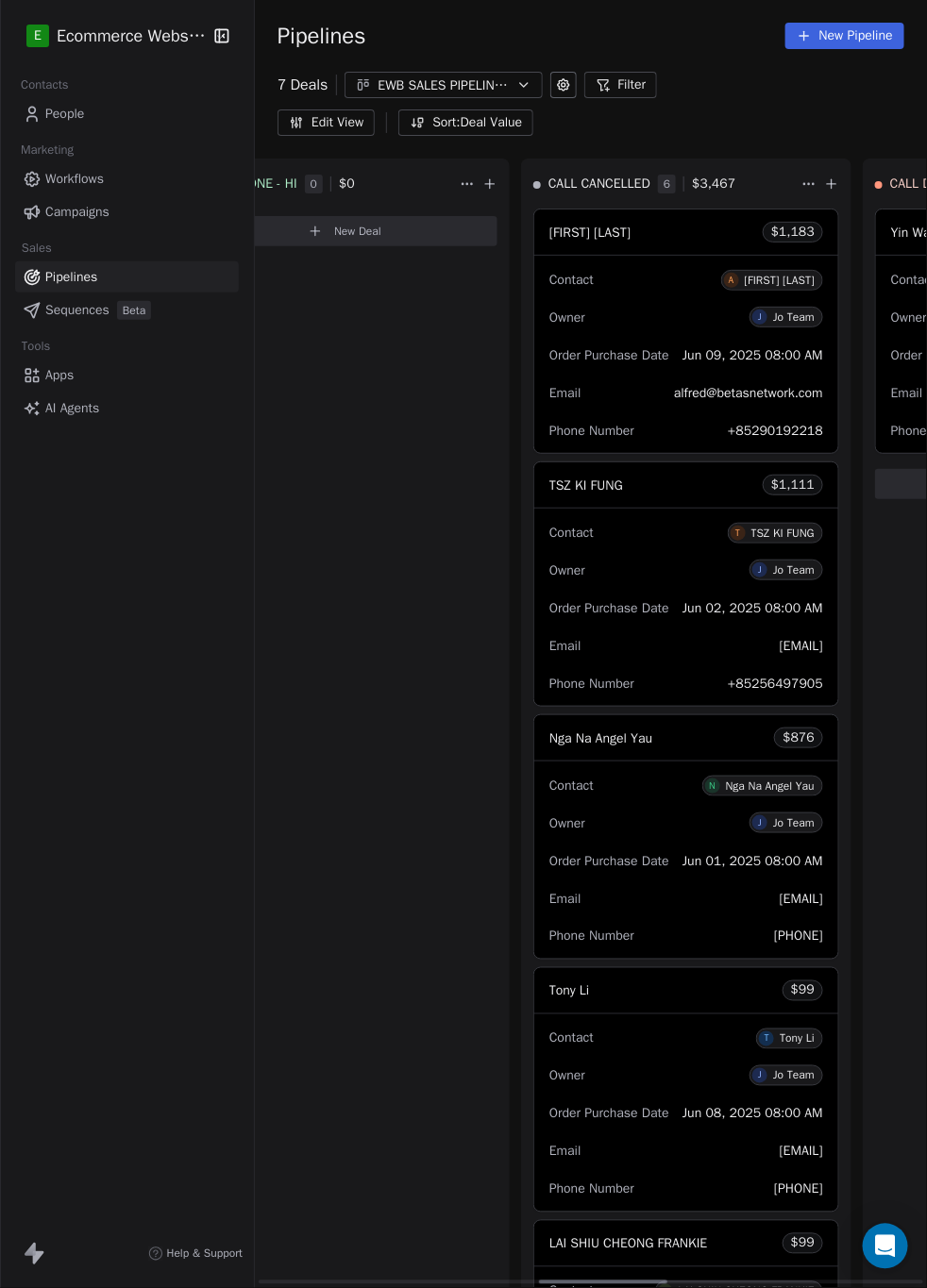 scroll, scrollTop: 481, scrollLeft: 0, axis: vertical 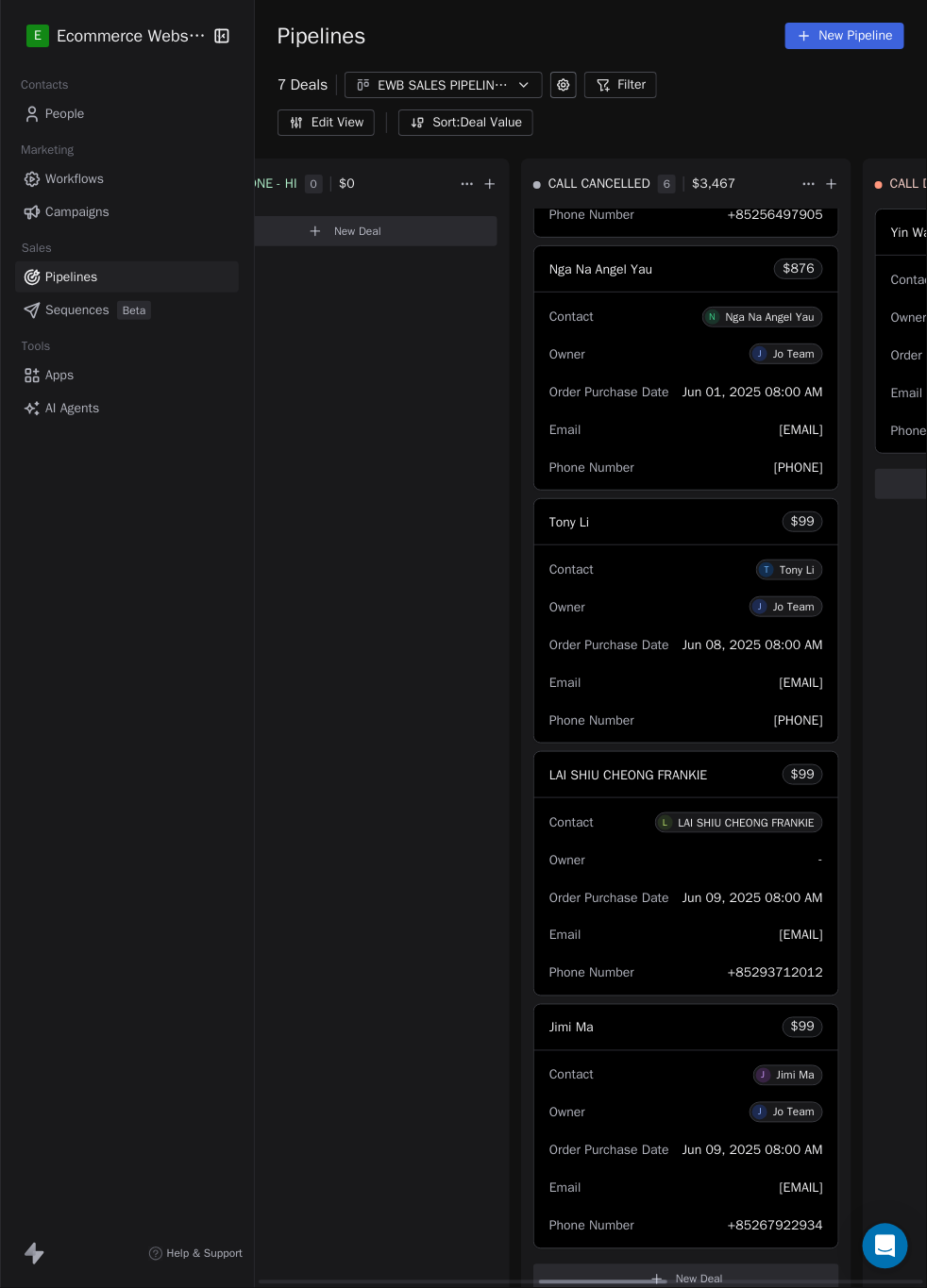 click on "Jimi Ma $ 99" at bounding box center [686, 1028] 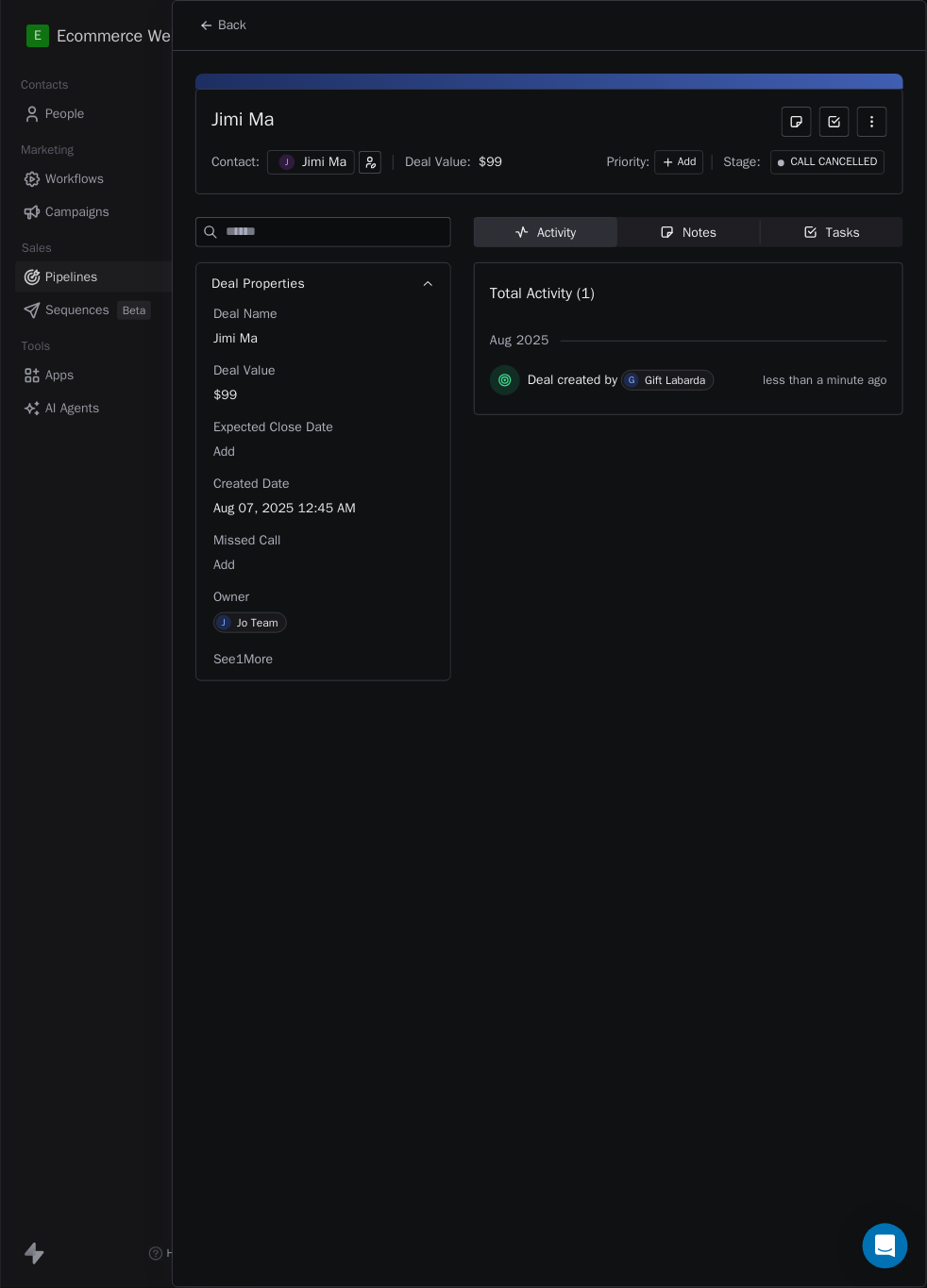click on "Notes" at bounding box center (688, 232) 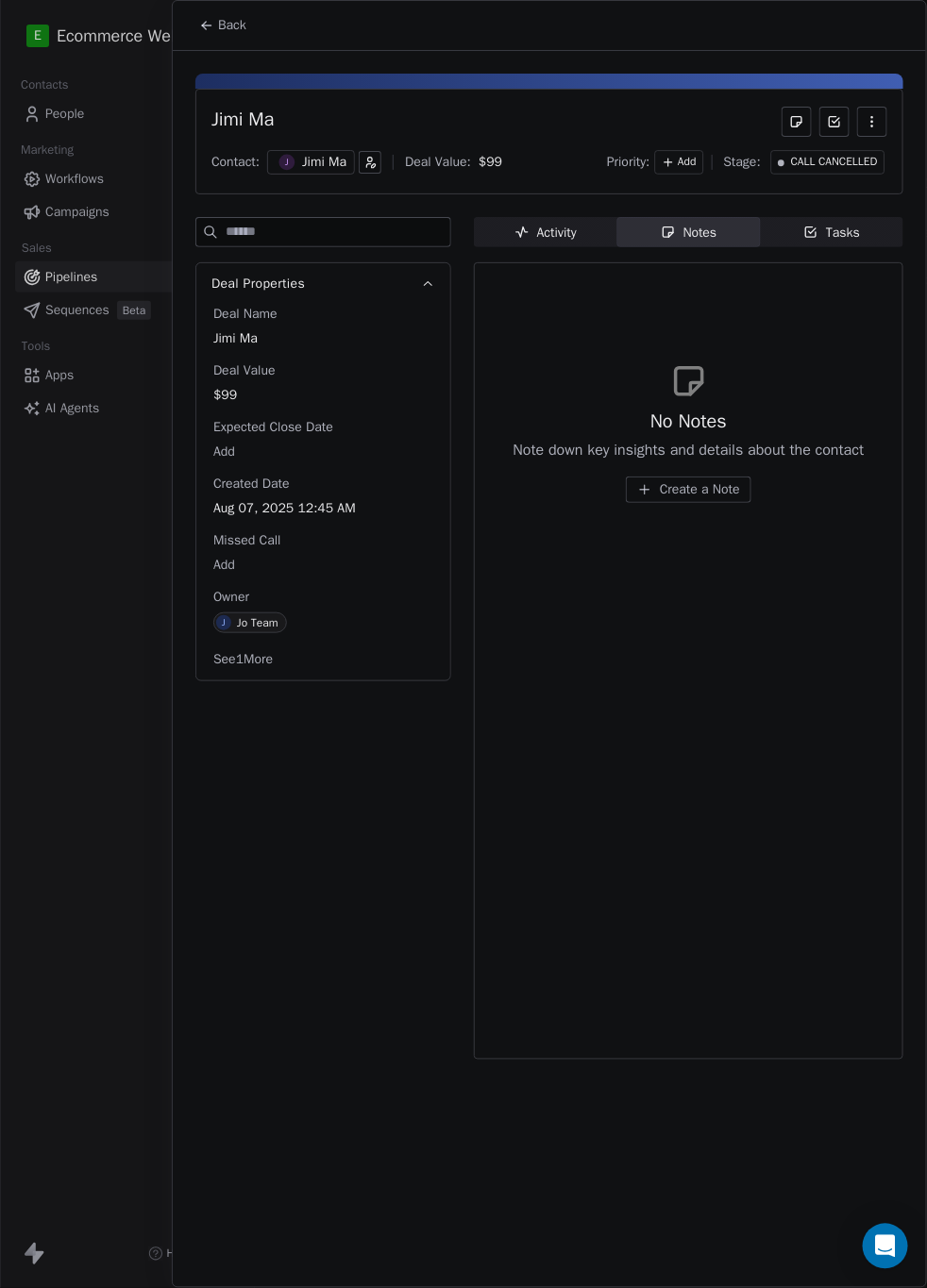 drag, startPoint x: 694, startPoint y: 513, endPoint x: 688, endPoint y: 502, distance: 12.529964 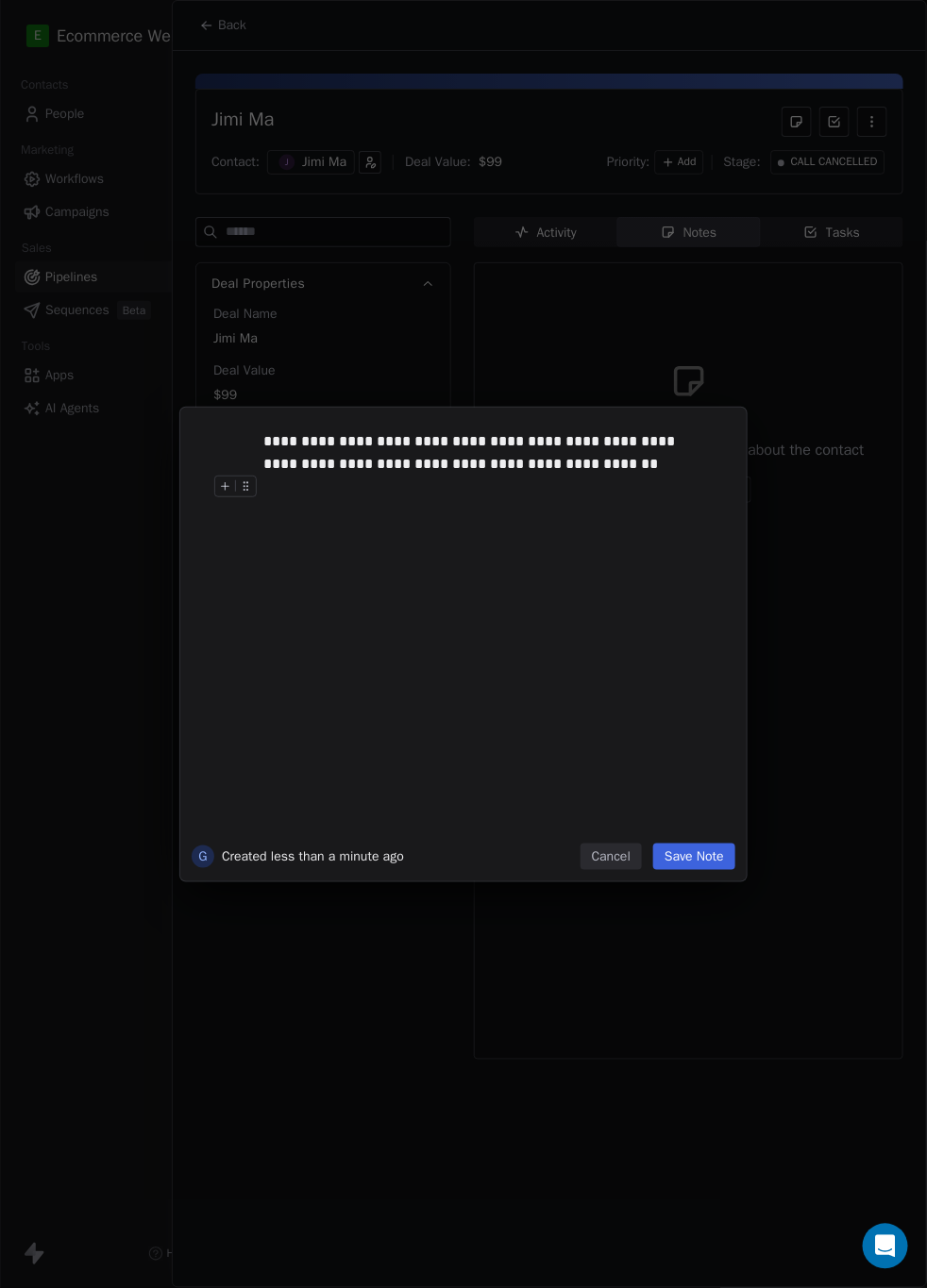 click on "Save Note" at bounding box center (694, 857) 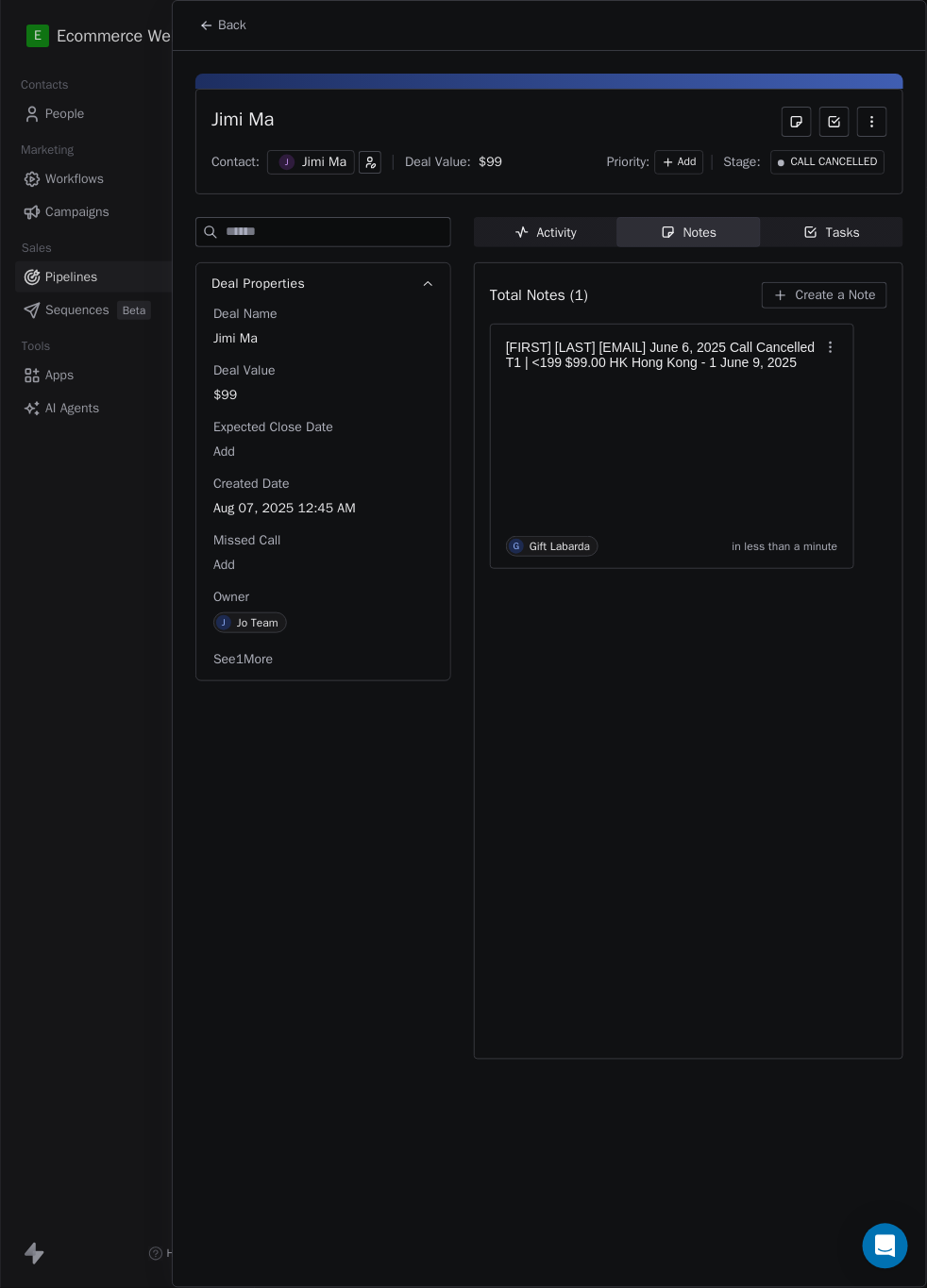 click 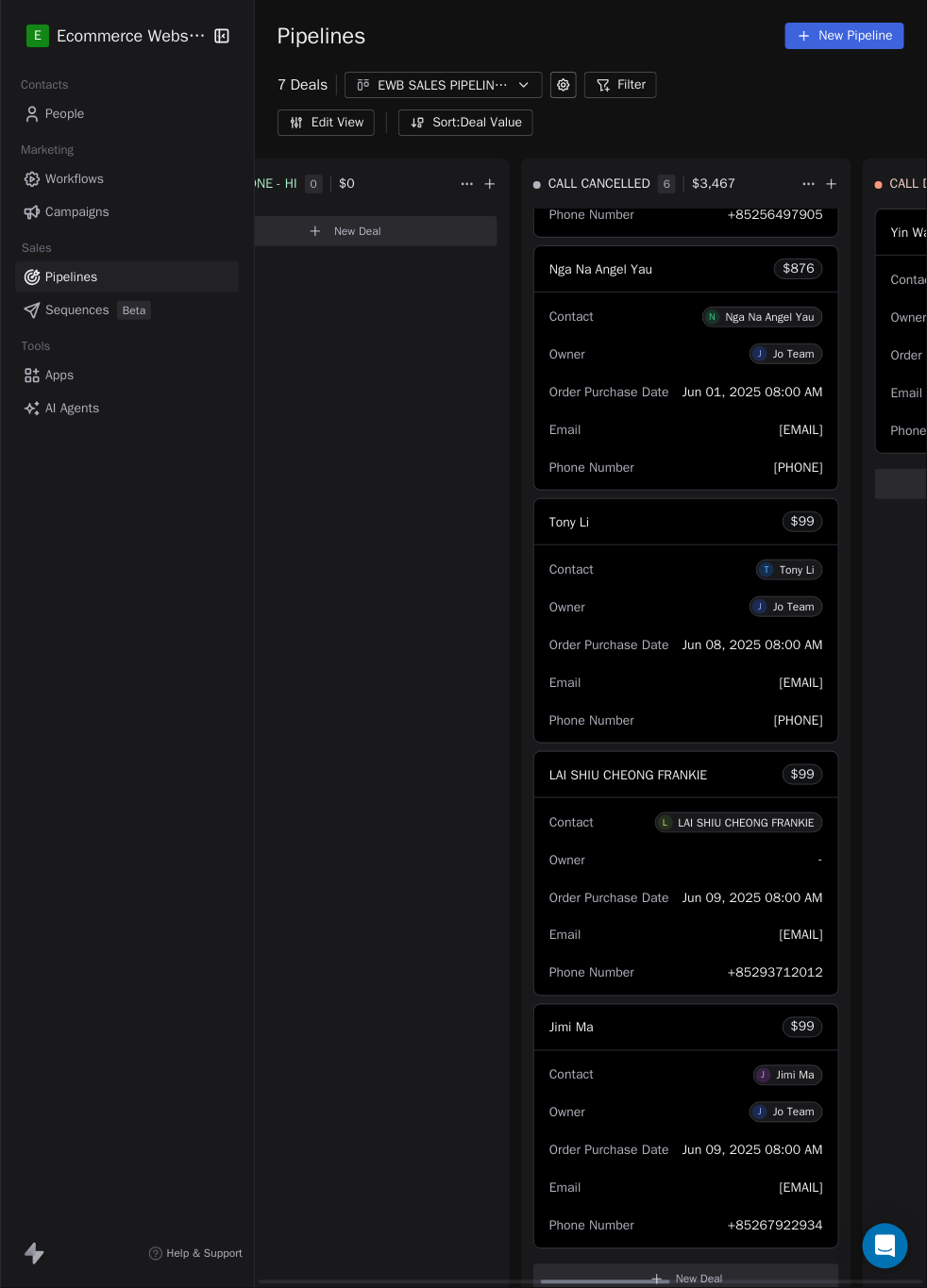click on "New Deal" at bounding box center (699, 1280) 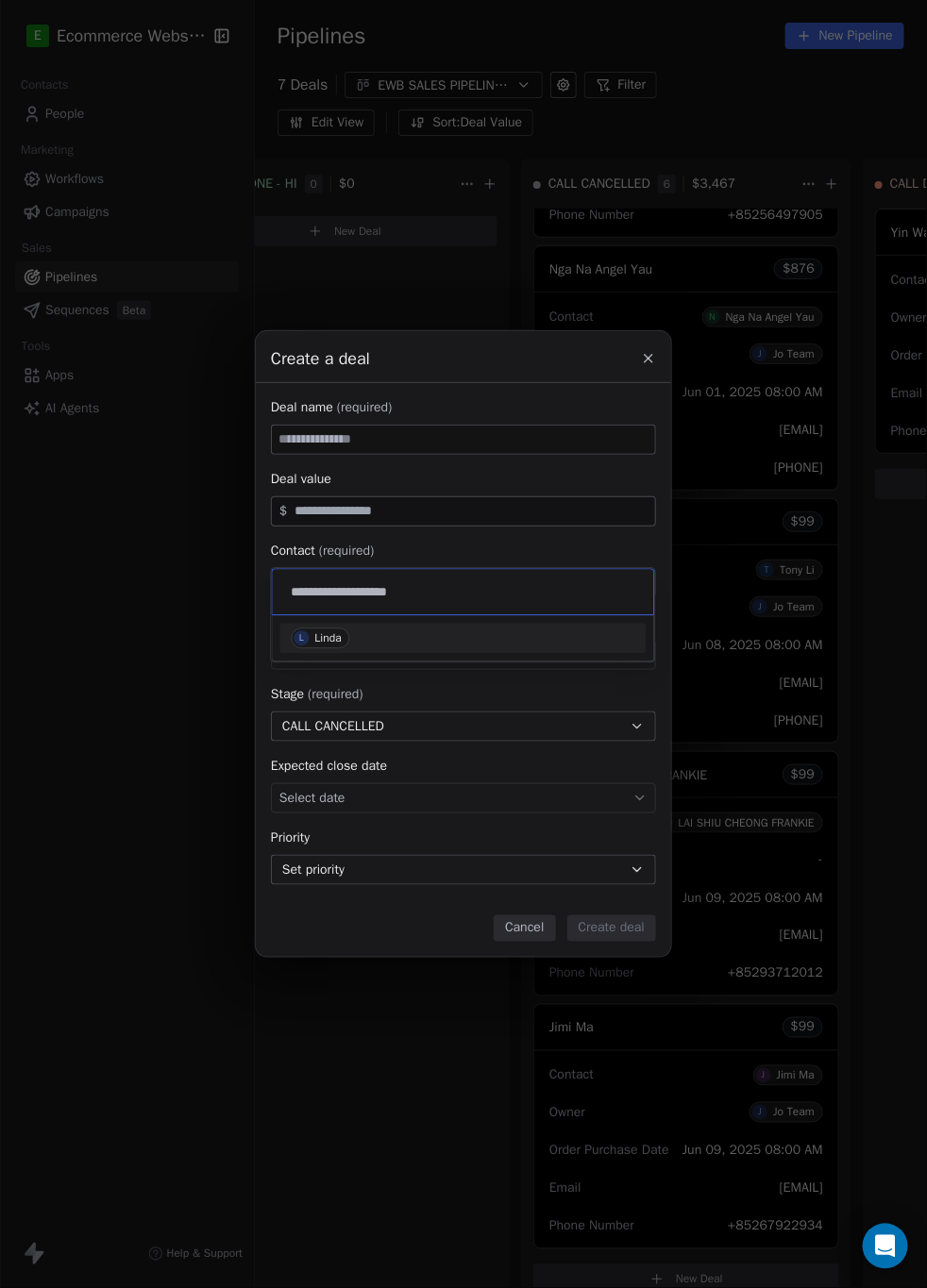 type on "**********" 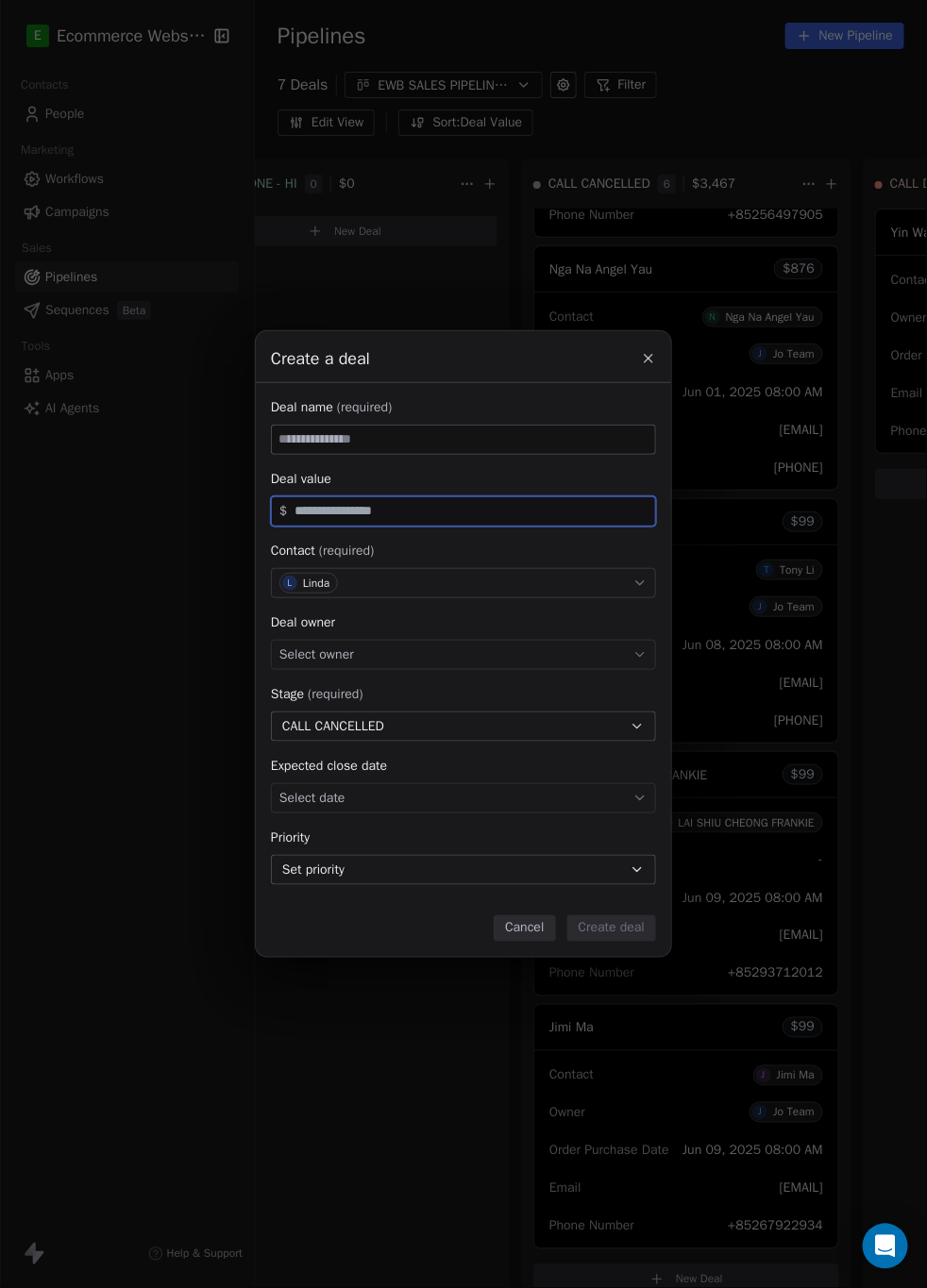 click at bounding box center (471, 510) 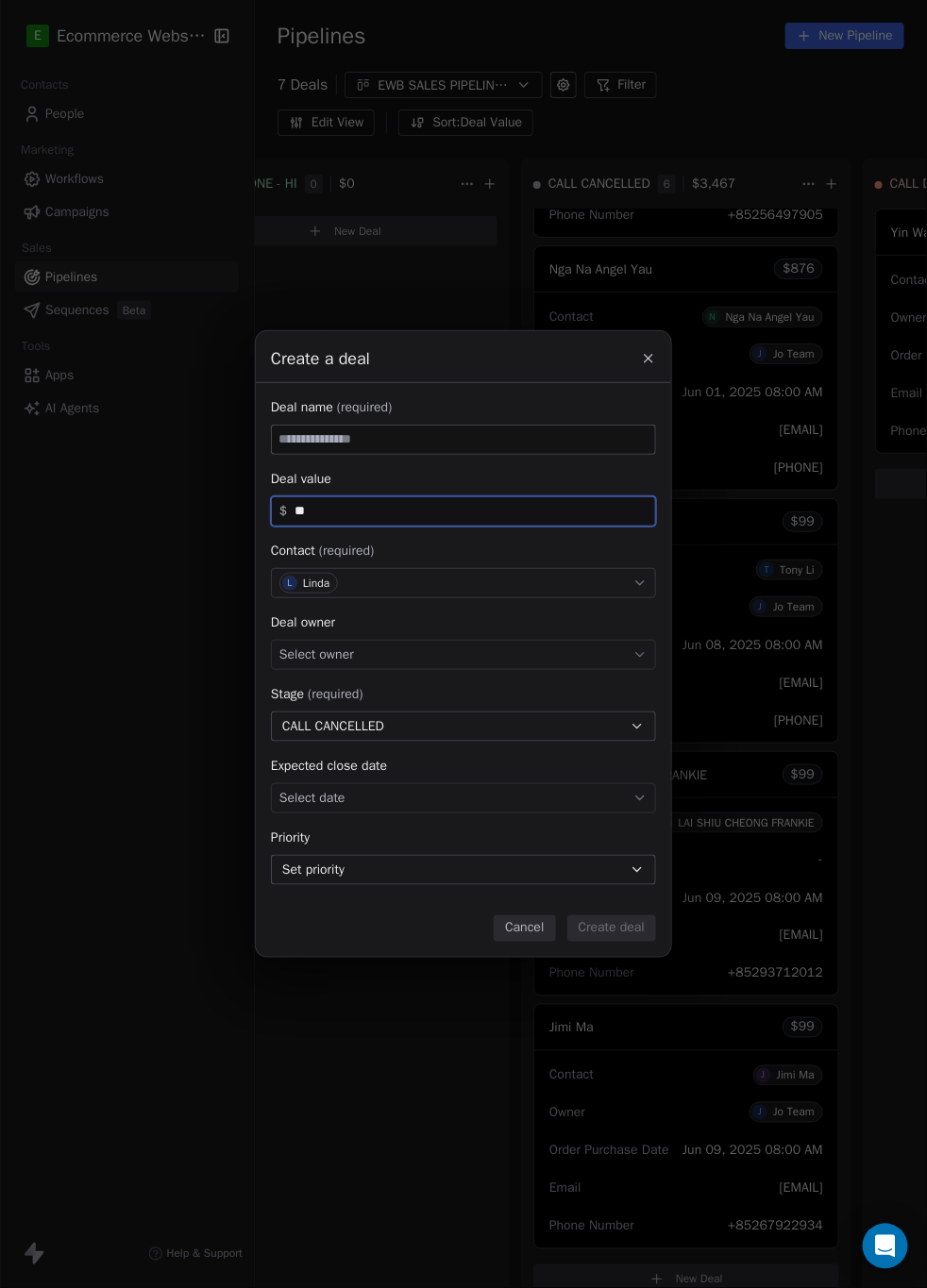 type on "**" 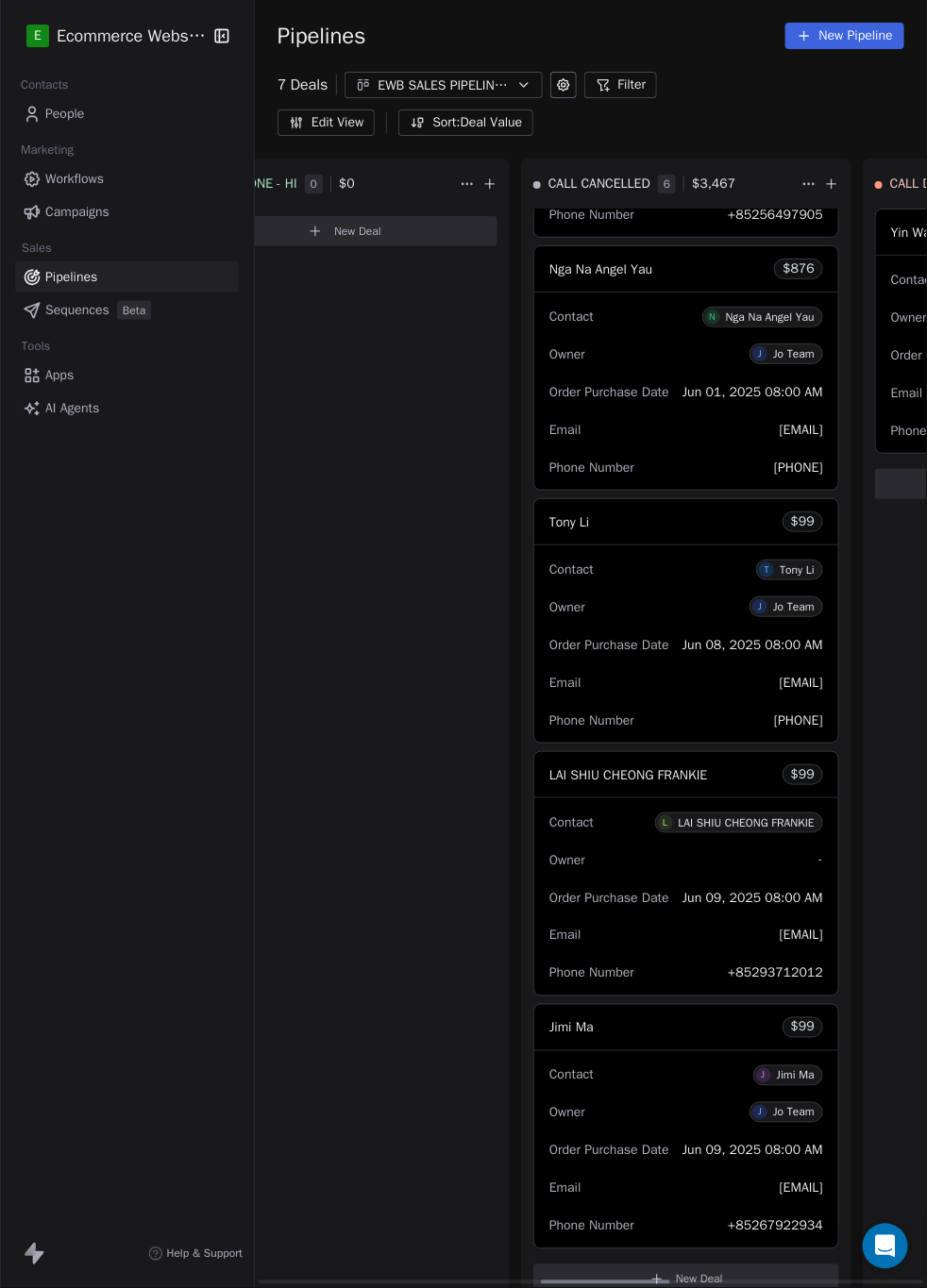 click 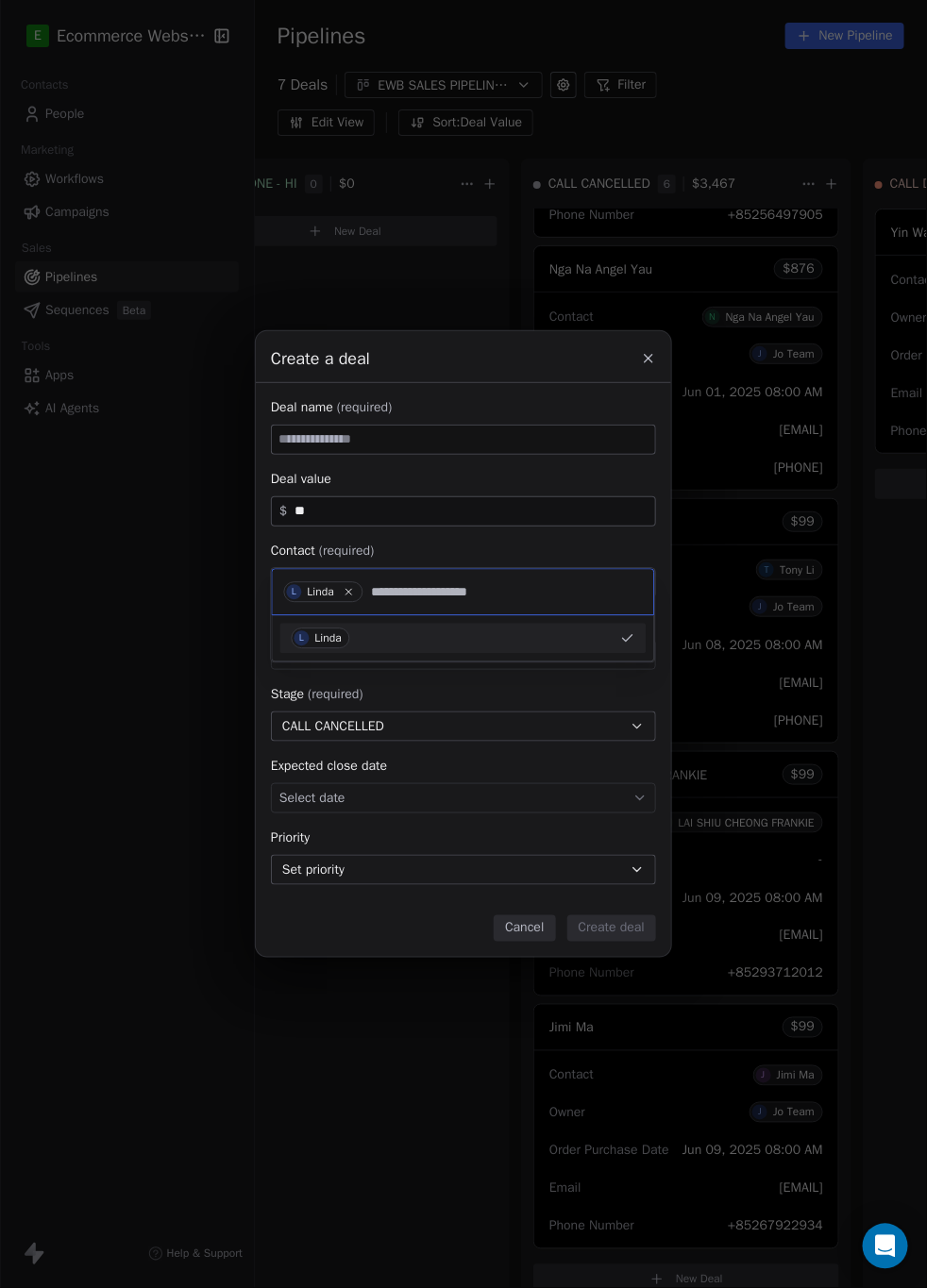 type on "**********" 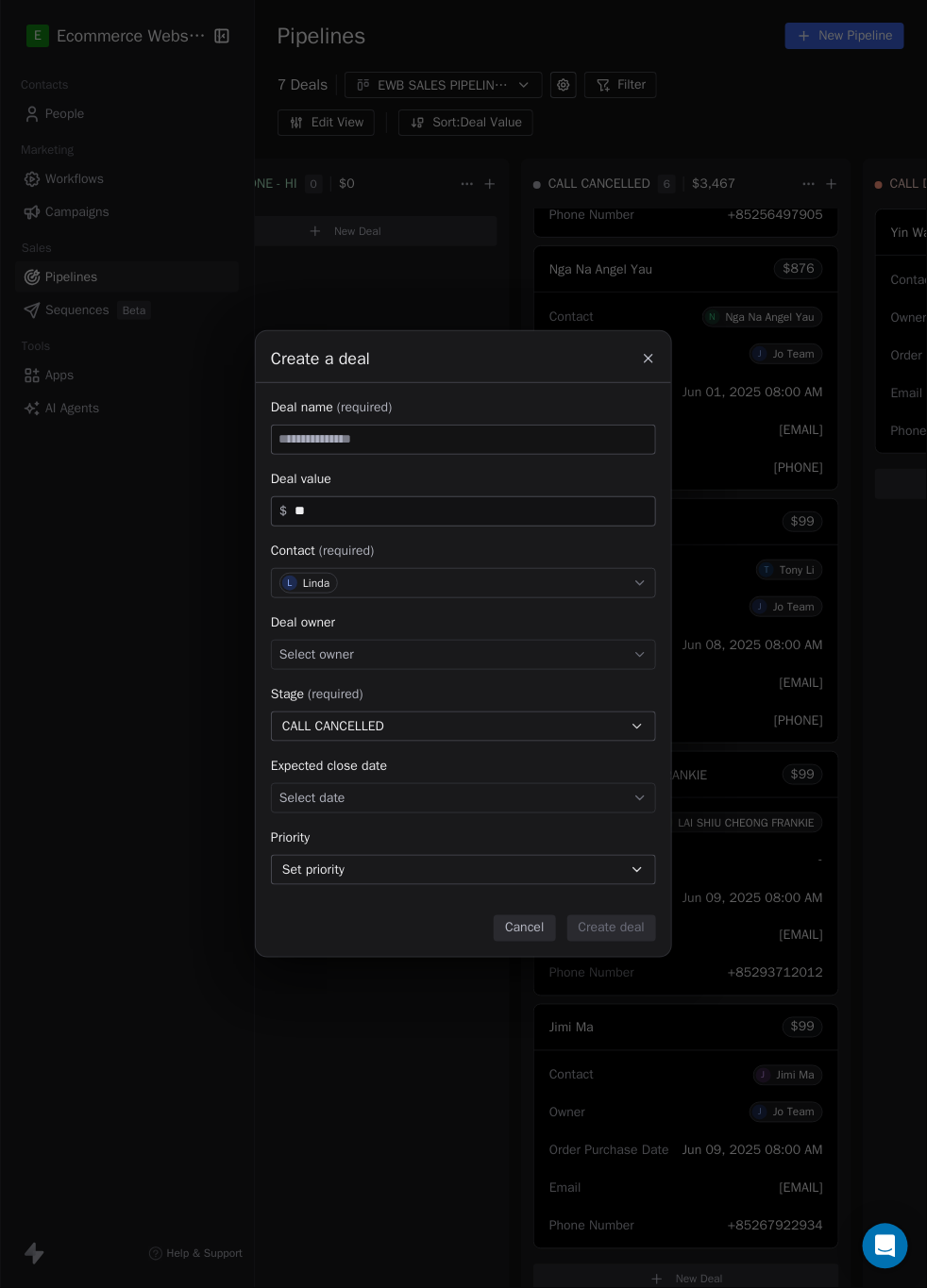 click at bounding box center [464, 440] 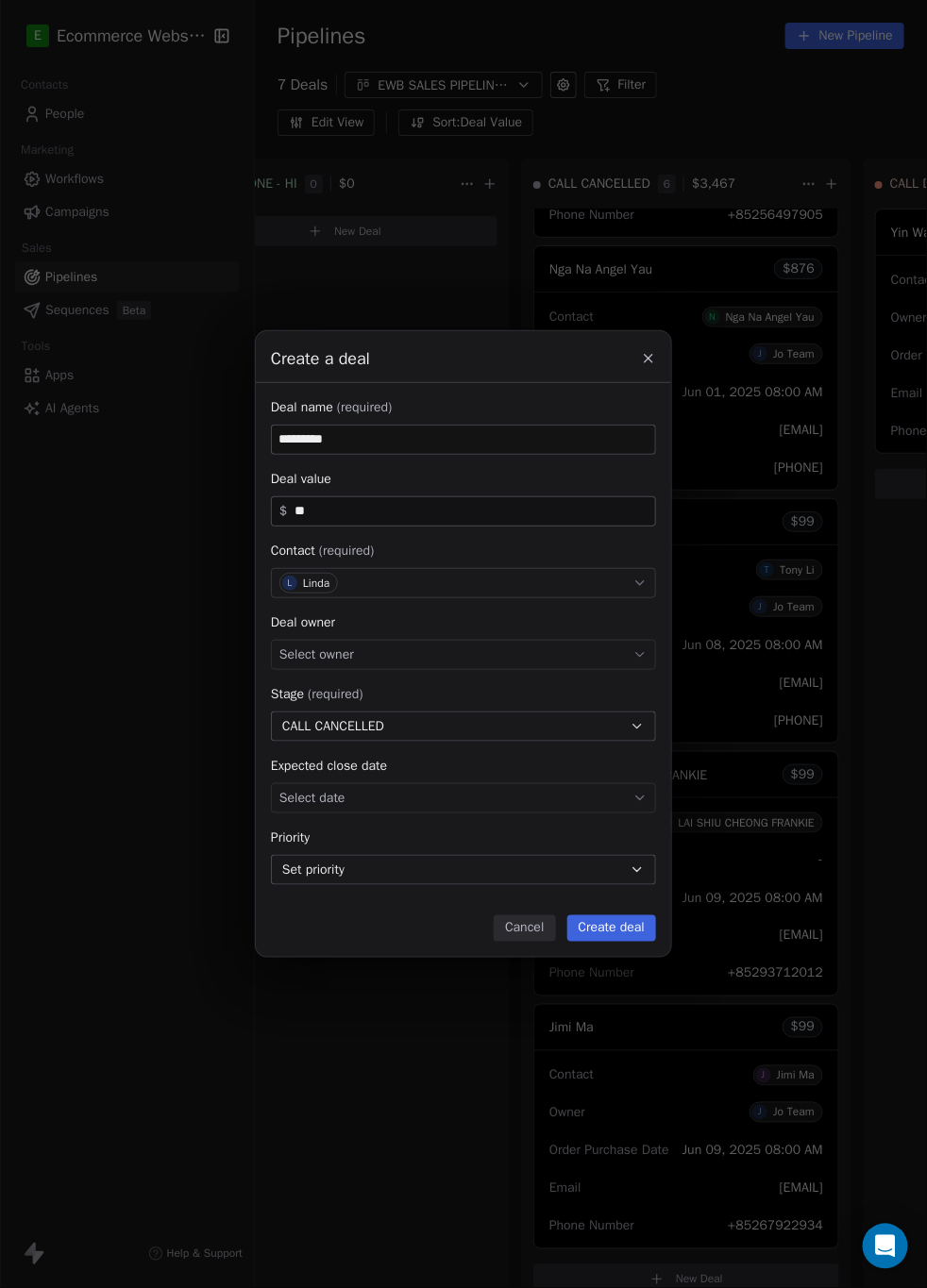click on "Select owner" at bounding box center [464, 655] 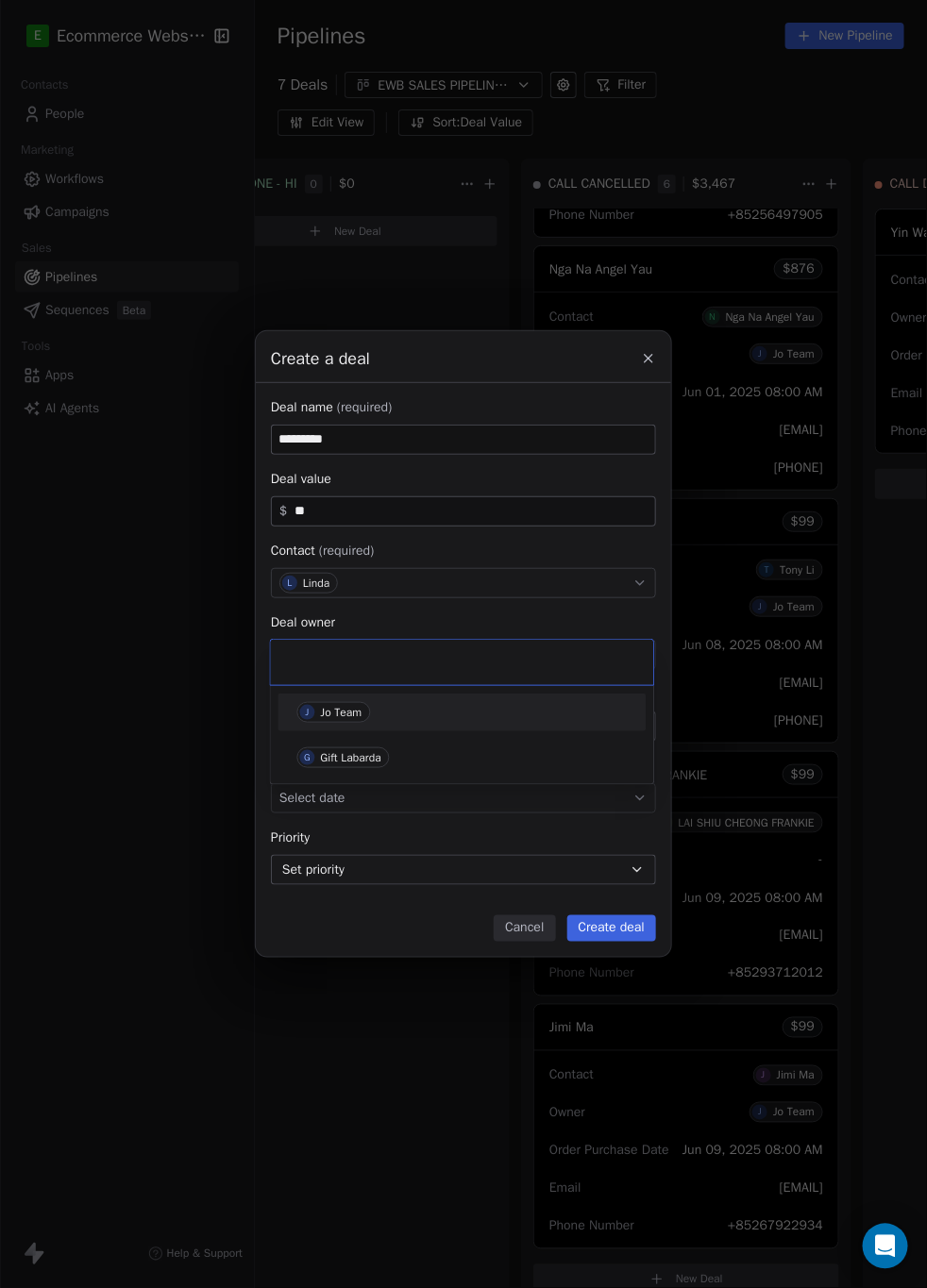 click on "Jo Team" at bounding box center (342, 712) 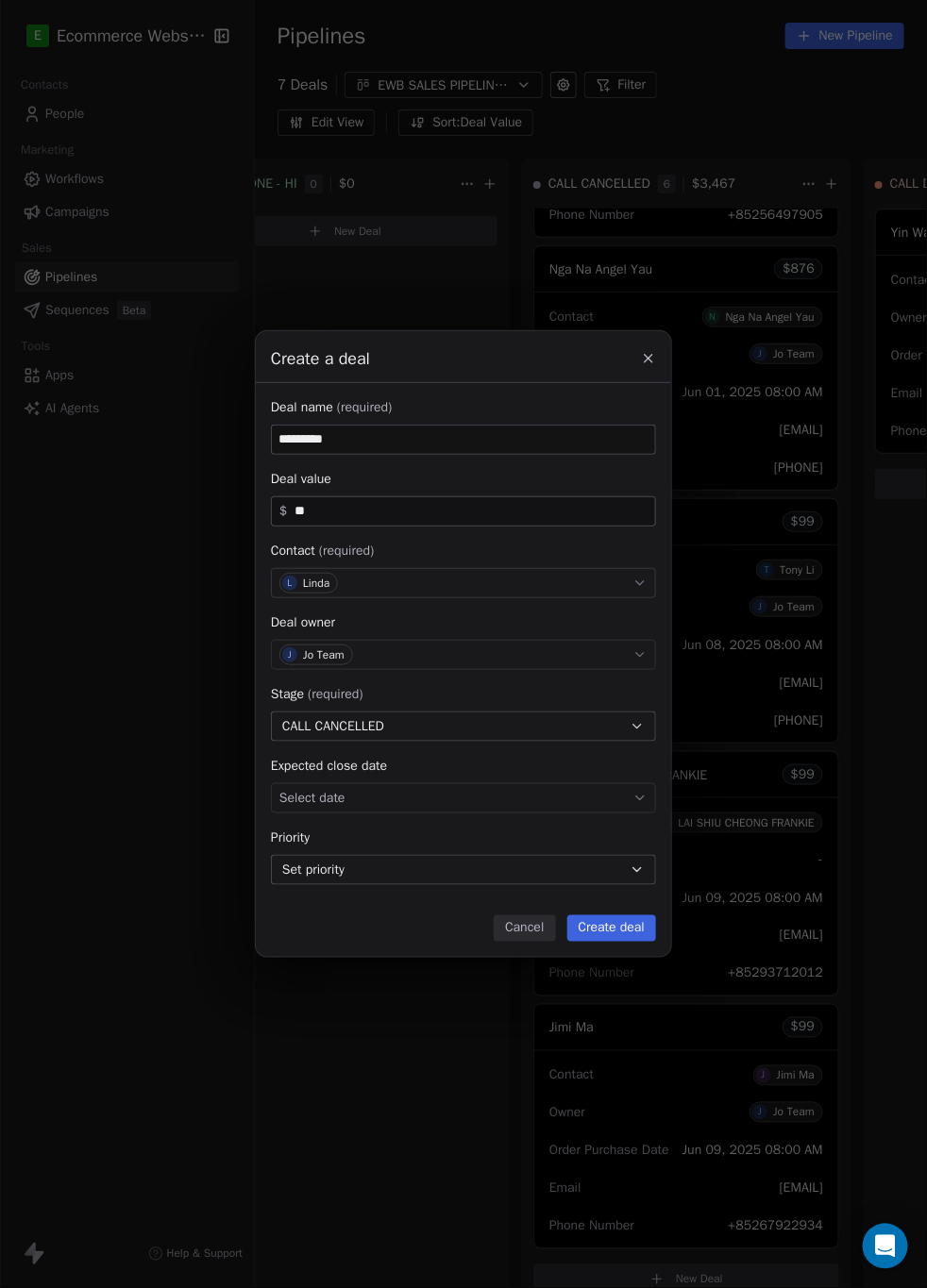 click on "Create deal" at bounding box center [612, 928] 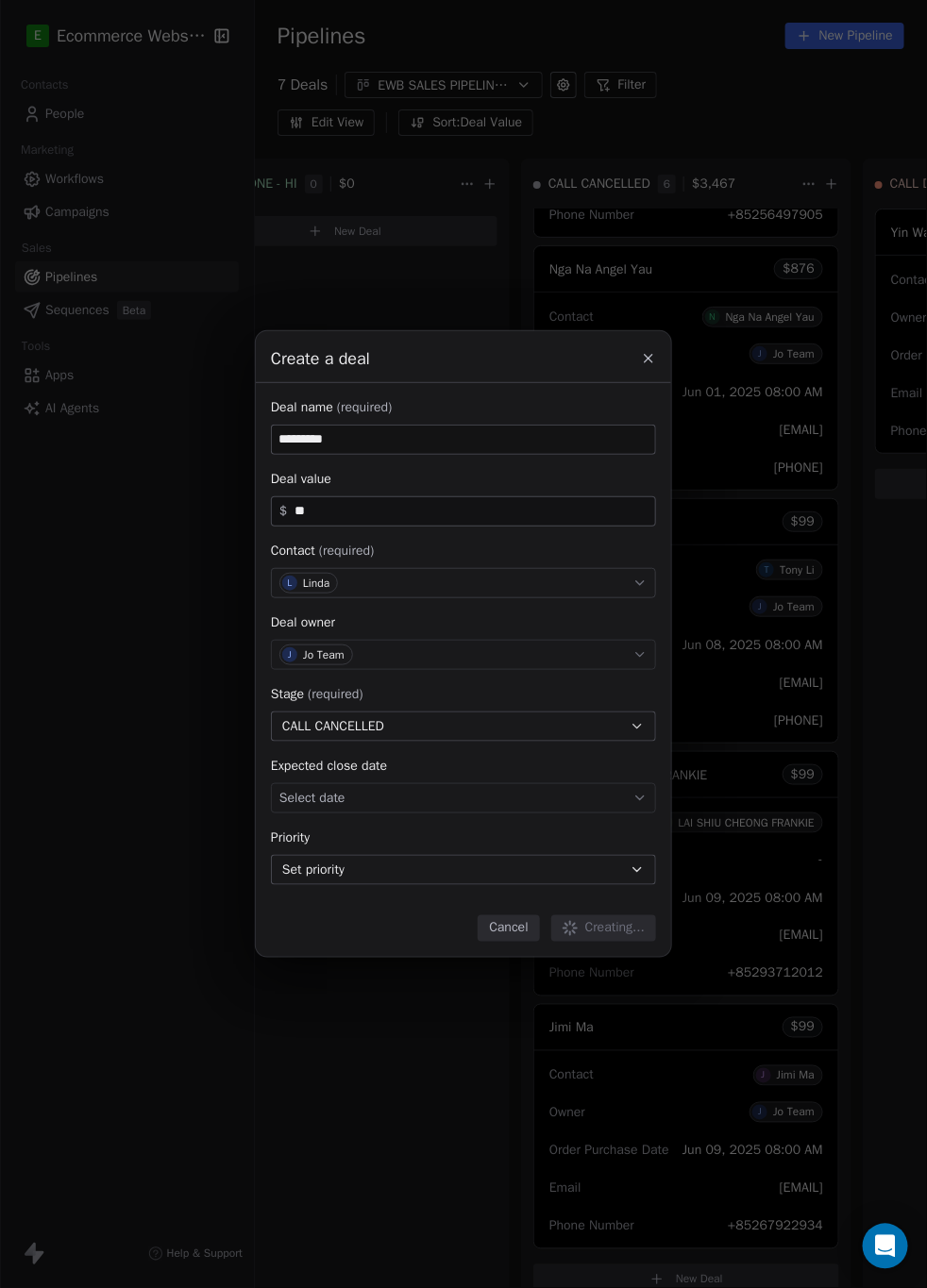 type 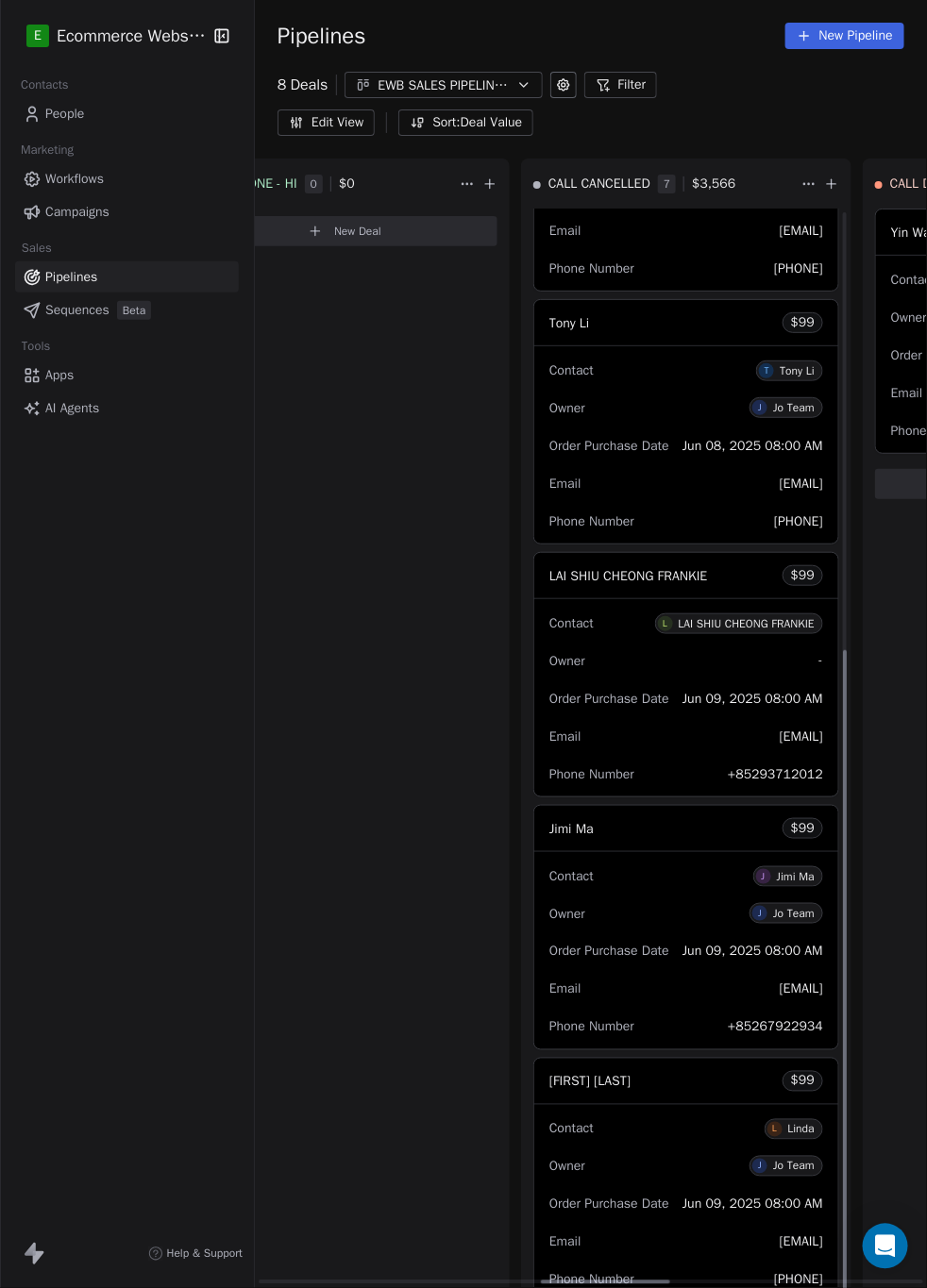 scroll, scrollTop: 736, scrollLeft: 0, axis: vertical 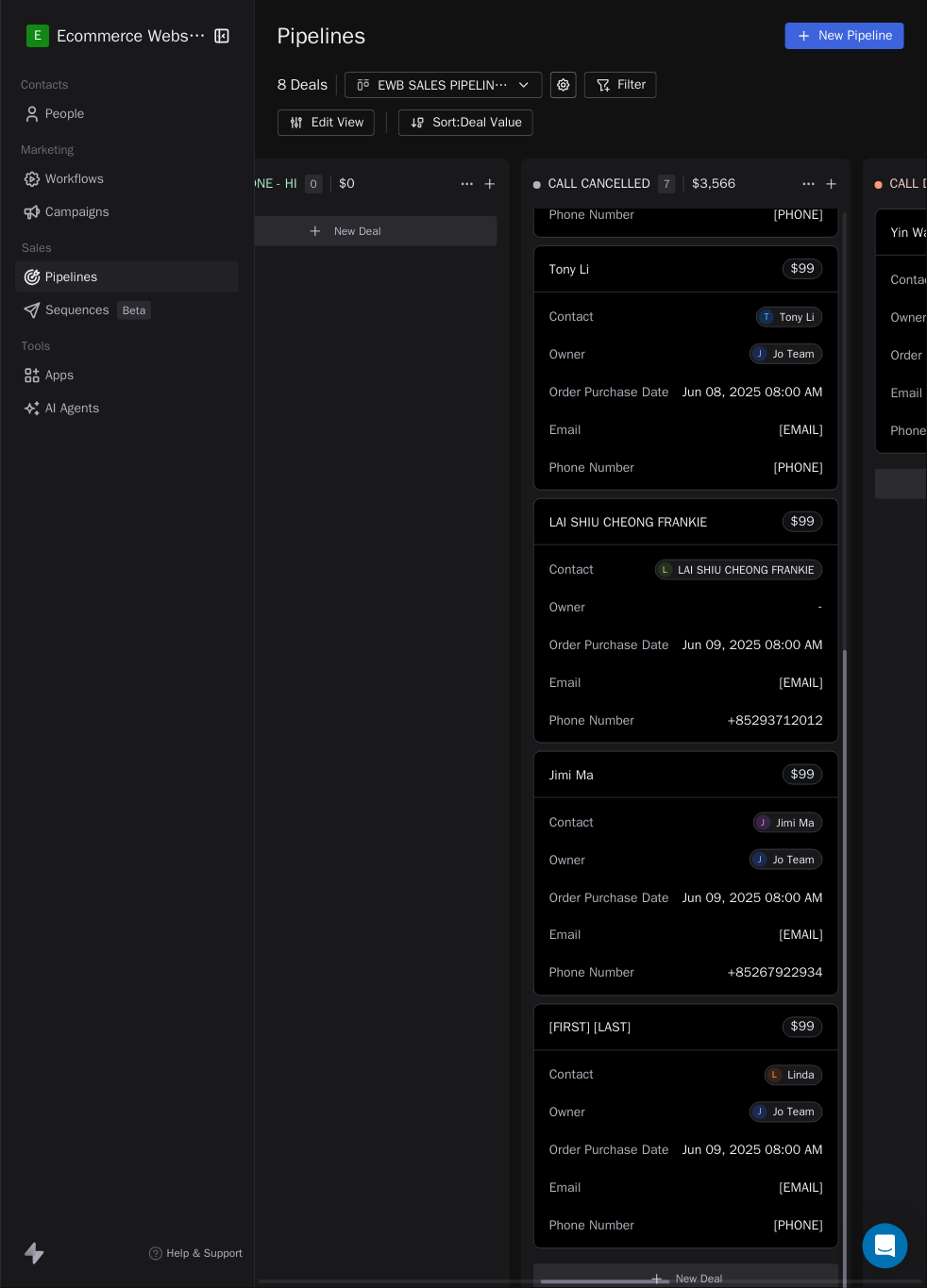 click on "LINDA LEE $ 99" at bounding box center (686, 1028) 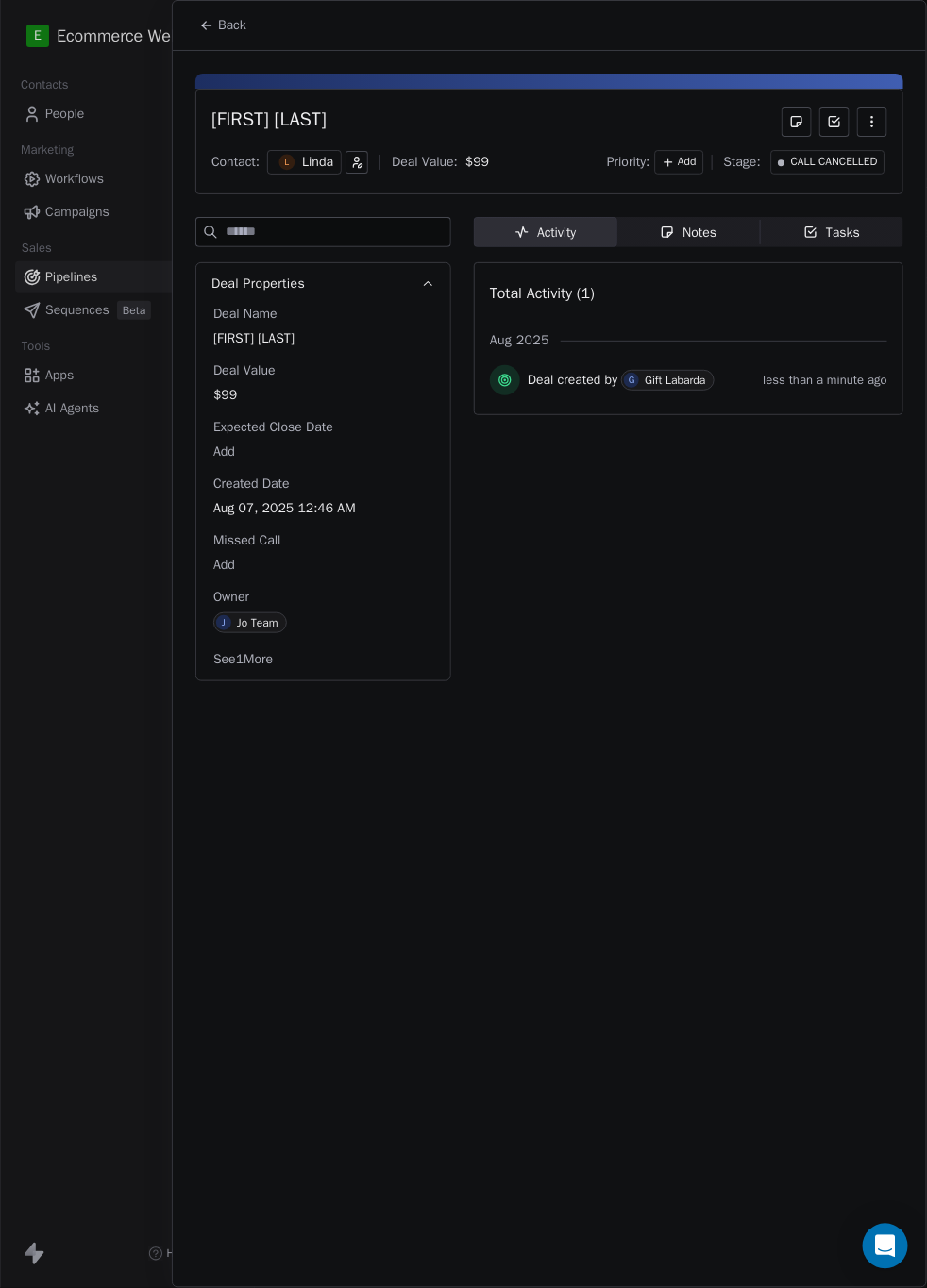 click on "Notes" at bounding box center (688, 232) 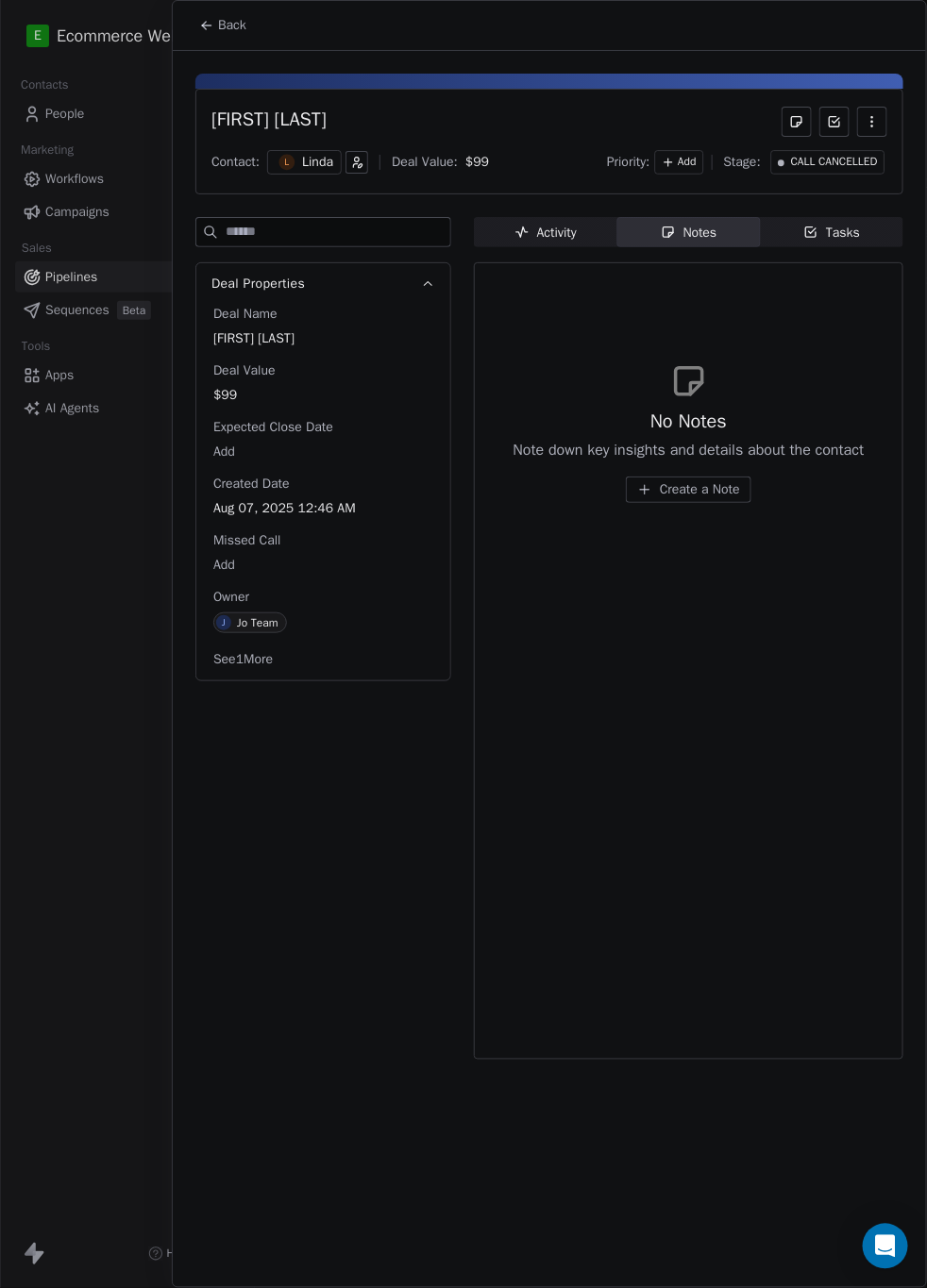 click on "Create a Note" at bounding box center (699, 490) 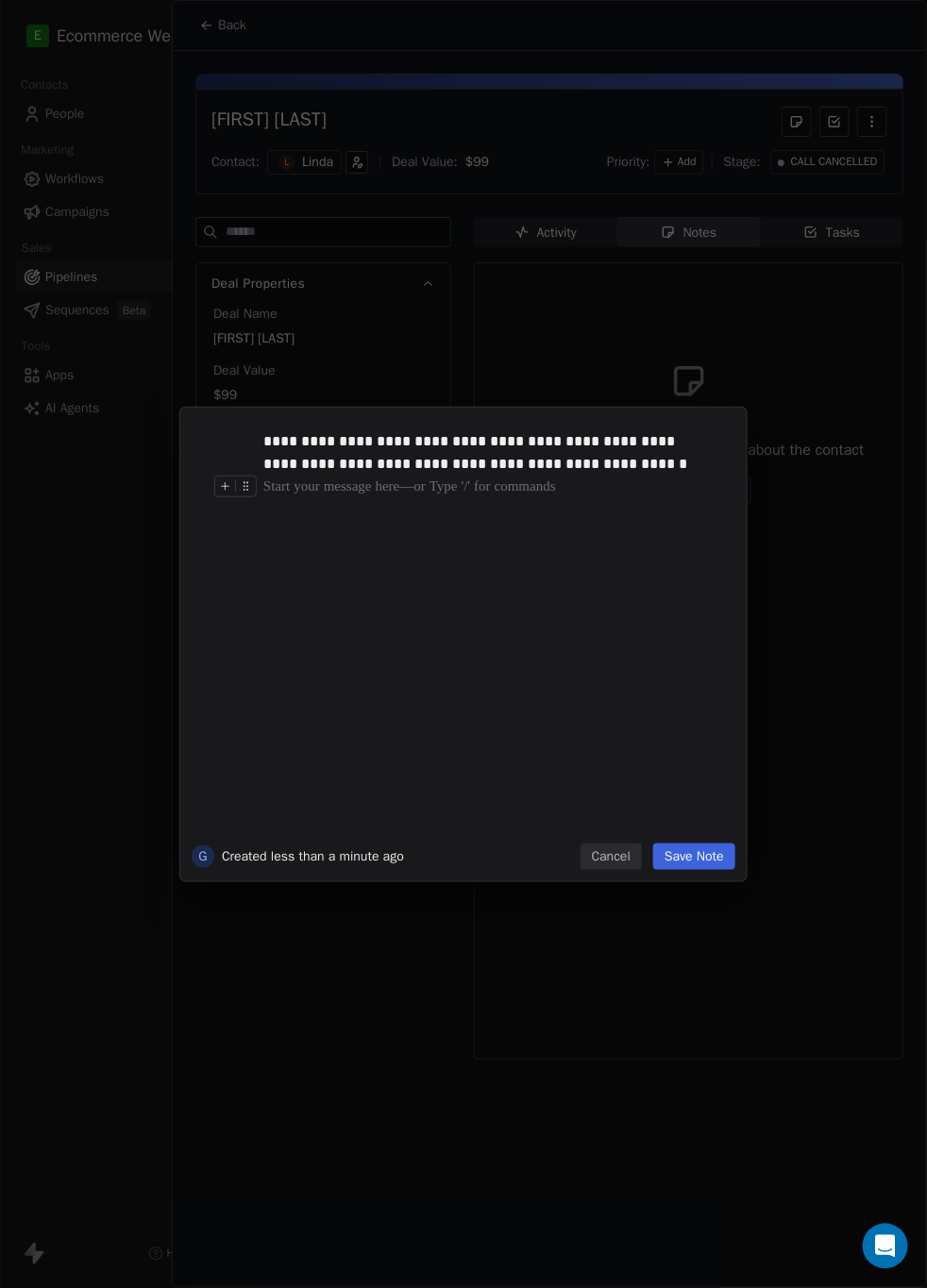 click on "Save Note" at bounding box center (694, 857) 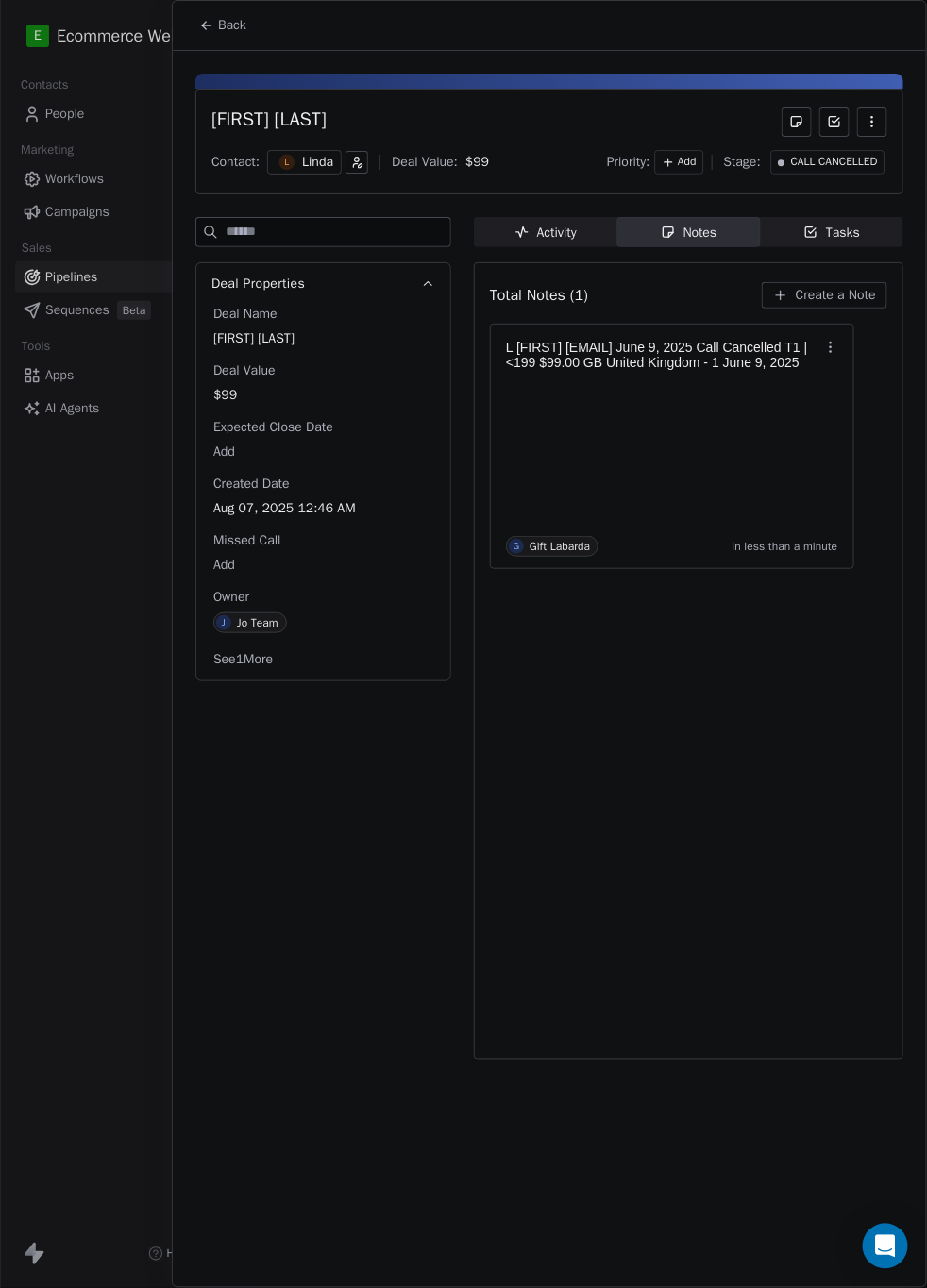 click on "Deal Properties Deal Name [FIRST] [LAST] Deal Value $99 Expected Close Date Add Created Date Aug 07, 2025 12:46 AM Missed Call Add Owner J Jo Team See 1 More" at bounding box center [323, 644] 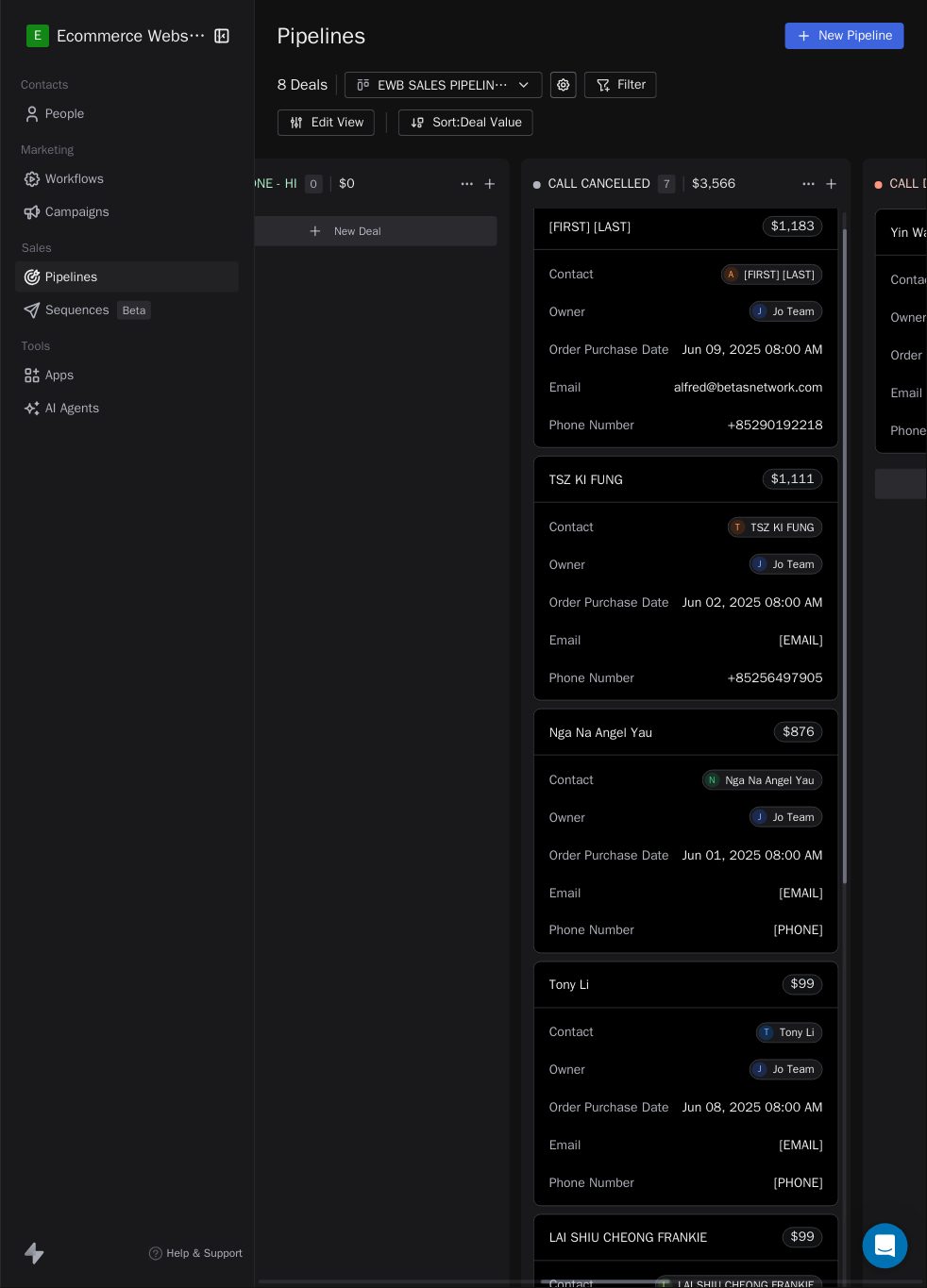 scroll, scrollTop: 0, scrollLeft: 0, axis: both 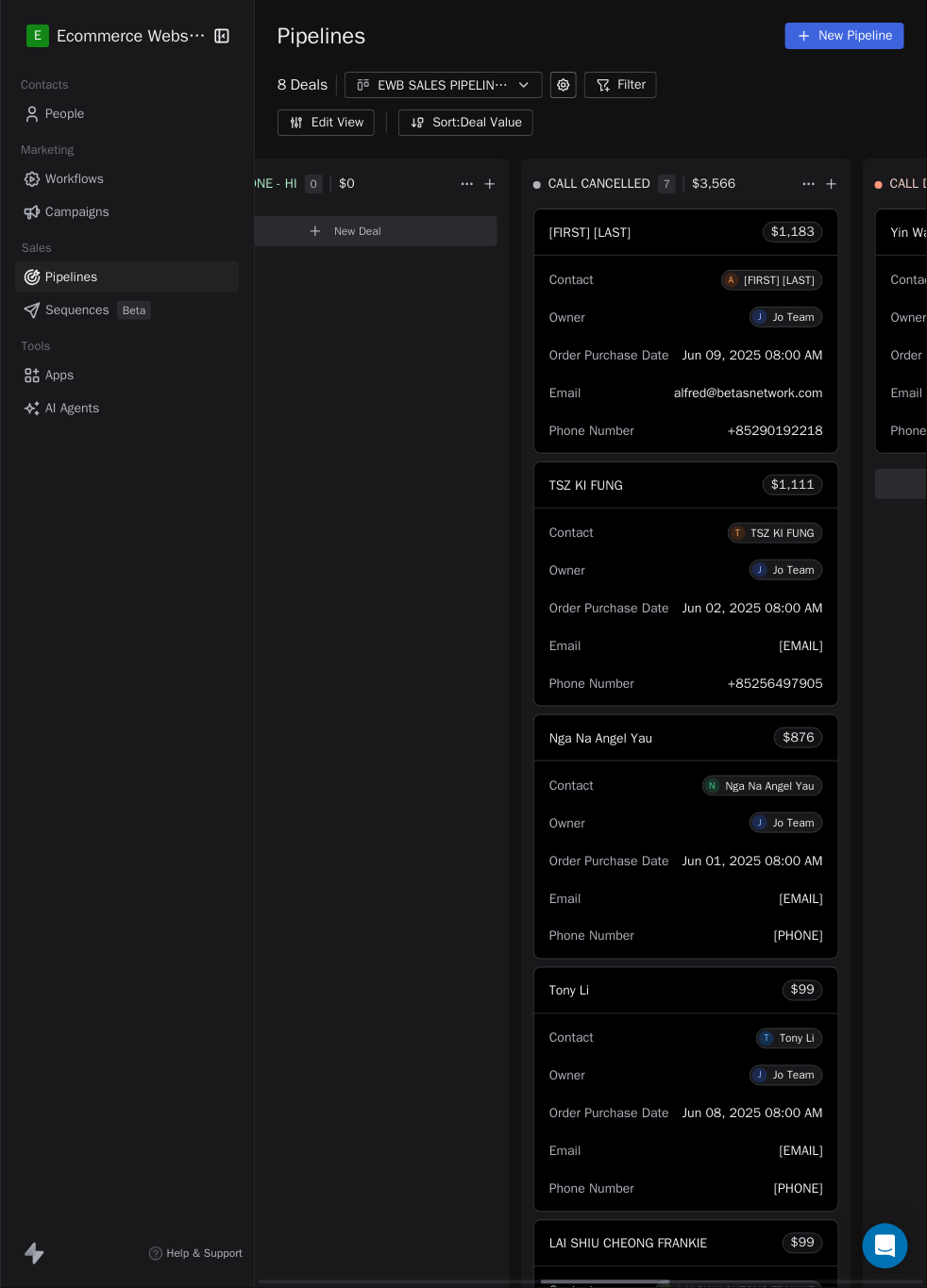 click 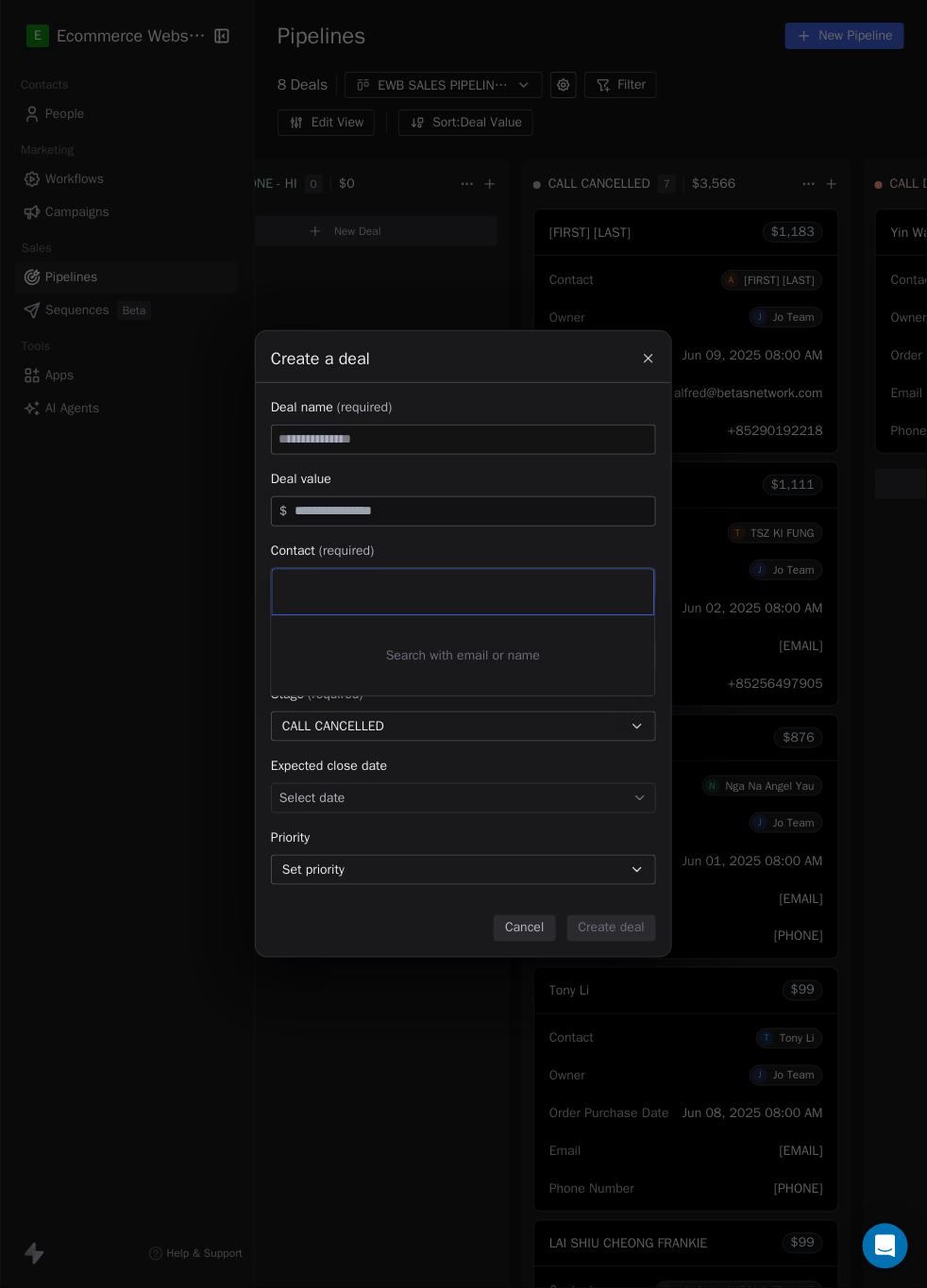 click at bounding box center (465, 593) 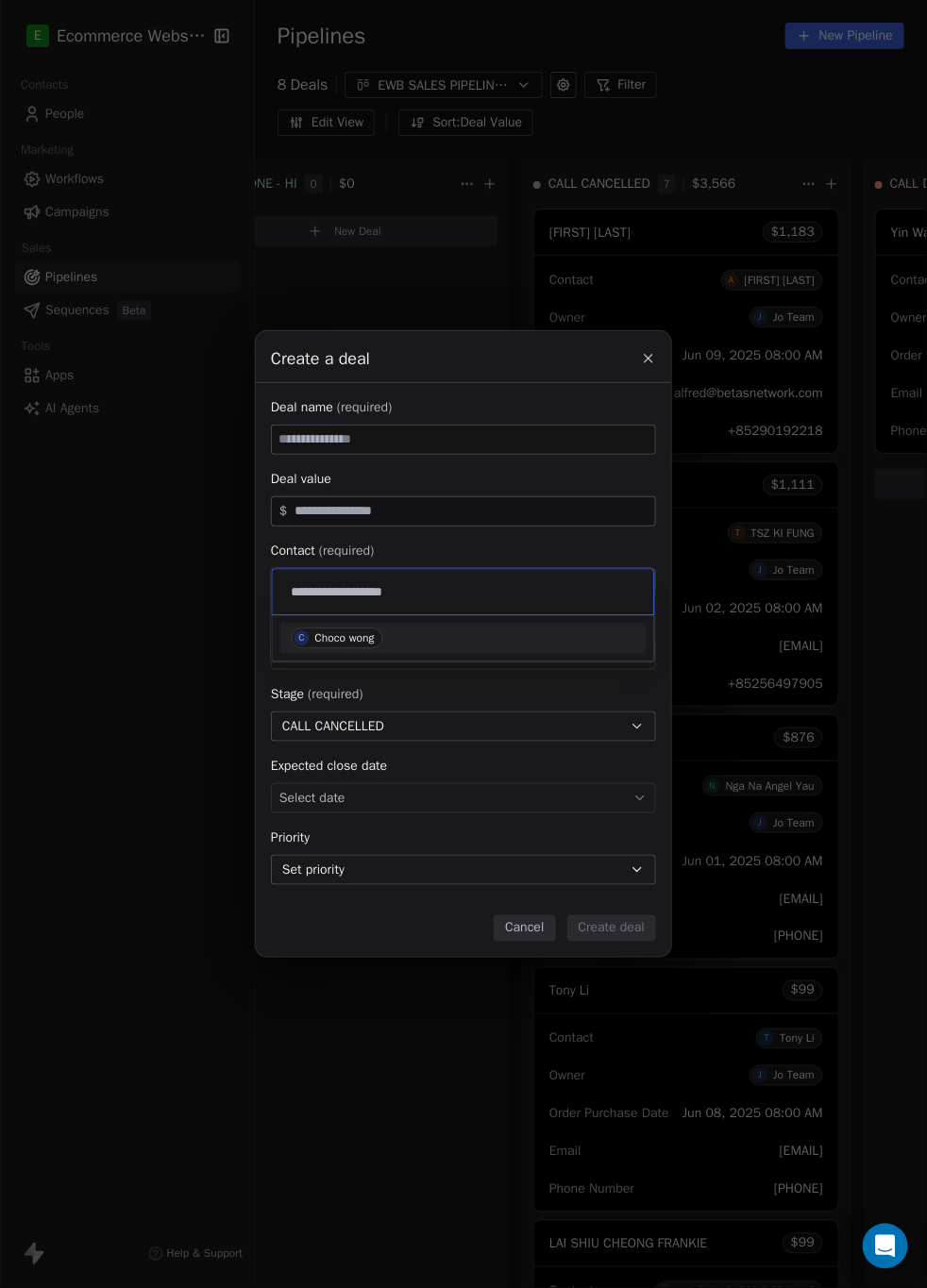type on "**********" 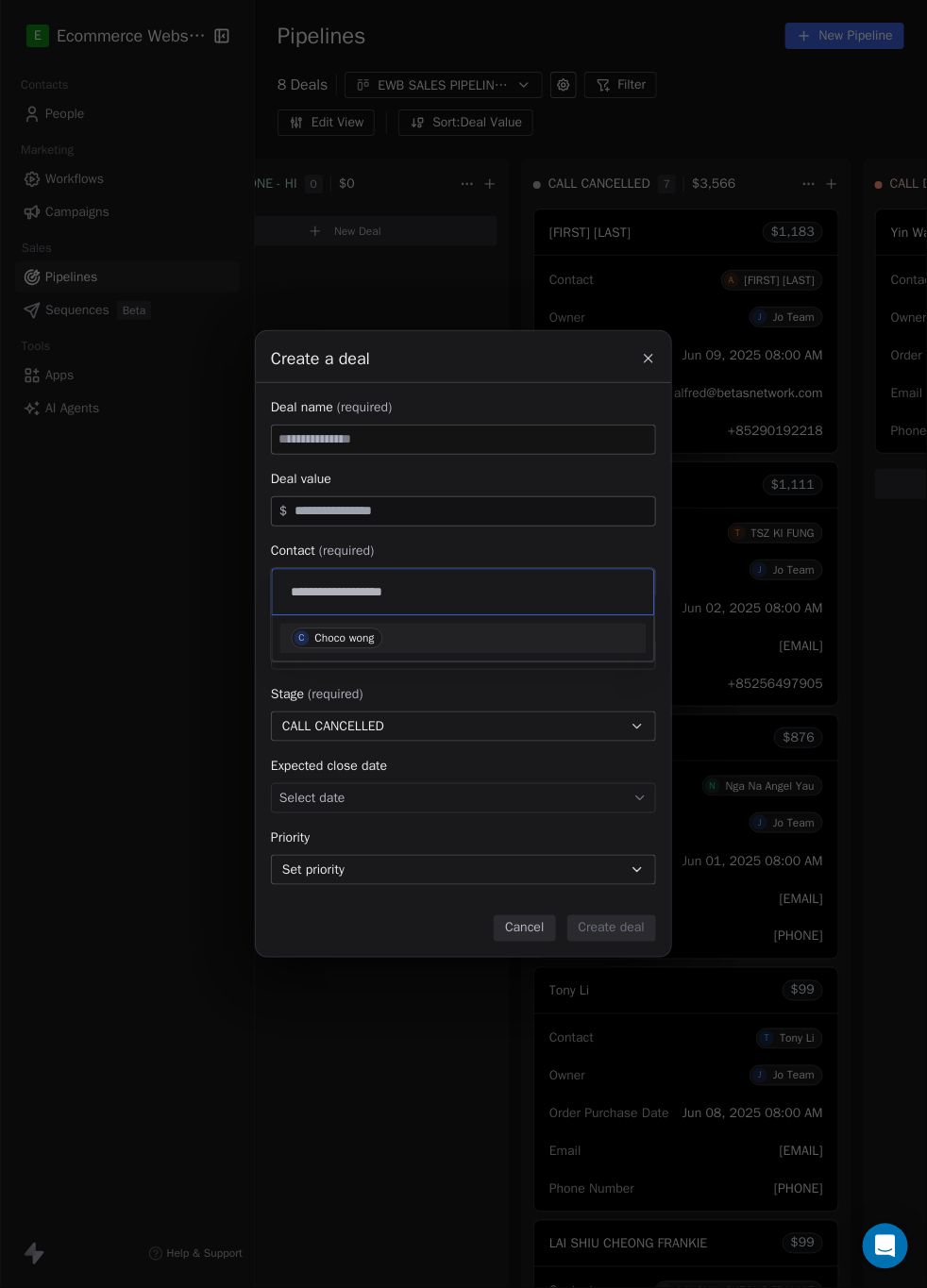 click on "Choco wong" at bounding box center (345, 639) 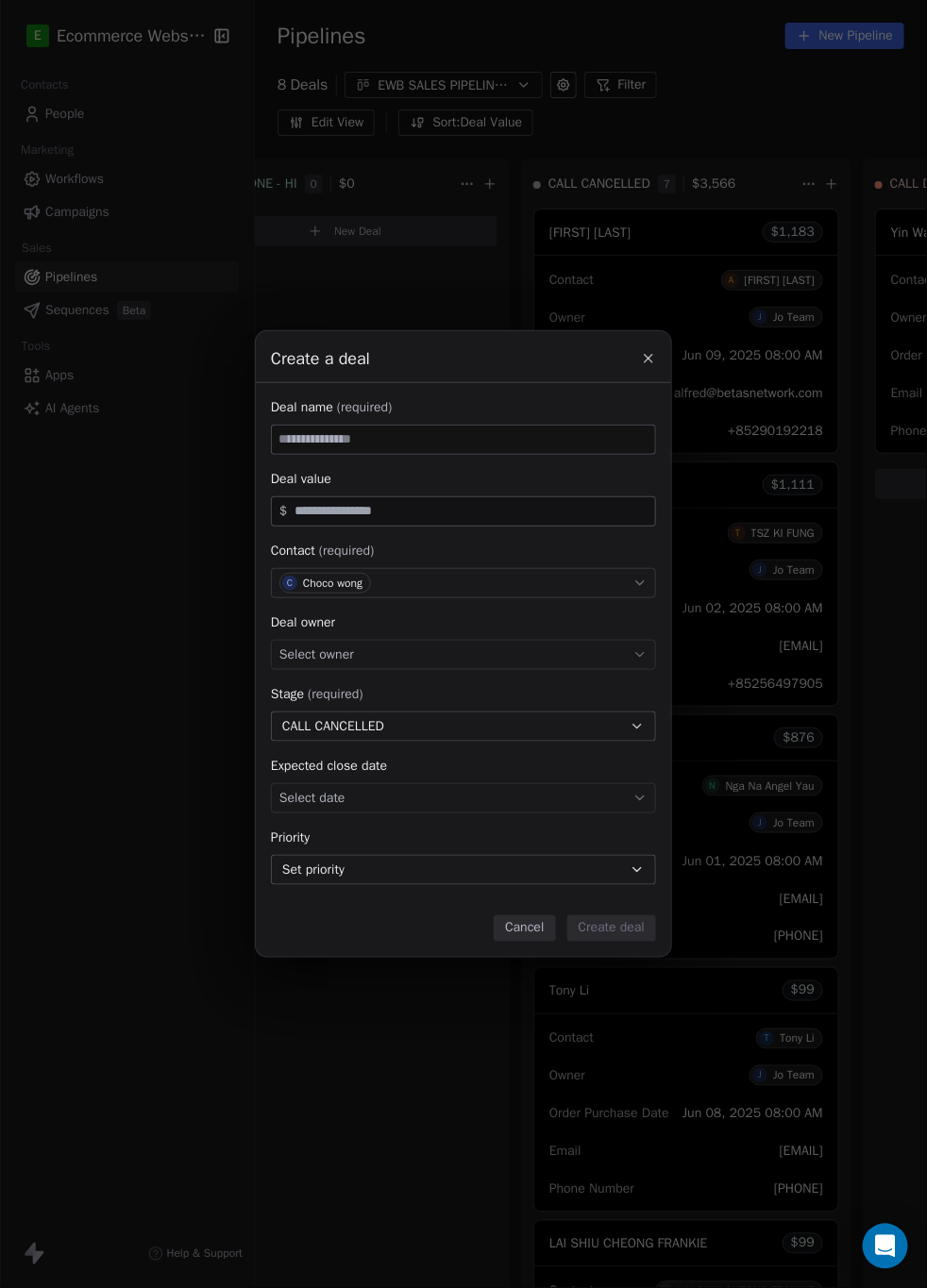click at bounding box center (464, 440) 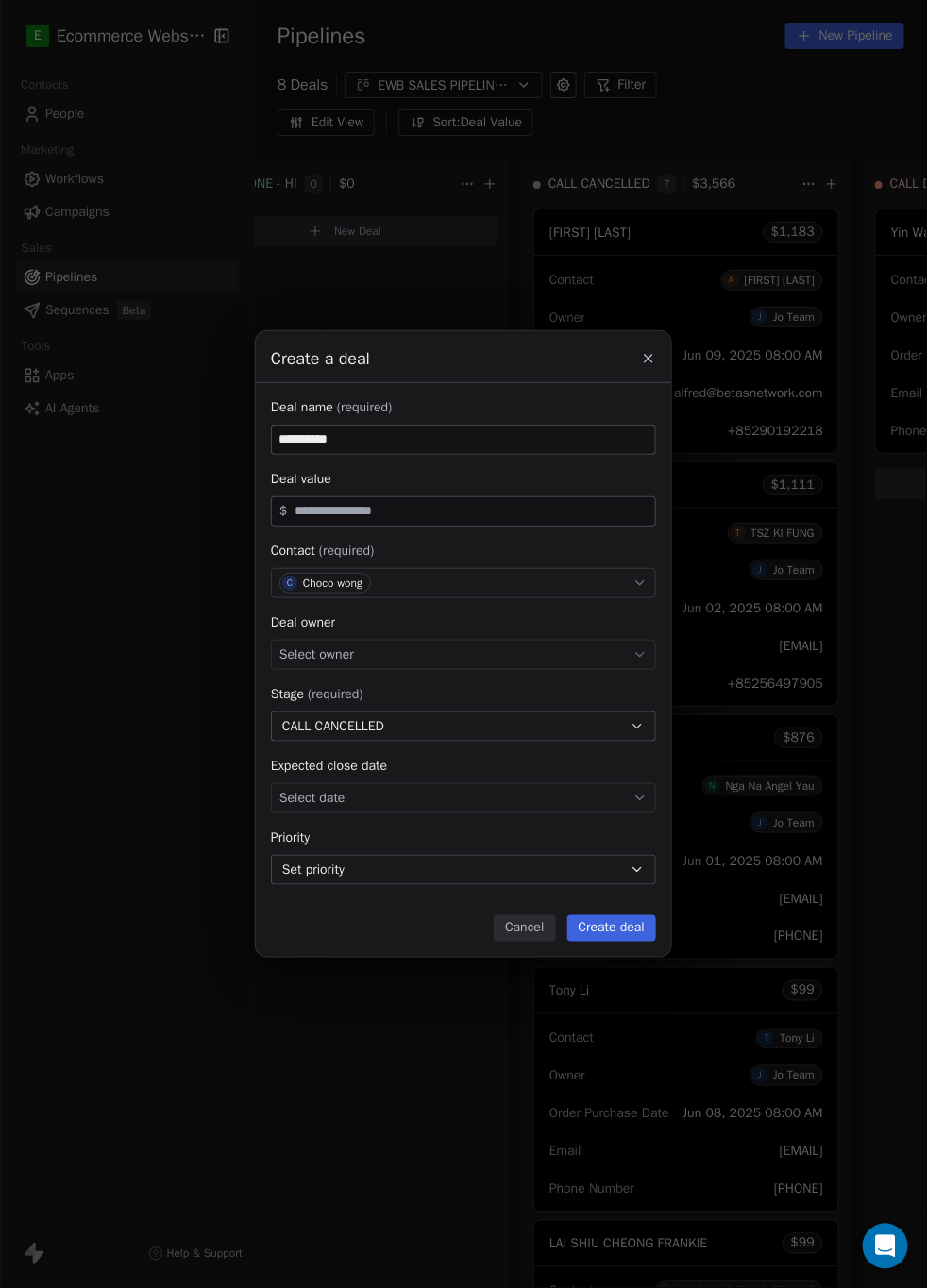 type on "**********" 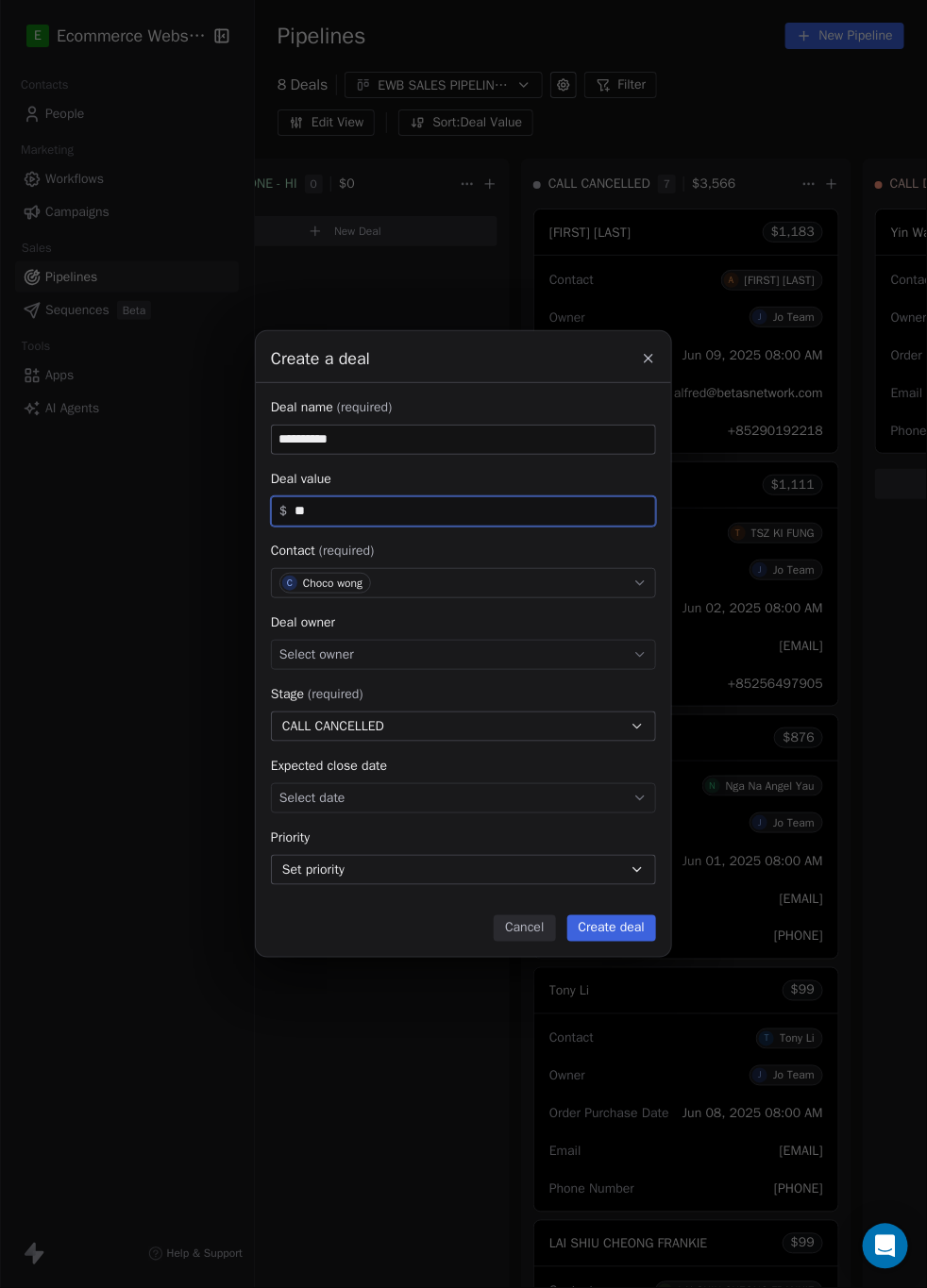 click on "Select owner" at bounding box center (316, 655) 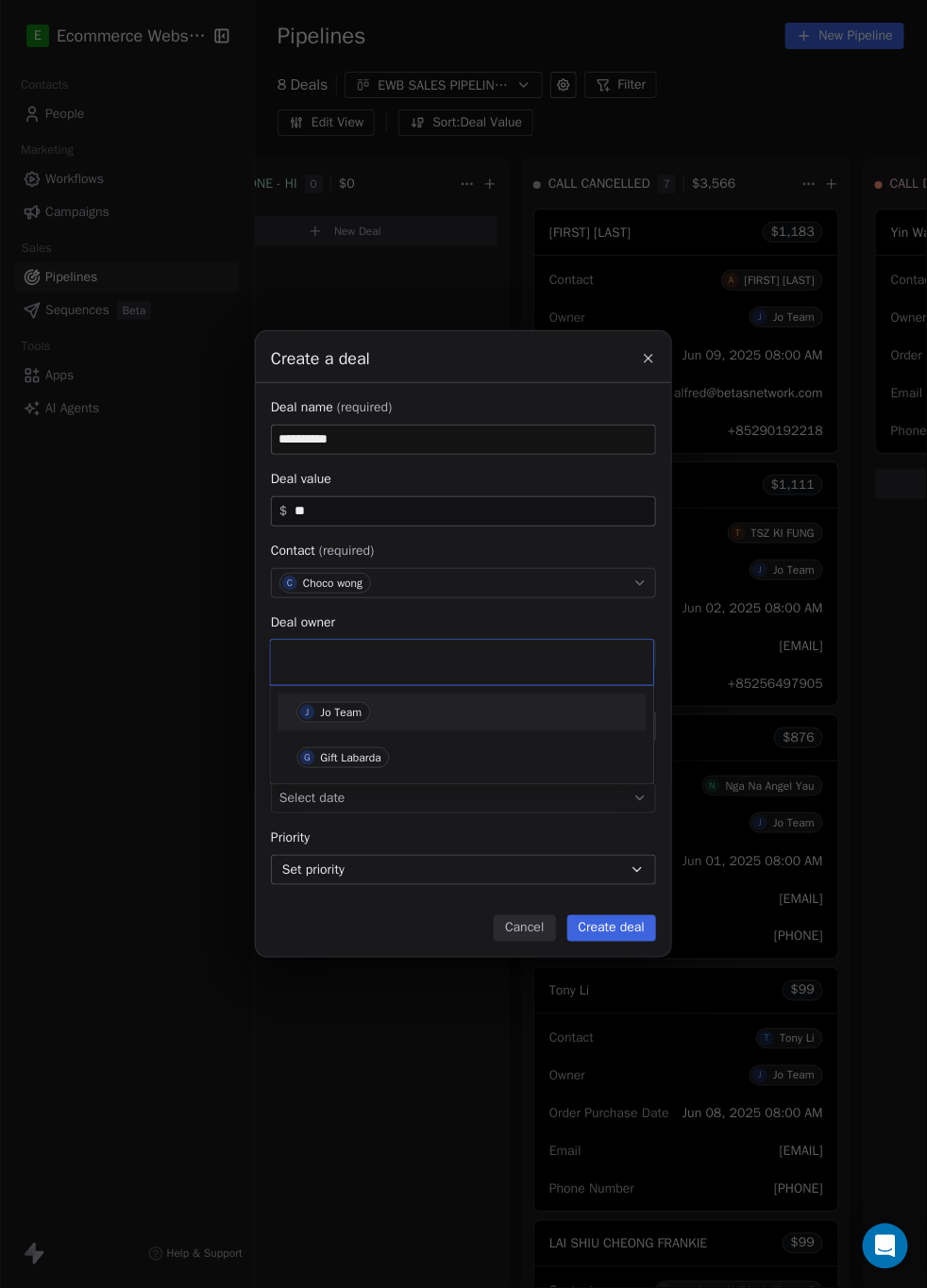 click on "Jo Team" at bounding box center (342, 712) 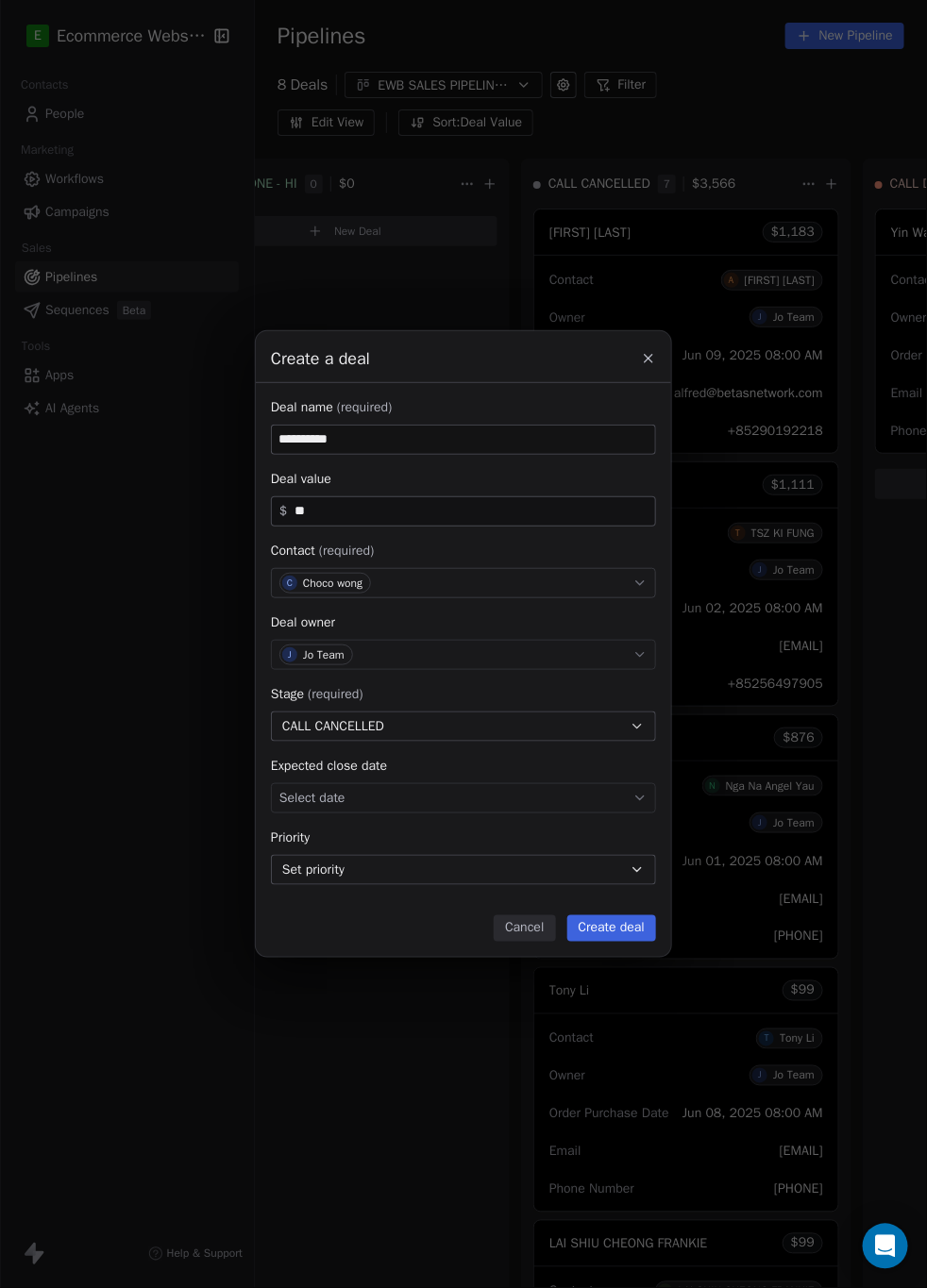 click on "Create deal" at bounding box center [612, 928] 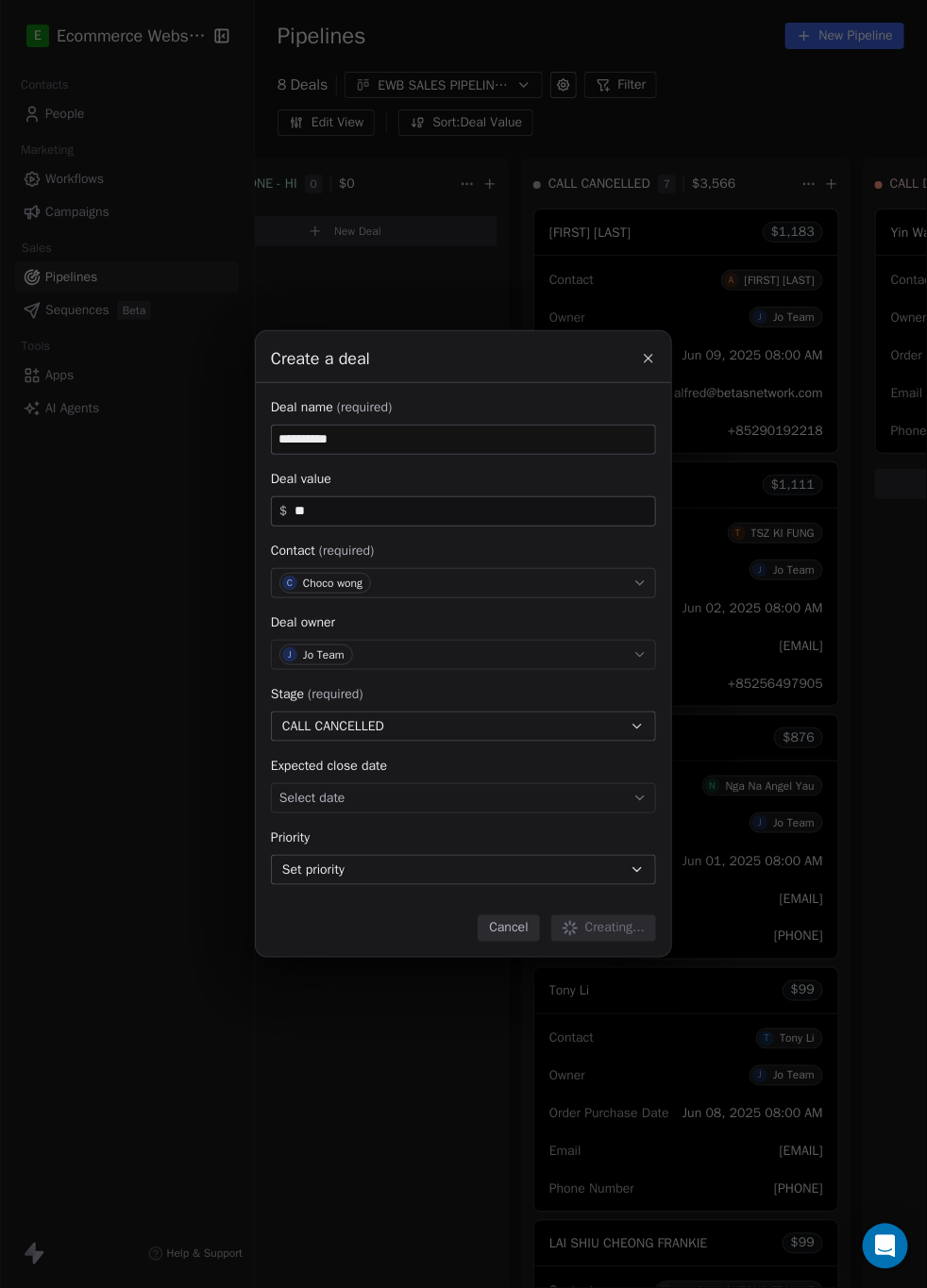type 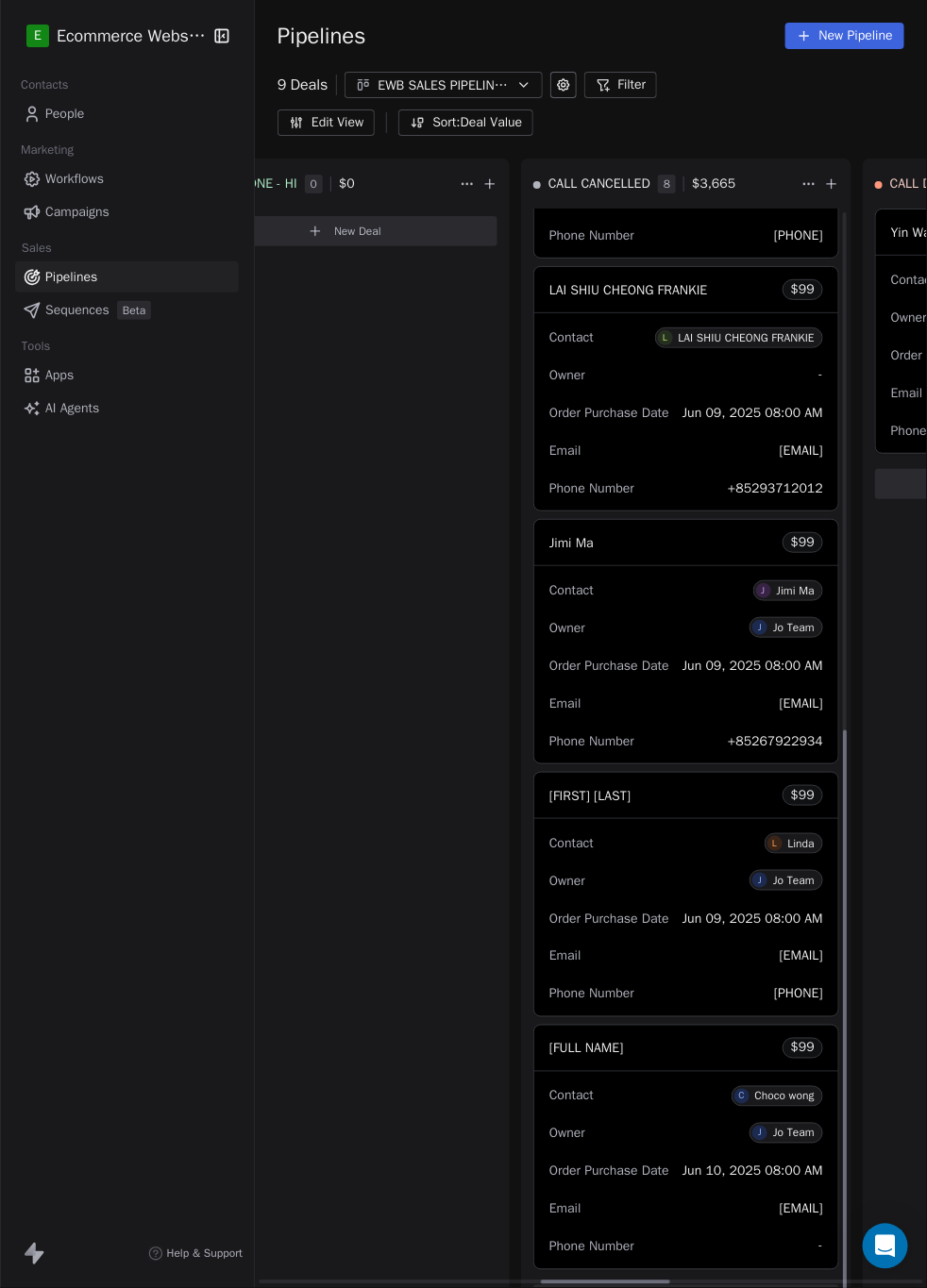 scroll, scrollTop: 991, scrollLeft: 0, axis: vertical 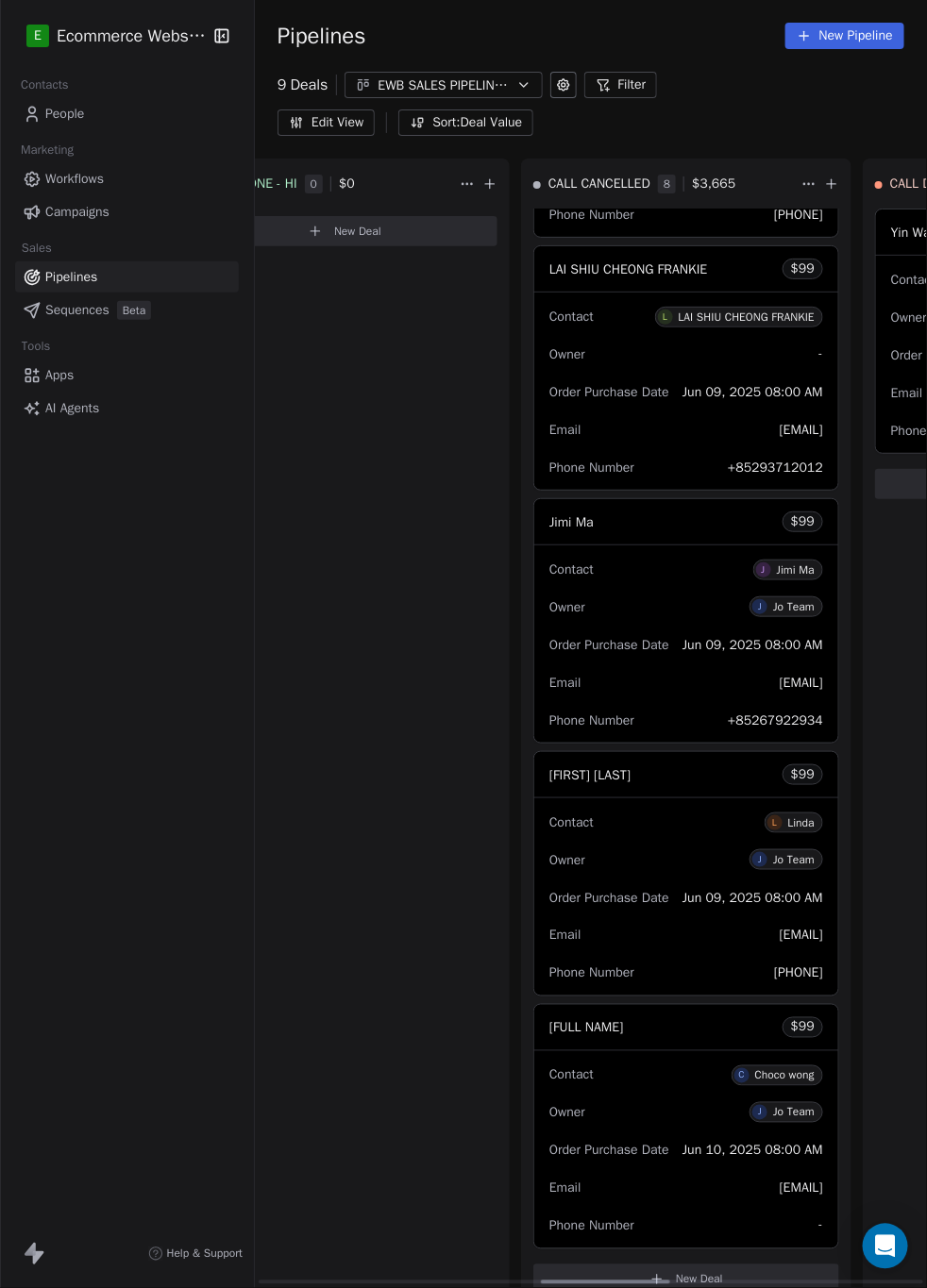 click on "CHOCO WONG $ 99" at bounding box center (686, 1028) 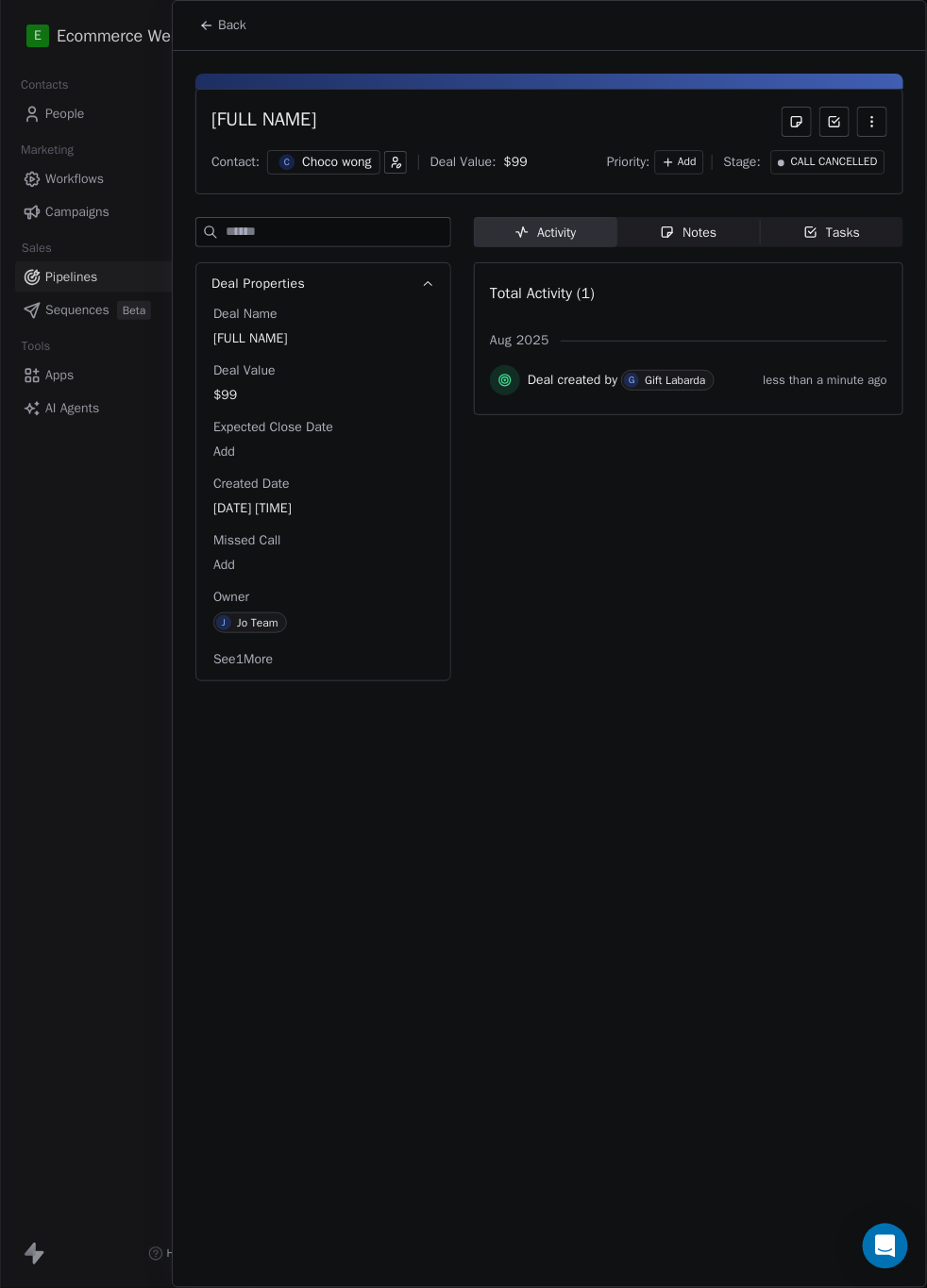 click on "Activity Activity   Notes   Notes Tasks Tasks Total Activity (1) [DATE] Deal created by G Gift Labarda less than a minute ago" at bounding box center (688, 455) 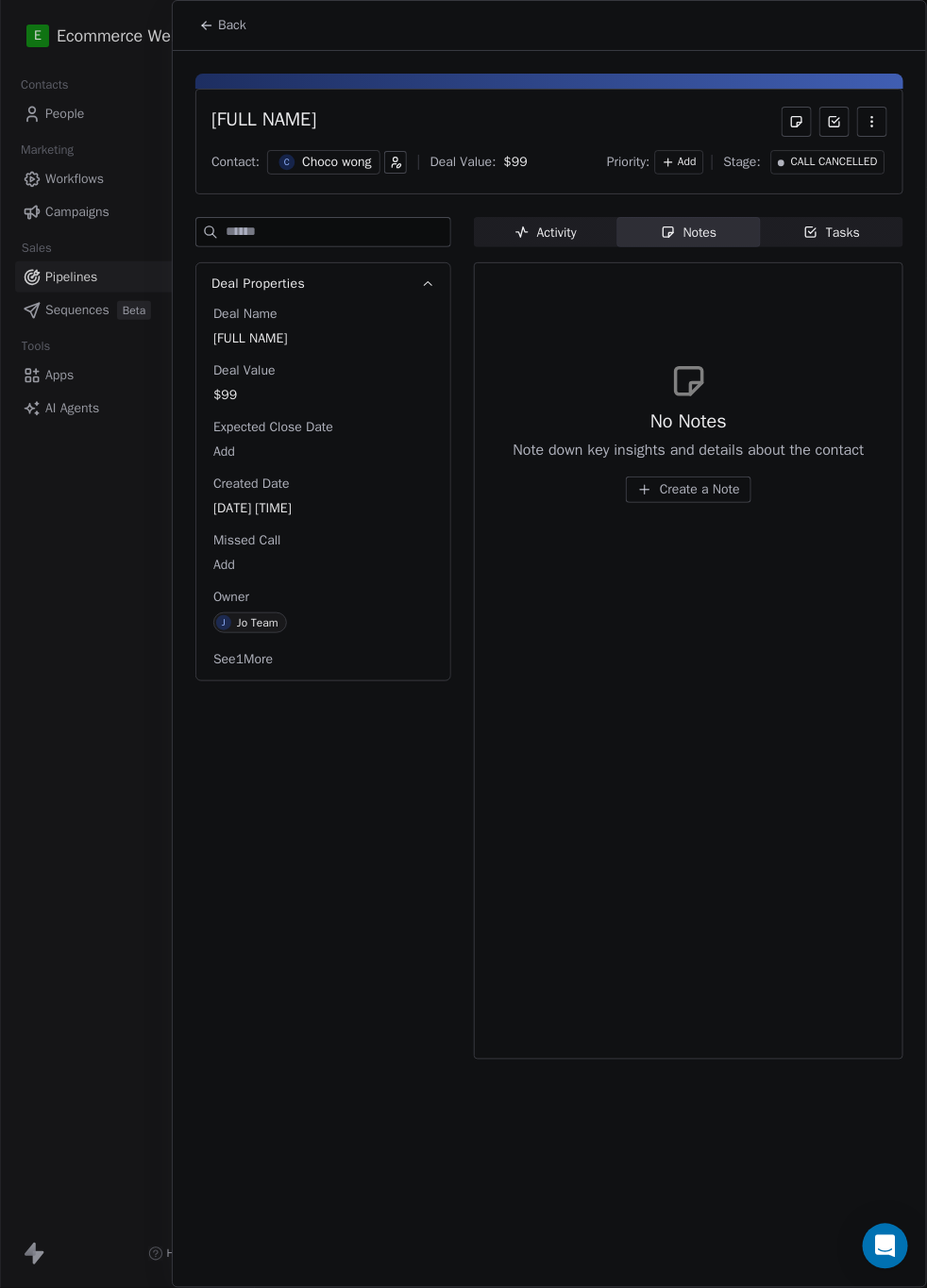 click on "Create a Note" at bounding box center [699, 490] 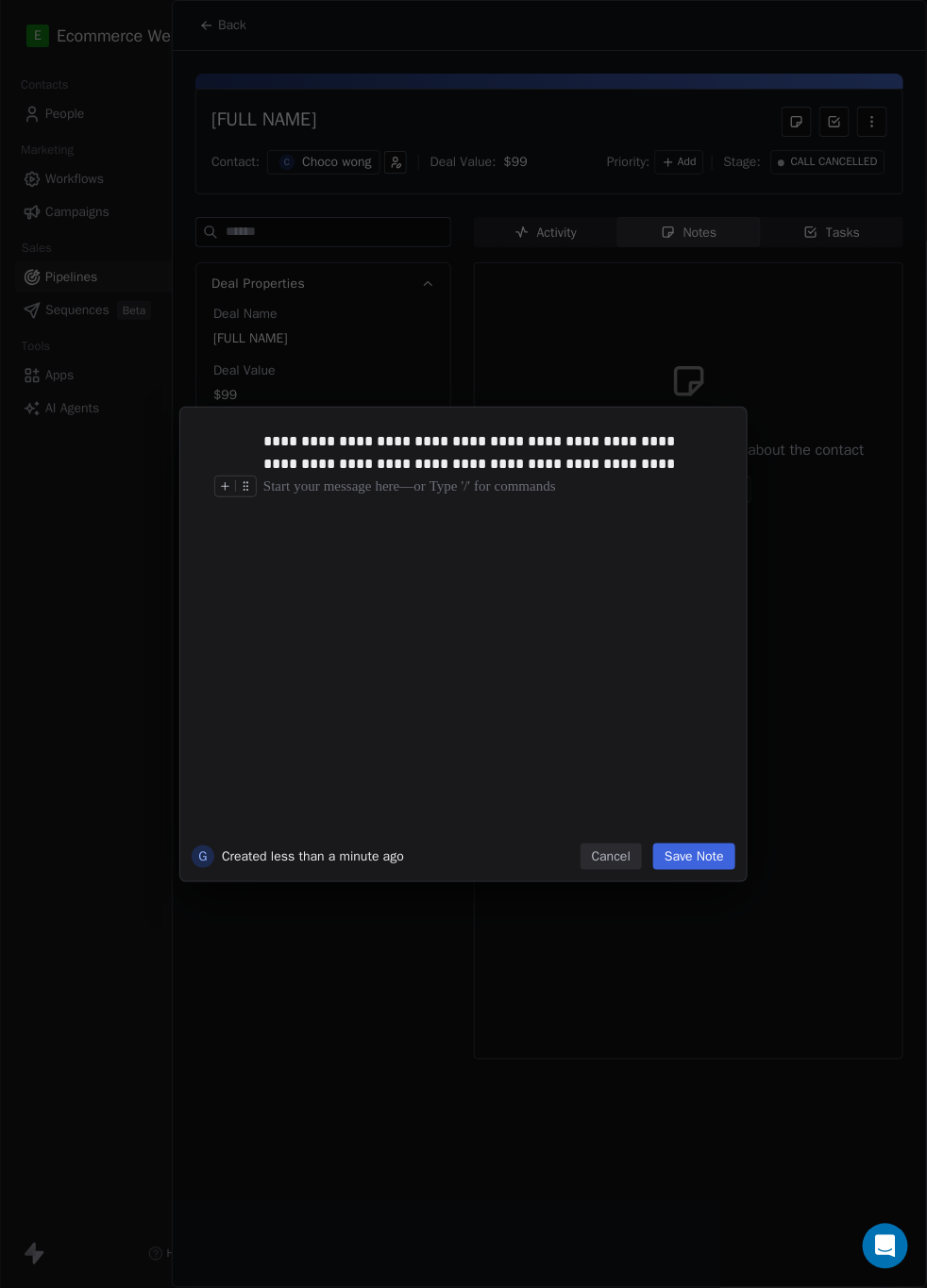 click on "Save Note" at bounding box center (694, 857) 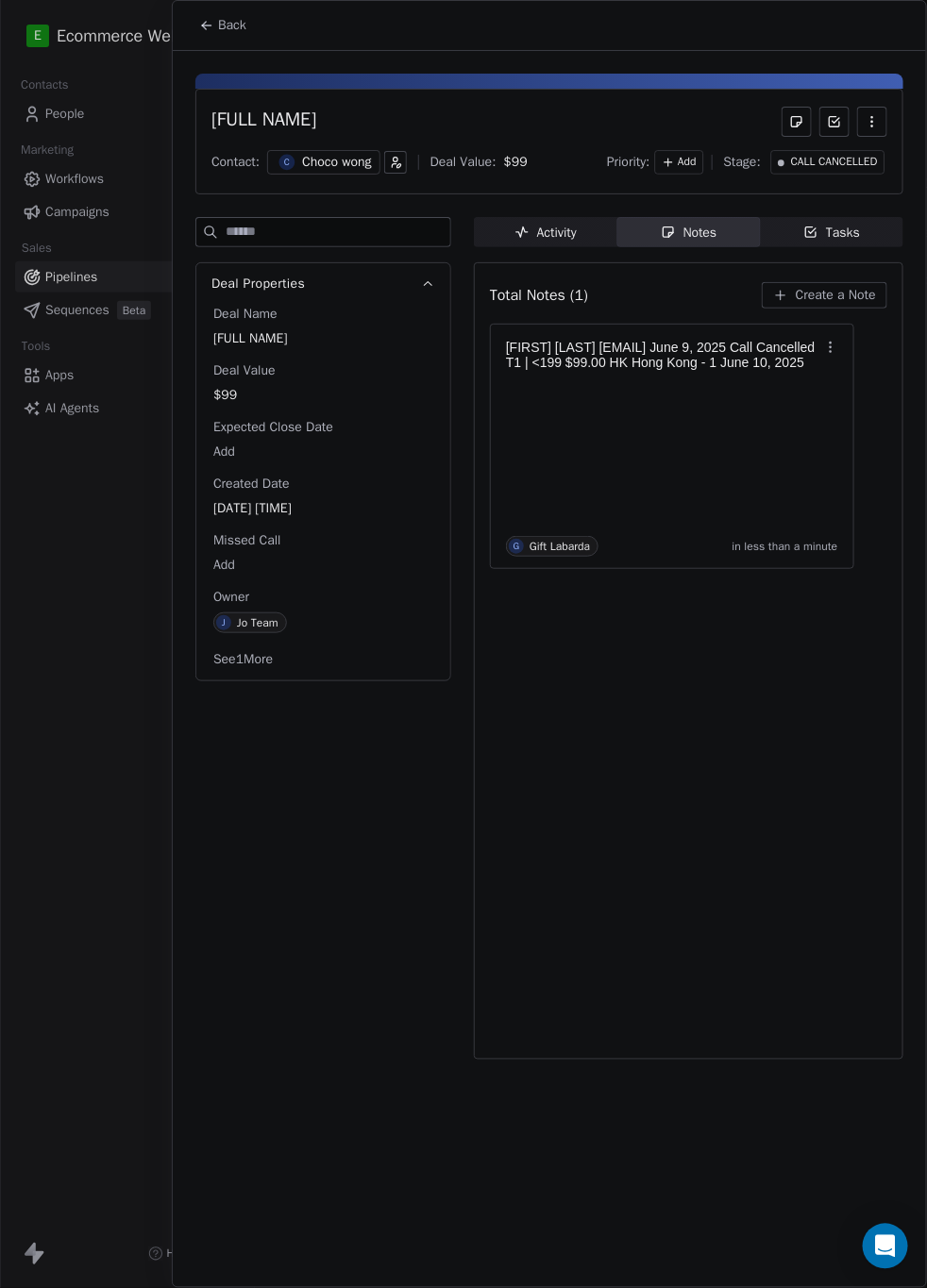 click on "Total Notes (1)   Create a Note Choco wong lovey1614@gmail.com [DATE] Call Cancelled T1 | &lt;199 $99.00 HK Hong Kong - 1 [DATE] G Gift Labarda in less than a minute" at bounding box center (688, 661) 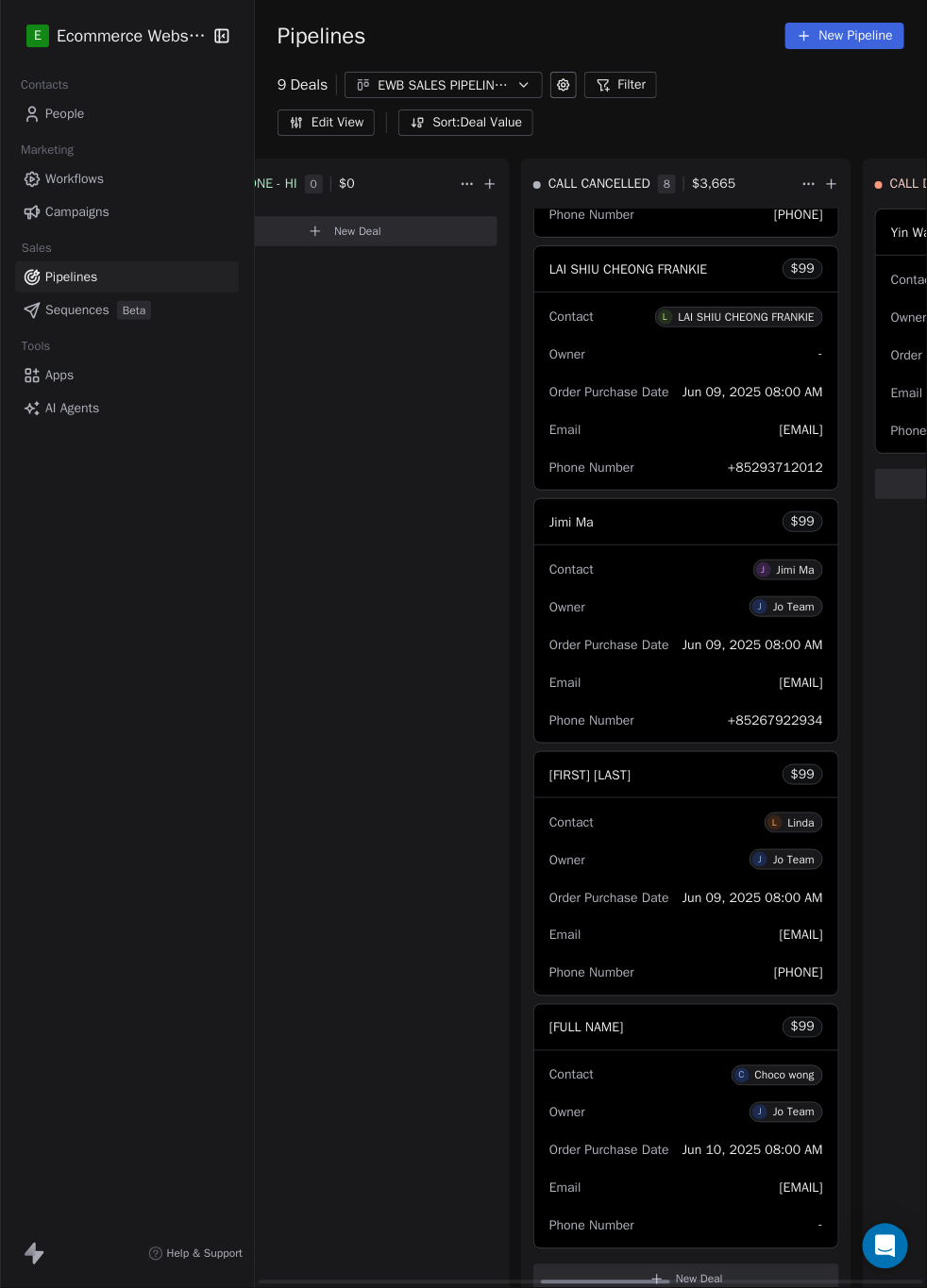 click on "CALL DONE - HI 0 $ 0 New Deal" at bounding box center (345, 734) 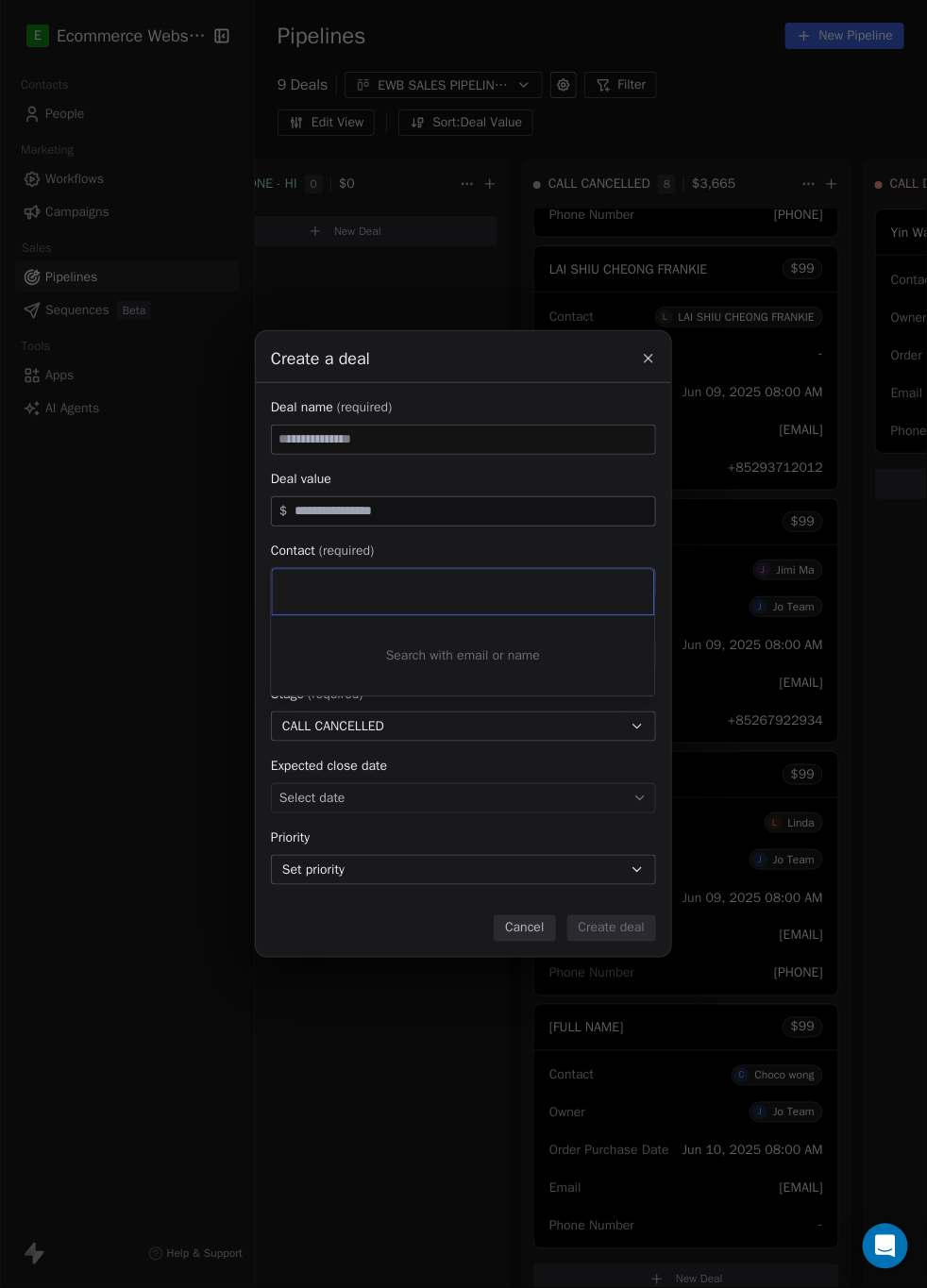 click at bounding box center [464, 593] 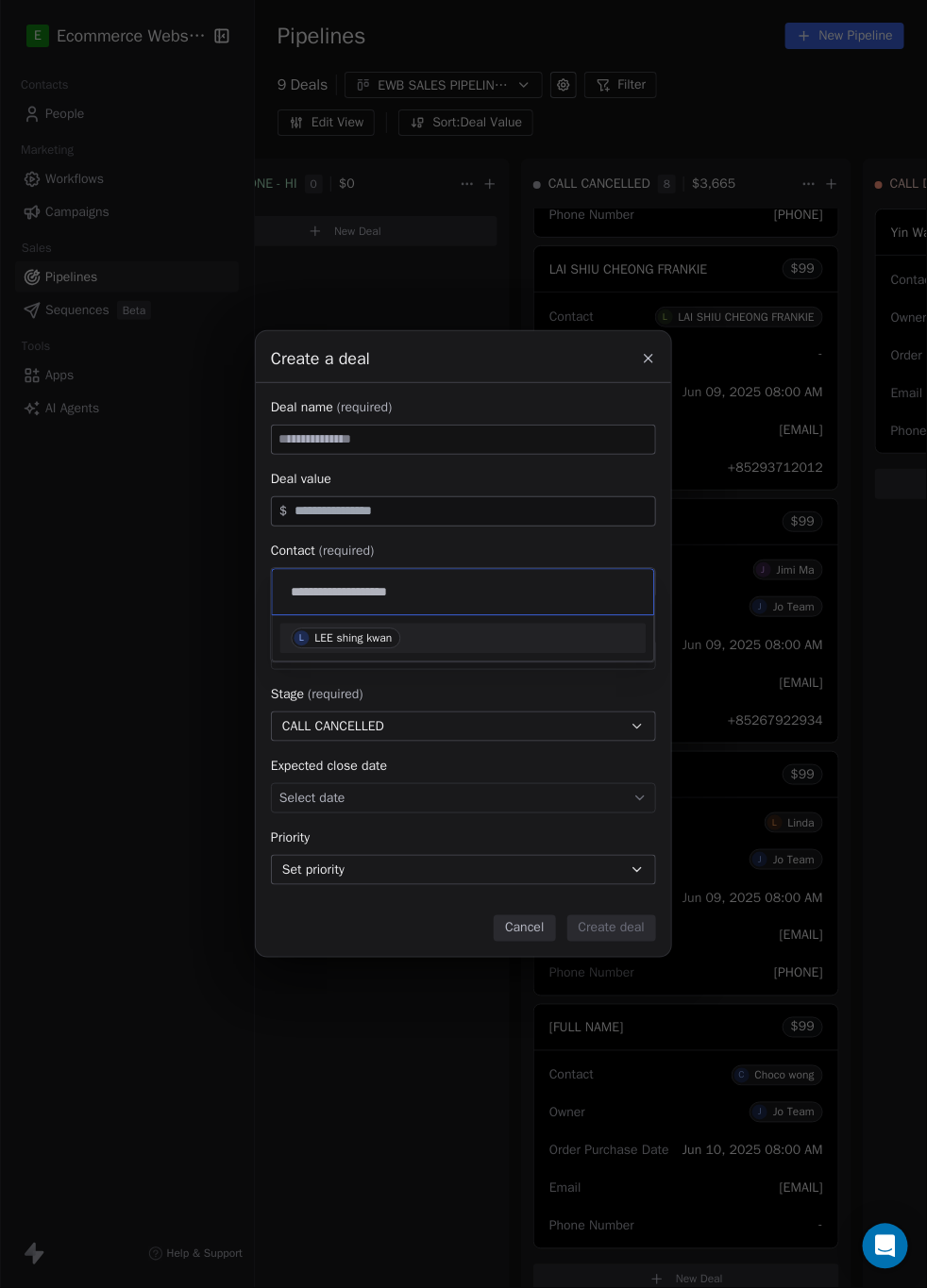 type on "**********" 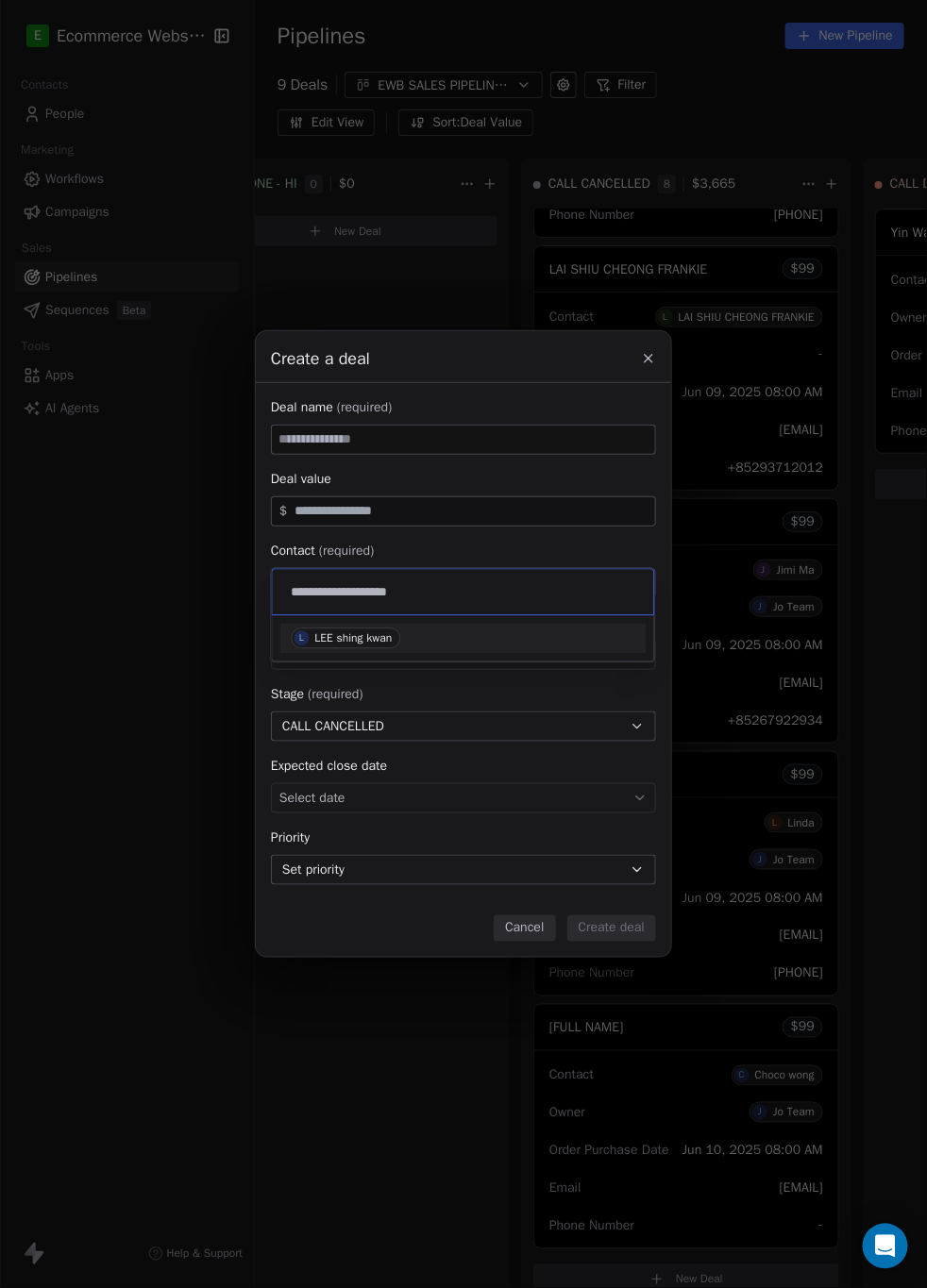 click on "LEE shing kwan" at bounding box center [354, 639] 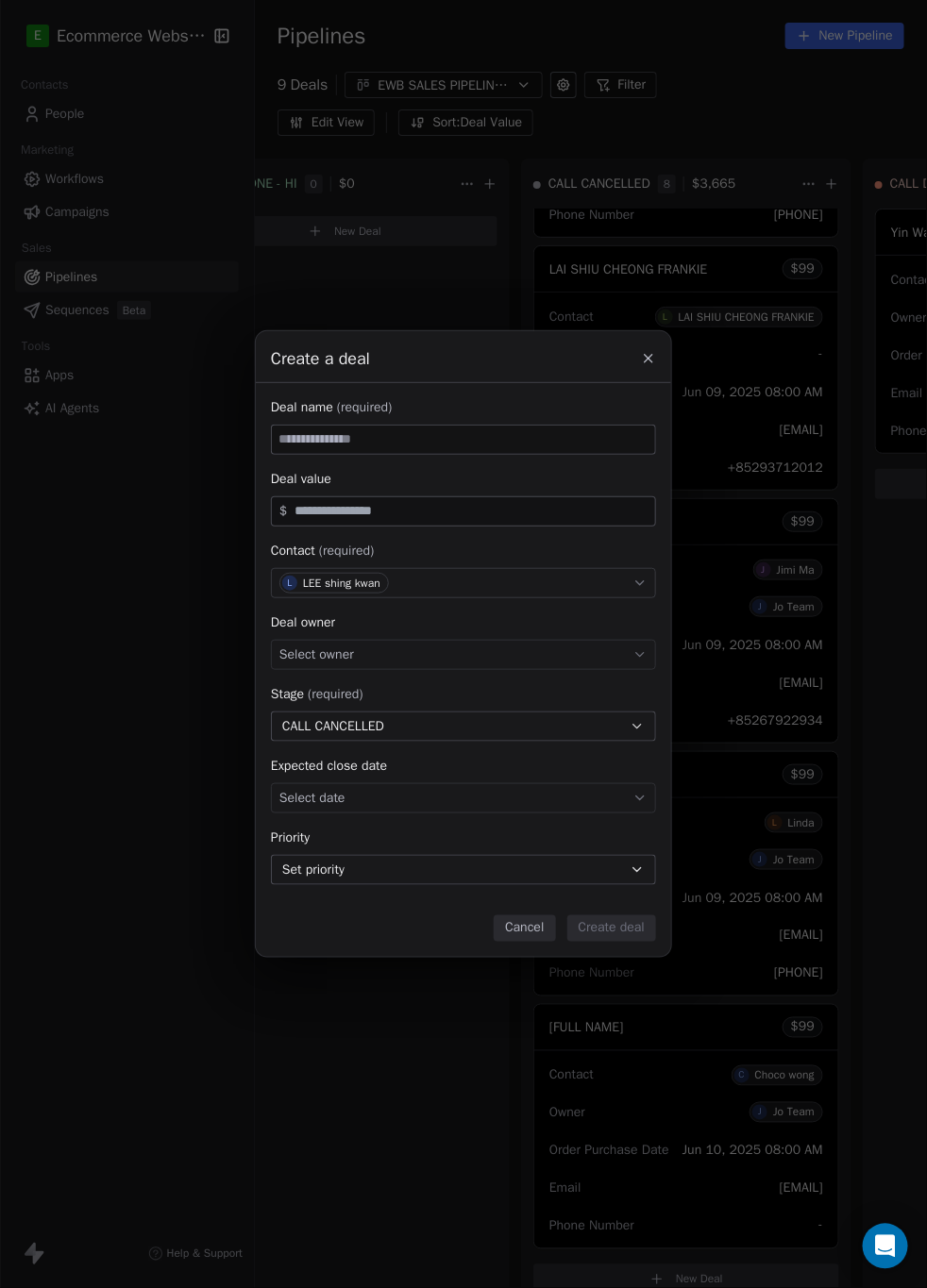 click at bounding box center (464, 440) 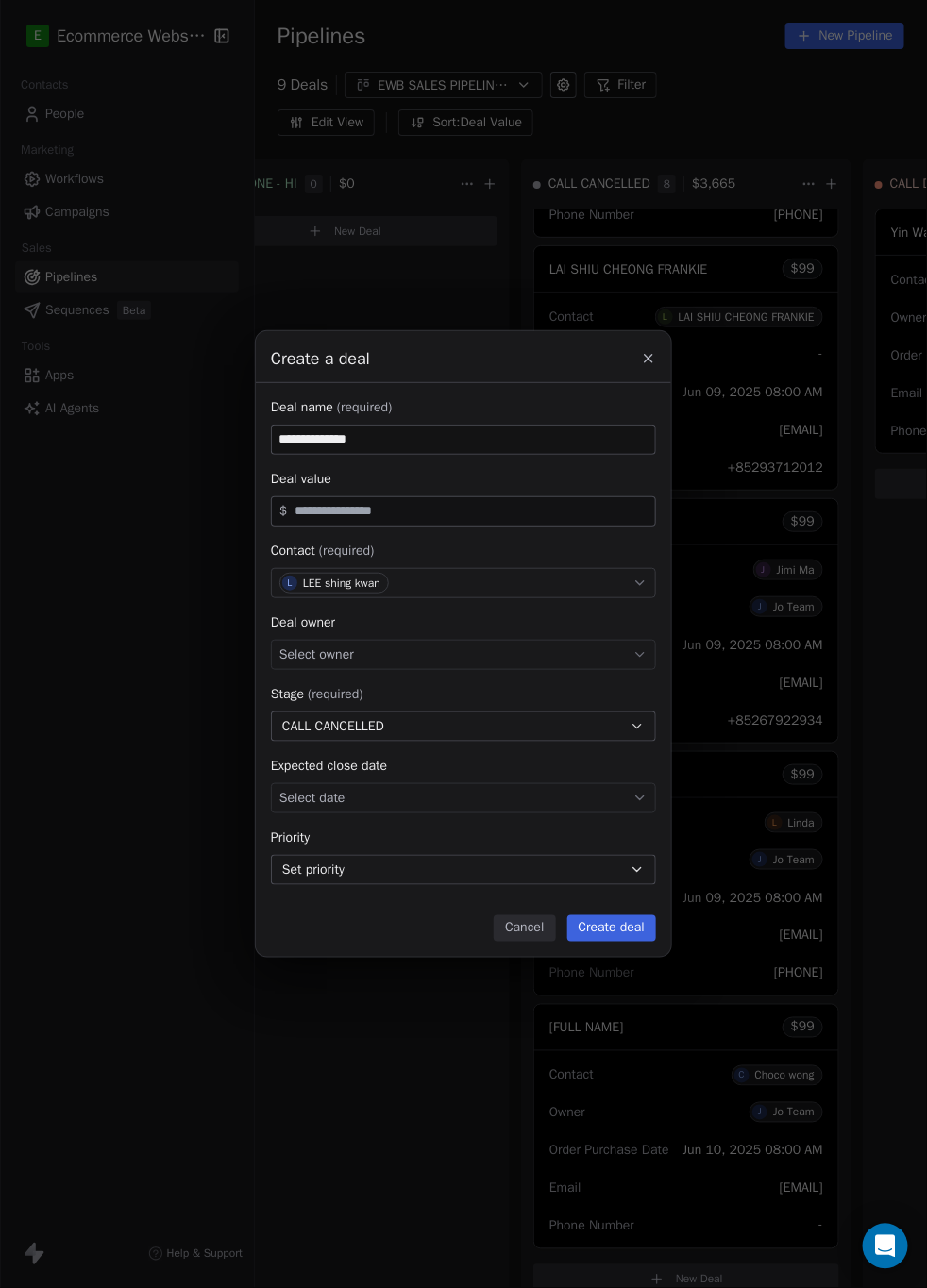type on "**********" 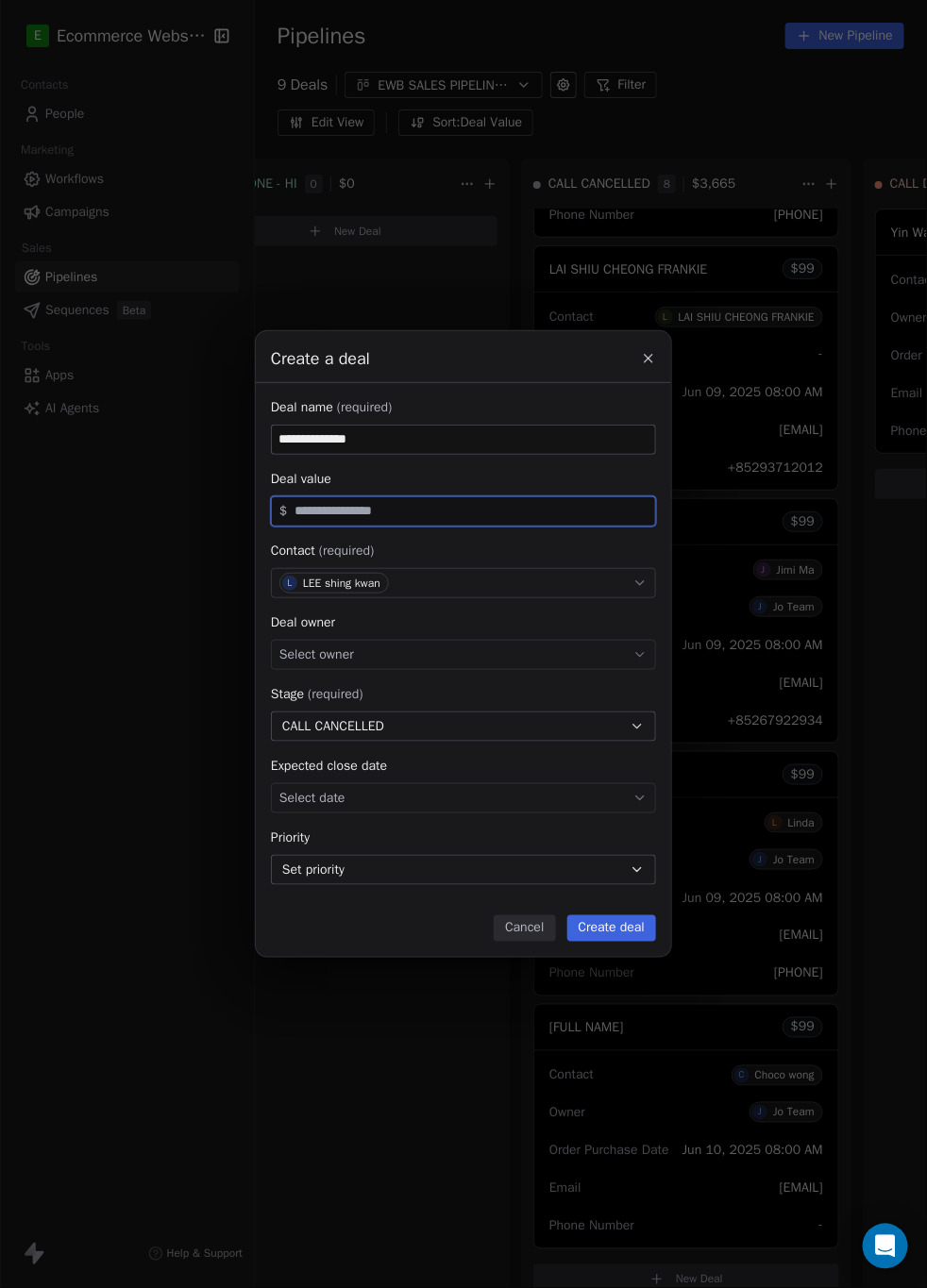 click at bounding box center [471, 510] 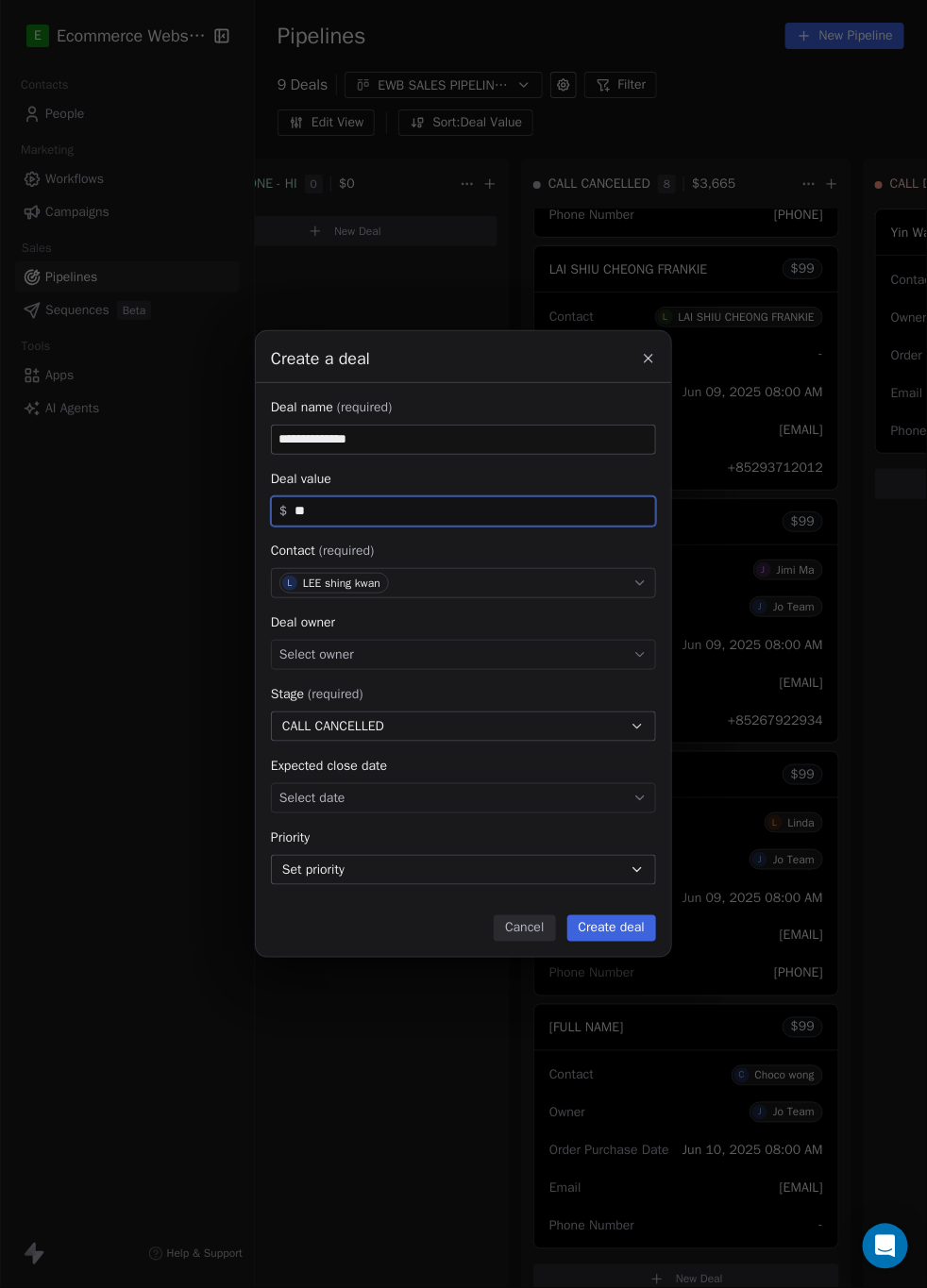 click on "Select owner" at bounding box center [464, 655] 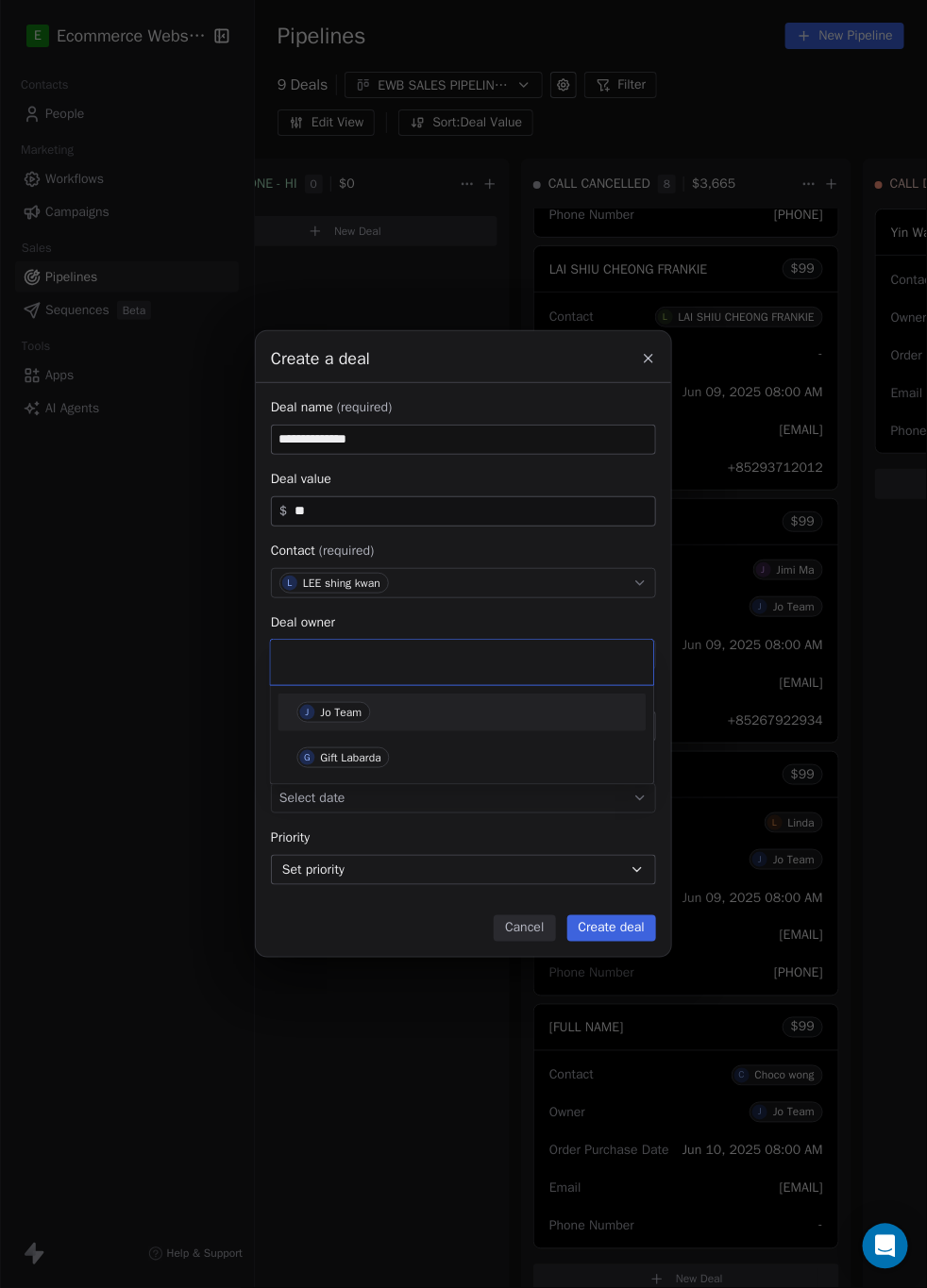 click on "J Jo Team" at bounding box center [334, 712] 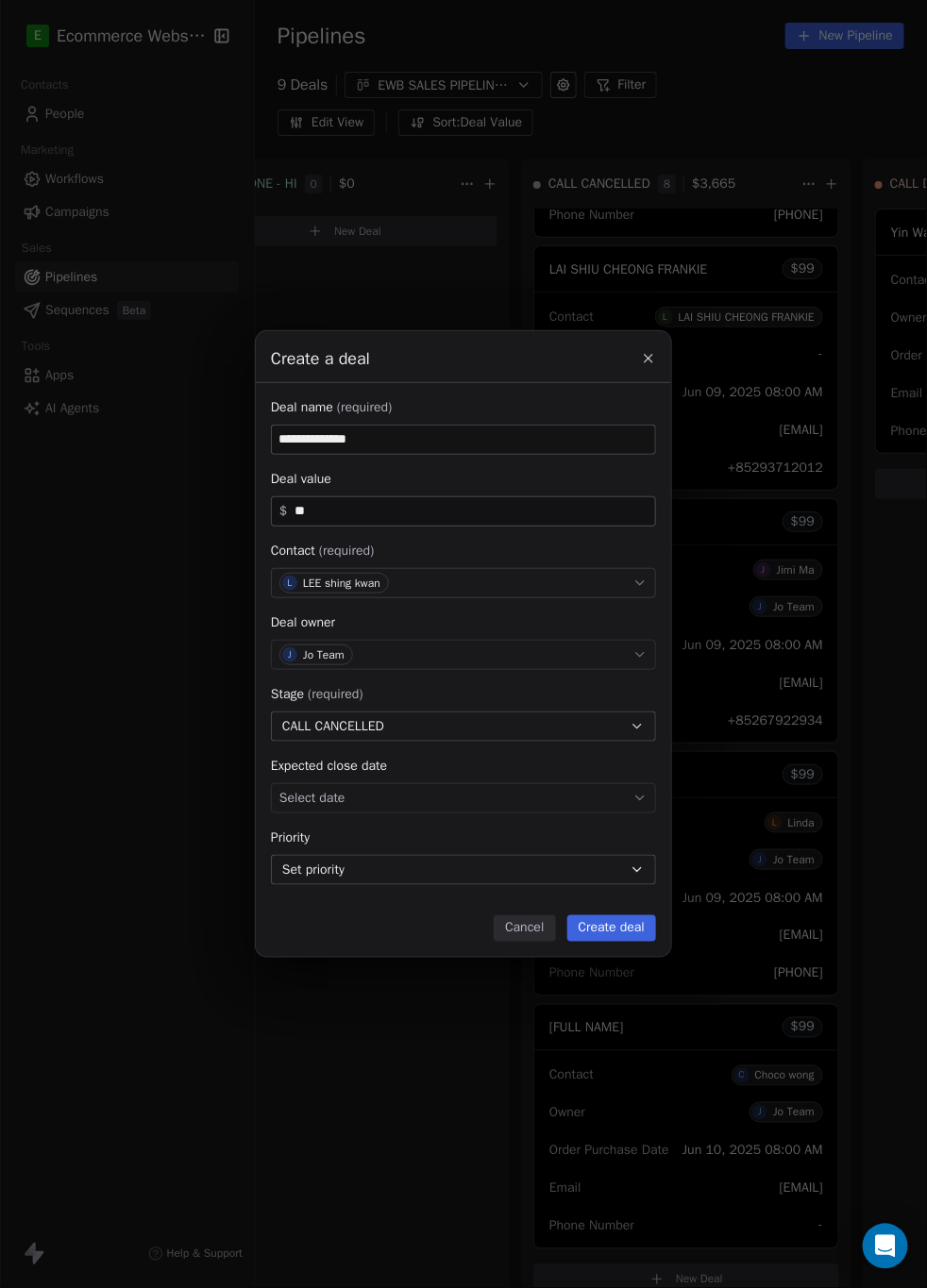 click on "Create deal" at bounding box center [612, 928] 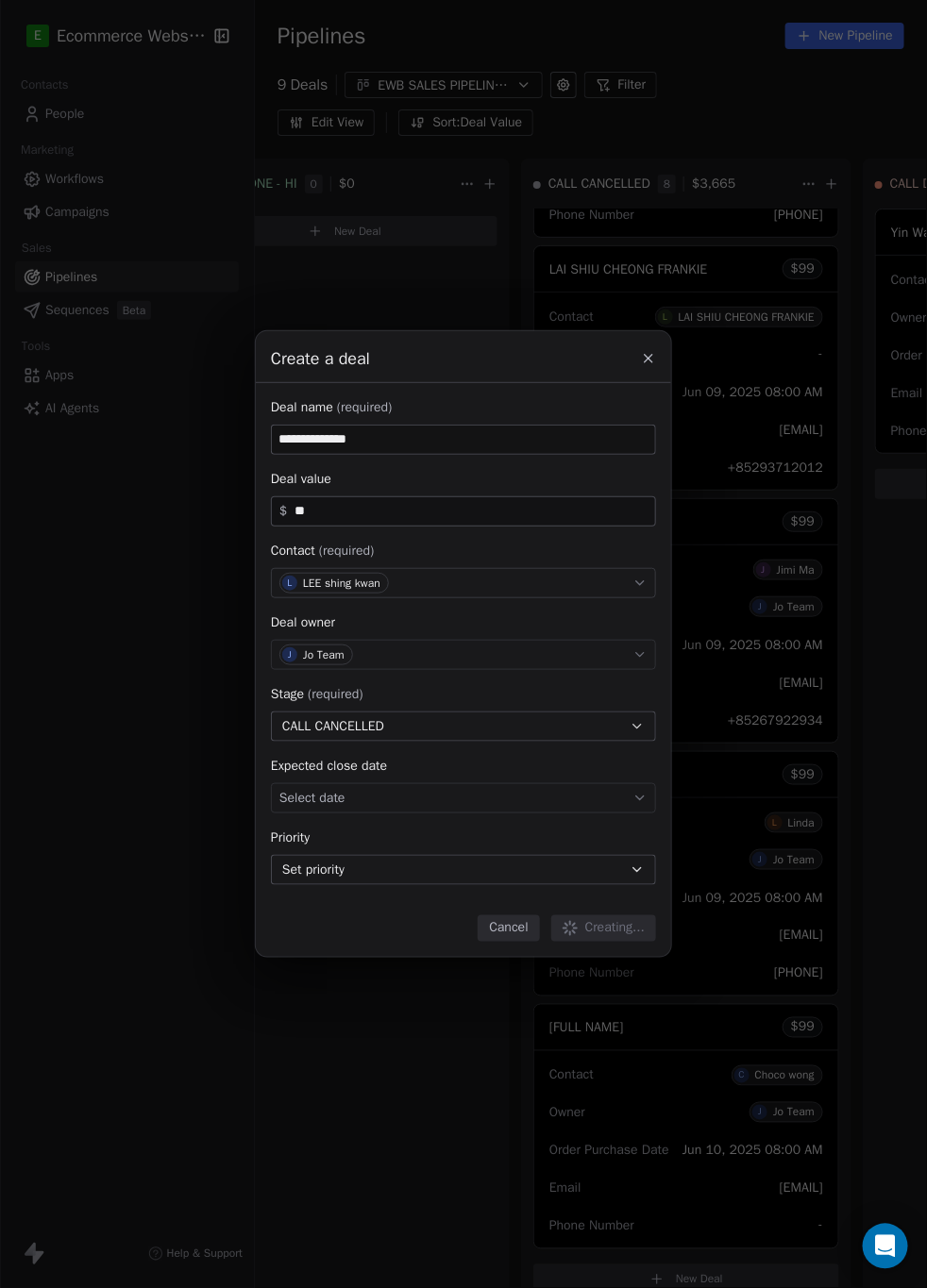 type 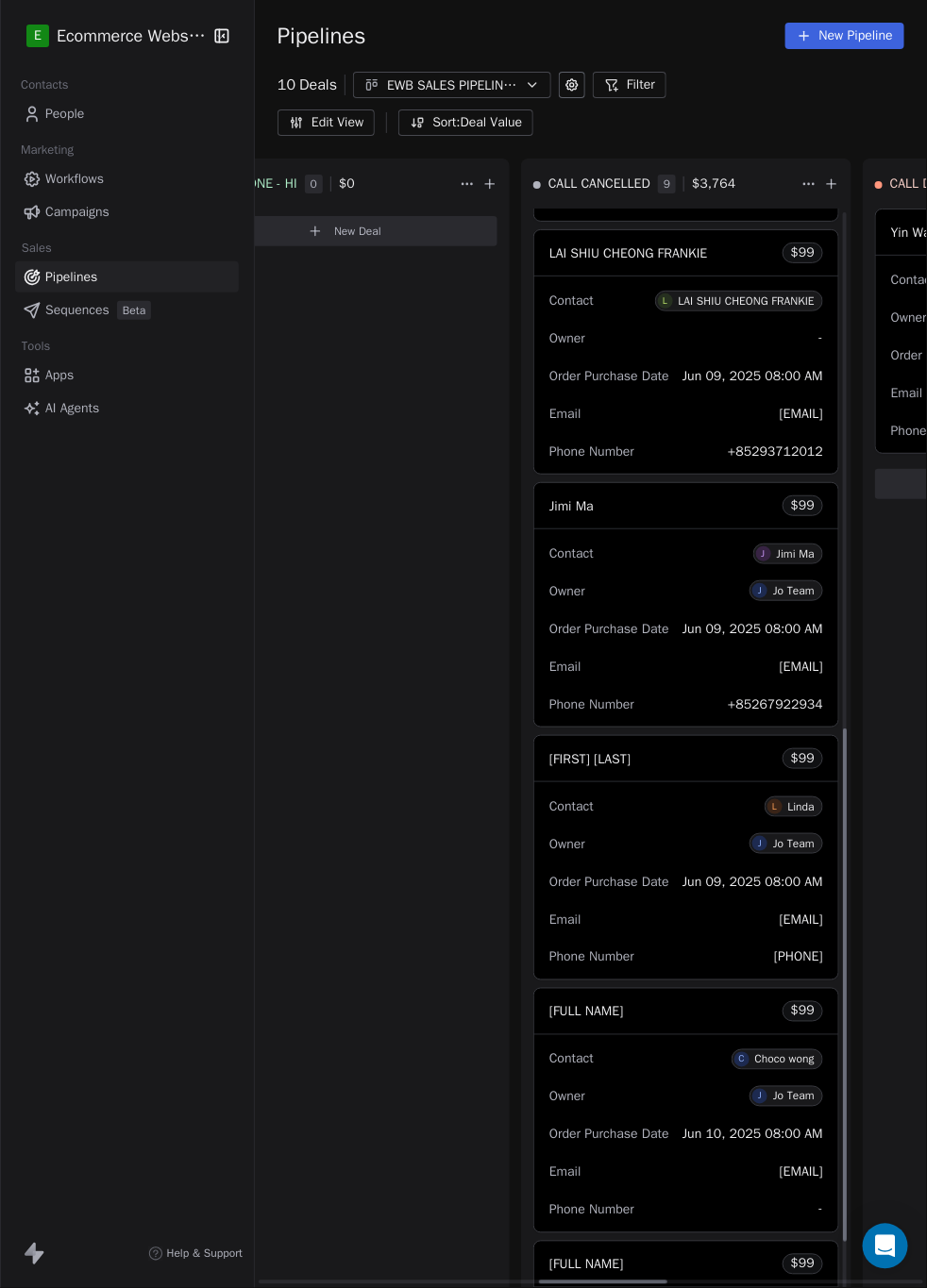 scroll, scrollTop: 1246, scrollLeft: 0, axis: vertical 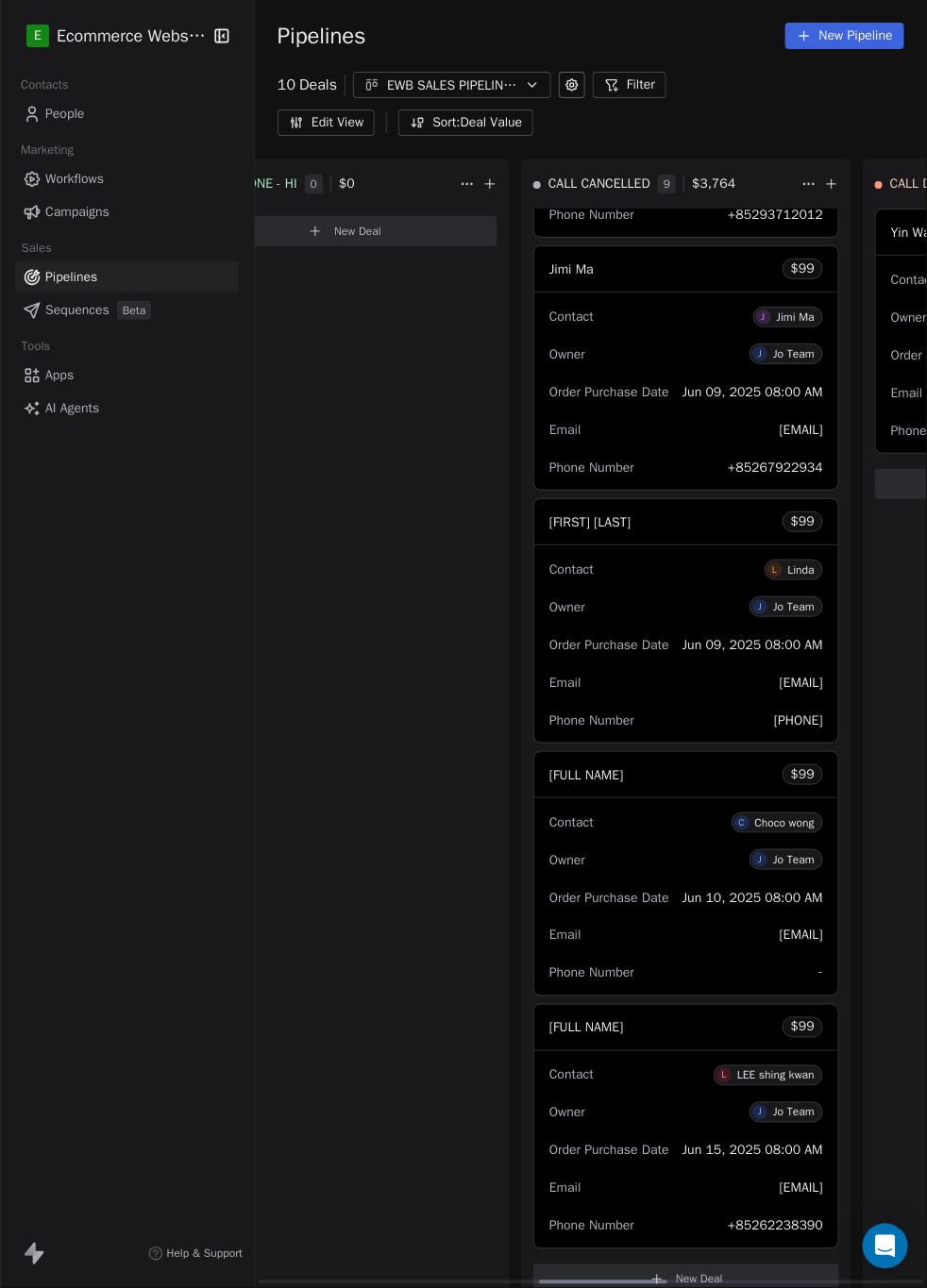 click on "LEE SHING KWAN $ 99" at bounding box center (686, 1028) 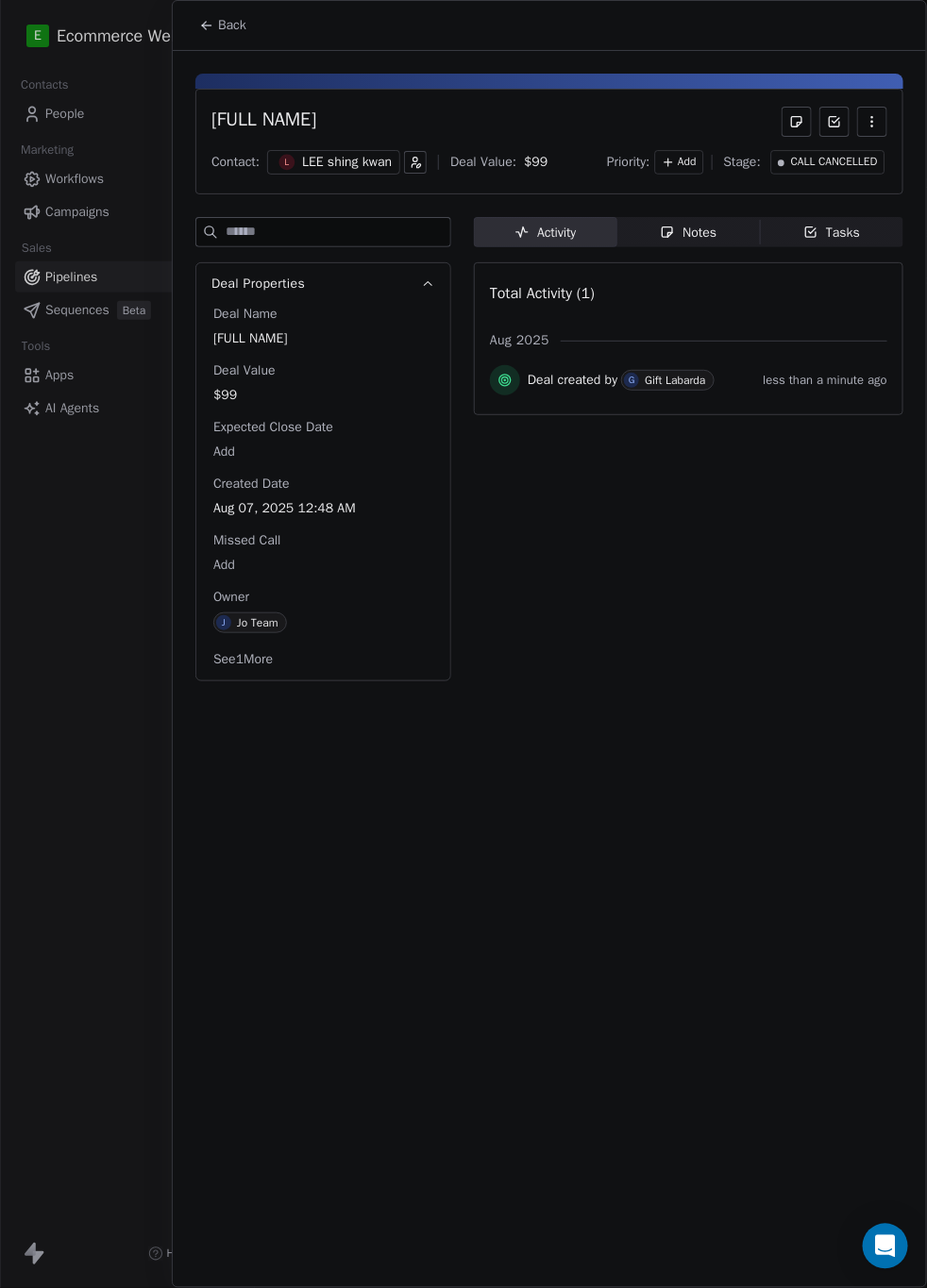 click on "Notes" at bounding box center [688, 232] 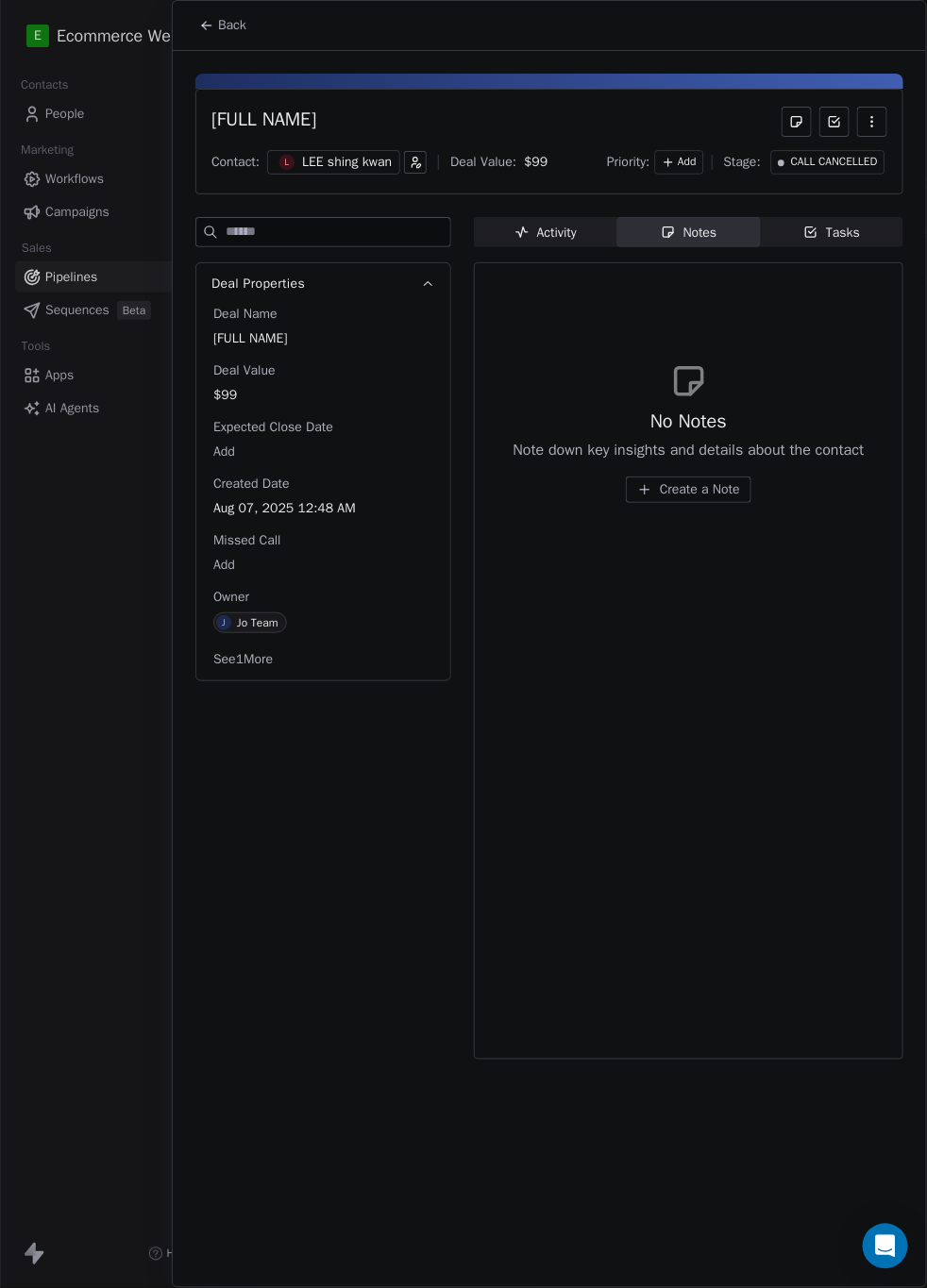 click on "Create a Note" at bounding box center (699, 490) 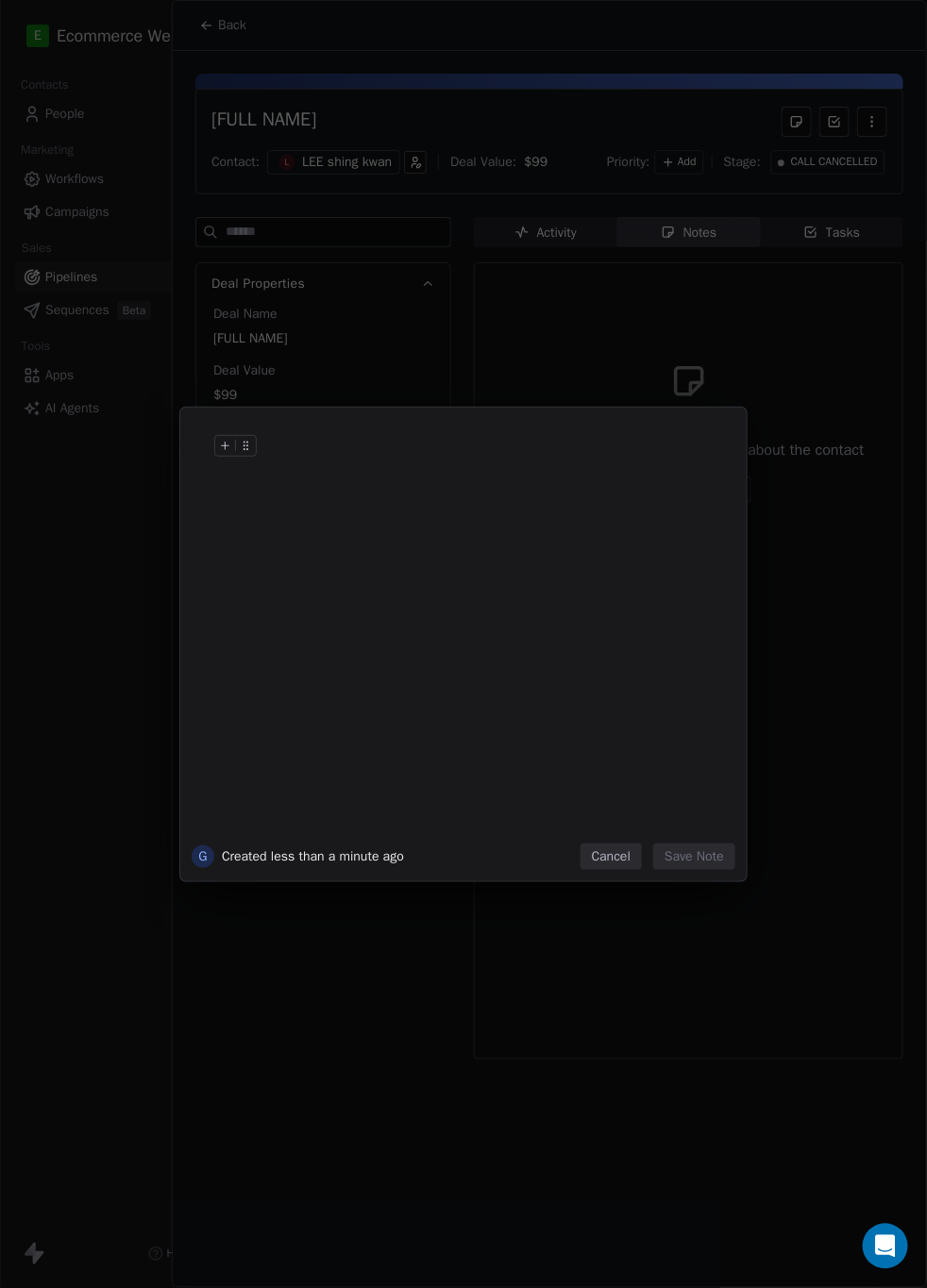 click at bounding box center [492, 465] 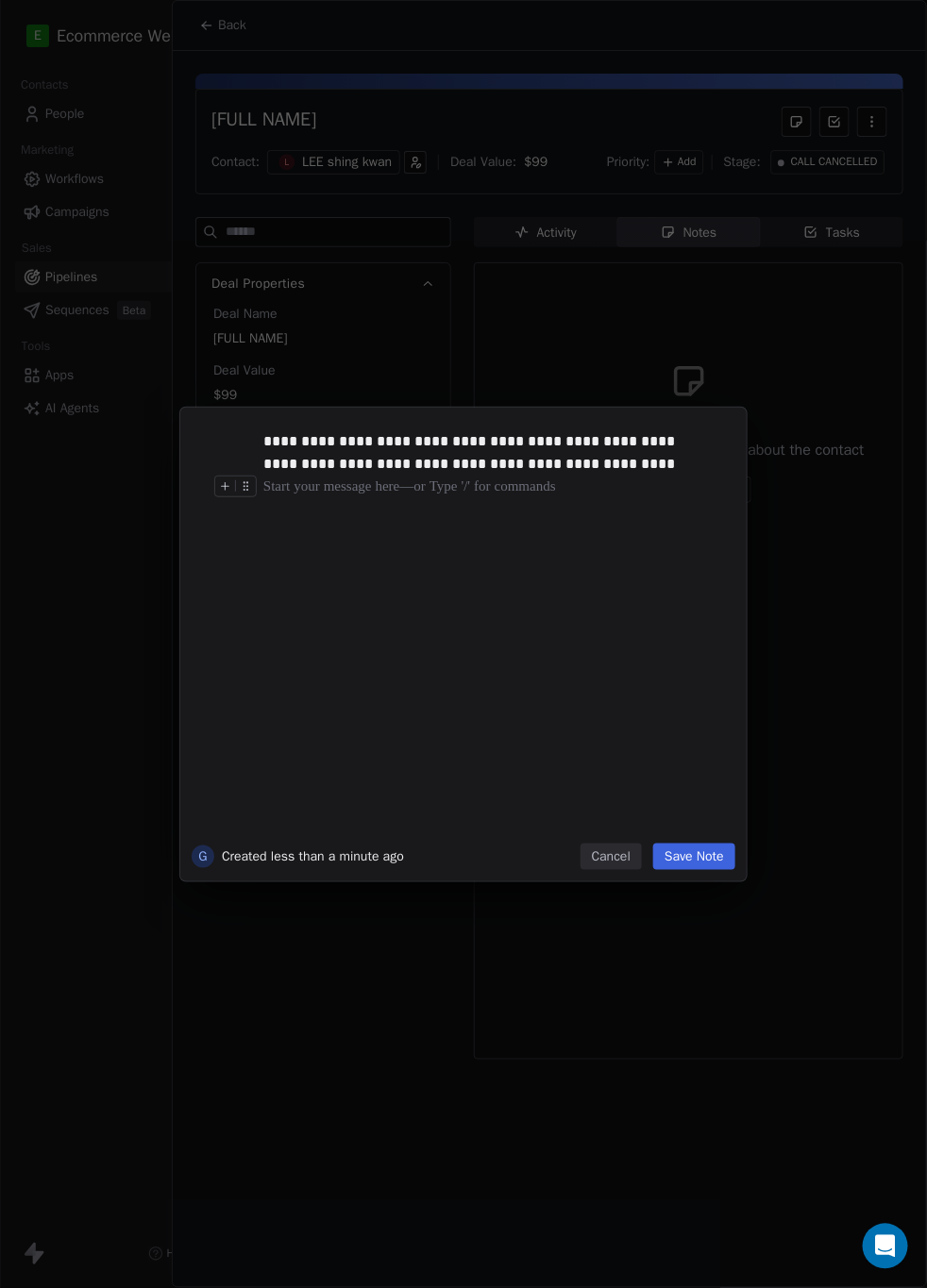 click on "Save Note" at bounding box center (694, 857) 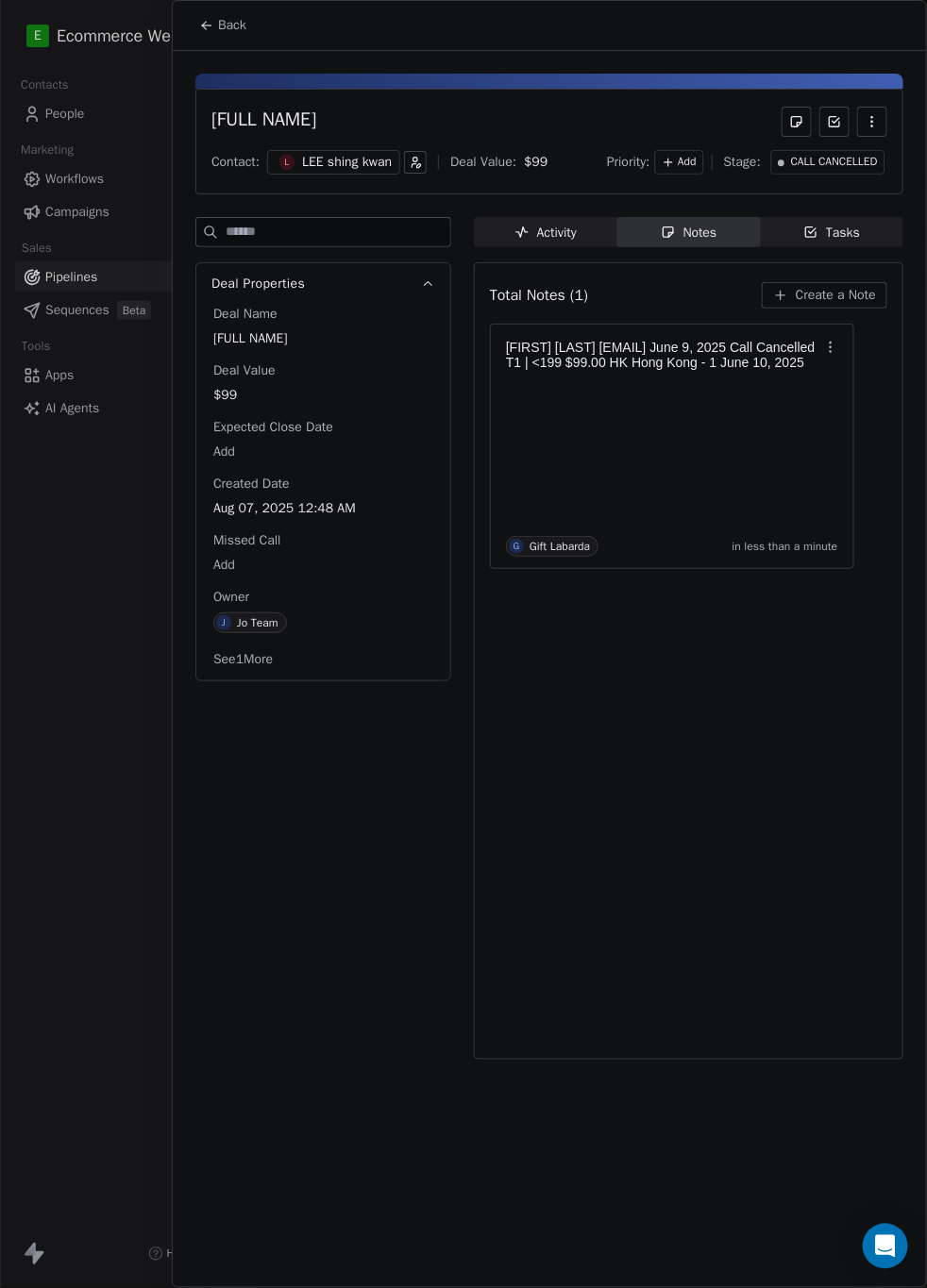 click on "Deal Properties Deal Name [FIRST] [LAST] Deal Value $99 Expected Close Date Add Created Date Aug 07, 2025 12:48 AM Missed Call Add Owner J Jo Team See 1 More" at bounding box center [323, 644] 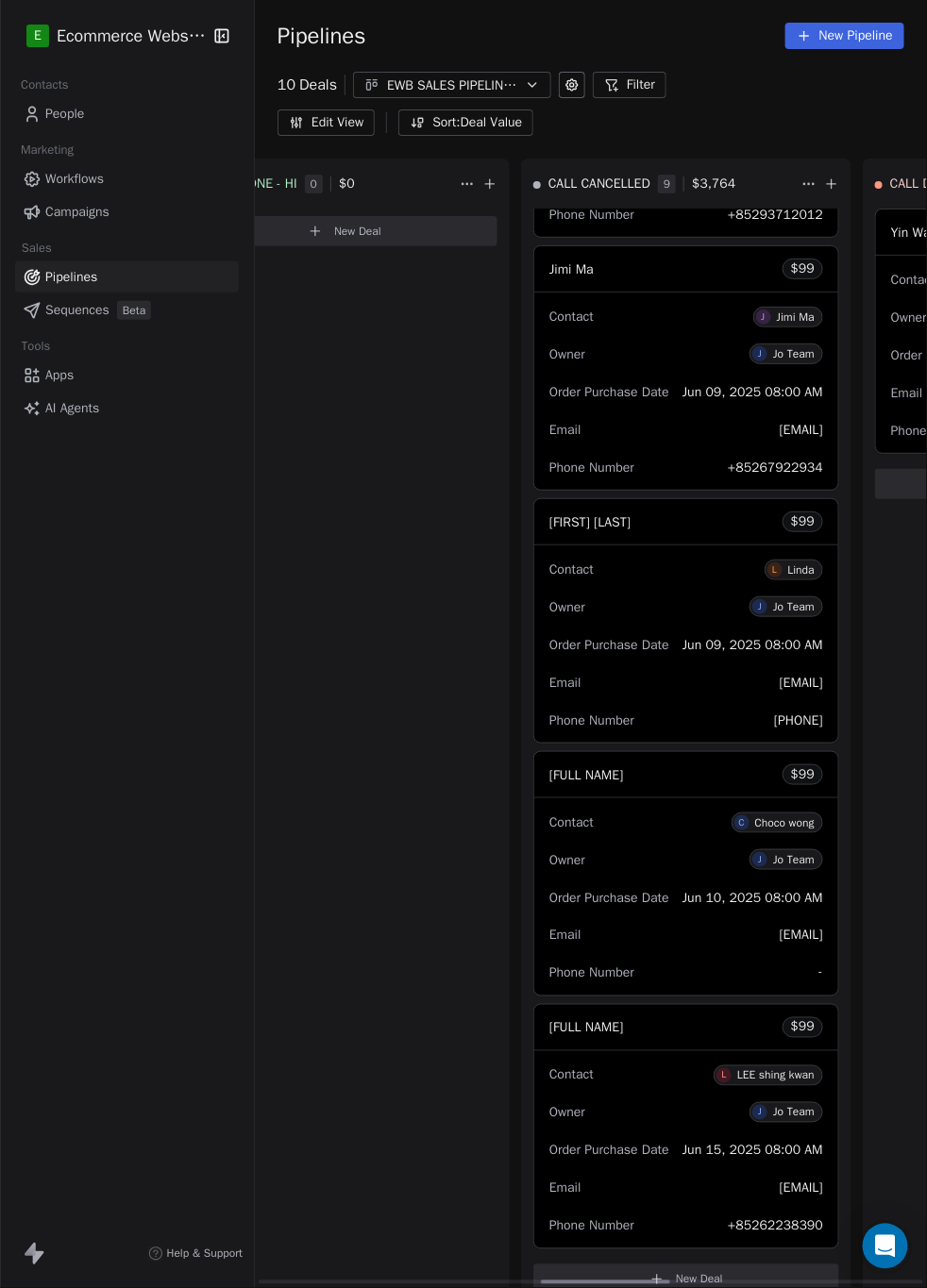 click on "LEE SHING KWAN $ 99" at bounding box center (686, 1028) 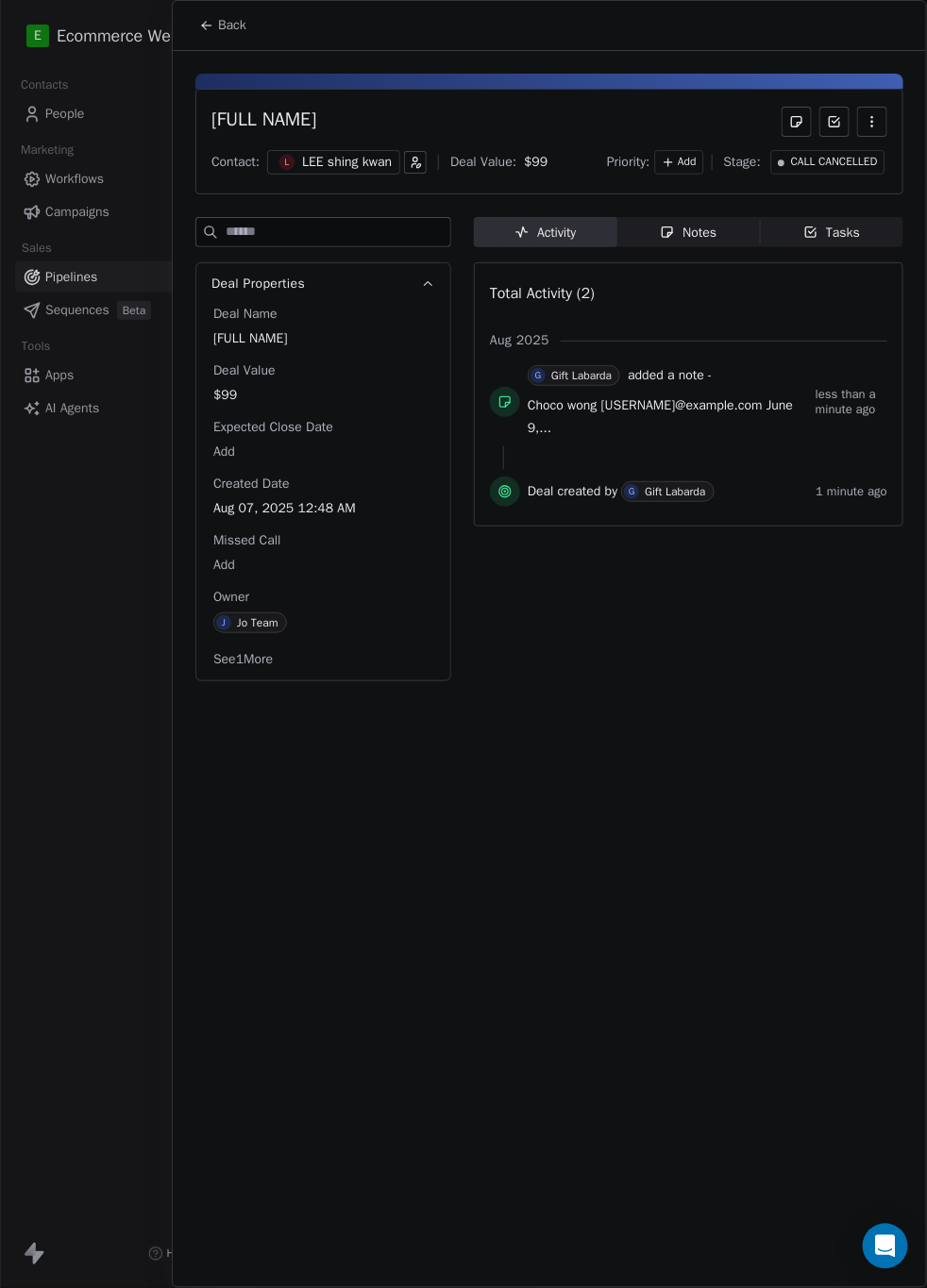 click on "Notes" at bounding box center (688, 232) 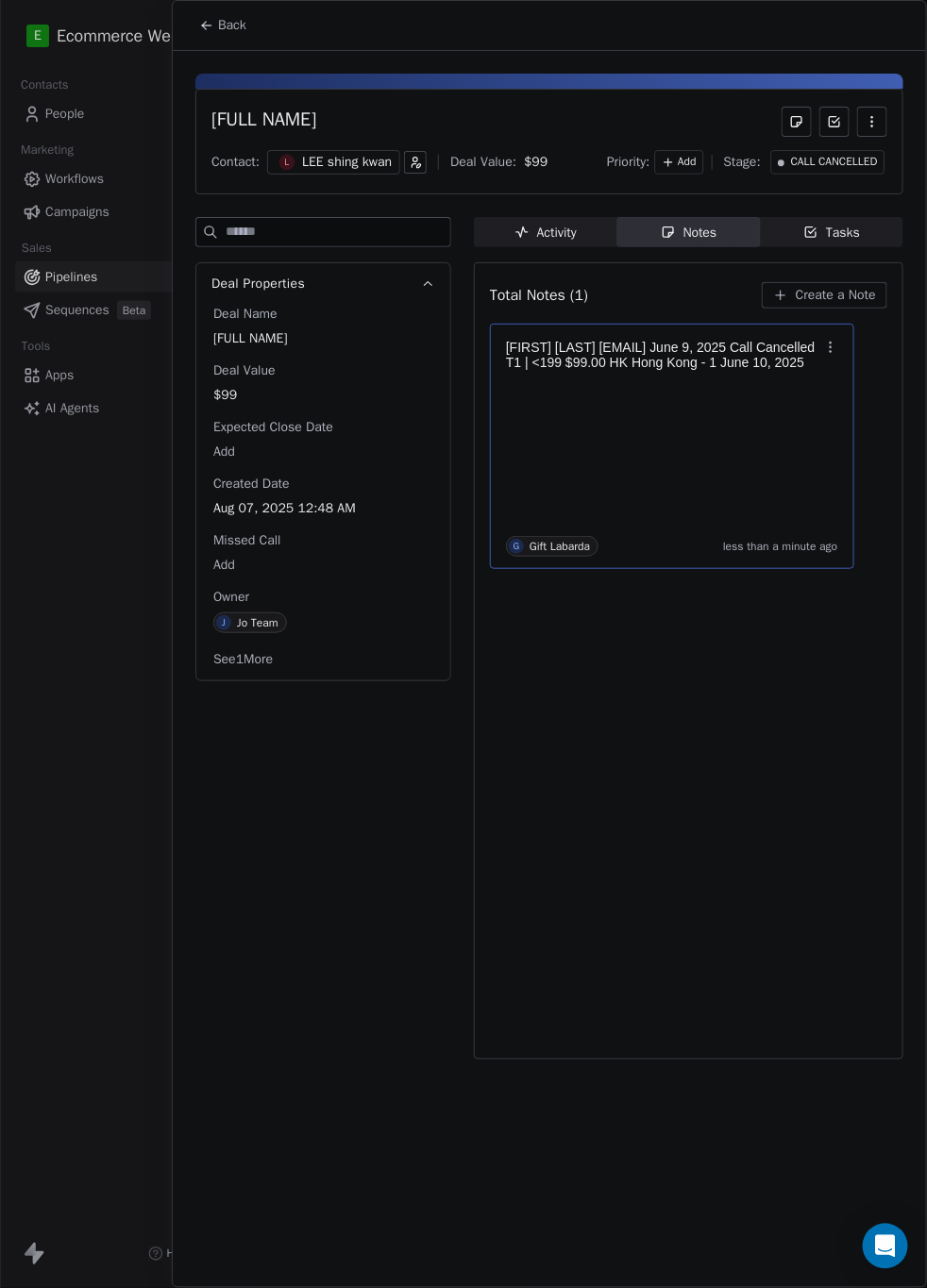 click on "[FIRST] [LAST] [EMAIL] June 9, 2025 Call Cancelled T1 | <199 $99.00 HK Hong Kong - 1 June 10, 2025" at bounding box center [663, 355] 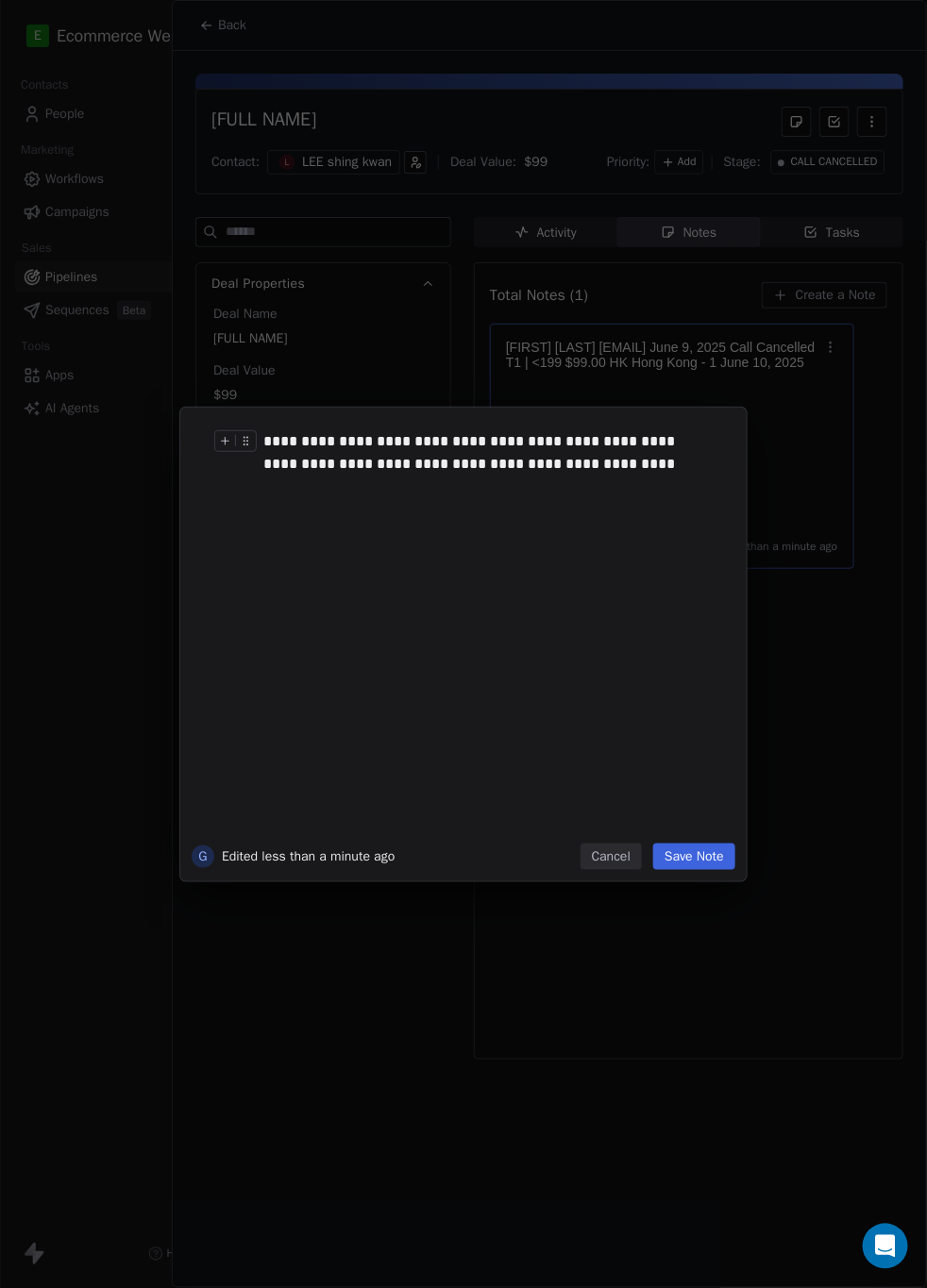 click on "**********" at bounding box center [481, 453] 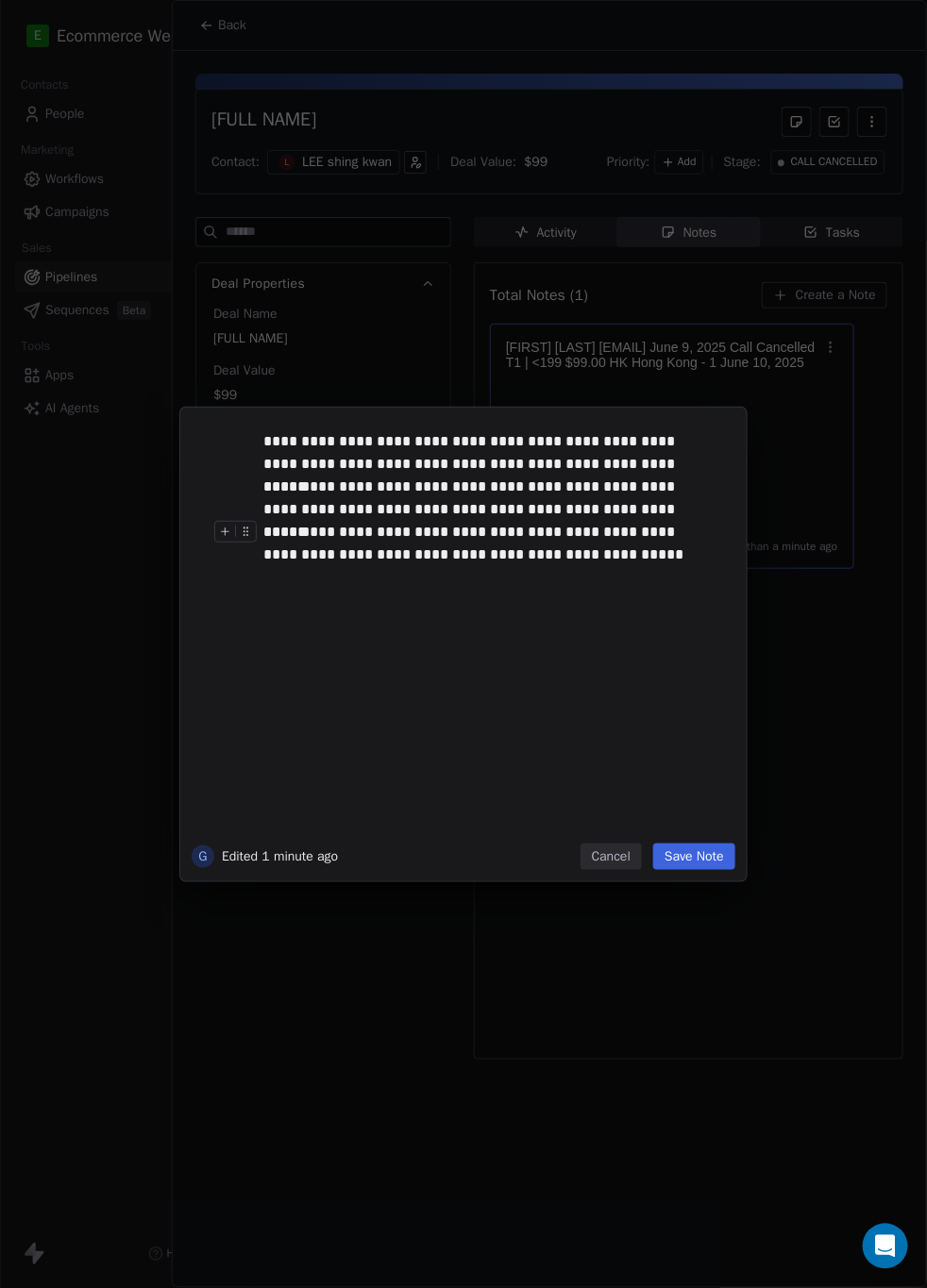 click on "**********" at bounding box center [481, 544] 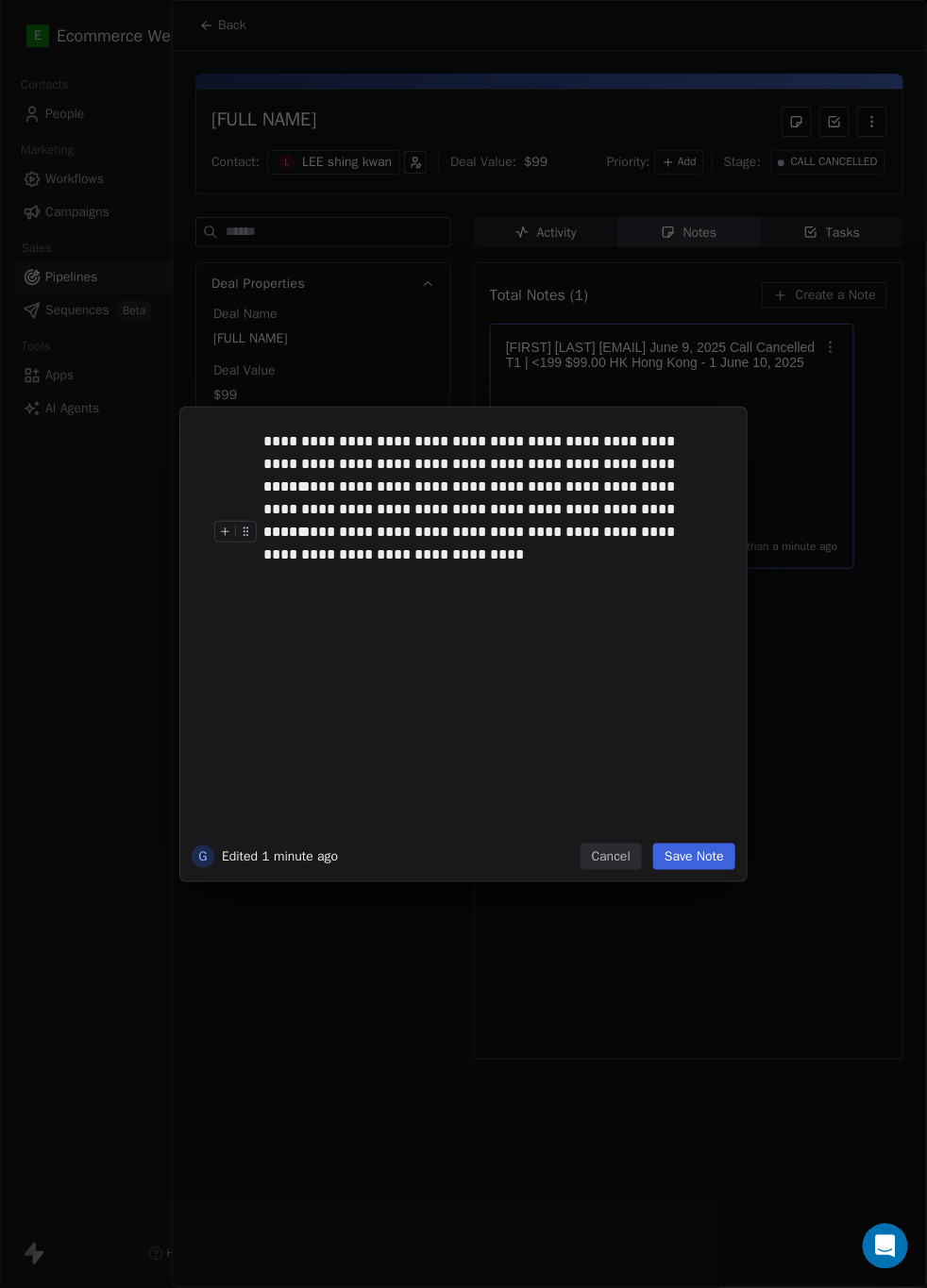 click on "**********" at bounding box center [481, 544] 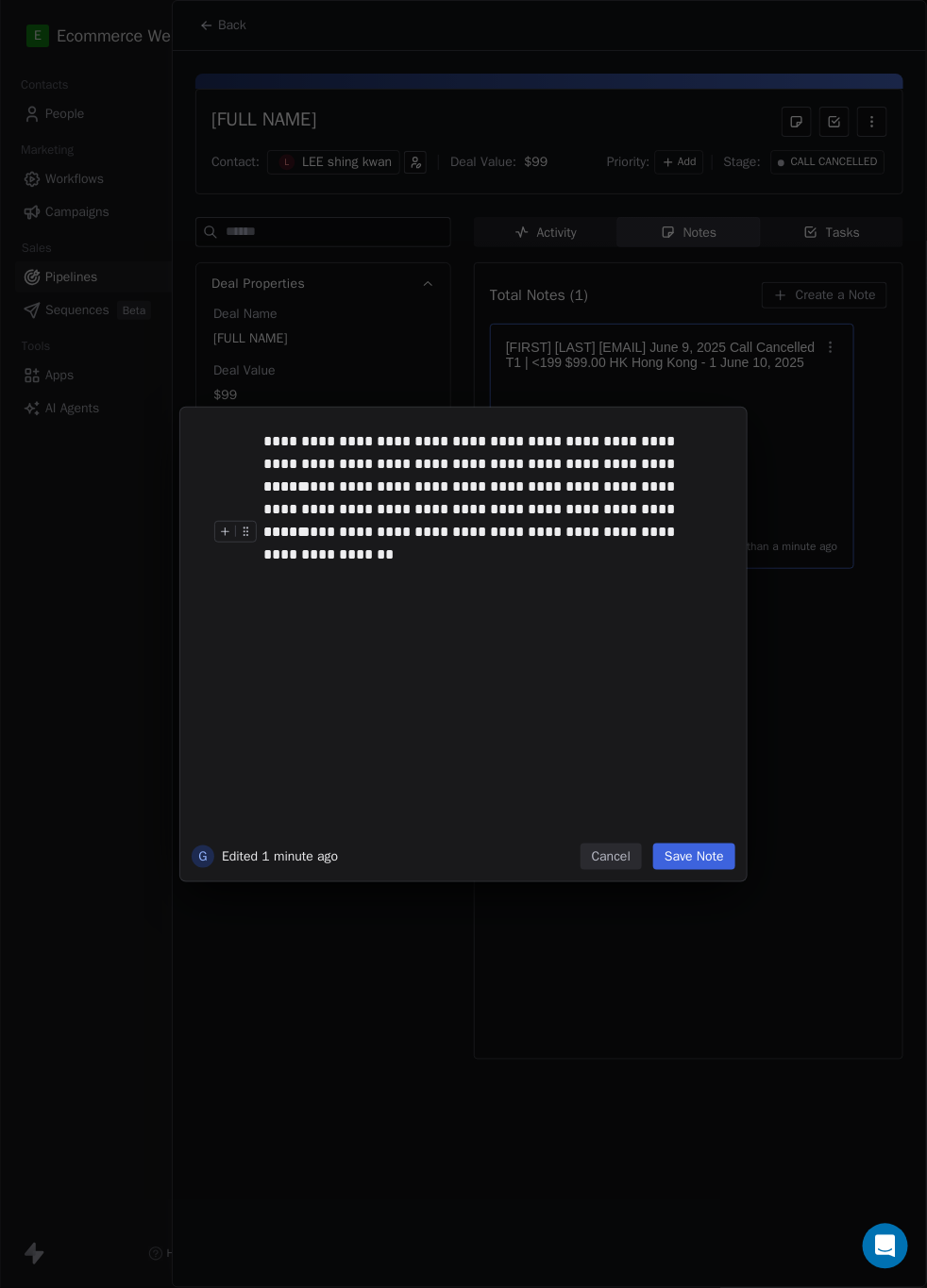 click on "**********" at bounding box center (481, 544) 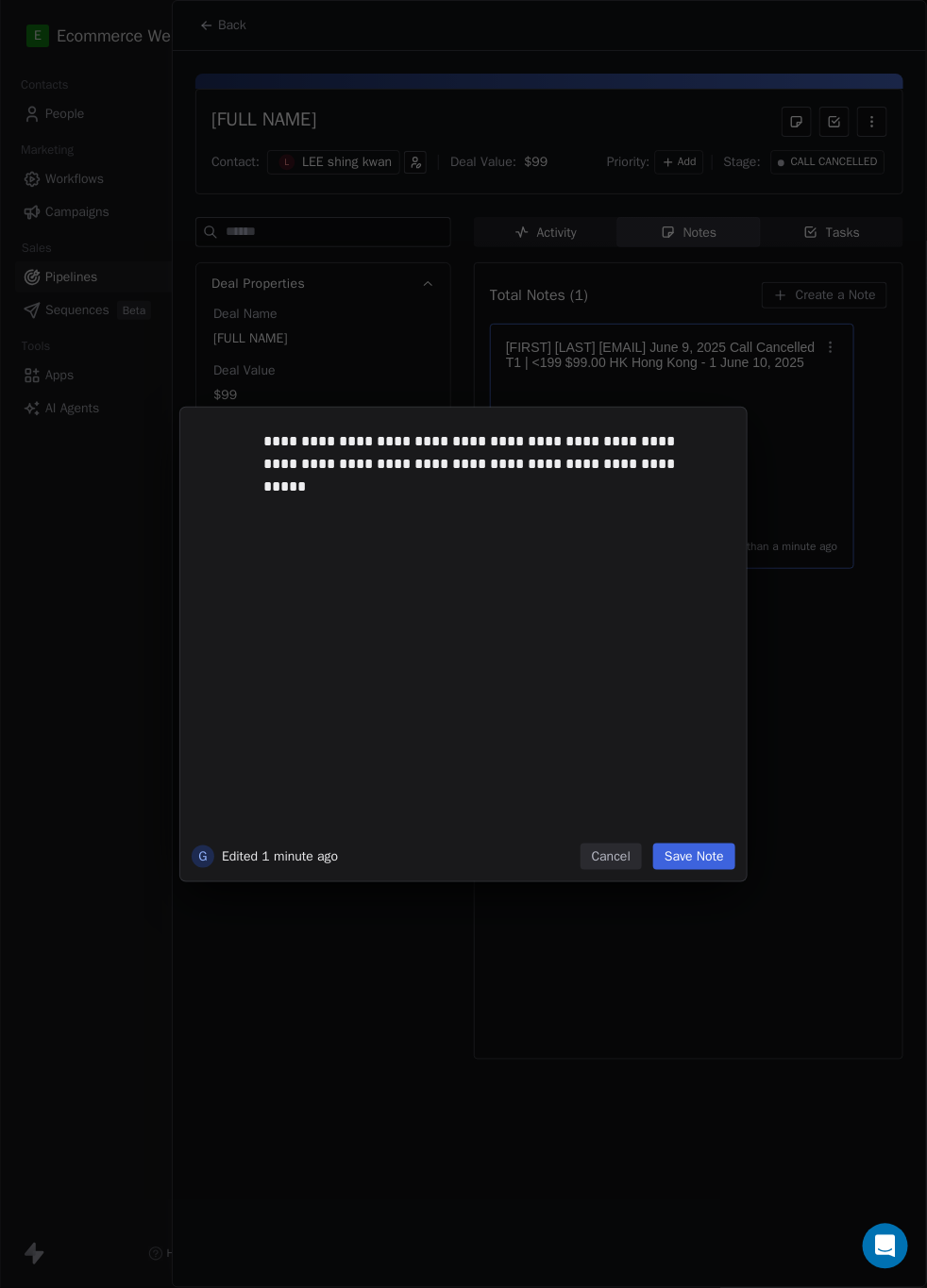 click on "Save Note" at bounding box center [694, 857] 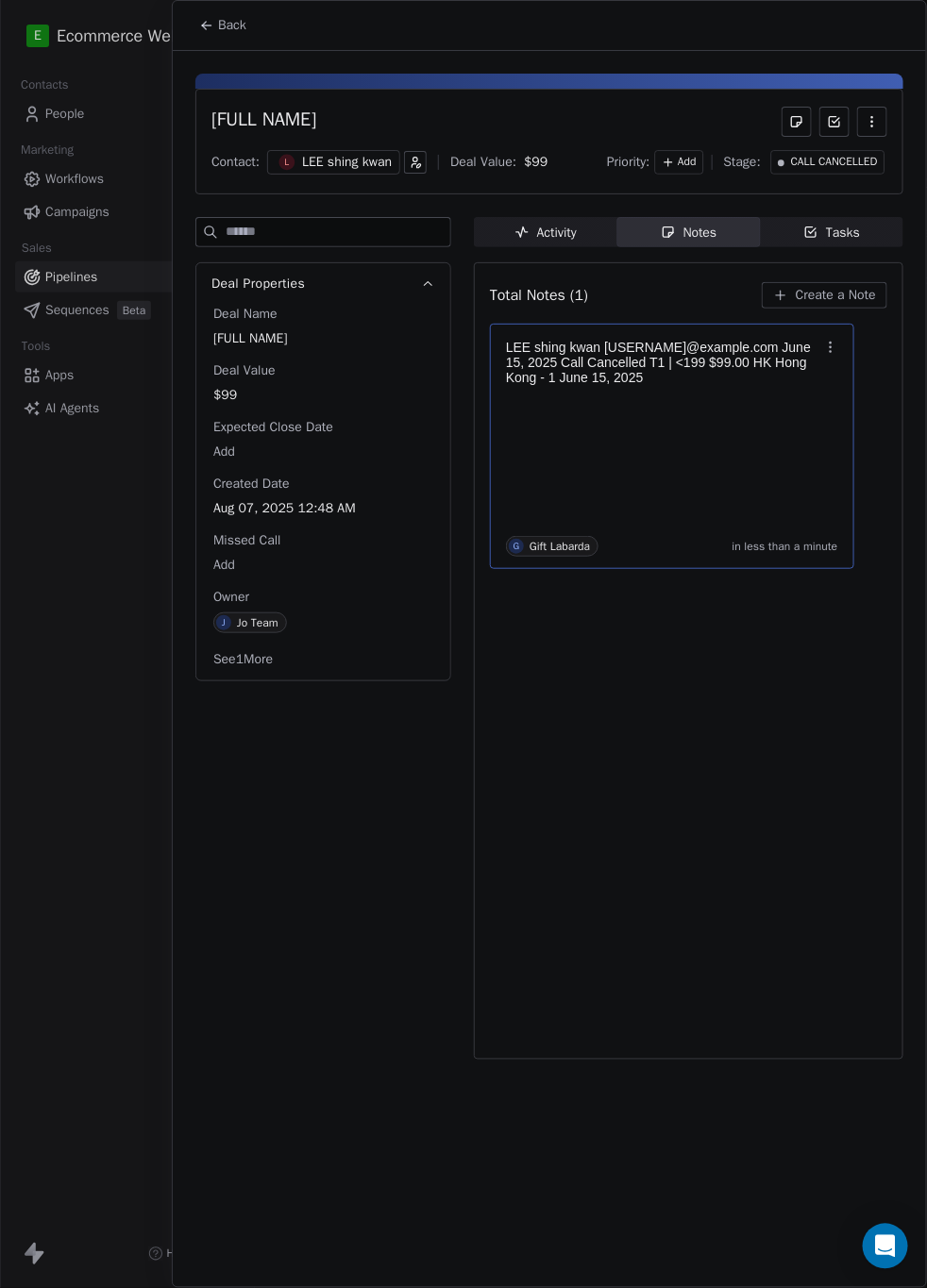 click on "Activity" at bounding box center [546, 232] 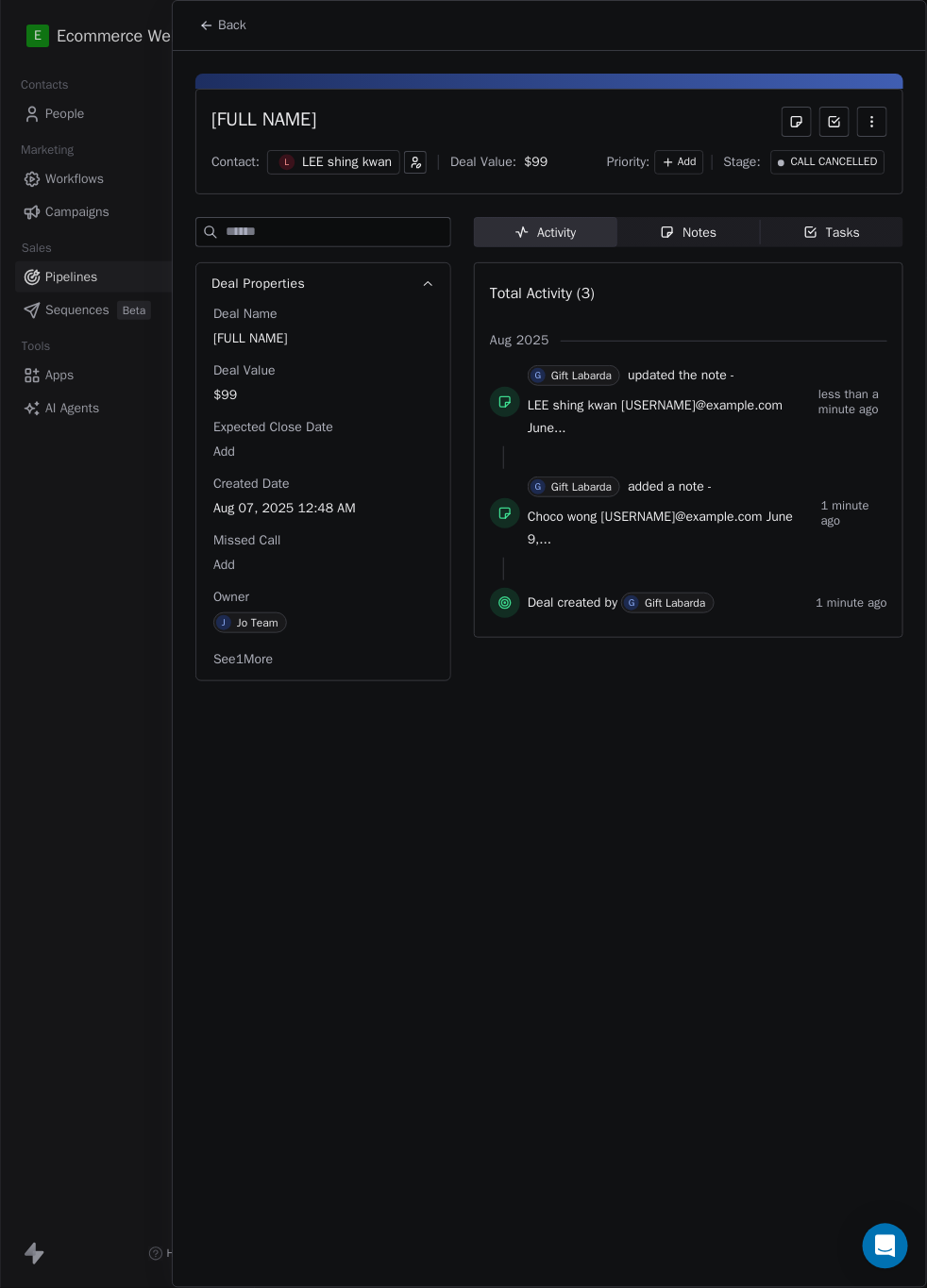 drag, startPoint x: 762, startPoint y: 479, endPoint x: 592, endPoint y: 478, distance: 170.00294 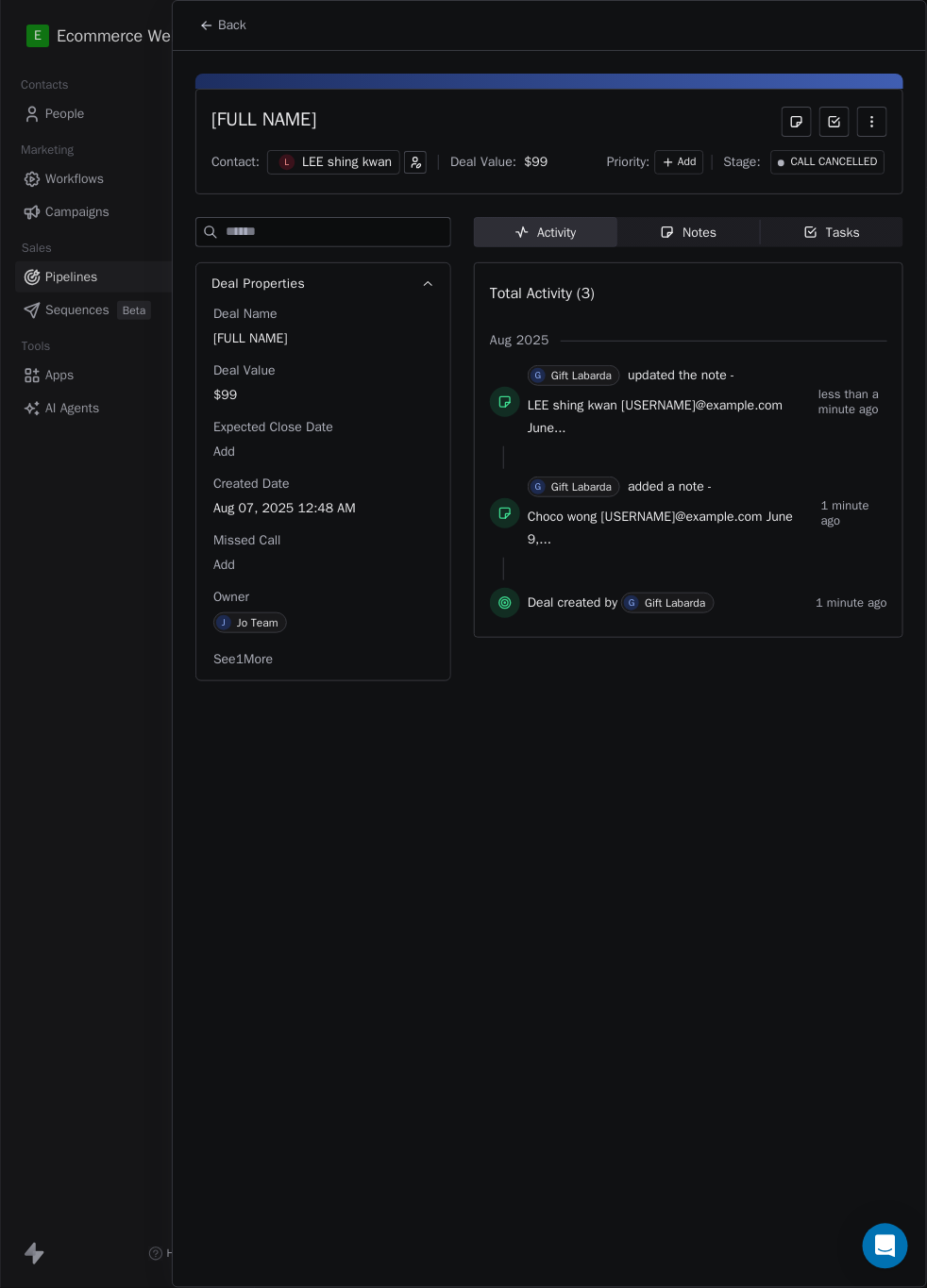 click on "Choco wong [USERNAME]@example.com June 9,..." at bounding box center (660, 527) 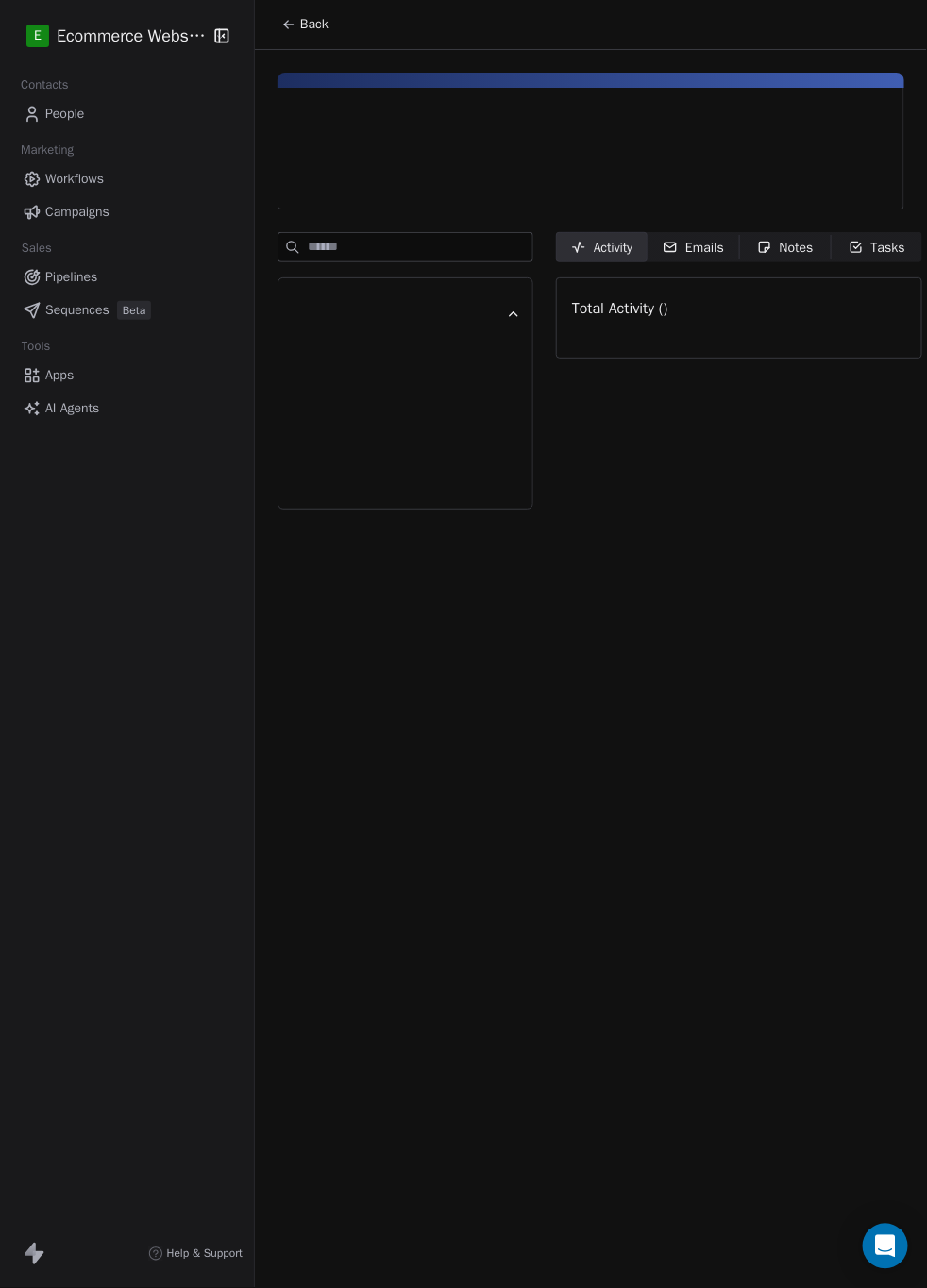 click 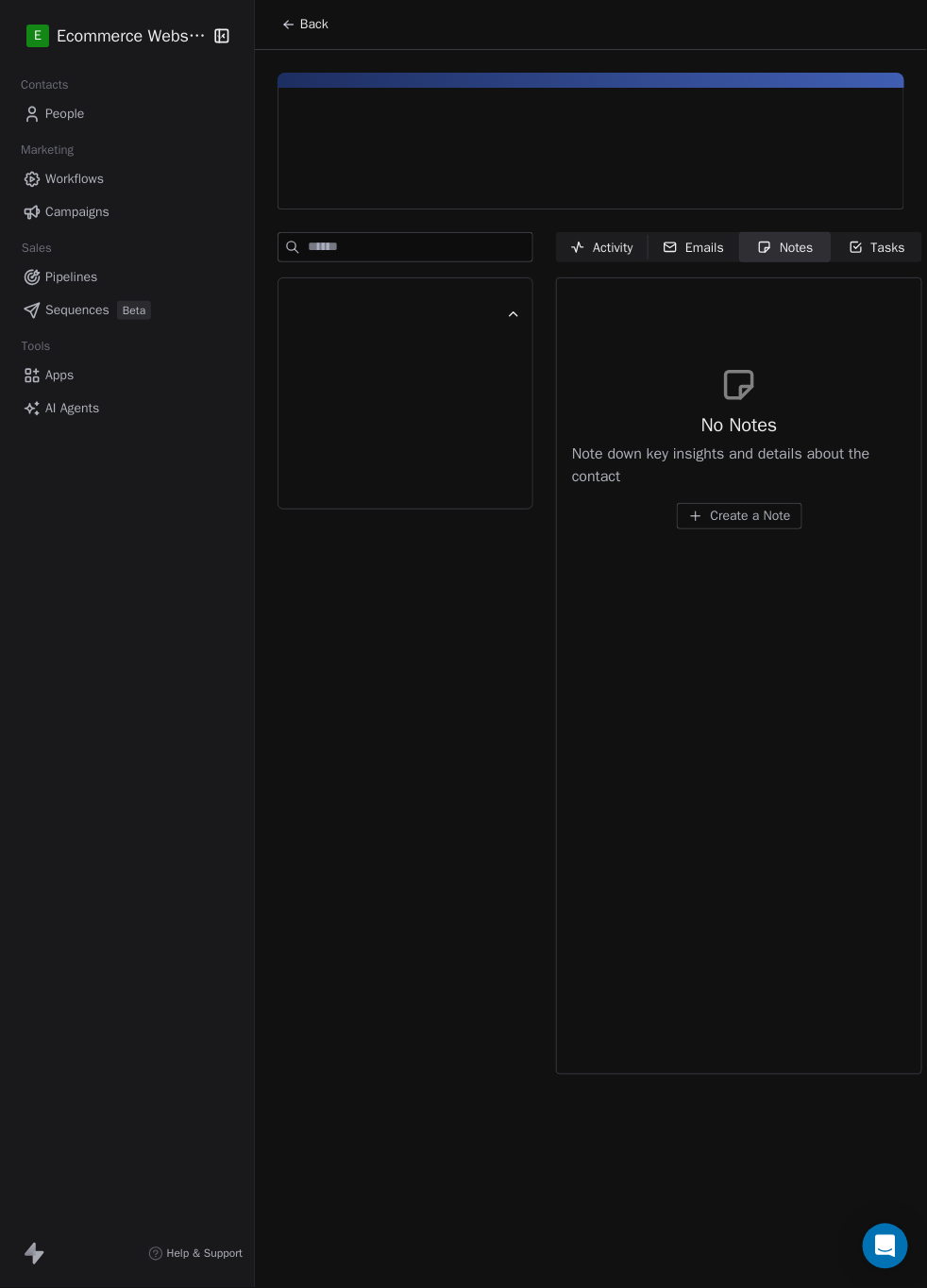 scroll, scrollTop: 0, scrollLeft: 21, axis: horizontal 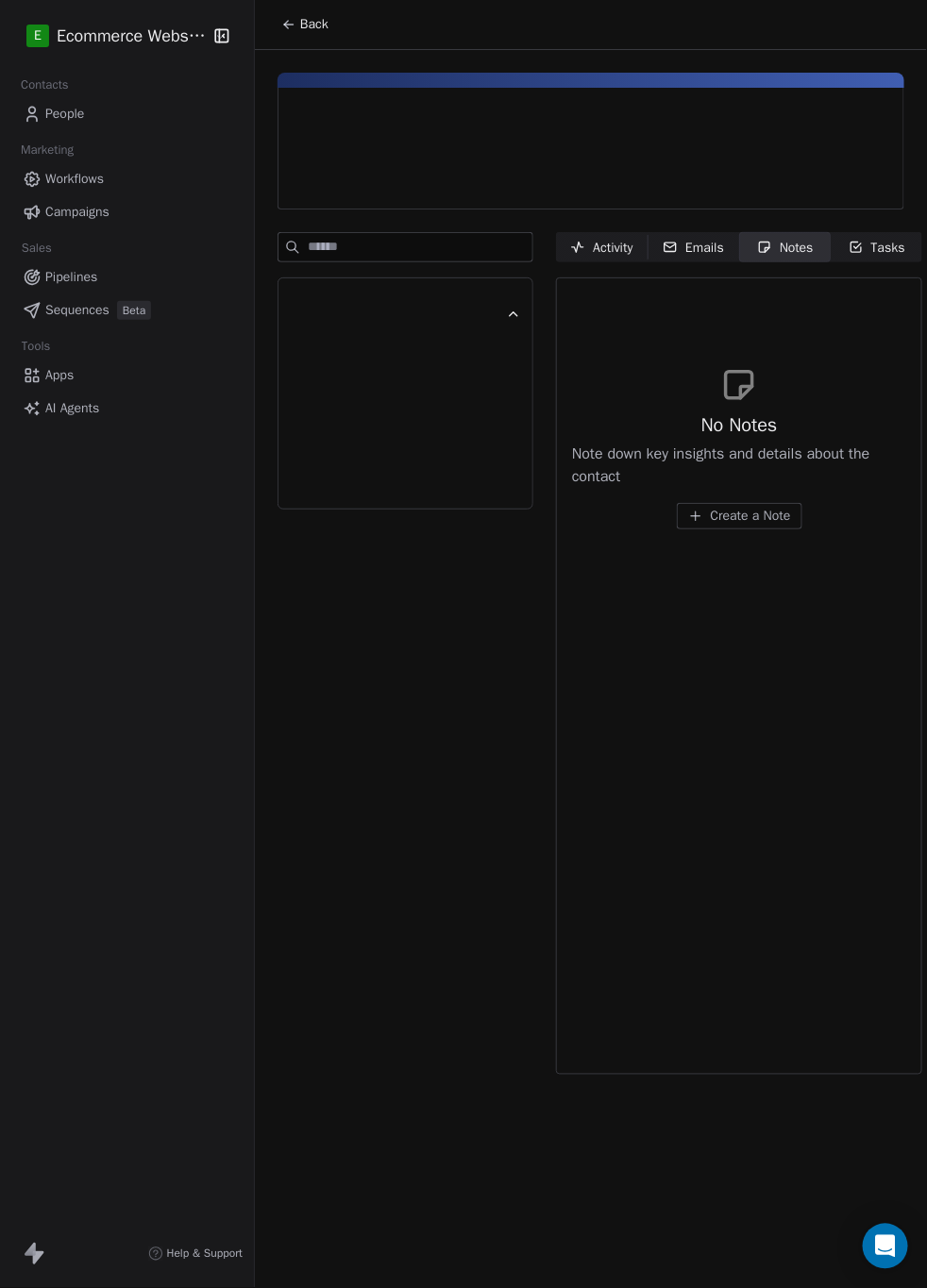 click on "Emails Emails" at bounding box center [693, 247] 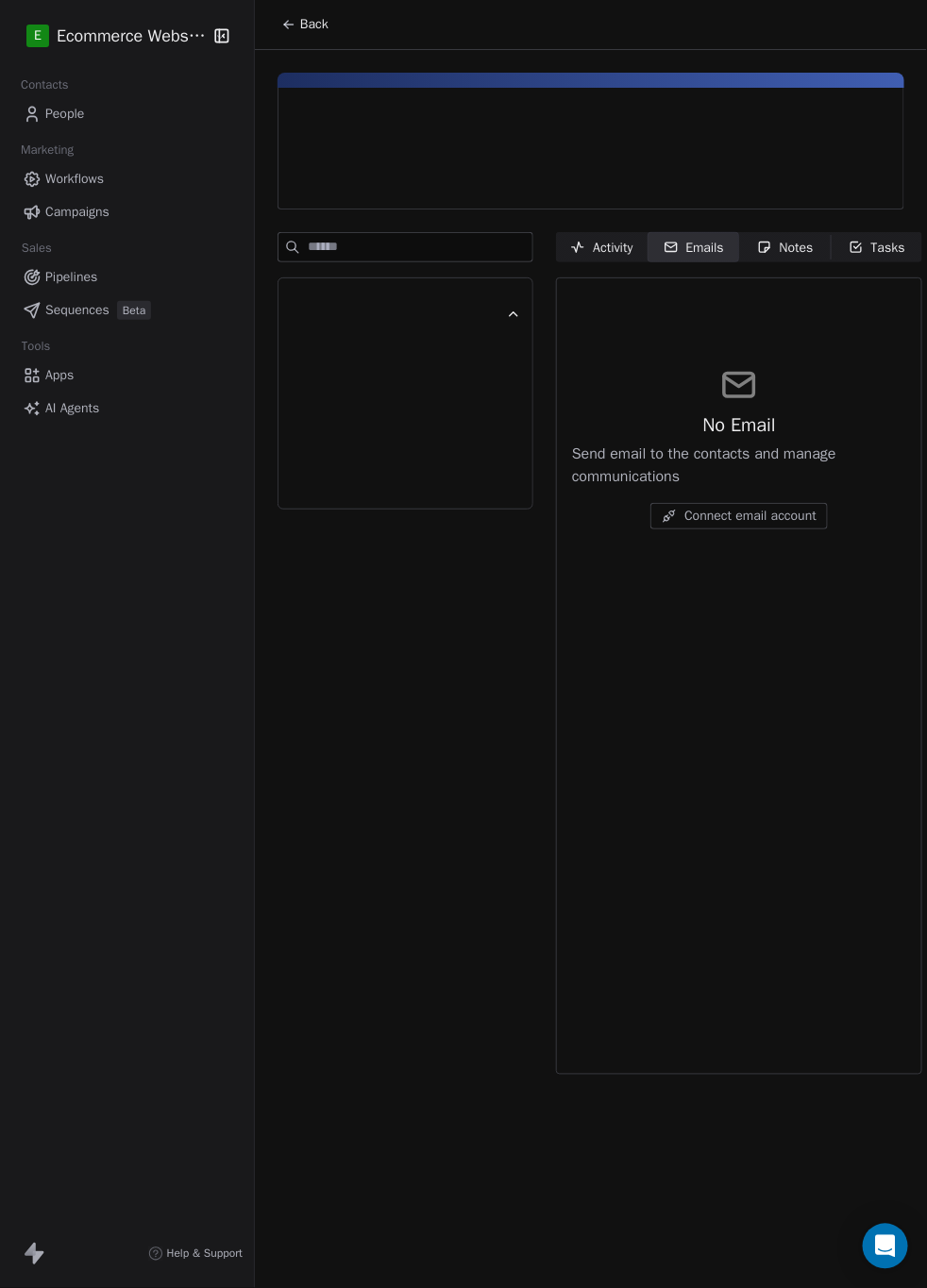 click 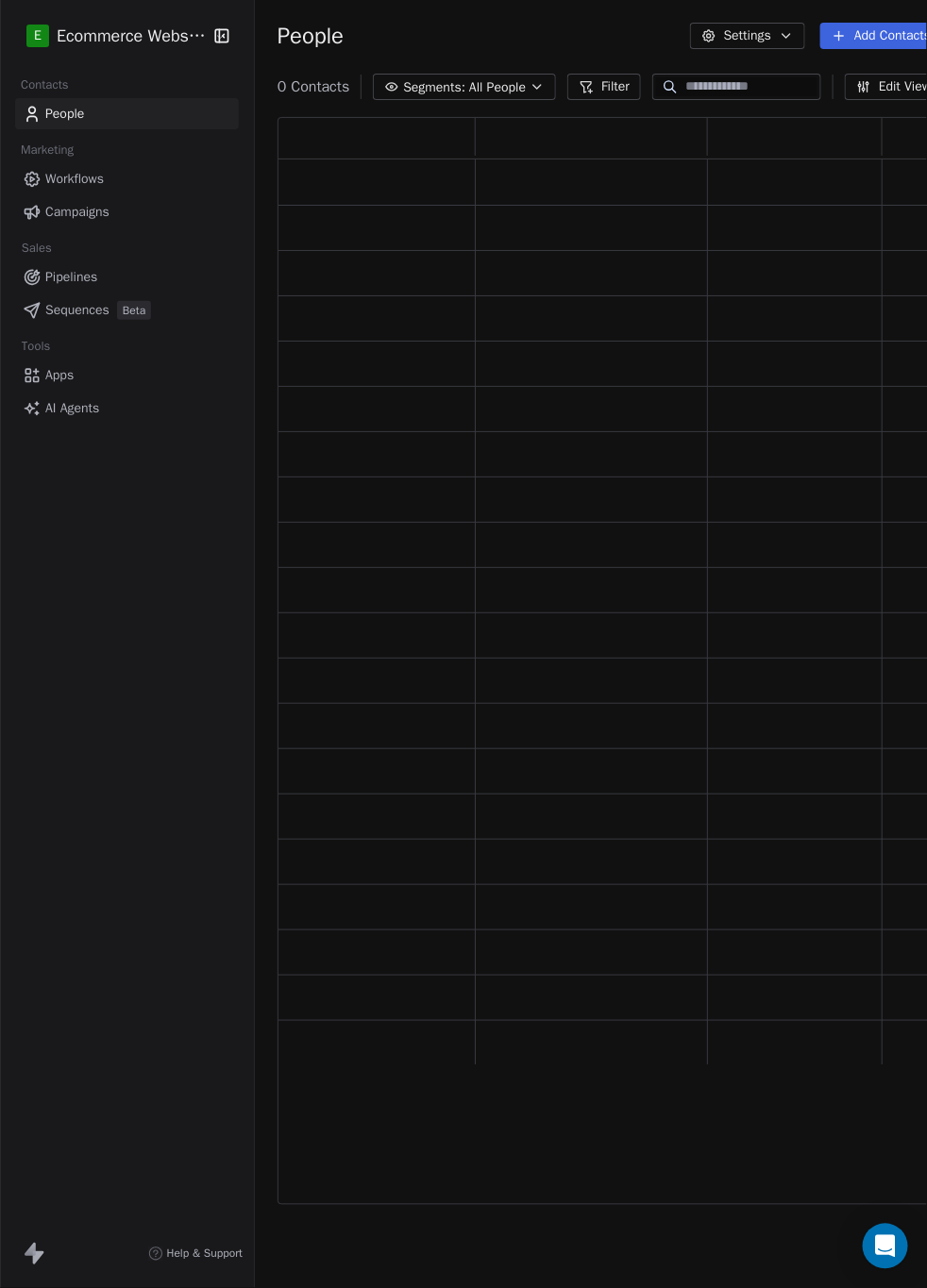 scroll, scrollTop: 0, scrollLeft: 0, axis: both 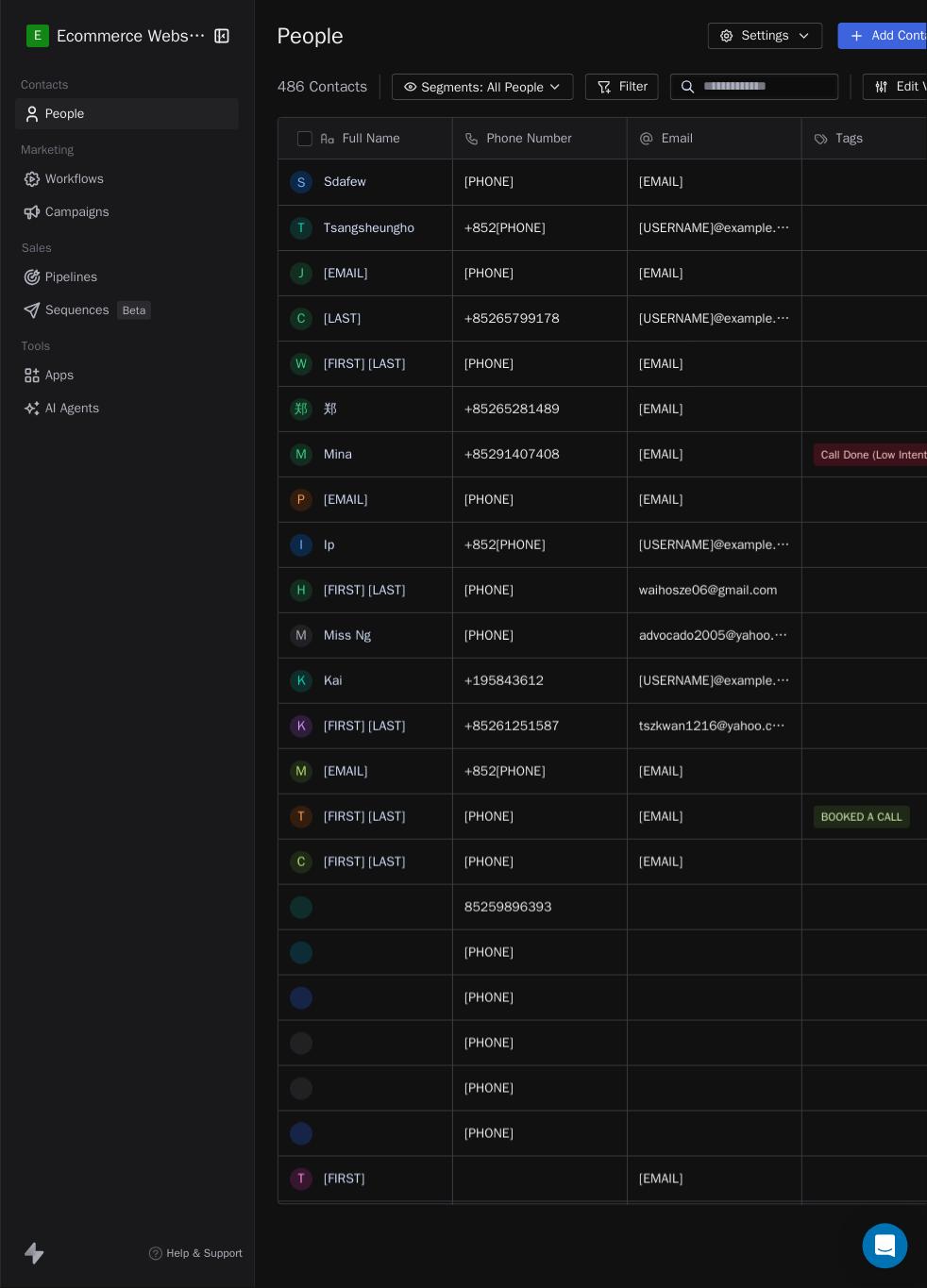 click on "Pipelines" at bounding box center [71, 276] 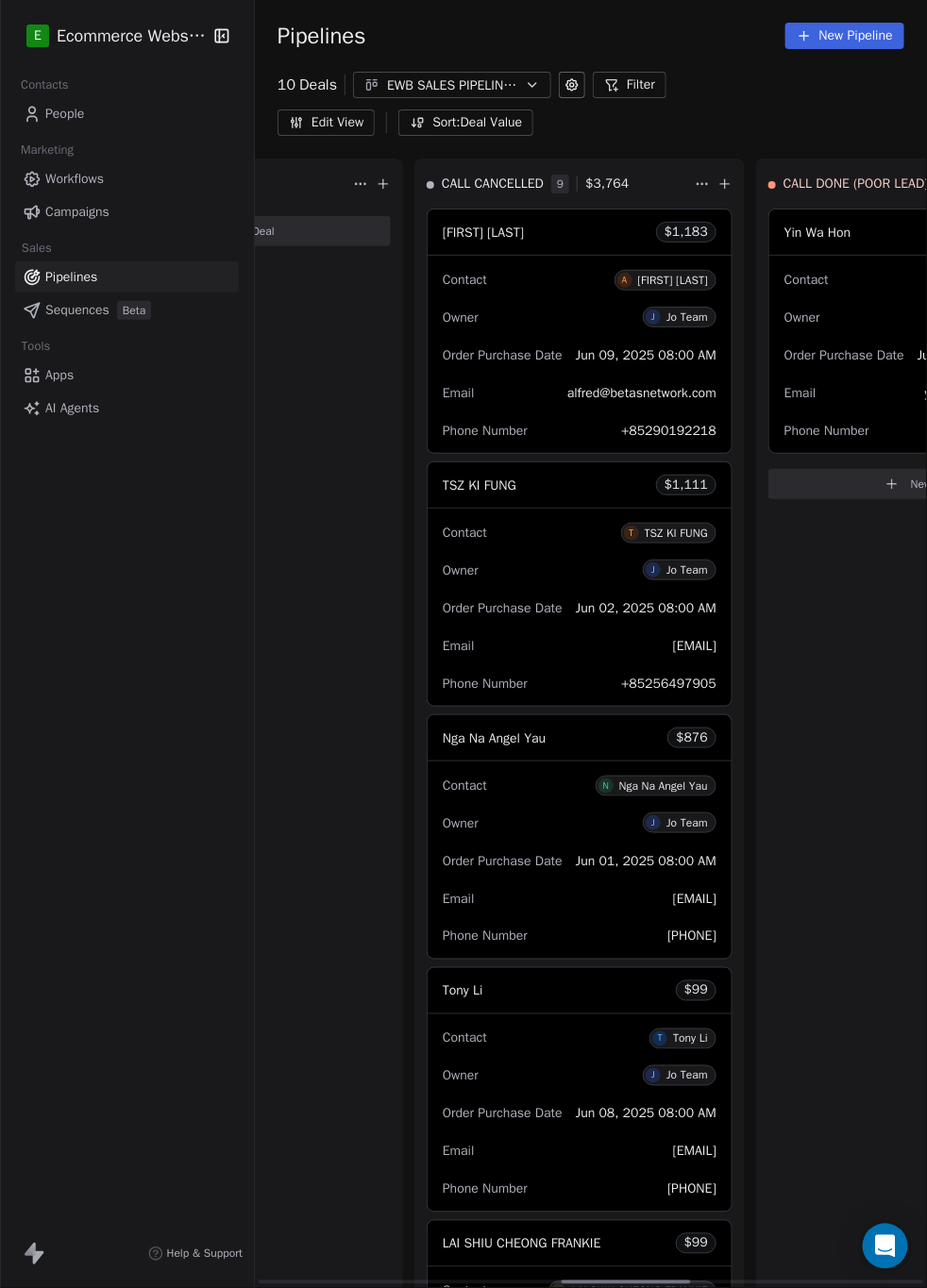 scroll, scrollTop: 0, scrollLeft: 1570, axis: horizontal 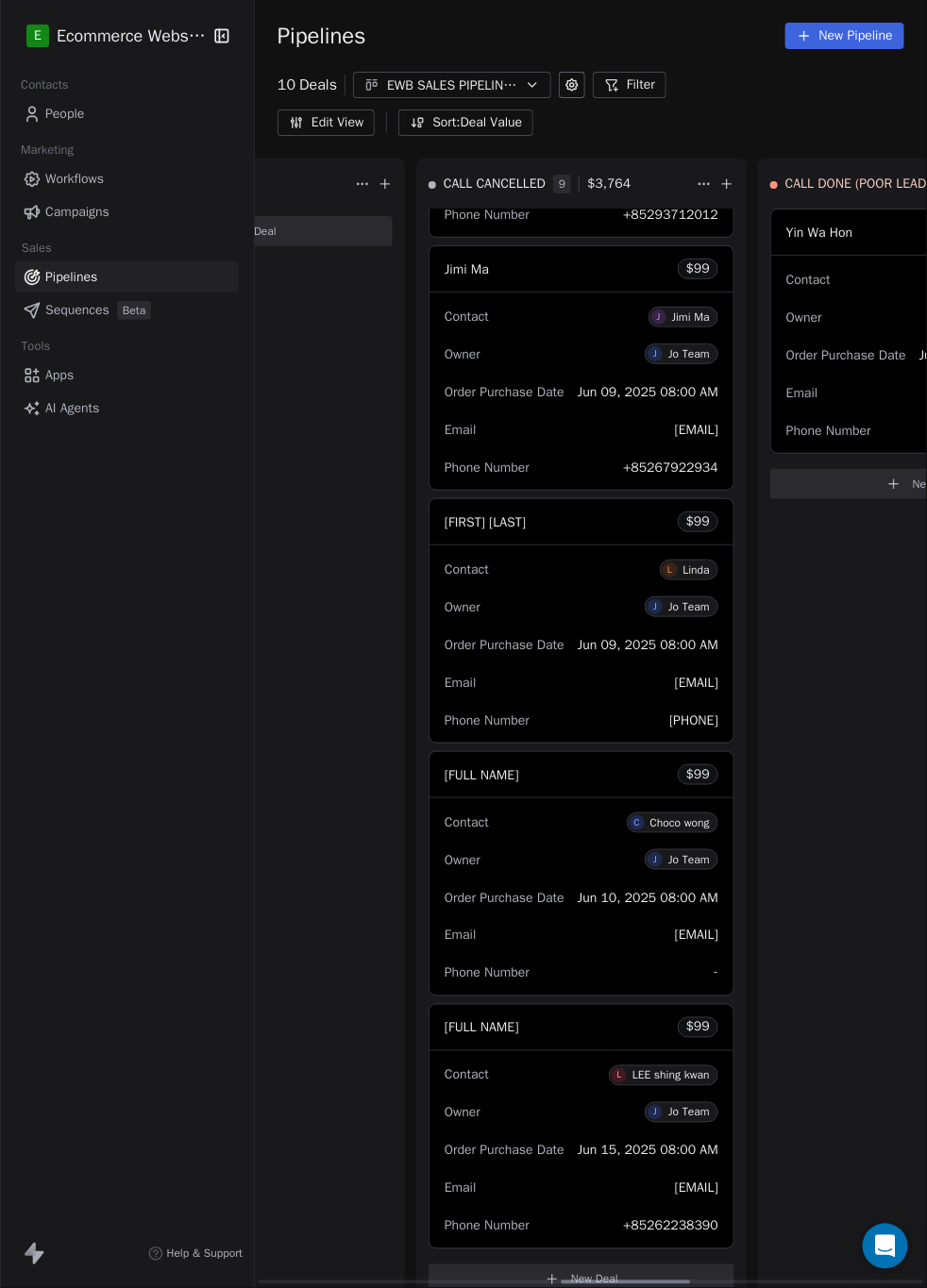 click 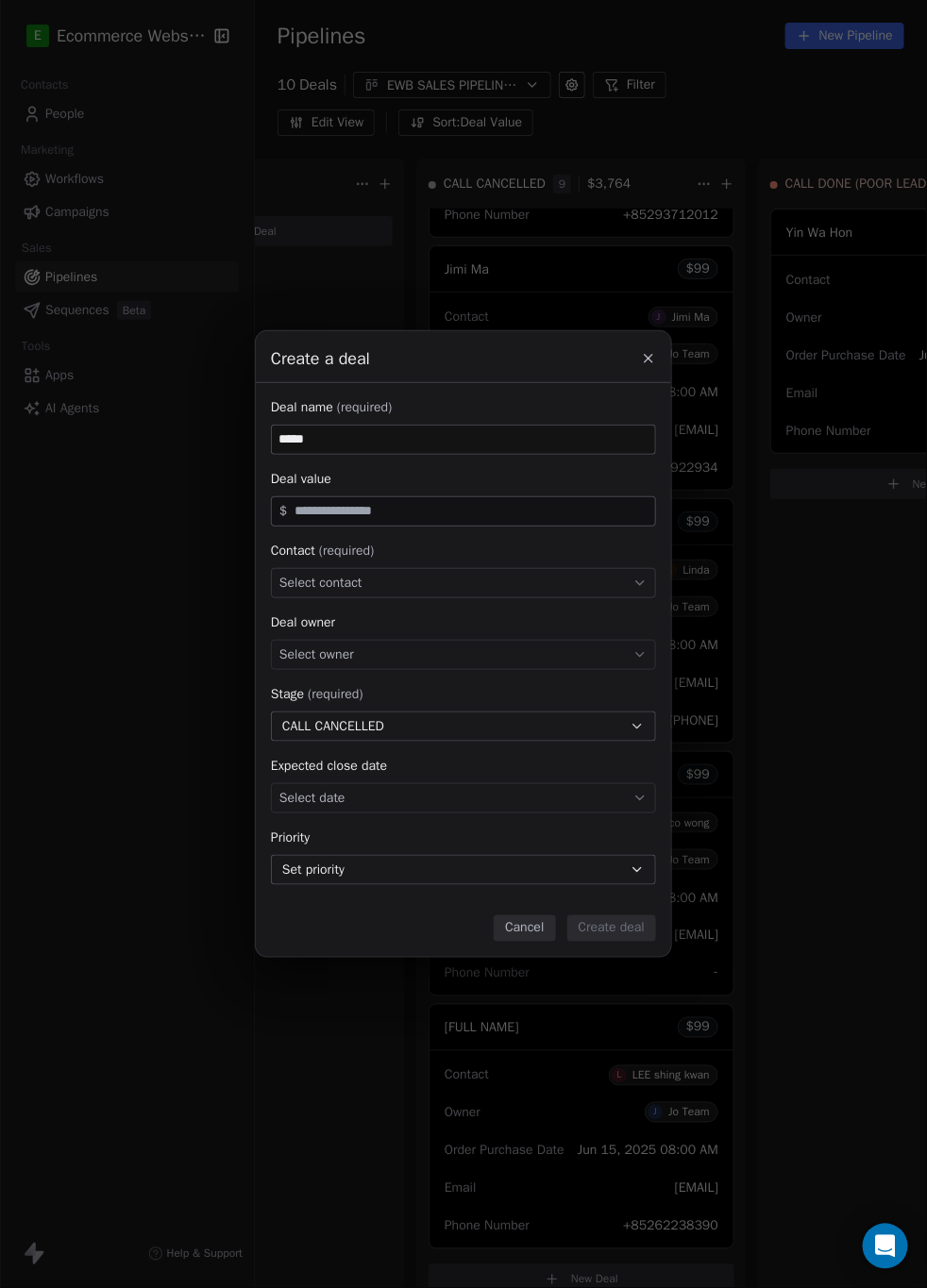 type on "*****" 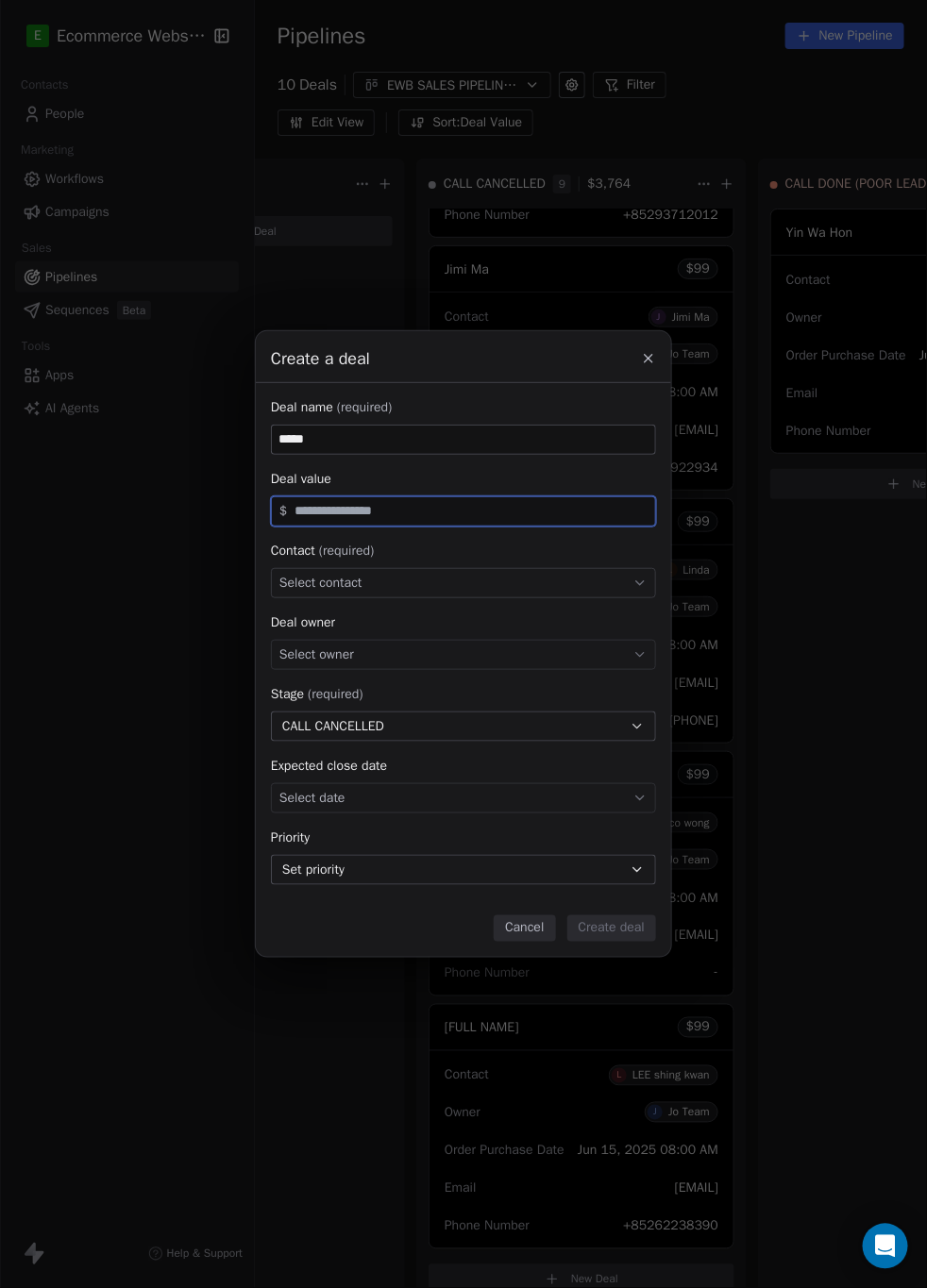 click at bounding box center (471, 510) 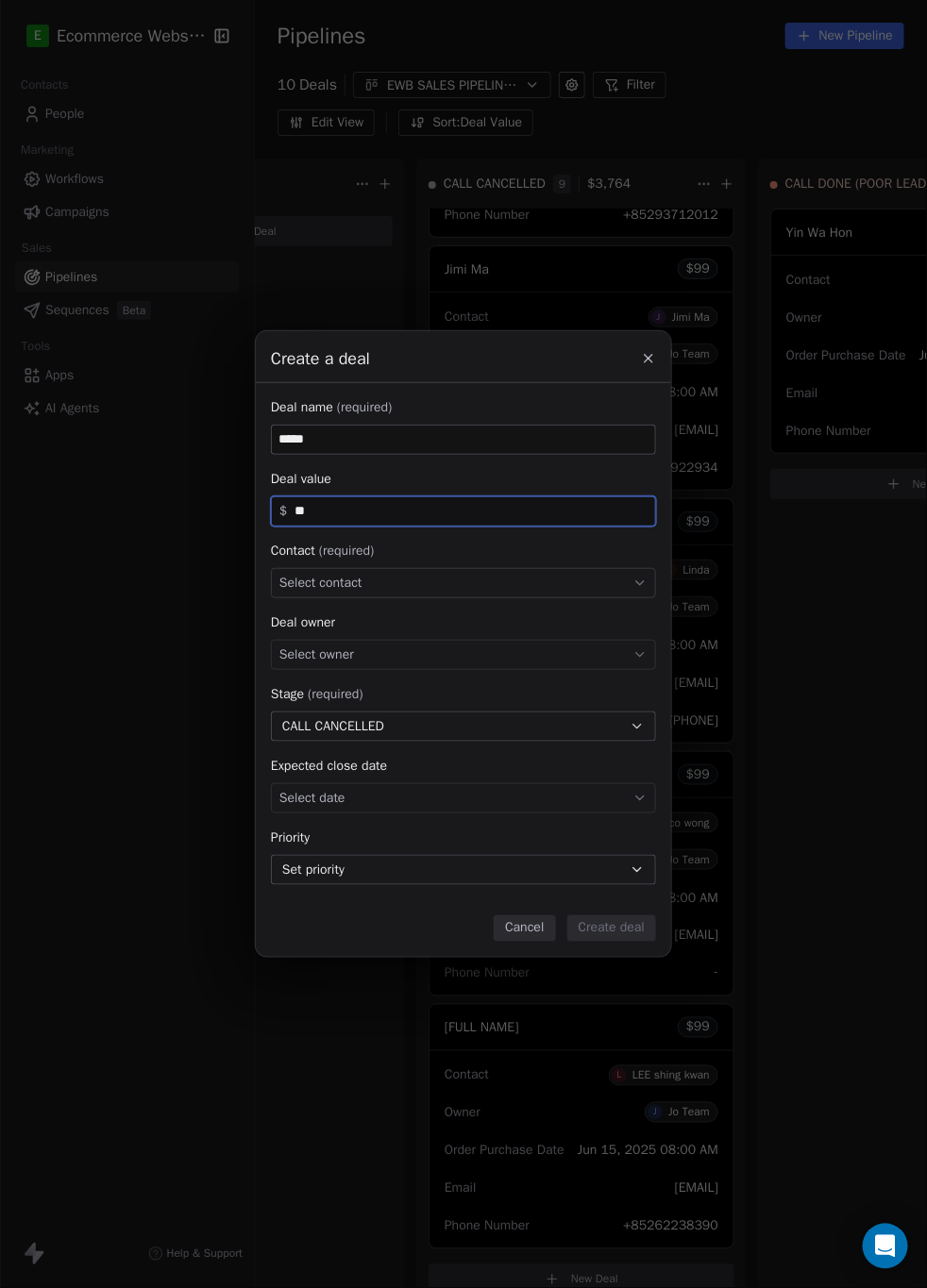 type on "**" 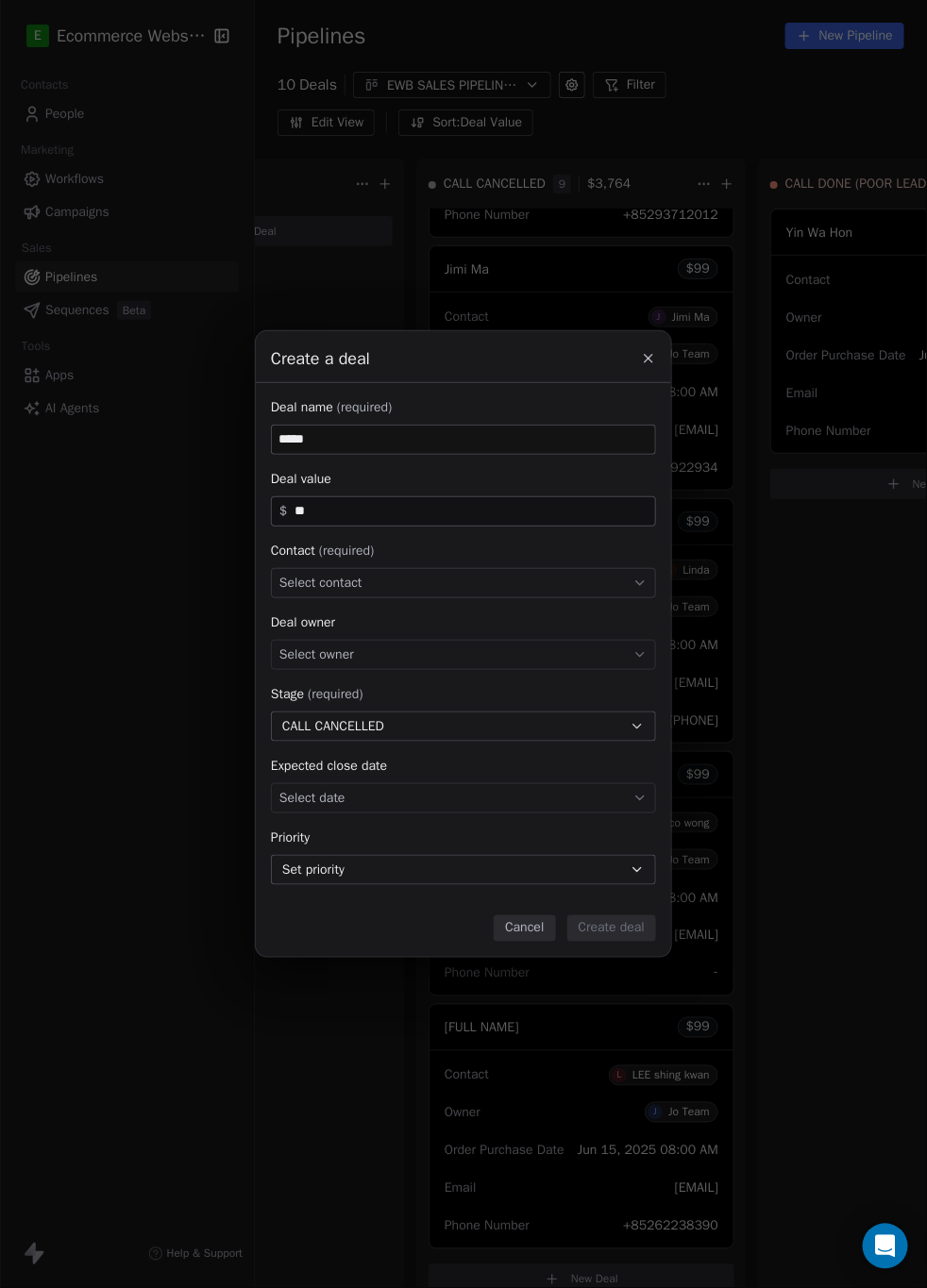 click on "Select contact" at bounding box center (321, 583) 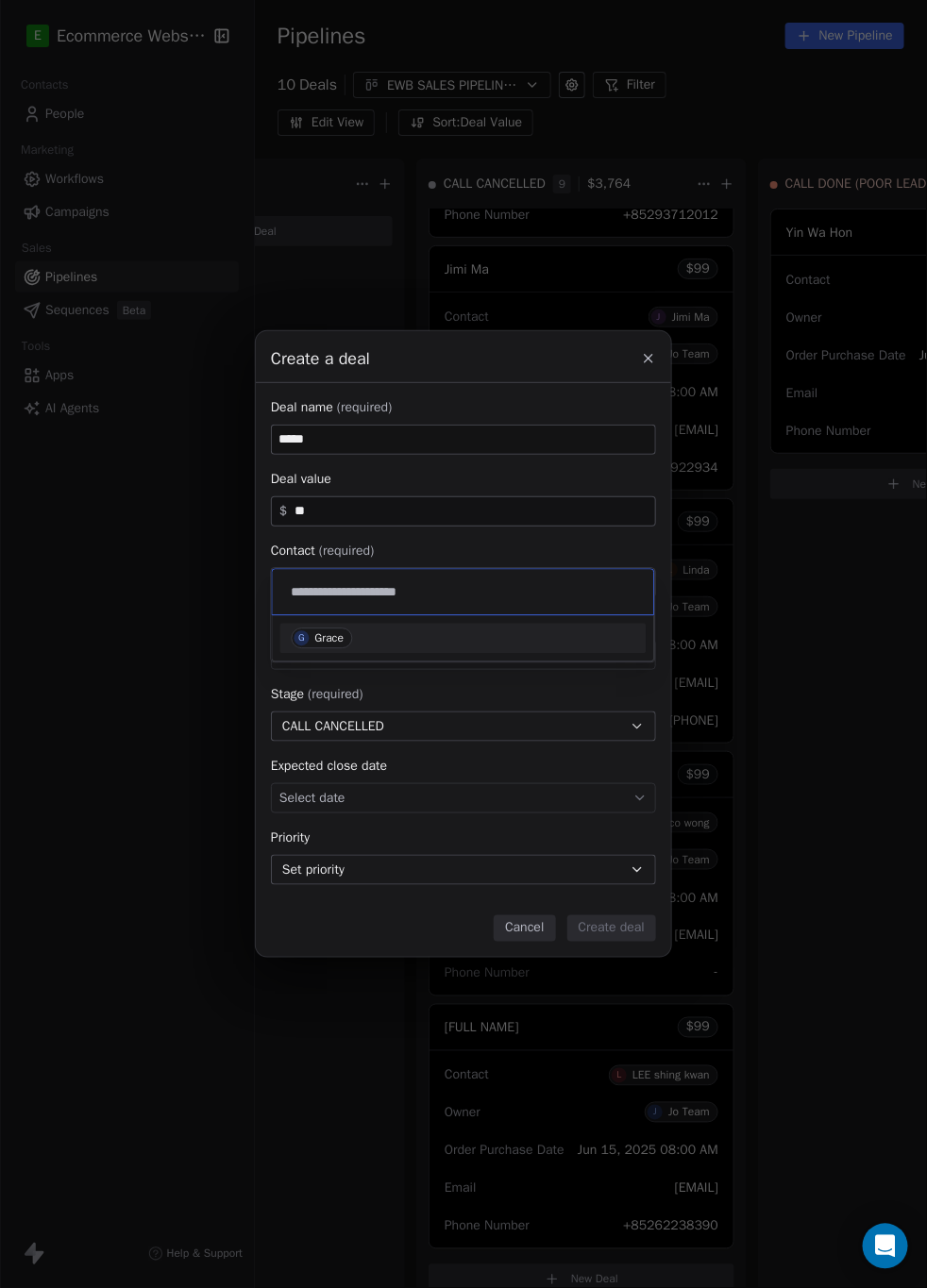 type on "**********" 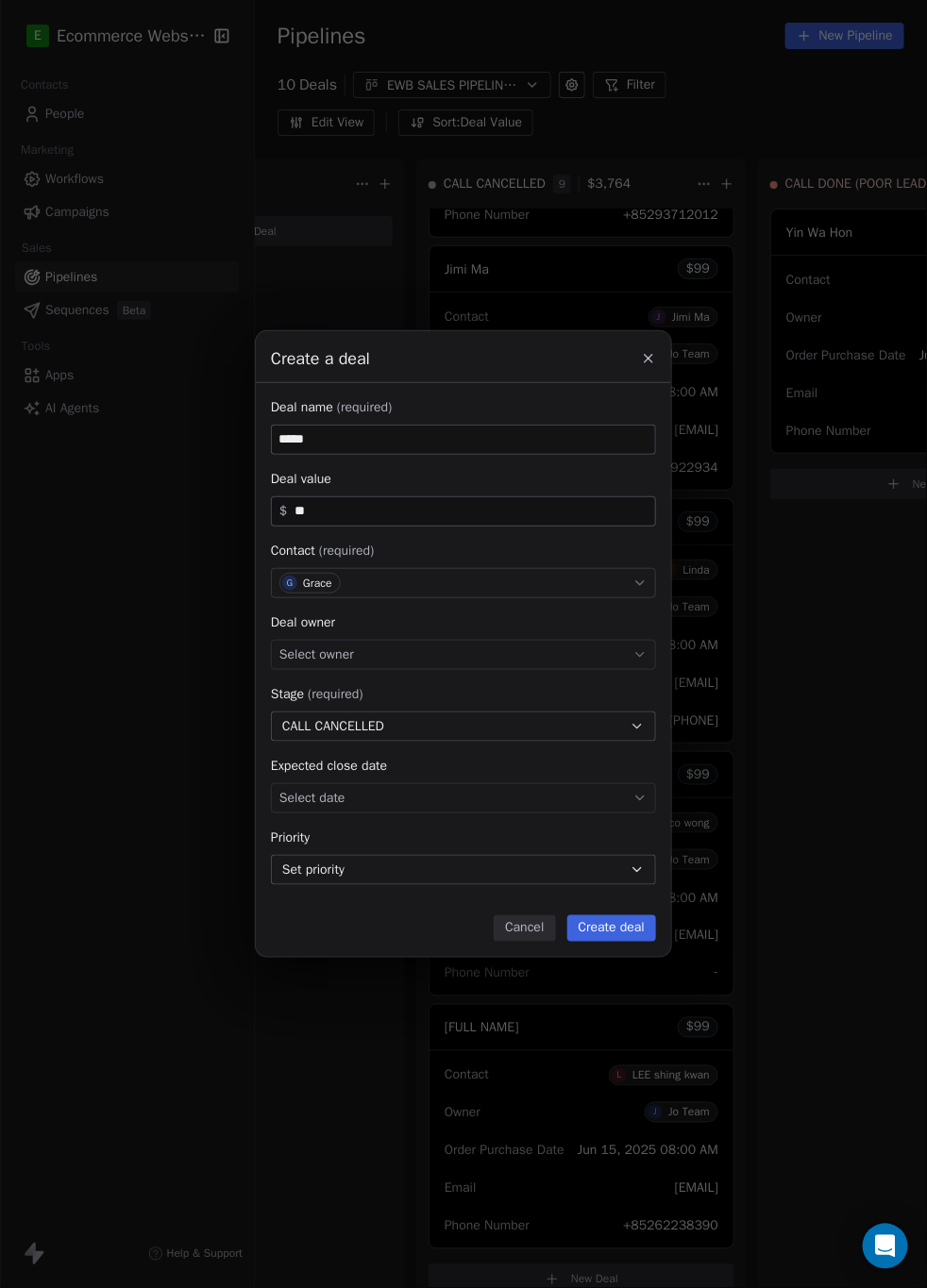 click on "Select owner" at bounding box center (464, 655) 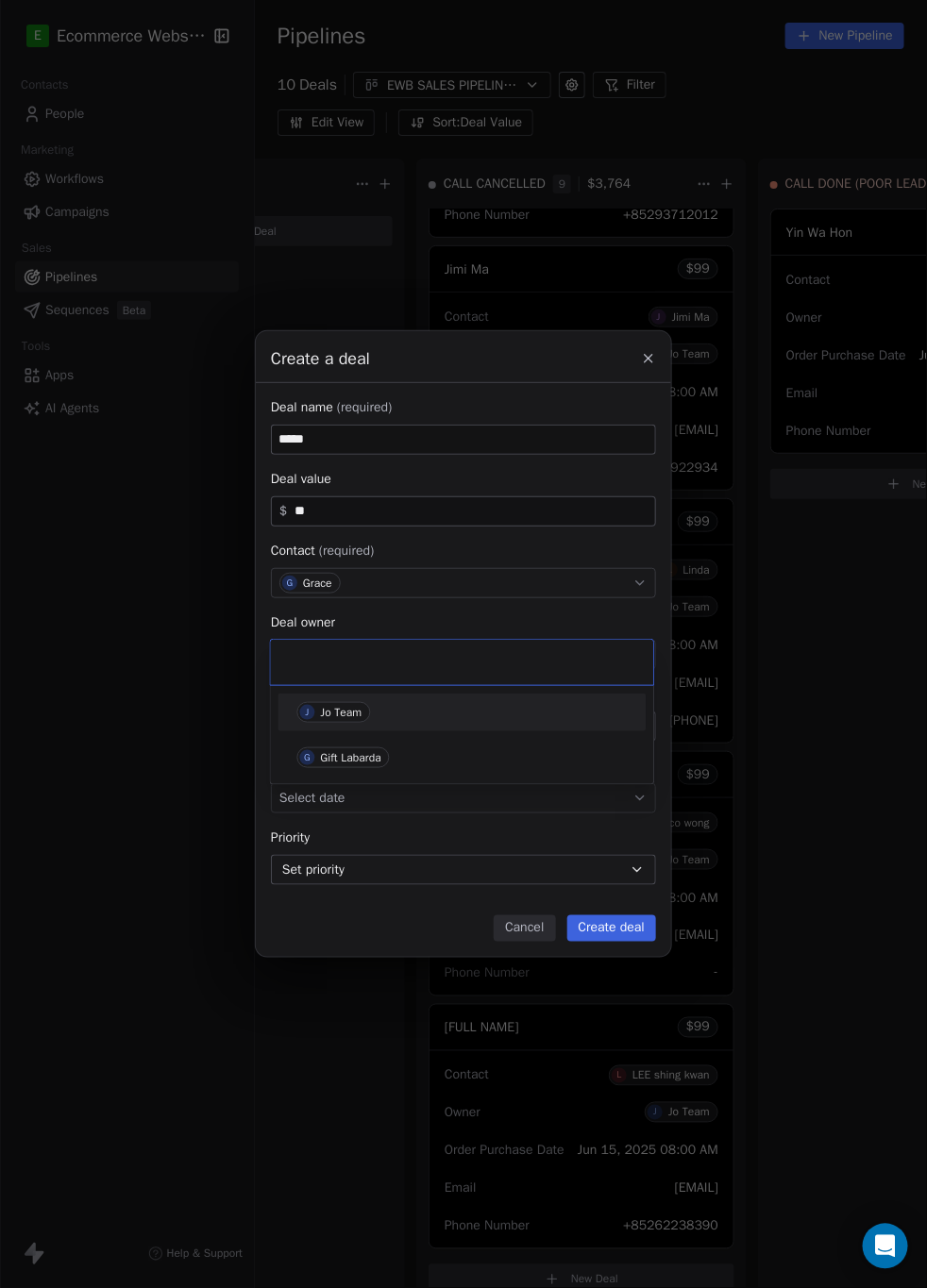 click on "J Jo Team" at bounding box center [334, 712] 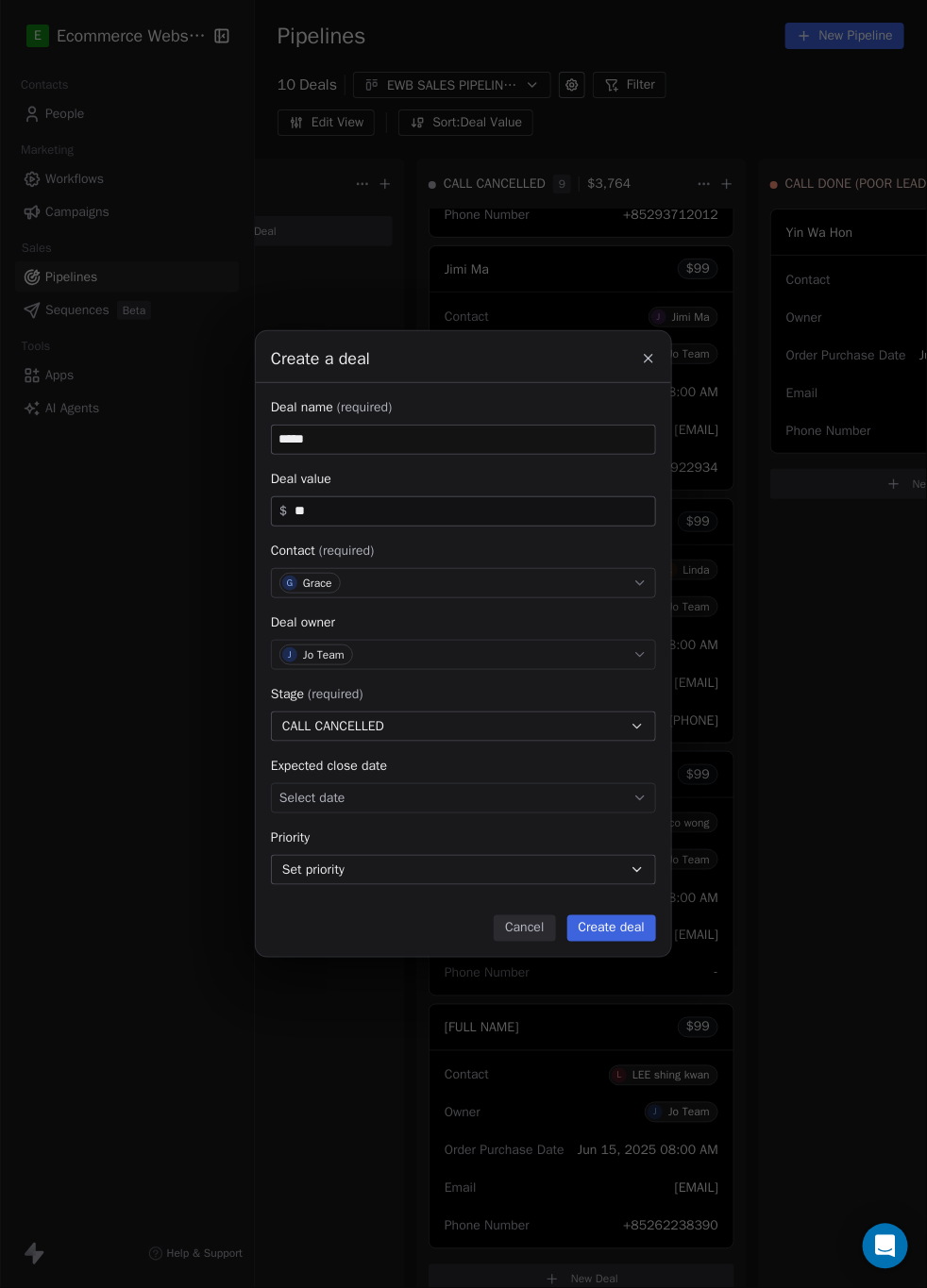 click on "Create deal" at bounding box center [612, 928] 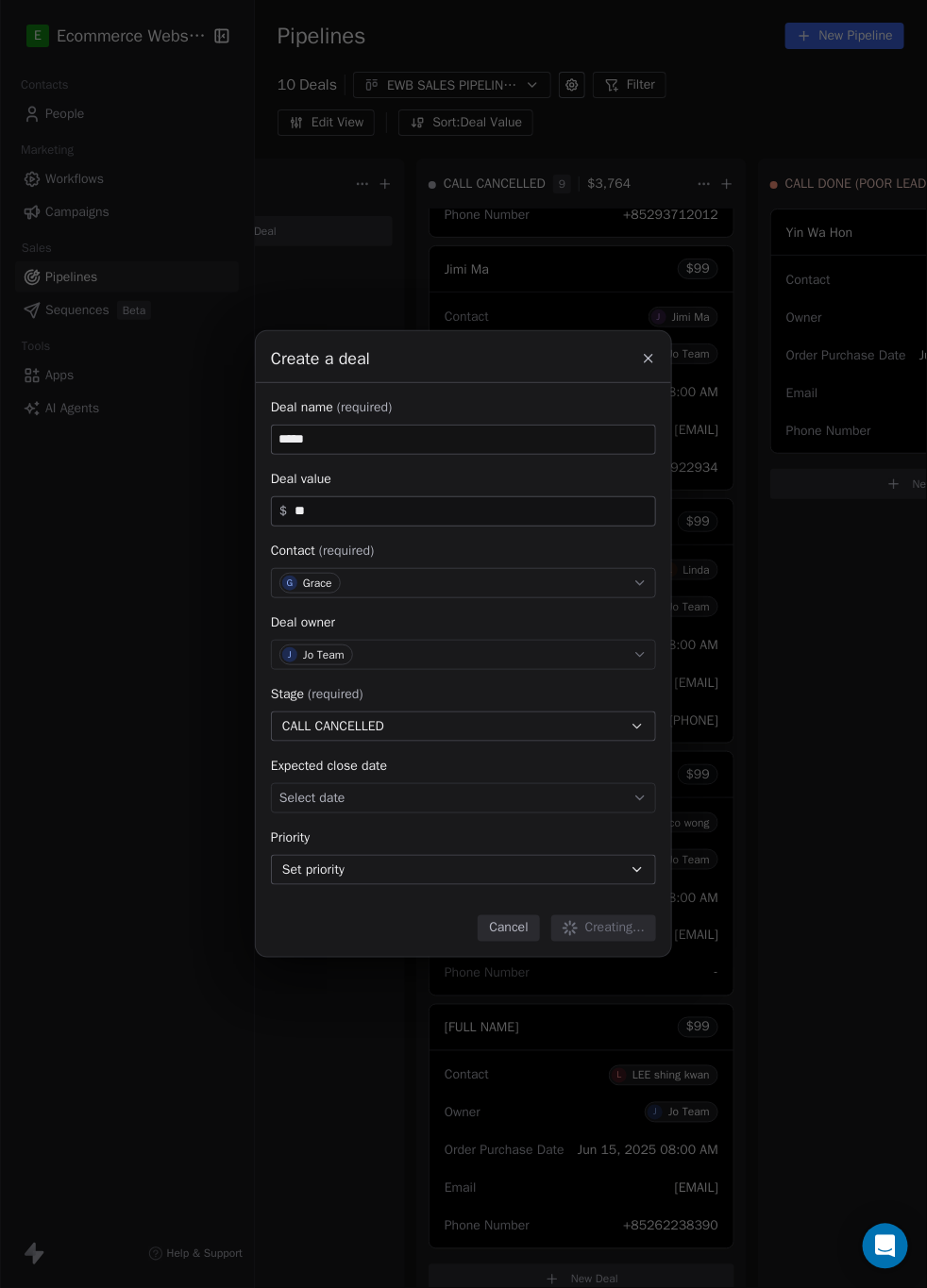 type 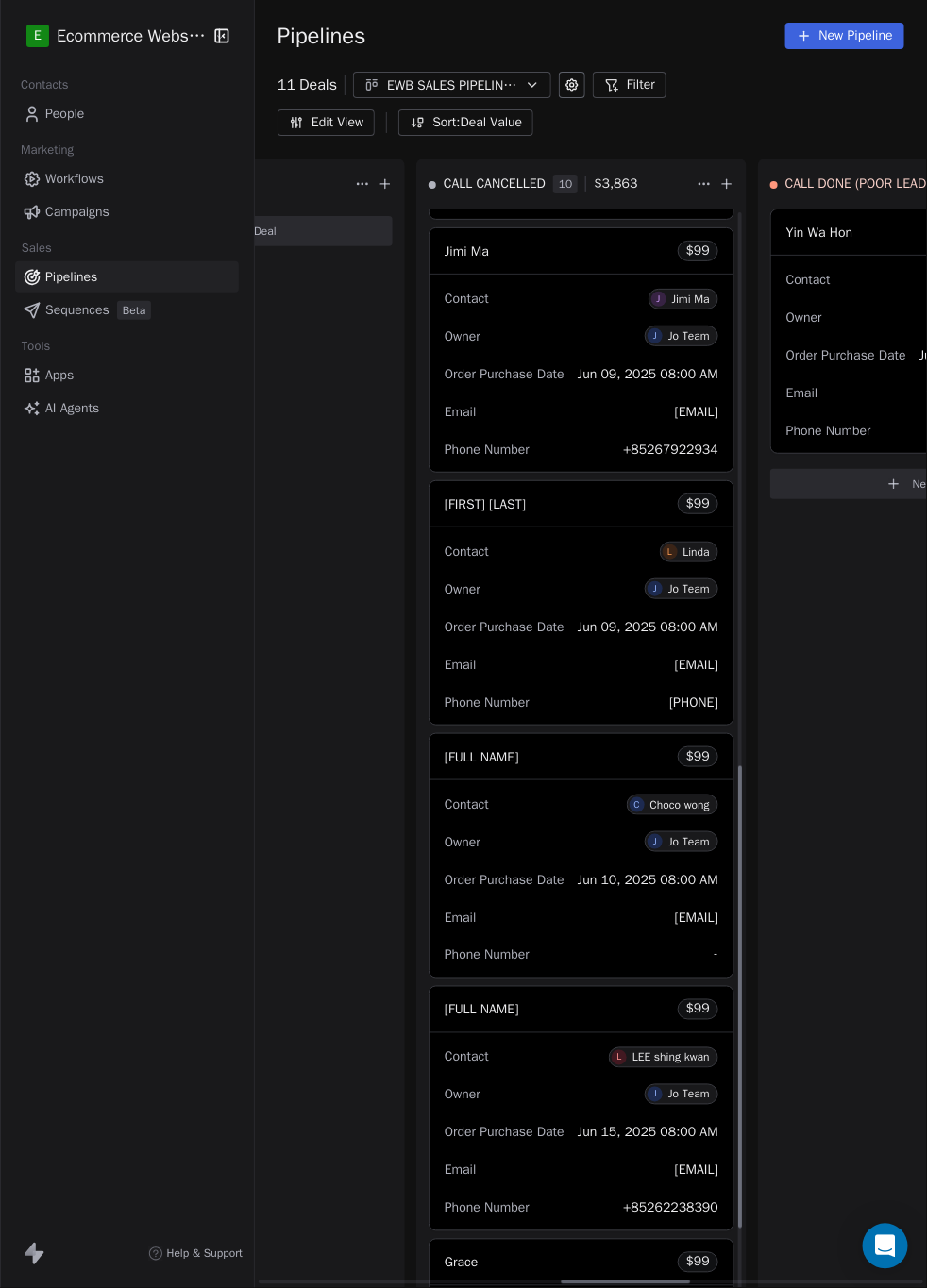 scroll, scrollTop: 1501, scrollLeft: 0, axis: vertical 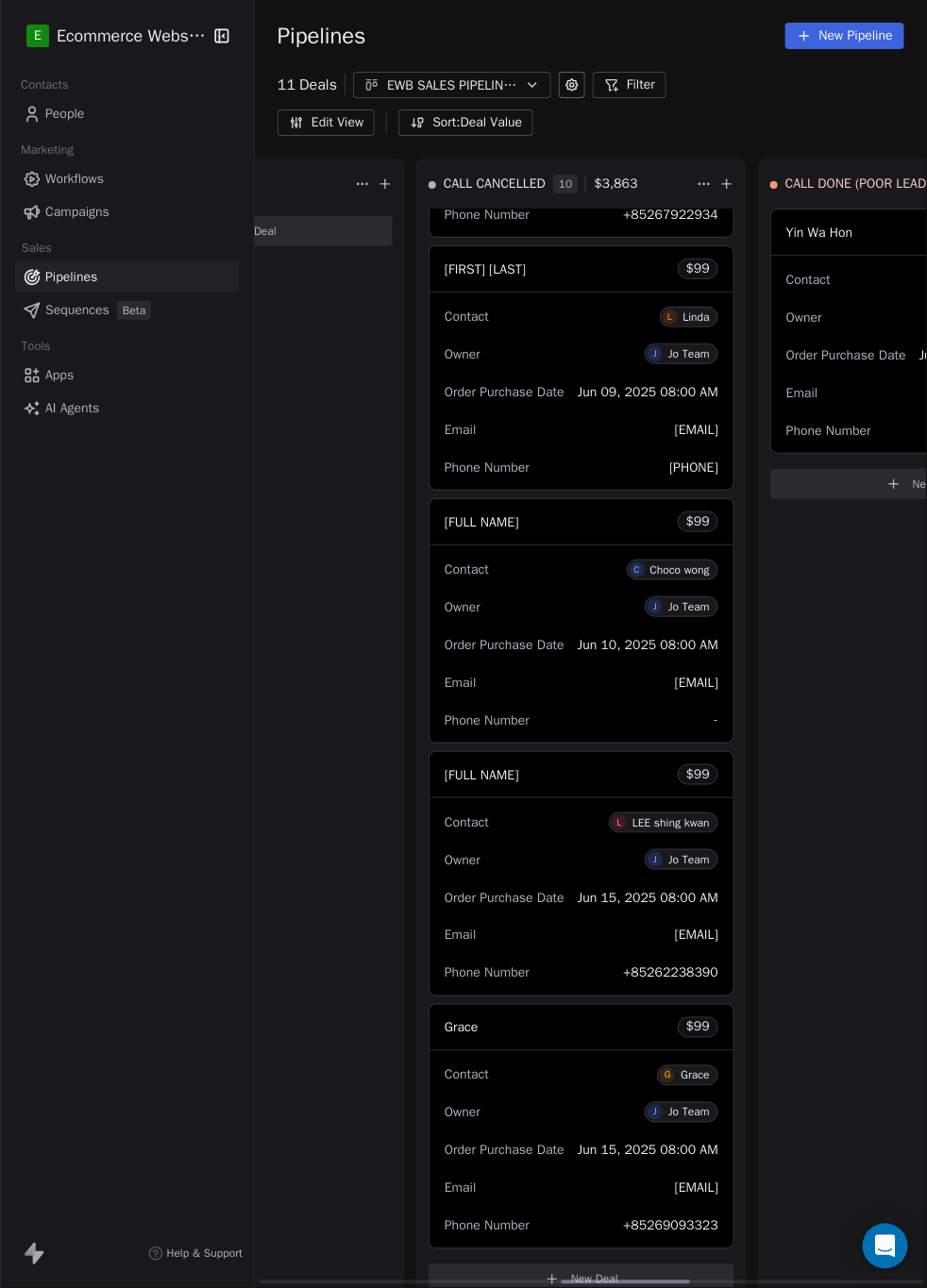 click on "[FIRST] $ 99" at bounding box center (581, 1028) 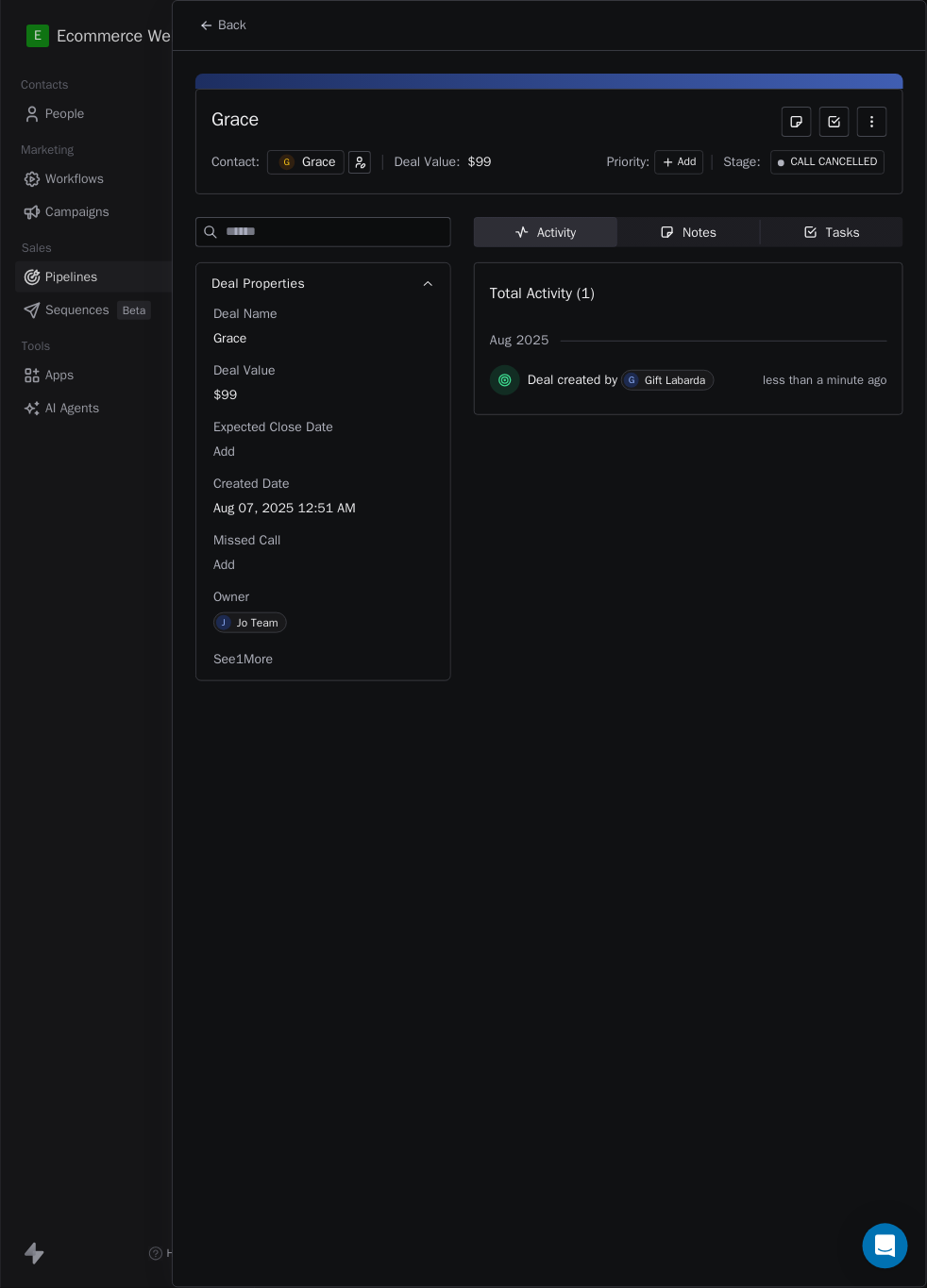 click on "Notes" at bounding box center [688, 232] 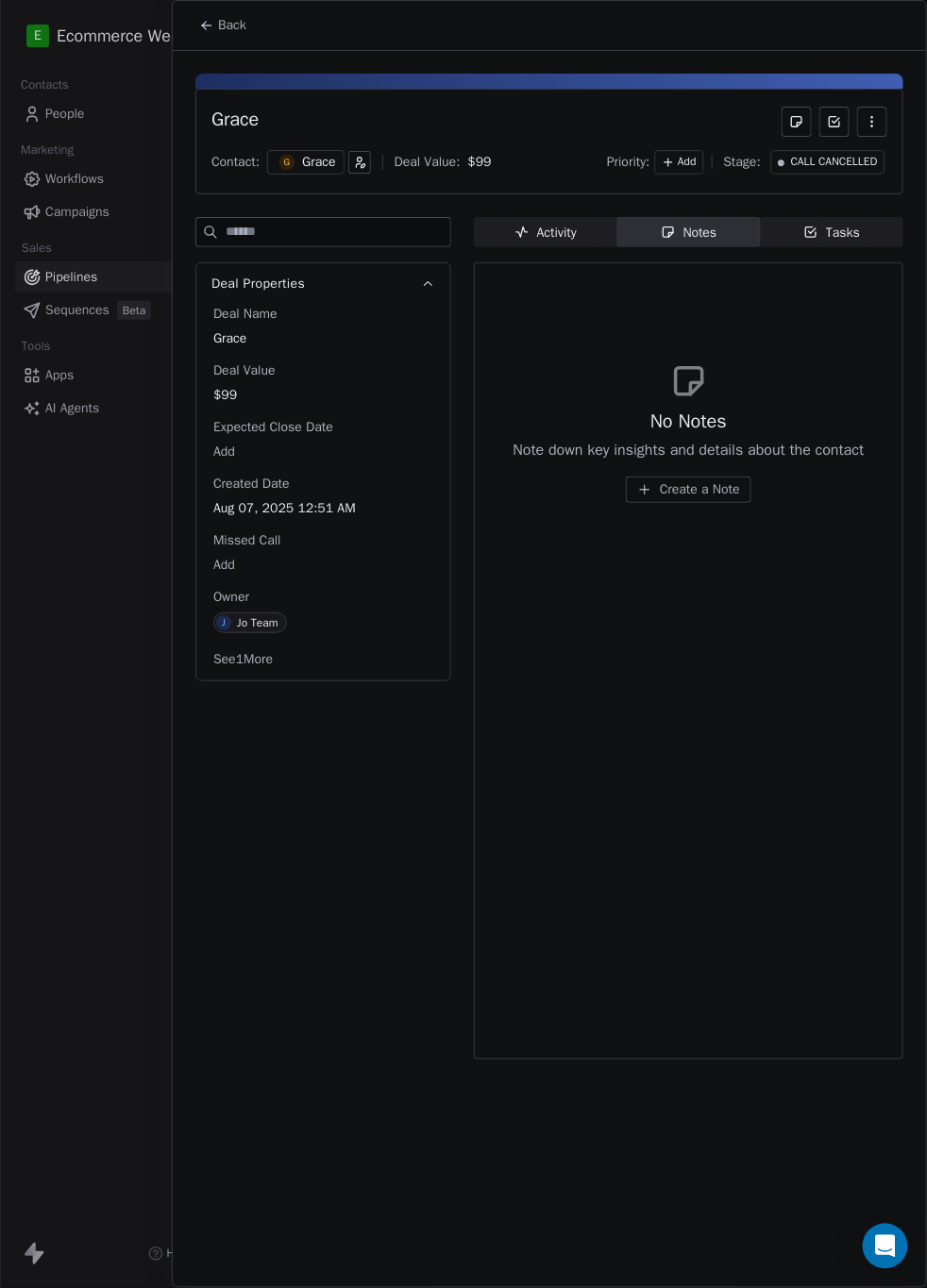 click on "Create a Note" at bounding box center (699, 490) 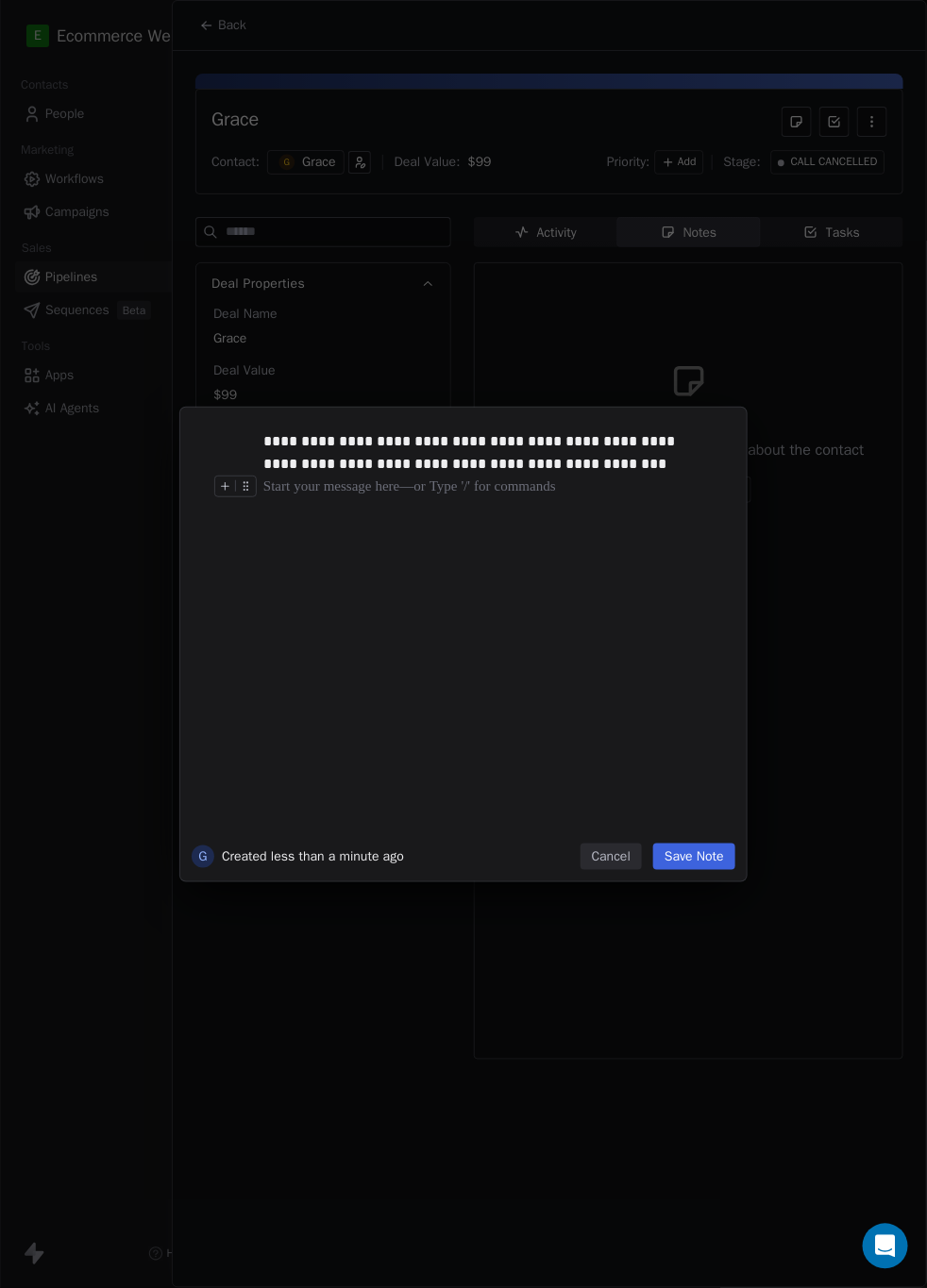 click on "Save Note" at bounding box center (694, 857) 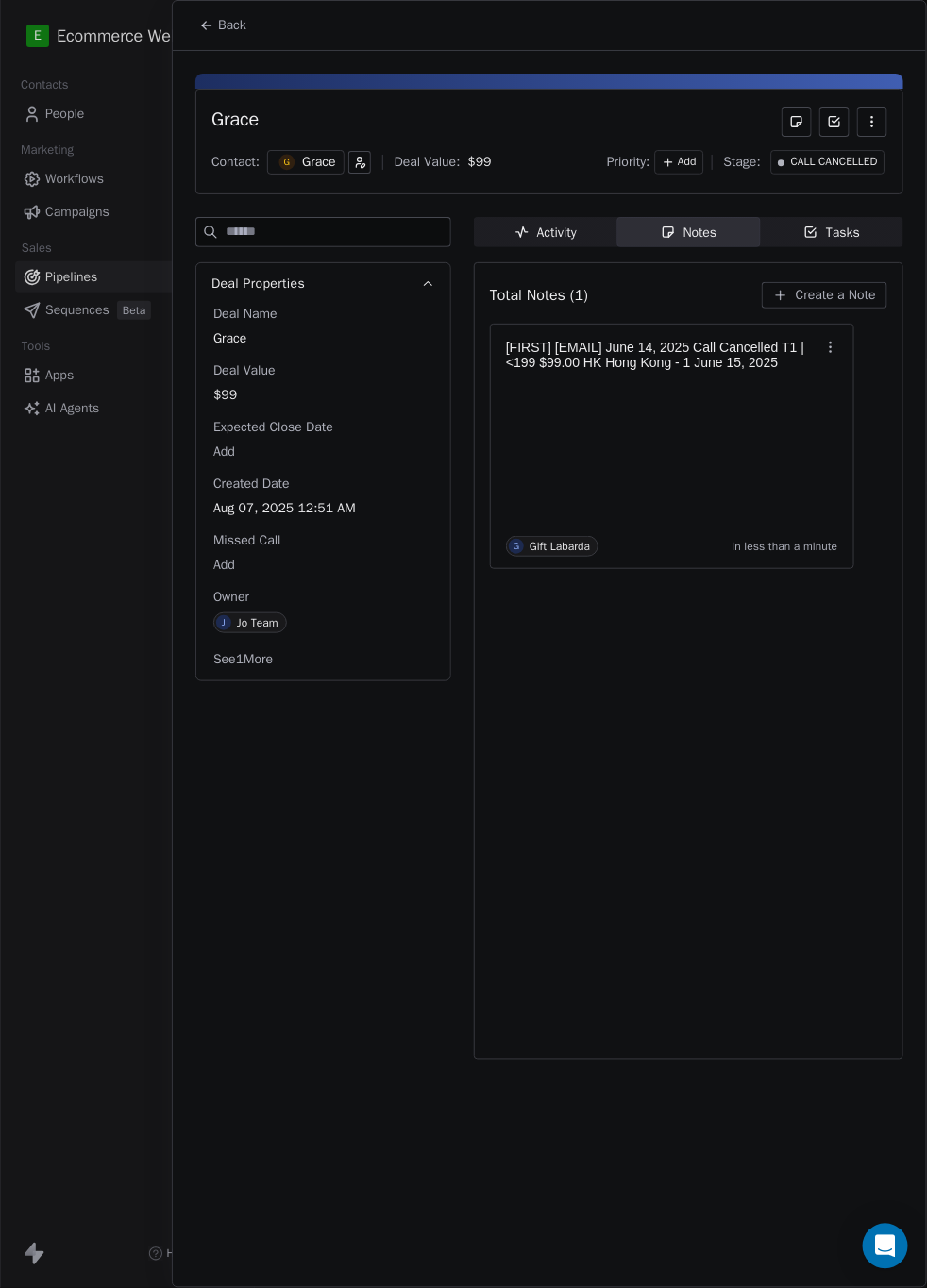 click on "Back" at bounding box center [223, 25] 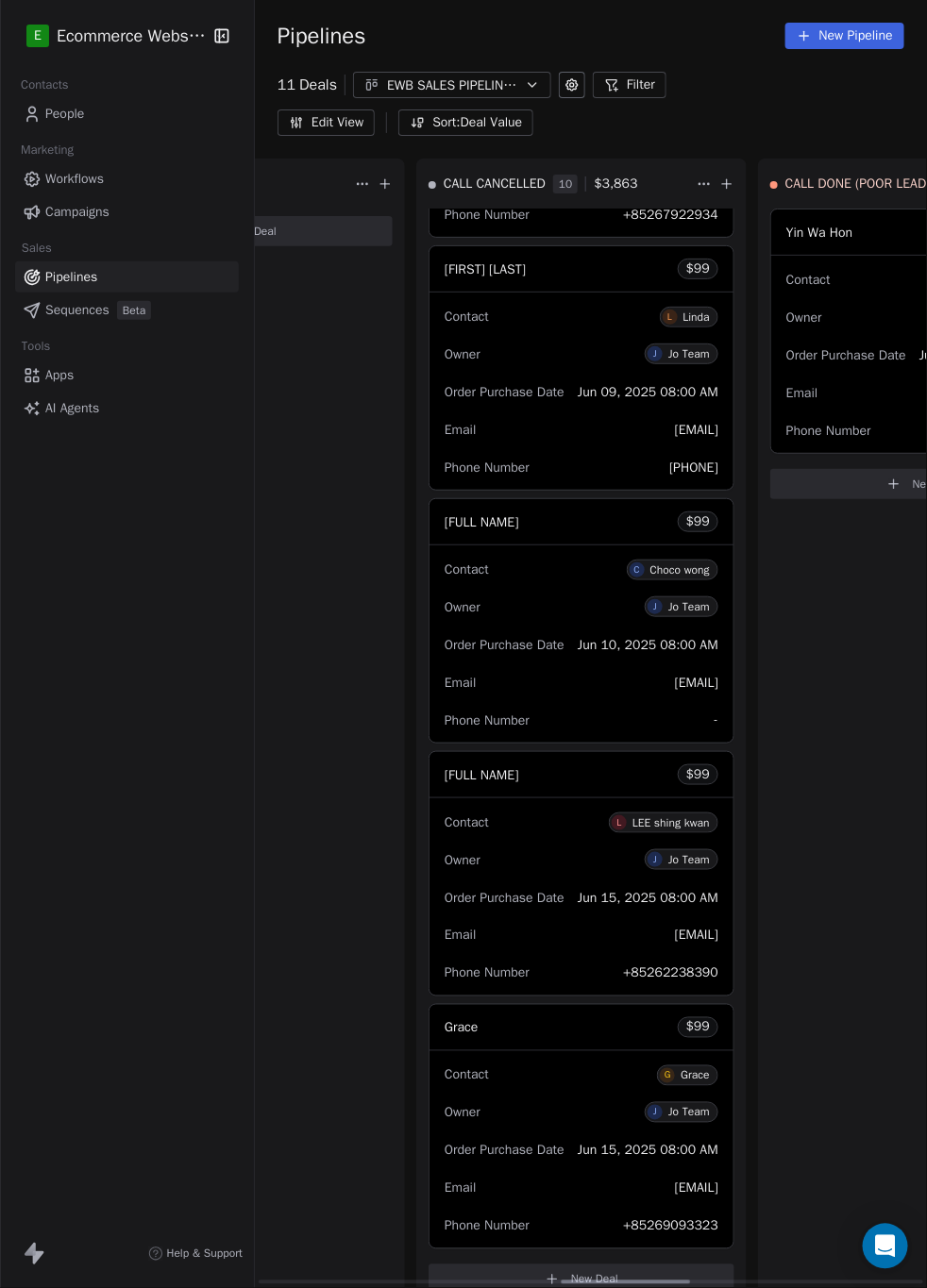 click 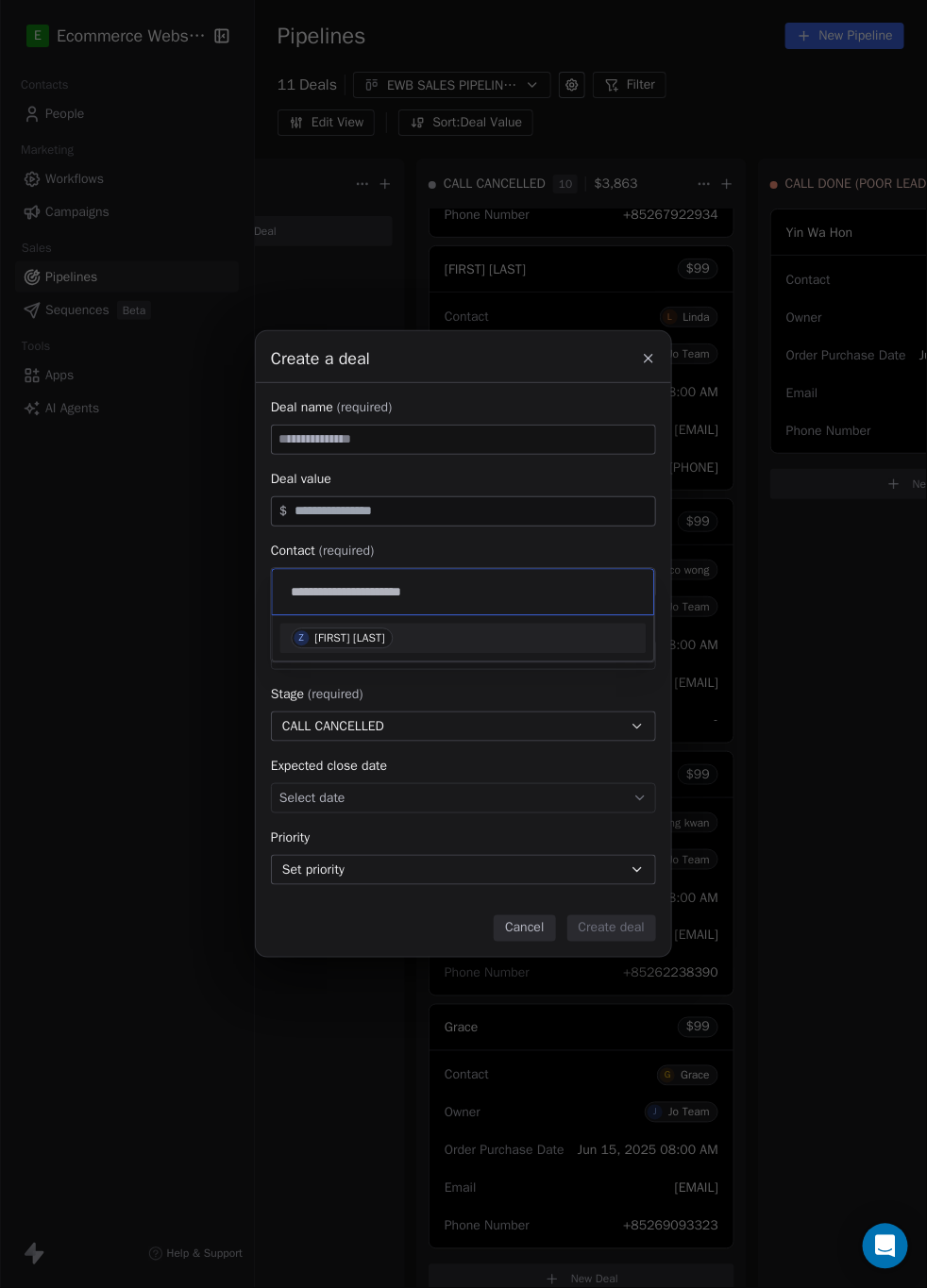 type on "**********" 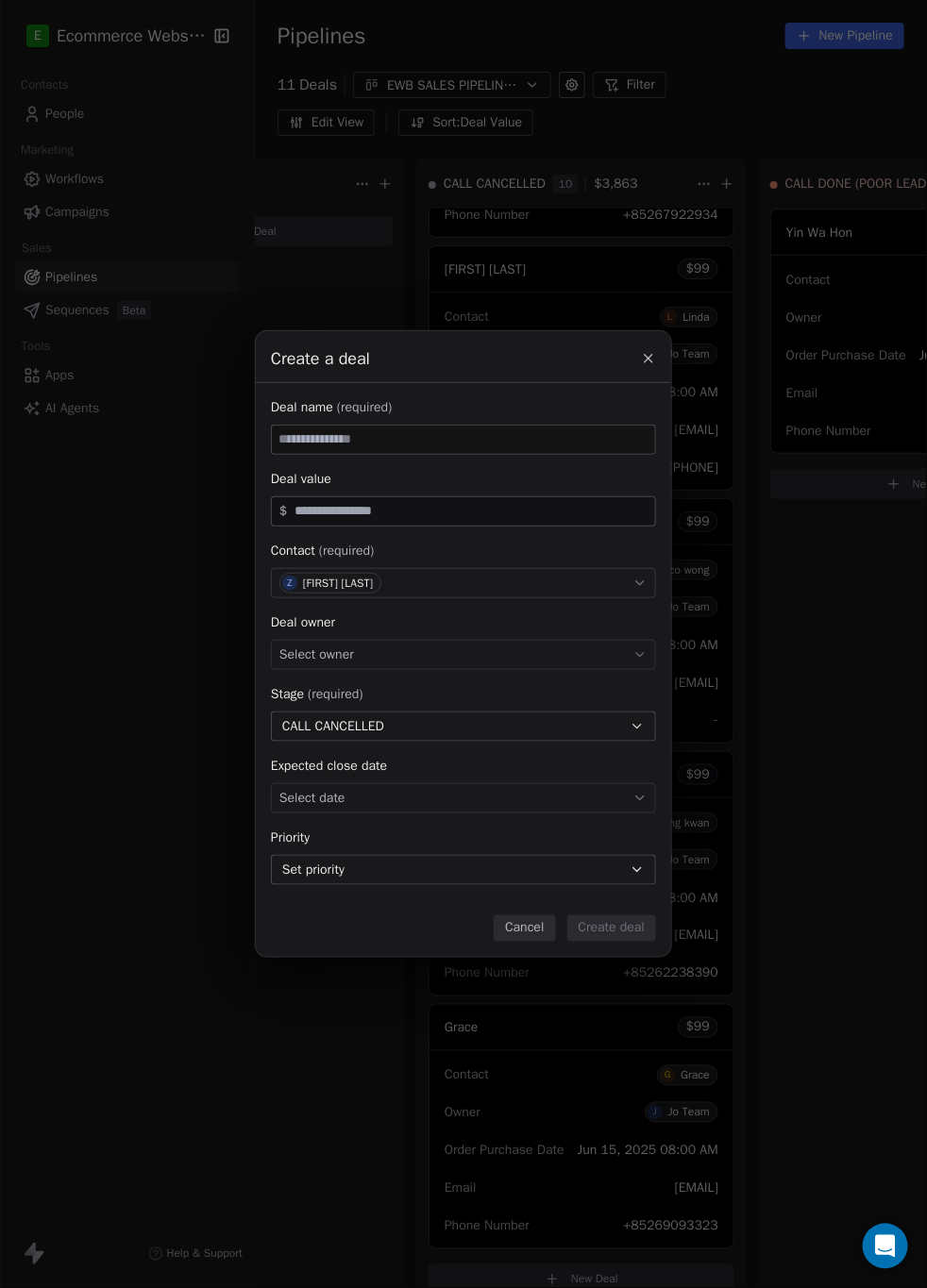 click at bounding box center [464, 440] 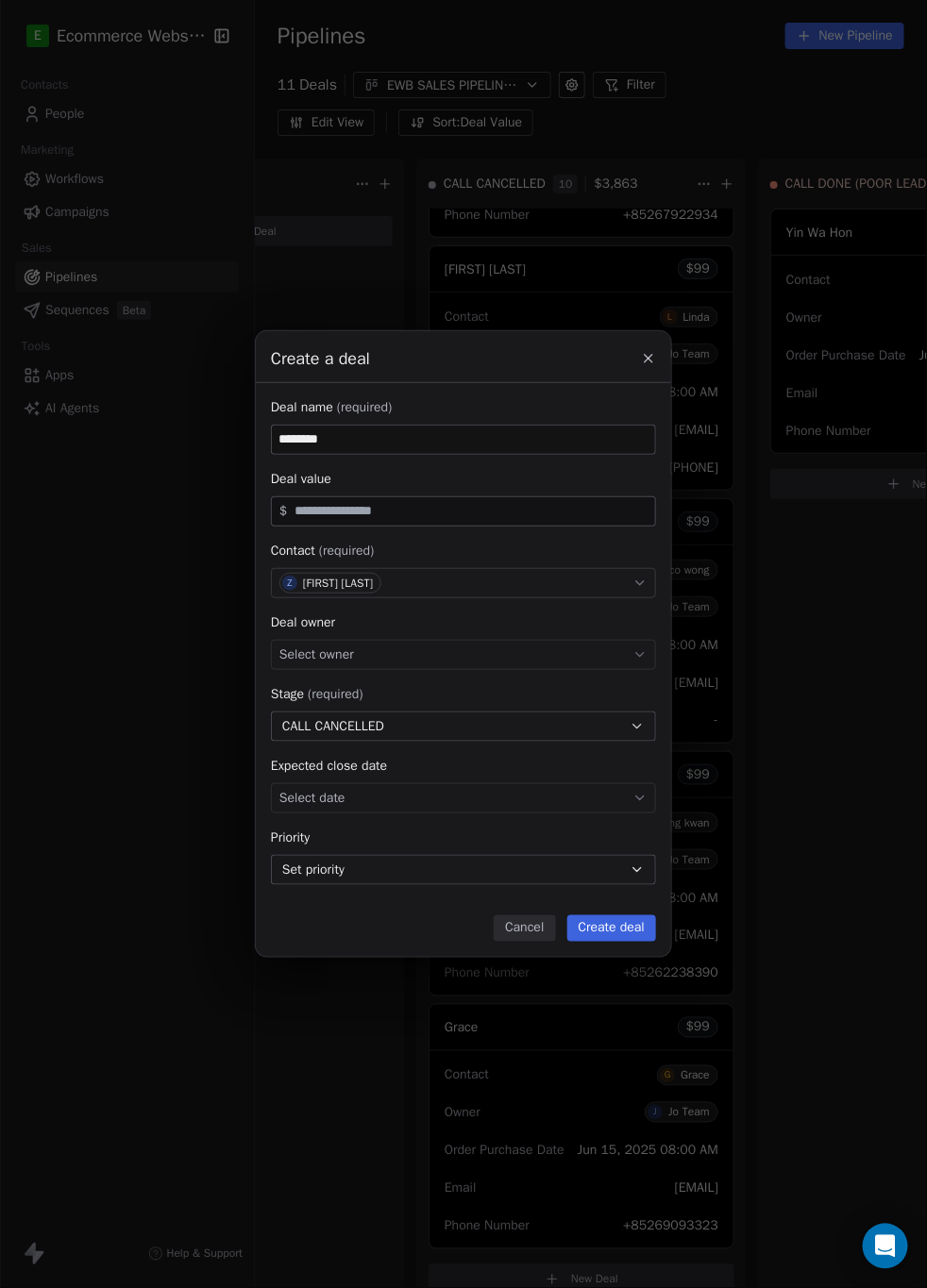 type on "********" 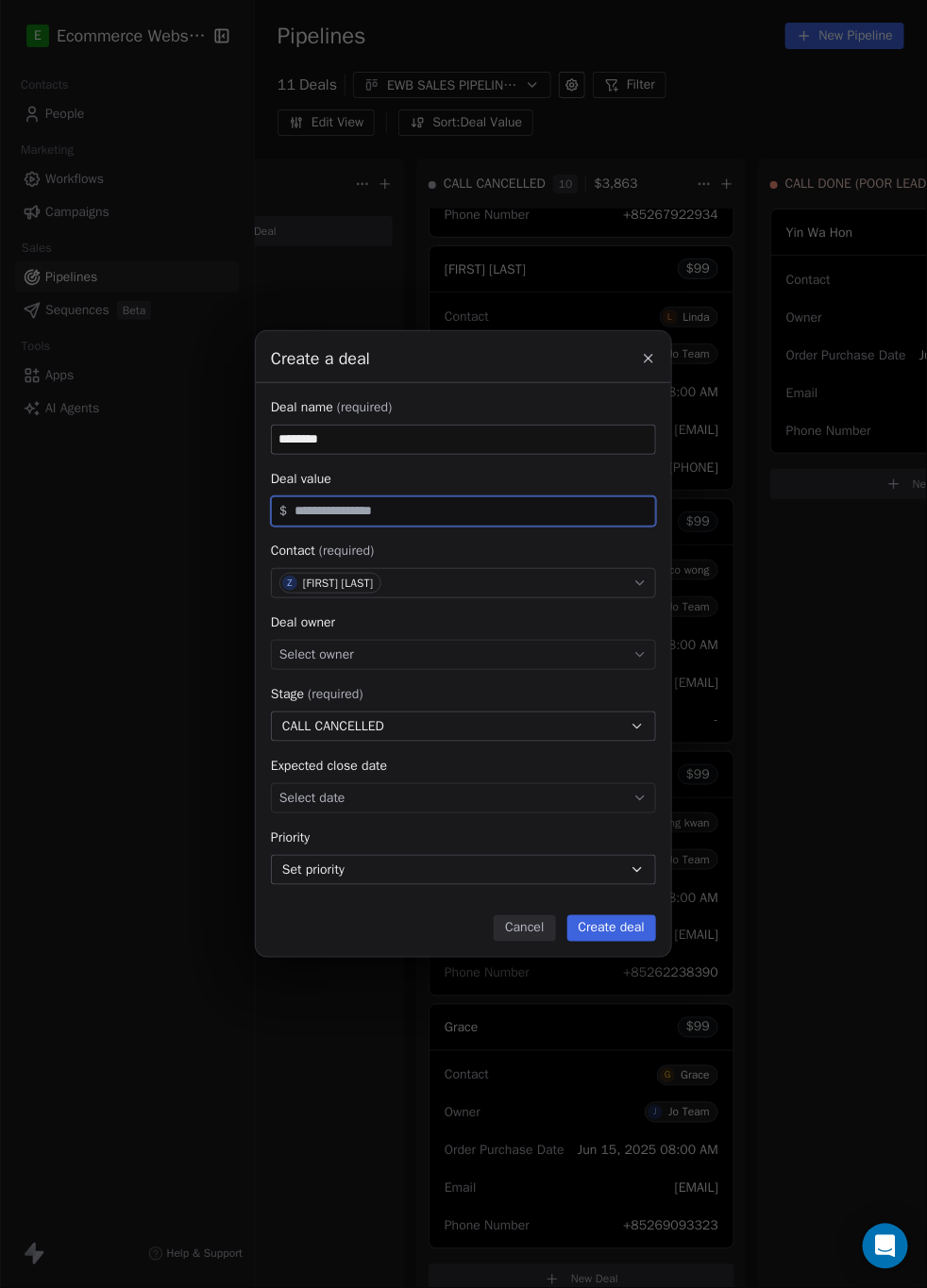 click at bounding box center (471, 510) 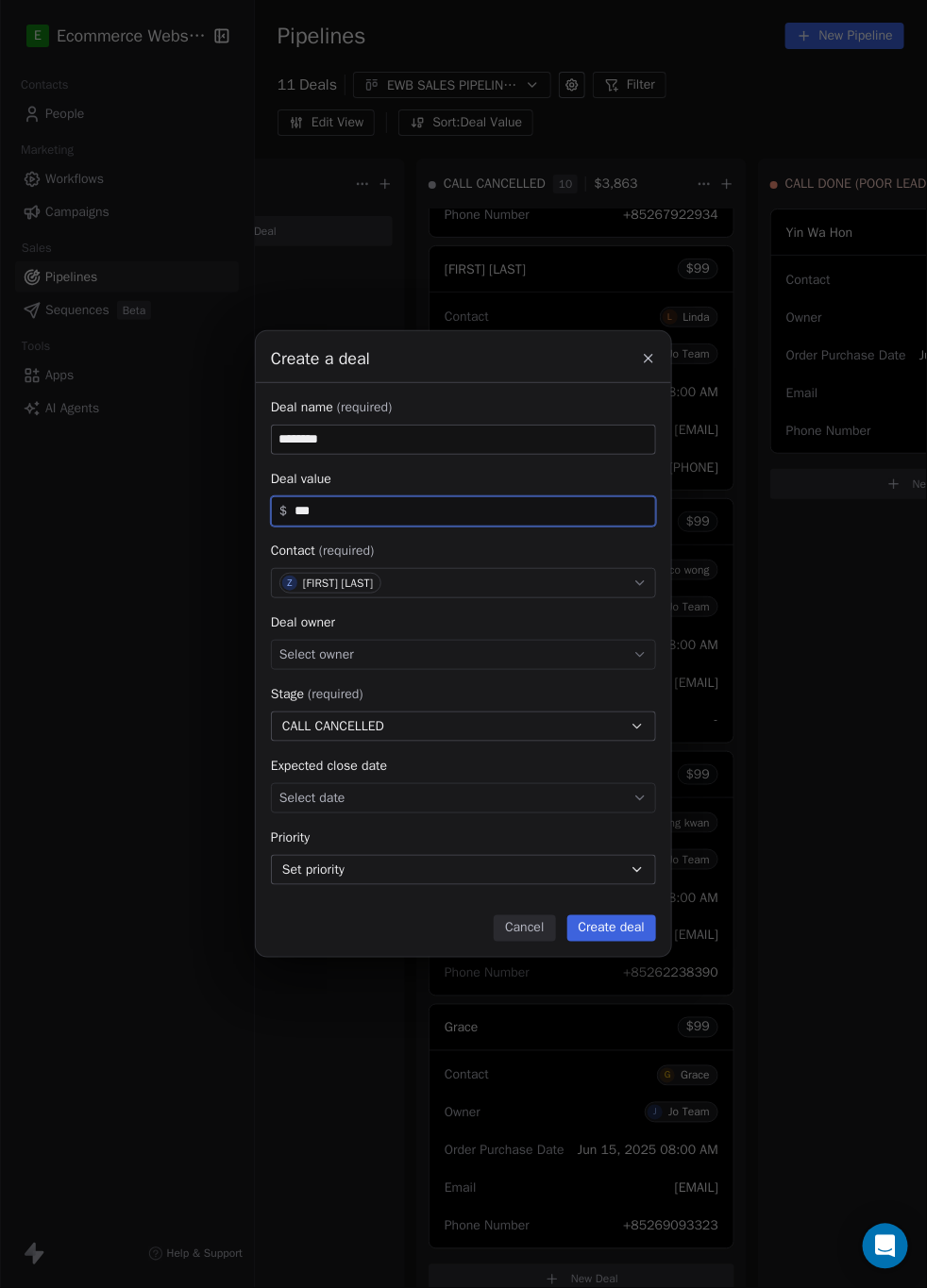 click on "Select owner" at bounding box center (316, 655) 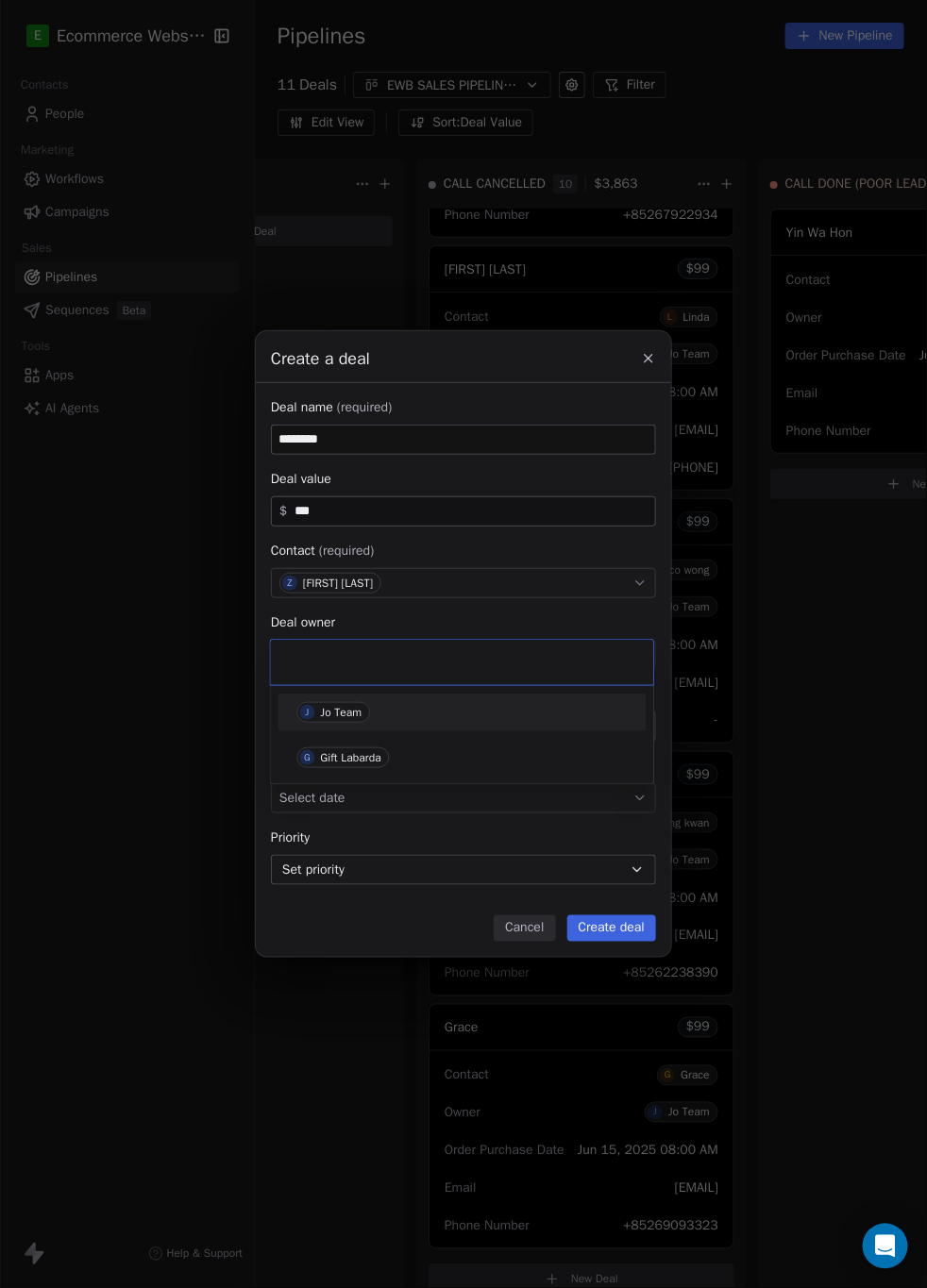 click on "J Jo Team" at bounding box center (334, 712) 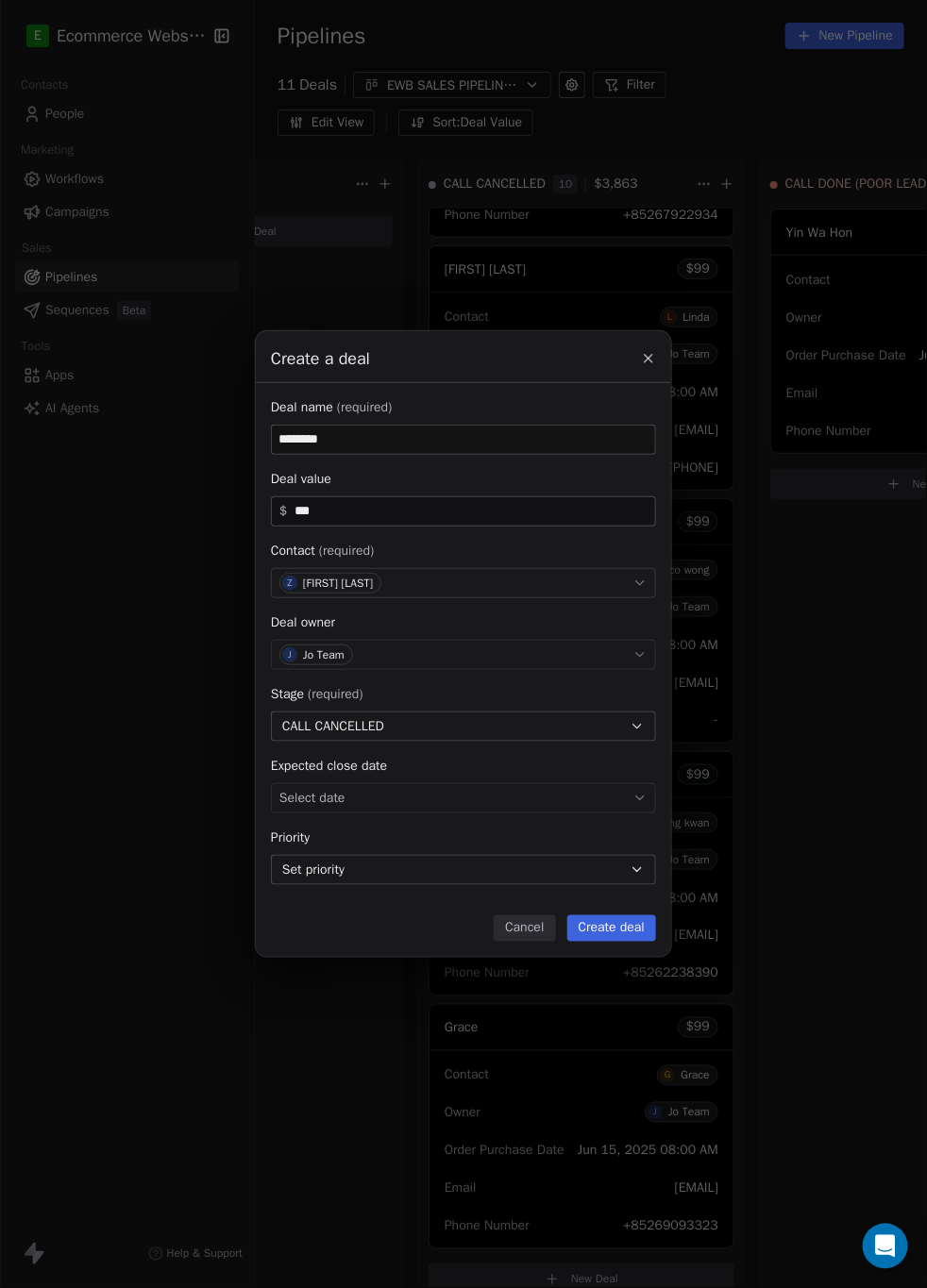 click on "Create deal" at bounding box center (612, 928) 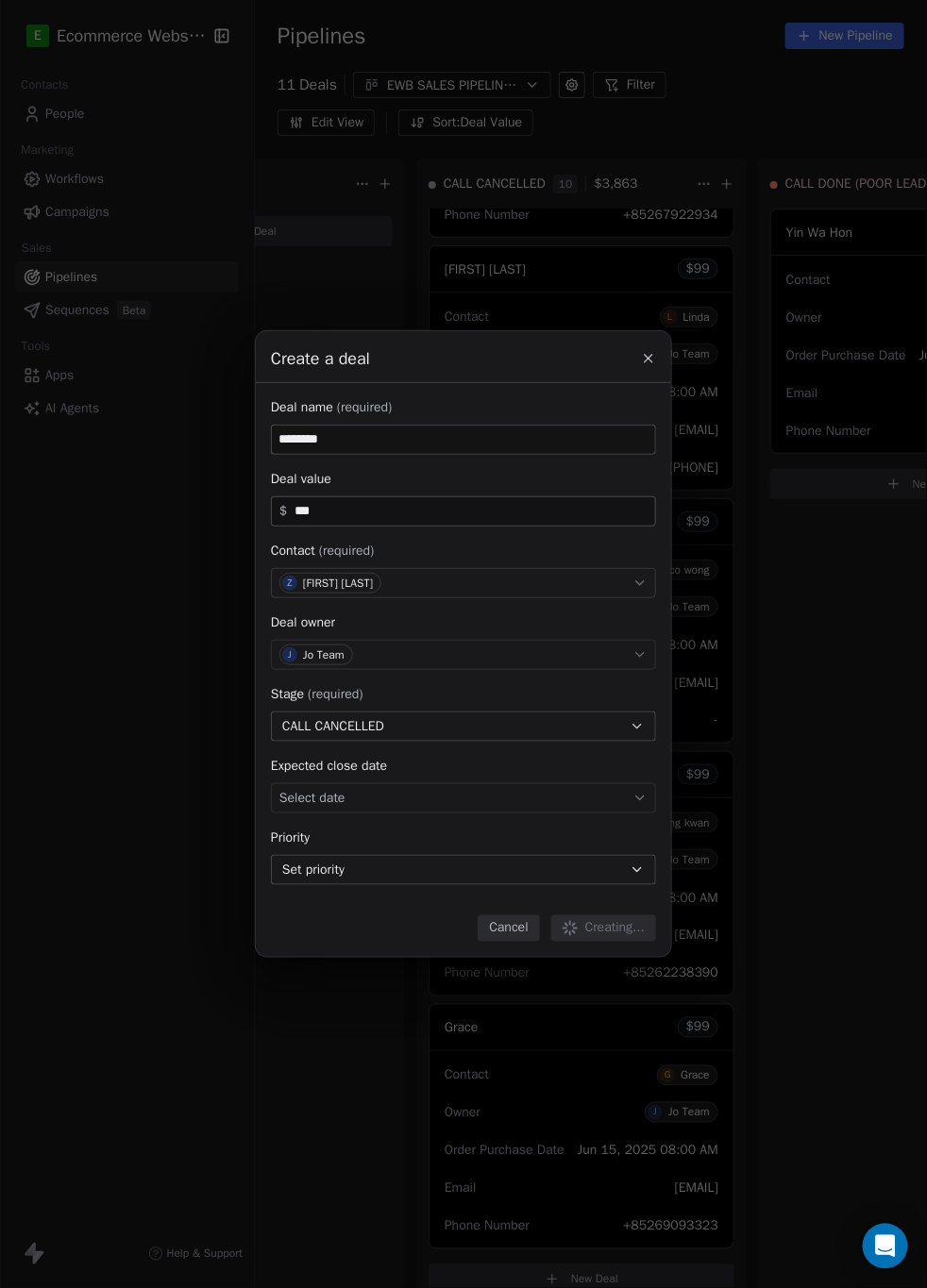 type 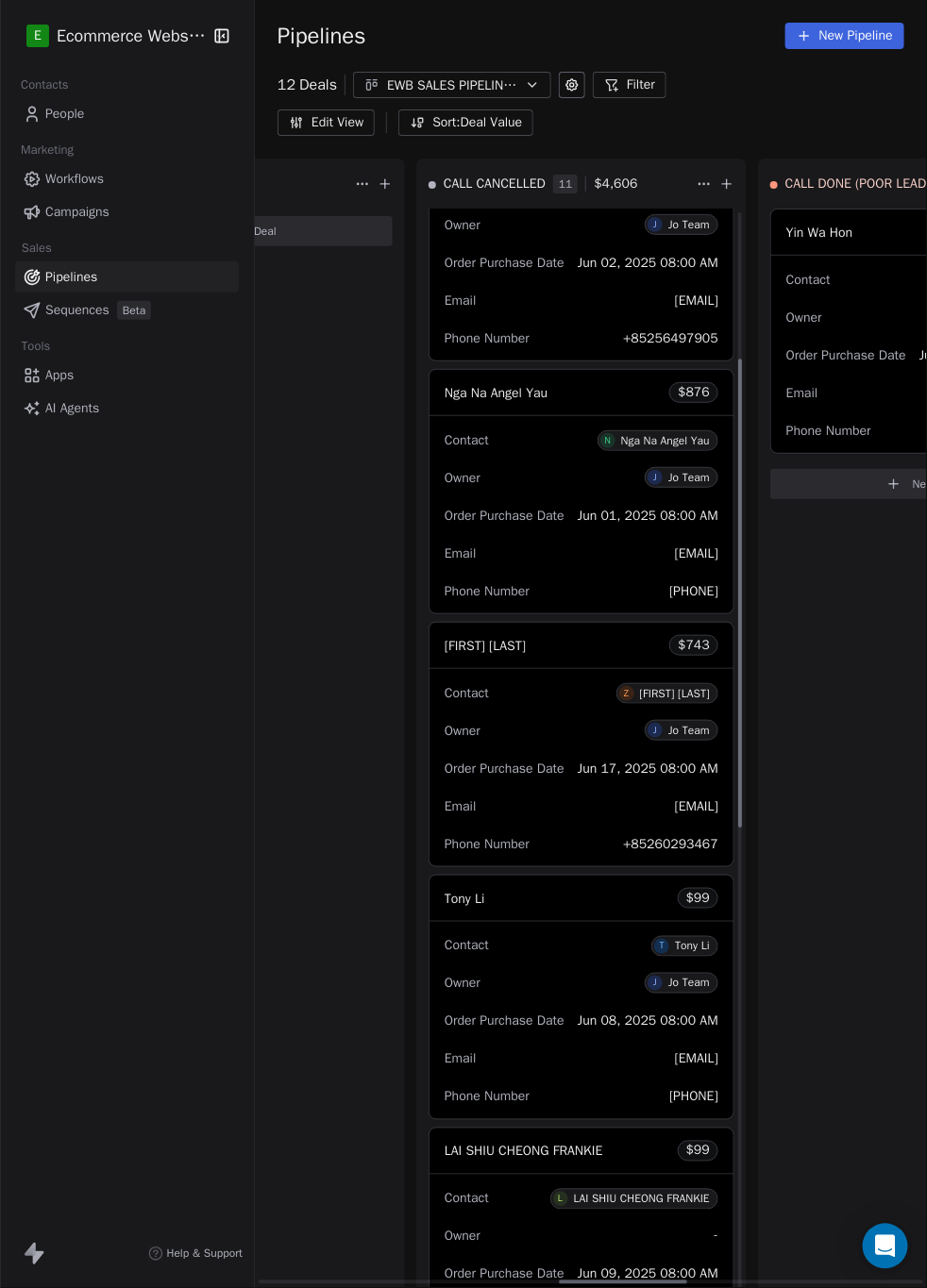 scroll, scrollTop: 343, scrollLeft: 0, axis: vertical 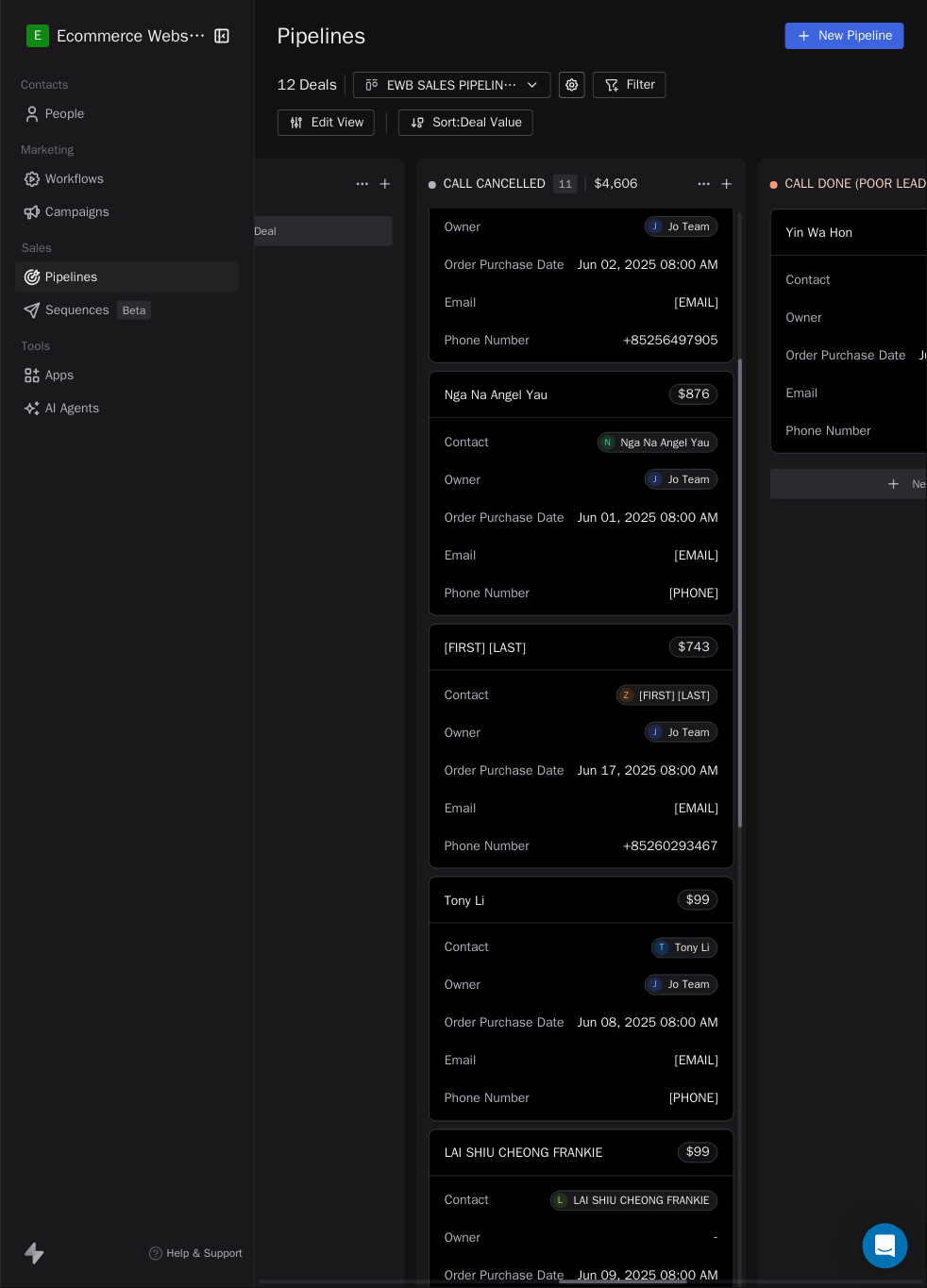 click on "[FULL NAME] $ 743" at bounding box center (581, 647) 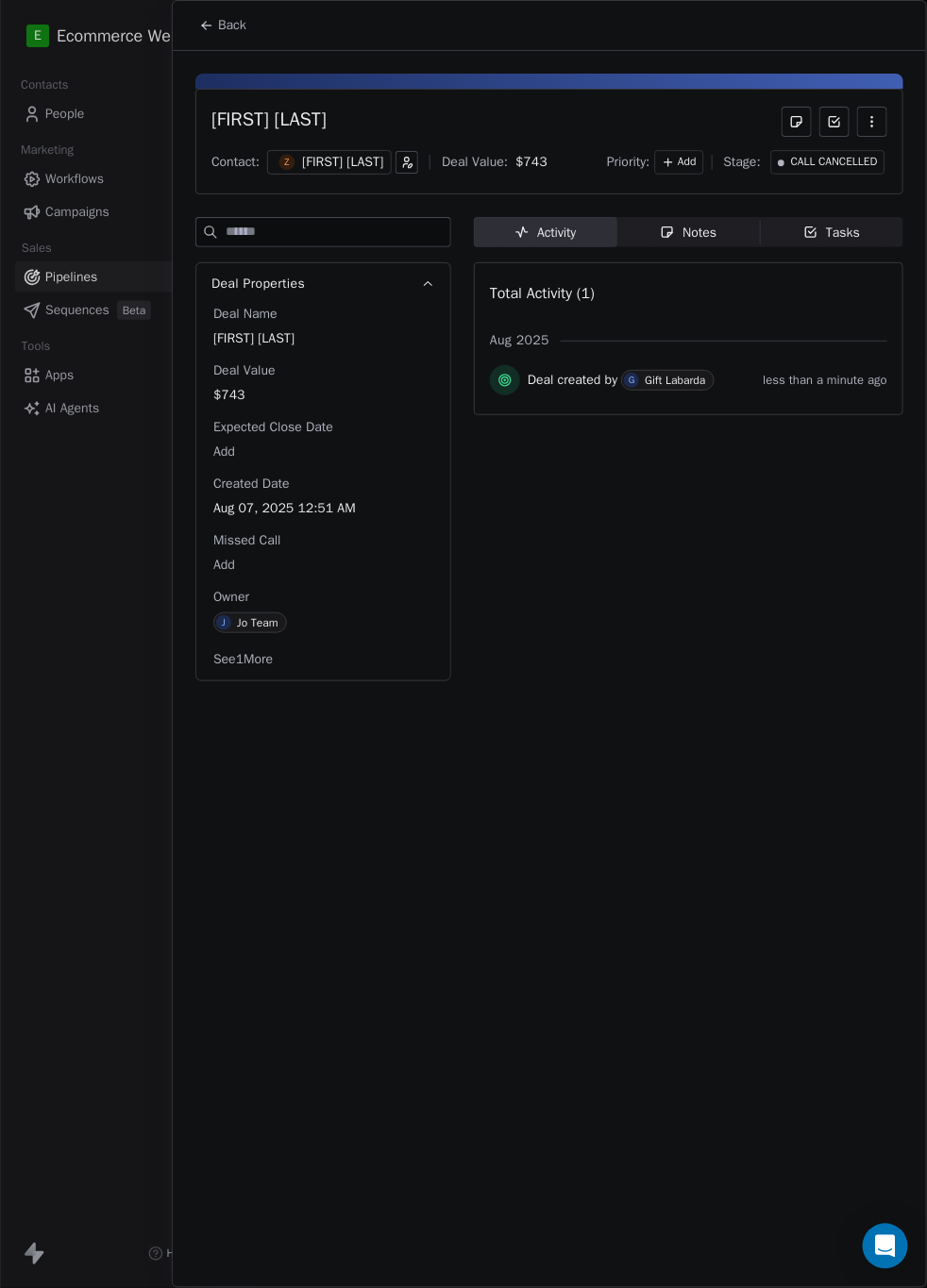 click 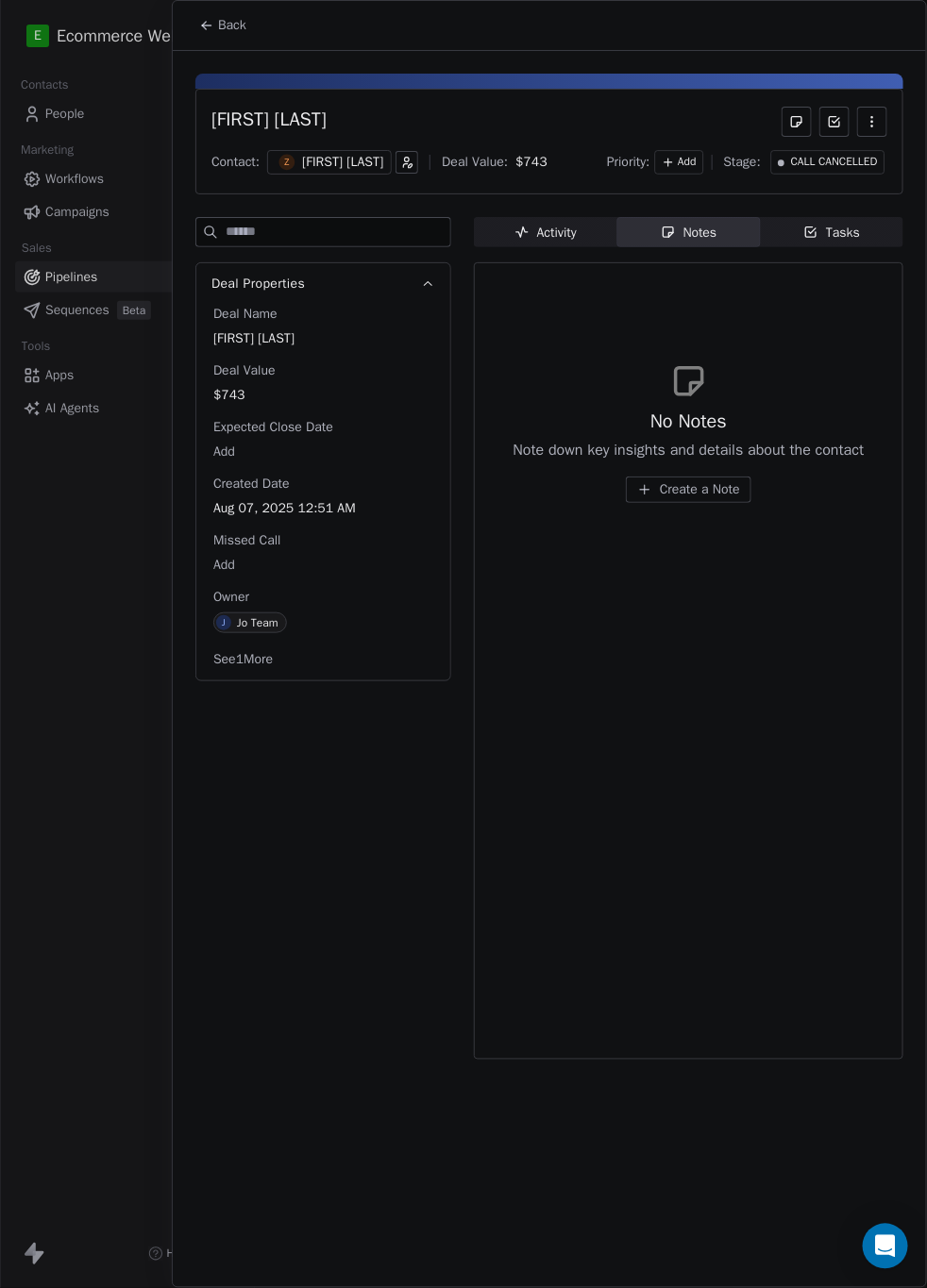 click on "Create a Note" at bounding box center (699, 490) 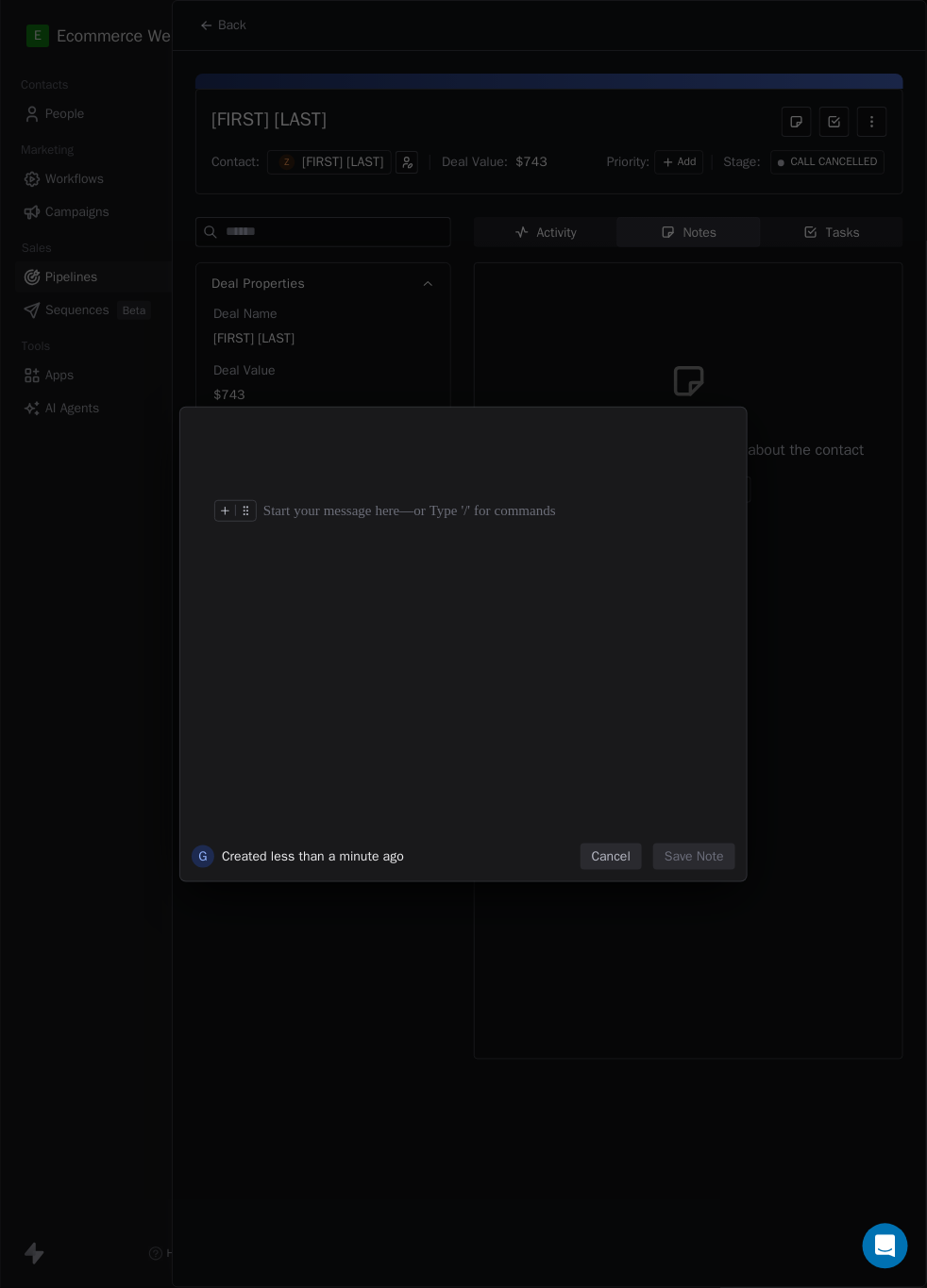 click at bounding box center (492, 636) 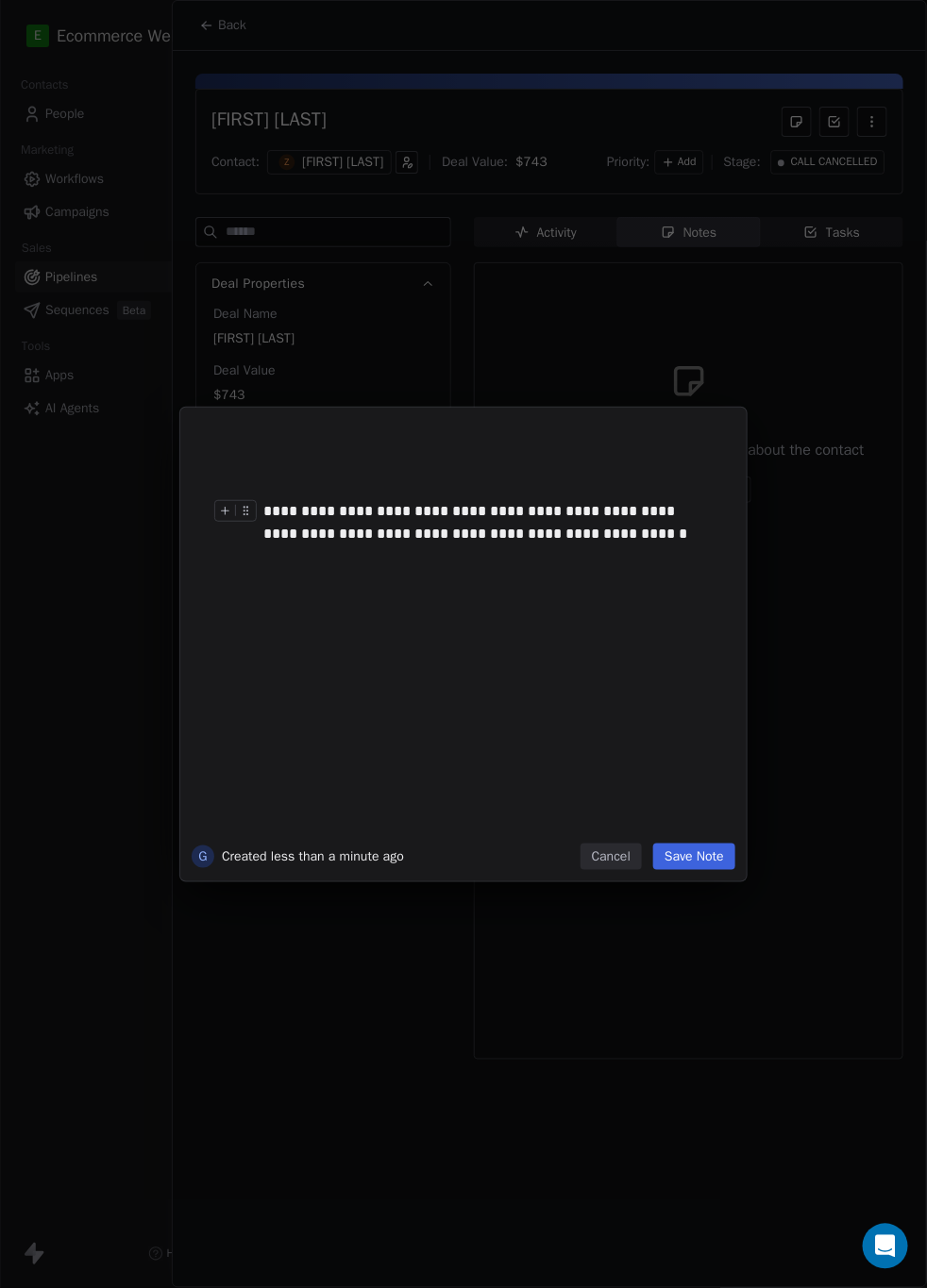 click on "Save Note" at bounding box center [694, 857] 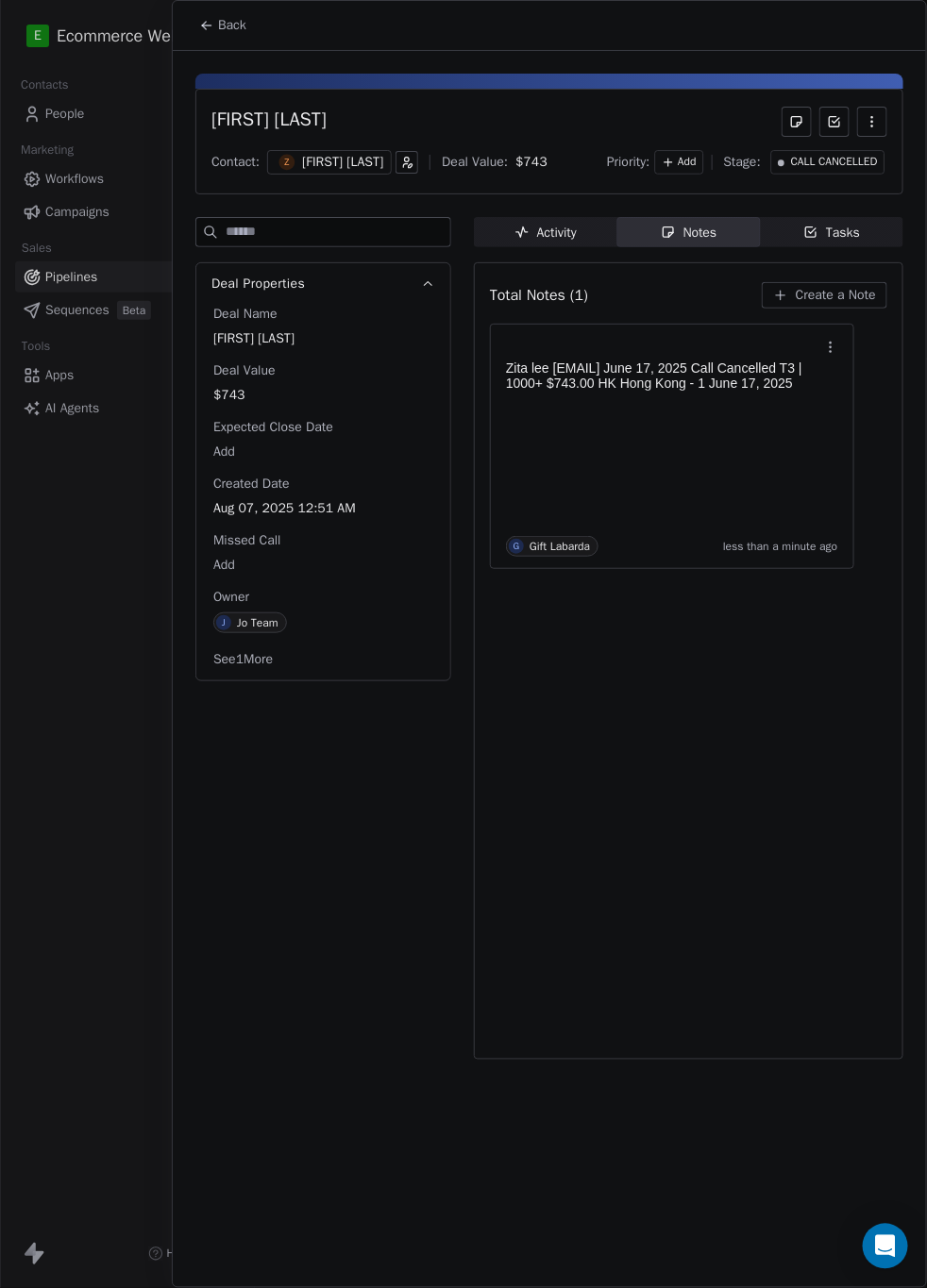 click 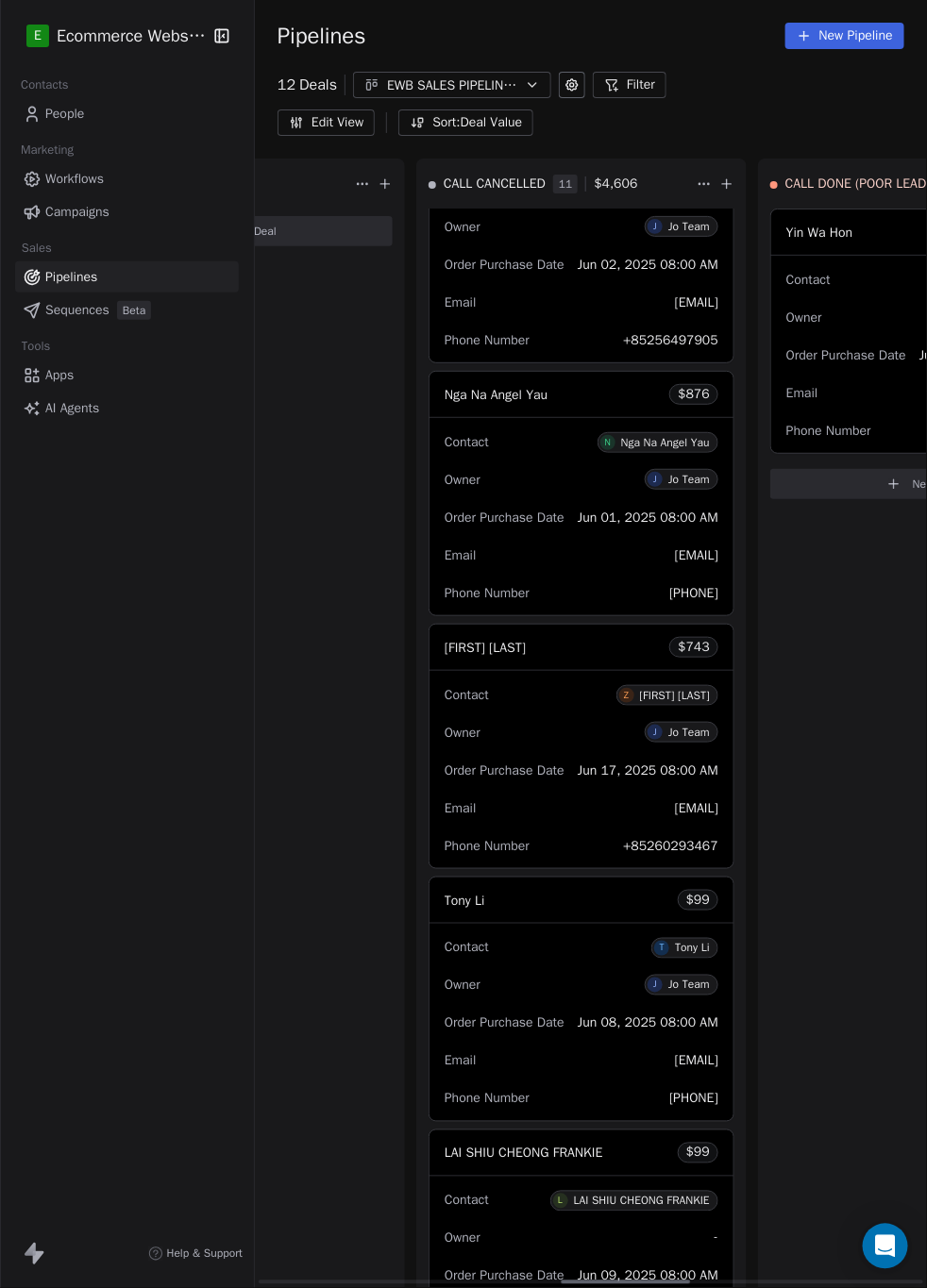 click on "CALL CANCELLED 11 $ 4,606" at bounding box center (581, 184) 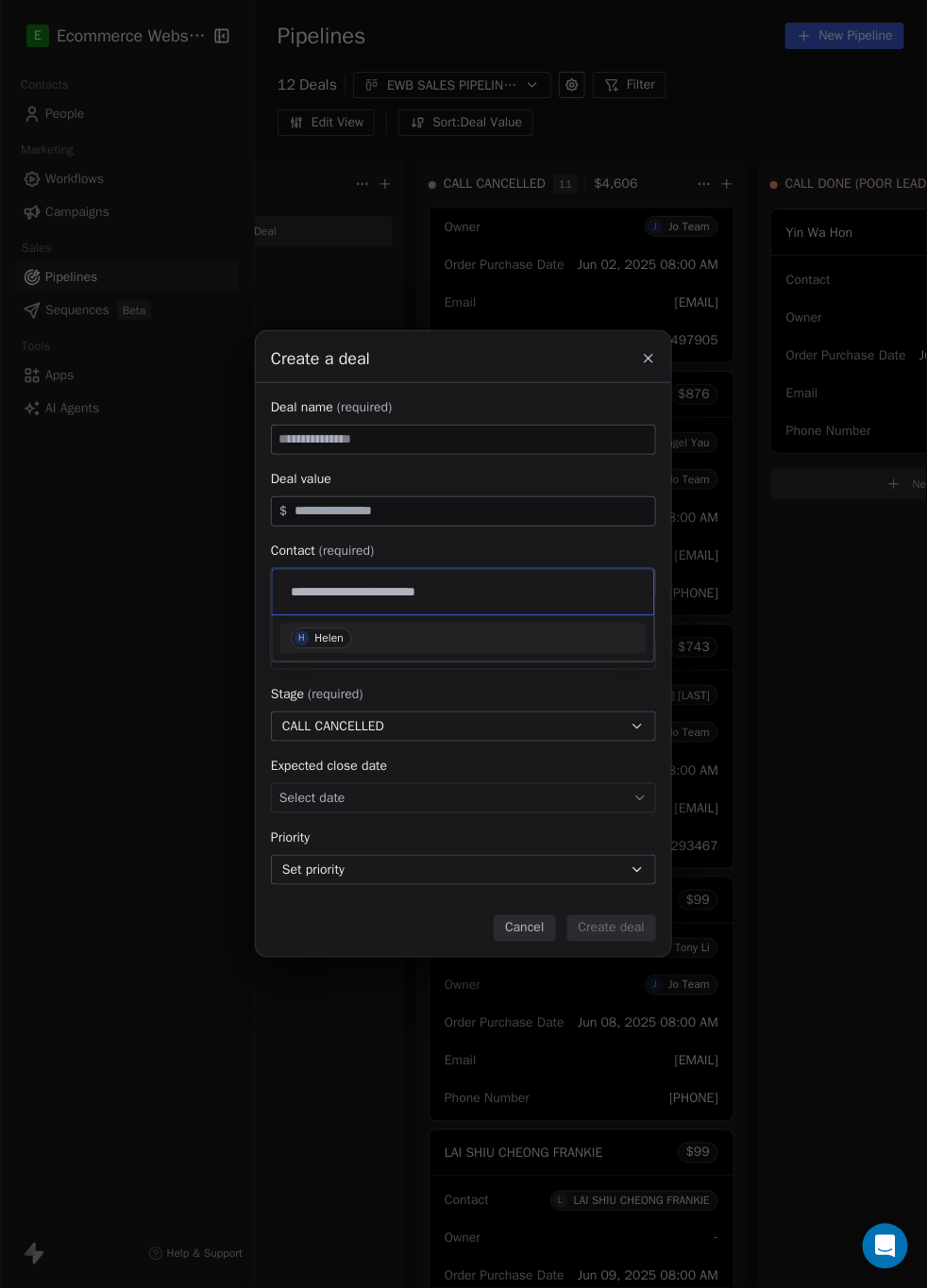 type on "**********" 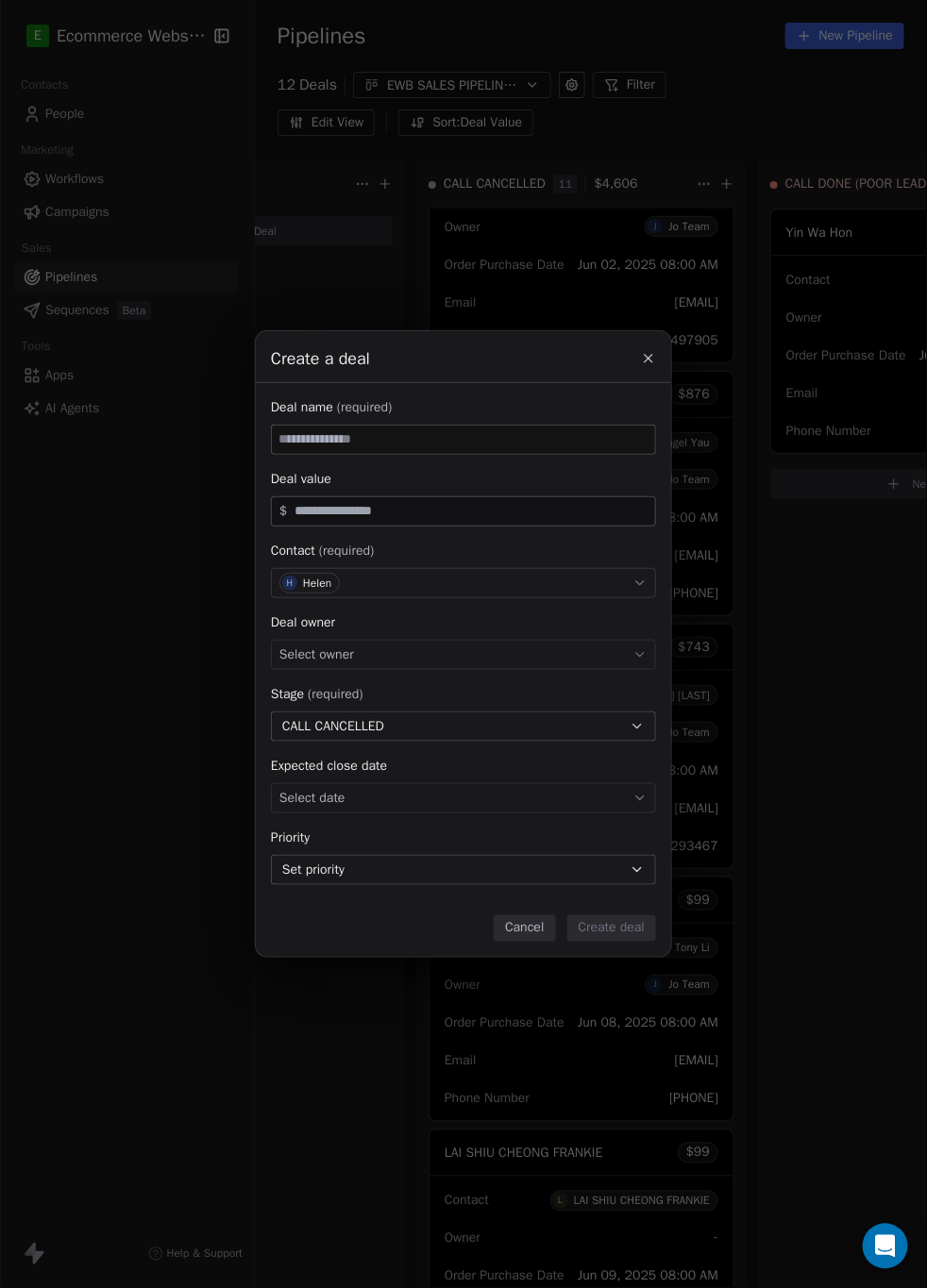 click at bounding box center (464, 440) 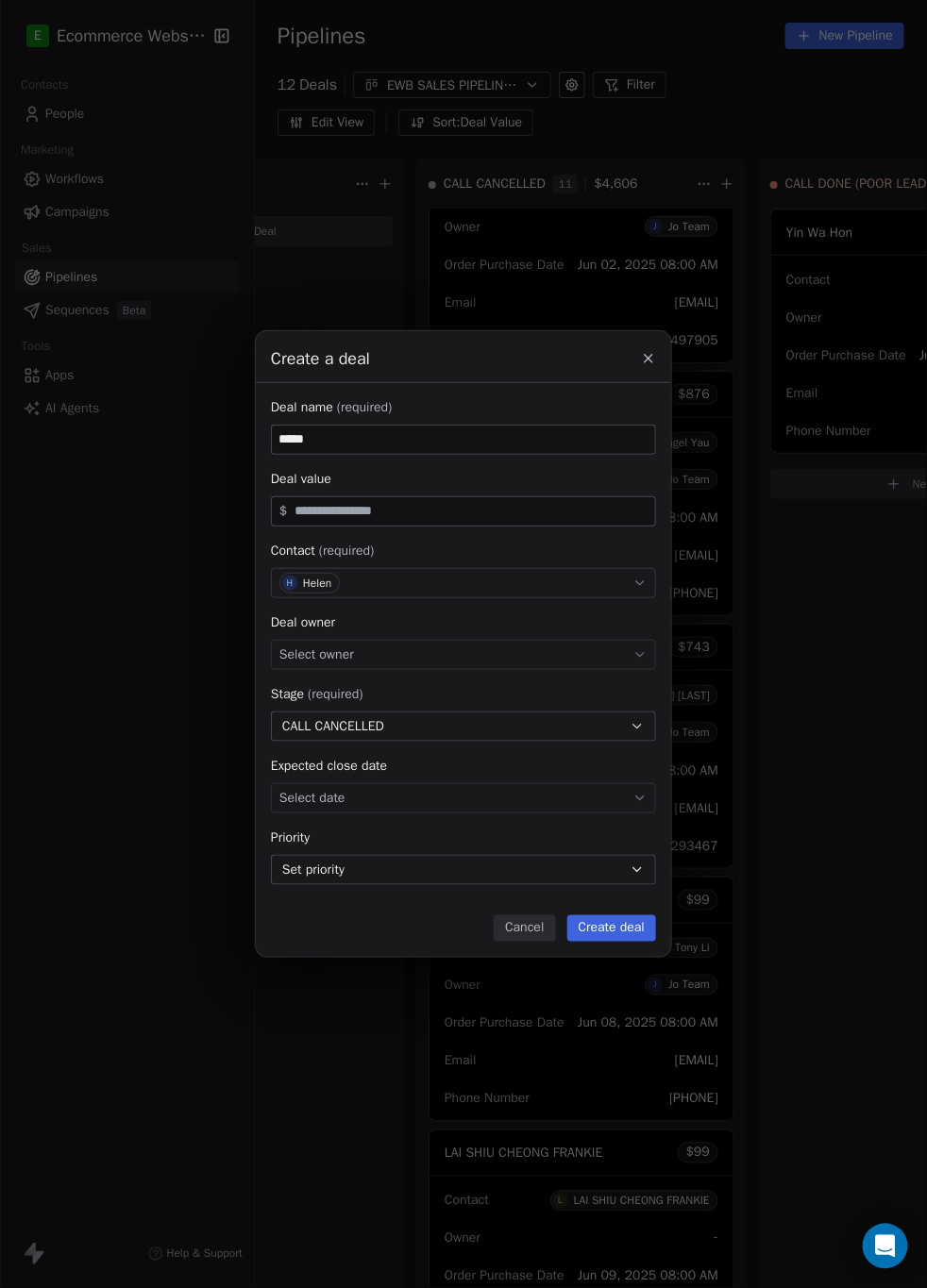 type on "*****" 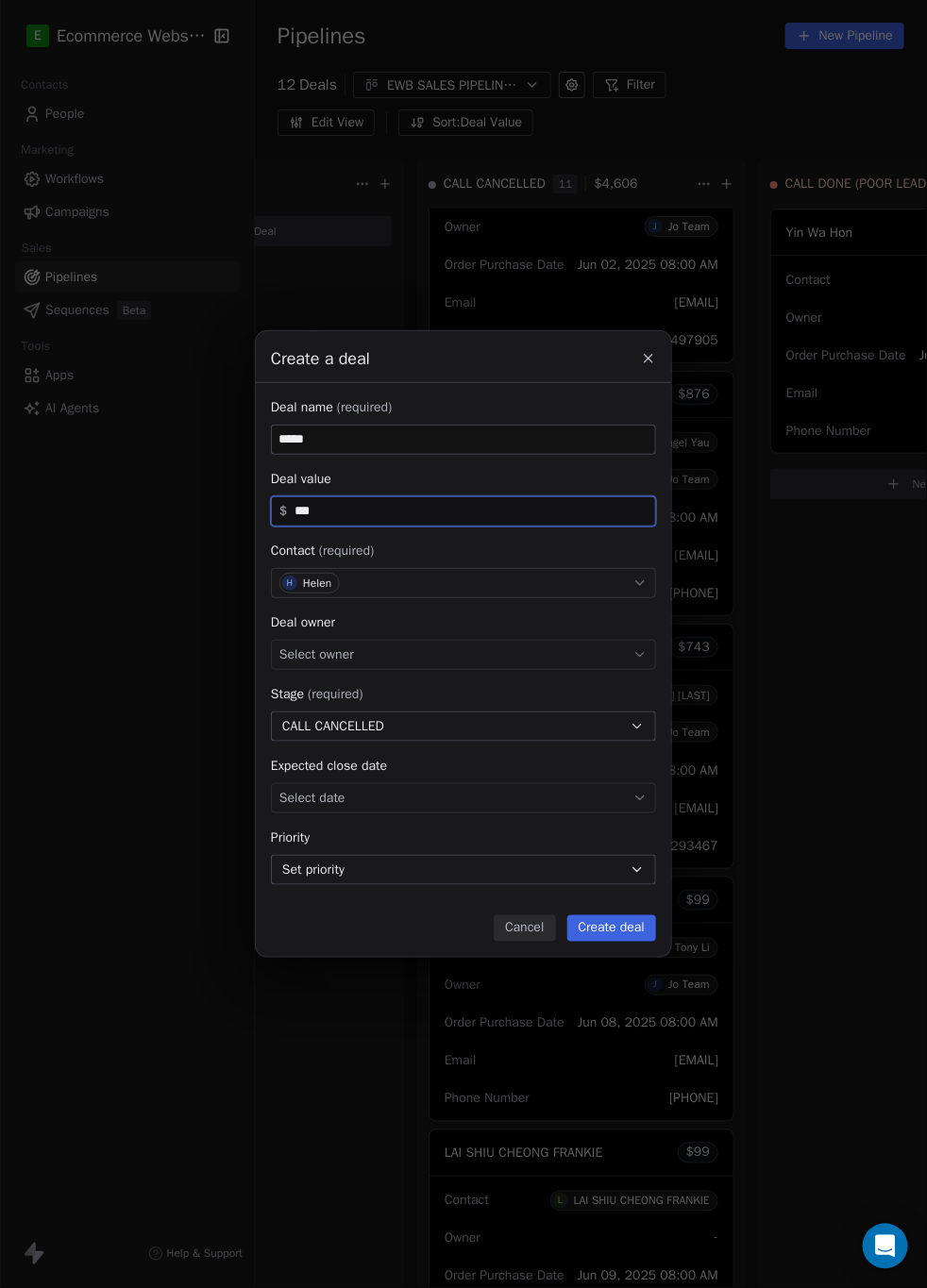 click on "Select owner" at bounding box center (316, 655) 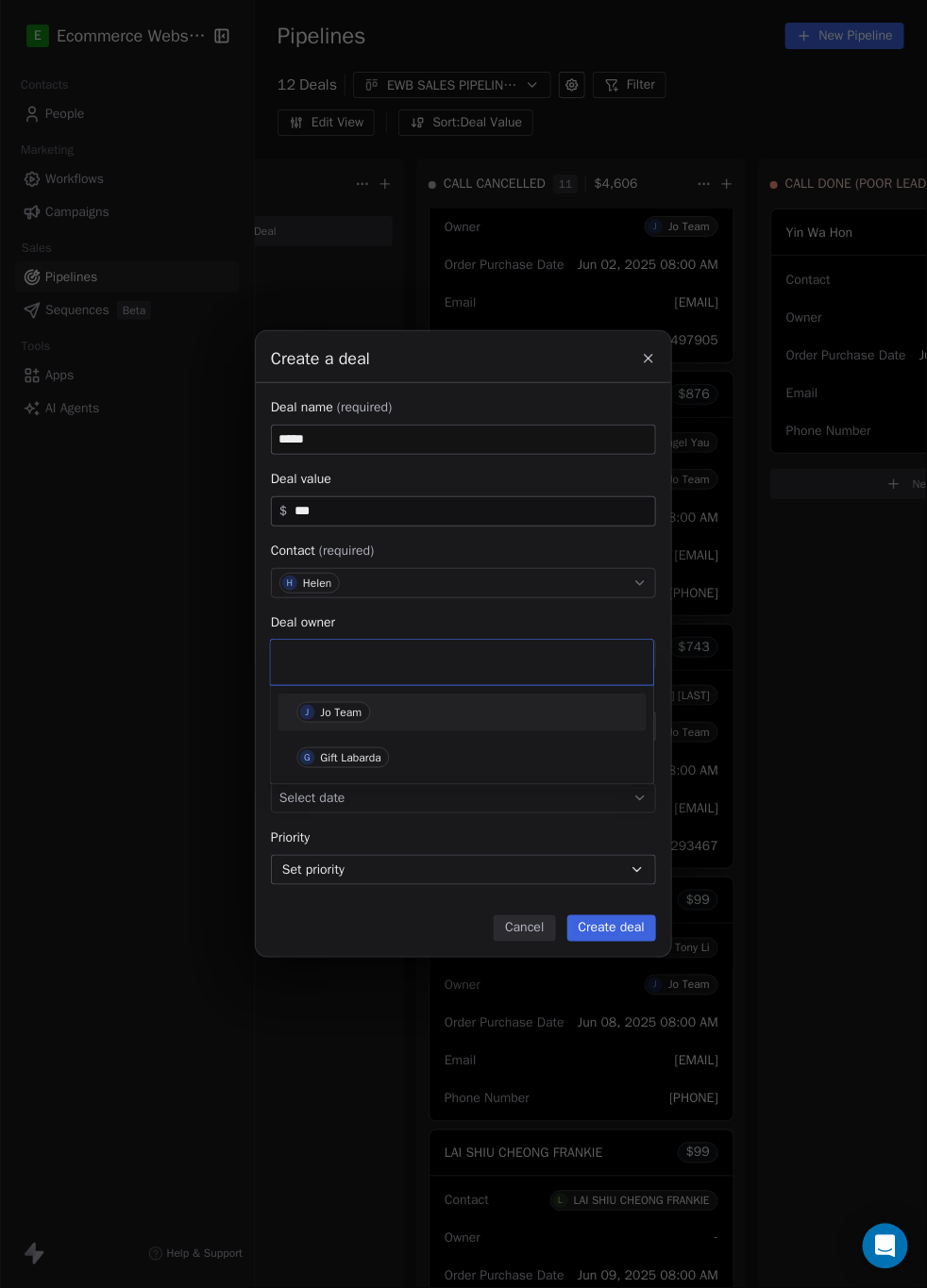 click on "Jo Team" at bounding box center (342, 712) 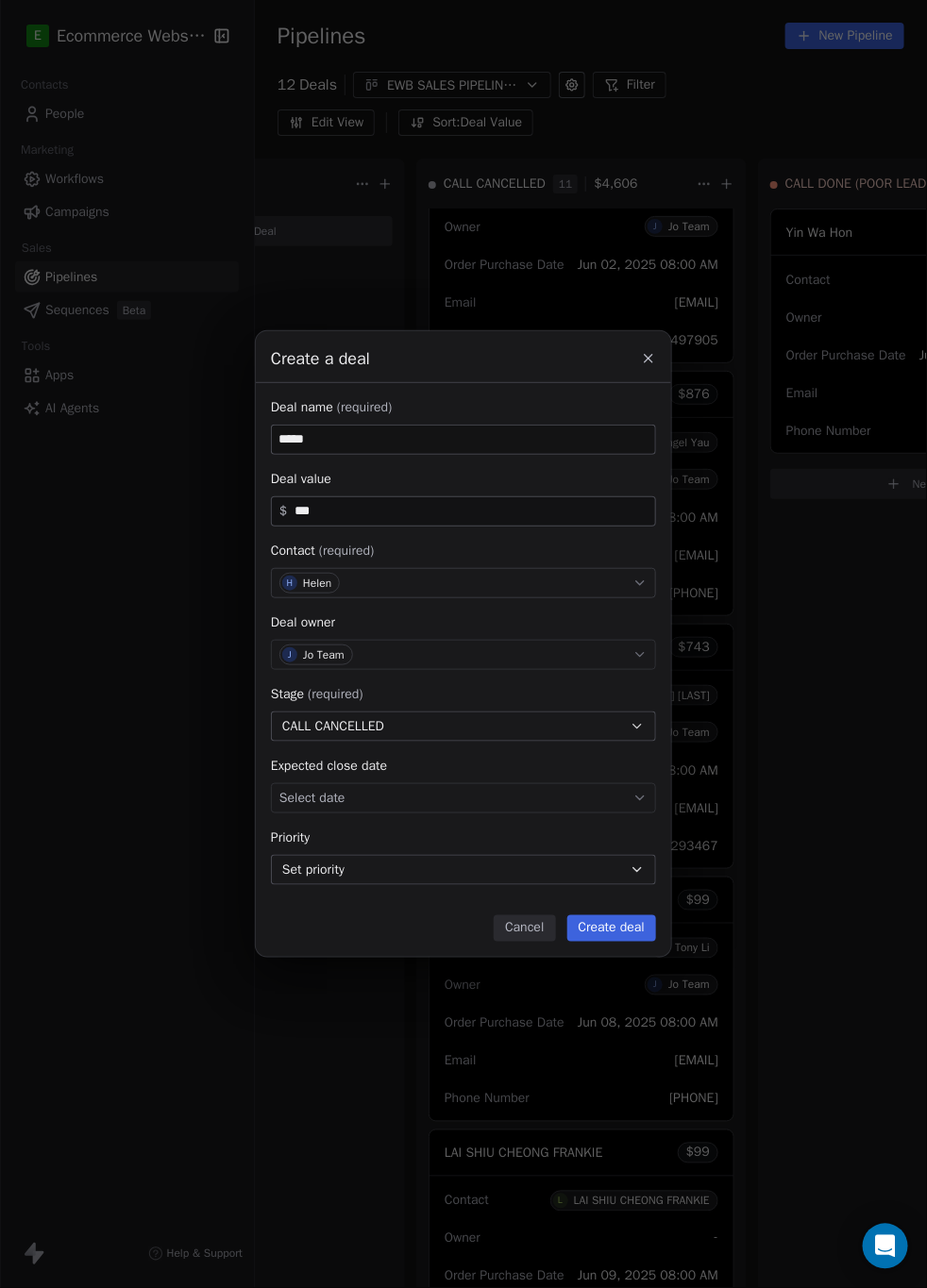click on "Create deal" at bounding box center (612, 928) 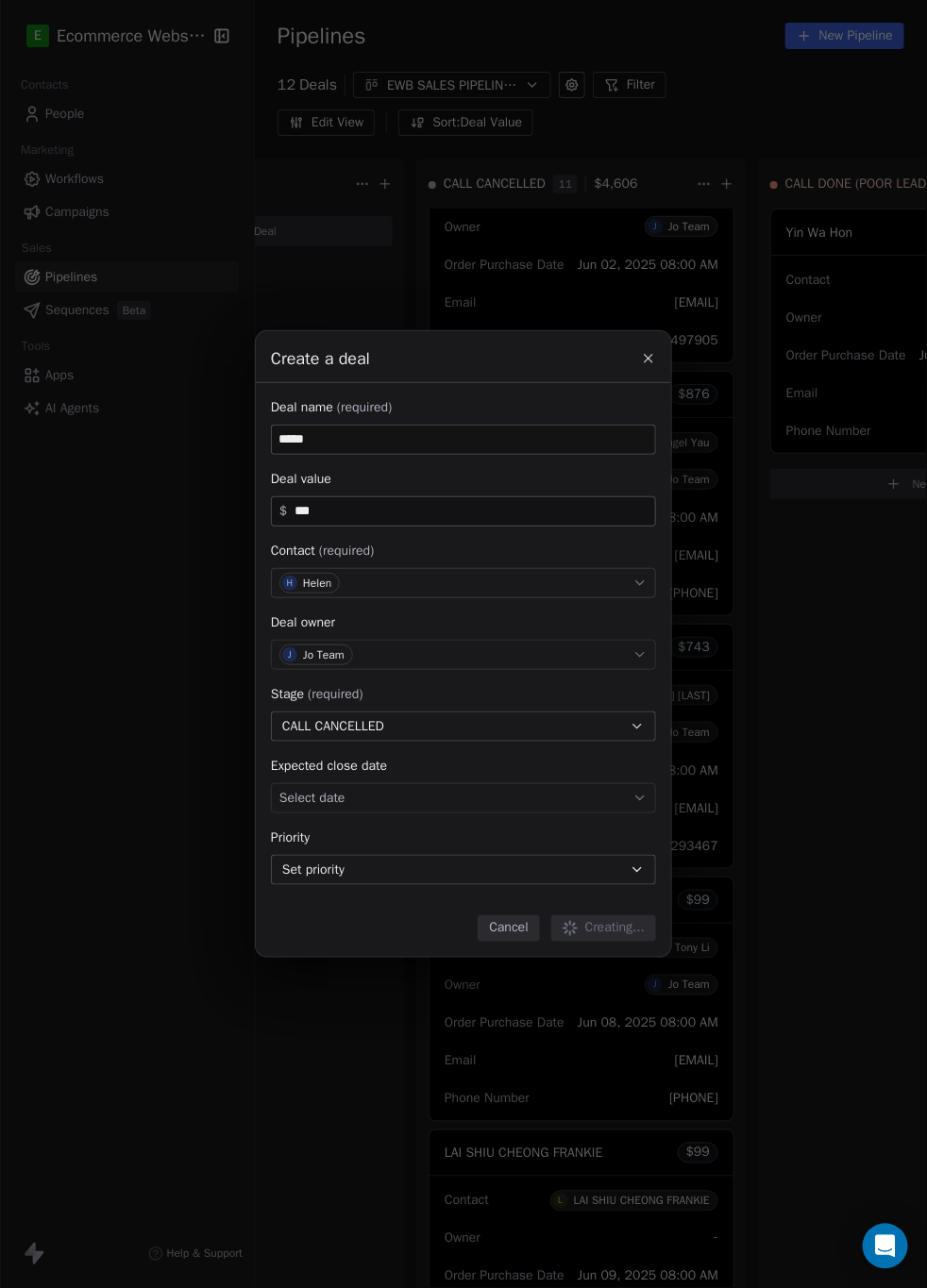 type 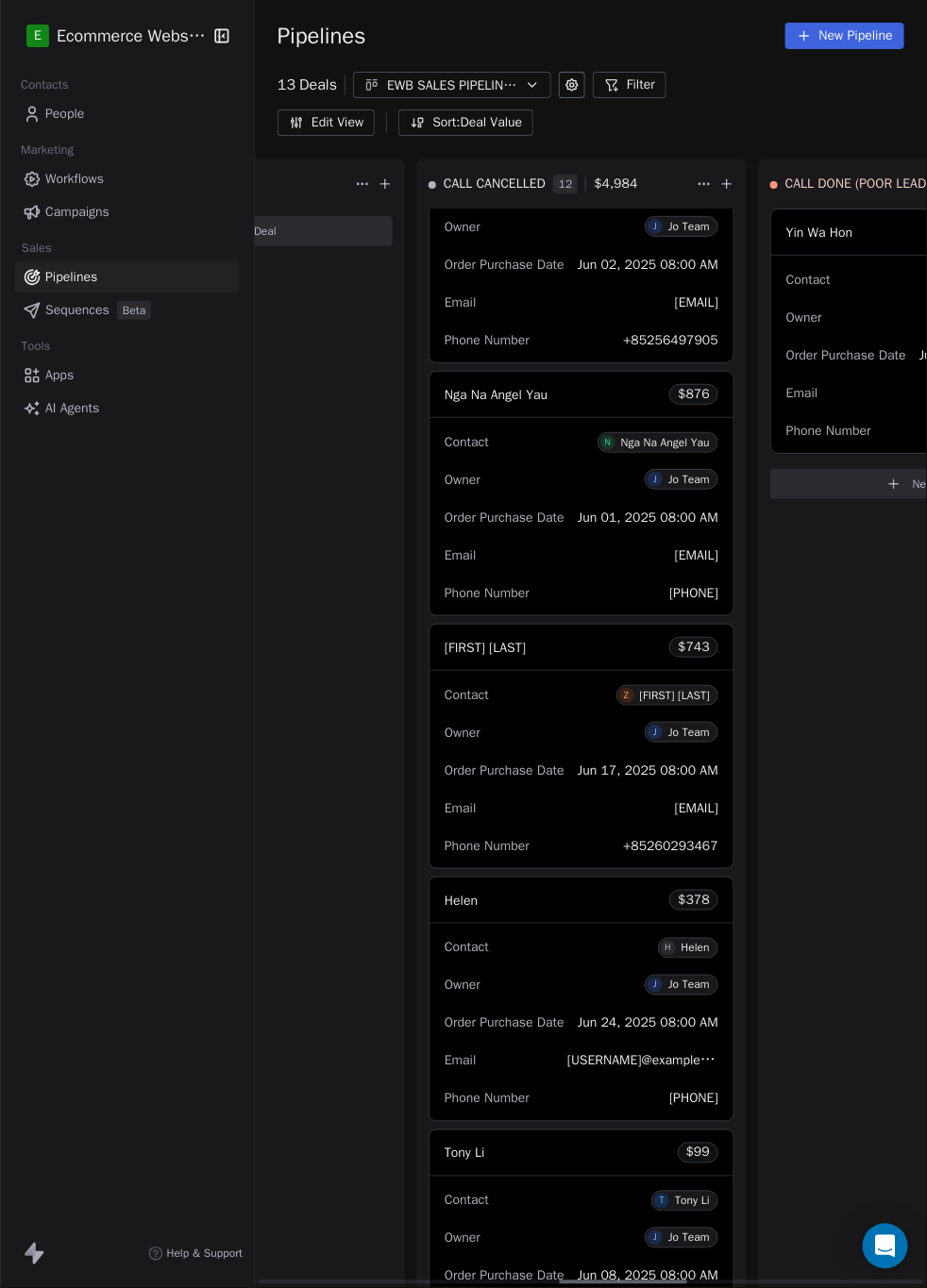 click on "Helen $ 378" at bounding box center (581, 900) 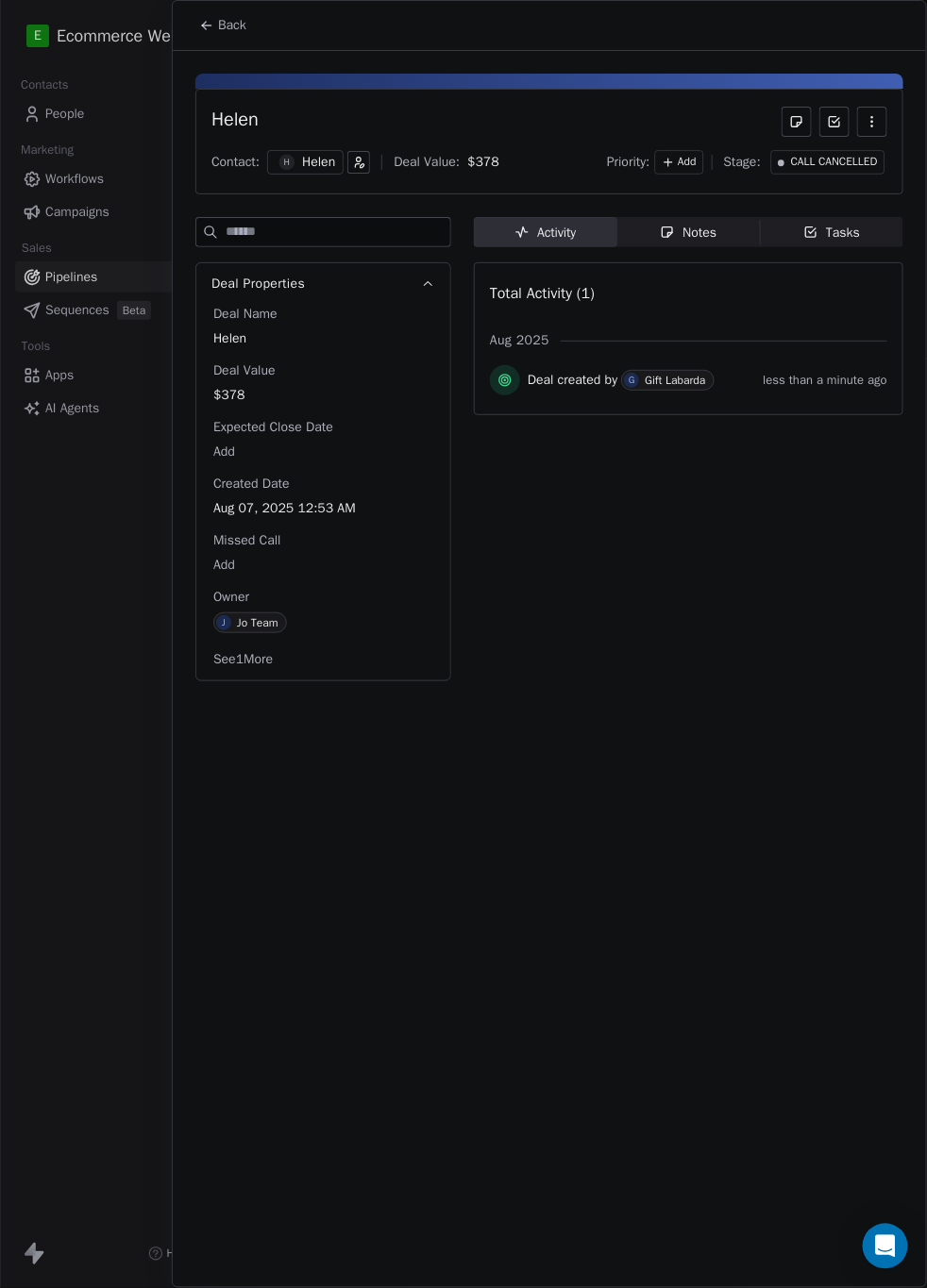 click 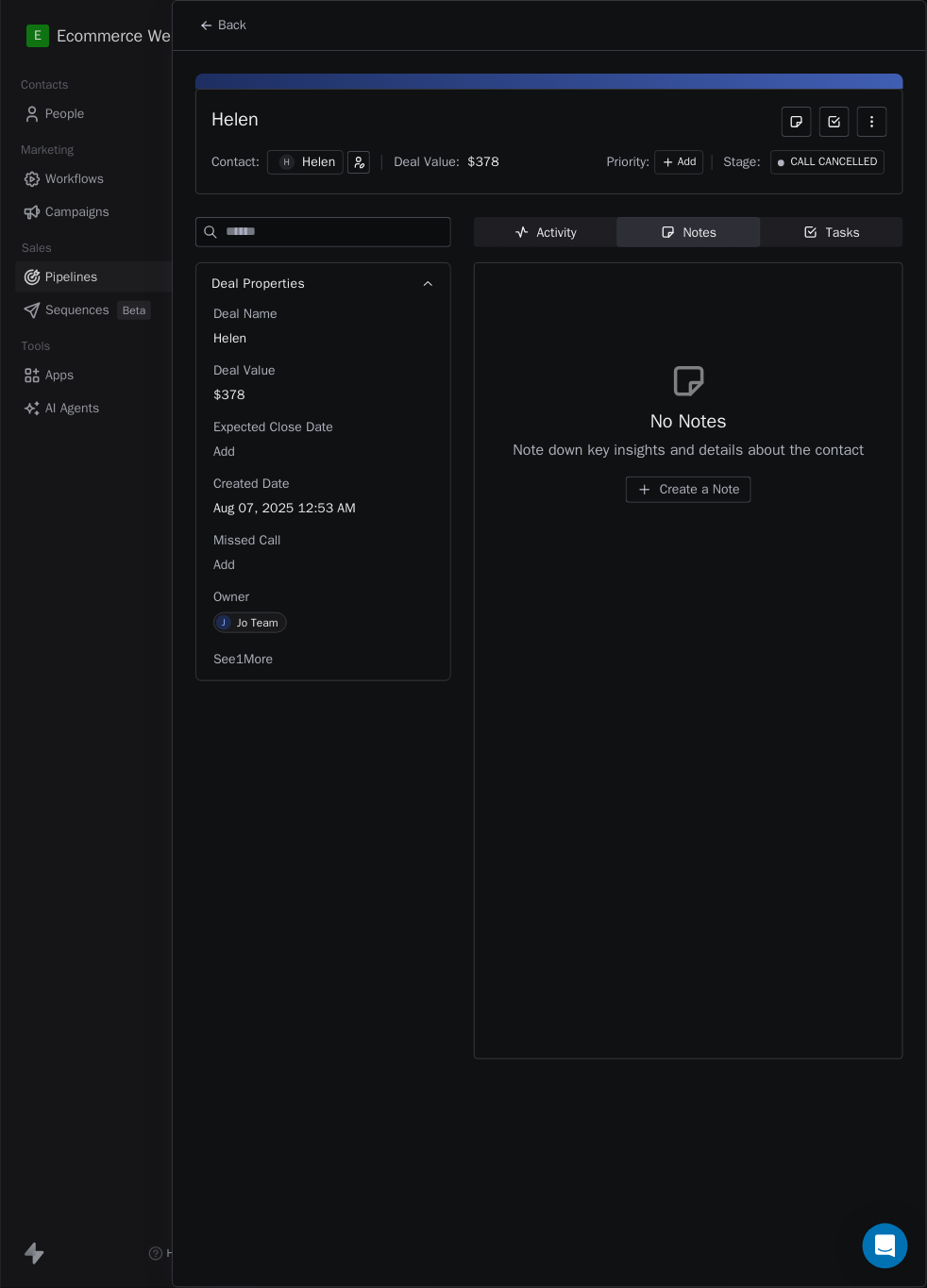 click on "Create a Note" at bounding box center [688, 490] 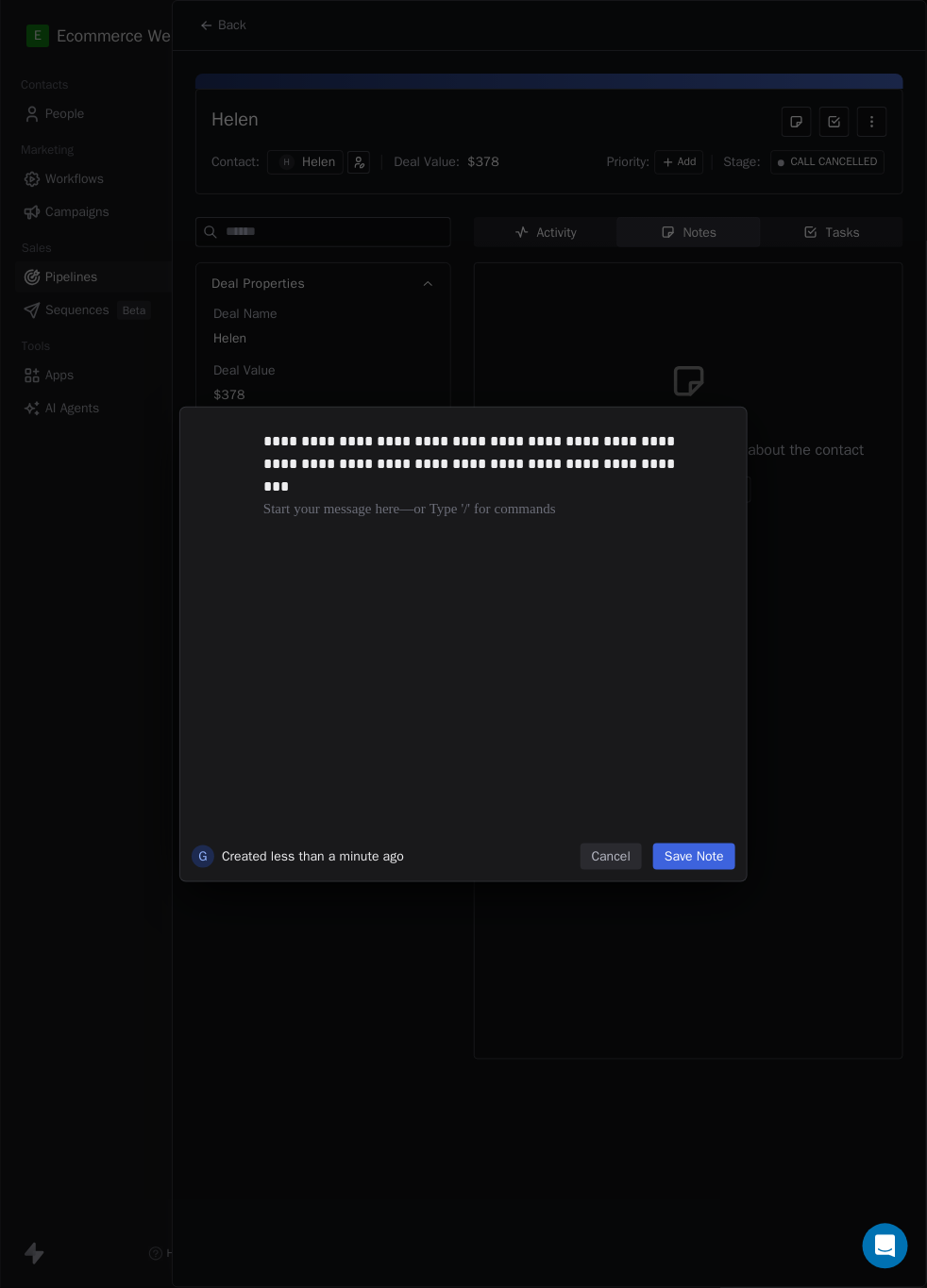click on "**********" at bounding box center [464, 644] 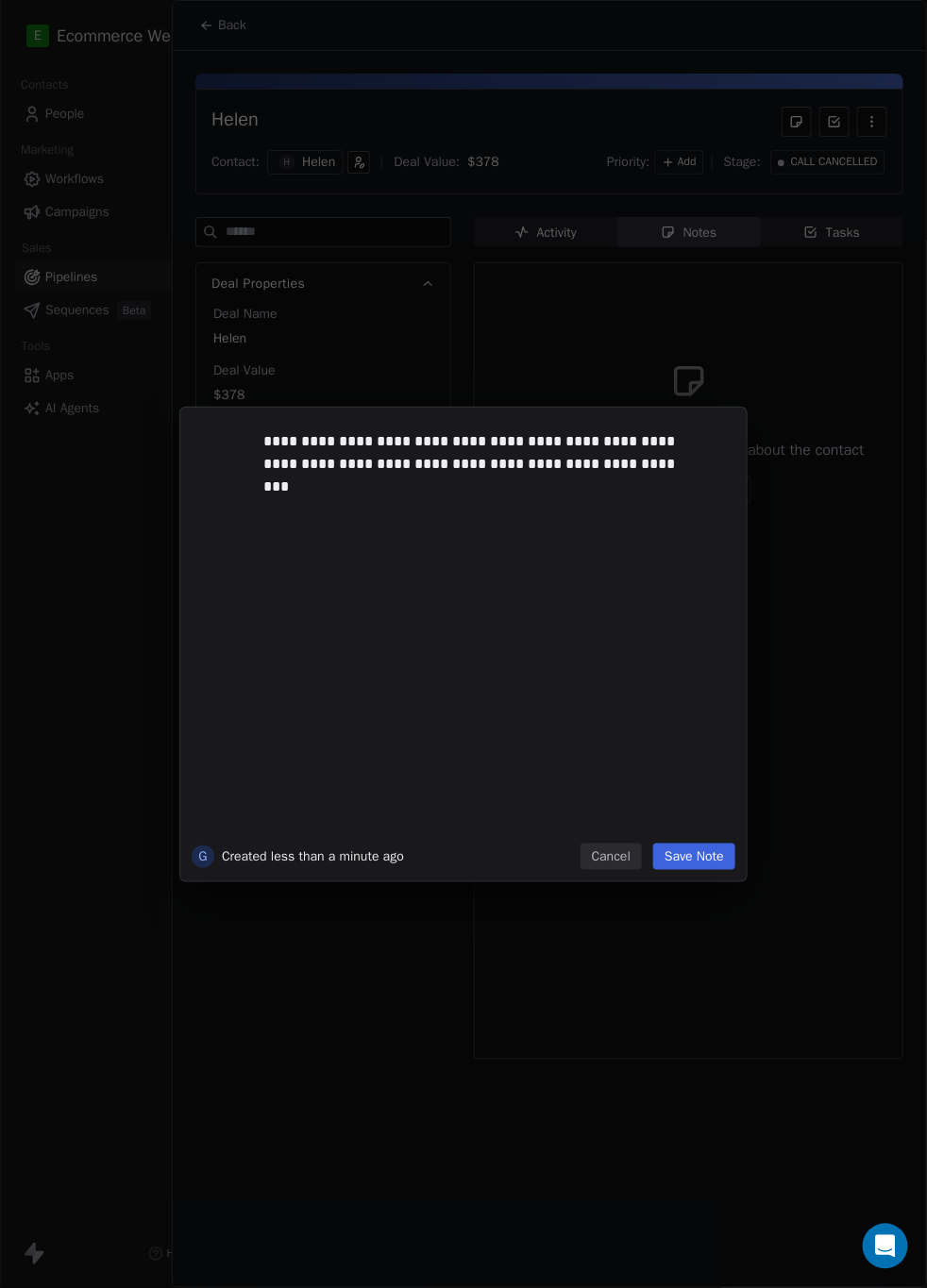 click on "Save Note" at bounding box center [694, 857] 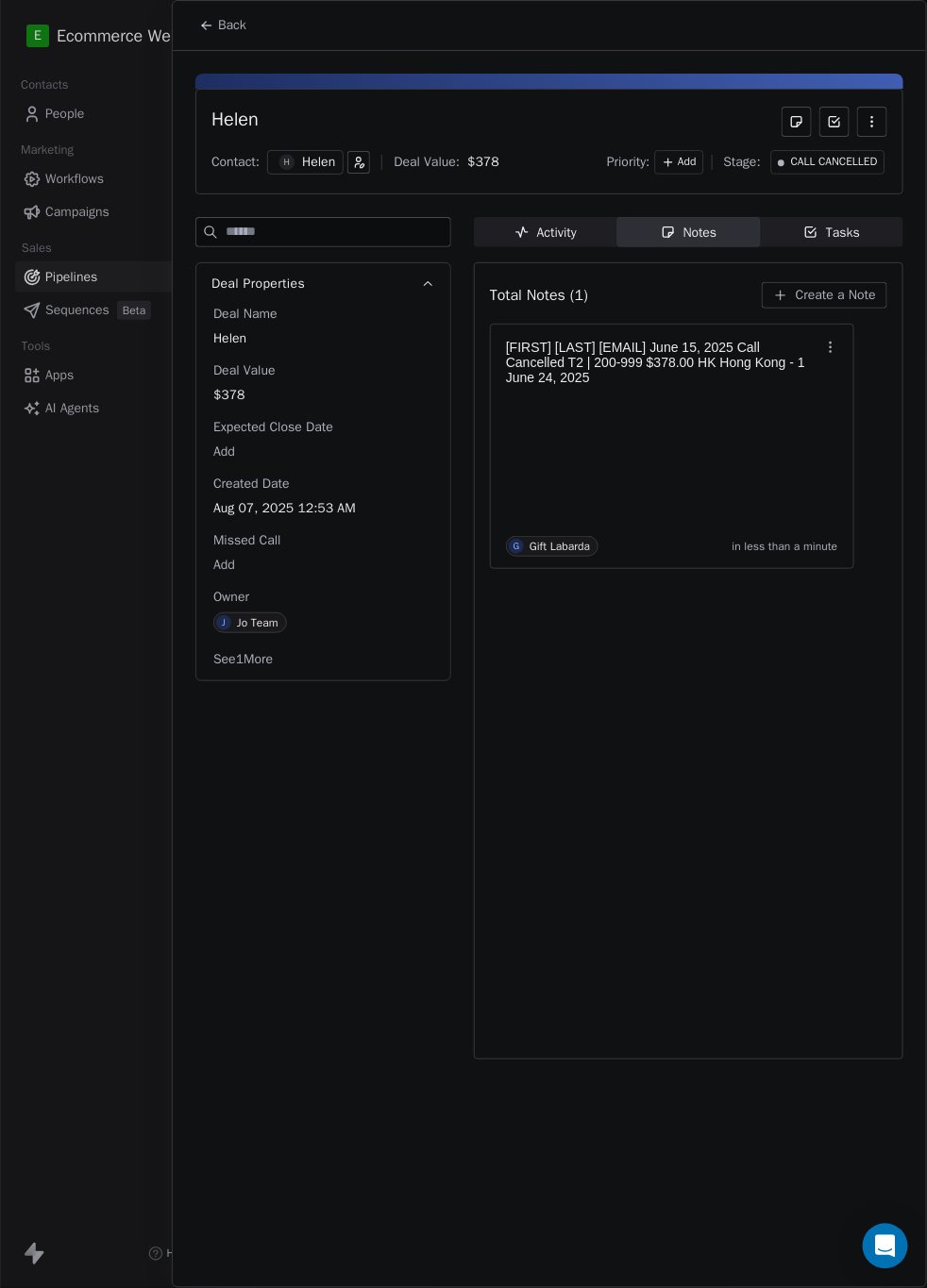 click 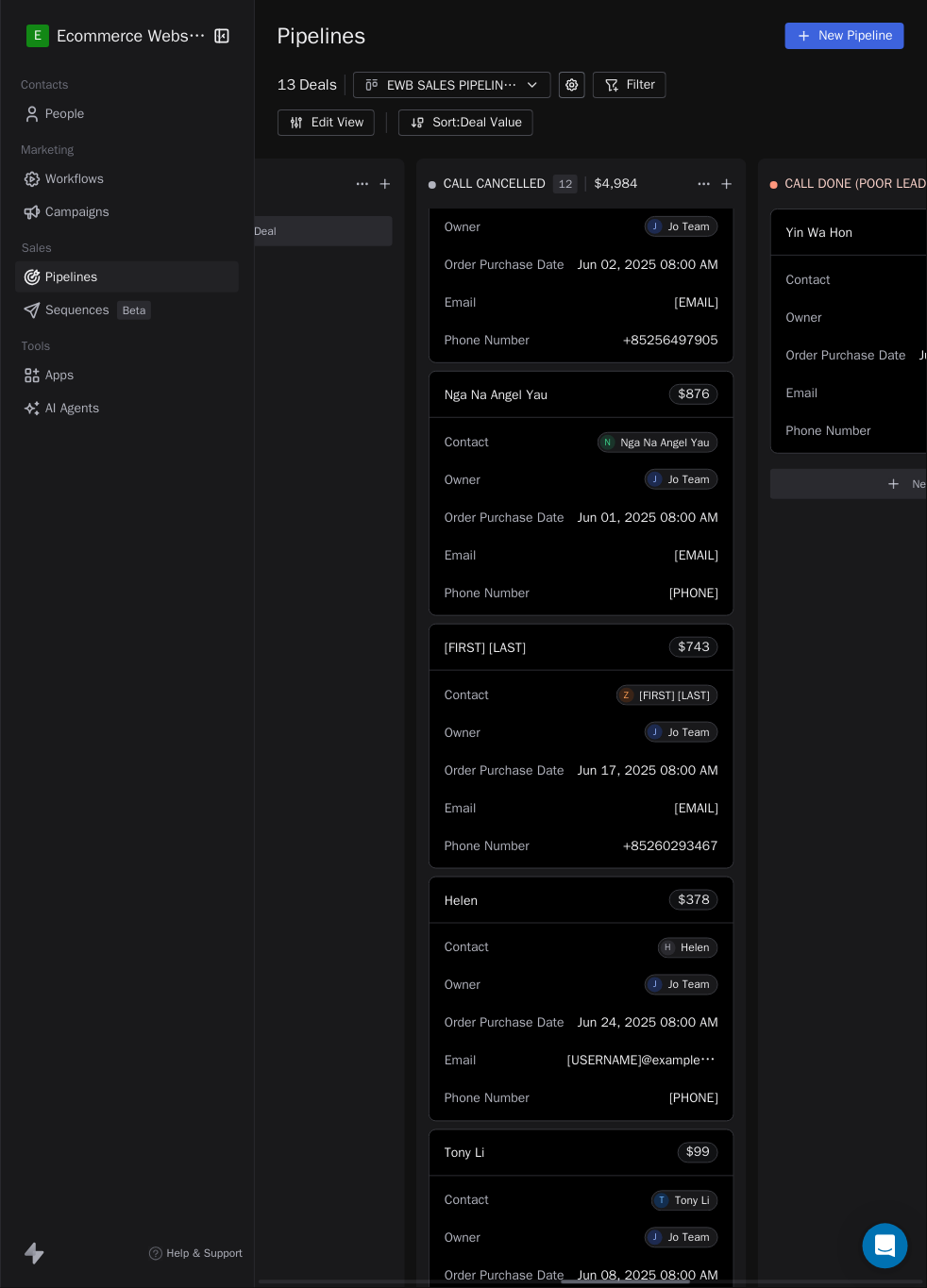 click 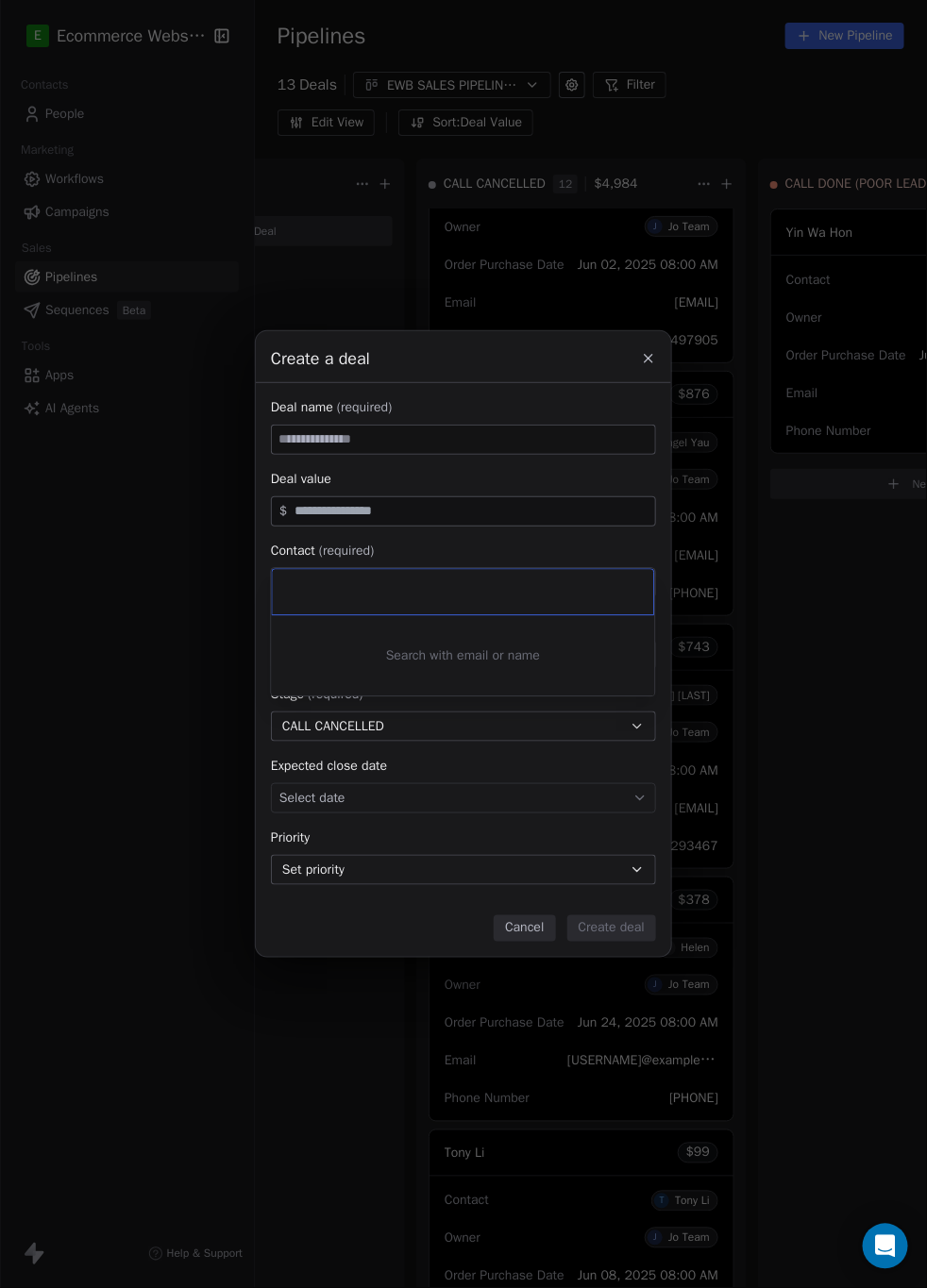 click at bounding box center (464, 593) 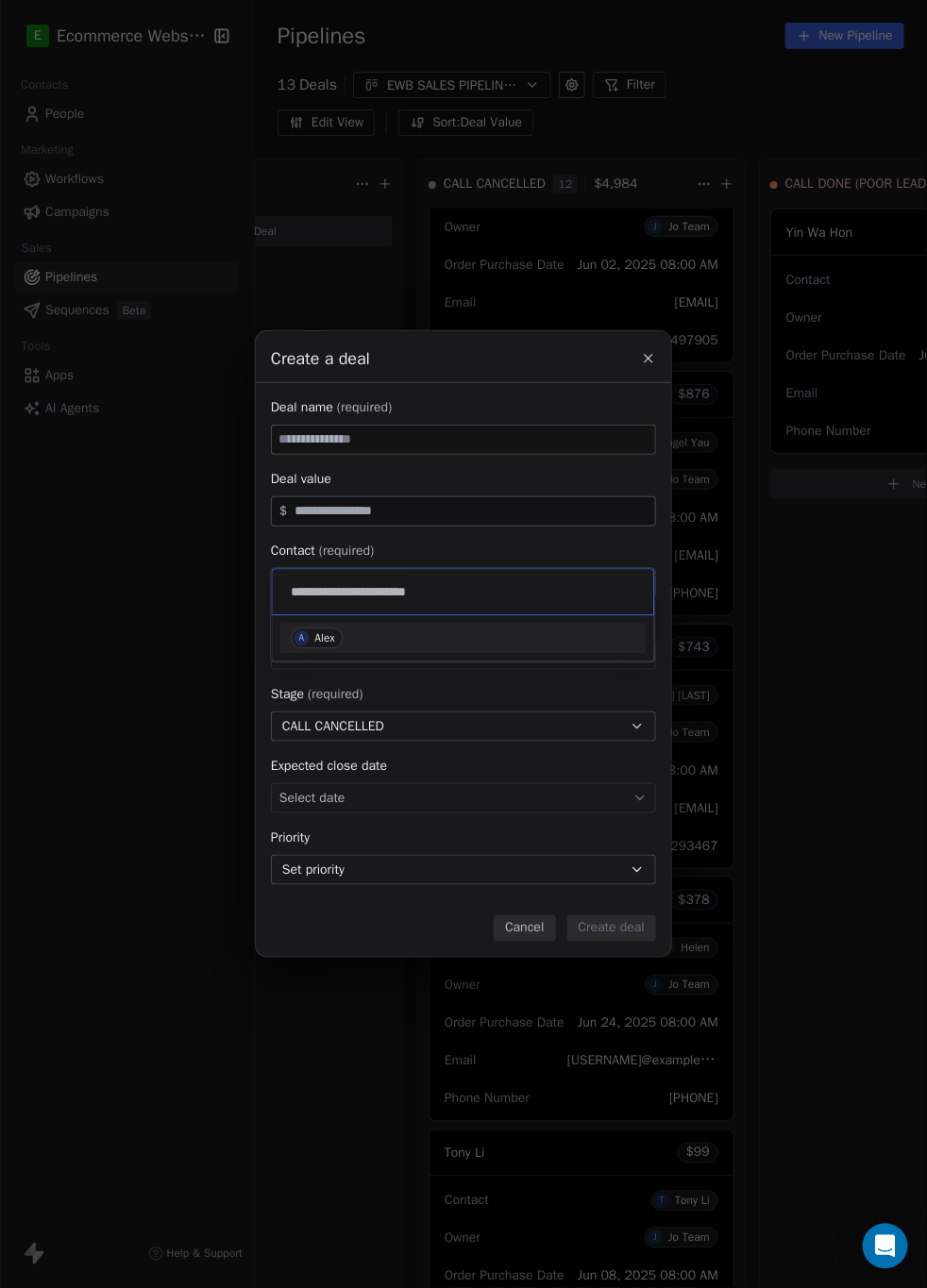 type on "**********" 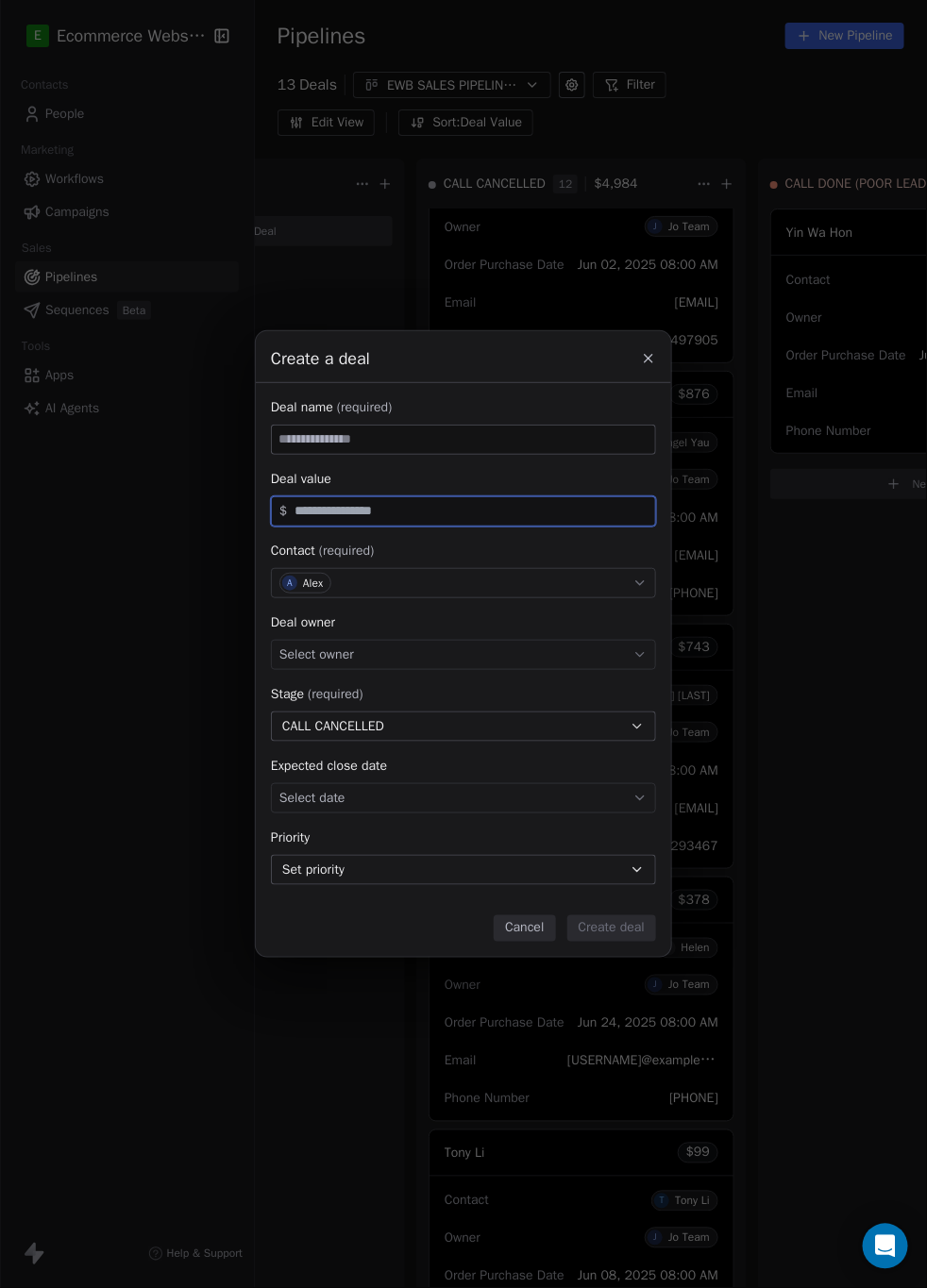 click at bounding box center [471, 510] 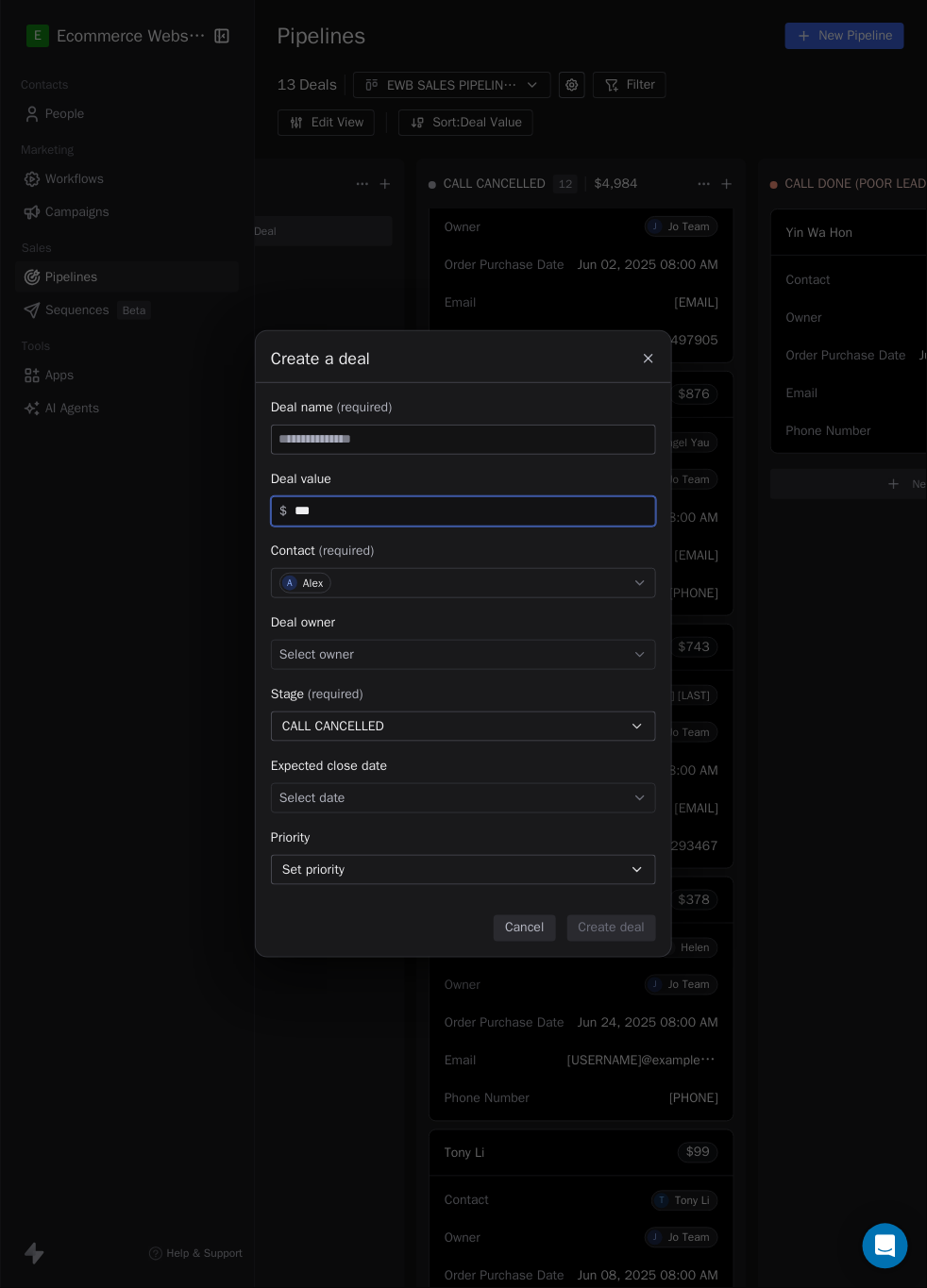 type on "***" 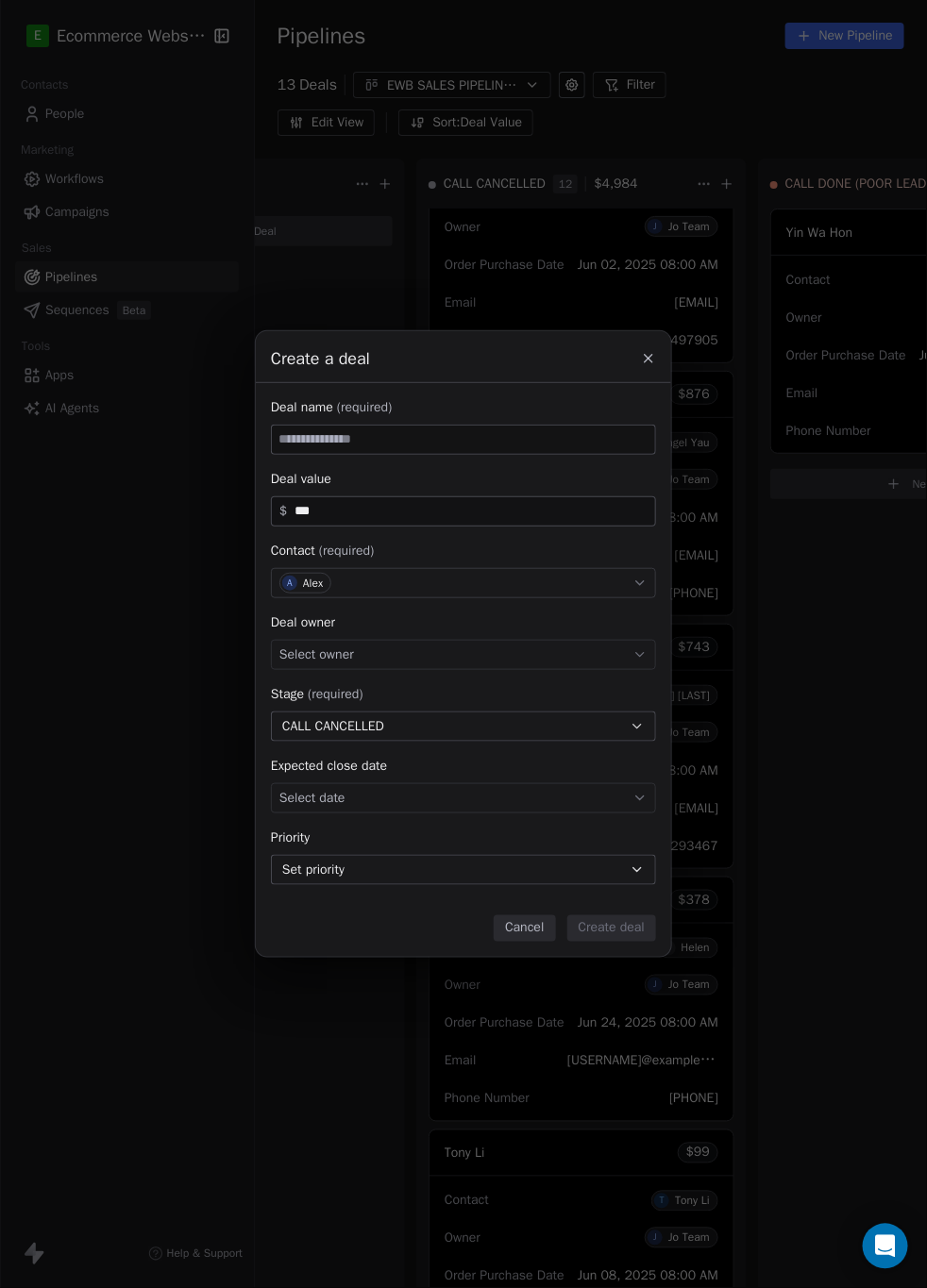 type on "*" 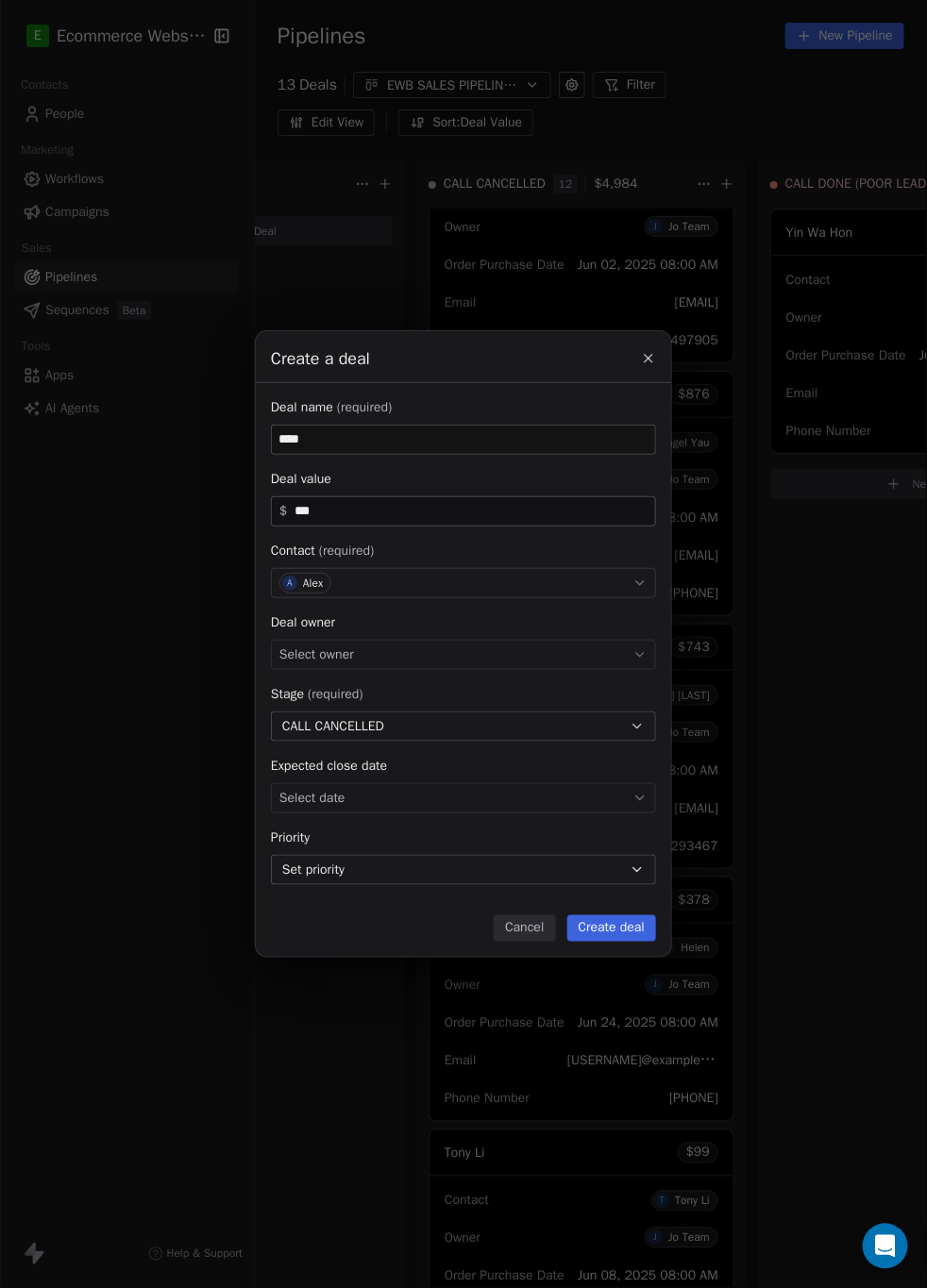 type on "****" 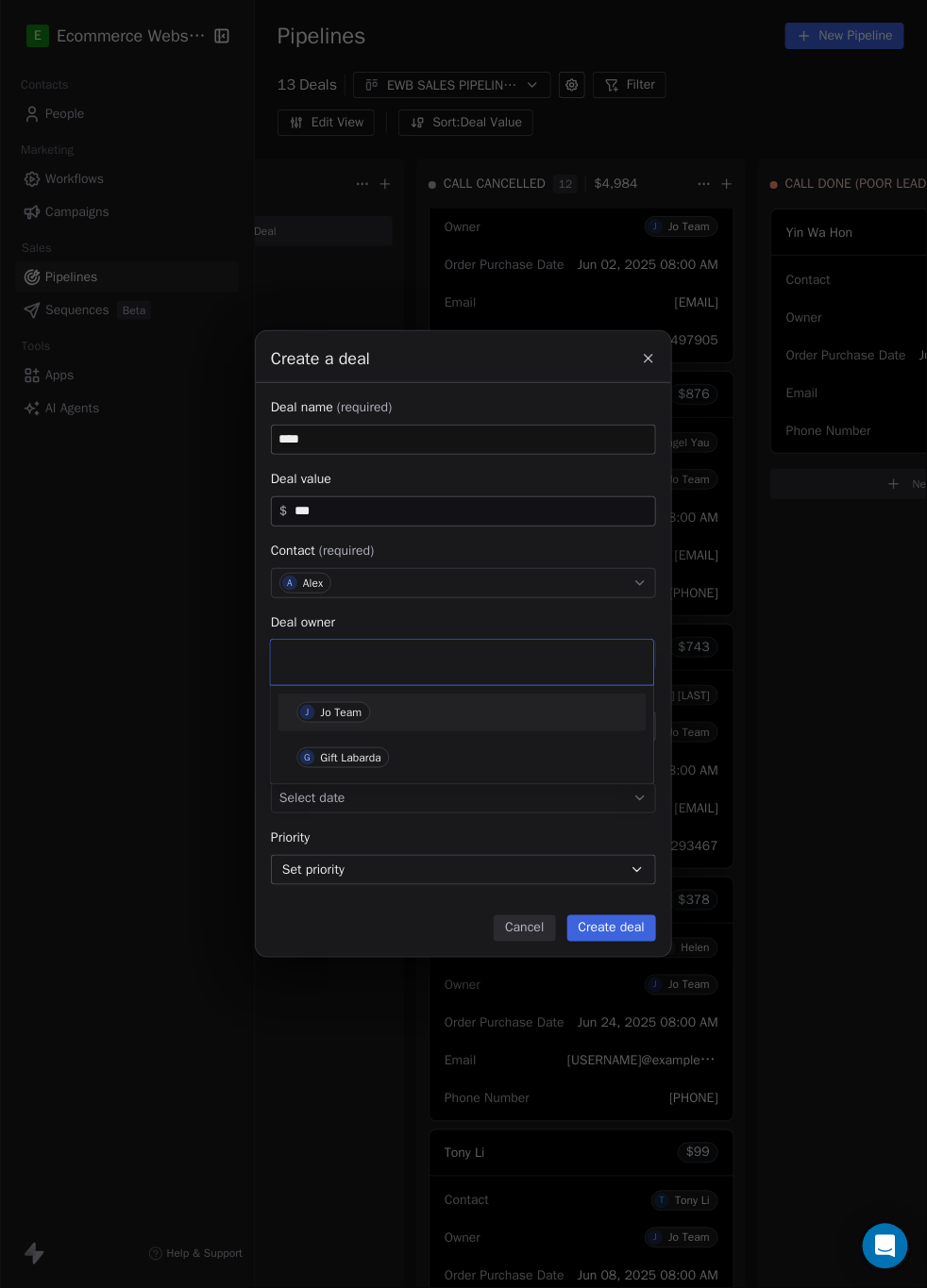 click on "Jo Team" at bounding box center [342, 712] 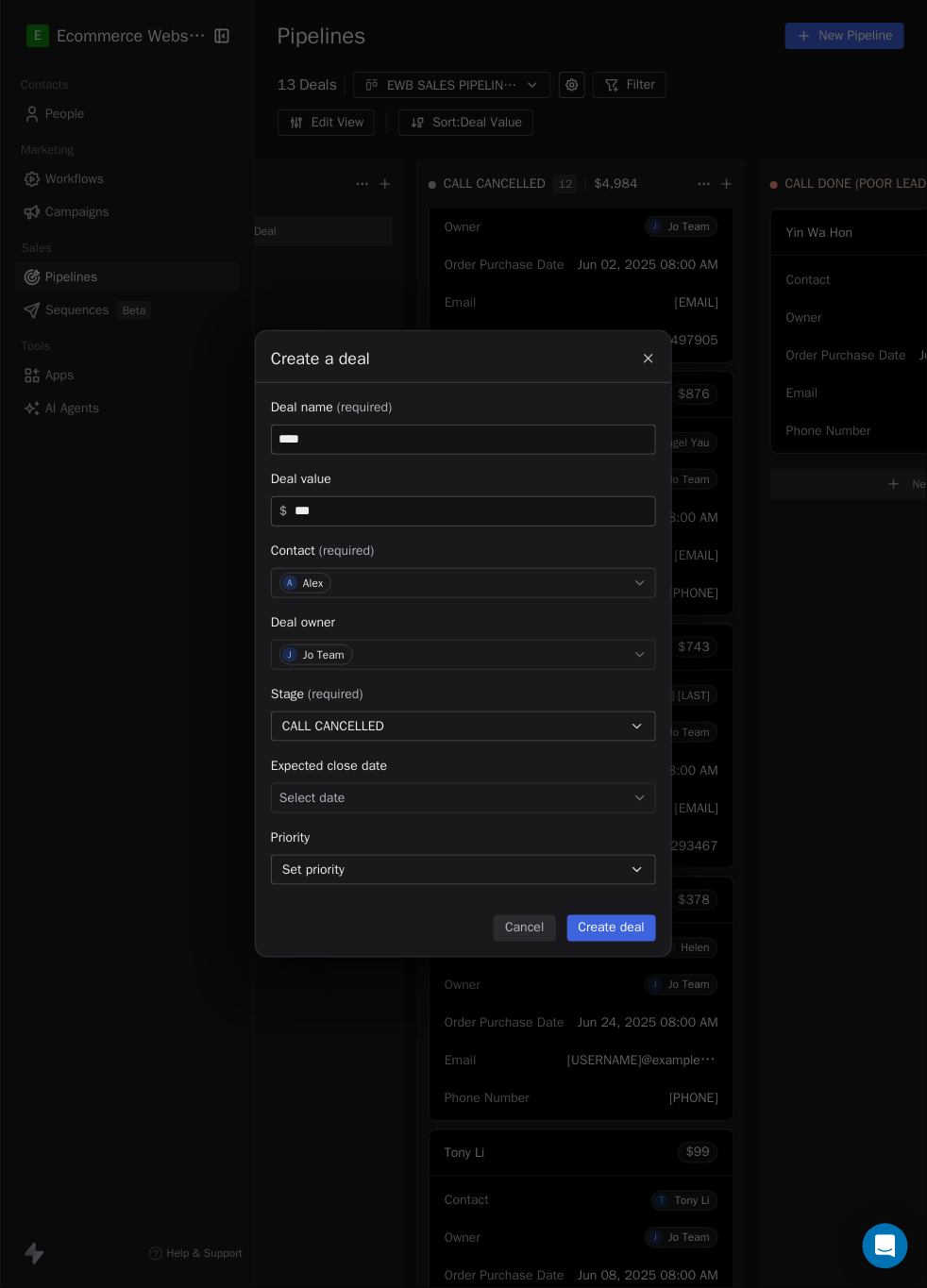 click on "Create deal" at bounding box center [612, 928] 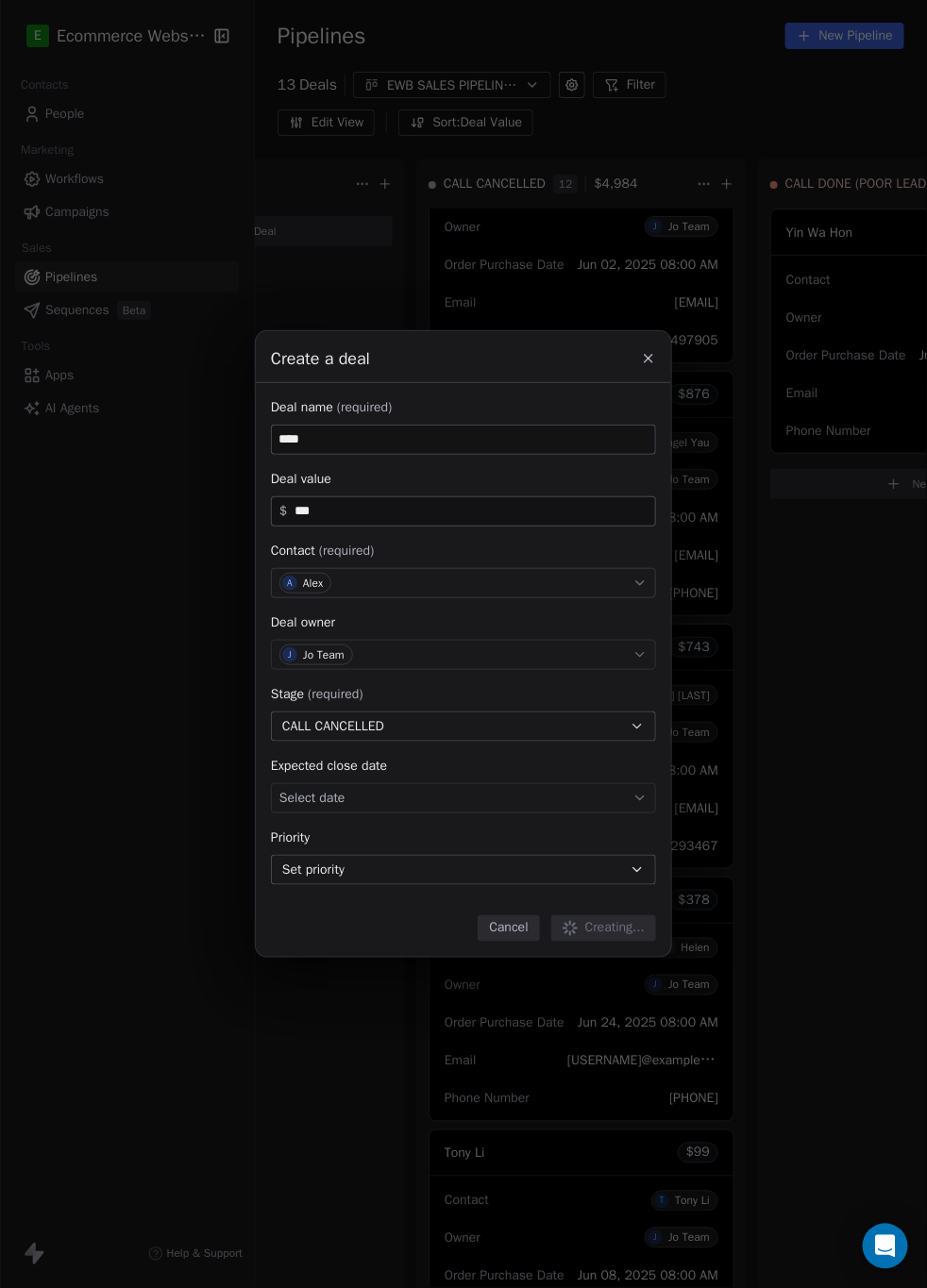 type 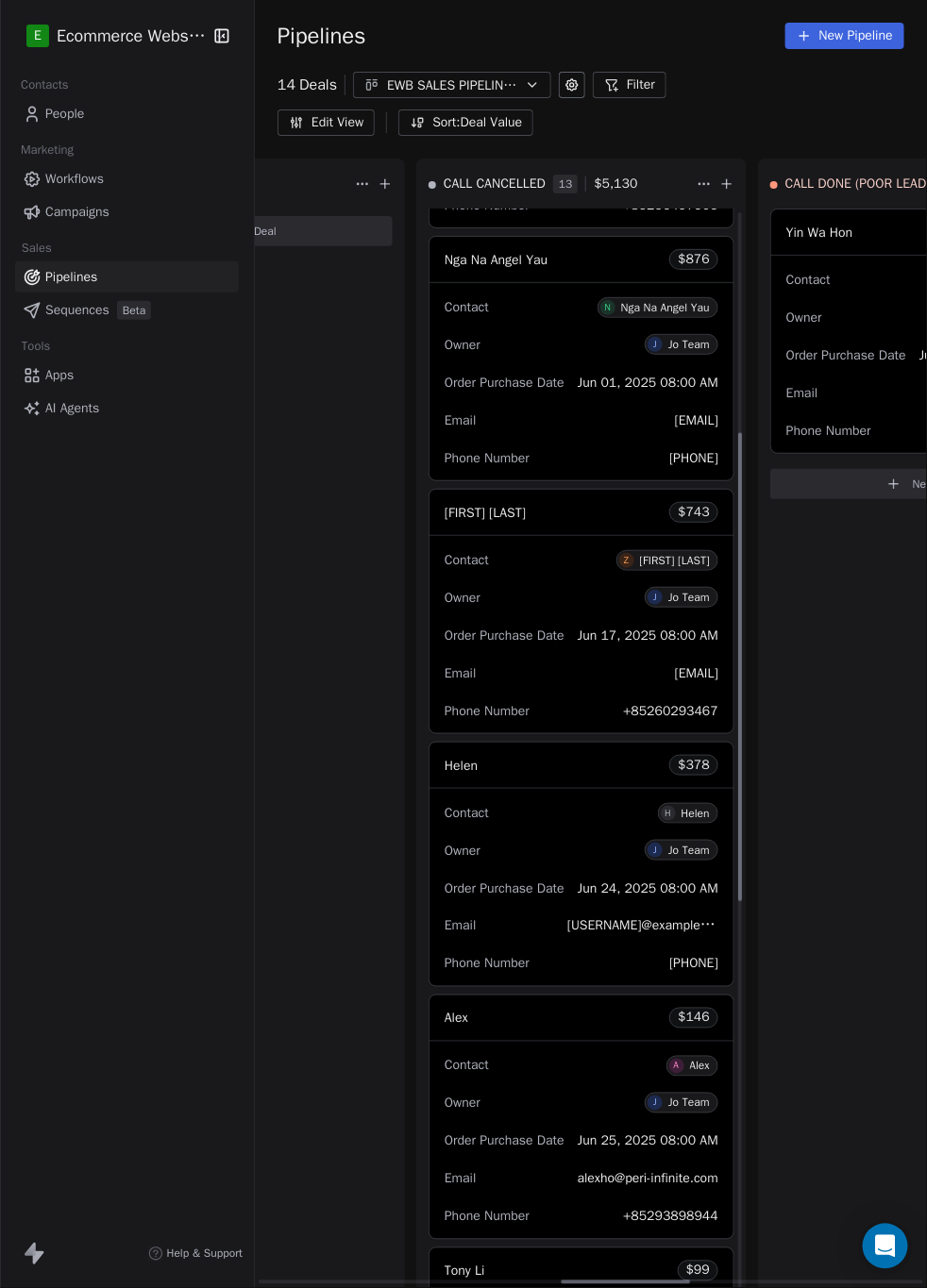 scroll, scrollTop: 627, scrollLeft: 0, axis: vertical 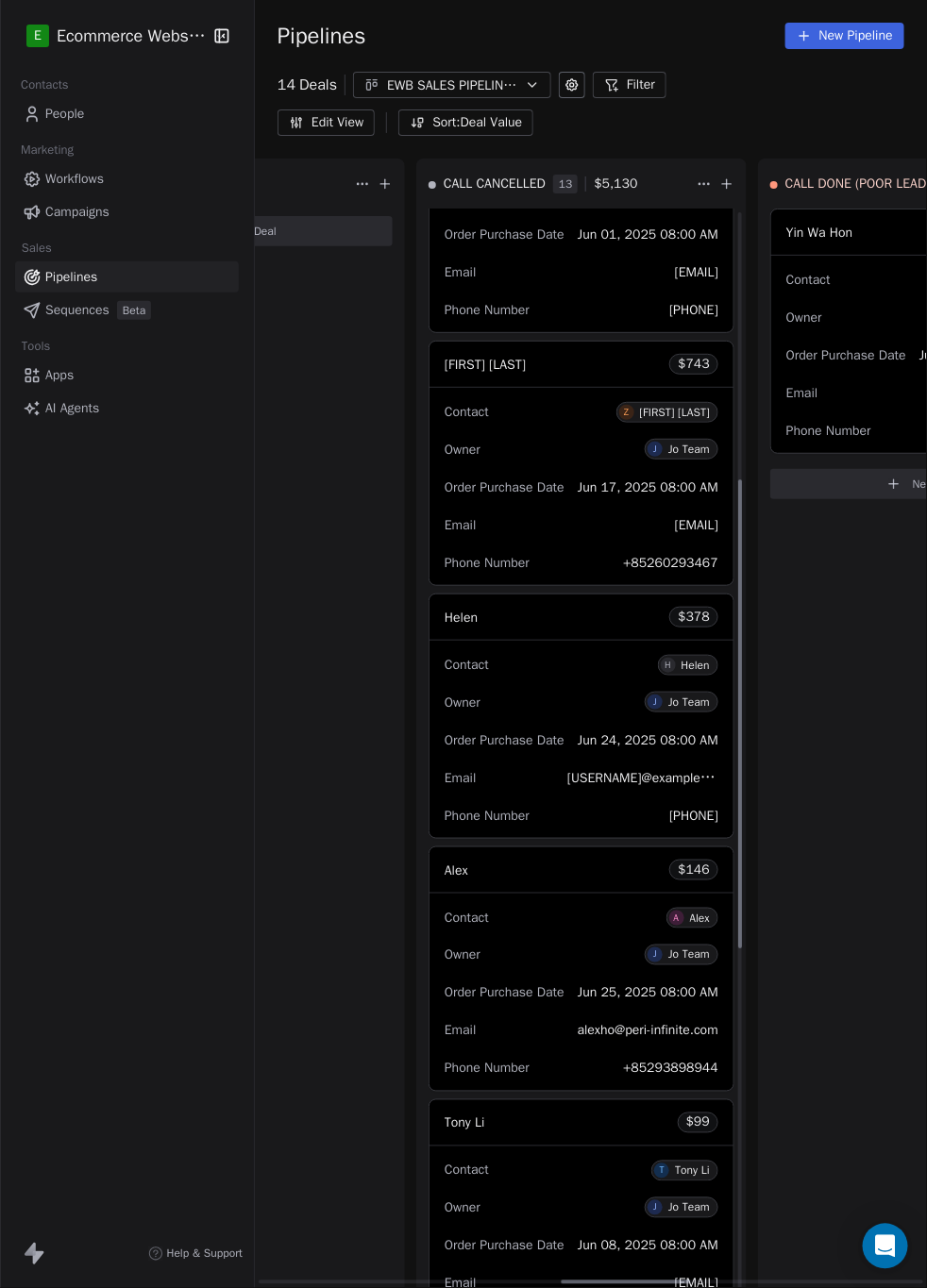 click on "[FIRST] $ 146" at bounding box center (581, 870) 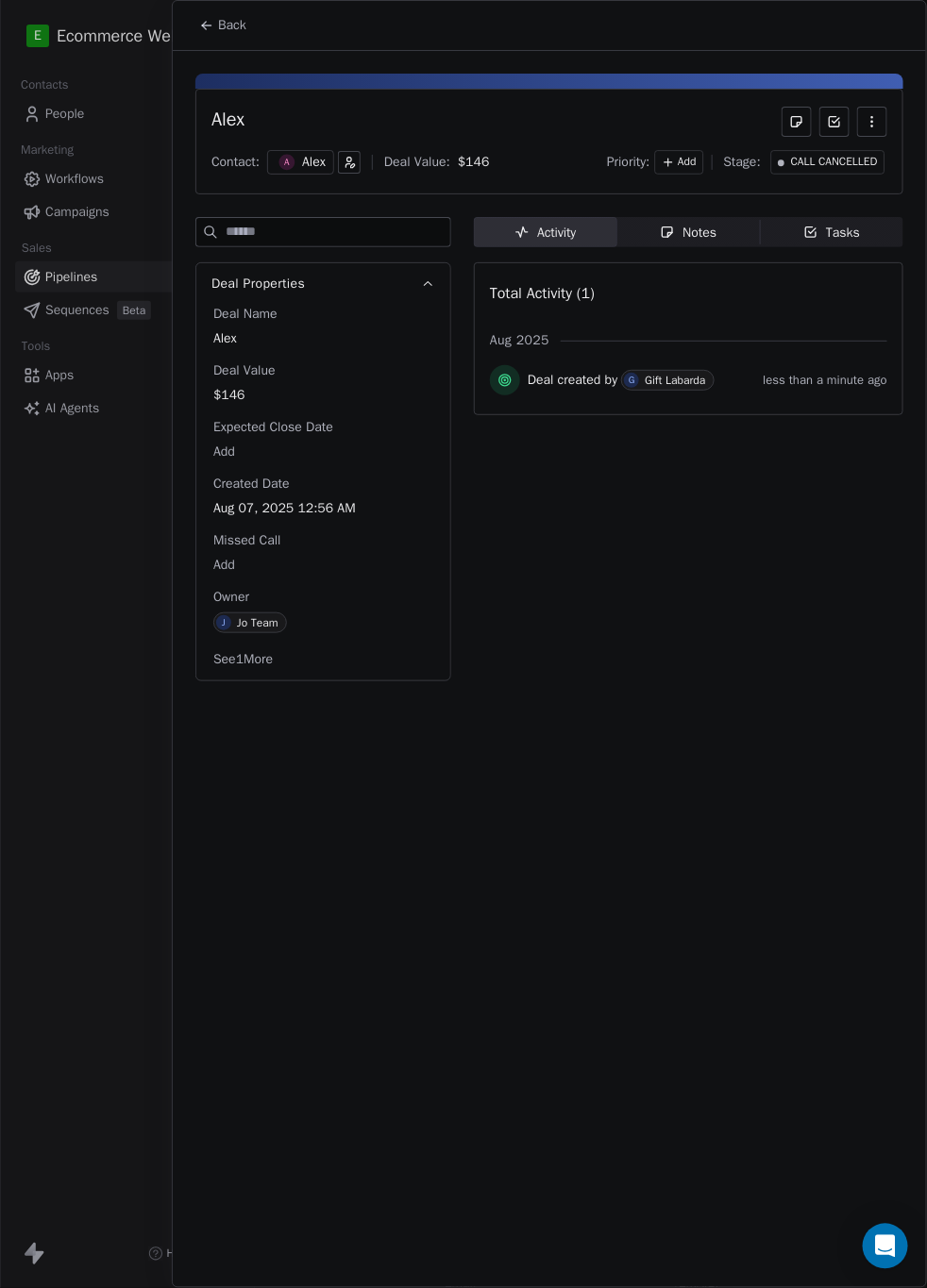 click on "Notes   Notes" at bounding box center (689, 232) 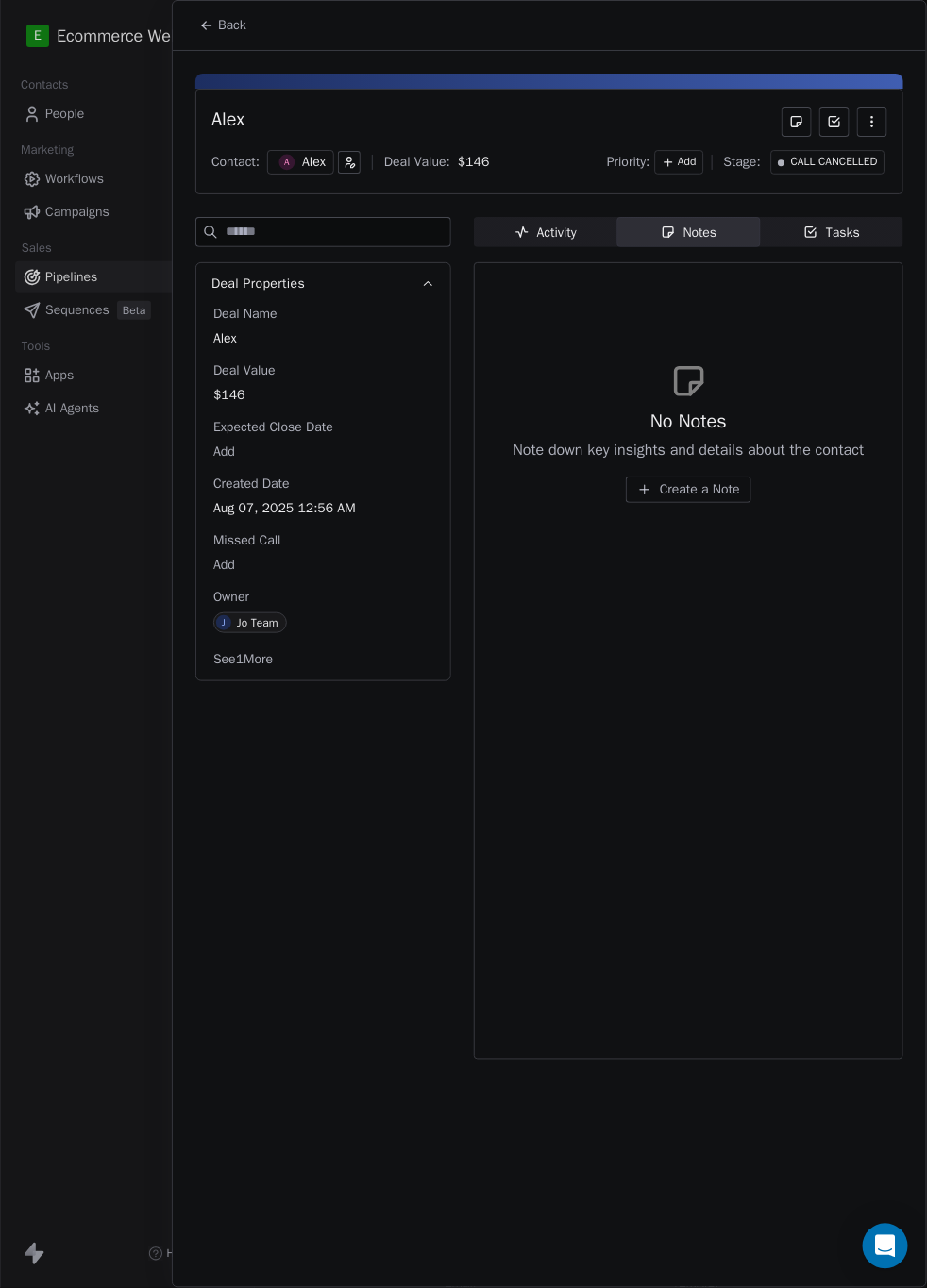 click on "No Notes Note down key insights and details about the contact   Create a Note" at bounding box center [689, 456] 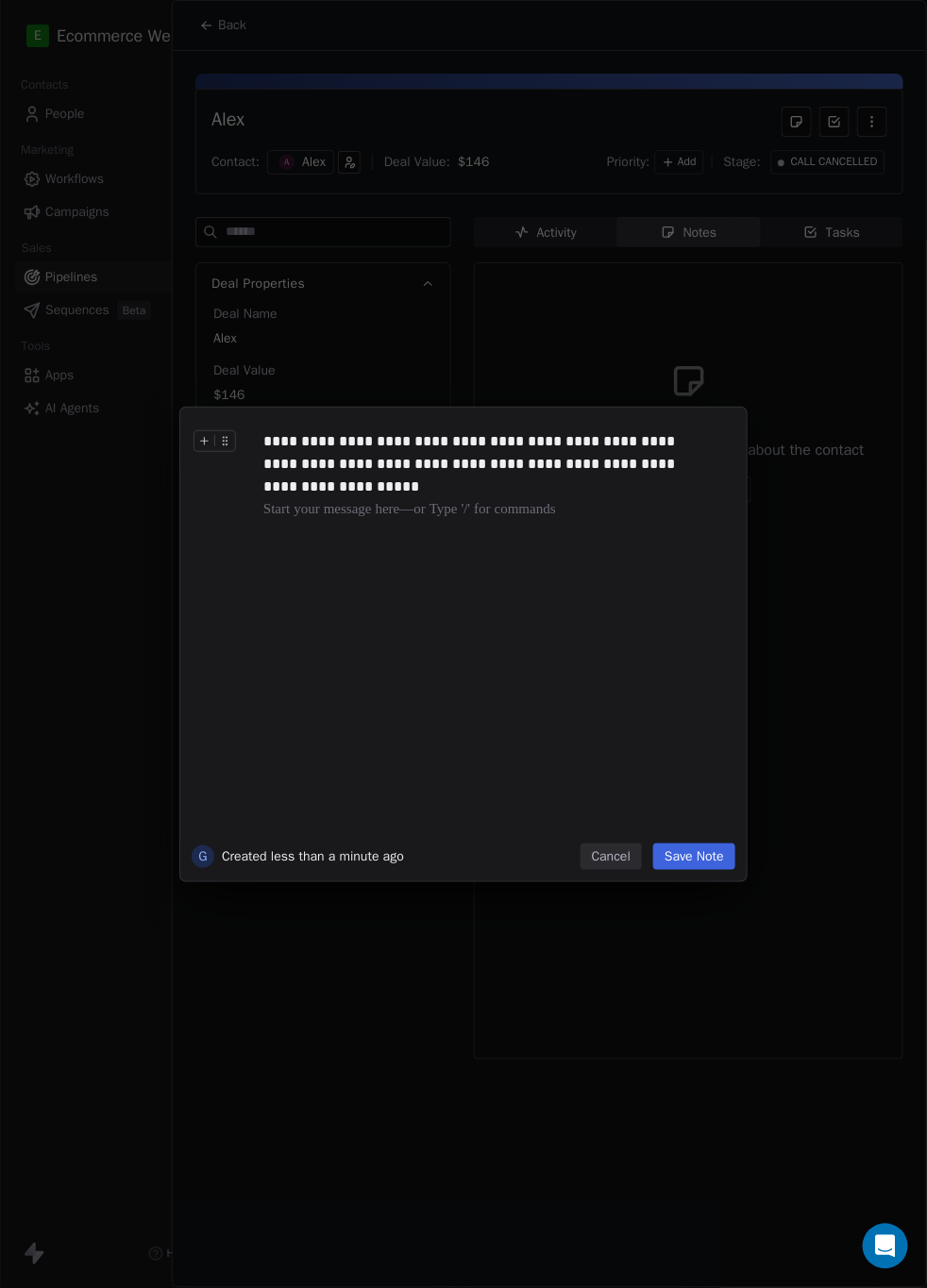 click on "Save Note" at bounding box center [694, 857] 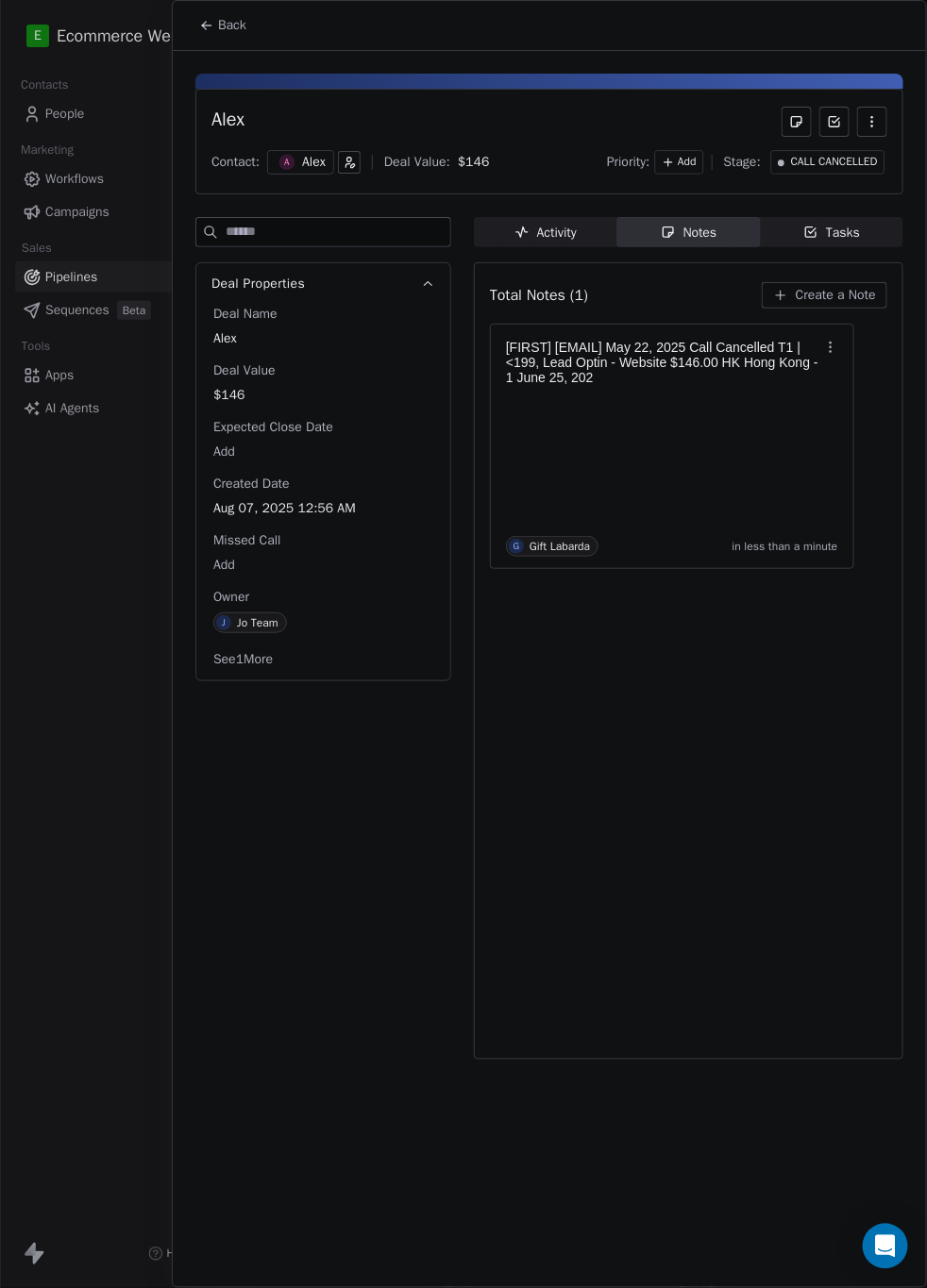 click on "Deal Properties Deal Name [FIRST] Deal Value $146 Expected Close Date Add Created Date Aug 07, 2025 12:56 AM Missed Call Add Owner J Jo Team See 1 More" at bounding box center [323, 644] 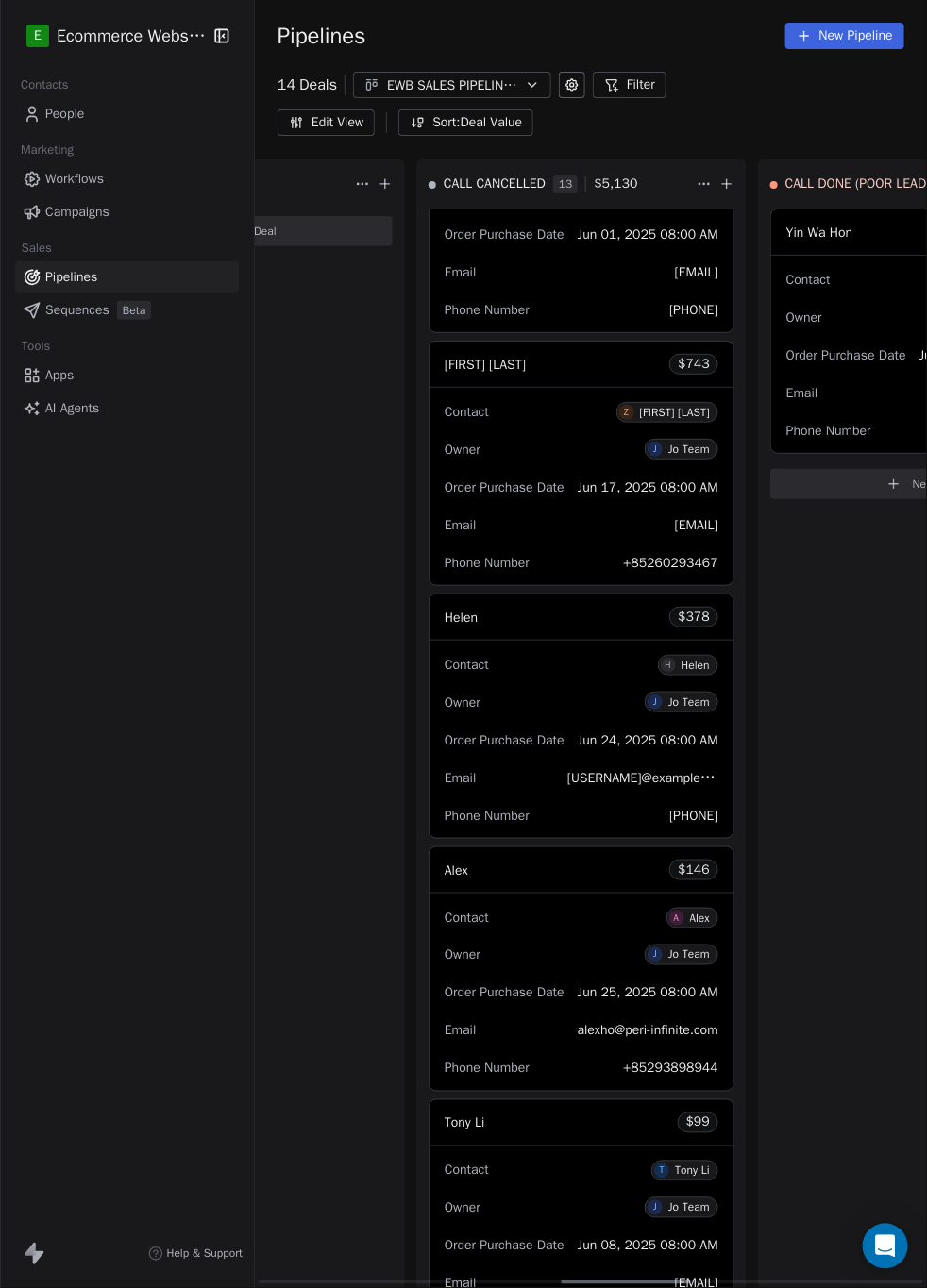 click 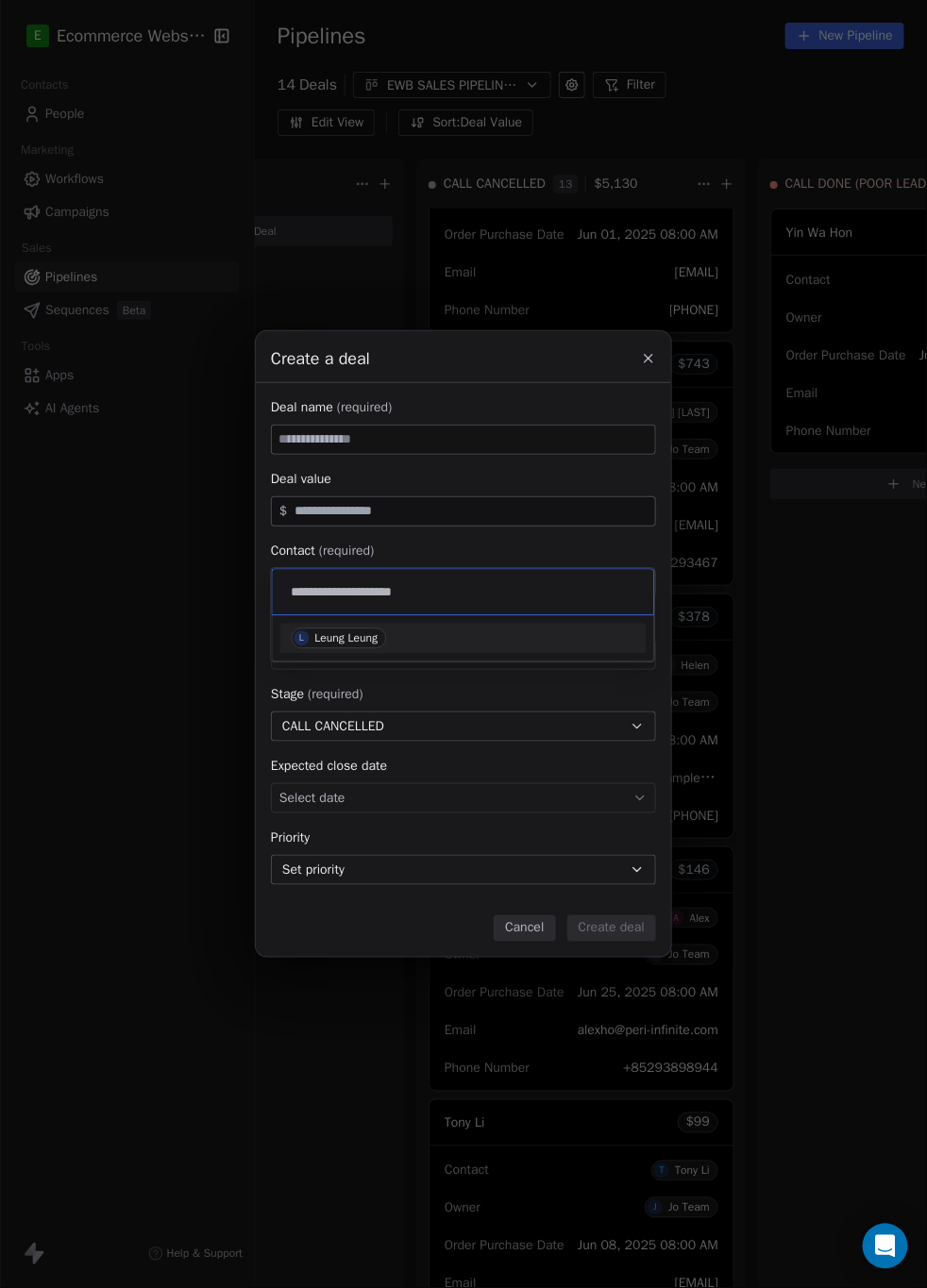 type on "**********" 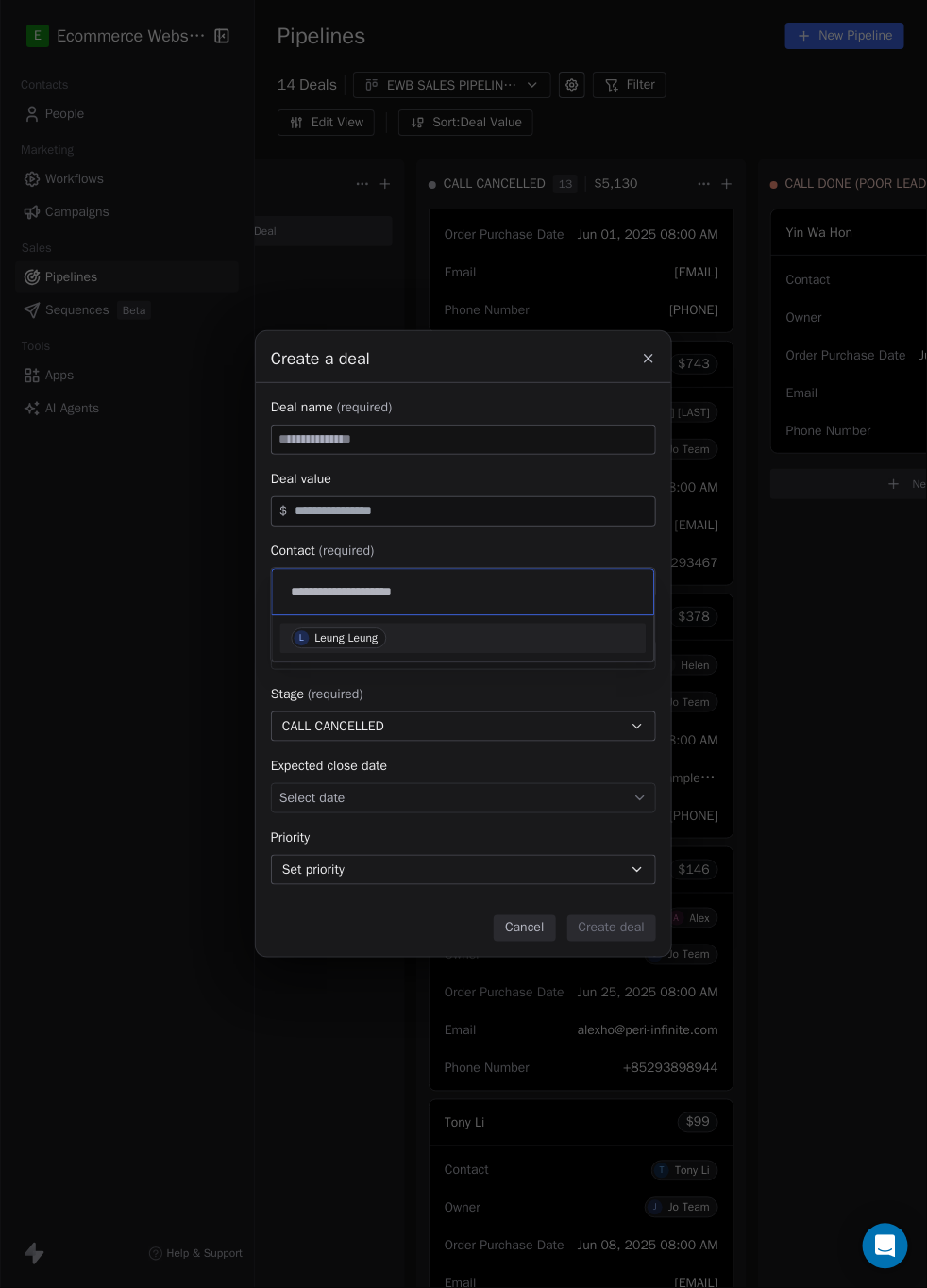 type 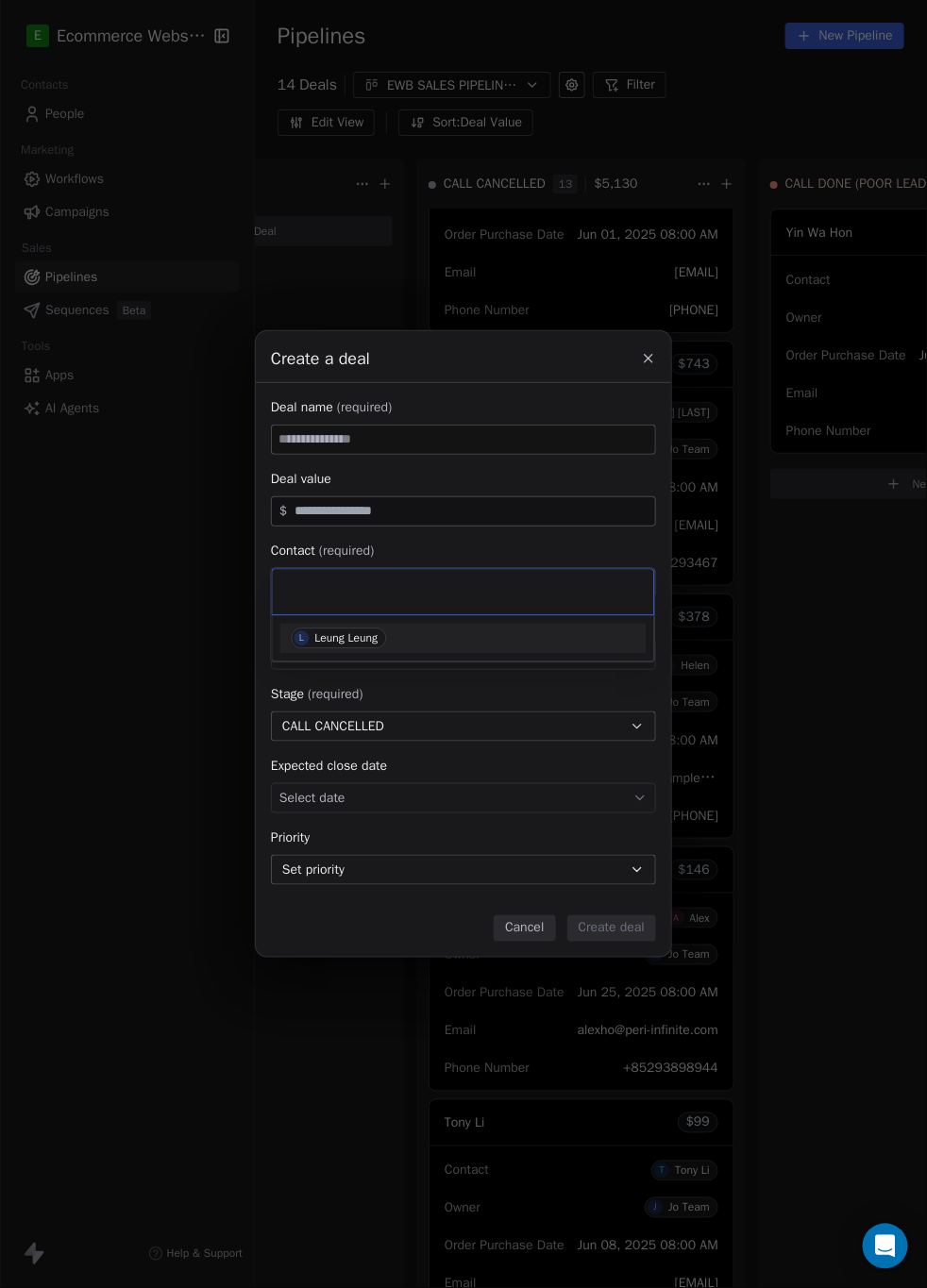 click on "Create a deal Deal name (required) Deal value $ Contact (required) Select contact Deal owner Select owner Stage (required) CALL CANCELLED Expected close date Select date Priority Set priority Cancel Create deal" at bounding box center [464, 644] 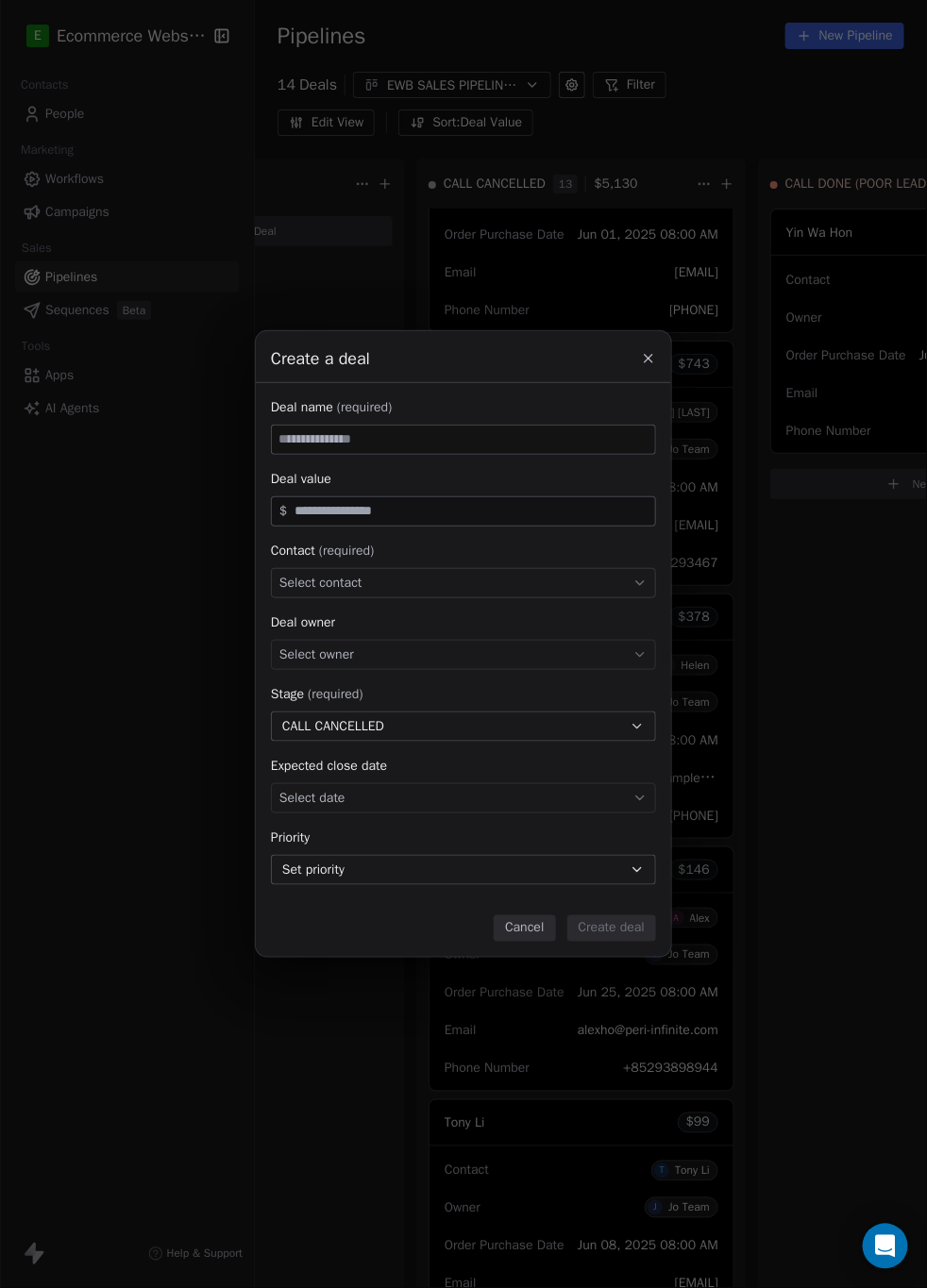 click at bounding box center (464, 440) 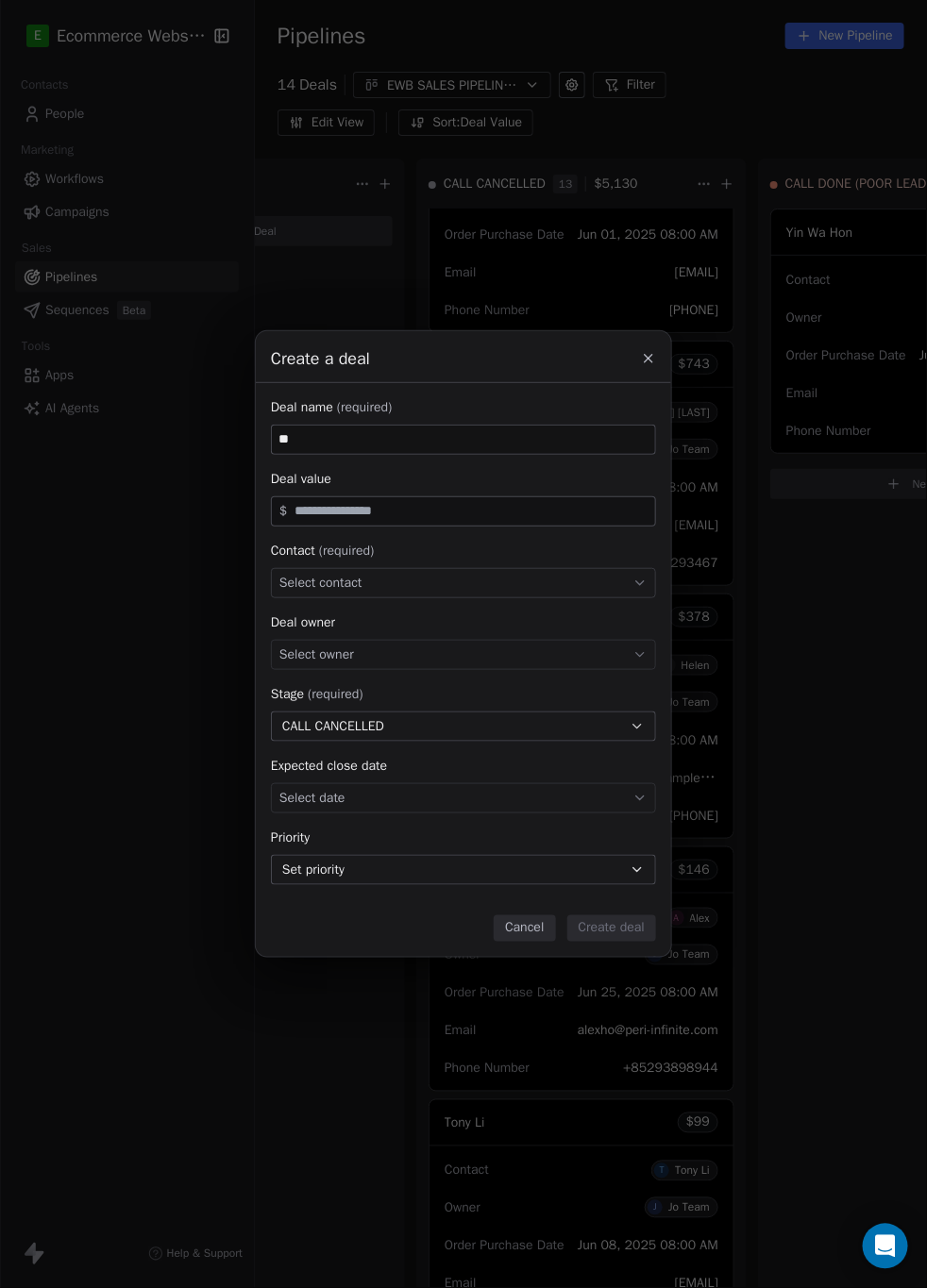 type on "*" 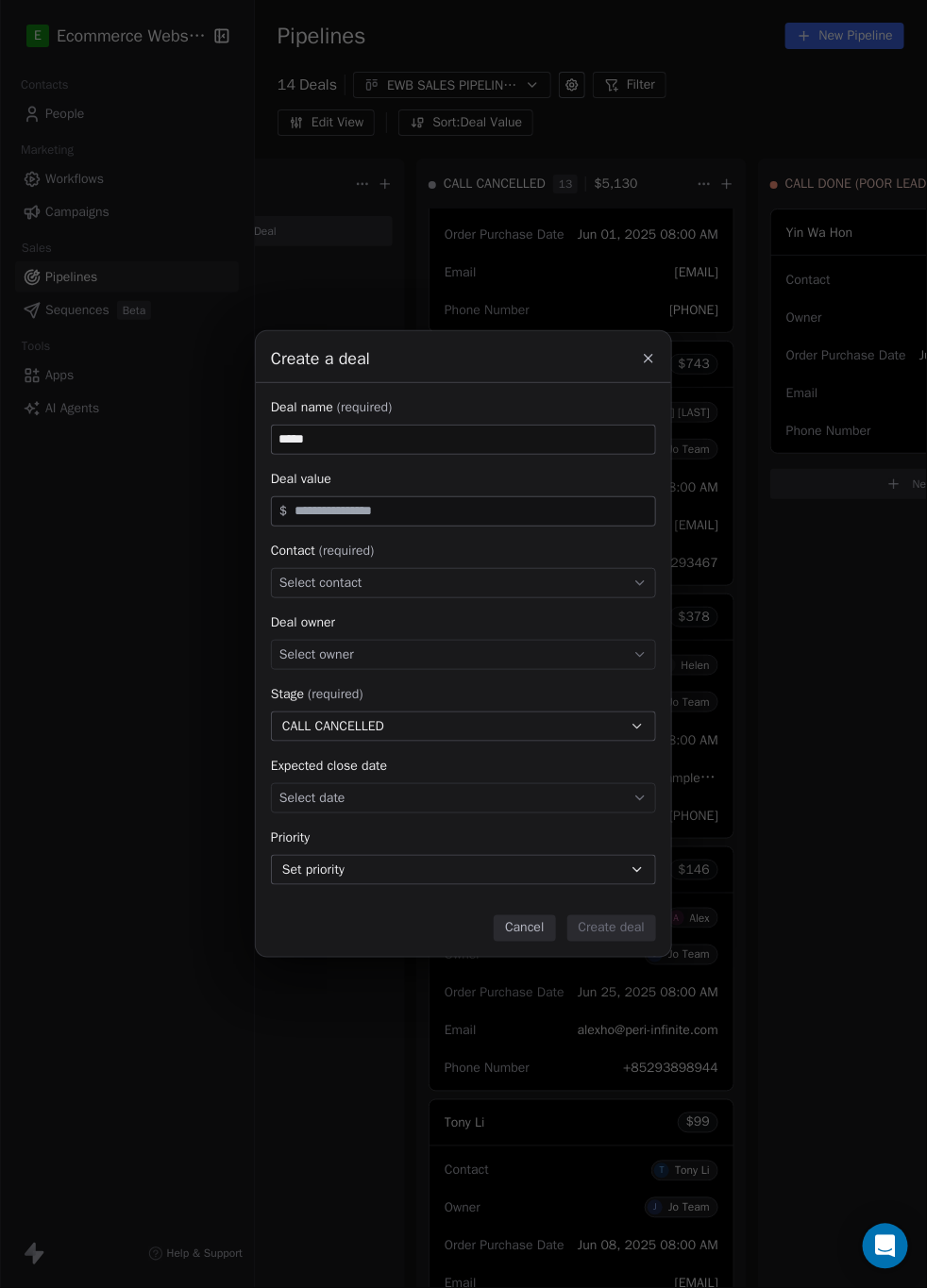 type on "*****" 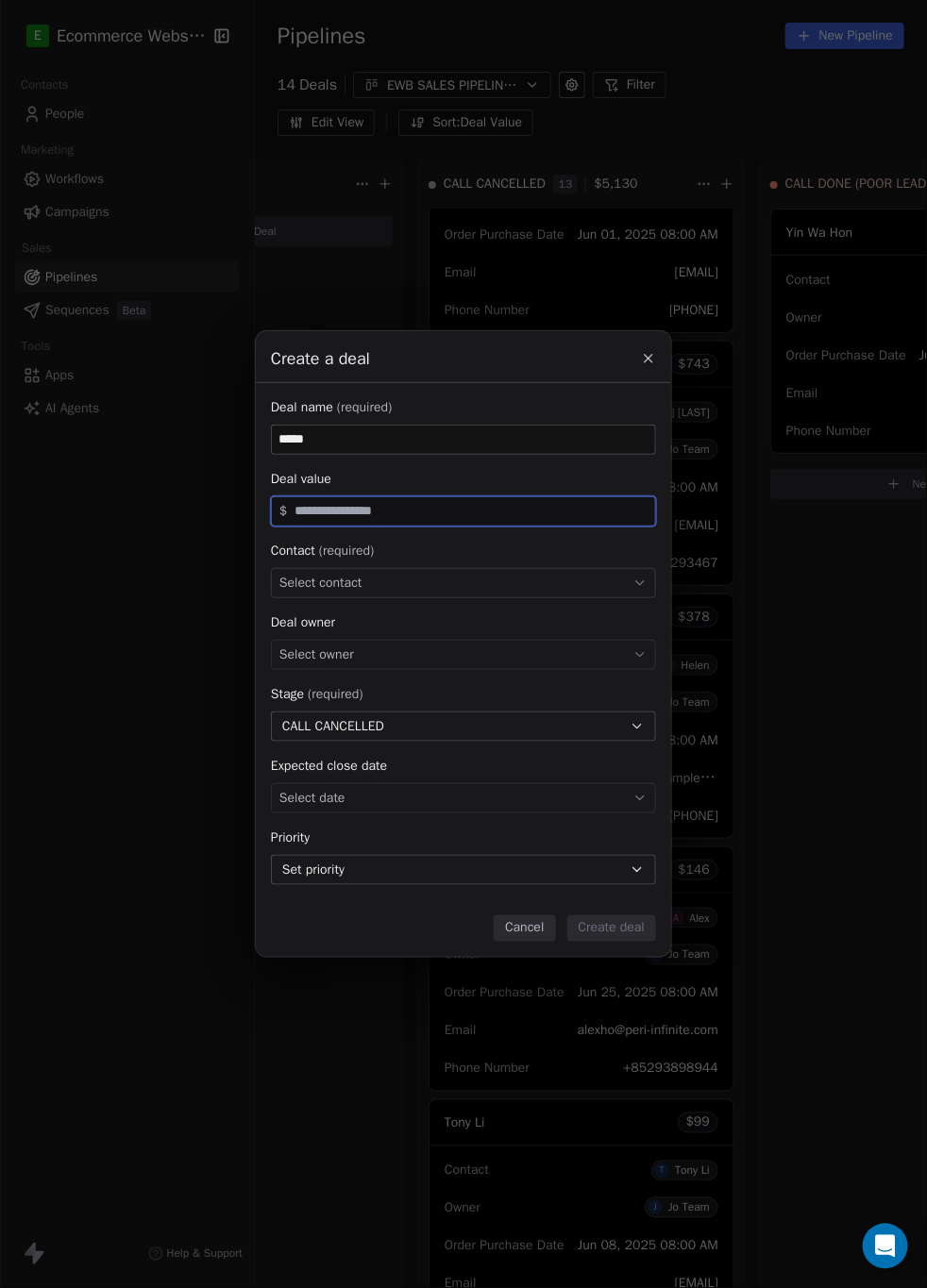 click at bounding box center (471, 510) 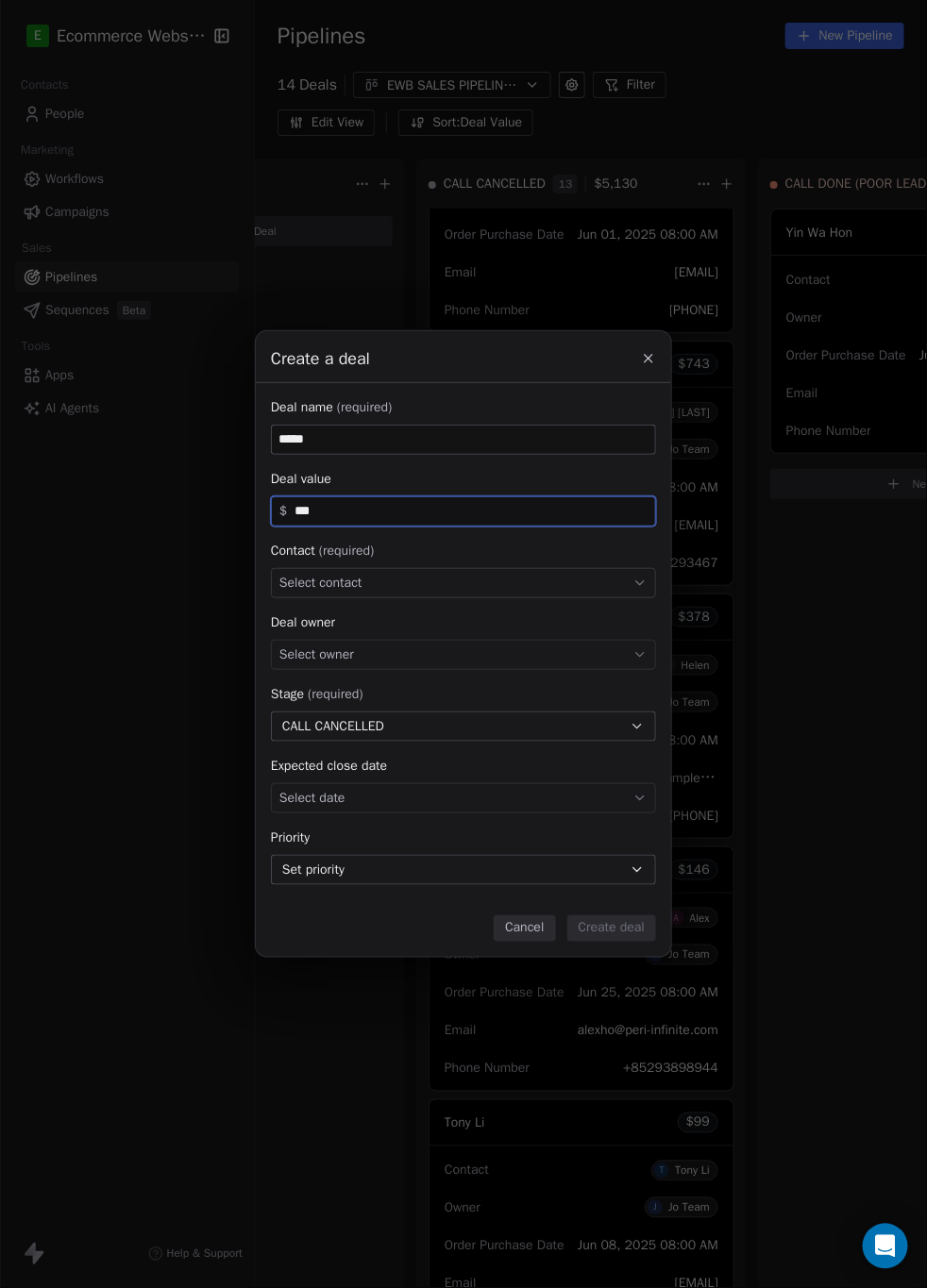 type on "***" 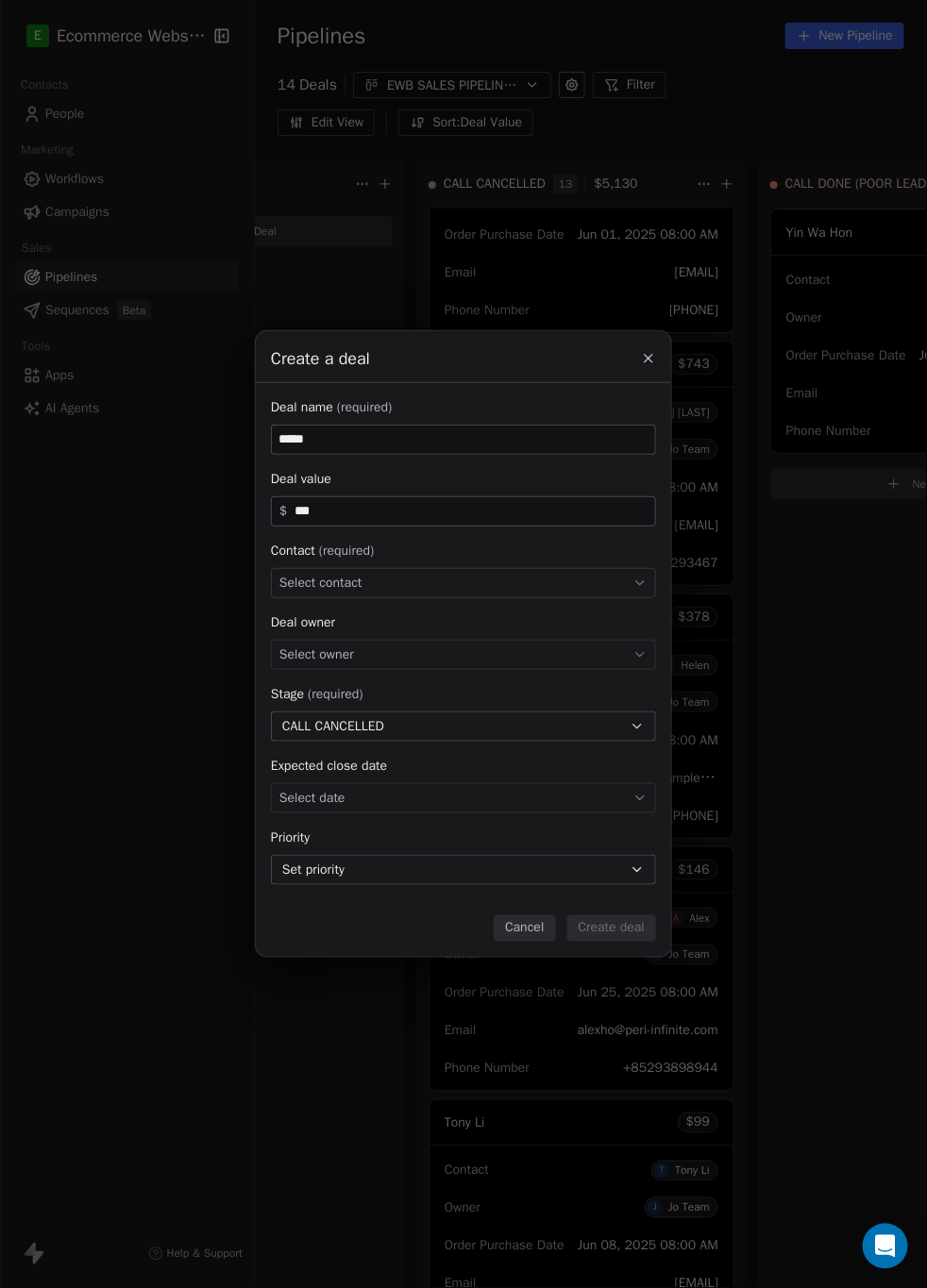 click on "Select contact" at bounding box center (321, 583) 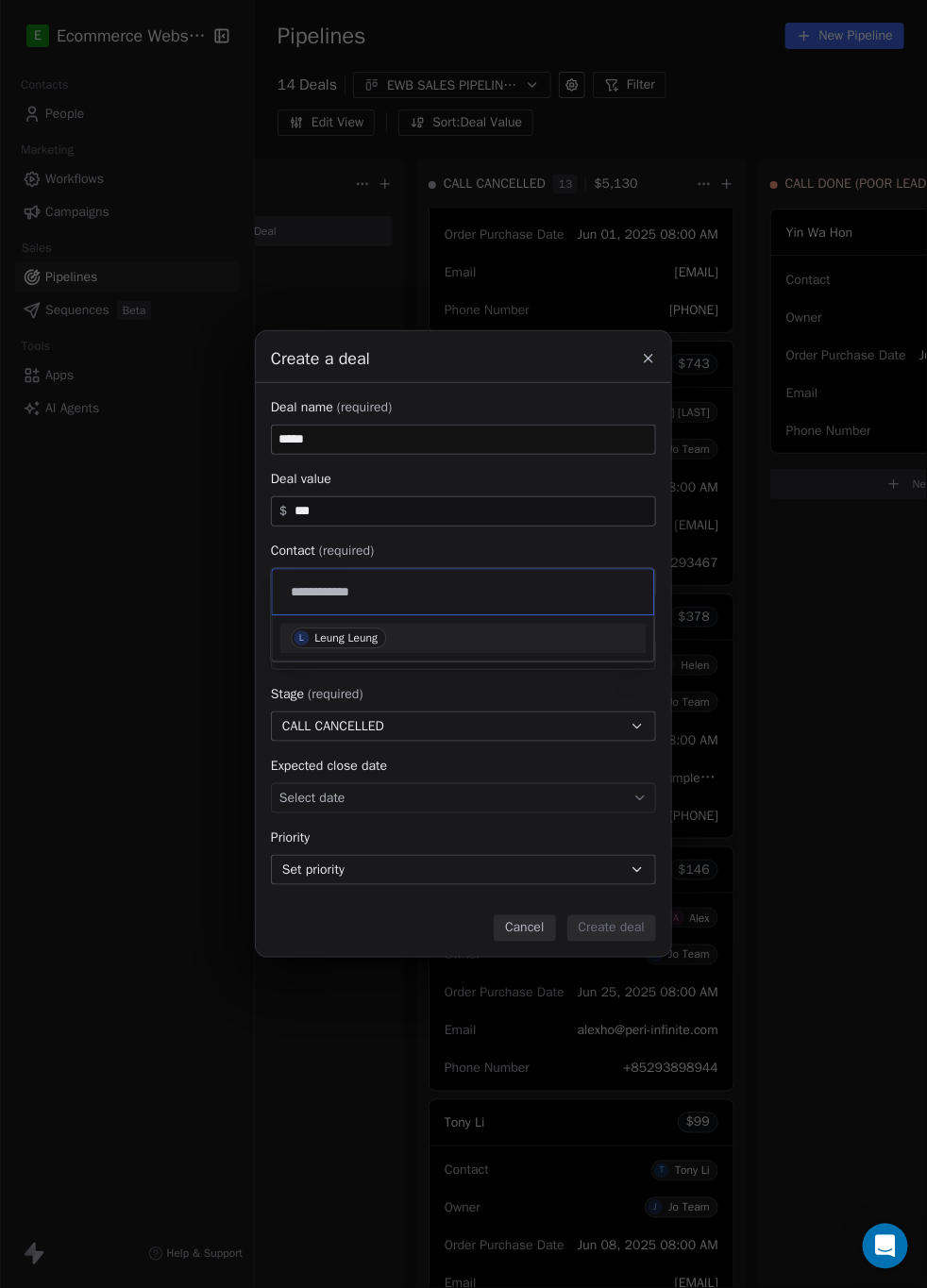 type on "**********" 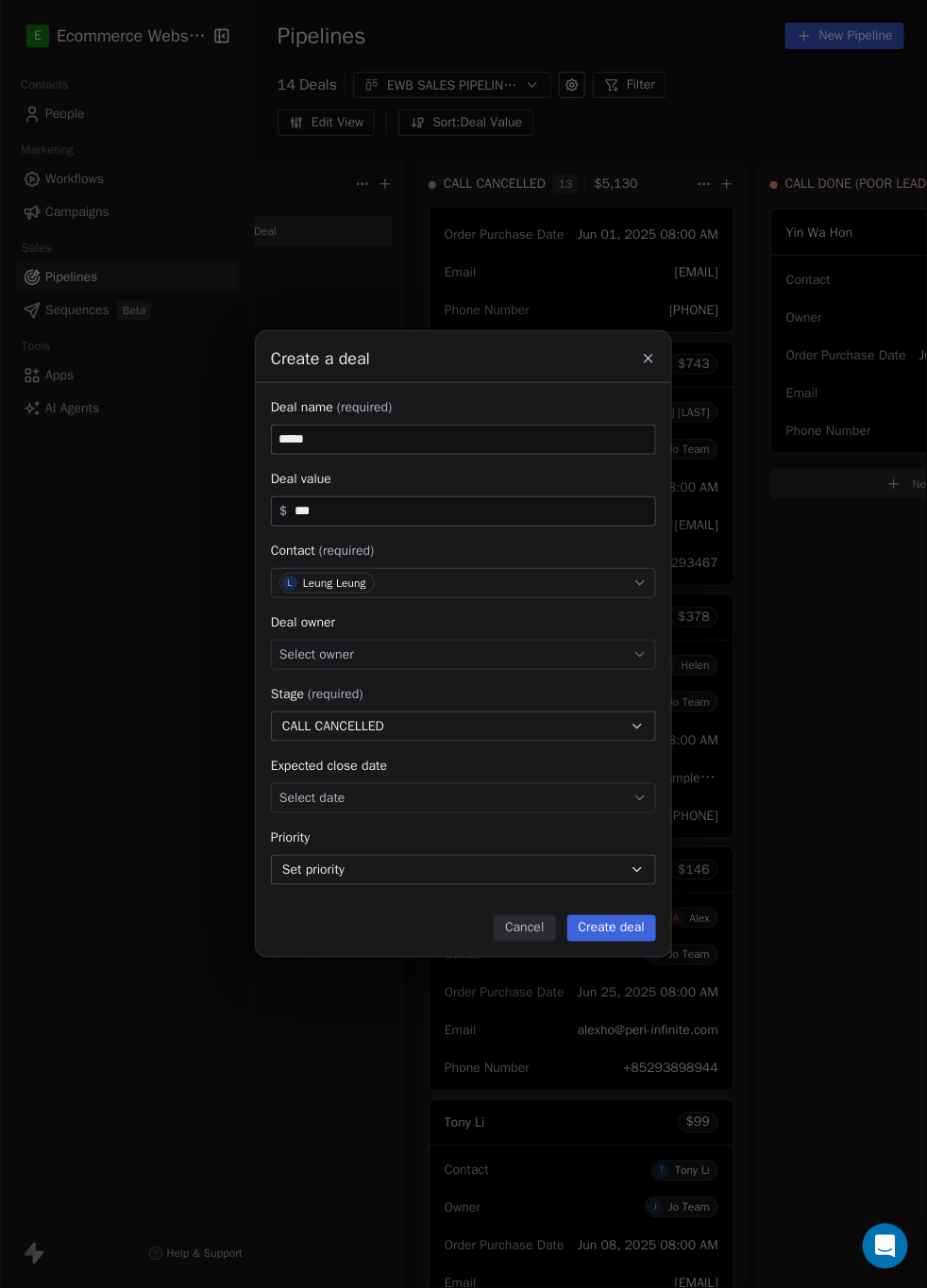 click on "Create deal" at bounding box center [612, 928] 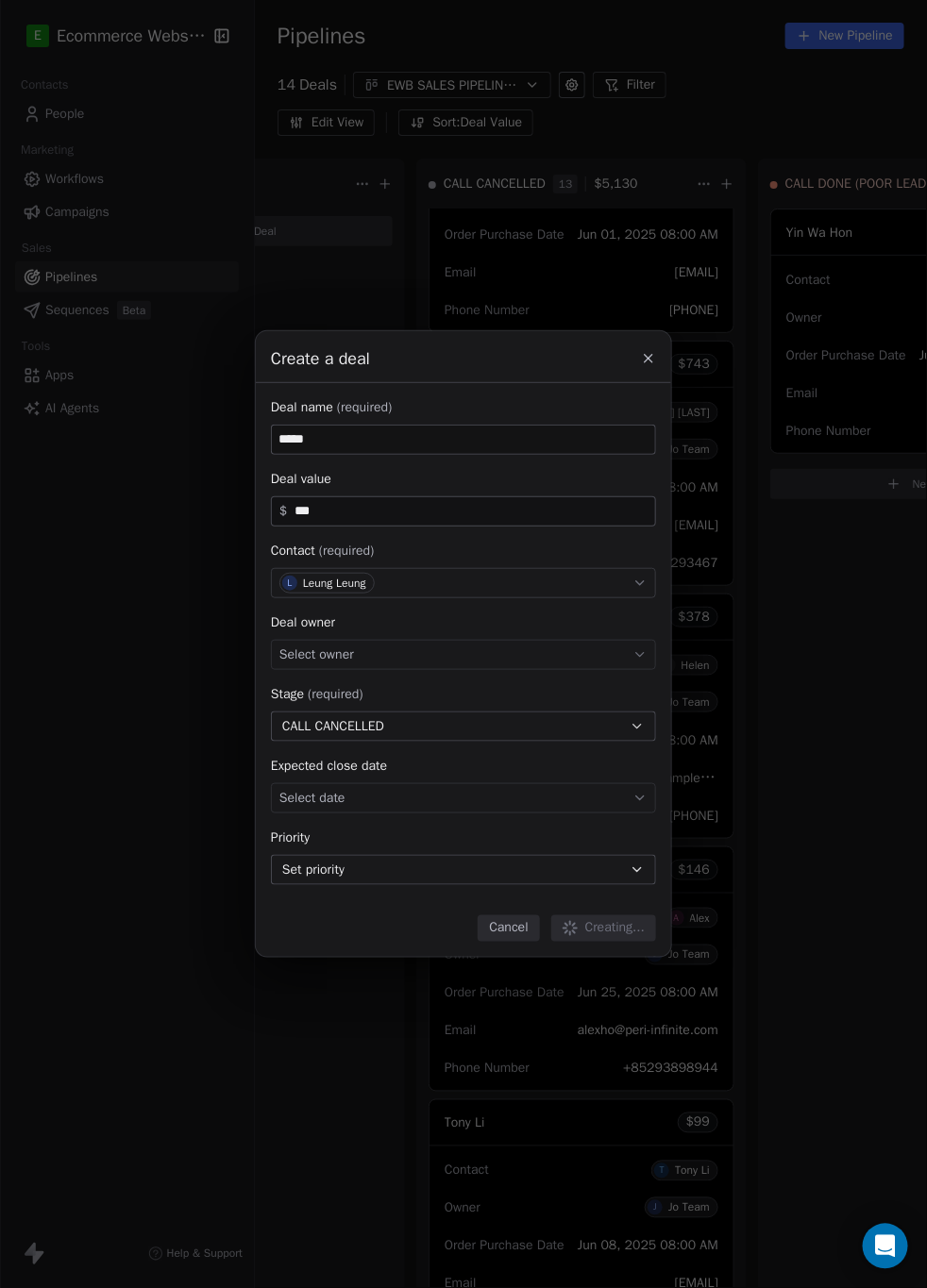 type 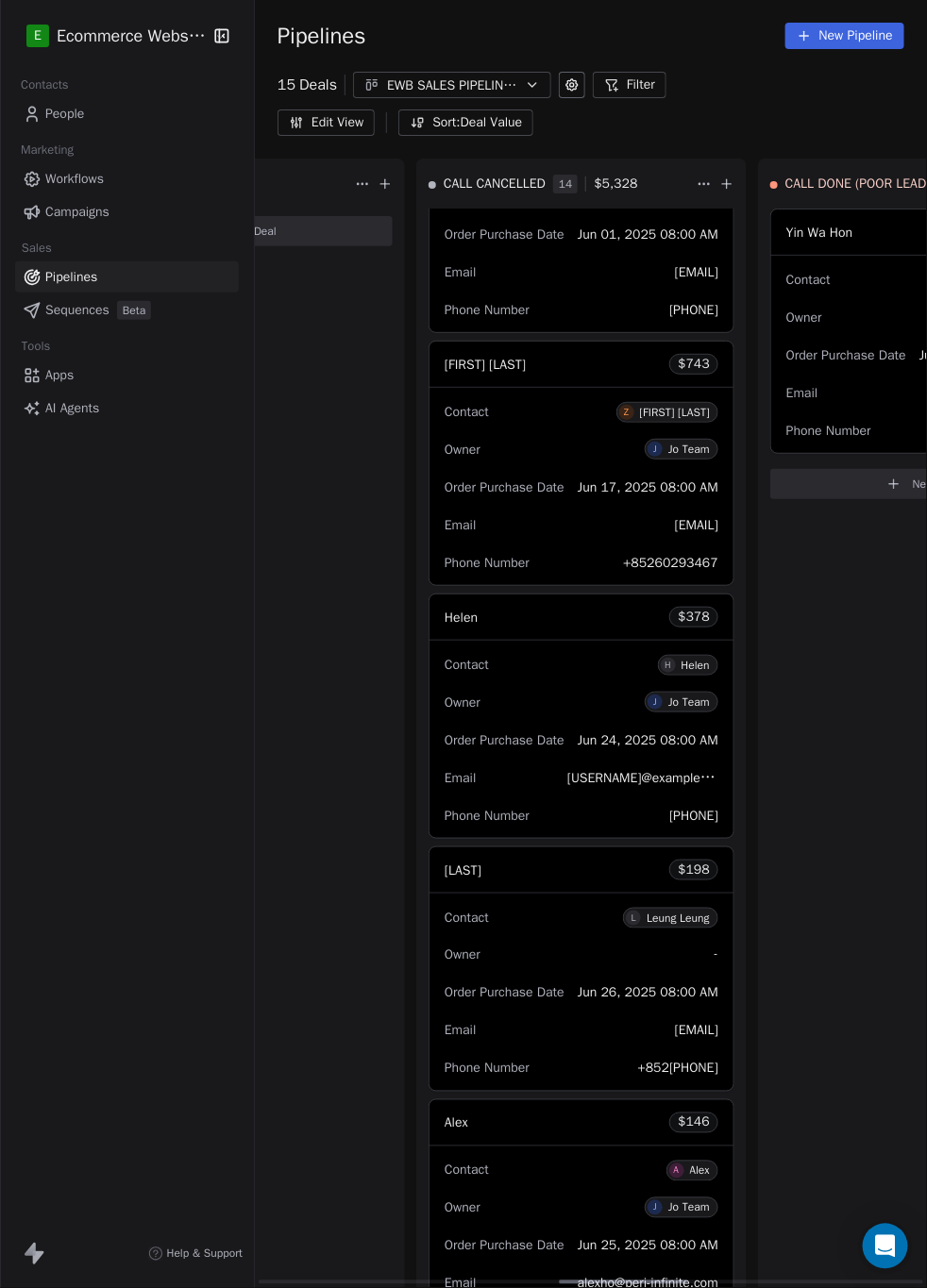 click on "Leung $ 198" at bounding box center [581, 870] 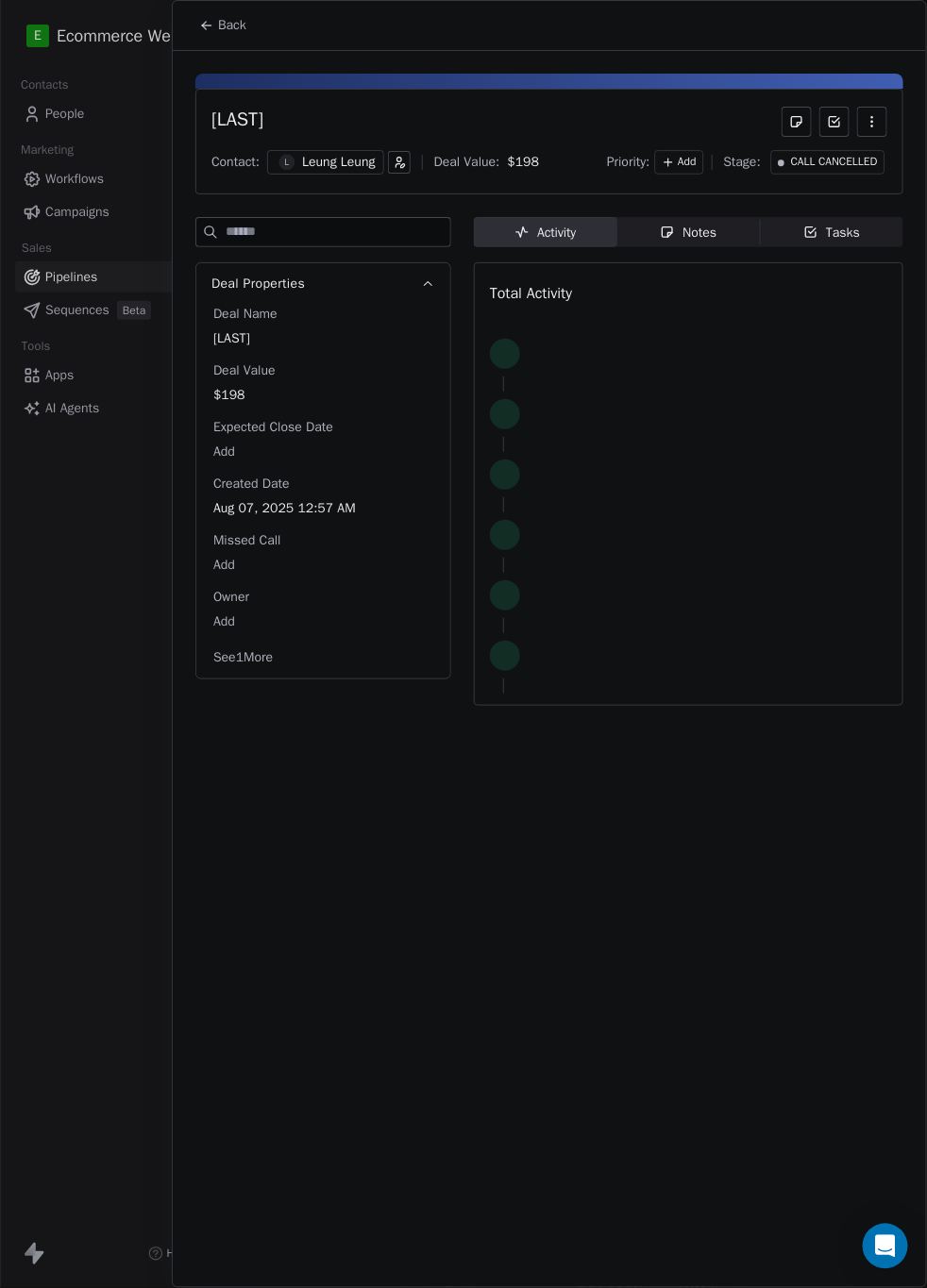 click on "Notes" at bounding box center (688, 232) 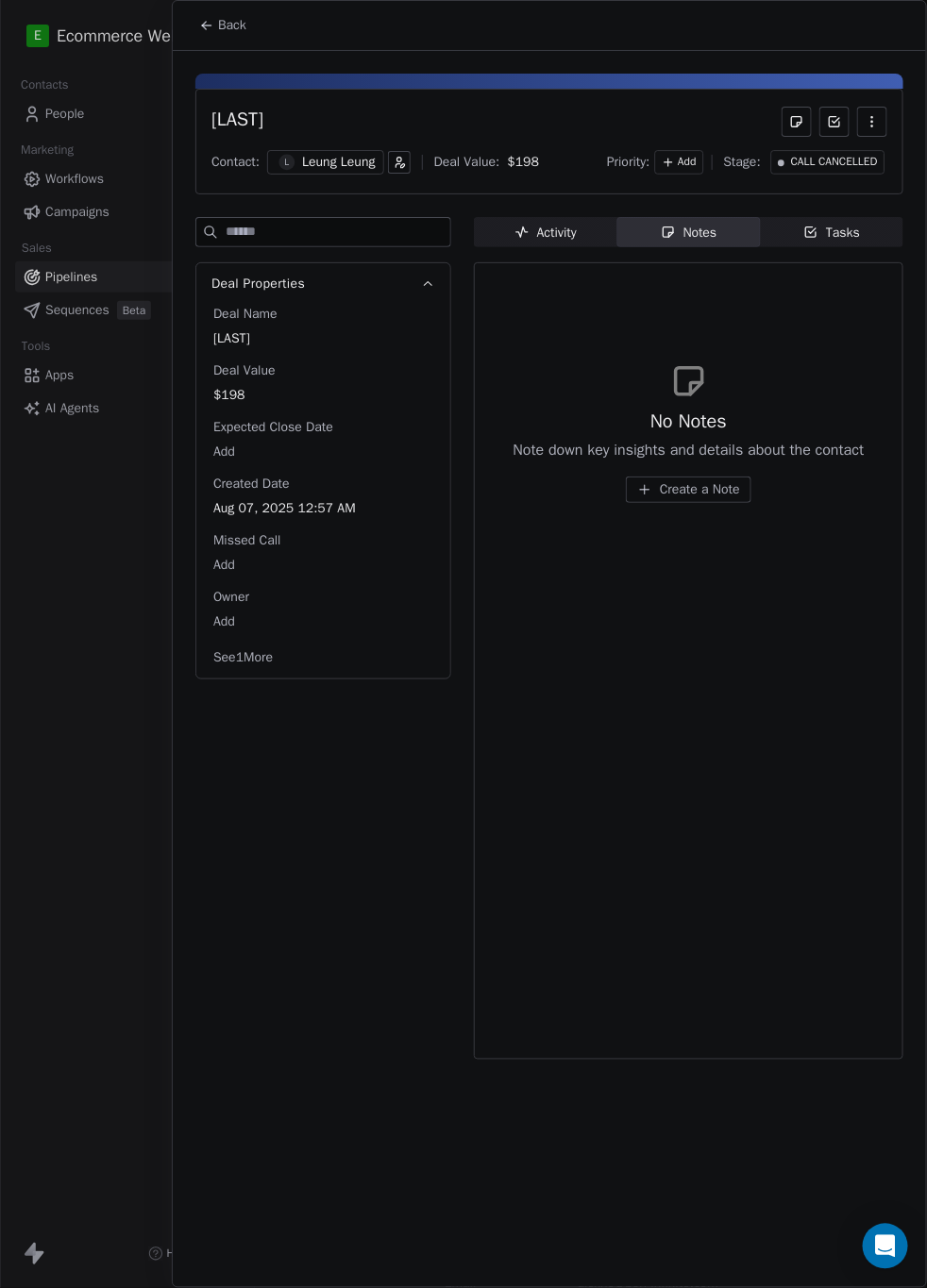 click on "Create a Note" at bounding box center (699, 490) 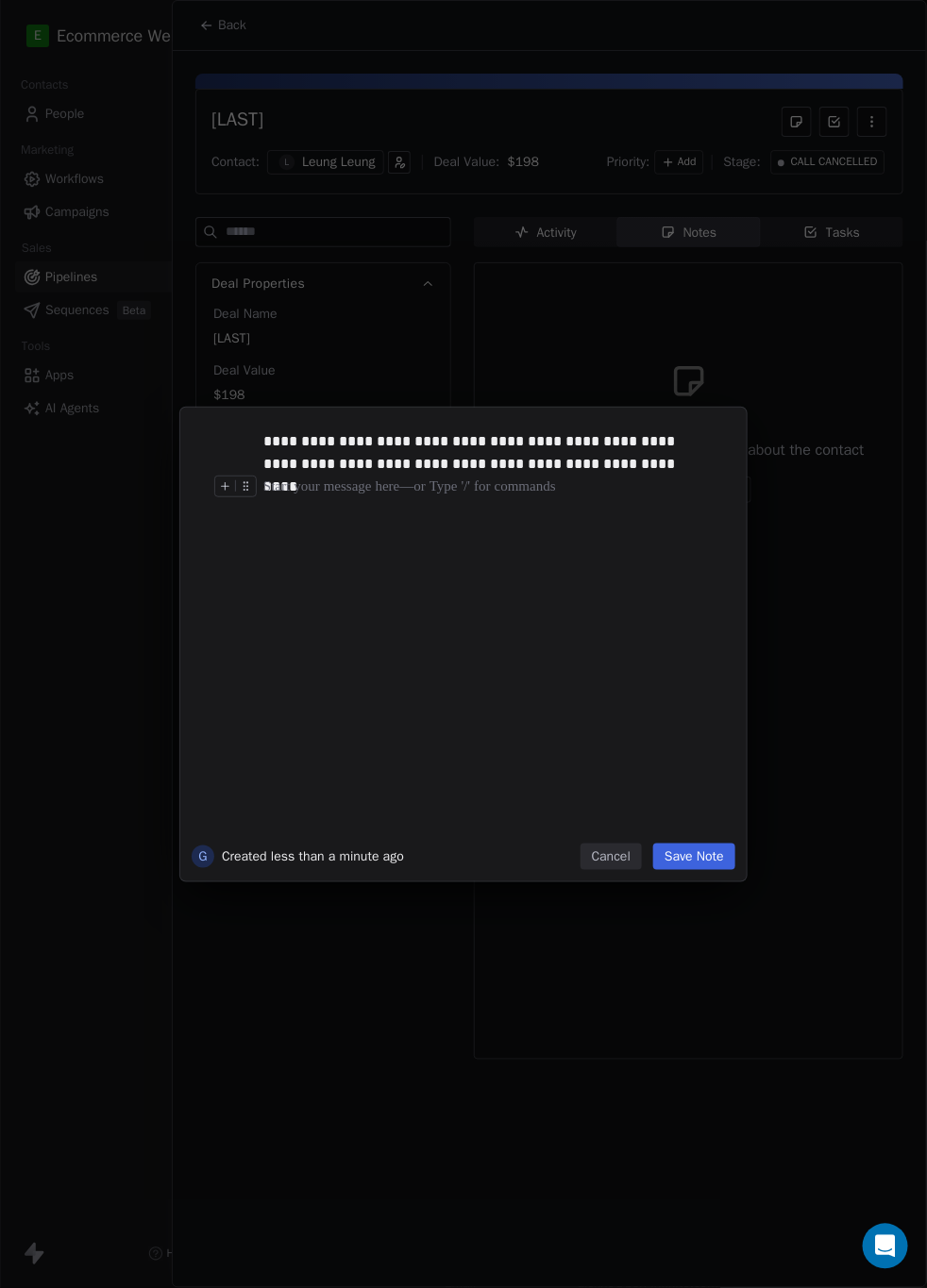 click on "Save Note" at bounding box center [694, 857] 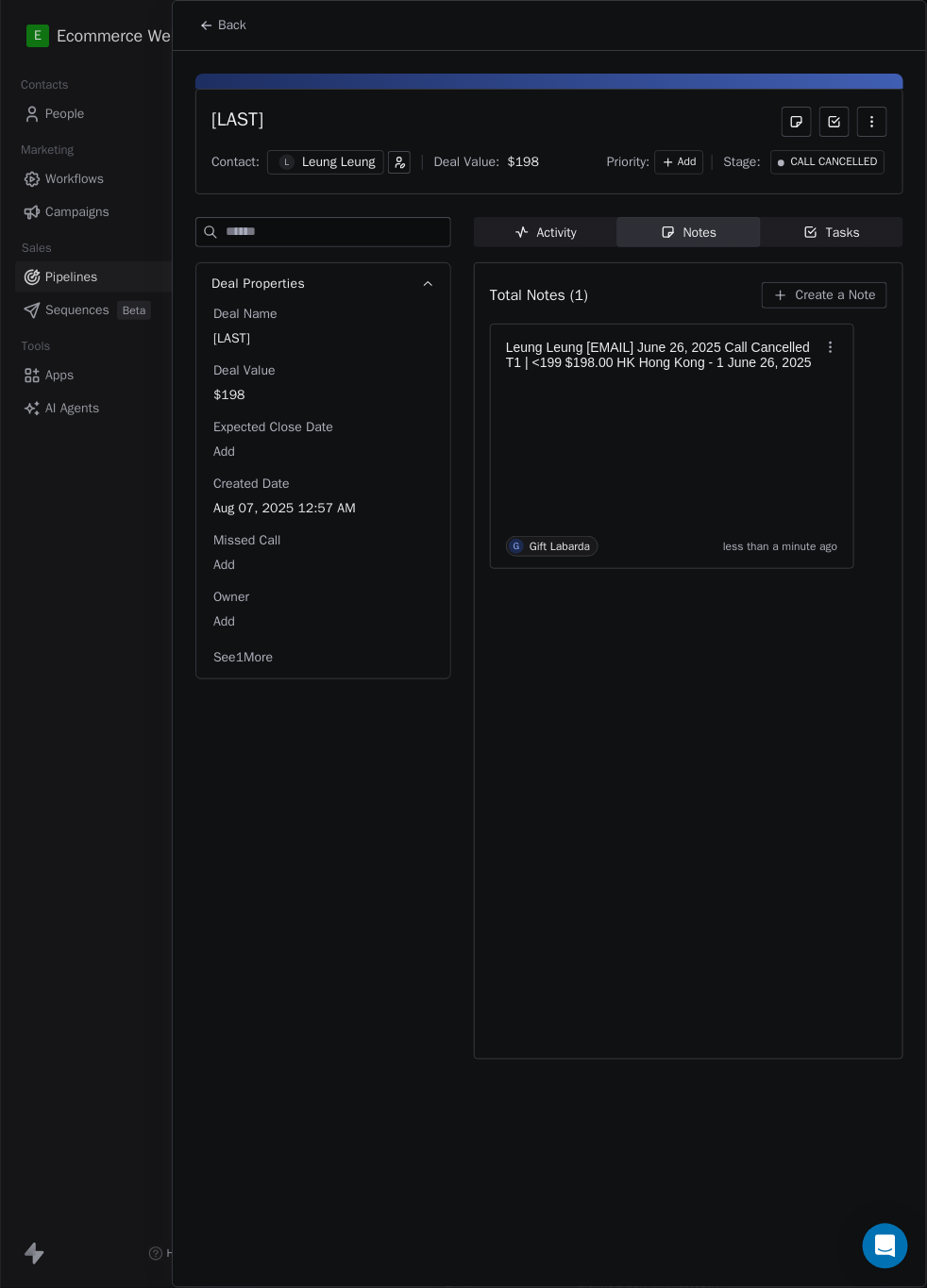 click on "Back" at bounding box center (223, 25) 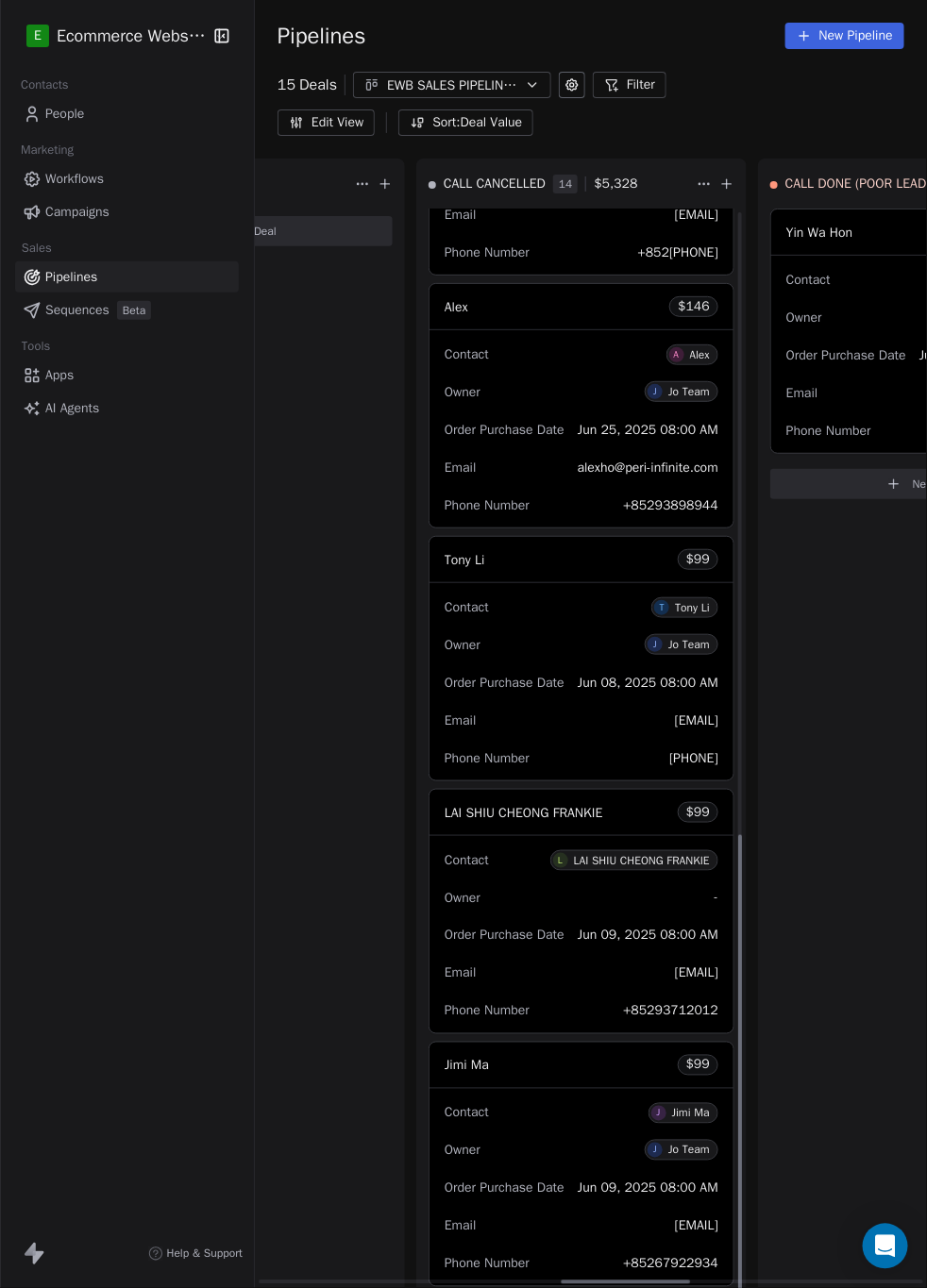 scroll, scrollTop: 1464, scrollLeft: 0, axis: vertical 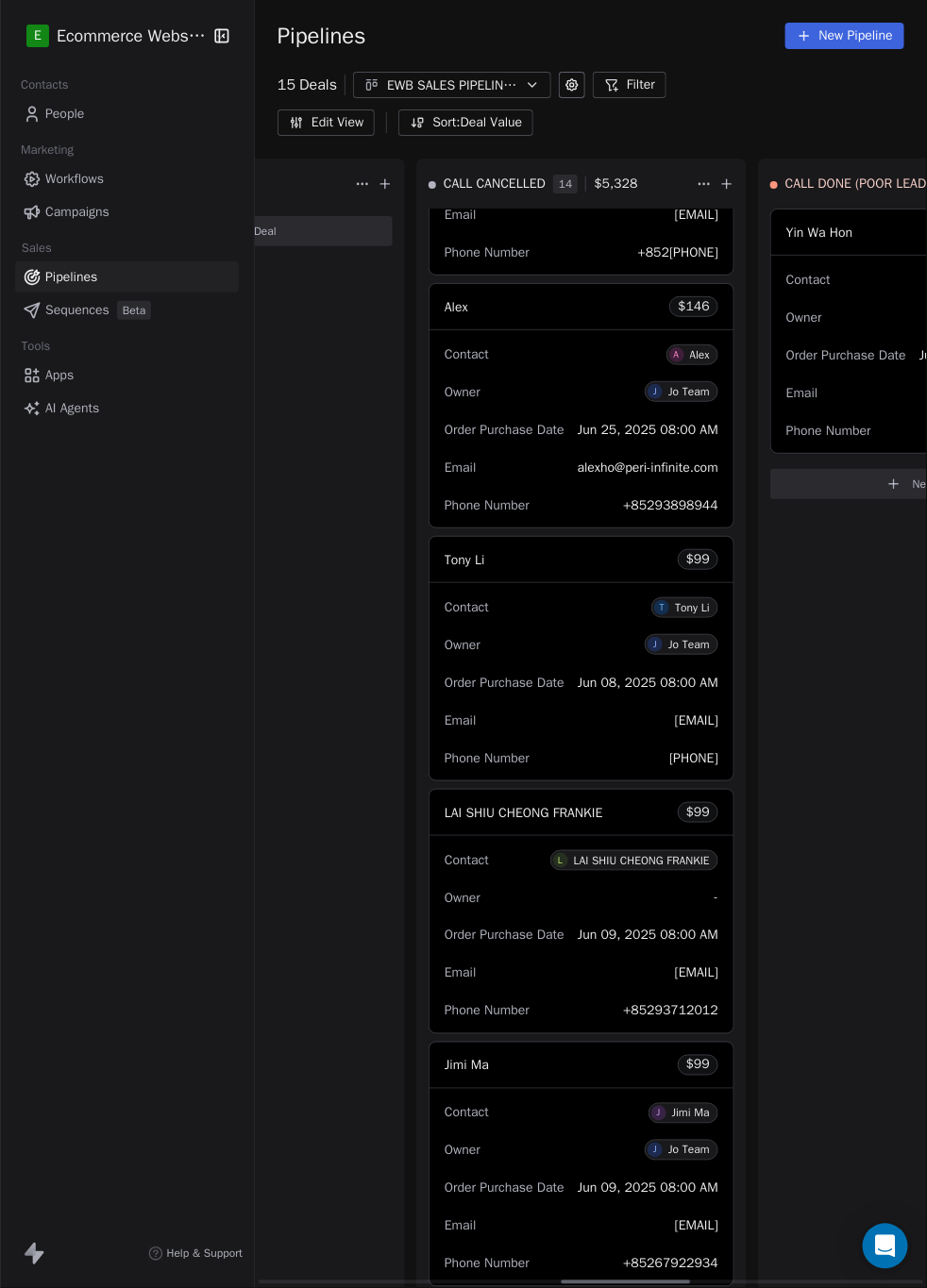 click 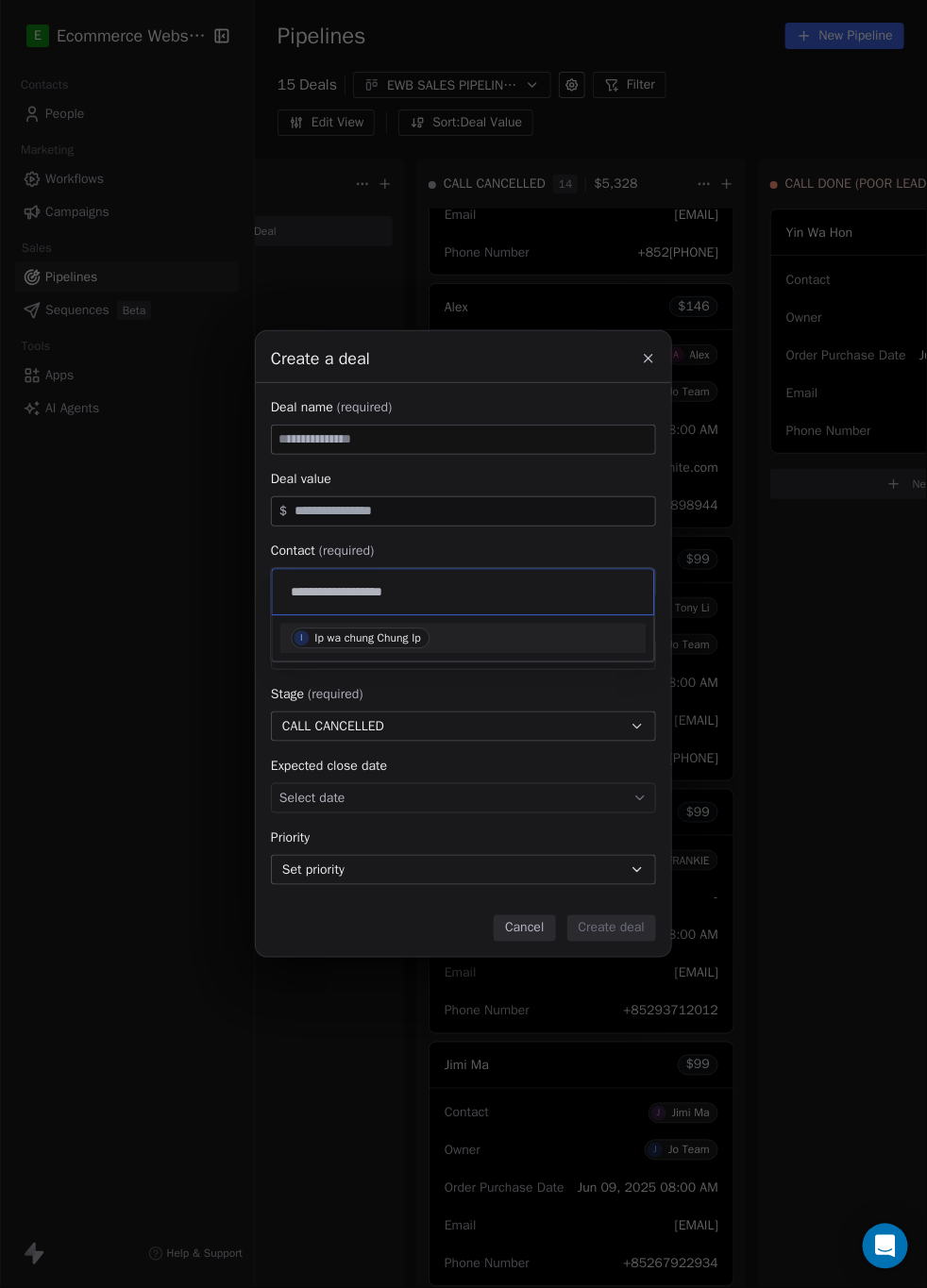 type on "**********" 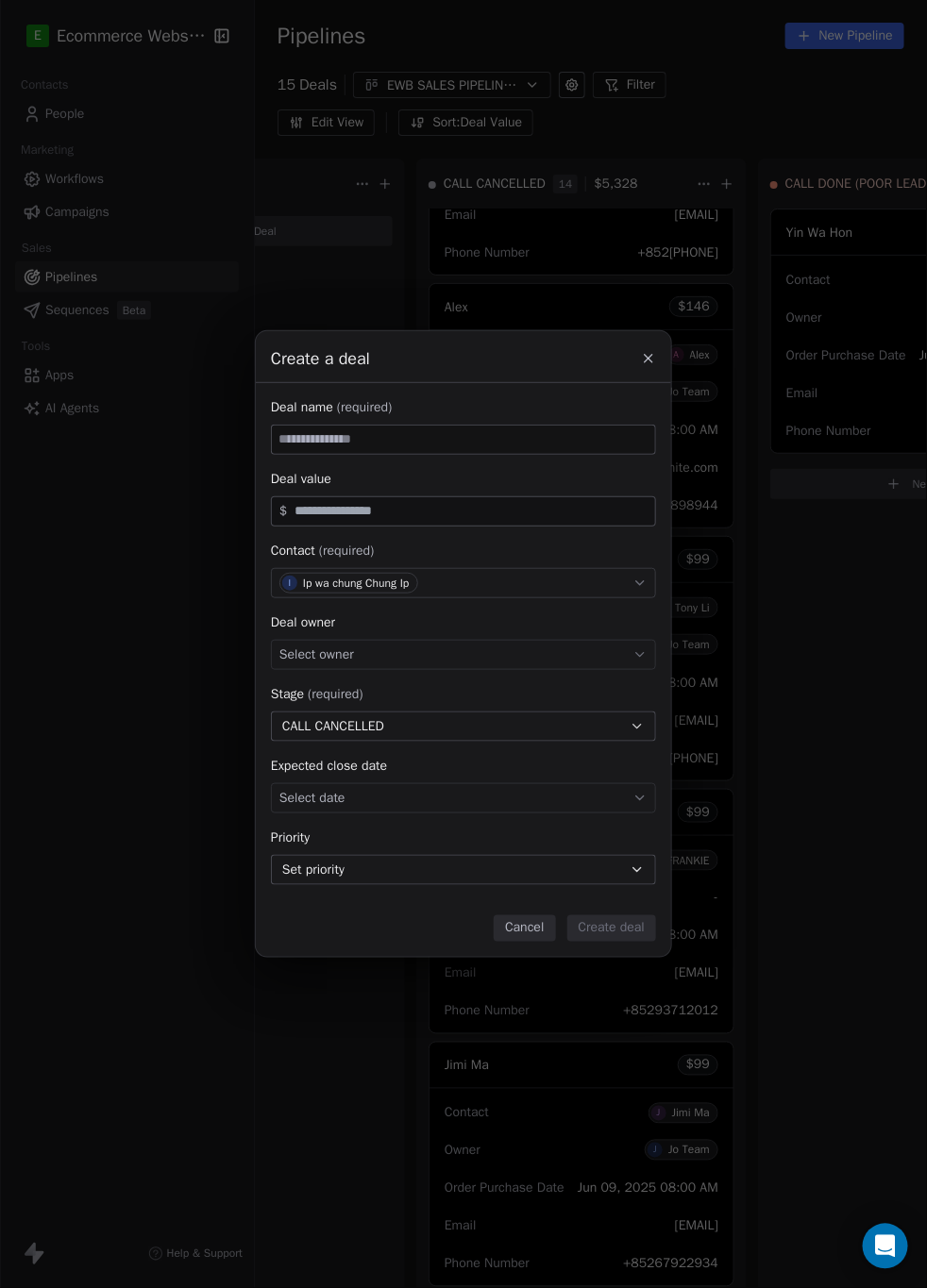 click on "Create a deal Deal name (required) Deal value $ Contact (required) I Ip wa chung Chung Ip Deal owner Select owner Stage (required) CALL CANCELLED Expected close date Select date Priority Set priority Cancel Create deal" at bounding box center [464, 644] 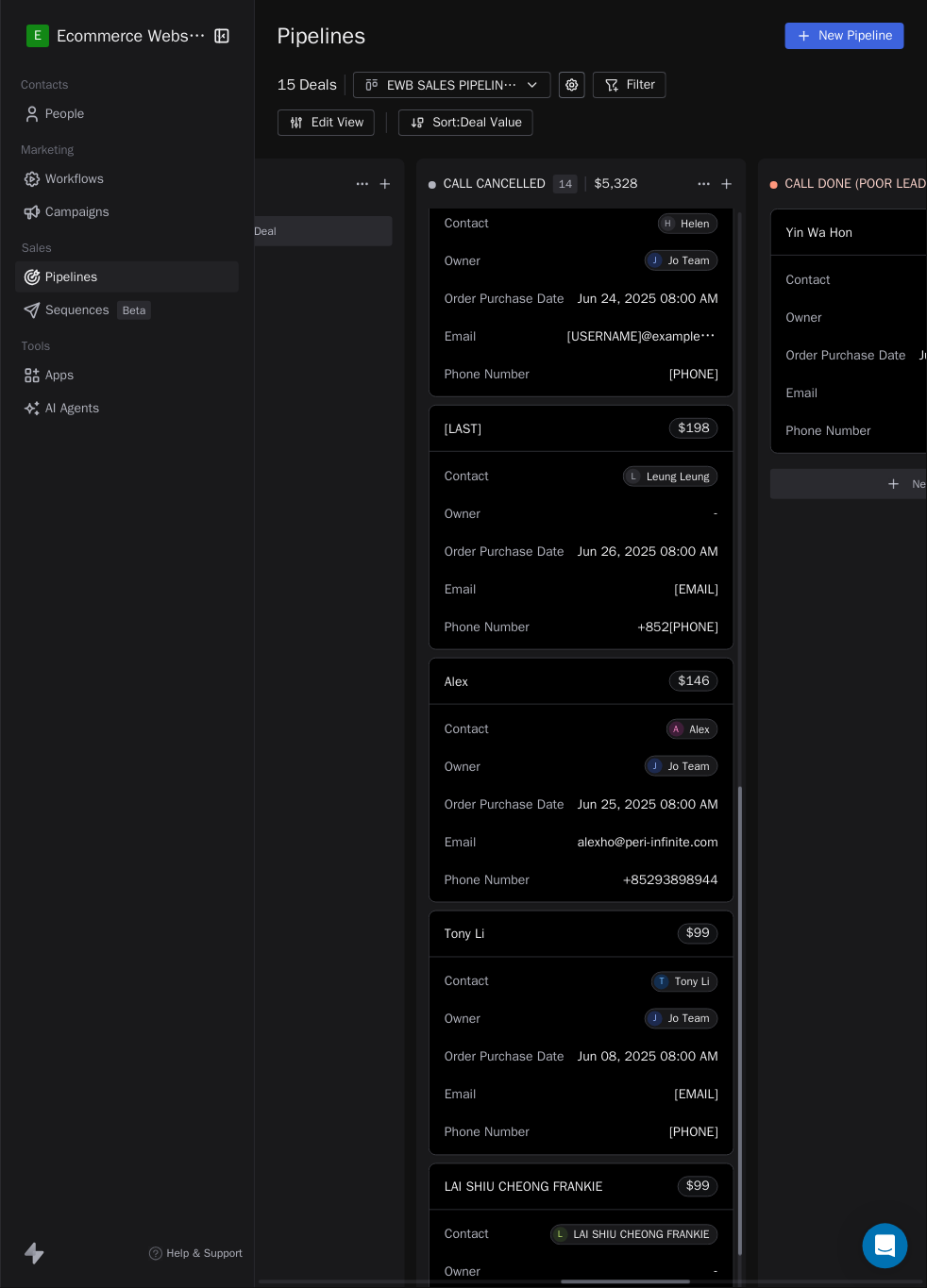 scroll, scrollTop: 473, scrollLeft: 0, axis: vertical 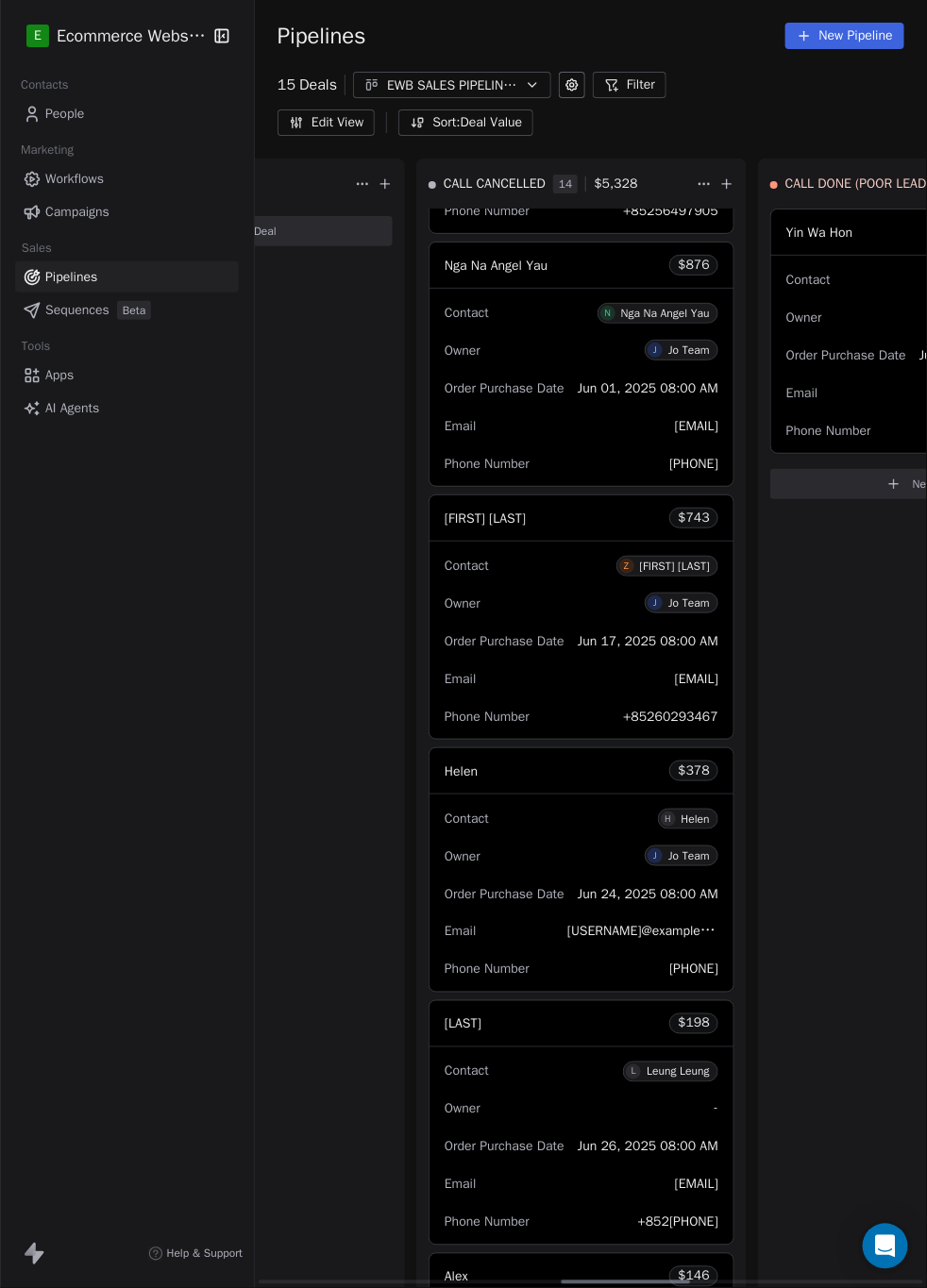 click 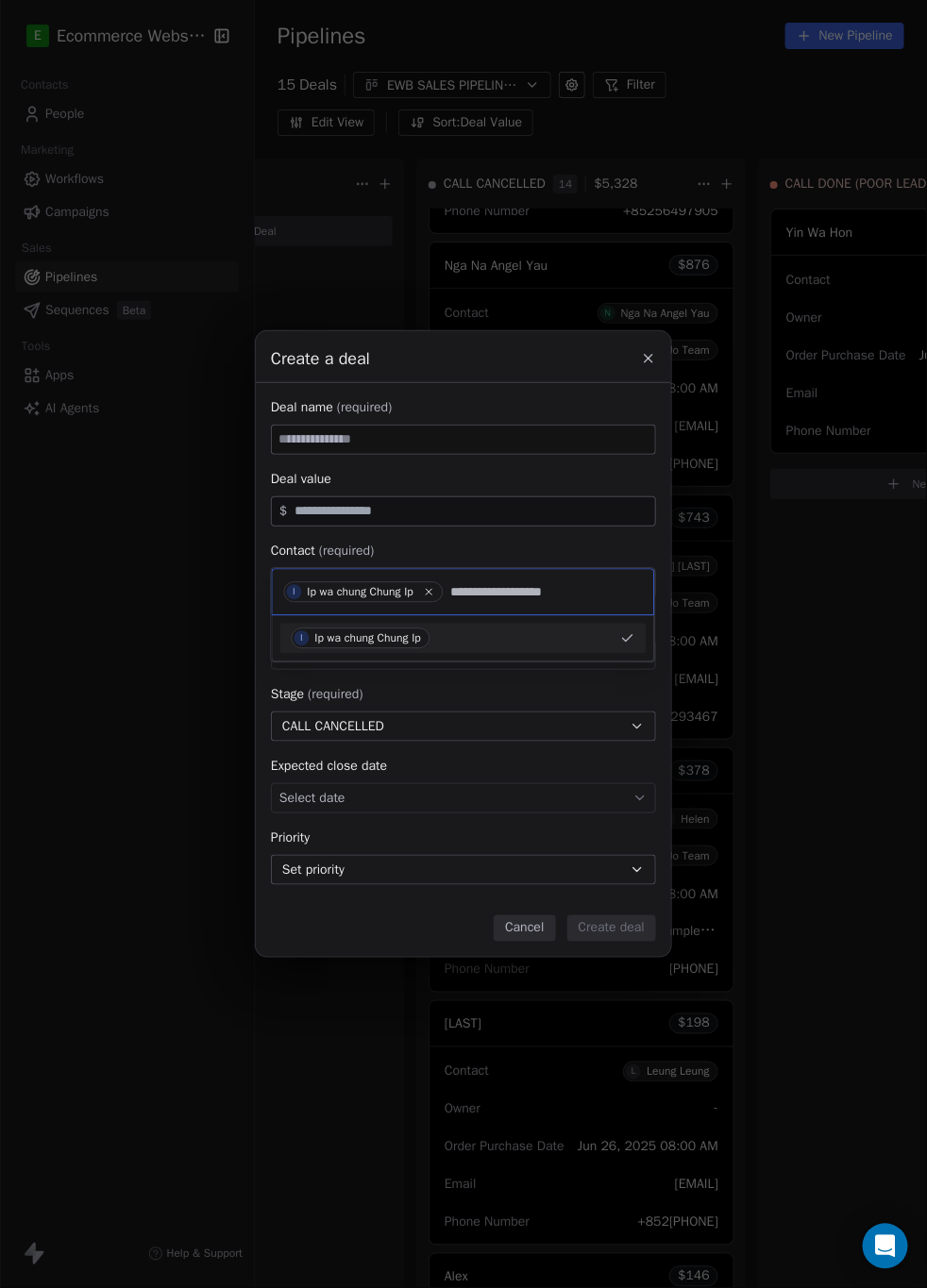type on "**********" 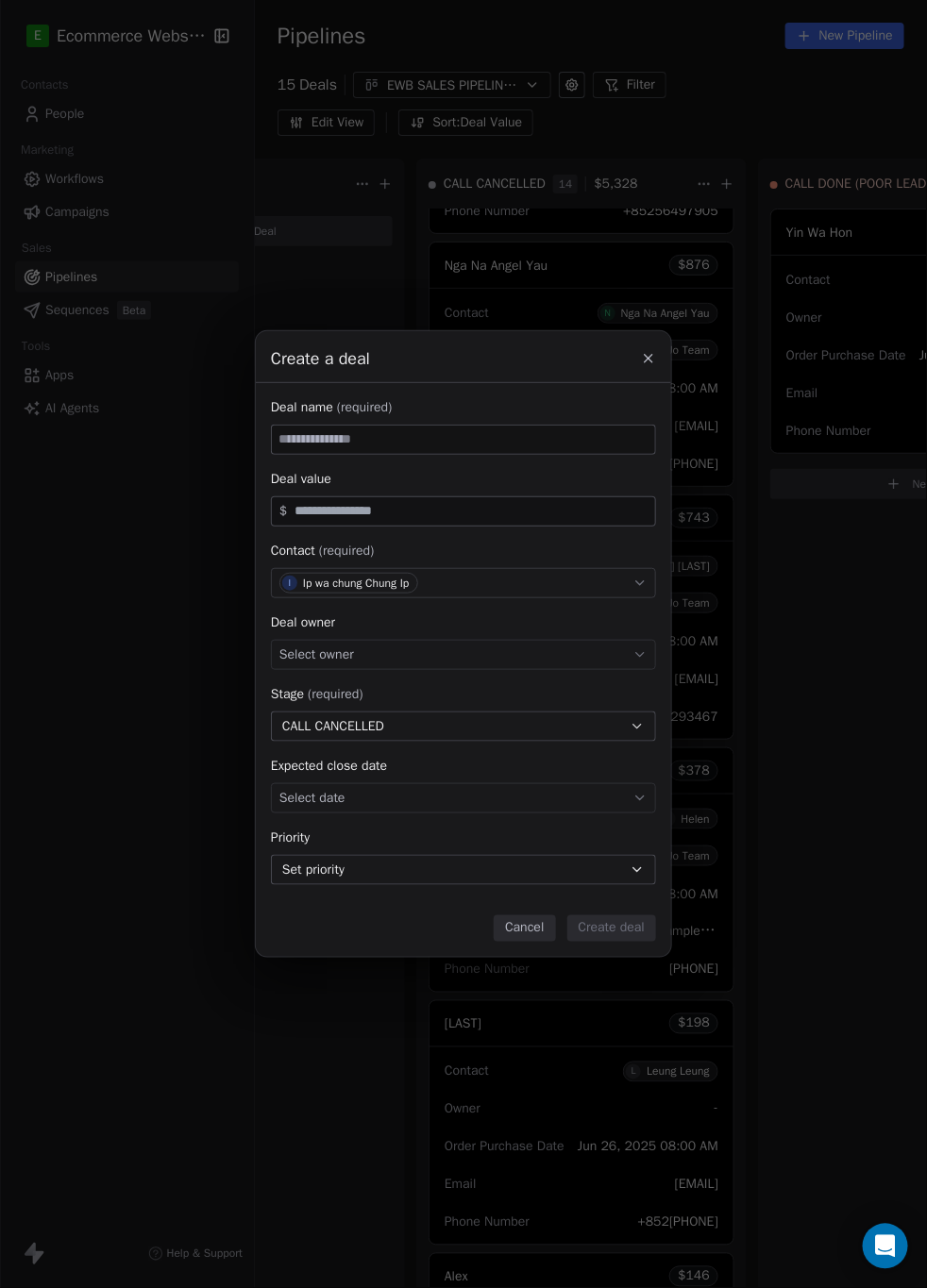 click at bounding box center (464, 440) 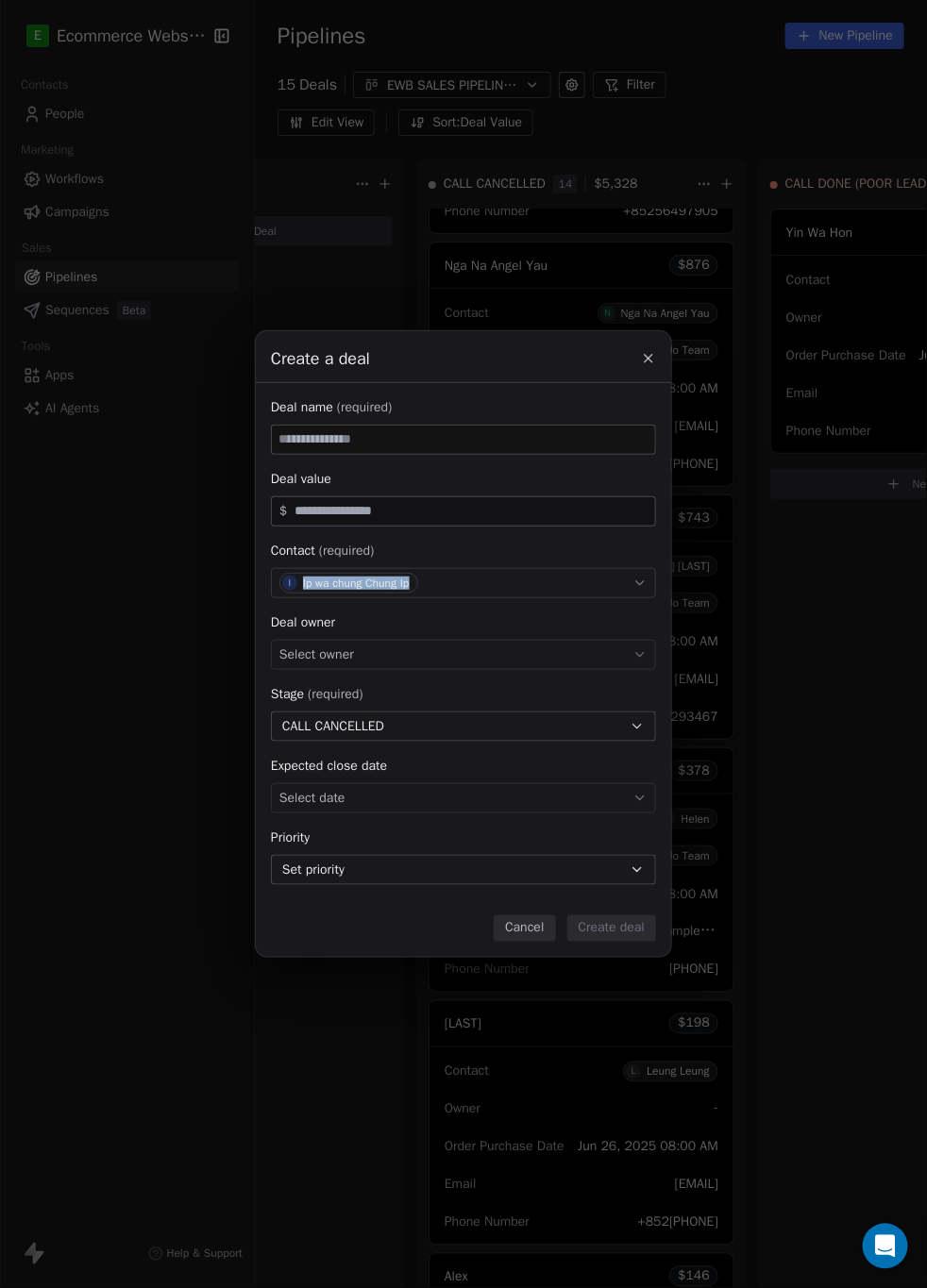 copy on "Ip wa chung Chung Ip" 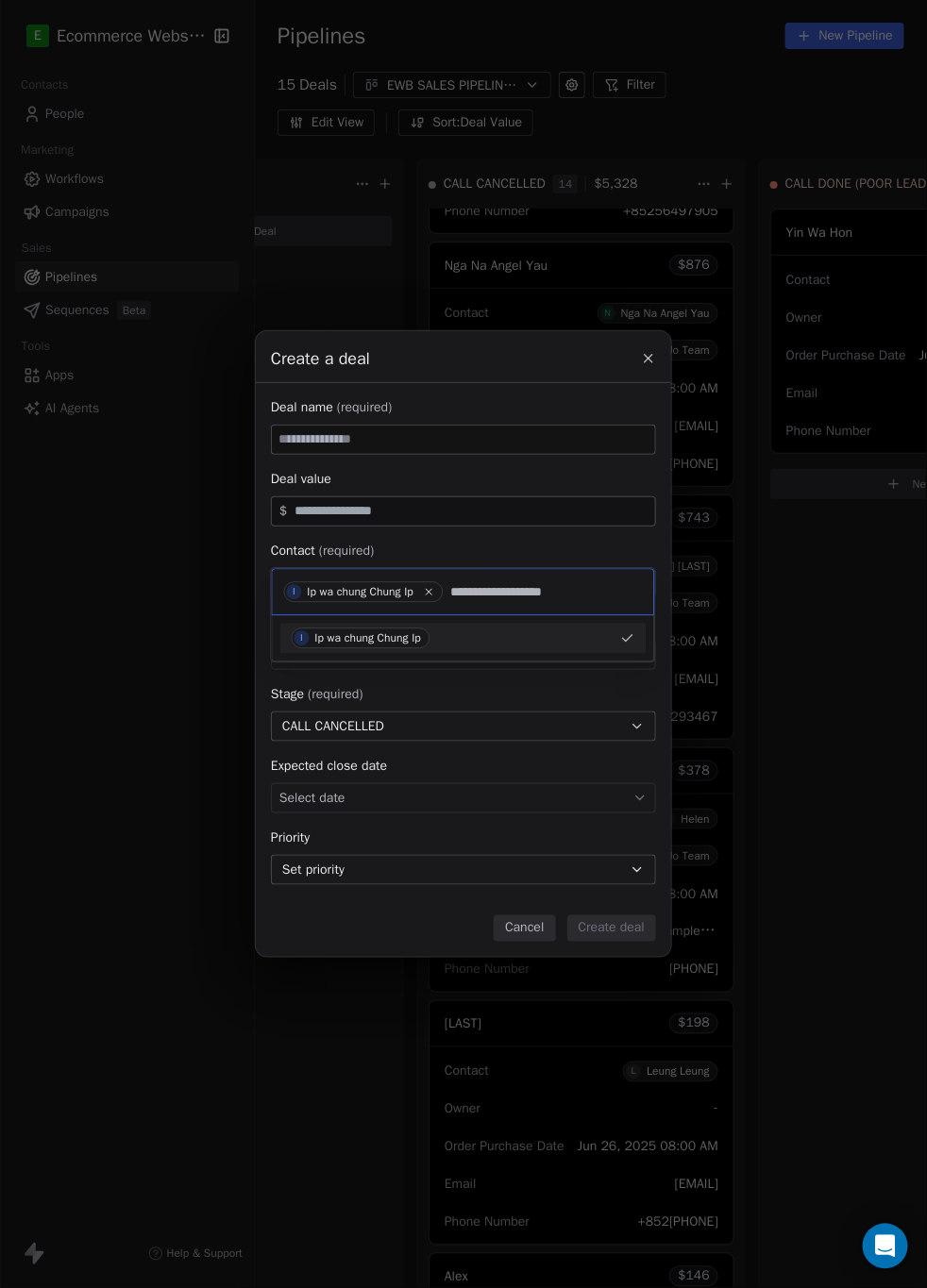 type 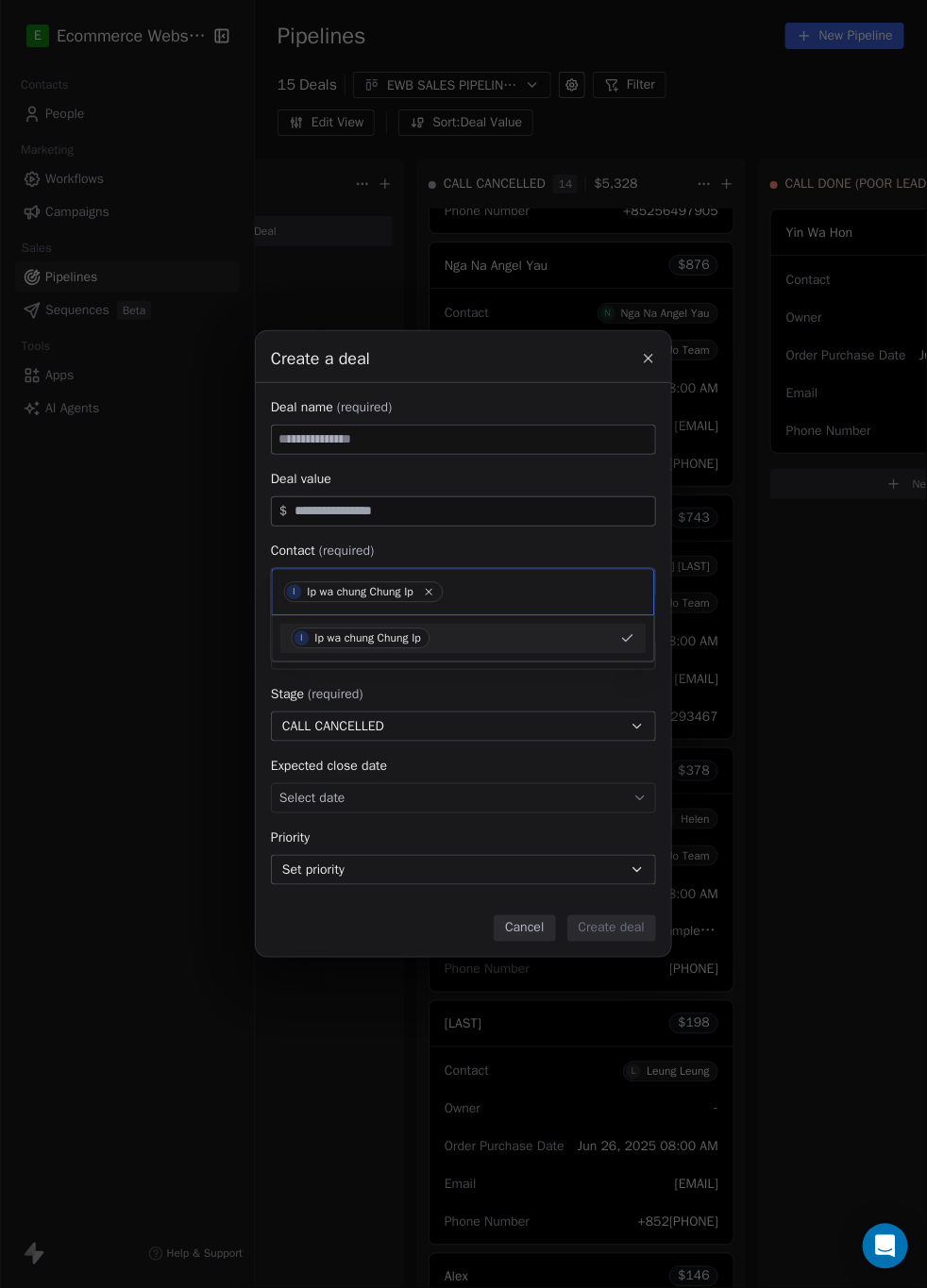 click on "Create a deal Deal name (required) Deal value $ Contact (required) I Ip wa chung Chung Ip Deal owner Select owner Stage (required) CALL CANCELLED Expected close date Select date Priority Set priority Cancel Create deal" at bounding box center (464, 644) 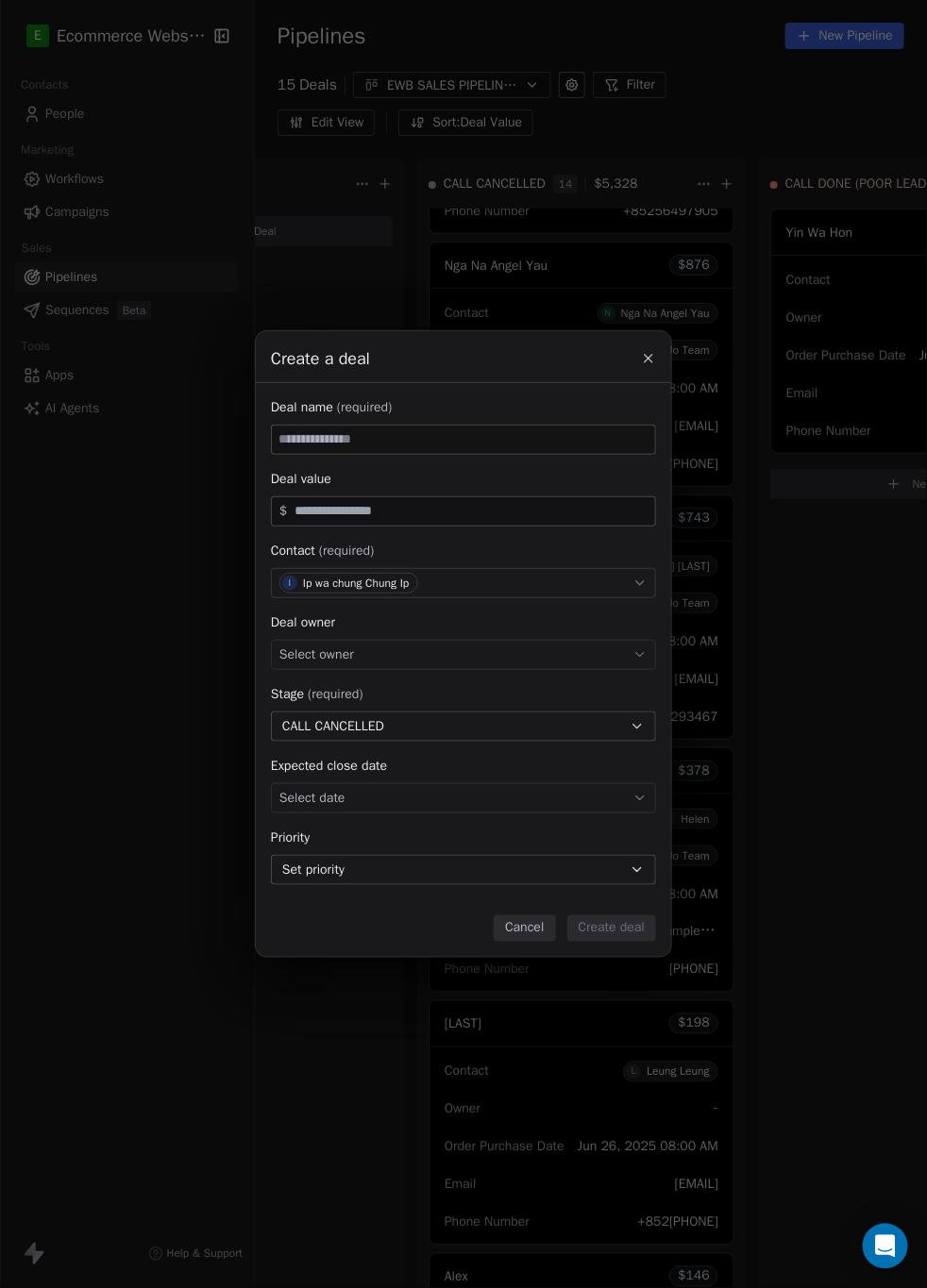 click at bounding box center [464, 440] 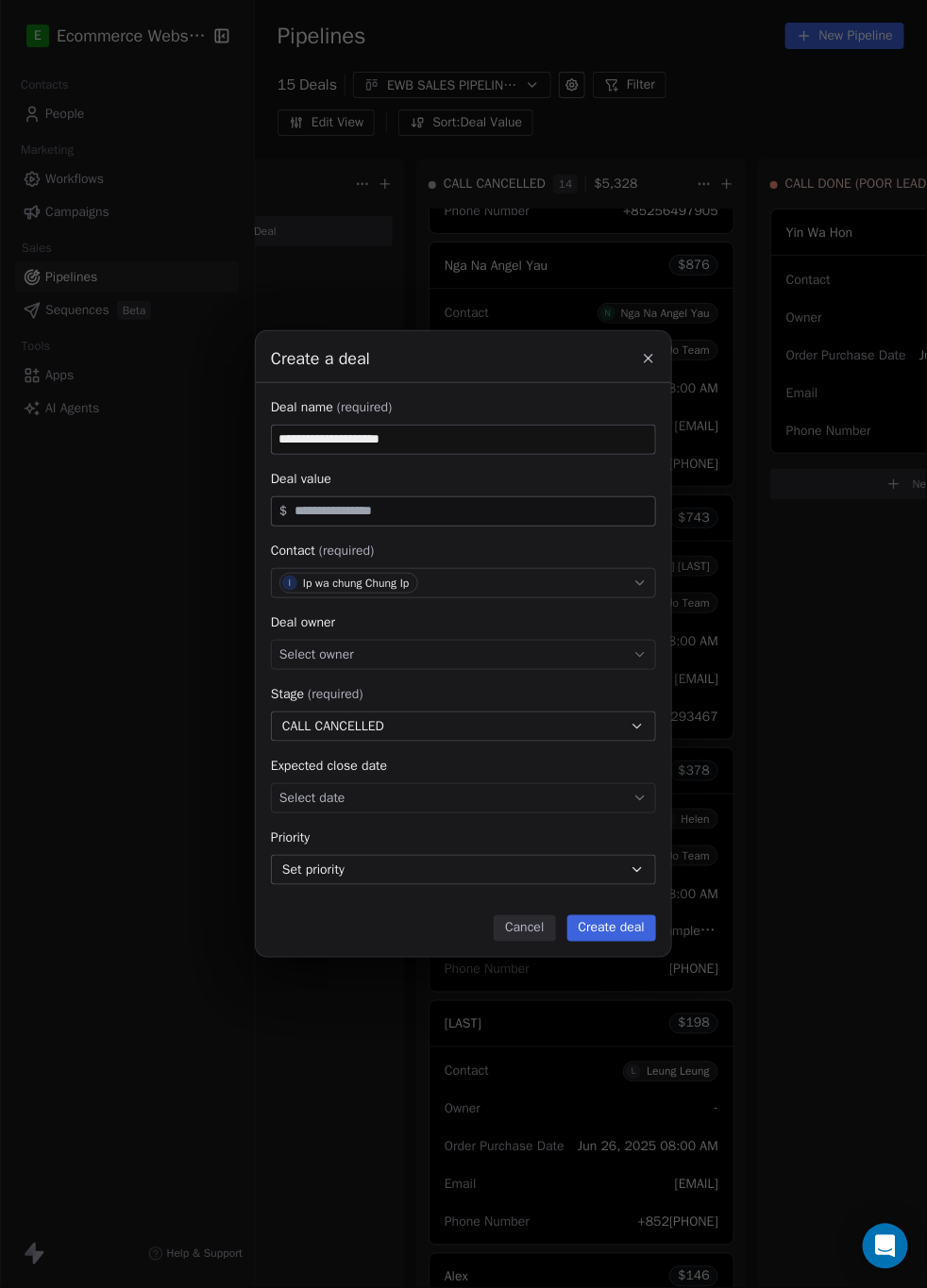type on "**********" 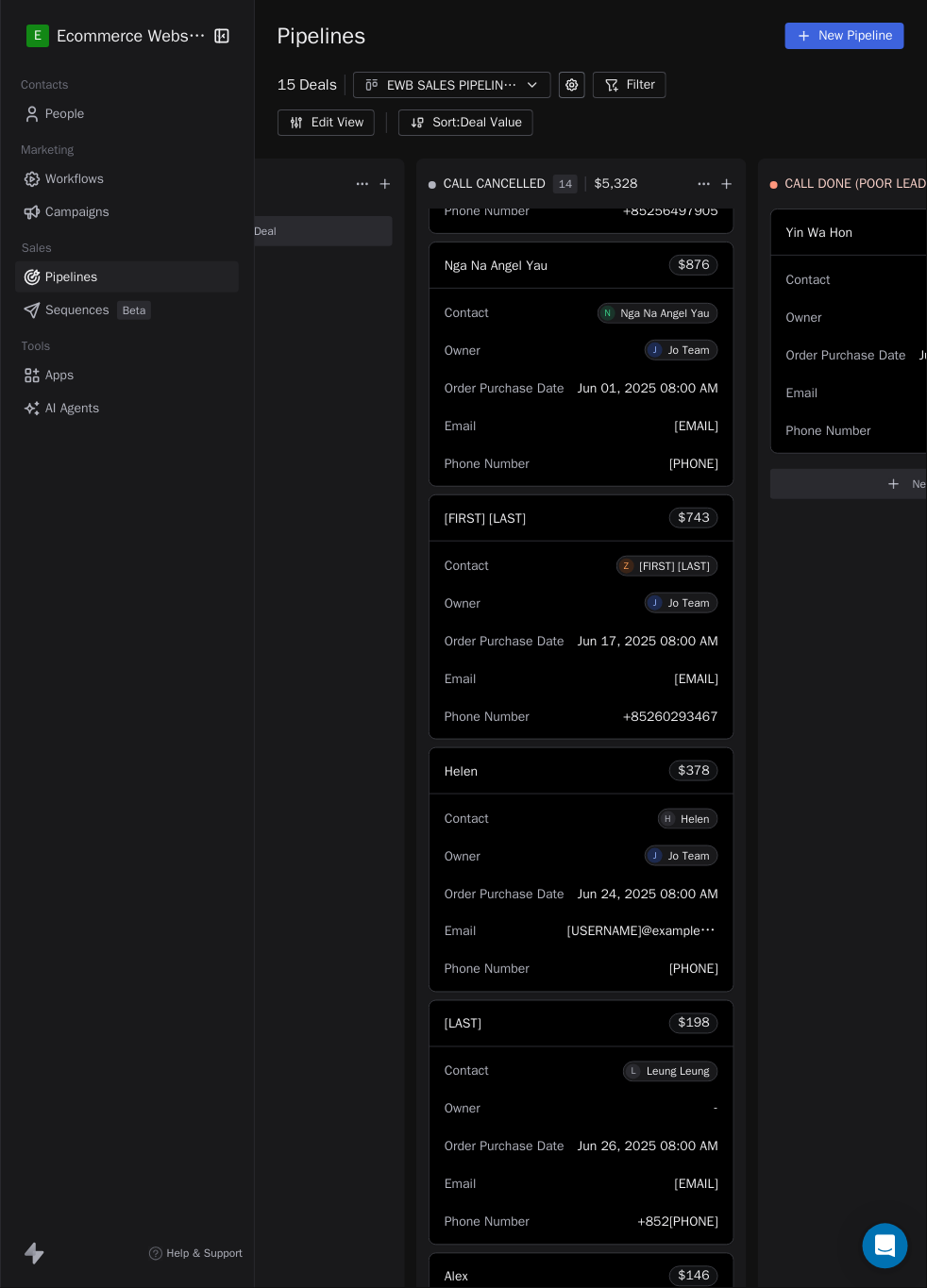 click on "**********" at bounding box center [464, 644] 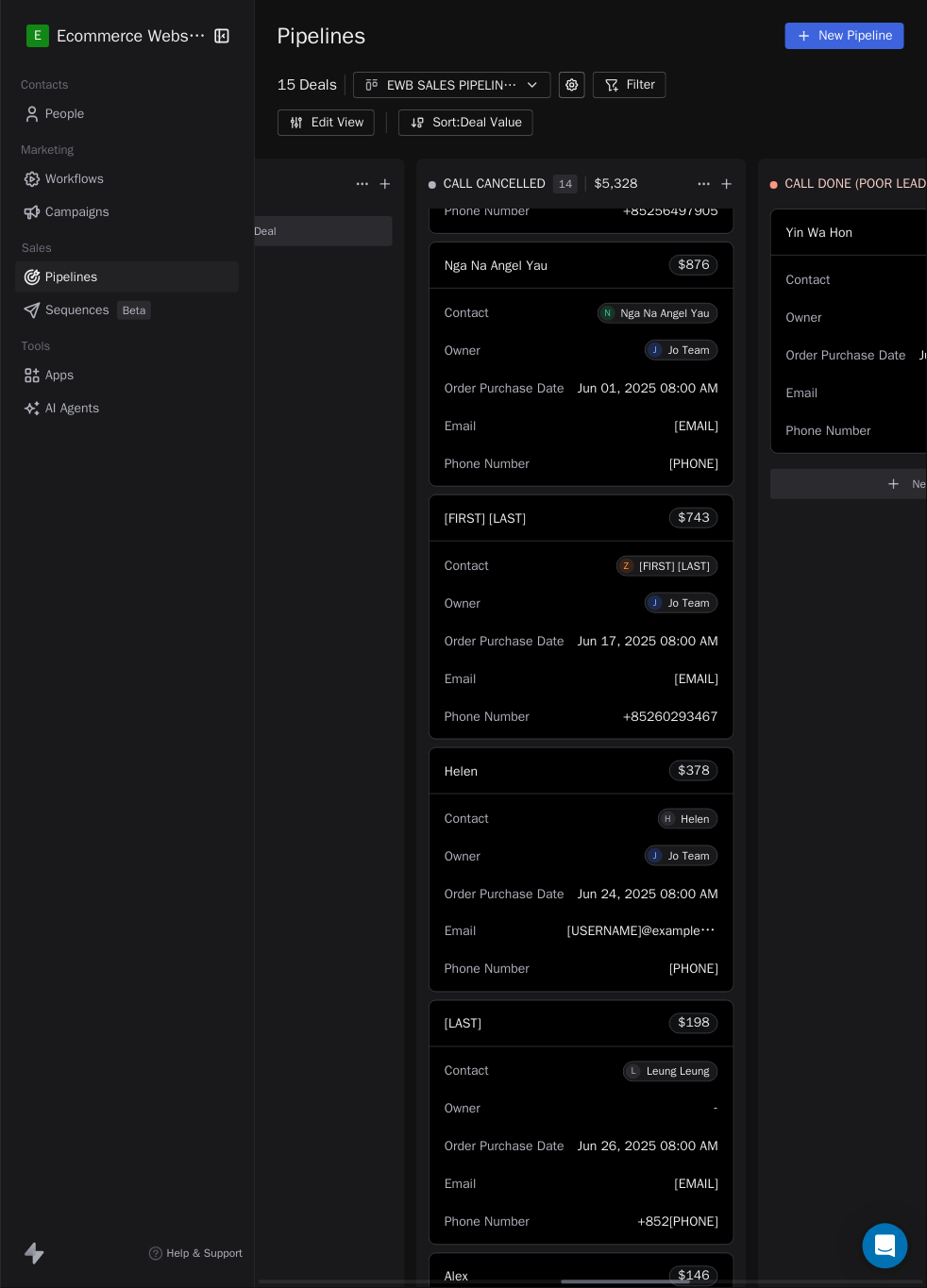click 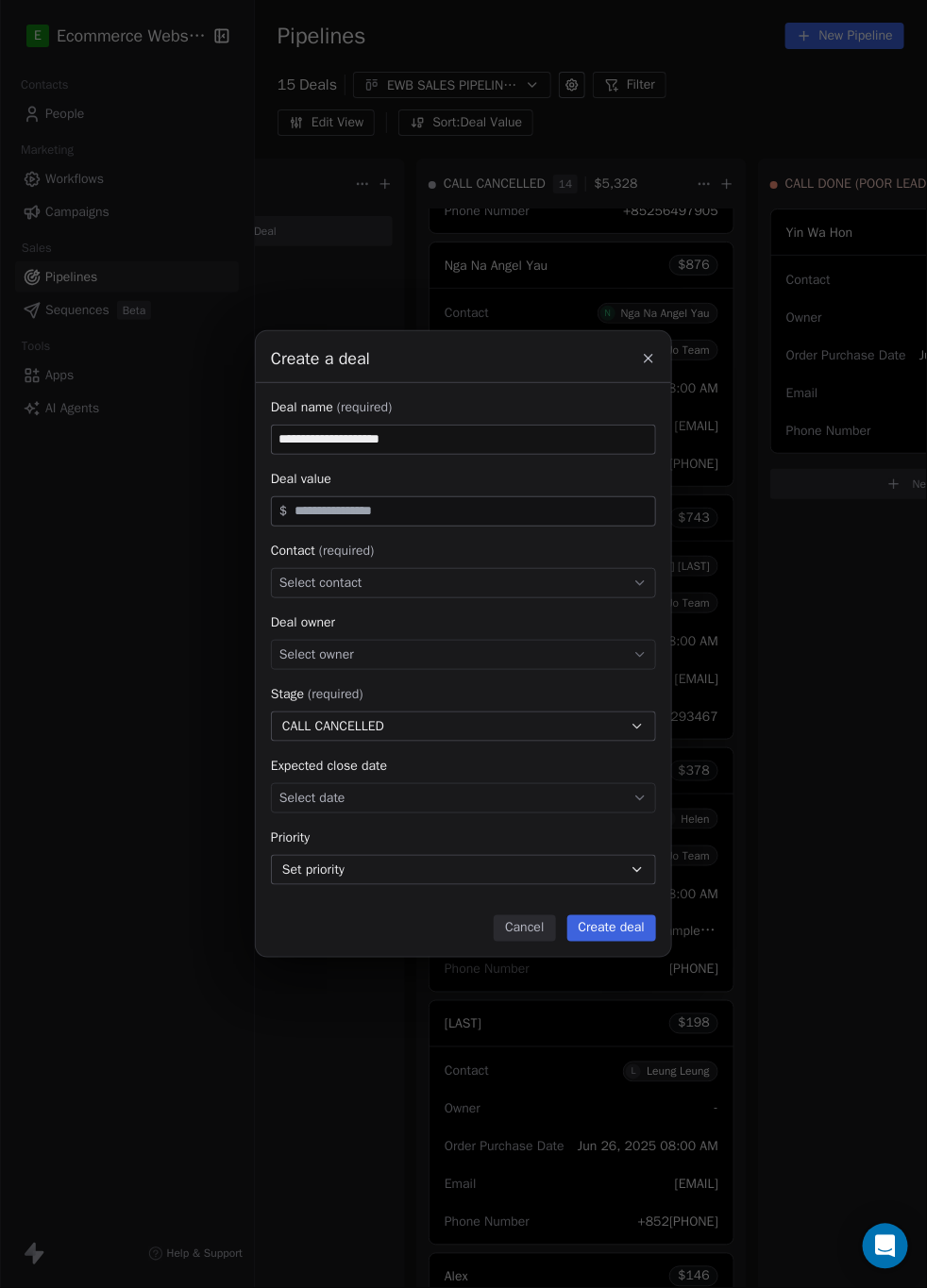click on "Select contact" at bounding box center [464, 583] 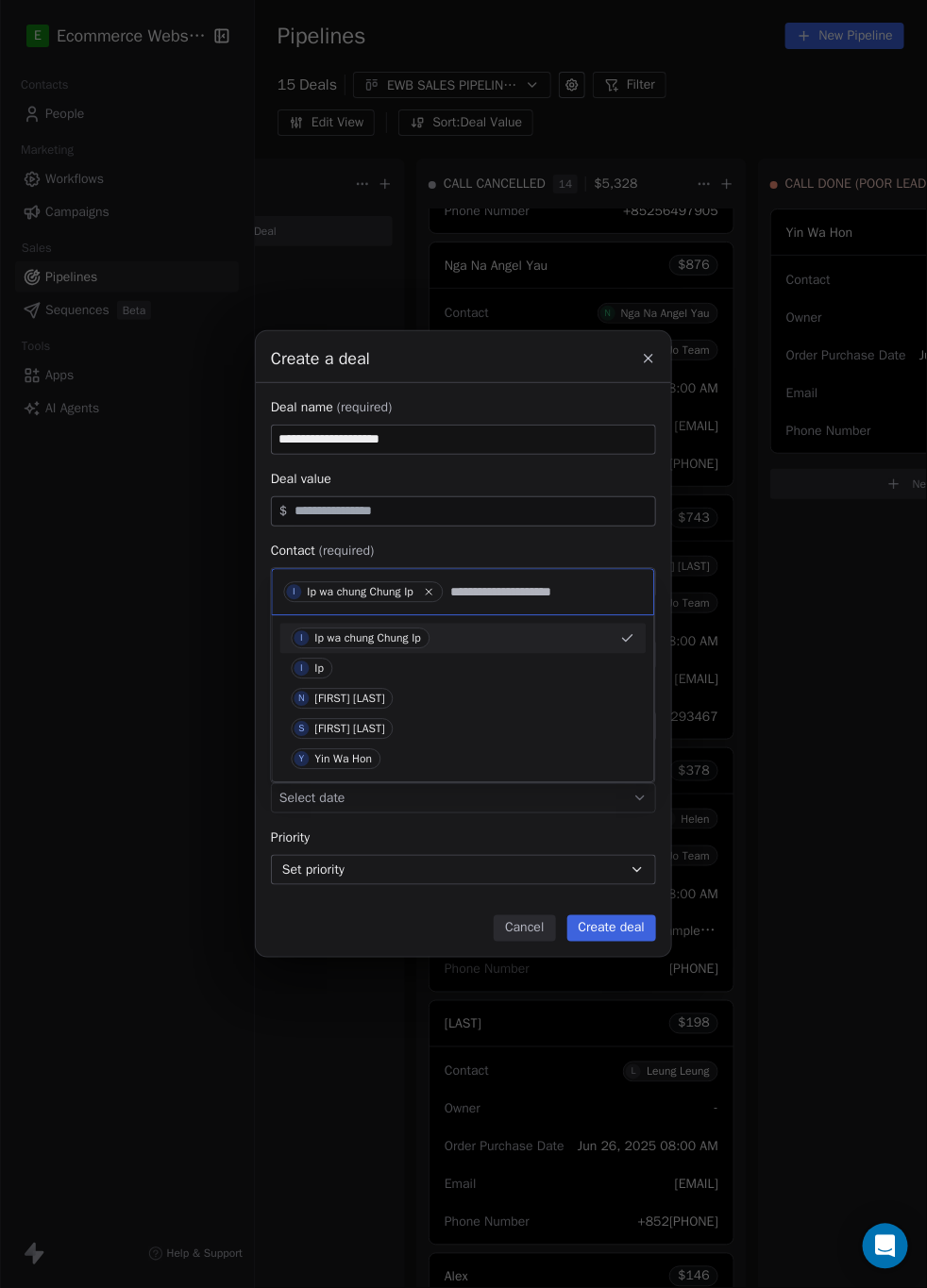 type on "**********" 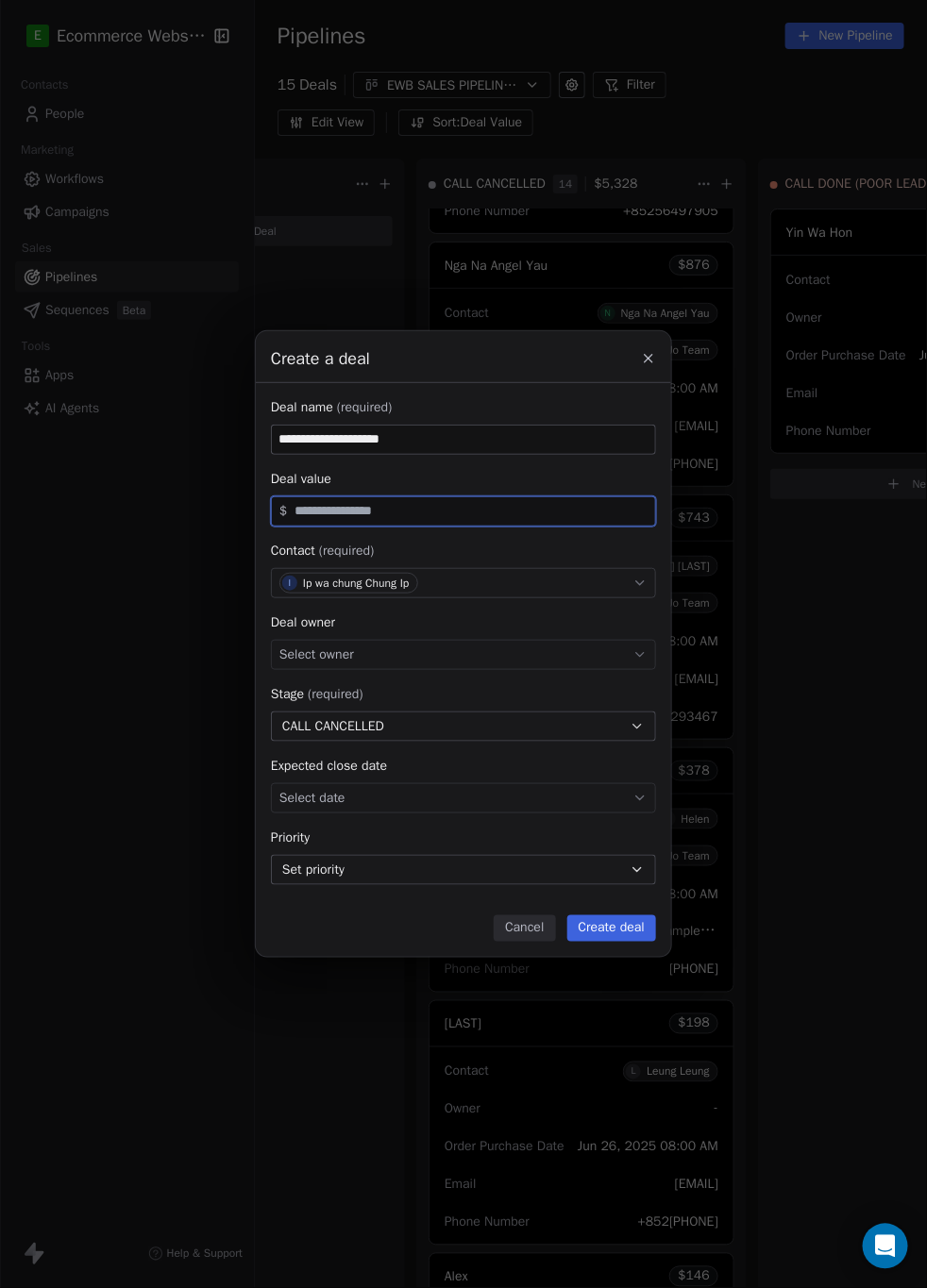 click at bounding box center (471, 510) 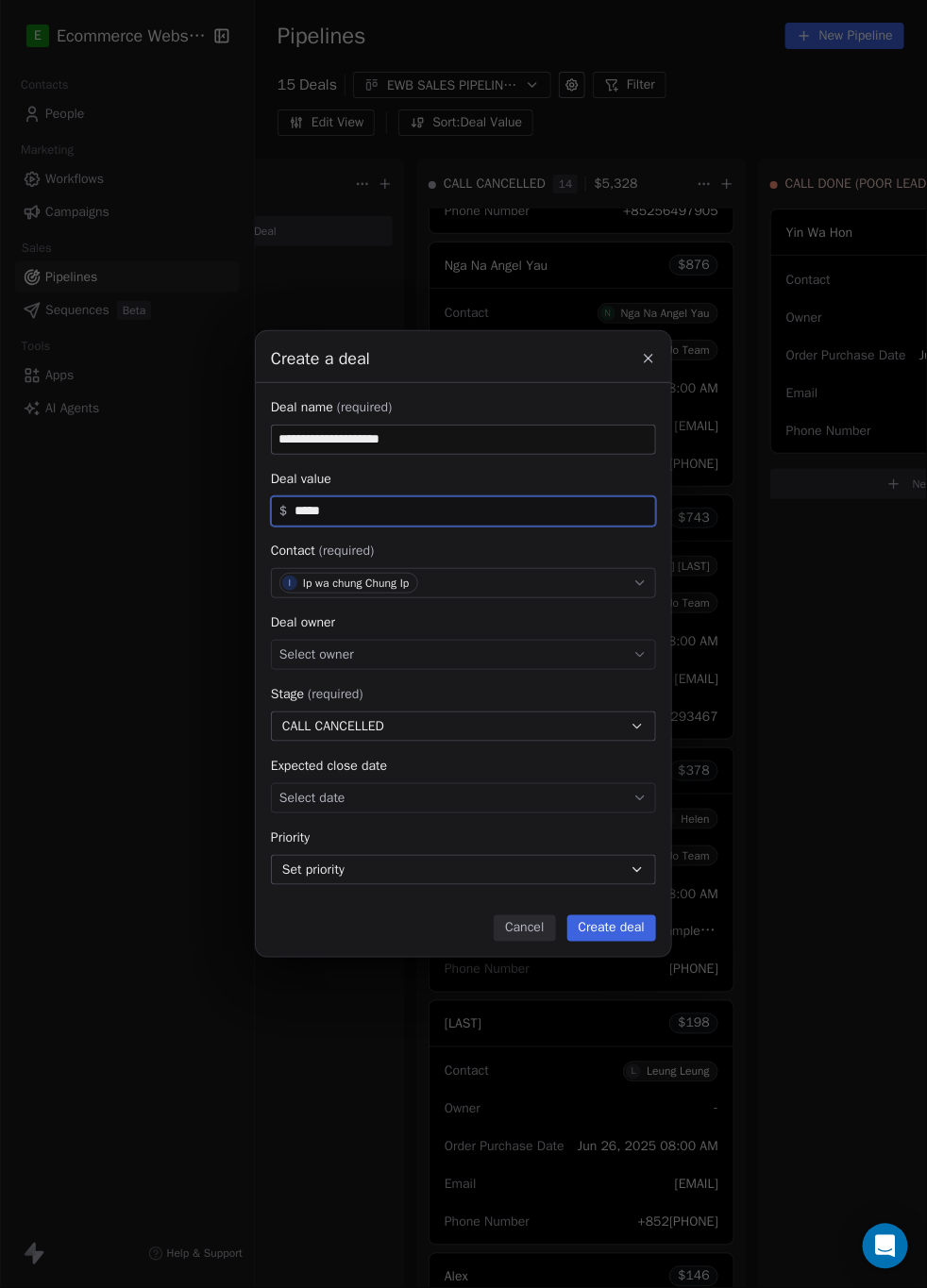 type on "*****" 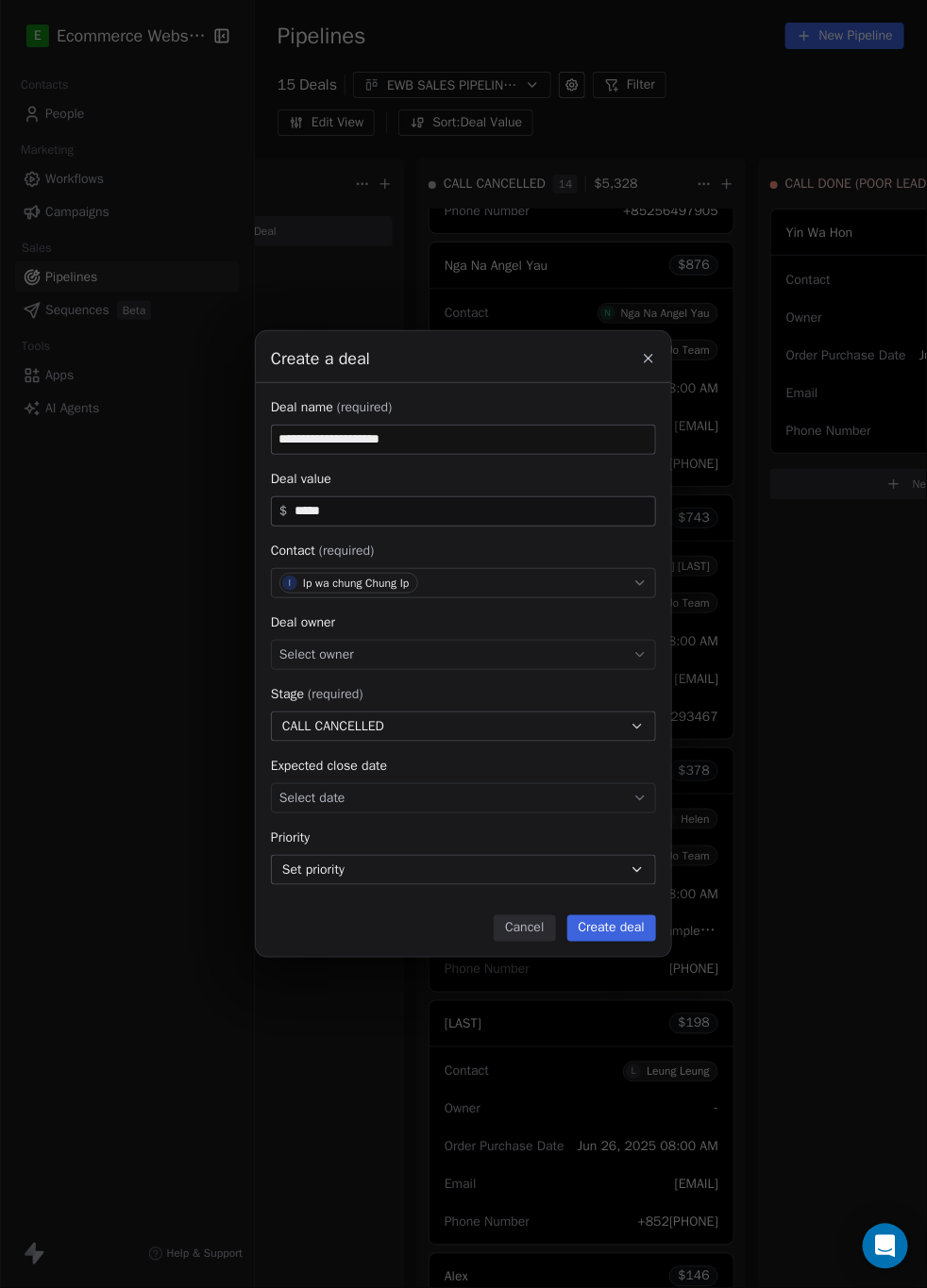 click on "Select owner" at bounding box center (464, 655) 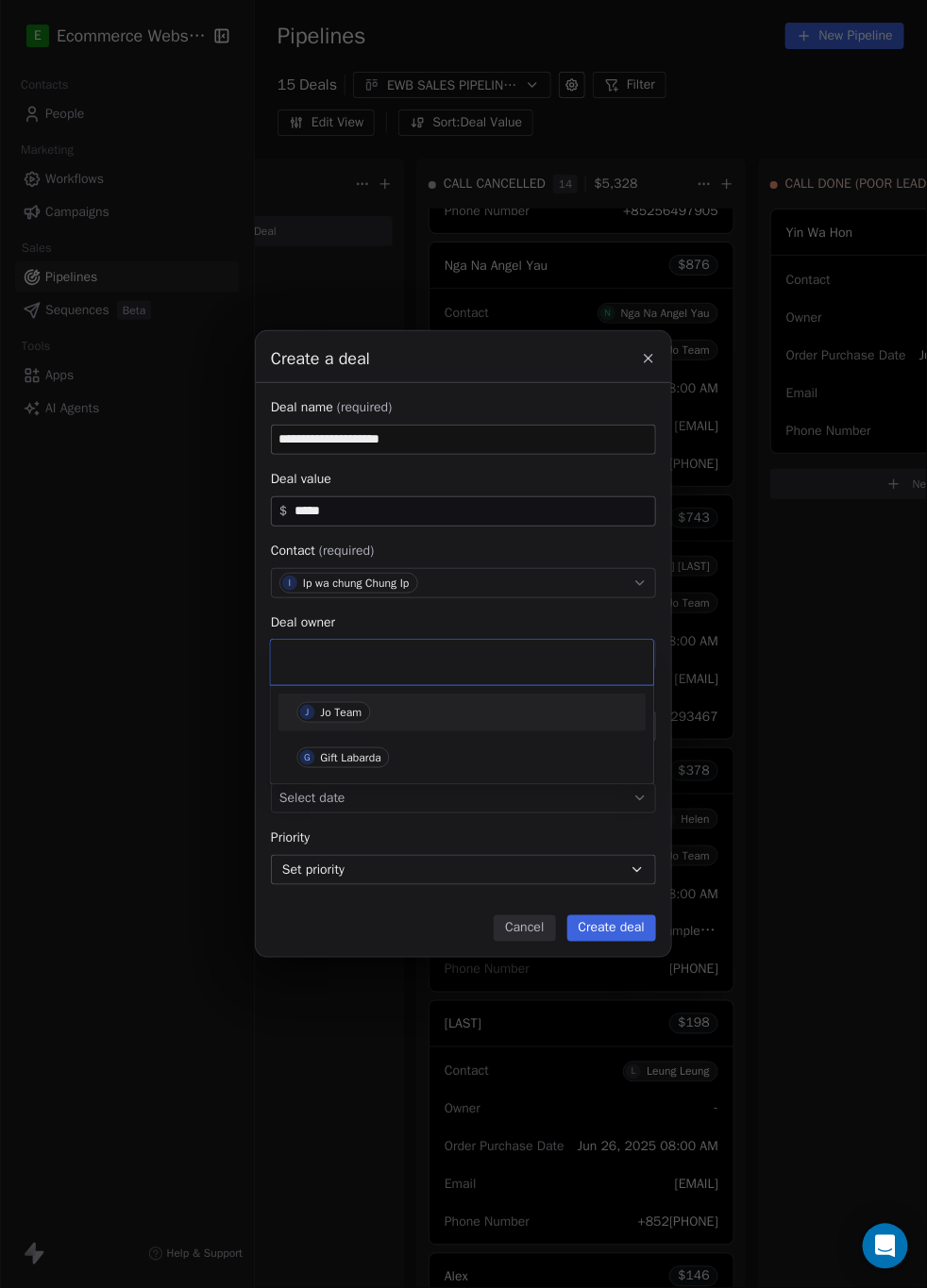 click on "Jo Team" at bounding box center (342, 712) 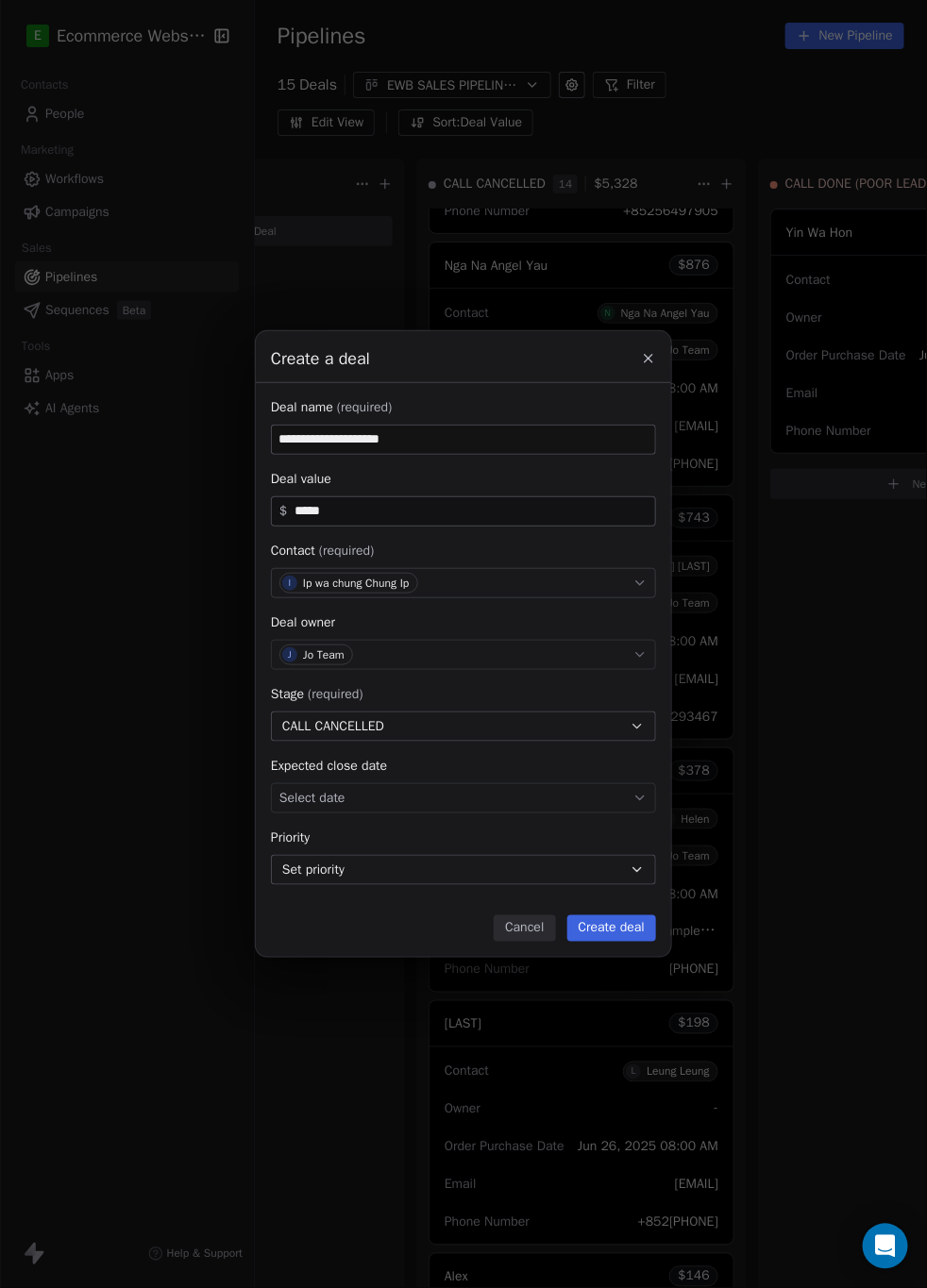 click on "**********" at bounding box center (464, 644) 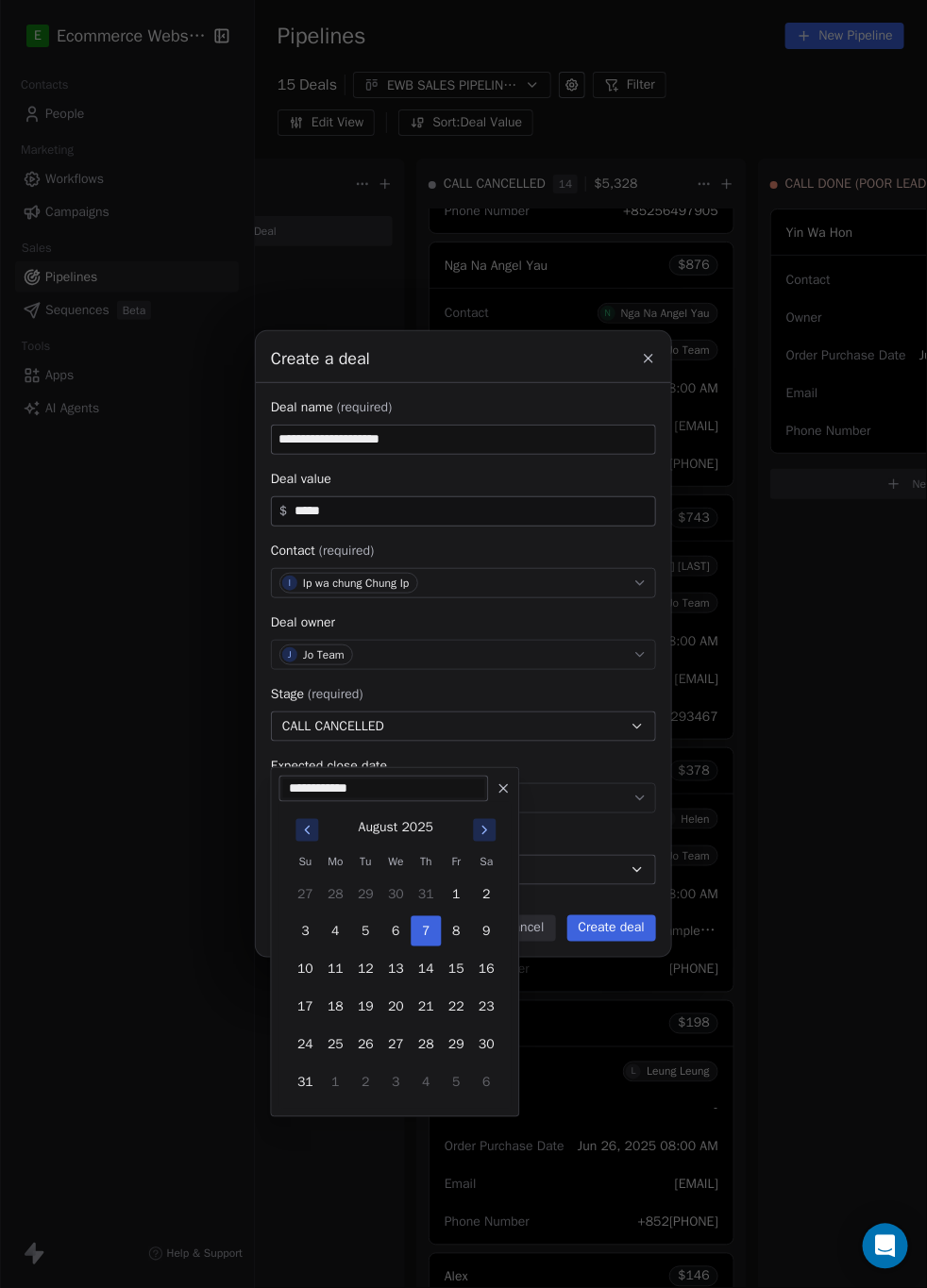 click on "**********" at bounding box center (396, 789) 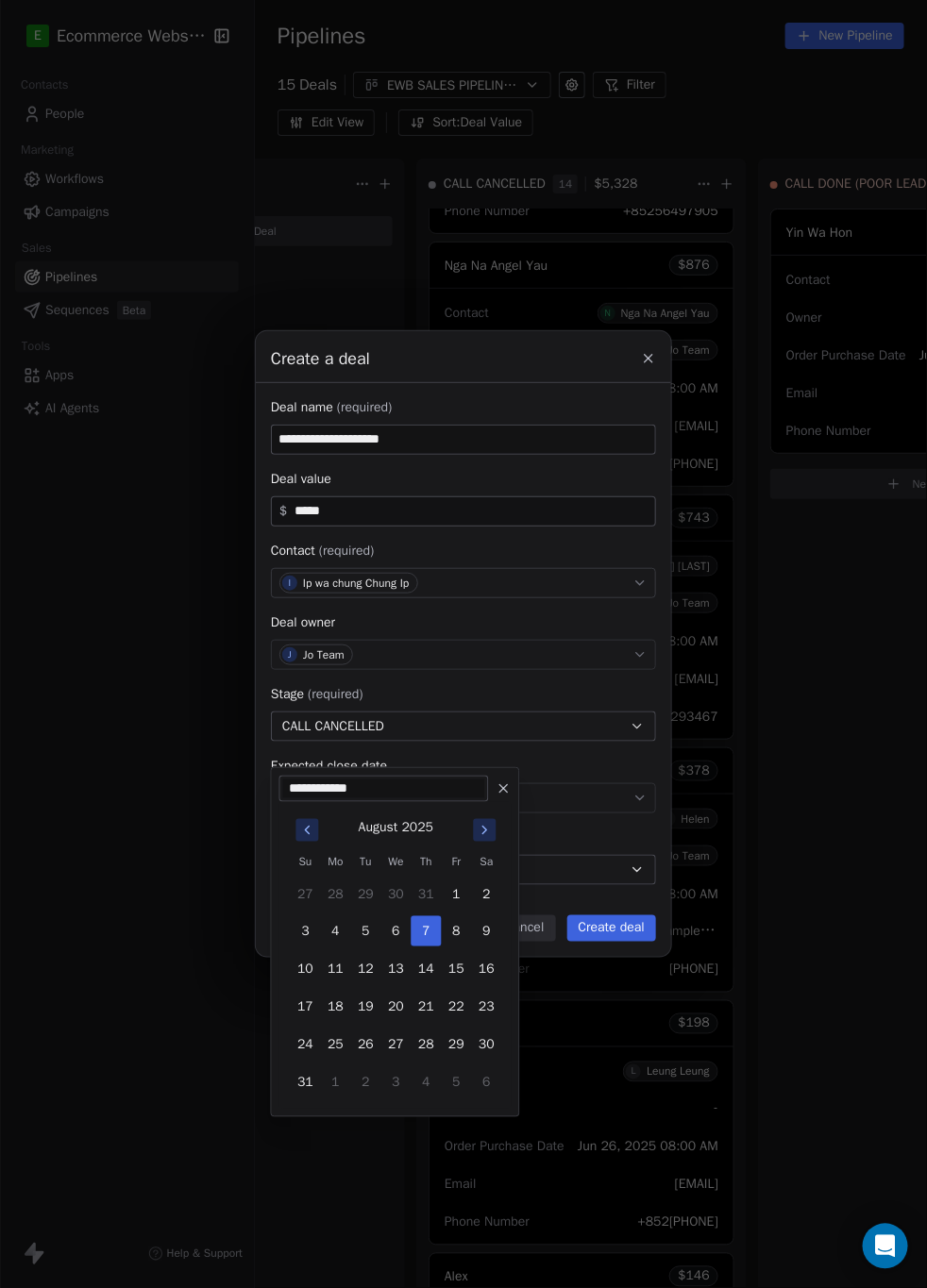 click at bounding box center (504, 789) 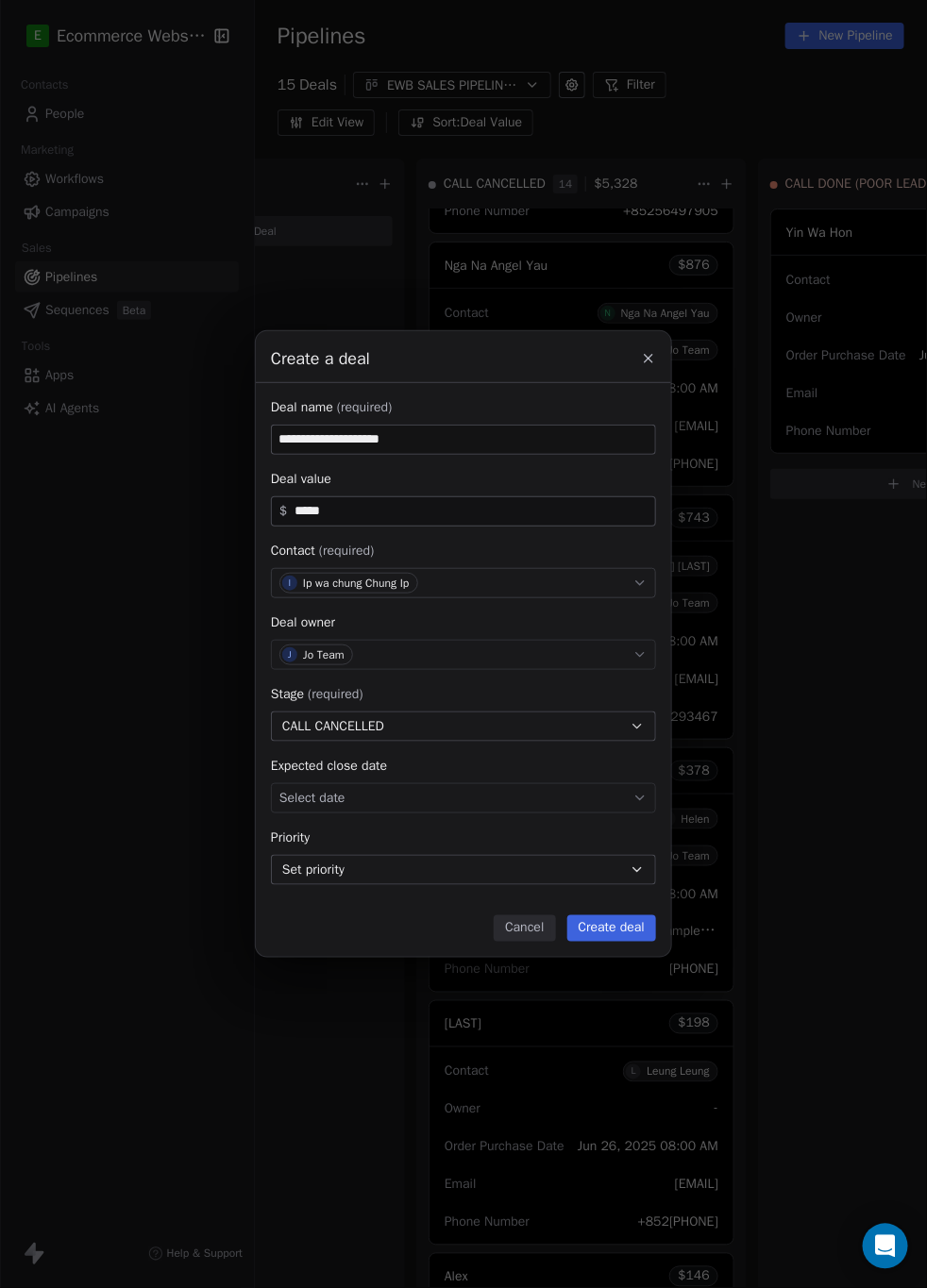 click on "**********" at bounding box center [464, 644] 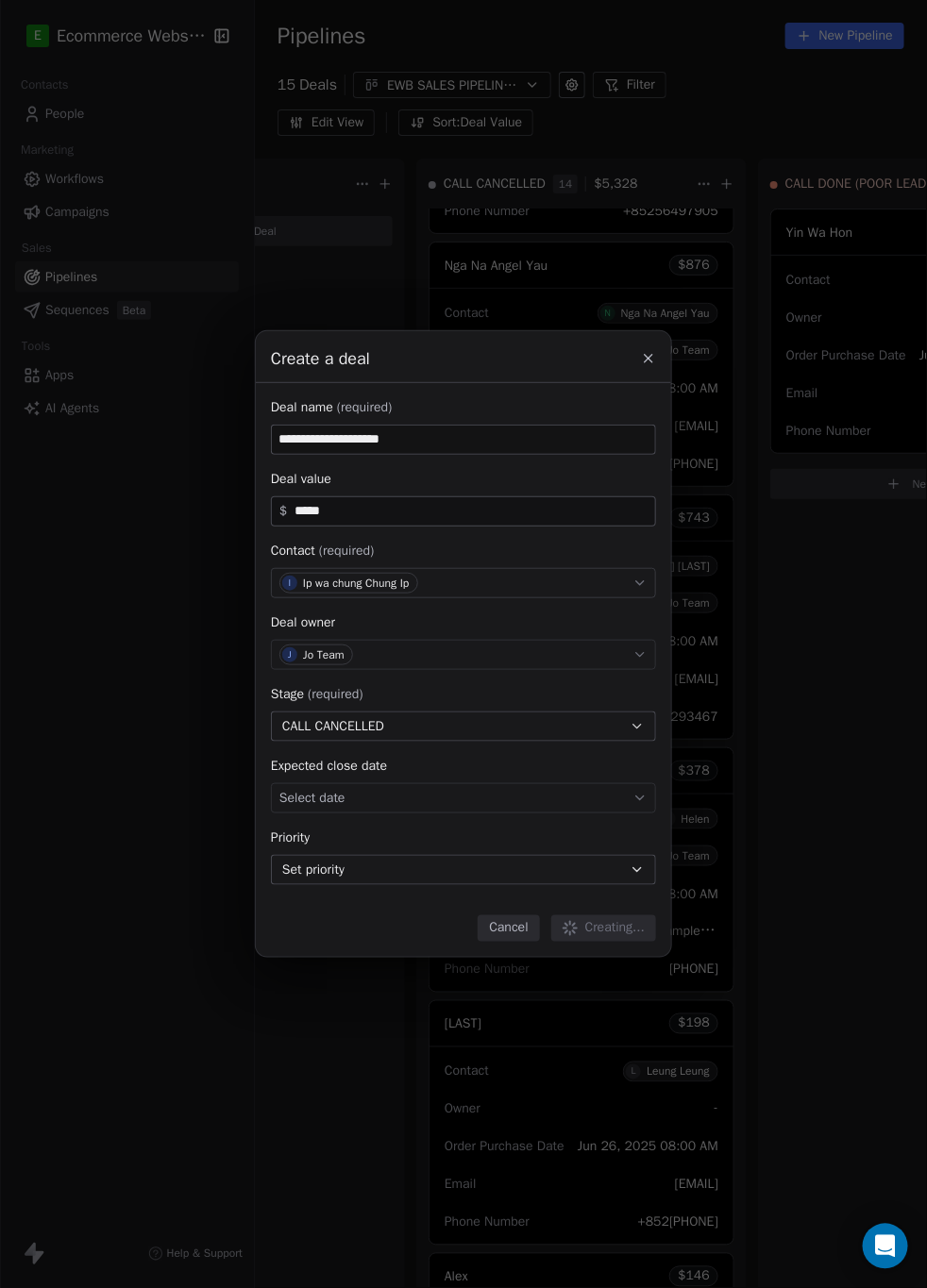 type 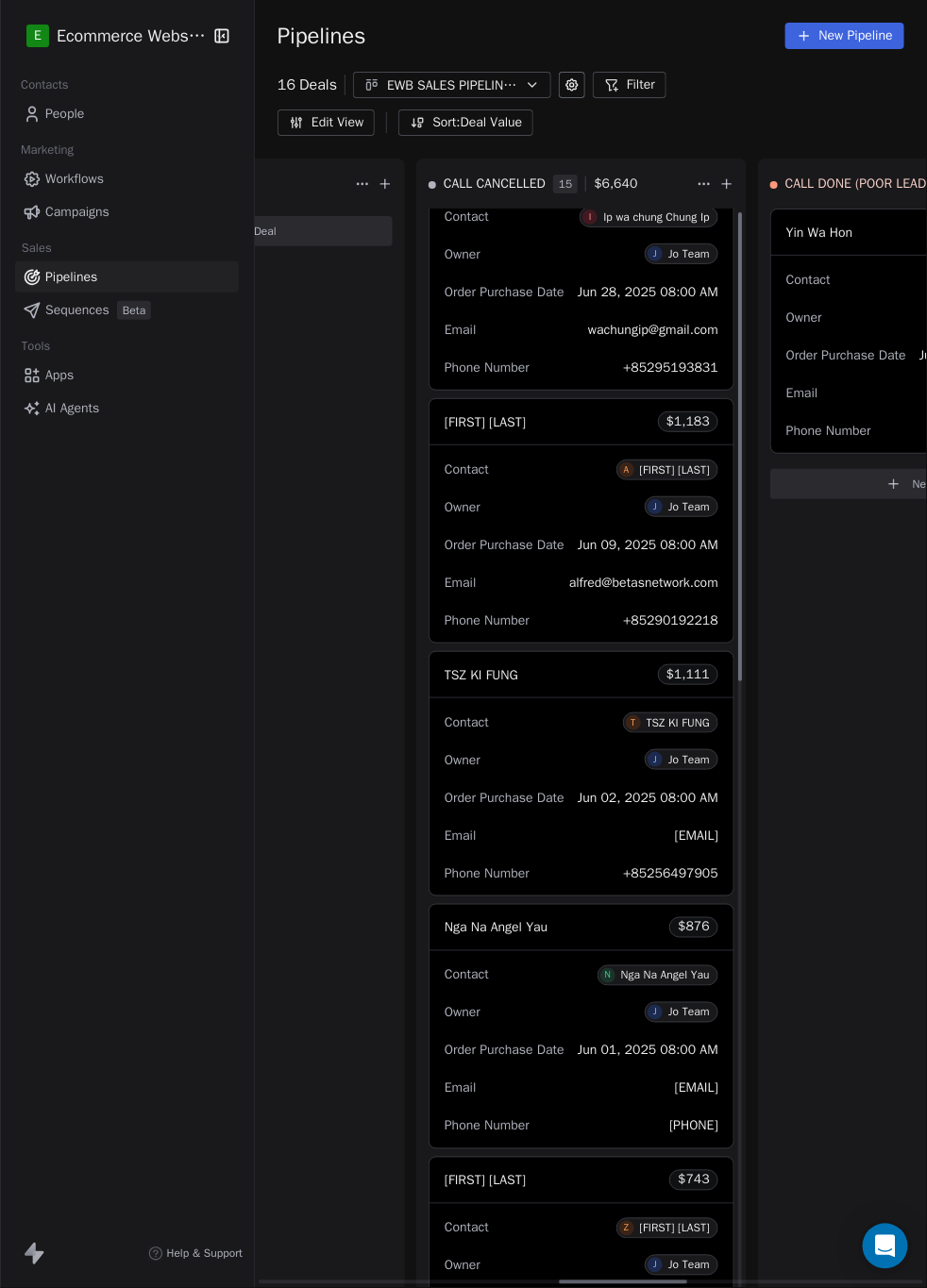 scroll, scrollTop: 0, scrollLeft: 0, axis: both 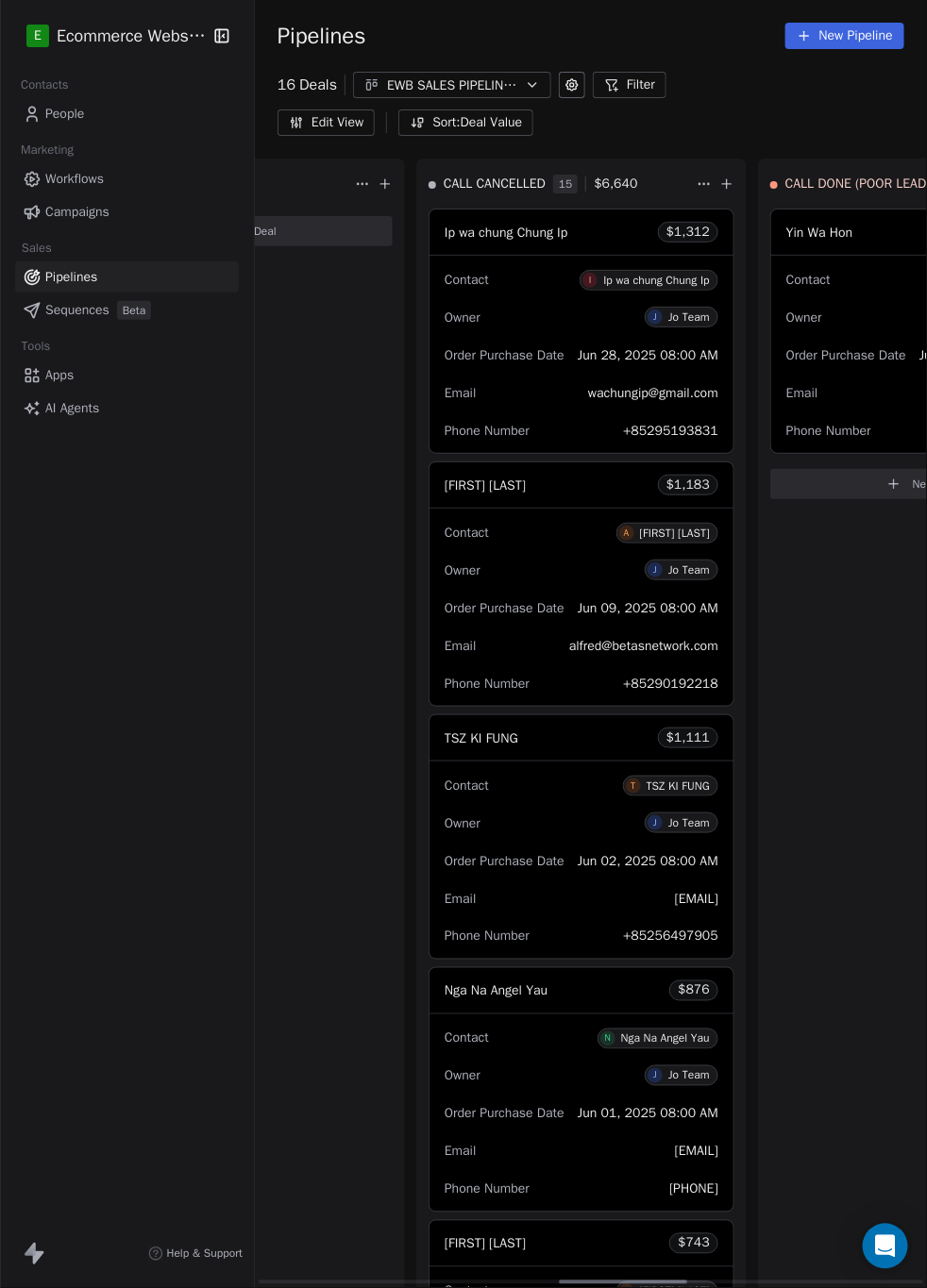 click on "Ip wa chung Chung Ip $ 1,312" at bounding box center (581, 232) 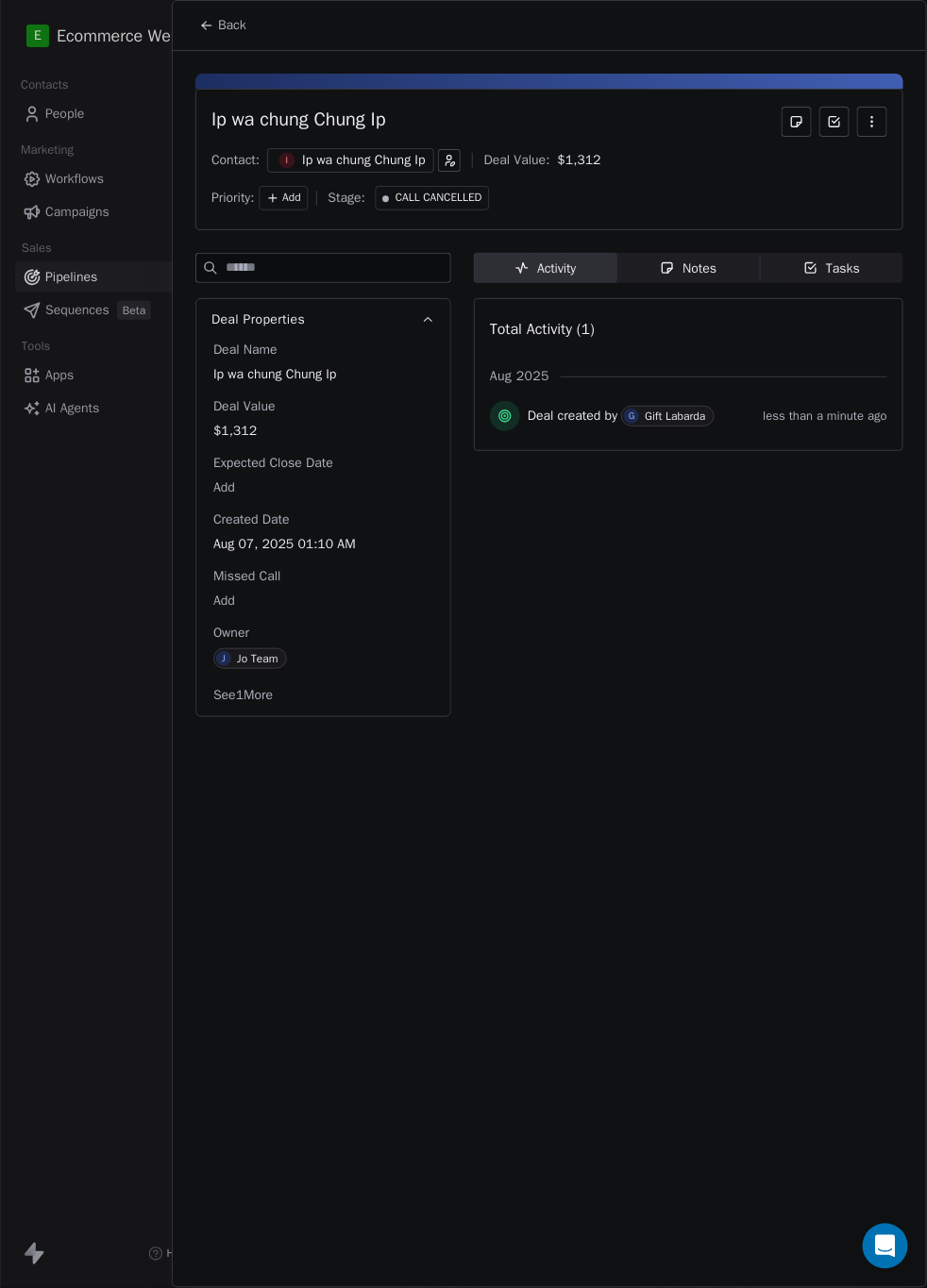click on "Notes   Notes" at bounding box center (689, 268) 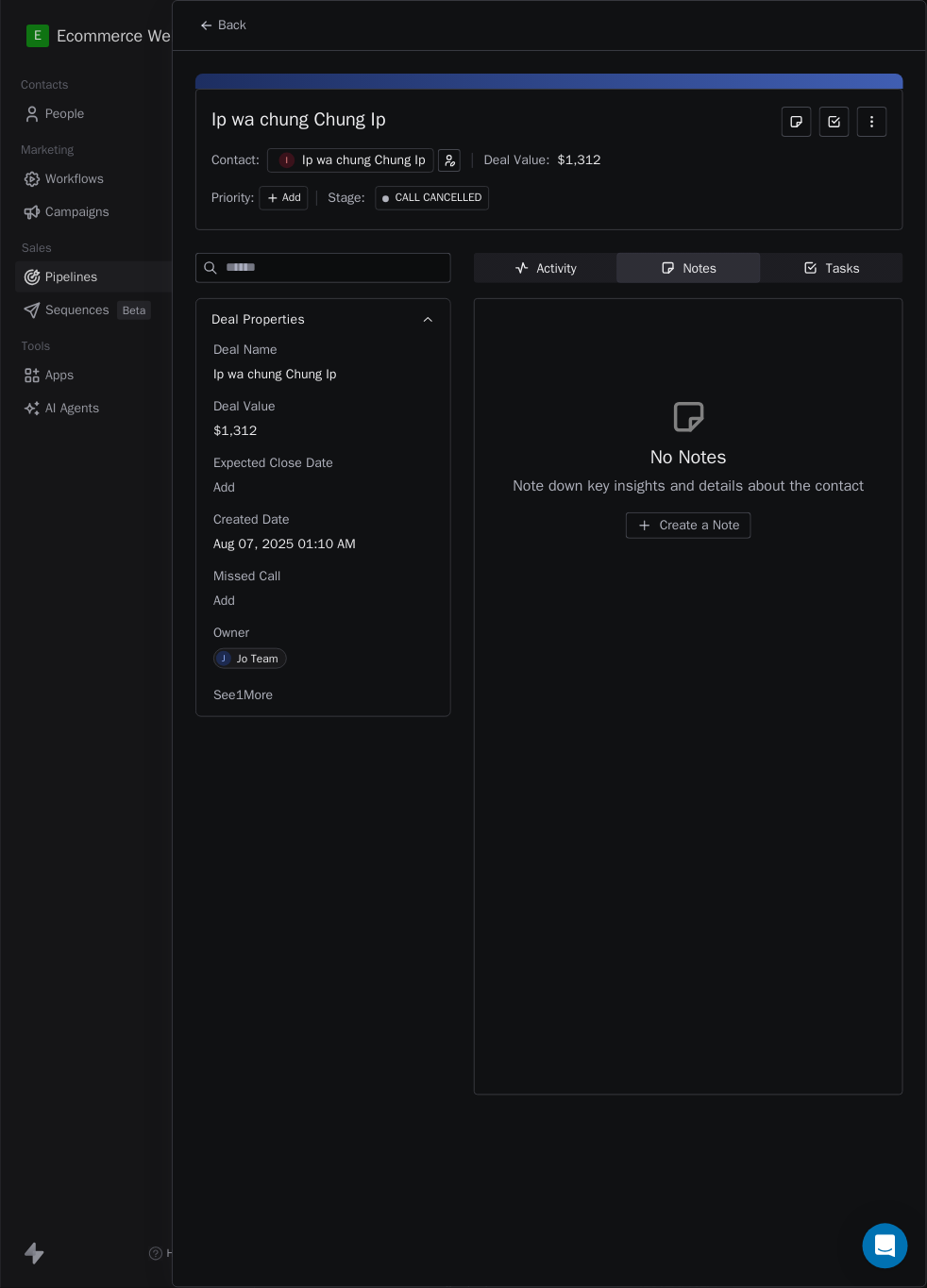 click on "Create a Note" at bounding box center [699, 526] 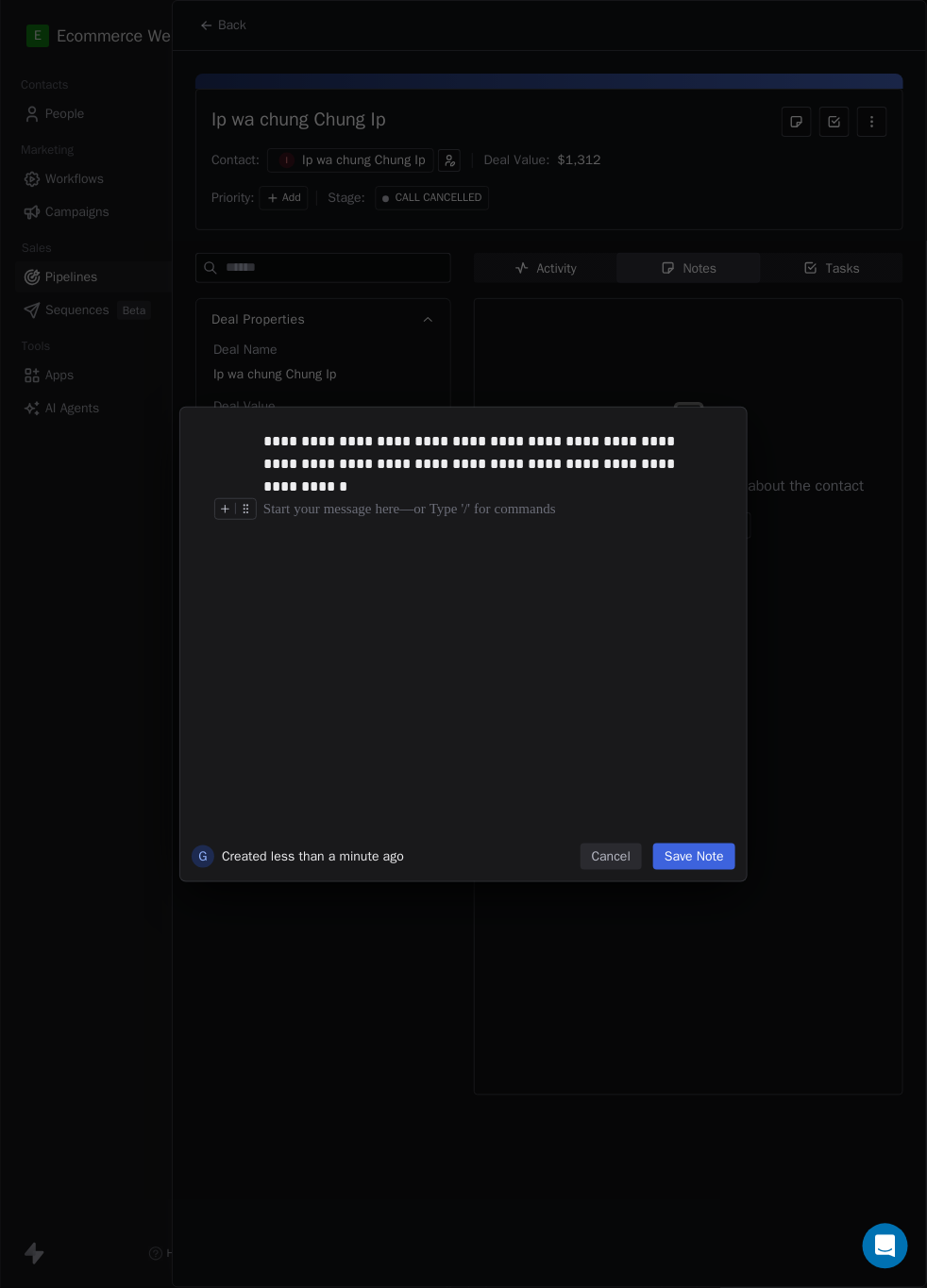 click on "Save Note" at bounding box center [694, 857] 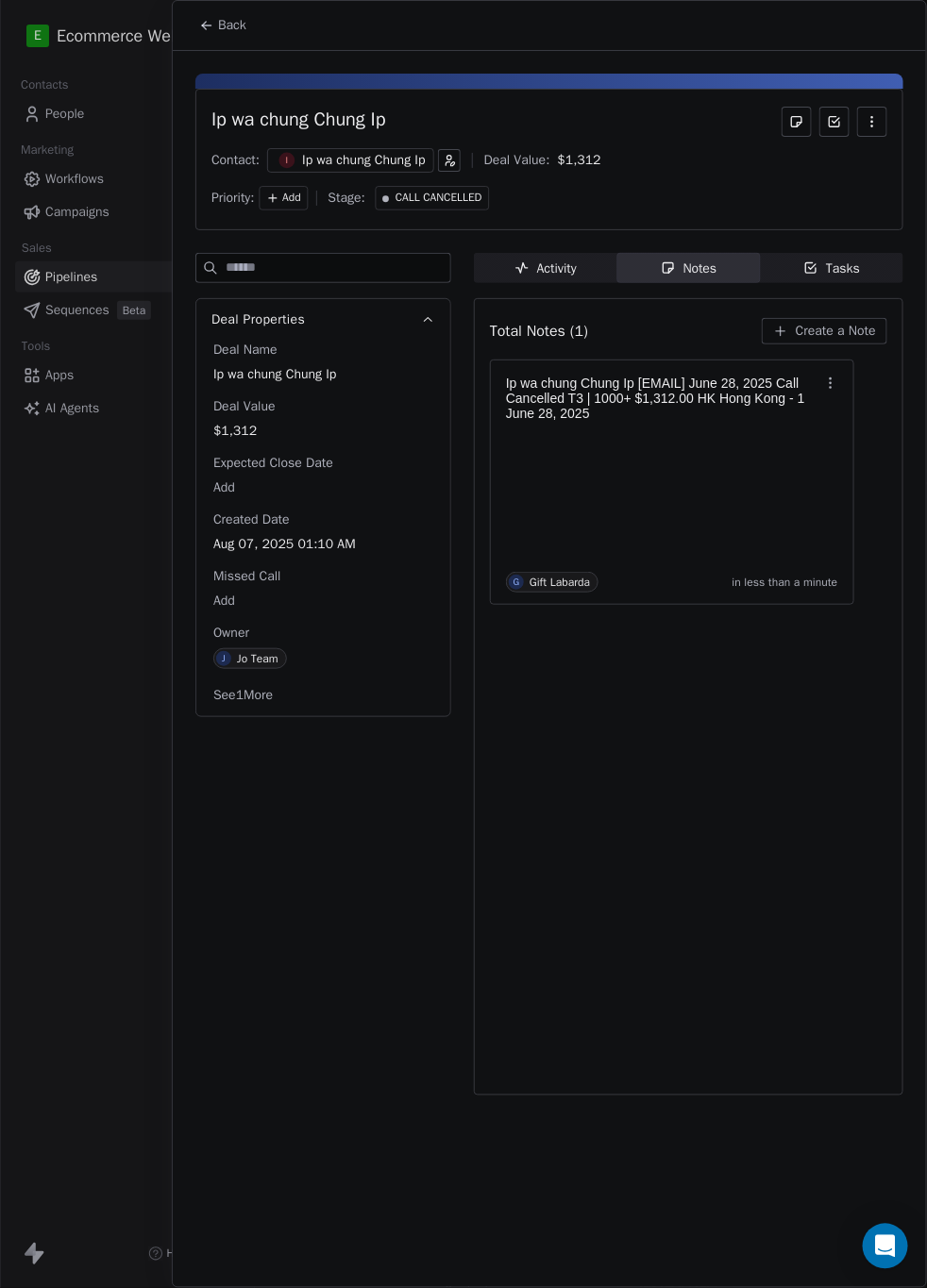 click on "Deal Properties Deal Name Ip wa chung Chung Ip Deal Value $1,312 Expected Close Date Add Created Date Aug 07, 2025 01:10 AM Missed Call Add Owner J Jo Team See  1  More" at bounding box center (323, 679) 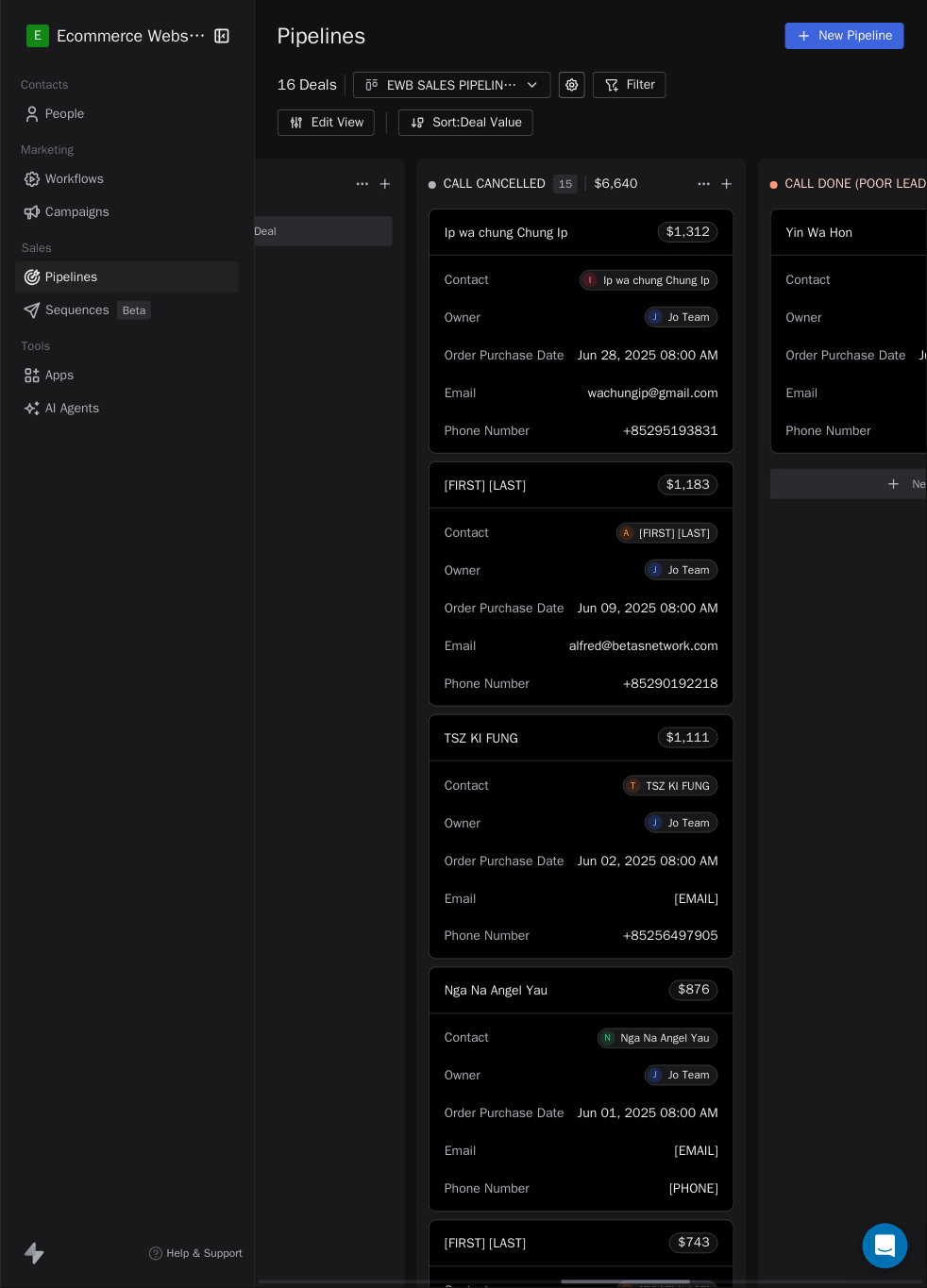 click 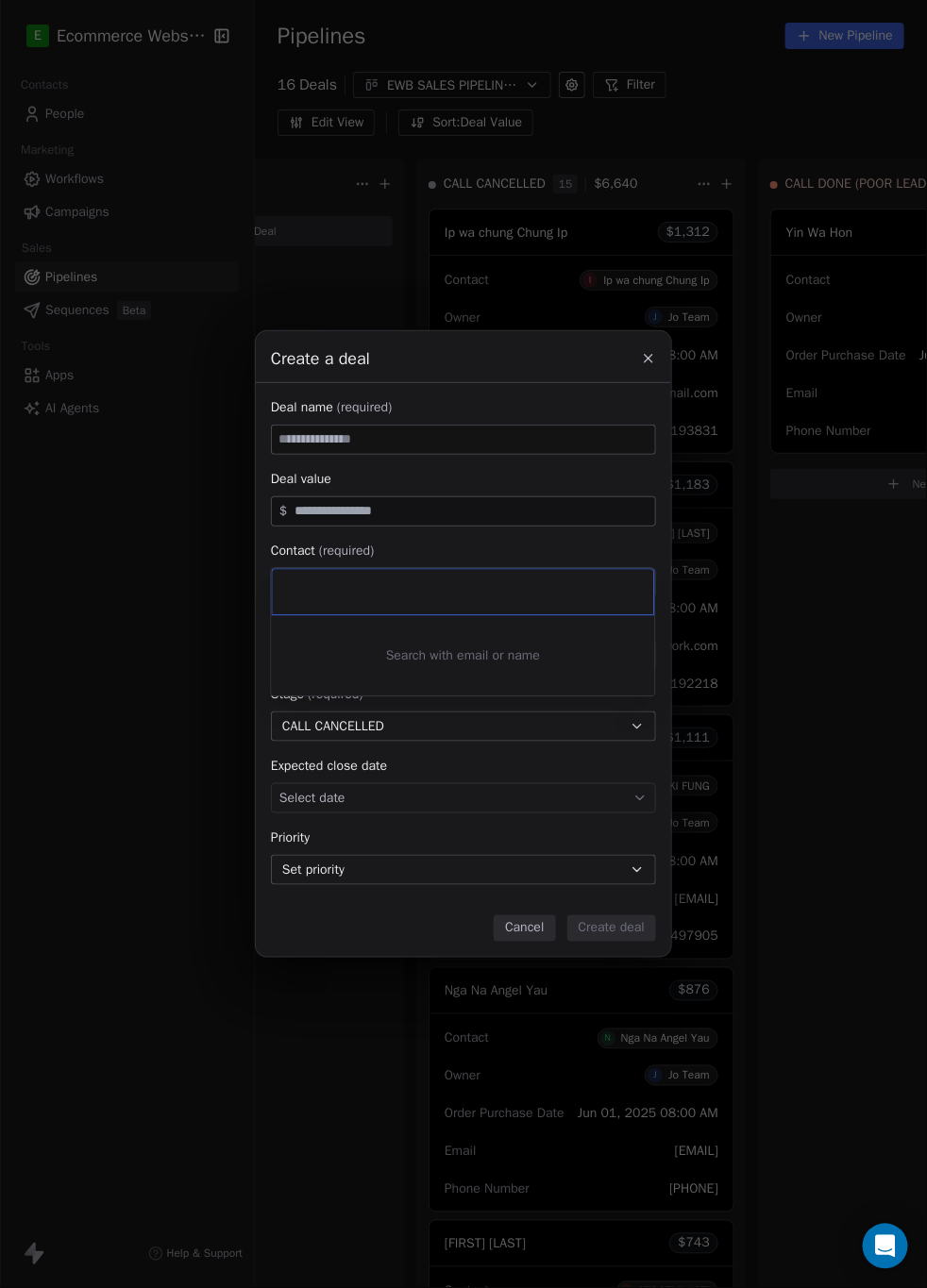 type on "**********" 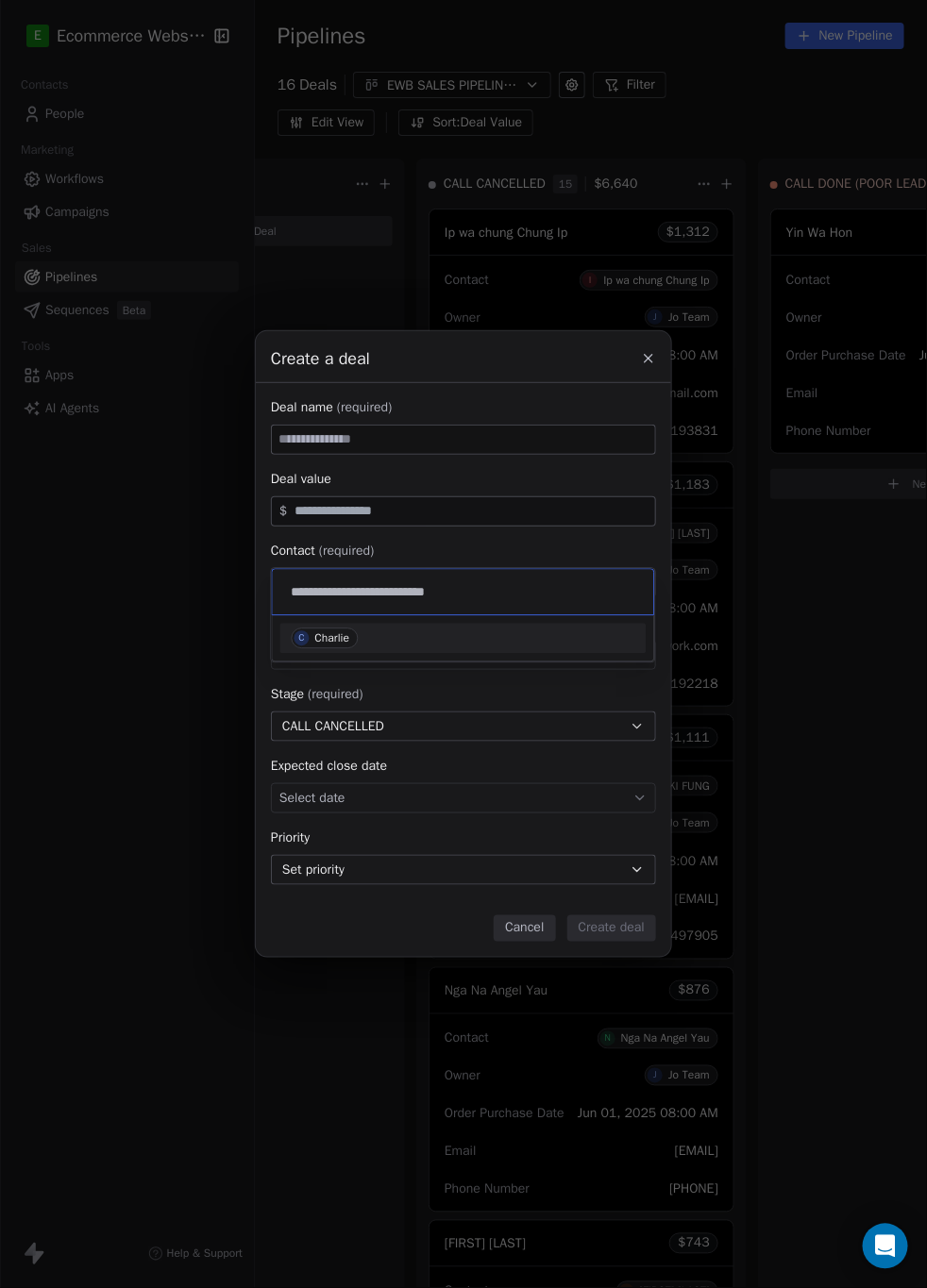 type 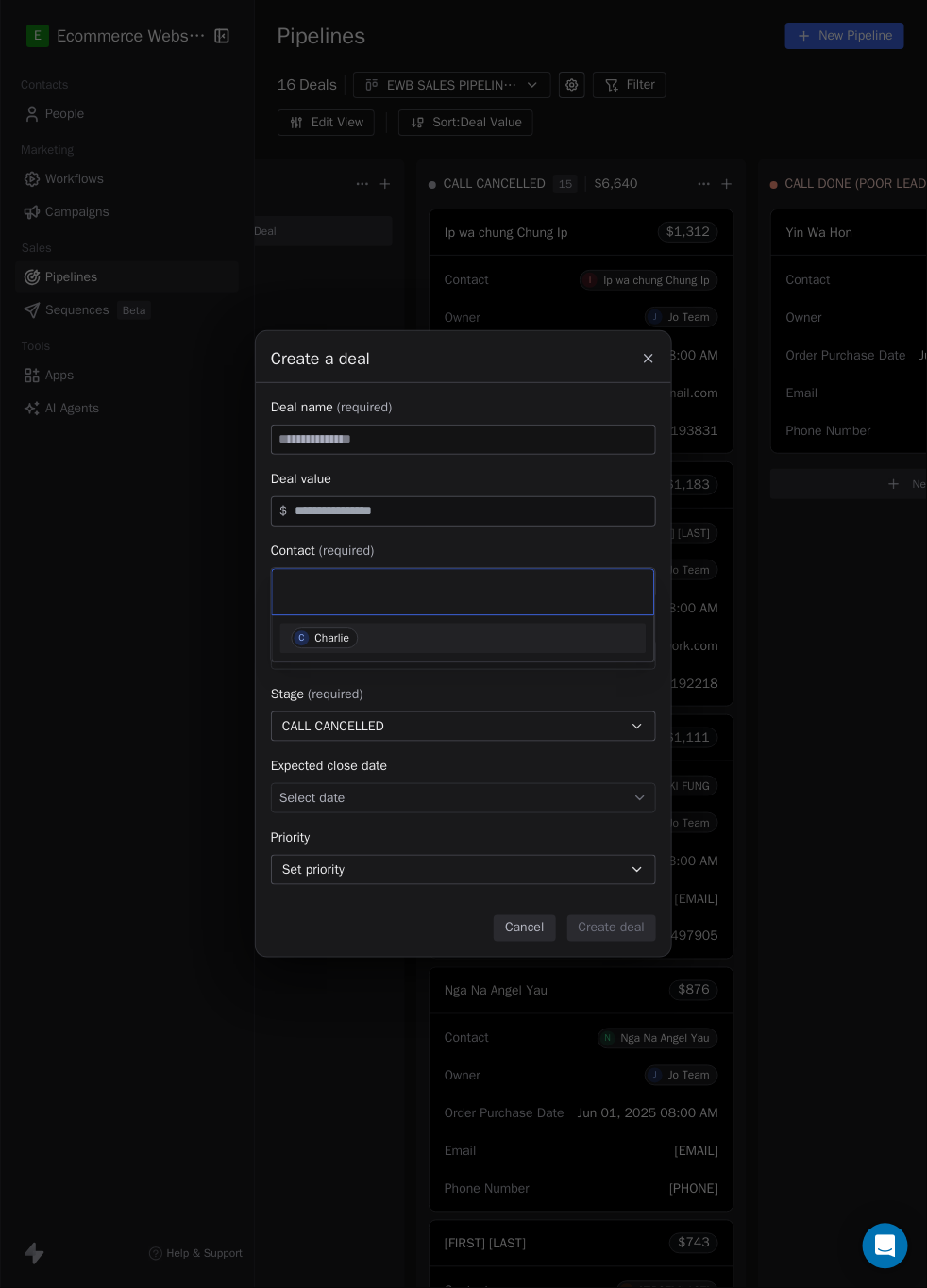 click on "Create a deal Deal name (required) Deal value $ Contact (required) Select contact Deal owner Select owner Stage (required) CALL CANCELLED Expected close date Select date Priority Set priority Cancel Create deal" at bounding box center [464, 644] 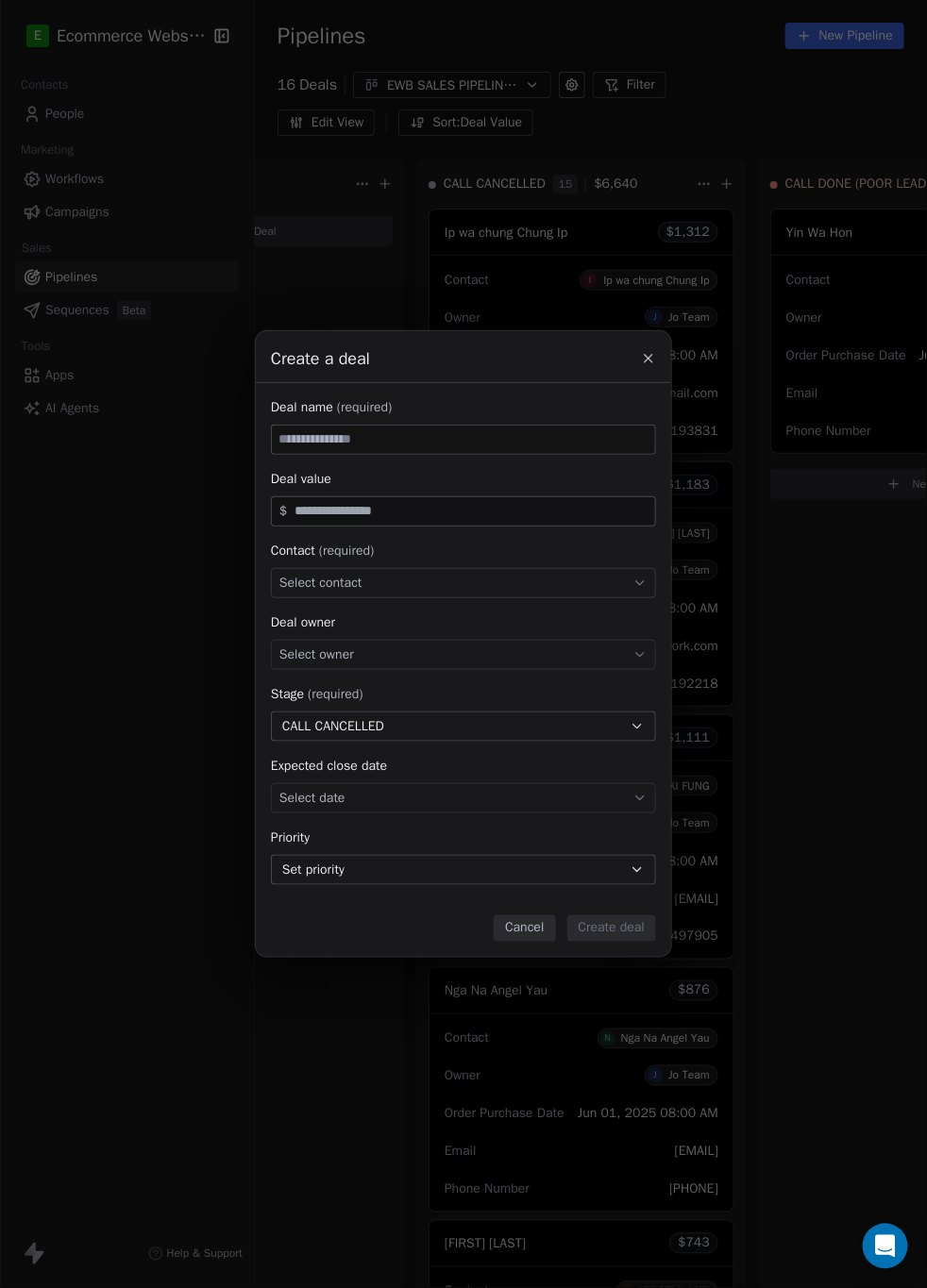 click at bounding box center [464, 440] 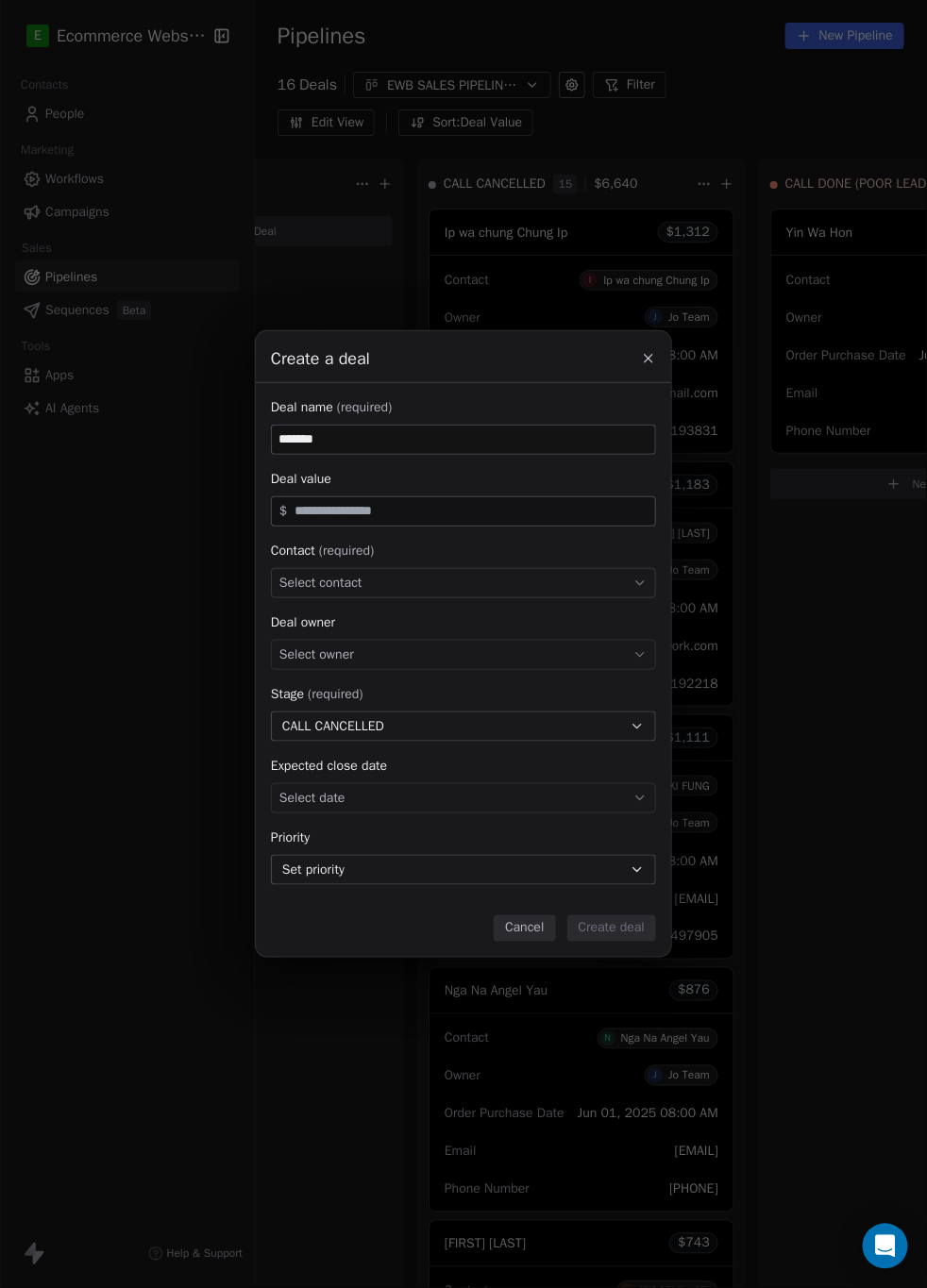 type on "*******" 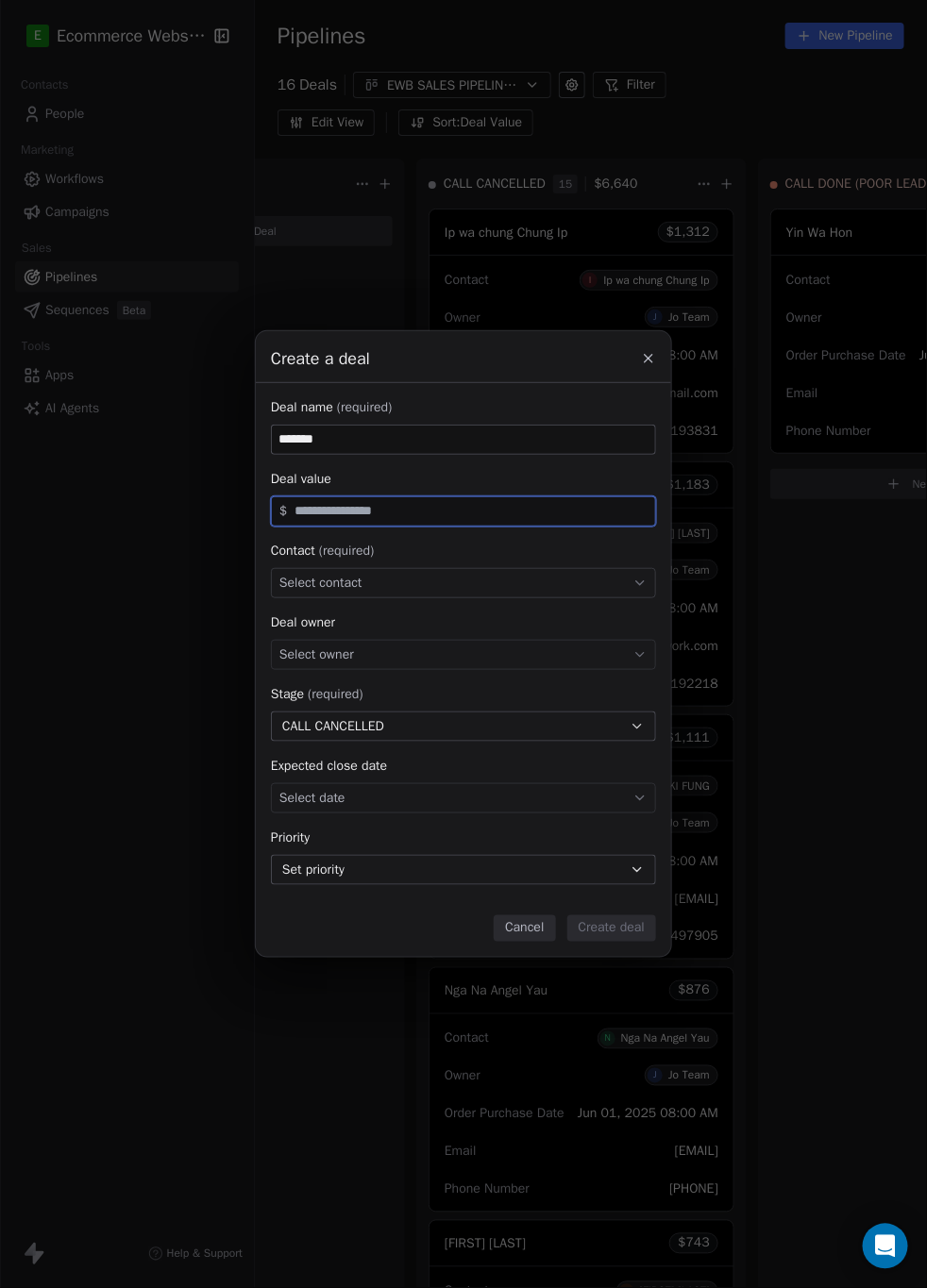 click at bounding box center [471, 510] 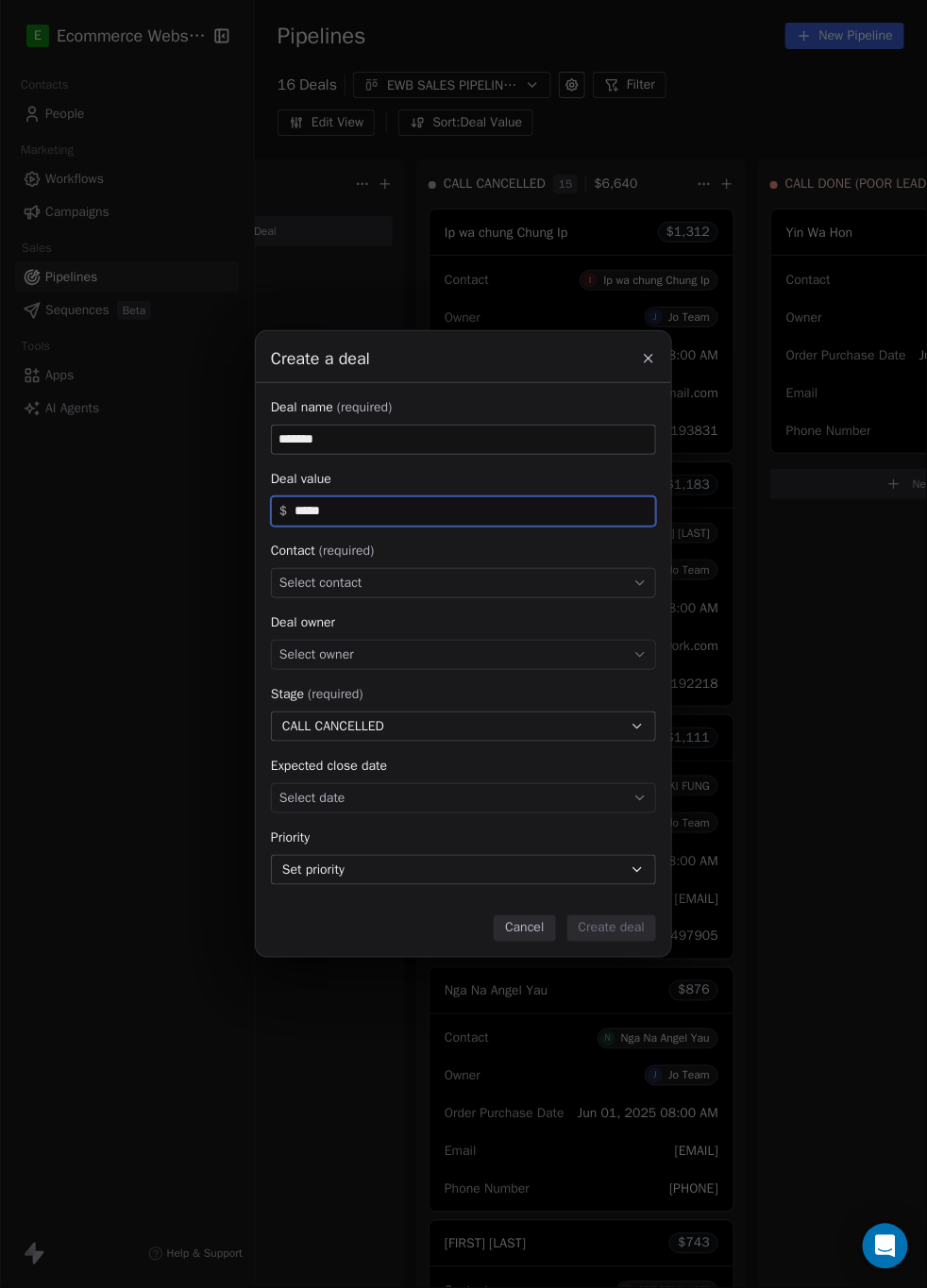 type on "*****" 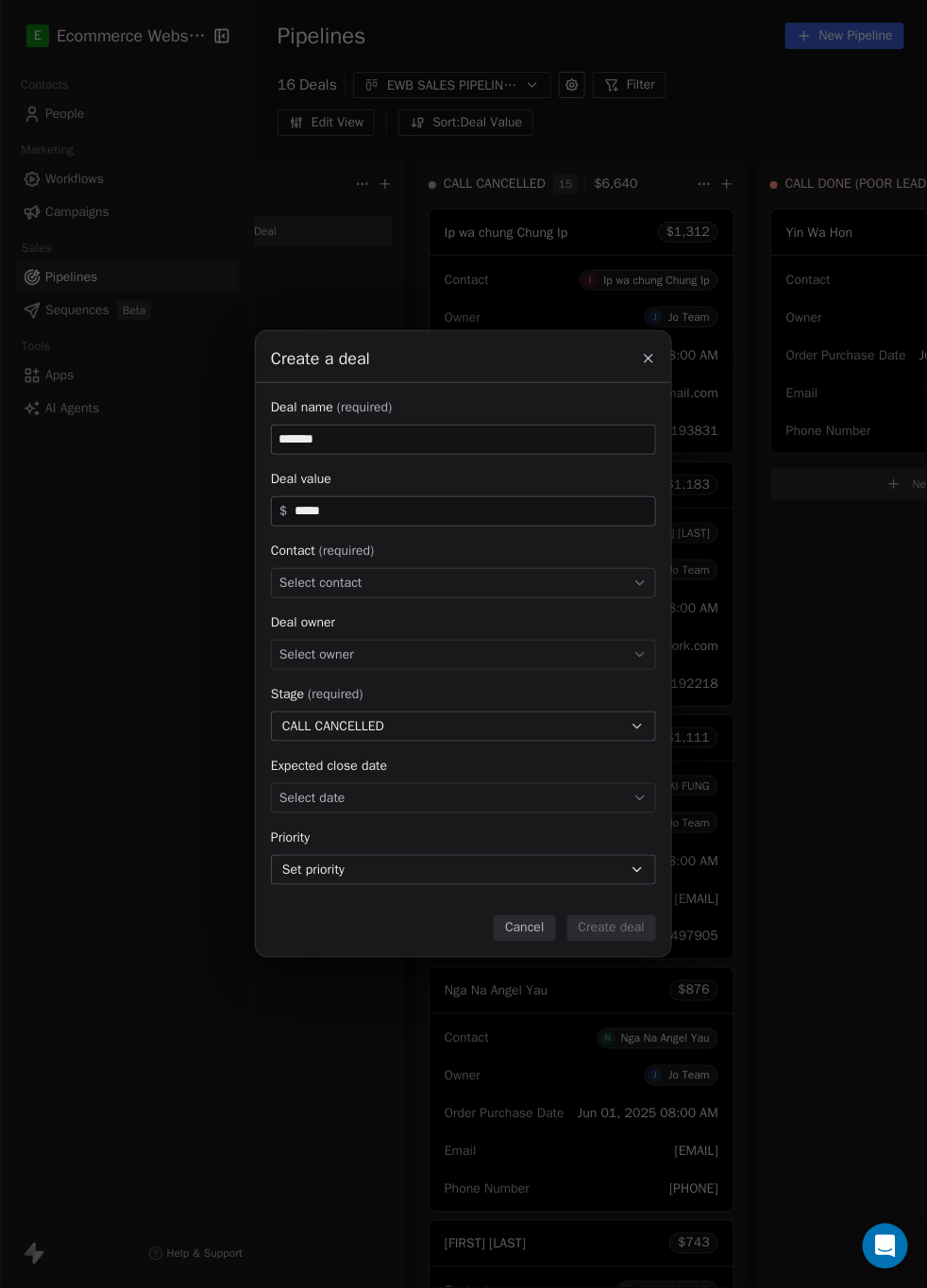 click on "Select owner" at bounding box center (464, 655) 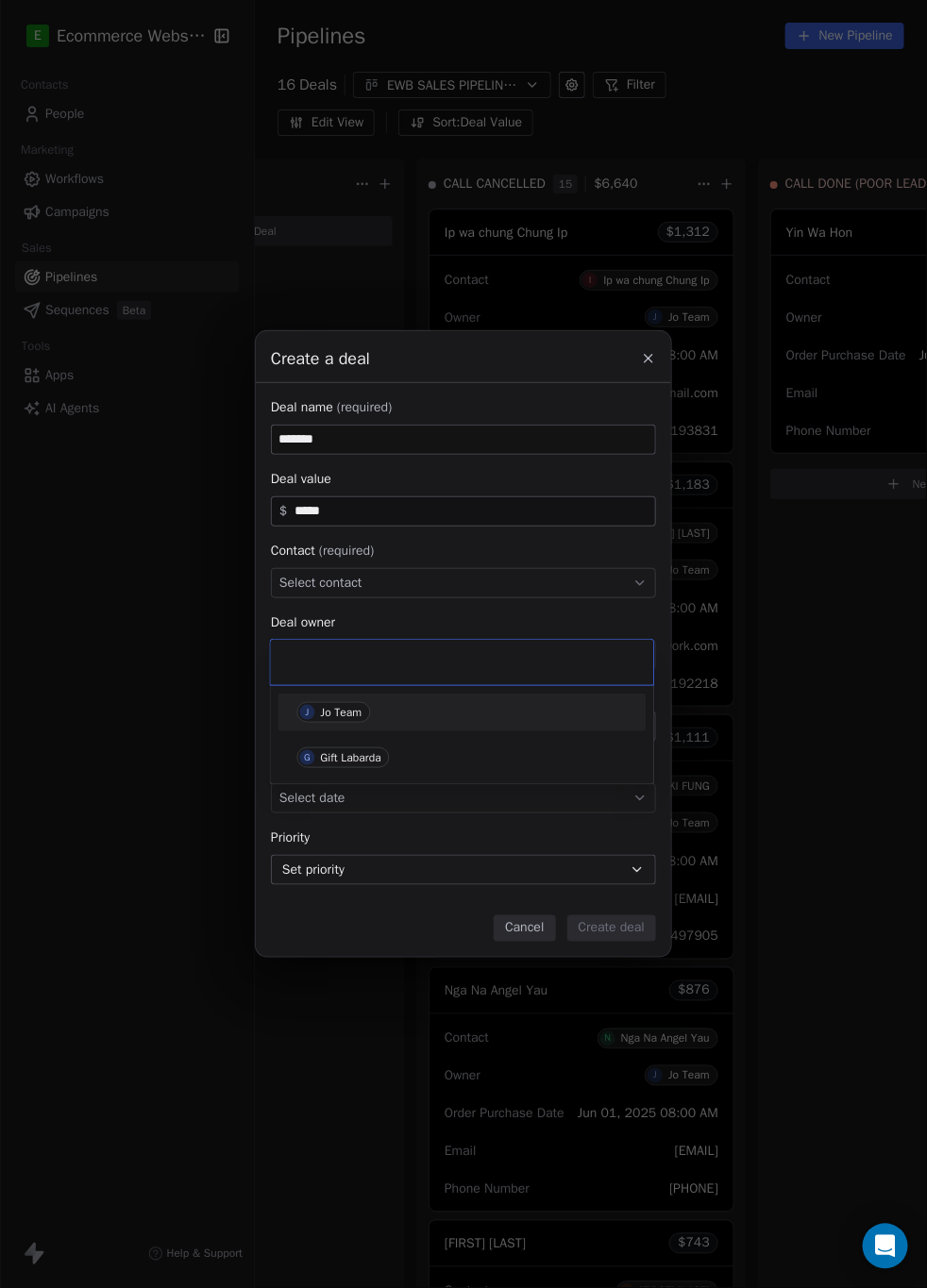 click on "Jo Team" at bounding box center [342, 712] 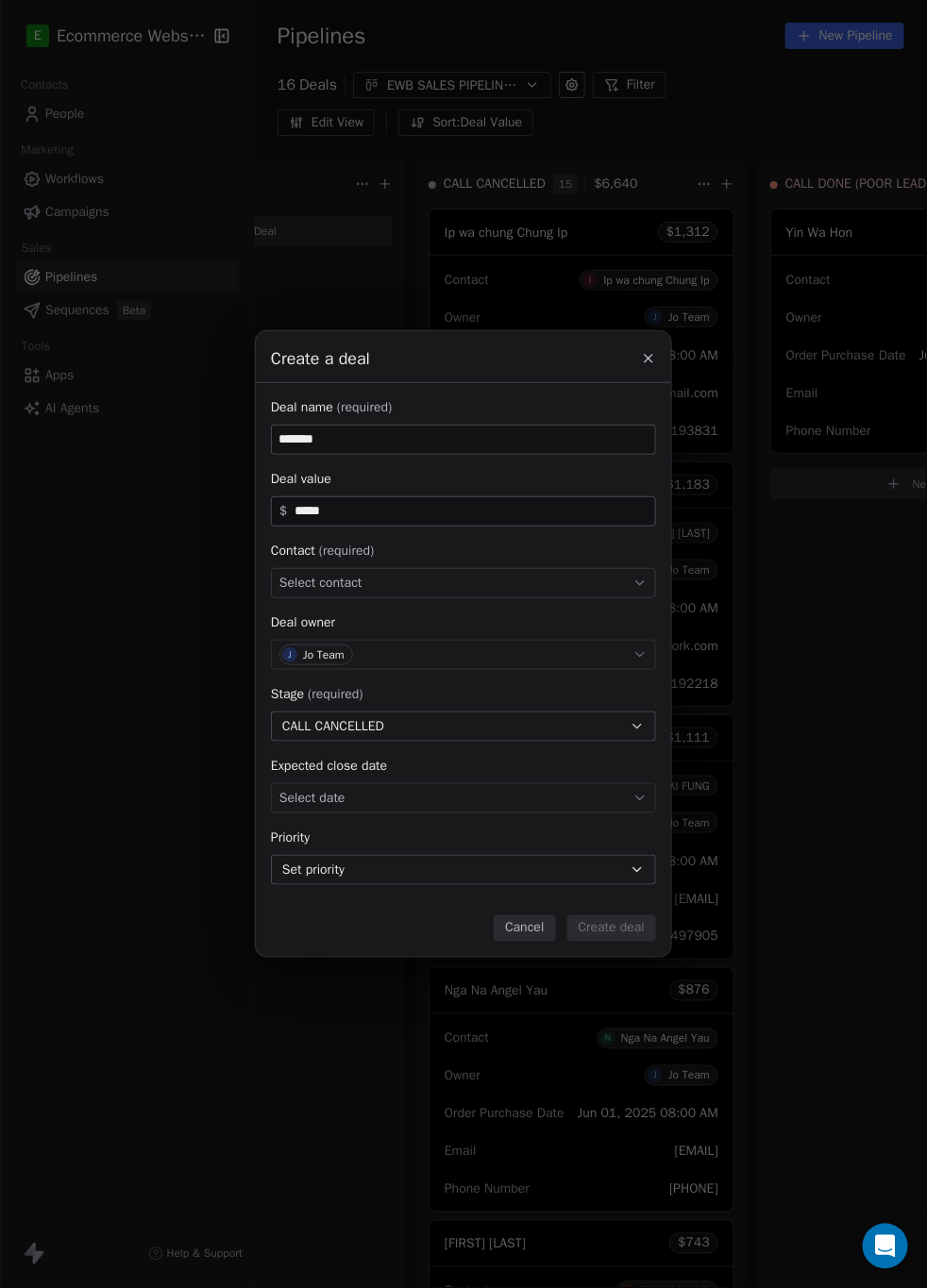 click on "Select contact" at bounding box center [321, 583] 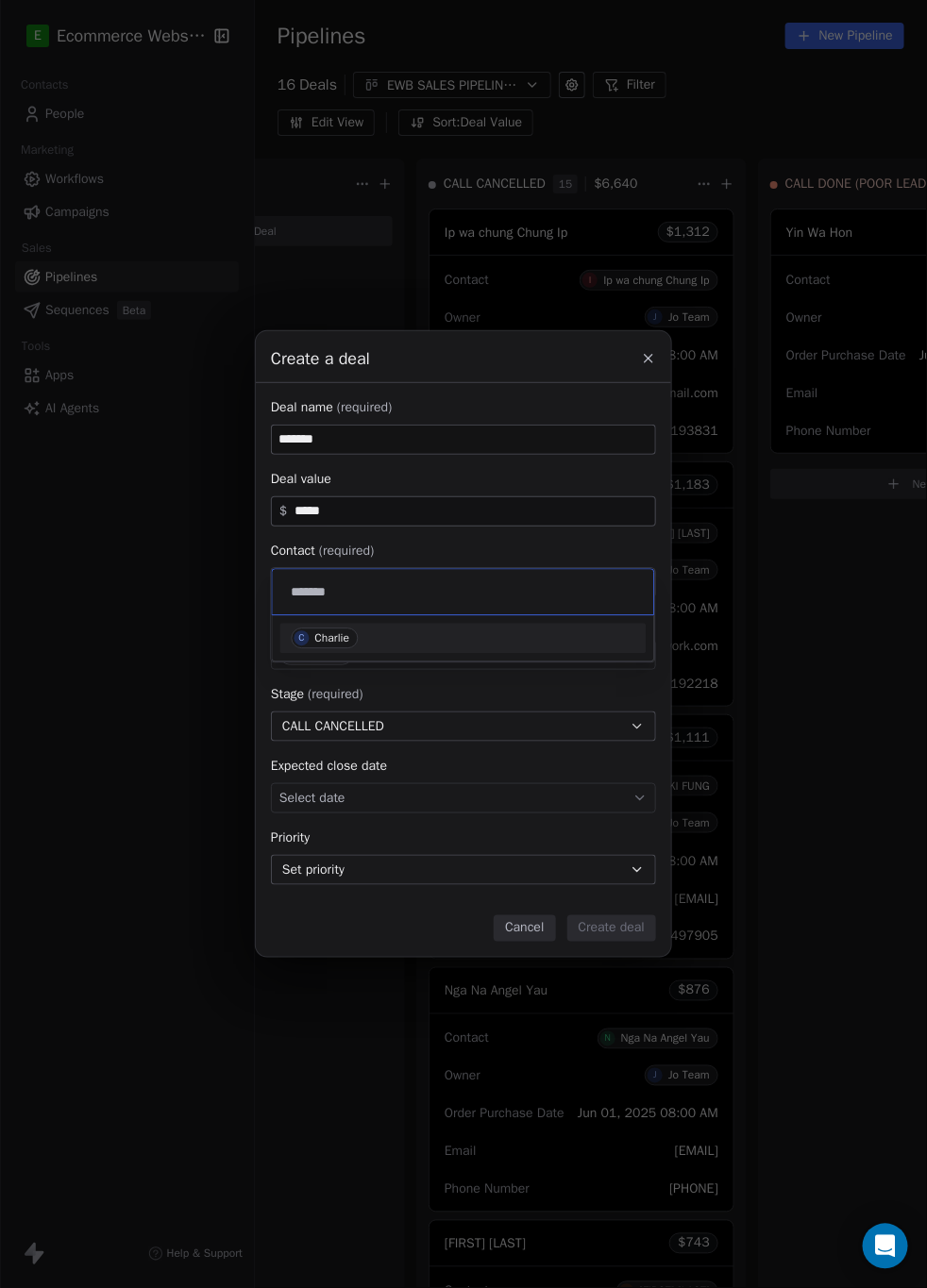 type on "*******" 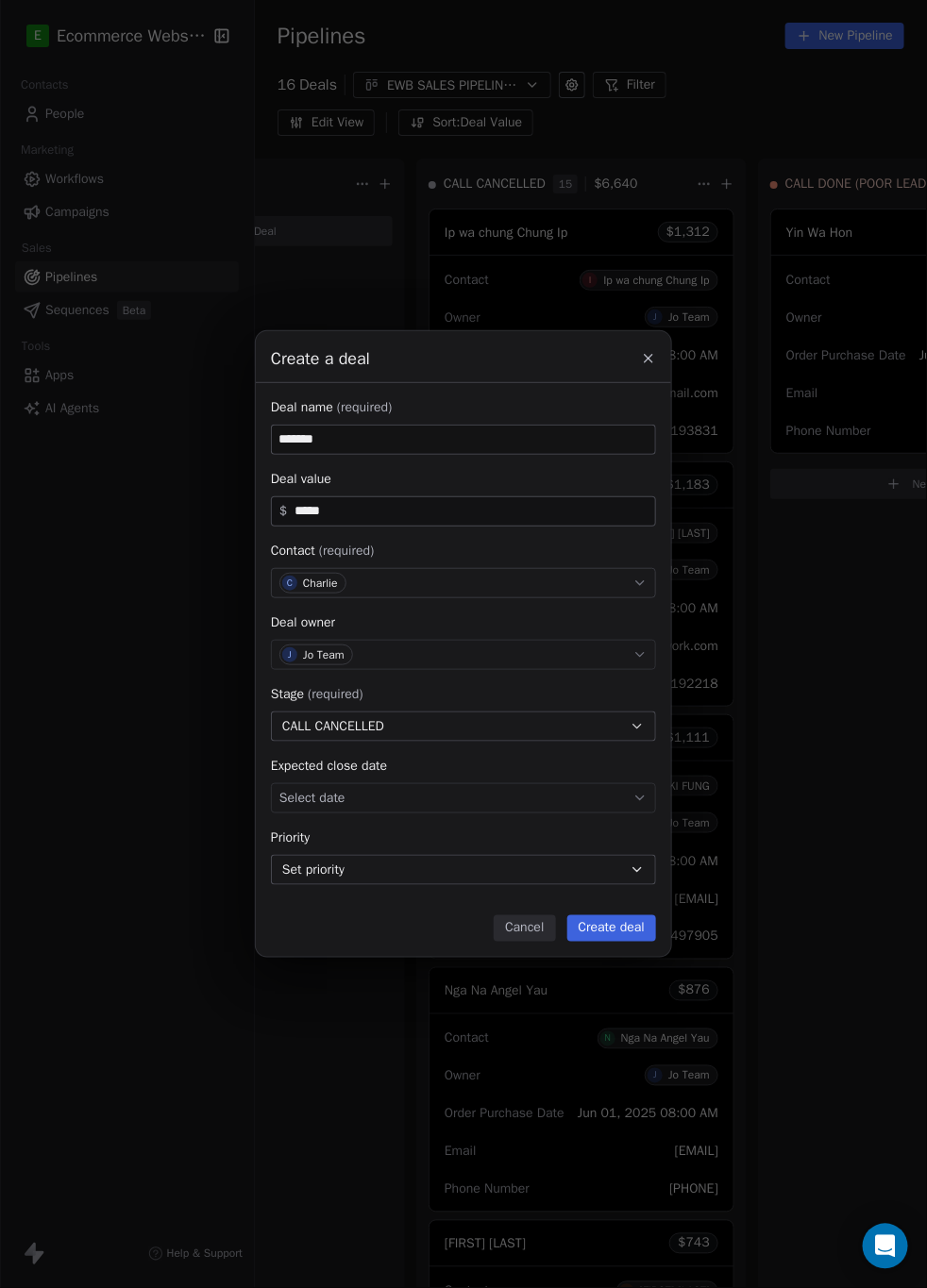 click on "Create deal" at bounding box center [612, 928] 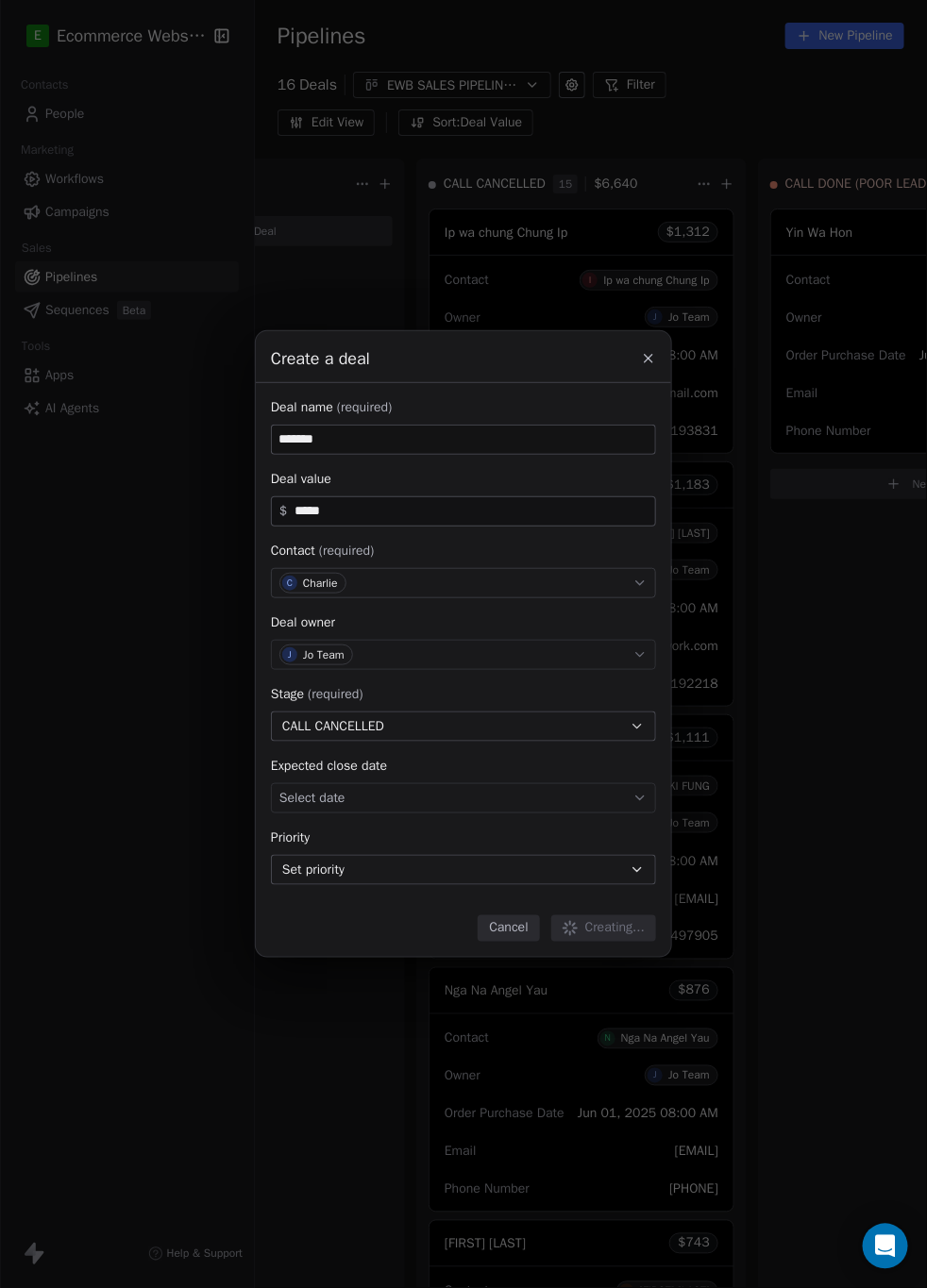 type 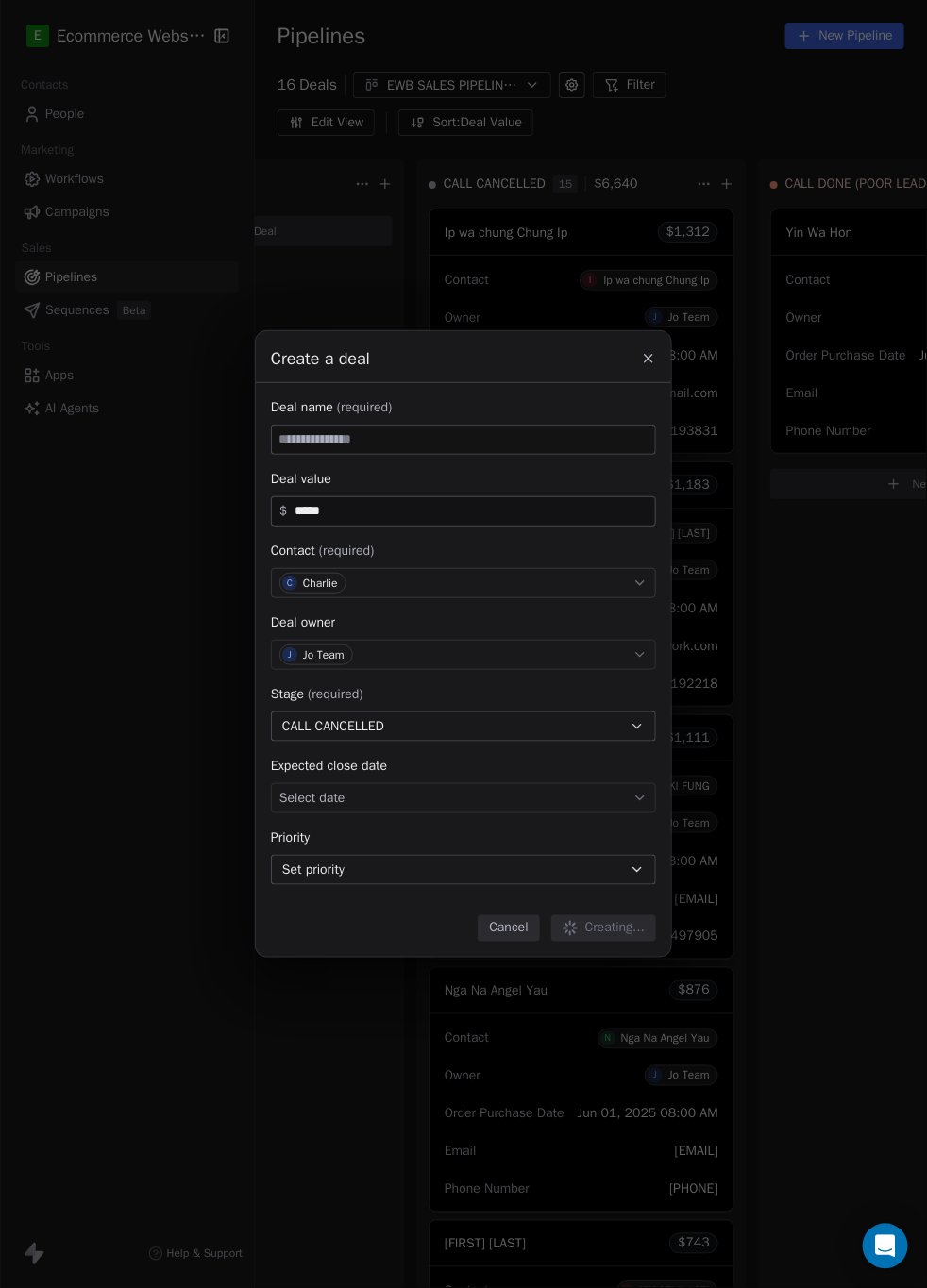 type 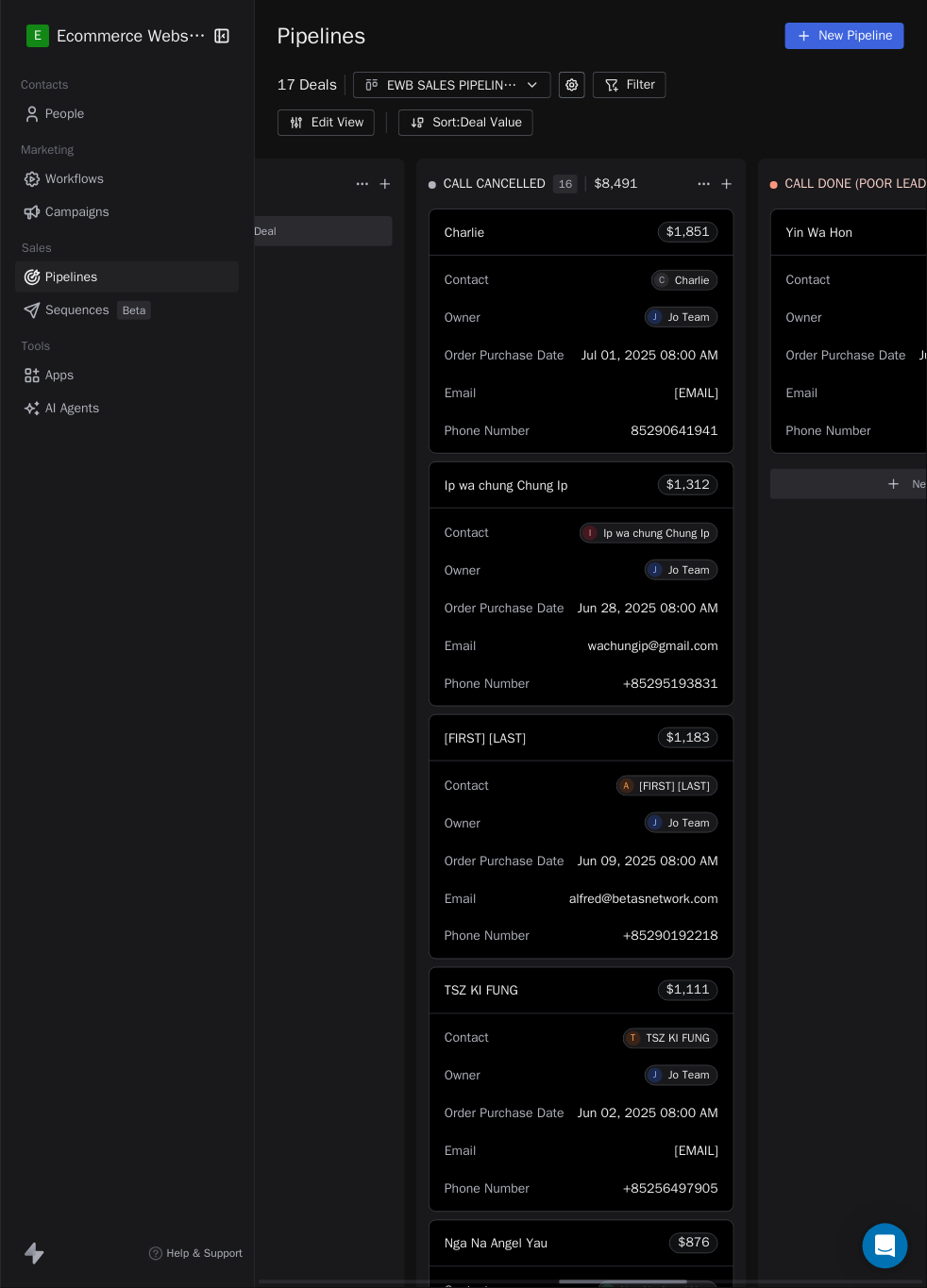 click on "[FIRST] $ 1,851" at bounding box center (581, 232) 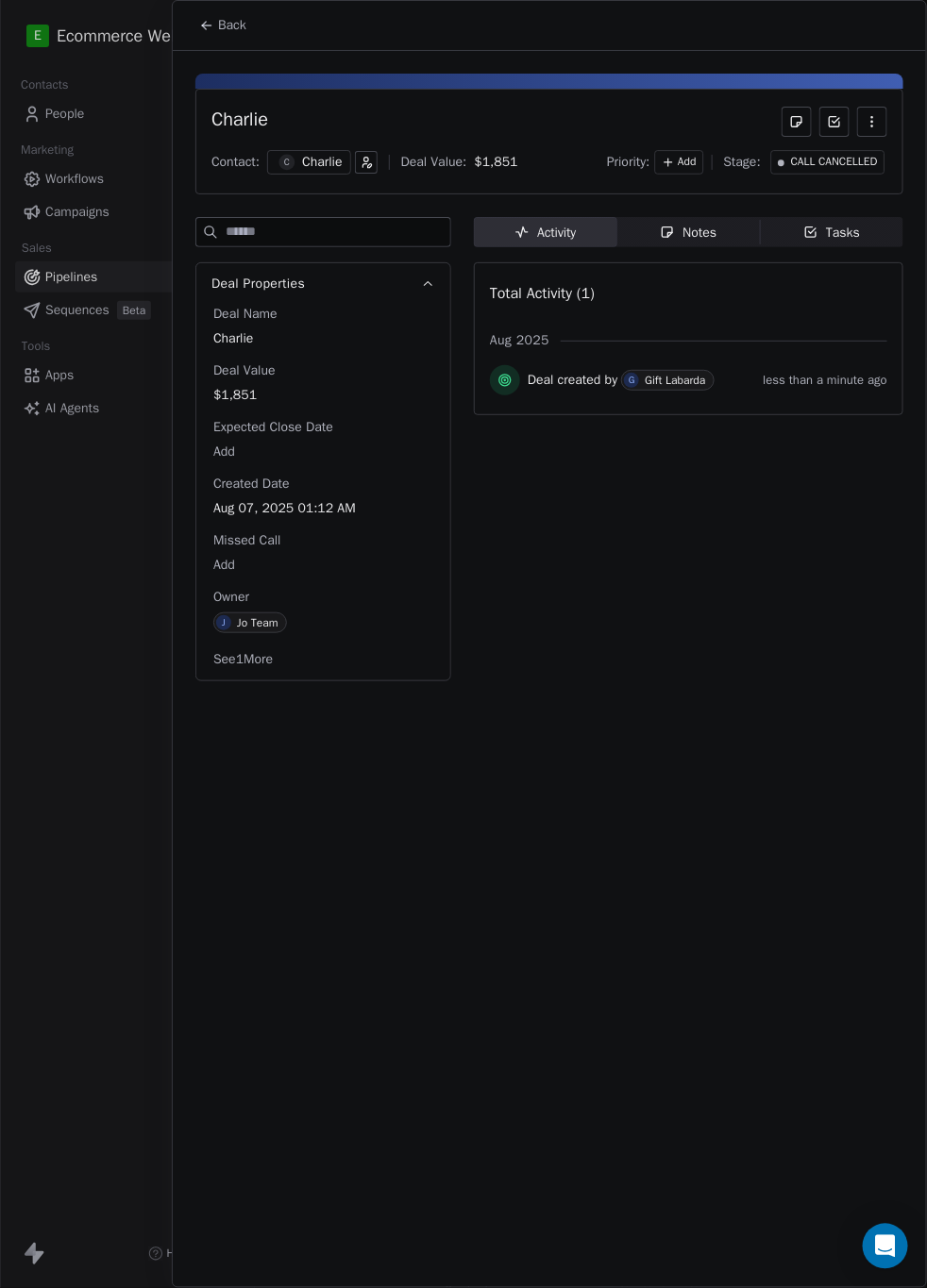 click on "Notes   Notes" at bounding box center (689, 232) 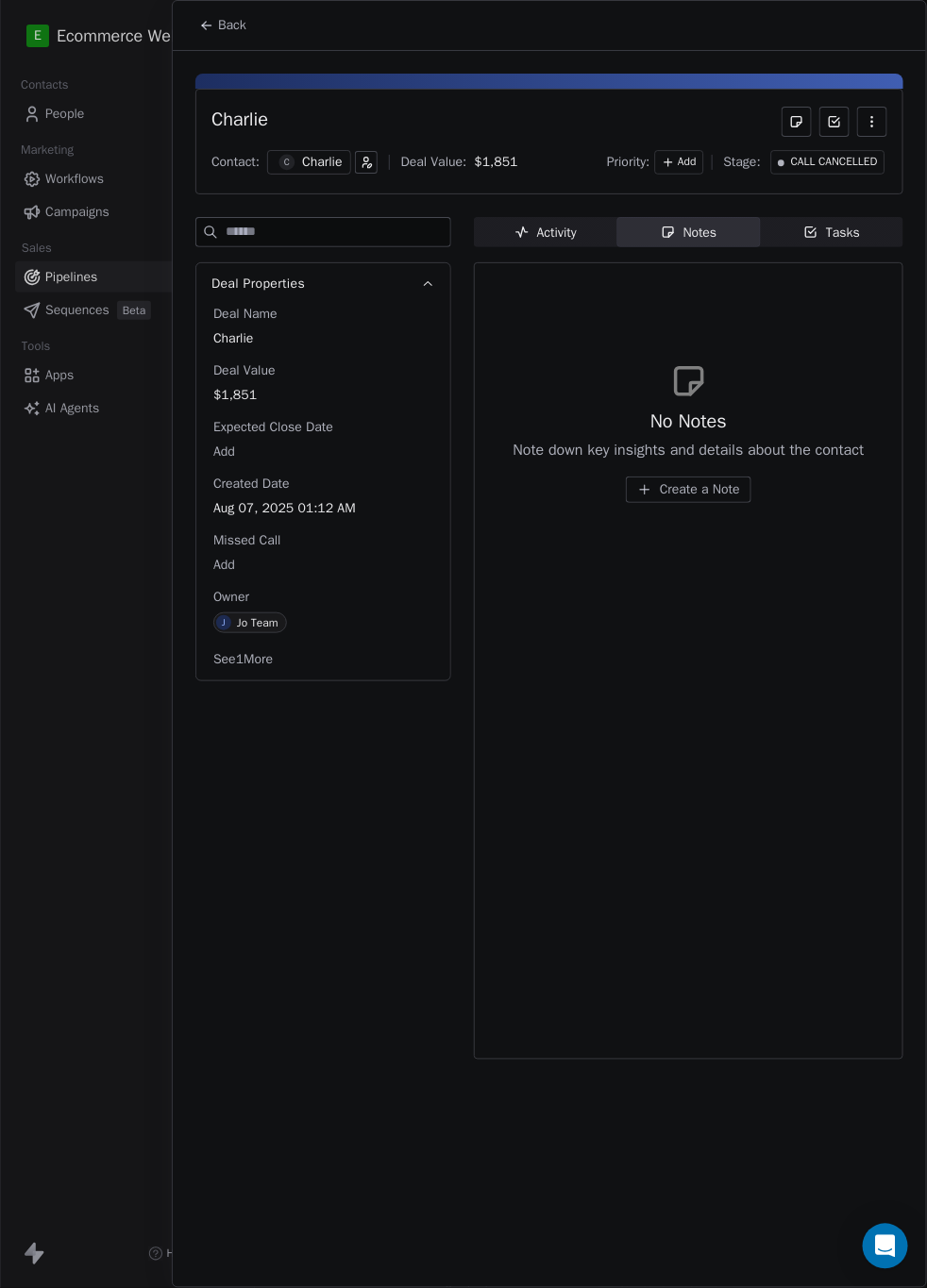 click on "Create a Note" at bounding box center [699, 490] 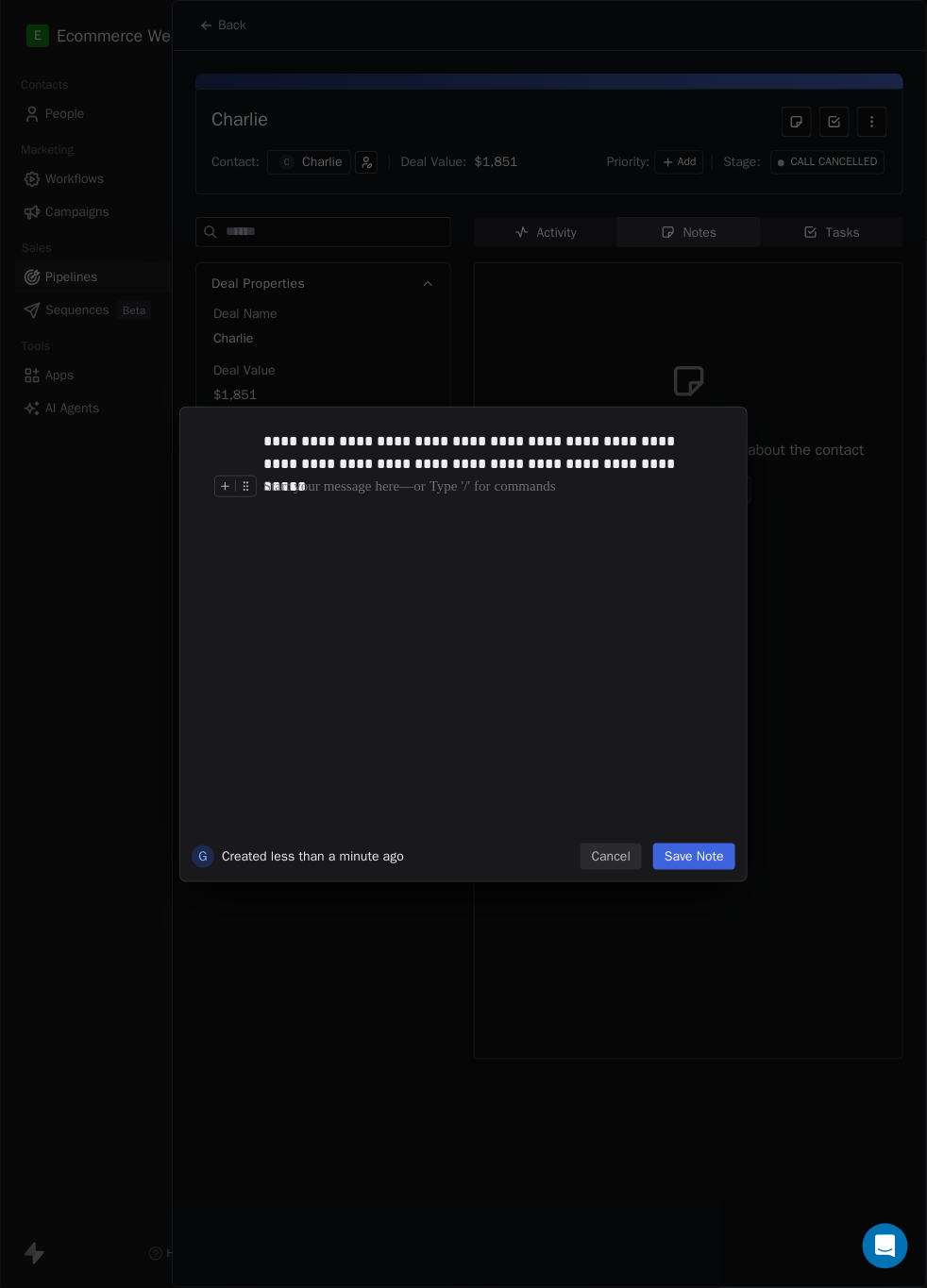 click on "Save Note" at bounding box center [694, 857] 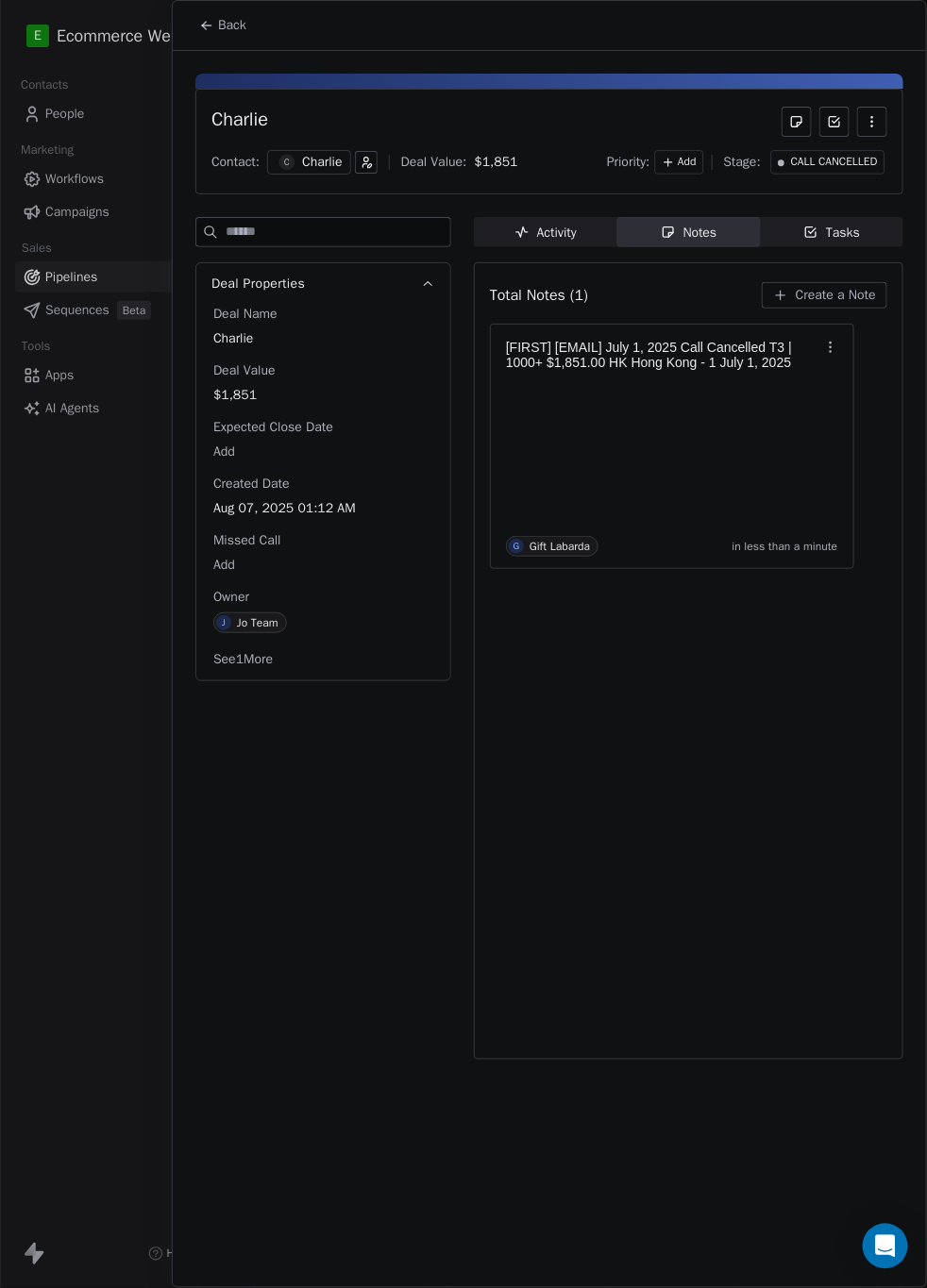 click on "Back" at bounding box center (223, 25) 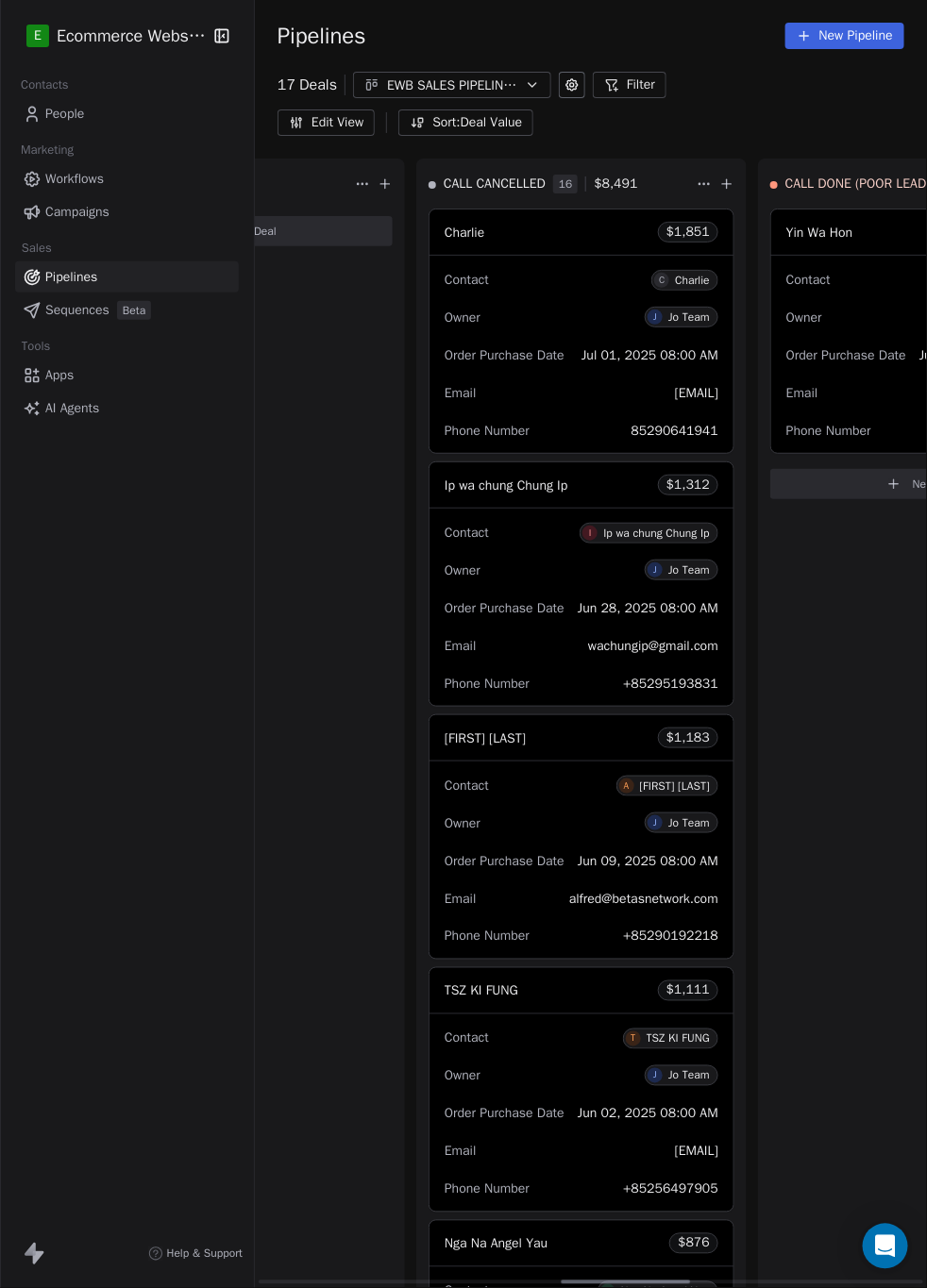 click 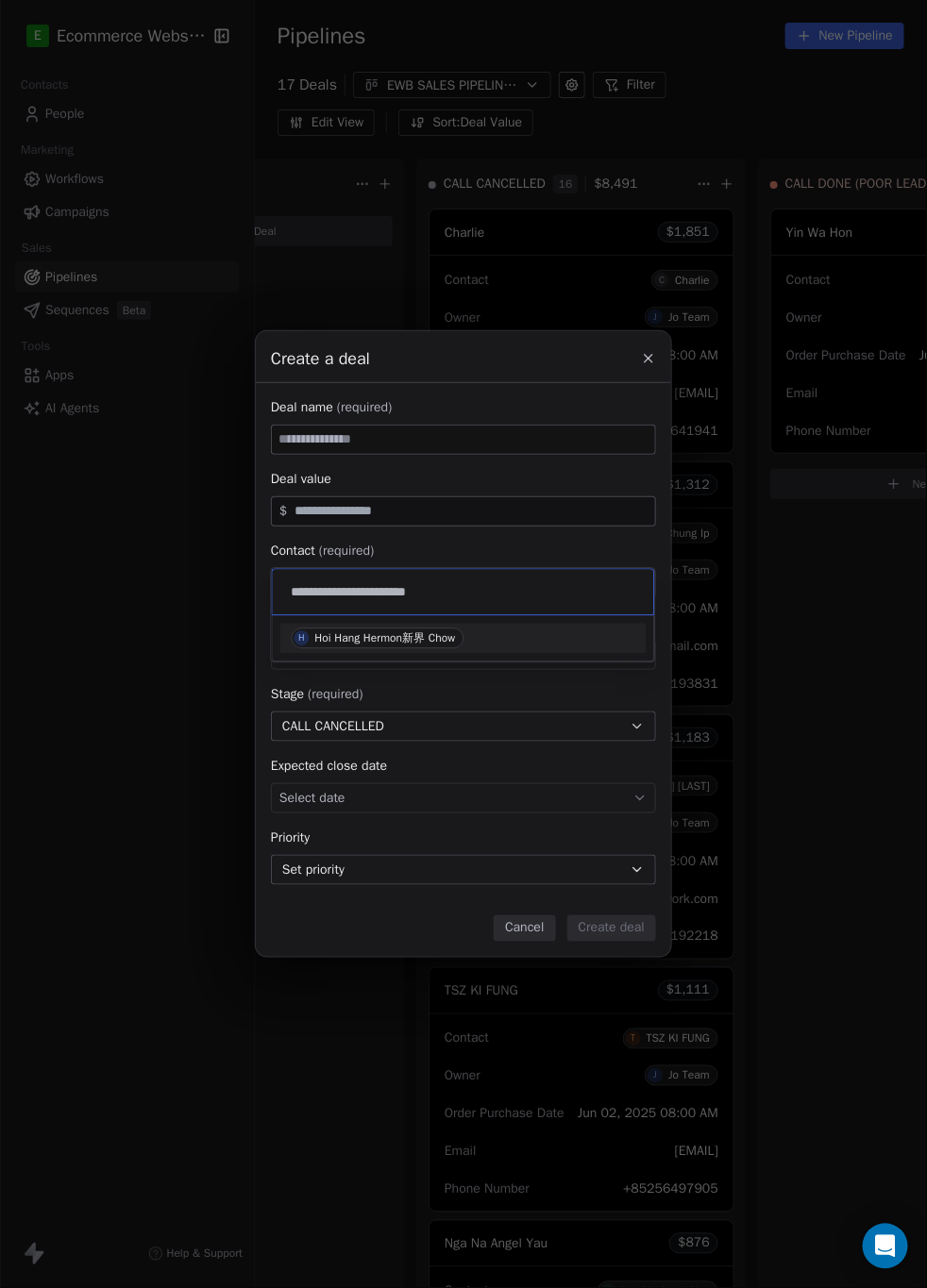 type on "**********" 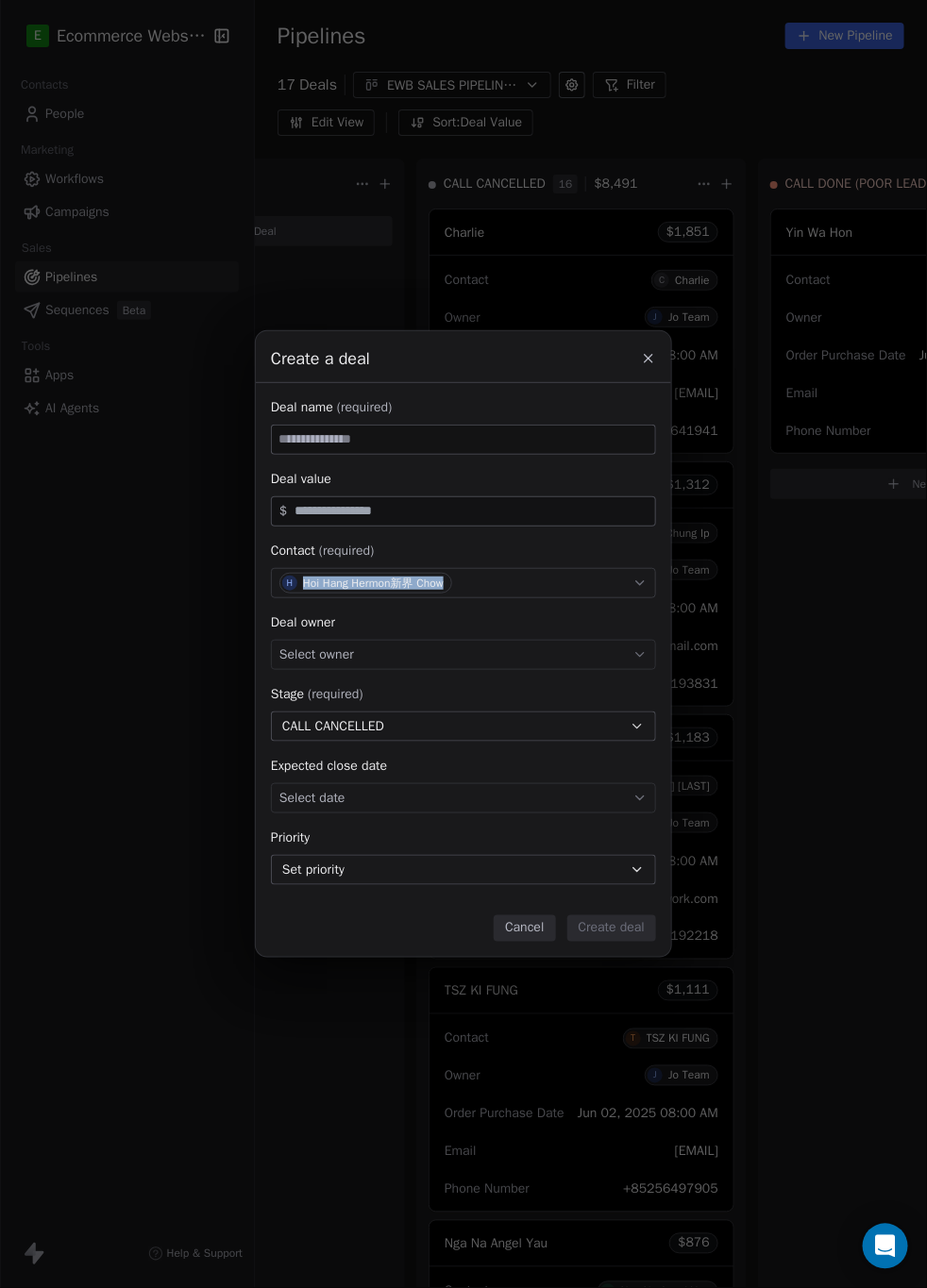 copy on "Hoi Hang Hermon新界 Chow" 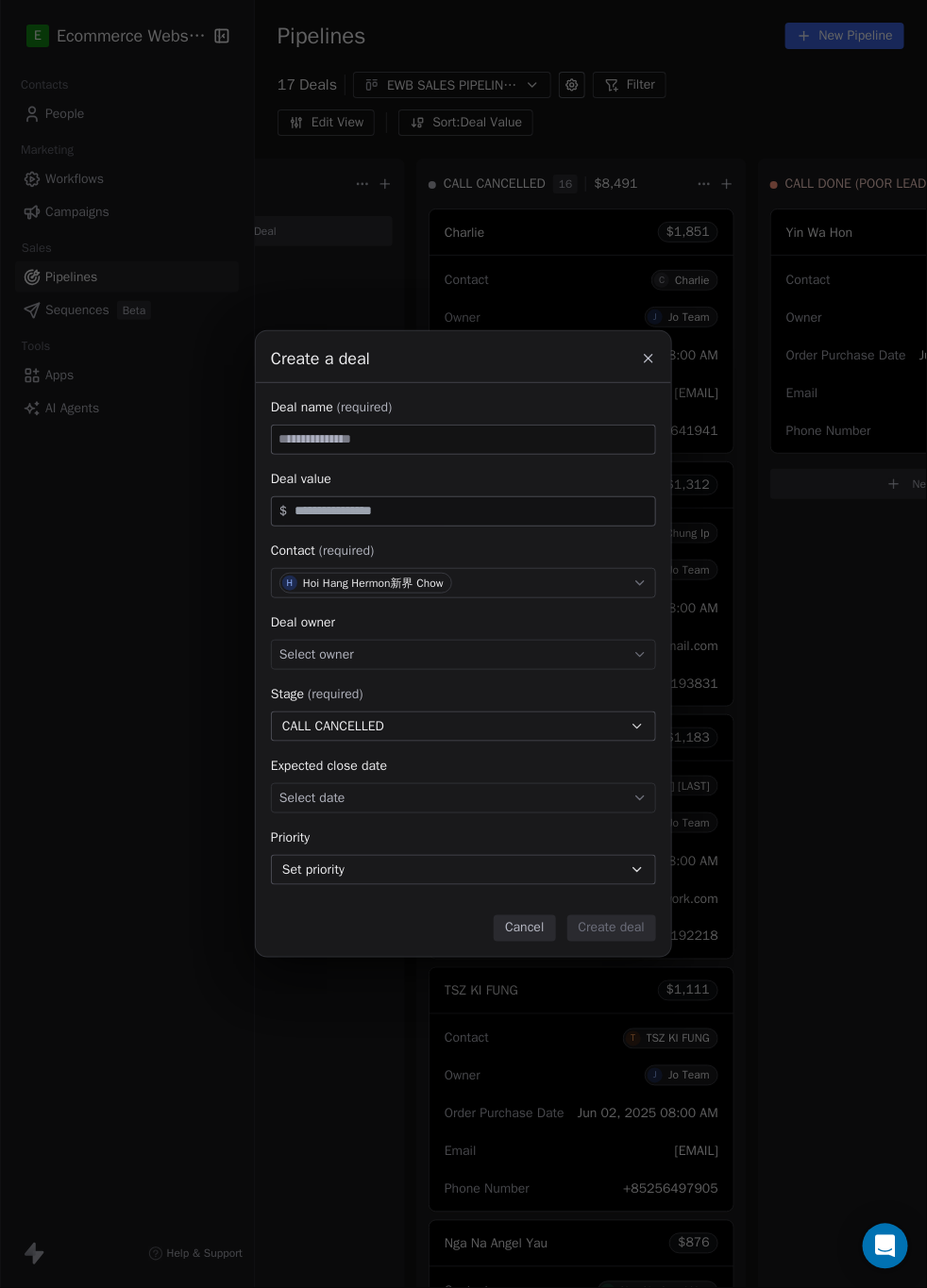 click at bounding box center [464, 440] 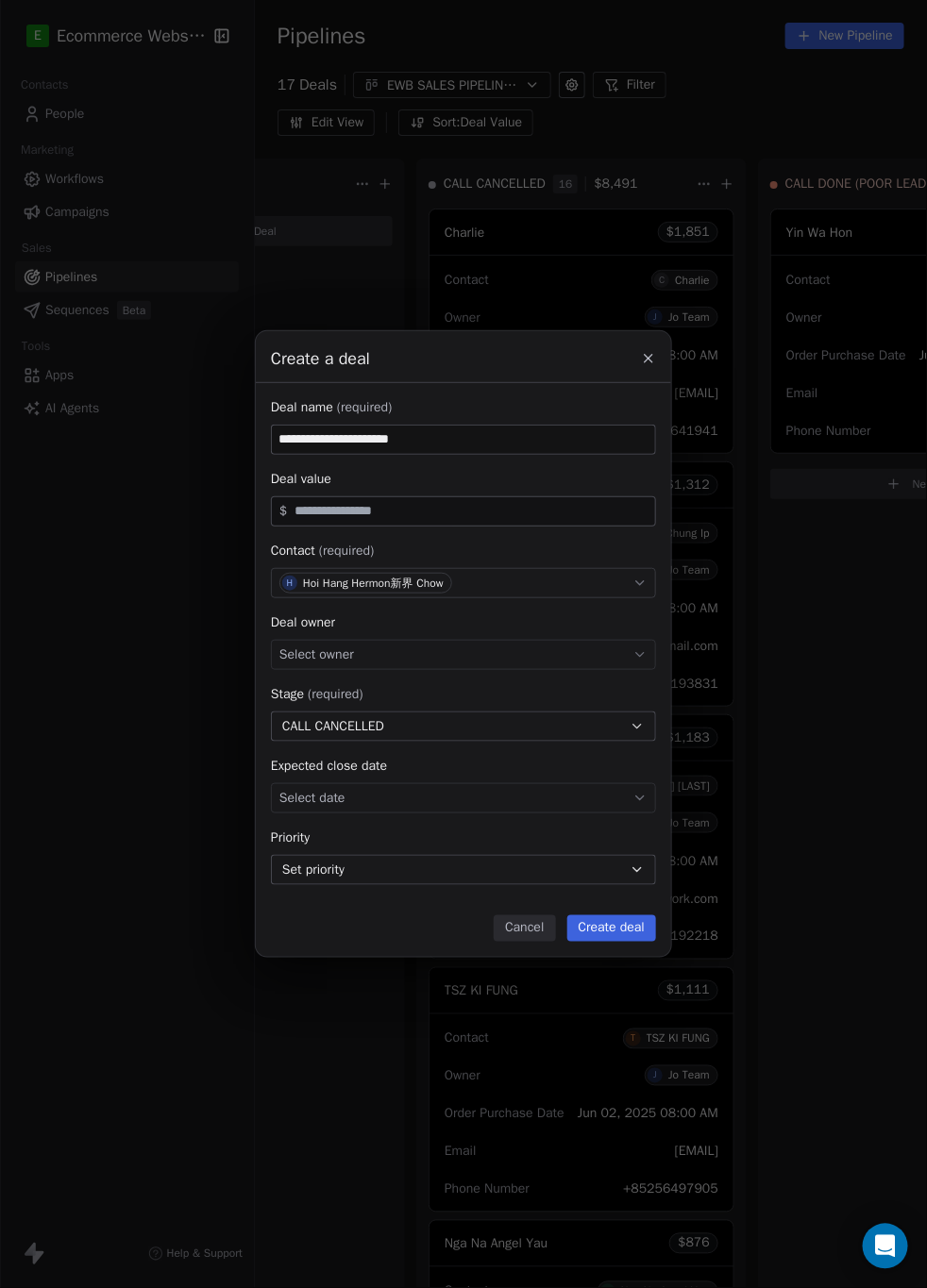 type on "**********" 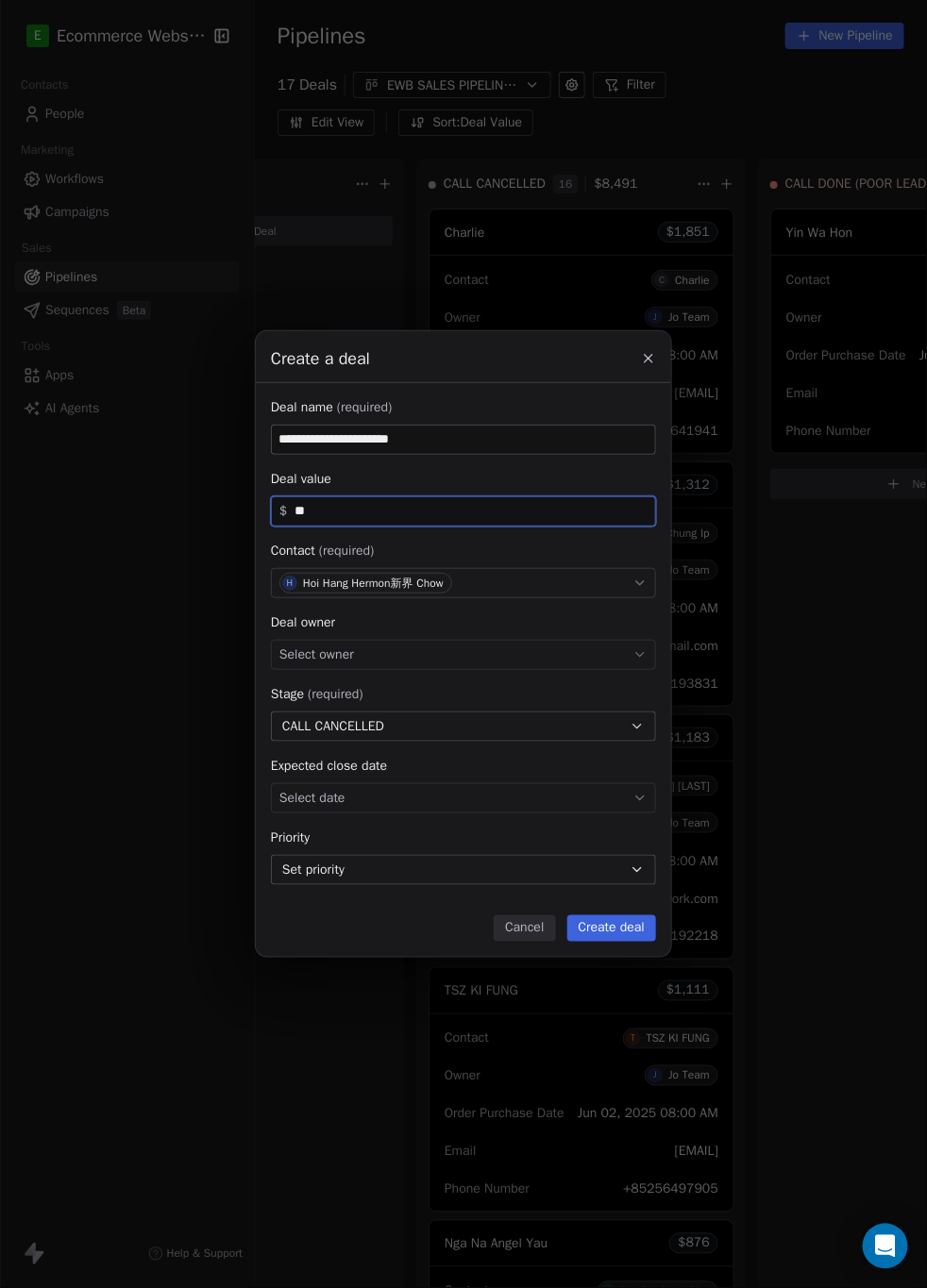 click on "Select owner" at bounding box center [464, 655] 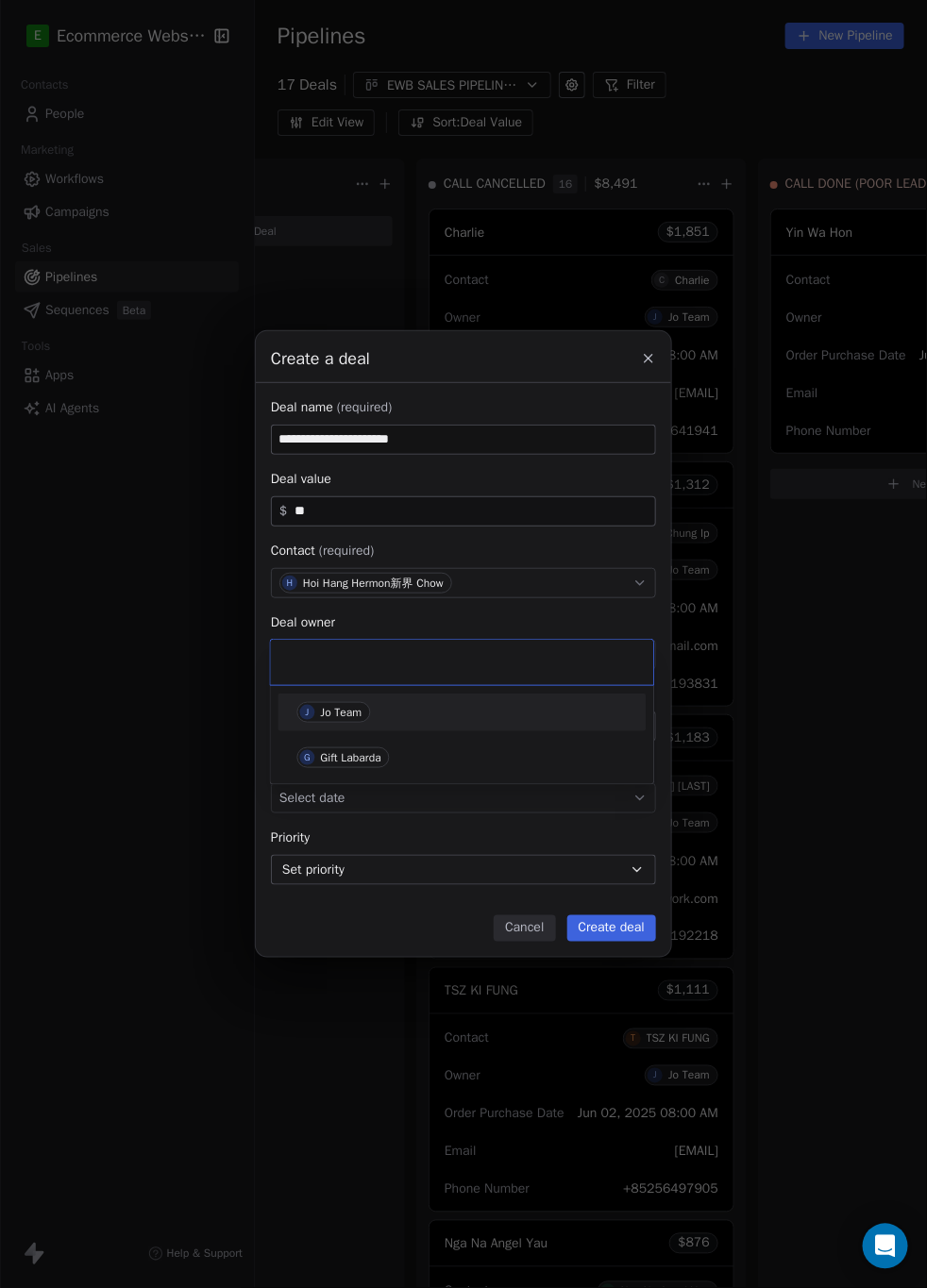 click on "J Jo Team" at bounding box center (463, 712) 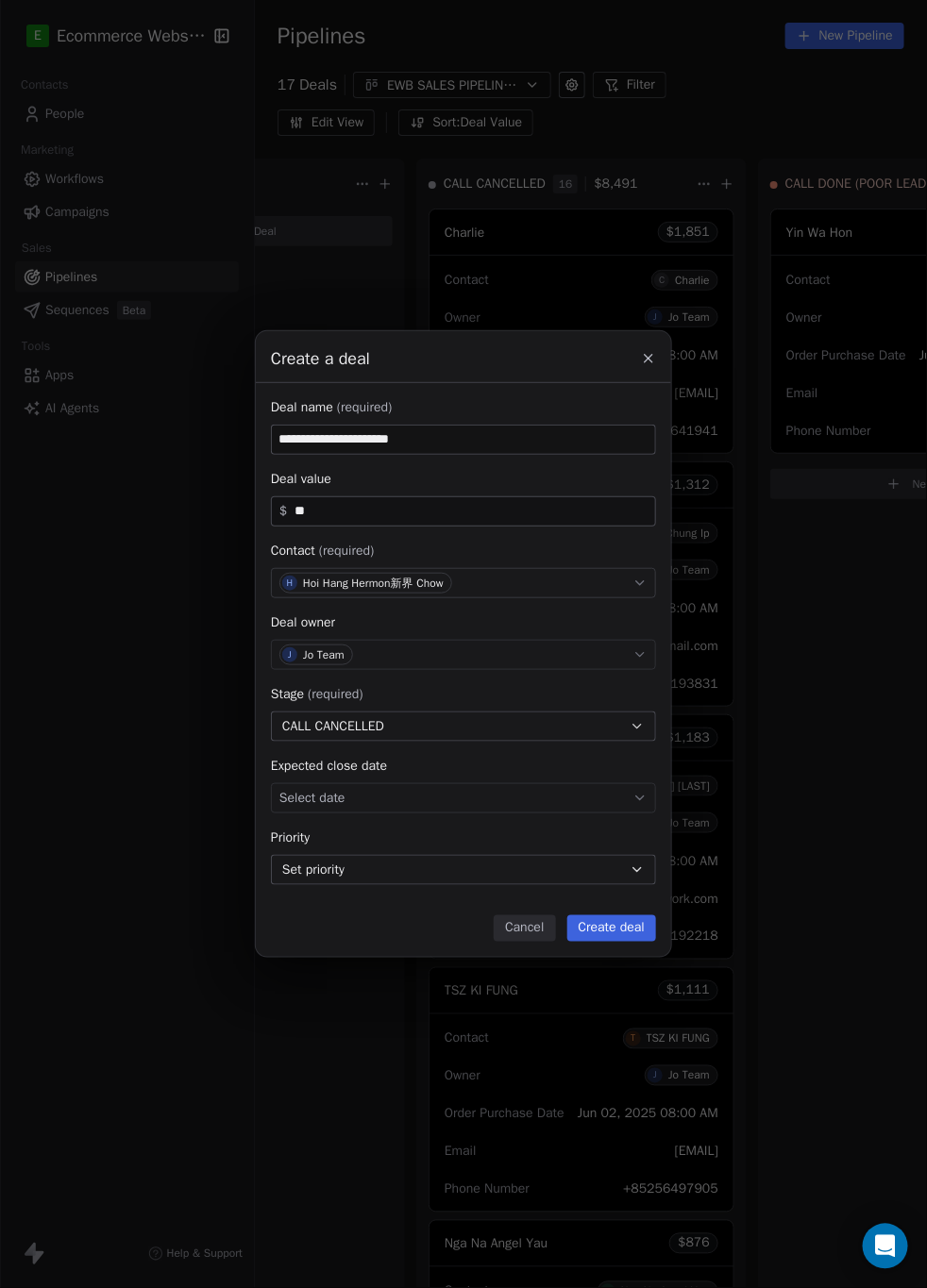 click on "Create deal" at bounding box center (612, 928) 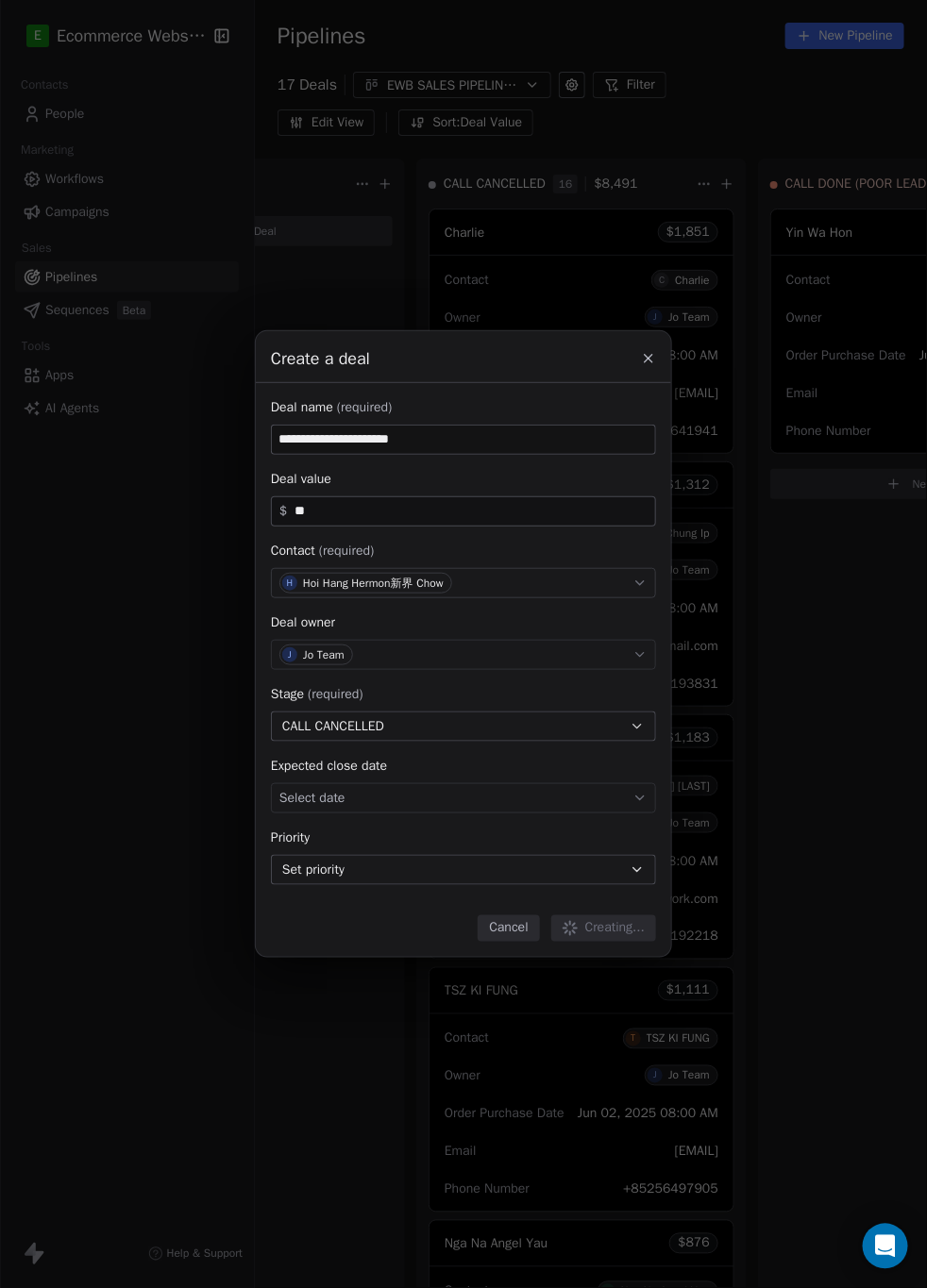 type 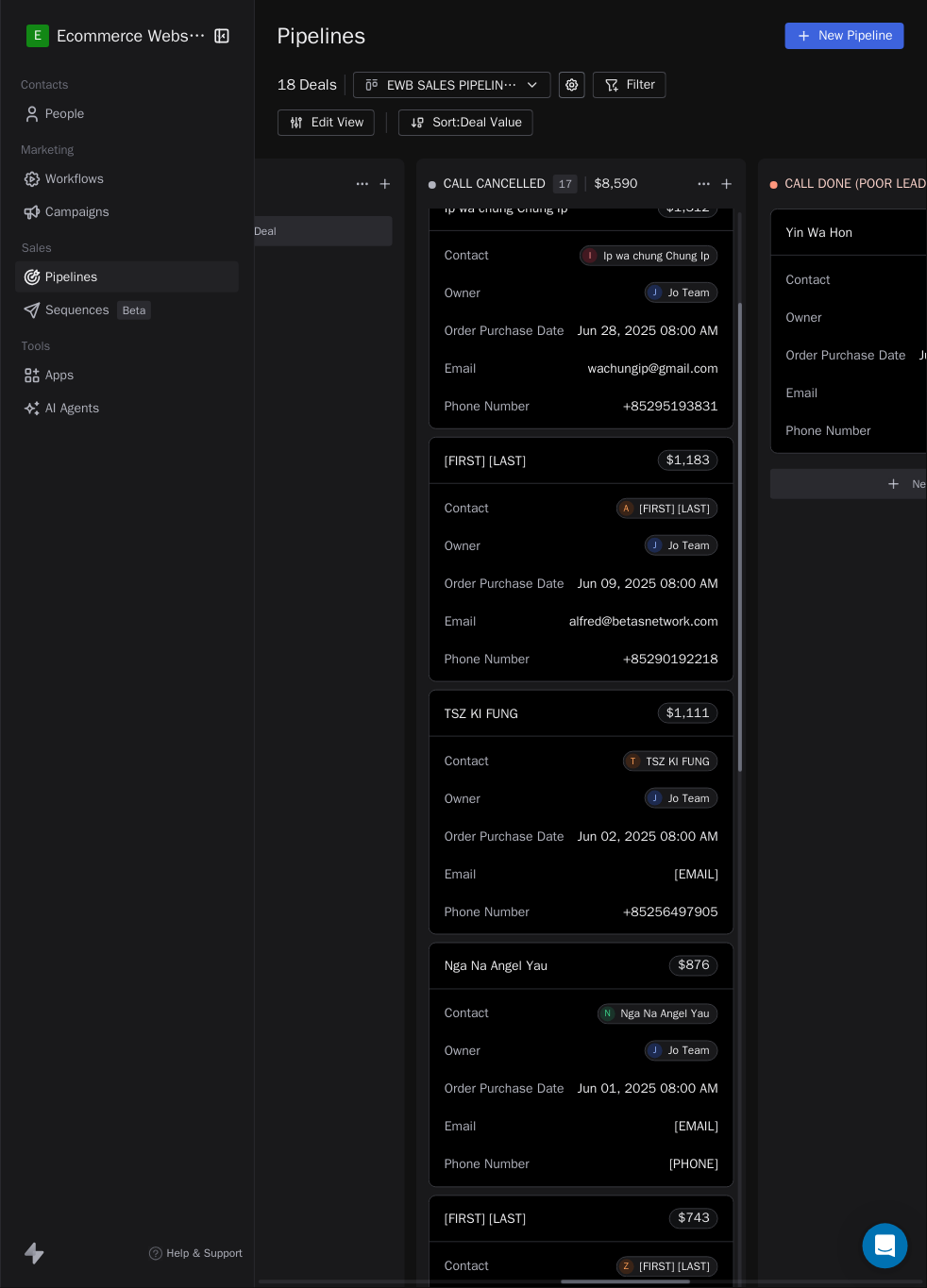 scroll, scrollTop: 283, scrollLeft: 0, axis: vertical 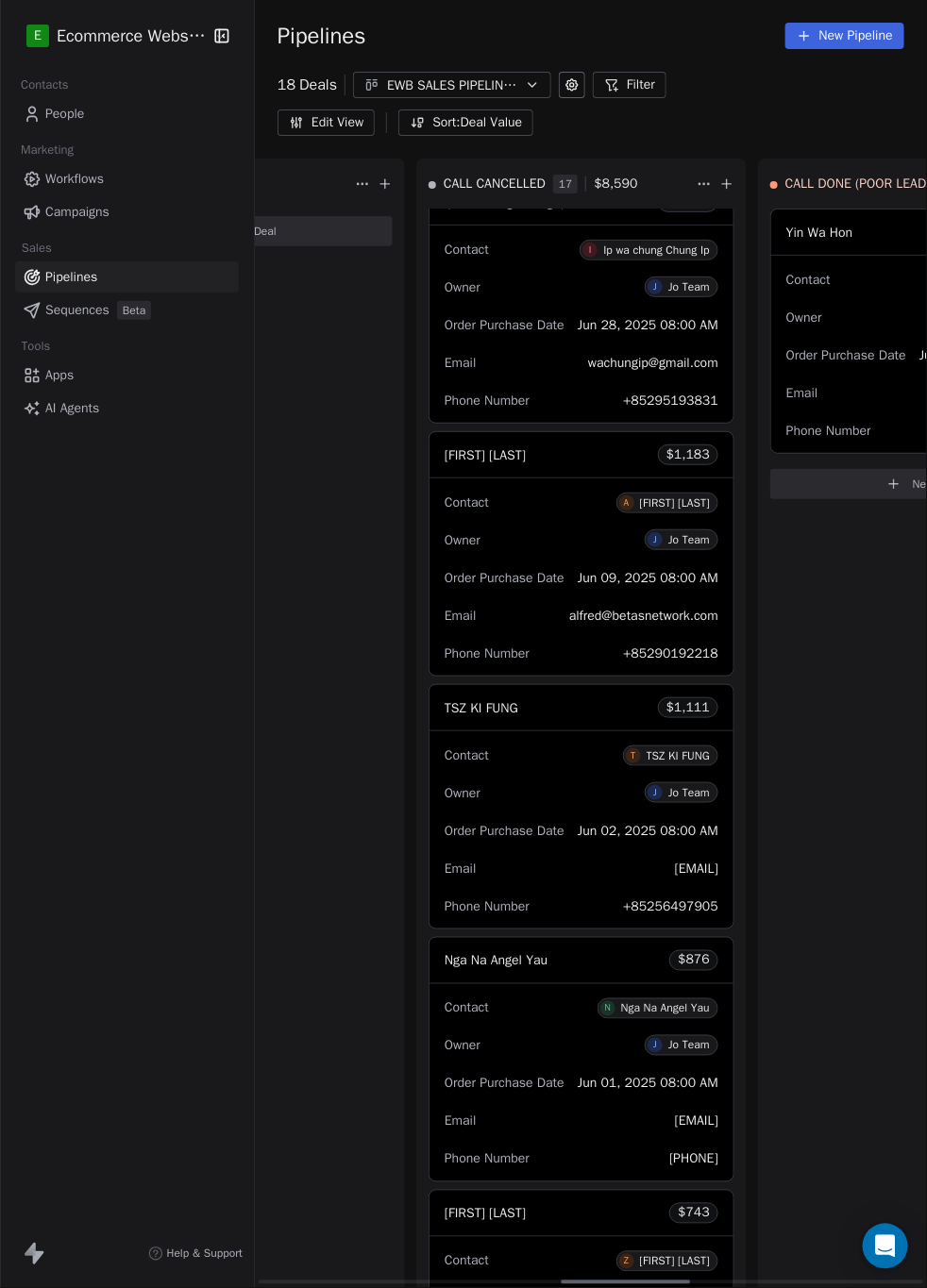 click 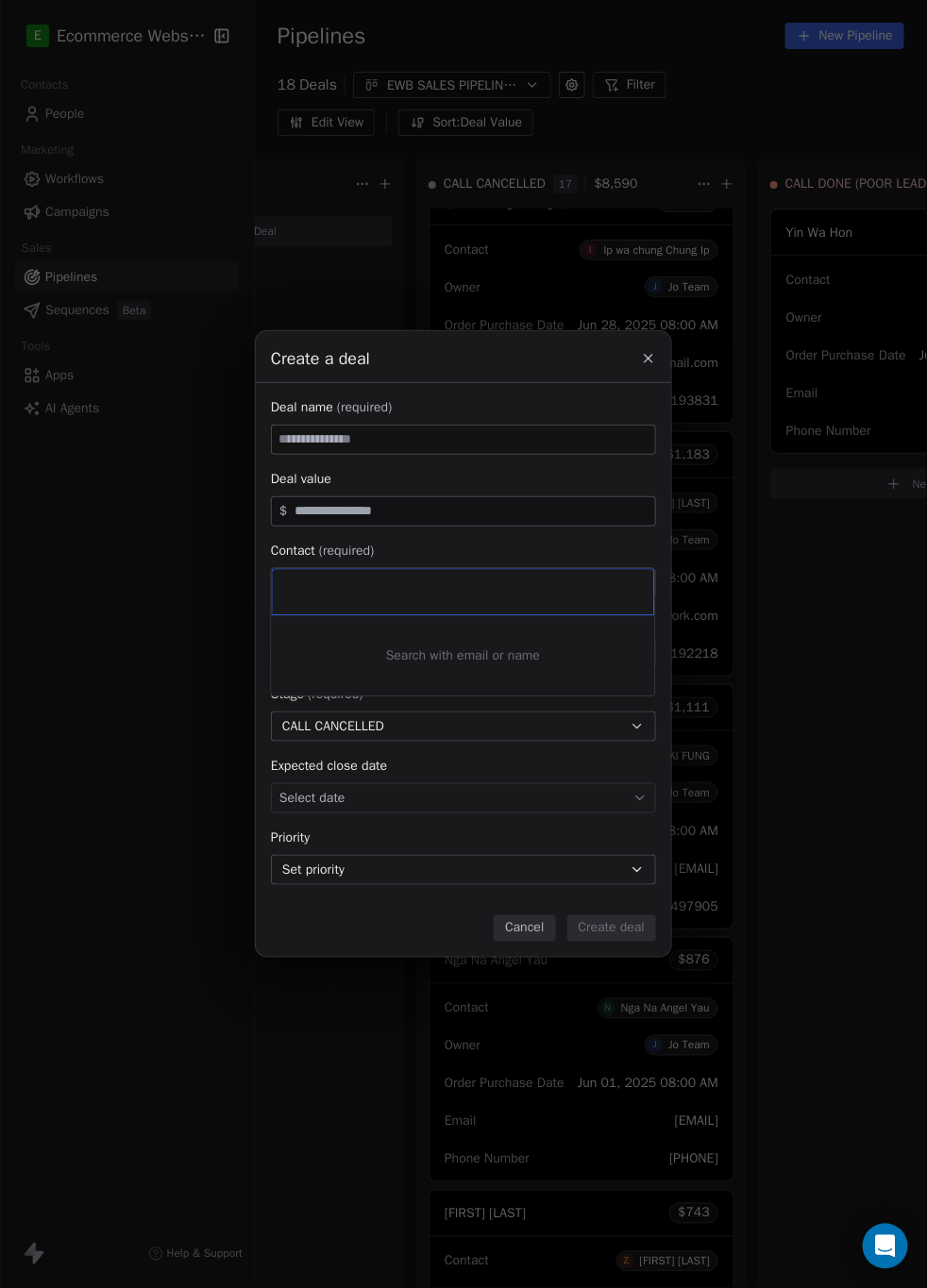 click on "Create a deal Deal name (required) Deal value $ Contact (required) Select contact Deal owner Select owner Stage (required) CALL CANCELLED Expected close date Select date Priority Set priority Cancel Create deal" at bounding box center [464, 644] 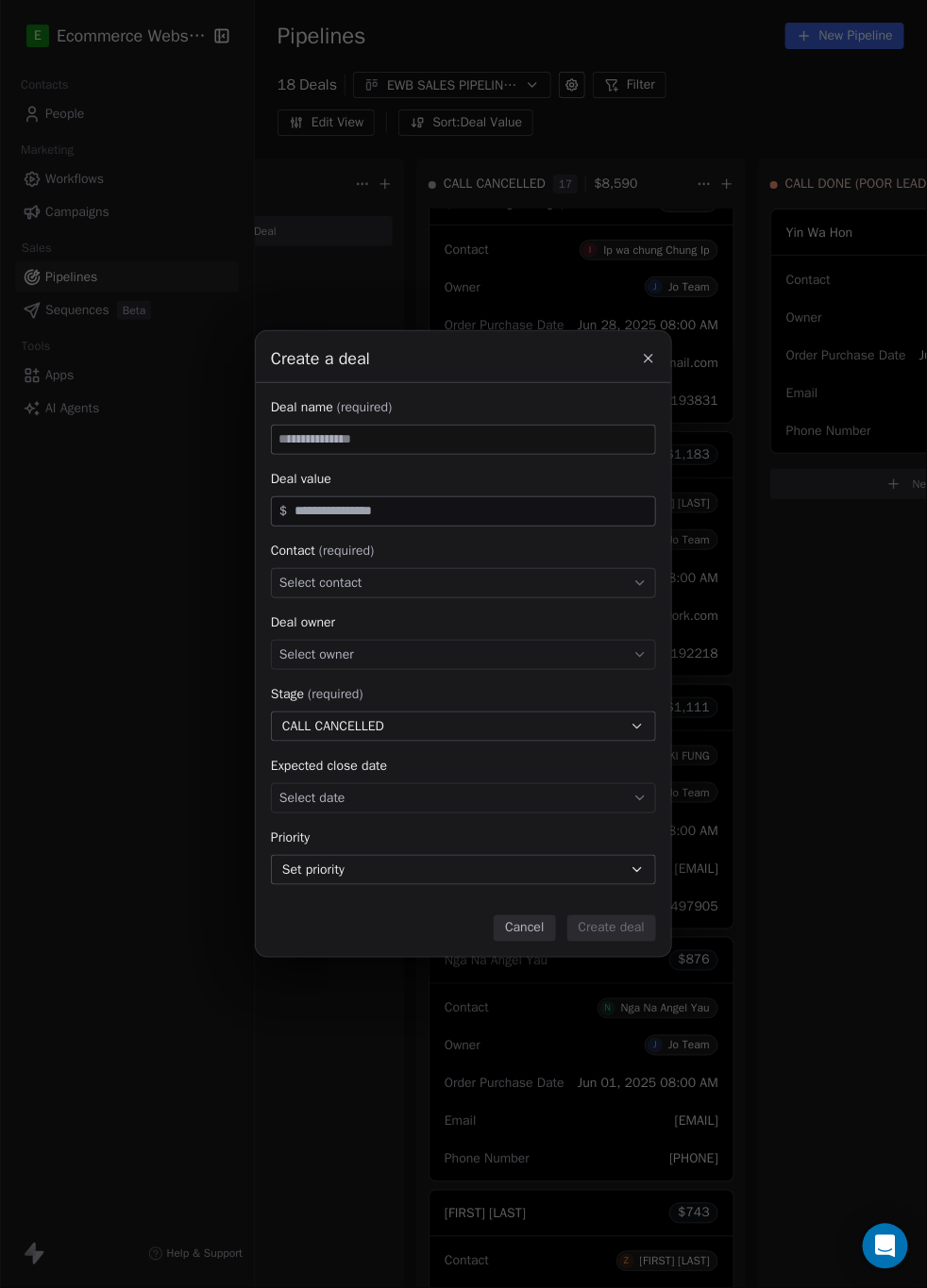 click 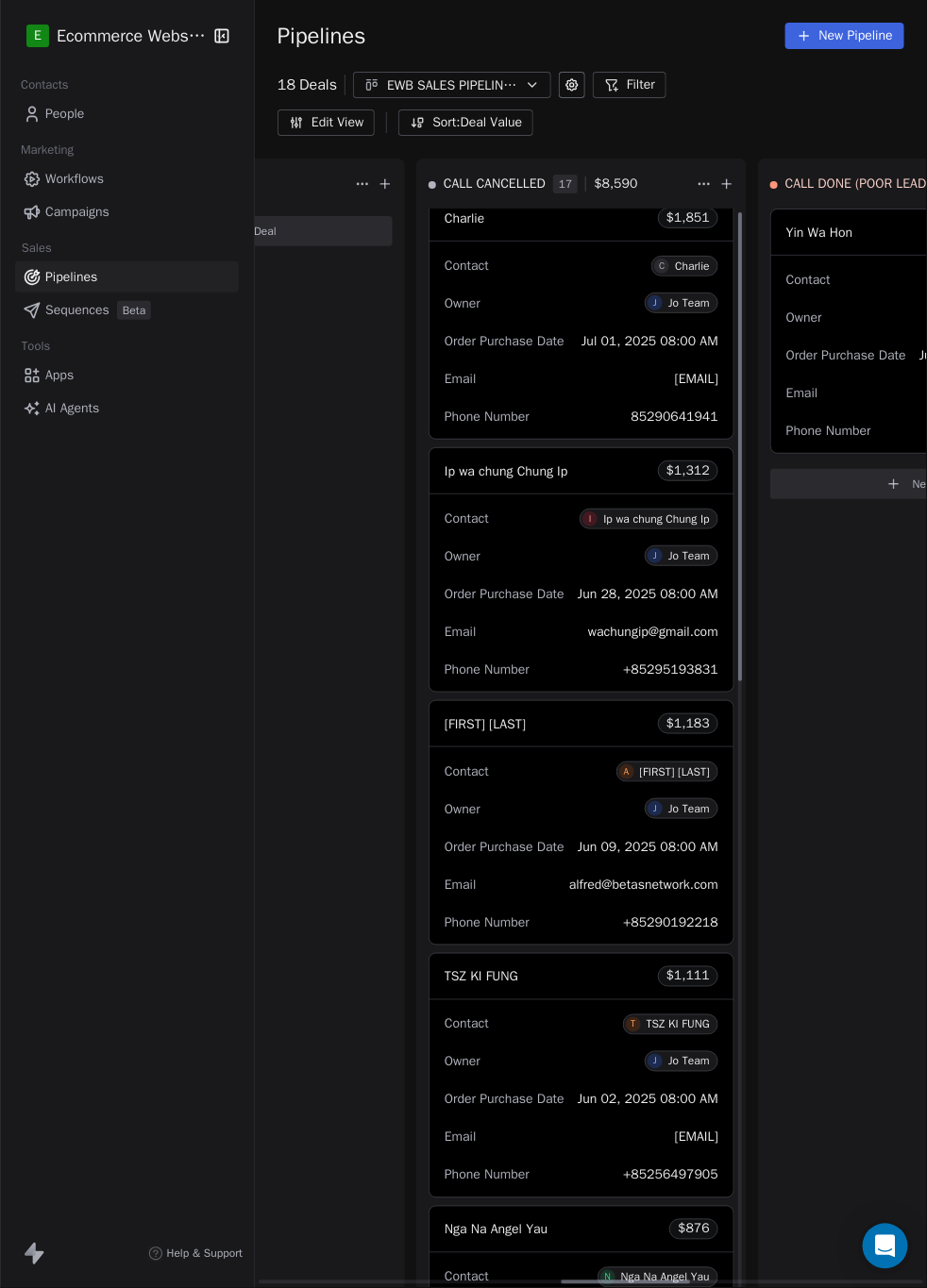 scroll, scrollTop: 0, scrollLeft: 0, axis: both 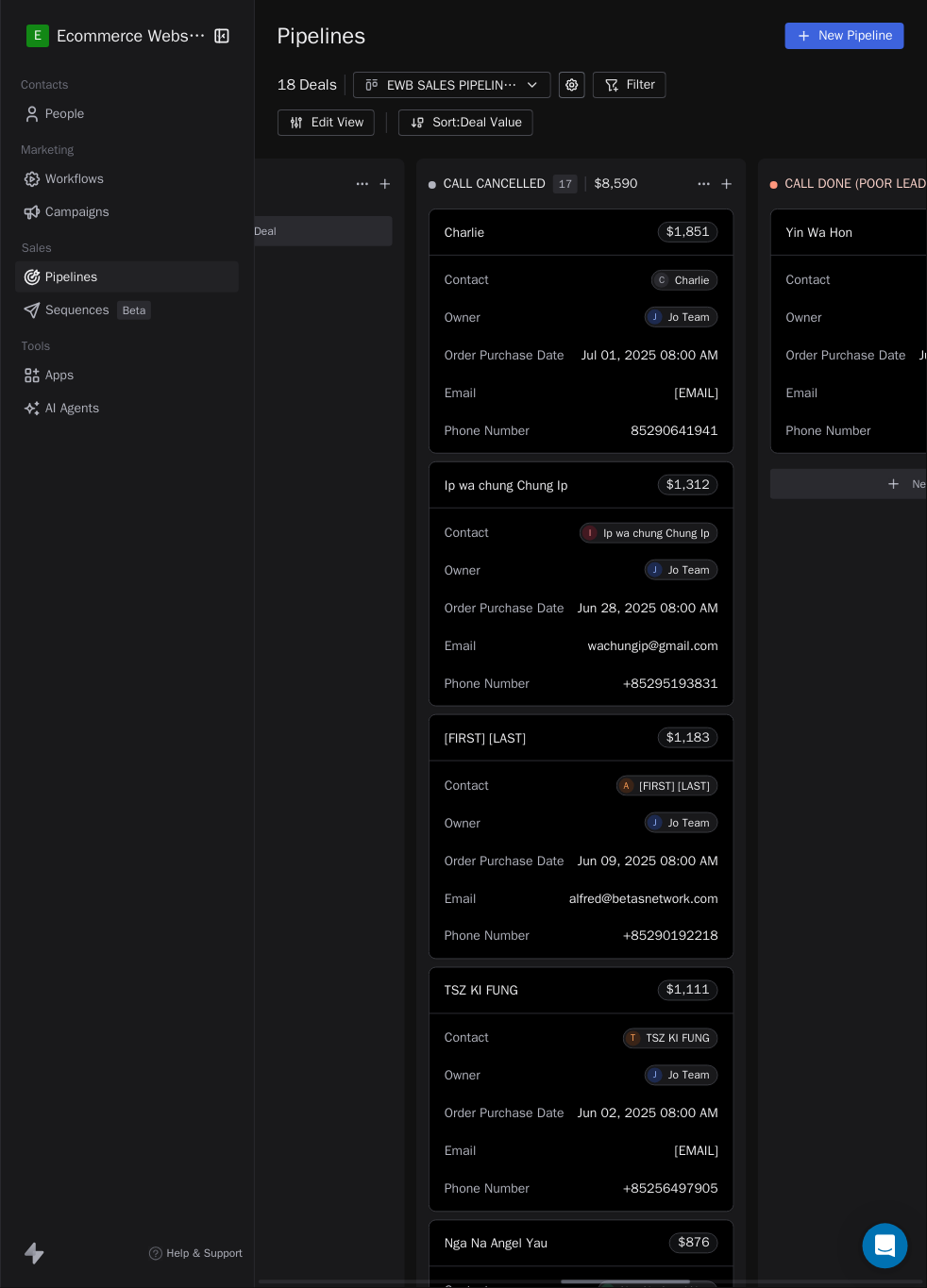 click 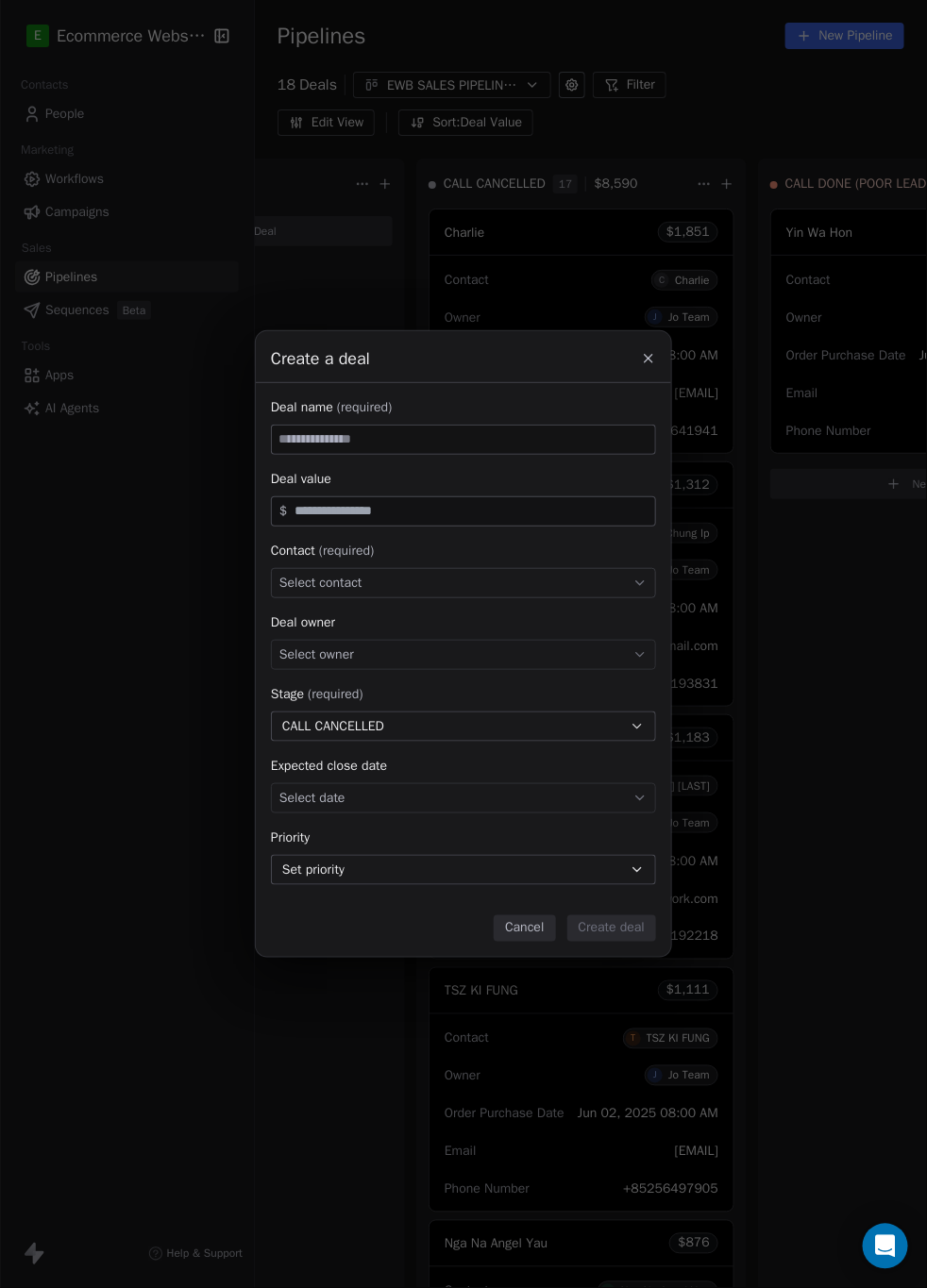 type on "**********" 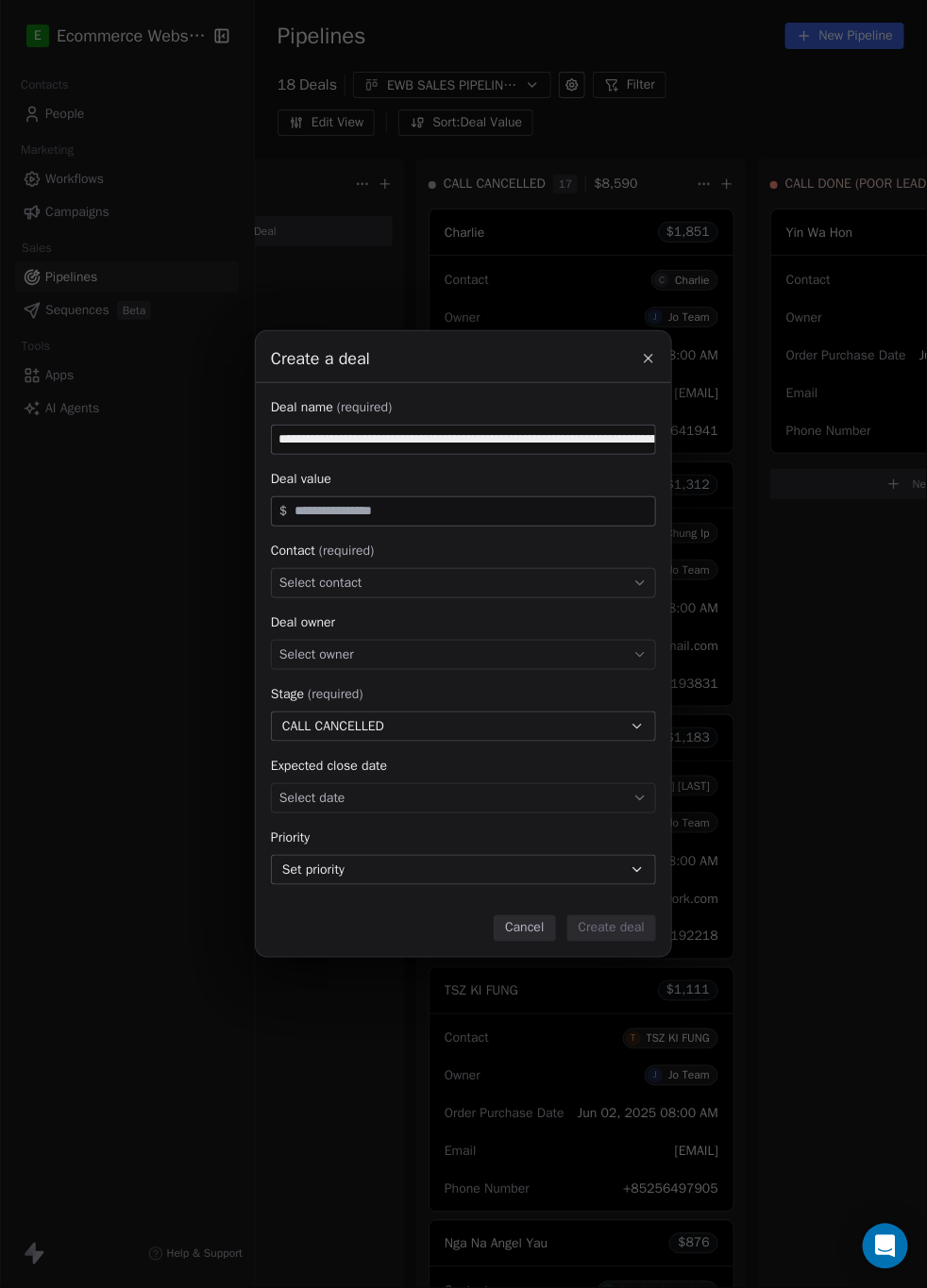scroll, scrollTop: 0, scrollLeft: 372, axis: horizontal 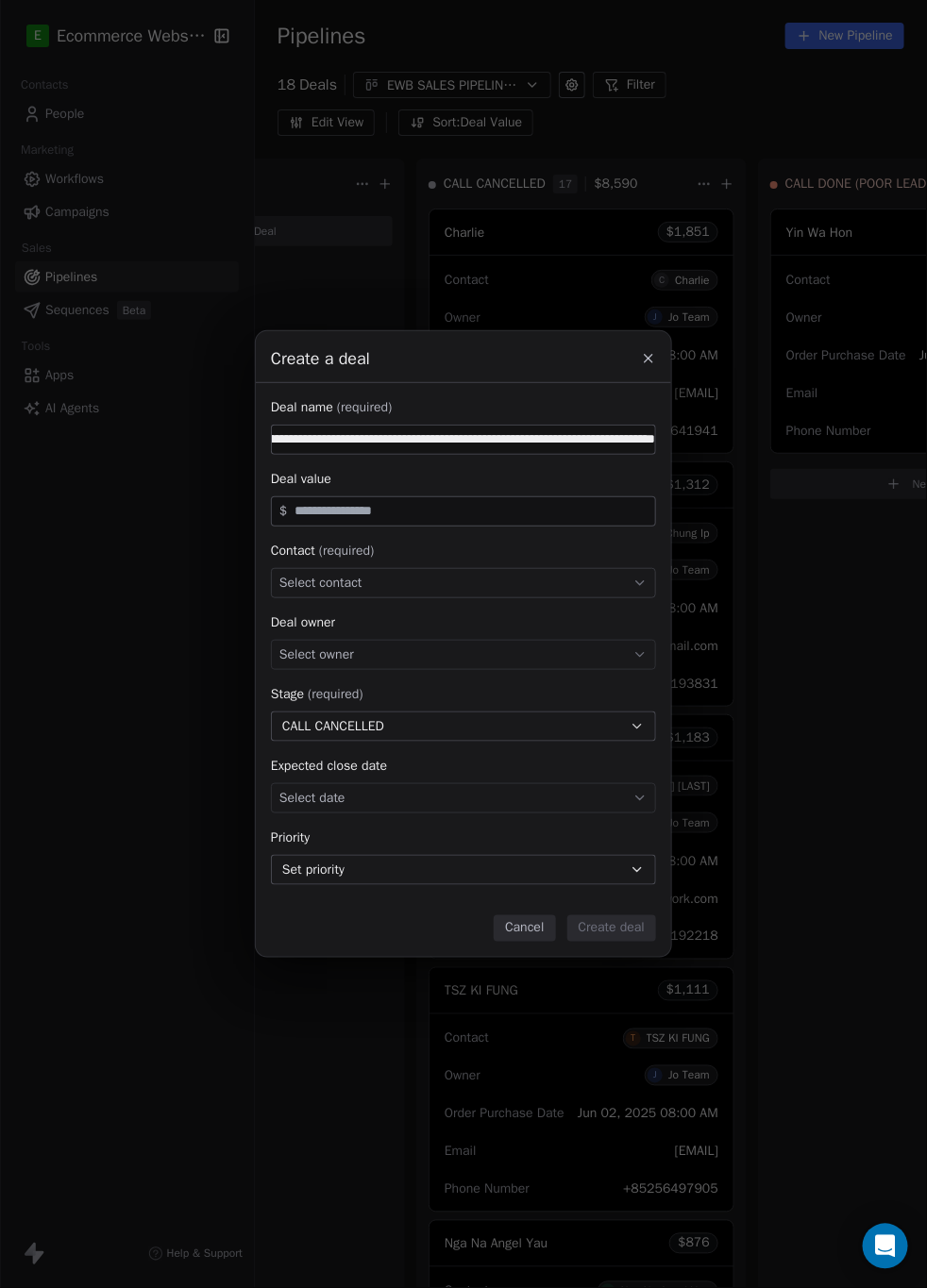type 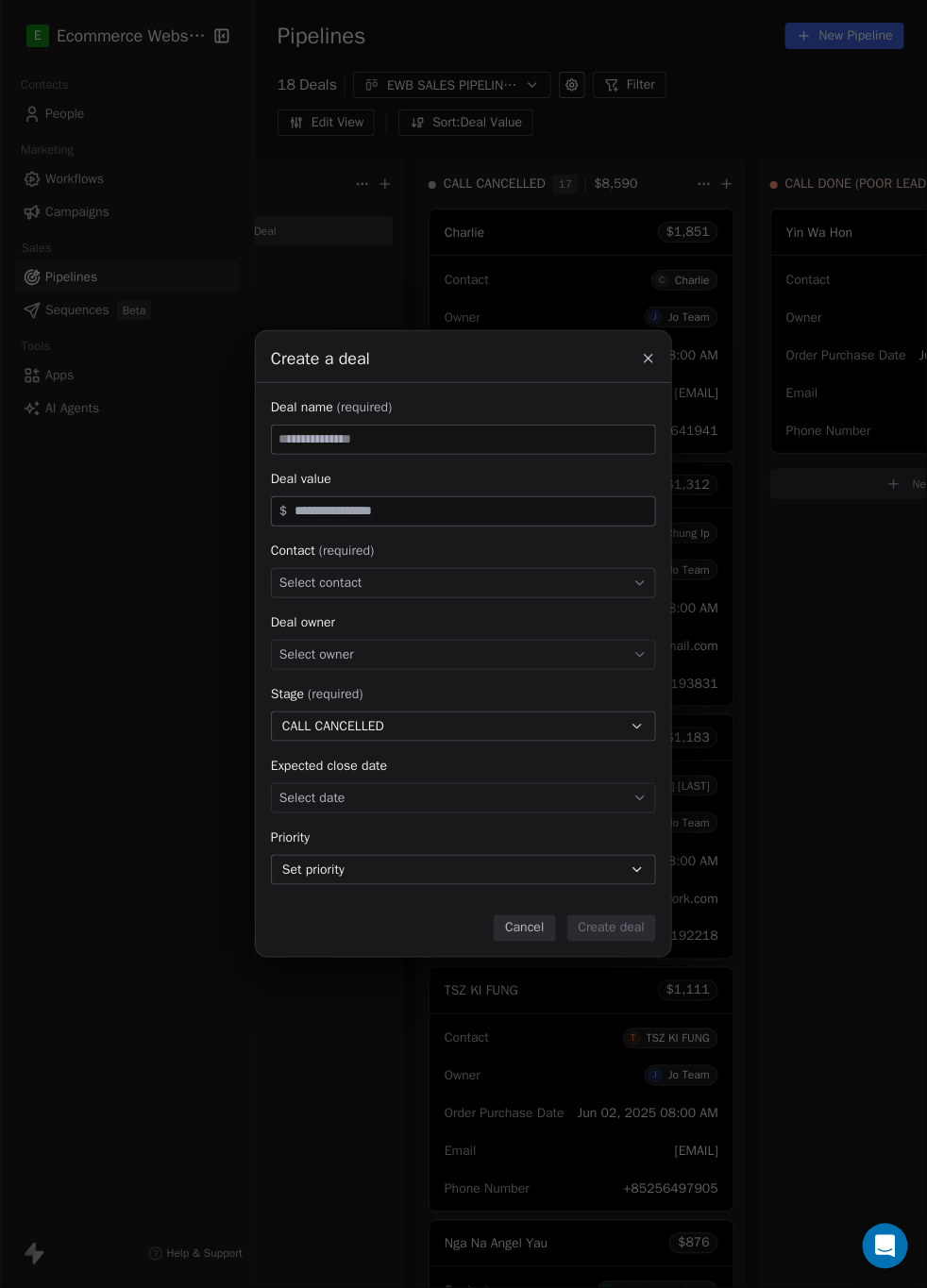scroll, scrollTop: 0, scrollLeft: 0, axis: both 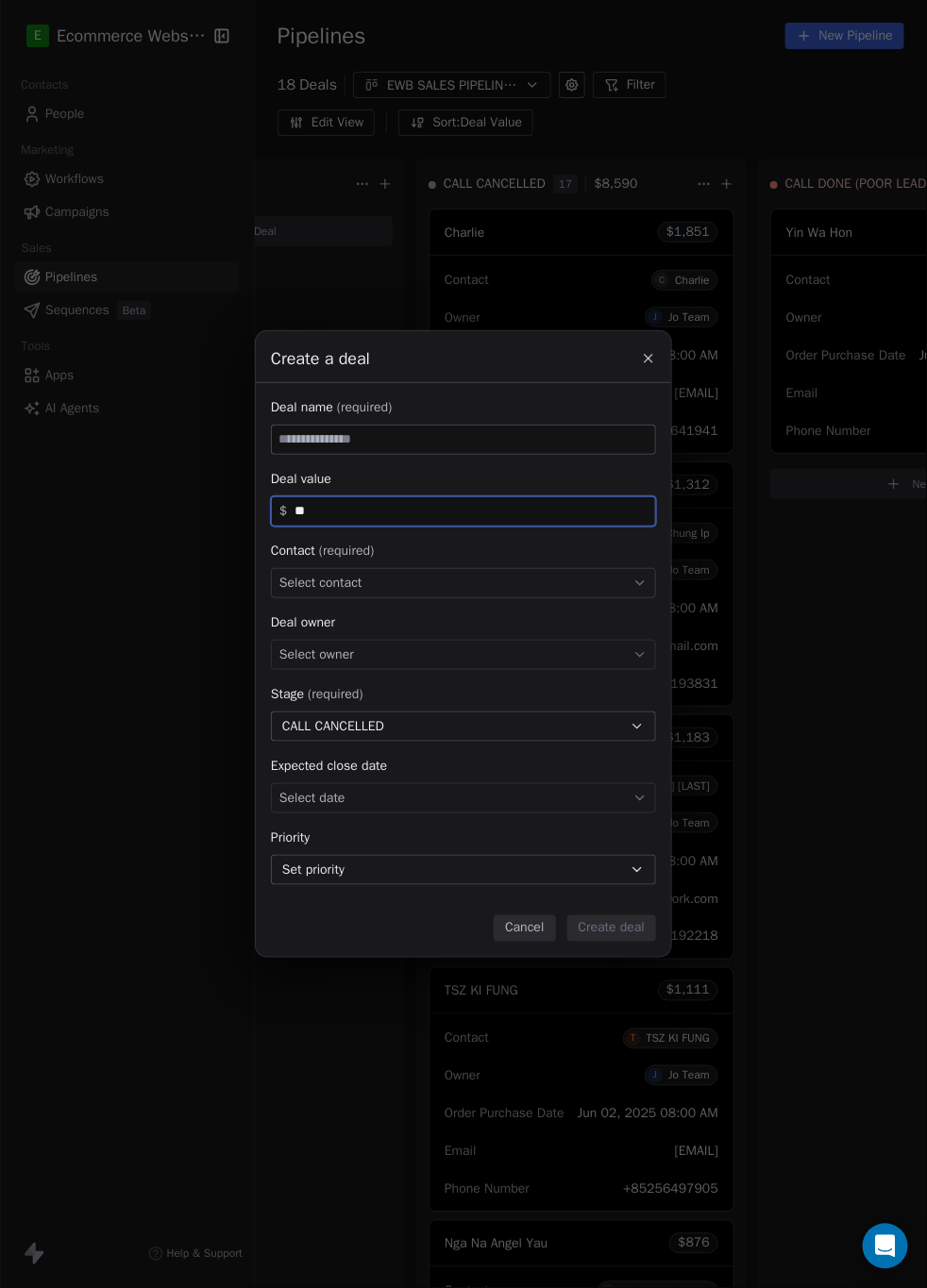 click on "Select owner" at bounding box center (464, 655) 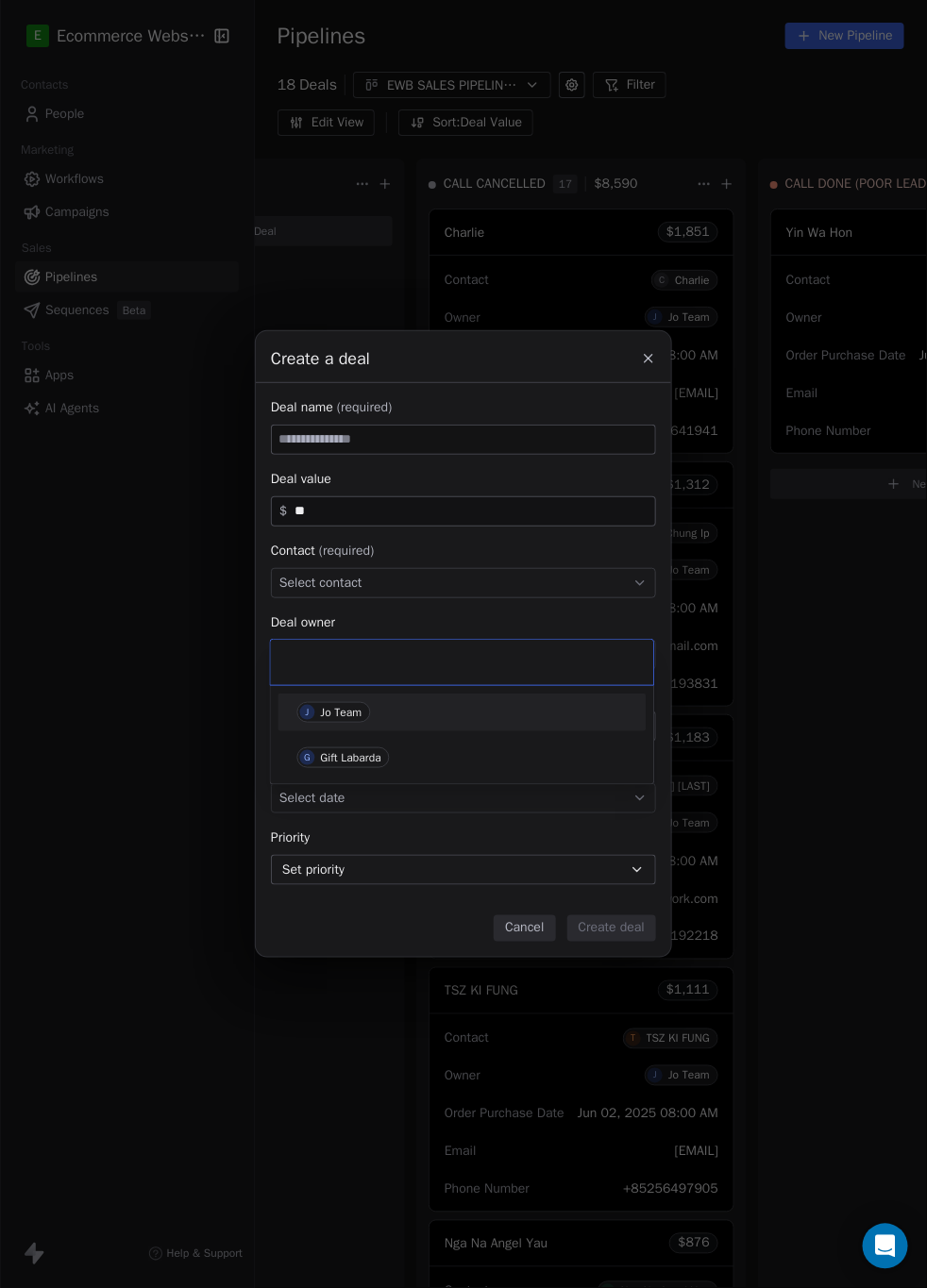click on "Jo Team" at bounding box center [342, 712] 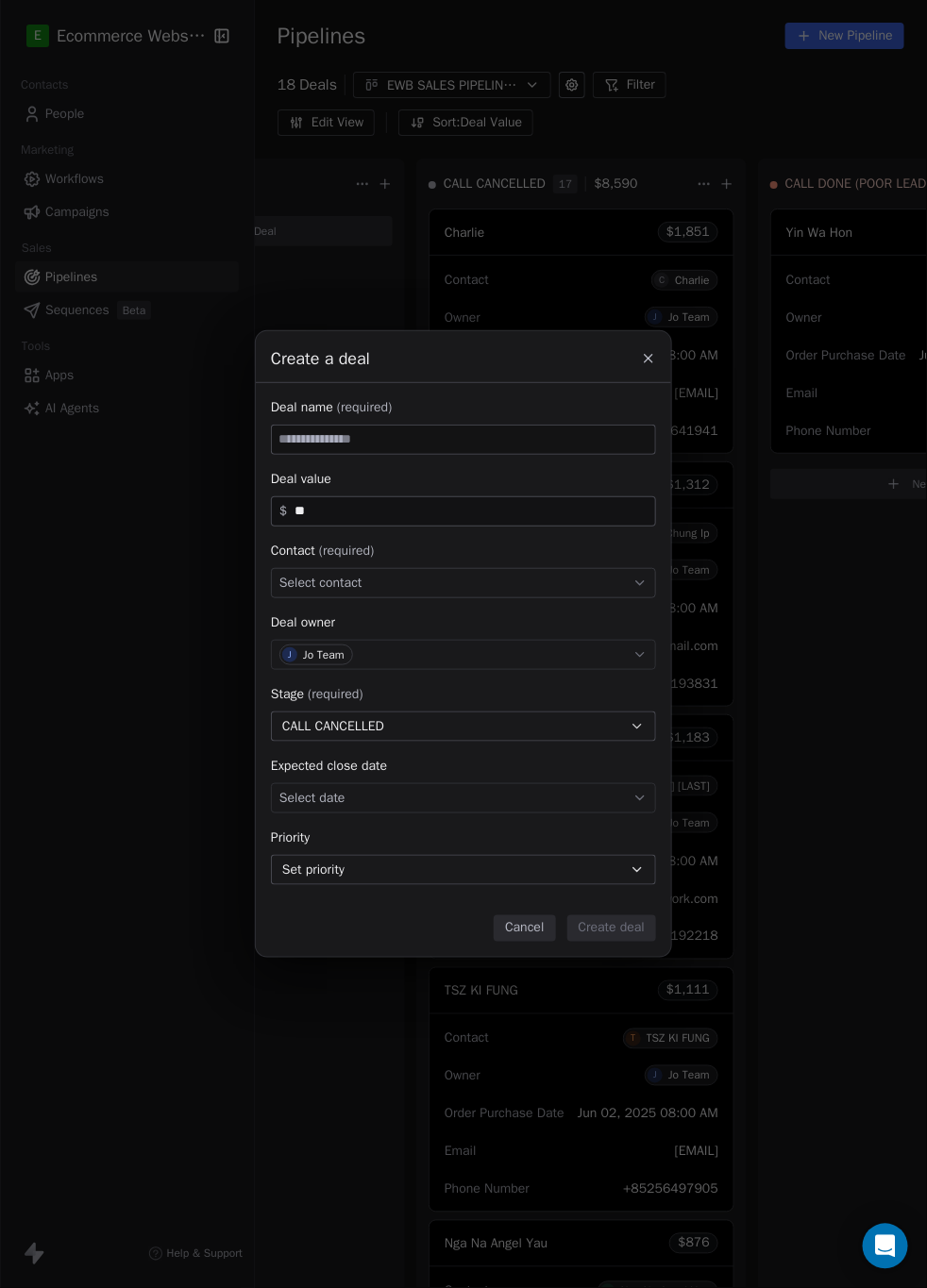 click on "Select contact" at bounding box center [464, 583] 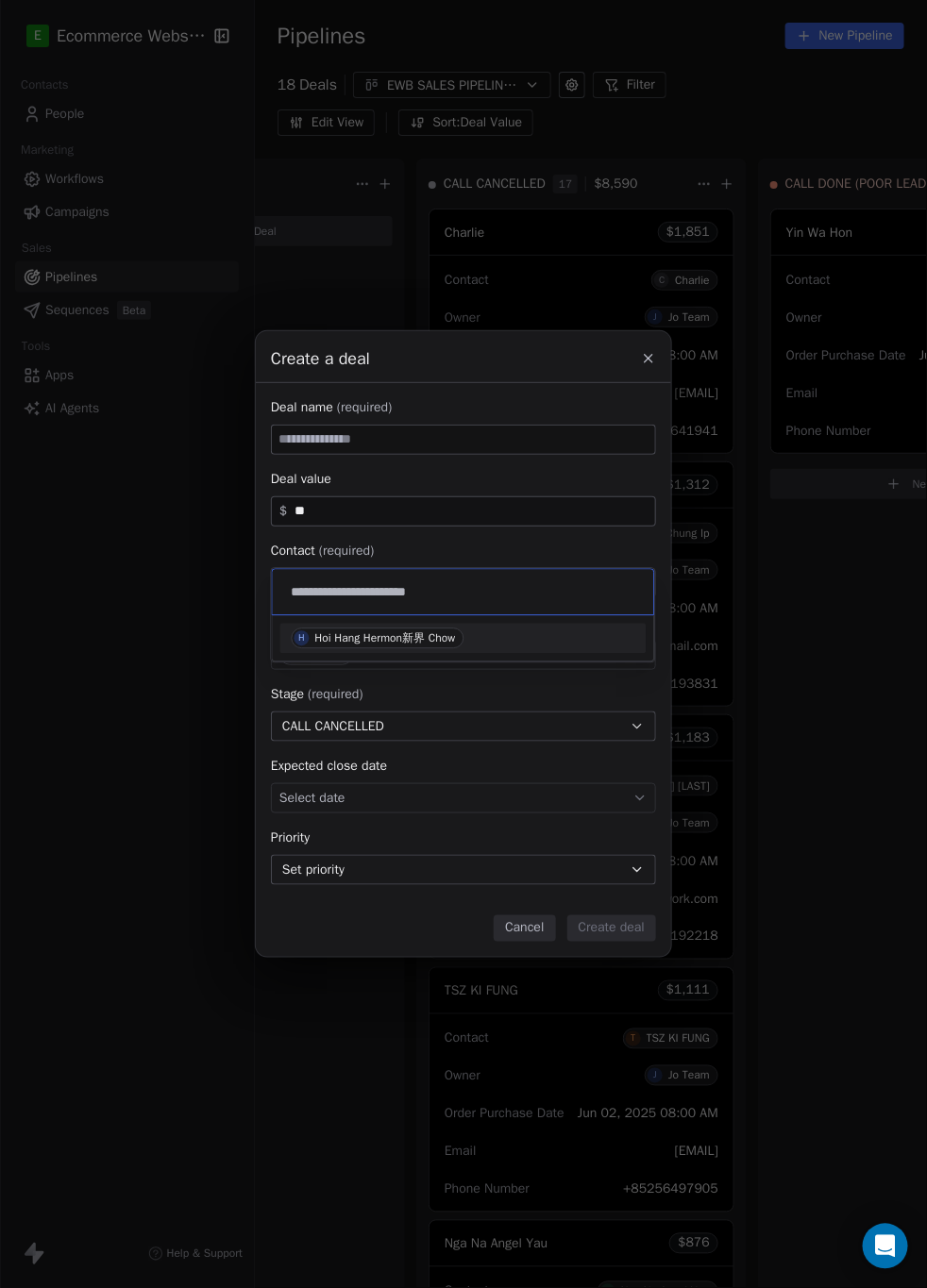 type on "**********" 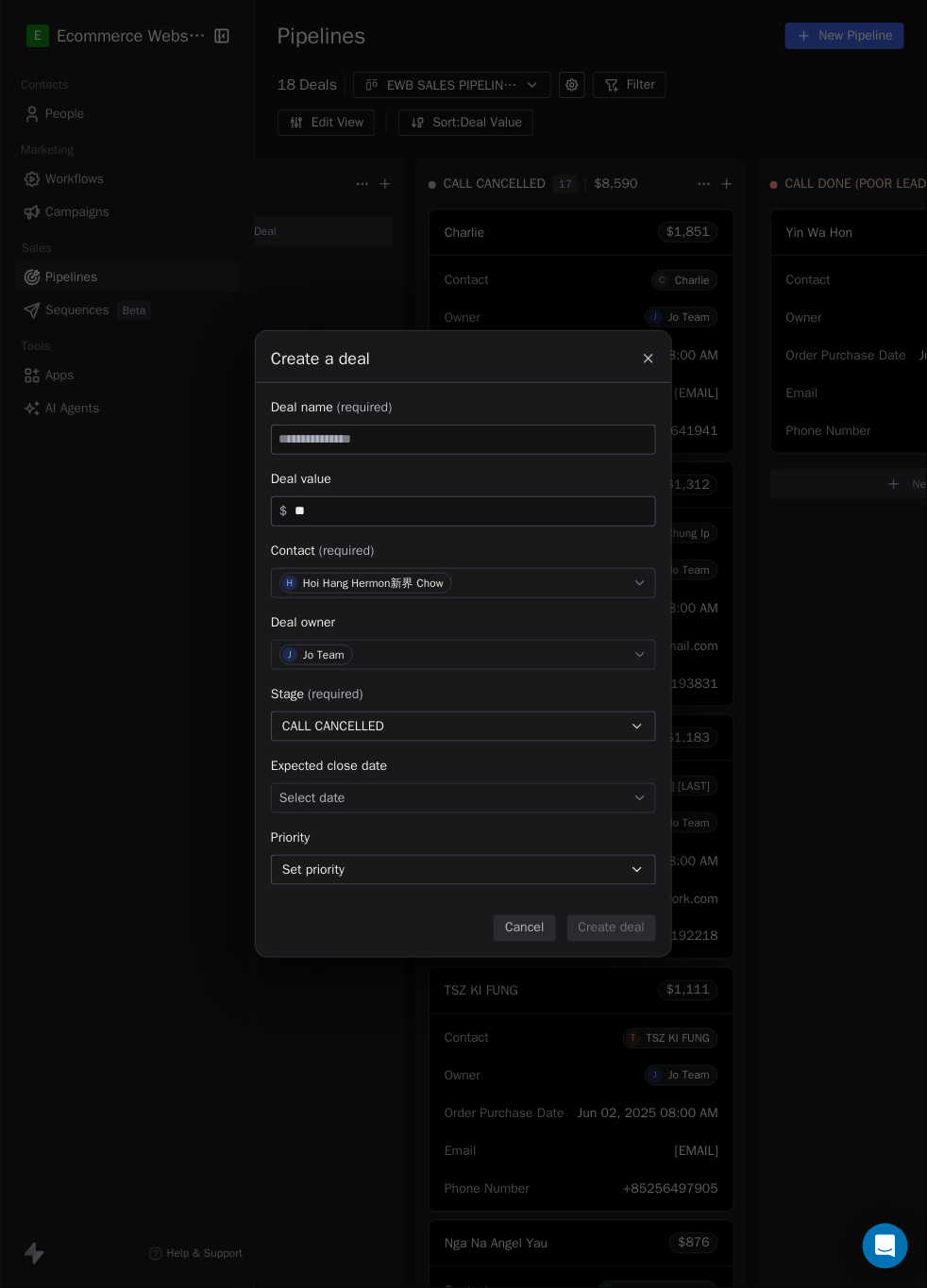 click at bounding box center [464, 440] 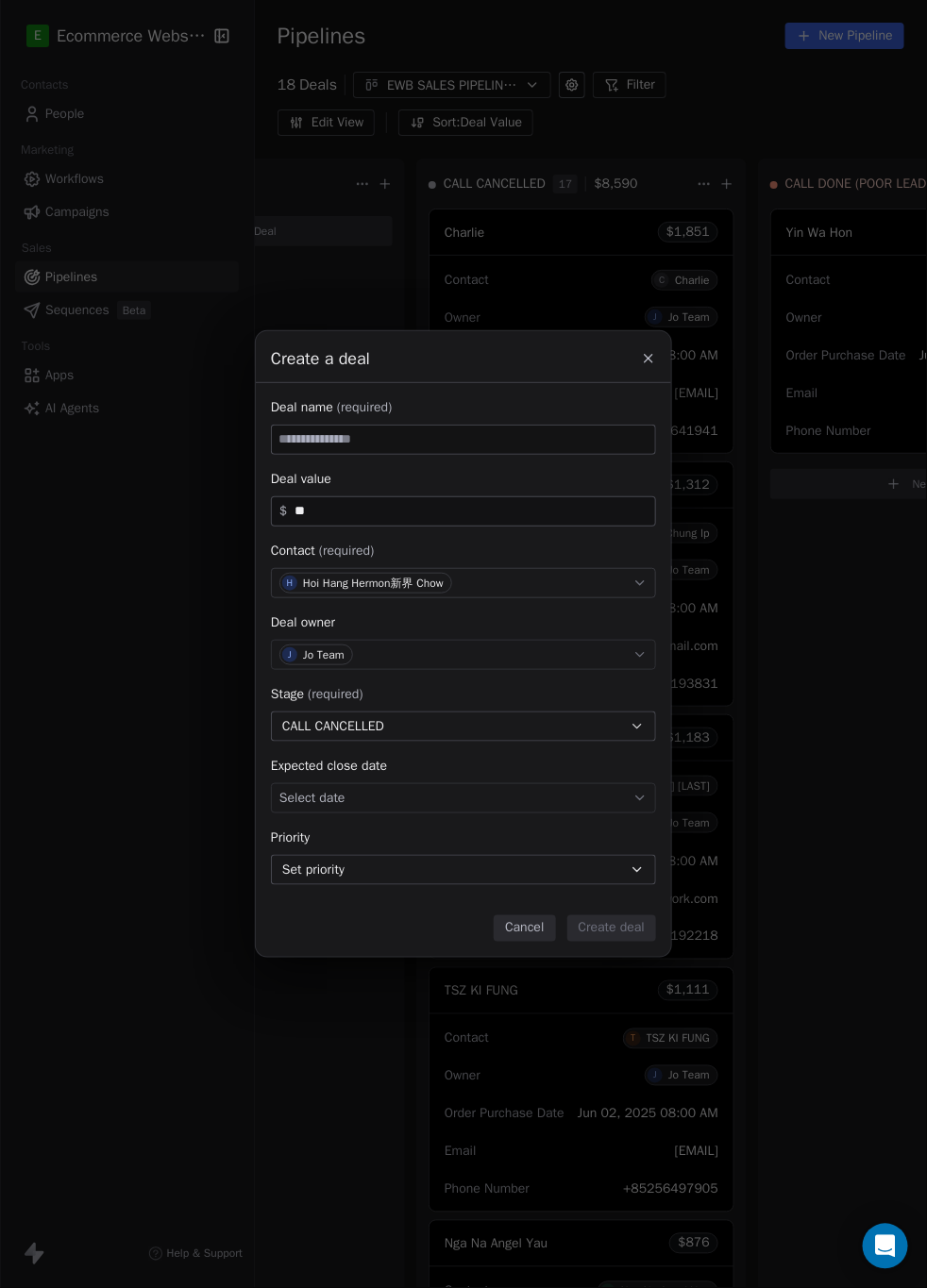 click at bounding box center (464, 440) 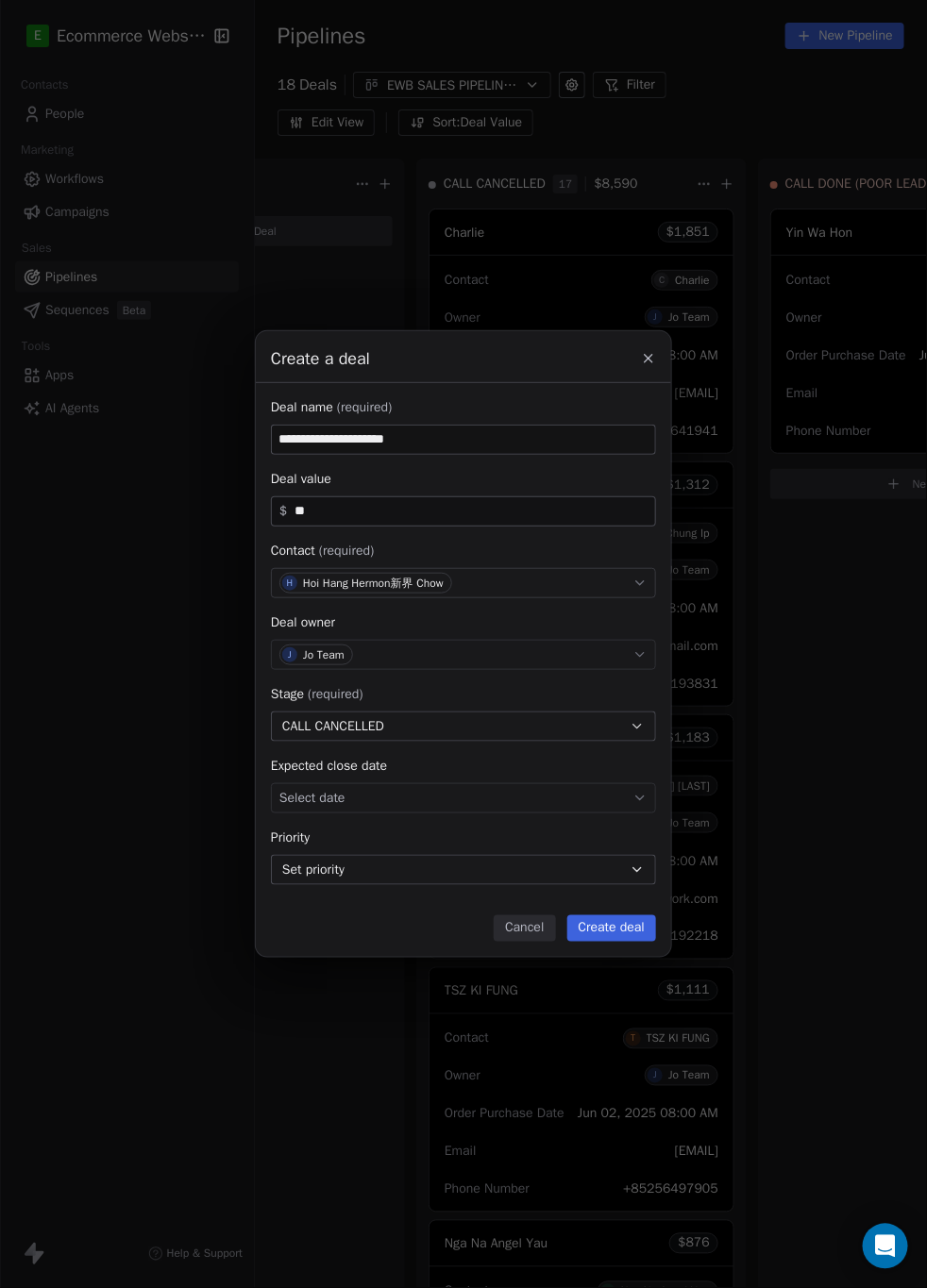 type on "**********" 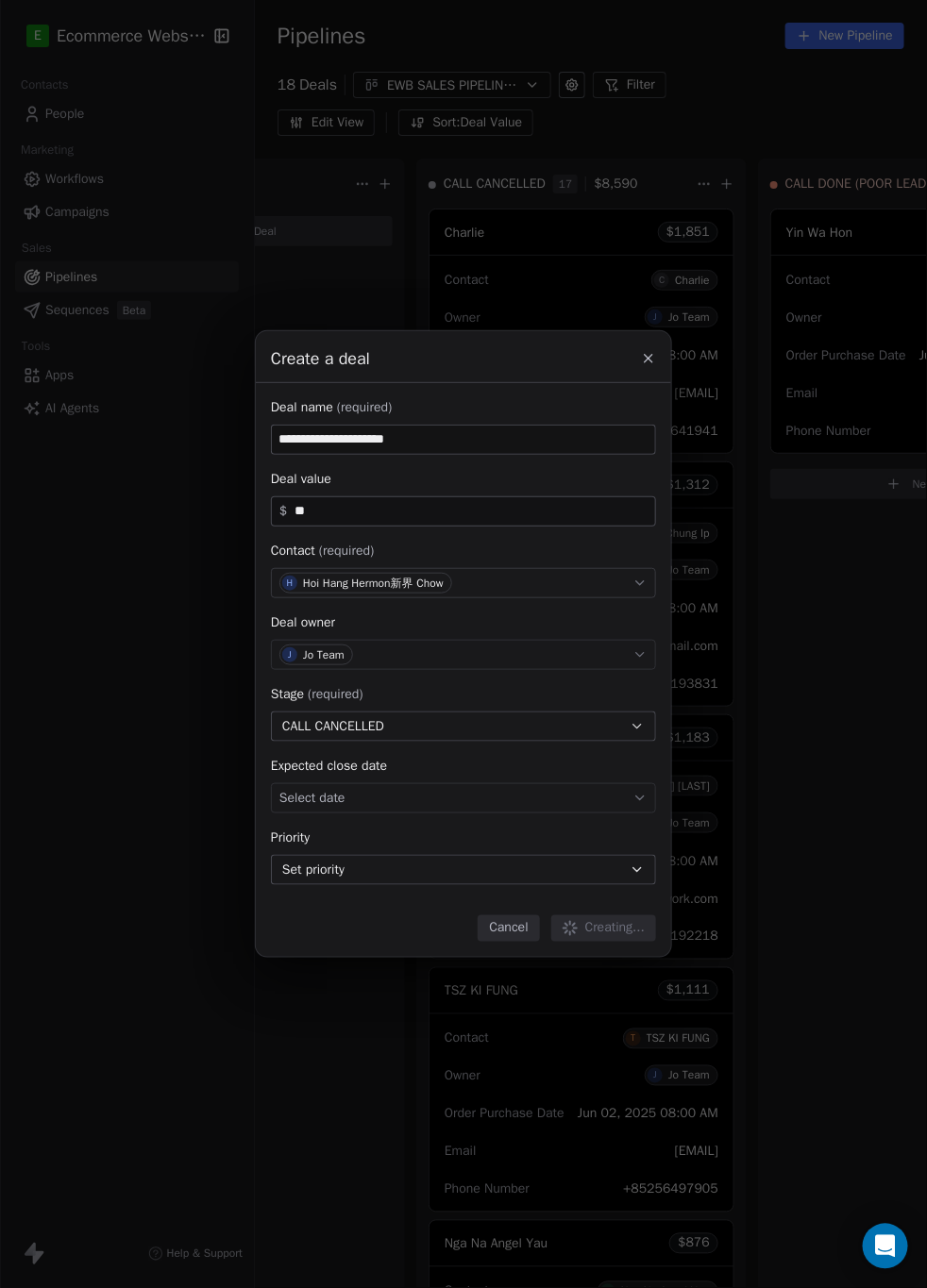 type 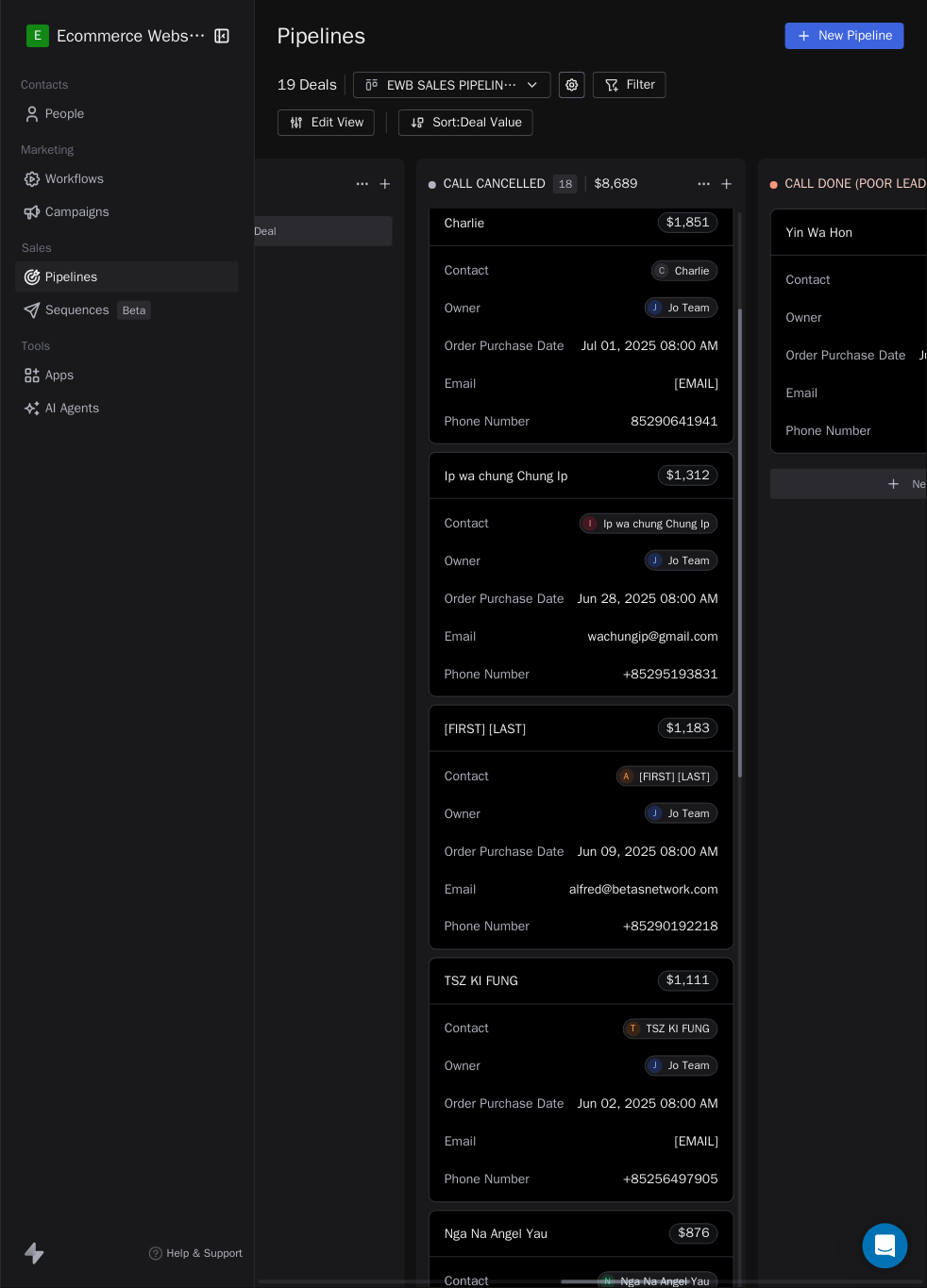 scroll, scrollTop: 0, scrollLeft: 0, axis: both 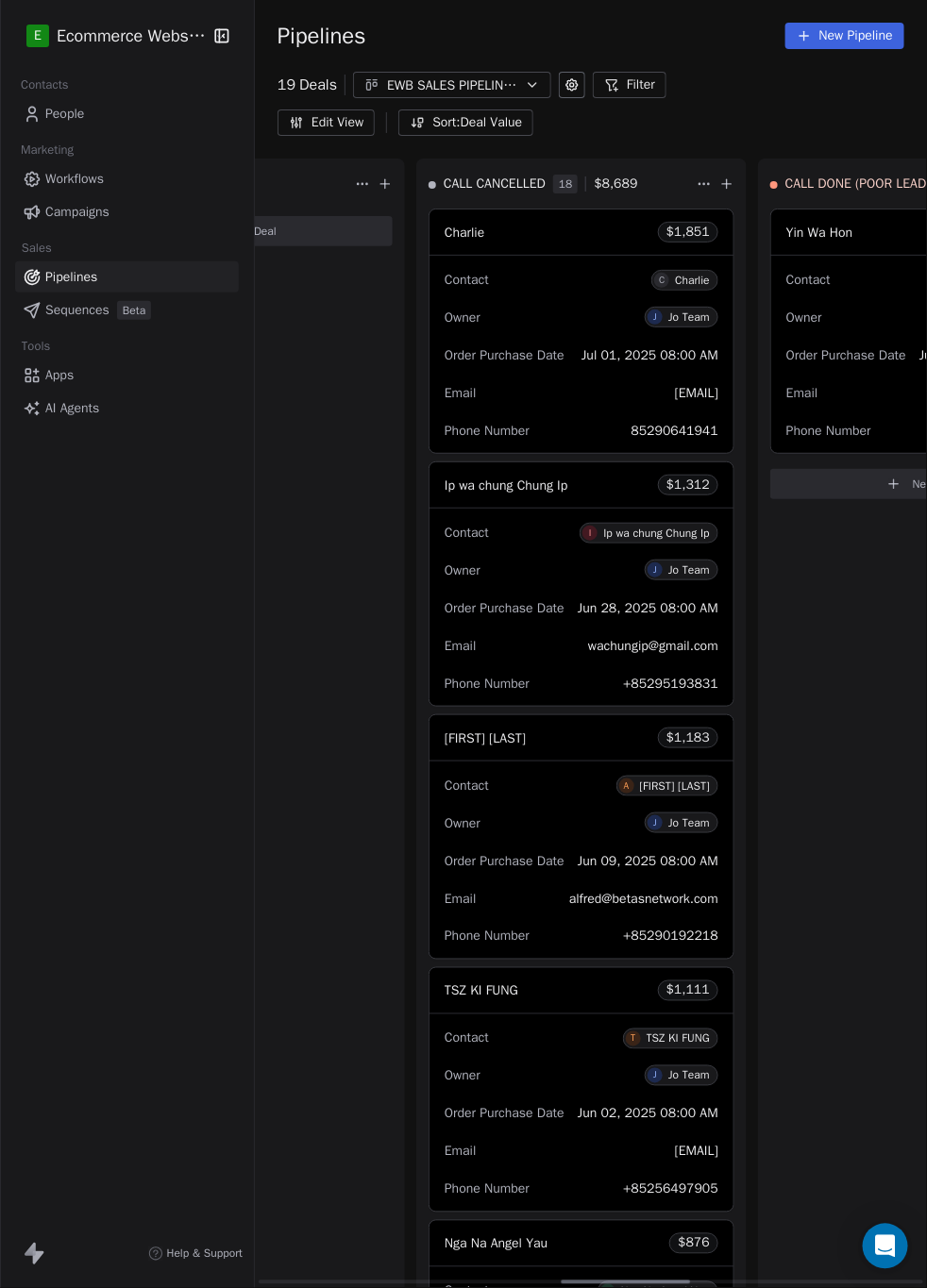 click 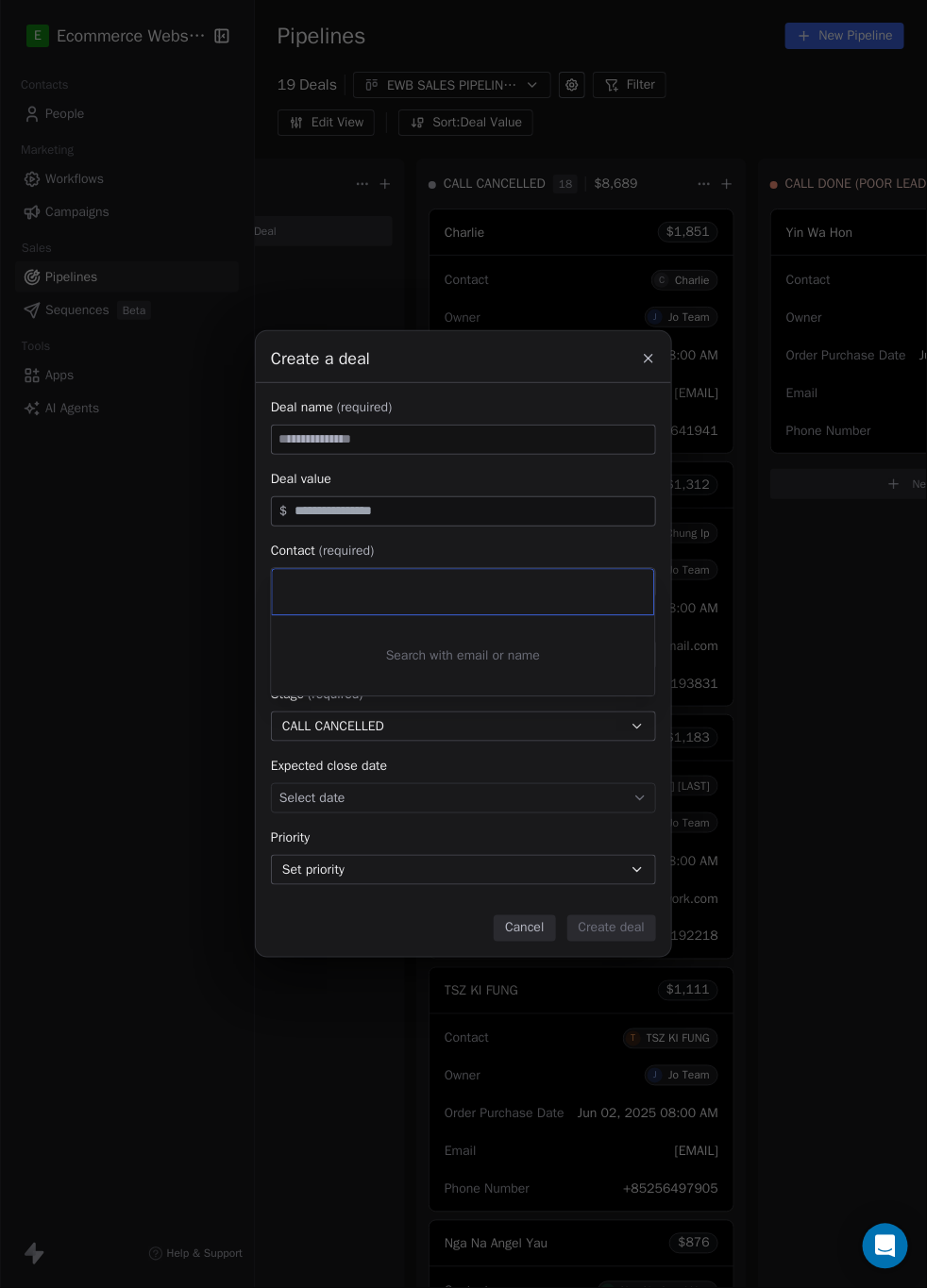 click on "Create a deal Deal name (required) Deal value $ Contact (required) Select contact Deal owner Select owner Stage (required) CALL CANCELLED Expected close date Select date Priority Set priority Cancel Create deal" at bounding box center [464, 644] 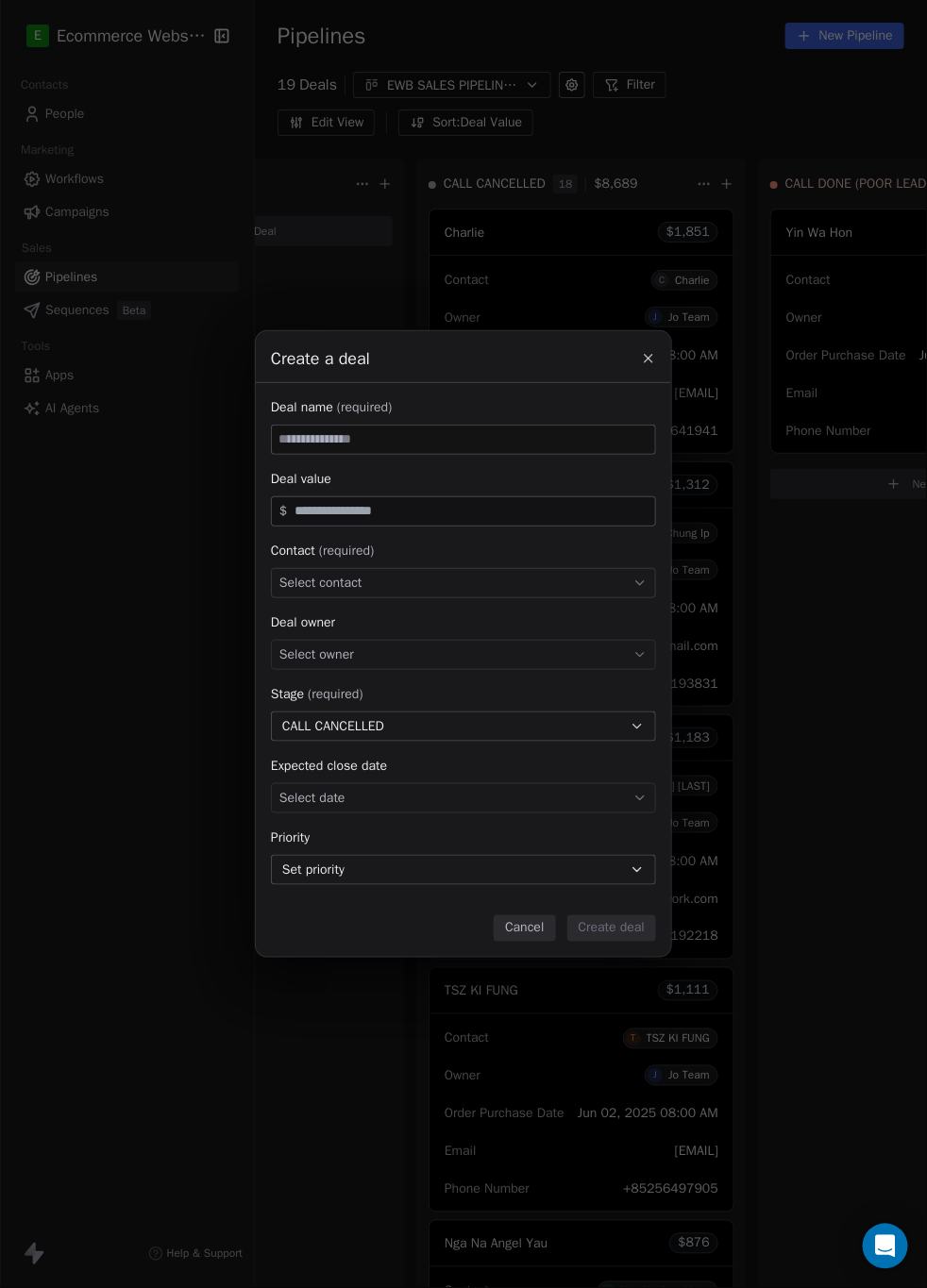 click 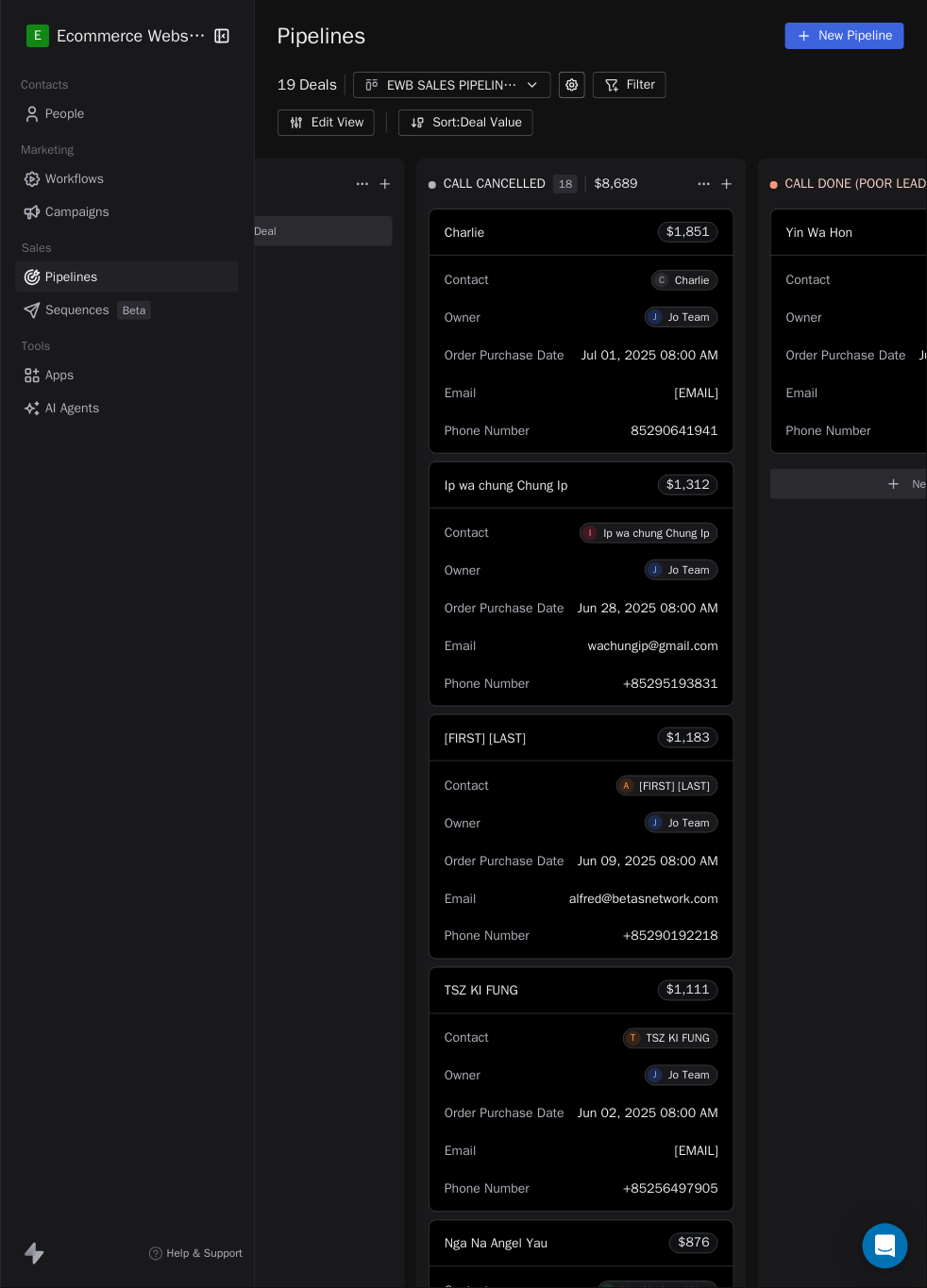 click on "Sort:  Deal Value" at bounding box center (465, 123) 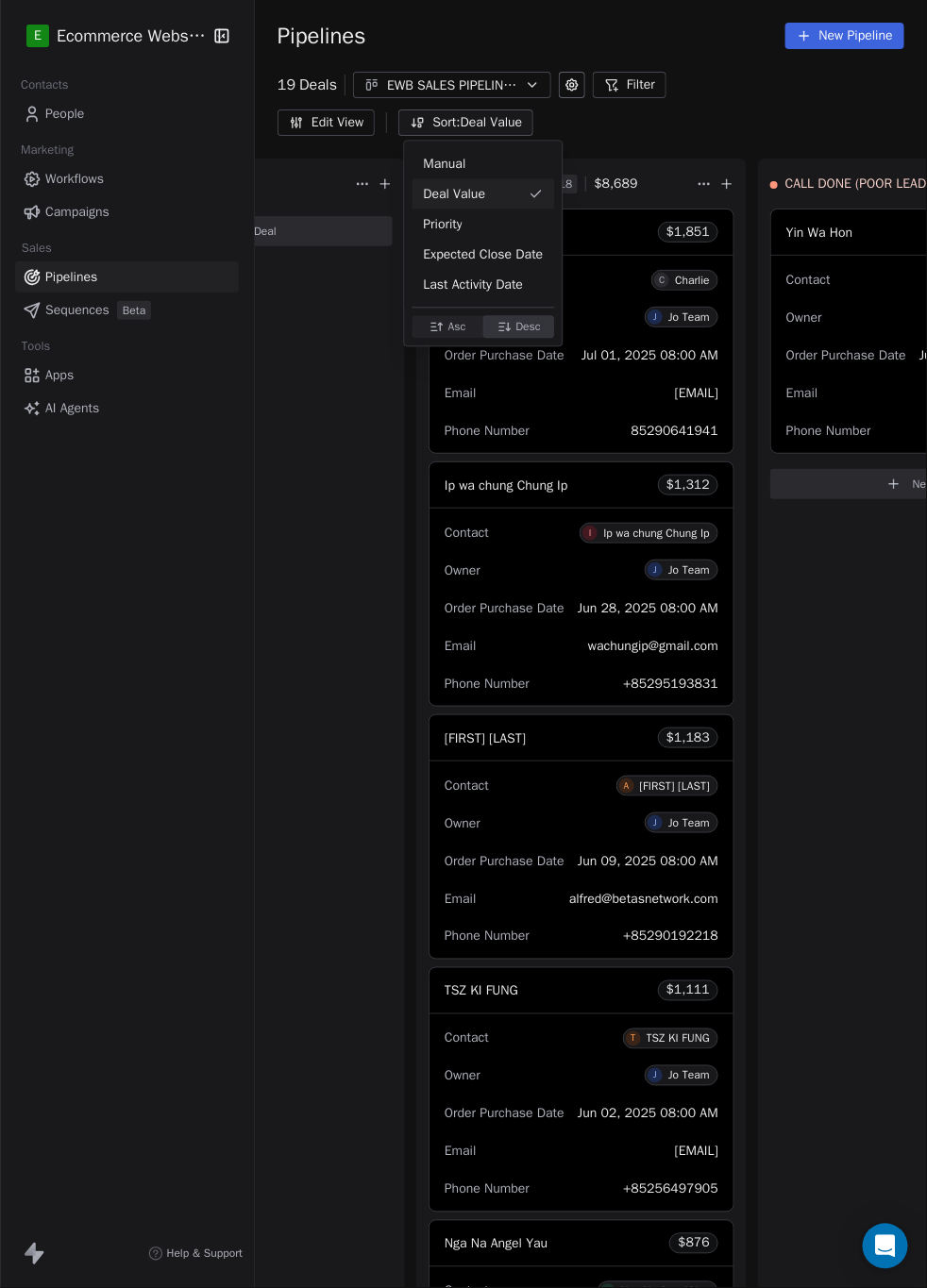 click on "E Ecommerce Website Builder Contacts People Marketing Workflows Campaigns Sales Pipelines Sequences Beta Tools Apps AI Agents Help & Support Pipelines  New Pipeline 19 Deals EWB SALES PIPELINE_JUNE-AUGUST 2025 Filter  Edit View Sort:  Deal Value T1 = <HKD 199 0 $ 0 New Deal T2 = HKD 200 - 999 0 $ 0 New Deal T3 = HKD 1000+ 0 $ 0 New Deal CALL DONE - LI 0 $ 0 New Deal CALL DONE - HI 0 $ 0 New Deal CALL CANCELLED 18 $ 8,689 Charlie $ 1,851 Contact C Charlie Owner J Jo Team Order Purchase Date Jul 01, 2025 08:00 AM Email charliediscovery@example.com Phone Number [PHONE] Ip wa chung Chung Ip $ 1,312 Contact I Ip wa chung Chung Ip Owner J Jo Team Order Purchase Date Jun 28, 2025 08:00 AM Email wachungip@example.com Phone Number [PHONE] Alfred Au Yeung $ 1,183 Contact A Alfred Au Yeung Owner J Jo Team Order Purchase Date Jun 09, 2025 08:00 AM Email alfred@betasnetwork.com Phone Number [PHONE] TSZ KI FUNG $ 1,111 Contact T TSZ KI FUNG Owner J Jo Team Order Purchase Date Jun 02, 2025 08:00 AM Email $ N" at bounding box center (464, 644) 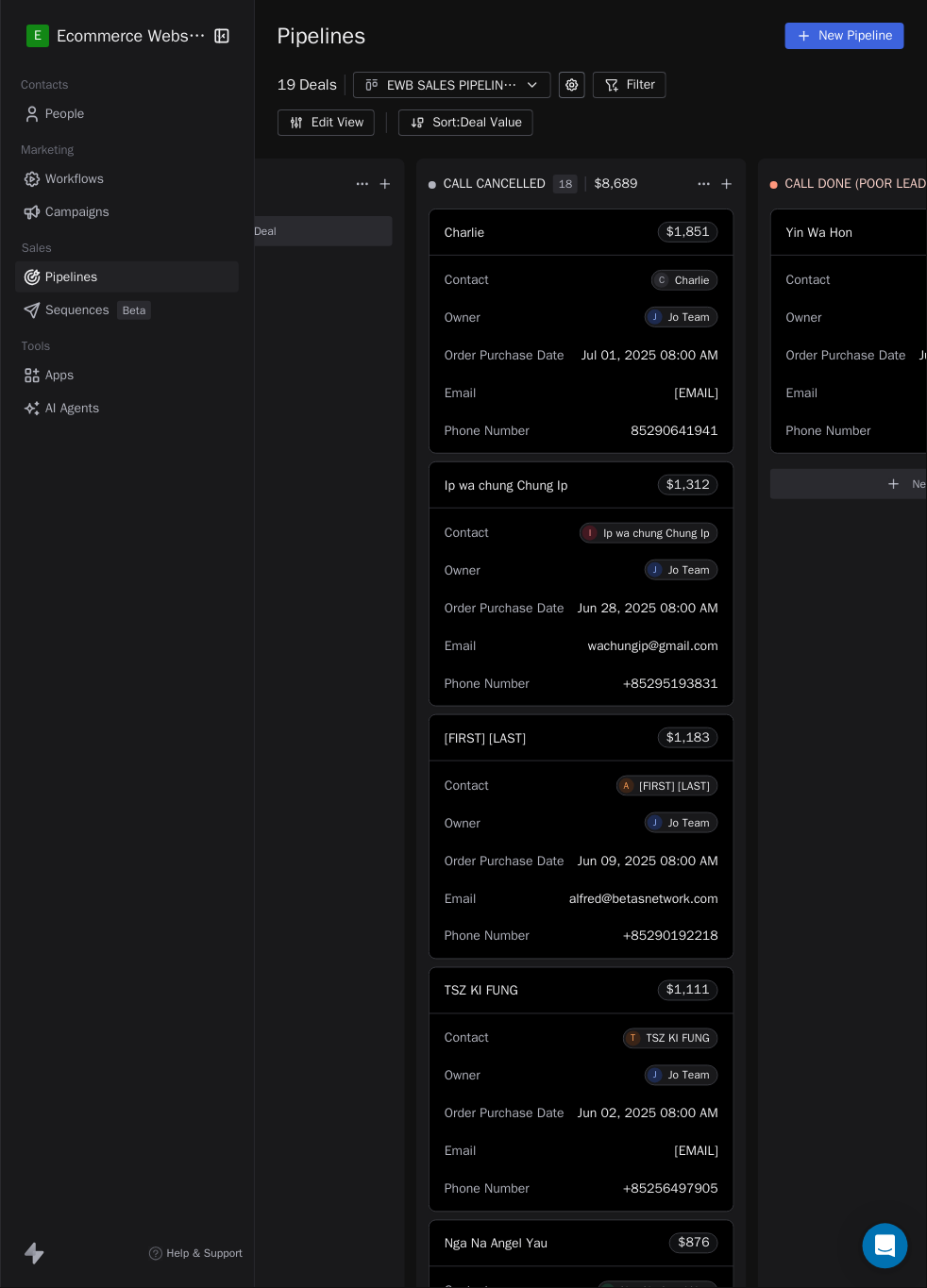 click on "EWB SALES PIPELINE_JUNE-AUGUST 2025 EWB Sales Pipline" at bounding box center [452, 85] 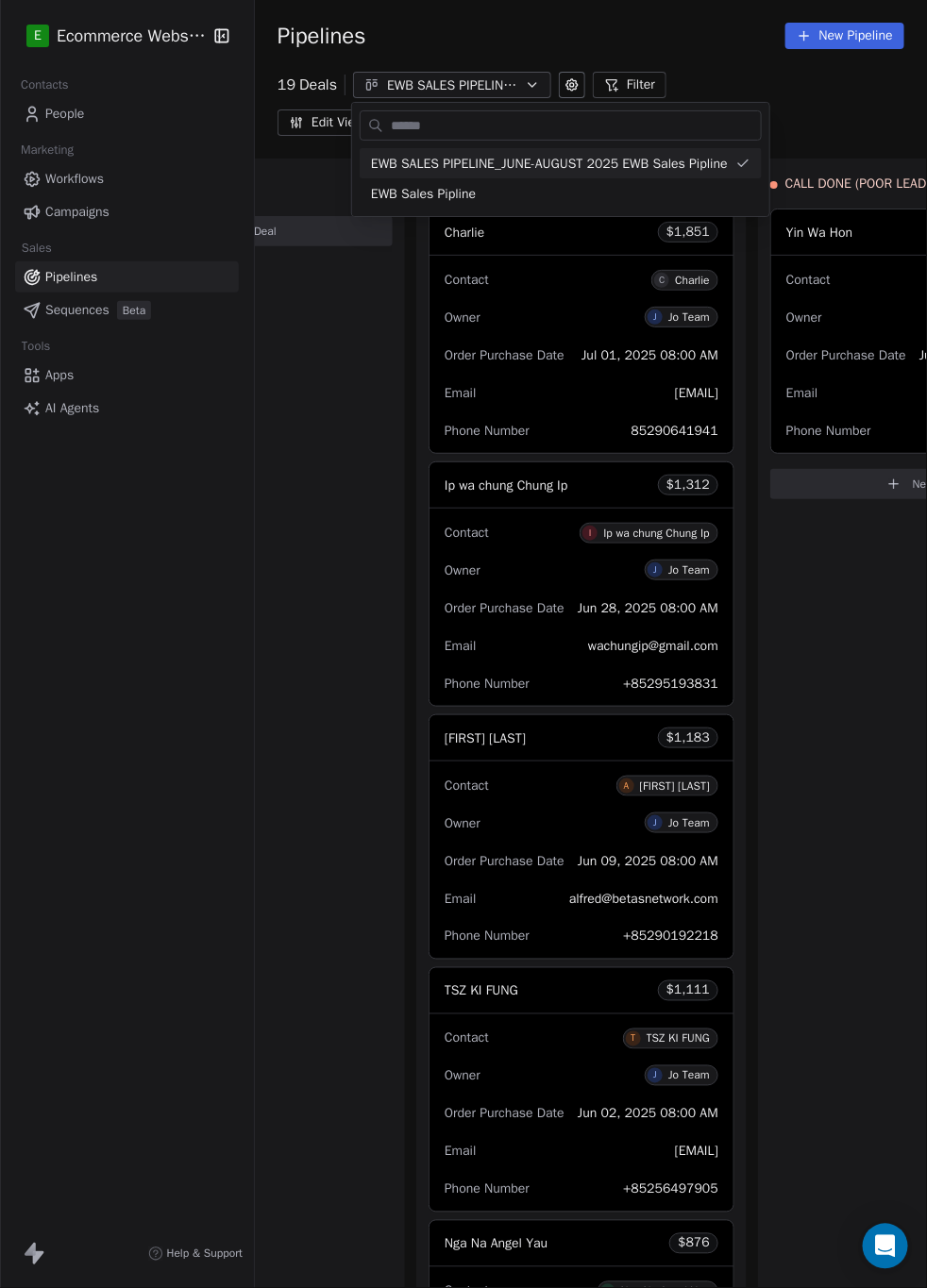 click on "E Ecommerce Website Builder Contacts People Marketing Workflows Campaigns Sales Pipelines Sequences Beta Tools Apps AI Agents Help & Support Pipelines  New Pipeline 19 Deals EWB SALES PIPELINE_JUNE-AUGUST 2025 Filter  Edit View Sort:  Deal Value T1 = <HKD 199 0 $ 0 New Deal T2 = HKD 200 - 999 0 $ 0 New Deal T3 = HKD 1000+ 0 $ 0 New Deal CALL DONE - LI 0 $ 0 New Deal CALL DONE - HI 0 $ 0 New Deal CALL CANCELLED 18 $ 8,689 Charlie $ 1,851 Contact C Charlie Owner J Jo Team Order Purchase Date Jul 01, 2025 08:00 AM Email charliediscovery@example.com Phone Number [PHONE] Ip wa chung Chung Ip $ 1,312 Contact I Ip wa chung Chung Ip Owner J Jo Team Order Purchase Date Jun 28, 2025 08:00 AM Email wachungip@example.com Phone Number [PHONE] Alfred Au Yeung $ 1,183 Contact A Alfred Au Yeung Owner J Jo Team Order Purchase Date Jun 09, 2025 08:00 AM Email alfred@betasnetwork.com Phone Number [PHONE] TSZ KI FUNG $ 1,111 Contact T TSZ KI FUNG Owner J Jo Team Order Purchase Date Jun 02, 2025 08:00 AM Email $ N" at bounding box center (464, 644) 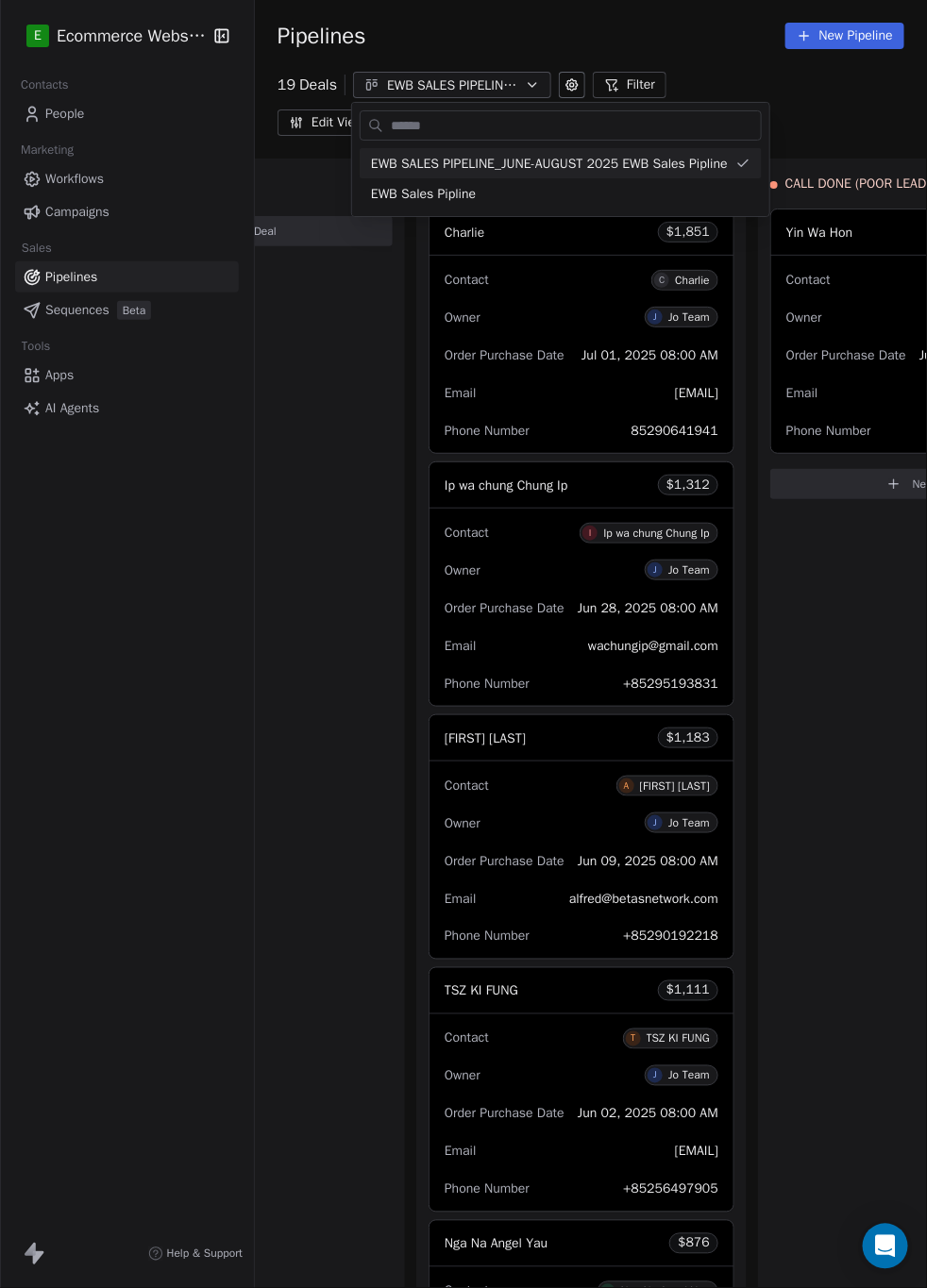 click on "E Ecommerce Website Builder Contacts People Marketing Workflows Campaigns Sales Pipelines Sequences Beta Tools Apps AI Agents Help & Support Pipelines  New Pipeline 19 Deals EWB SALES PIPELINE_JUNE-AUGUST 2025 Filter  Edit View Sort:  Deal Value T1 = <HKD 199 0 $ 0 New Deal T2 = HKD 200 - 999 0 $ 0 New Deal T3 = HKD 1000+ 0 $ 0 New Deal CALL DONE - LI 0 $ 0 New Deal CALL DONE - HI 0 $ 0 New Deal CALL CANCELLED 18 $ 8,689 Charlie $ 1,851 Contact C Charlie Owner J Jo Team Order Purchase Date Jul 01, 2025 08:00 AM Email charliediscovery@example.com Phone Number [PHONE] Ip wa chung Chung Ip $ 1,312 Contact I Ip wa chung Chung Ip Owner J Jo Team Order Purchase Date Jun 28, 2025 08:00 AM Email wachungip@example.com Phone Number [PHONE] Alfred Au Yeung $ 1,183 Contact A Alfred Au Yeung Owner J Jo Team Order Purchase Date Jun 09, 2025 08:00 AM Email alfred@betasnetwork.com Phone Number [PHONE] TSZ KI FUNG $ 1,111 Contact T TSZ KI FUNG Owner J Jo Team Order Purchase Date Jun 02, 2025 08:00 AM Email $ N" at bounding box center [464, 644] 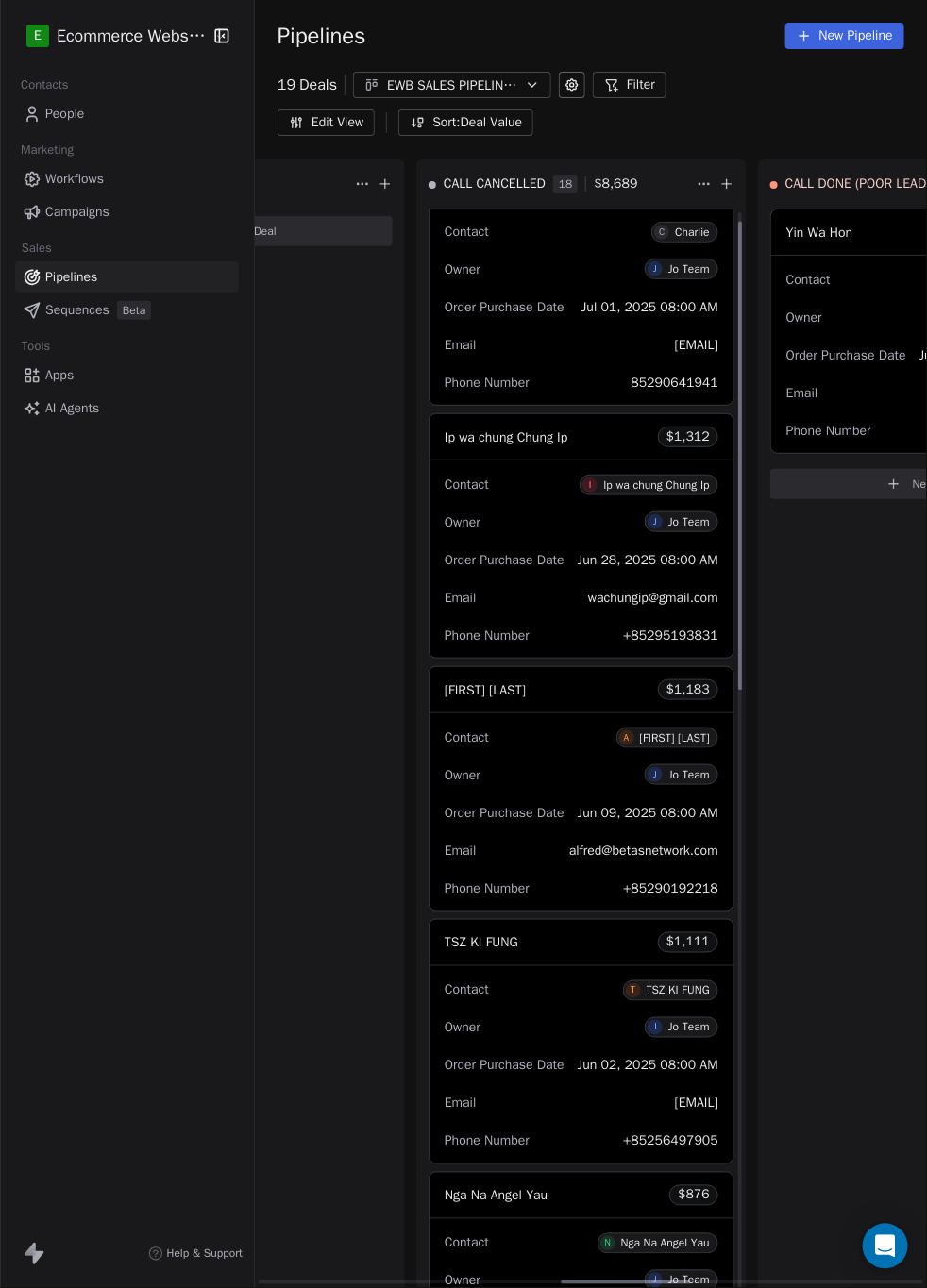 scroll, scrollTop: 0, scrollLeft: 0, axis: both 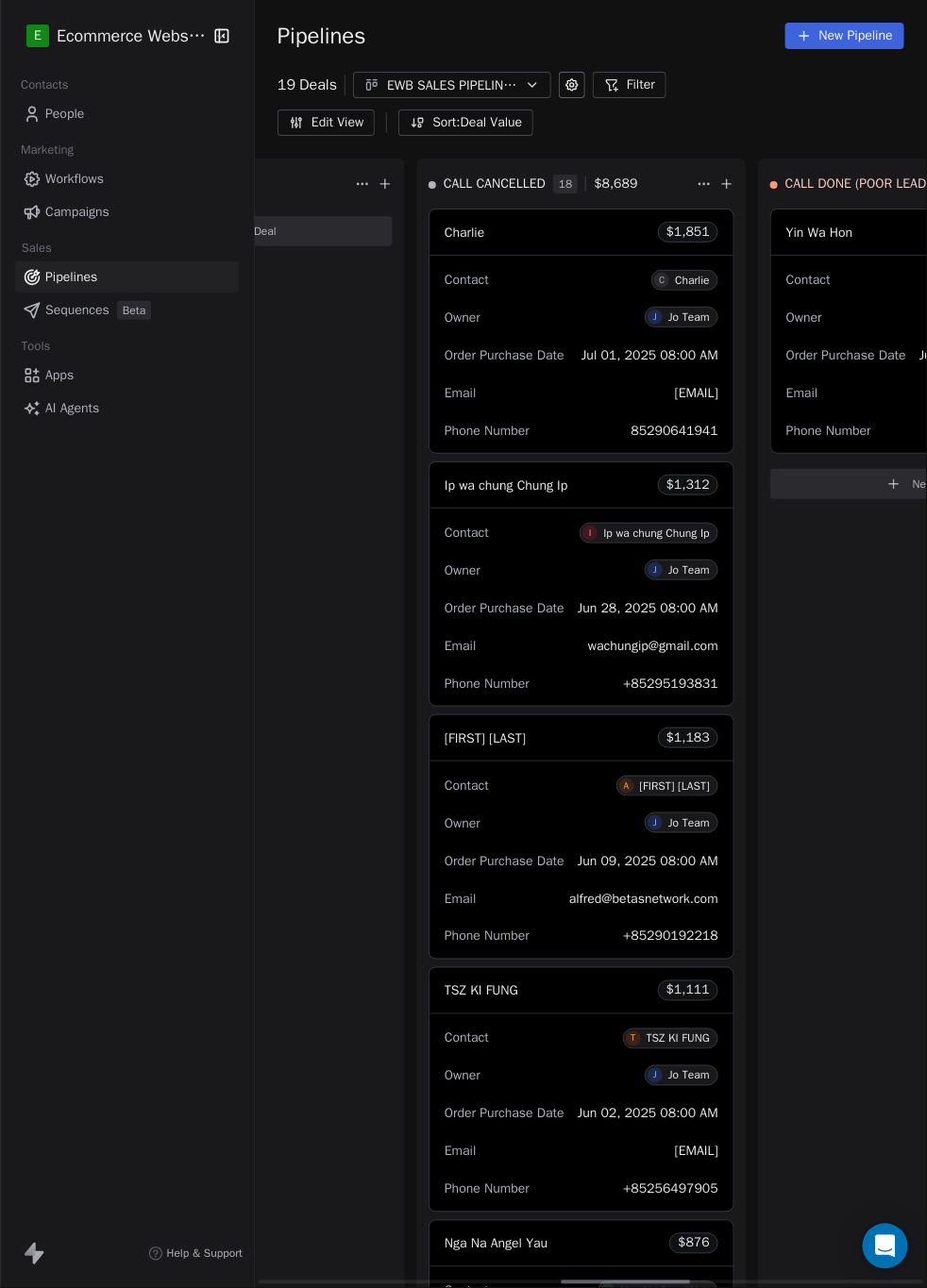 click 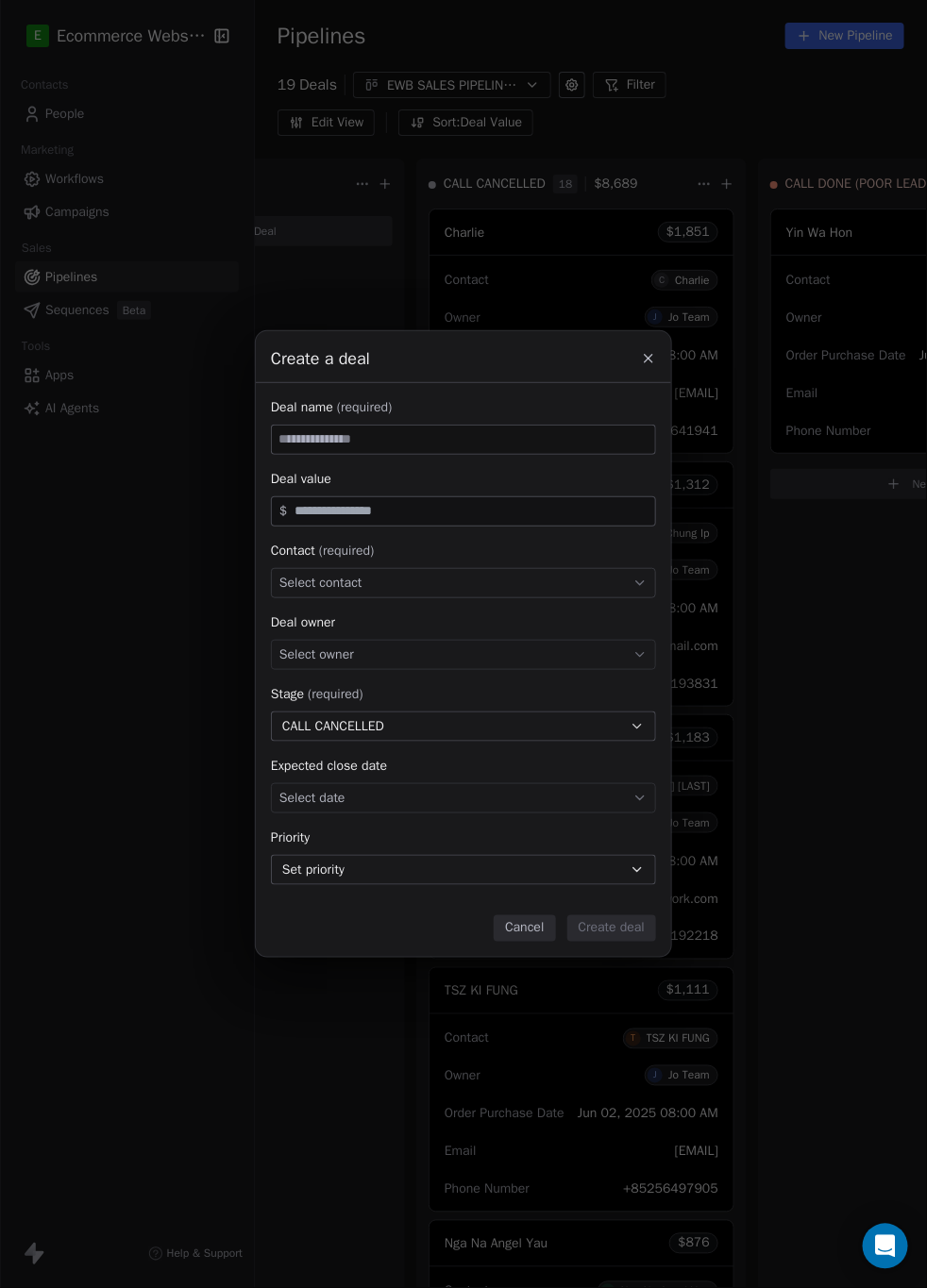 click 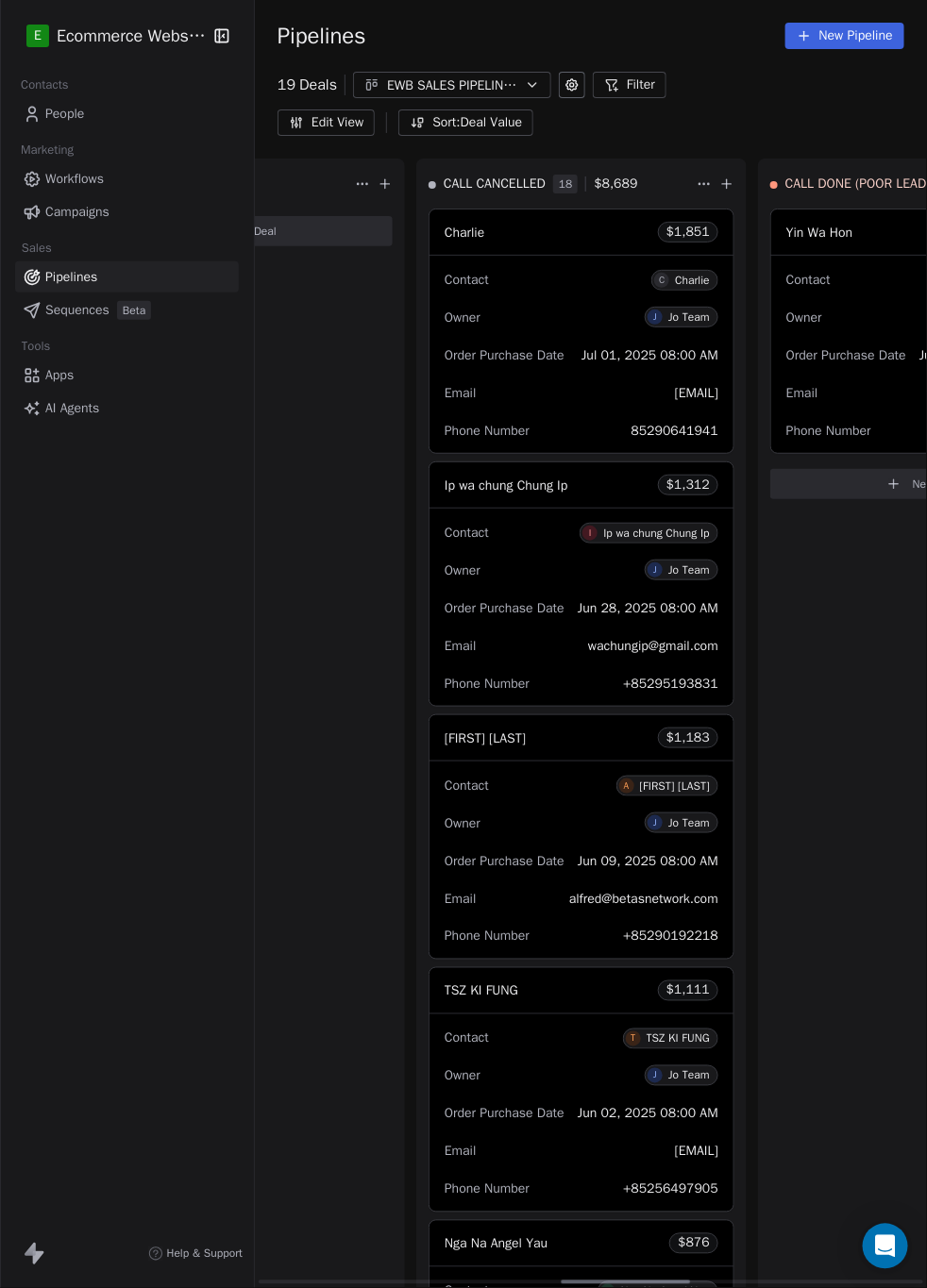 click 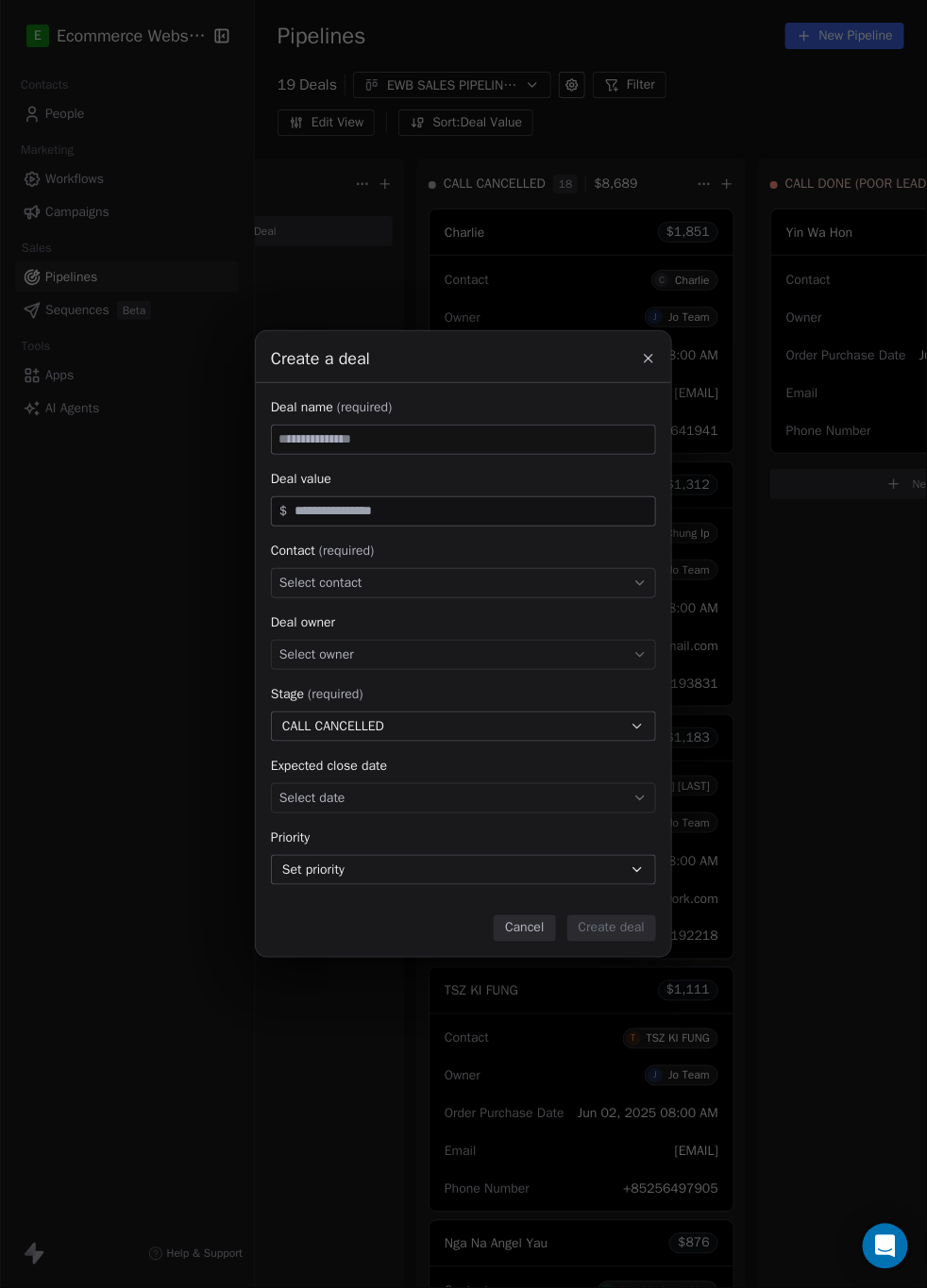 click at bounding box center (464, 440) 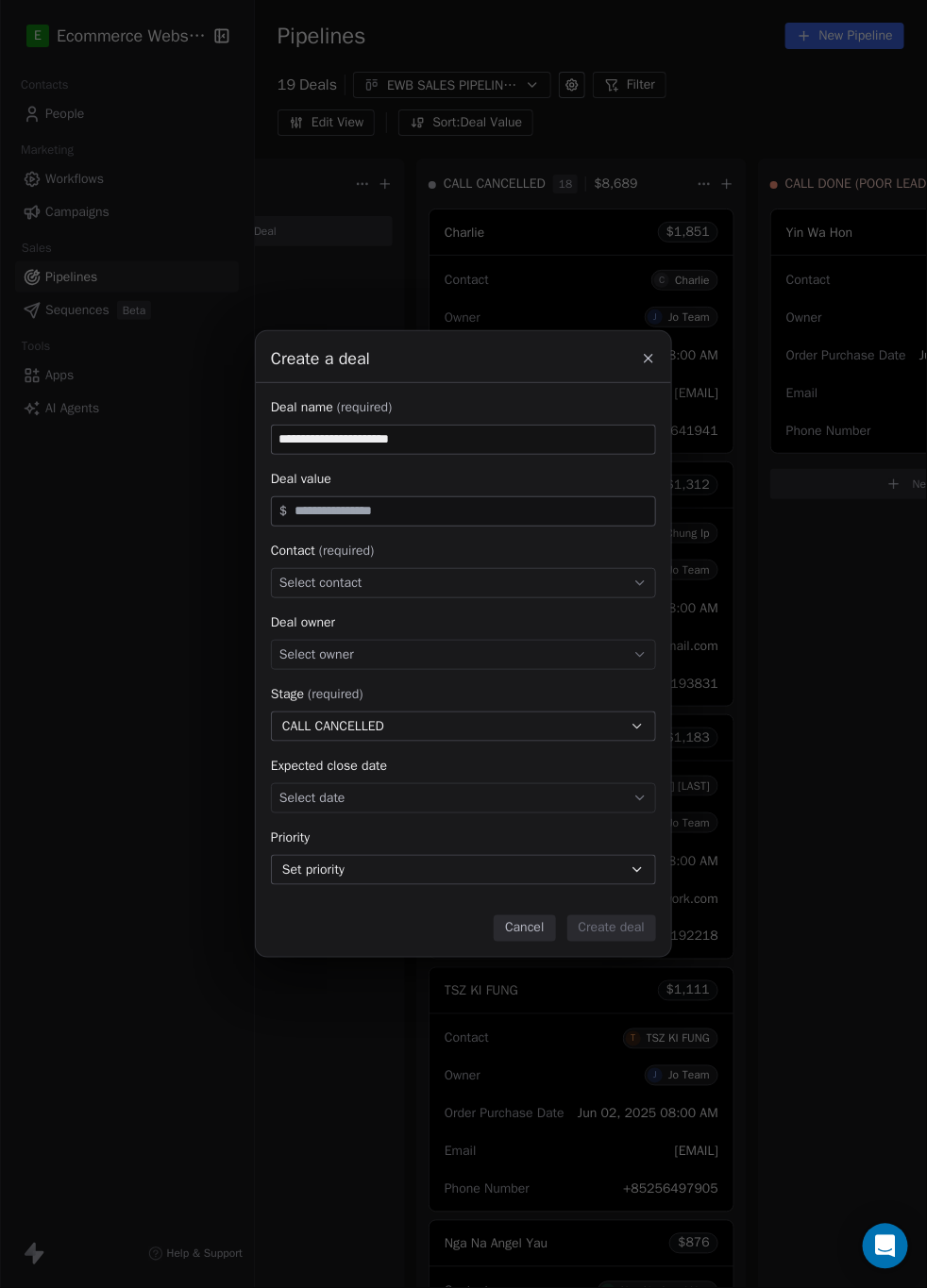 type on "**********" 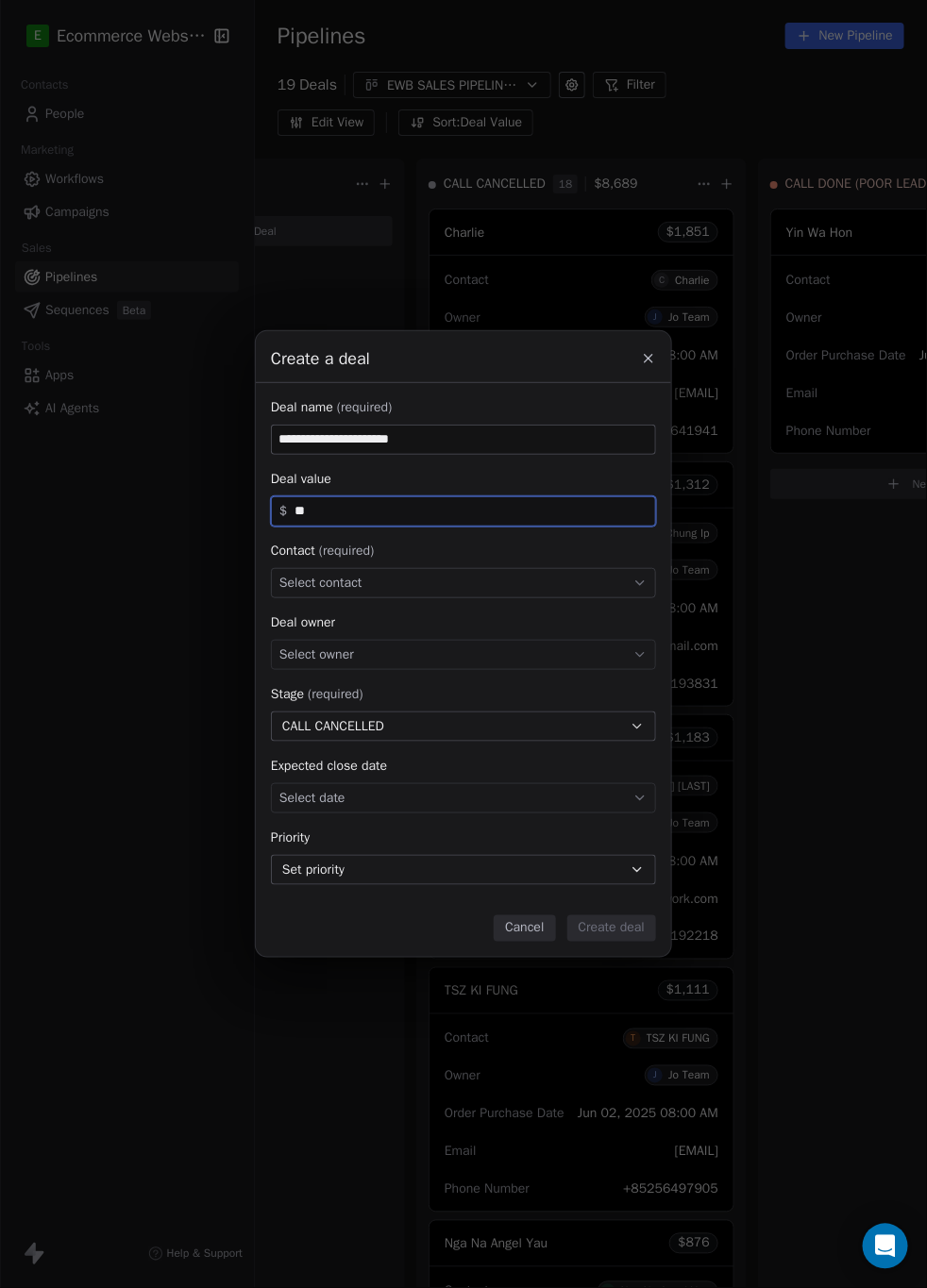 type on "**" 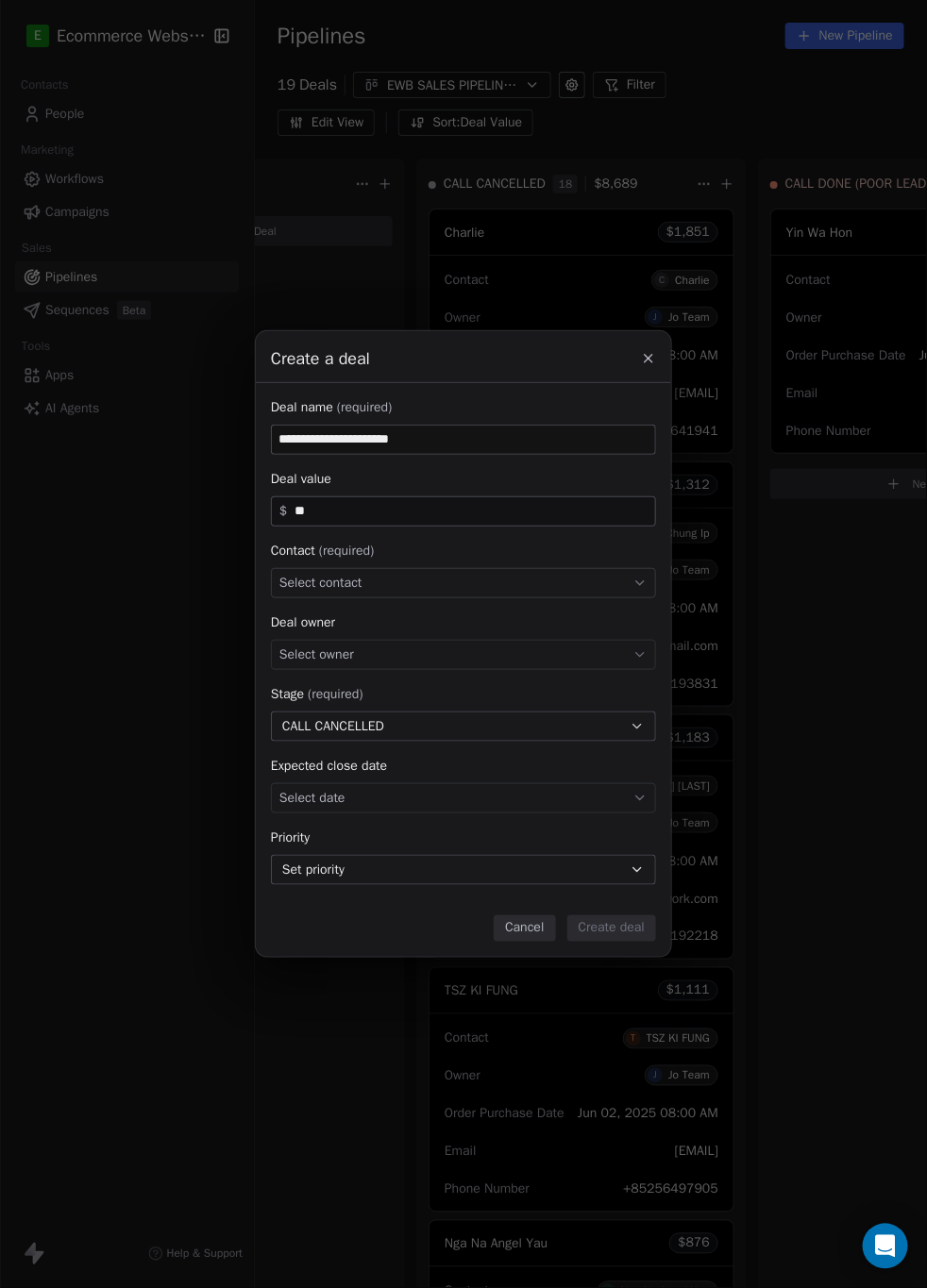 click on "Select contact" at bounding box center (464, 583) 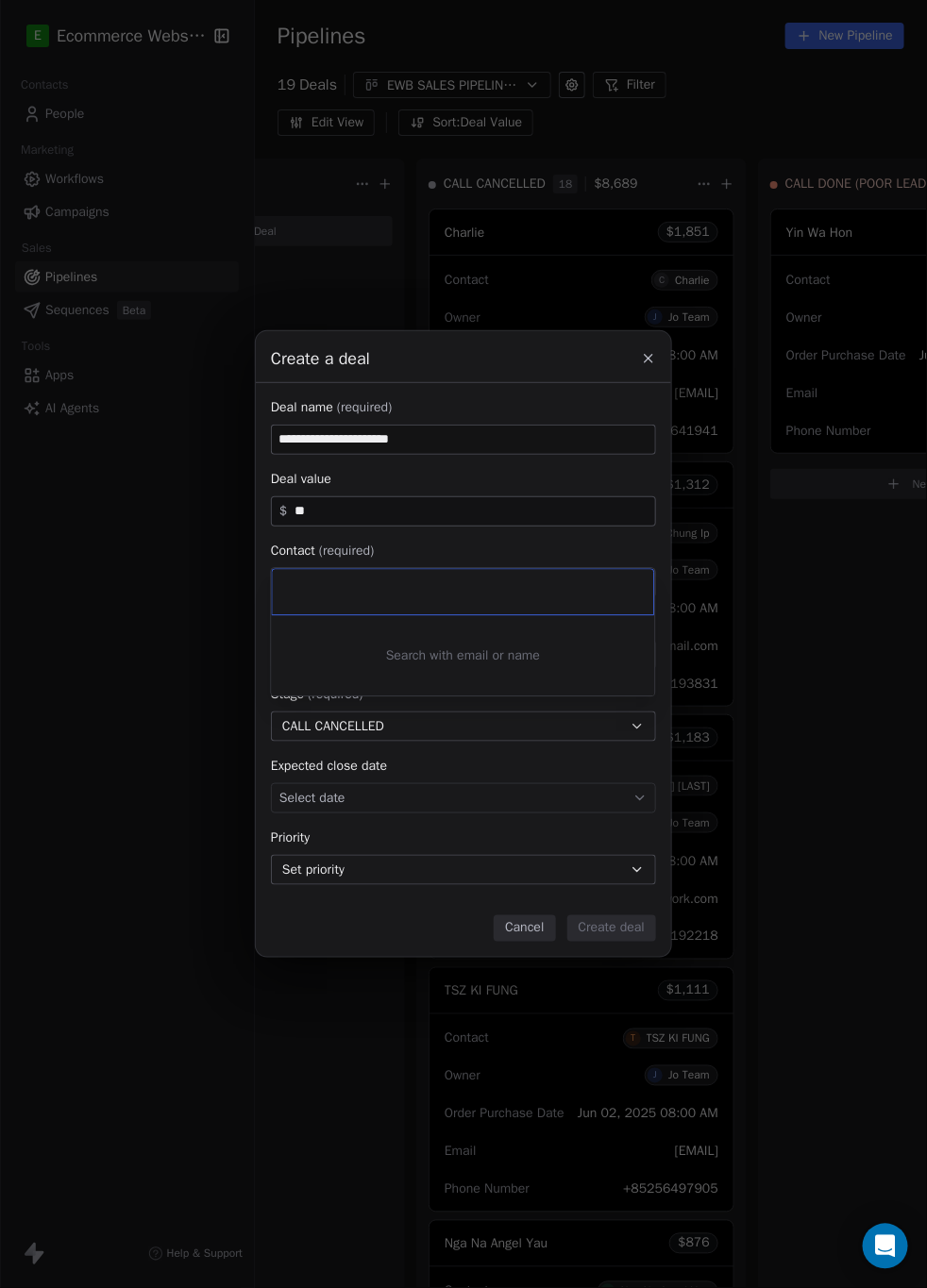 click at bounding box center [465, 593] 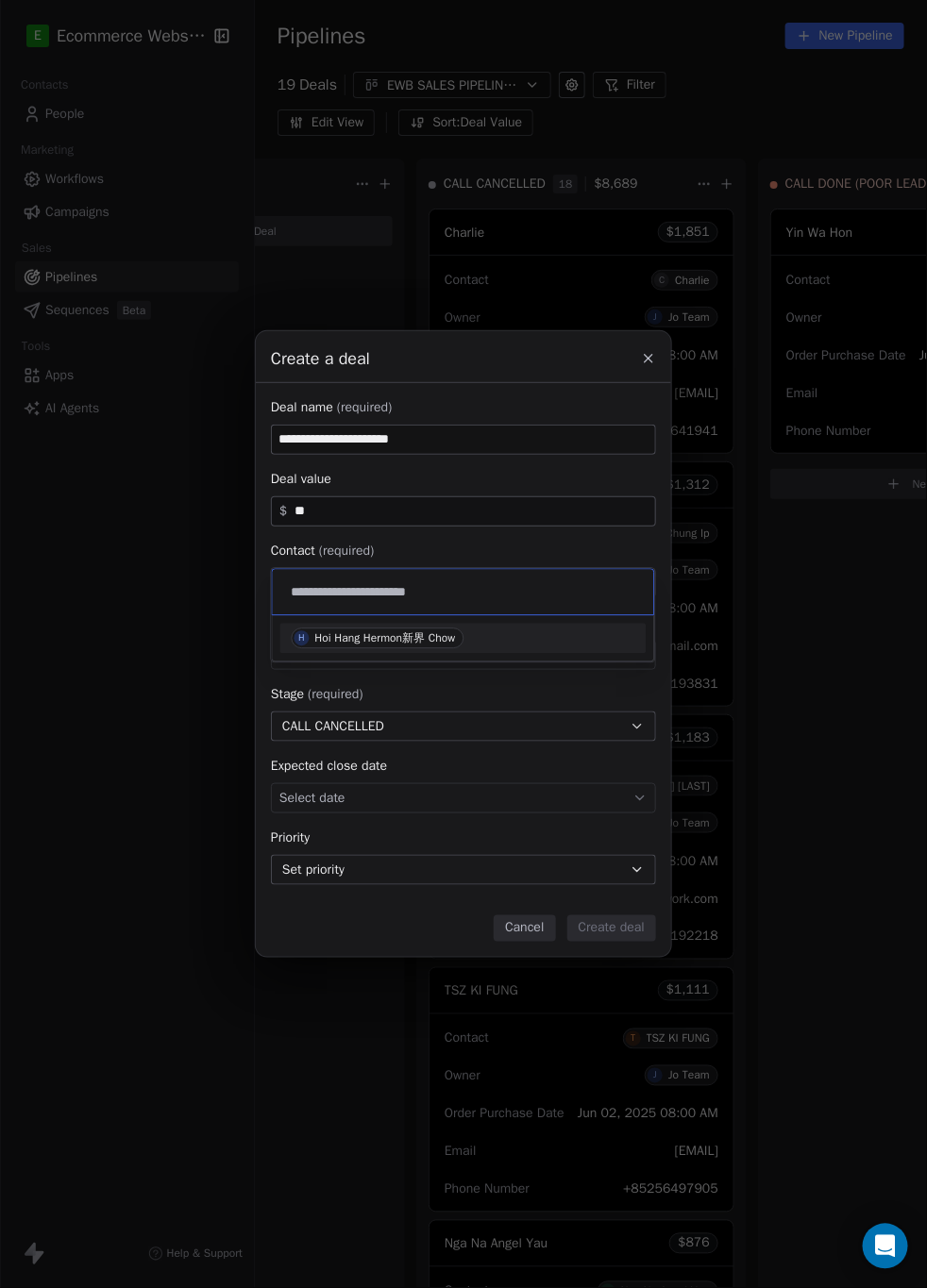 type on "**********" 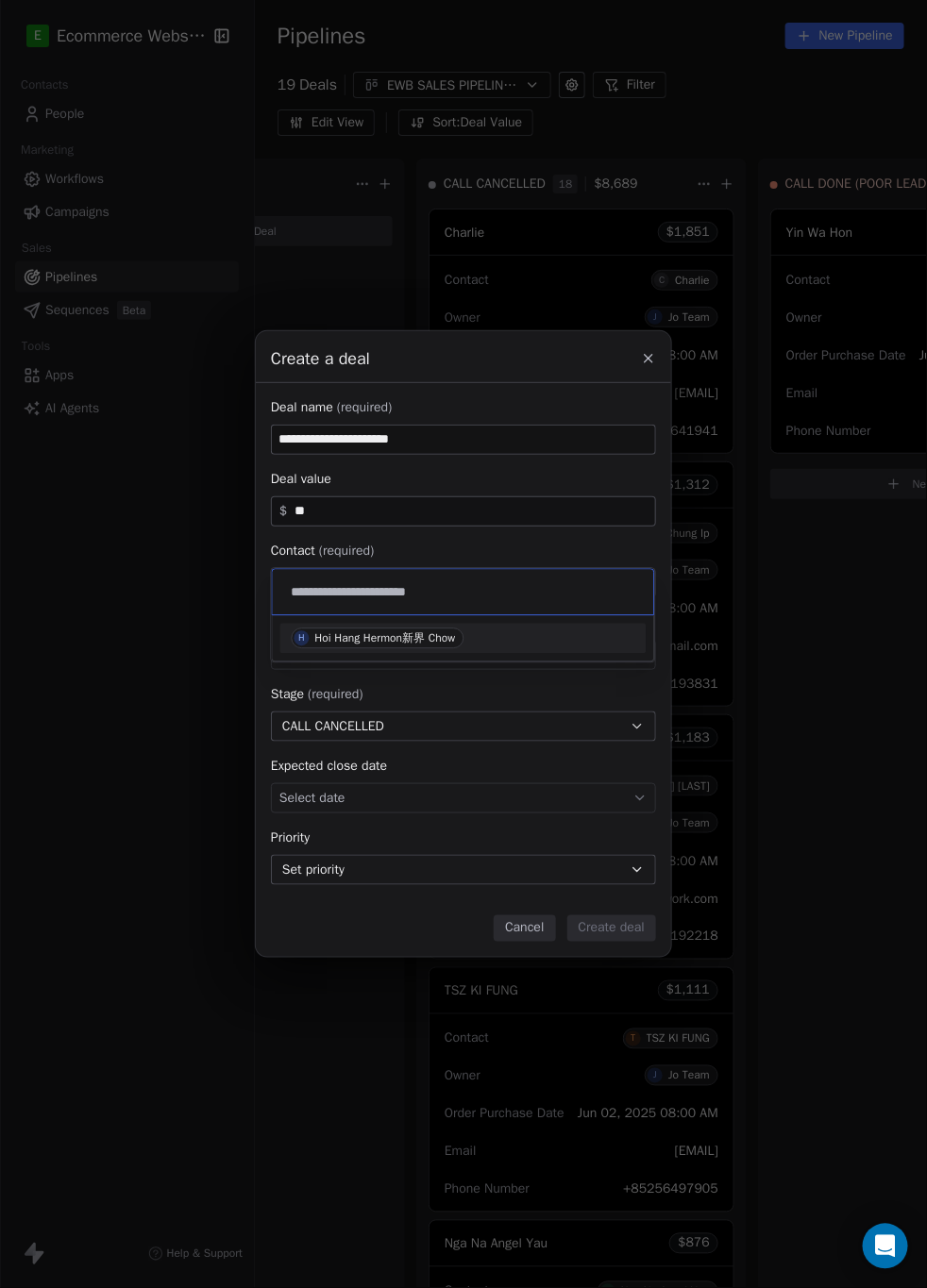 click on "Hoi Hang Hermon新界 Chow" at bounding box center (385, 639) 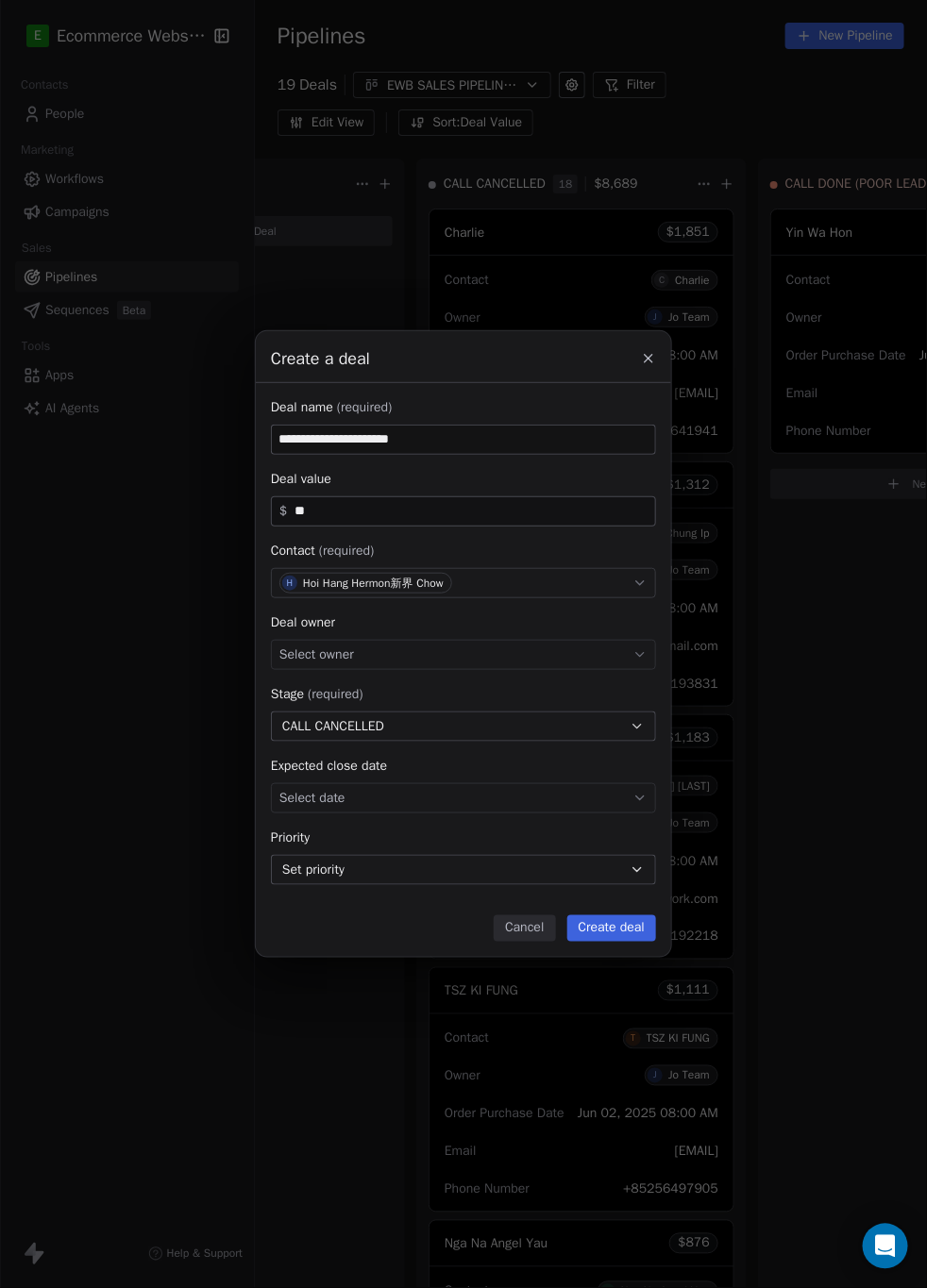 click on "Select owner" at bounding box center (464, 655) 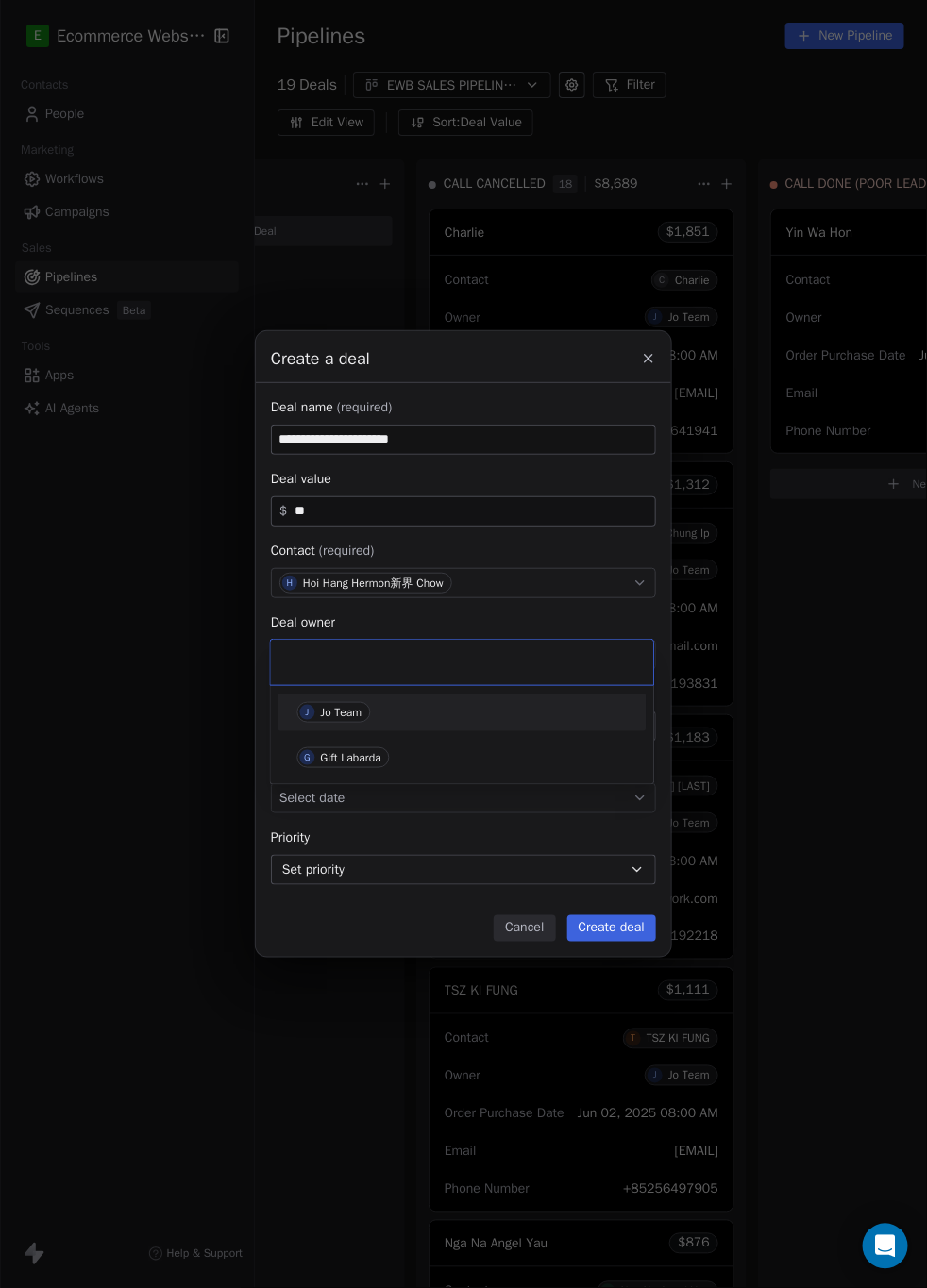 click on "Jo Team" at bounding box center (342, 712) 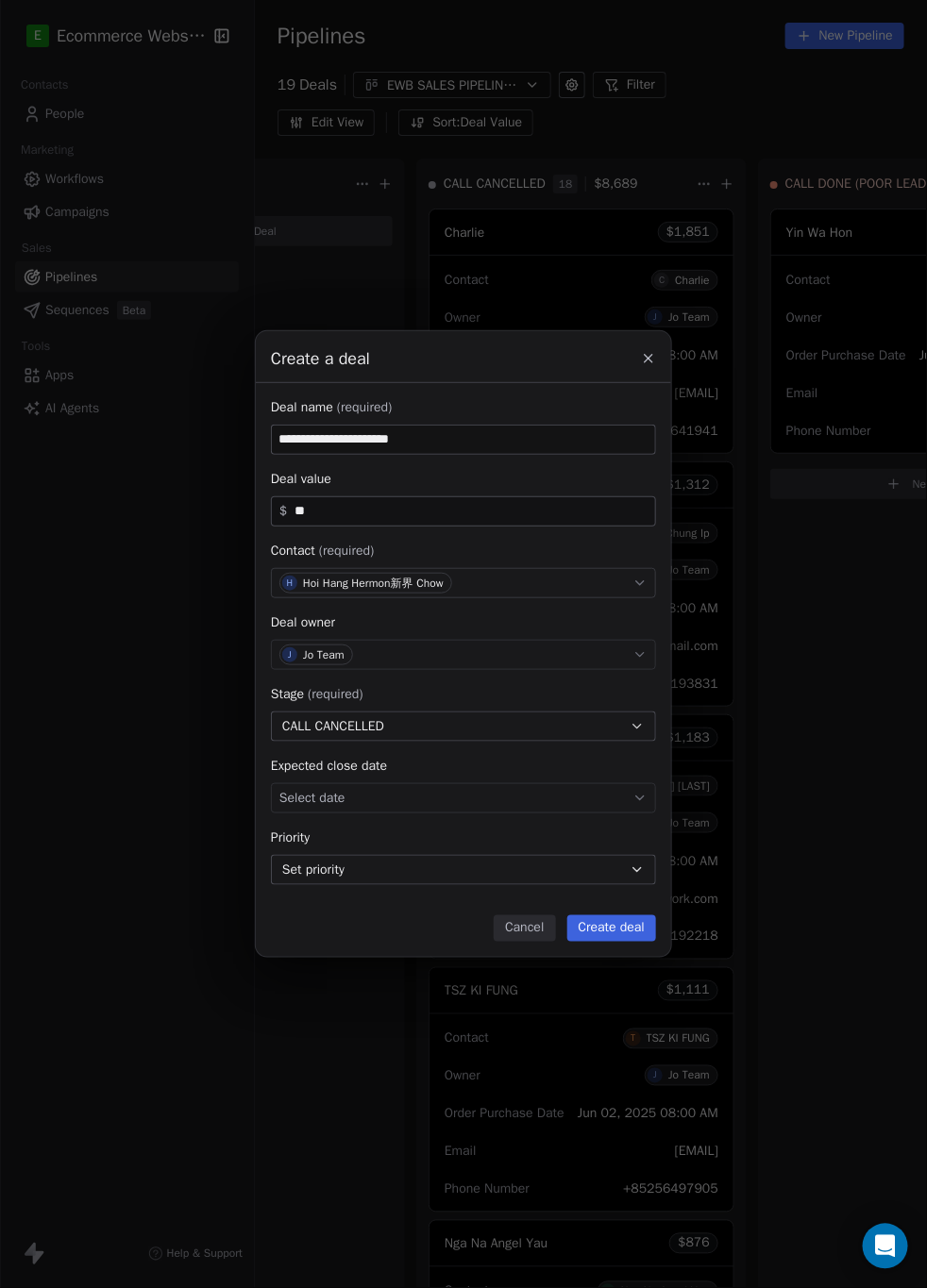 click on "Create deal" at bounding box center [612, 928] 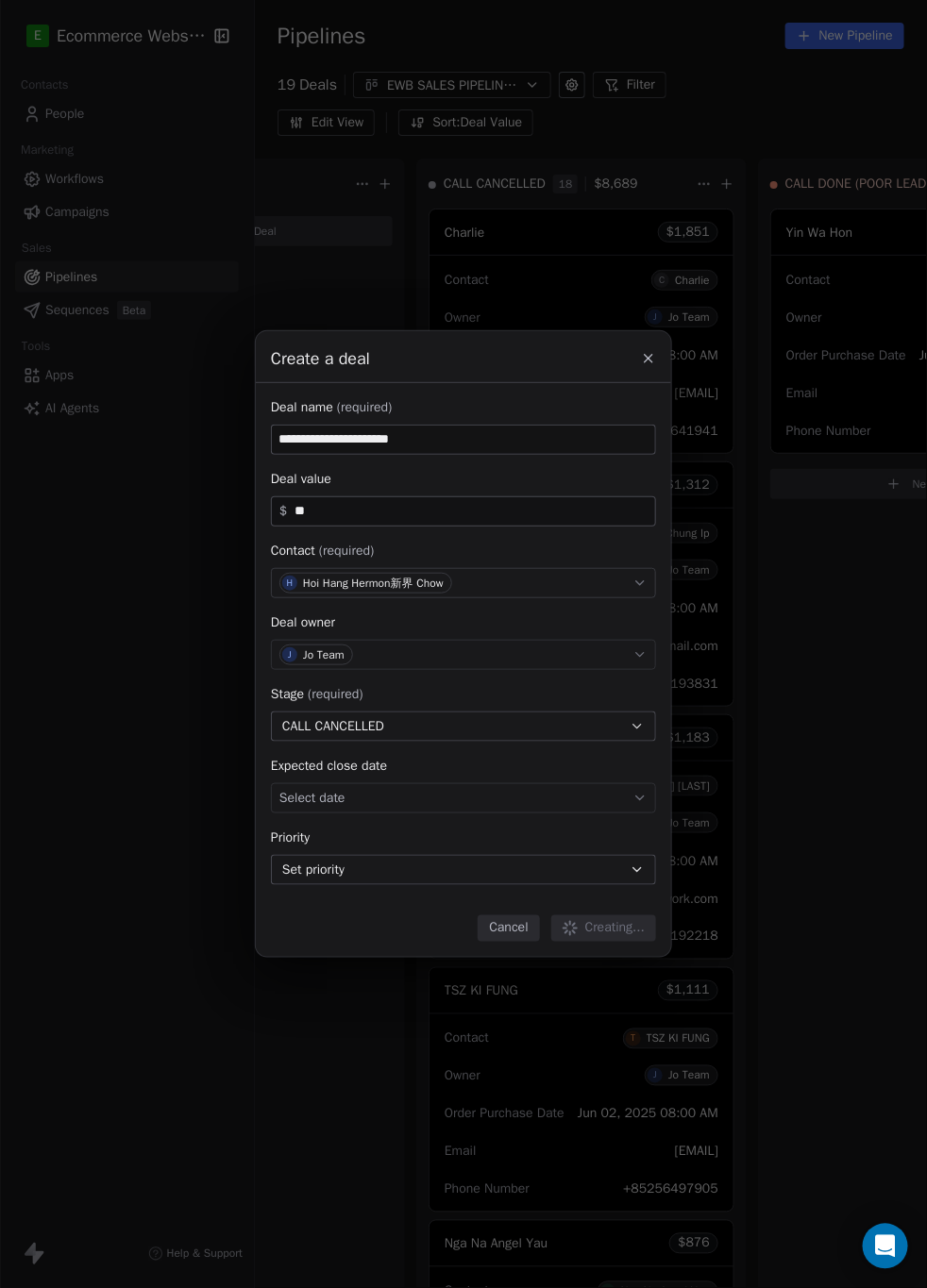 type 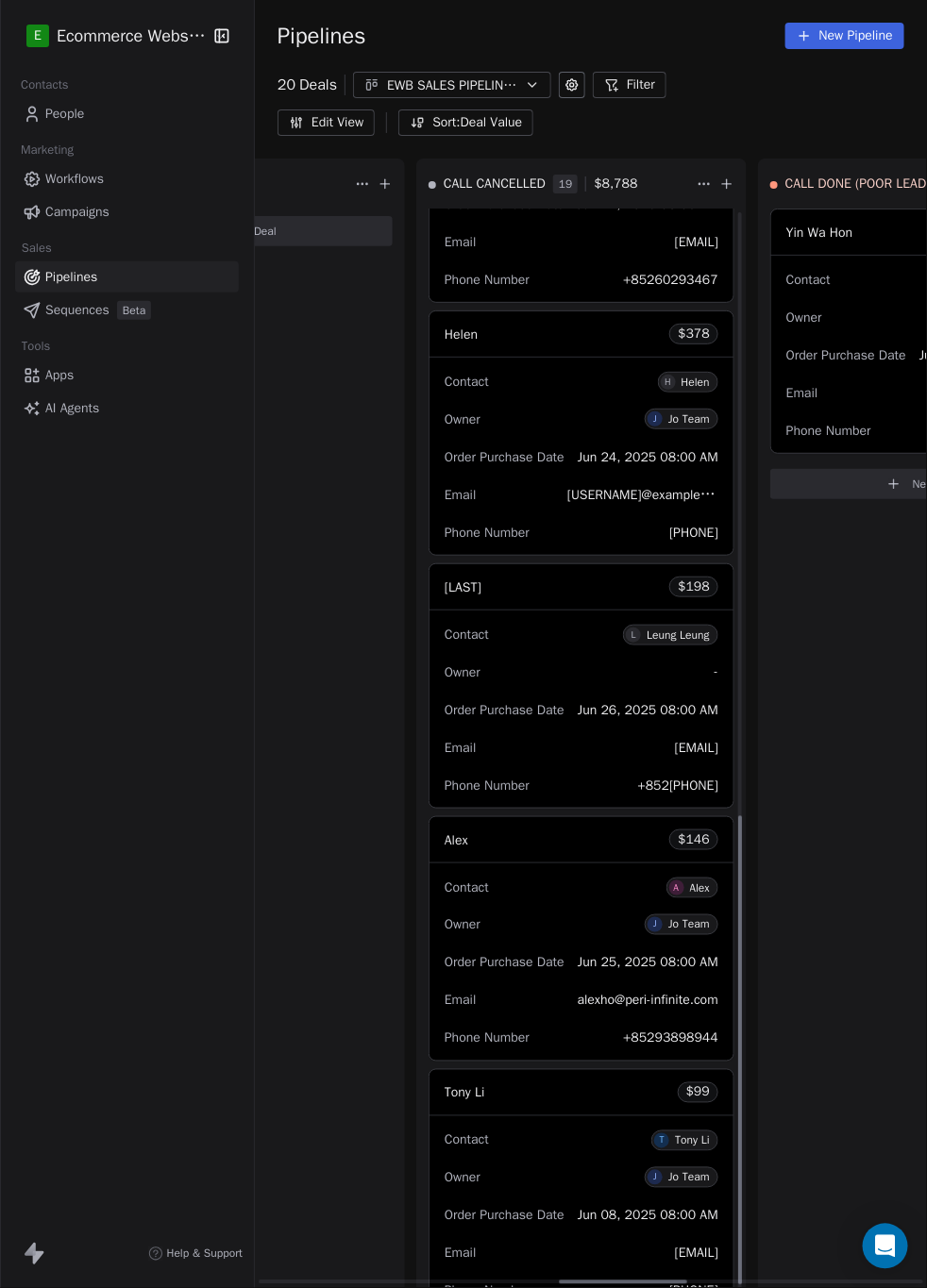 scroll, scrollTop: 1464, scrollLeft: 0, axis: vertical 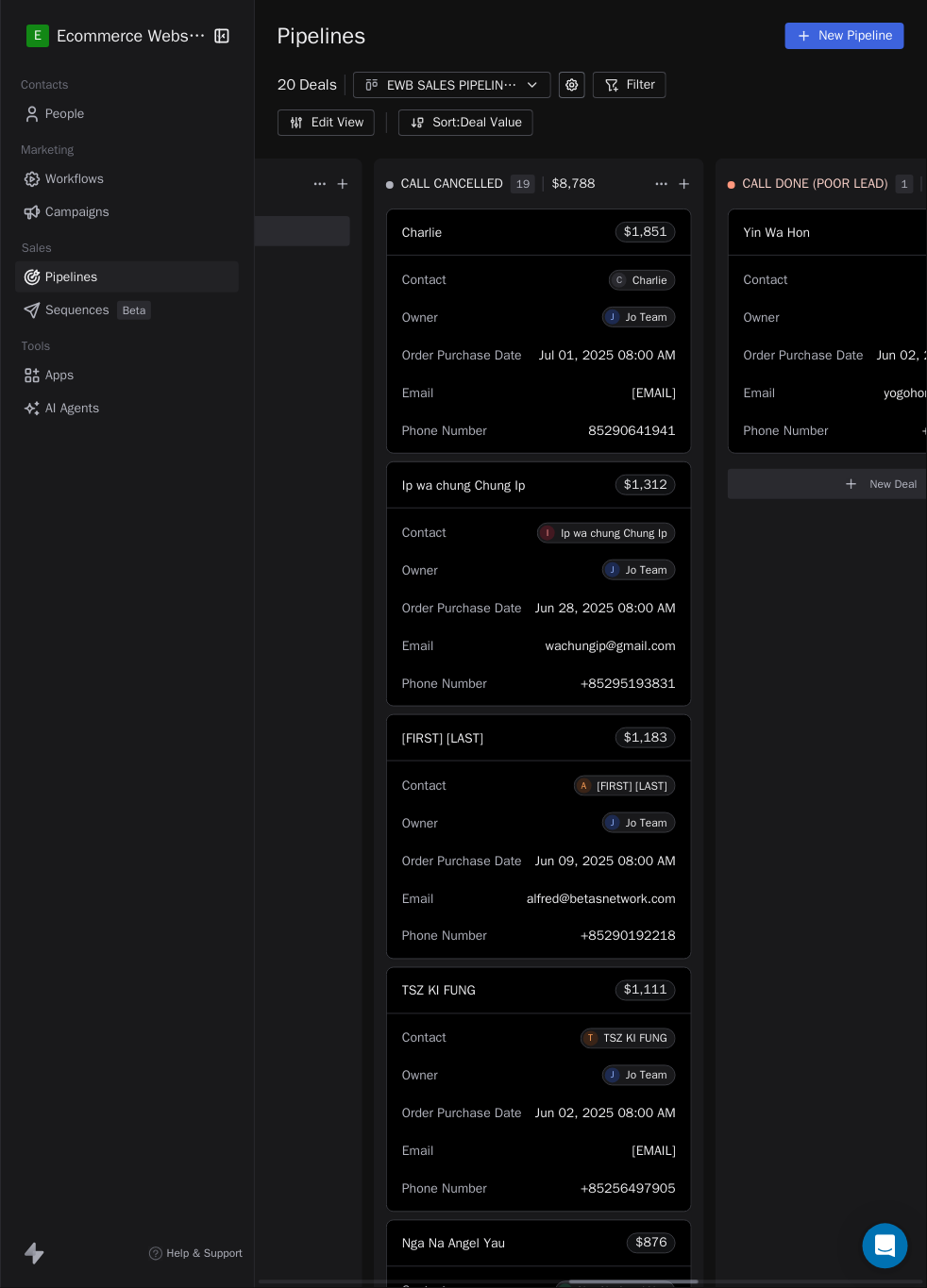 click on "Contact C [FIRST] [LAST]" at bounding box center [539, 278] 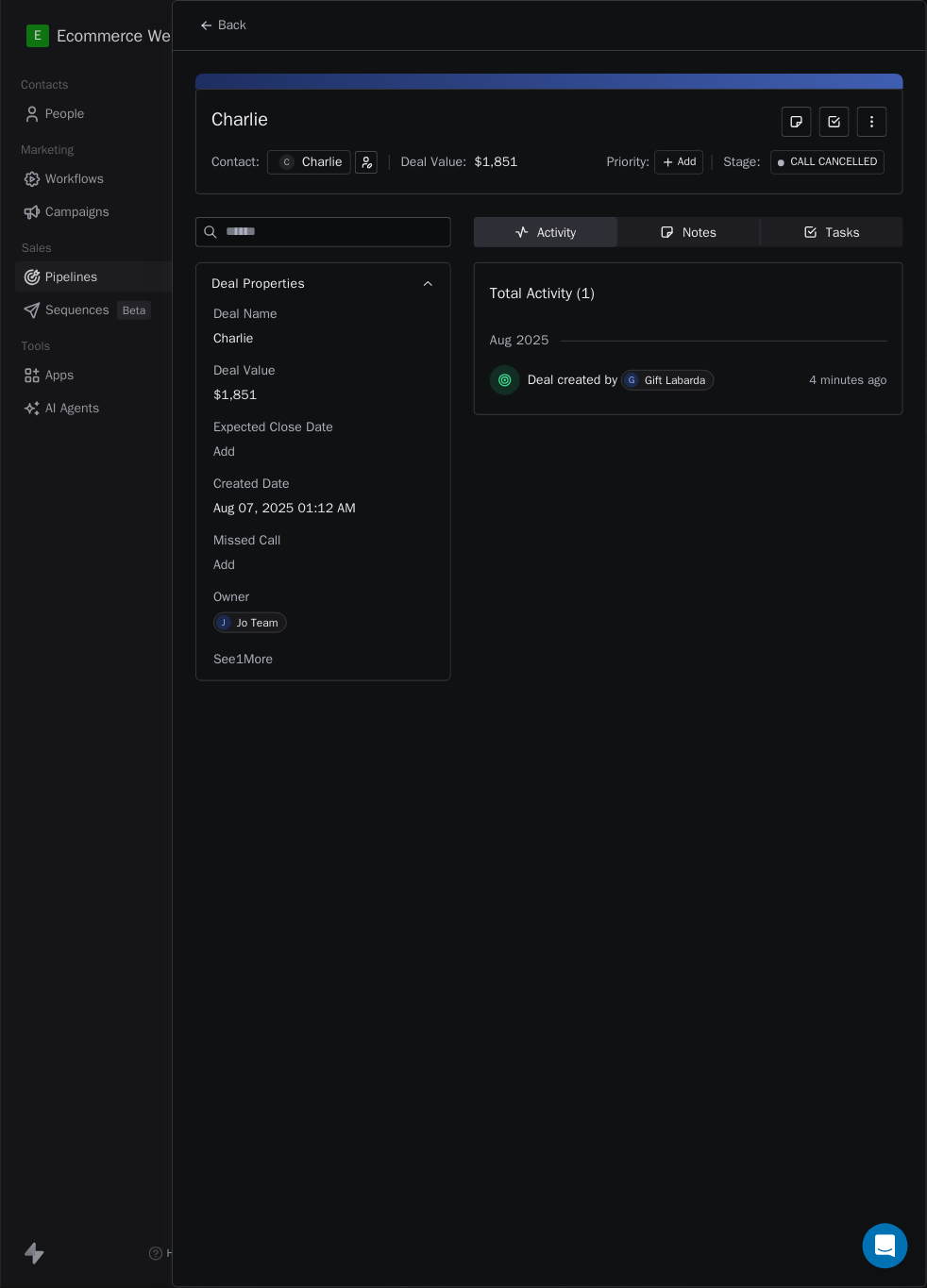 click 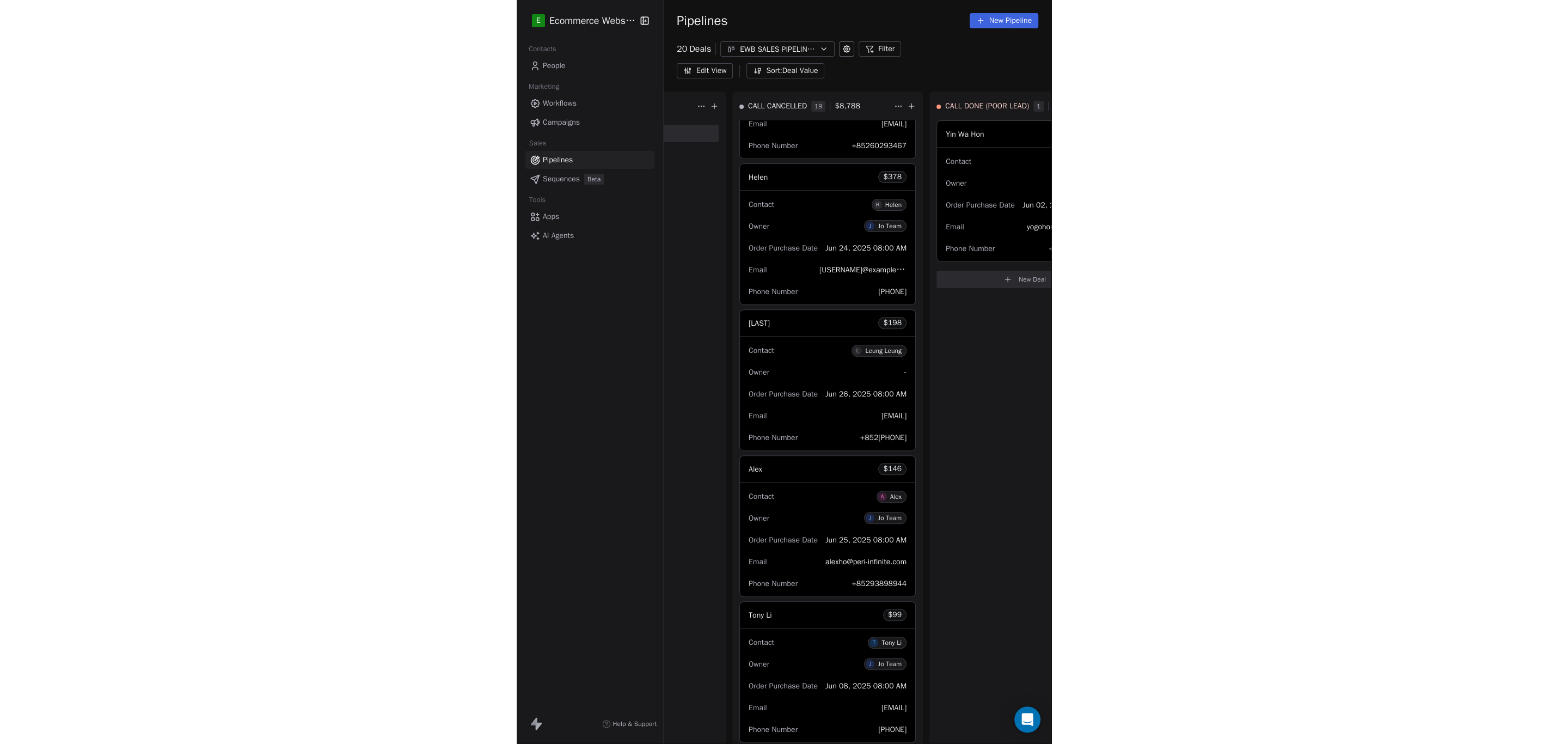 scroll, scrollTop: 845, scrollLeft: 0, axis: vertical 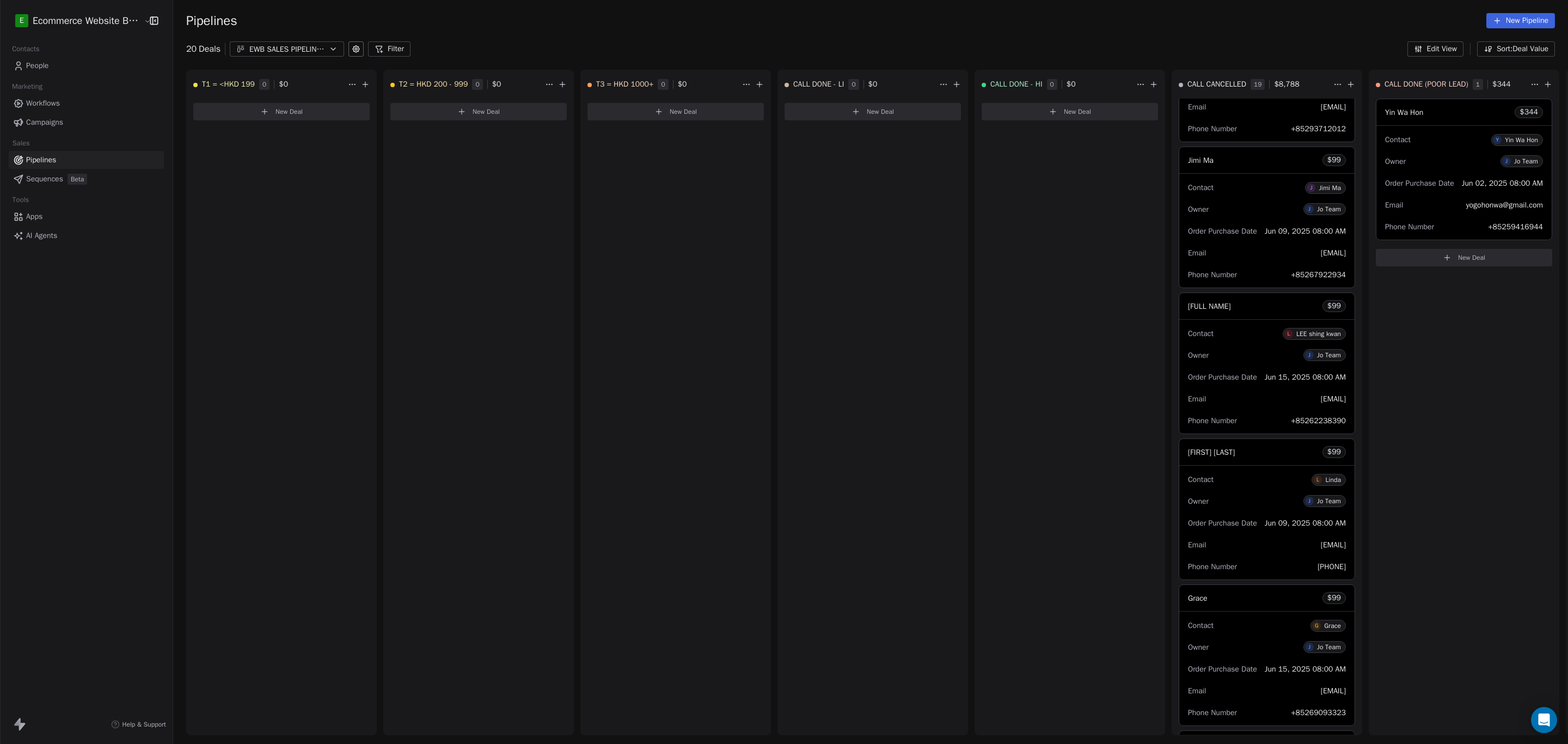 drag, startPoint x: 3071, startPoint y: 0, endPoint x: 993, endPoint y: 327, distance: 2103.5715 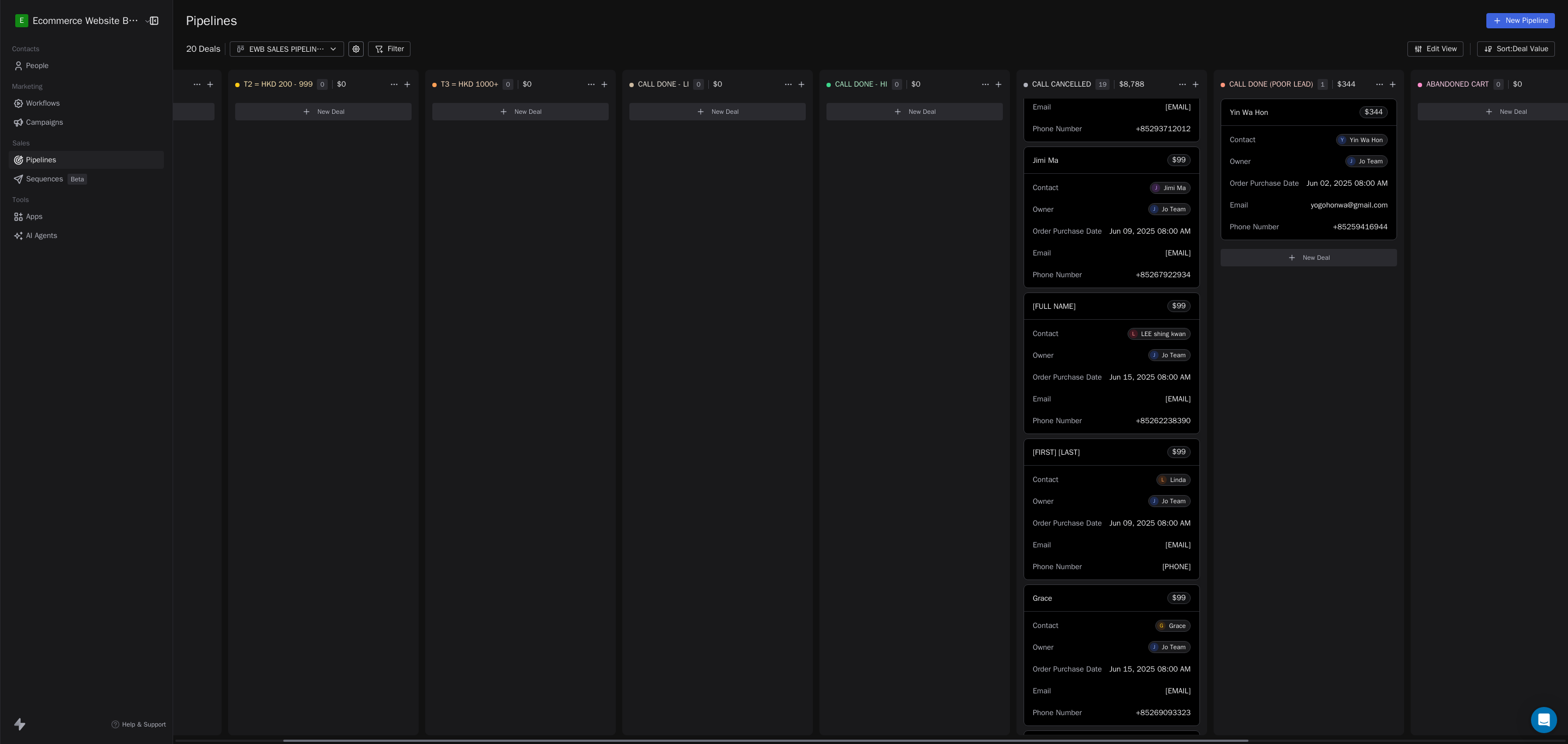 scroll, scrollTop: 0, scrollLeft: 156, axis: horizontal 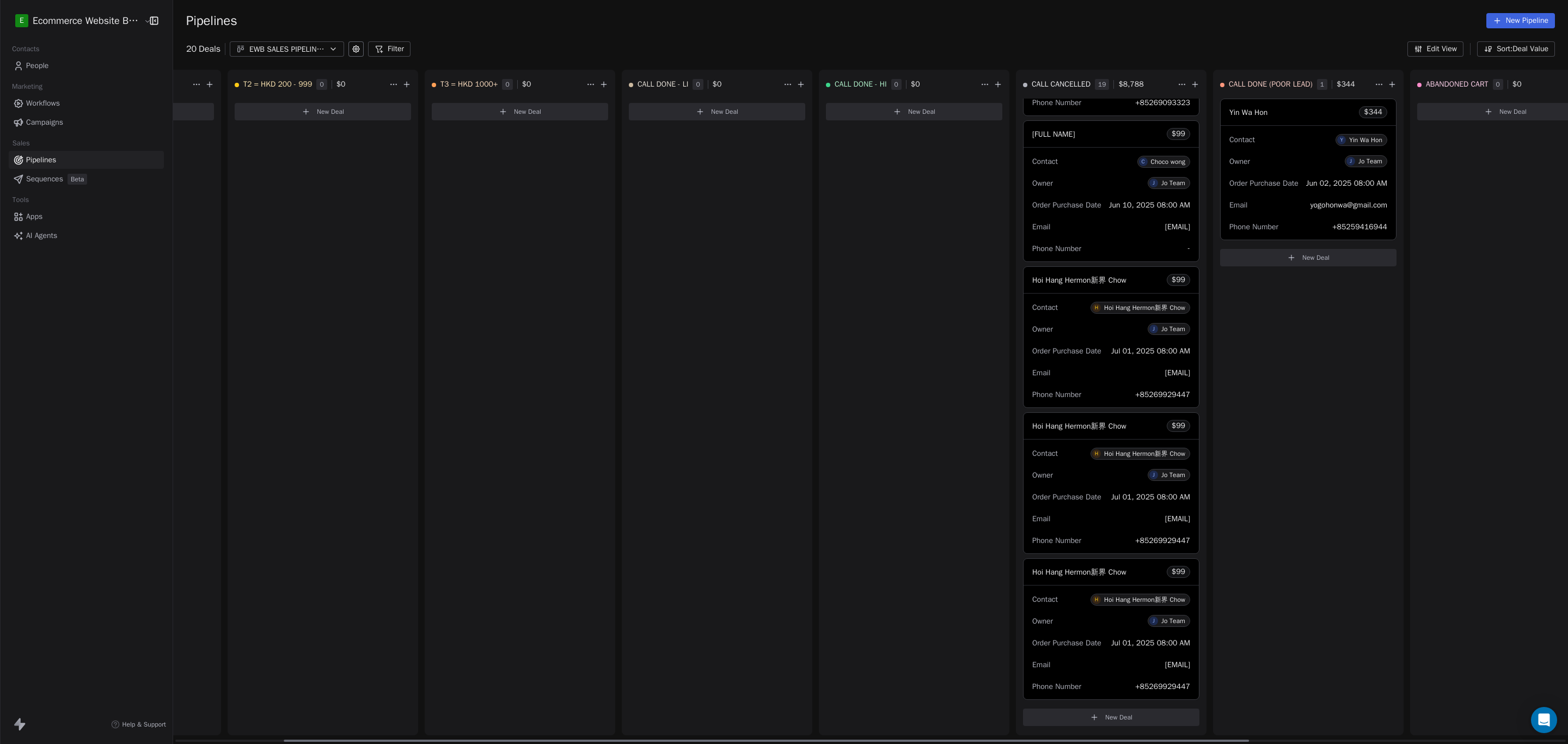 drag, startPoint x: 1171, startPoint y: 577, endPoint x: 946, endPoint y: 572, distance: 225.05555 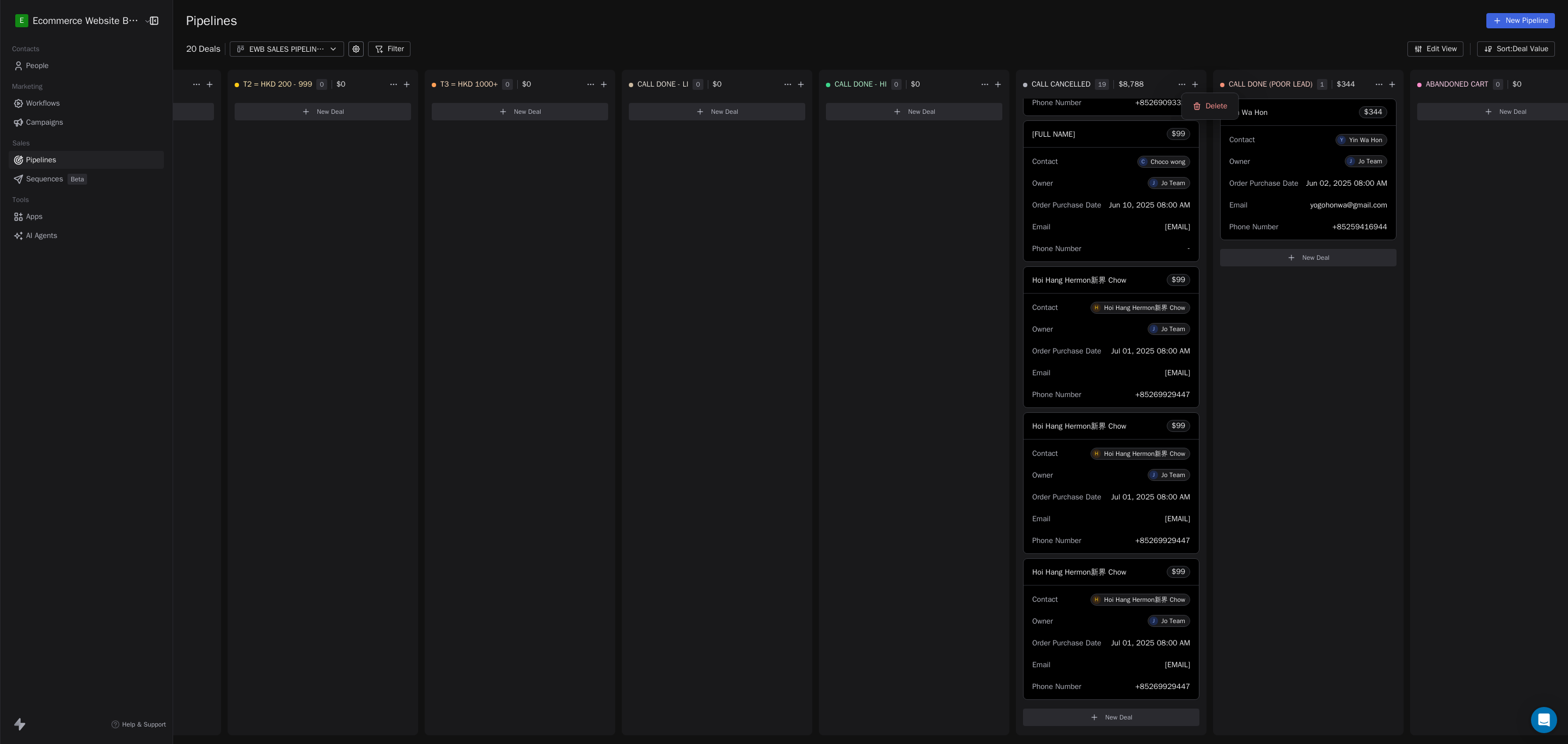 click on "E Ecommerce Website Builder Contacts People Marketing Workflows Campaigns Sales Pipelines Sequences Beta Tools Apps AI Agents Help & Support Pipelines  New Pipeline 20 Deals EWB SALES PIPELINE_JUNE-AUGUST 2025 Filter  Edit View Sort:  Deal Value T1 = <HKD 199 0 $ 0 New Deal T2 = HKD 200 - 999 0 $ 0 New Deal T3 = HKD 1000+ 0 $ 0 New Deal CALL DONE - LI 0 $ 0 New Deal CALL DONE - HI 0 $ 0 New Deal CALL CANCELLED 19 $ 8,788 Charlie $ 1,851 Contact C Charlie Owner J Jo Team Order Purchase Date [DATE] [TIME] Email charliediscovery@outlook.com Phone Number [PHONE] Ip wa chung Chung Ip $ 1,312 Contact I Ip wa chung Chung Ip Owner J Jo Team Order Purchase Date [DATE] [TIME] Email wachungip@gmail.com Phone Number [PHONE] Alfred Au Yeung $ 1,183 Contact A Alfred Au Yeung Owner J Jo Team Order Purchase Date [DATE] [TIME] Email alfred@betasnetwork.com Phone Number [PHONE] TSZ KI FUNG $ 1,111 Contact T TSZ KI FUNG Owner J Jo Team Order Purchase Date [DATE] [TIME] Email $ N" at bounding box center (784, 372) 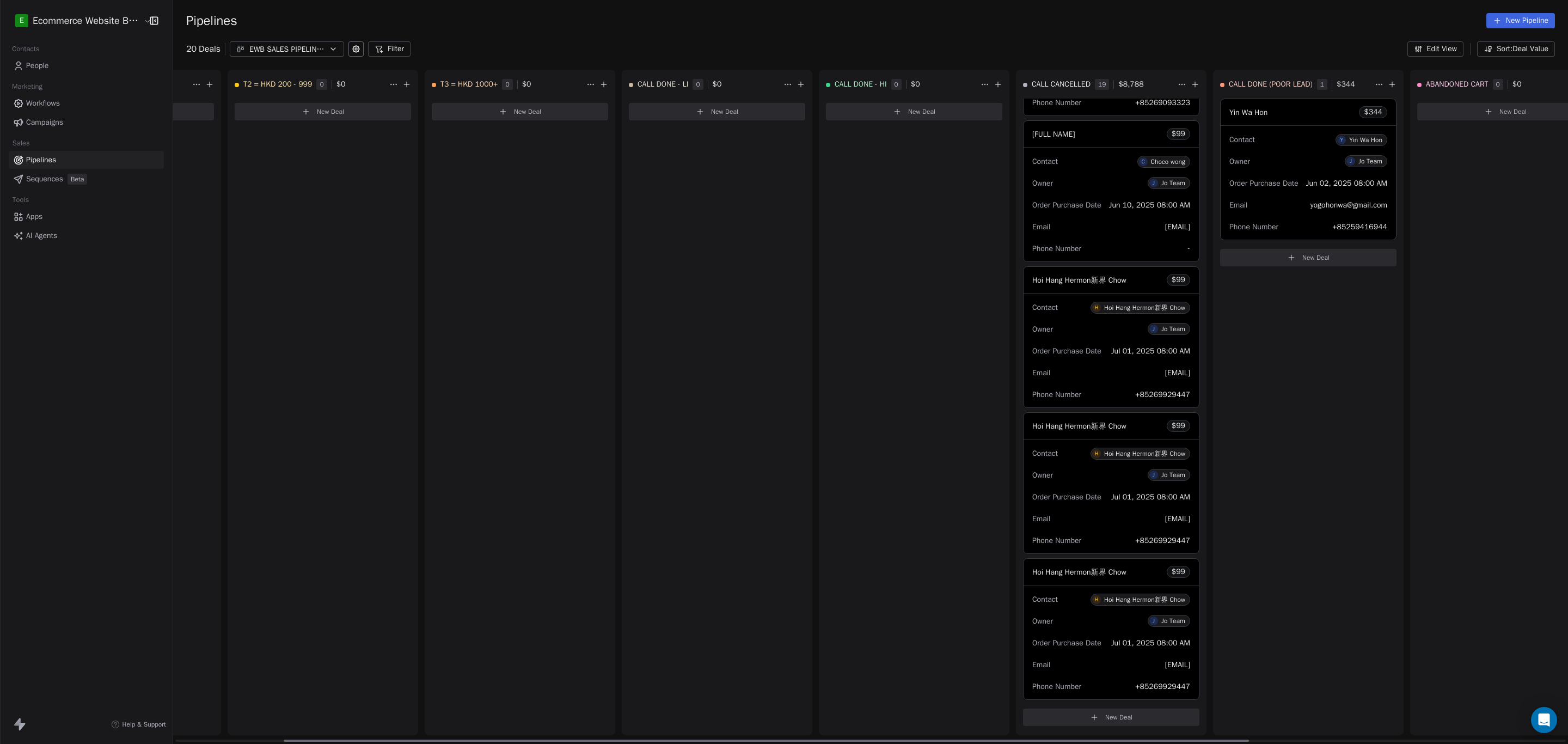 click on "CALL CANCELLED 19 $ 8,788" at bounding box center [1099, 84] 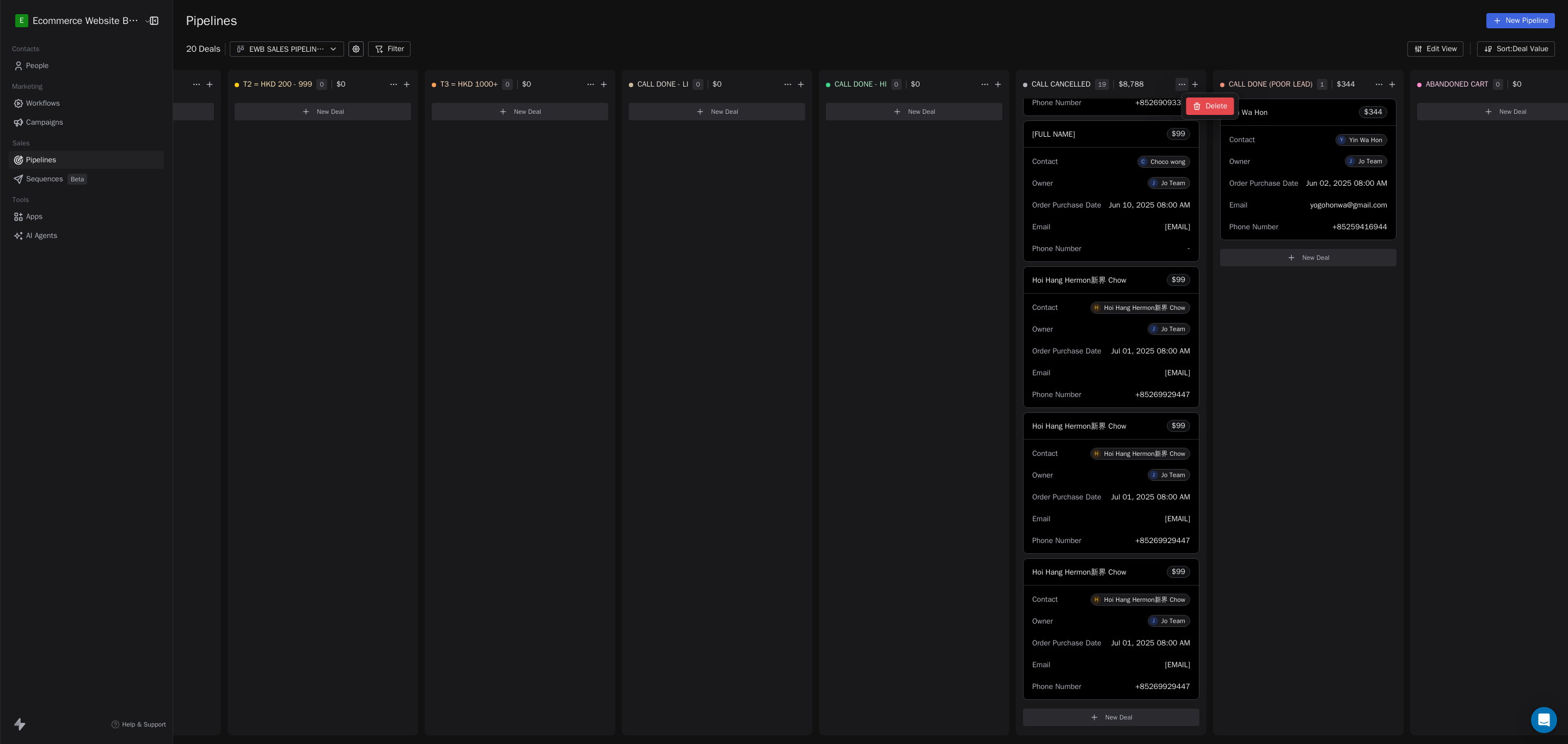 click 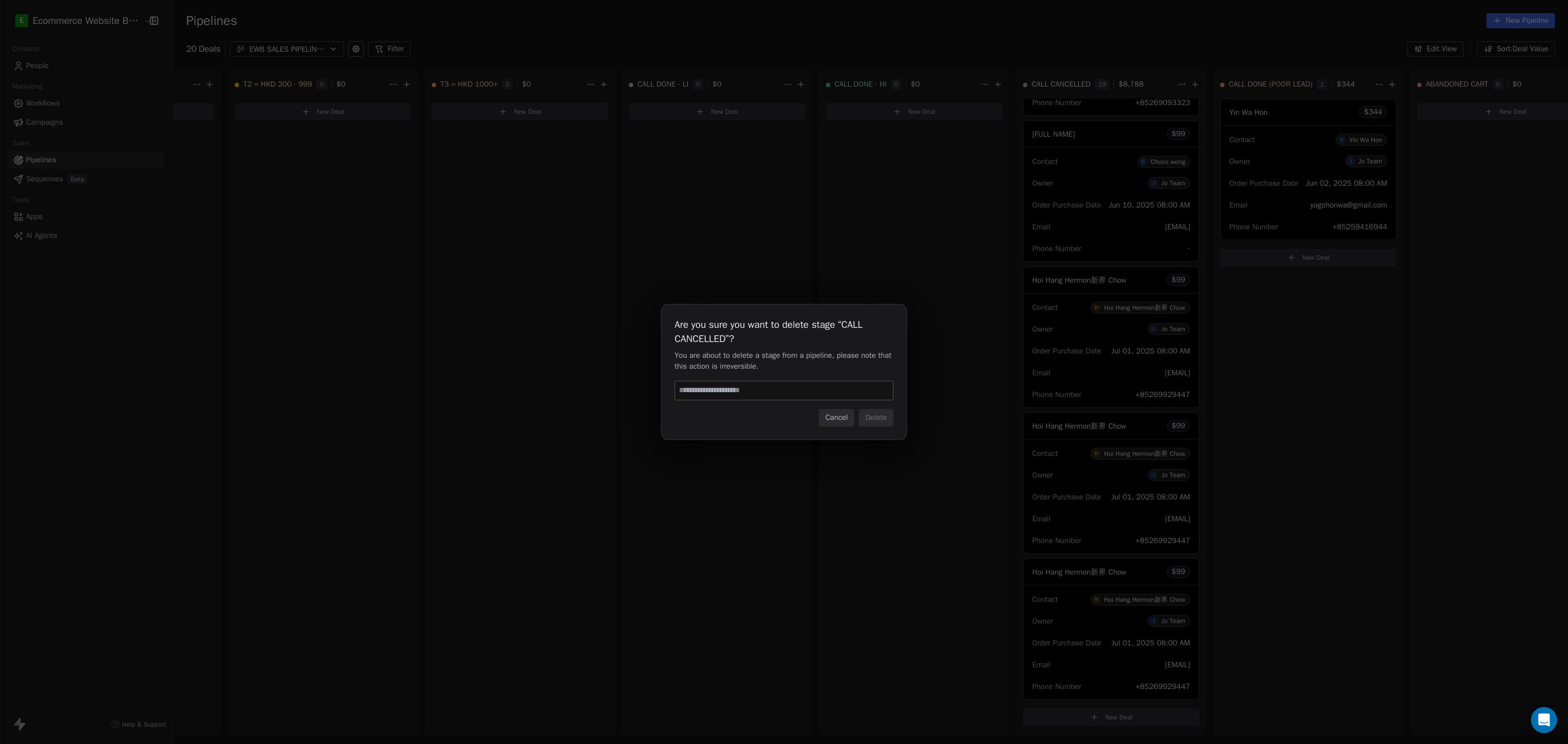 click on "Cancel" at bounding box center [836, 418] 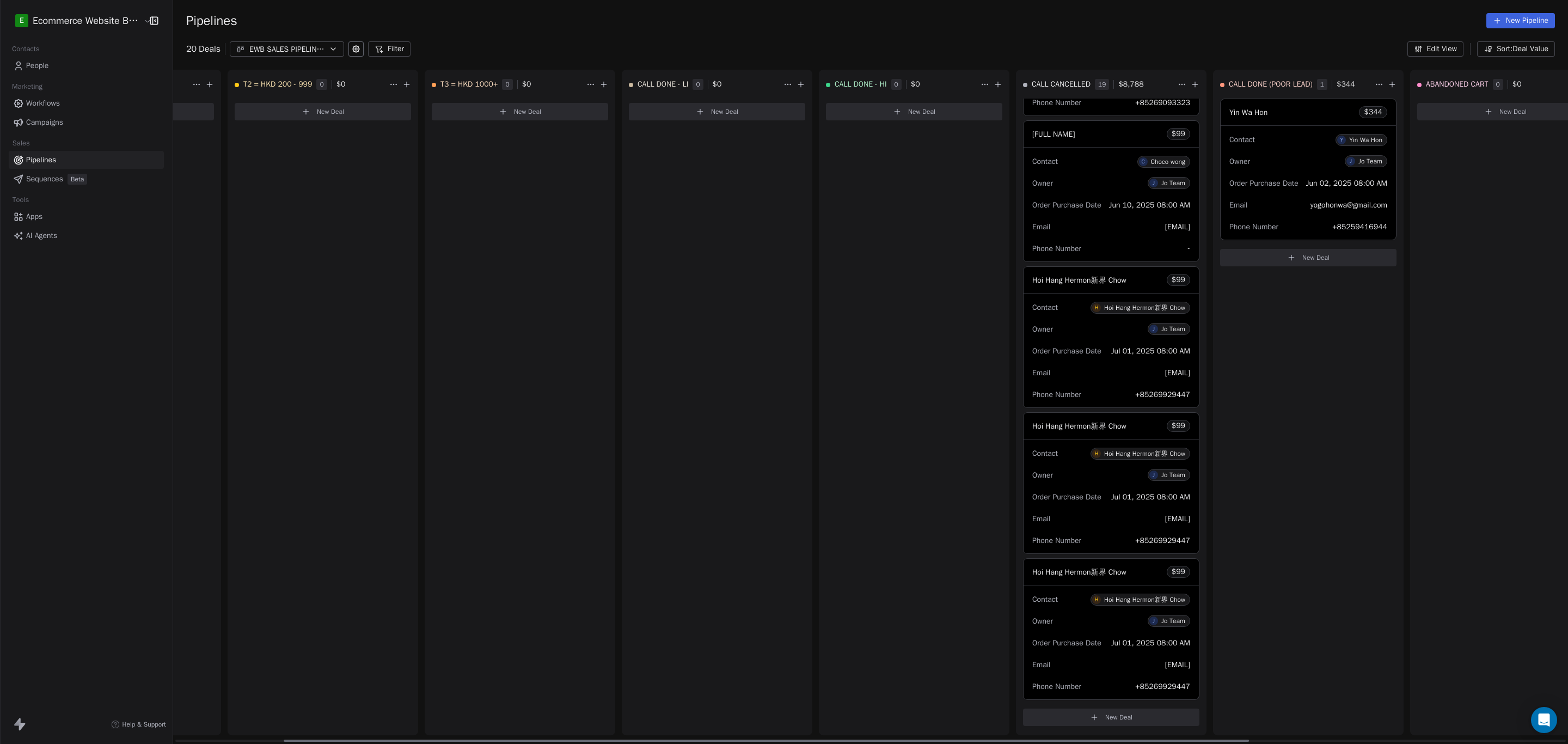 click on "[FIRST] [LAST] [CITY] Chow $ 99" at bounding box center [1111, 572] 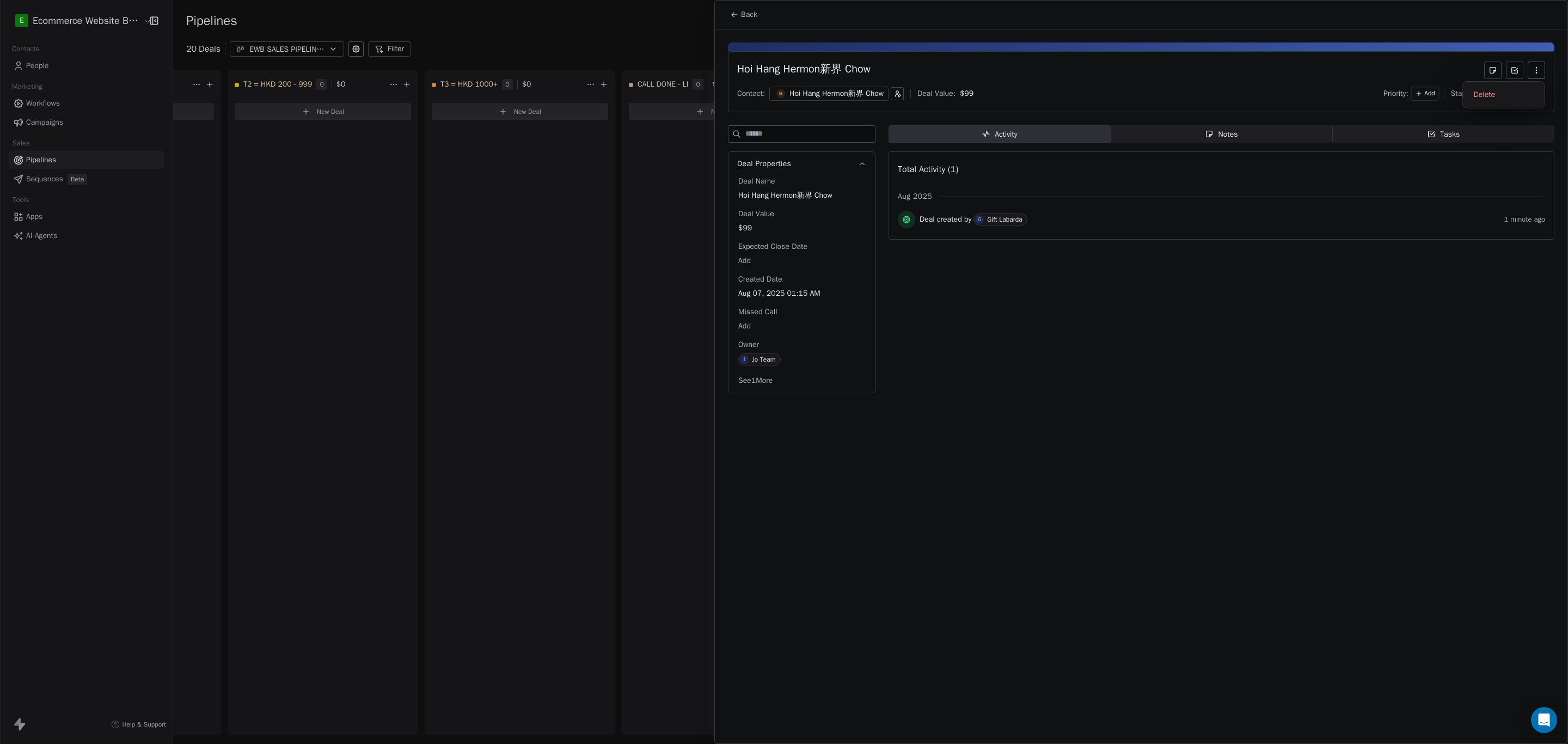 click at bounding box center [1536, 70] 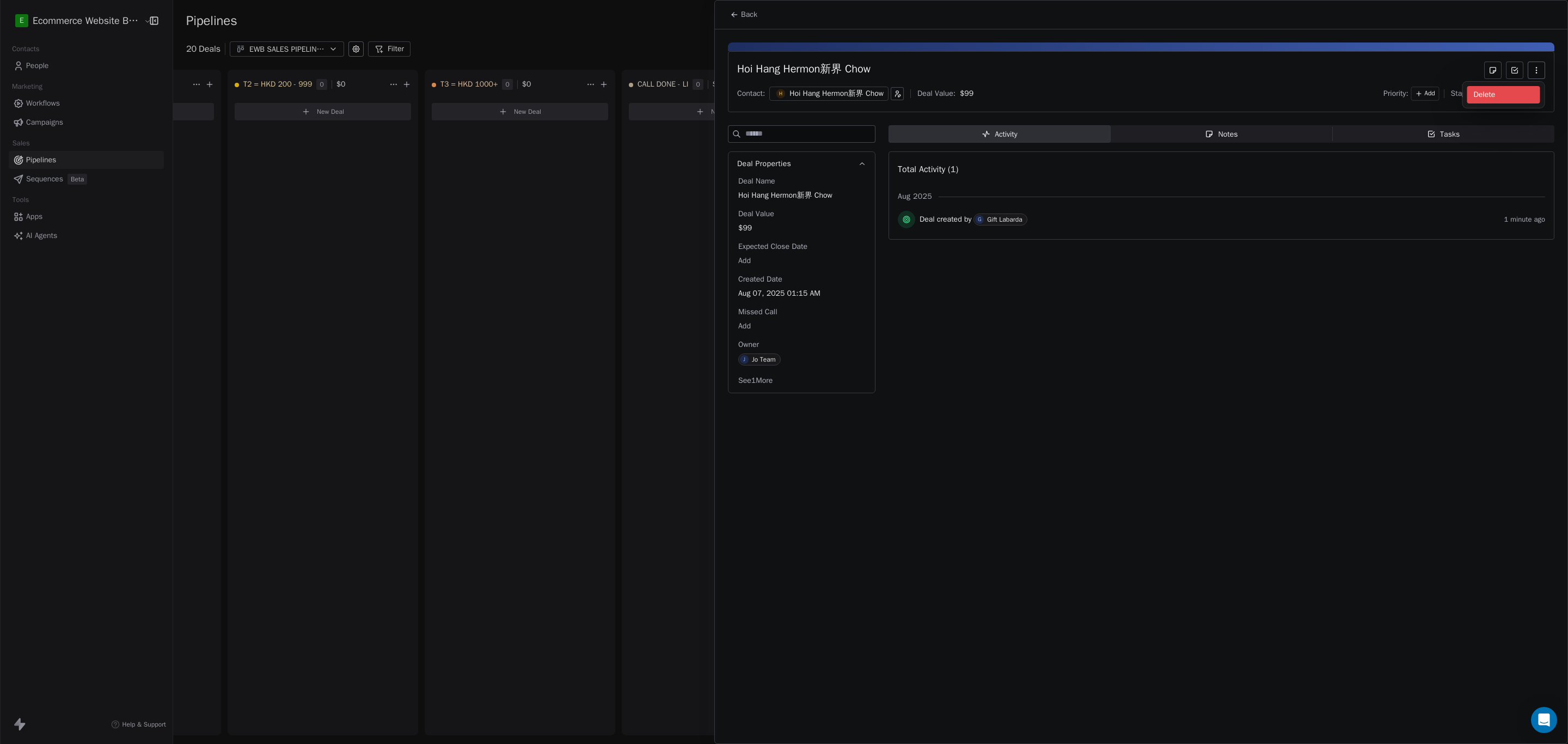 click on "Delete" at bounding box center [1504, 95] 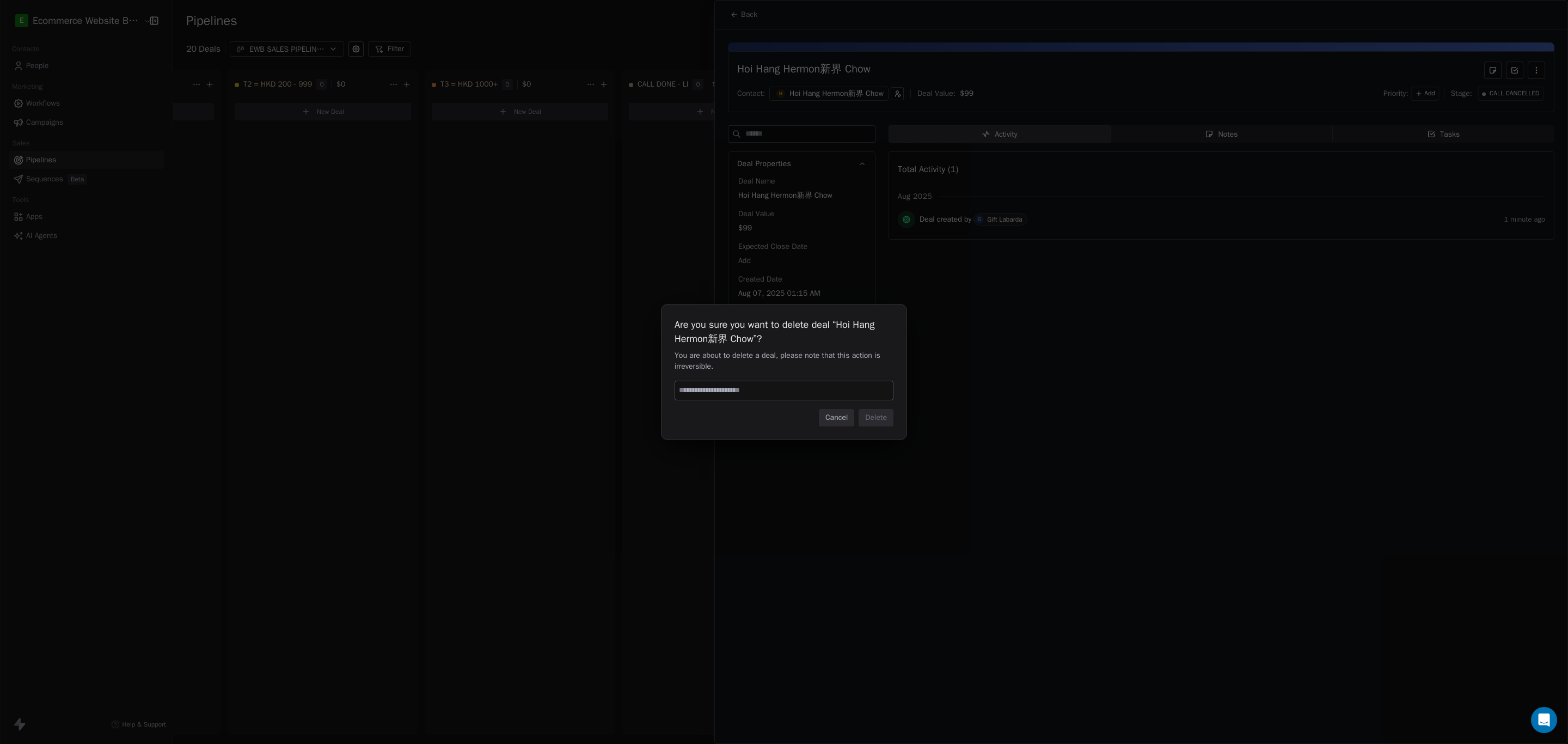 click at bounding box center [784, 391] 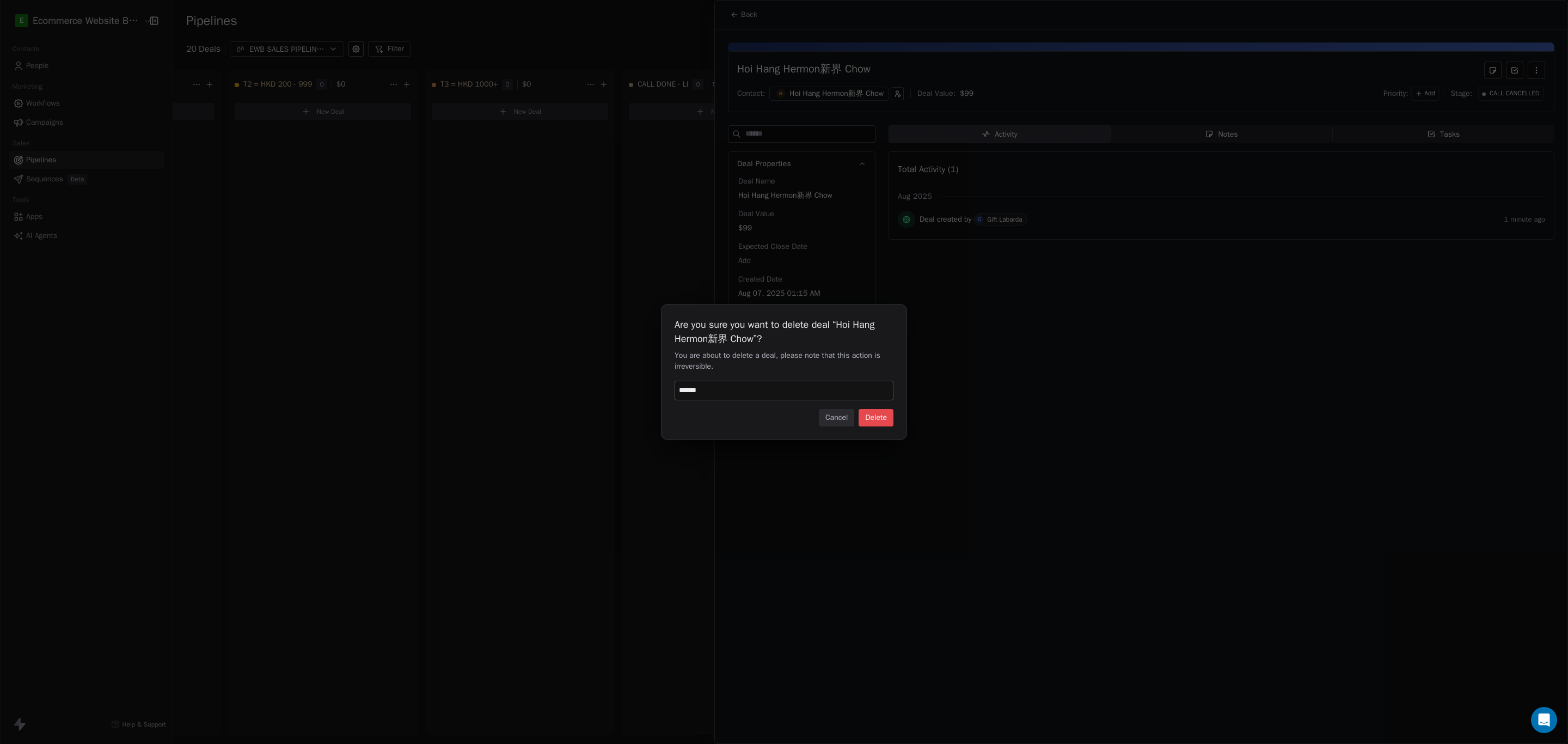 type on "******" 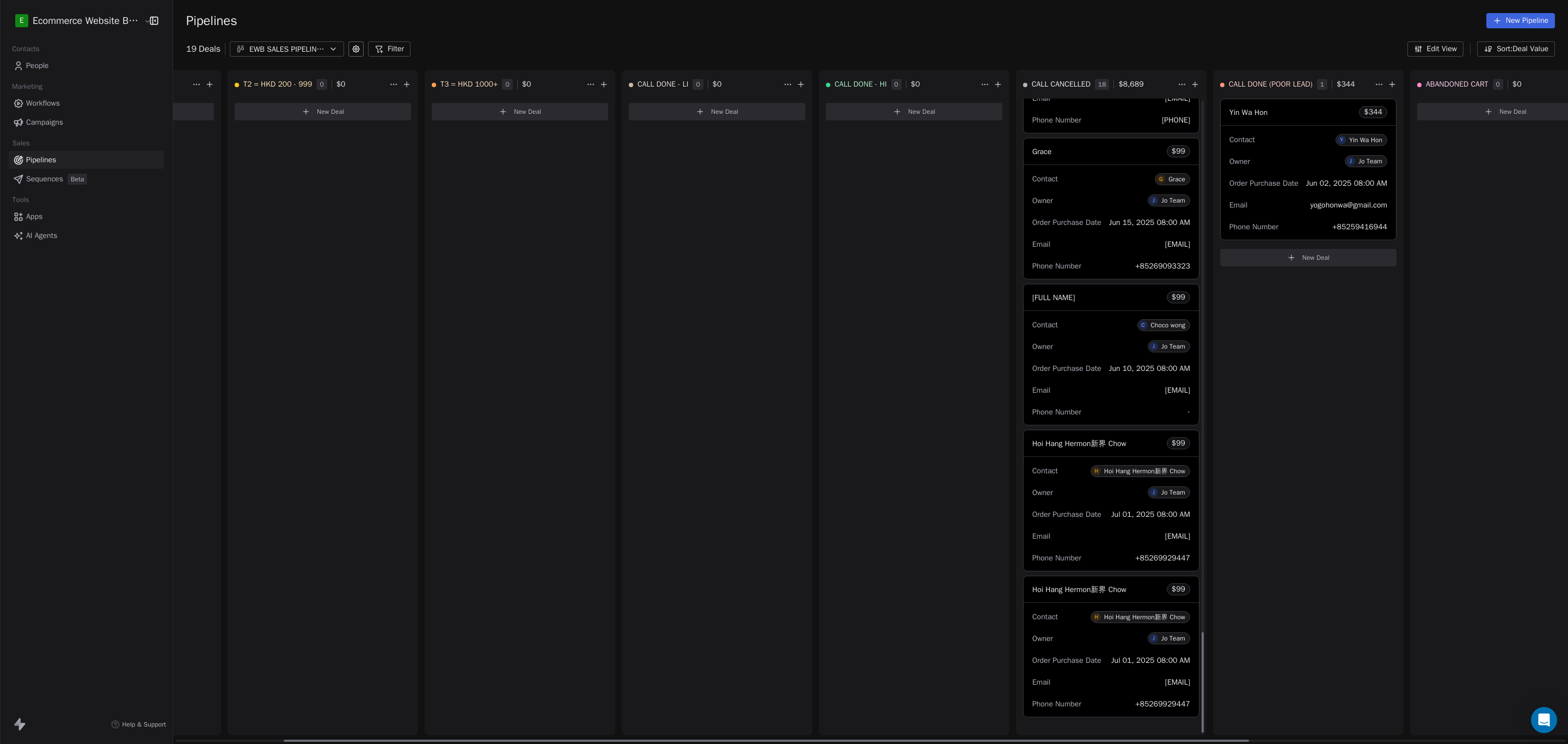 scroll, scrollTop: 3351, scrollLeft: 0, axis: vertical 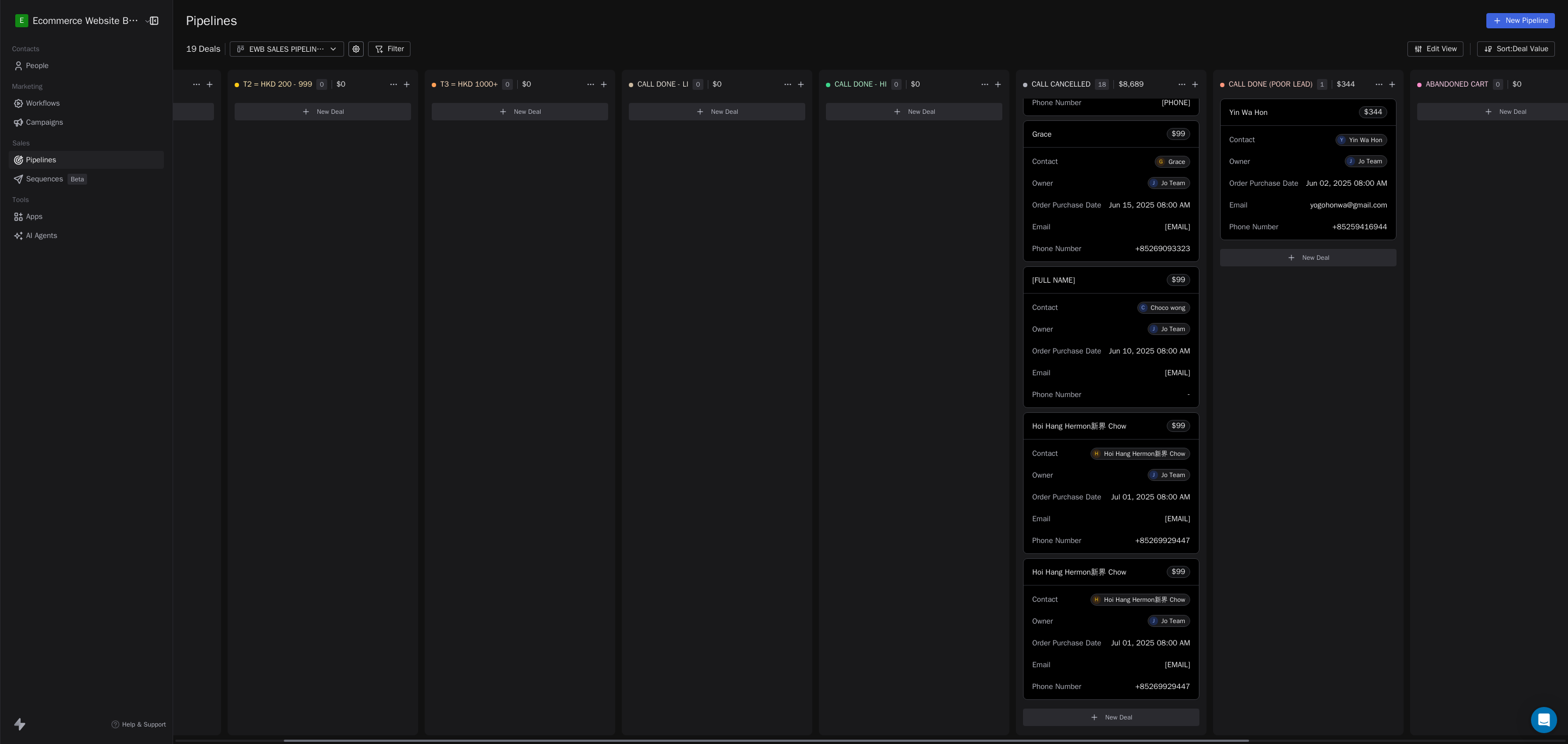 click on "Hoi Hang Hermon新界 Chow $ 99 Contact H Hoi Hang Hermon新界 Chow Owner J Jo Team Order Purchase Date Jul 01, 2025 08:00 AM Email ilovehermon@example.com.hk Phone Number [PHONE]" at bounding box center (1111, 483) 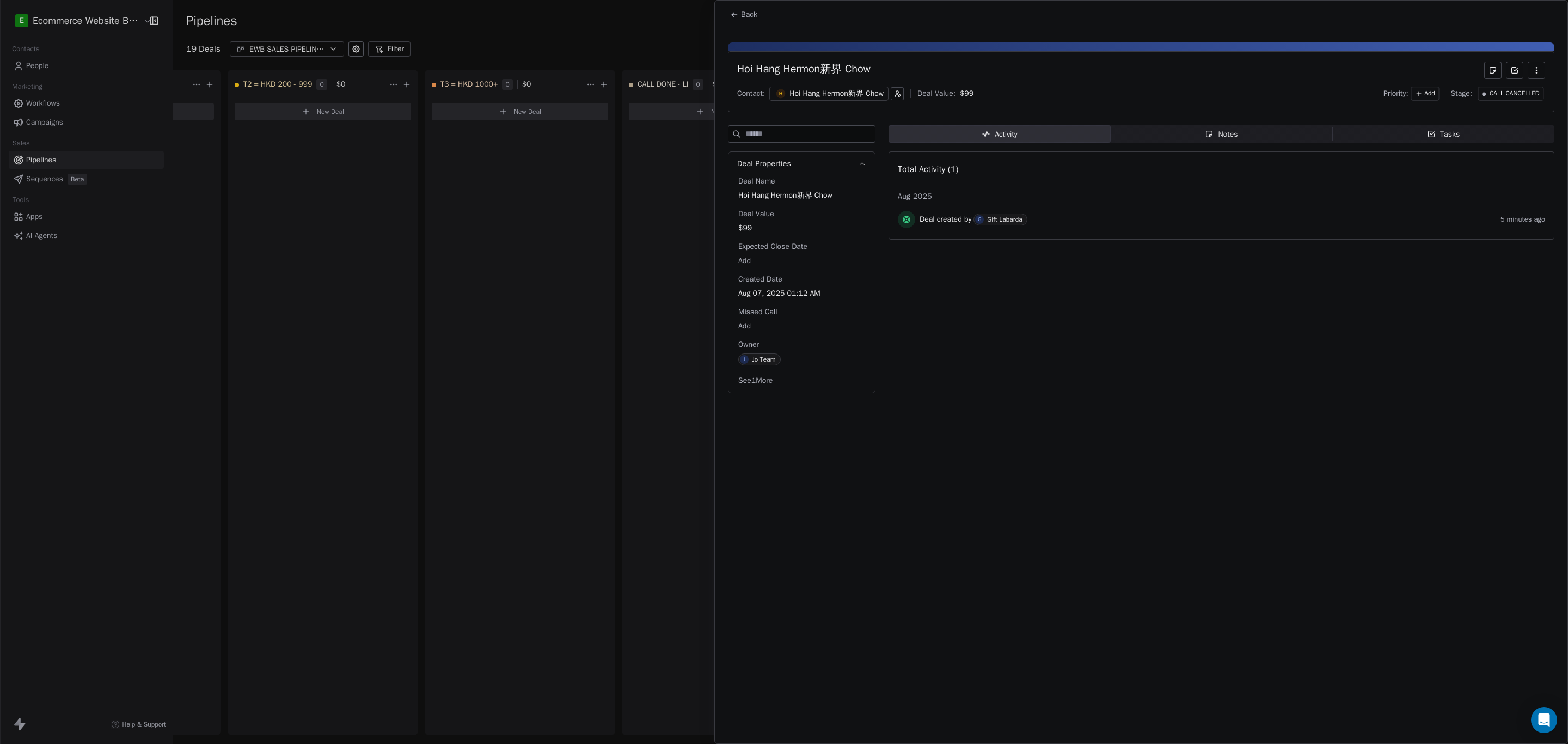 click on "Notes   Notes" at bounding box center [1222, 134] 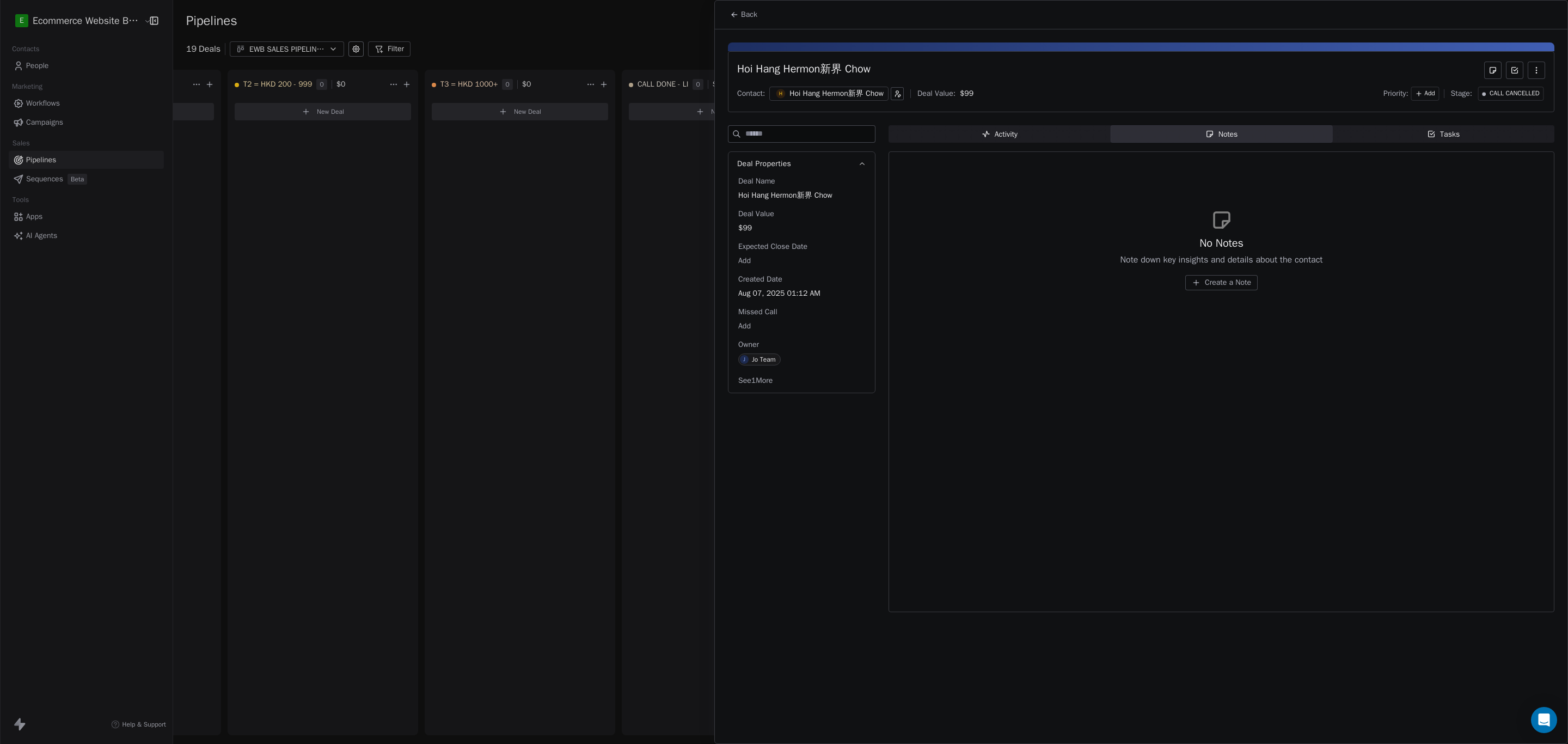 click on "Create a Note" at bounding box center [1228, 283] 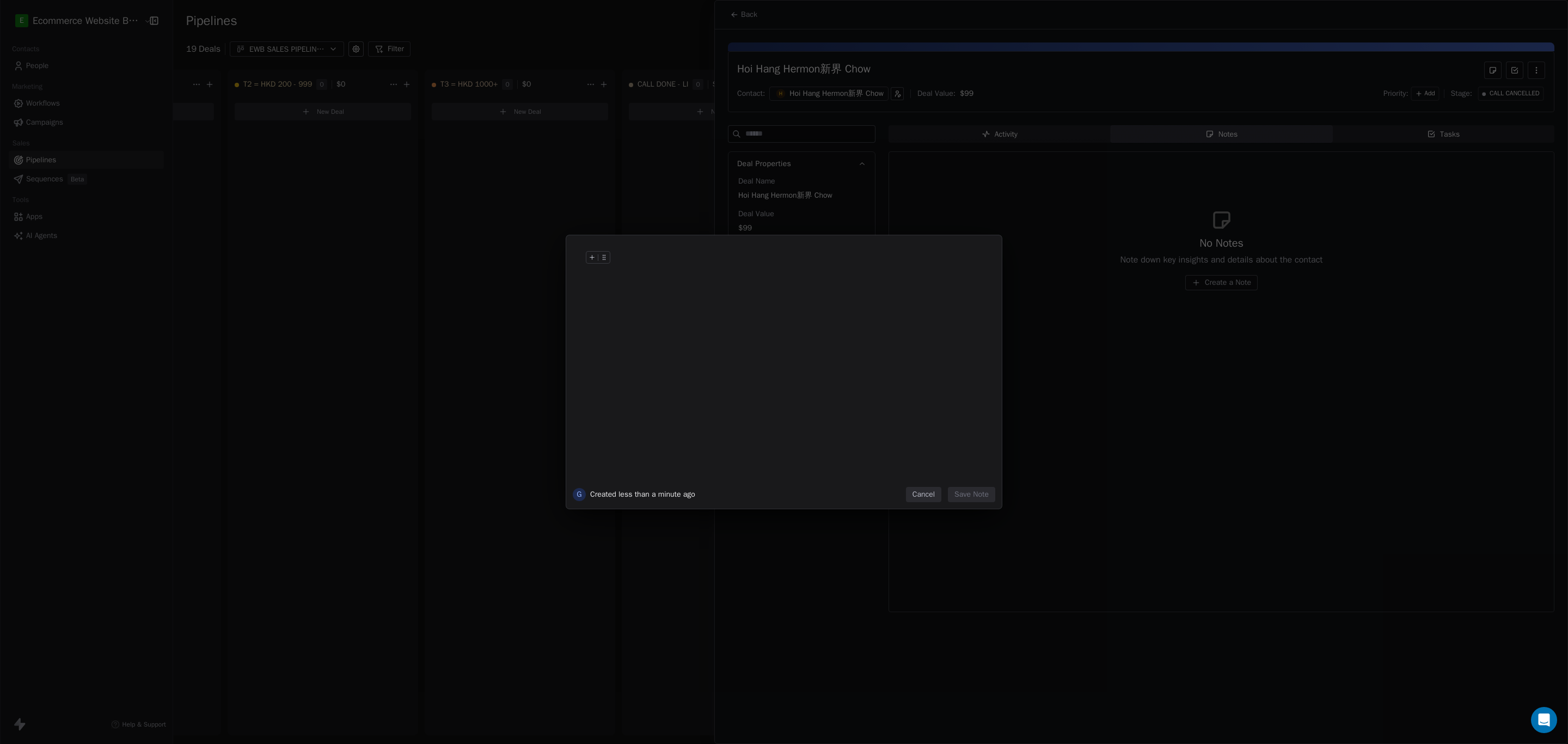 click at bounding box center [600, 260] 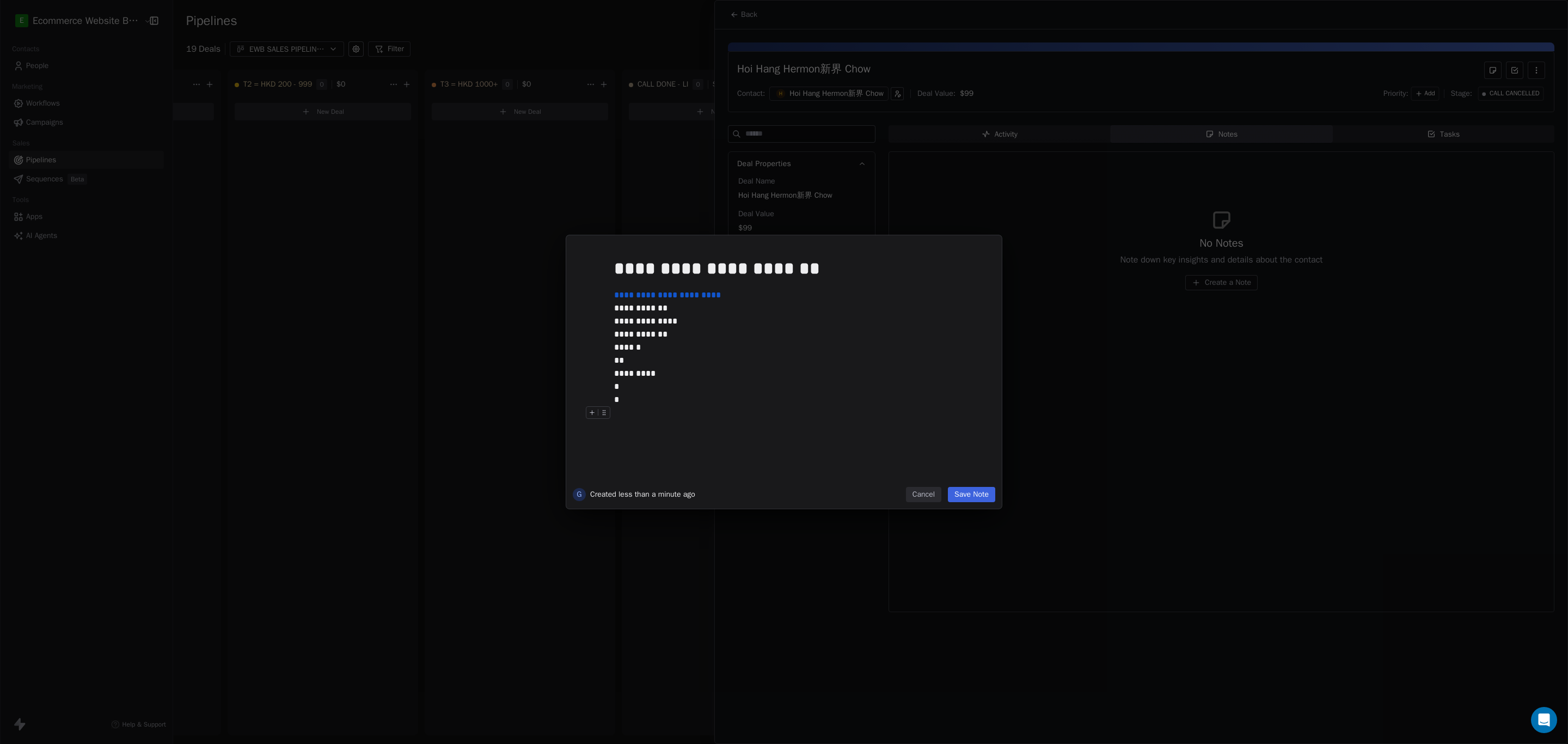 click on "Save Note" at bounding box center [971, 495] 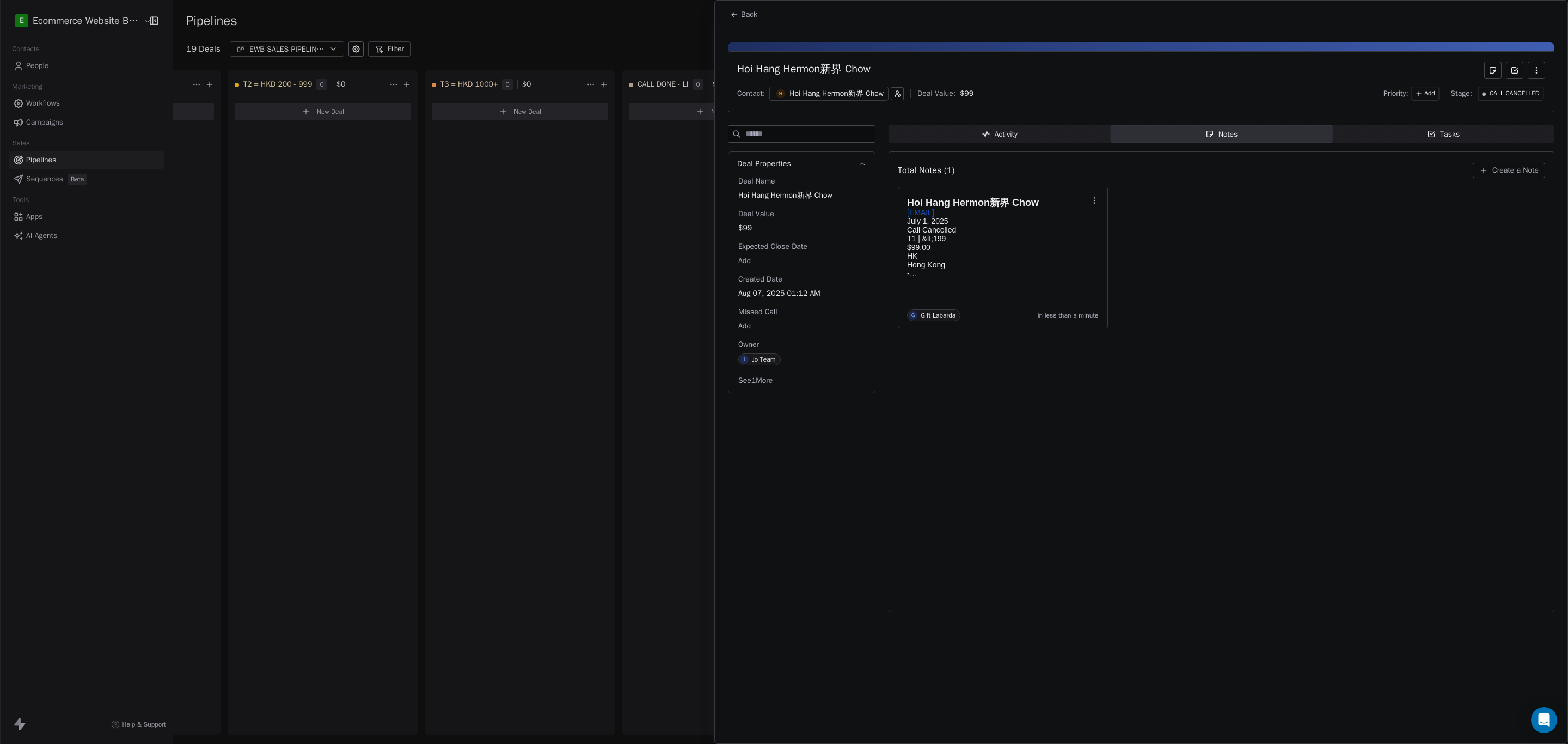 click 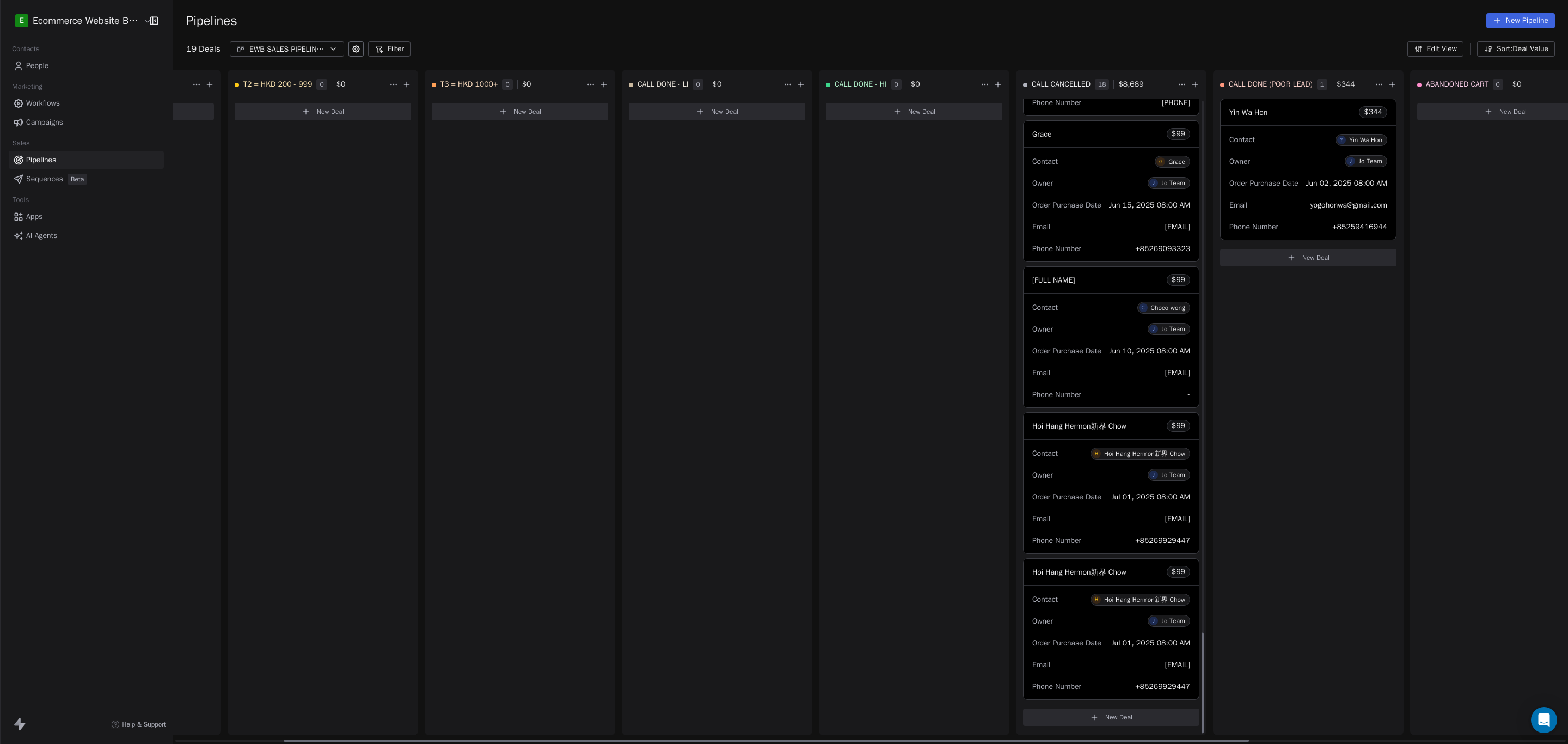 scroll, scrollTop: 3368, scrollLeft: 0, axis: vertical 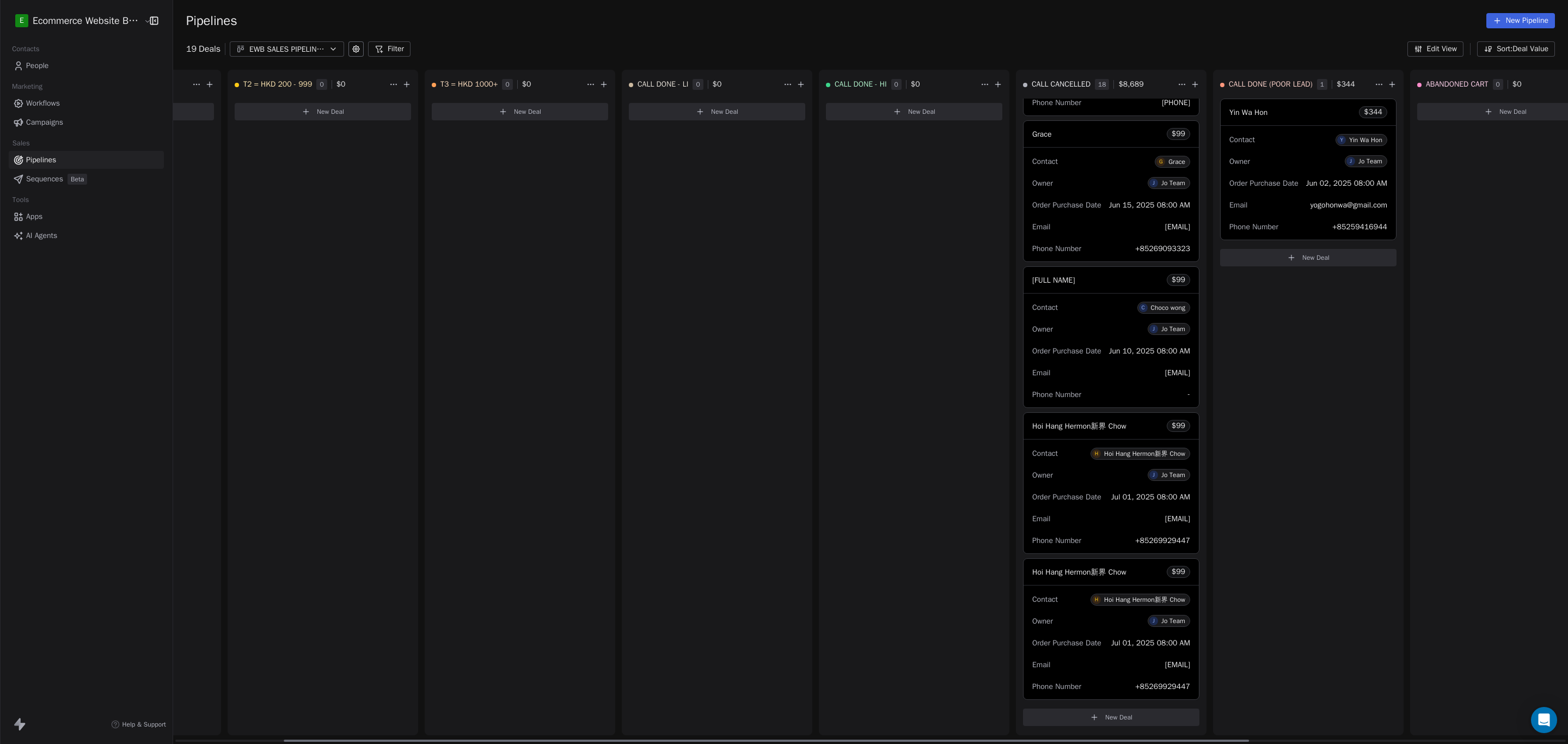 click on "Hoi Hang Hermon新界 Chow" at bounding box center (1079, 572) 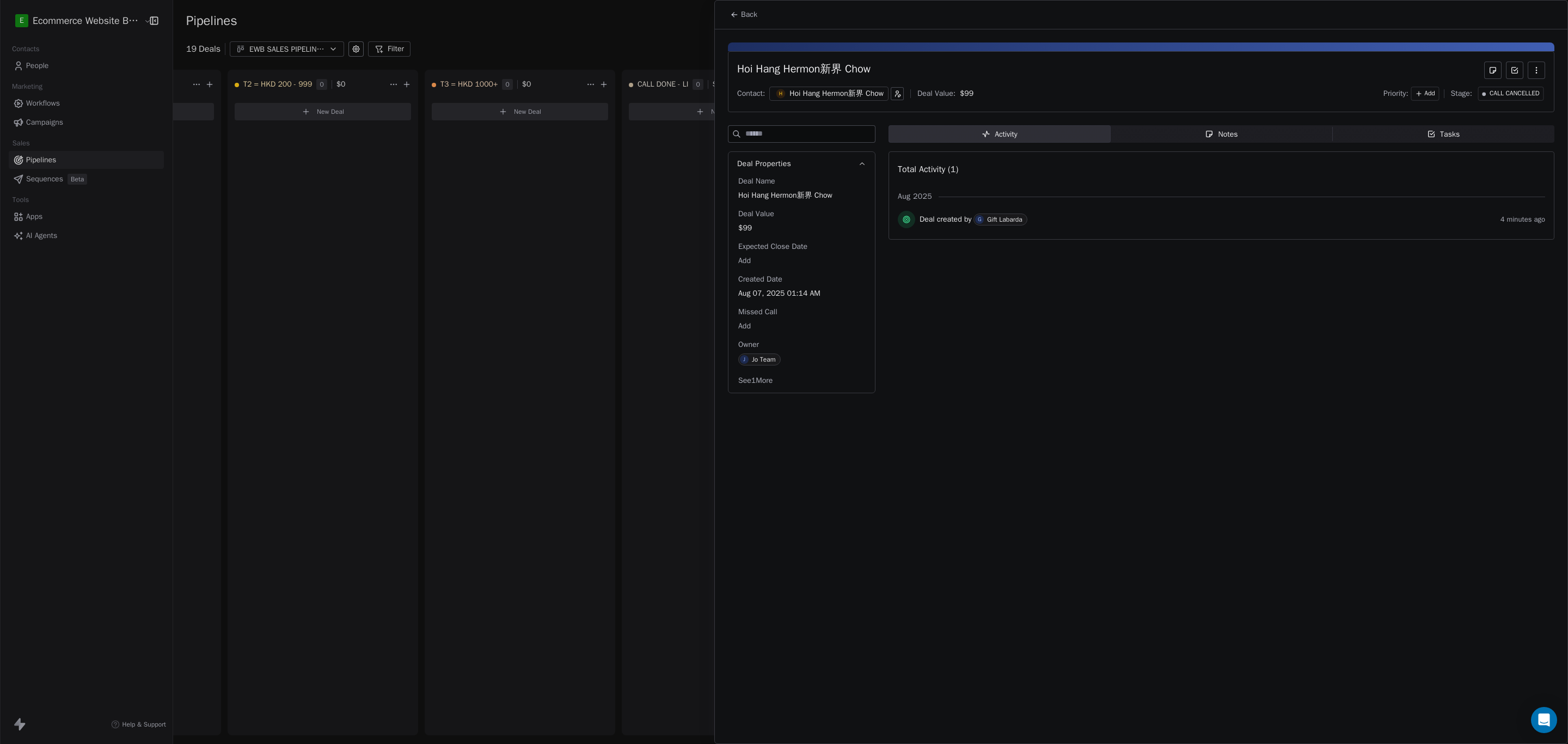 click on "Notes" at bounding box center [1221, 134] 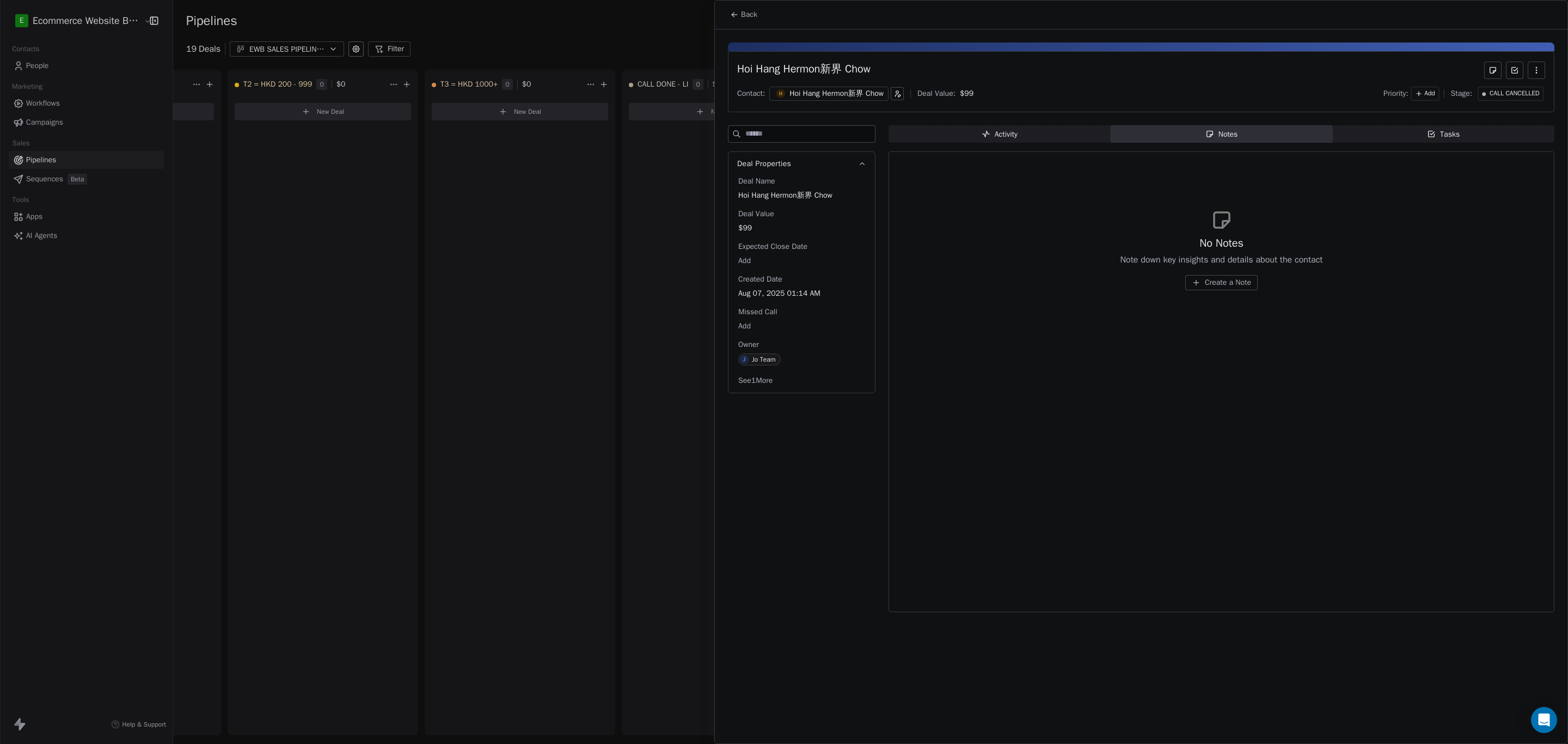 click on "Hoi Hang Hermon新界 Chow Contact: H Hoi Hang Hermon新界 Chow Deal Value: $ 99 Priority: Add Stage: CALL CANCELLED" at bounding box center (1141, 82) 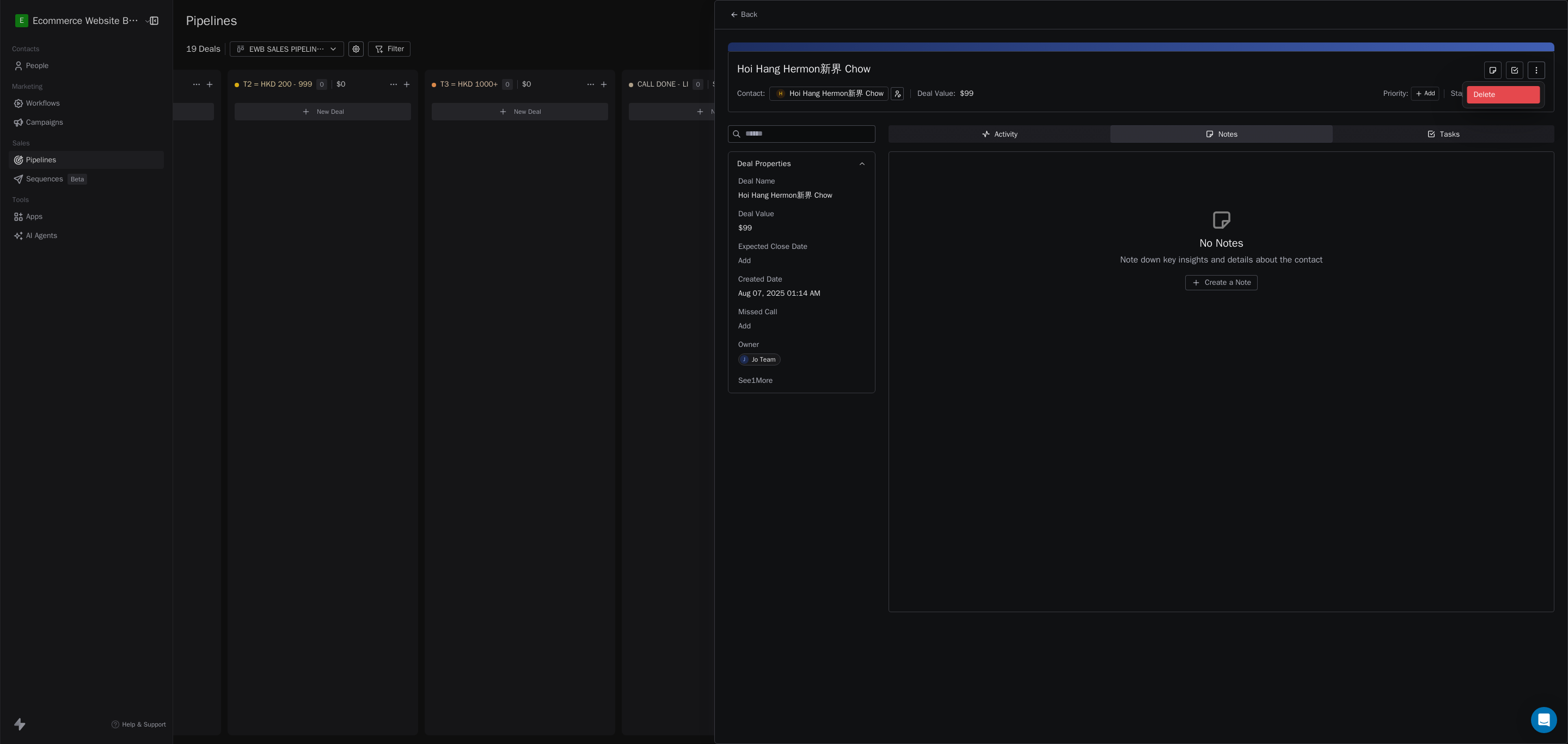 click on "Delete" at bounding box center [1504, 95] 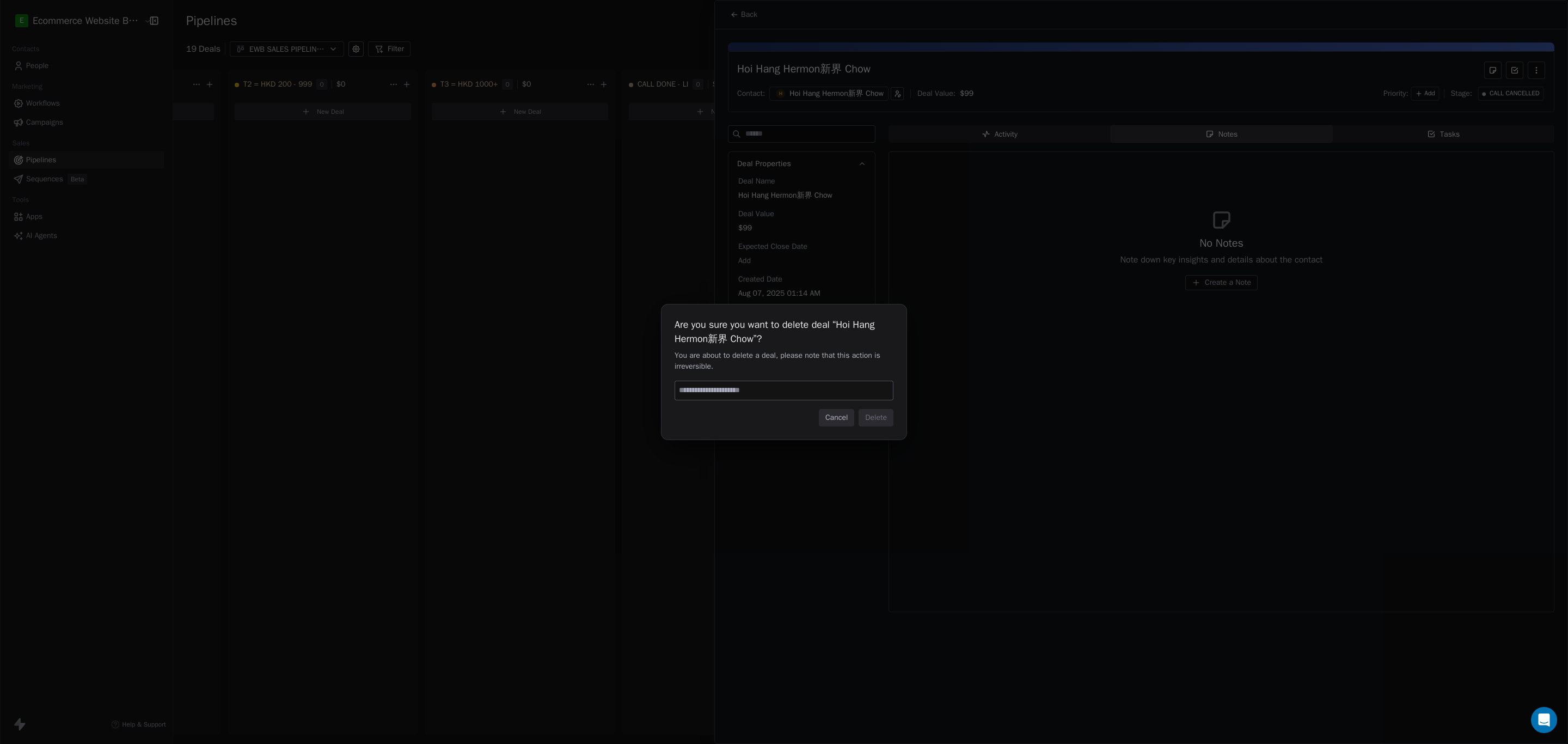 click at bounding box center [784, 391] 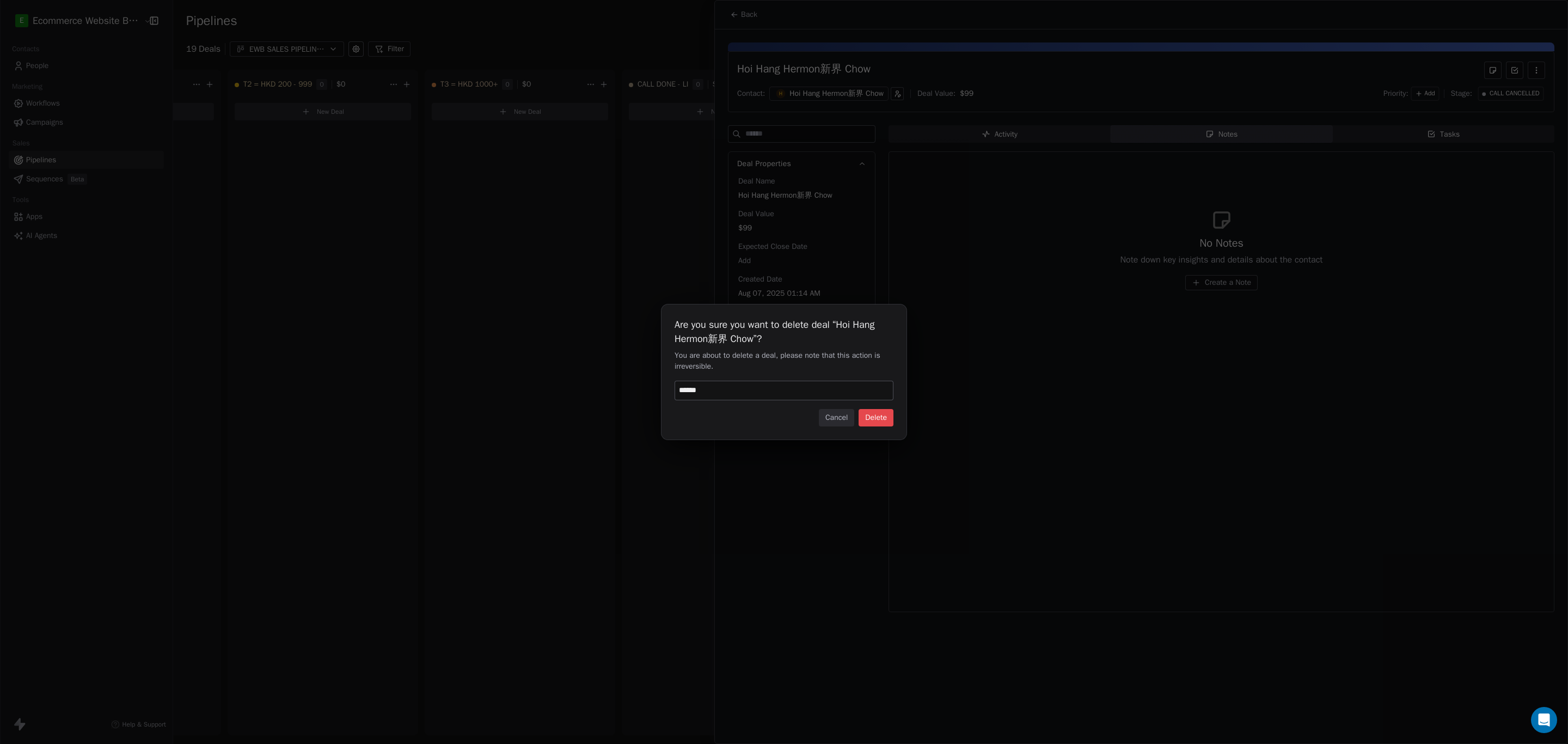 type on "******" 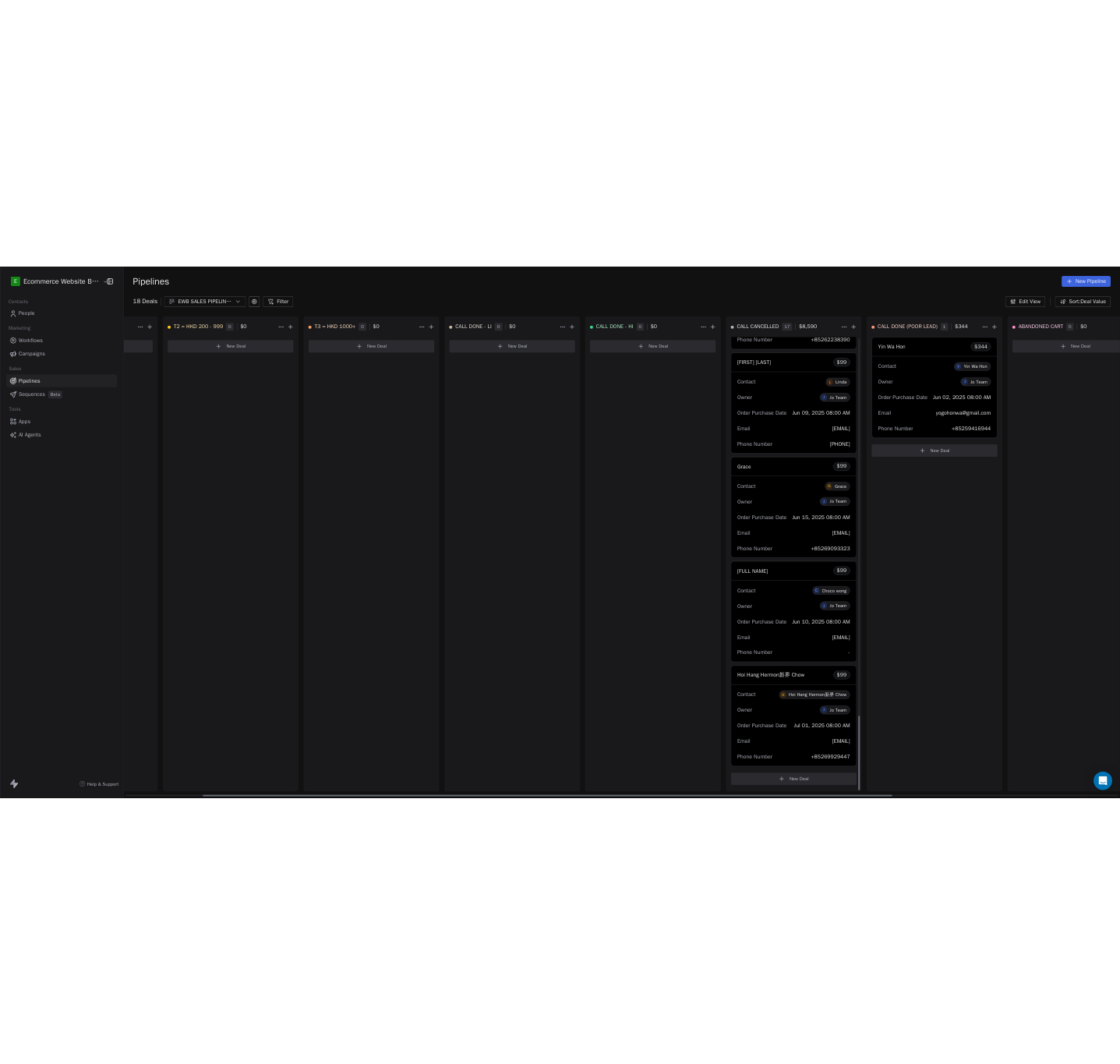 scroll, scrollTop: 4610, scrollLeft: 0, axis: vertical 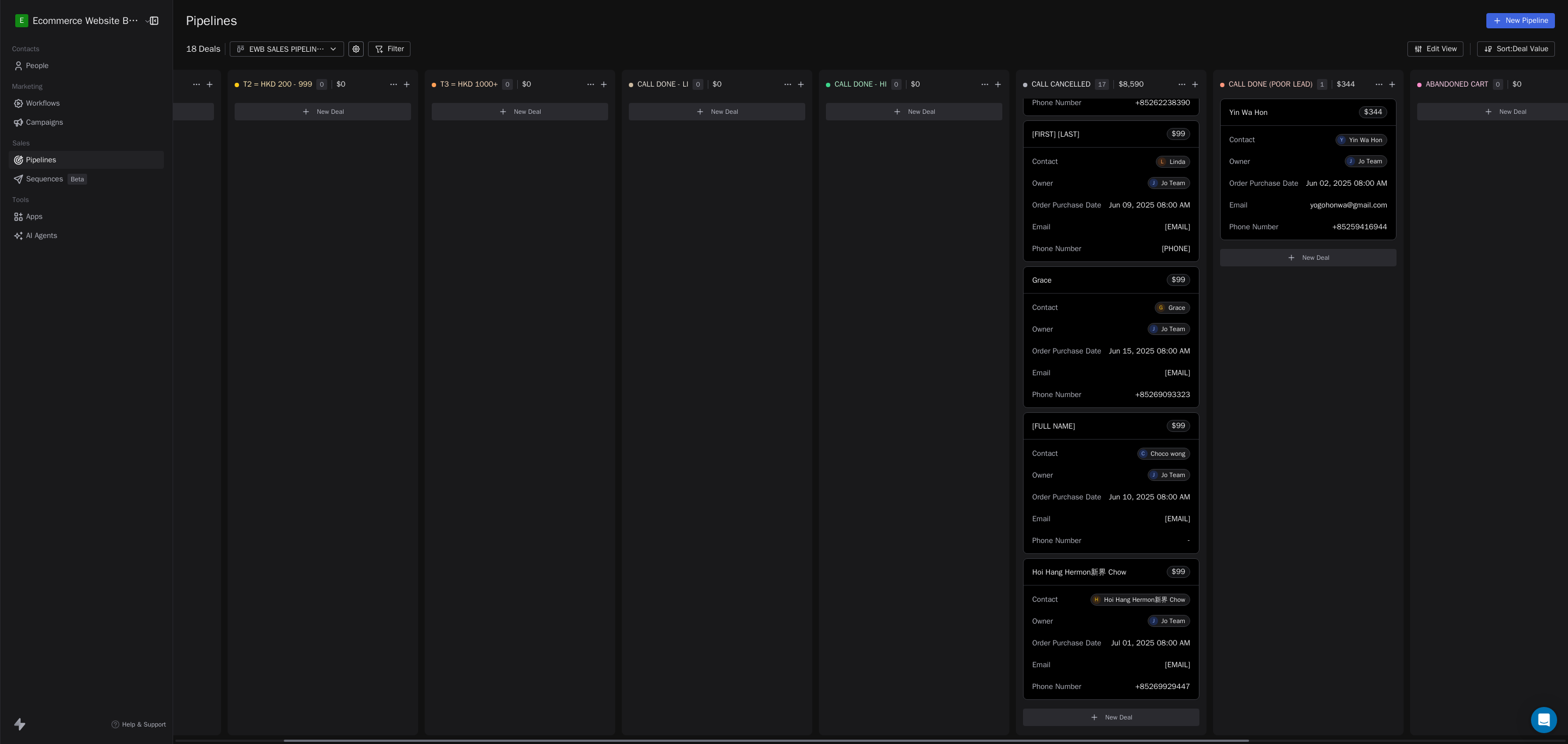click on "New Deal" at bounding box center [1111, 717] 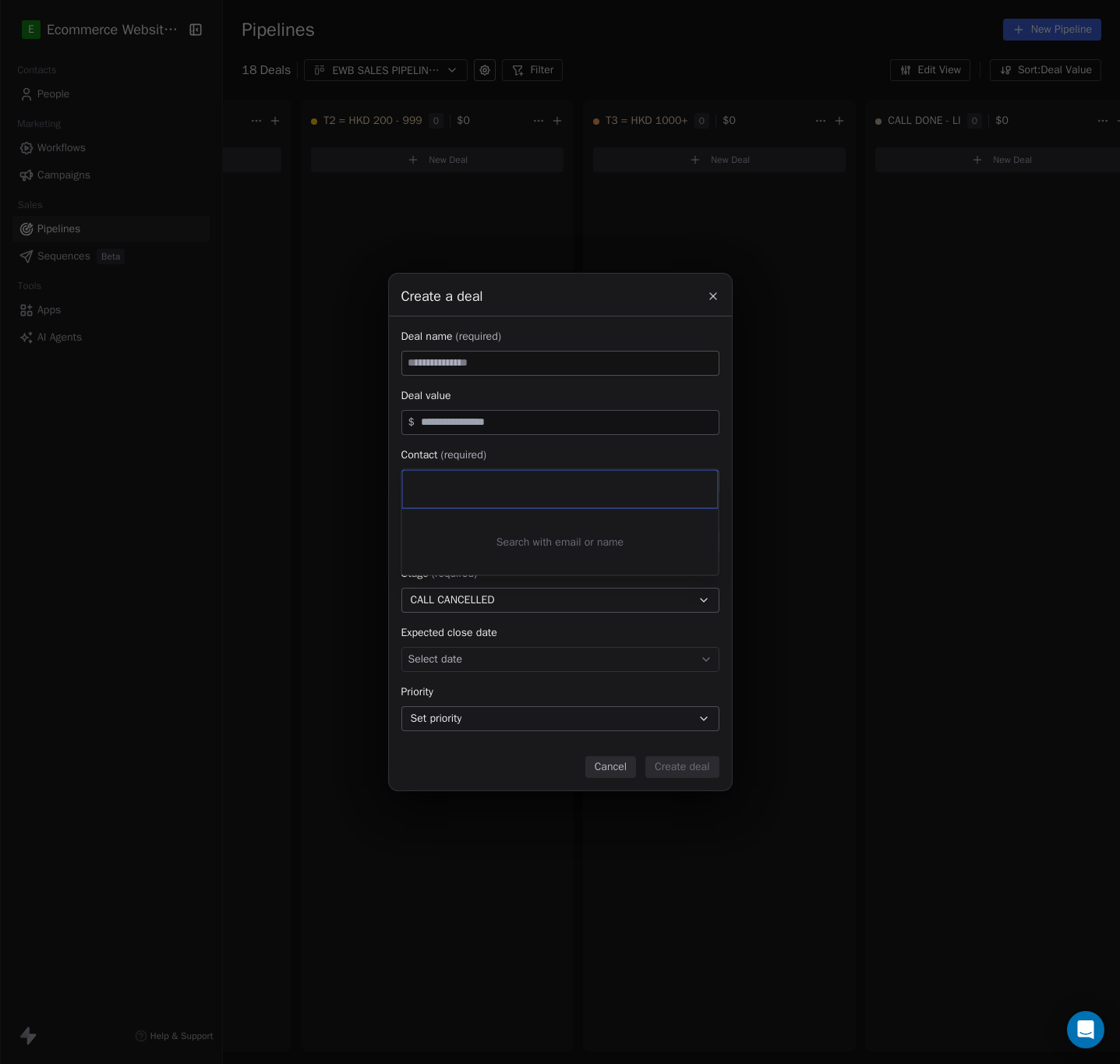 click at bounding box center (562, 490) 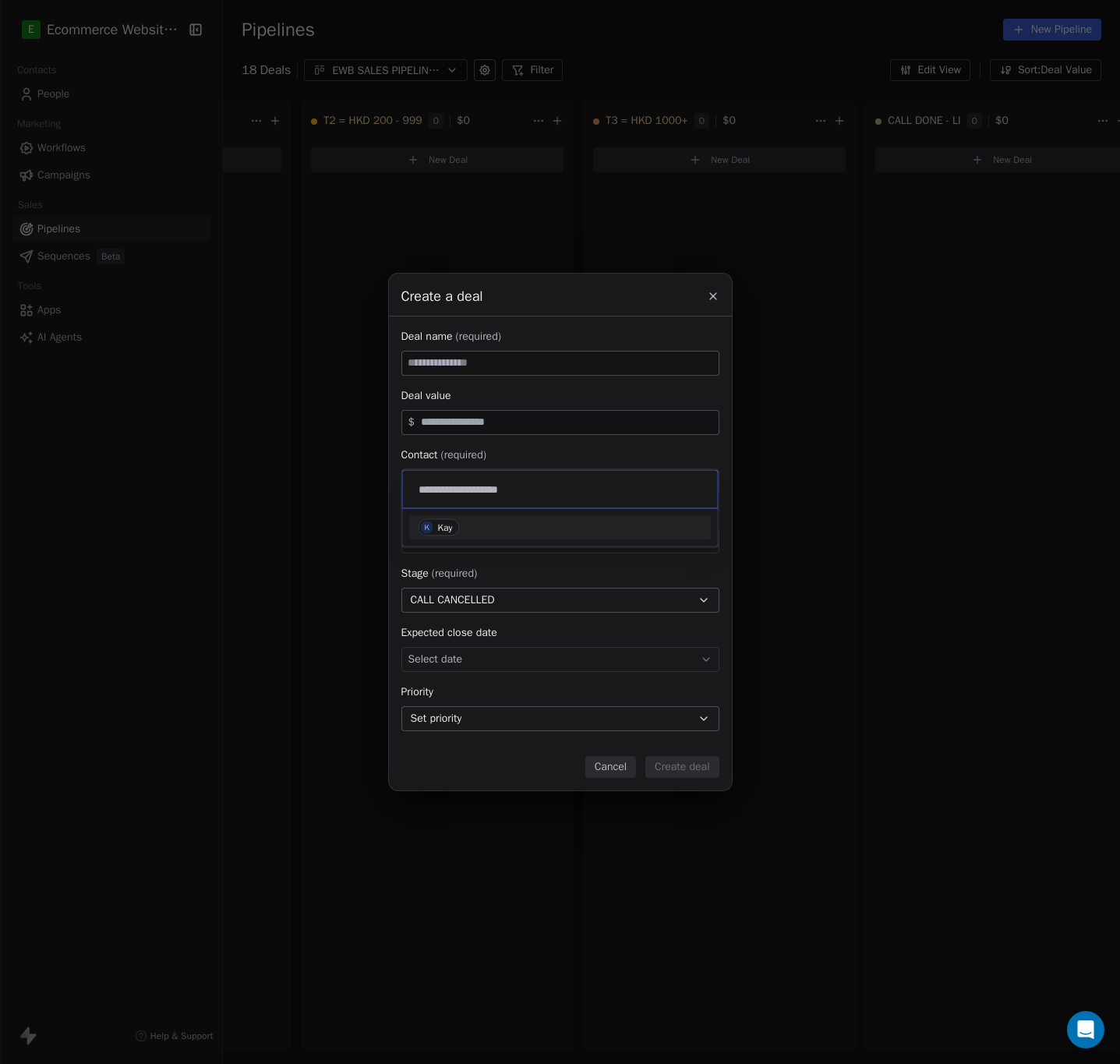 type 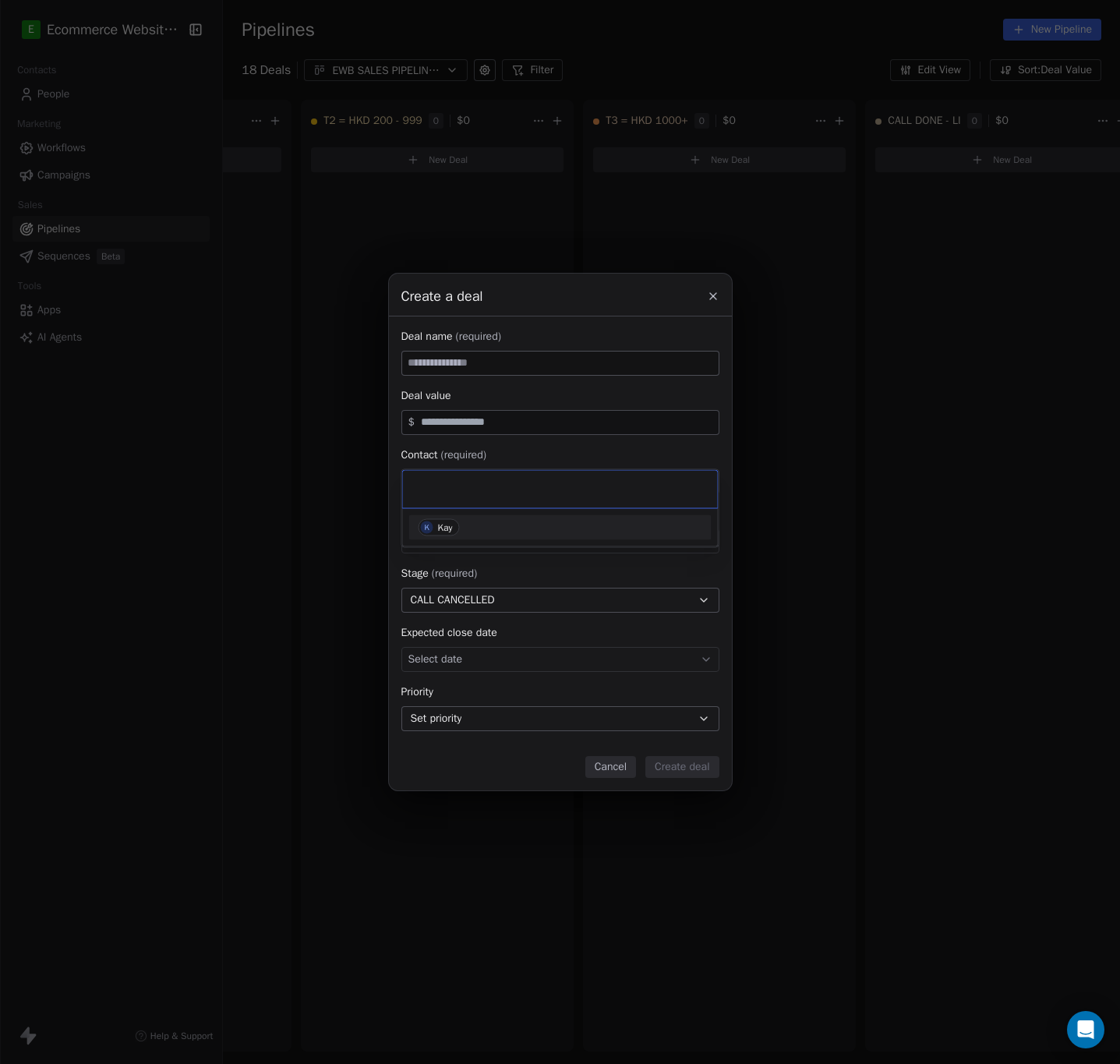 click on "Create a deal Deal name (required) Deal value $ Contact (required) Select contact Deal owner Select owner Stage (required) CALL CANCELLED Expected close date Select date Priority Set priority Cancel Create deal" at bounding box center (560, 532) 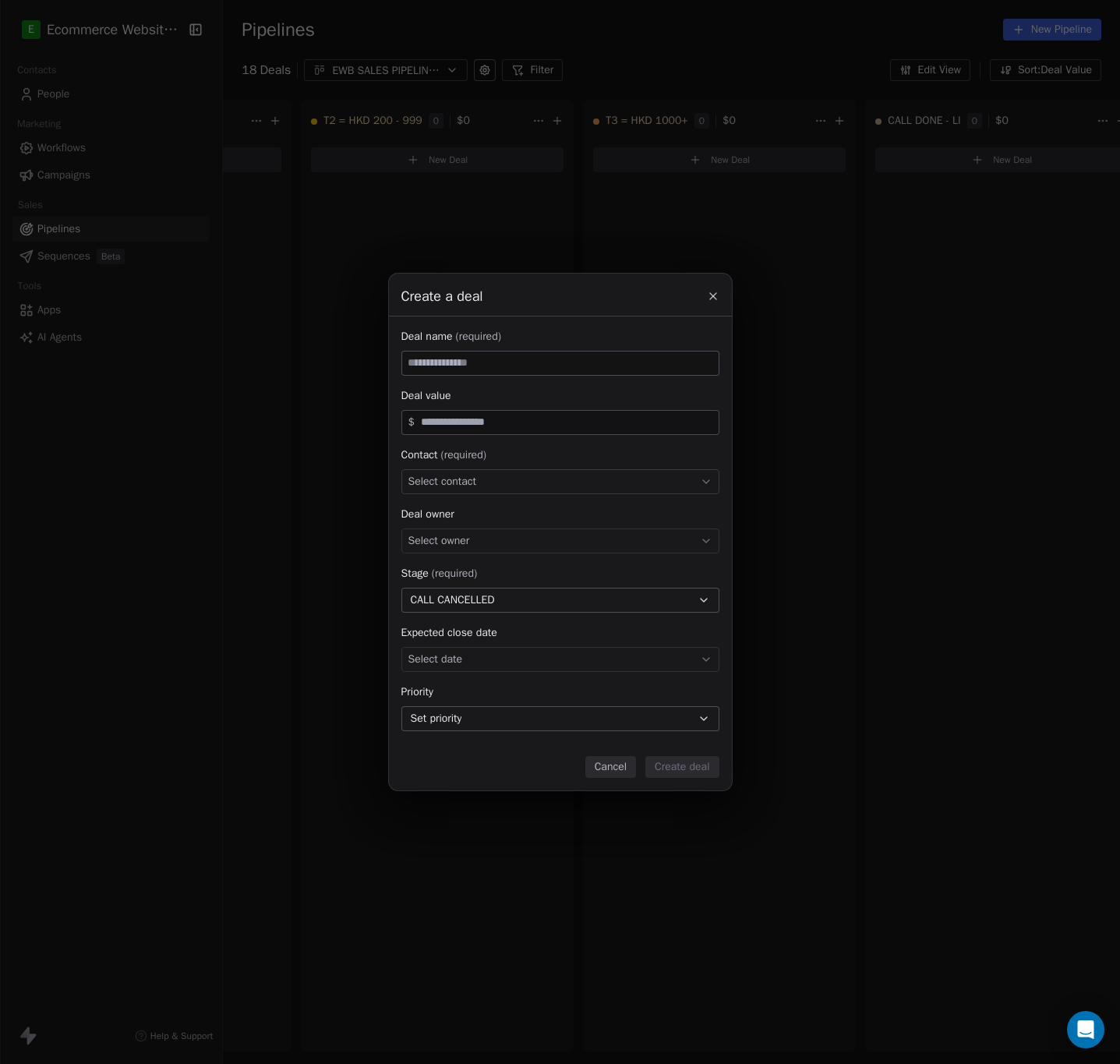 click at bounding box center [560, 363] 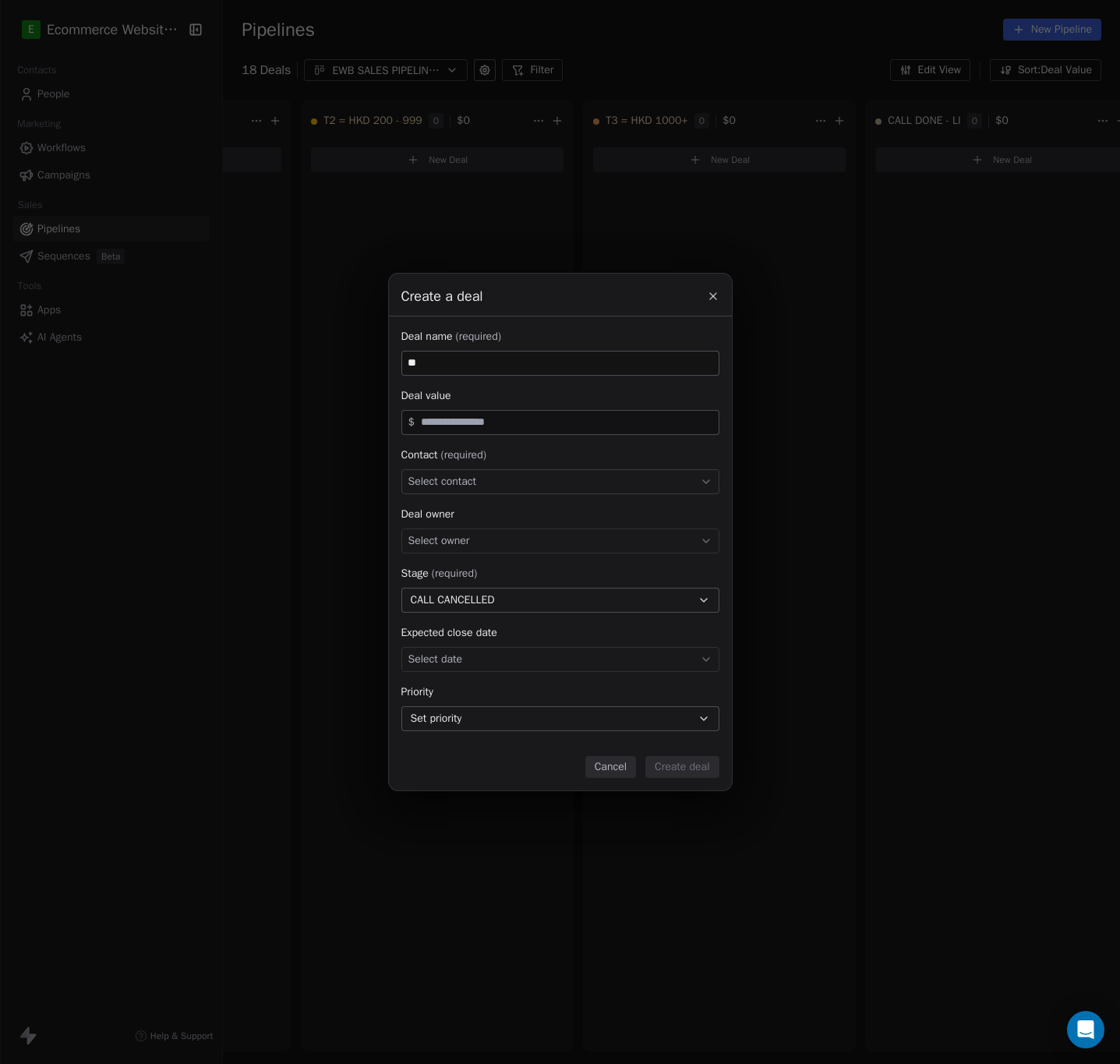 type on "*" 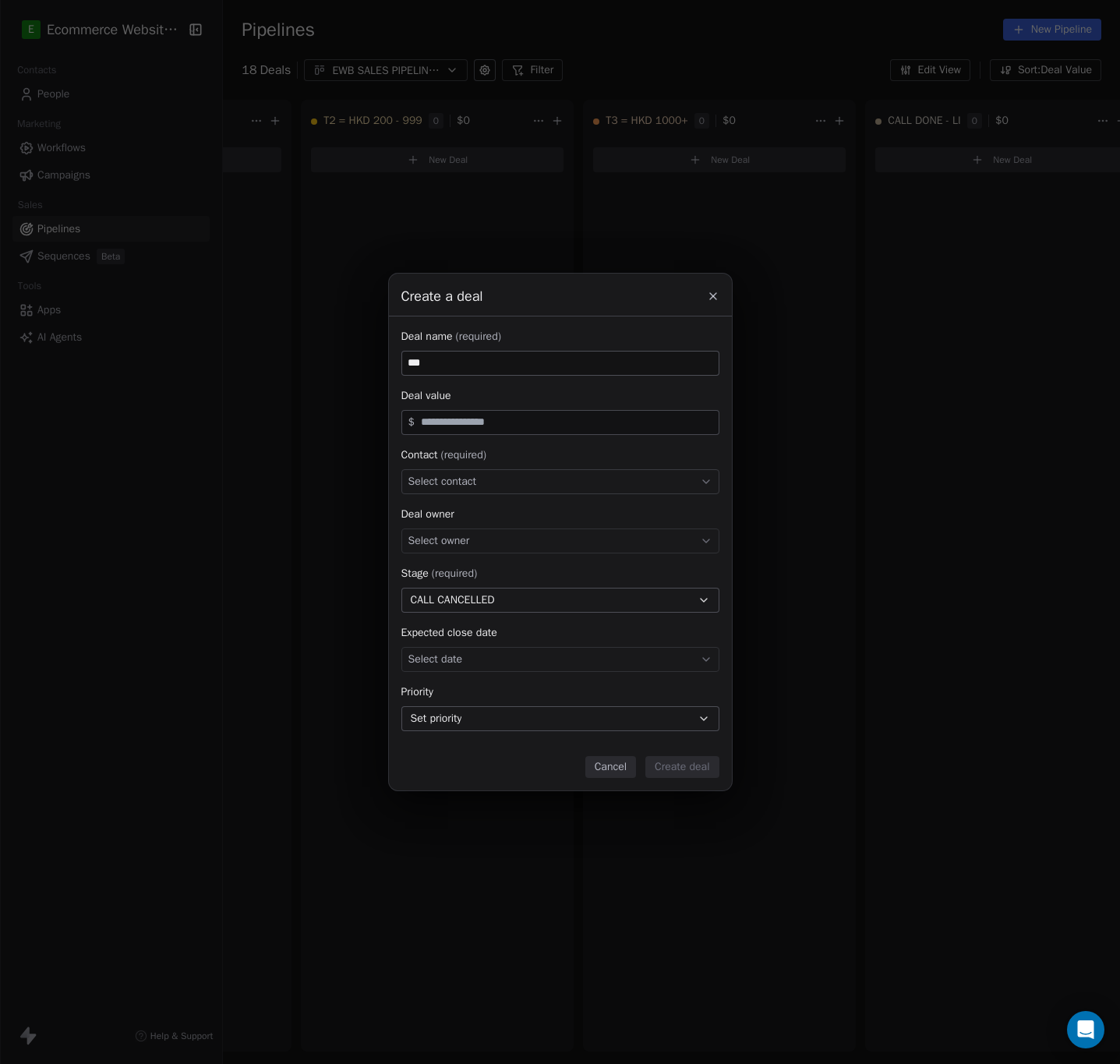 type on "***" 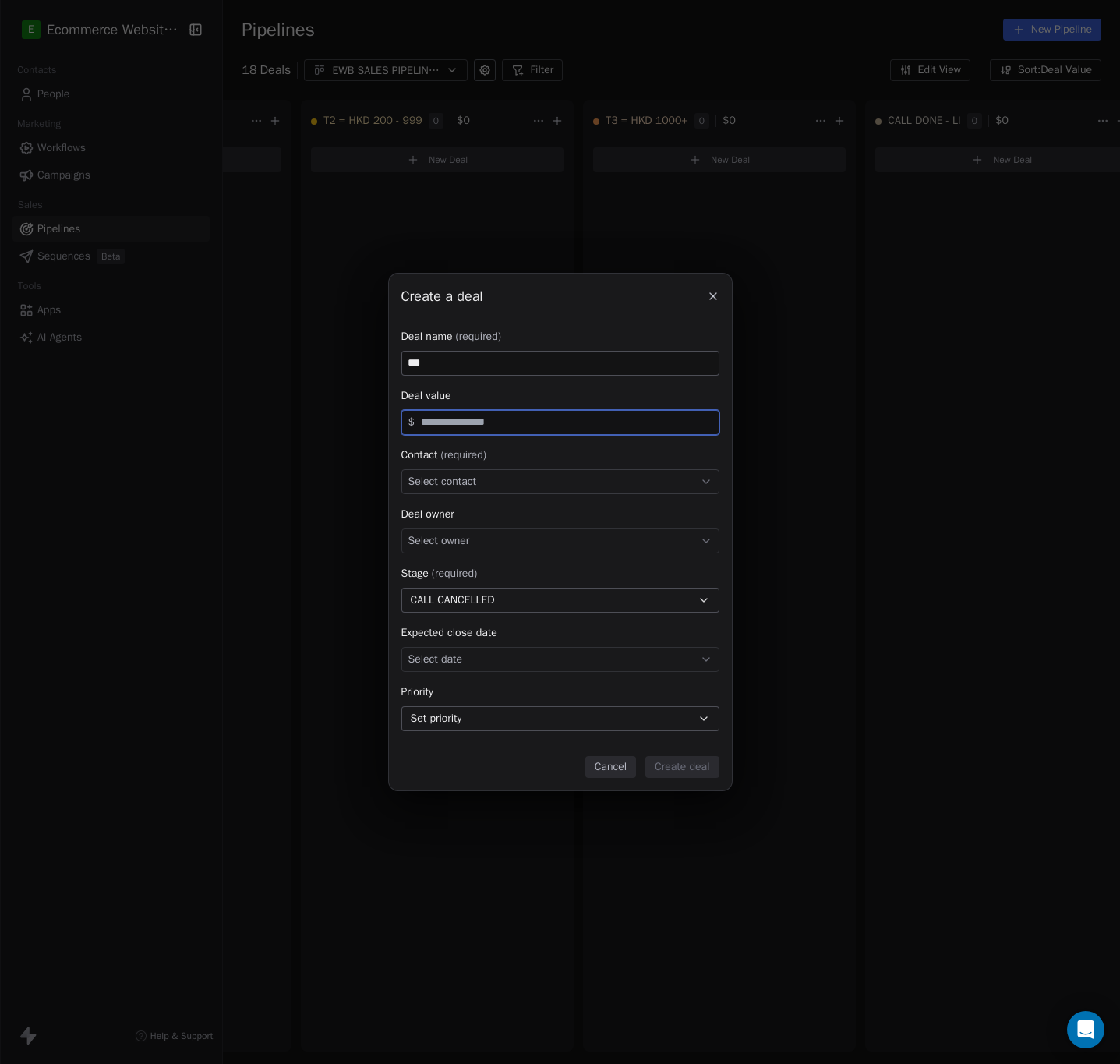 click at bounding box center (567, 422) 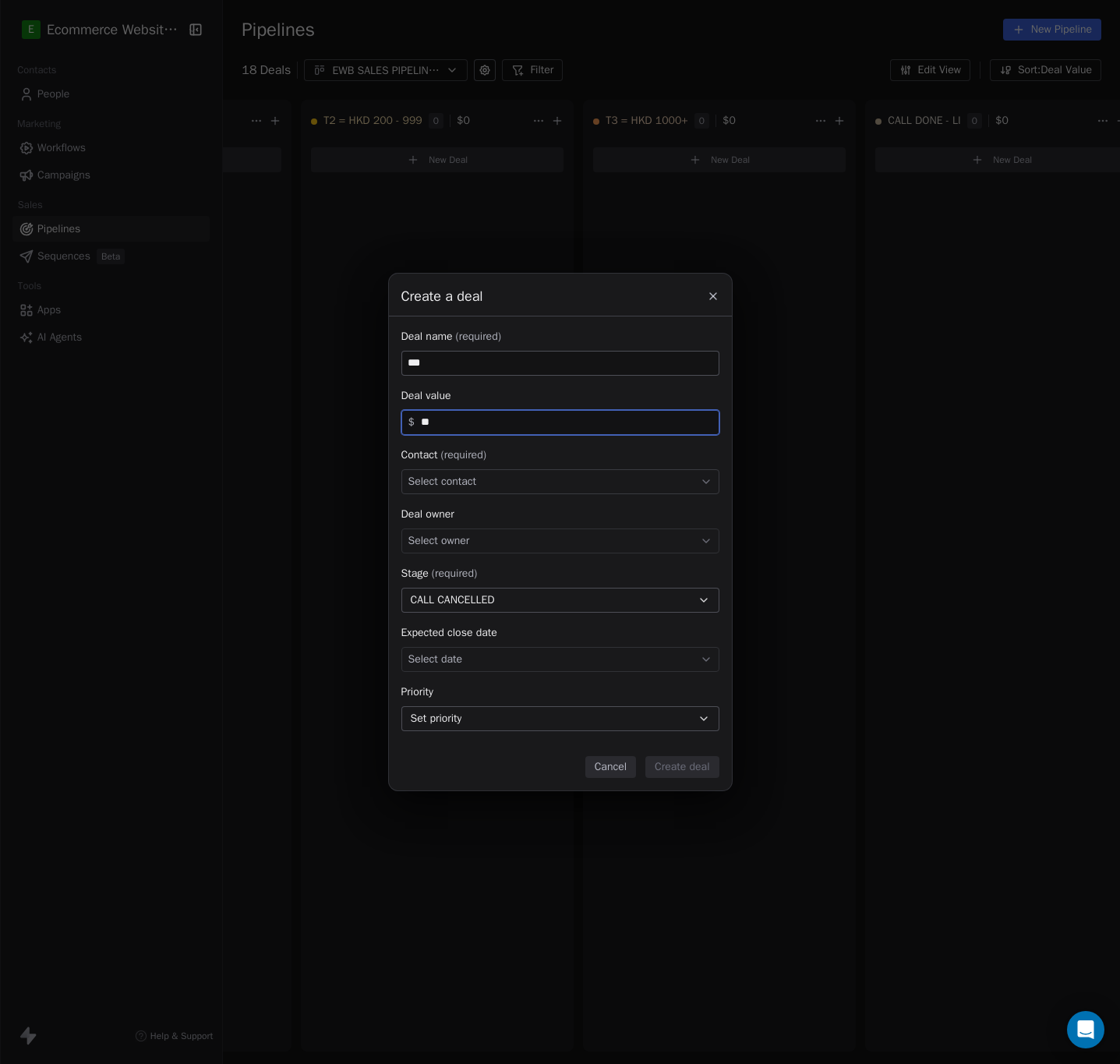 type on "**" 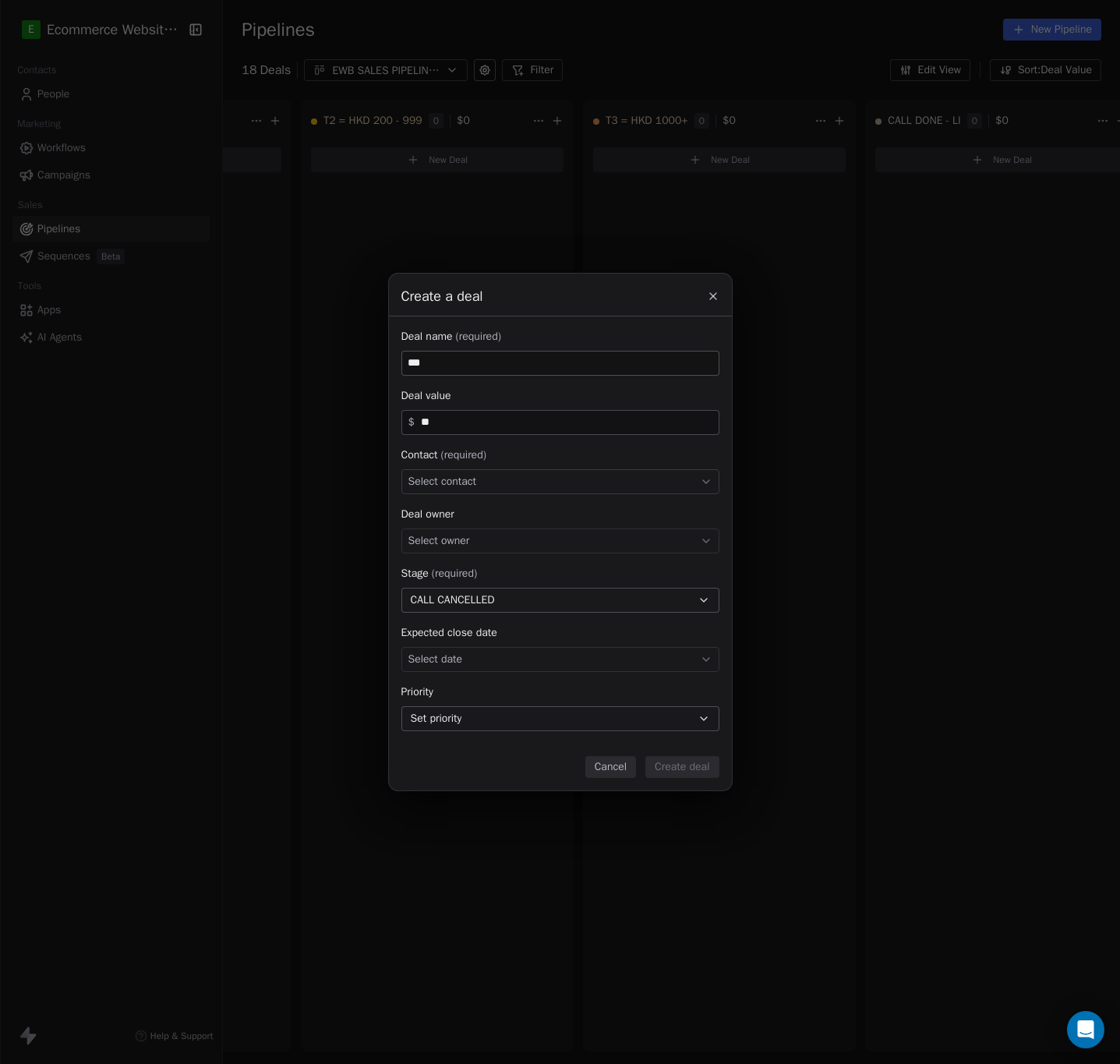 click on "Select contact" at bounding box center [443, 482] 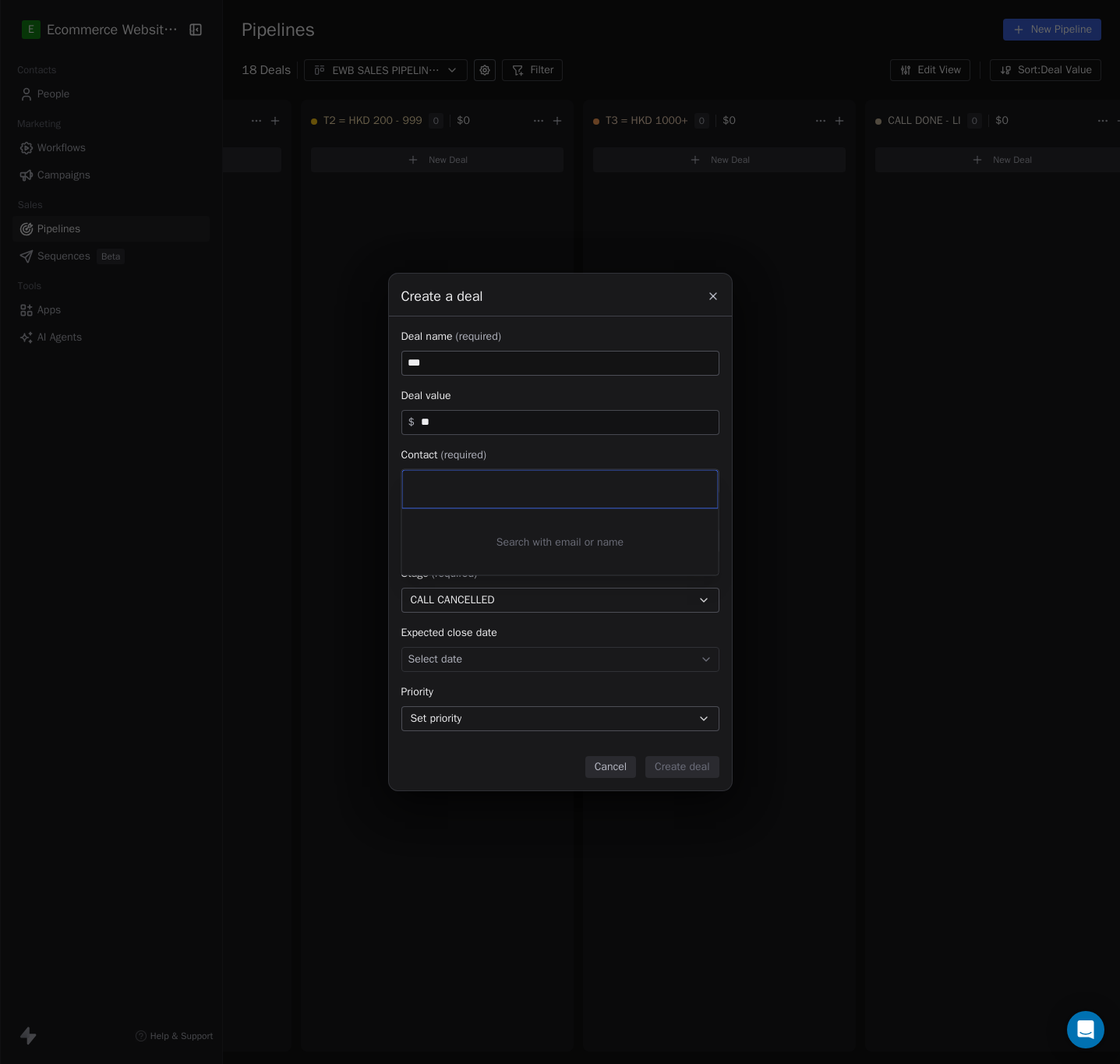 click at bounding box center (562, 490) 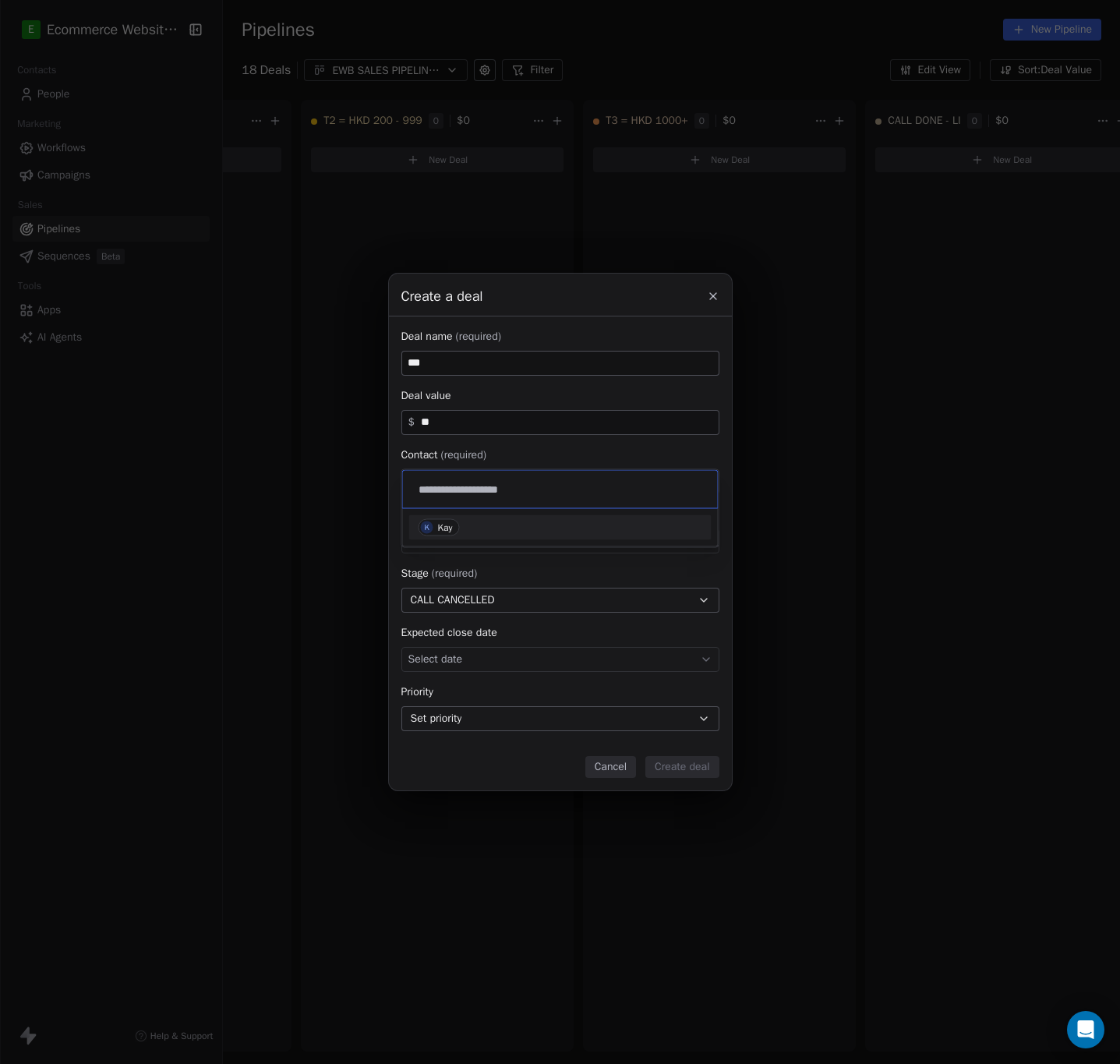 type on "**********" 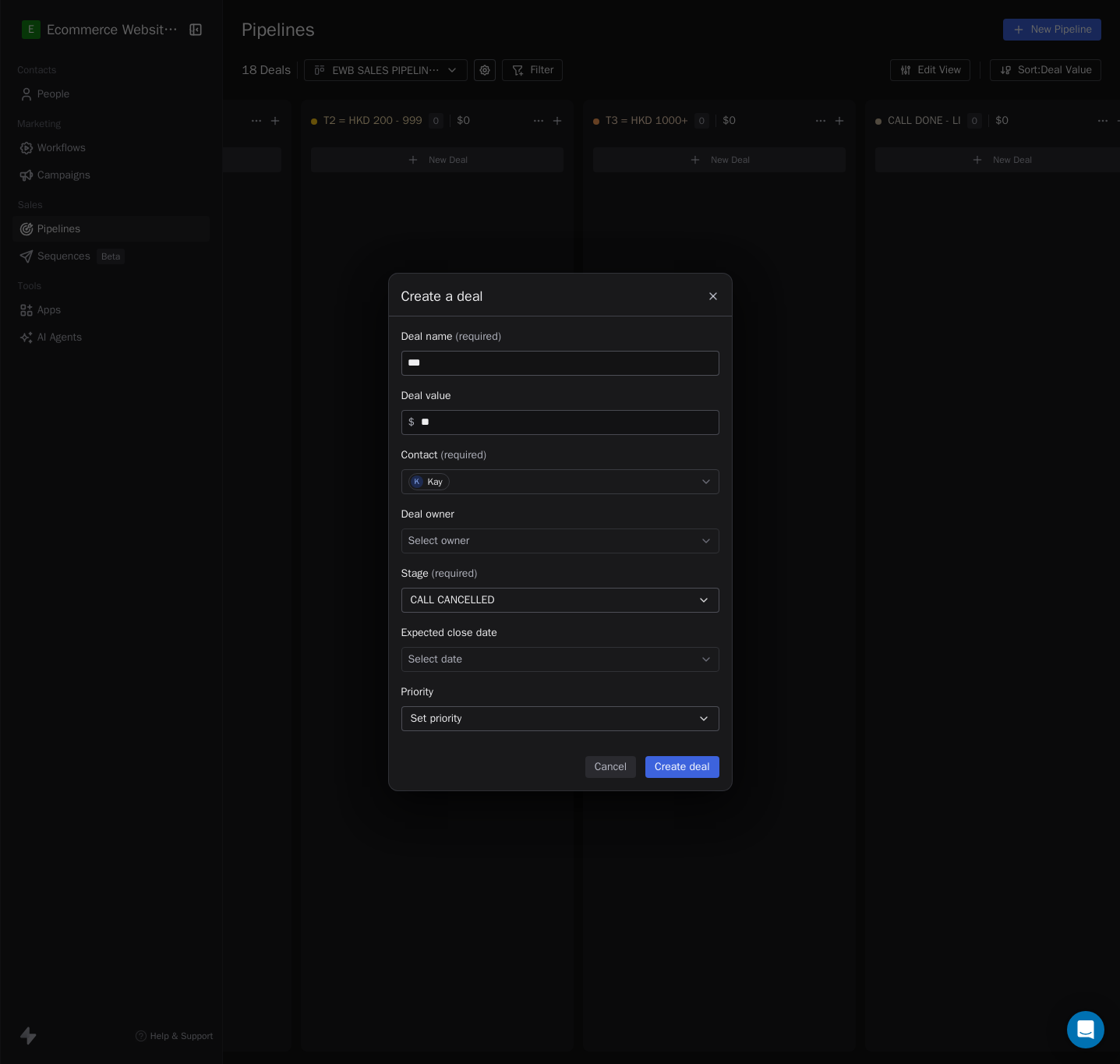 click on "Select owner" at bounding box center [439, 541] 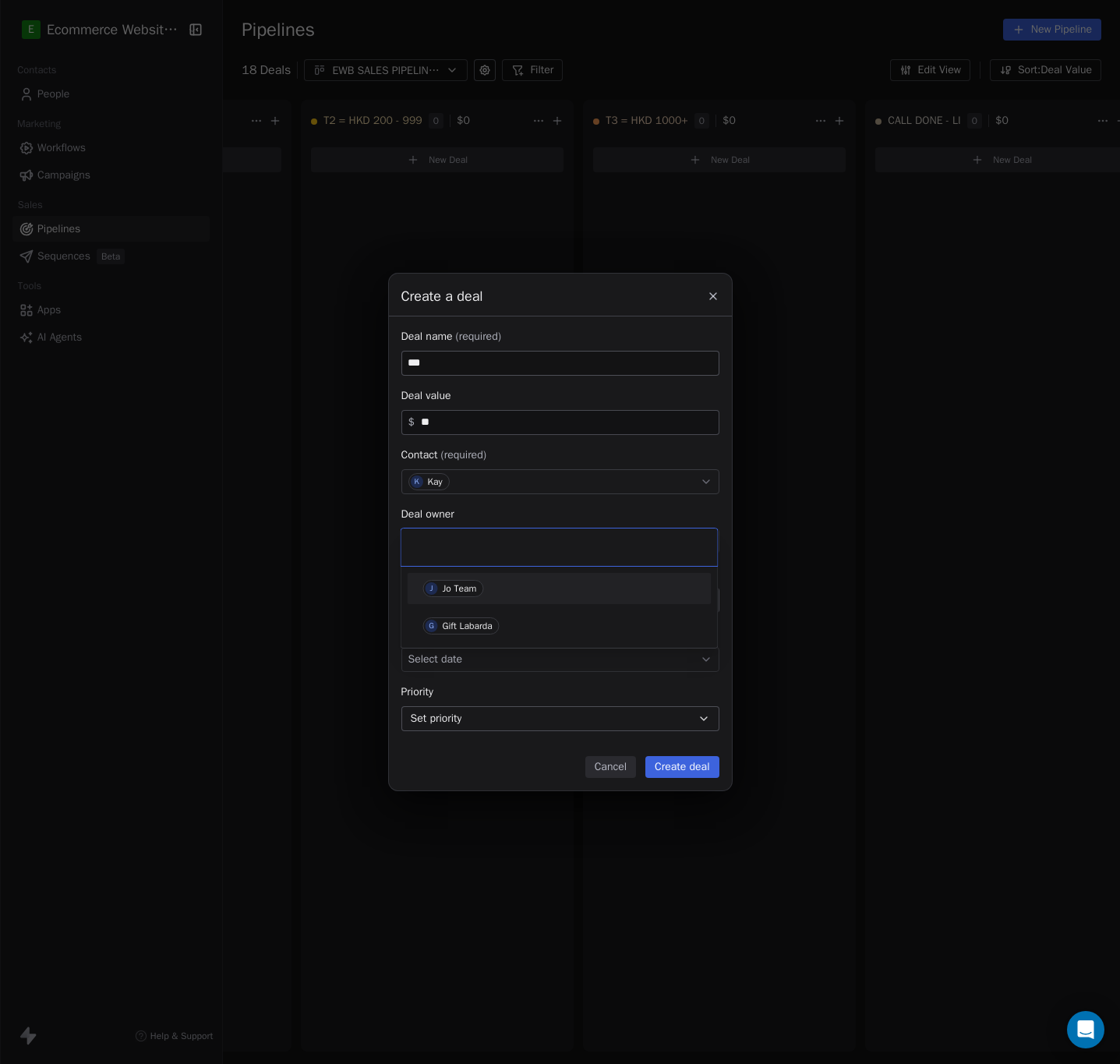 click on "Jo Team" at bounding box center (460, 589) 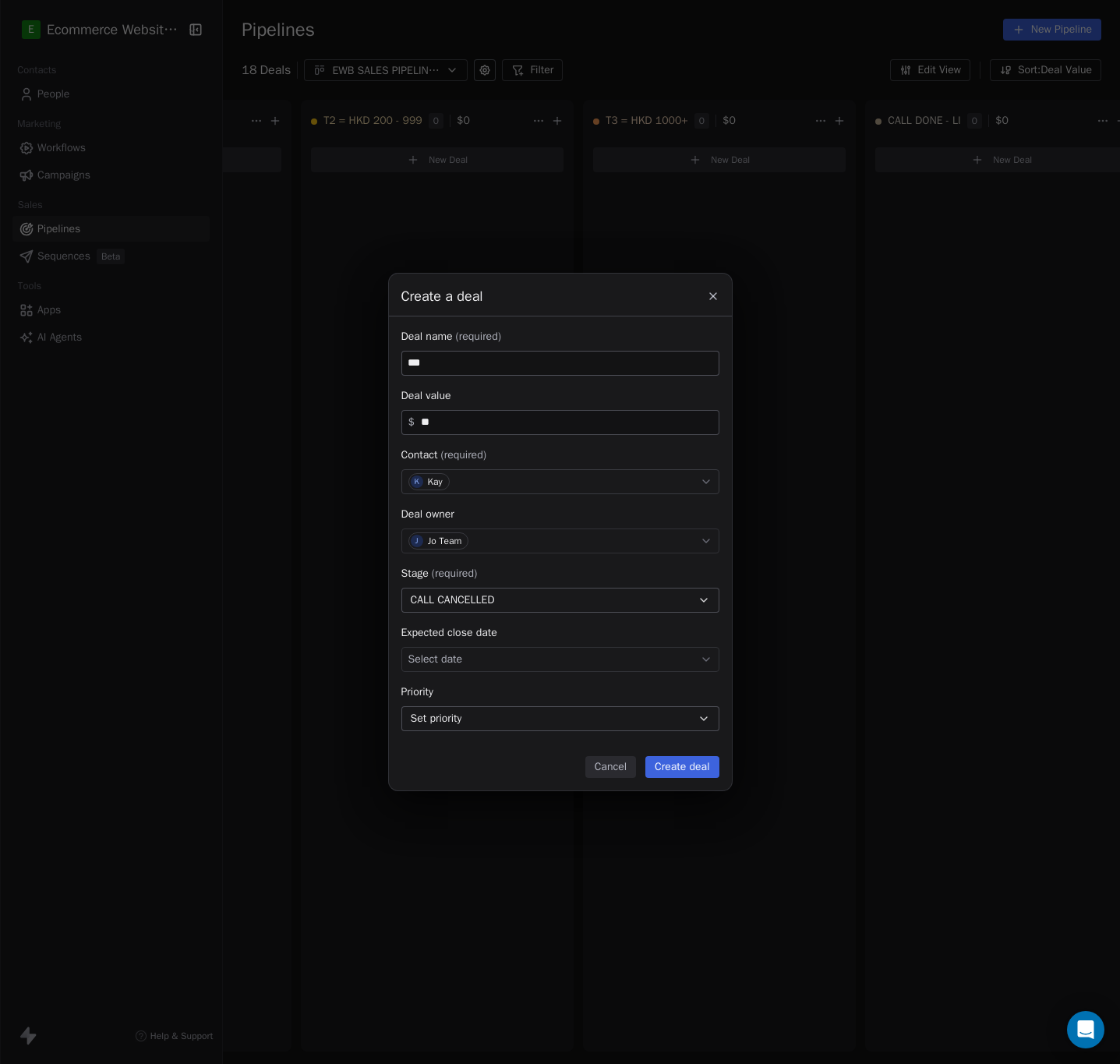 click on "Create deal" at bounding box center [682, 767] 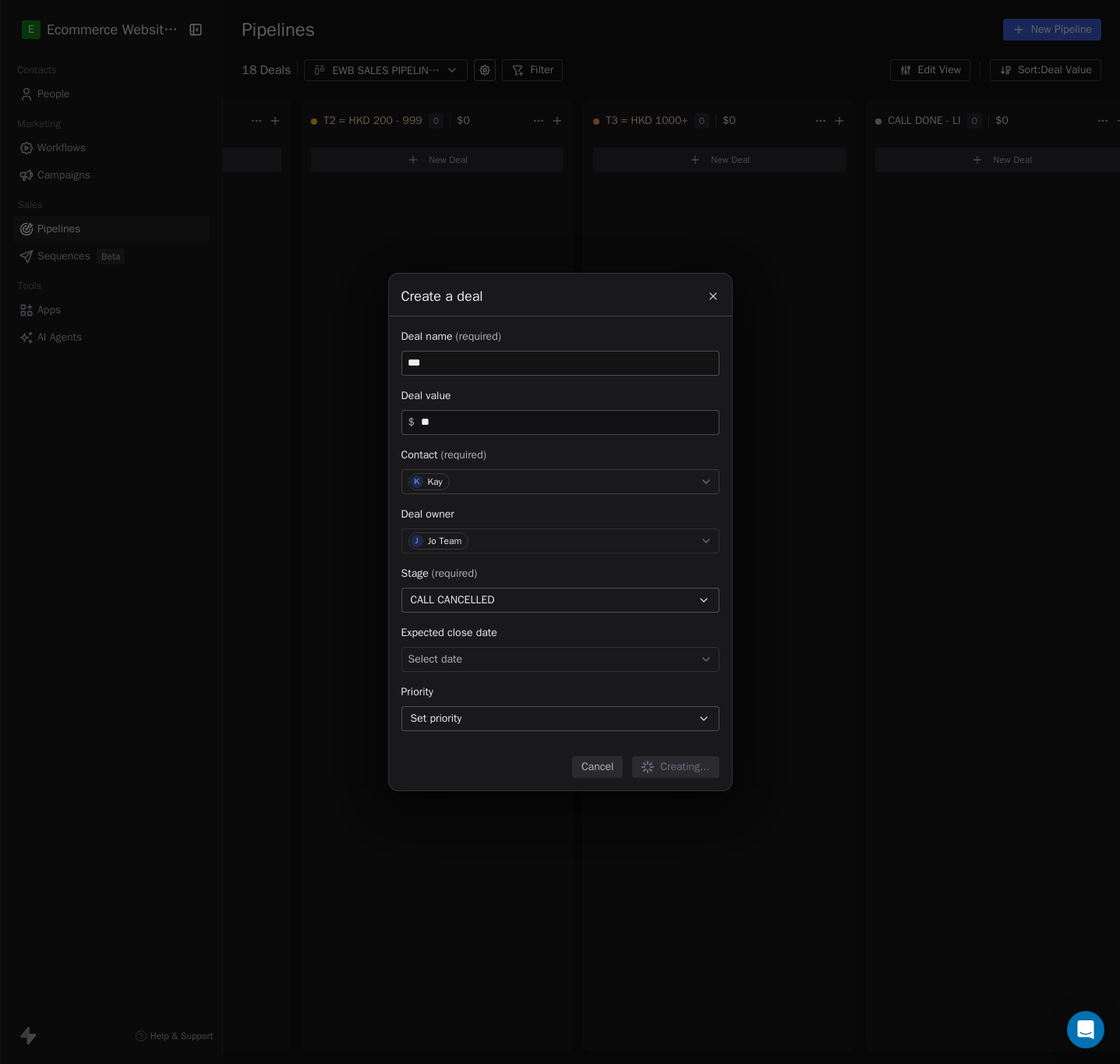 type 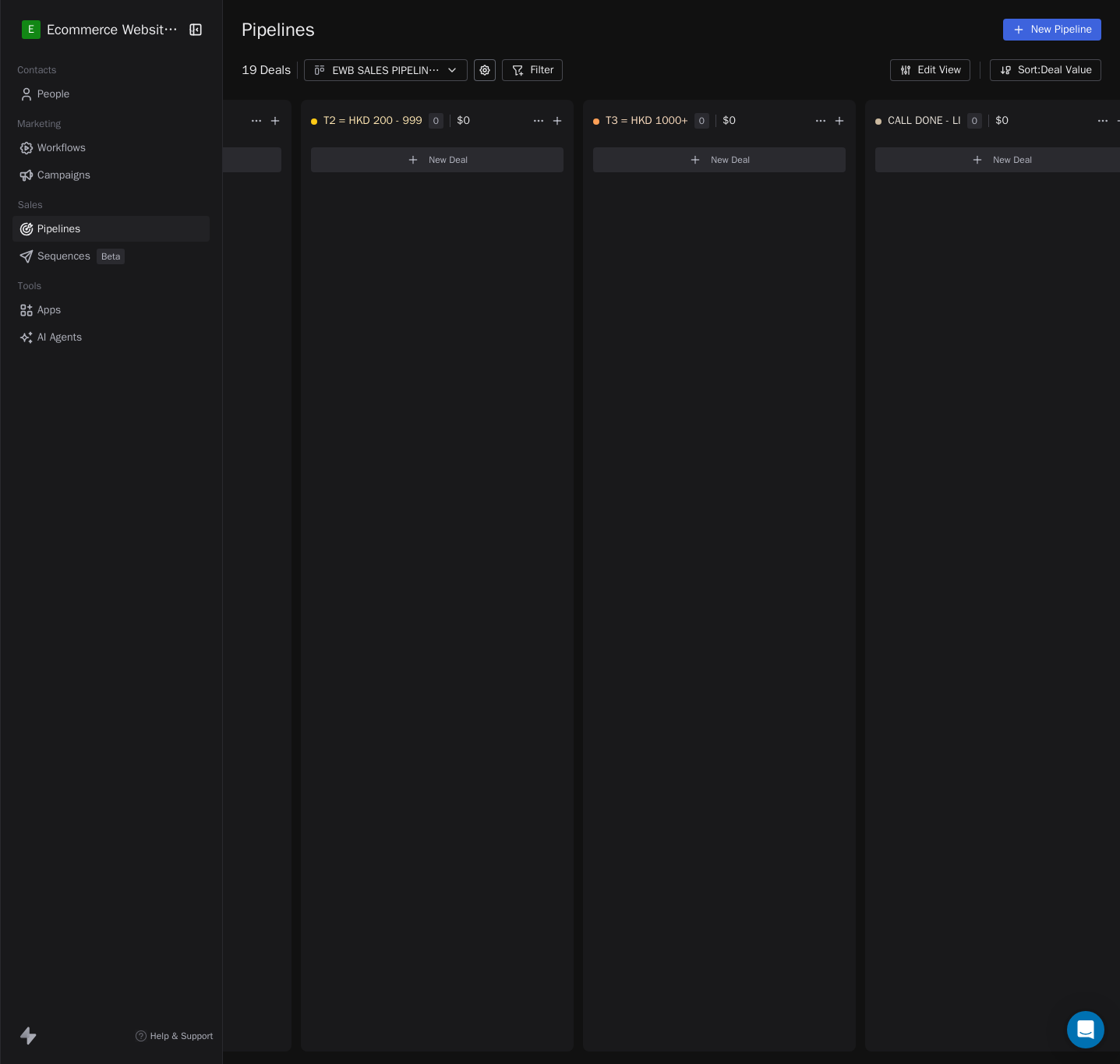 scroll, scrollTop: 4822, scrollLeft: 0, axis: vertical 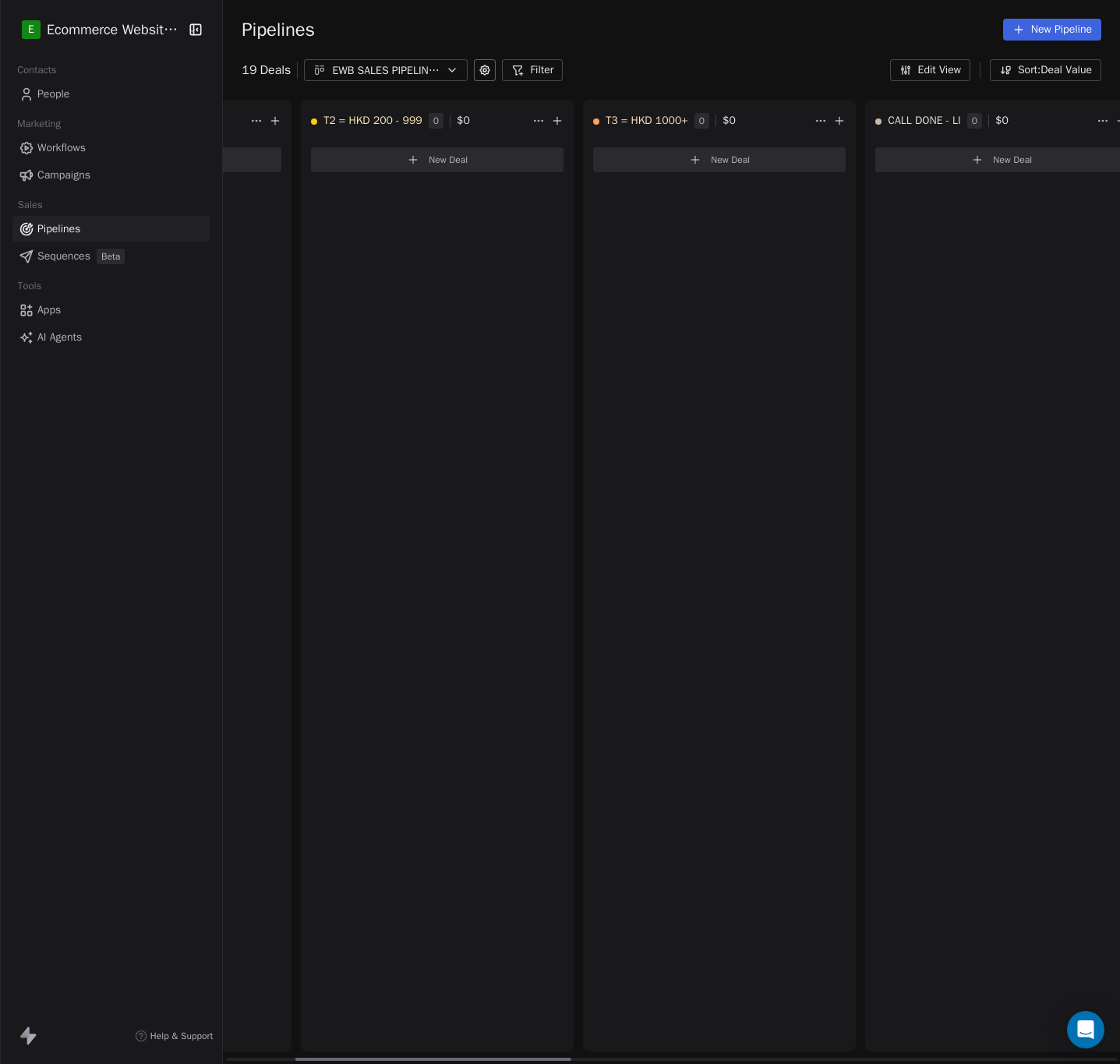 click on "T2 = HKD 200 - 999 0 $ 0 New Deal" at bounding box center (437, 575) 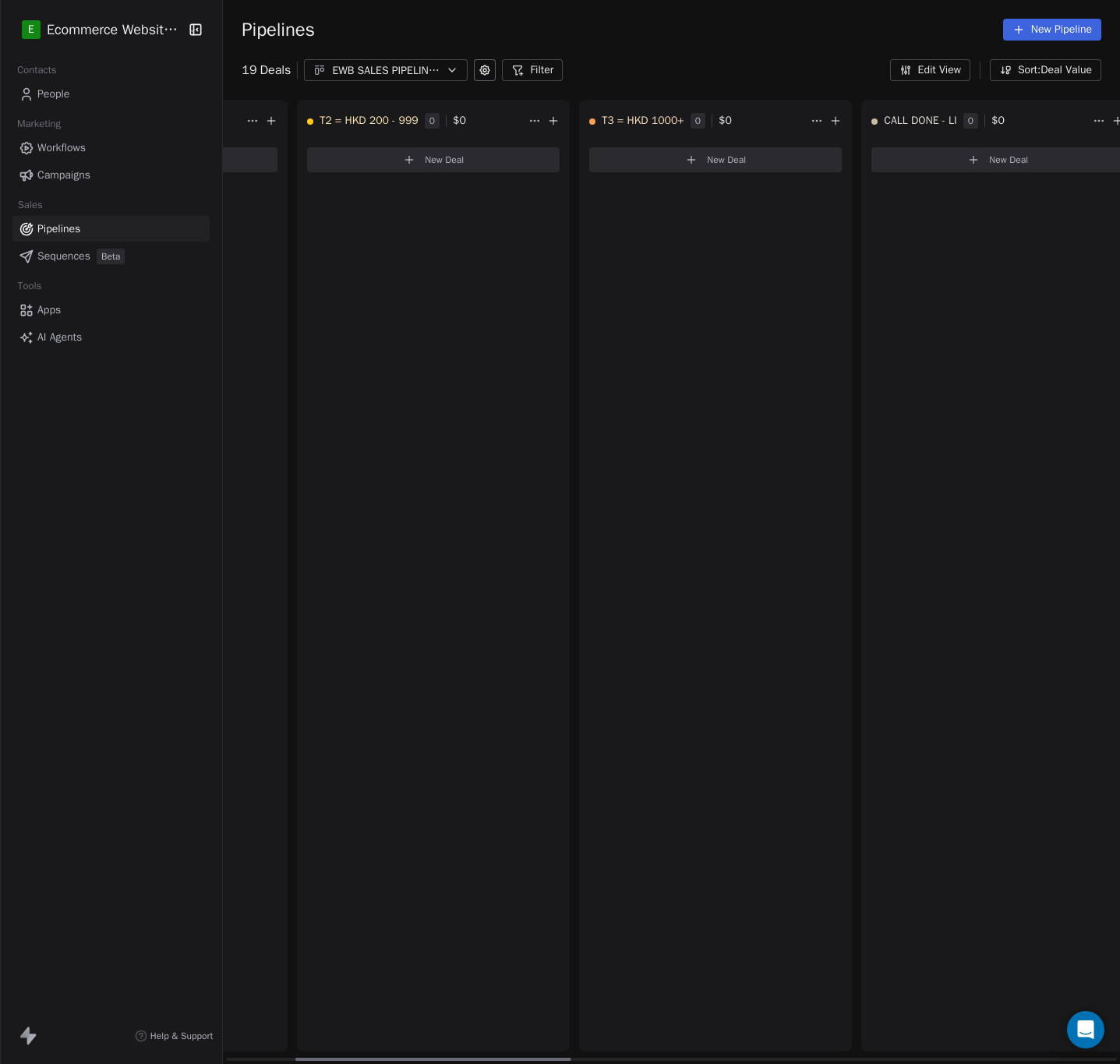 click on "CALL DONE - LI 0 $ 0 New Deal" at bounding box center [998, 575] 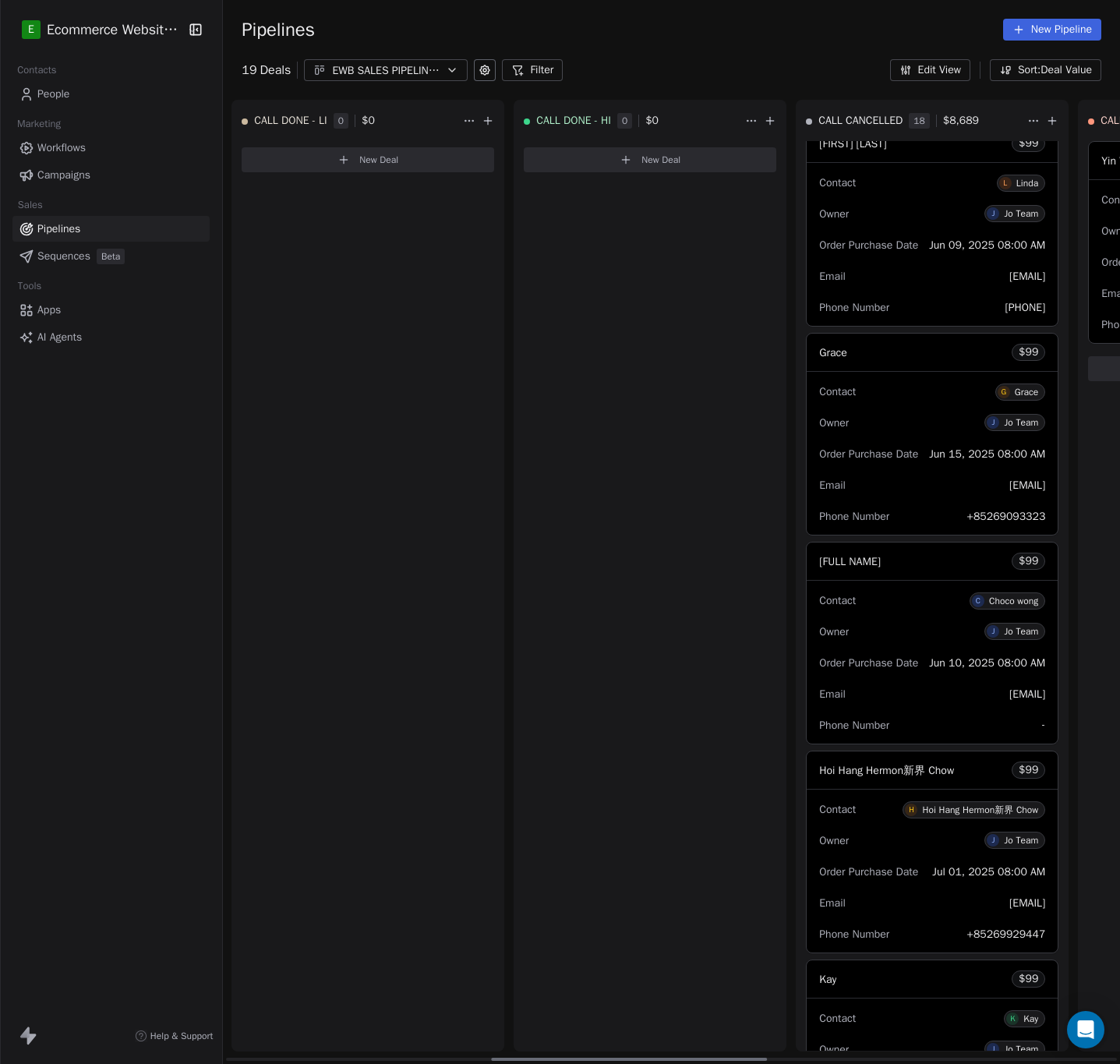 scroll, scrollTop: 0, scrollLeft: 858, axis: horizontal 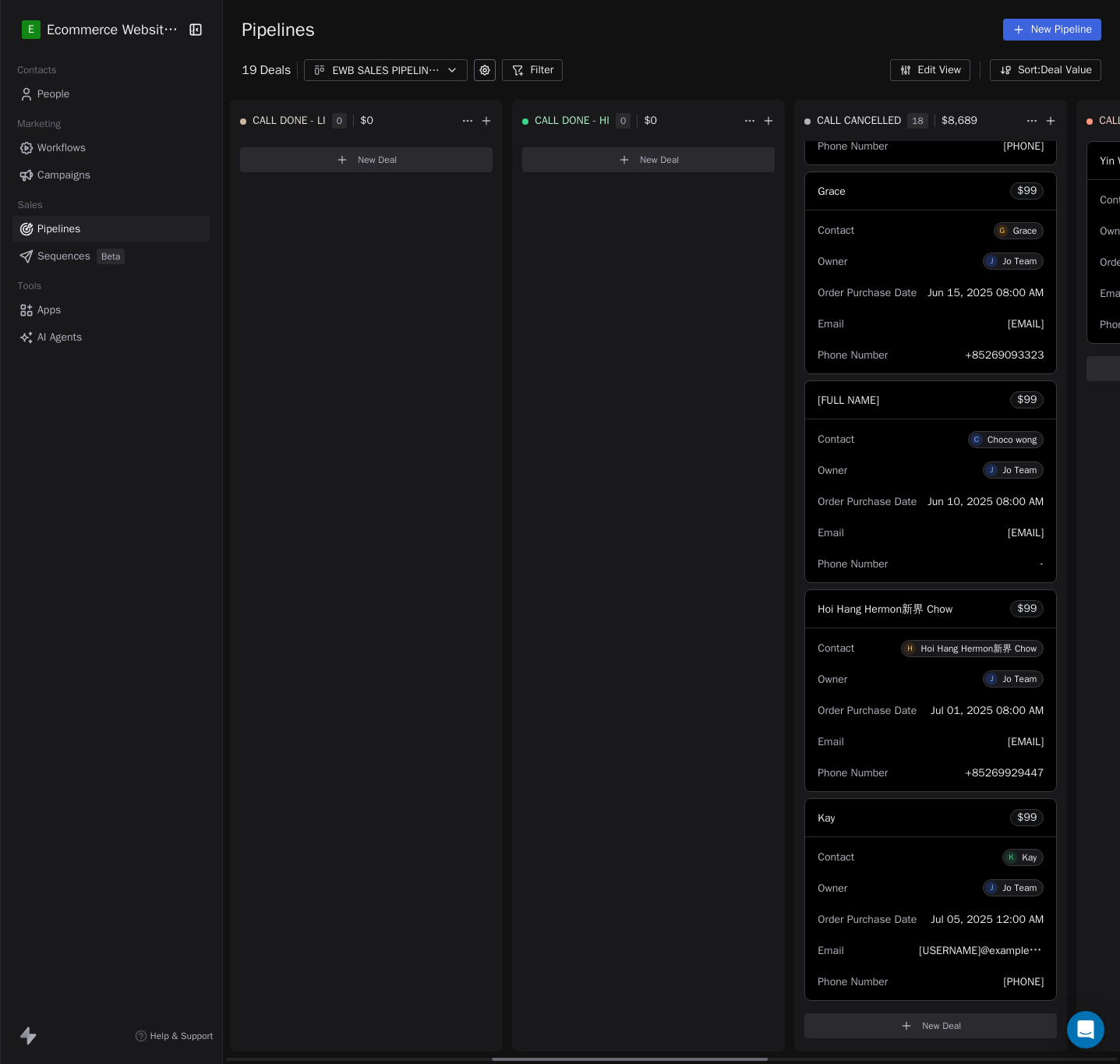 click on "[FIRST] $ 99" at bounding box center [931, 818] 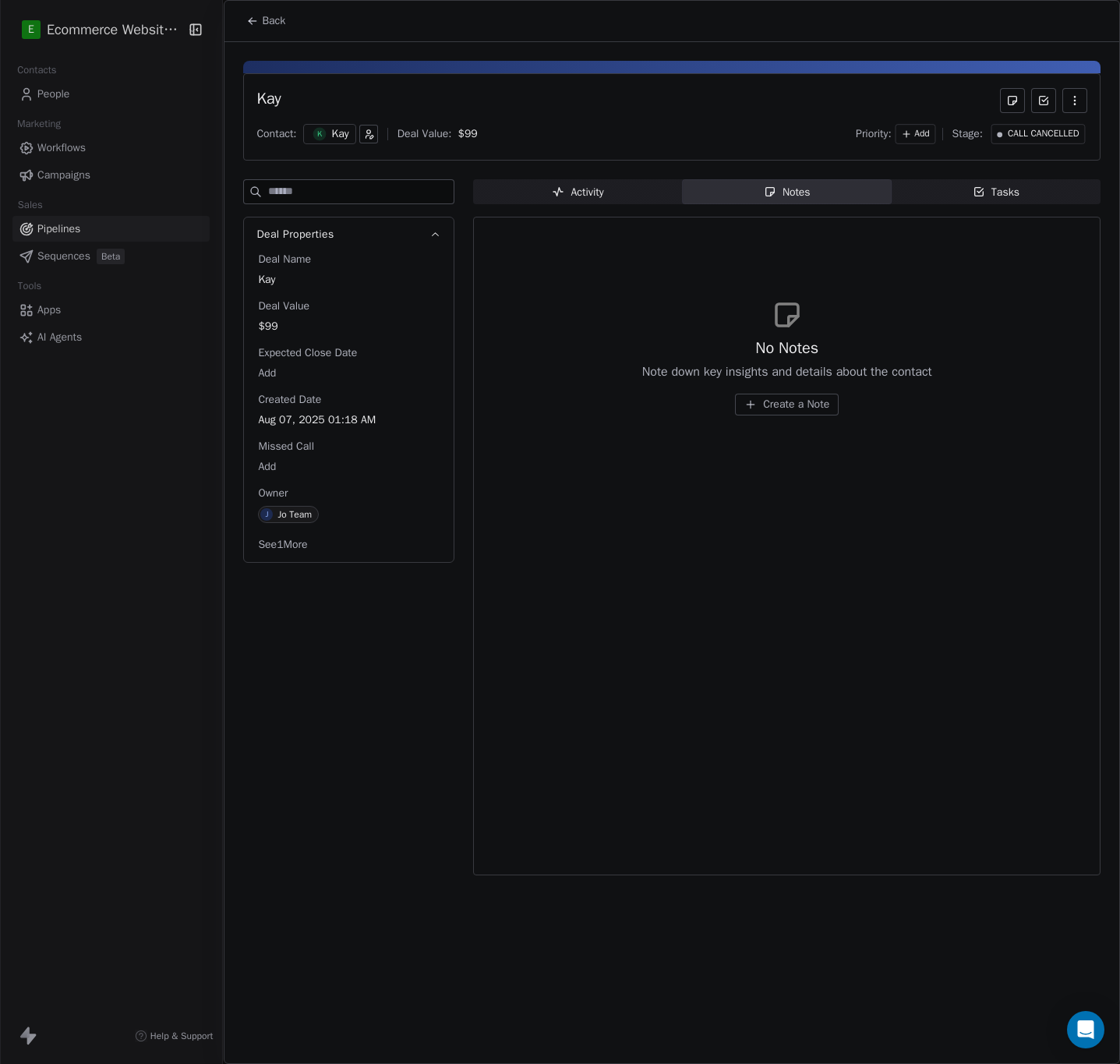 click on "Create a Note" at bounding box center [796, 405] 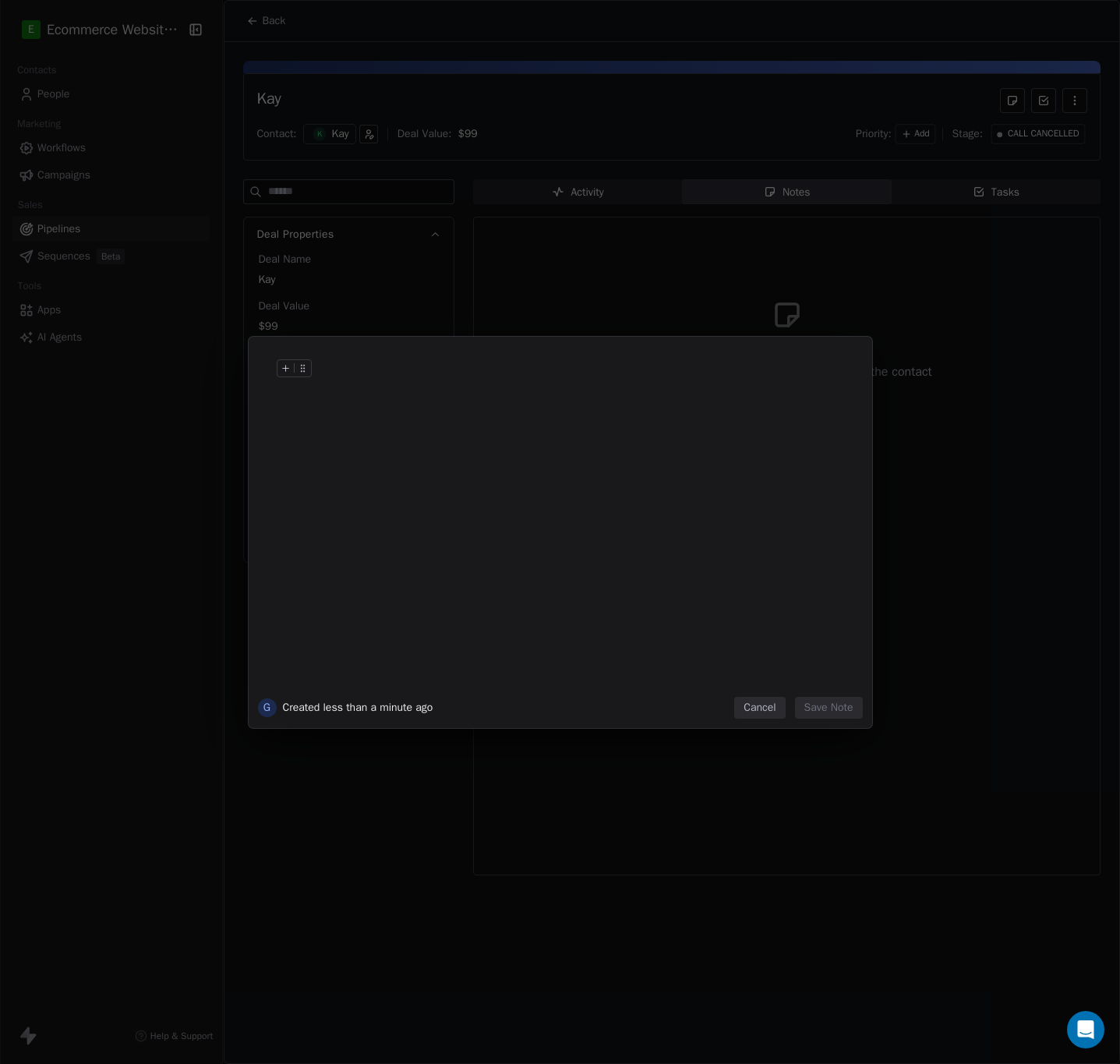 click at bounding box center (584, 384) 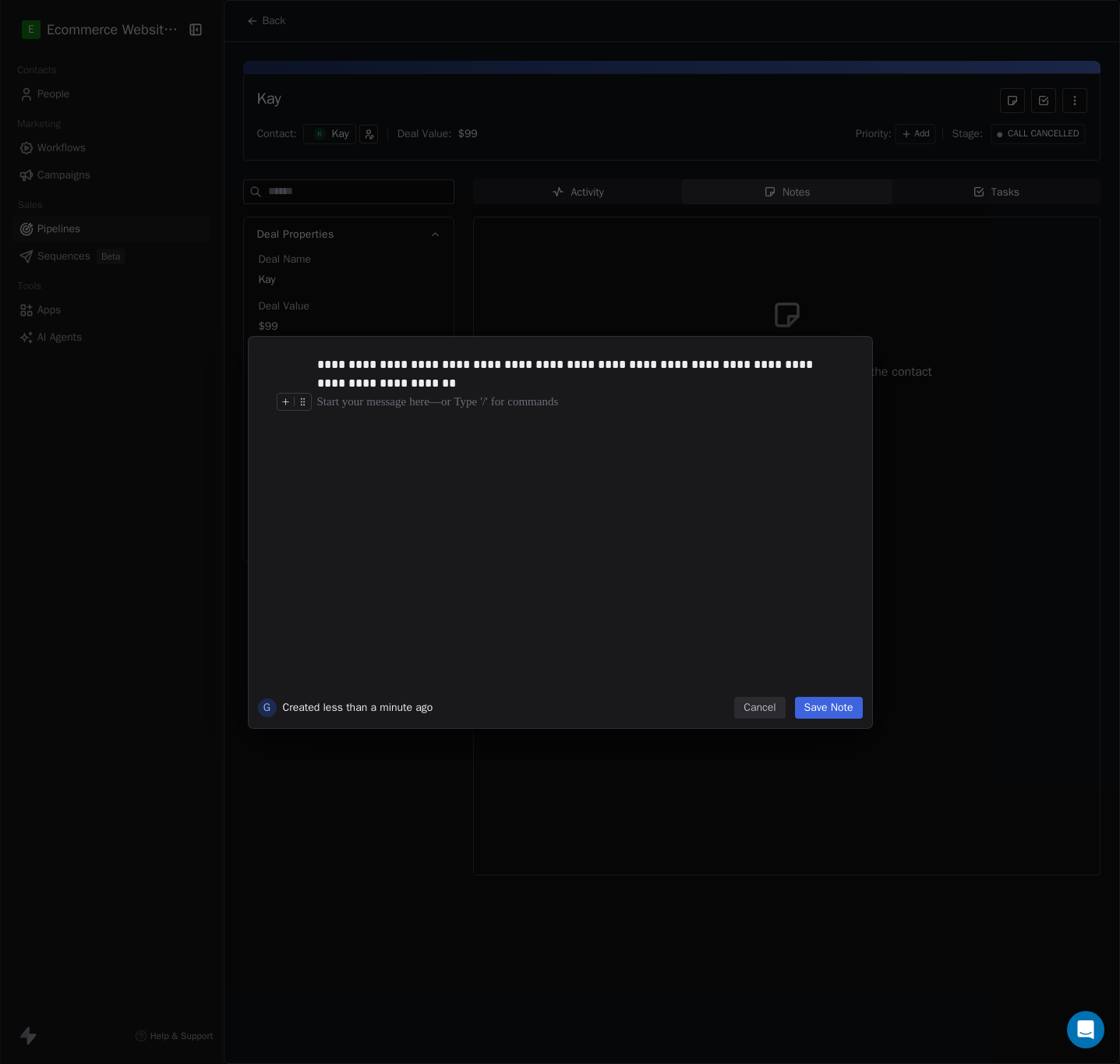click on "Save Note" at bounding box center (829, 708) 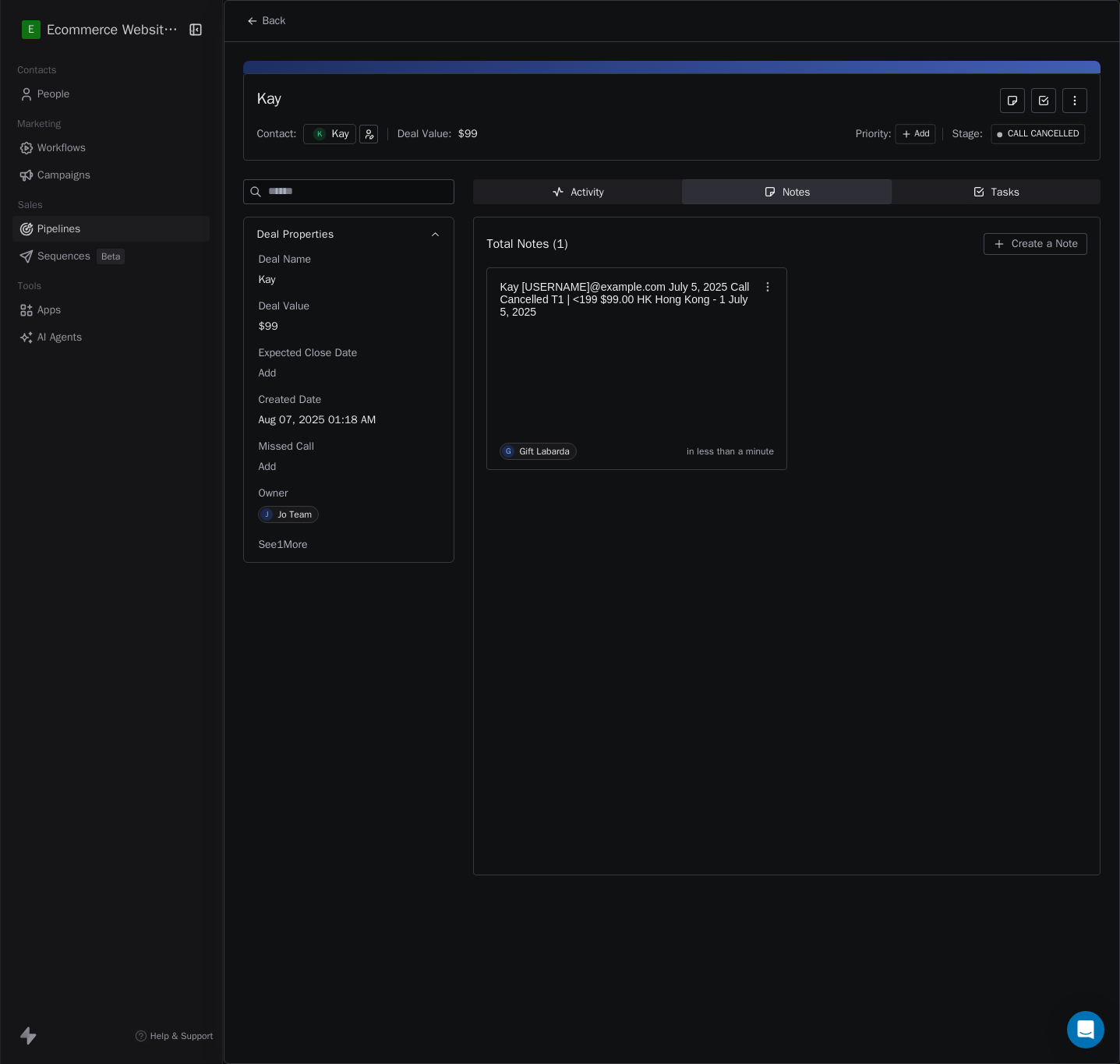 click on "Total Notes (1) Create a Note Kay [EMAIL] July 5, 2025 Call Cancelled T1 | <199 $99.00 HK Hong Kong - 1 July 5, 2025 G Gift Labarda in less than a minute" at bounding box center (786, 546) 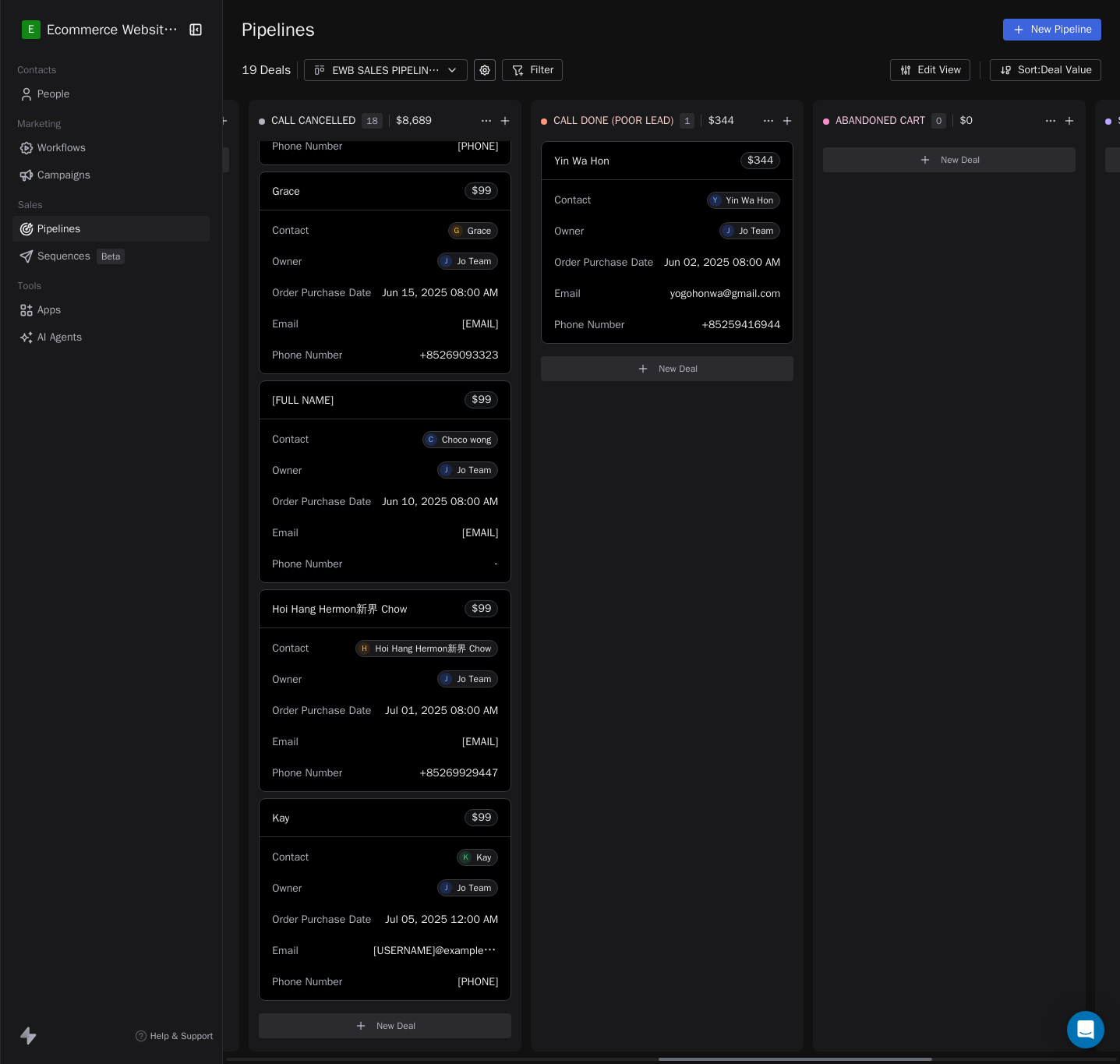 scroll, scrollTop: 0, scrollLeft: 1405, axis: horizontal 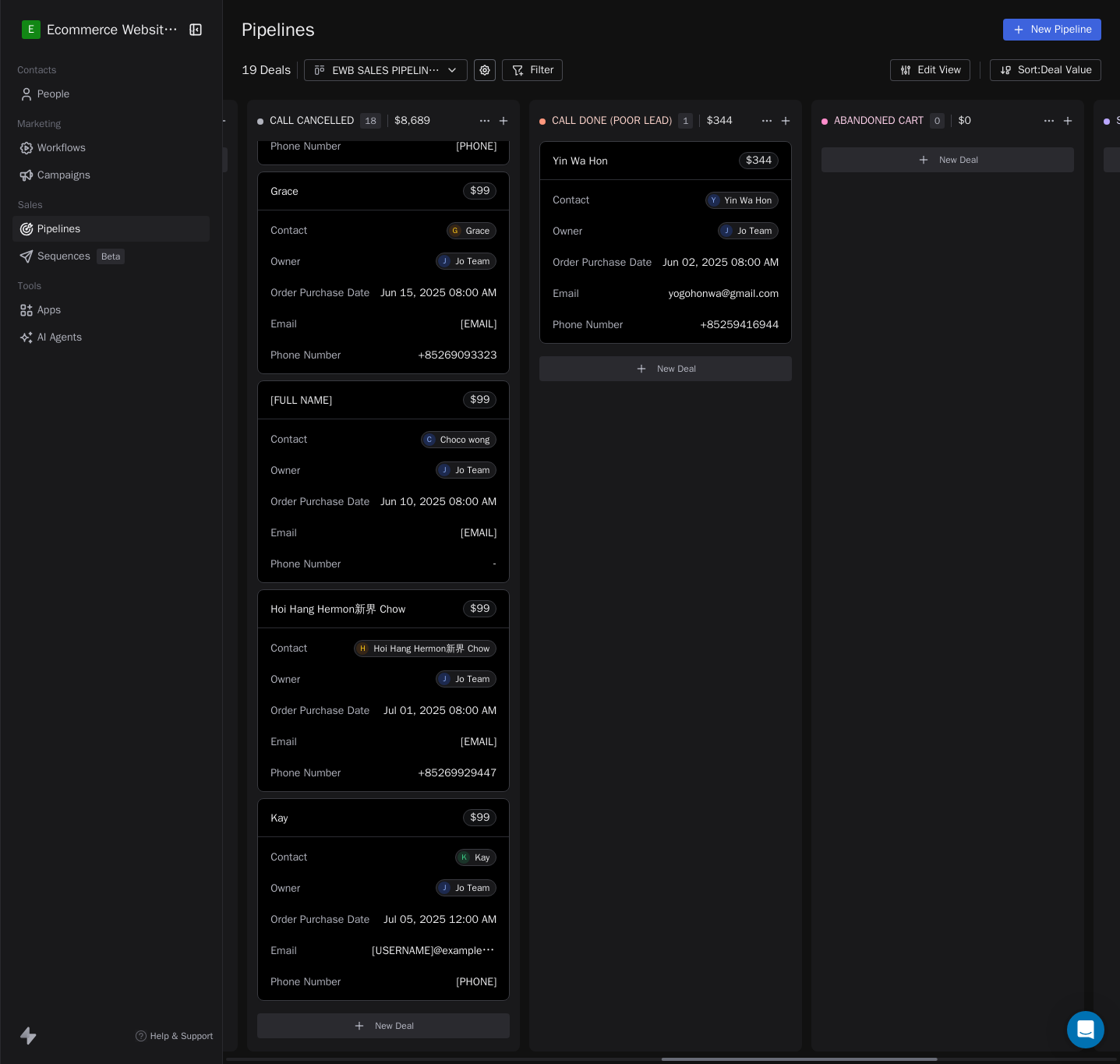 click on "New Deal" at bounding box center [383, 1026] 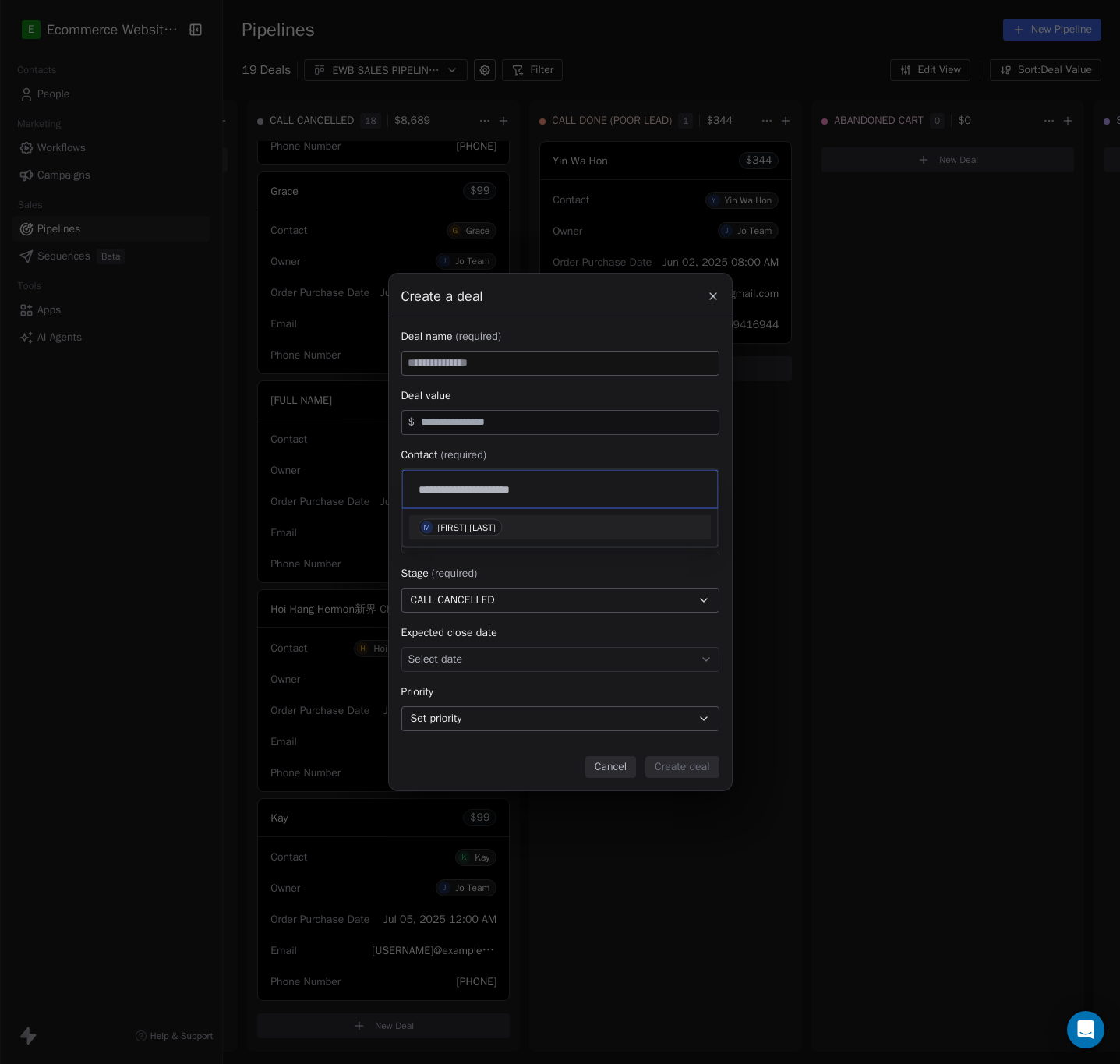 type on "**********" 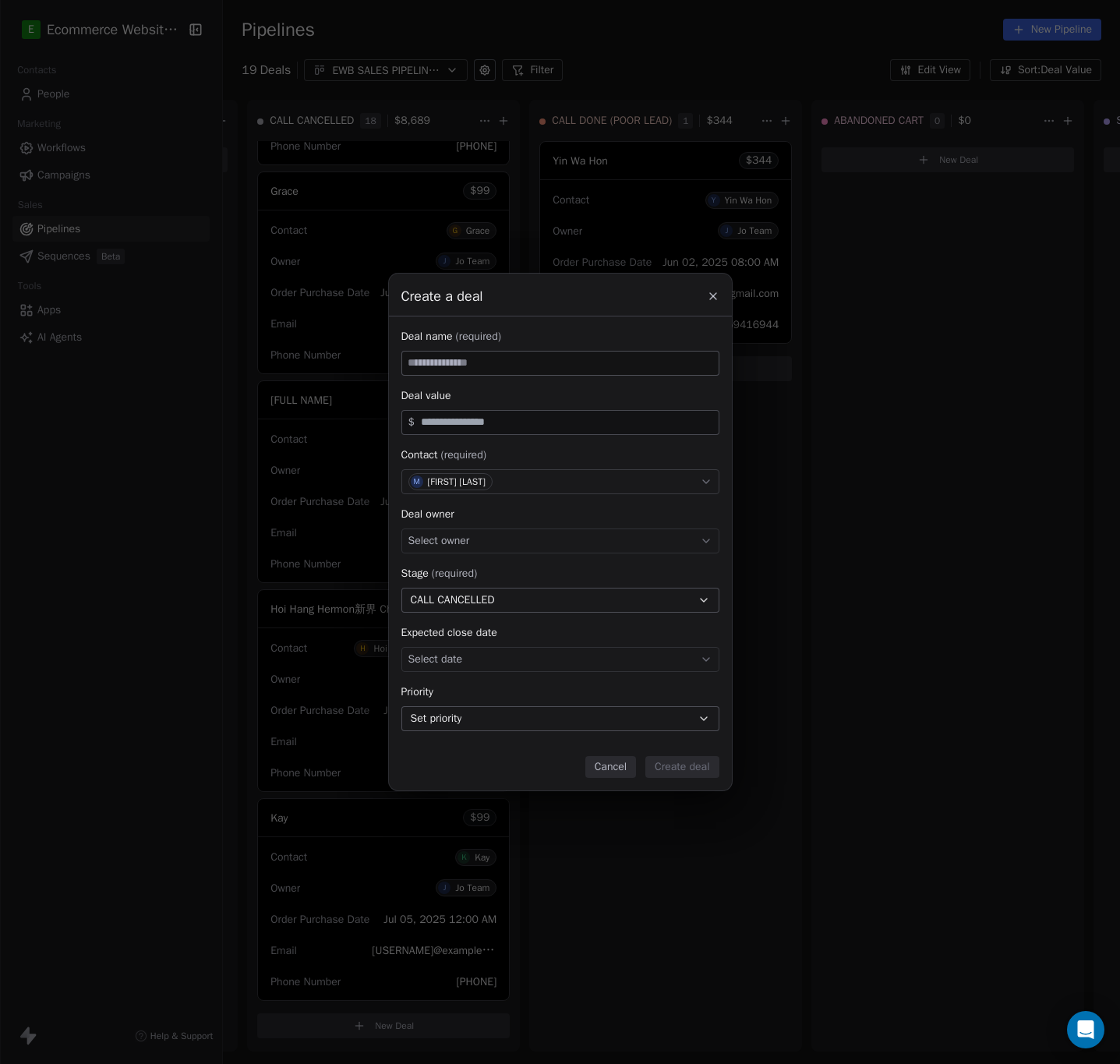 click at bounding box center [560, 363] 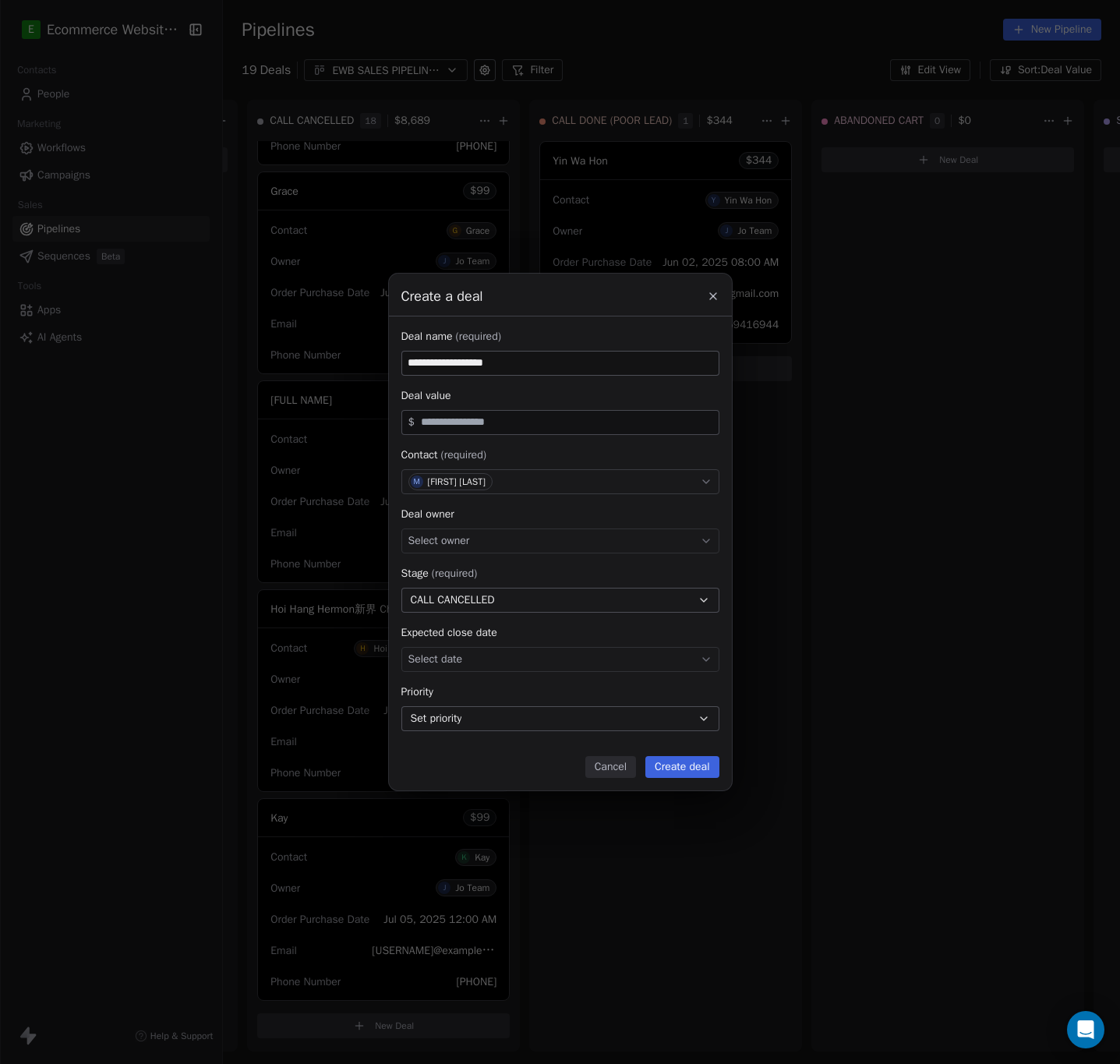type on "**********" 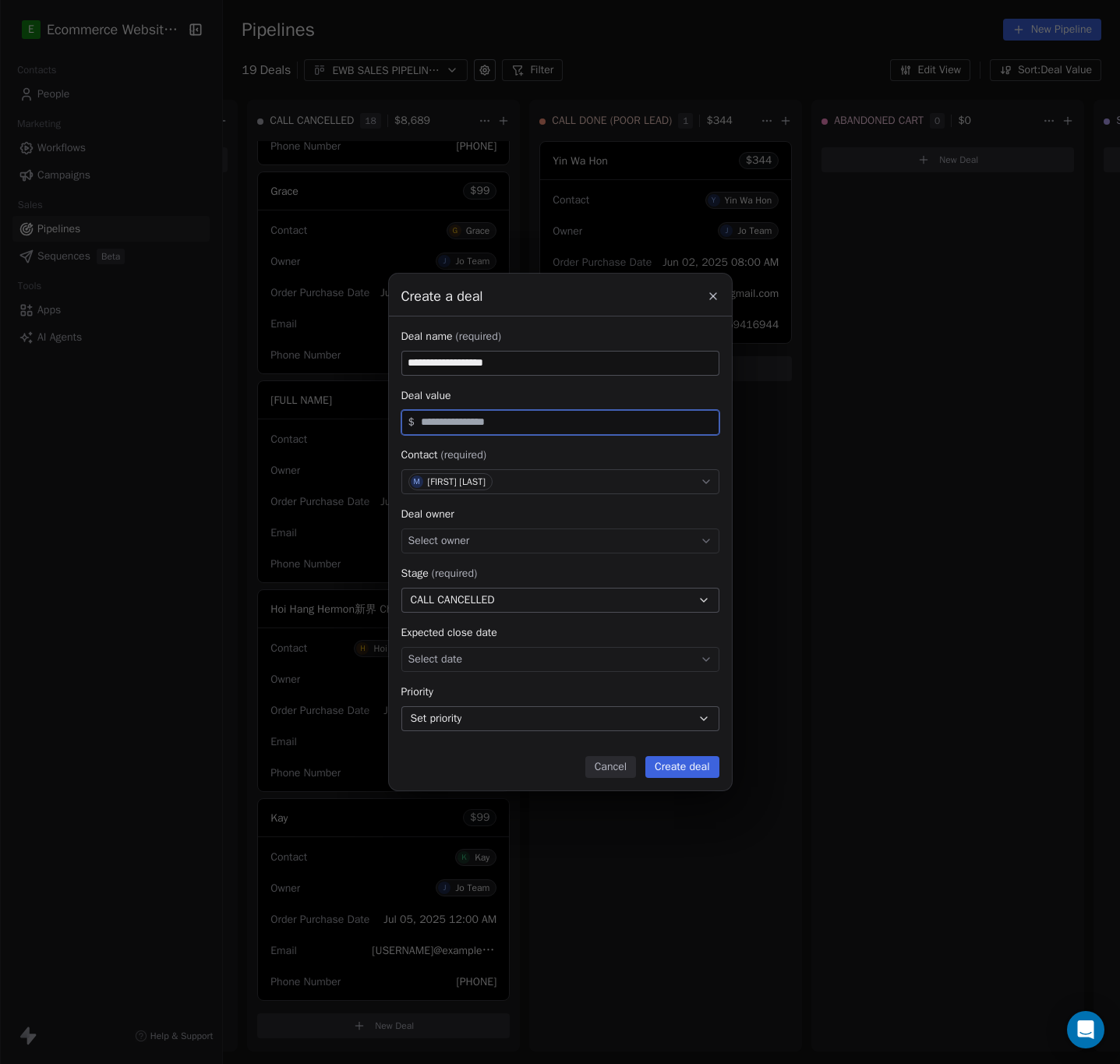 click at bounding box center (567, 422) 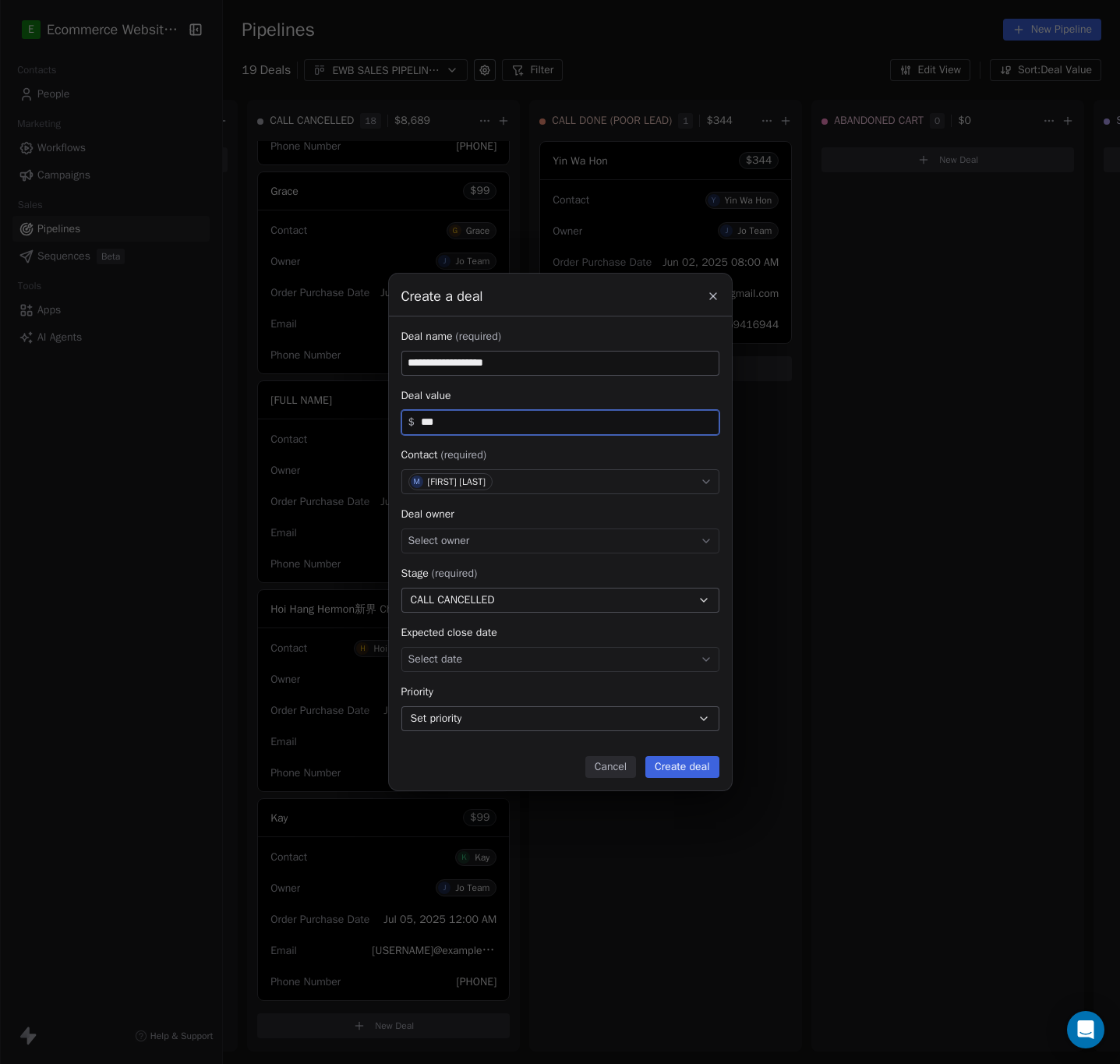 click on "Select owner" at bounding box center (560, 541) 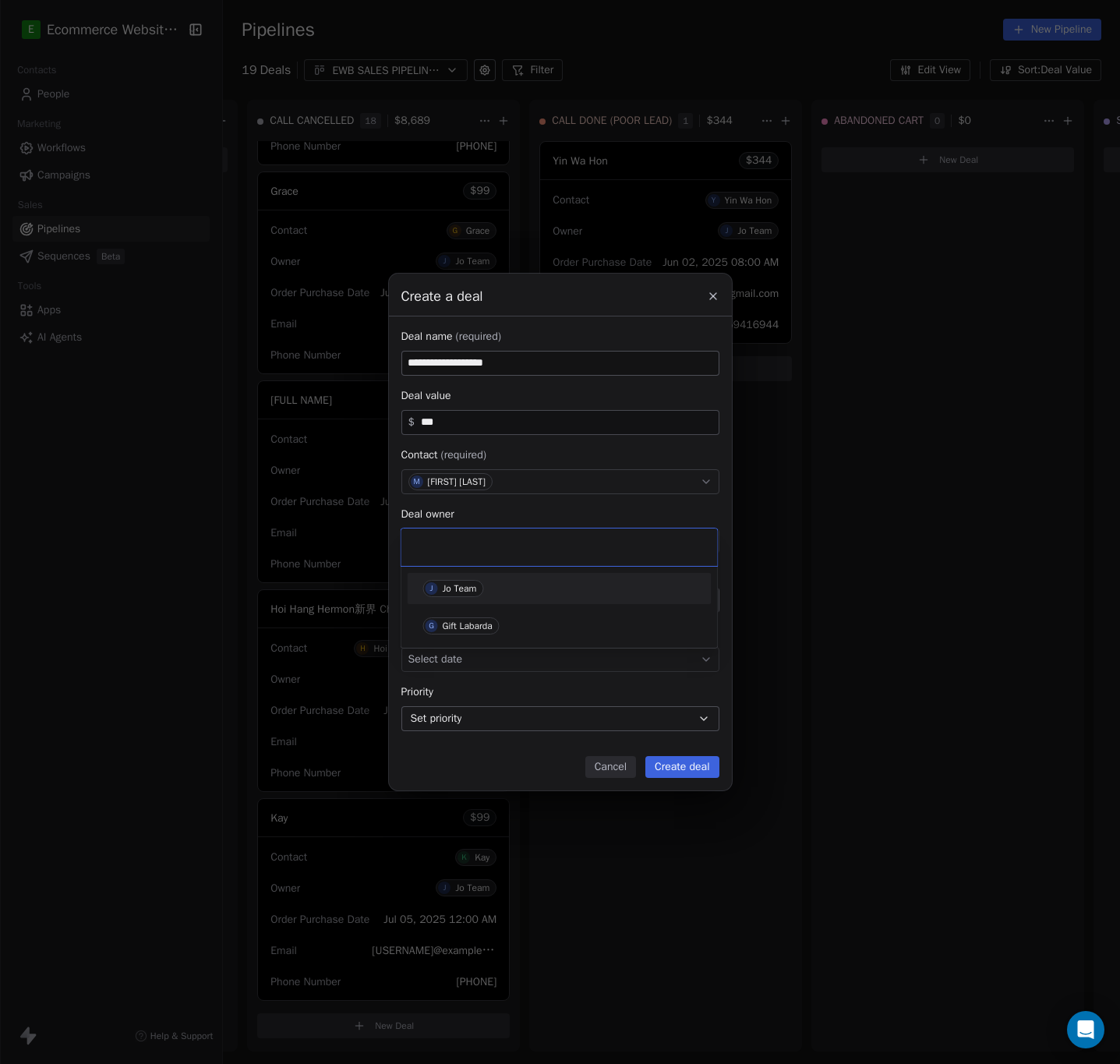 click on "Jo Team" at bounding box center [460, 589] 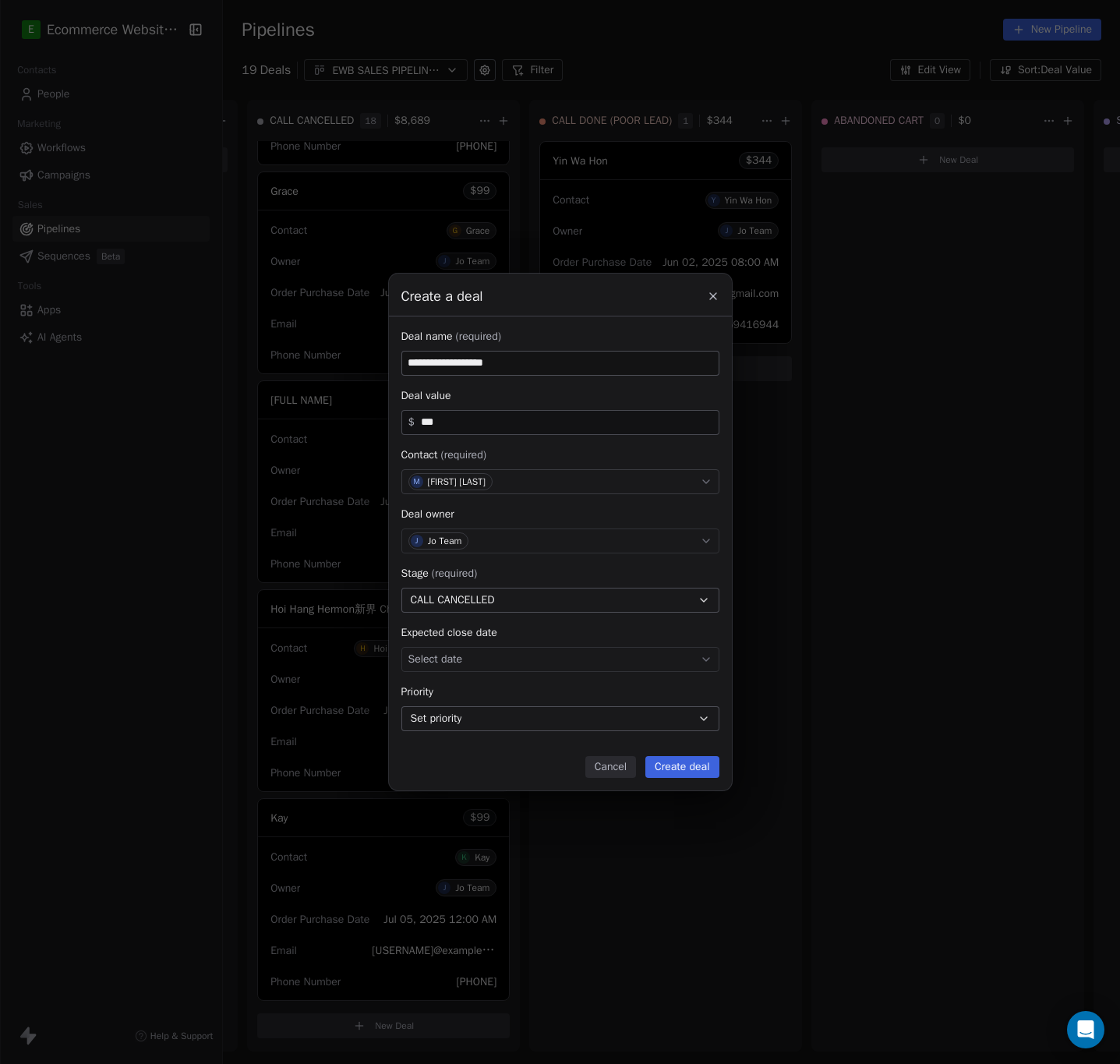 click on "Create deal" at bounding box center [682, 767] 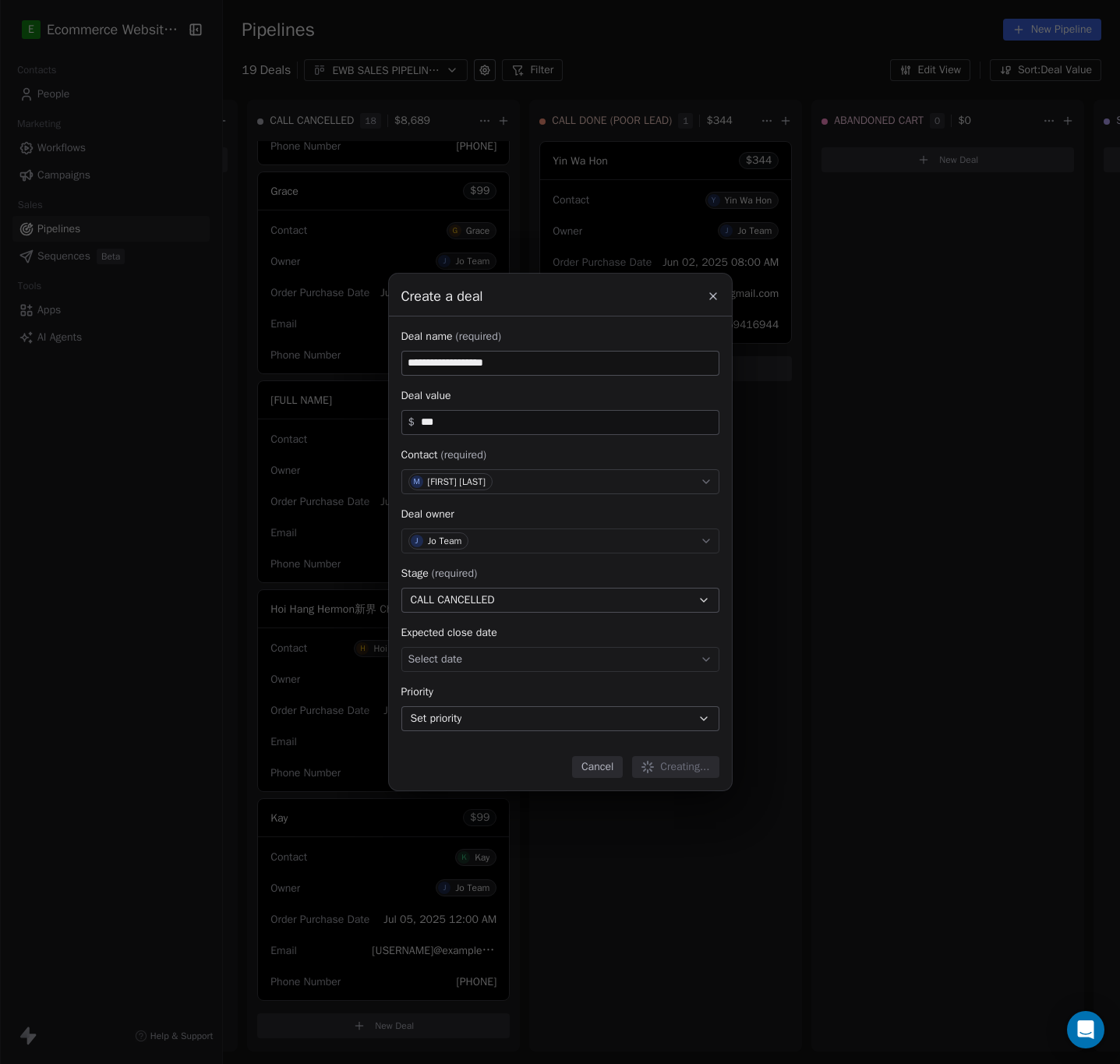 type 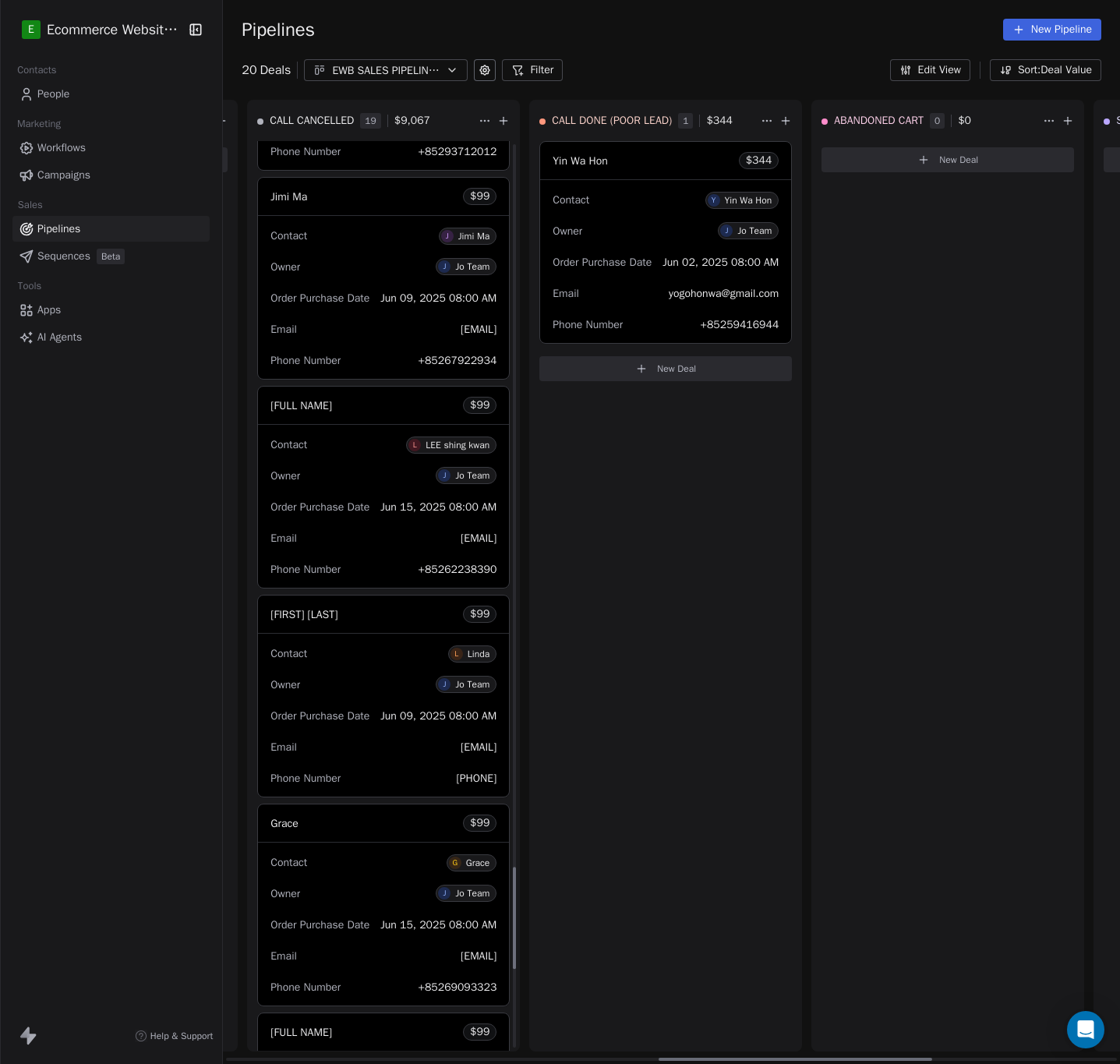 scroll, scrollTop: 6438, scrollLeft: 0, axis: vertical 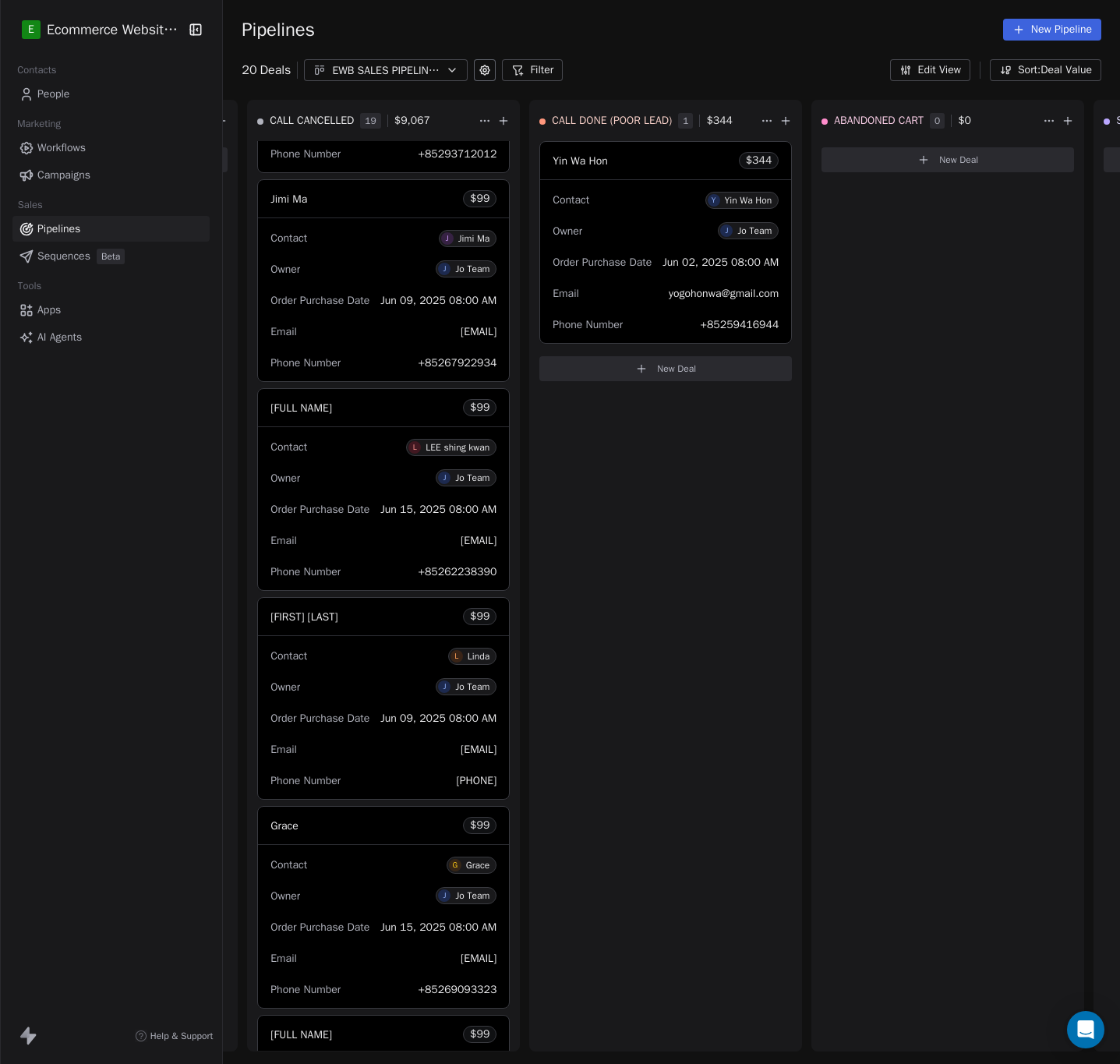 click on "Sort:  Deal Value" at bounding box center [1045, 70] 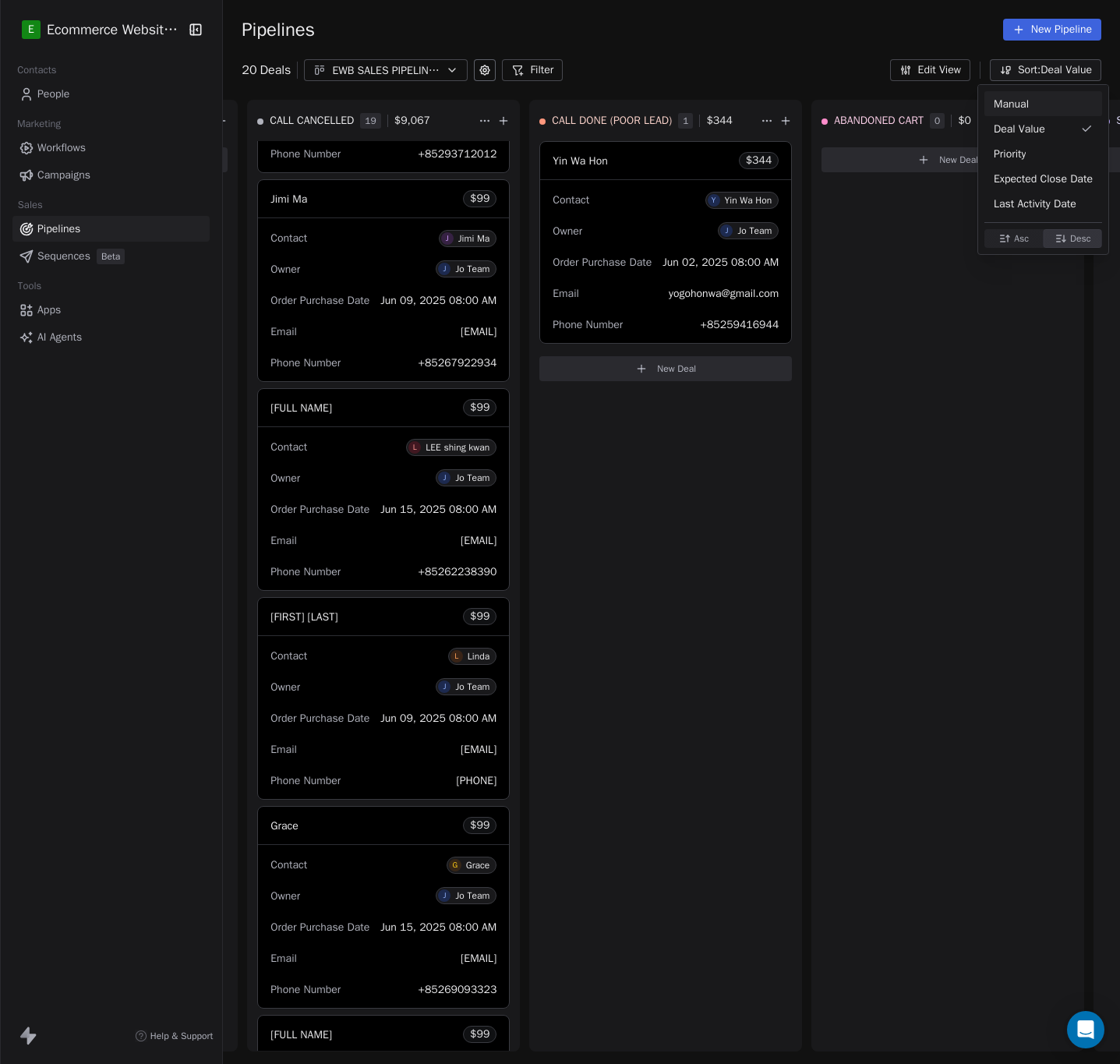 click on "E Ecommerce Website Builder Contacts People Marketing Workflows Campaigns Sales Pipelines Sequences Beta Tools Apps AI Agents Help & Support Pipelines New Pipeline 20 Deals EWB SALES PIPELINE_JUNE-AUGUST 2025 Filter Edit View Sort: Deal Value T1 = <HKD 199 0 $ 0 New Deal T2 = HKD 200 - 999 0 $ 0 New Deal T3 = HKD 1000+ 0 $ 0 New Deal CALL DONE - LI 0 $ 0 New Deal CALL DONE - HI 0 $ 0 New Deal CALL CANCELLED 19 $ 9,067 Charlie $ 1,851 Contact C Charlie Owner J Jo Team Order Purchase Date Jul 01, 2025 08:00 AM Email [EMAIL] Phone Number [PHONE] Ip wa chung Chung Ip $ 1,312 Contact I Ip wa chung Chung Ip Owner J Jo Team Order Purchase Date Jun 28, 2025 08:00 AM Email [EMAIL] Phone Number [PHONE] Alfred Au Yeung $ 1,183 Contact A Alfred Au Yeung Owner J Jo Team Order Purchase Date Jun 09, 2025 08:00 AM Email [EMAIL] Phone Number [PHONE] TSZ KI FUNG $ 1,111 Contact T TSZ KI FUNG Owner J Jo Team Order Purchase Date Jun 02, 2025 08:00 AM Email $ N" at bounding box center [560, 532] 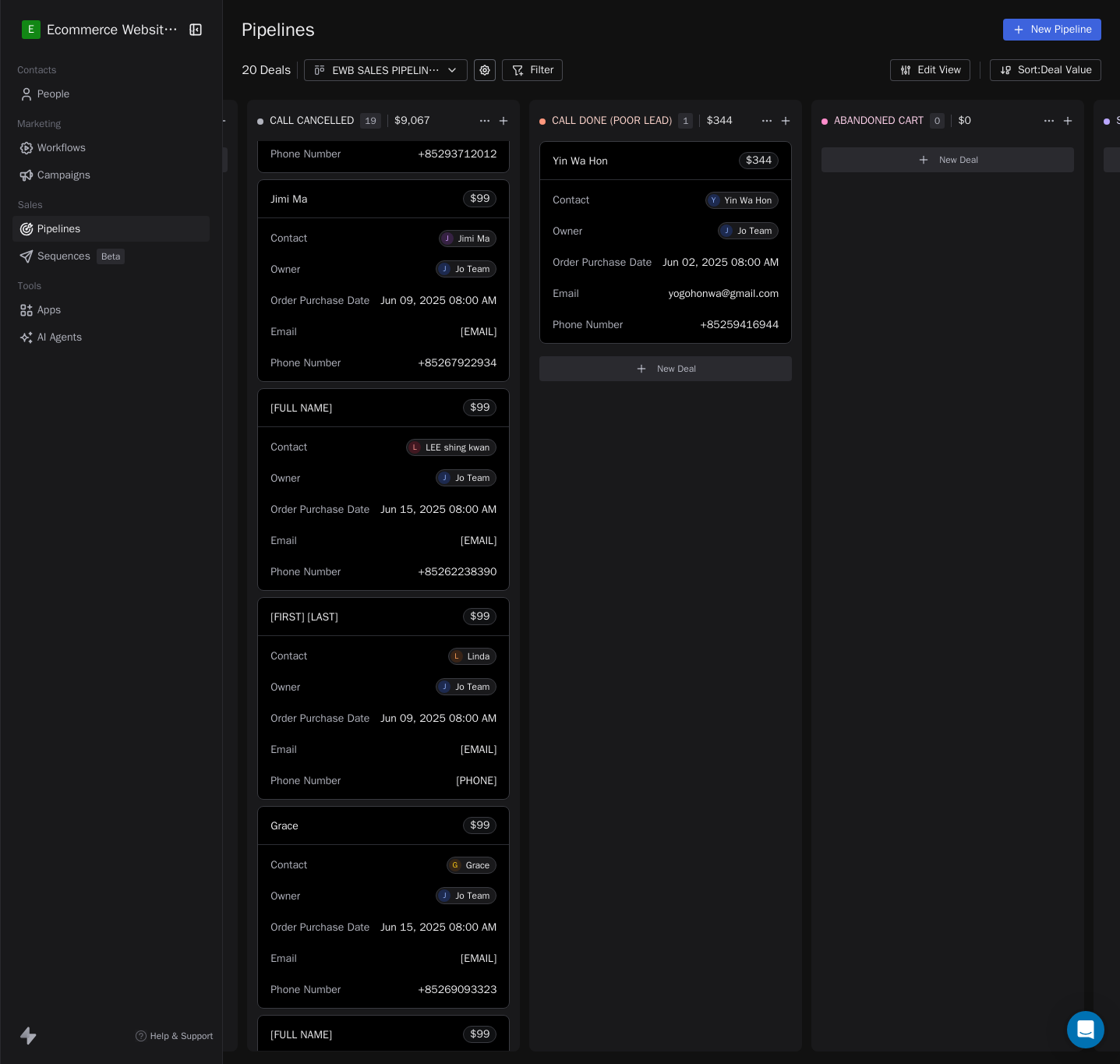 click on "Edit View" at bounding box center (930, 70) 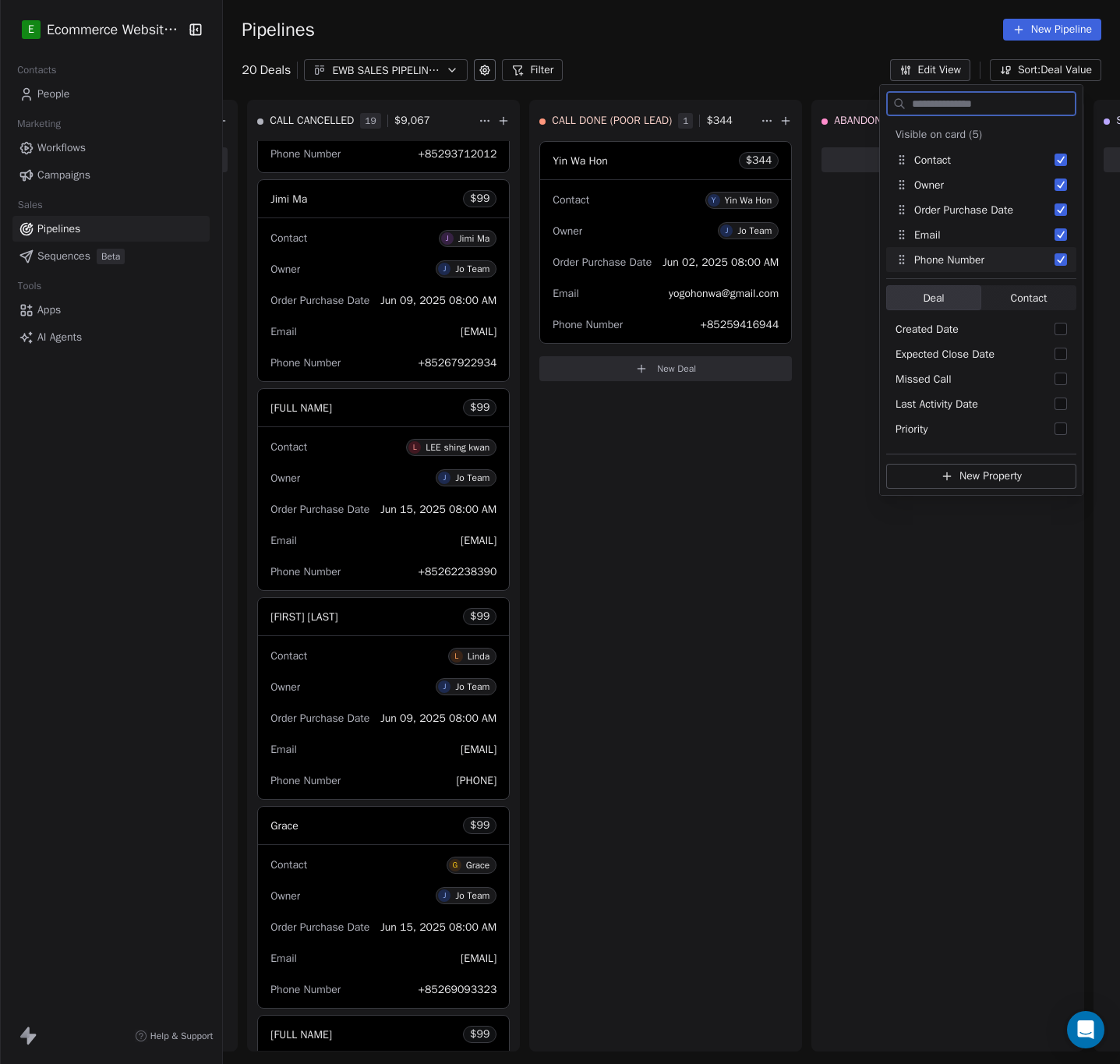 click on "Contact" at bounding box center [1029, 298] 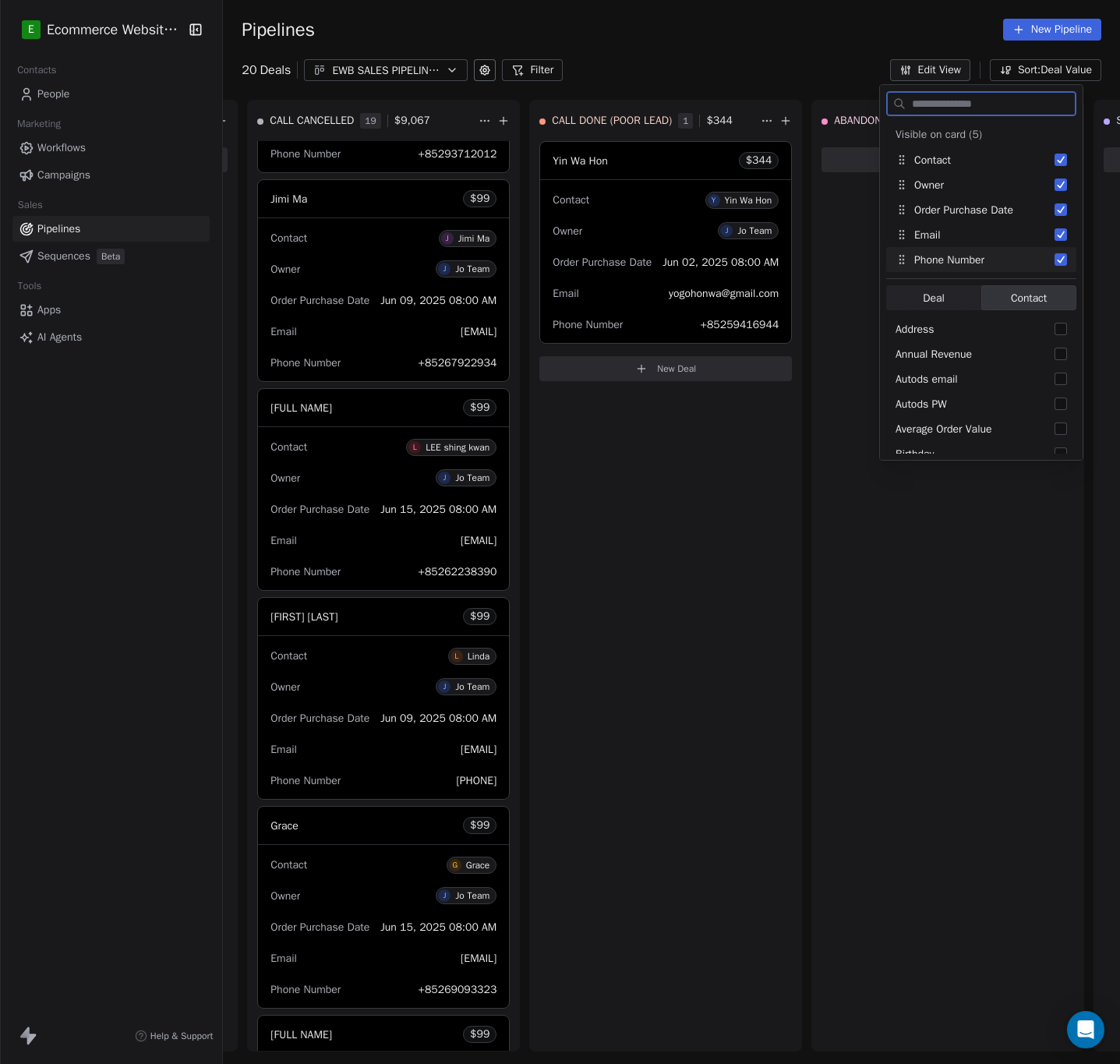 click on "Deal" at bounding box center (934, 298) 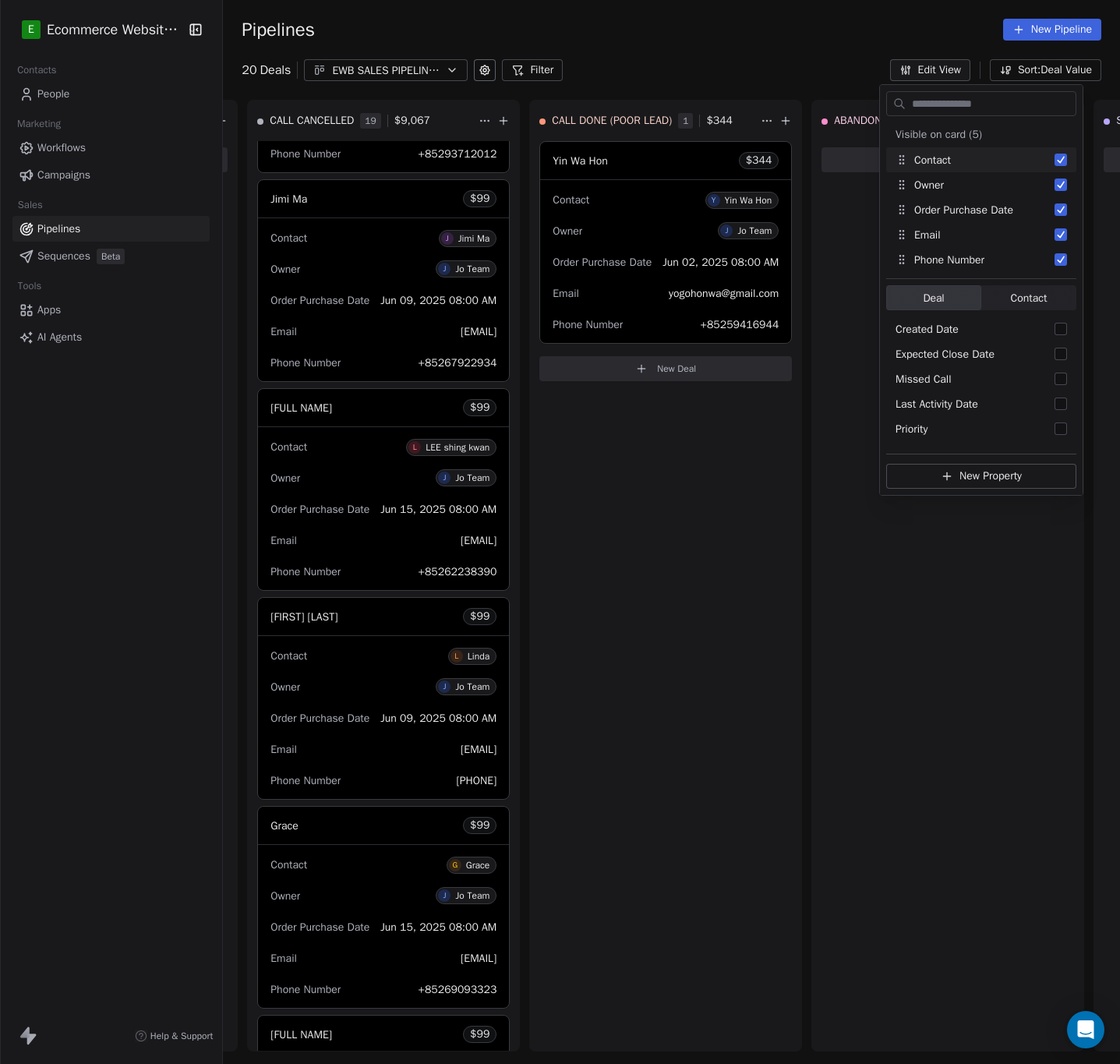 click on "Pipelines  New Pipeline" at bounding box center (671, 30) 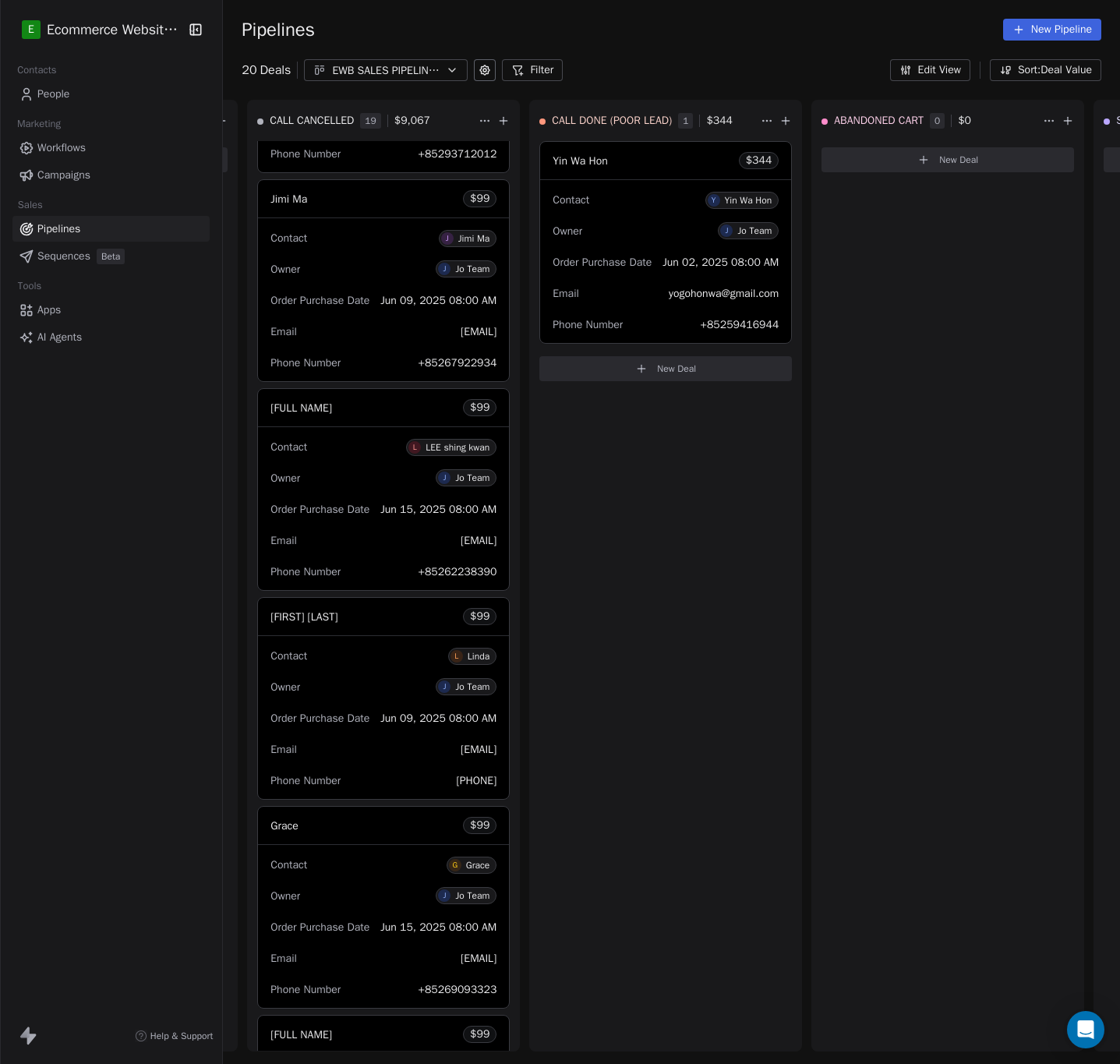 click on "Sort:  Deal Value" at bounding box center [1045, 70] 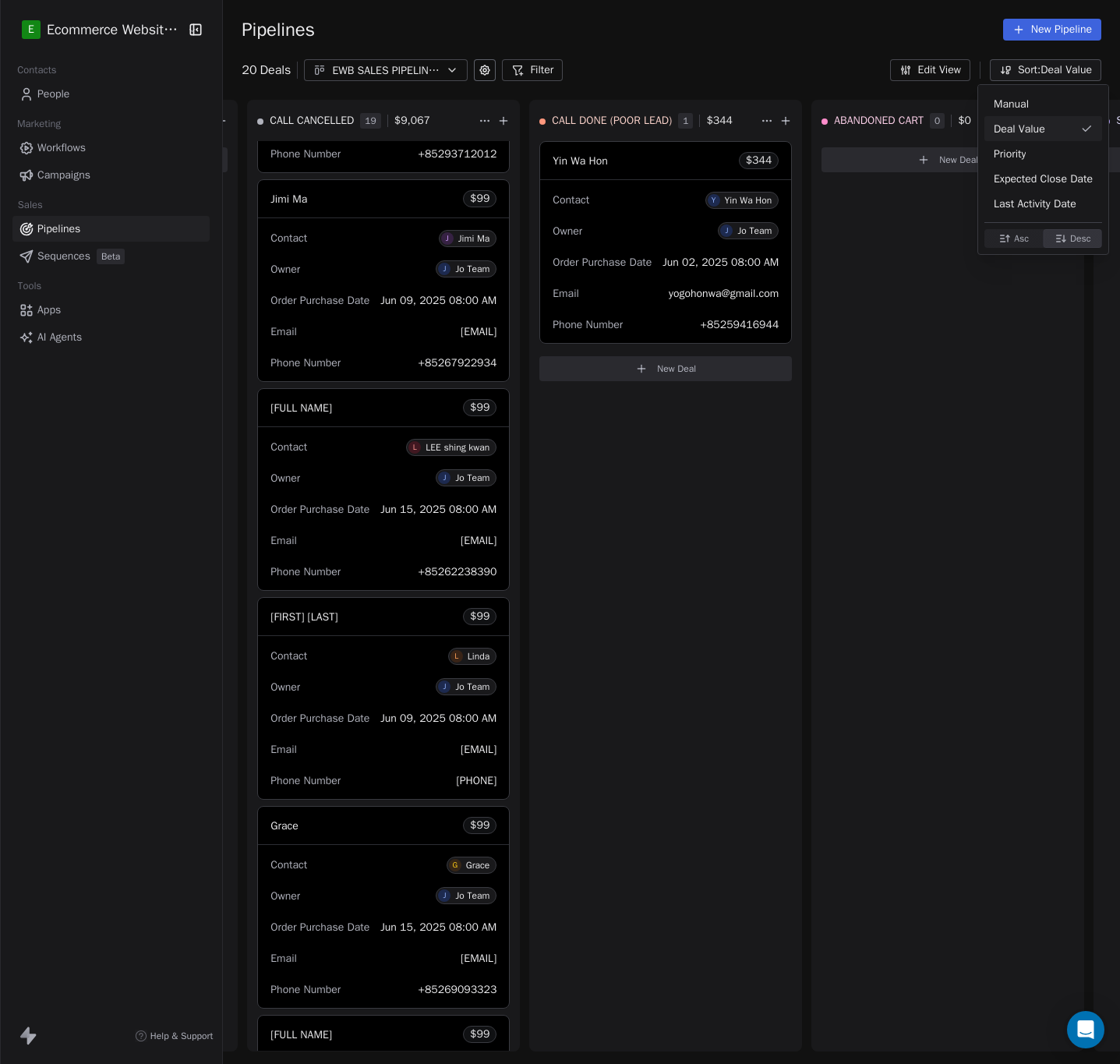 click on "E Ecommerce Website Builder Contacts People Marketing Workflows Campaigns Sales Pipelines Sequences Beta Tools Apps AI Agents Help & Support Pipelines New Pipeline 20 Deals EWB SALES PIPELINE_JUNE-AUGUST 2025 Filter Edit View Sort: Deal Value T1 = <HKD 199 0 $ 0 New Deal T2 = HKD 200 - 999 0 $ 0 New Deal T3 = HKD 1000+ 0 $ 0 New Deal CALL DONE - LI 0 $ 0 New Deal CALL DONE - HI 0 $ 0 New Deal CALL CANCELLED 19 $ 9,067 Charlie $ 1,851 Contact C Charlie Owner J Jo Team Order Purchase Date Jul 01, 2025 08:00 AM Email [EMAIL] Phone Number [PHONE] Ip wa chung Chung Ip $ 1,312 Contact I Ip wa chung Chung Ip Owner J Jo Team Order Purchase Date Jun 28, 2025 08:00 AM Email [EMAIL] Phone Number [PHONE] Alfred Au Yeung $ 1,183 Contact A Alfred Au Yeung Owner J Jo Team Order Purchase Date Jun 09, 2025 08:00 AM Email [EMAIL] Phone Number [PHONE] TSZ KI FUNG $ 1,111 Contact T TSZ KI FUNG Owner J Jo Team Order Purchase Date Jun 02, 2025 08:00 AM Email $ N" at bounding box center [560, 532] 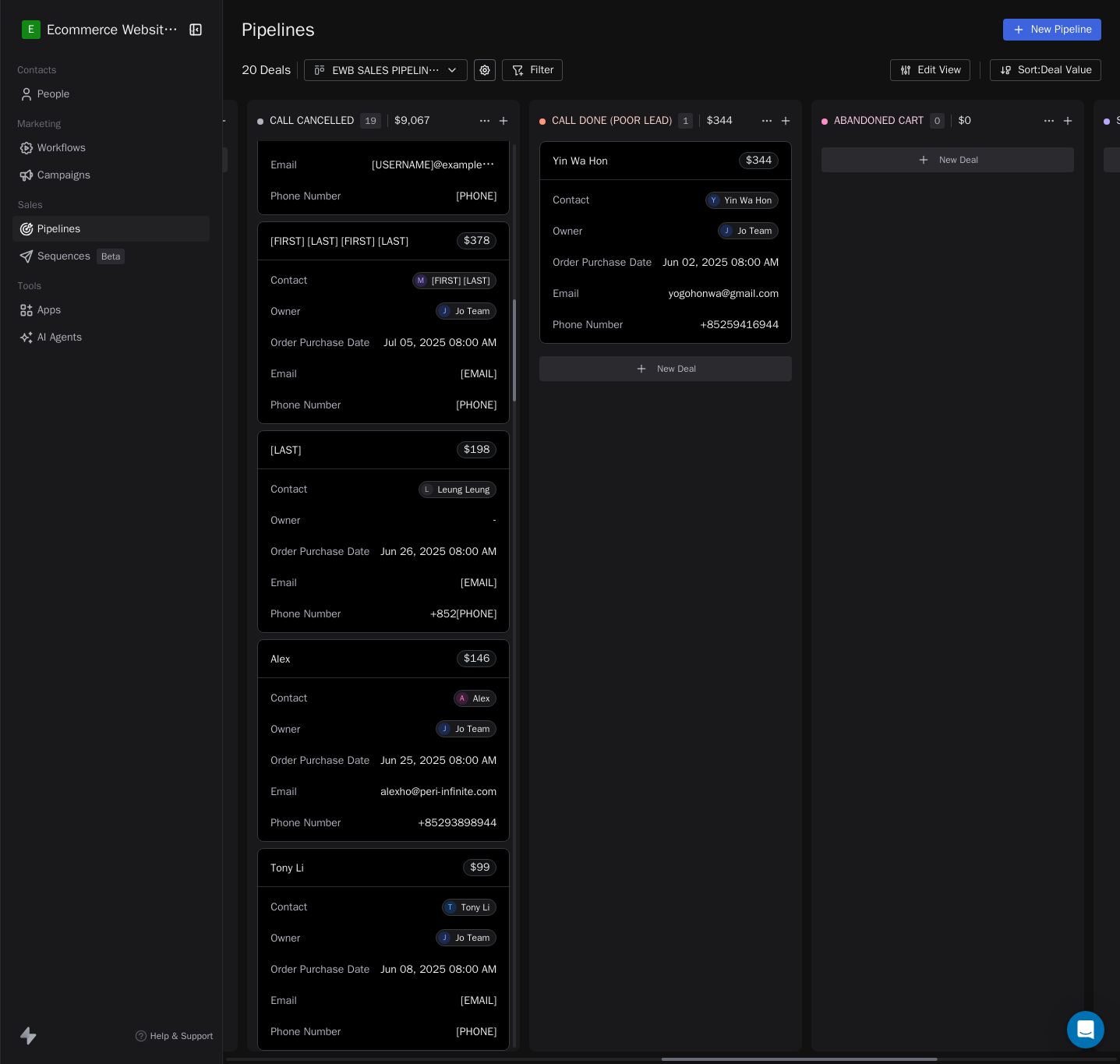 scroll, scrollTop: 1380, scrollLeft: 0, axis: vertical 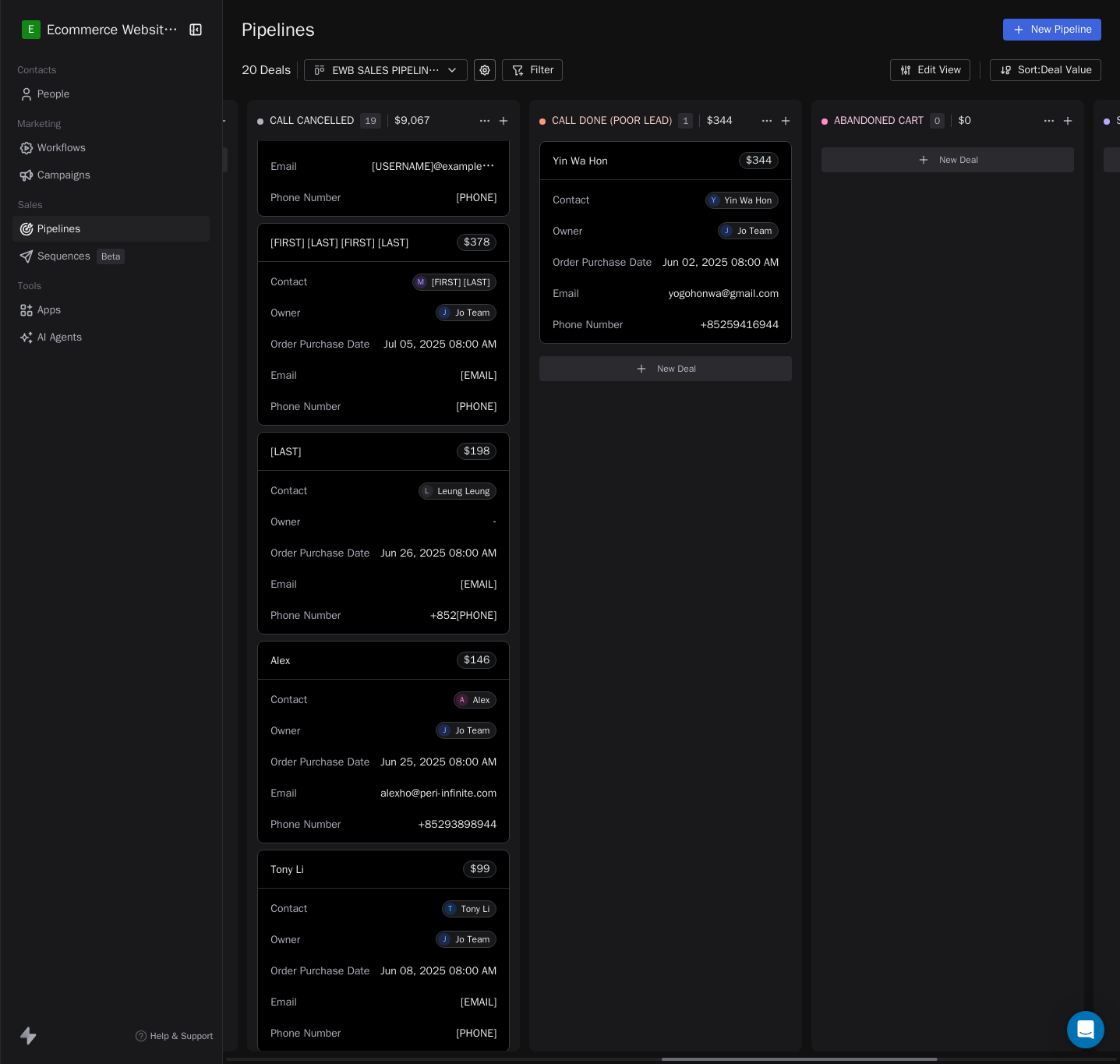 click on "[FIRST] [LAST] [FIRST] [LAST] $ 378" at bounding box center [383, 242] 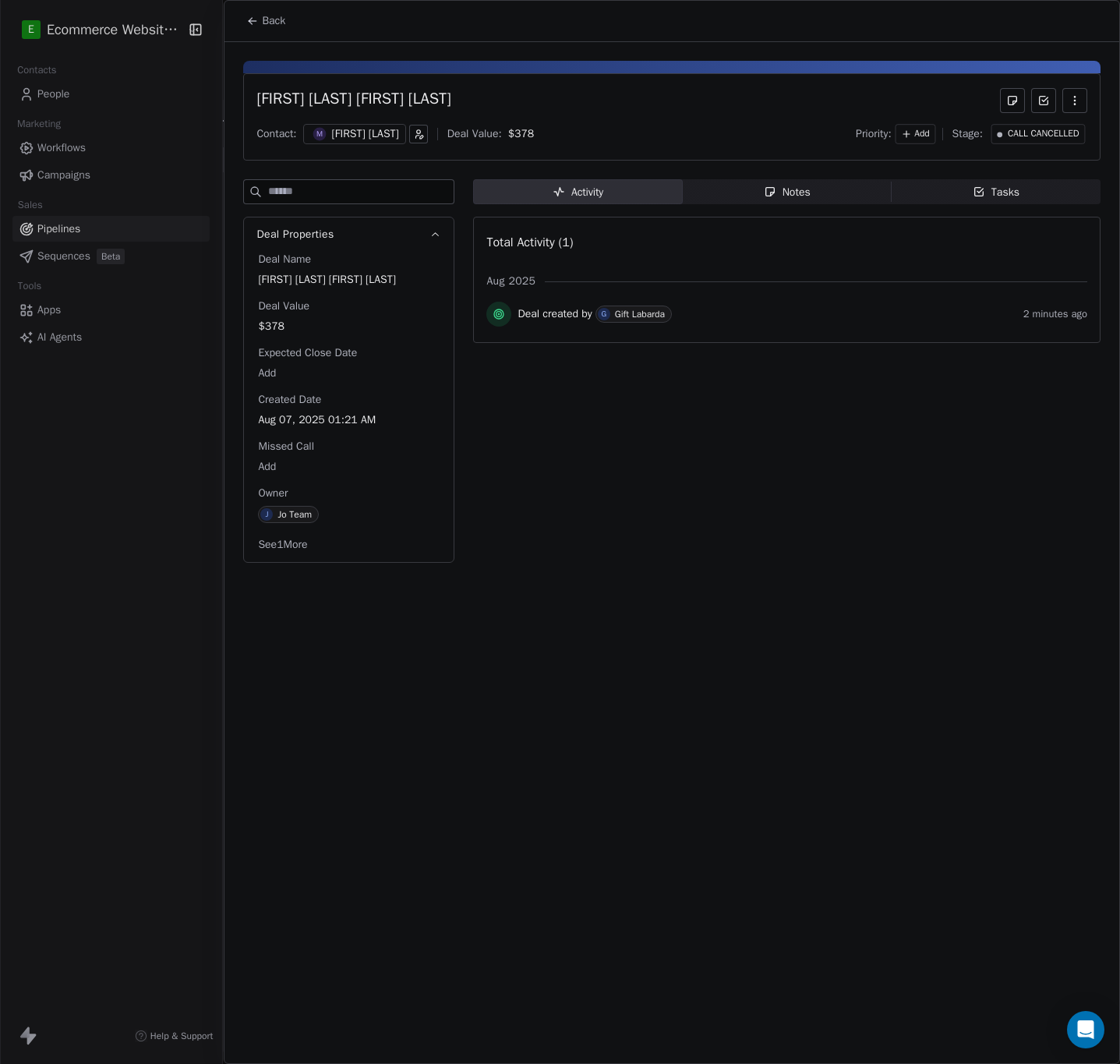 click on "Notes   Notes" at bounding box center [787, 192] 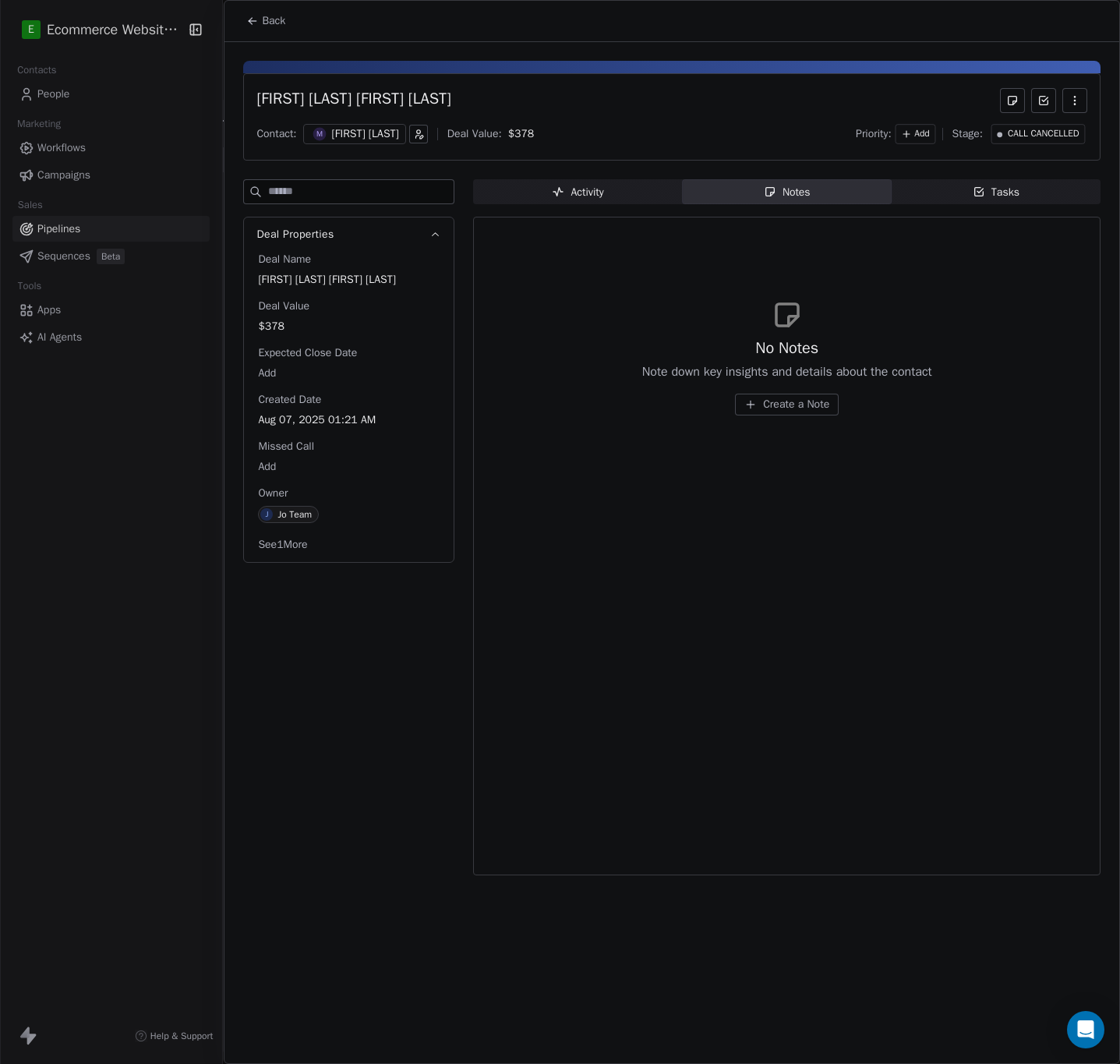 click on "Create a Note" at bounding box center (796, 405) 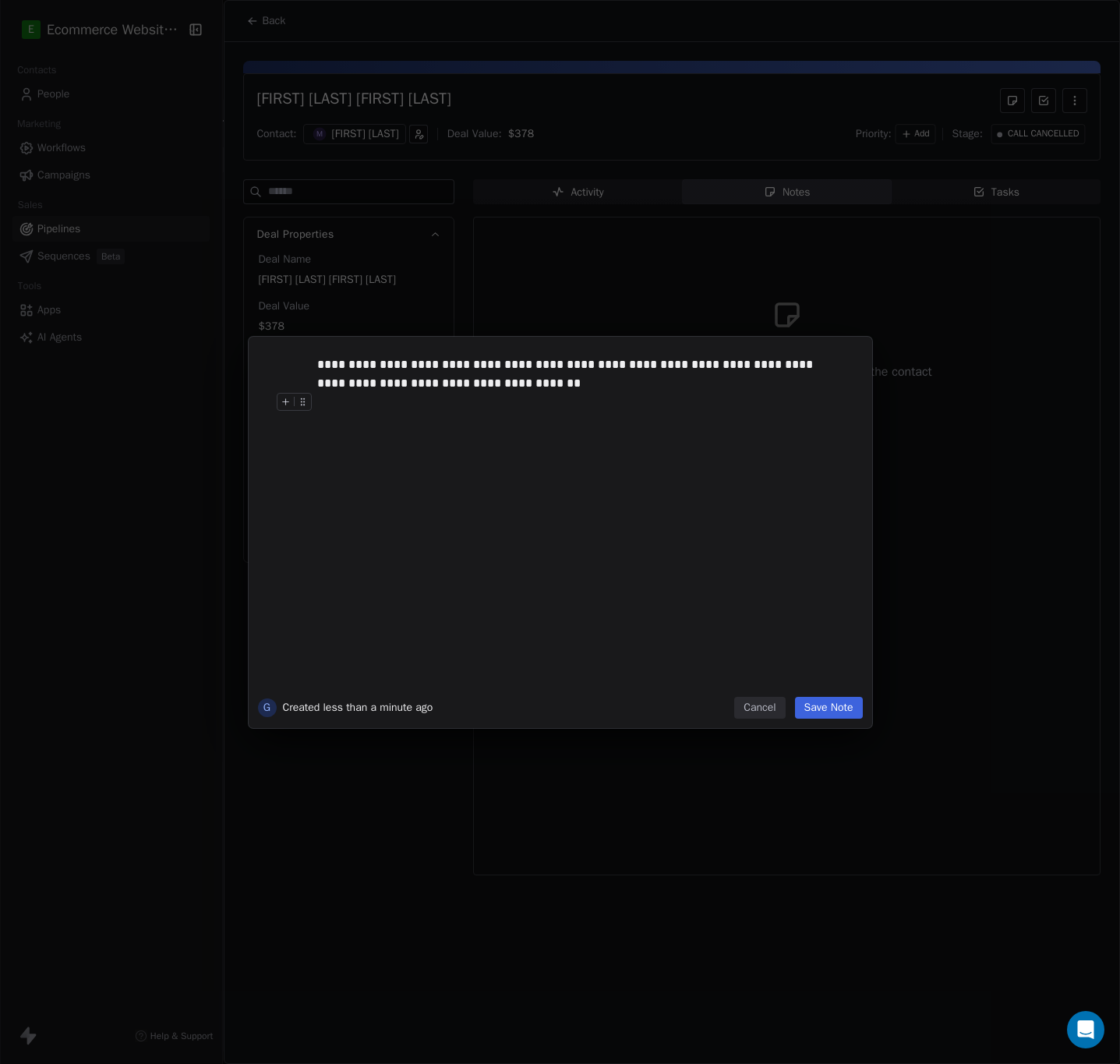 click on "Save Note" at bounding box center (829, 708) 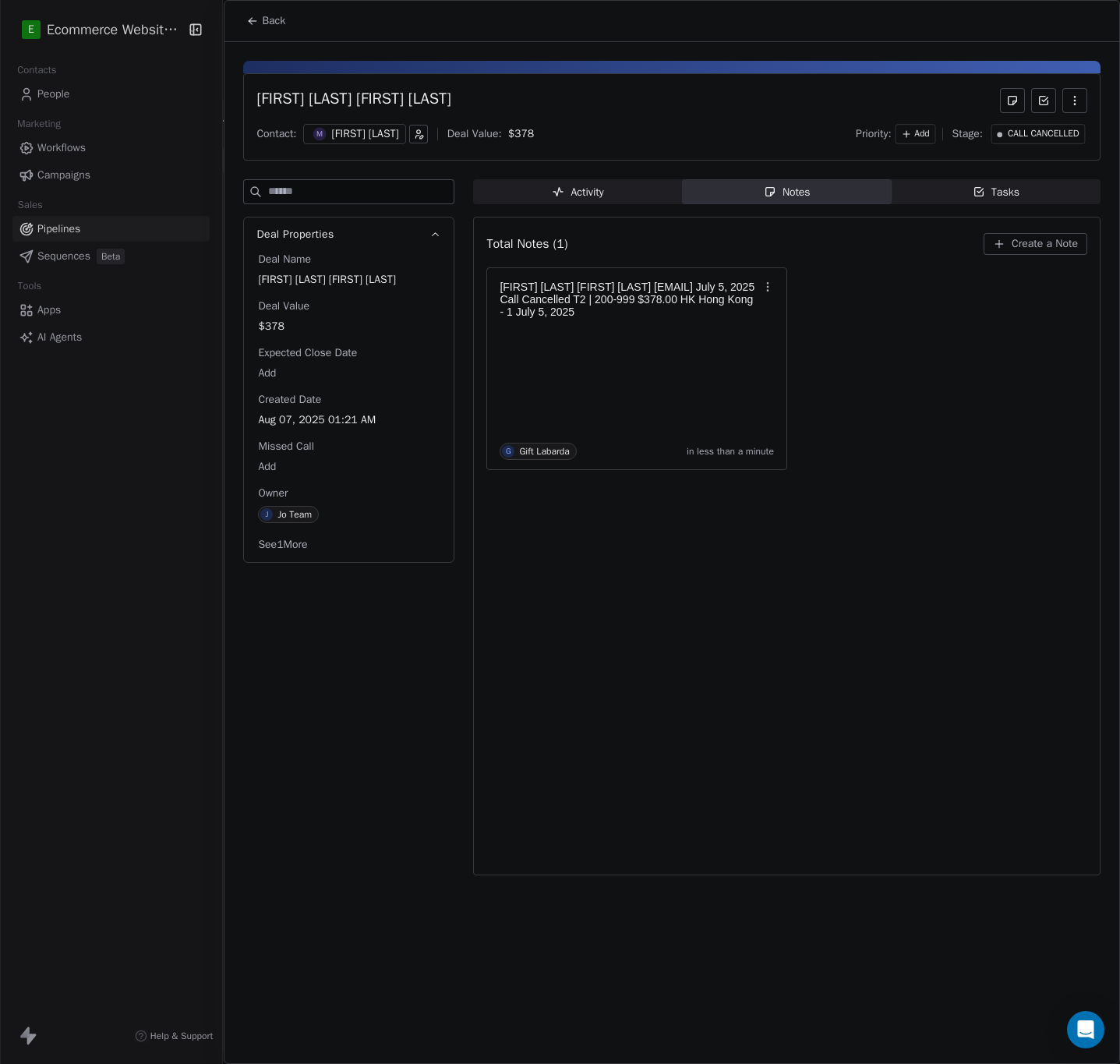 click on "Back" at bounding box center [266, 21] 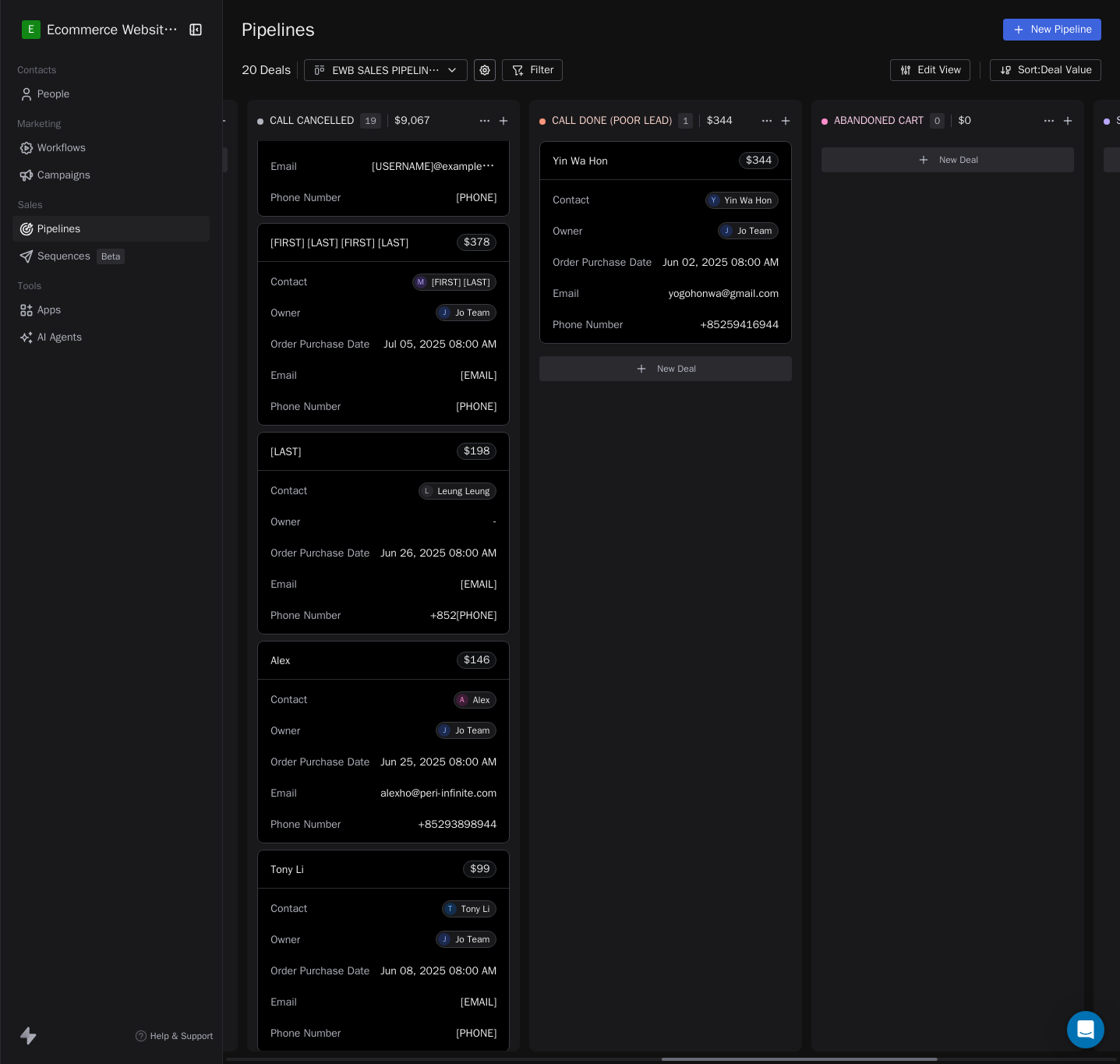 click 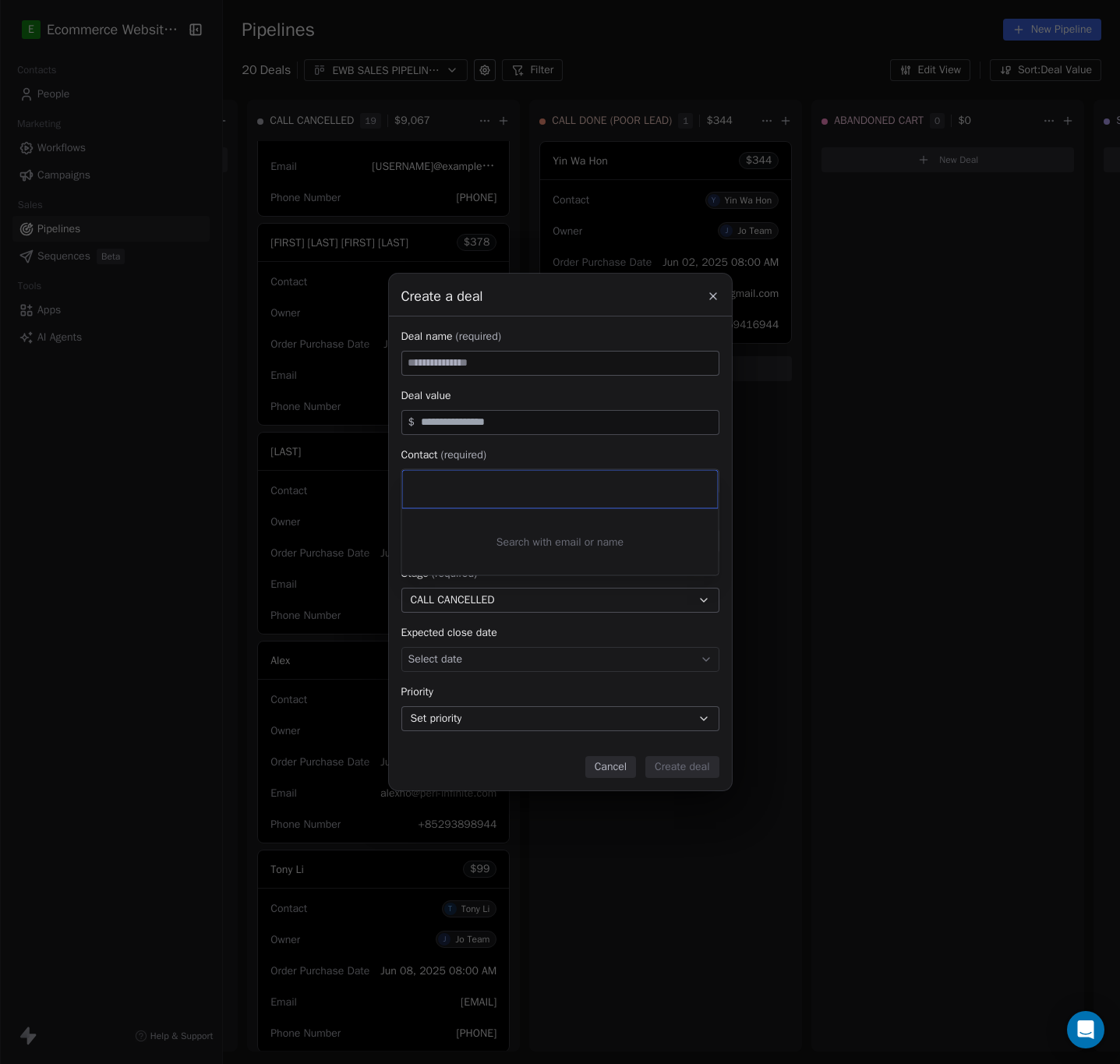 type on "**********" 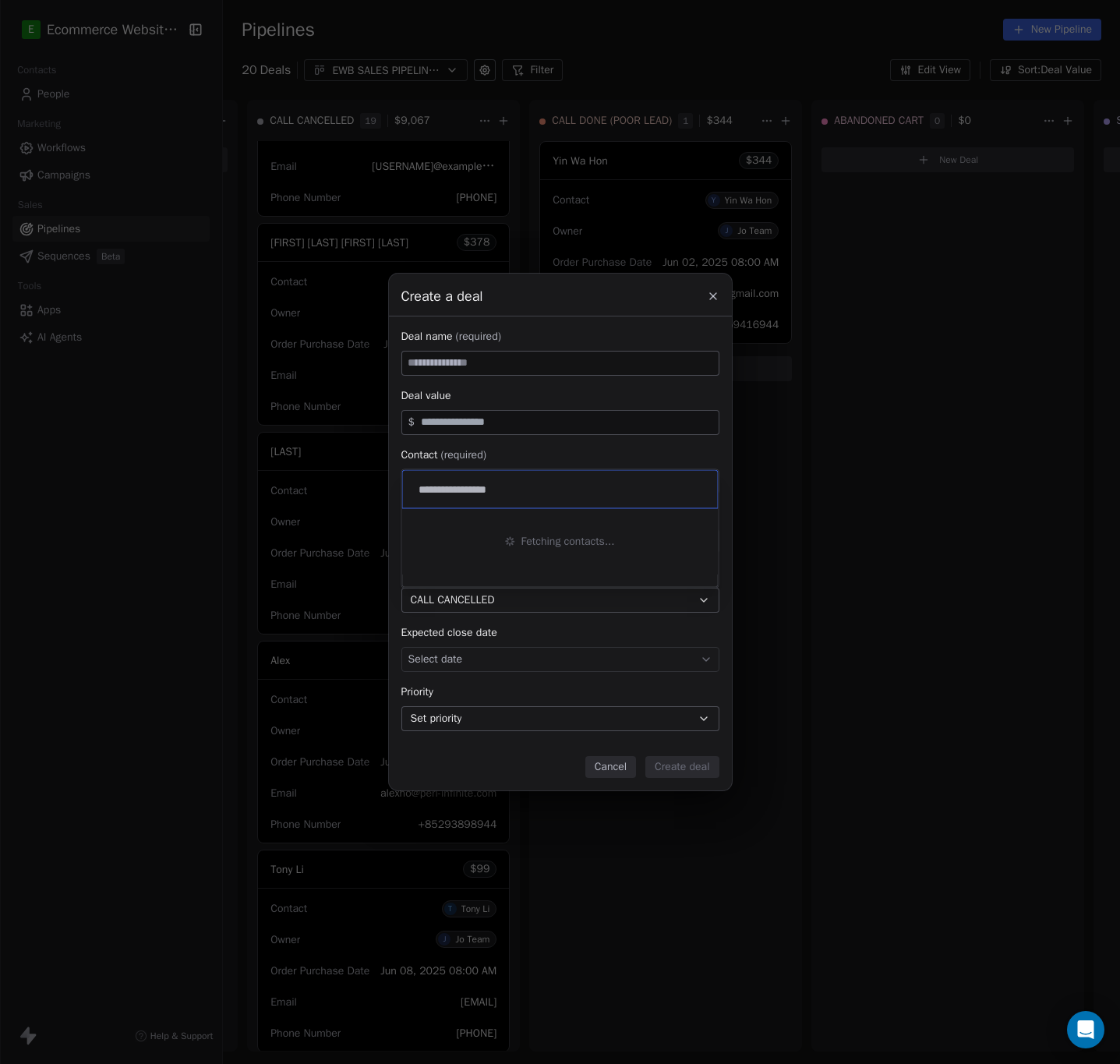 click on "Create a deal Deal name (required) Deal value $ Contact (required) Select contact Deal owner Select owner Stage (required) CALL CANCELLED Expected close date Select date Priority Set priority Cancel Create deal" at bounding box center (560, 532) 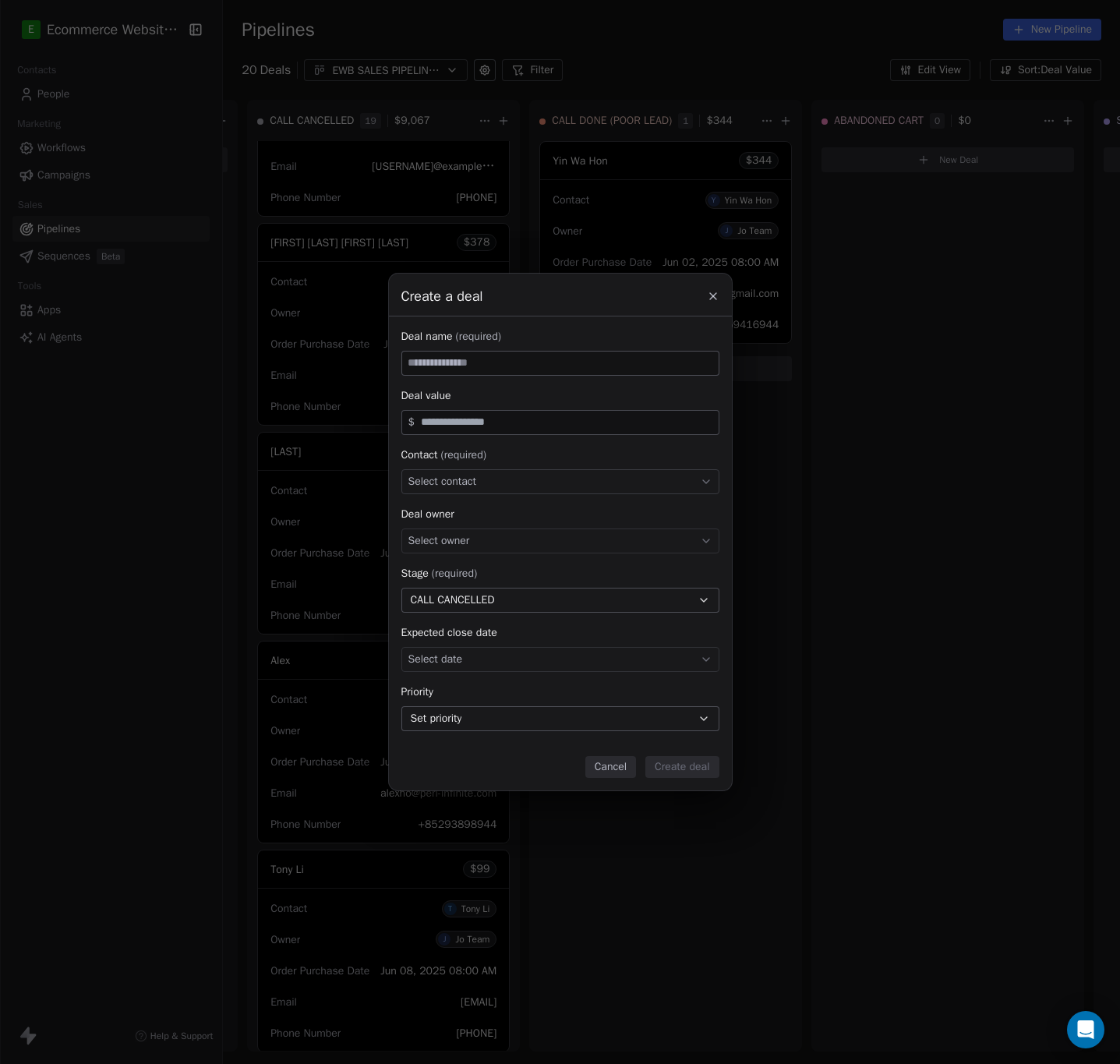 click at bounding box center [560, 363] 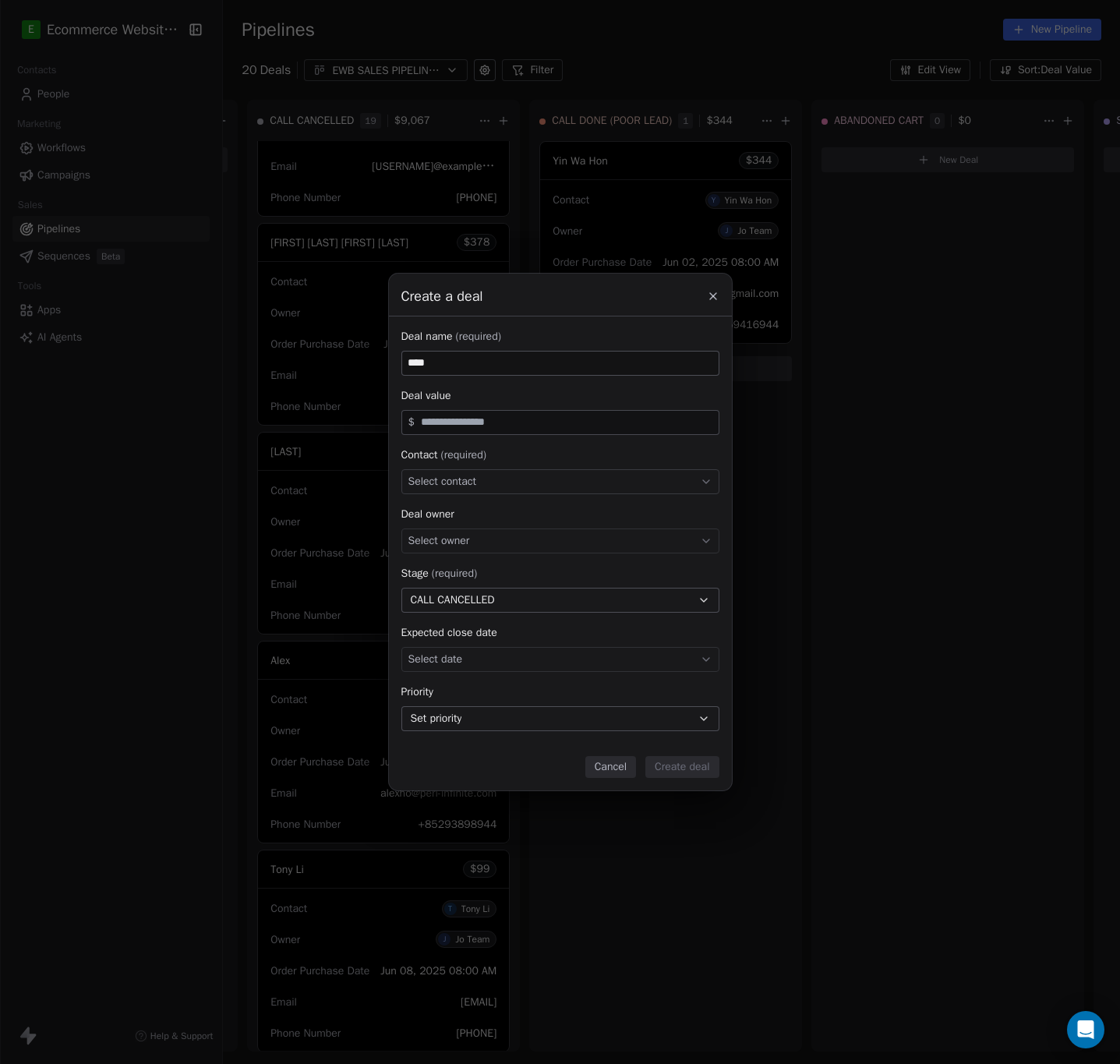 click on "Select owner" at bounding box center (560, 541) 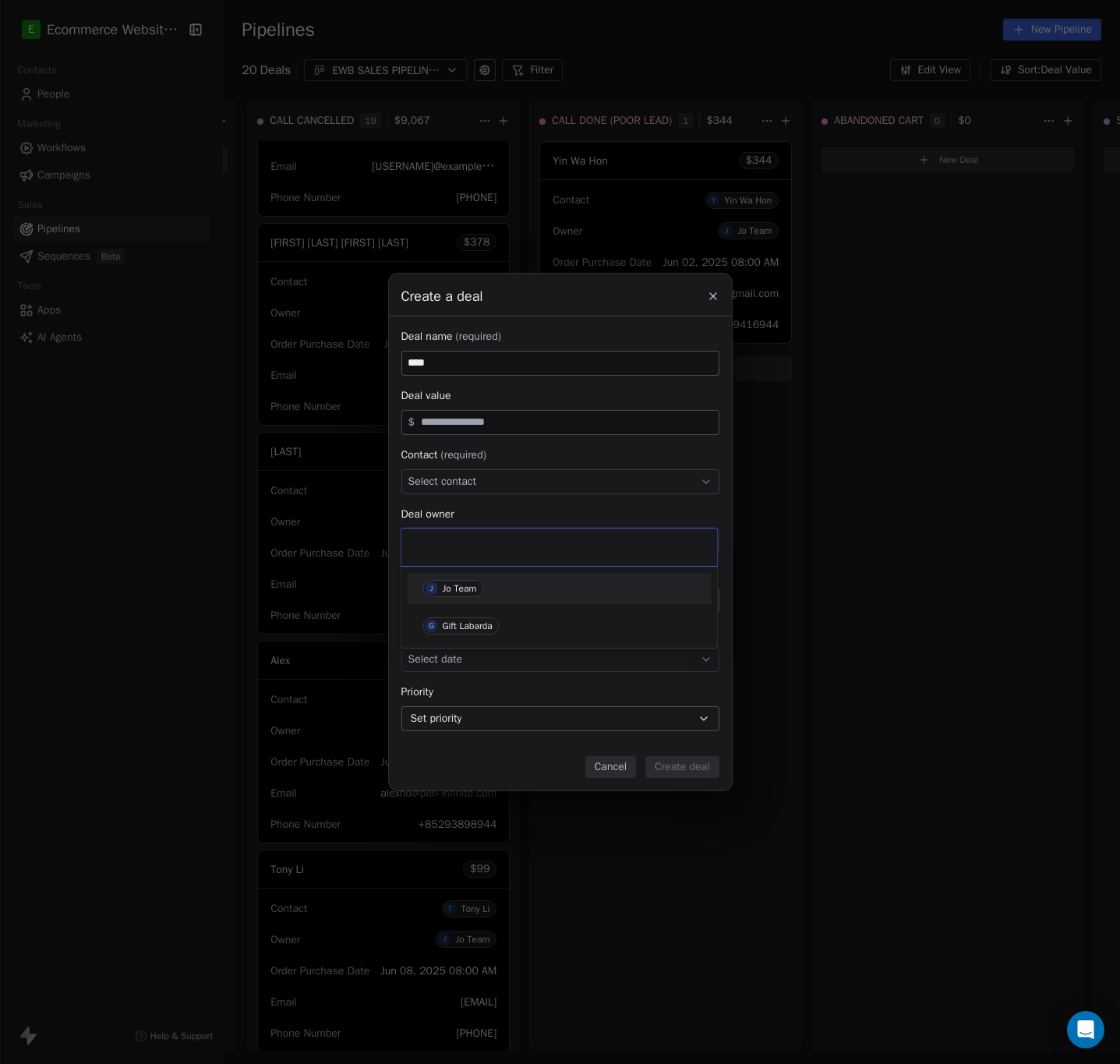 click on "Jo Team" at bounding box center [460, 589] 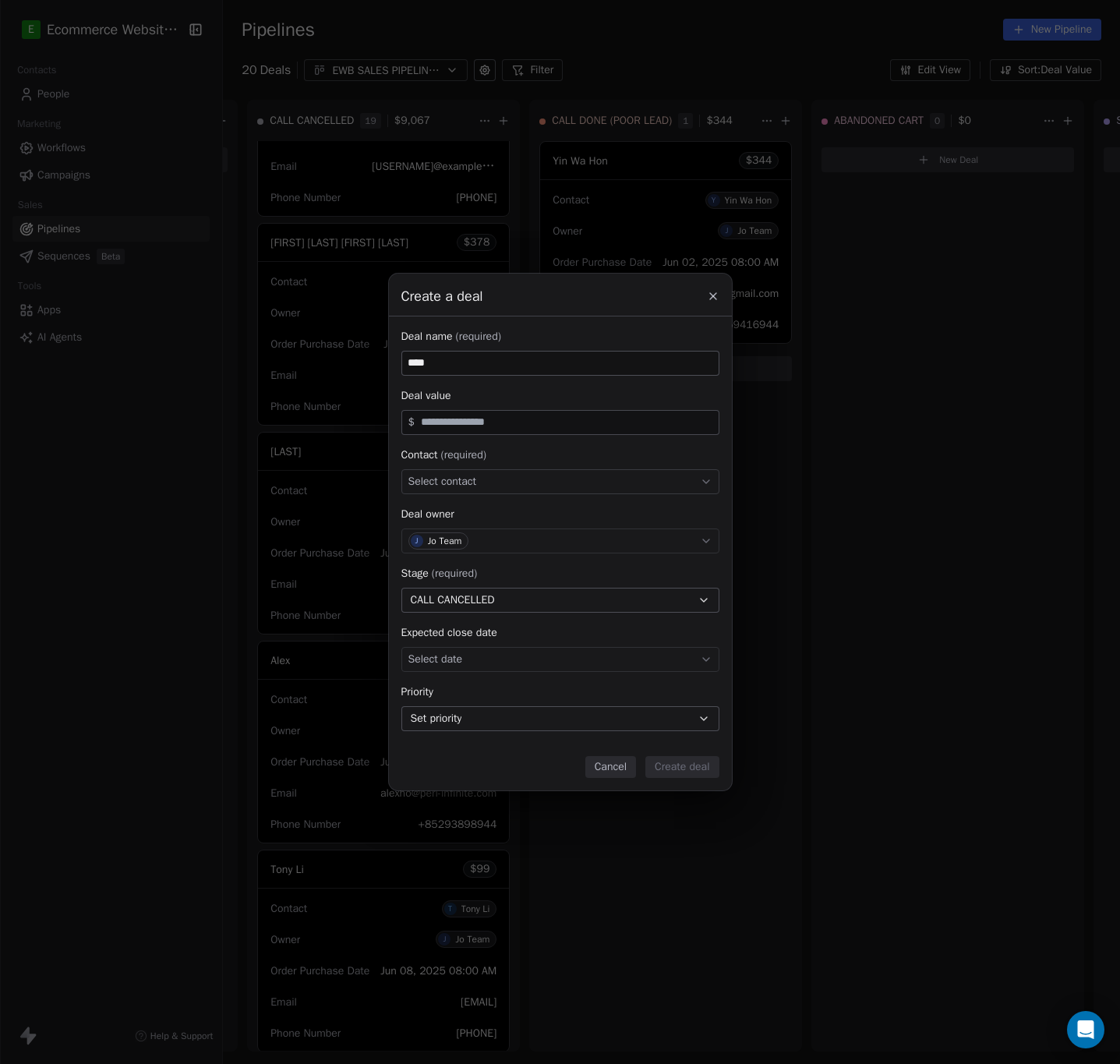 click on "Select contact" at bounding box center [443, 482] 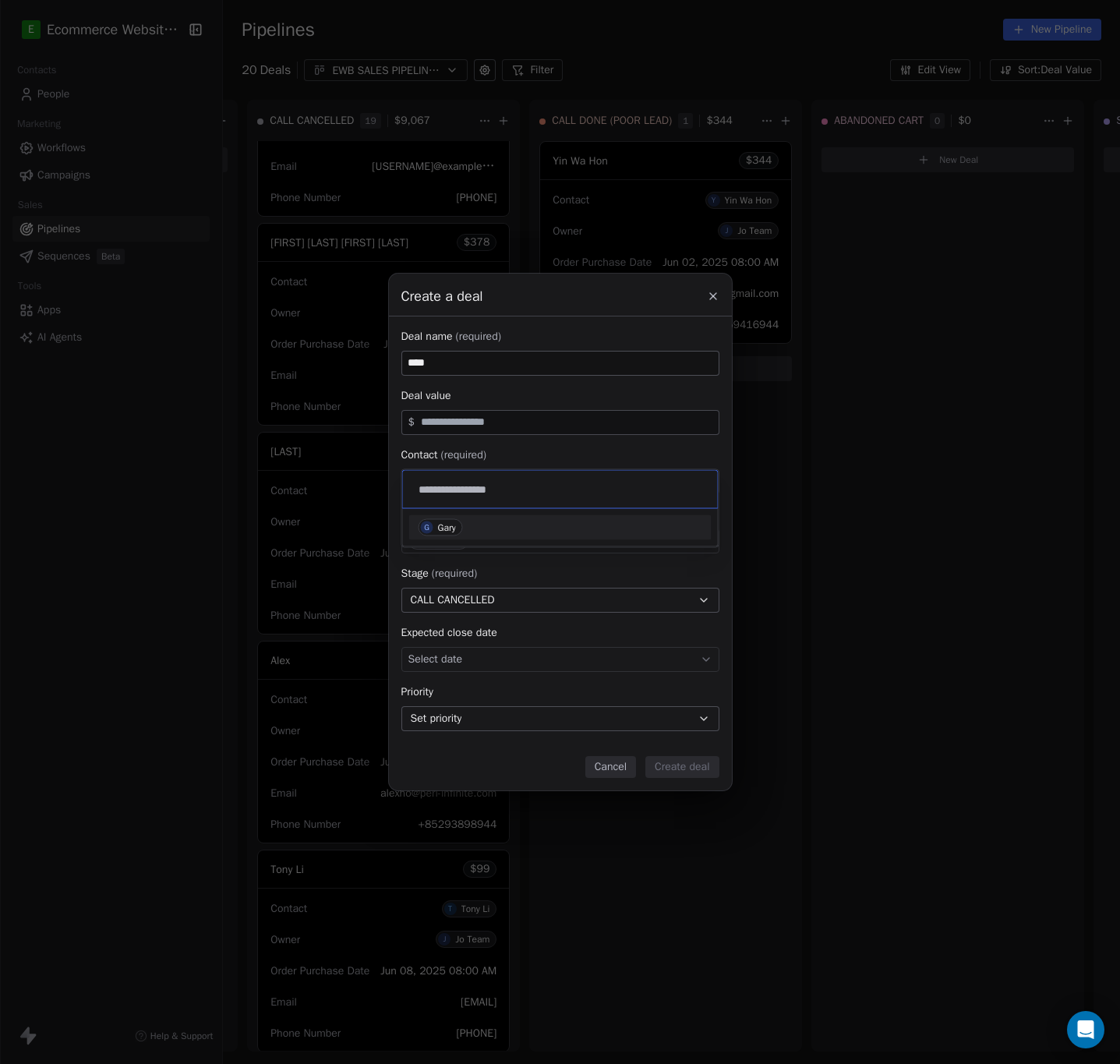 type on "**********" 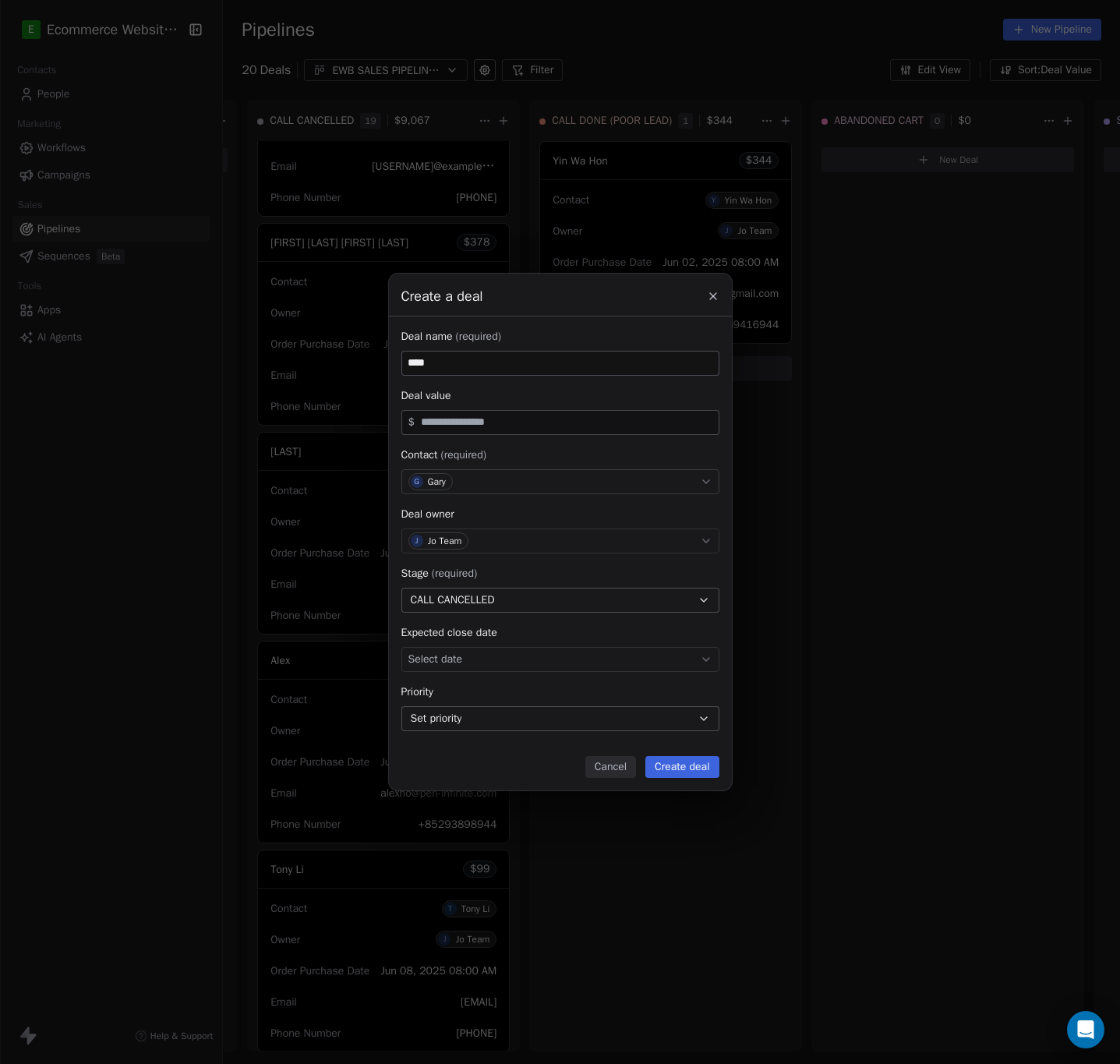 click at bounding box center [567, 422] 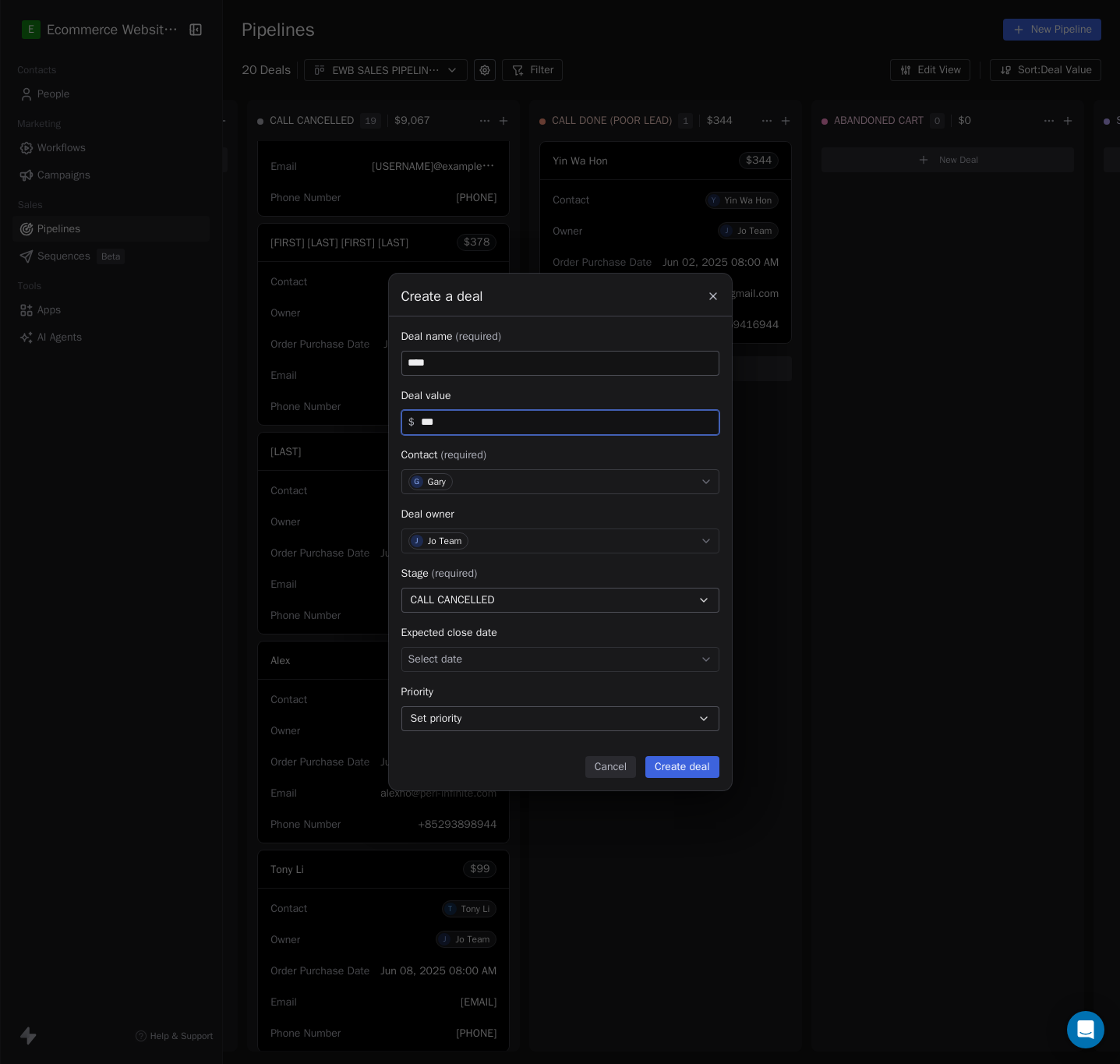 type on "***" 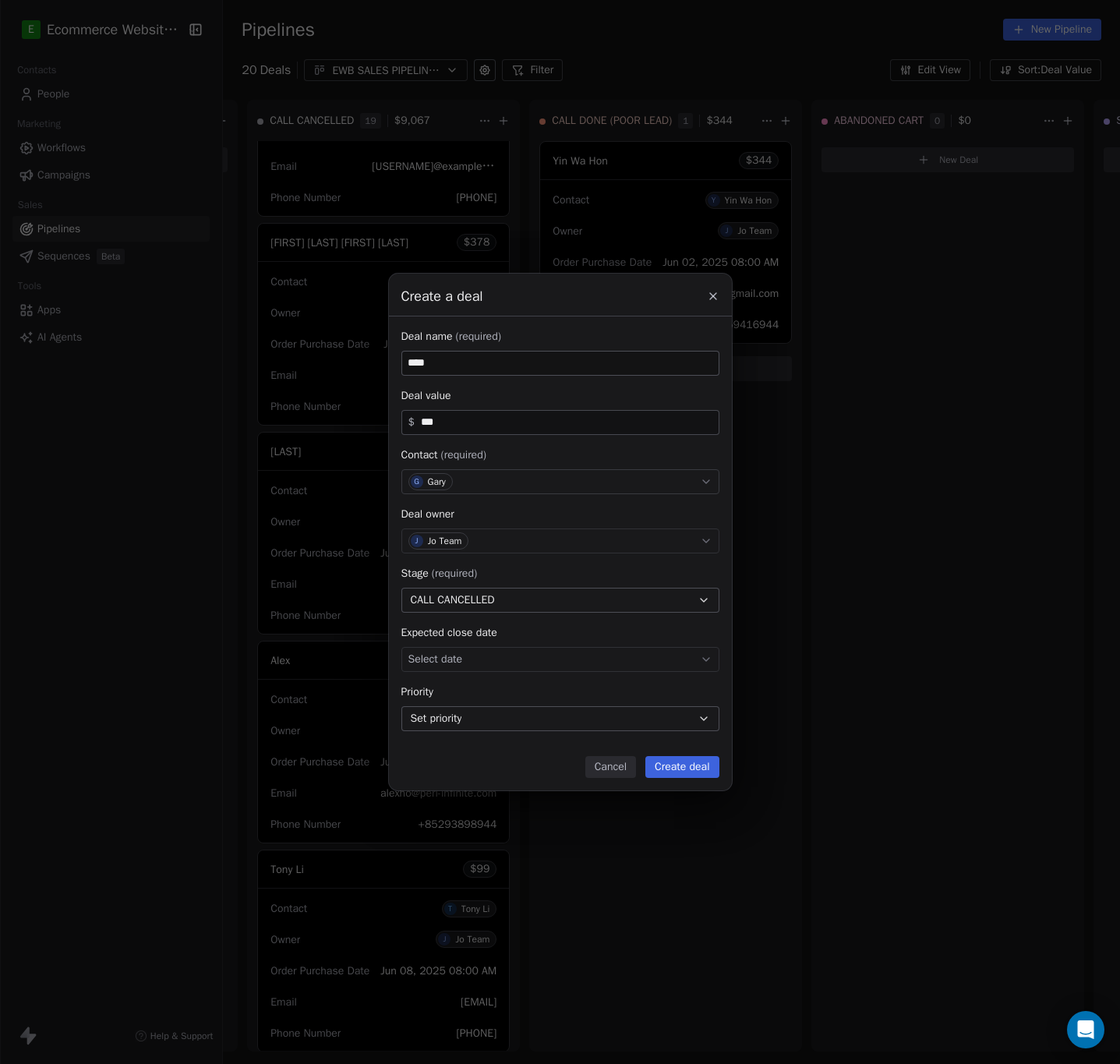 click on "Create deal" at bounding box center (682, 767) 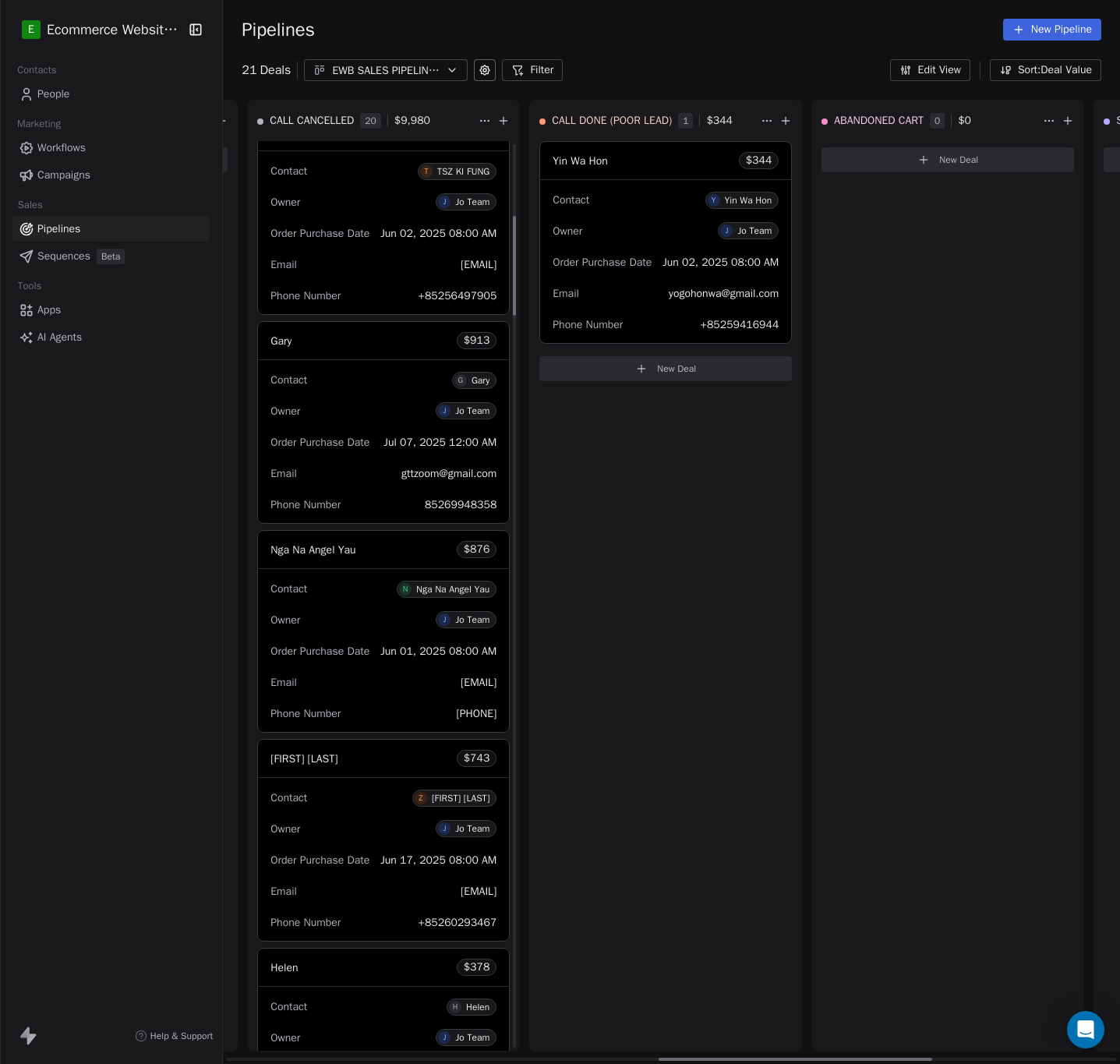 scroll, scrollTop: 539, scrollLeft: 0, axis: vertical 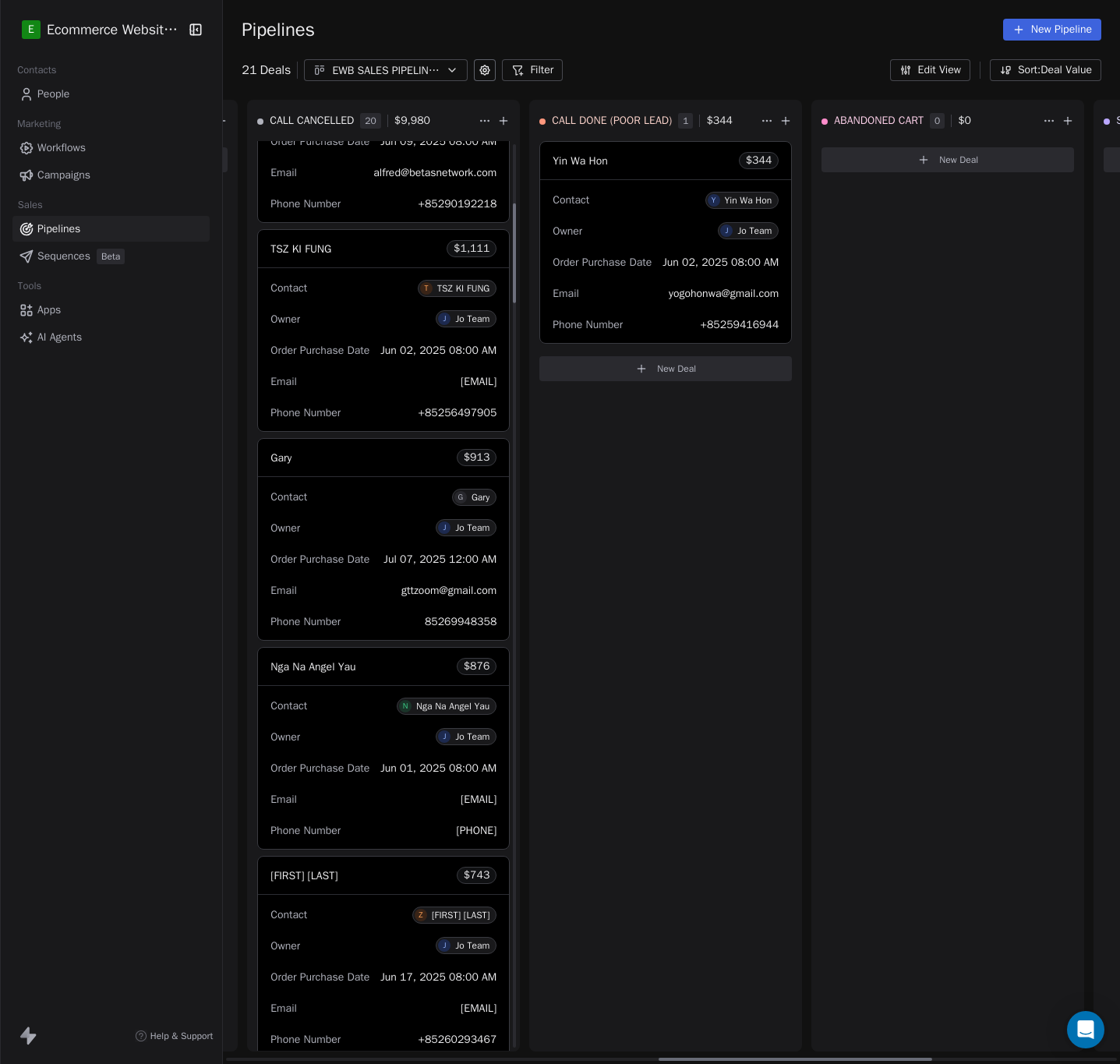 click on "[FIRST] $ 913" at bounding box center [383, 458] 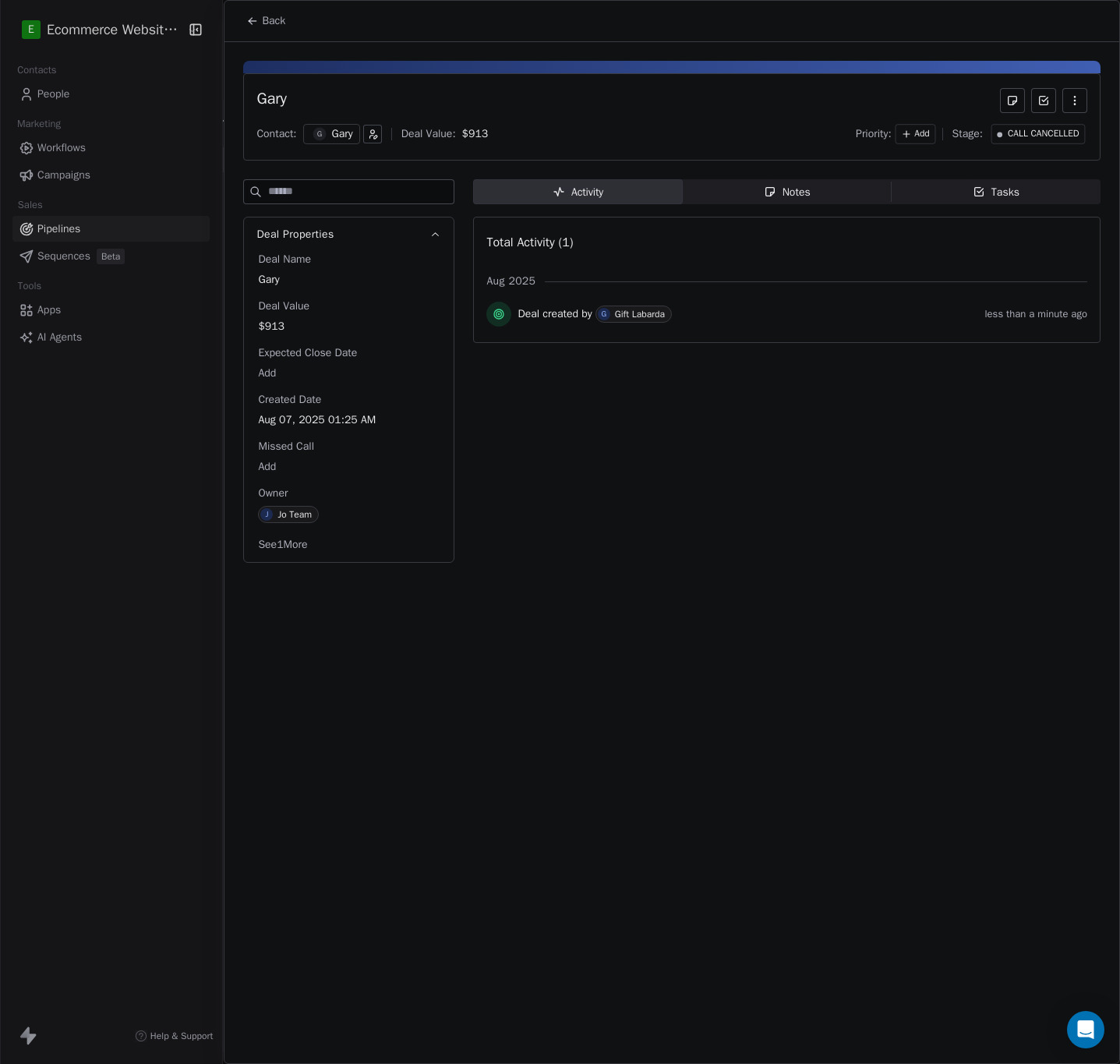 click on "Notes" at bounding box center (787, 192) 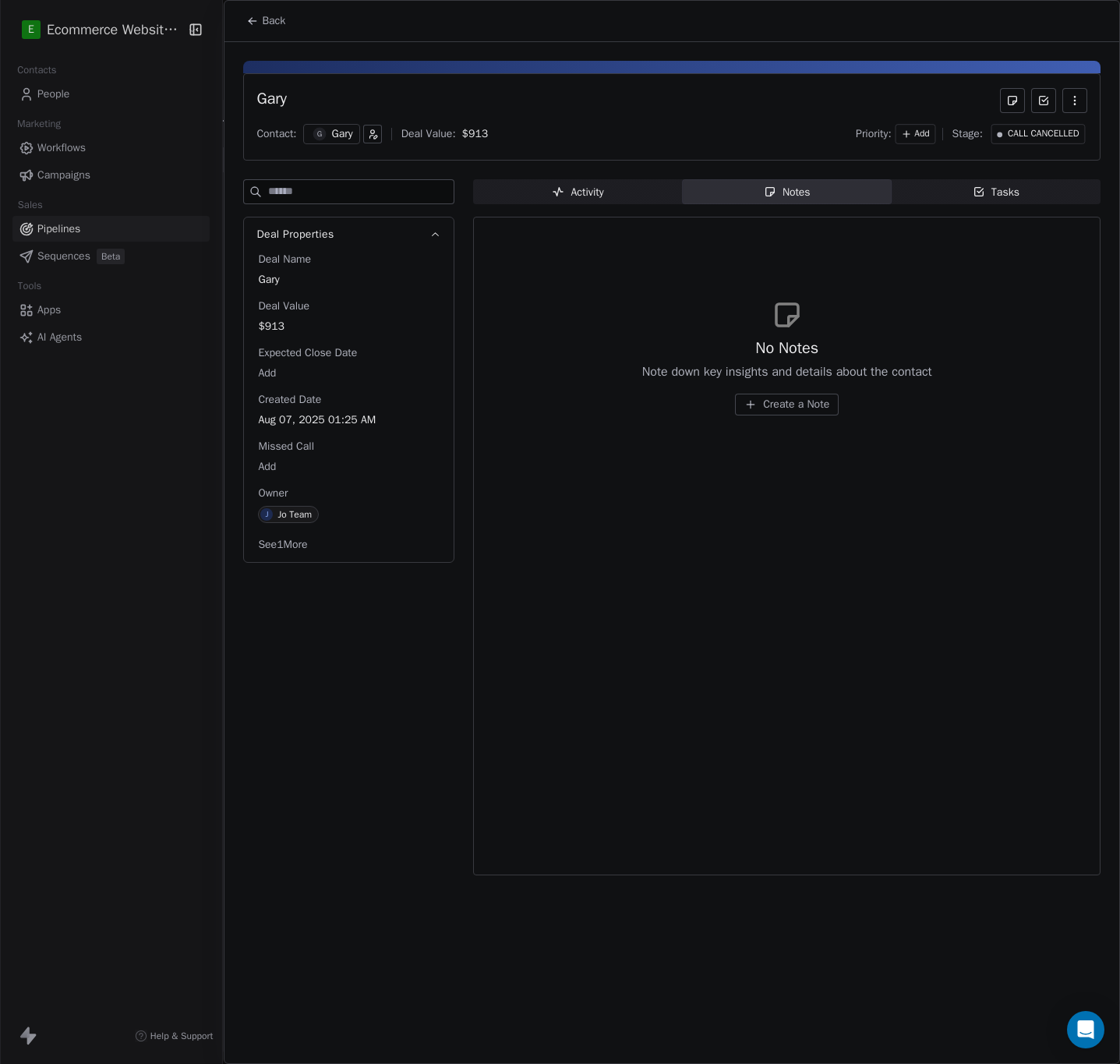 click on "No Notes Note down key insights and details about the contact   Create a Note" at bounding box center (787, 376) 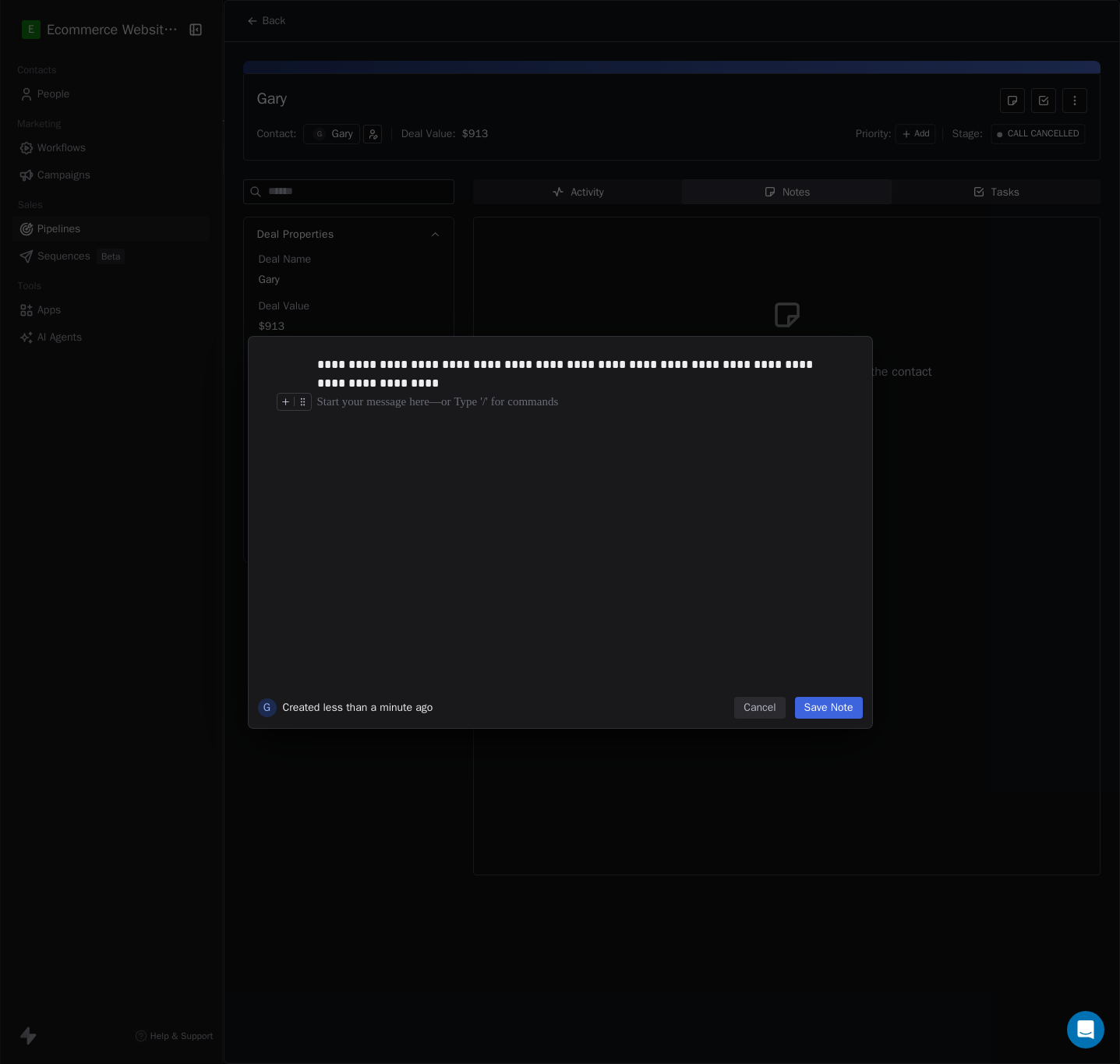 click on "Save Note" at bounding box center (829, 708) 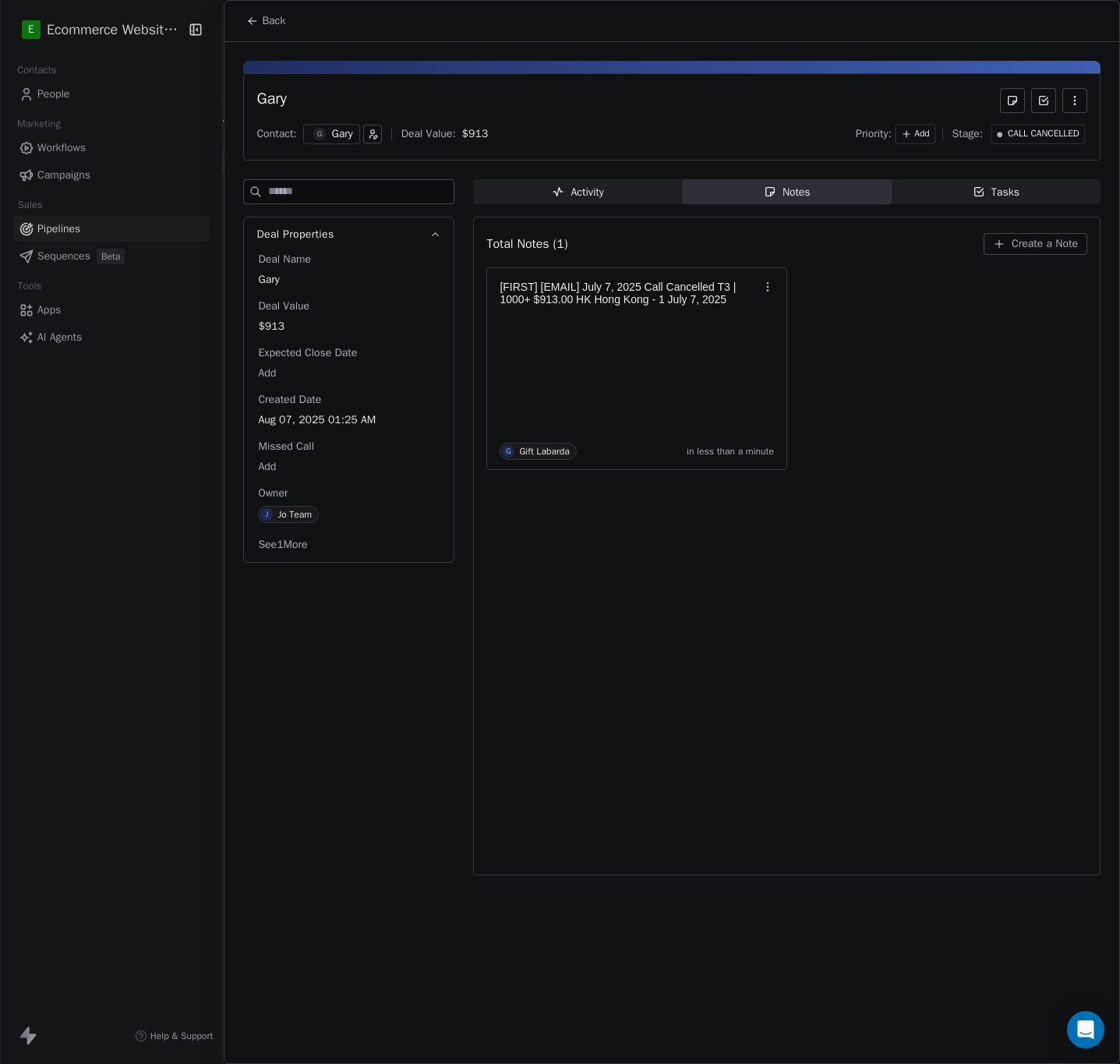 click 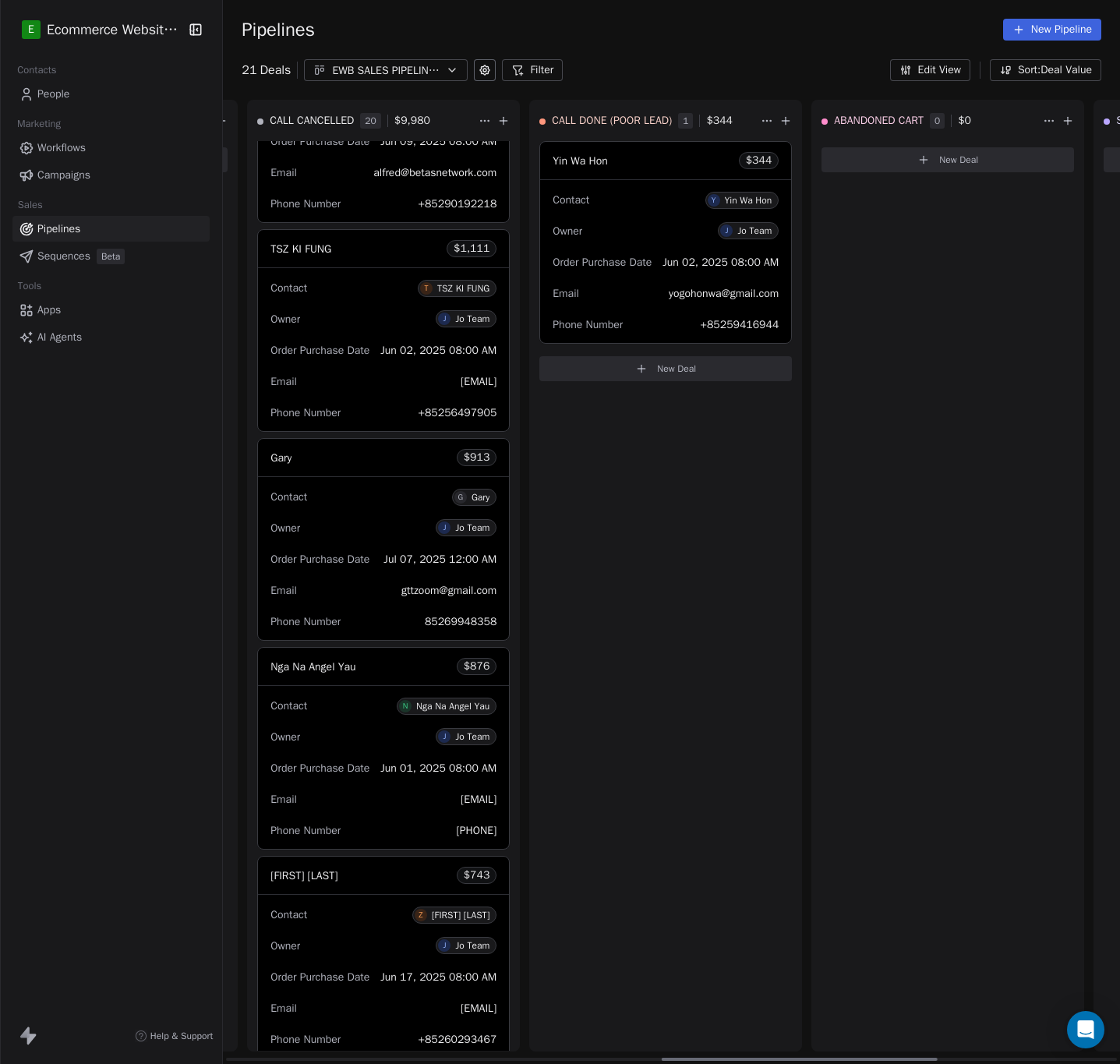 click 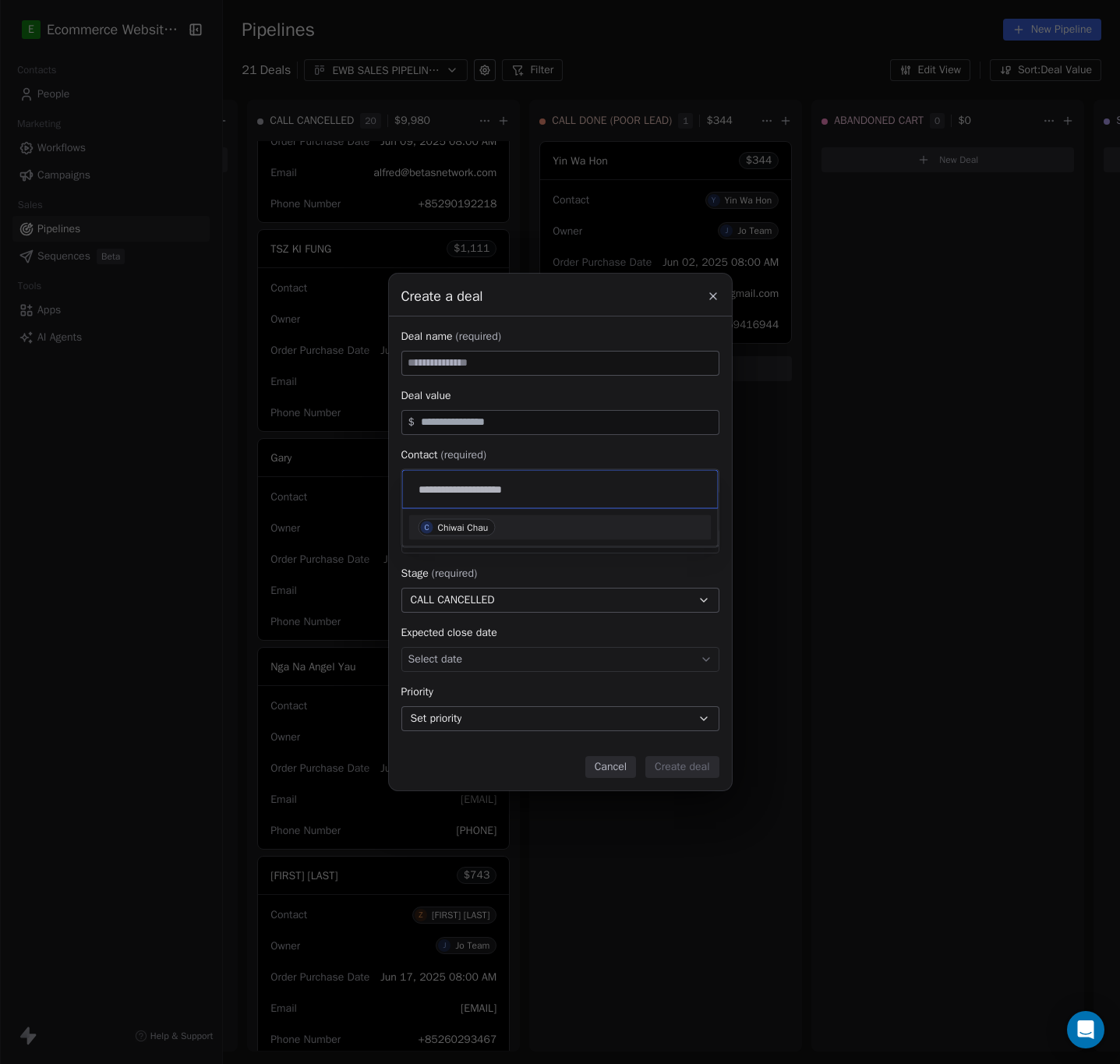 type on "**********" 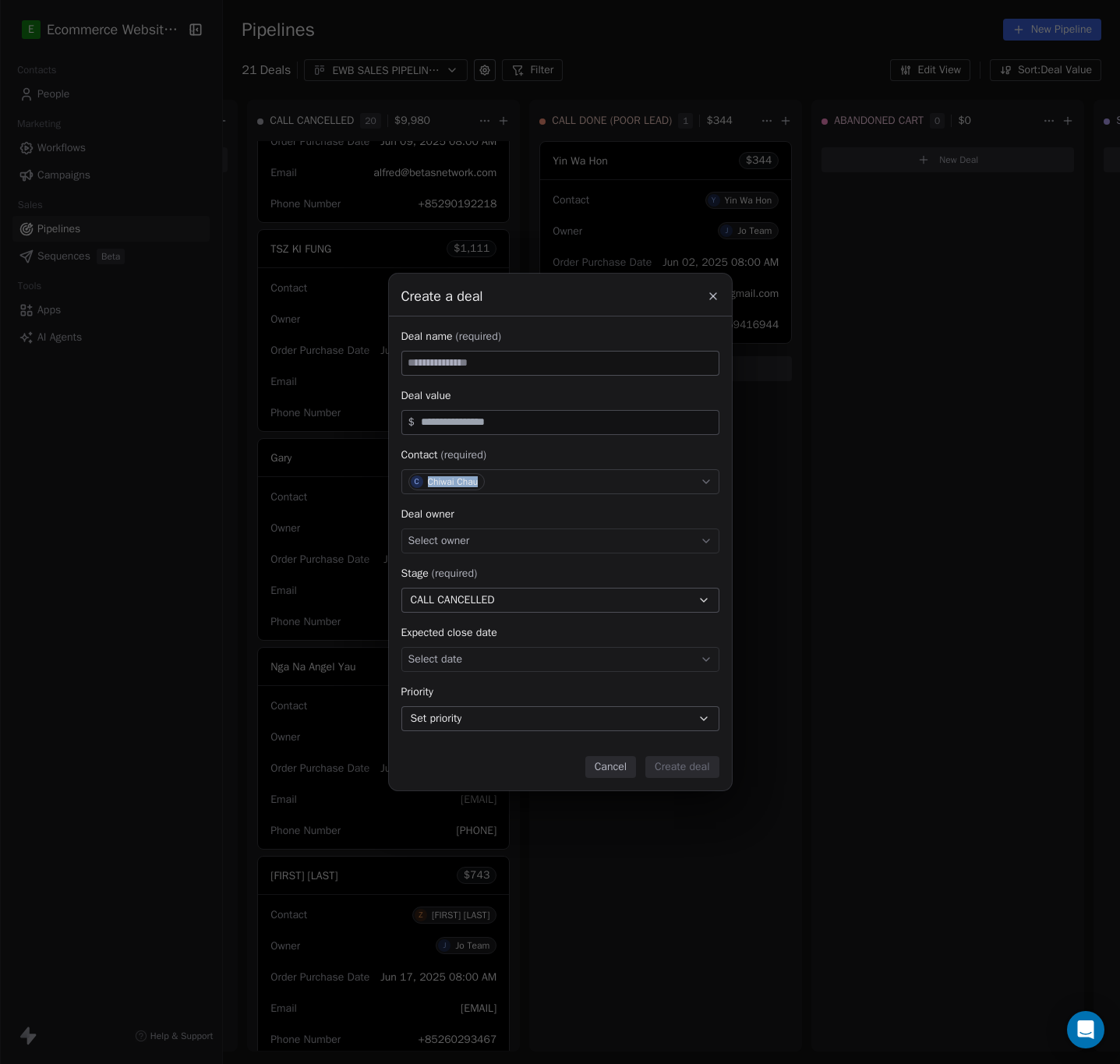 copy on "Chiwai Chau" 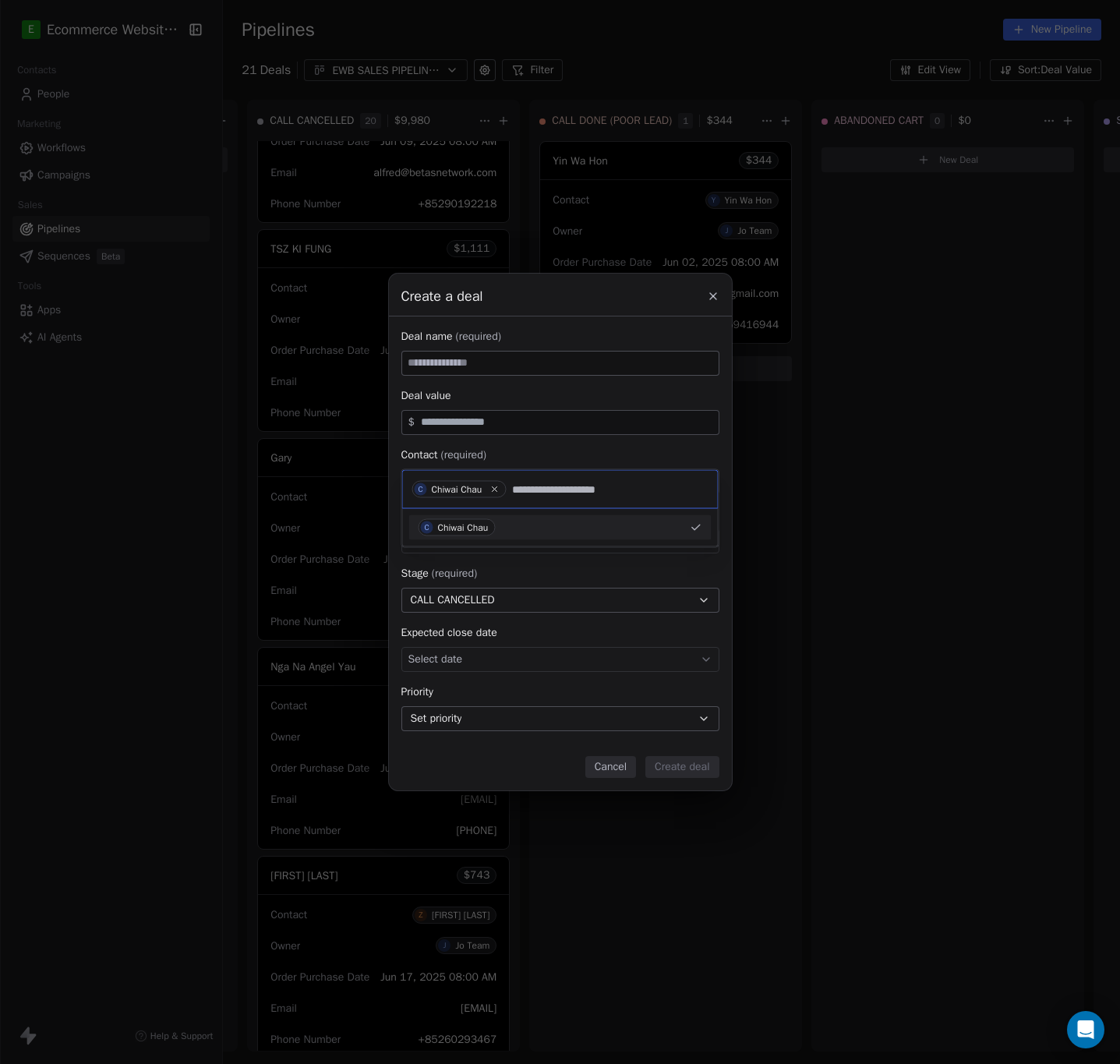 type 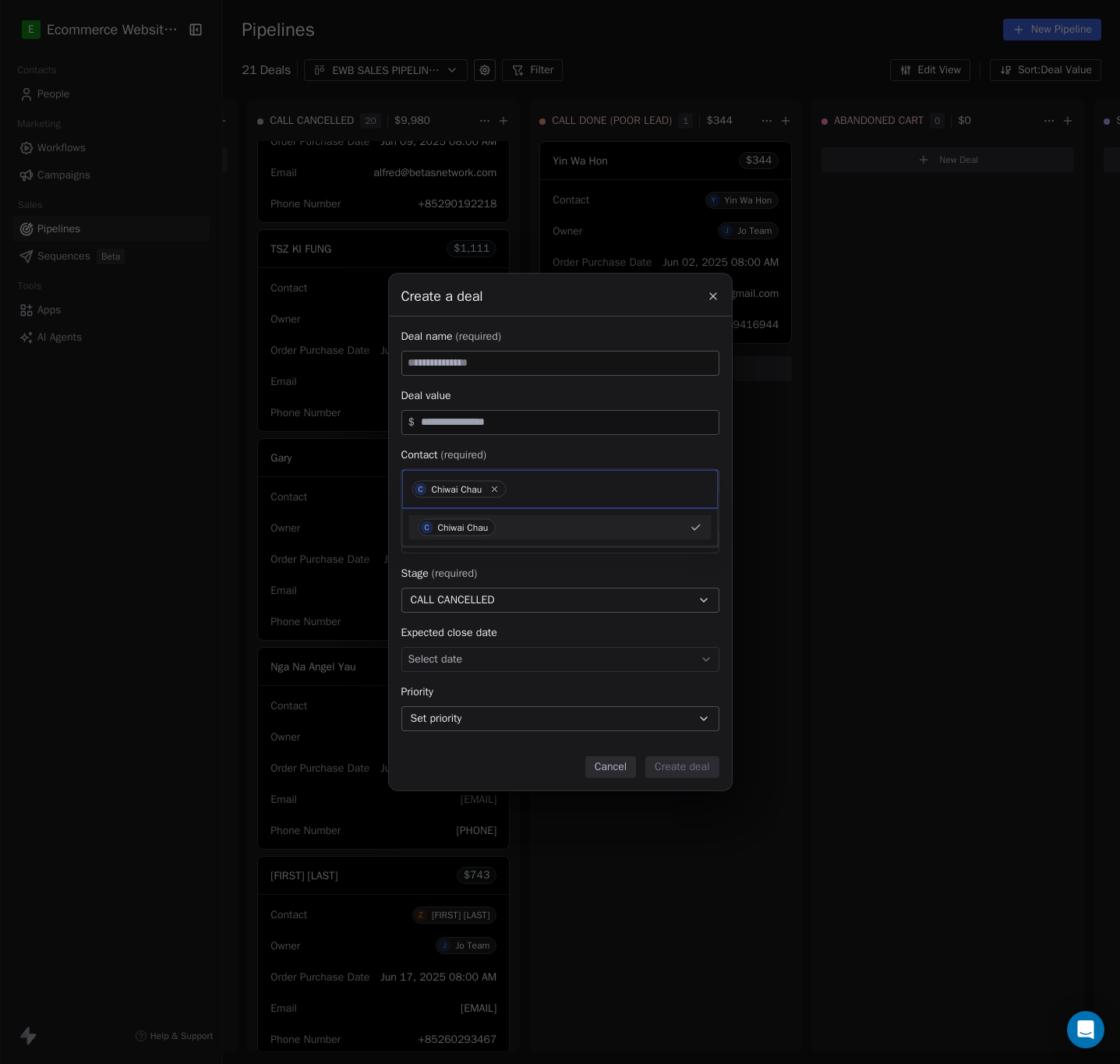 click on "Create a deal Deal name (required) Deal value $ Contact (required) C [FIRST NAME] [LAST NAME] Deal owner Select owner Stage (required) CALL CANCELLED Expected close date Select date Priority Set priority Cancel Create deal" at bounding box center [560, 532] 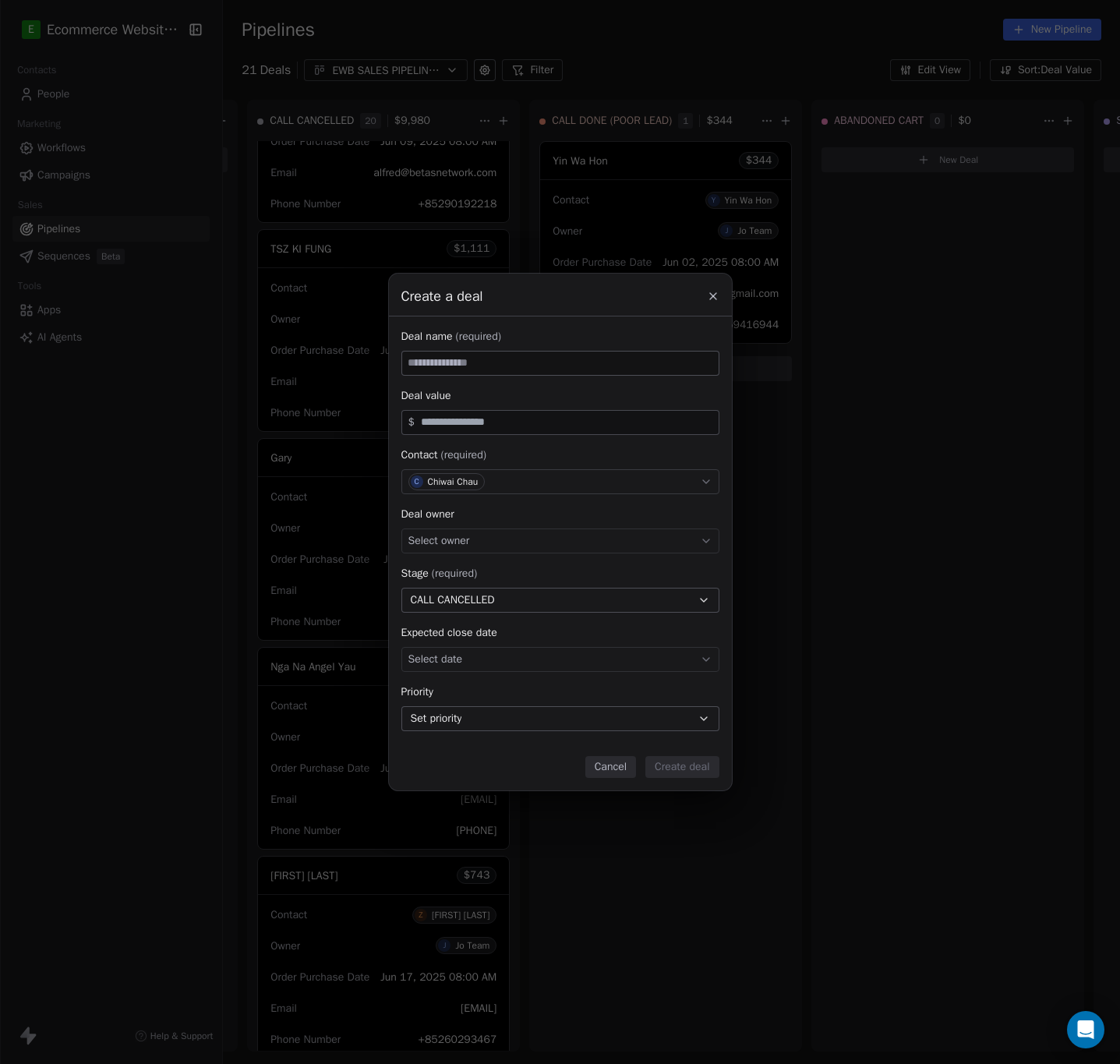 click at bounding box center [560, 363] 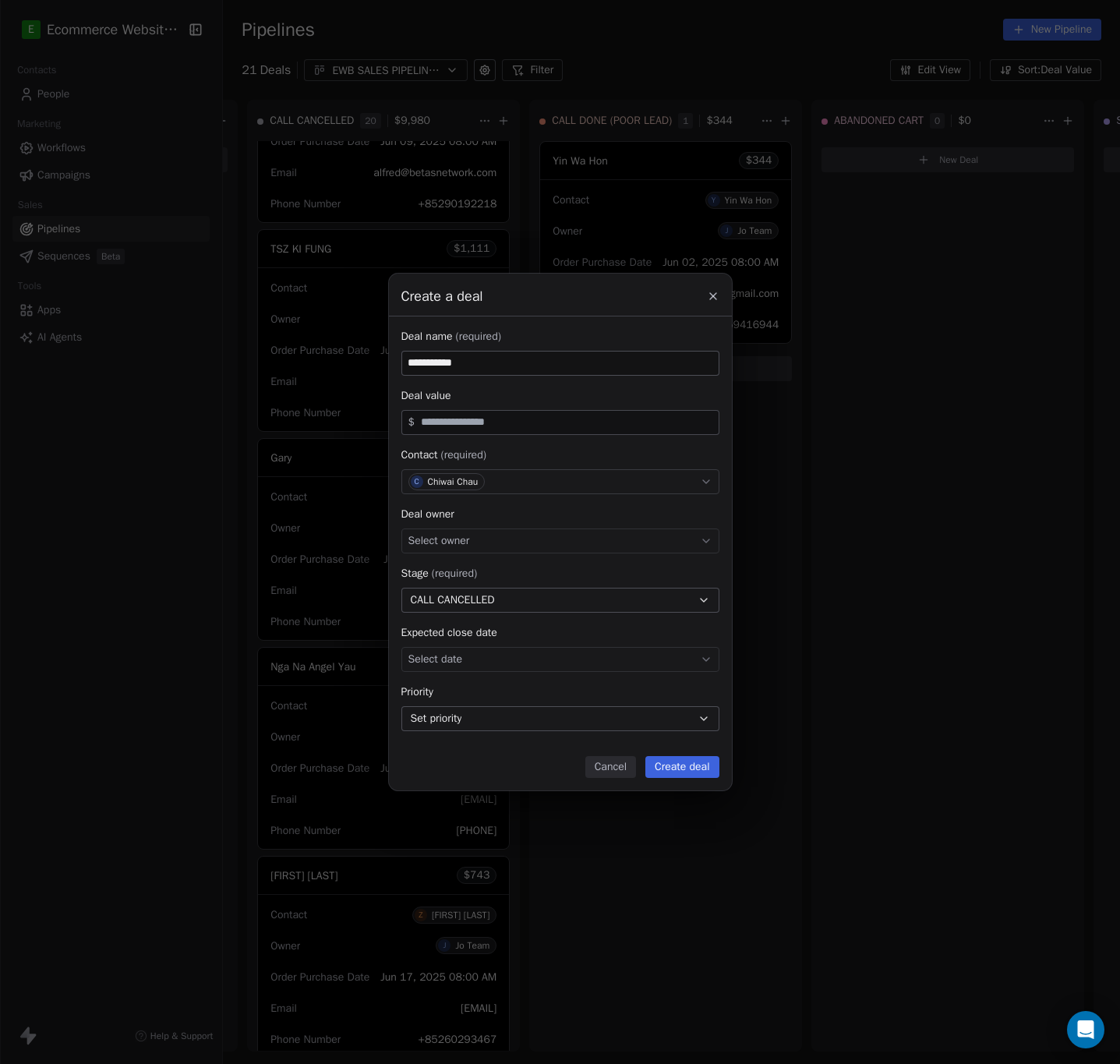 type on "**********" 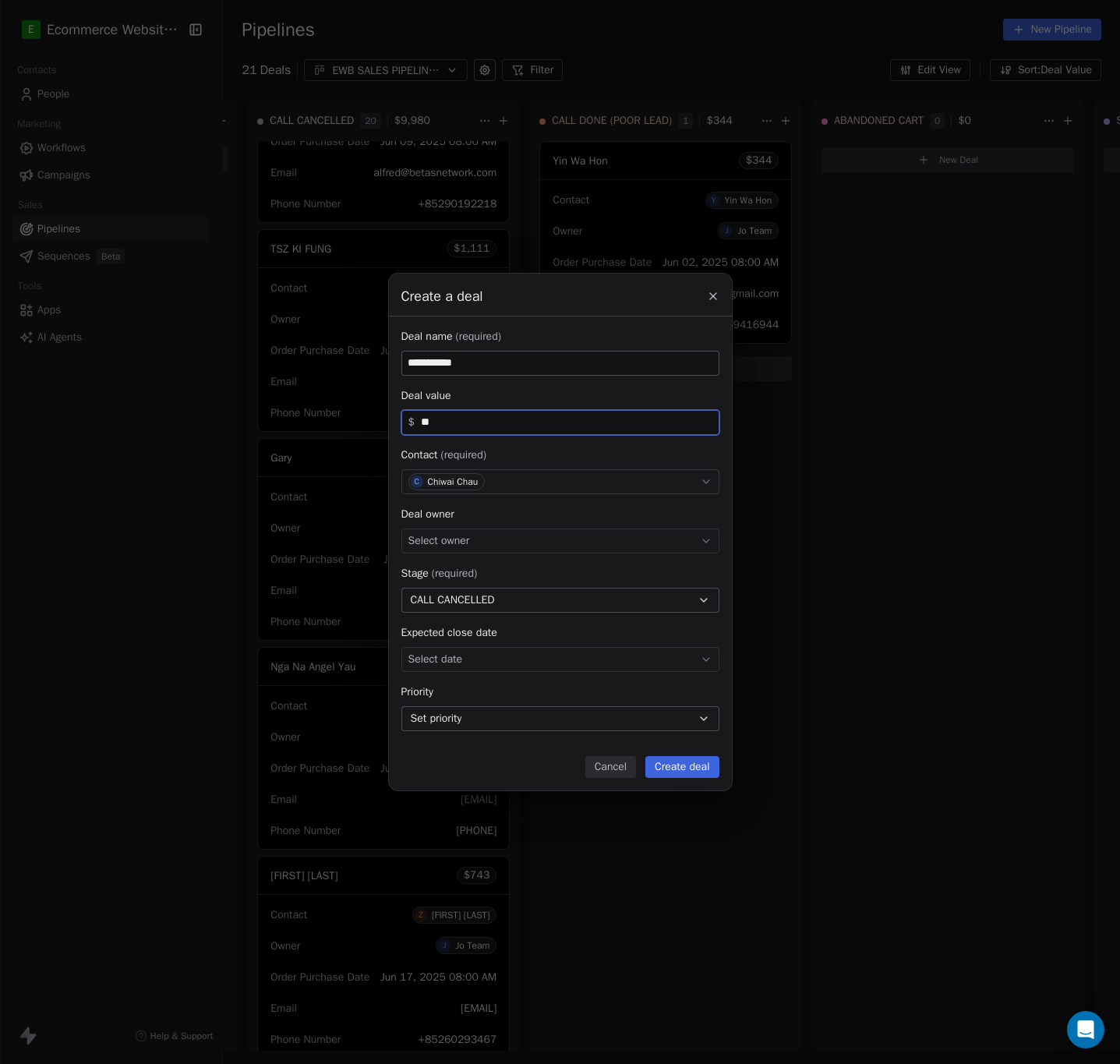 click on "Select owner" at bounding box center (560, 541) 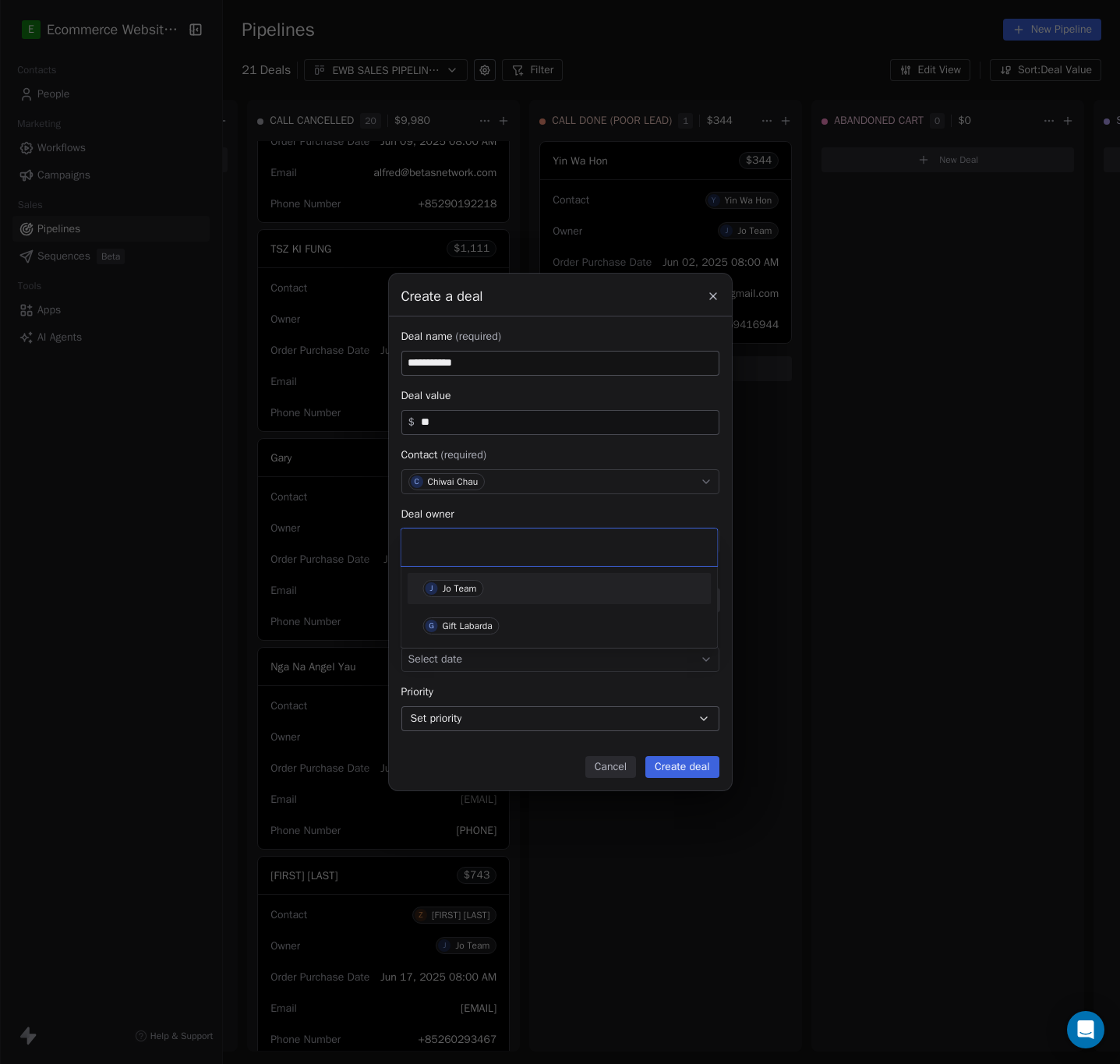click on "J Jo Team" at bounding box center (560, 589) 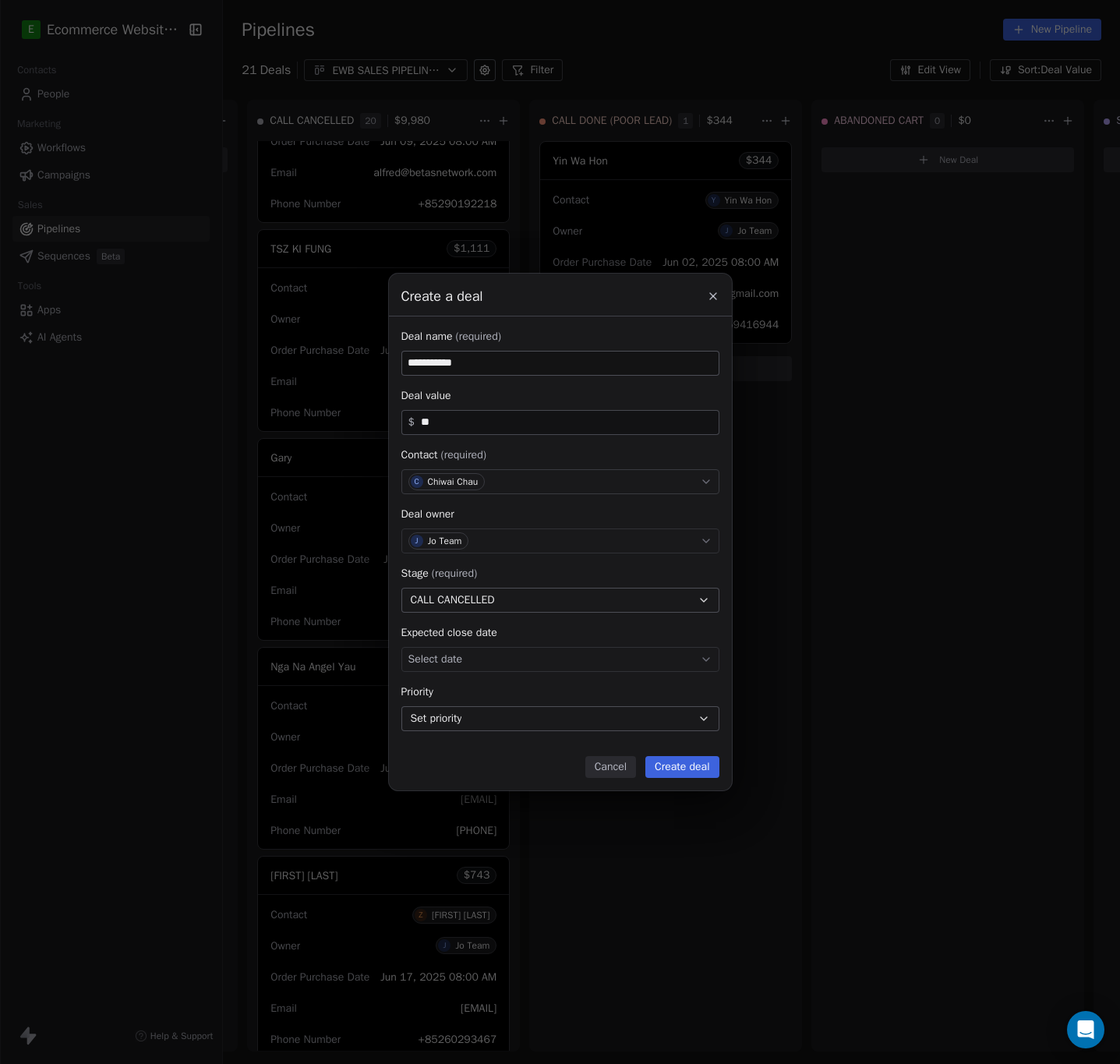 click on "Create deal" at bounding box center (682, 767) 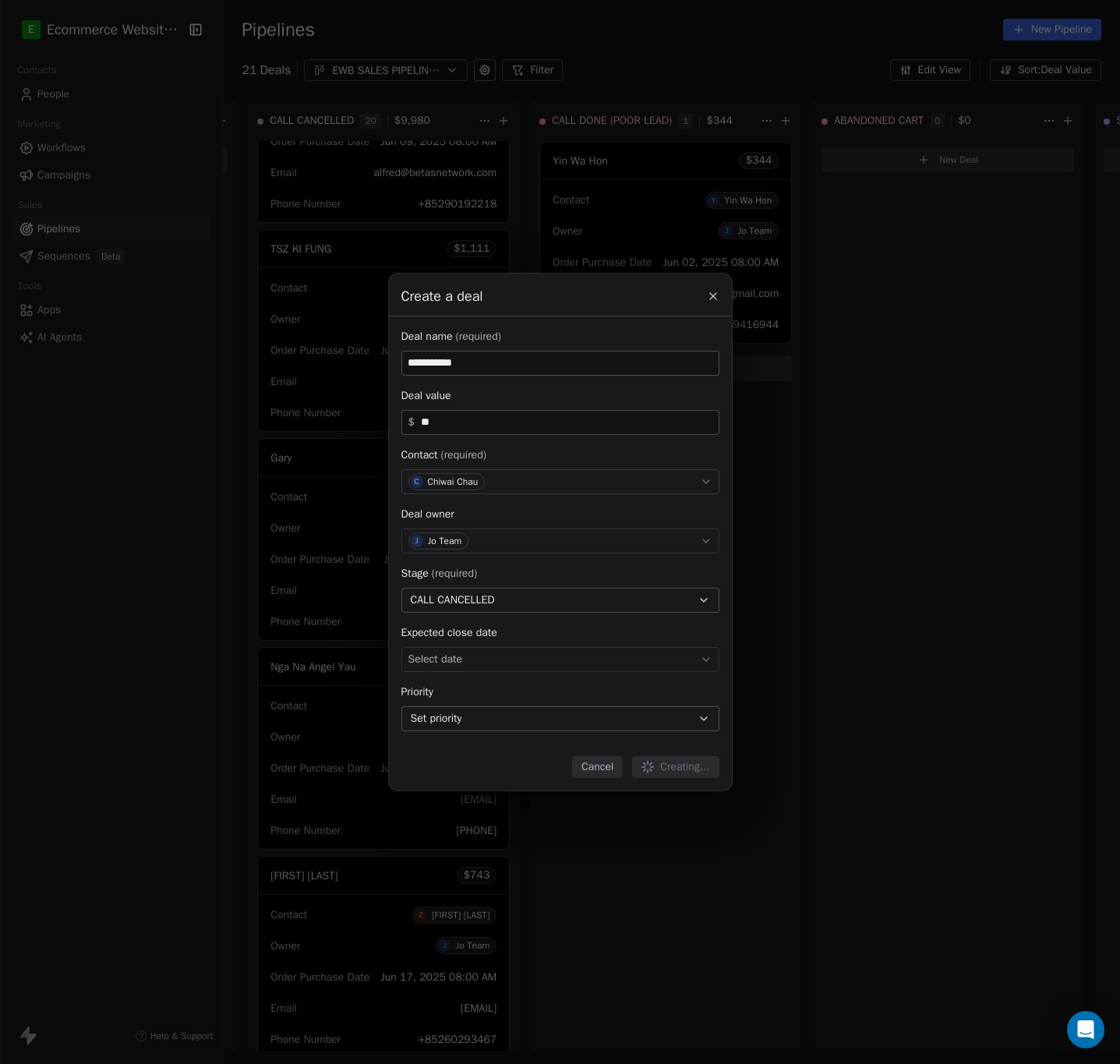 type 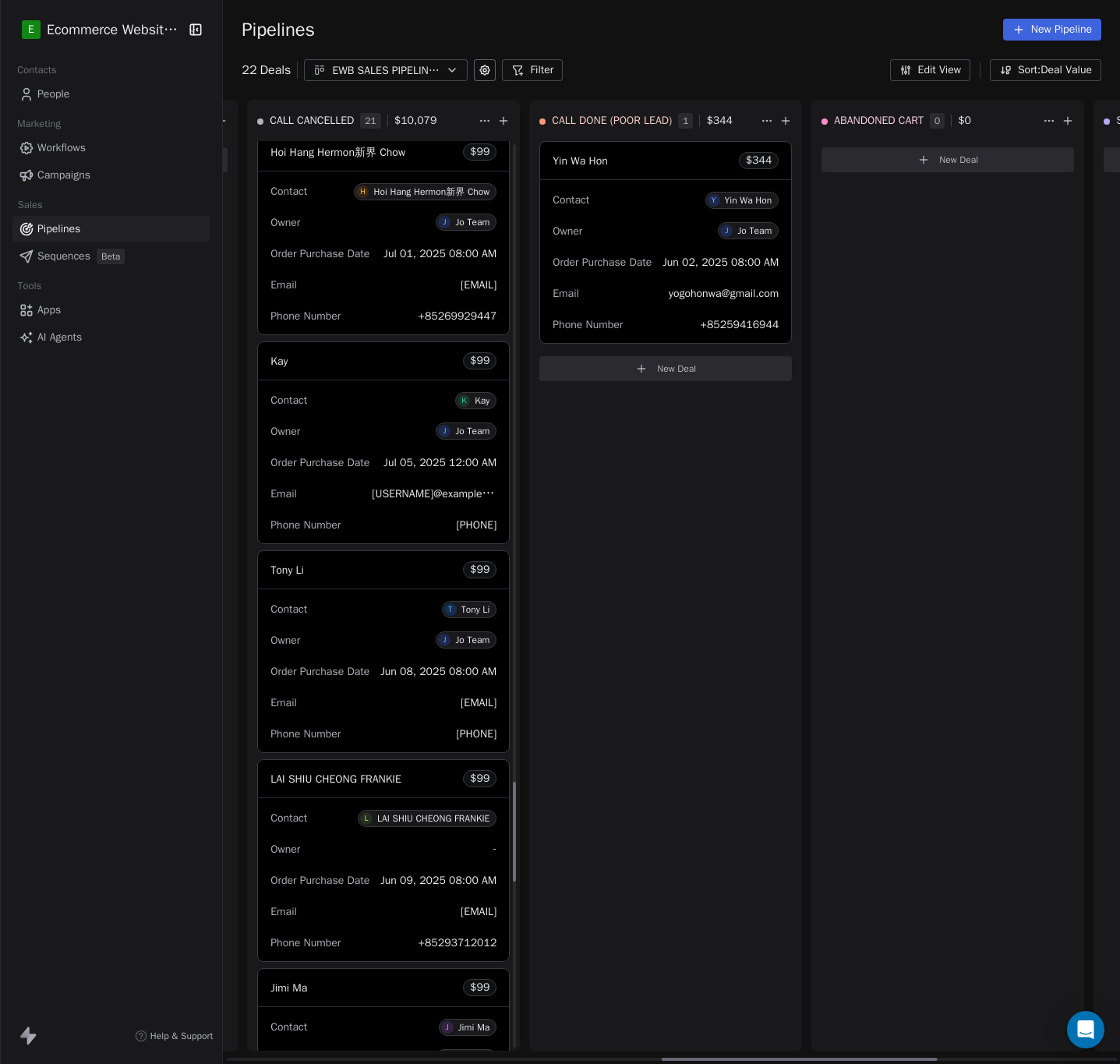 scroll, scrollTop: 5830, scrollLeft: 0, axis: vertical 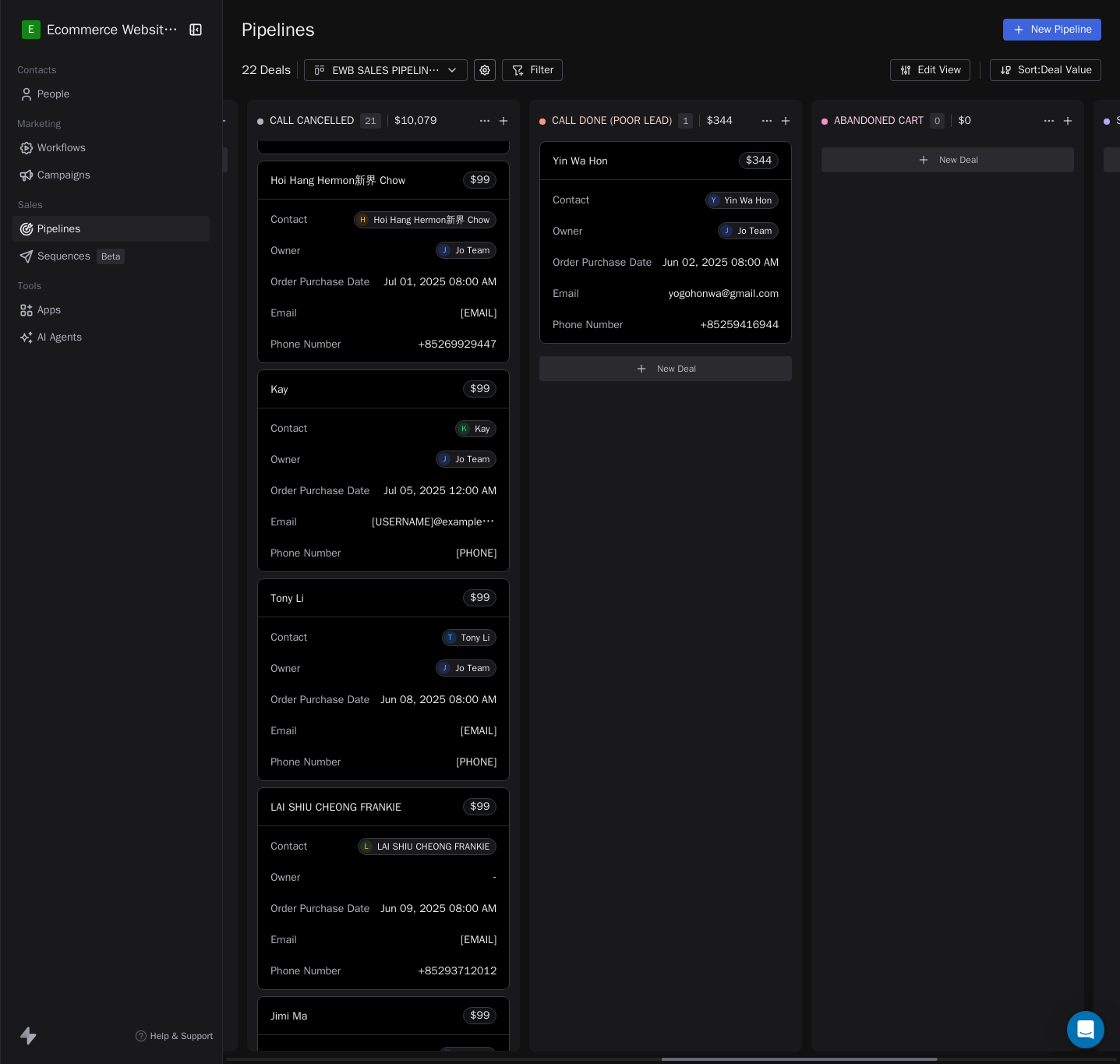 click on "[FIRST] $ 99" at bounding box center (383, 389) 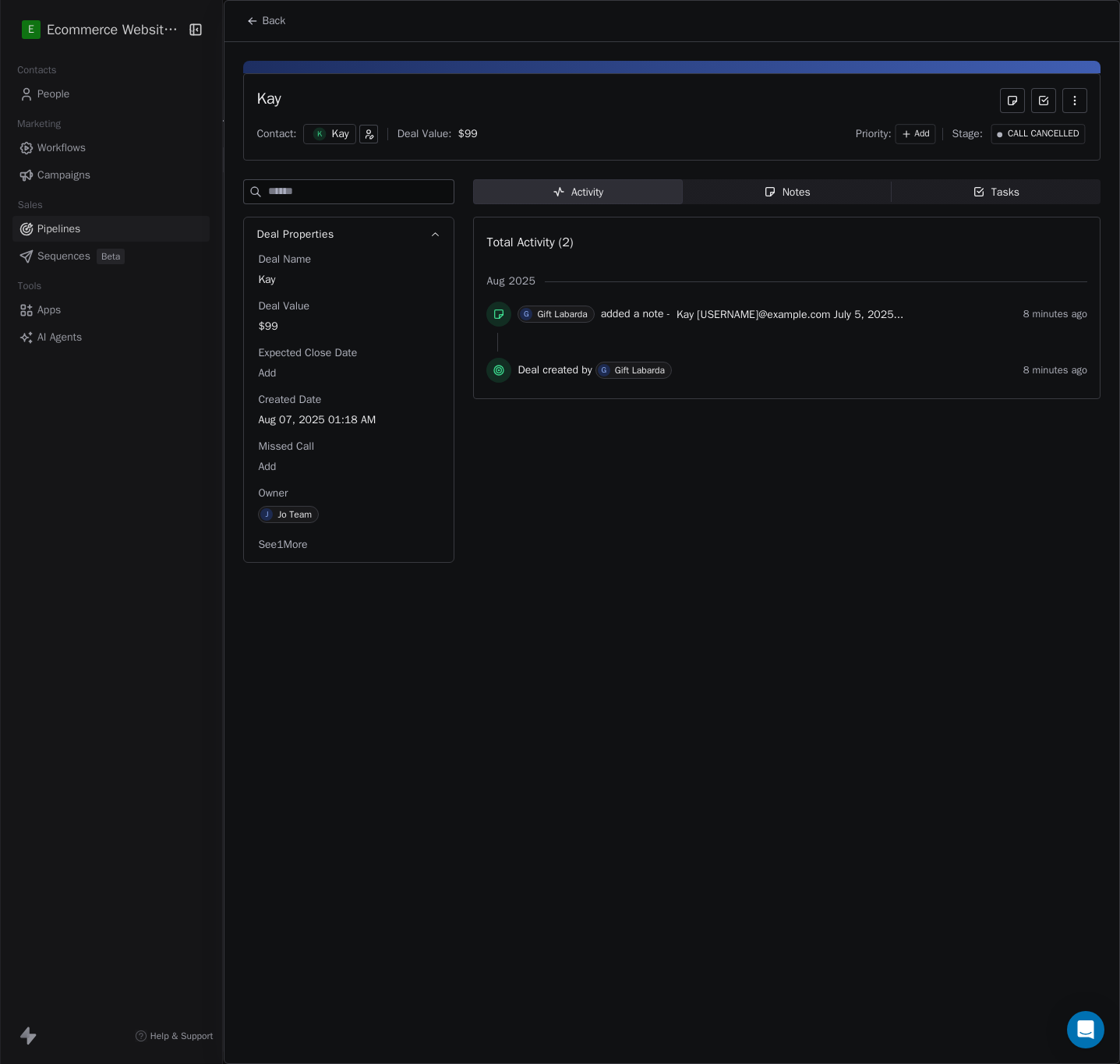 click on "Back" at bounding box center [266, 21] 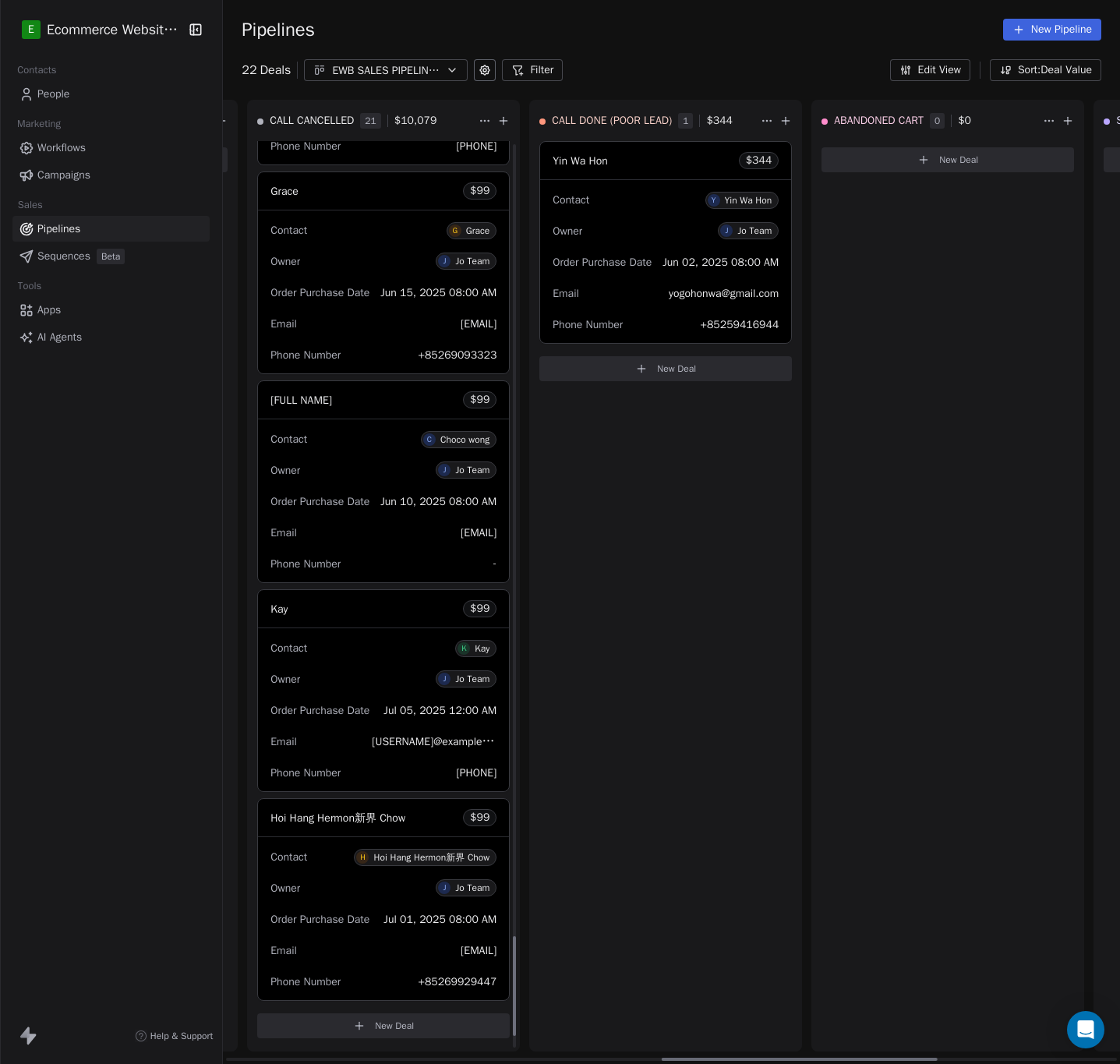 scroll, scrollTop: 7350, scrollLeft: 0, axis: vertical 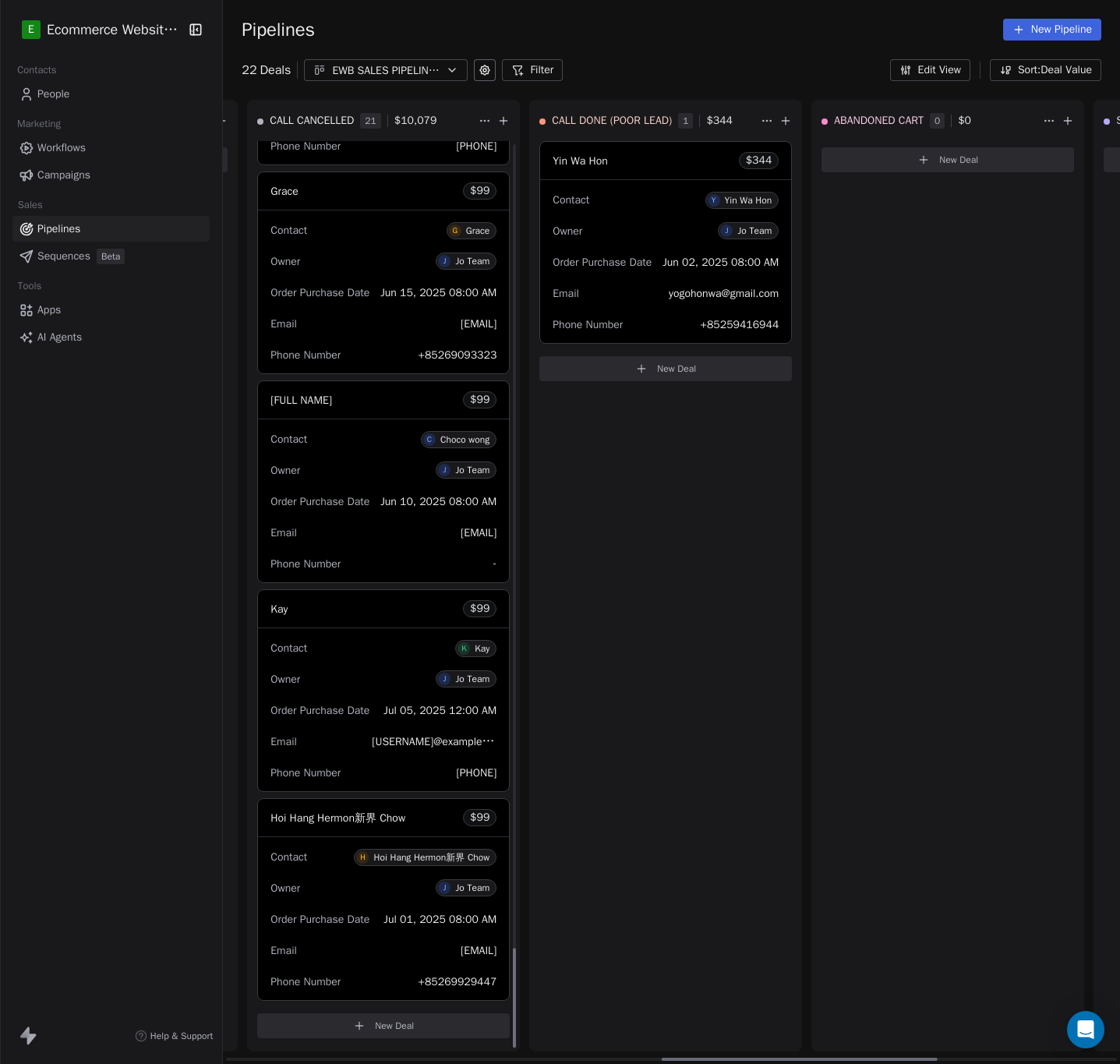 click on "[FIRST] $ 99" at bounding box center (383, 609) 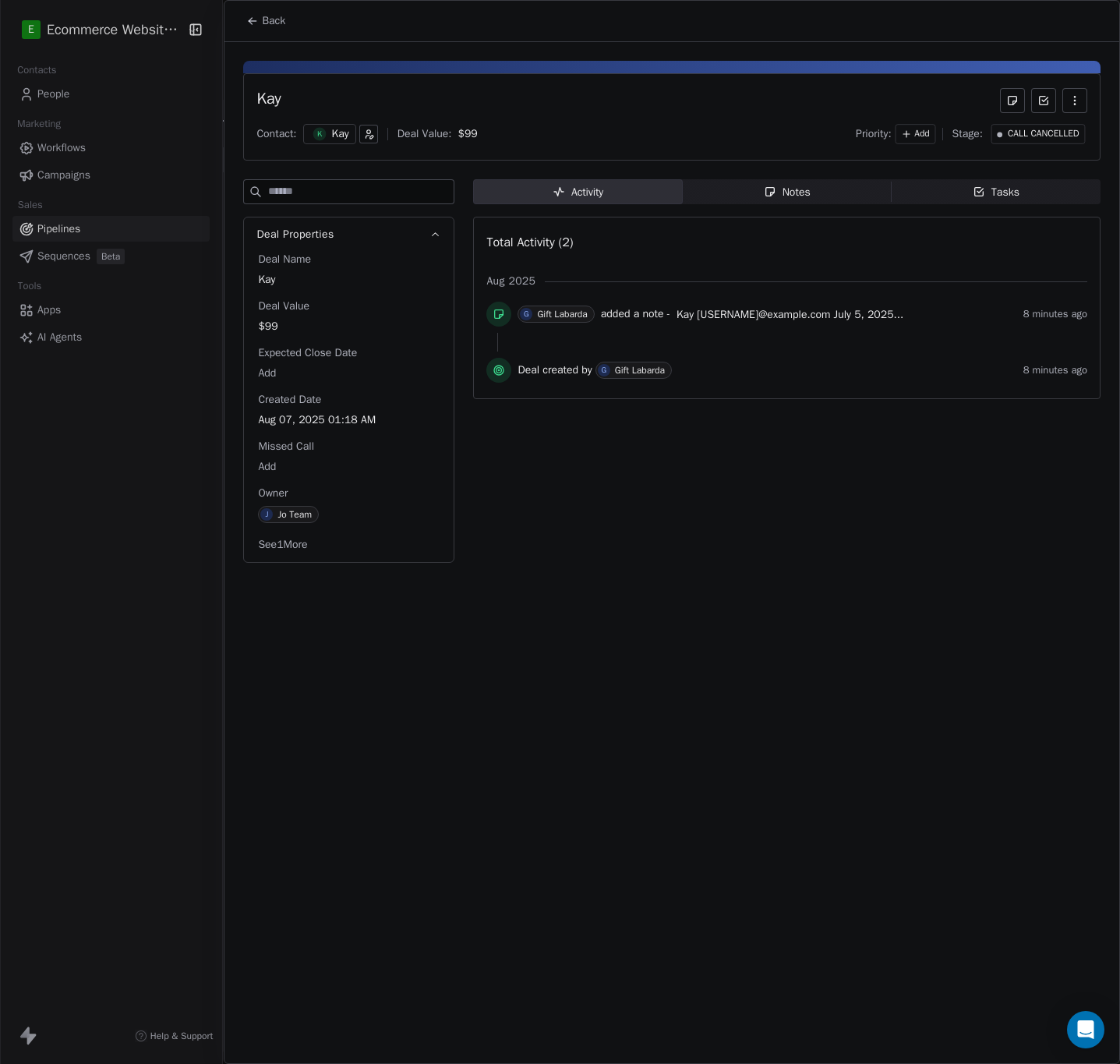 click on "Notes   Notes" at bounding box center [787, 192] 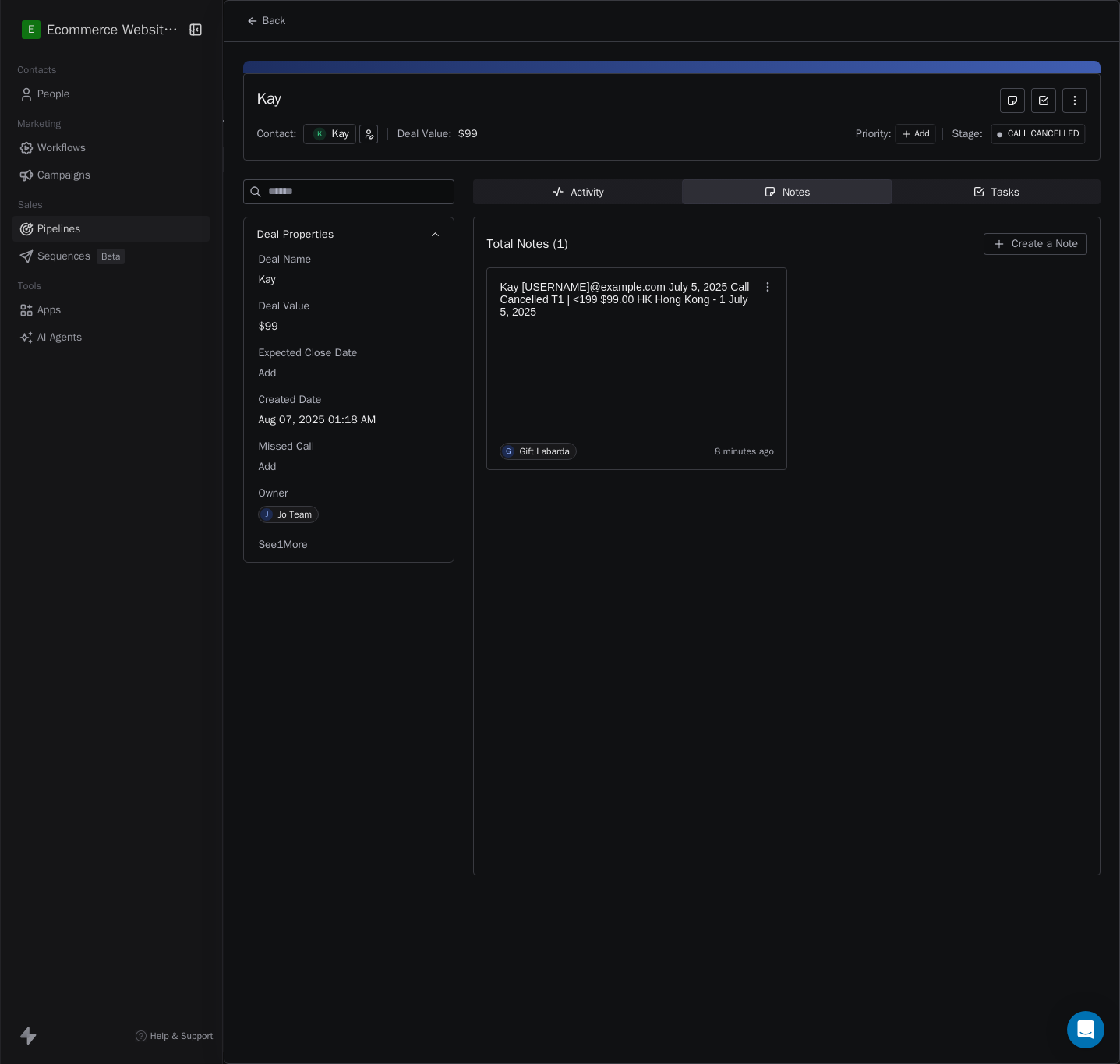 click on "Activity Activity" at bounding box center [578, 192] 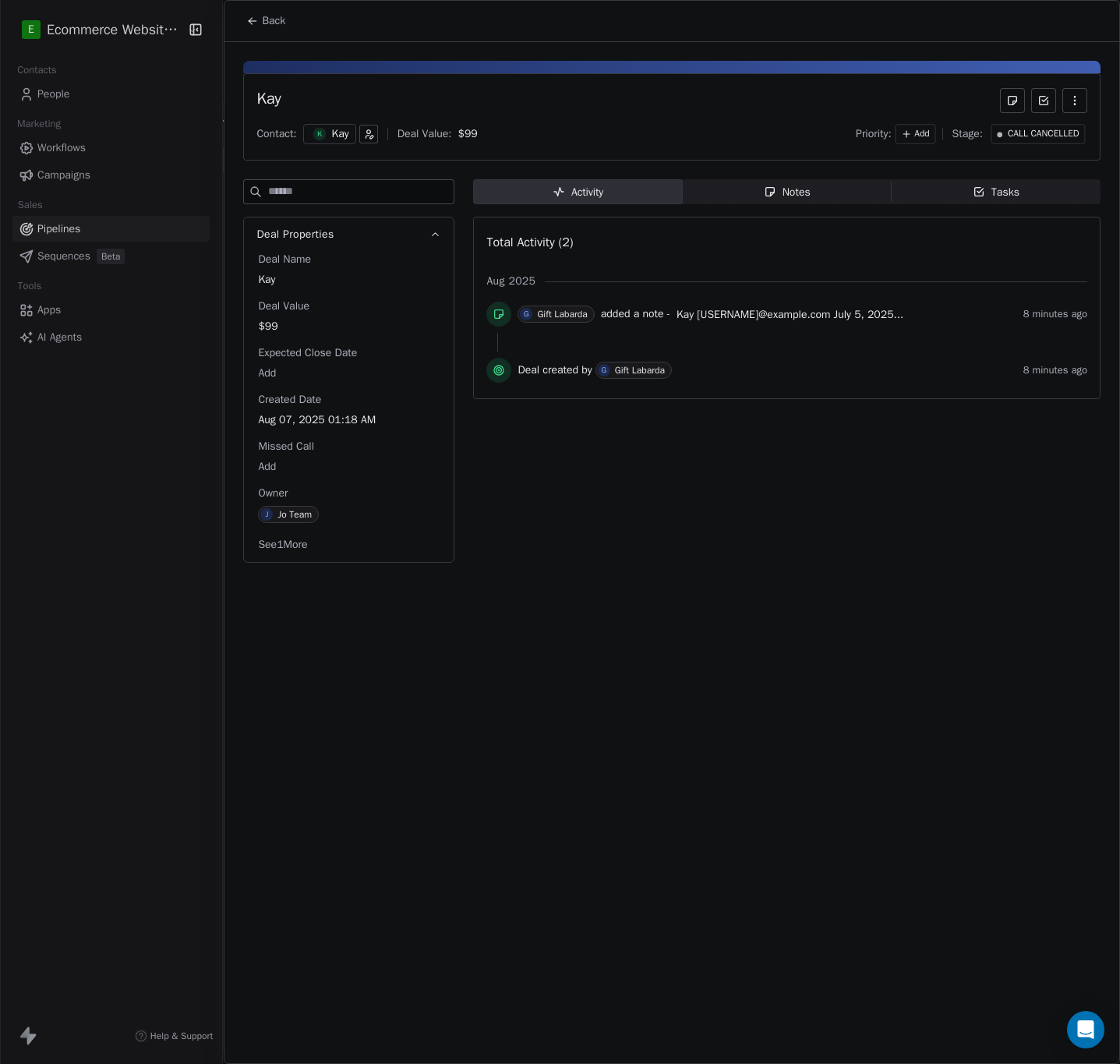 click 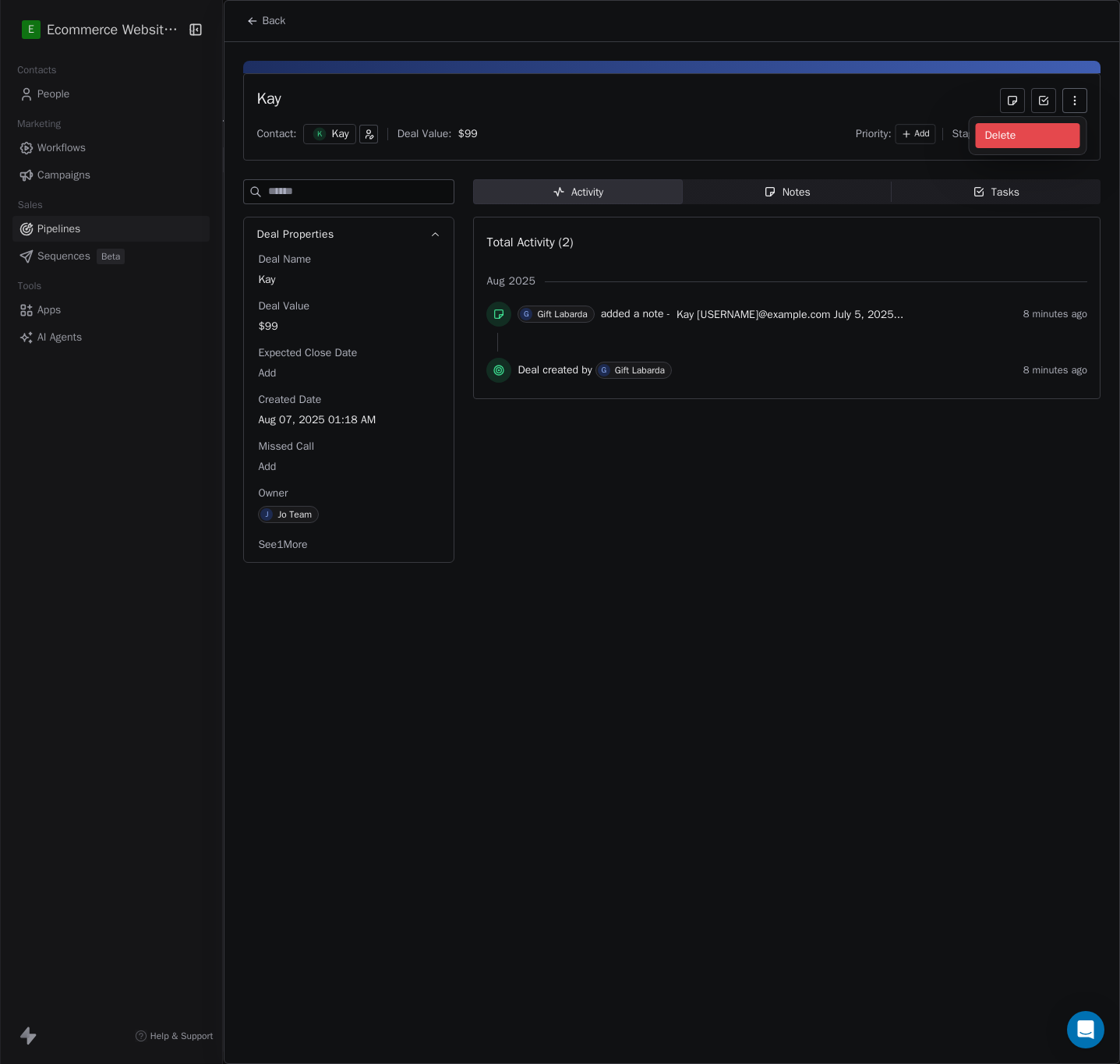 click on "Delete" at bounding box center [1028, 136] 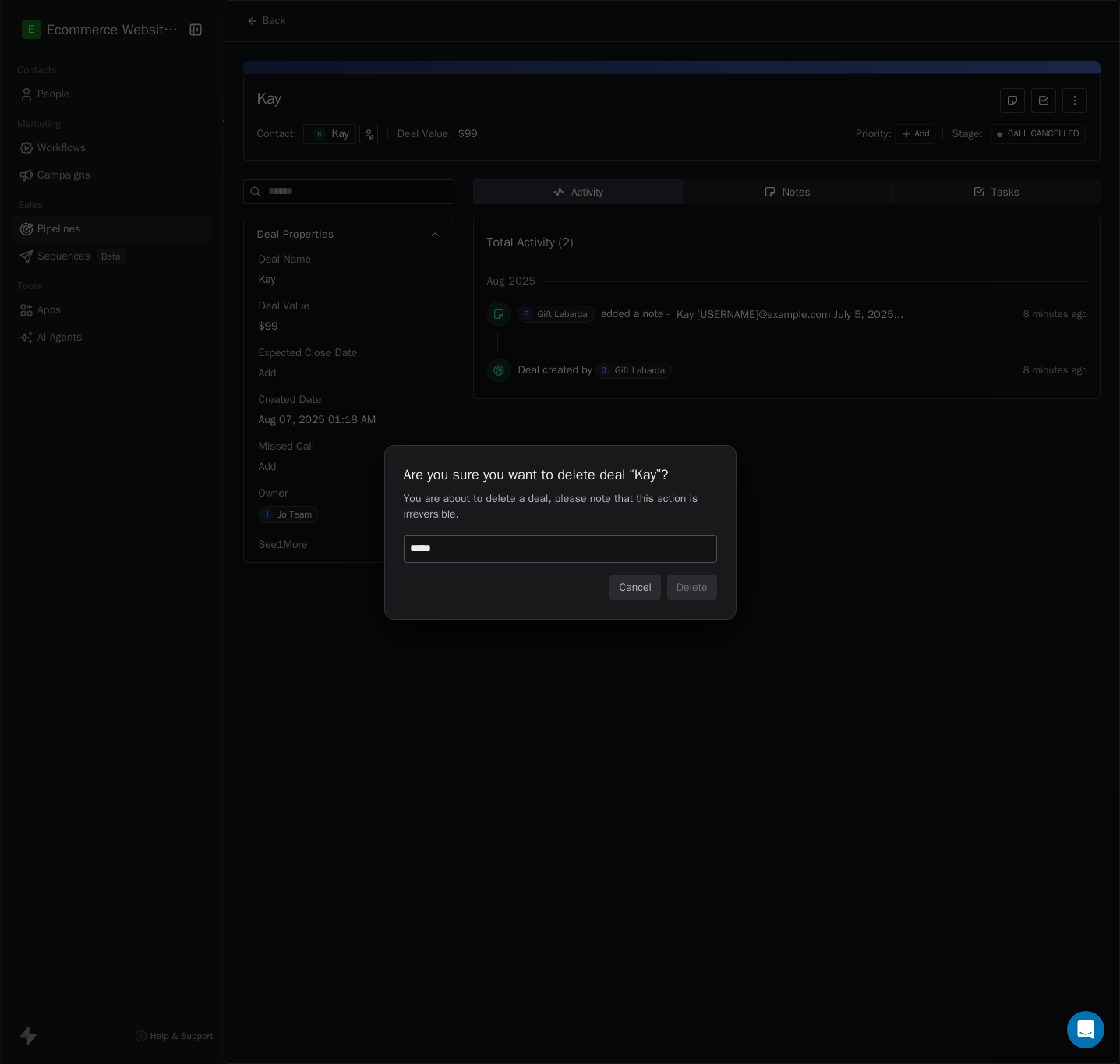 type on "******" 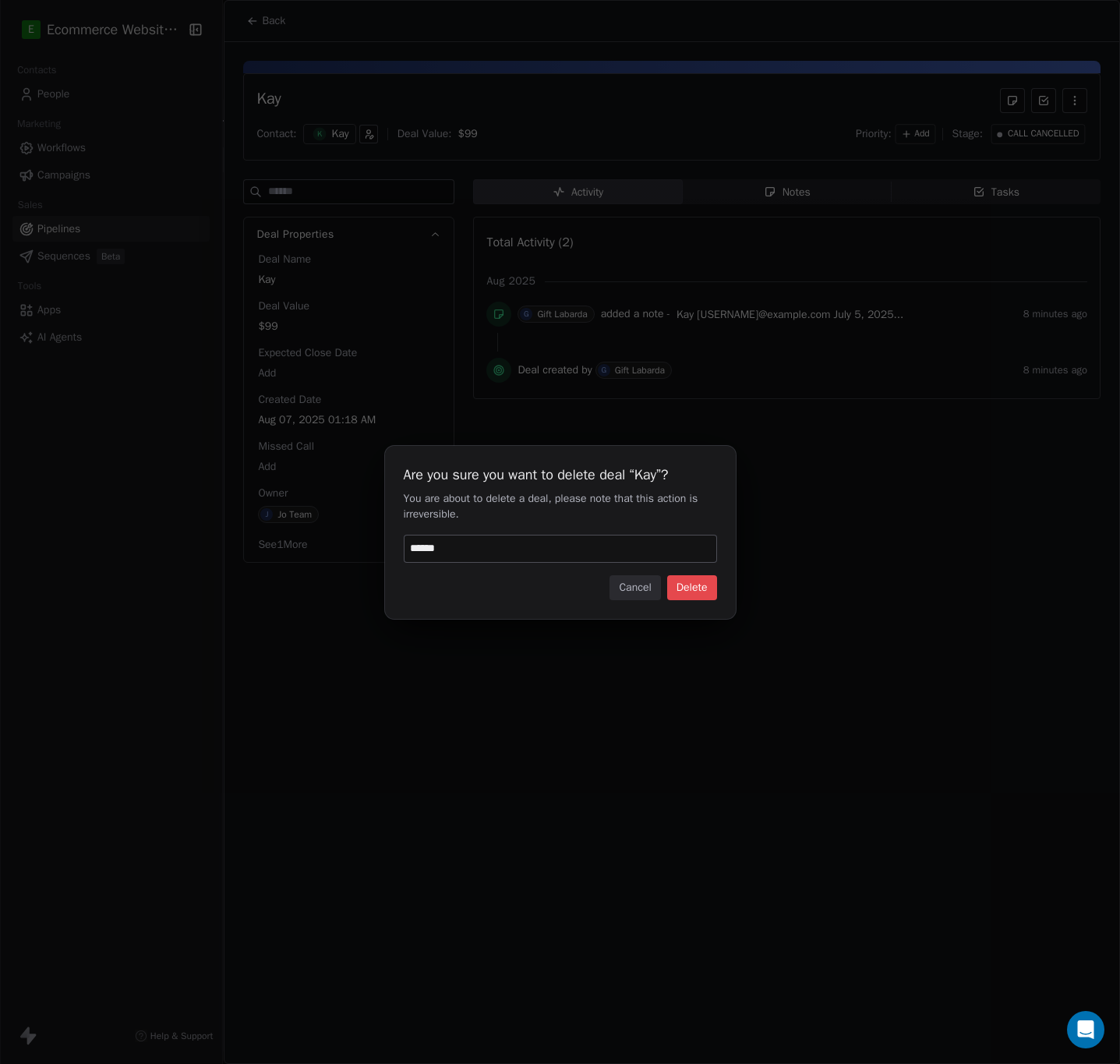 type 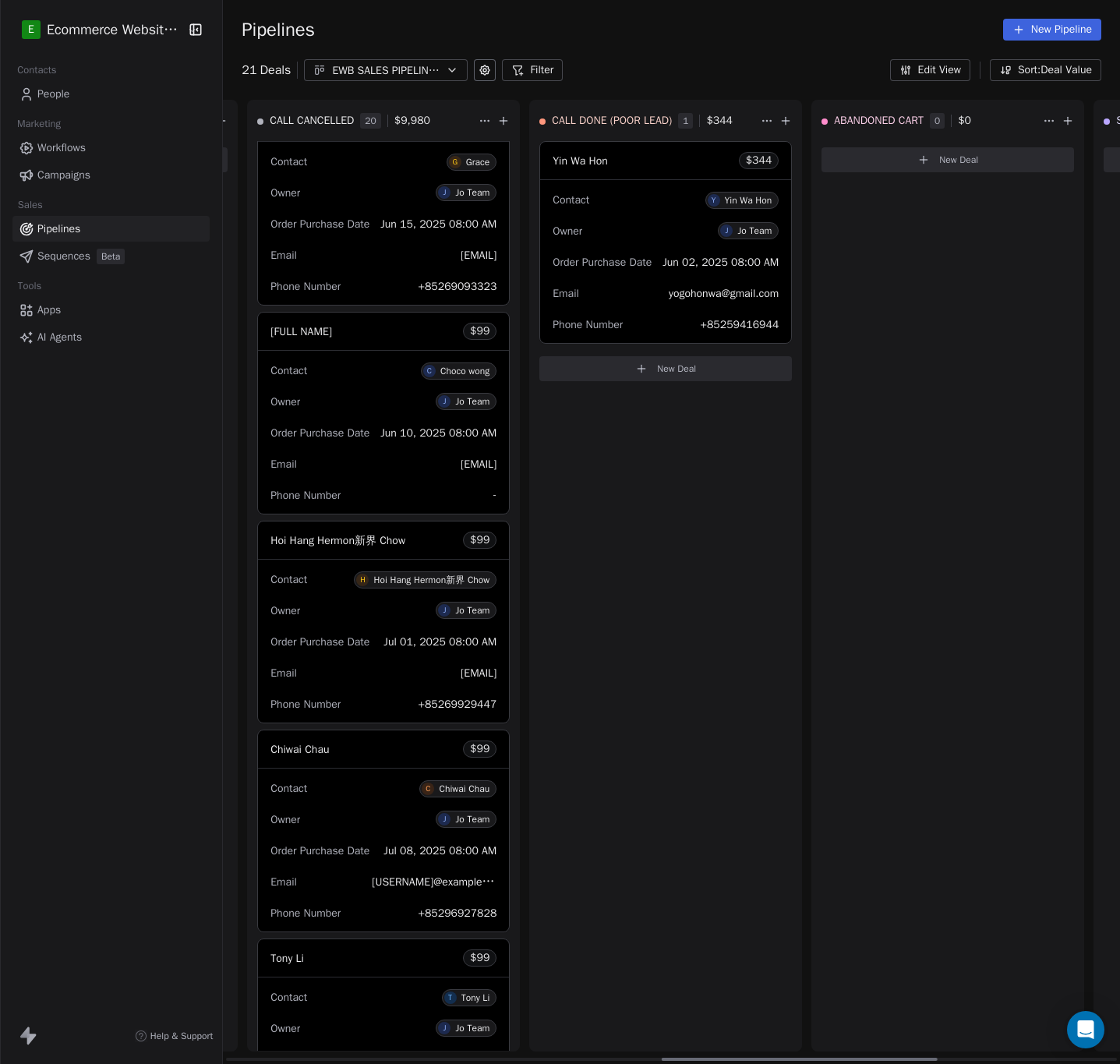 click on "Chiwai Chau $ 99" at bounding box center [383, 749] 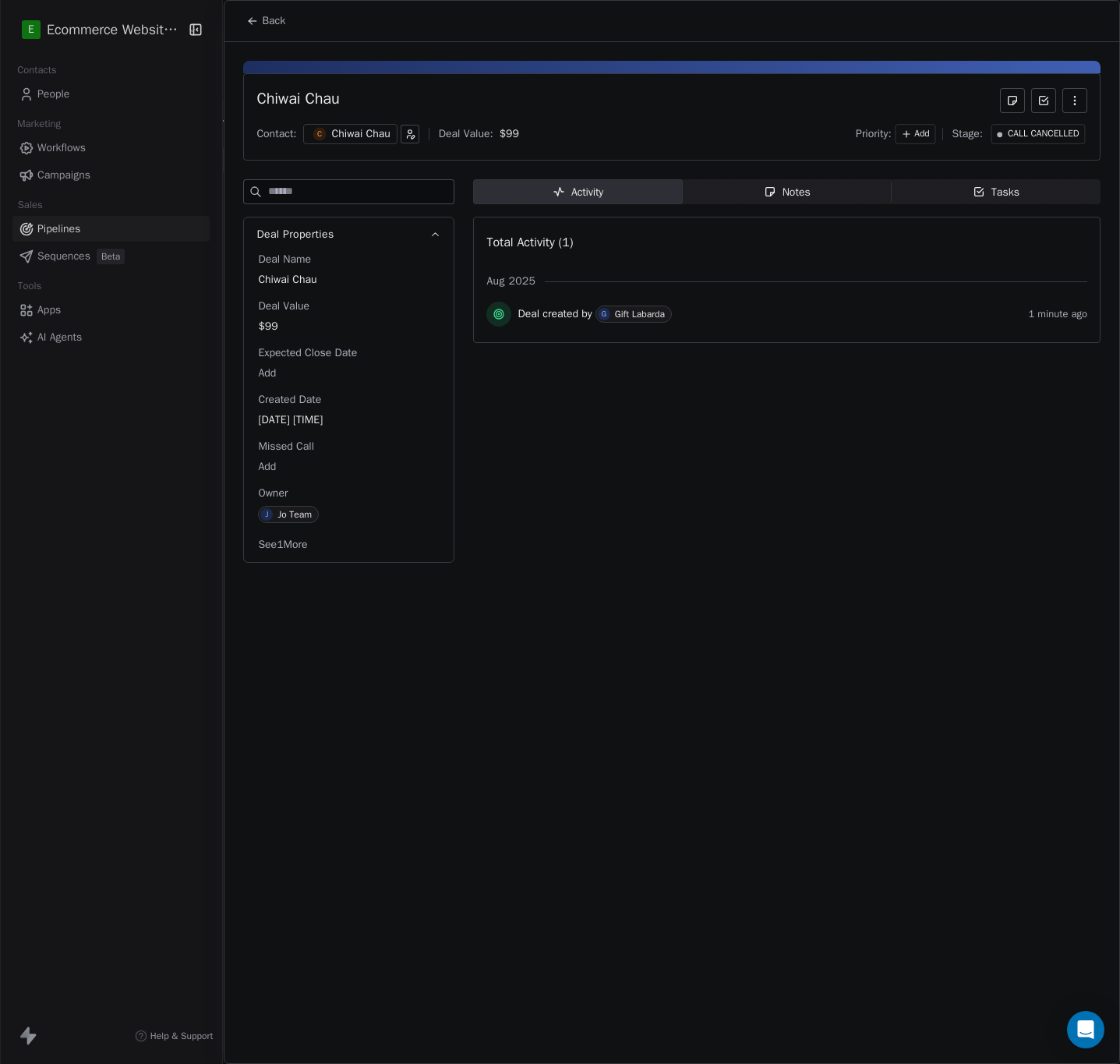 click on "Notes" at bounding box center (787, 192) 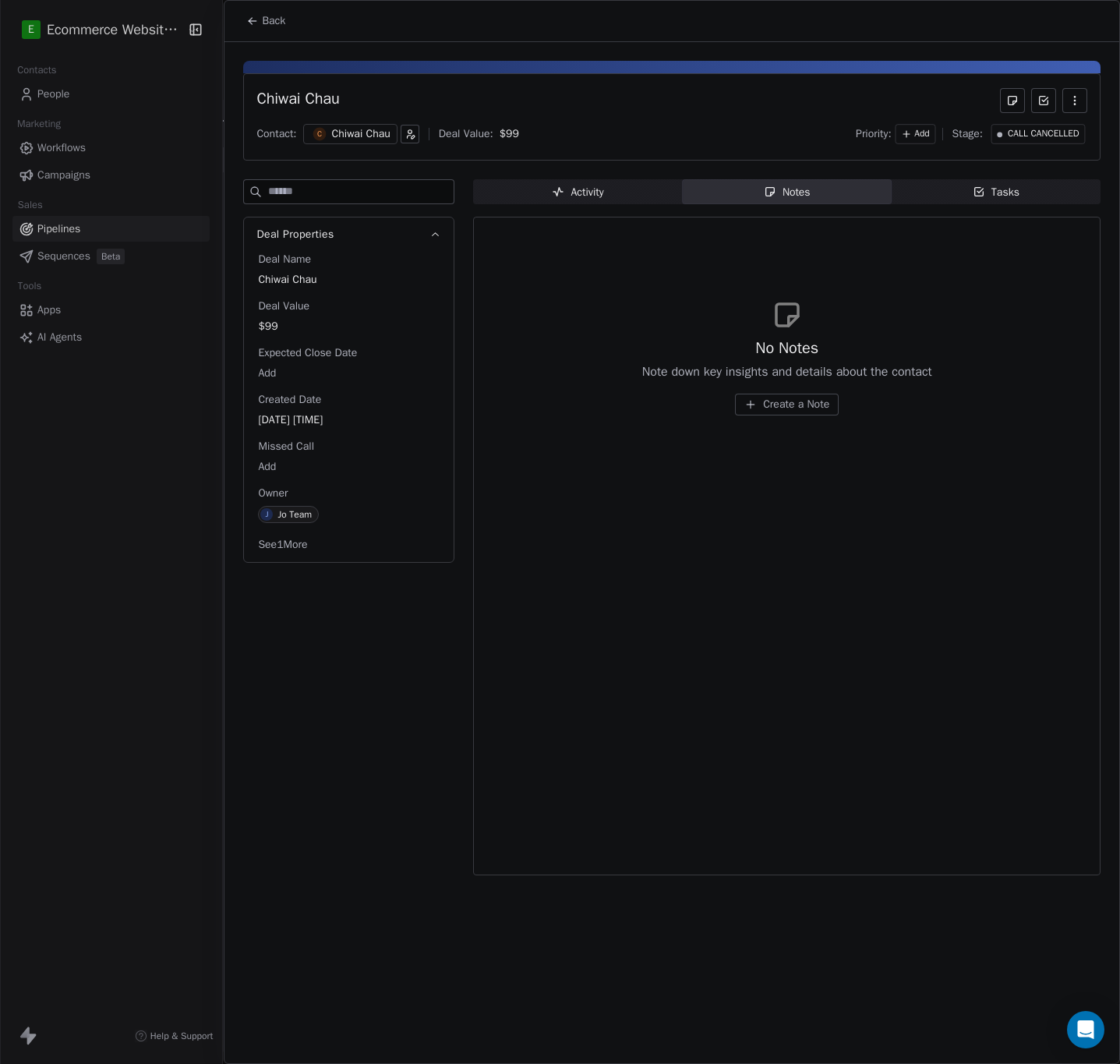 click on "Create a Note" at bounding box center [796, 405] 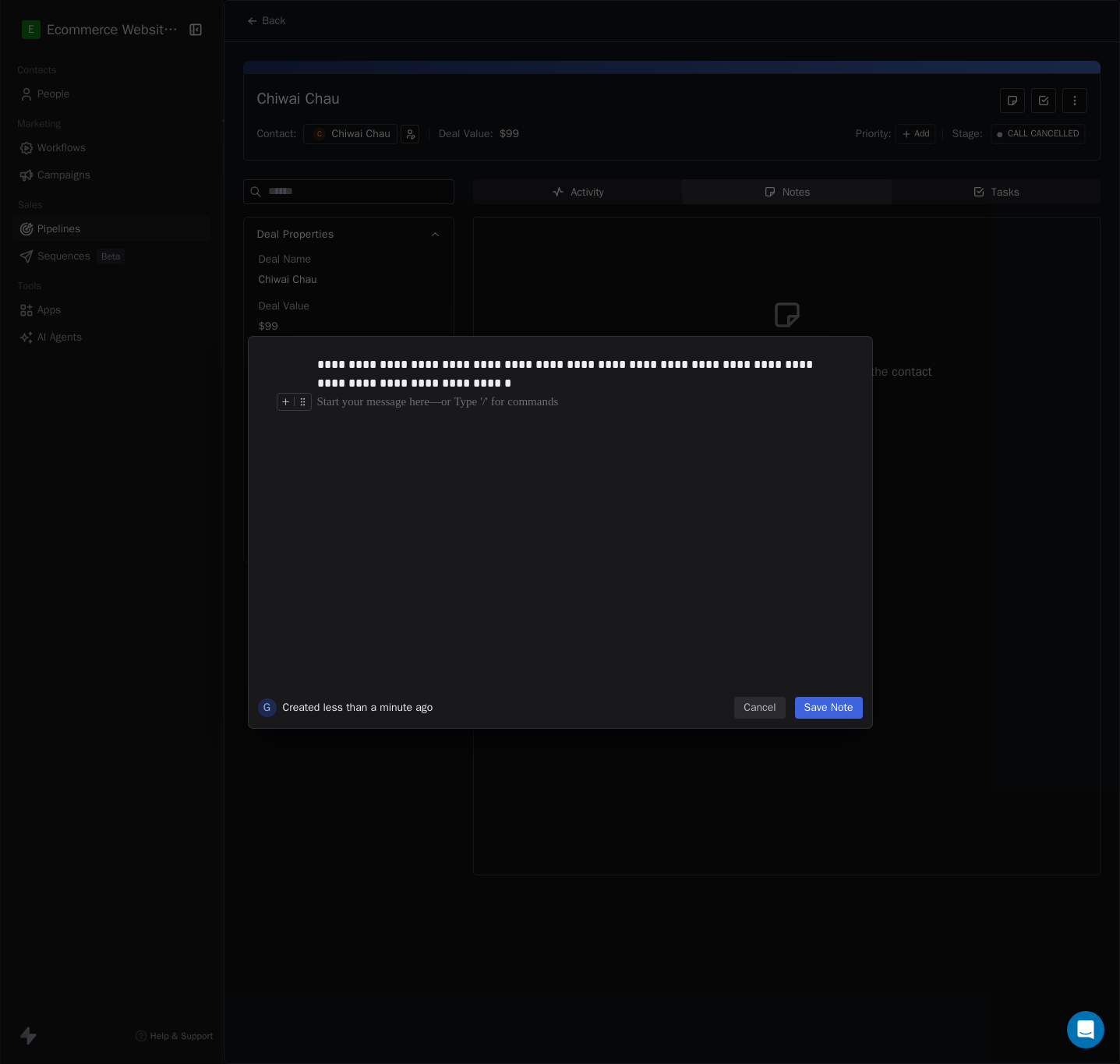 click on "Save Note" at bounding box center [829, 708] 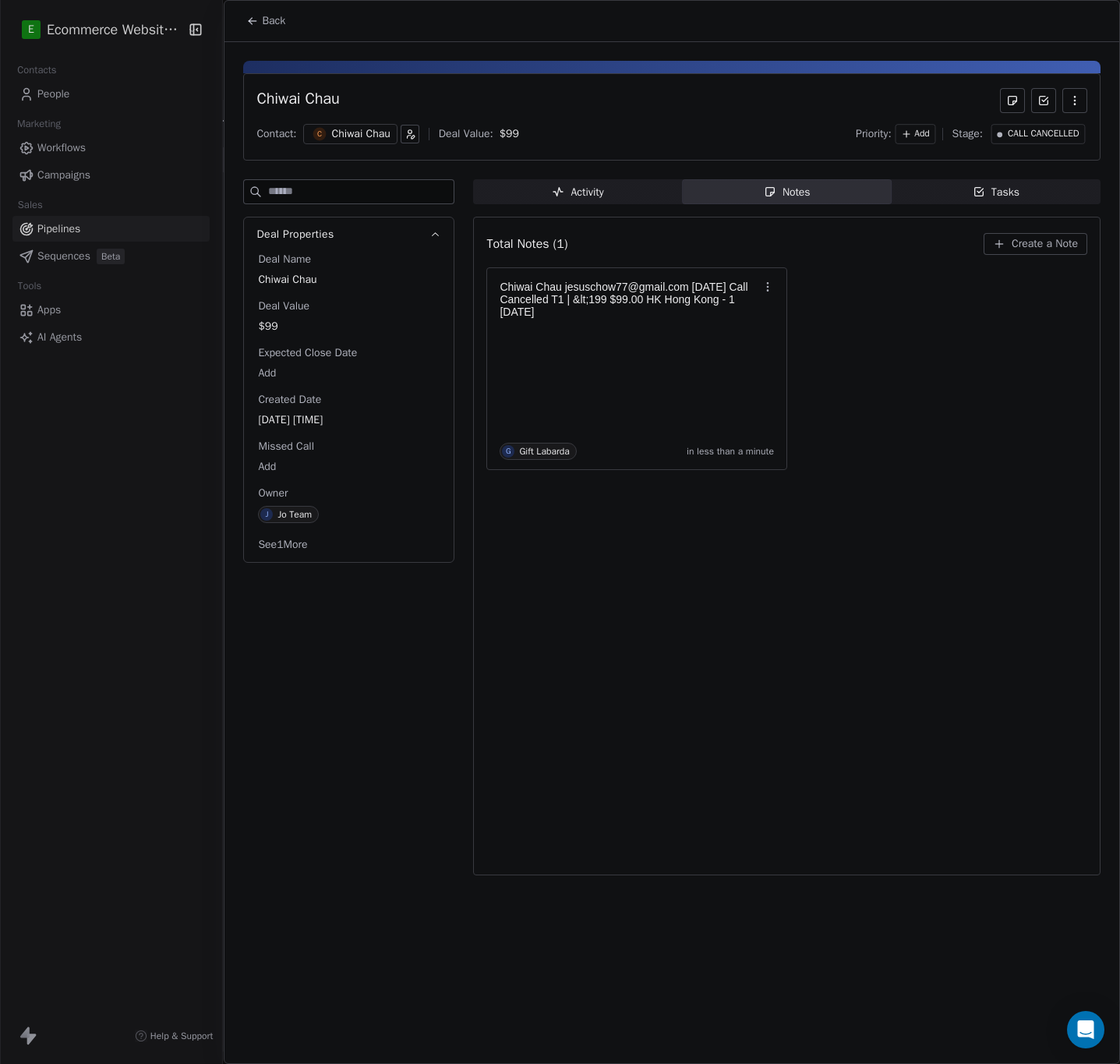 click on "Total Notes (1)   Create a Note Chiwai Chau jesuschow77@gmail.com [DATE] Call Cancelled T1 | &lt;199 $99.00 HK Hong Kong - 1 [DATE] G Gift Labarda in less than a minute" at bounding box center [786, 546] 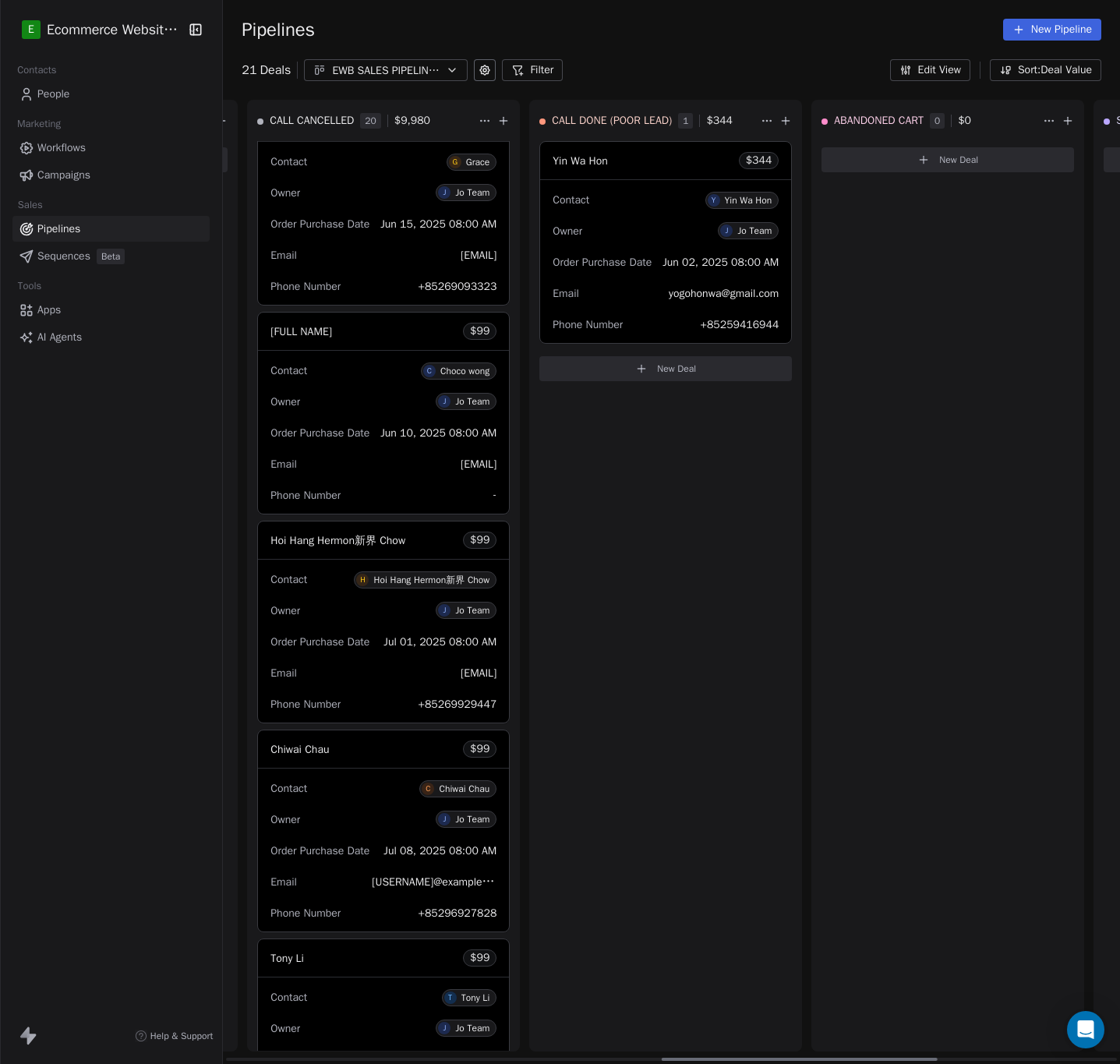 click 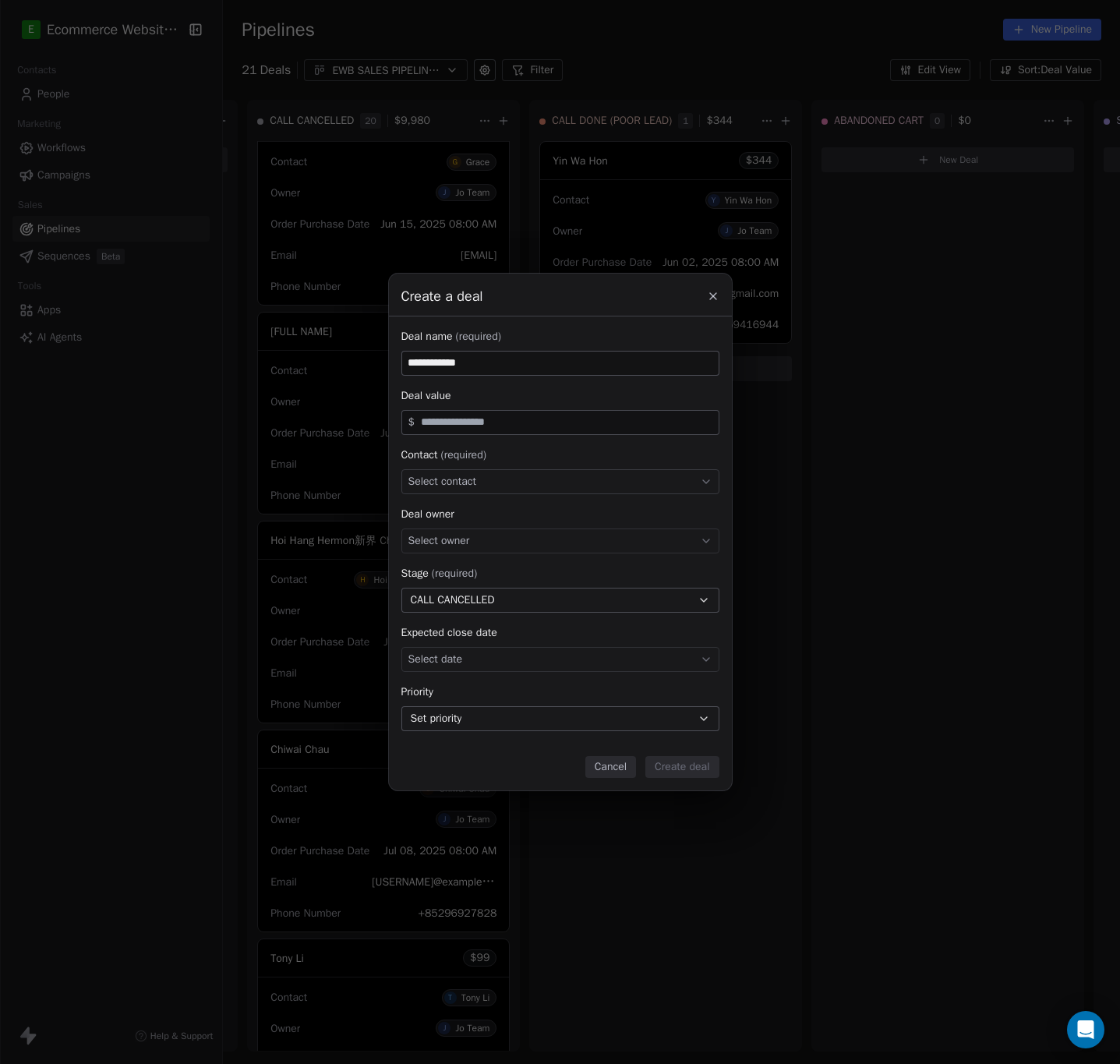 type on "**********" 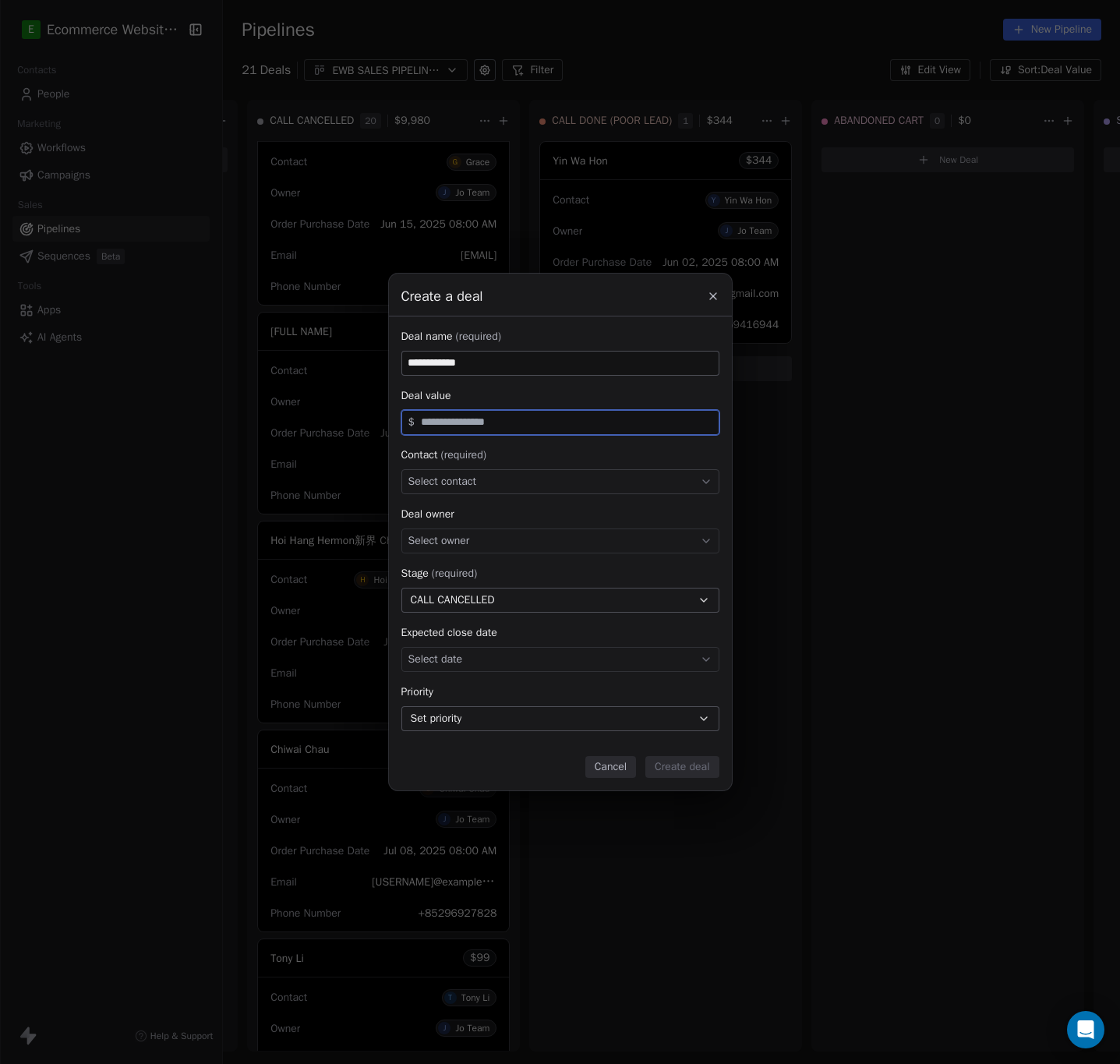 click at bounding box center [567, 422] 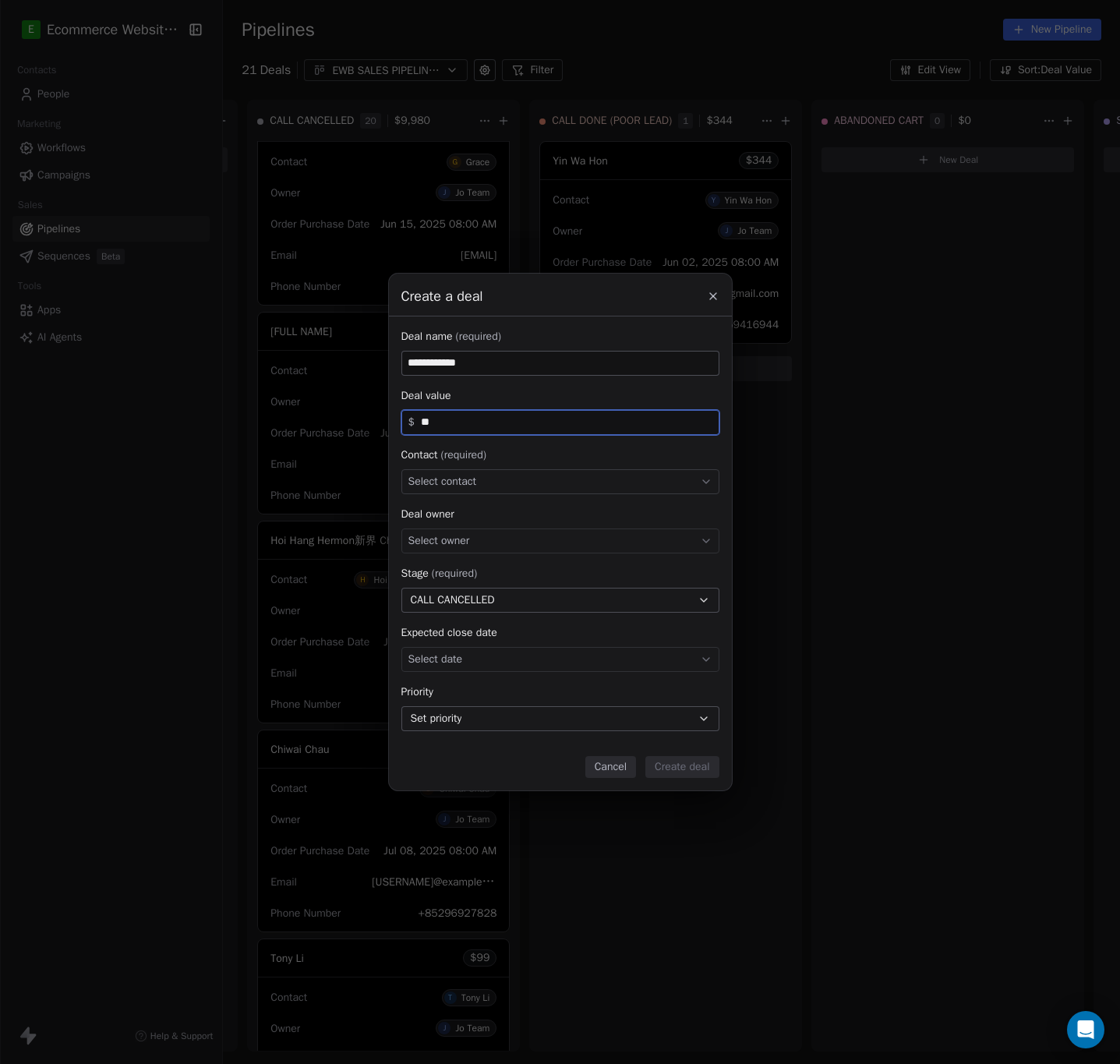 type on "**" 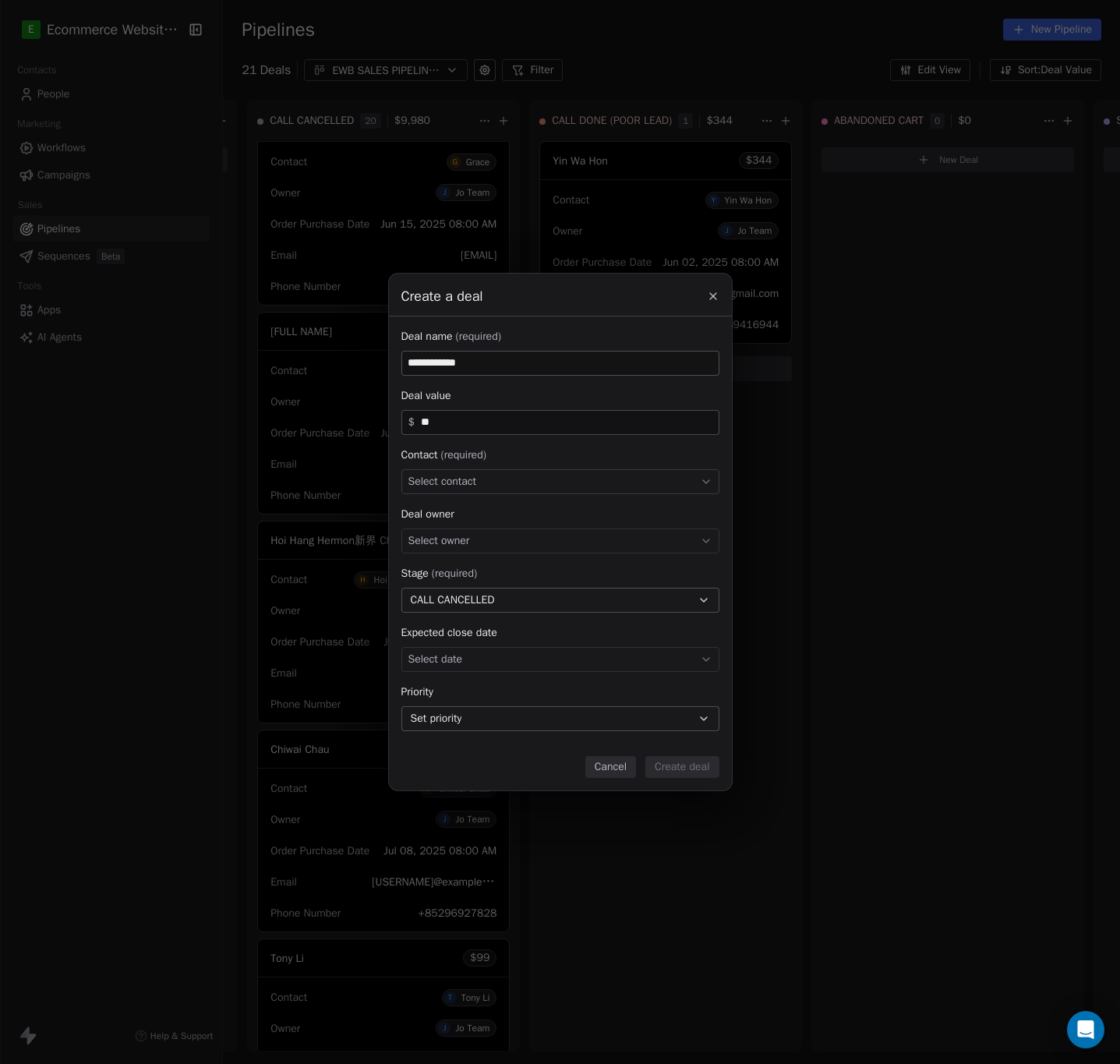 click on "Select contact" at bounding box center (443, 482) 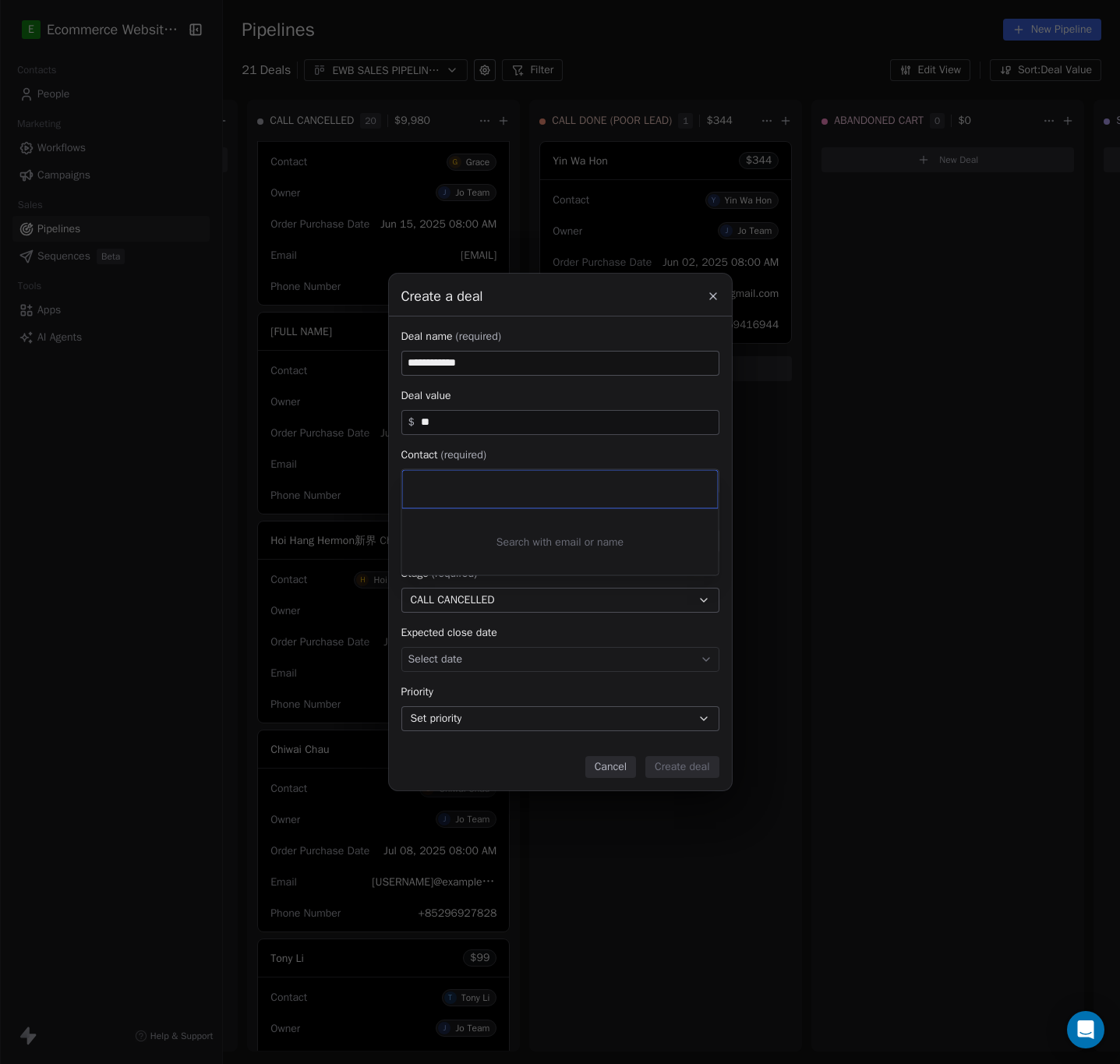 click at bounding box center (562, 490) 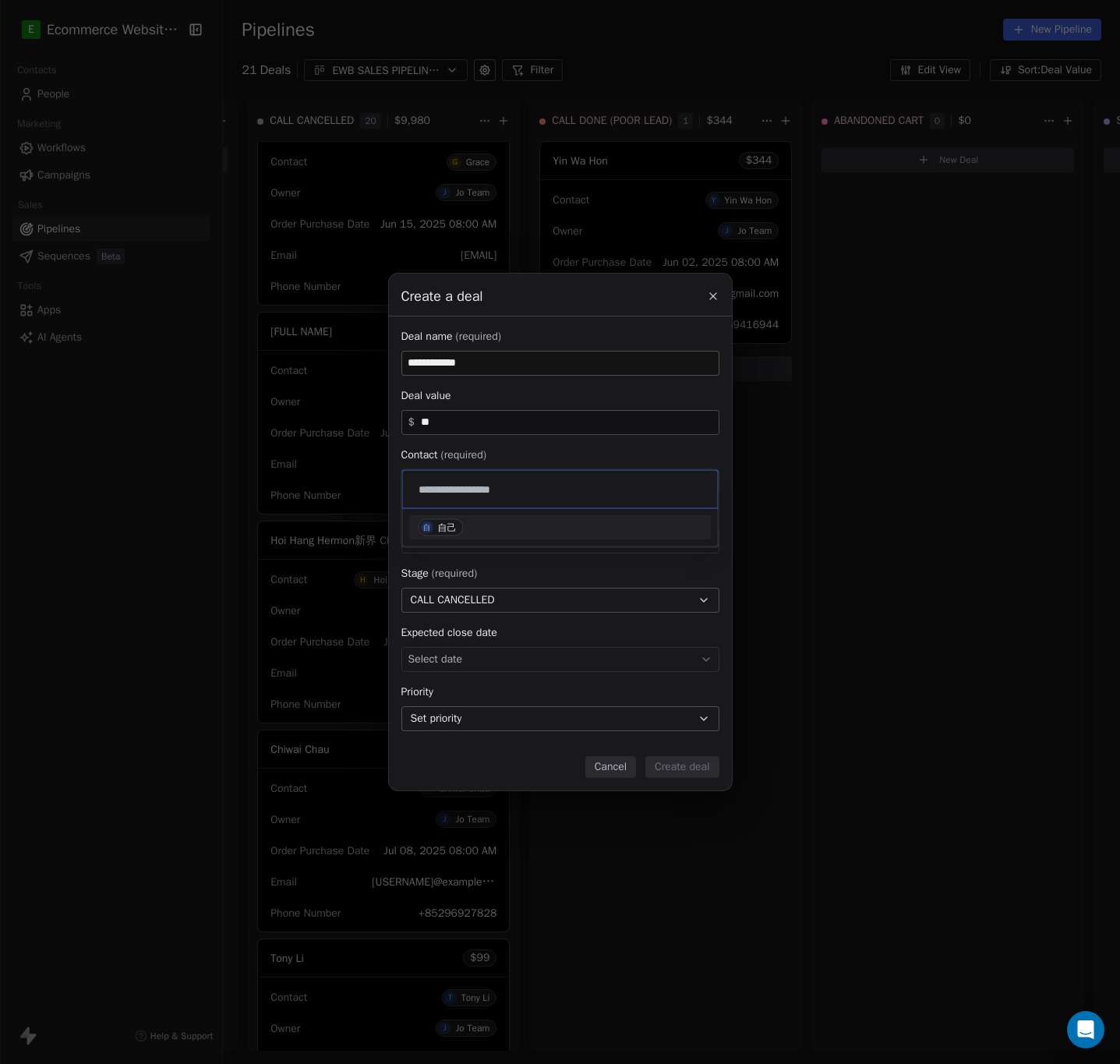 type on "**********" 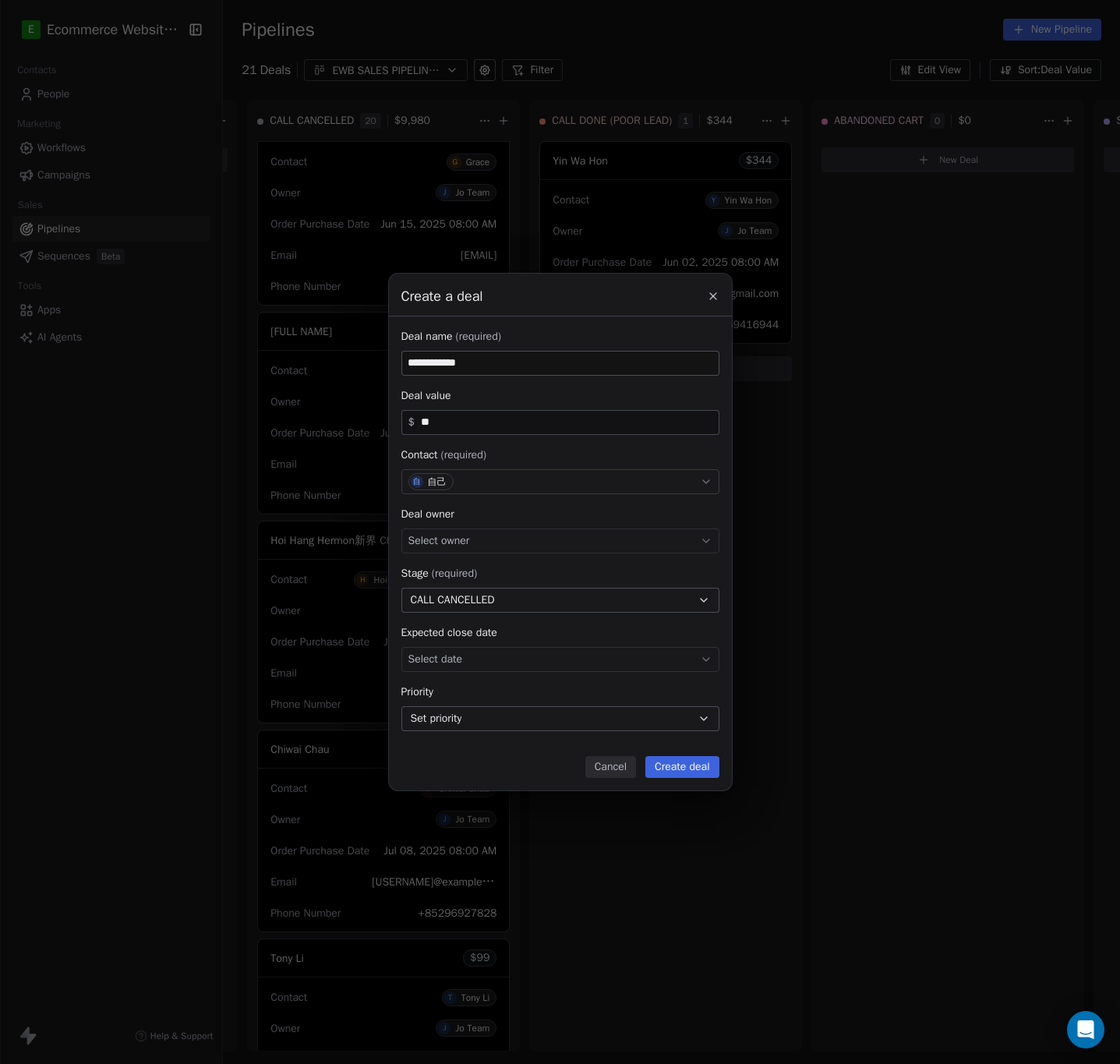 click on "Select owner" at bounding box center (439, 541) 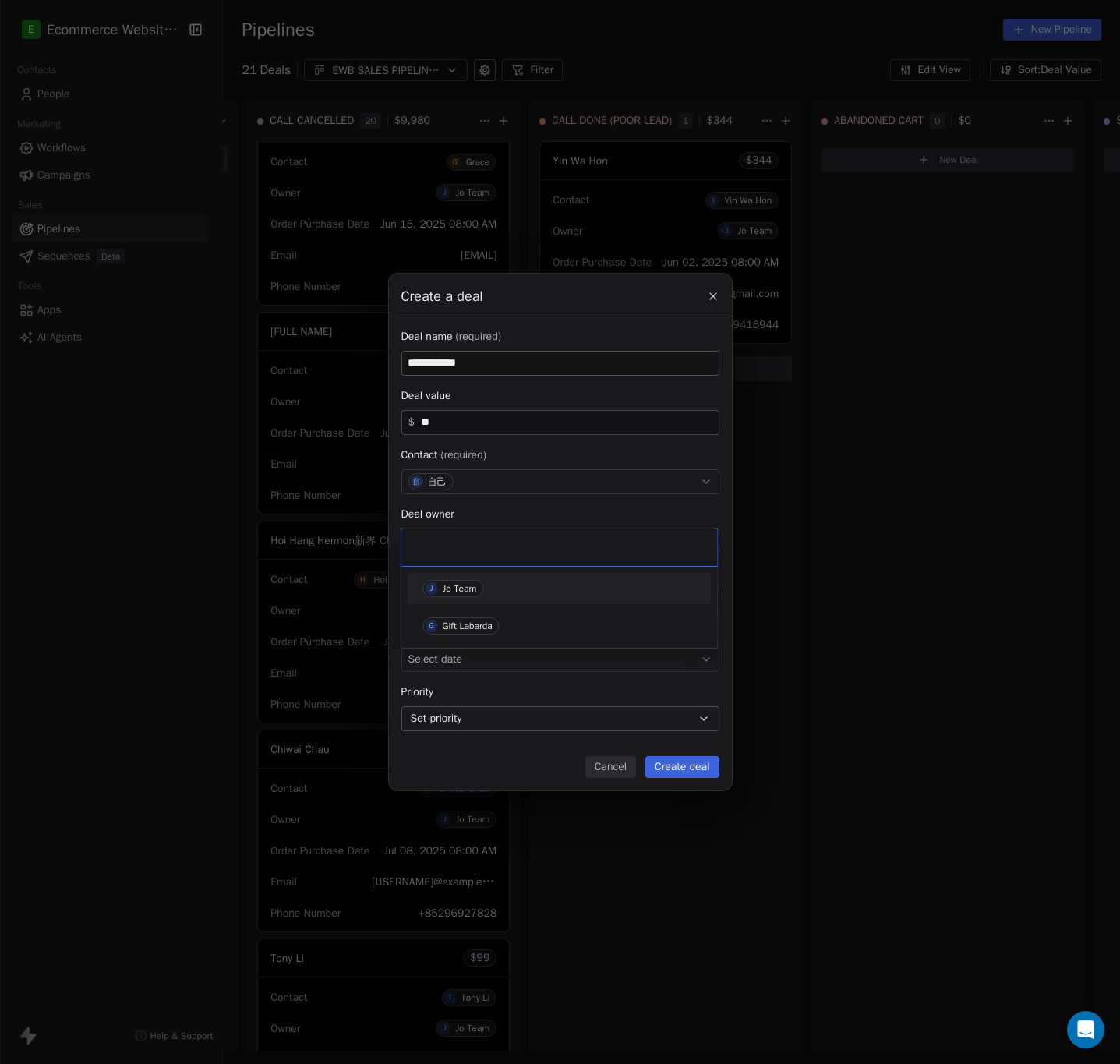 click on "Jo Team" at bounding box center [460, 589] 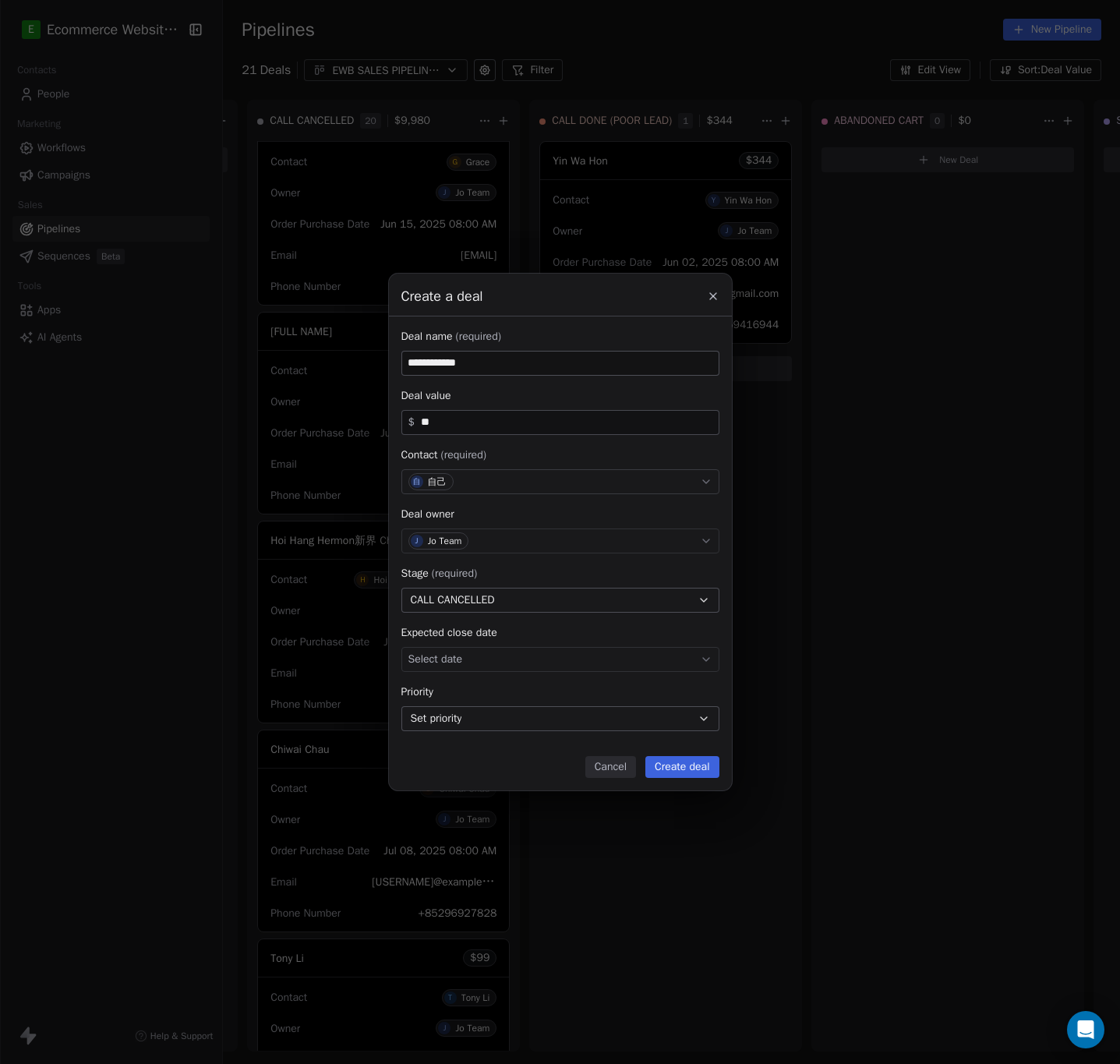 click on "Create deal" at bounding box center (682, 767) 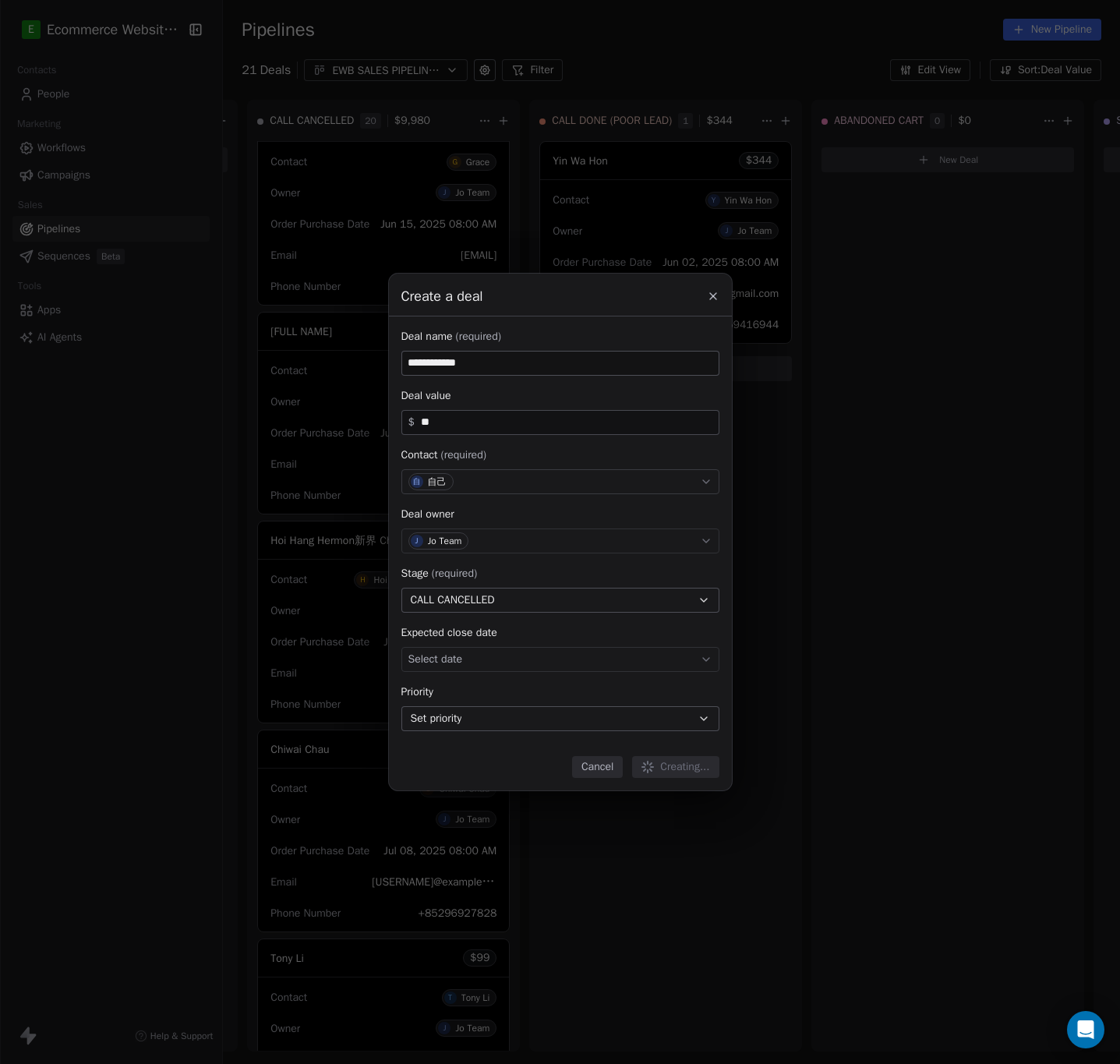 type 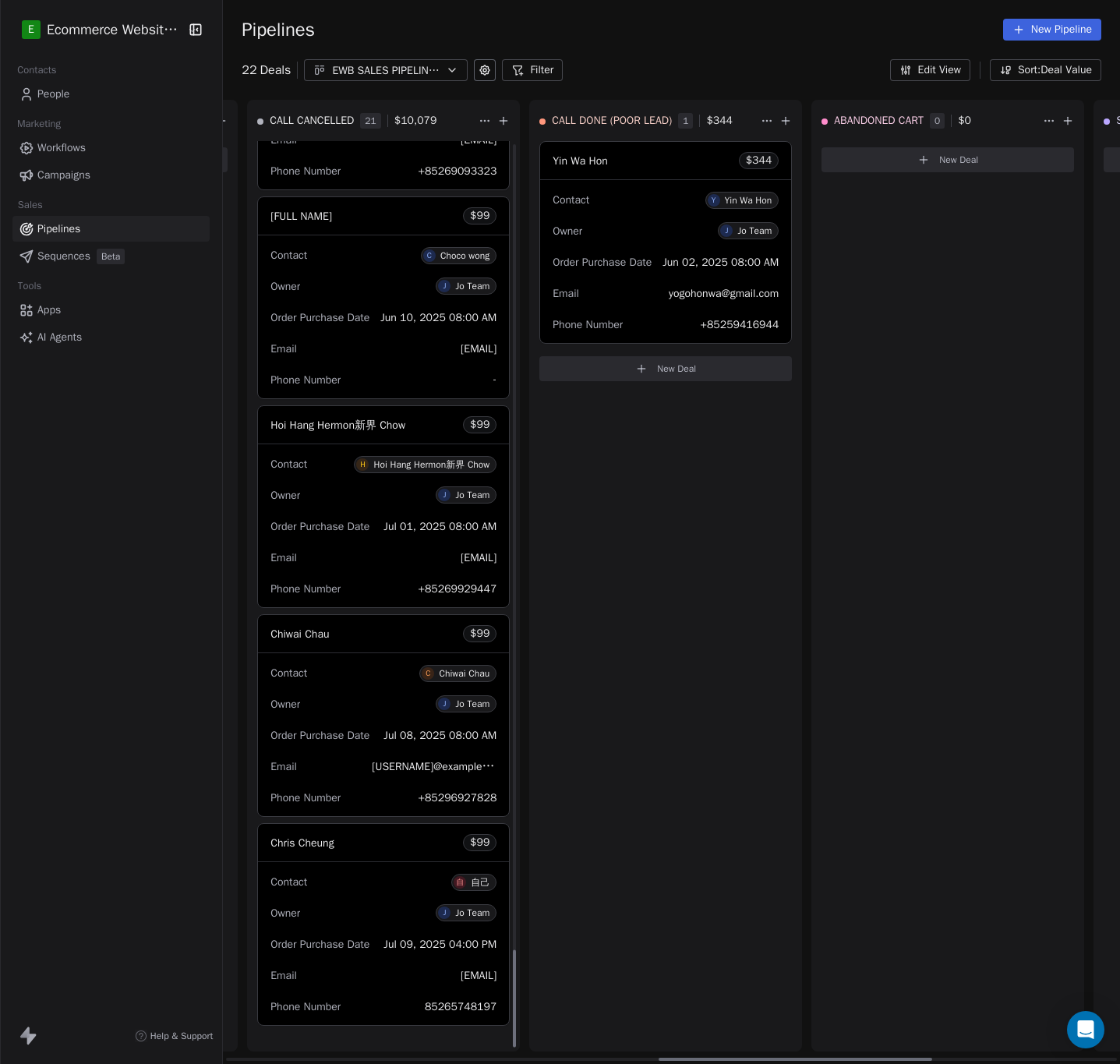 scroll, scrollTop: 7535, scrollLeft: 0, axis: vertical 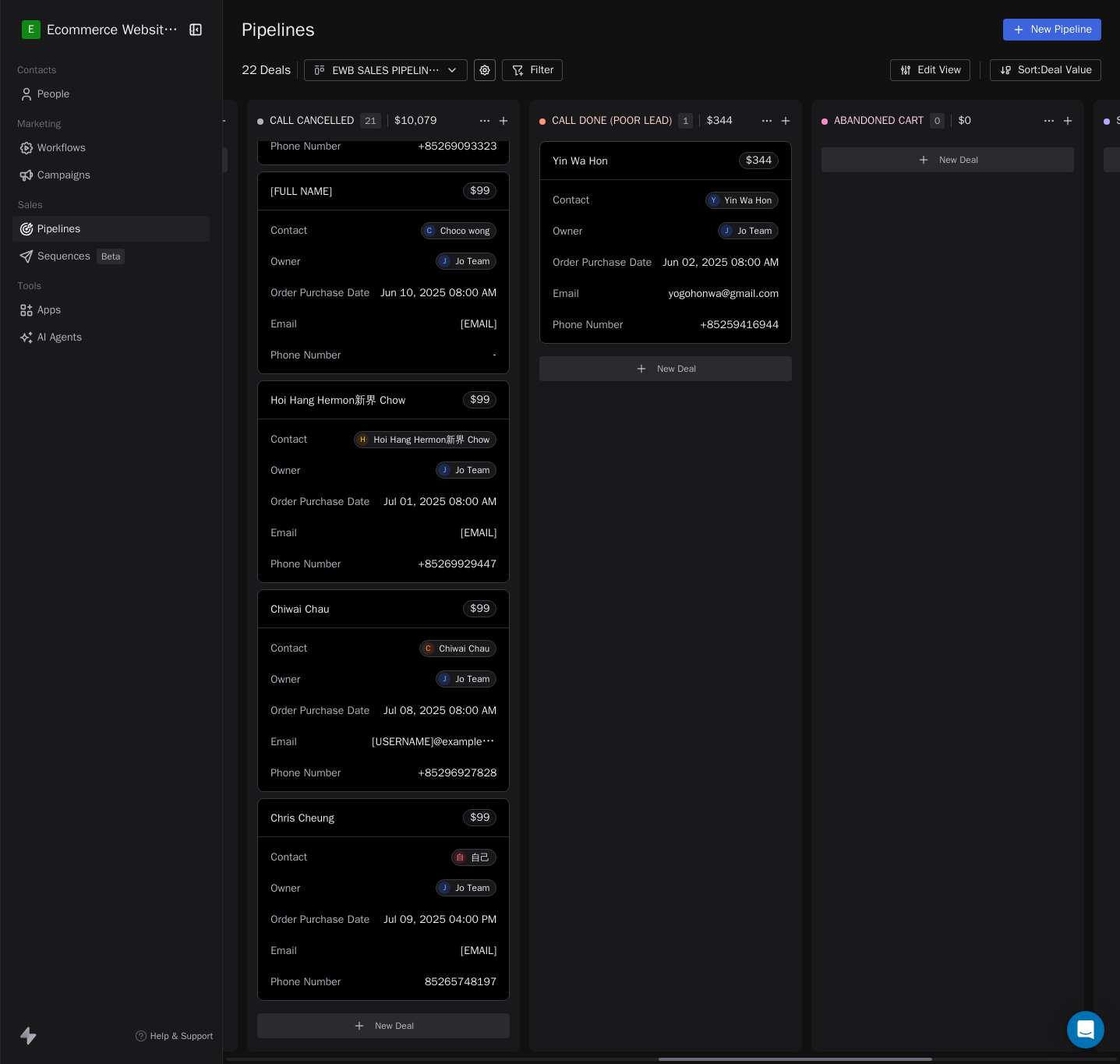 click on "Chris Cheung $ 99" at bounding box center (383, 818) 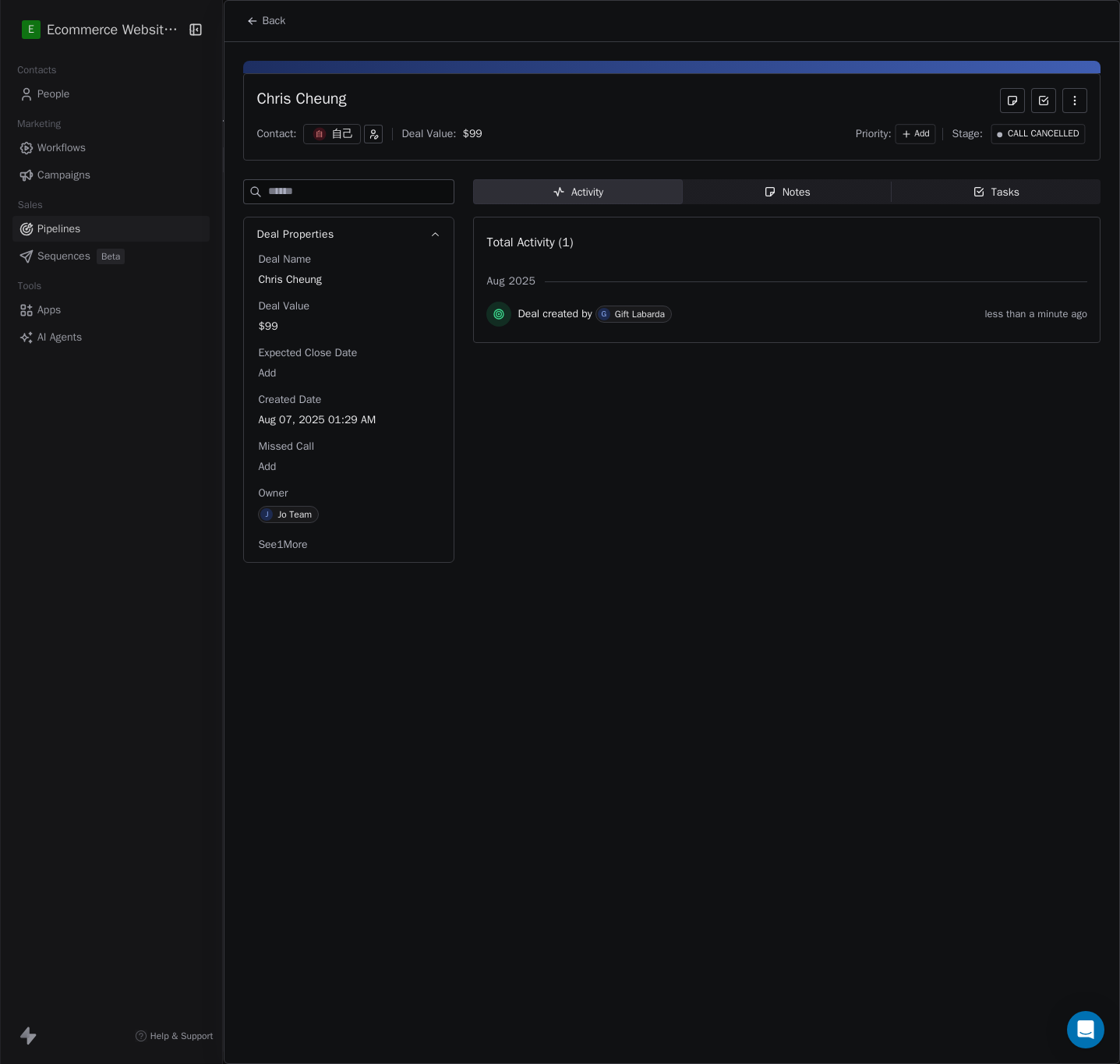 click on "Notes   Notes" at bounding box center [787, 192] 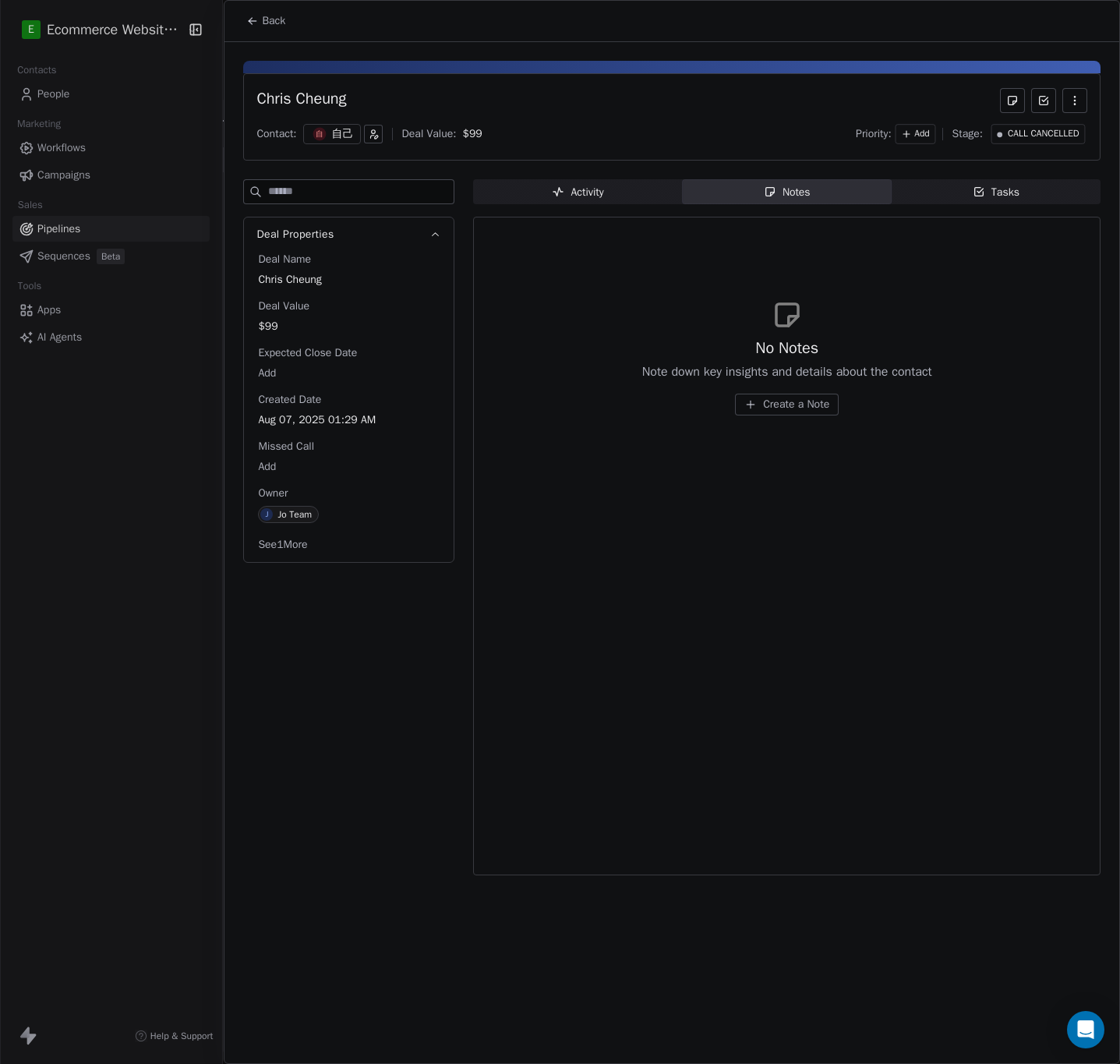 click on "Create a Note" at bounding box center [796, 405] 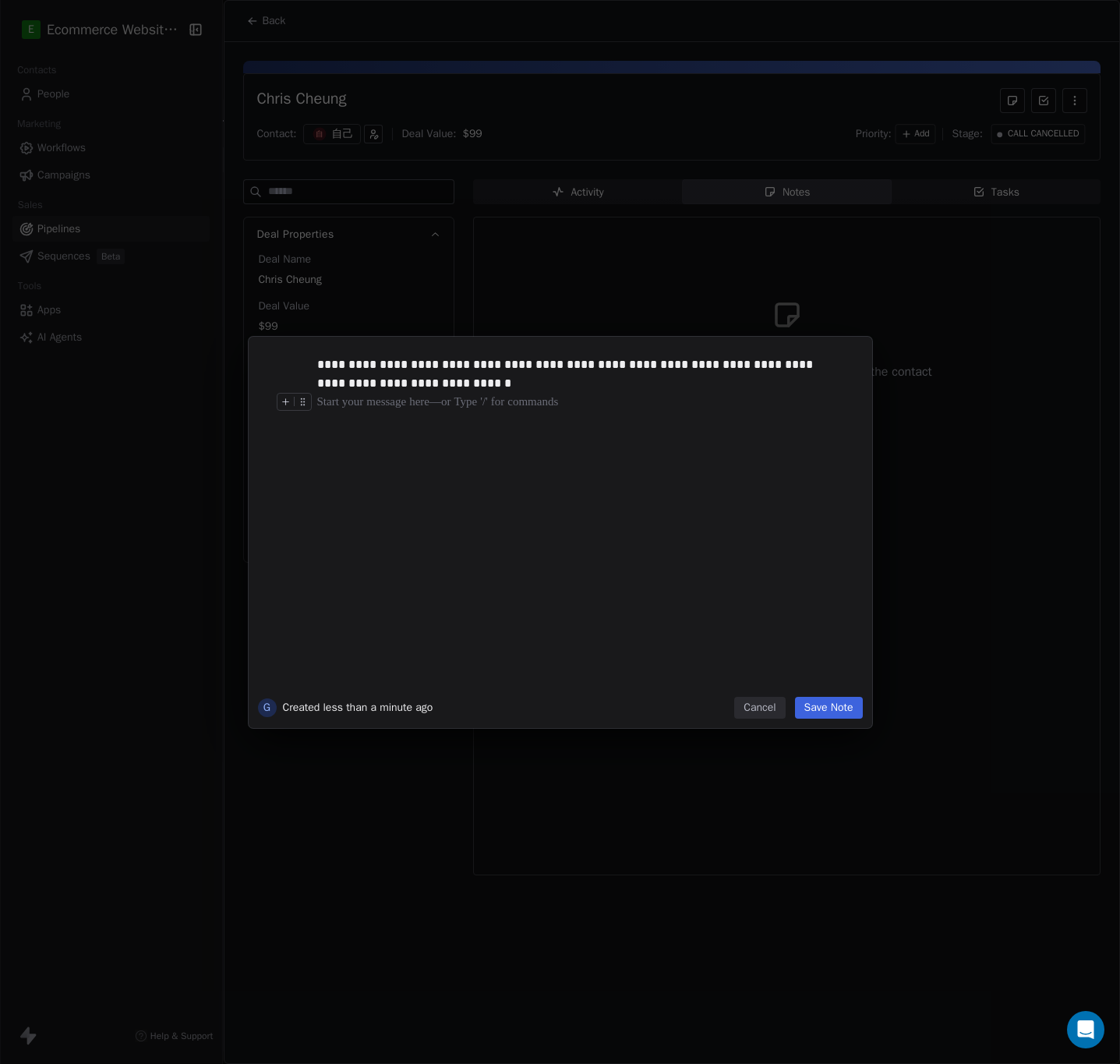 click on "Save Note" at bounding box center (829, 708) 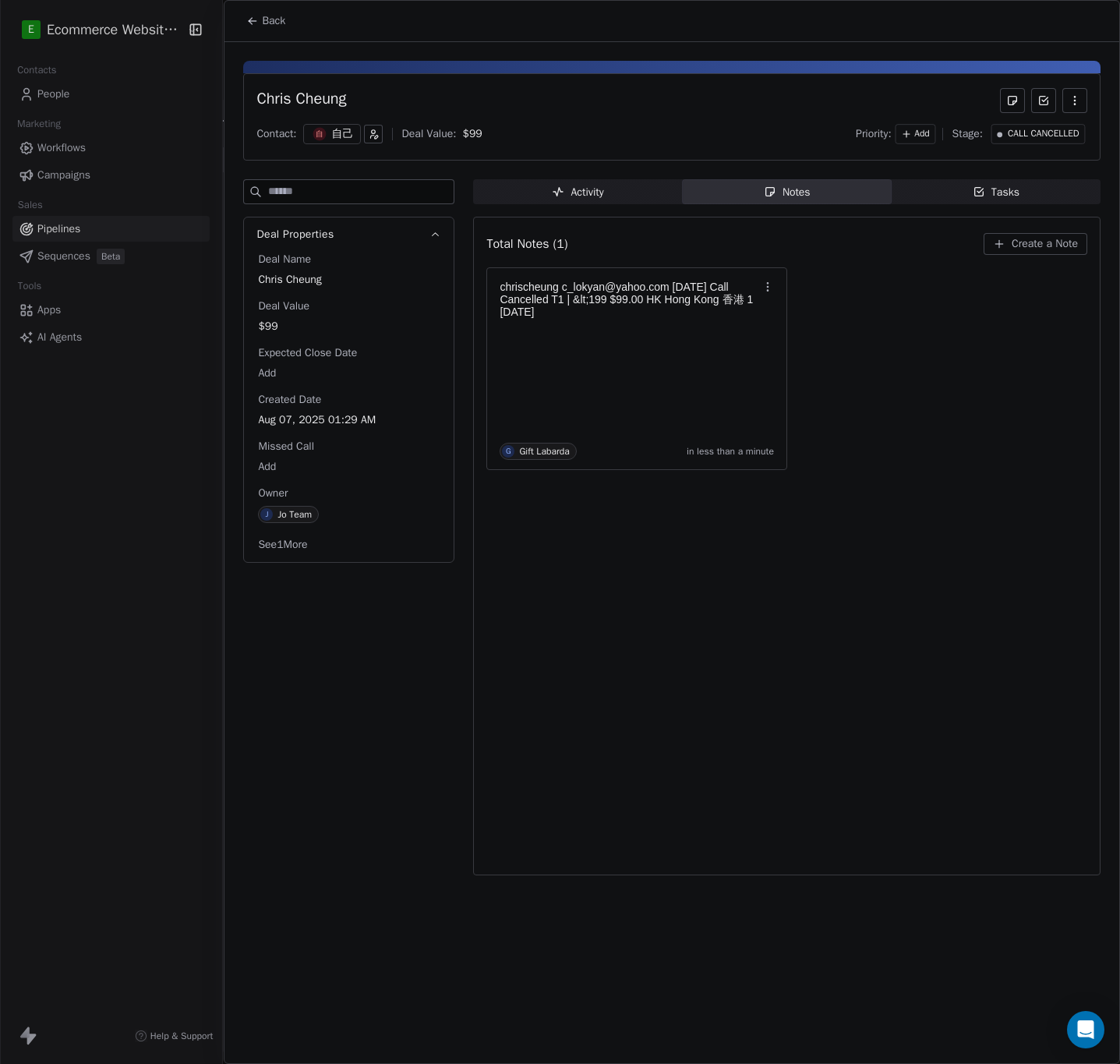 click 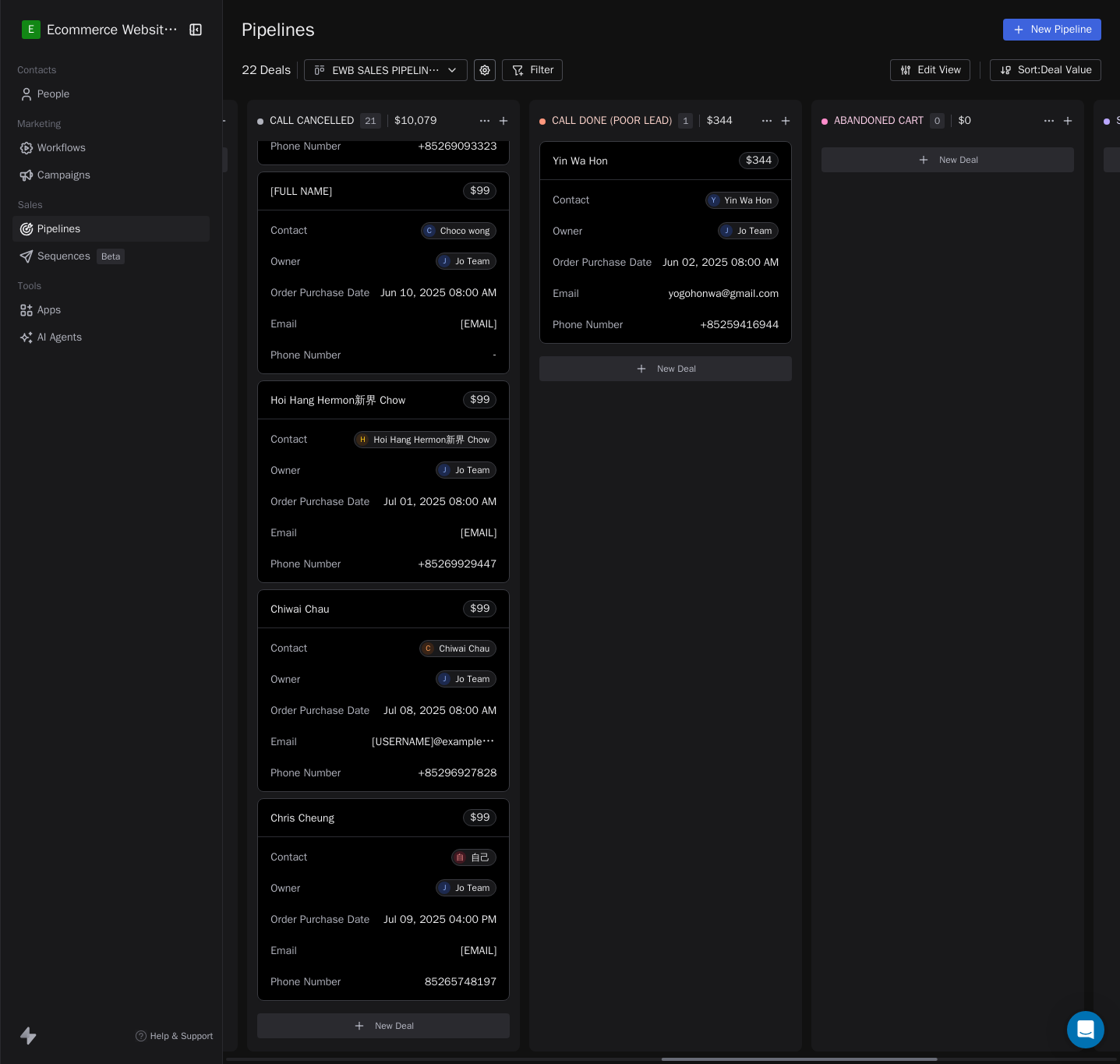 click 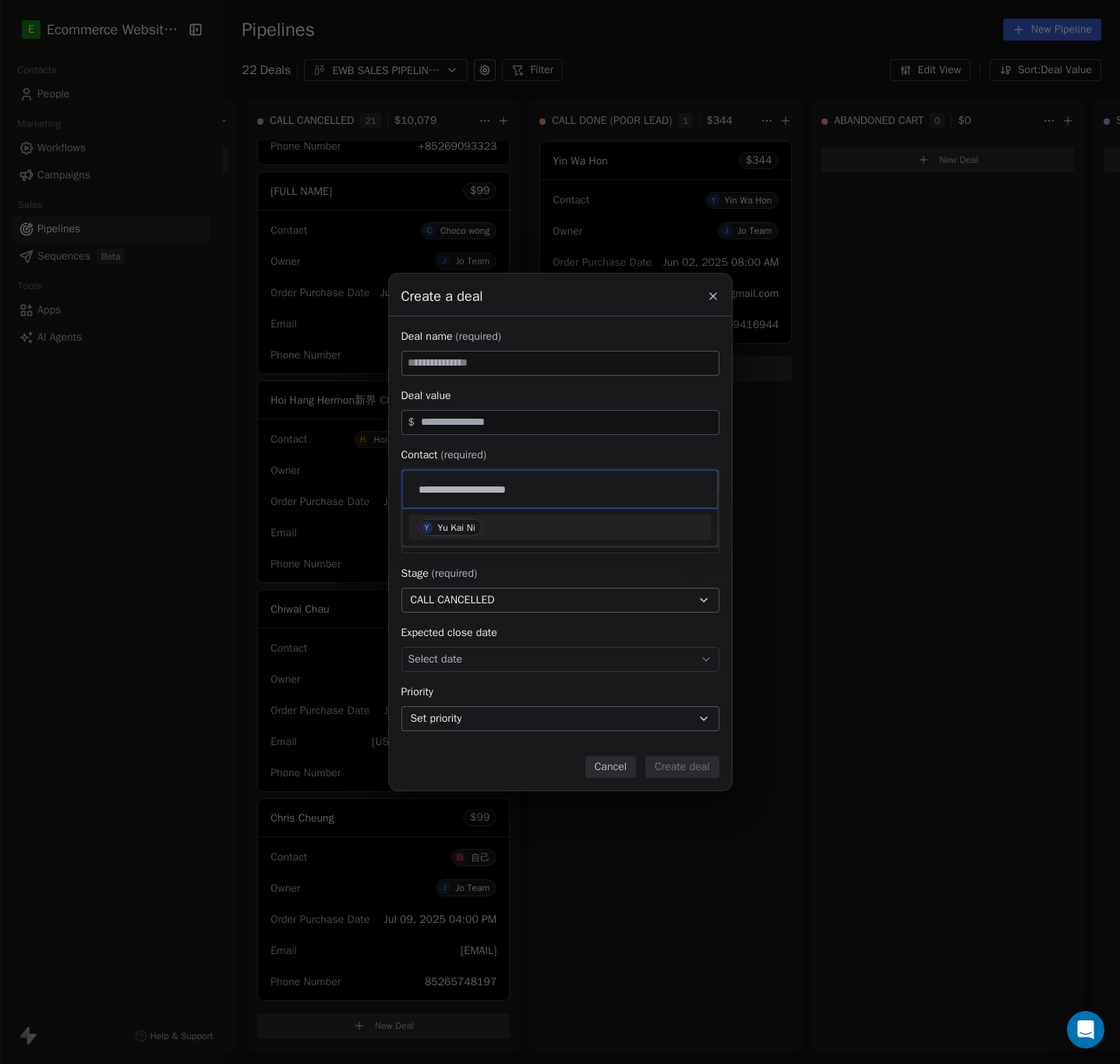 click on "Yu Kai Ni" at bounding box center (457, 528) 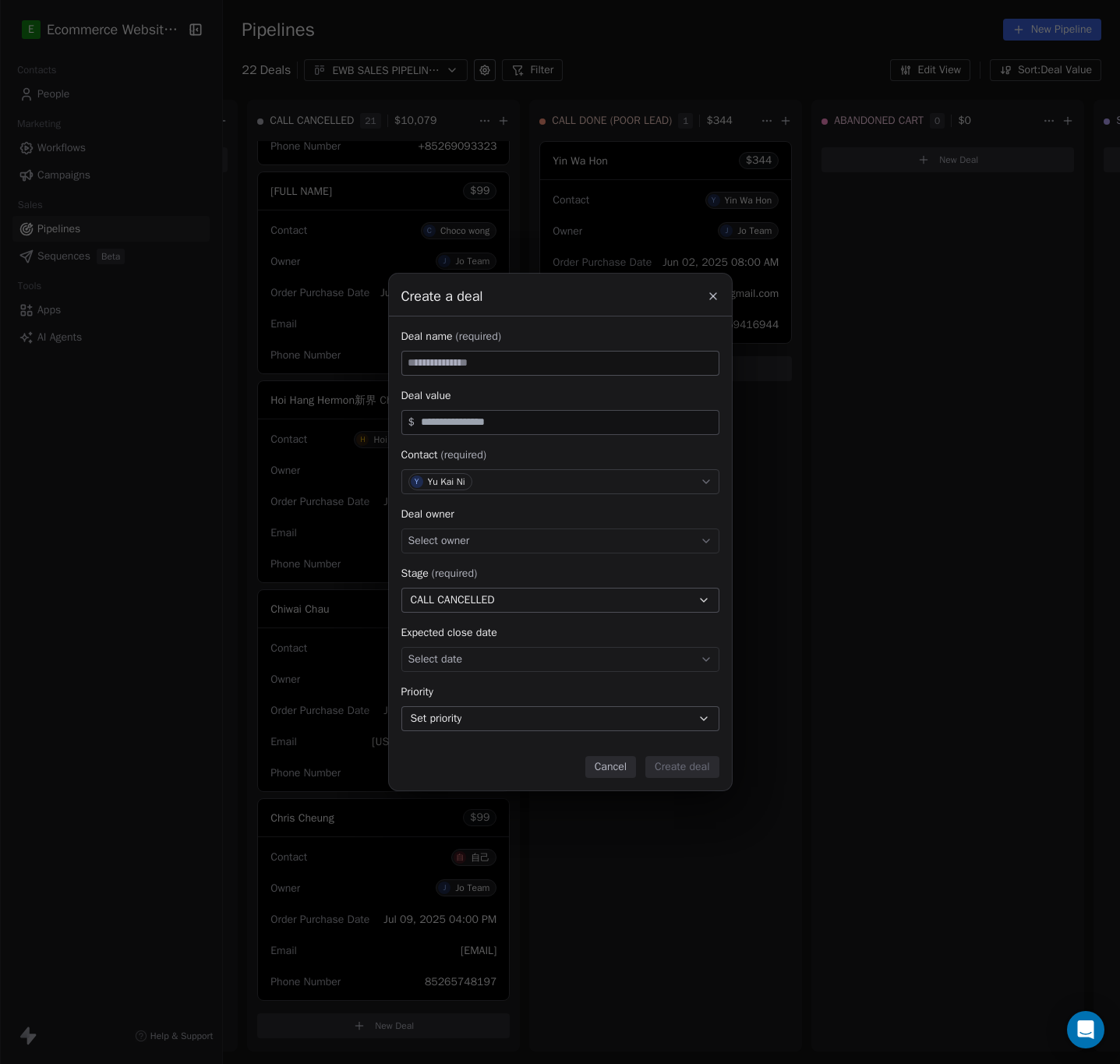 click at bounding box center (560, 363) 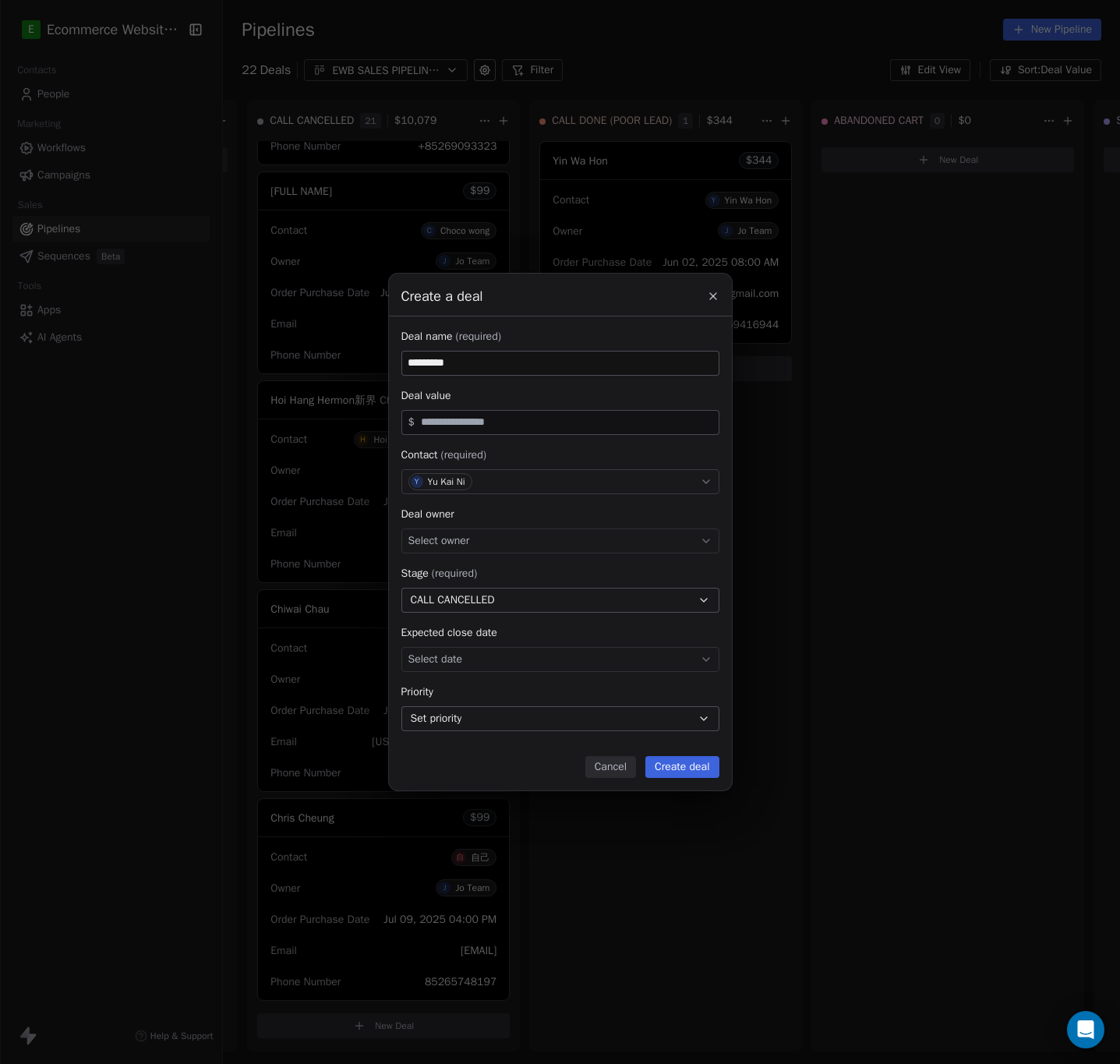 click on "$" at bounding box center (560, 422) 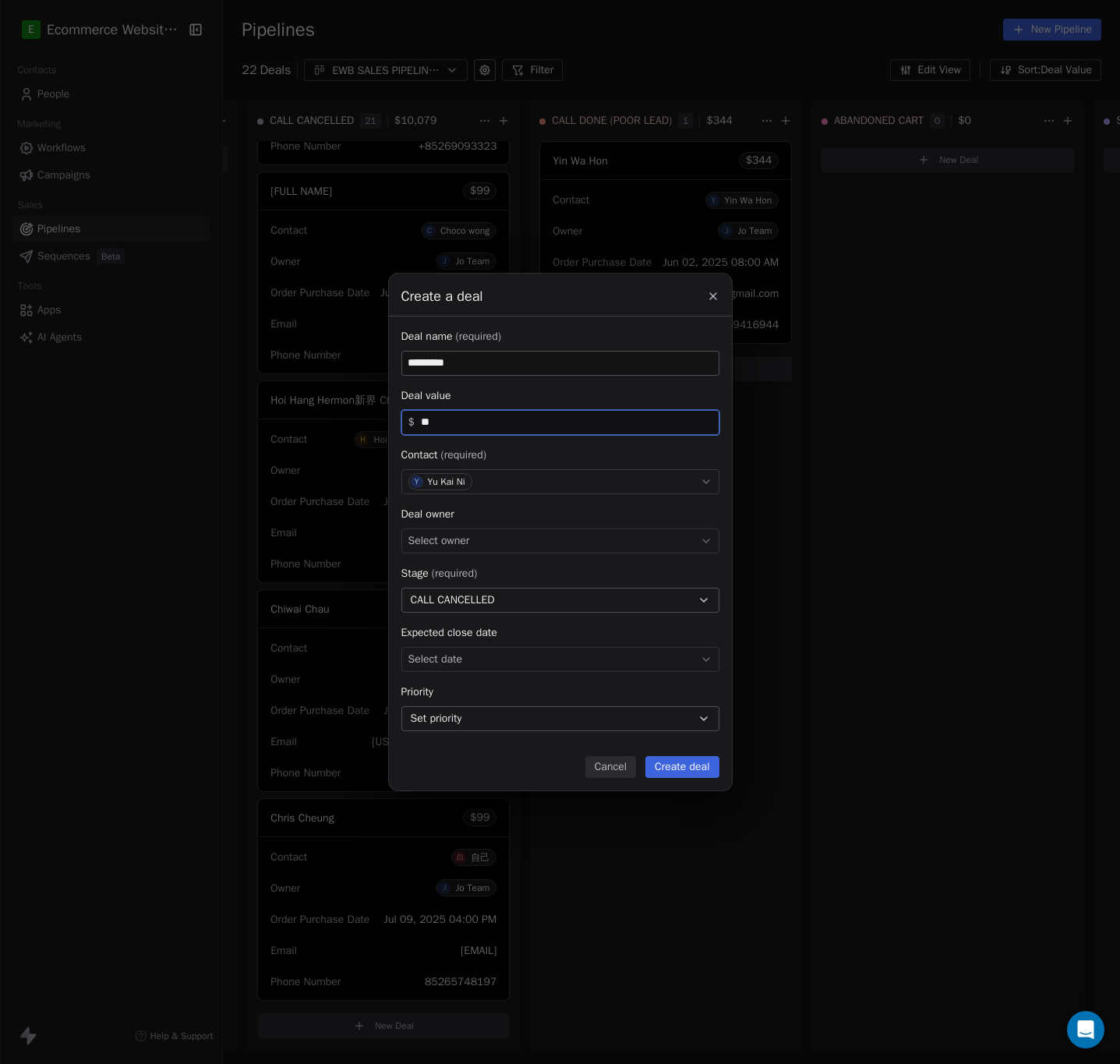 click on "Select owner" at bounding box center (560, 541) 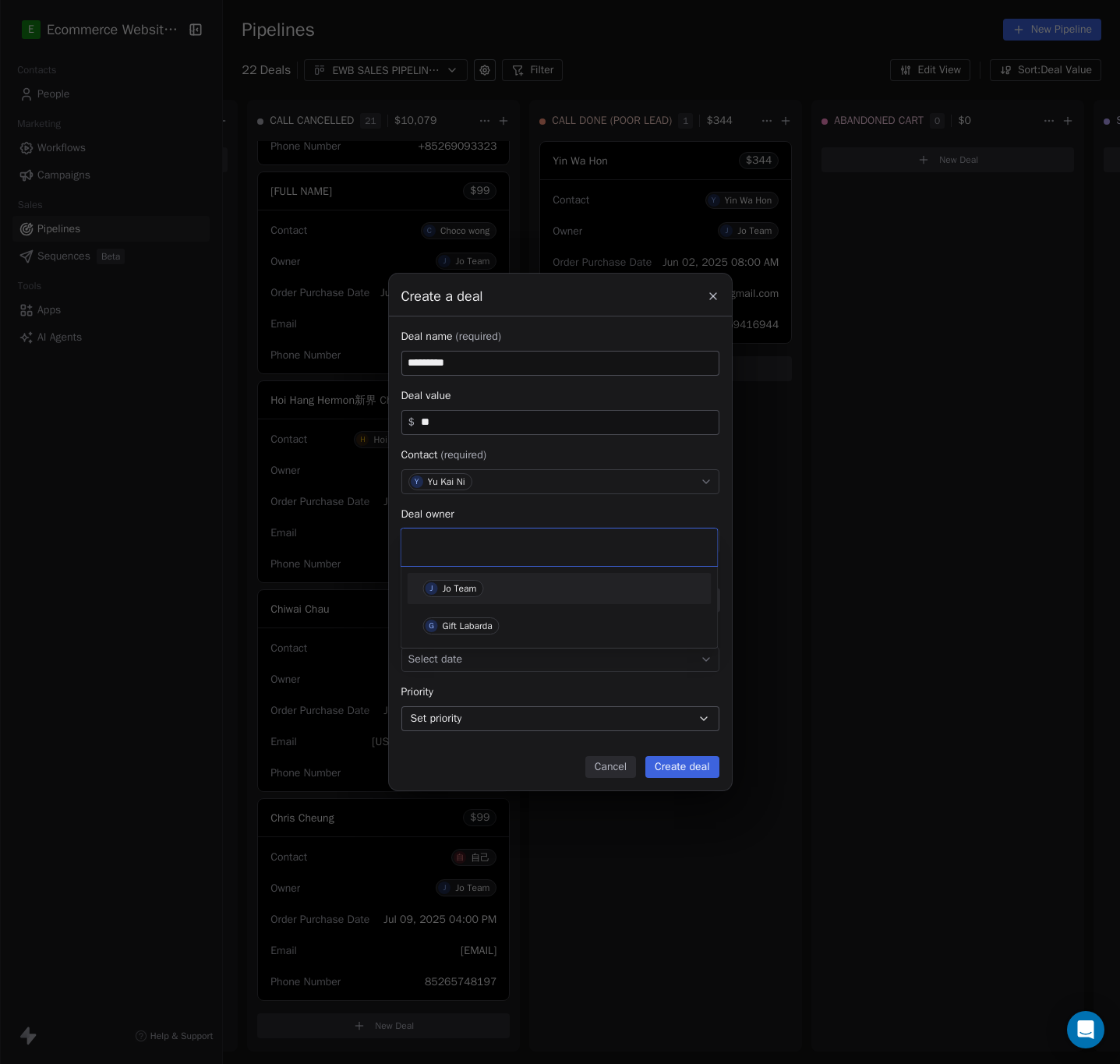 click on "Jo Team" at bounding box center (460, 589) 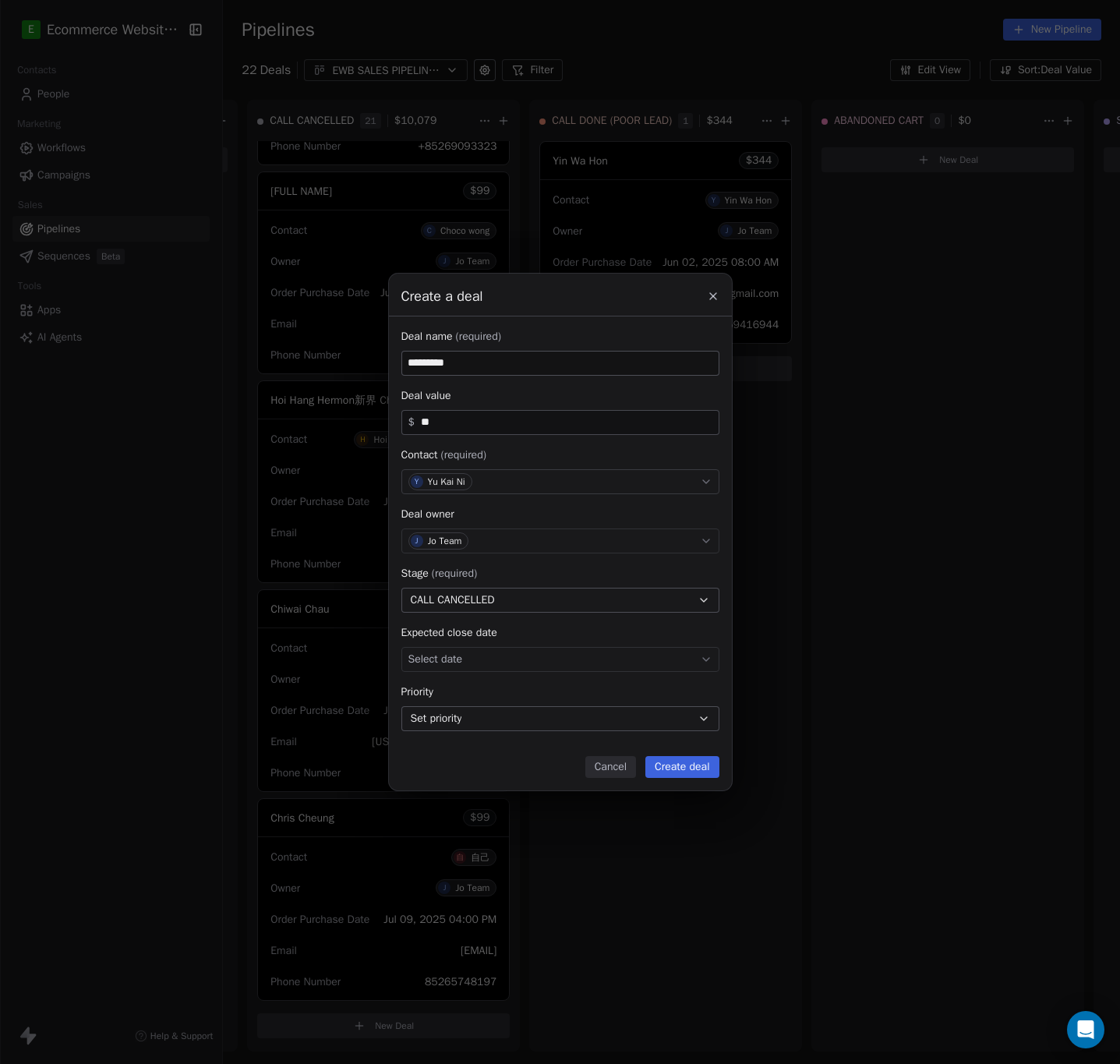 click on "Create a deal Deal name (required) ******* Deal value $ ** Contact (required) Y [FIRST NAME] Deal owner J Jo Team Stage (required) CALL CANCELLED Expected close date Select date Priority Set priority Cancel Create deal" at bounding box center [560, 532] 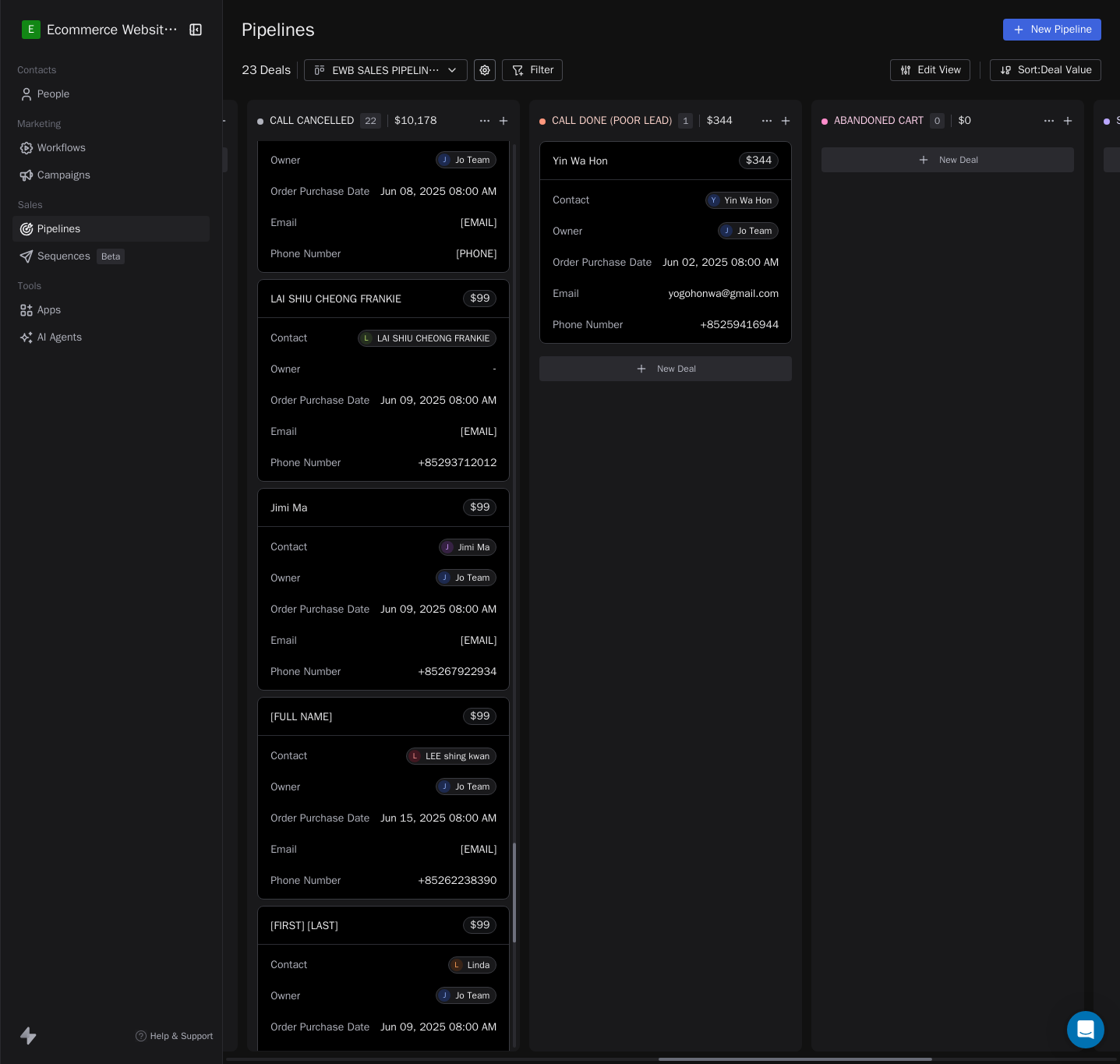 scroll, scrollTop: 6297, scrollLeft: 0, axis: vertical 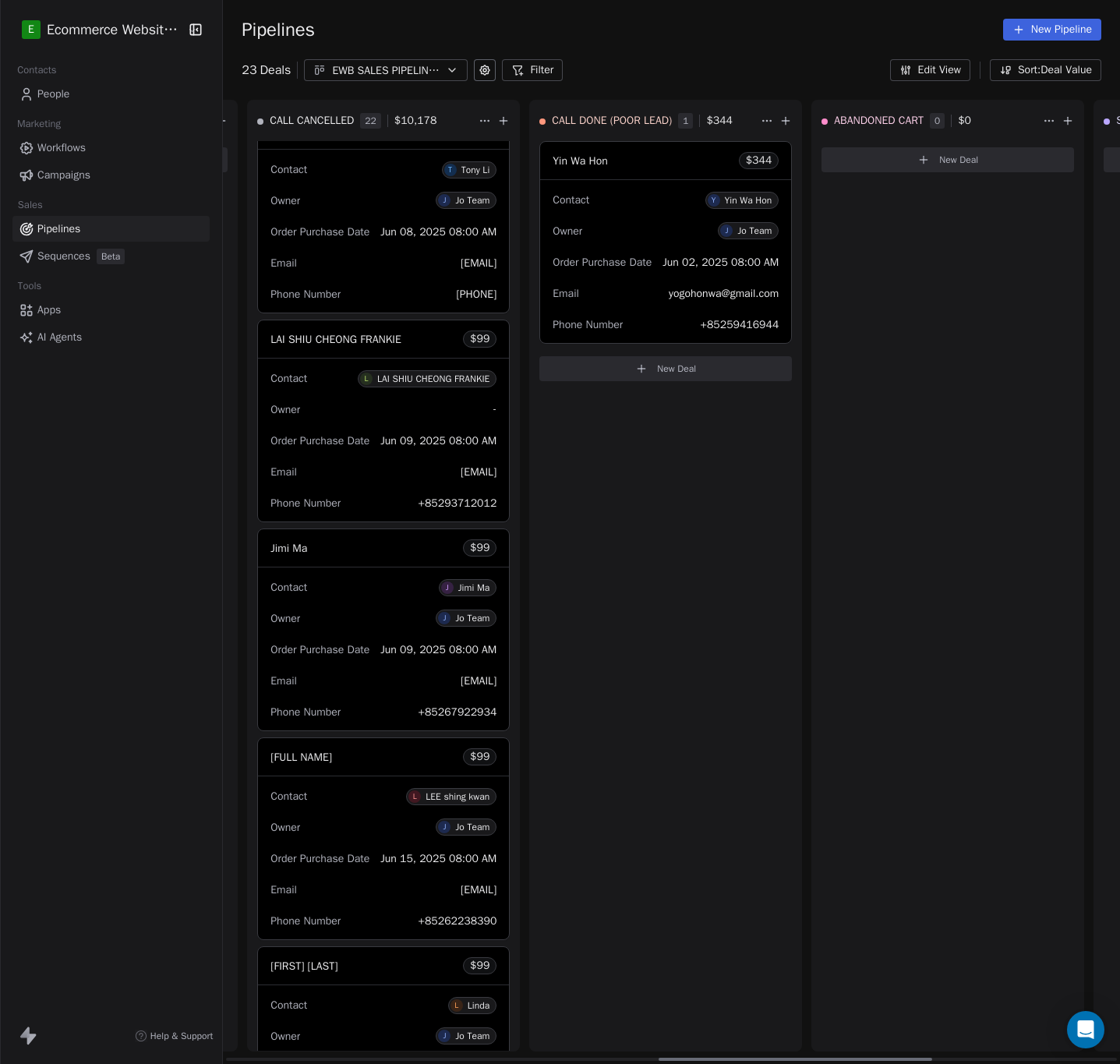 click on "22" at bounding box center (370, 121) 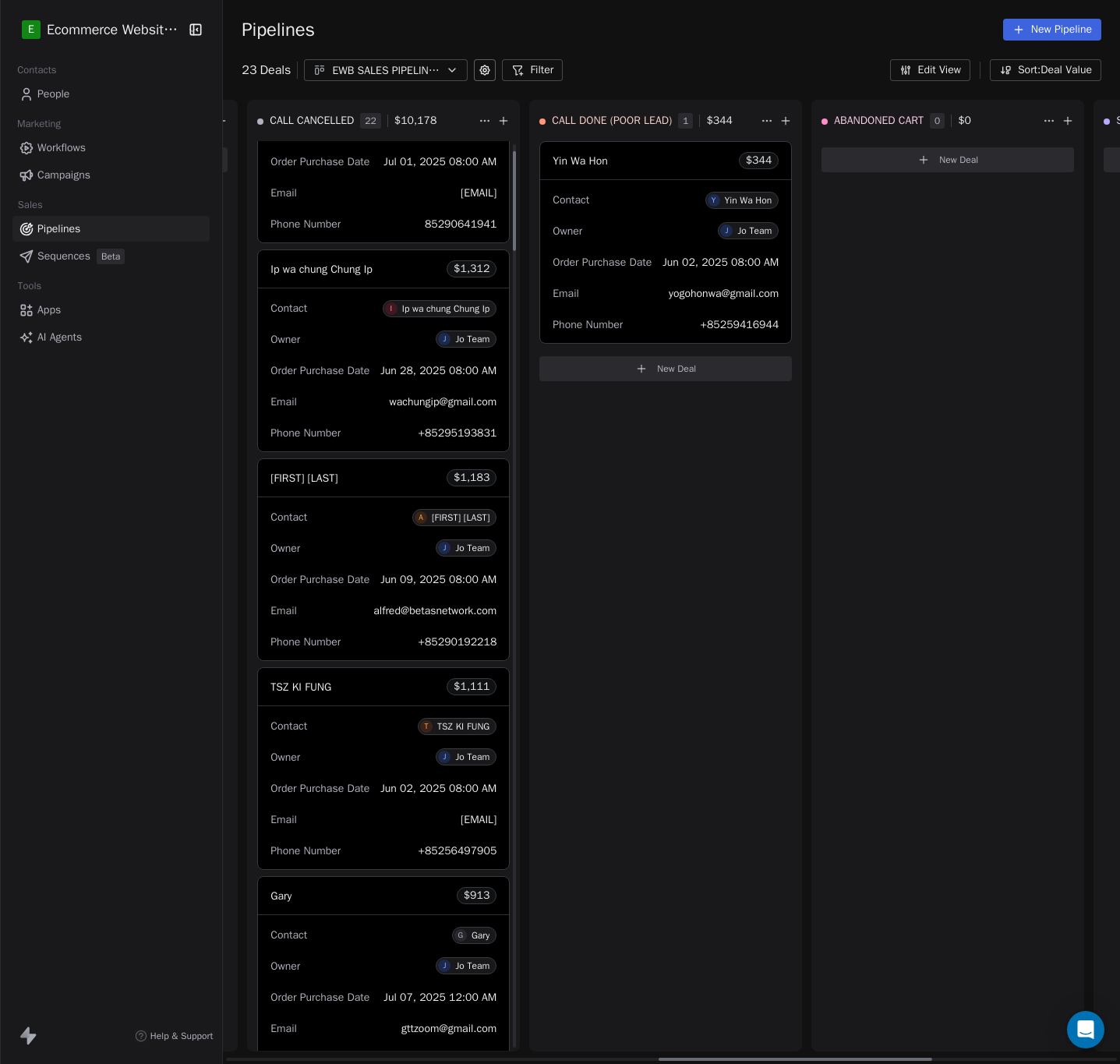 scroll, scrollTop: 0, scrollLeft: 0, axis: both 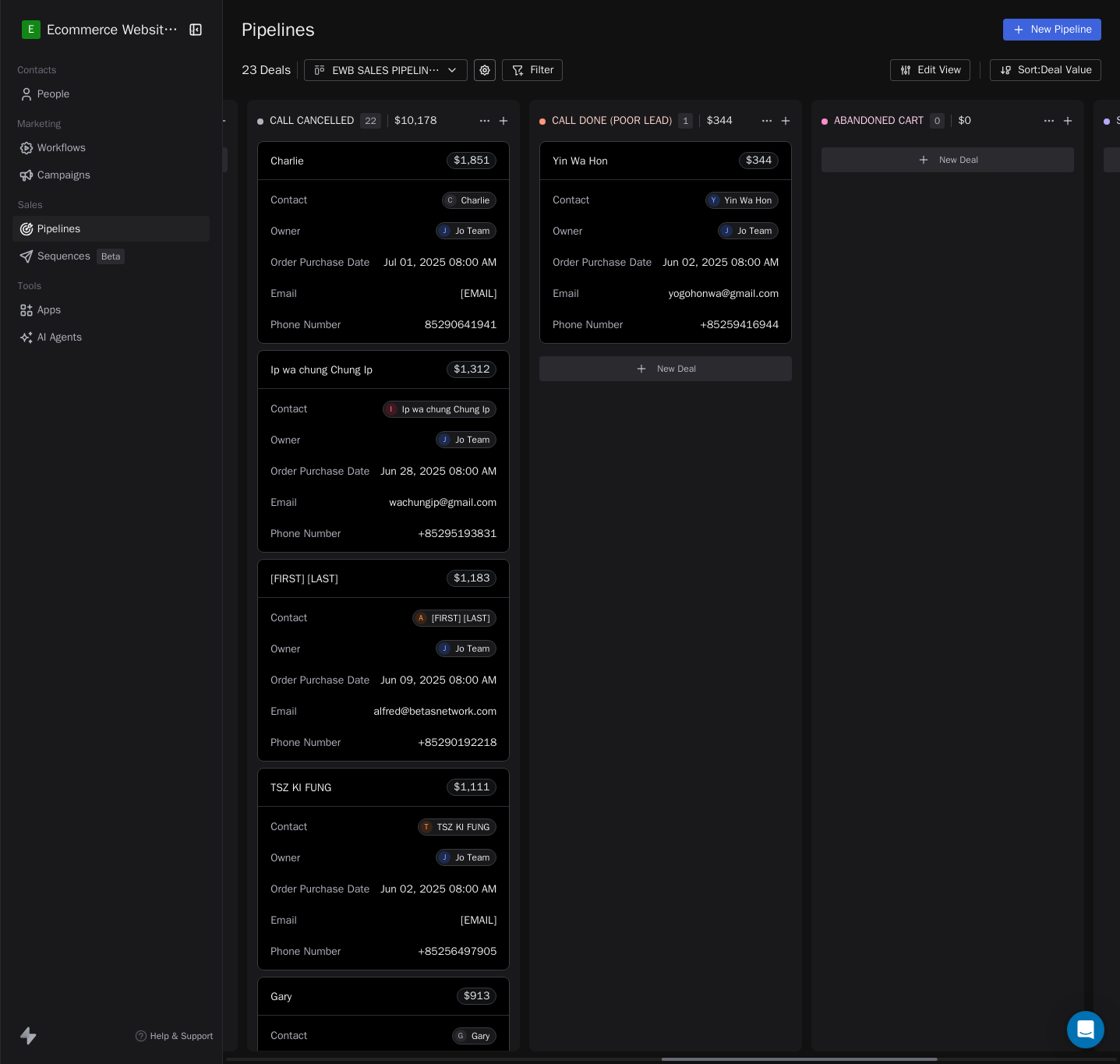 click on "E Ecommerce Website Builder Contacts People Marketing Workflows Campaigns Sales Pipelines Sequences Beta Tools Apps AI Agents Help & Support Pipelines  New Pipeline 23 Deals EWB SALES PIPELINE_JUNE-AUGUST 2025 Filter  Edit View Sort:  Deal Value T1 = <HKD 199 0 $ 0 New Deal T2 = HKD 200 - 999 0 $ 0 New Deal T3 = HKD 1000+ 0 $ 0 New Deal CALL DONE - LI 0 $ 0 New Deal CALL DONE - HI 0 $ 0 New Deal CALL CANCELLED 22 $ 10,178 Charlie $ 1,851 Contact C Charlie Owner J Jo Team Order Purchase Date Jul 01, 2025 08:00 AM Email charliediscovery@example.com Phone Number [PHONE] Ip wa chung Chung Ip $ 1,312 Contact I Ip wa chung Chung Ip Owner J Jo Team Order Purchase Date Jun 28, 2025 08:00 AM Email wachungip@example.com Phone Number [PHONE] Alfred Au Yeung $ 1,183 Contact A Alfred Au Yeung Owner J Jo Team Order Purchase Date Jun 09, 2025 08:00 AM Email alfred@betasnetwork.com Phone Number [PHONE] TSZ KI FUNG $ 1,111 Contact T TSZ KI FUNG Owner J Jo Team Order Purchase Date Jun 02, 2025 08:00 AM Email $ G" at bounding box center [560, 532] 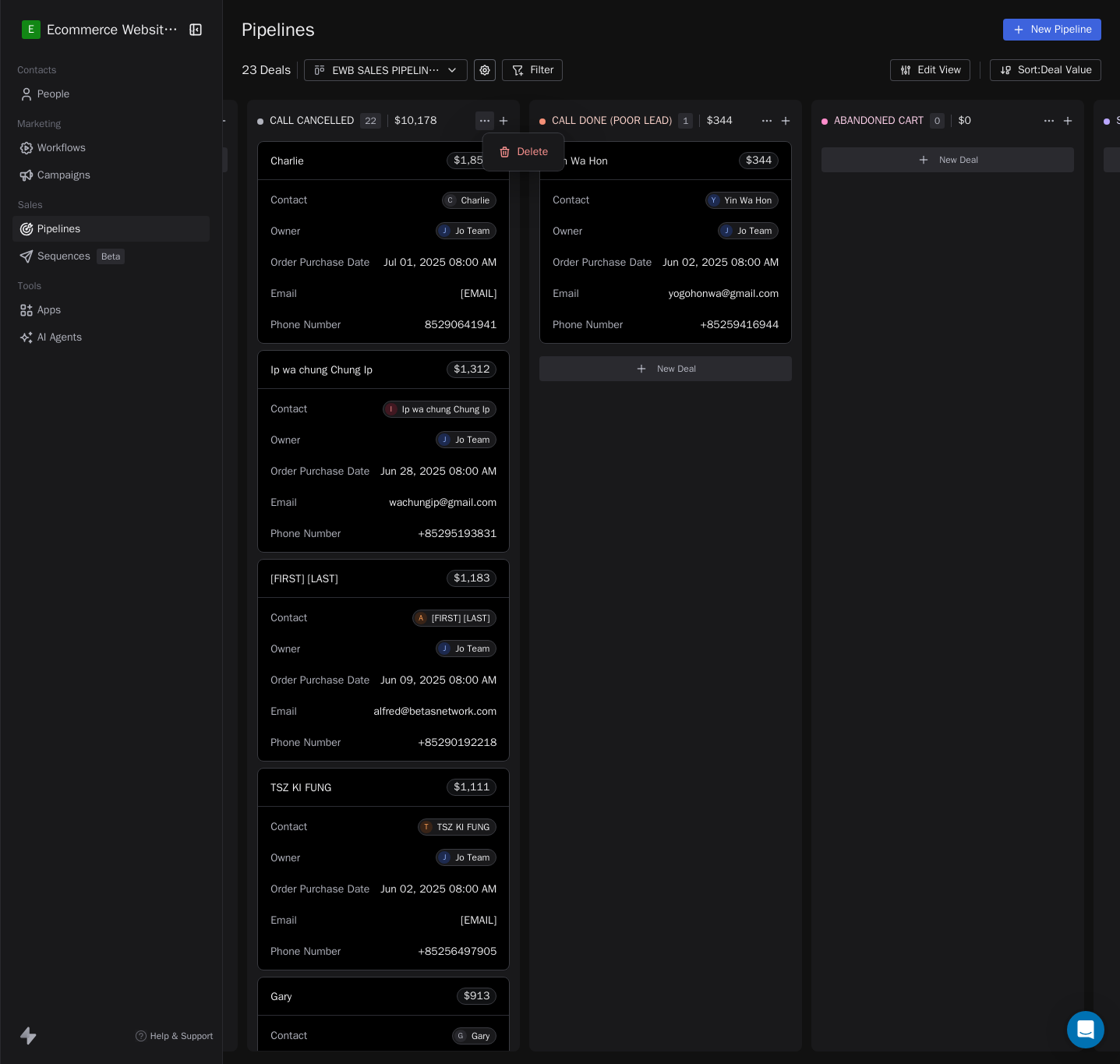 click on "E Ecommerce Website Builder Contacts People Marketing Workflows Campaigns Sales Pipelines Sequences Beta Tools Apps AI Agents Help & Support Pipelines  New Pipeline 23 Deals EWB SALES PIPELINE_JUNE-AUGUST 2025 Filter  Edit View Sort:  Deal Value T1 = <HKD 199 0 $ 0 New Deal T2 = HKD 200 - 999 0 $ 0 New Deal T3 = HKD 1000+ 0 $ 0 New Deal CALL DONE - LI 0 $ 0 New Deal CALL DONE - HI 0 $ 0 New Deal CALL CANCELLED 22 $ 10,178 Charlie $ 1,851 Contact C Charlie Owner J Jo Team Order Purchase Date Jul 01, 2025 08:00 AM Email charliediscovery@example.com Phone Number [PHONE] Ip wa chung Chung Ip $ 1,312 Contact I Ip wa chung Chung Ip Owner J Jo Team Order Purchase Date Jun 28, 2025 08:00 AM Email wachungip@example.com Phone Number [PHONE] Alfred Au Yeung $ 1,183 Contact A Alfred Au Yeung Owner J Jo Team Order Purchase Date Jun 09, 2025 08:00 AM Email alfred@betasnetwork.com Phone Number [PHONE] TSZ KI FUNG $ 1,111 Contact T TSZ KI FUNG Owner J Jo Team Order Purchase Date Jun 02, 2025 08:00 AM Email $ G" at bounding box center (560, 532) 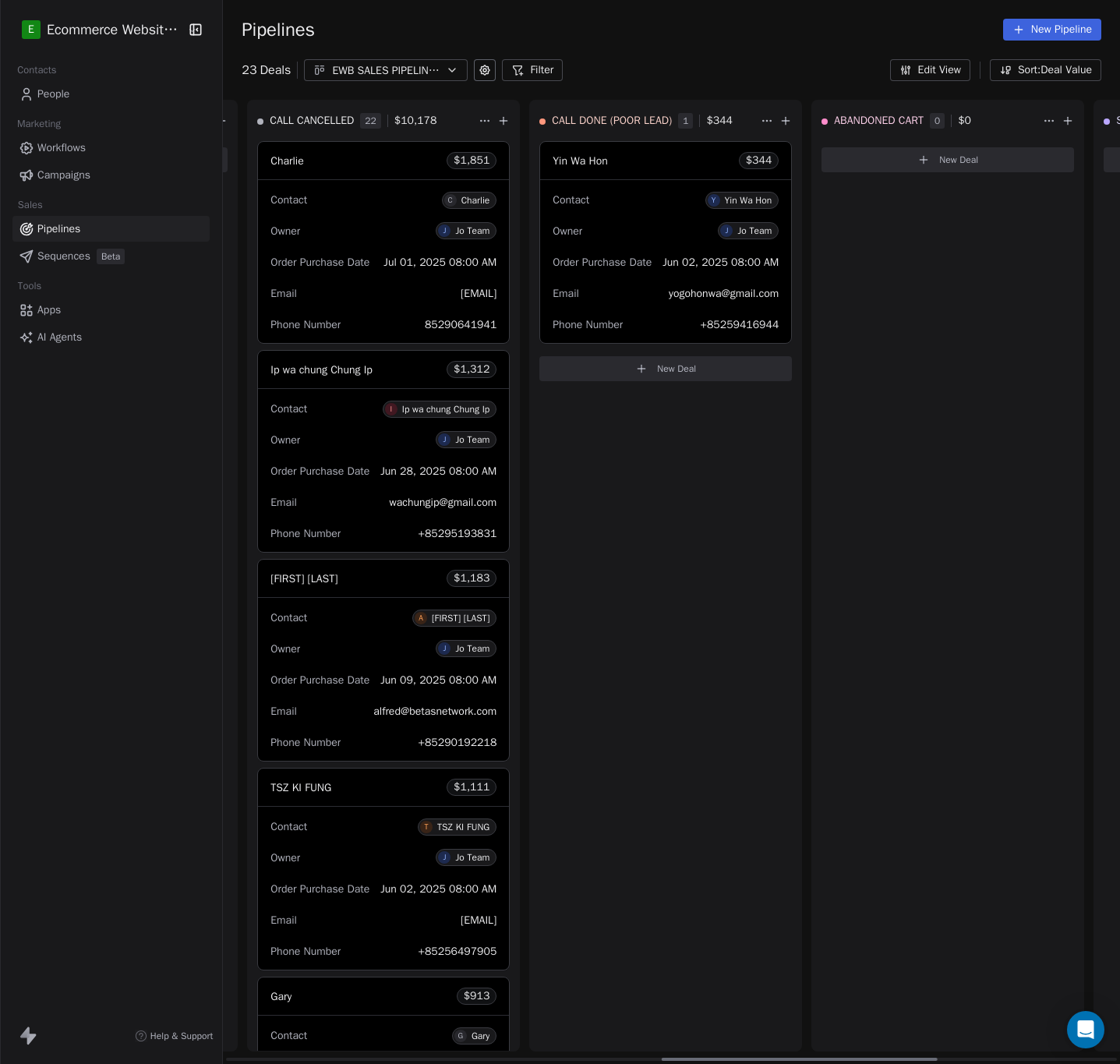 click on "22" at bounding box center (370, 121) 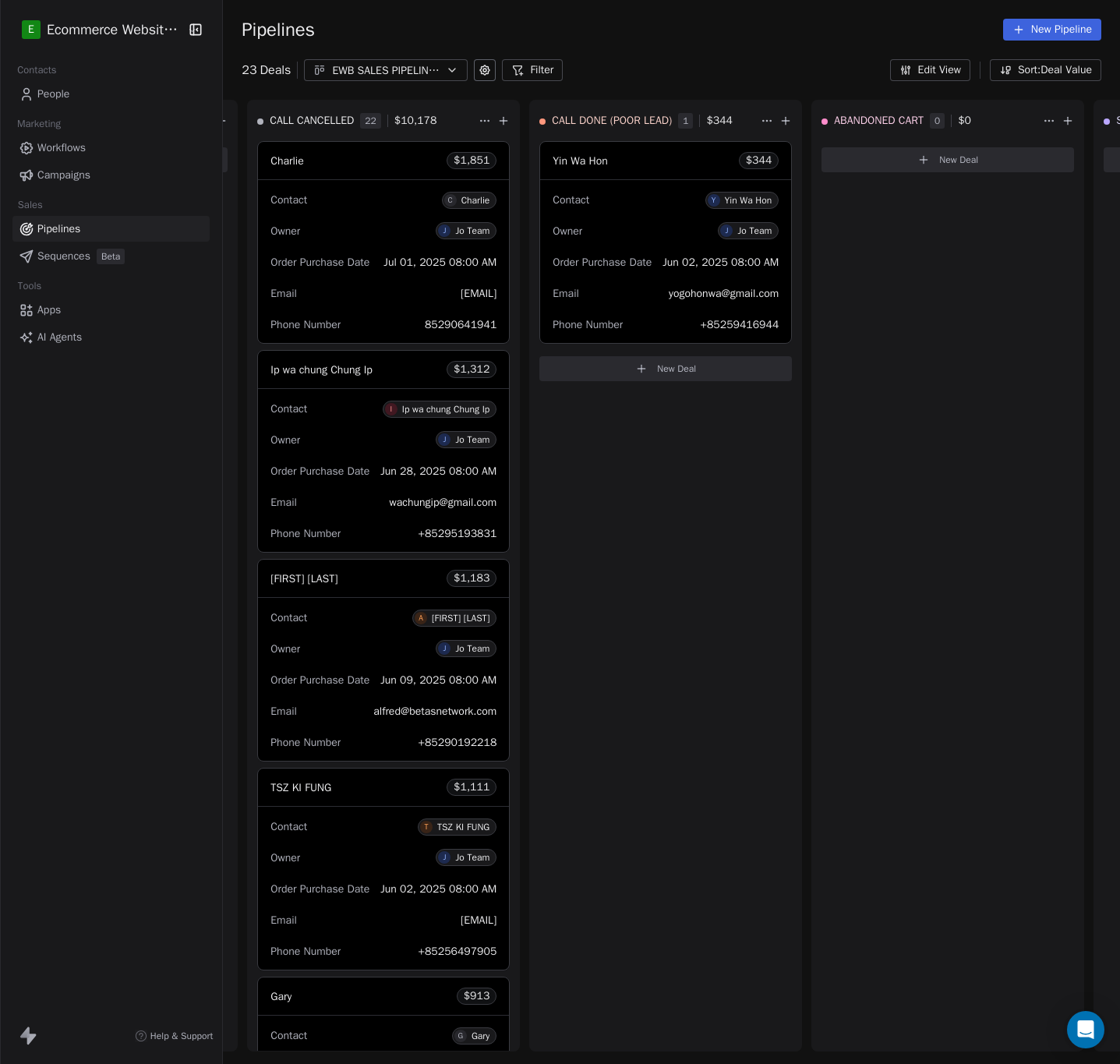 click 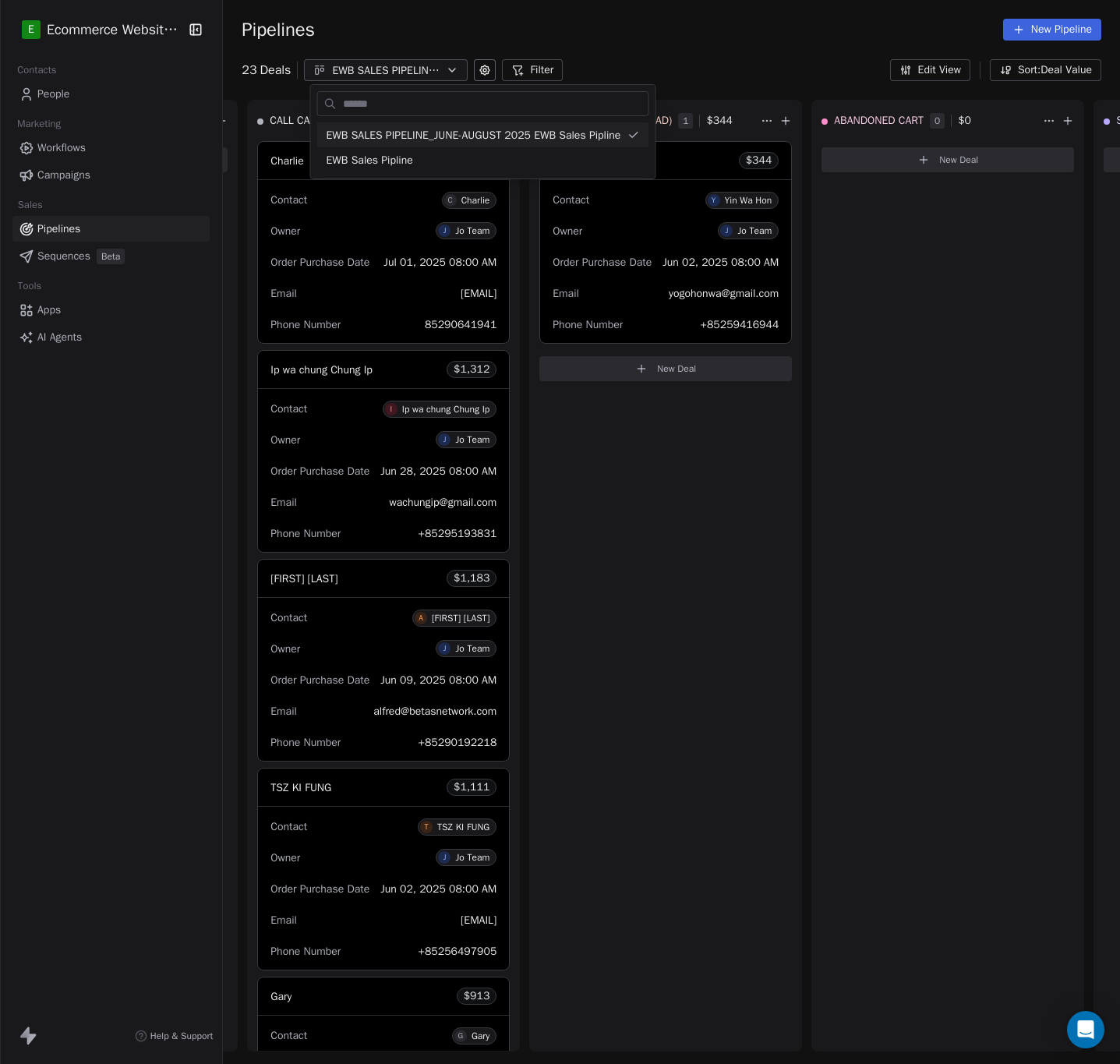 click on "E Ecommerce Website Builder Contacts People Marketing Workflows Campaigns Sales Pipelines Sequences Beta Tools Apps AI Agents Help & Support Pipelines  New Pipeline 23 Deals EWB SALES PIPELINE_JUNE-AUGUST 2025 Filter  Edit View Sort:  Deal Value T1 = <HKD 199 0 $ 0 New Deal T2 = HKD 200 - 999 0 $ 0 New Deal T3 = HKD 1000+ 0 $ 0 New Deal CALL DONE - LI 0 $ 0 New Deal CALL DONE - HI 0 $ 0 New Deal CALL CANCELLED 22 $ 10,178 Charlie $ 1,851 Contact C Charlie Owner J Jo Team Order Purchase Date Jul 01, 2025 08:00 AM Email charliediscovery@example.com Phone Number [PHONE] Ip wa chung Chung Ip $ 1,312 Contact I Ip wa chung Chung Ip Owner J Jo Team Order Purchase Date Jun 28, 2025 08:00 AM Email wachungip@example.com Phone Number [PHONE] Alfred Au Yeung $ 1,183 Contact A Alfred Au Yeung Owner J Jo Team Order Purchase Date Jun 09, 2025 08:00 AM Email alfred@betasnetwork.com Phone Number [PHONE] TSZ KI FUNG $ 1,111 Contact T TSZ KI FUNG Owner J Jo Team Order Purchase Date Jun 02, 2025 08:00 AM Email $ G" at bounding box center [560, 532] 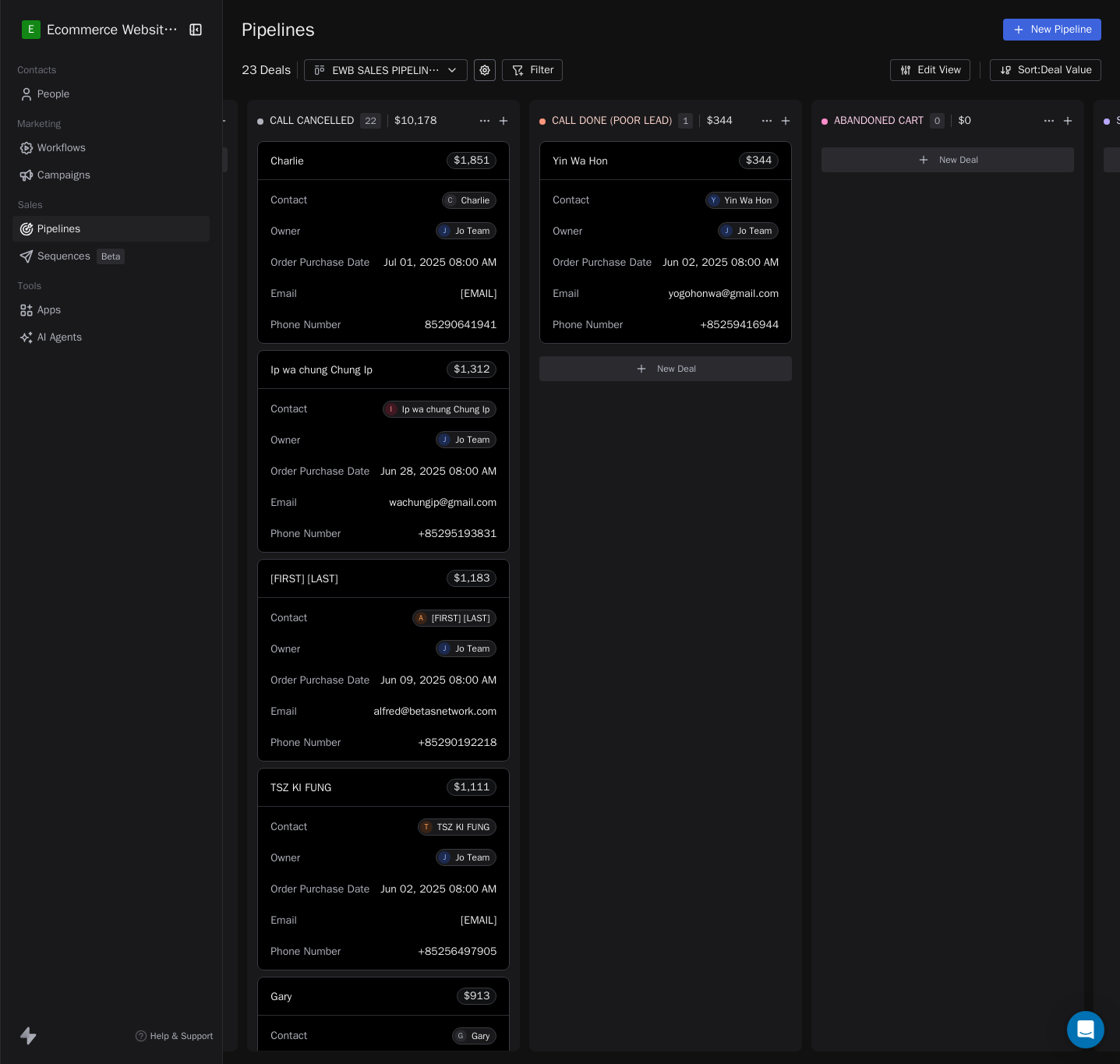 click 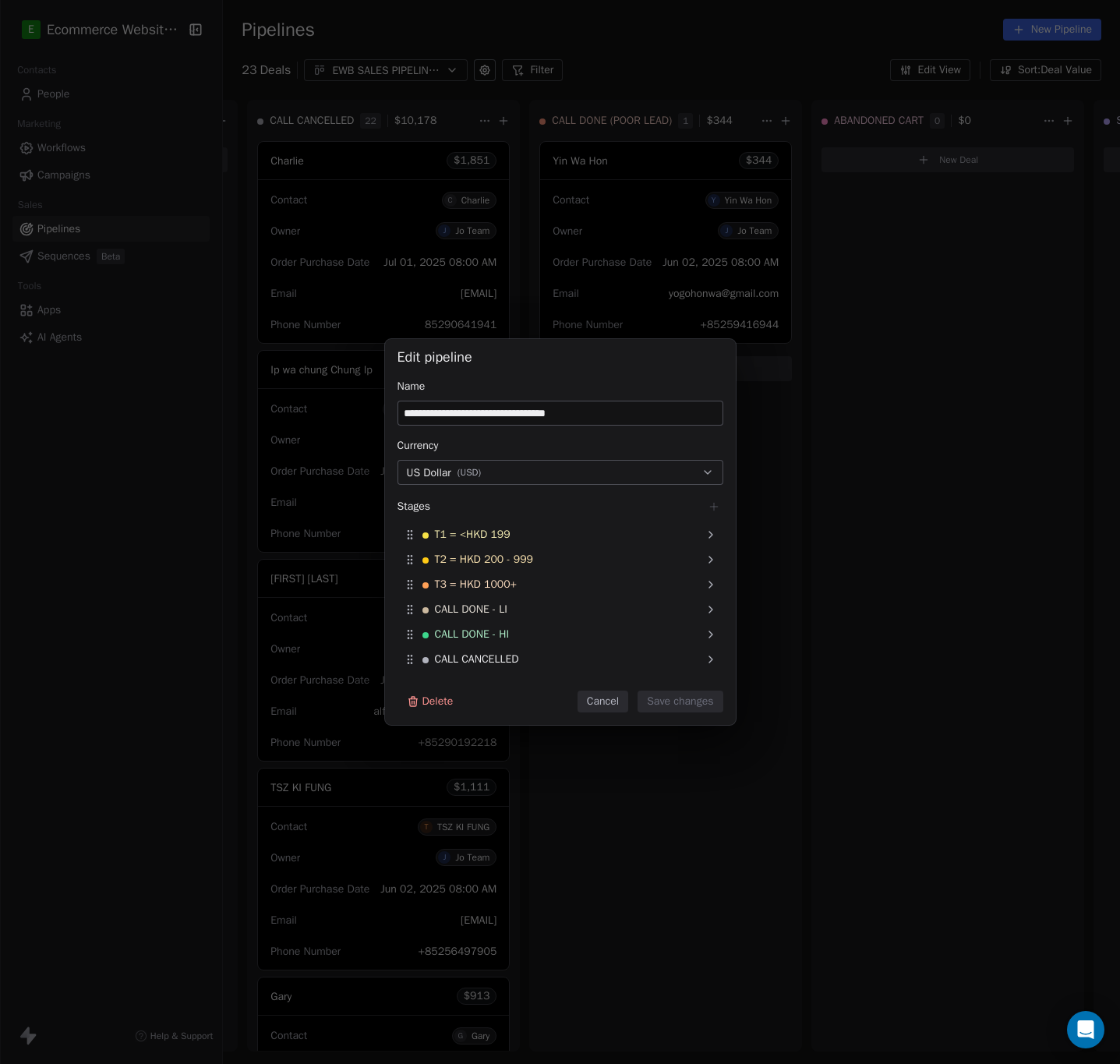 click on "**********" at bounding box center [560, 532] 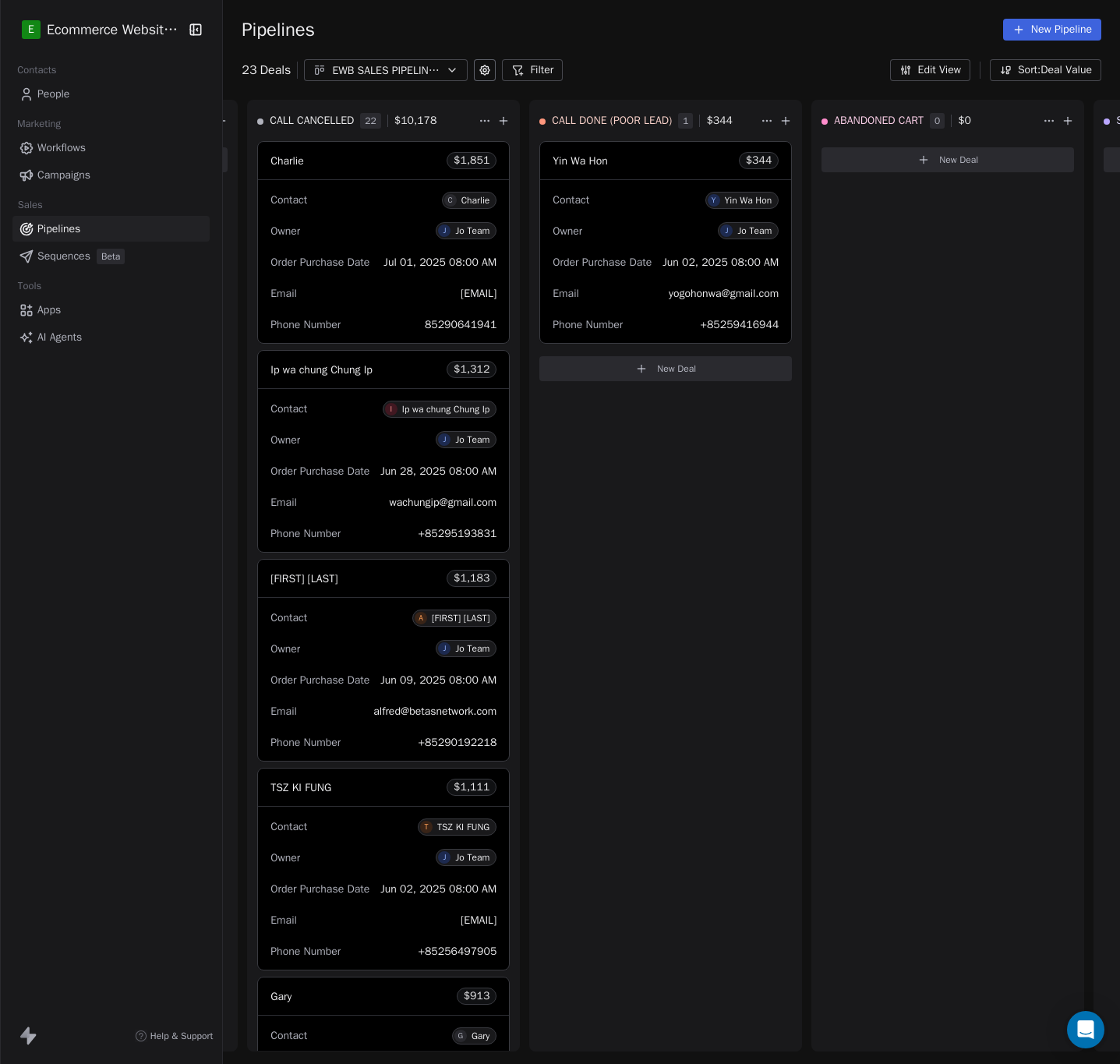 click on "Edit View" at bounding box center (930, 70) 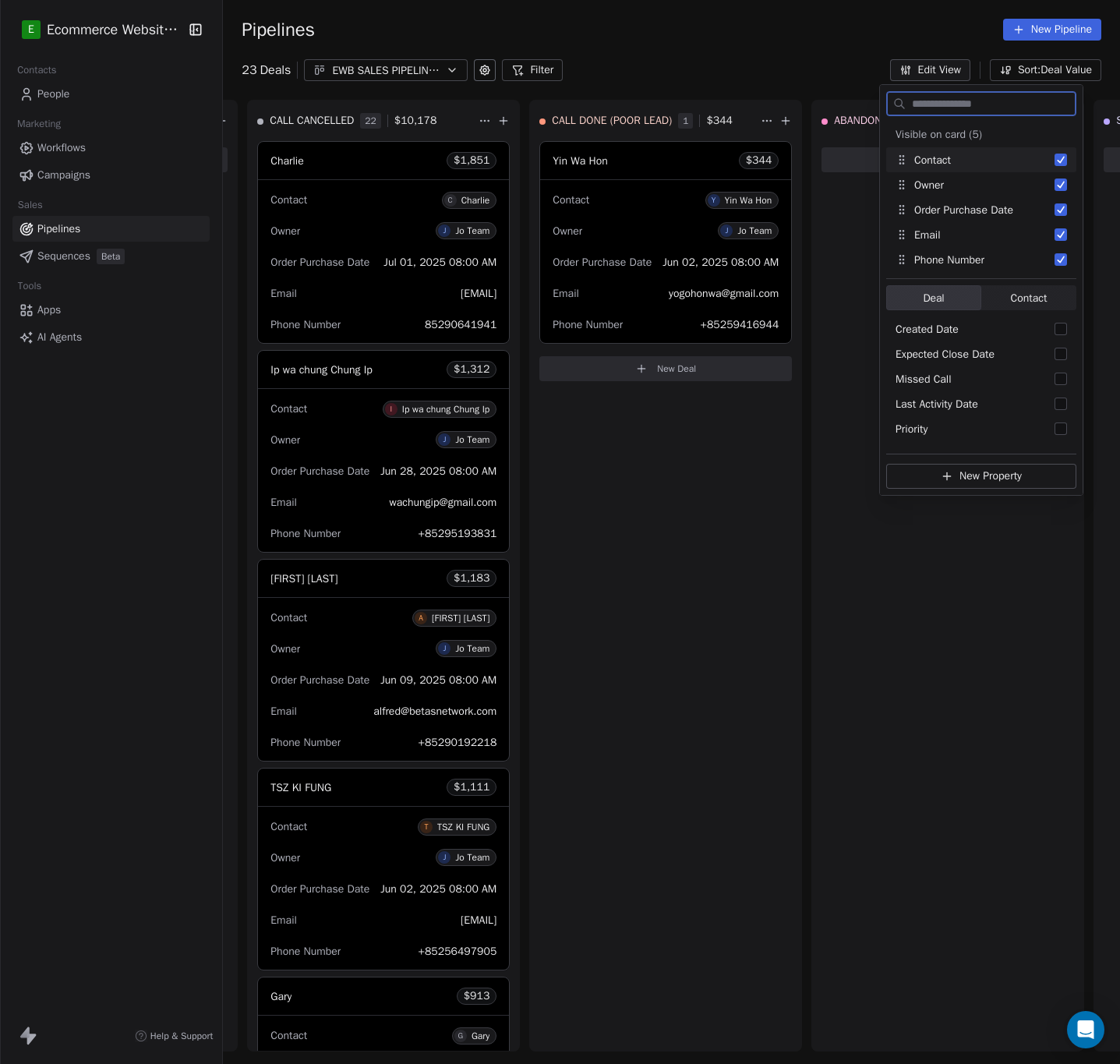 click on "Edit View" at bounding box center (930, 70) 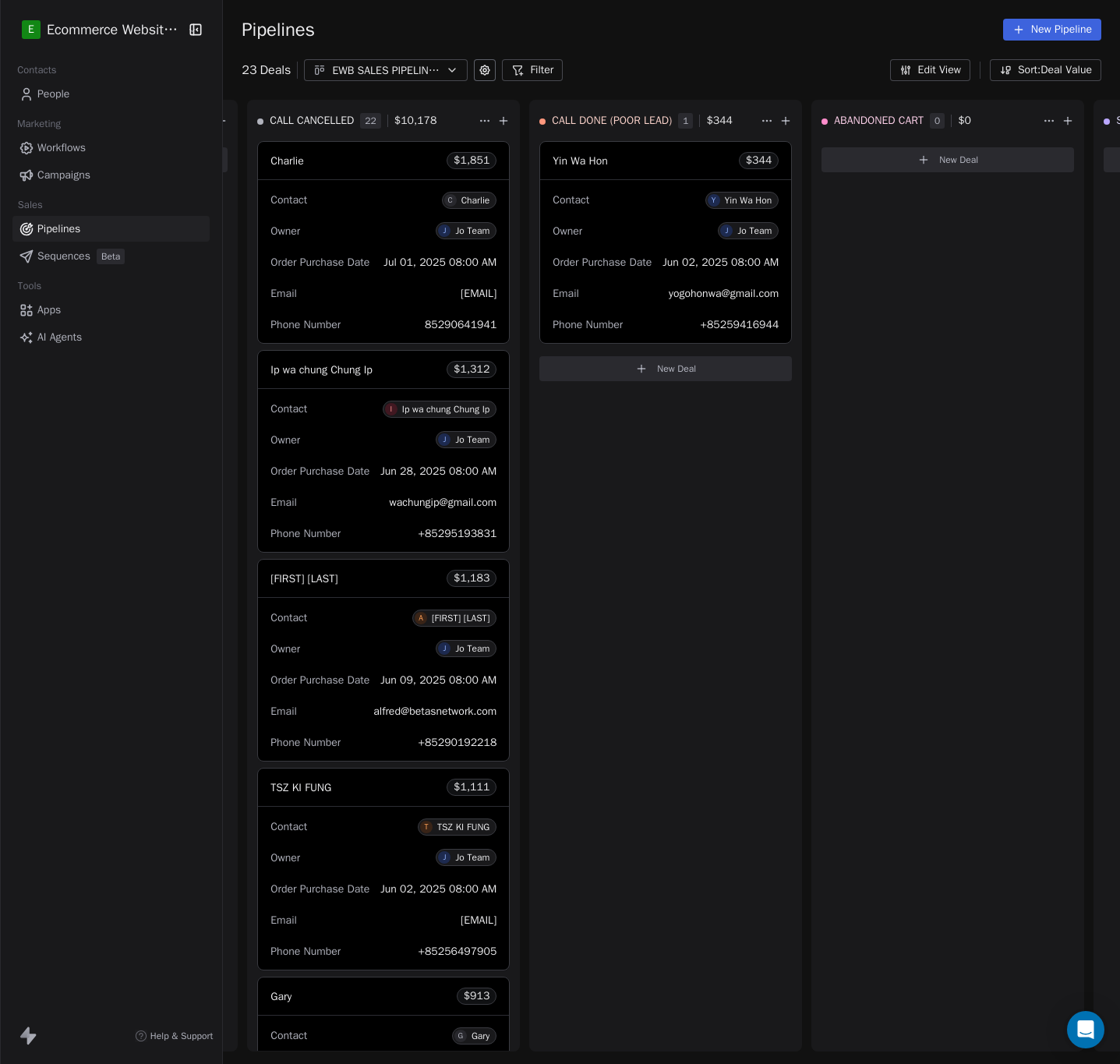 click 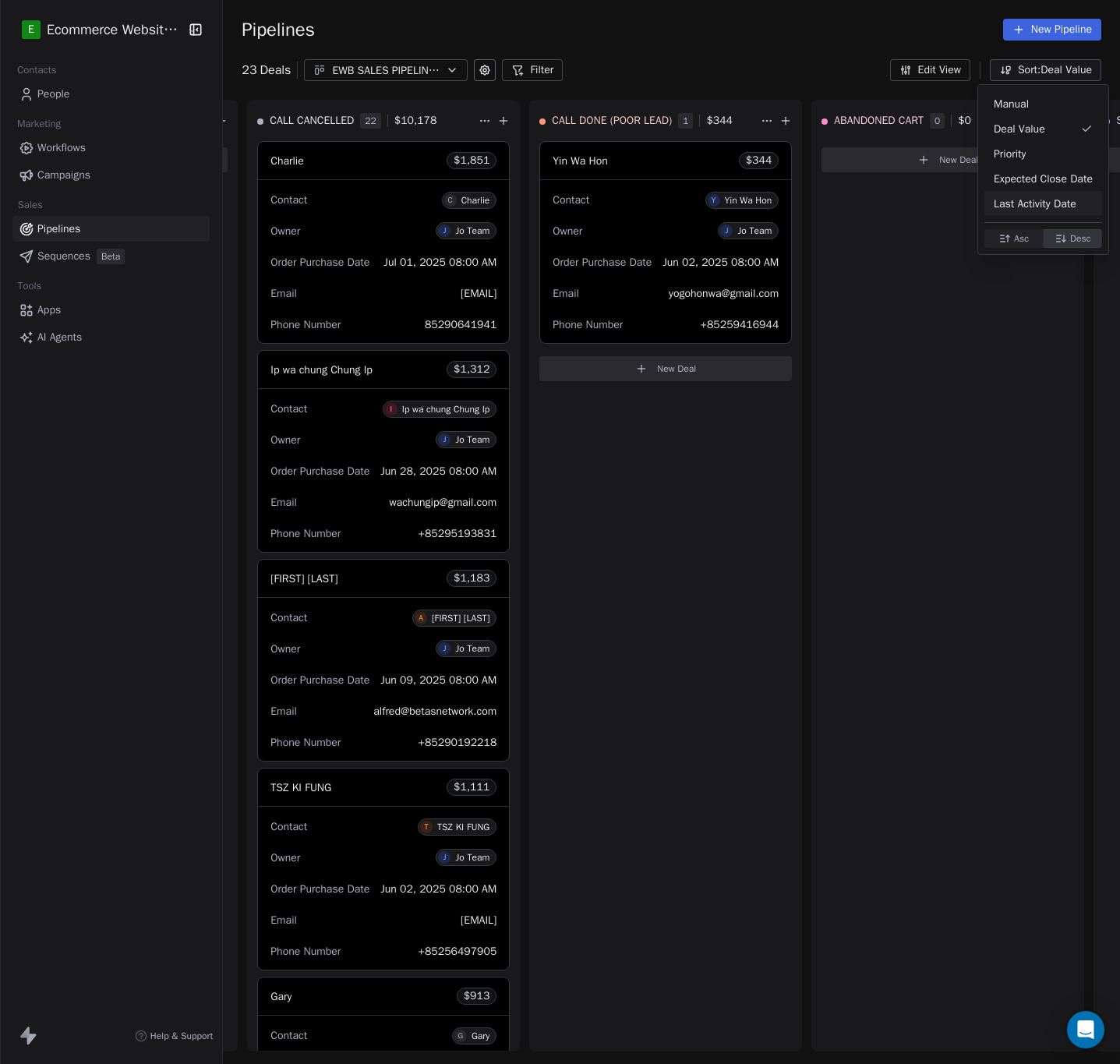 click on "Asc" at bounding box center [1021, 239] 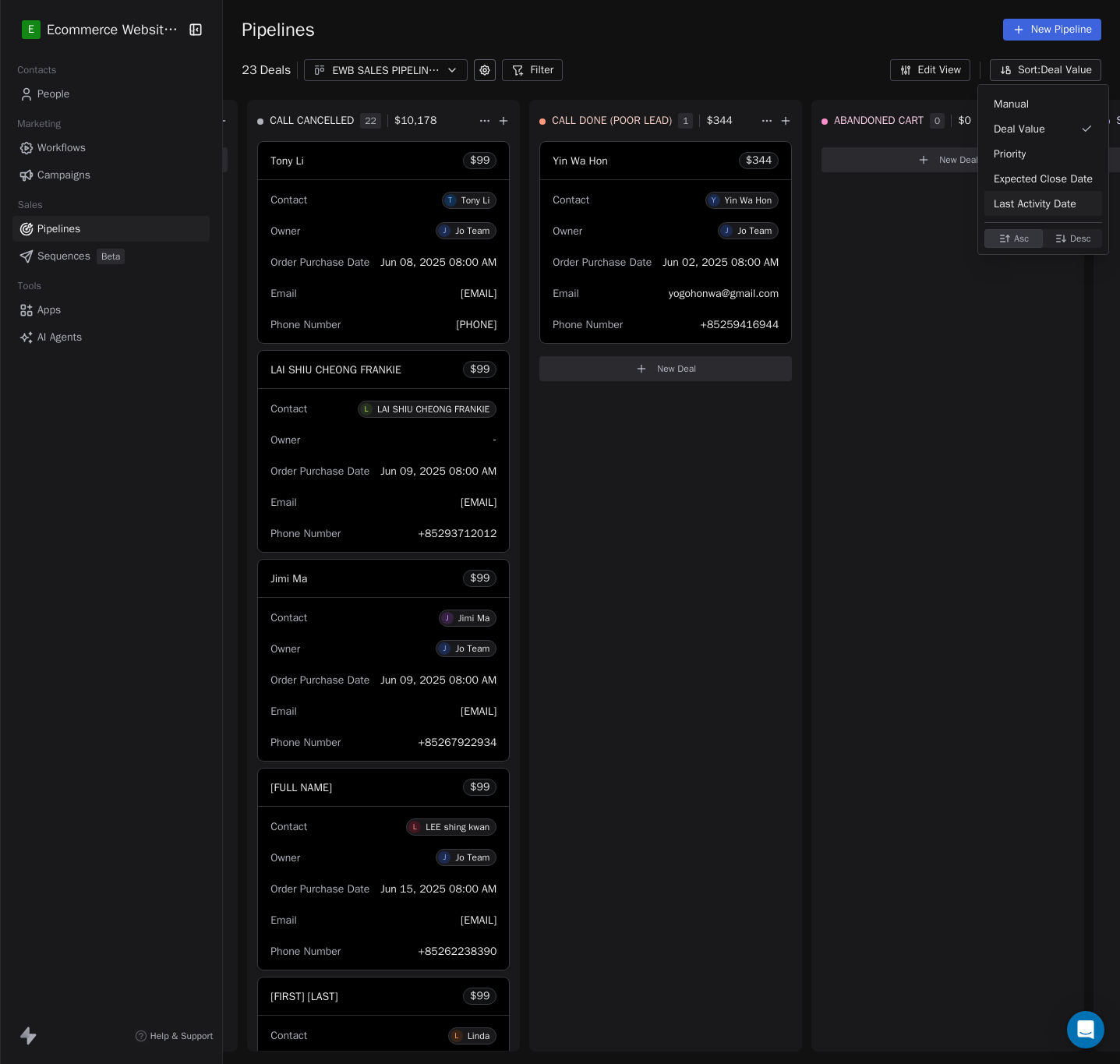 click on "E Ecommerce Website Builder Contacts People Marketing Workflows Campaigns Sales Pipelines Sequences Beta Tools Apps AI Agents Help & Support Pipelines New Pipeline 23 Deals EWB SALES PIPELINE_JUNE-AUGUST 2025 Filter Edit View Sort: Deal Value T1 = <HKD 199 0 $ 0 New Deal T2 = HKD 200 - 999 0 $ 0 New Deal T3 = HKD 1000+ 0 $ 0 New Deal CALL DONE - LI 0 $ 0 New Deal CALL DONE - HI 0 $ 0 New Deal CALL CANCELLED 22 $ 10,178 [FIRST] [LAST] $ 99 Contact T [FIRST] [LAST] Owner J Jo Team Order Purchase Date Jun 08, 2025 08:00 AM Email [EMAIL] Phone Number +852[PHONE] [FIRST] [LAST] [FIRST] $ 99 Contact L [FIRST] [LAST] [FIRST] Owner - Order Purchase Date Jun 09, 2025 08:00 AM Email [EMAIL] Phone Number +852[PHONE] [FIRST] [LAST] $ 99 Contact J [FIRST] [LAST] Owner J Jo Team Order Purchase Date Jun 09, 2025 08:00 AM Email [EMAIL] Phone Number +852[PHONE] [FIRST] [LAST] $ 99 Contact L [FIRST] [LAST] Owner J Jo Team Order Purchase Date Jun 15, 2025 08:00 AM Email [EMAIL] [FIRST] [LAST]" at bounding box center (560, 532) 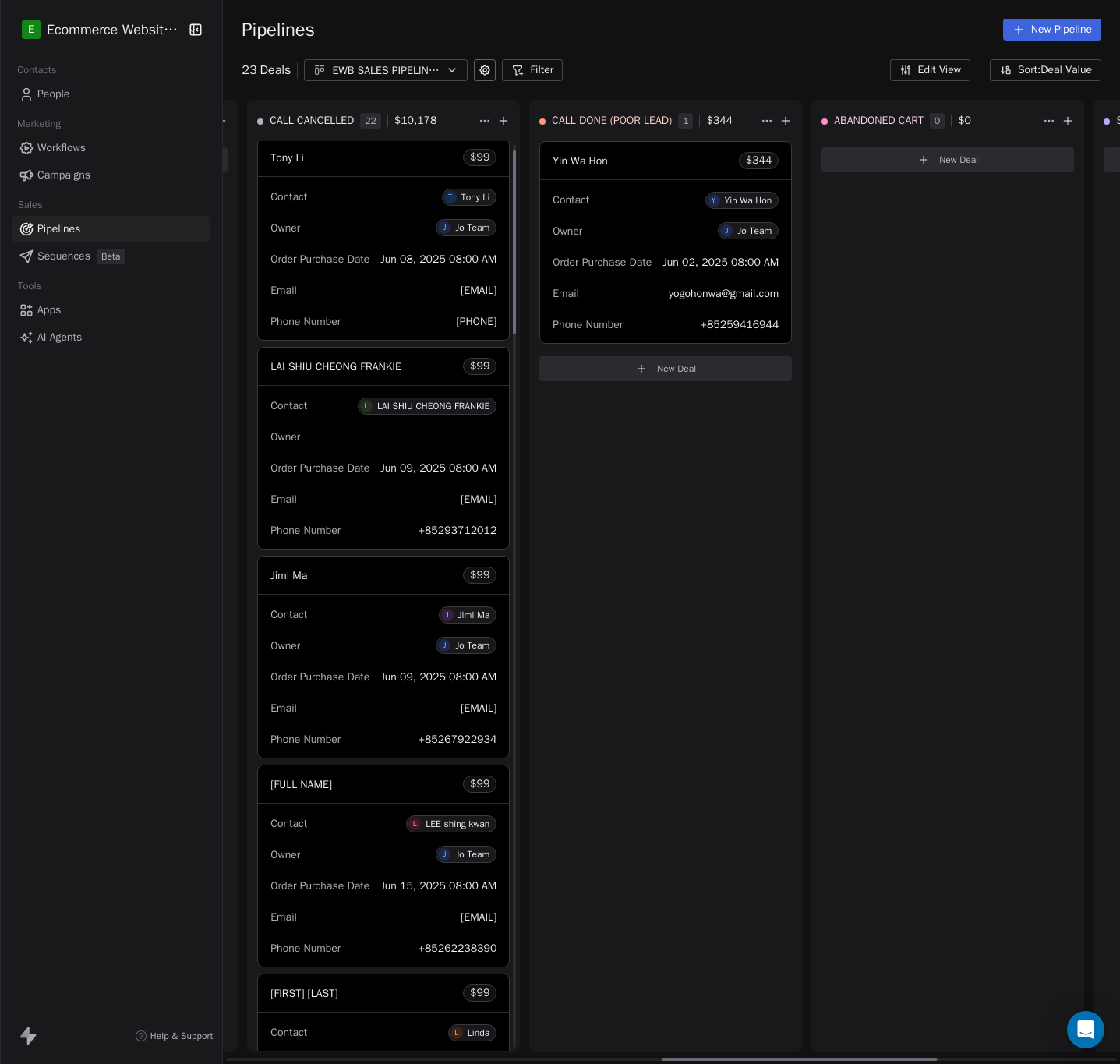 scroll, scrollTop: 0, scrollLeft: 0, axis: both 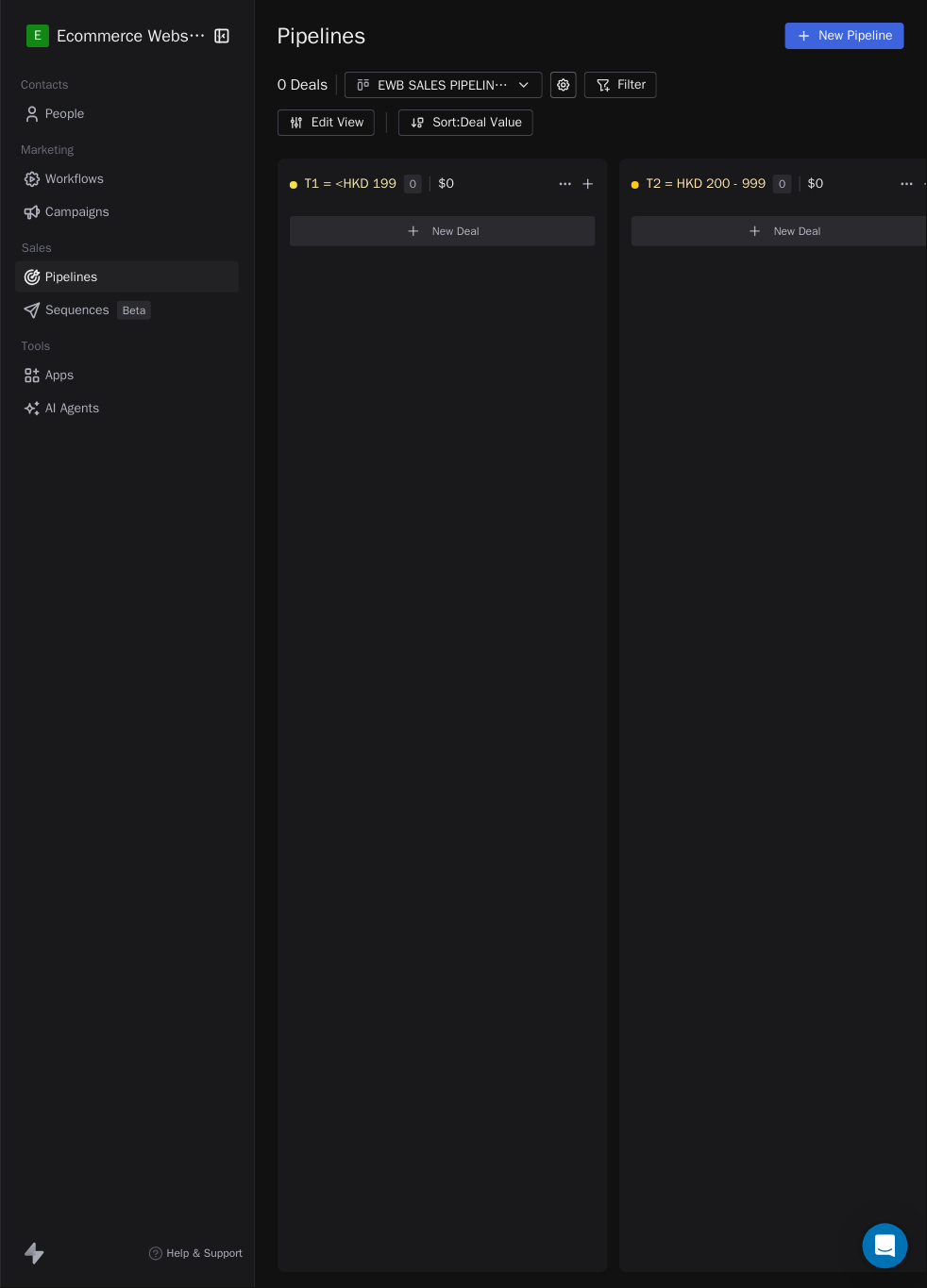 click on "People" at bounding box center (126, 113) 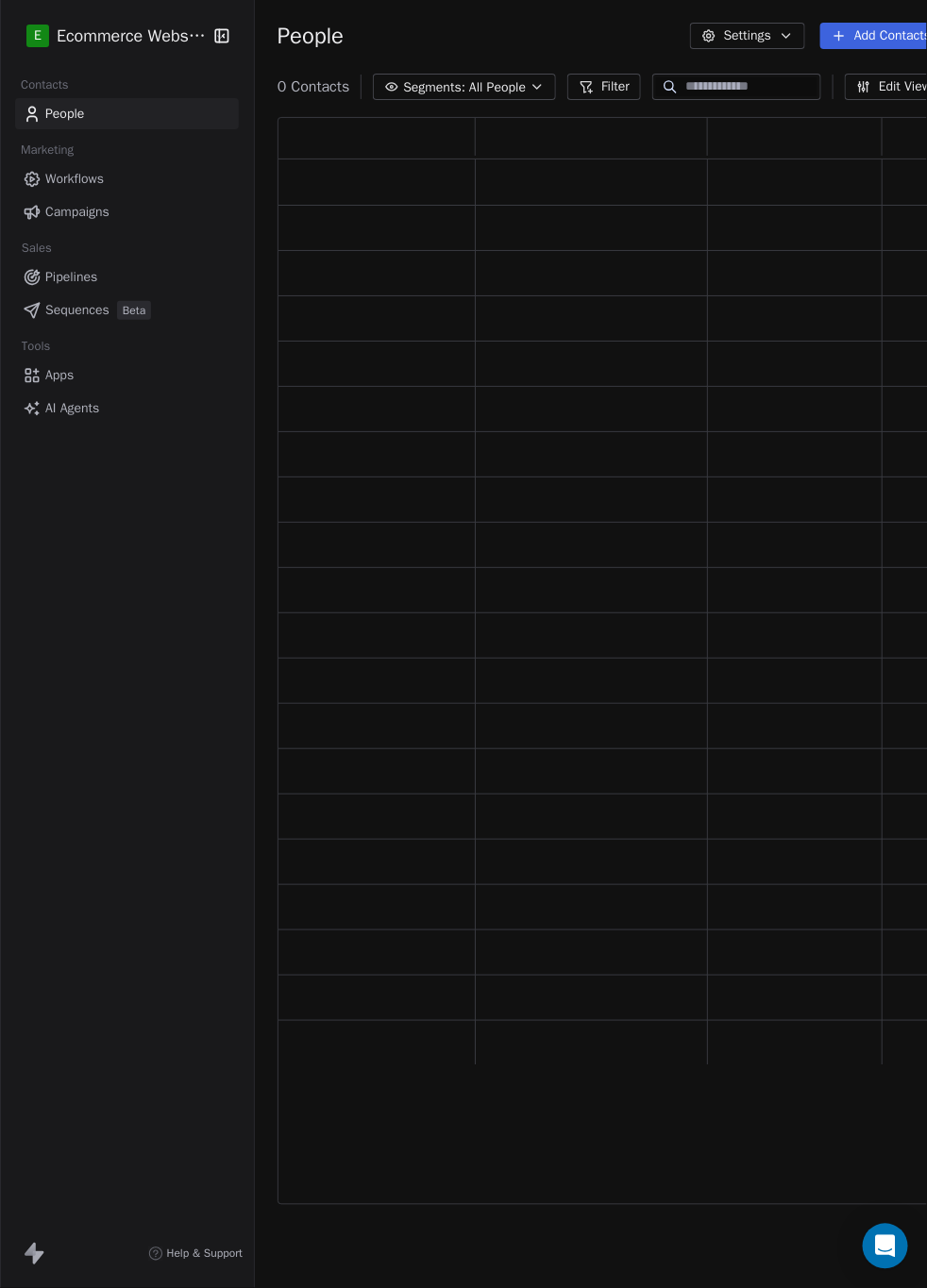 scroll, scrollTop: 21, scrollLeft: 23, axis: both 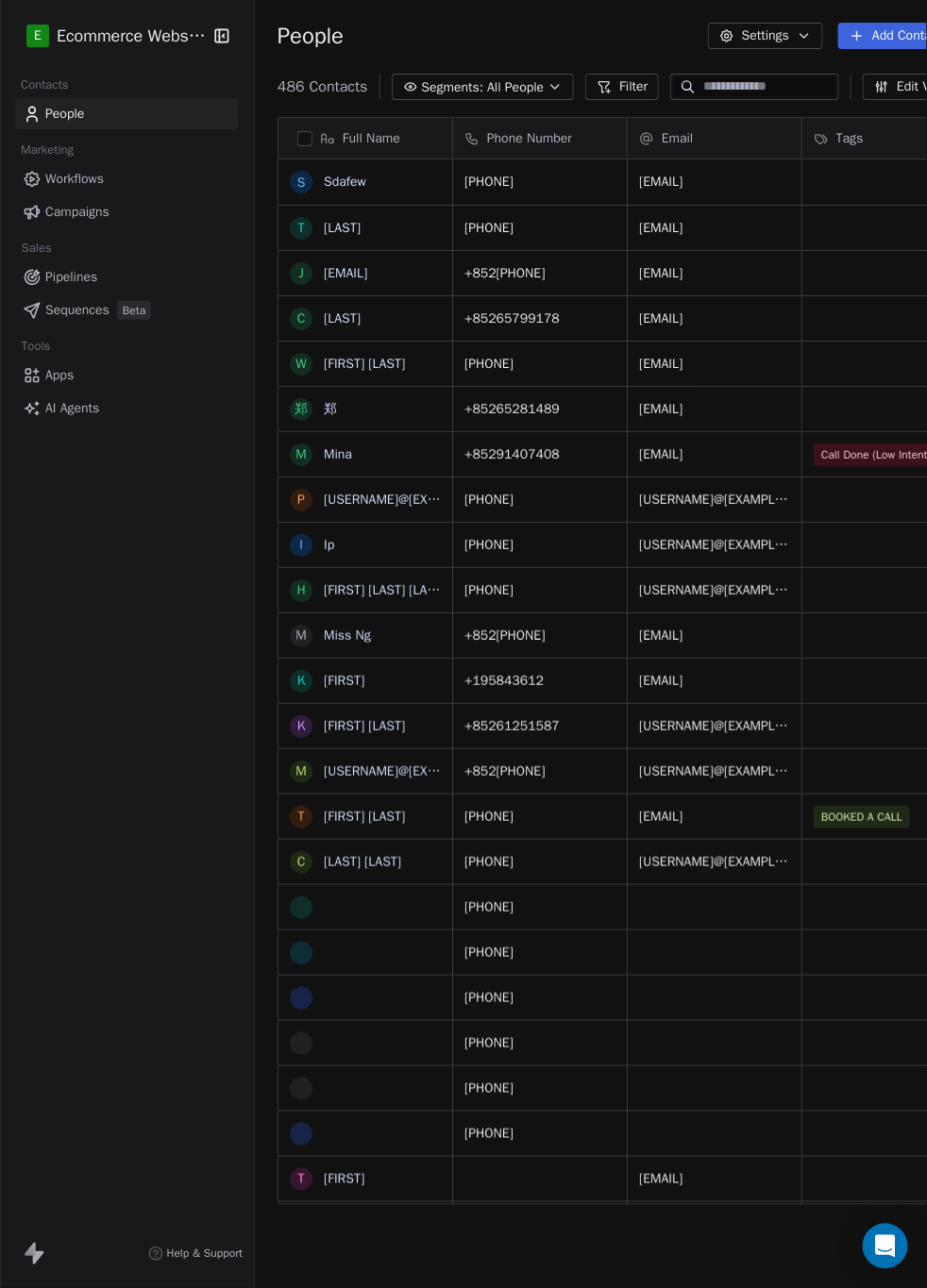 click at bounding box center (769, 87) 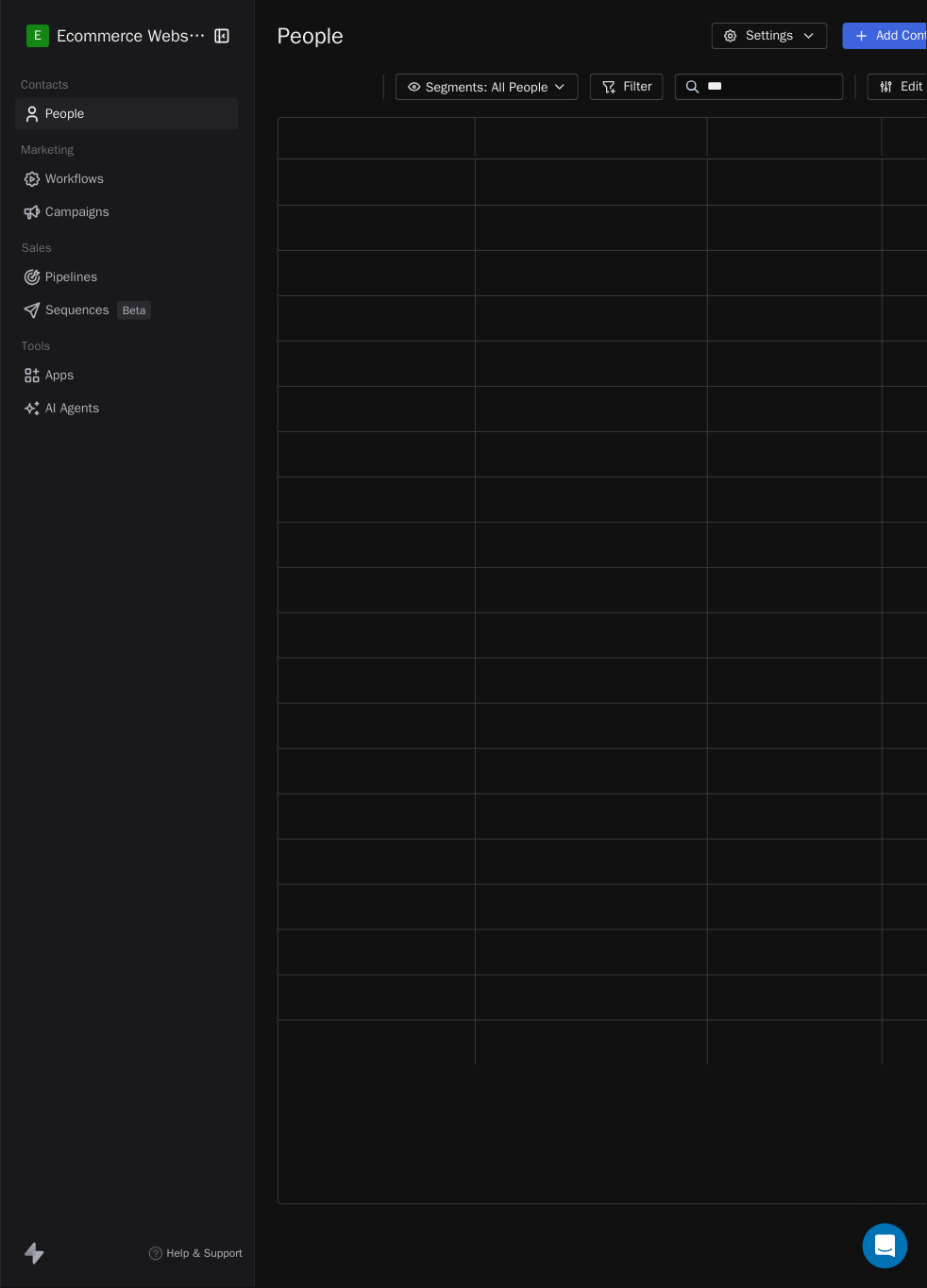 scroll, scrollTop: 1067, scrollLeft: 702, axis: both 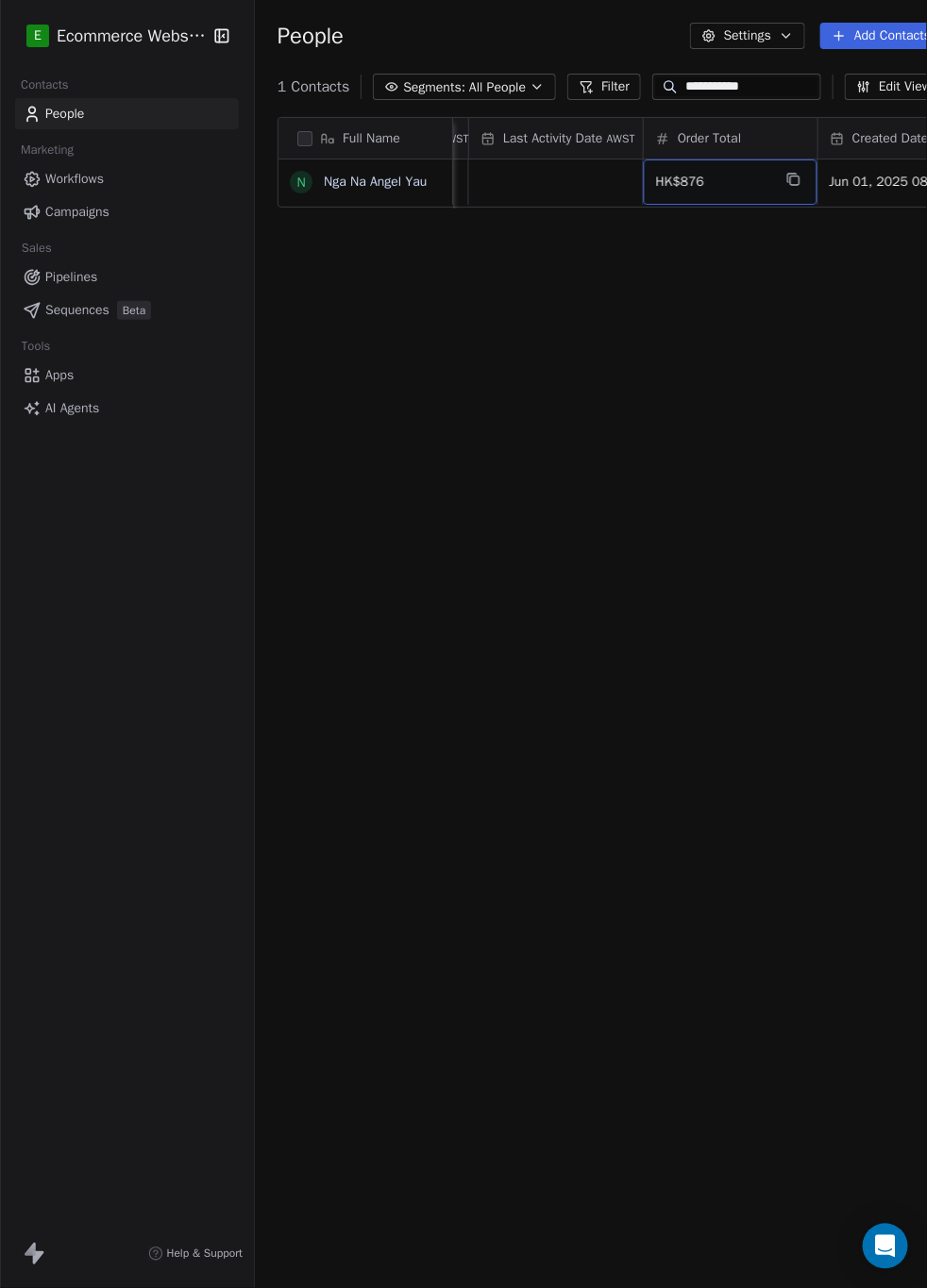 drag, startPoint x: 711, startPoint y: 188, endPoint x: 699, endPoint y: 185, distance: 12.369317 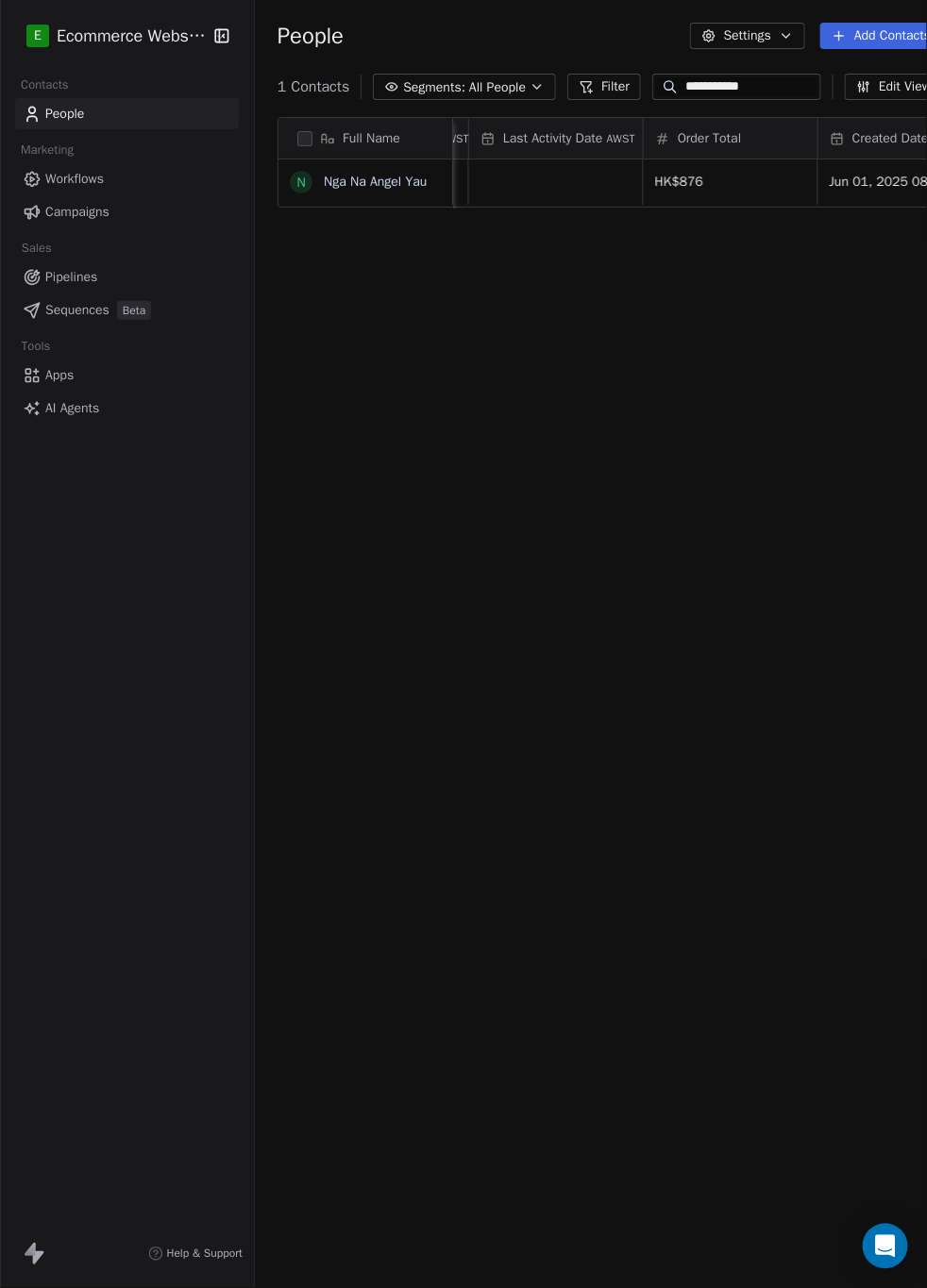 click on "**********" at bounding box center [464, 644] 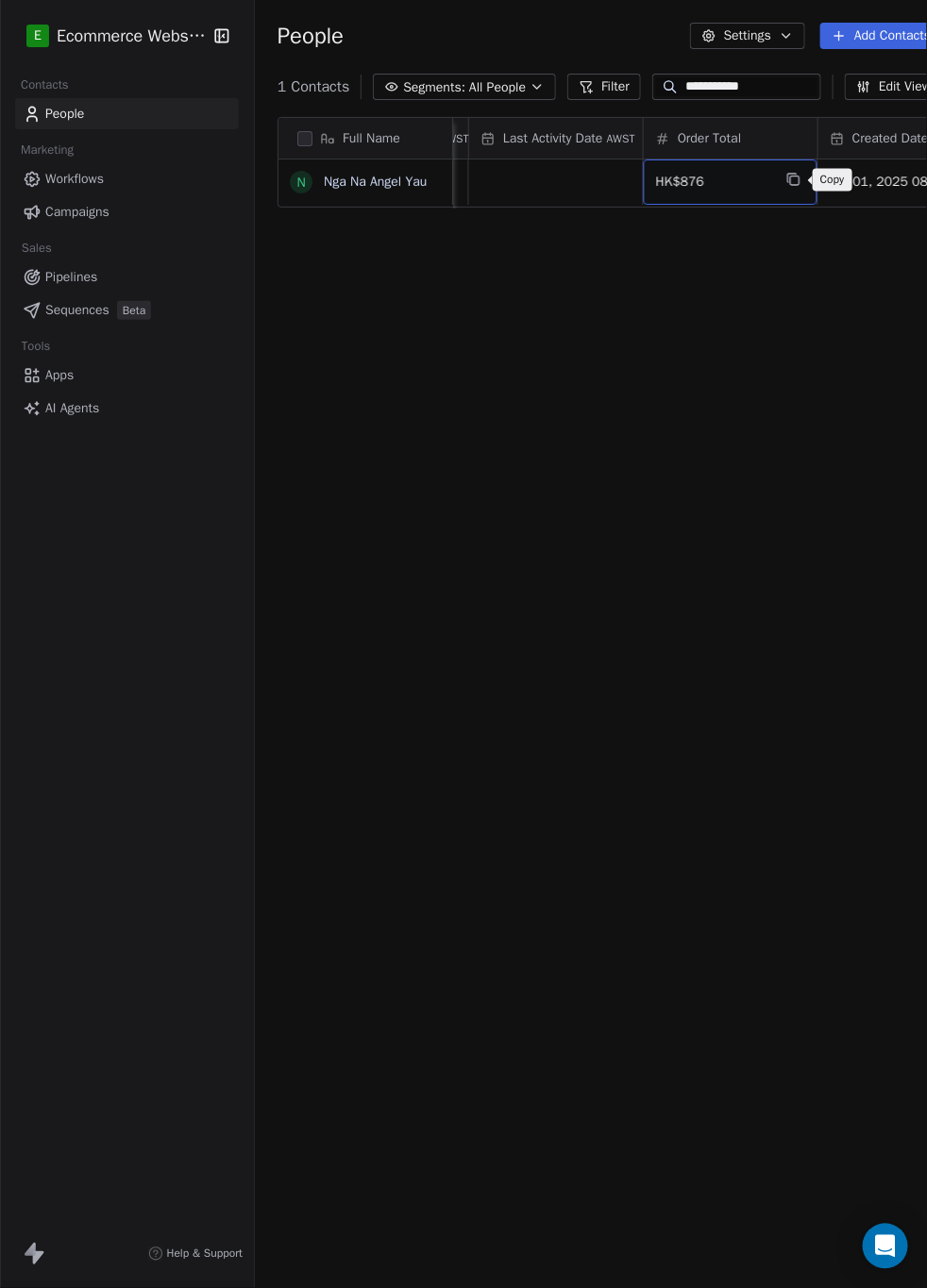 drag, startPoint x: 723, startPoint y: 179, endPoint x: 800, endPoint y: 185, distance: 77.23341 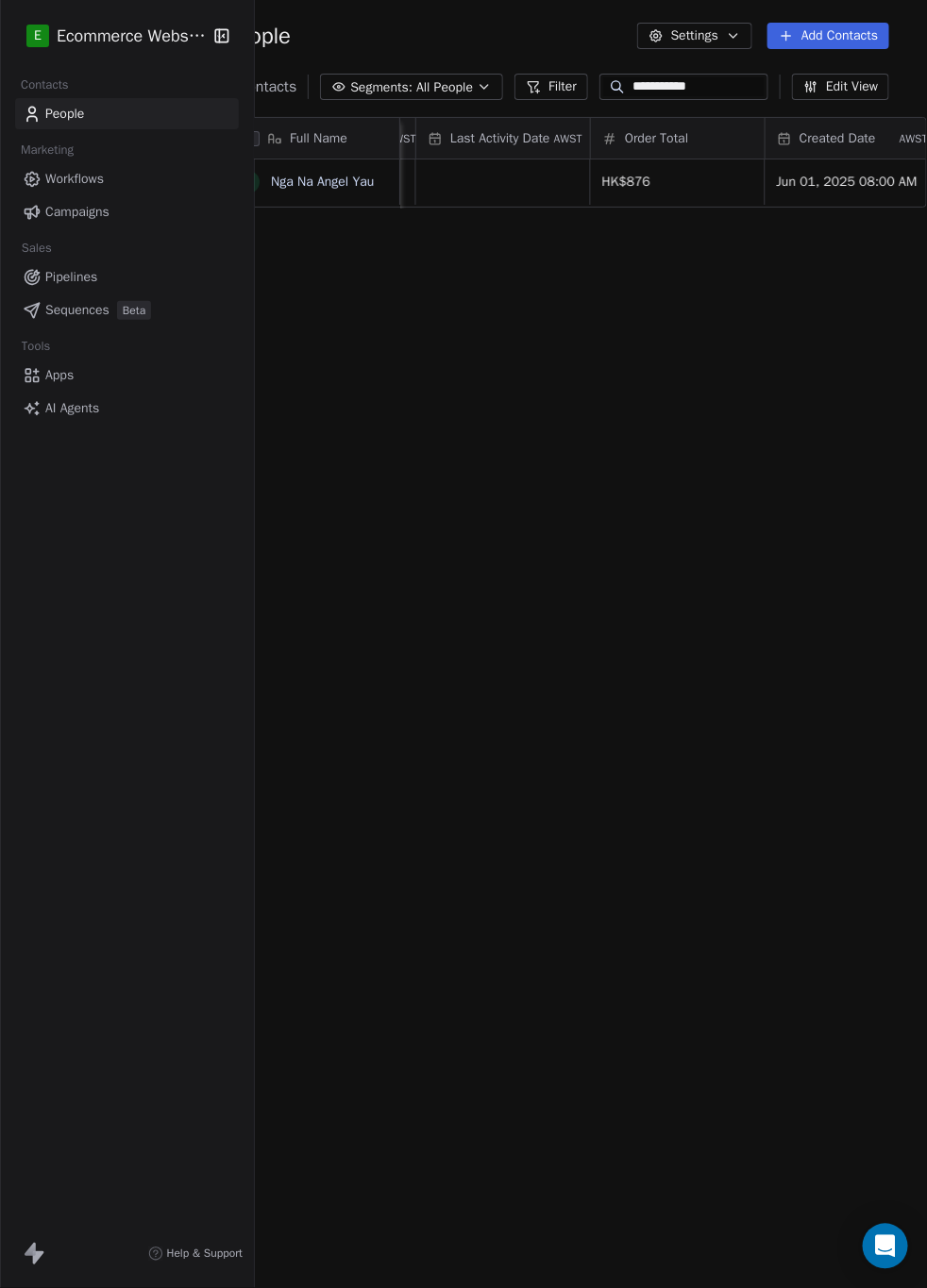 scroll, scrollTop: 0, scrollLeft: 0, axis: both 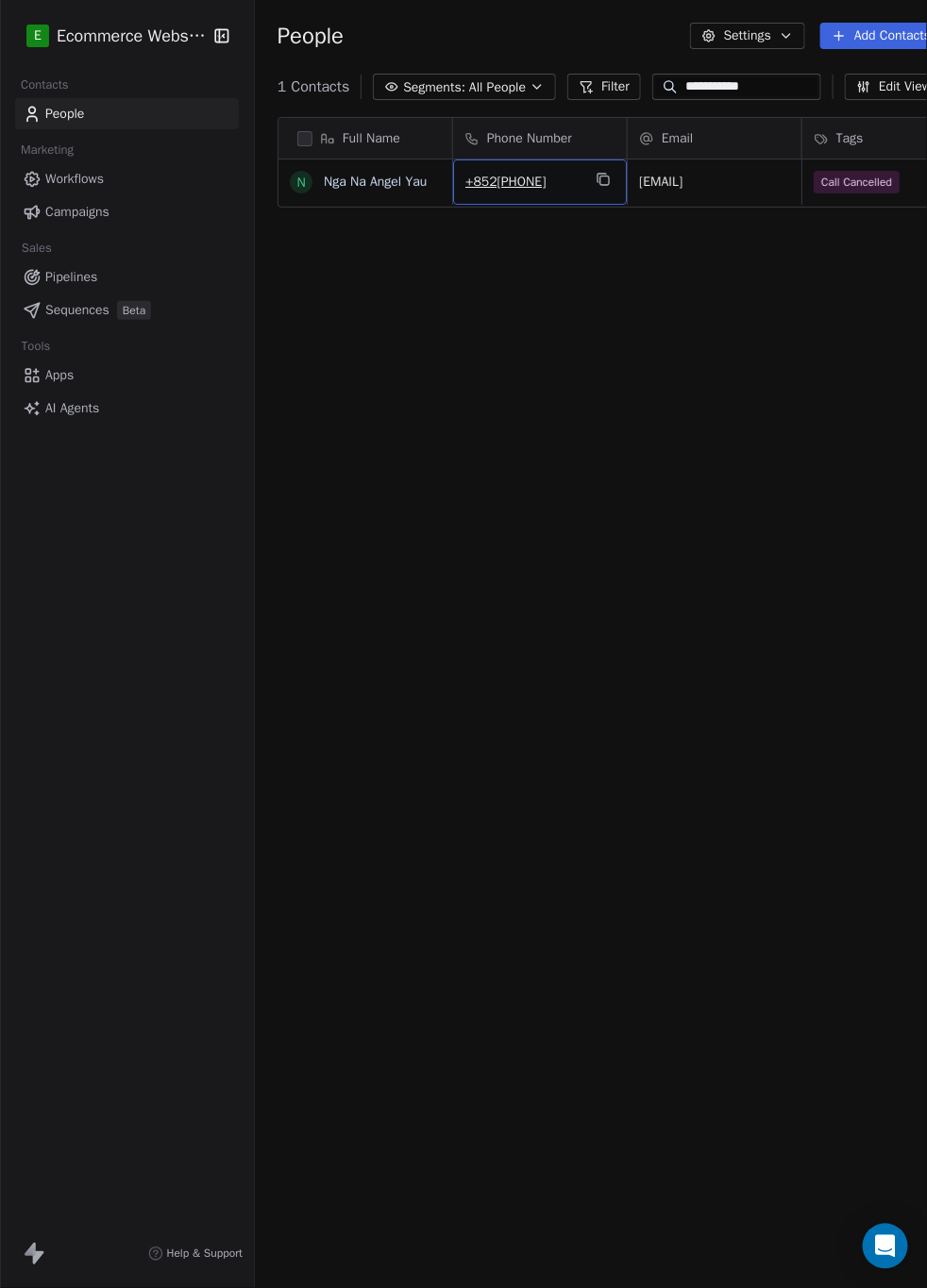 click on "[PHONE]" at bounding box center [523, 182] 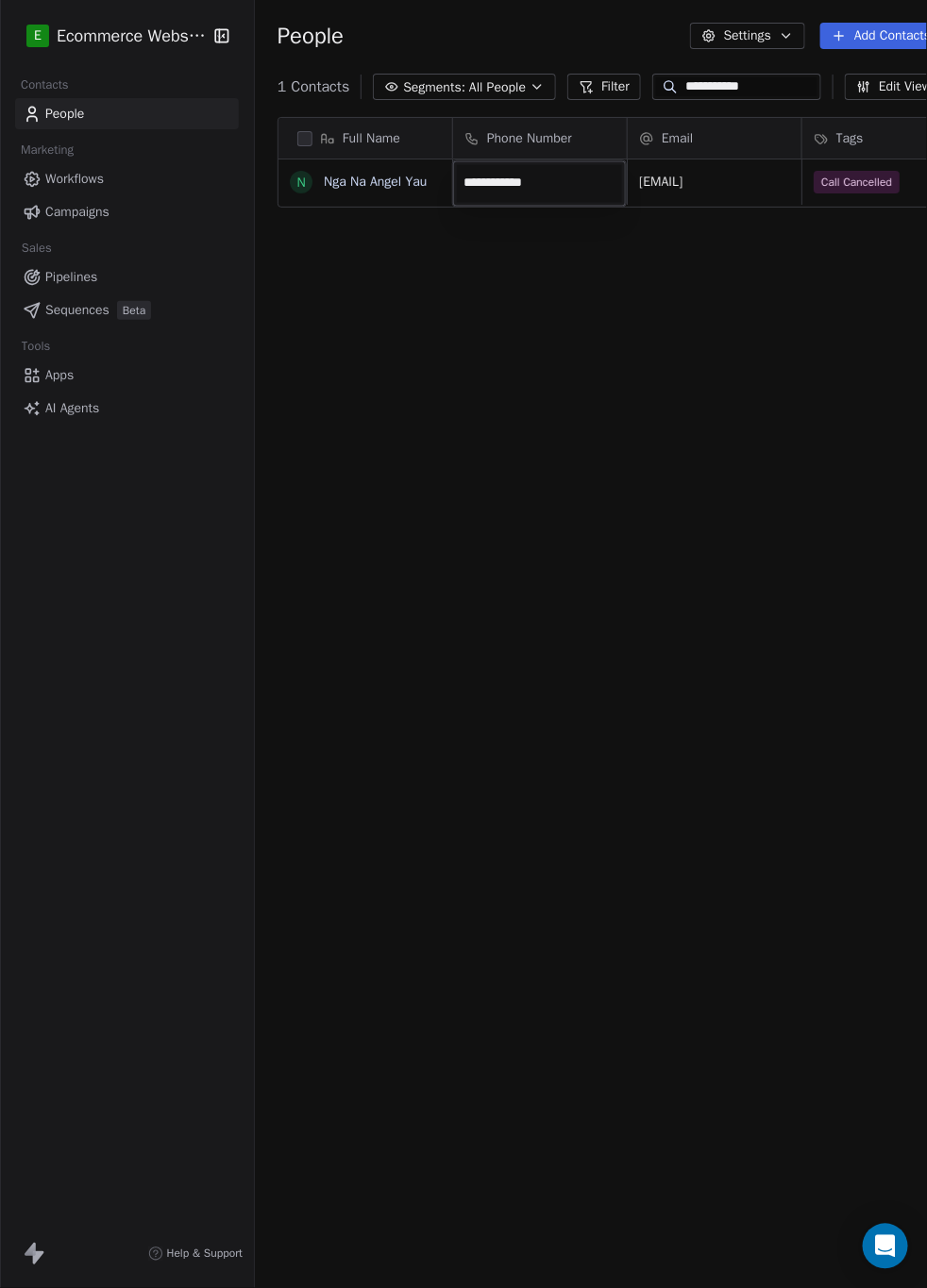 click on "**********" at bounding box center [464, 644] 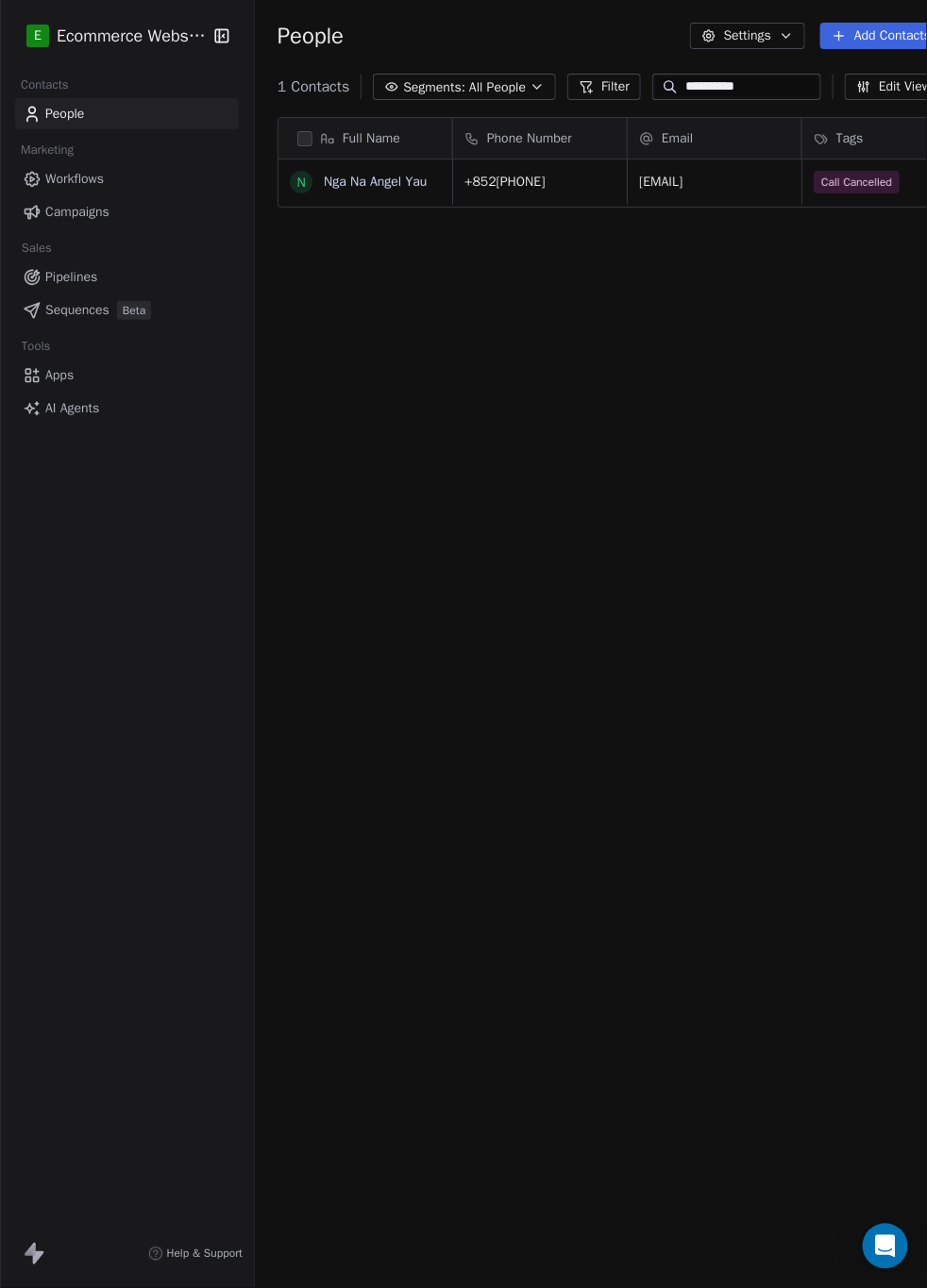 click on "**********" at bounding box center [751, 87] 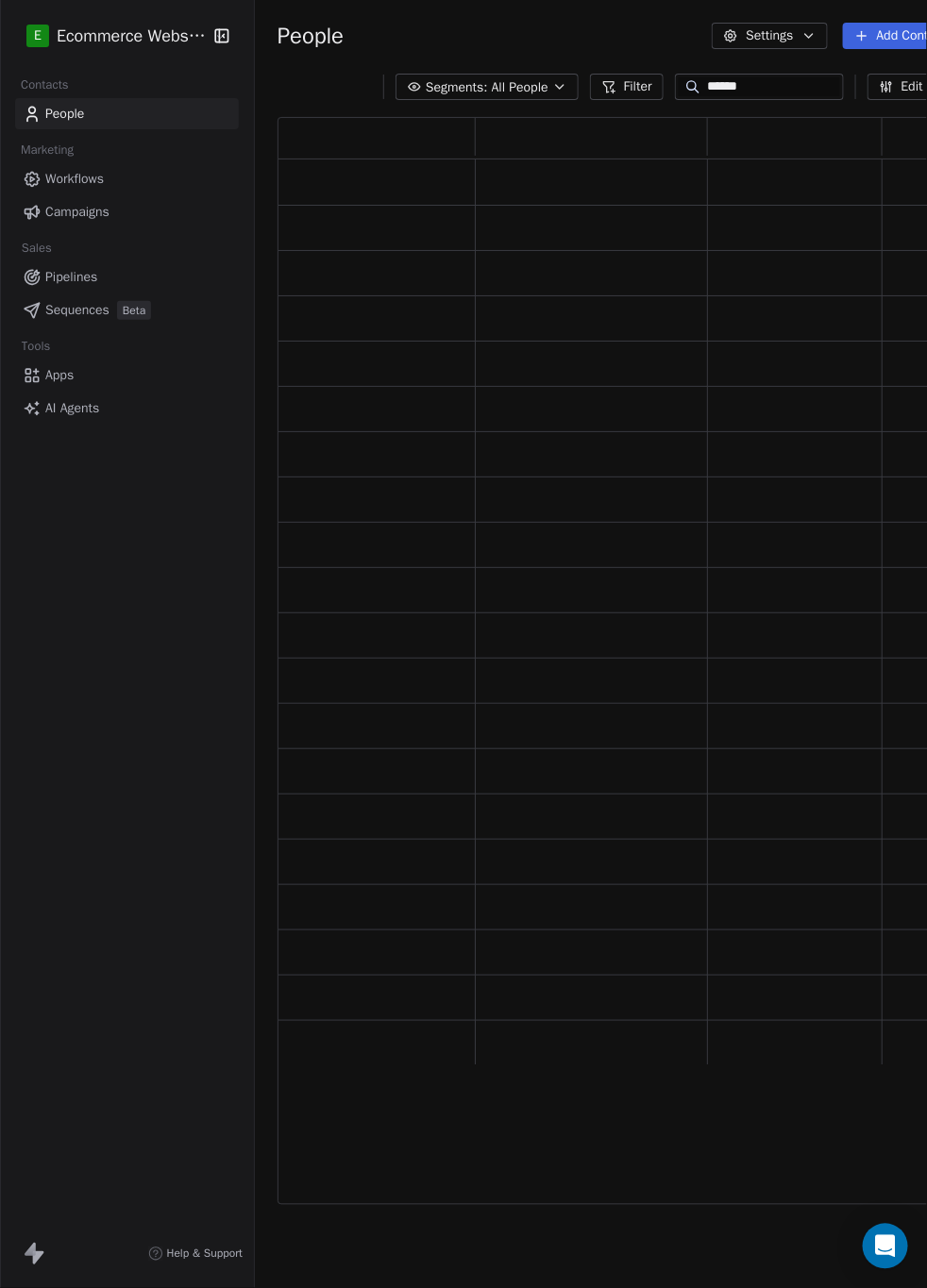 scroll, scrollTop: 1067, scrollLeft: 702, axis: both 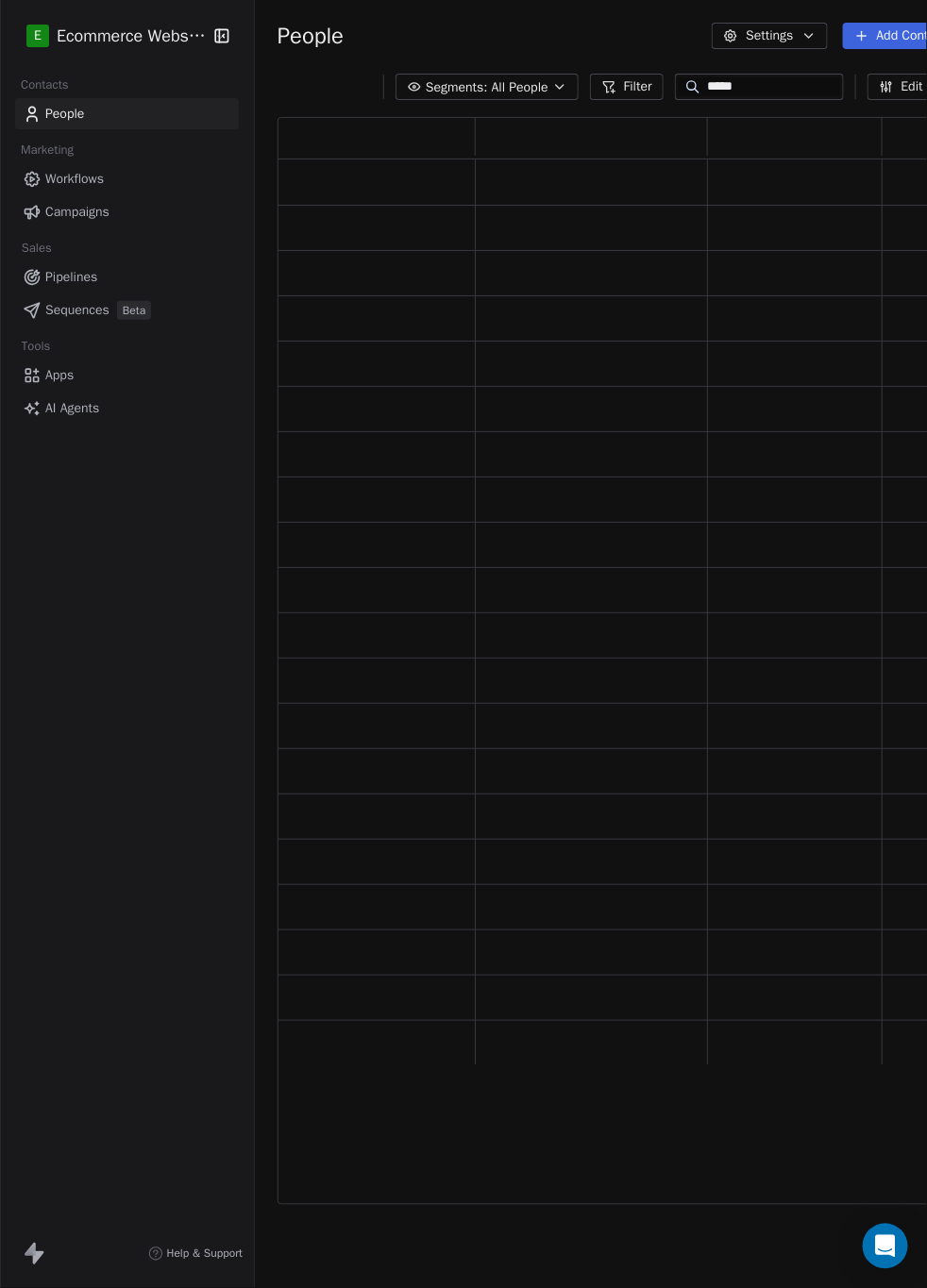 click on "*****" at bounding box center [774, 87] 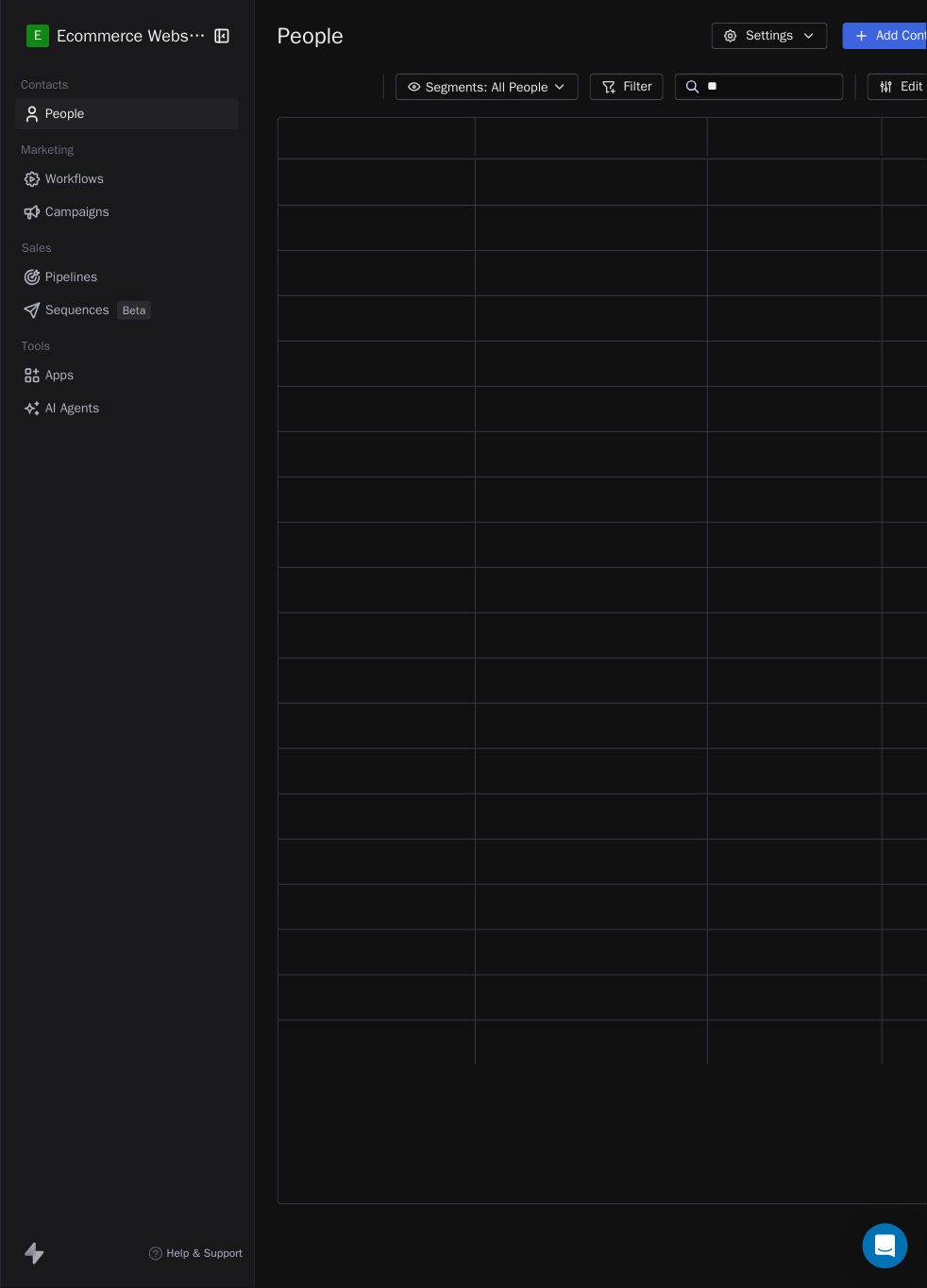 type on "*" 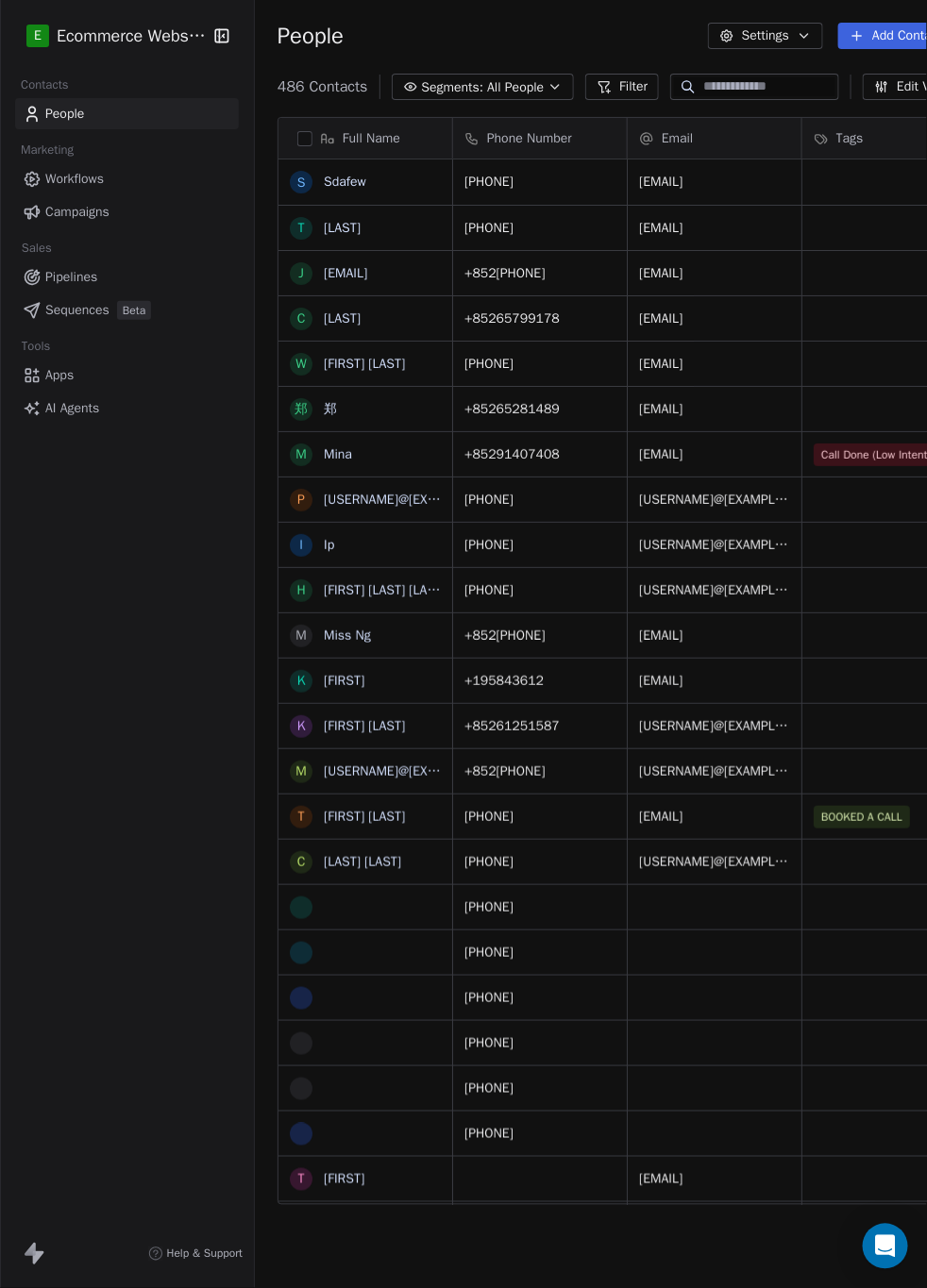 scroll, scrollTop: 21, scrollLeft: 23, axis: both 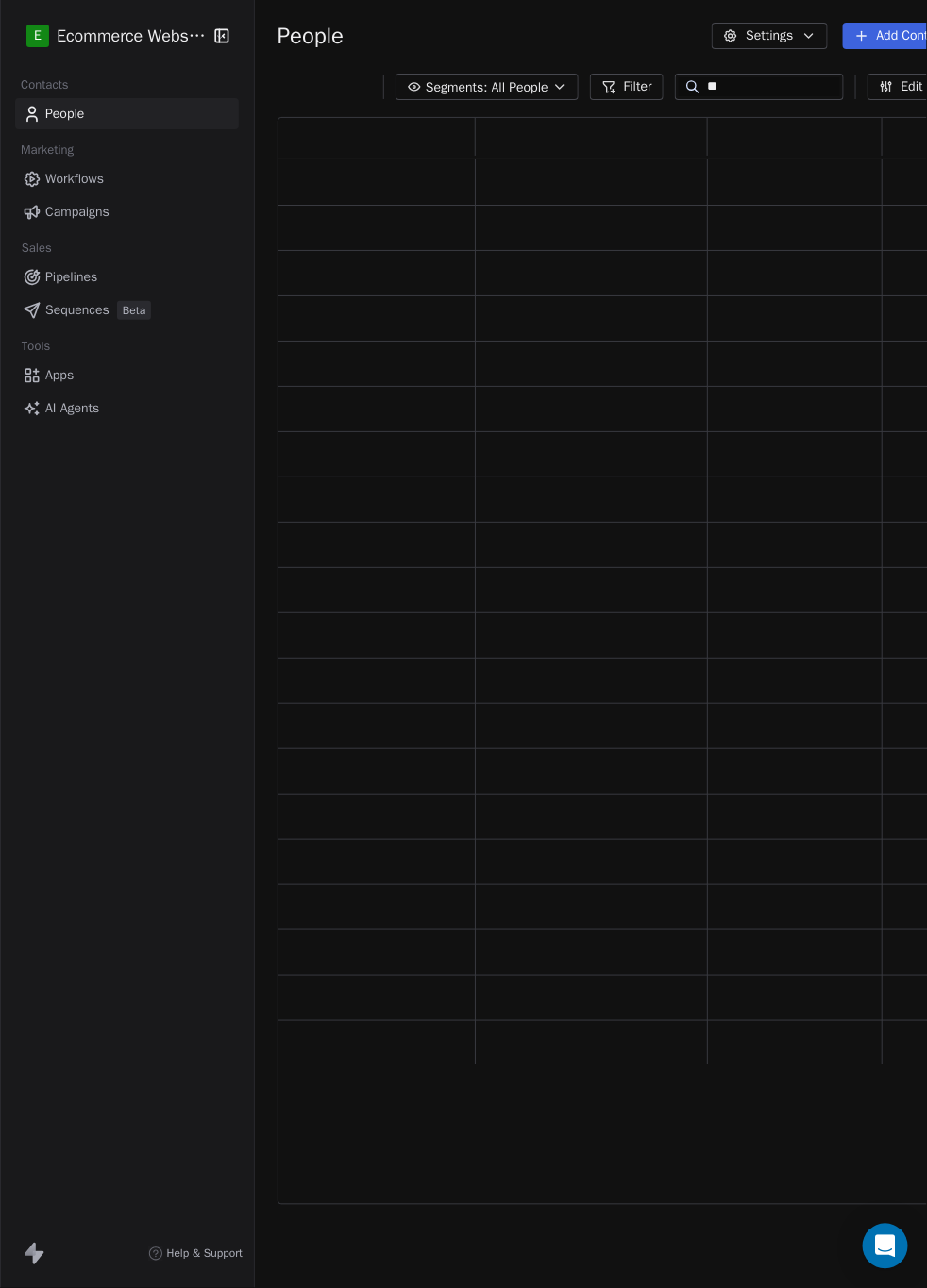 type on "*" 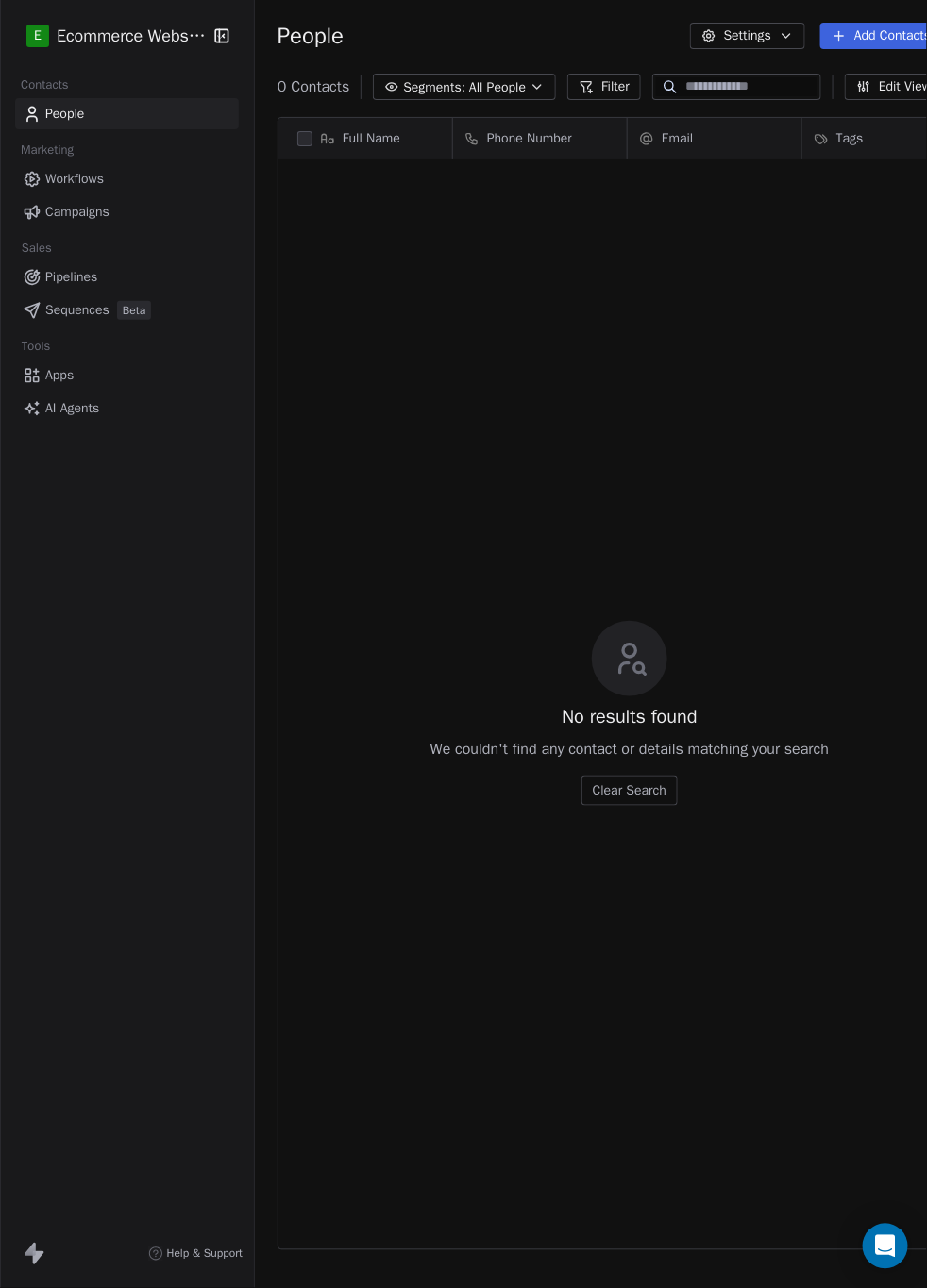 scroll, scrollTop: 21, scrollLeft: 23, axis: both 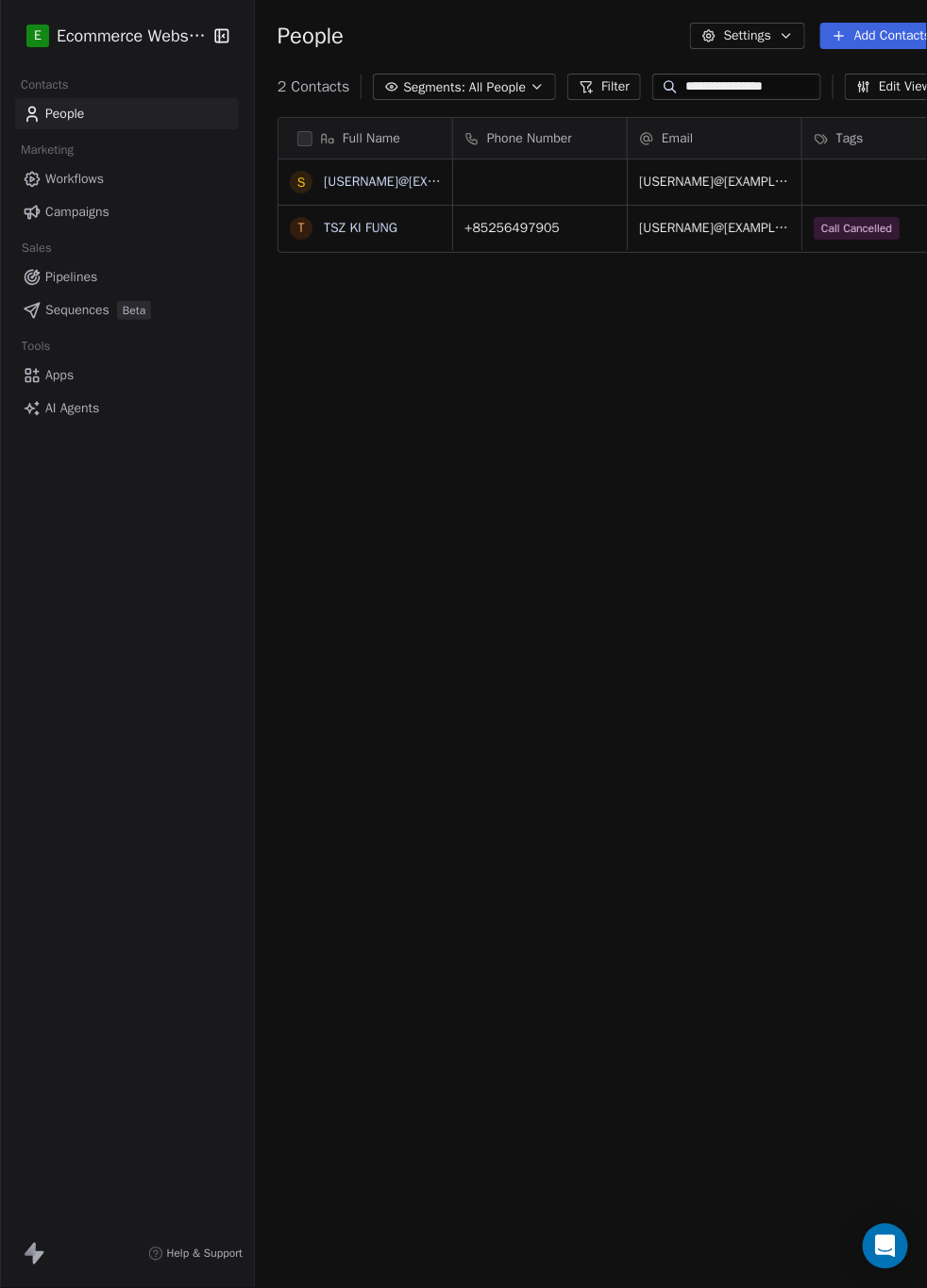 type on "**********" 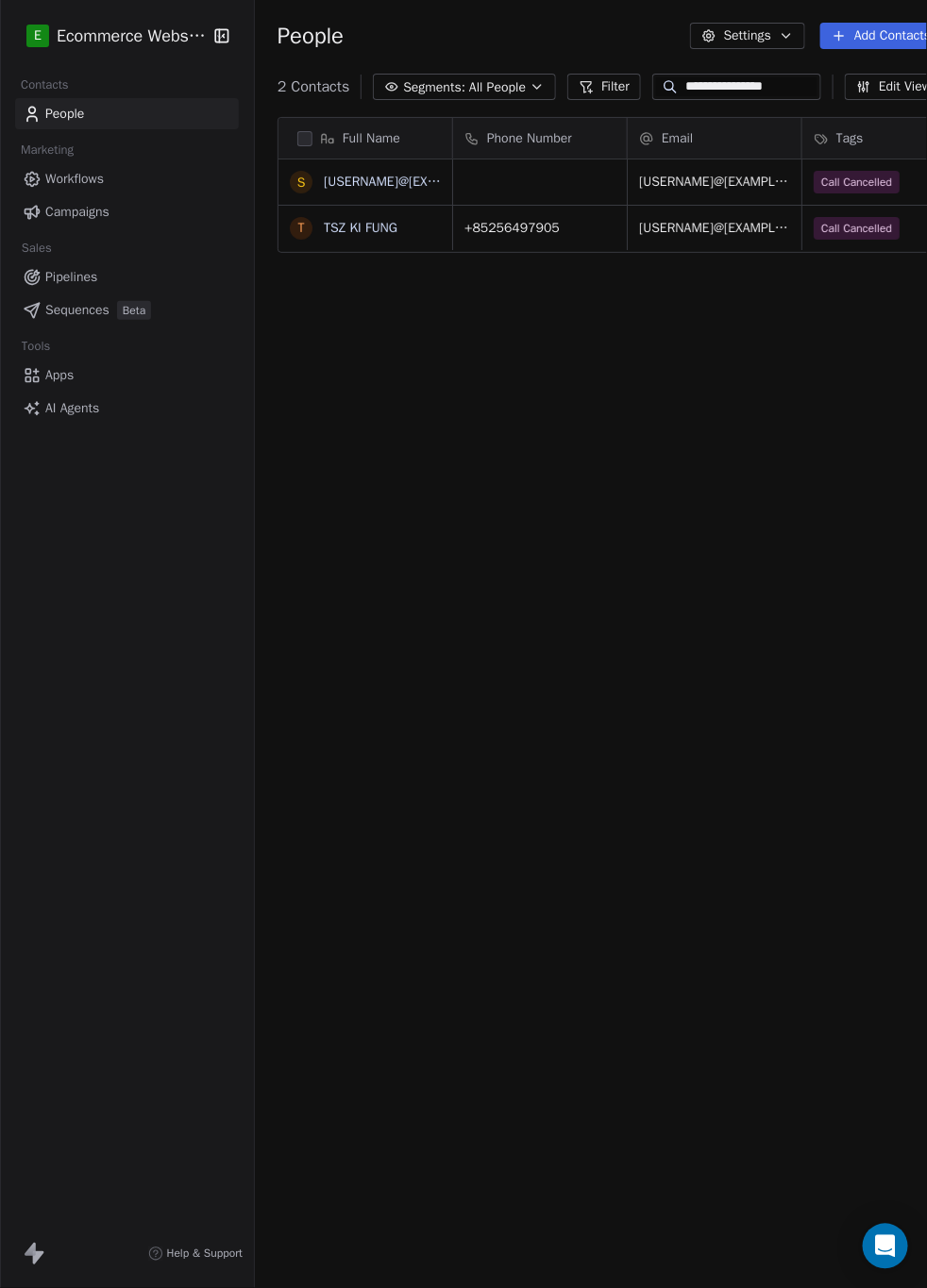 click on "**********" at bounding box center (751, 87) 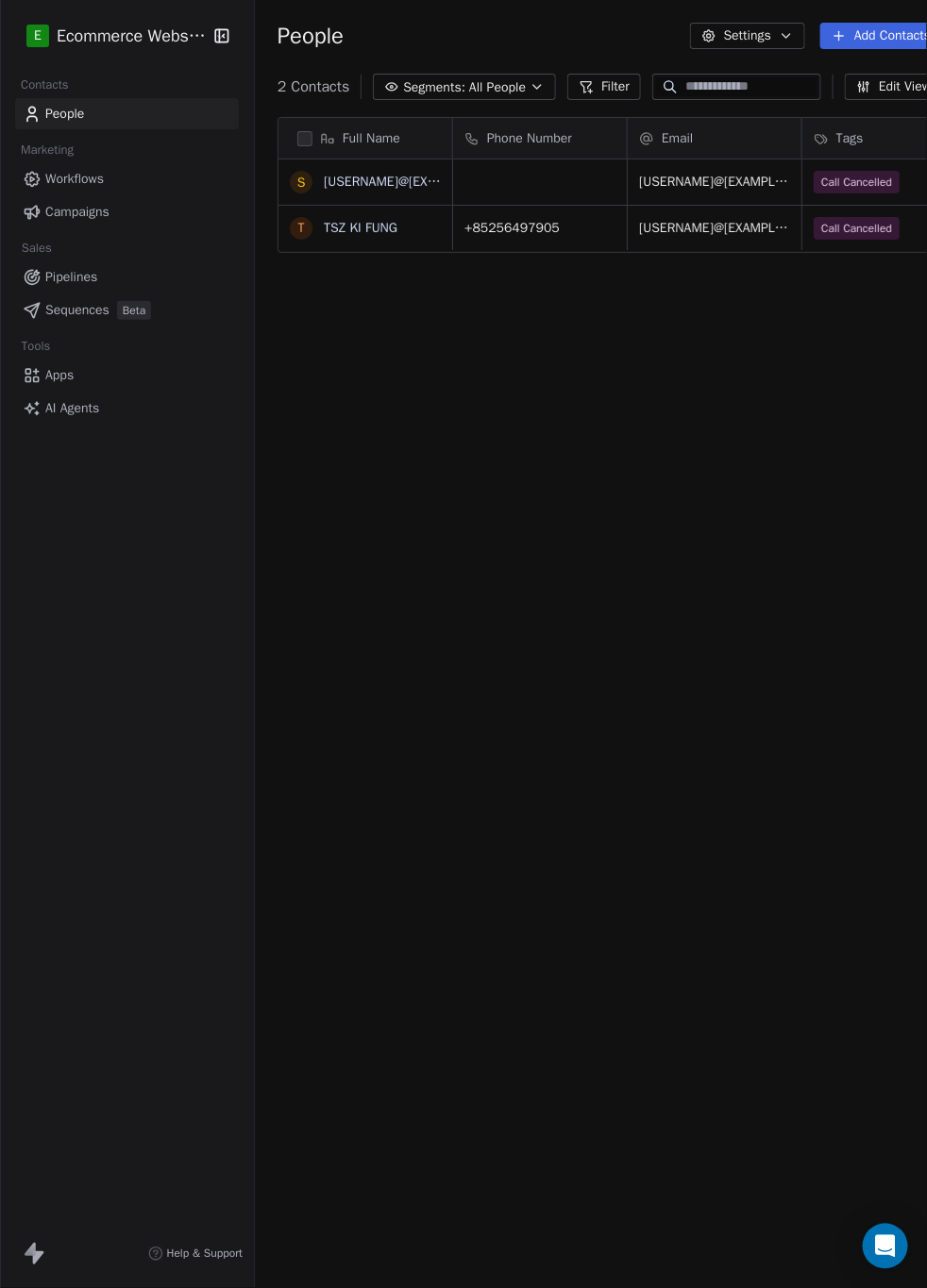 paste on "**********" 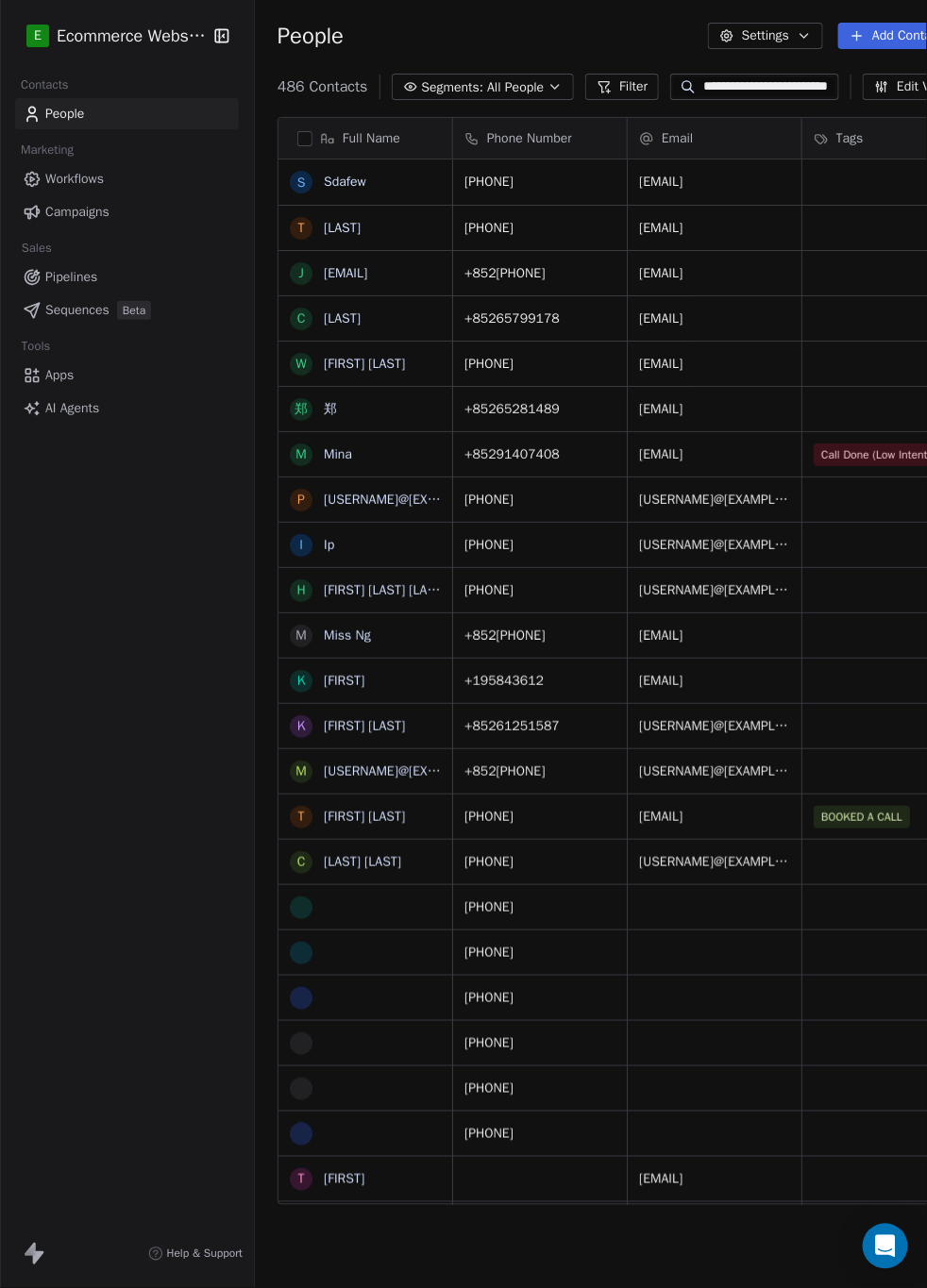 scroll, scrollTop: 0, scrollLeft: 23, axis: horizontal 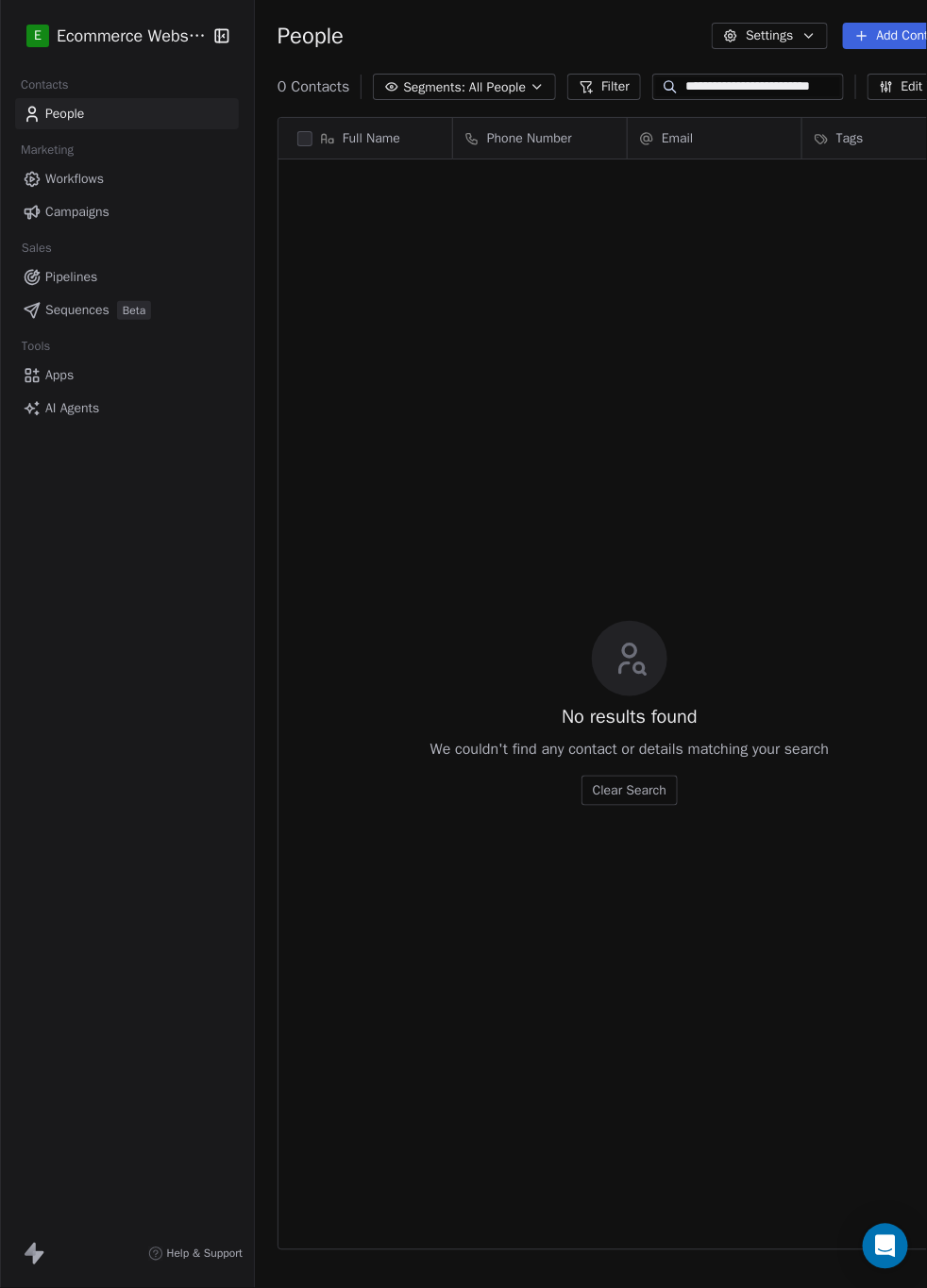 type on "**********" 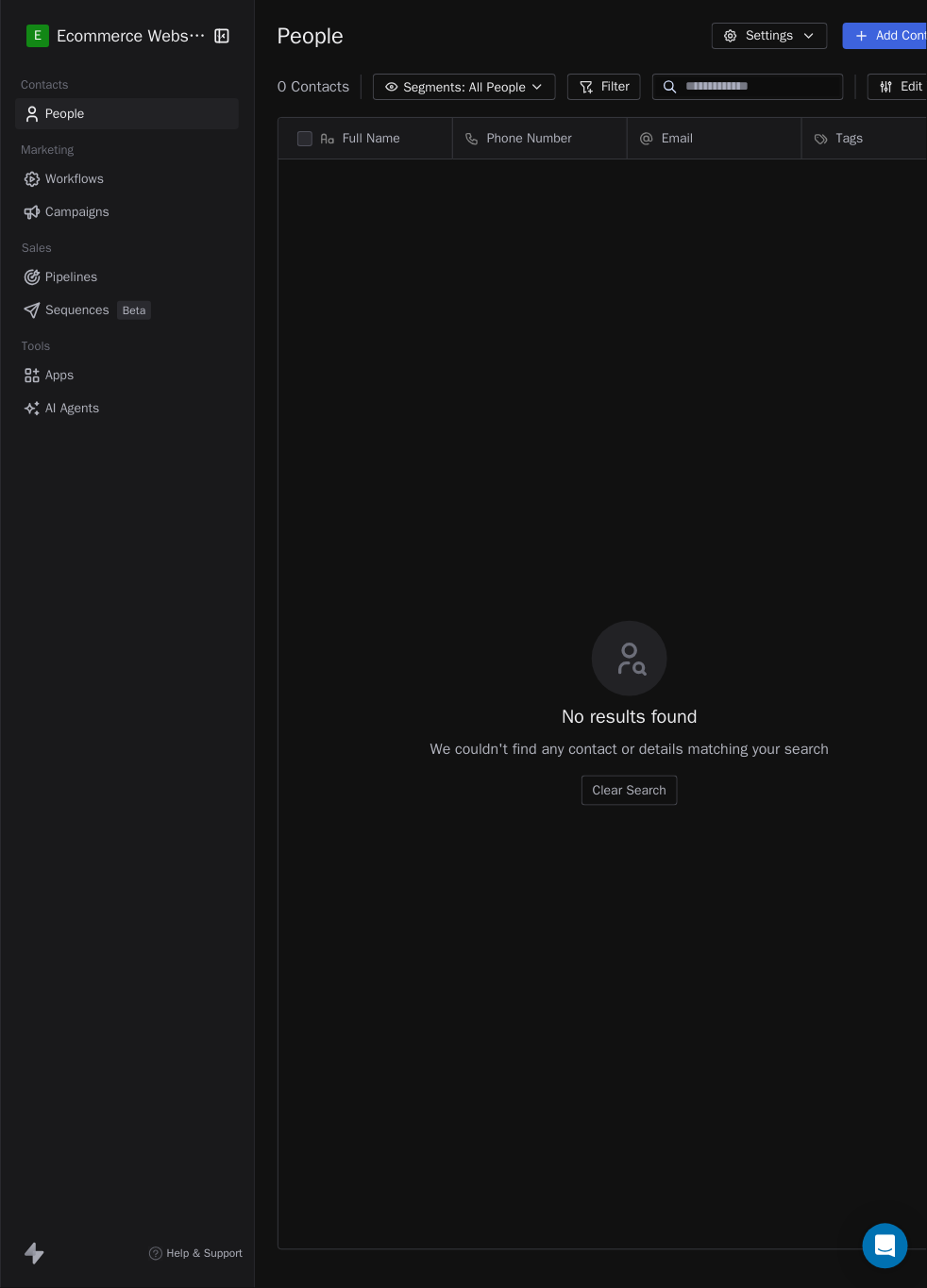 paste on "**********" 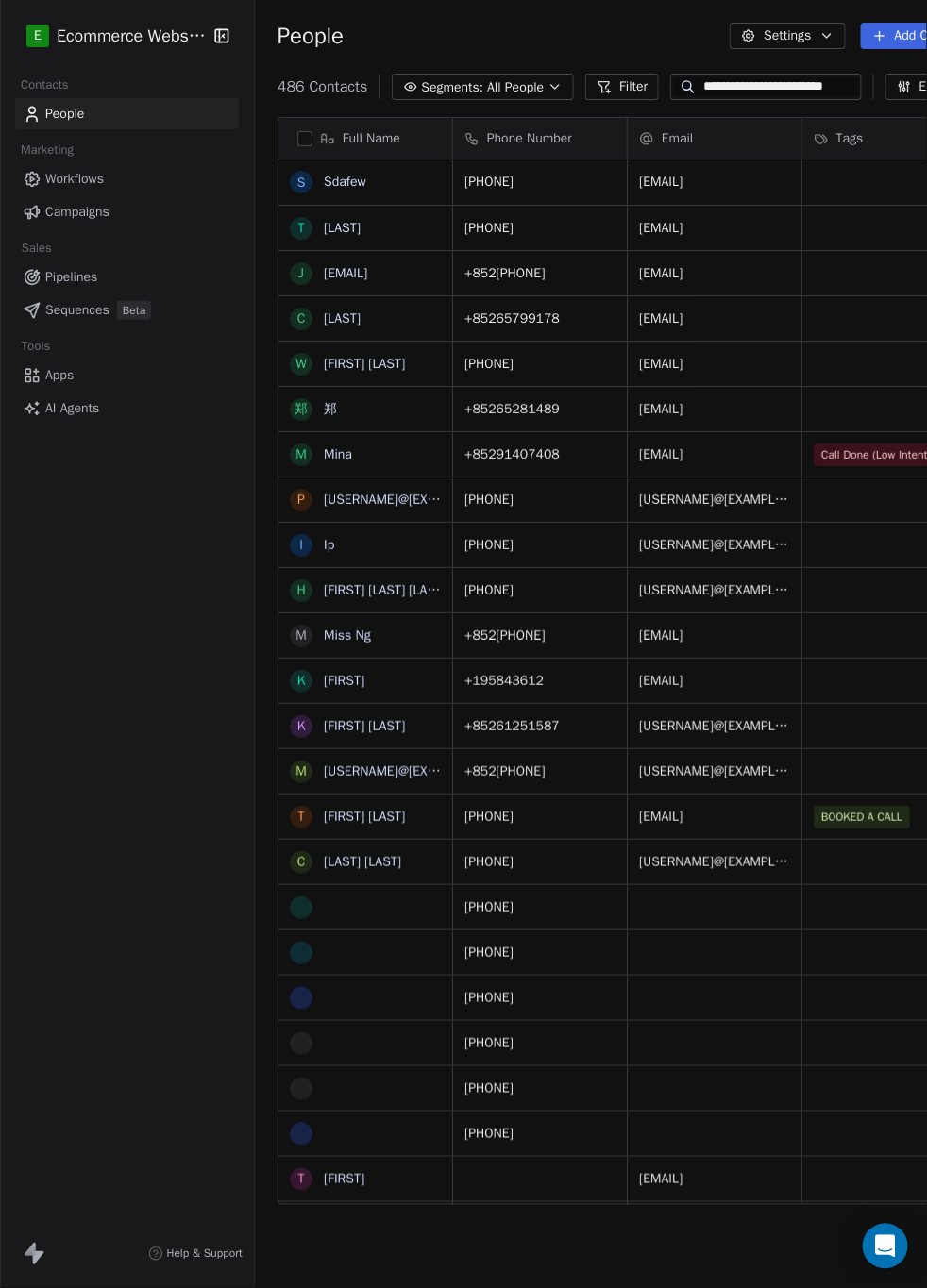 scroll, scrollTop: 0, scrollLeft: 24, axis: horizontal 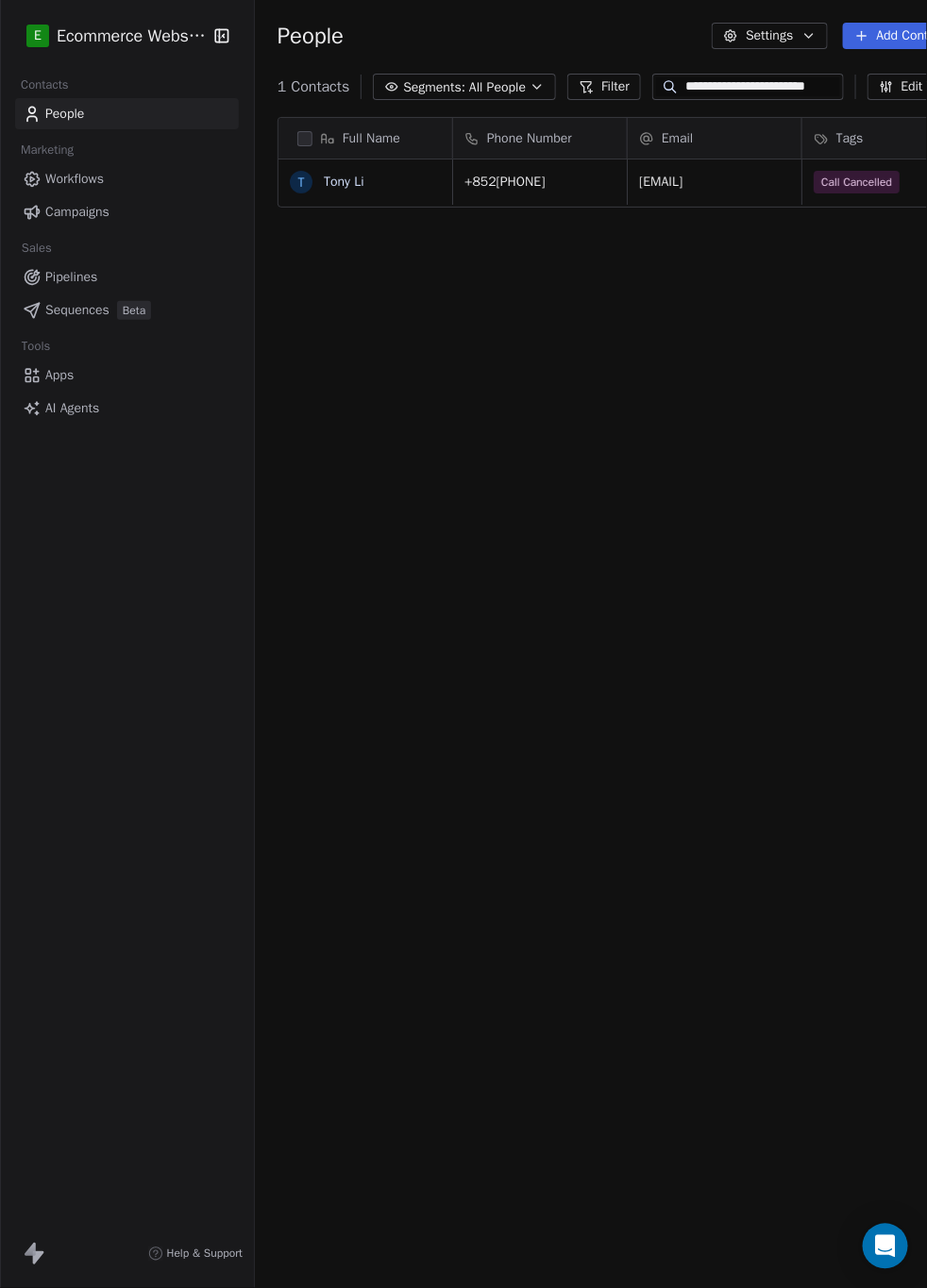 type on "**********" 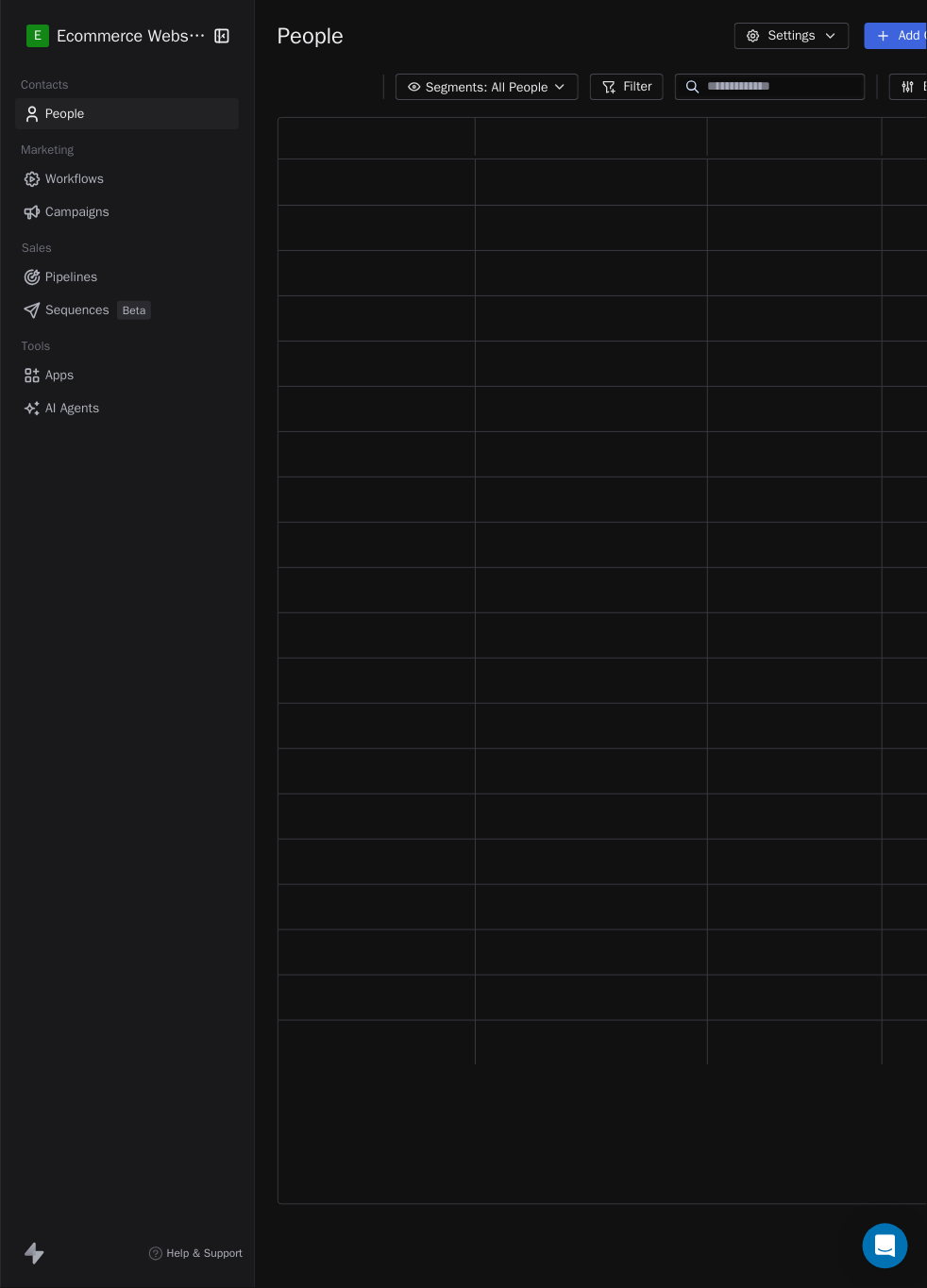 scroll, scrollTop: 1067, scrollLeft: 702, axis: both 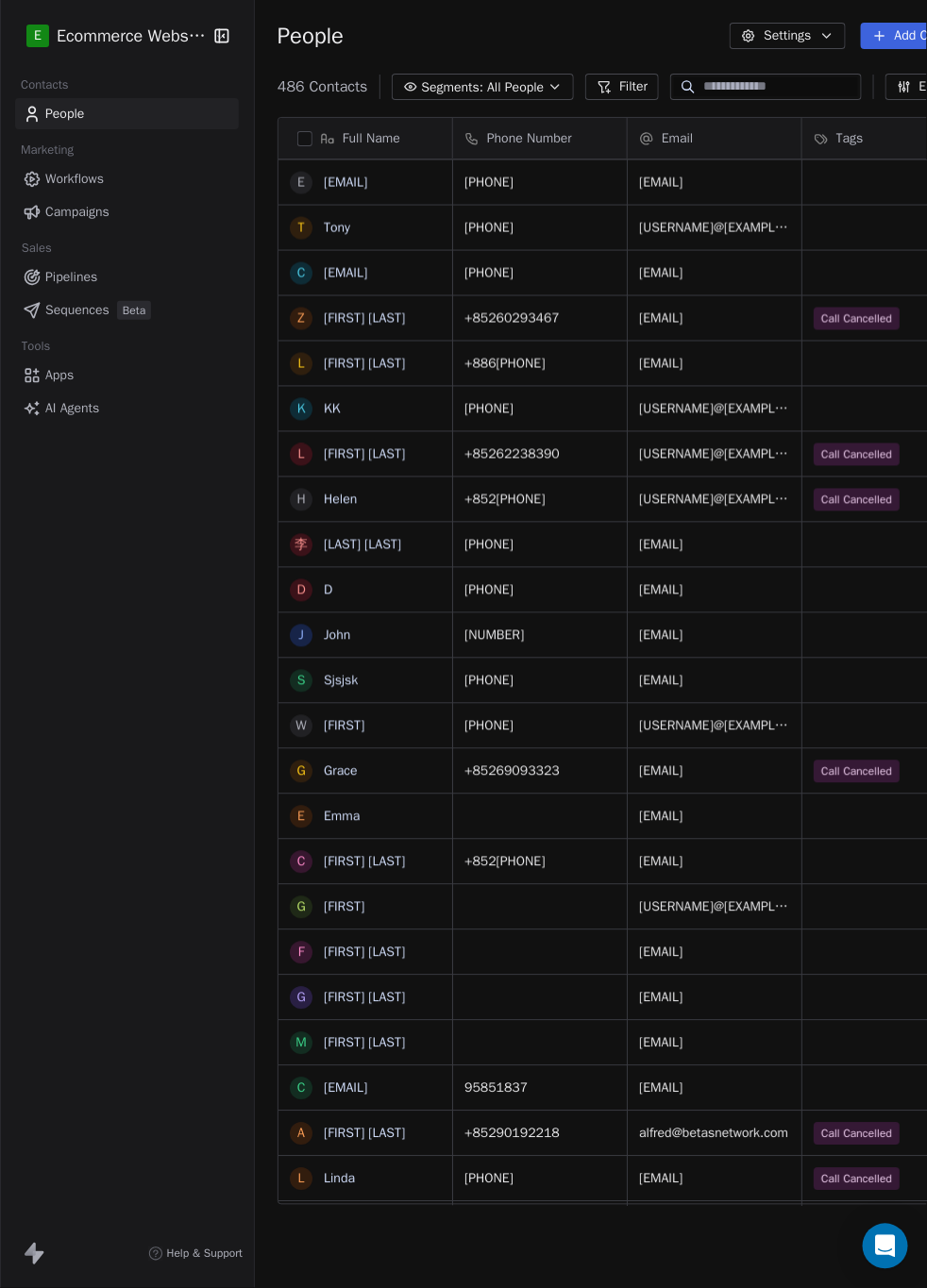 type 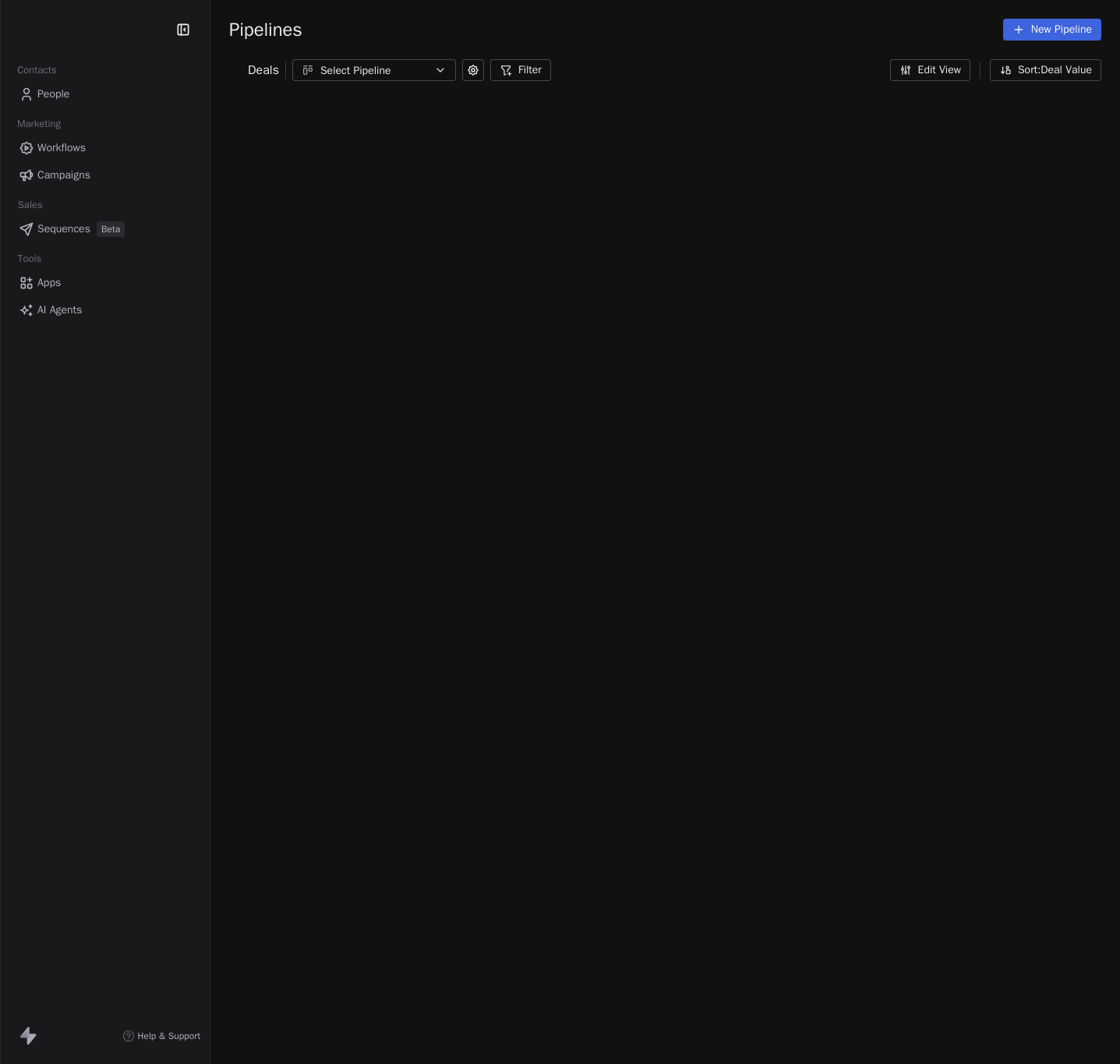 scroll, scrollTop: 0, scrollLeft: 0, axis: both 